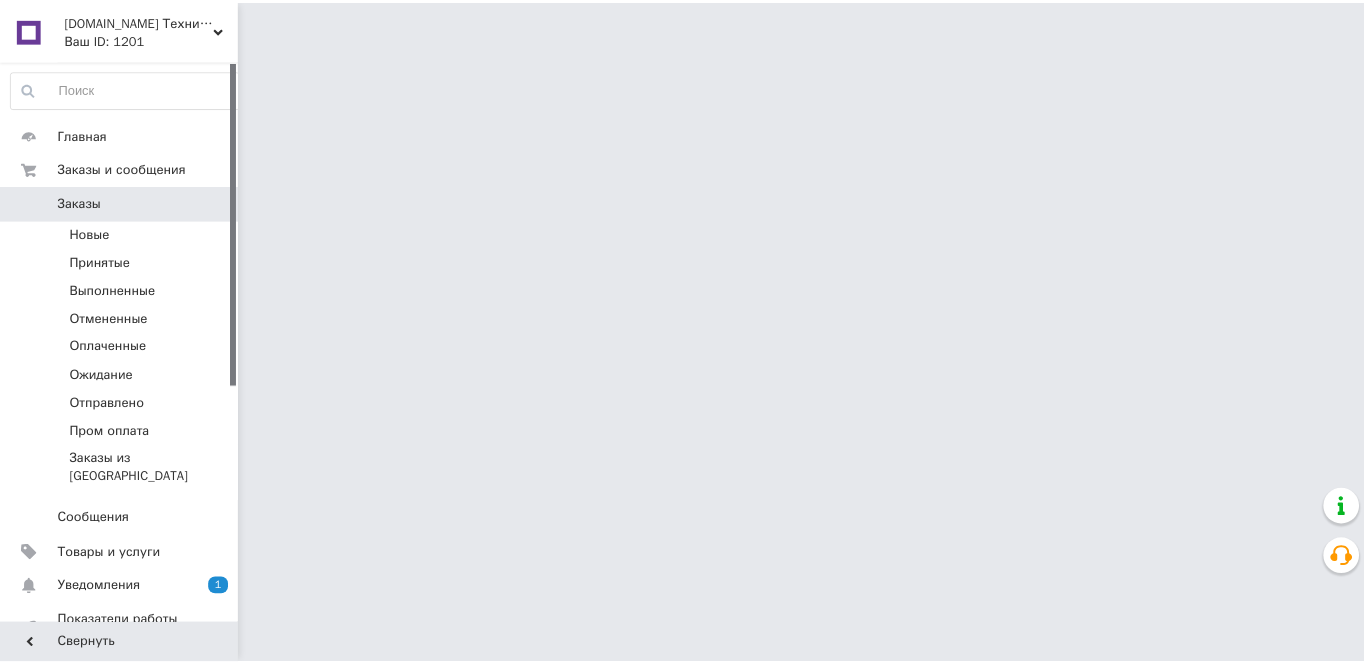 scroll, scrollTop: 0, scrollLeft: 0, axis: both 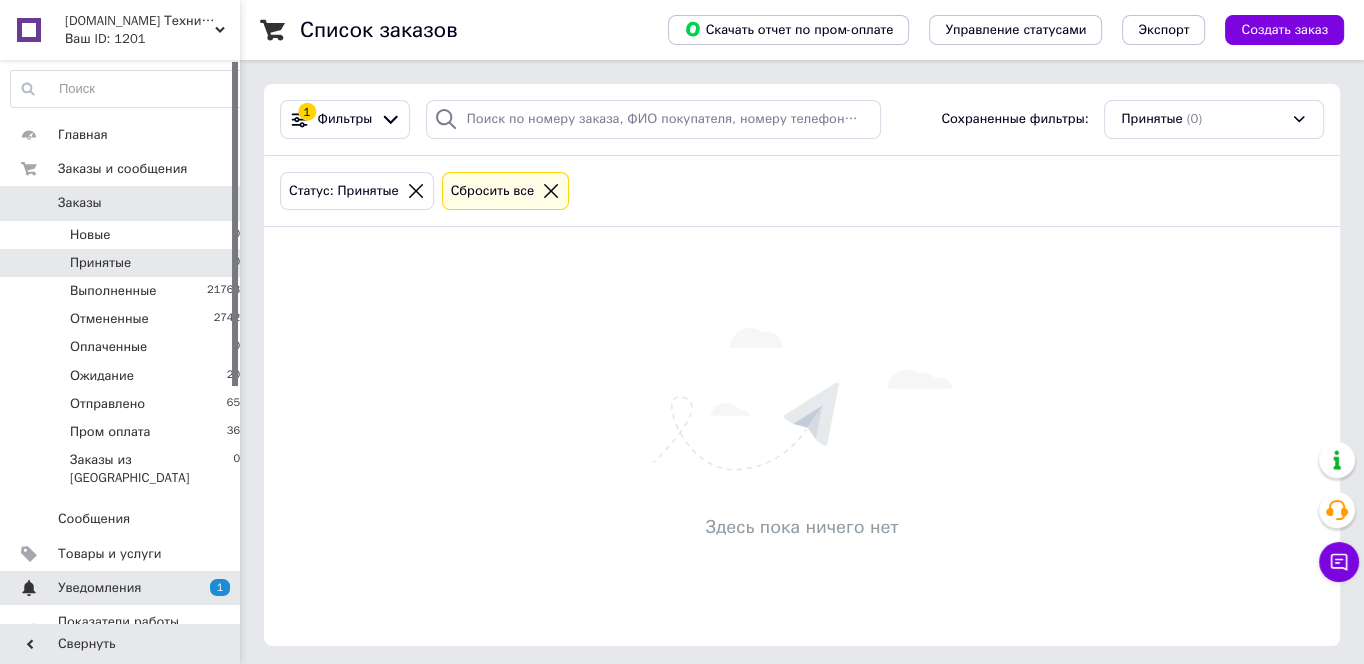 click on "Уведомления" at bounding box center [121, 588] 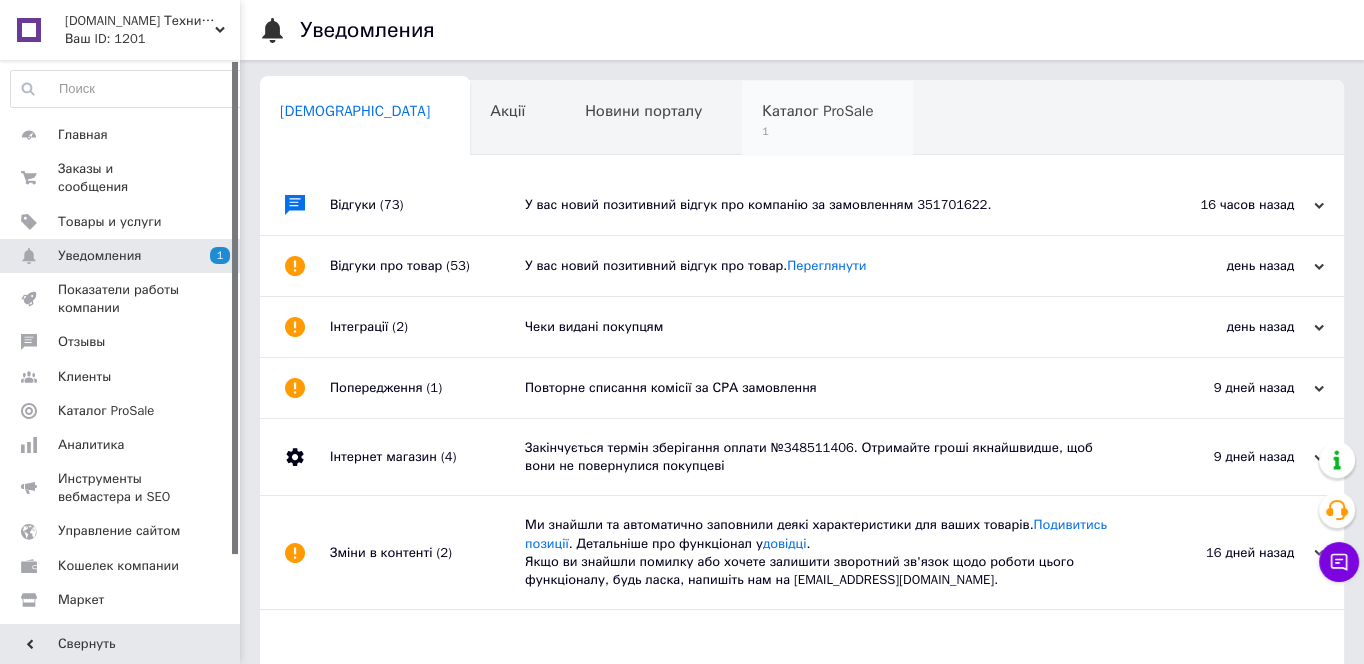 click on "1" at bounding box center (817, 131) 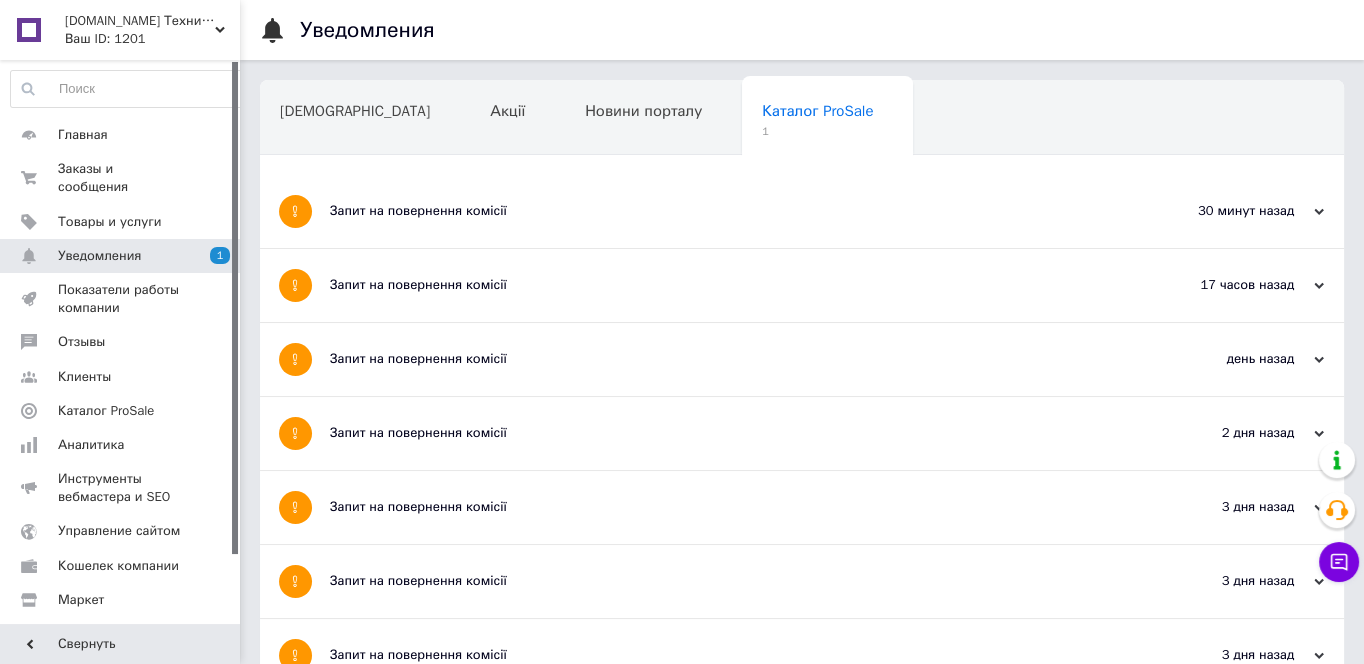 click on "Запит на повернення комісії" at bounding box center (727, 211) 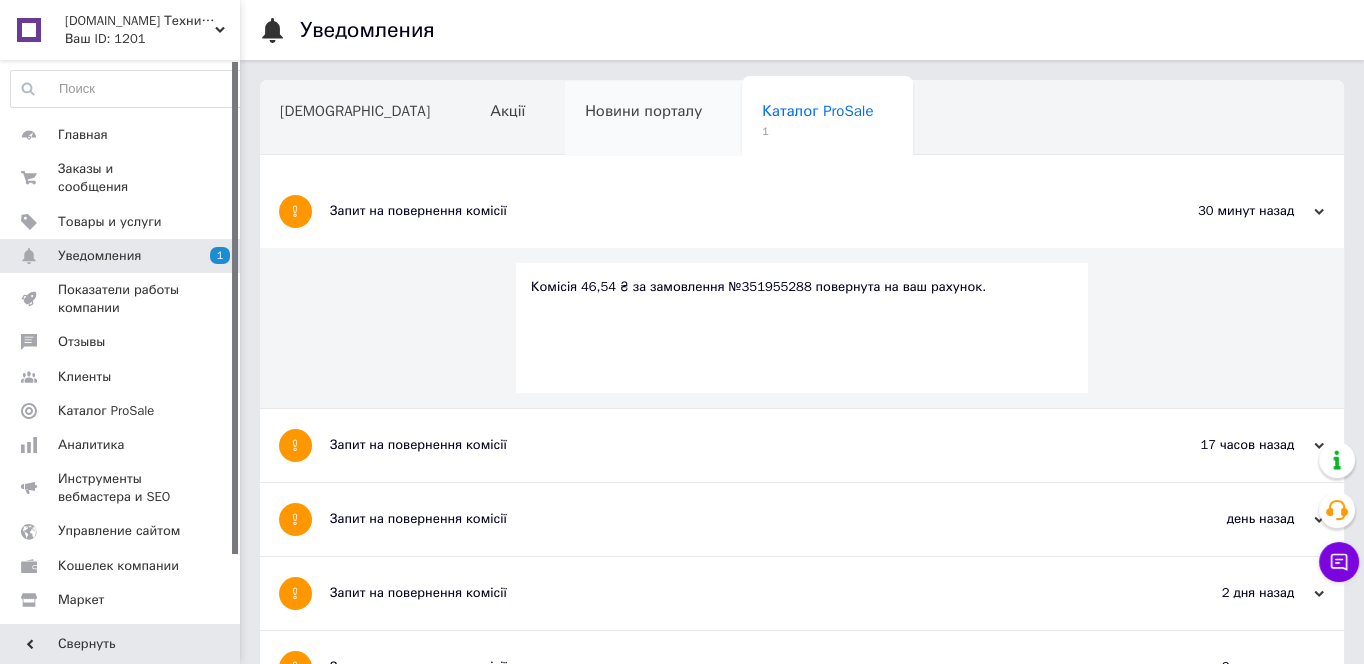 click on "Новини порталу" at bounding box center [653, 119] 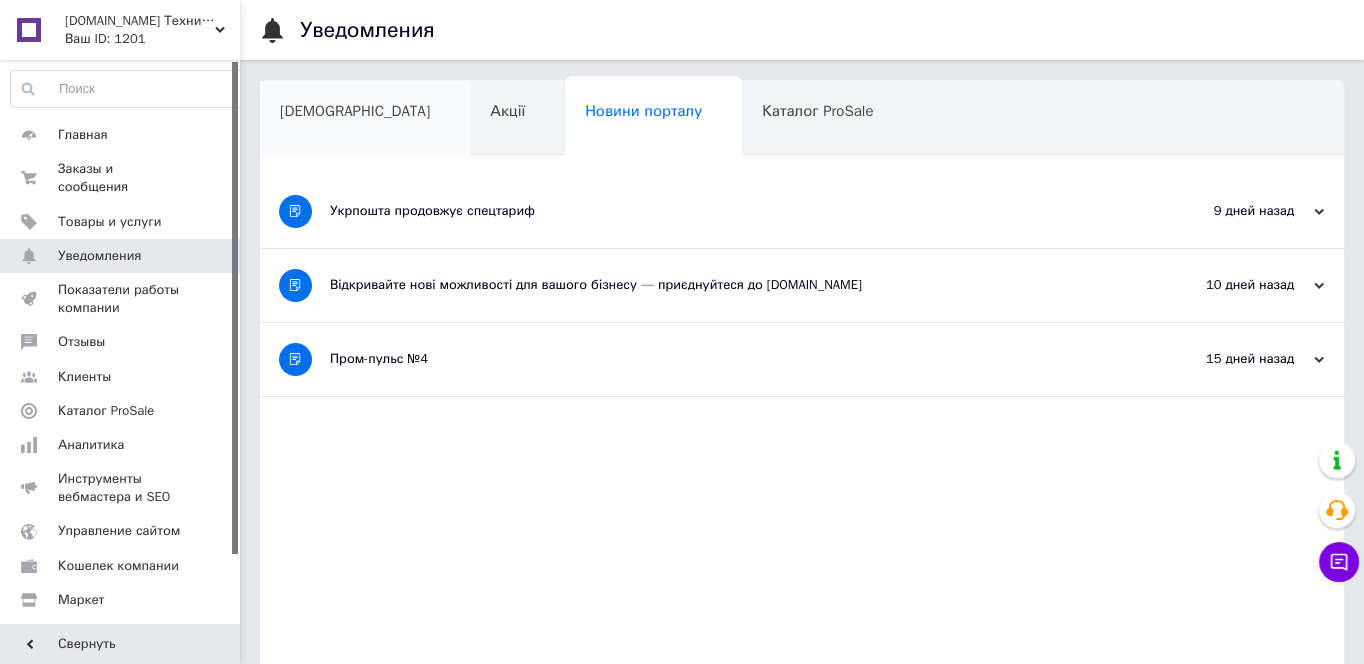 click on "[DEMOGRAPHIC_DATA]" at bounding box center (365, 119) 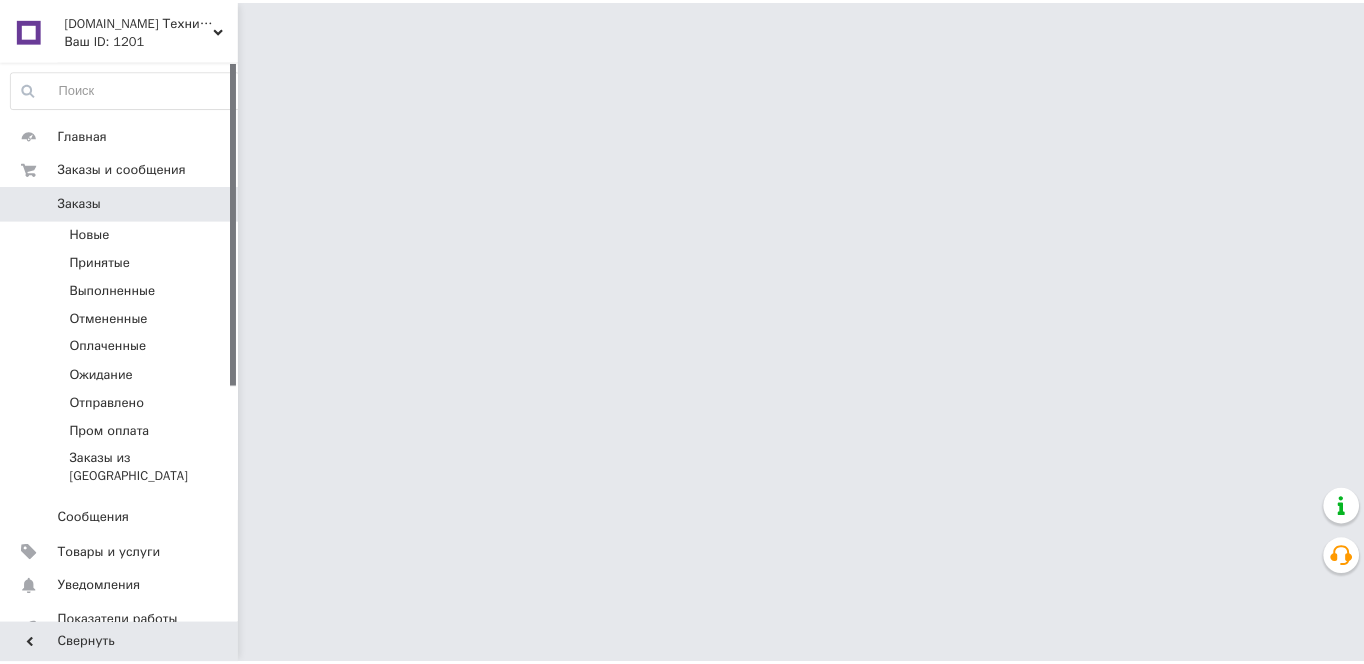 scroll, scrollTop: 0, scrollLeft: 0, axis: both 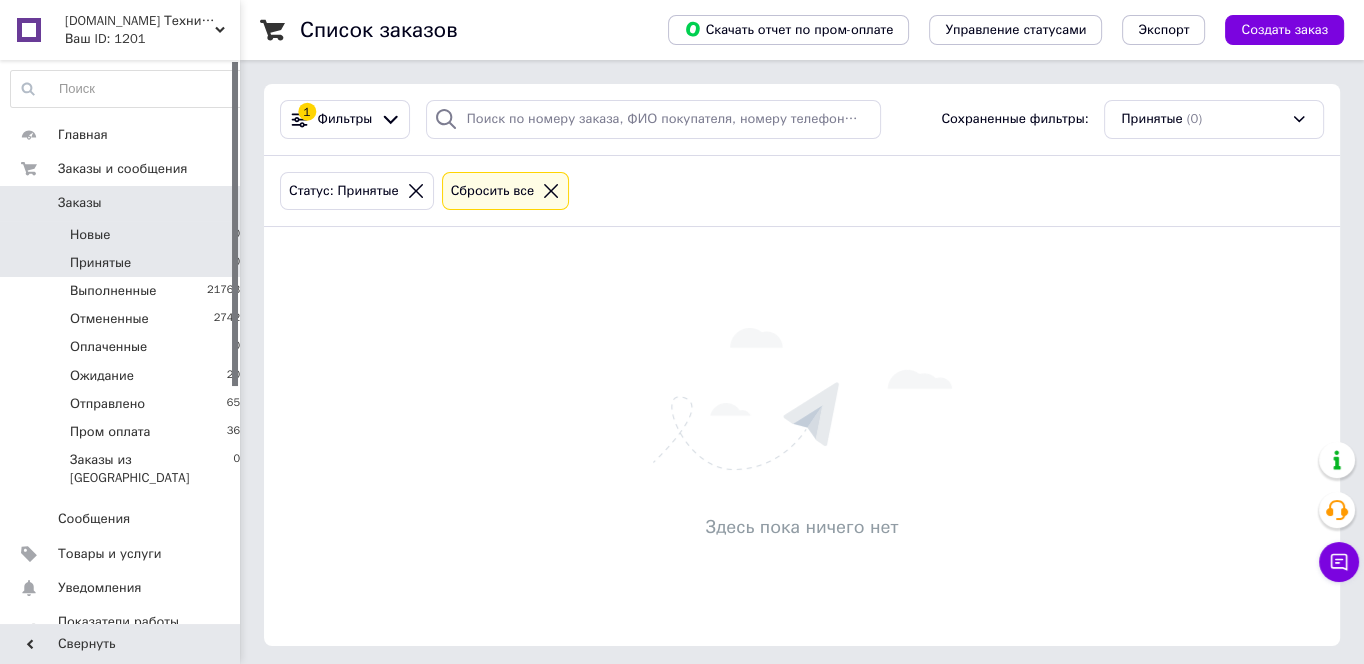 click on "Новые 0" at bounding box center [126, 235] 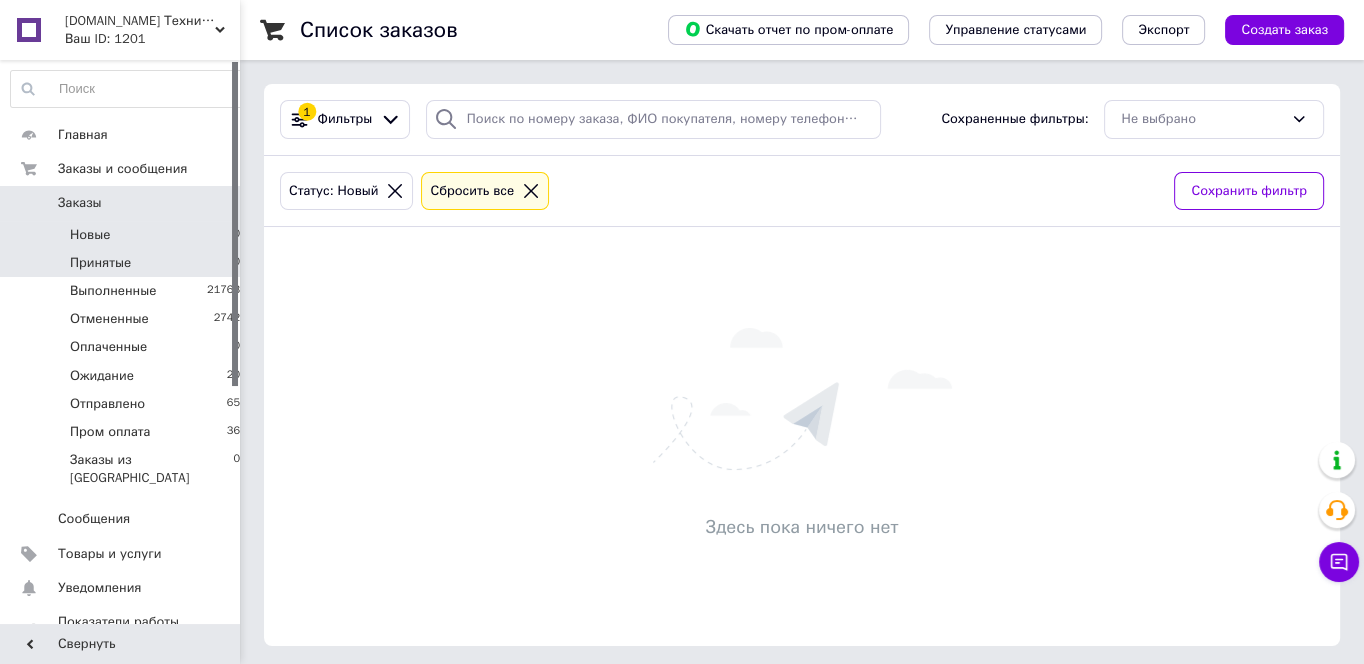 click on "Принятые 0" at bounding box center [126, 263] 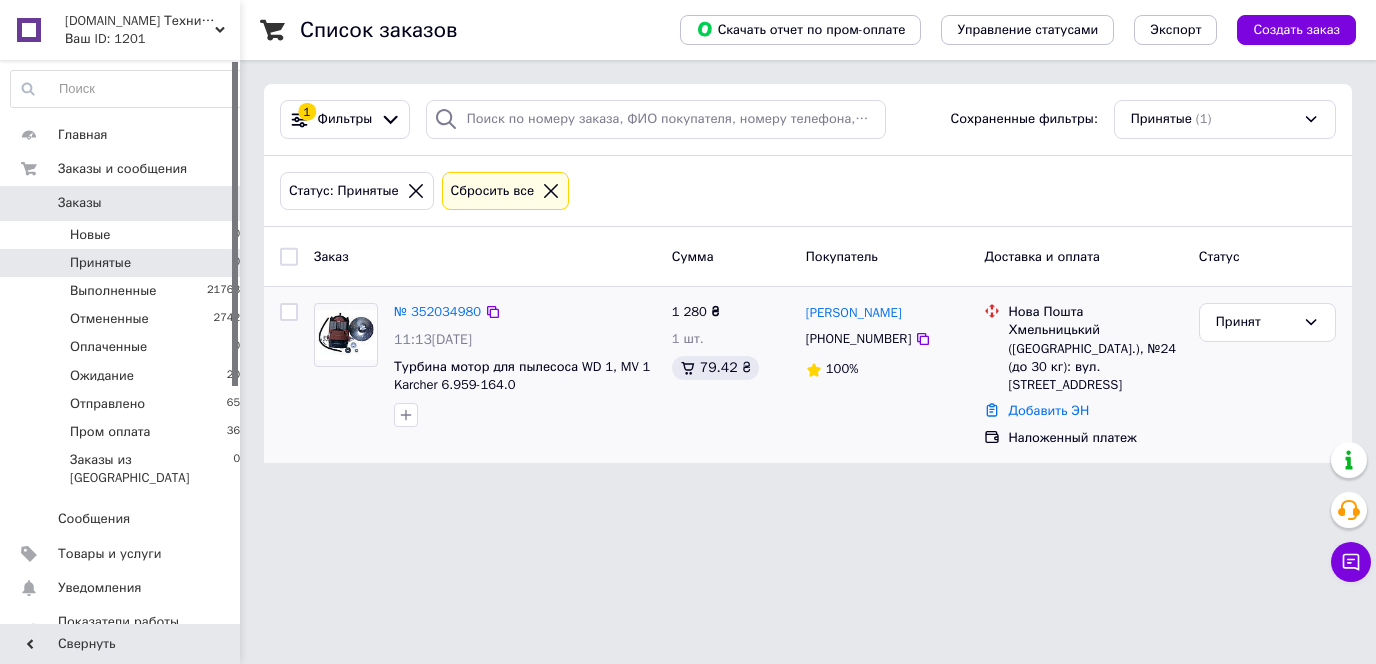 drag, startPoint x: 1079, startPoint y: 382, endPoint x: 1009, endPoint y: 310, distance: 100.41912 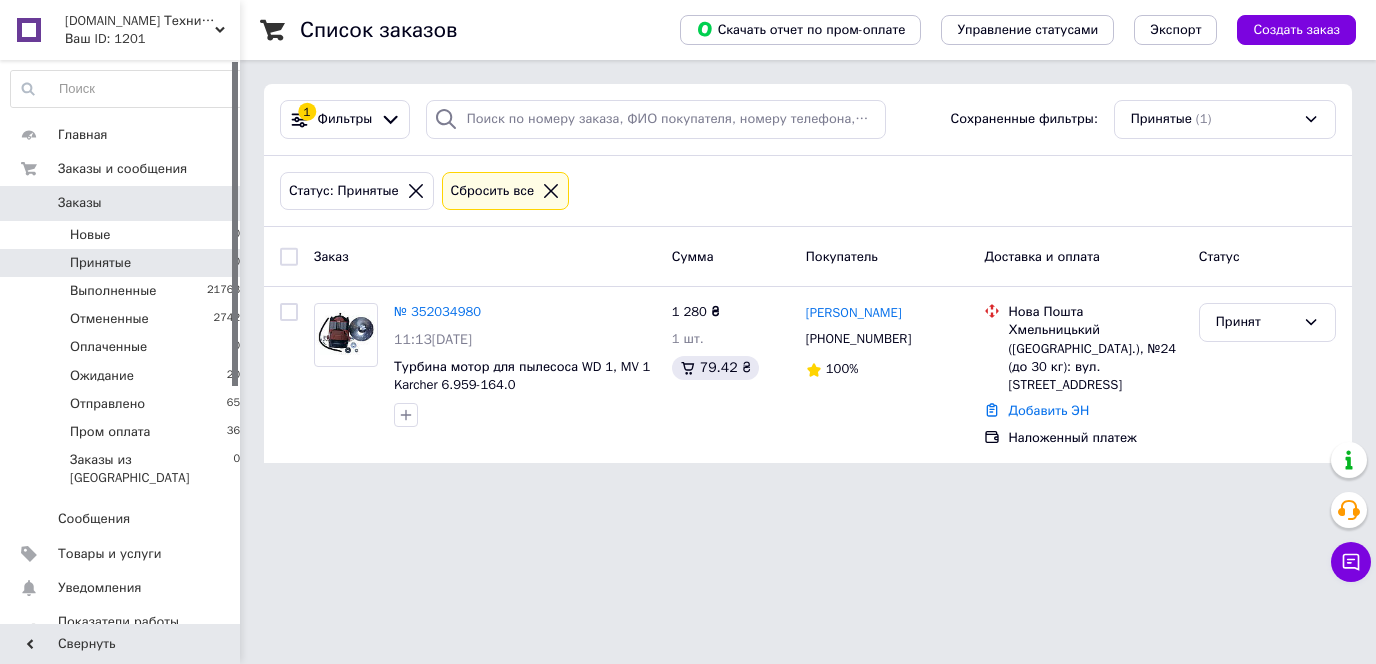 copy on "Нова Пошта Хмельницький (Хмельницька обл.), №24 (до 30 кг): вул. Тернопільська, 10/6Б" 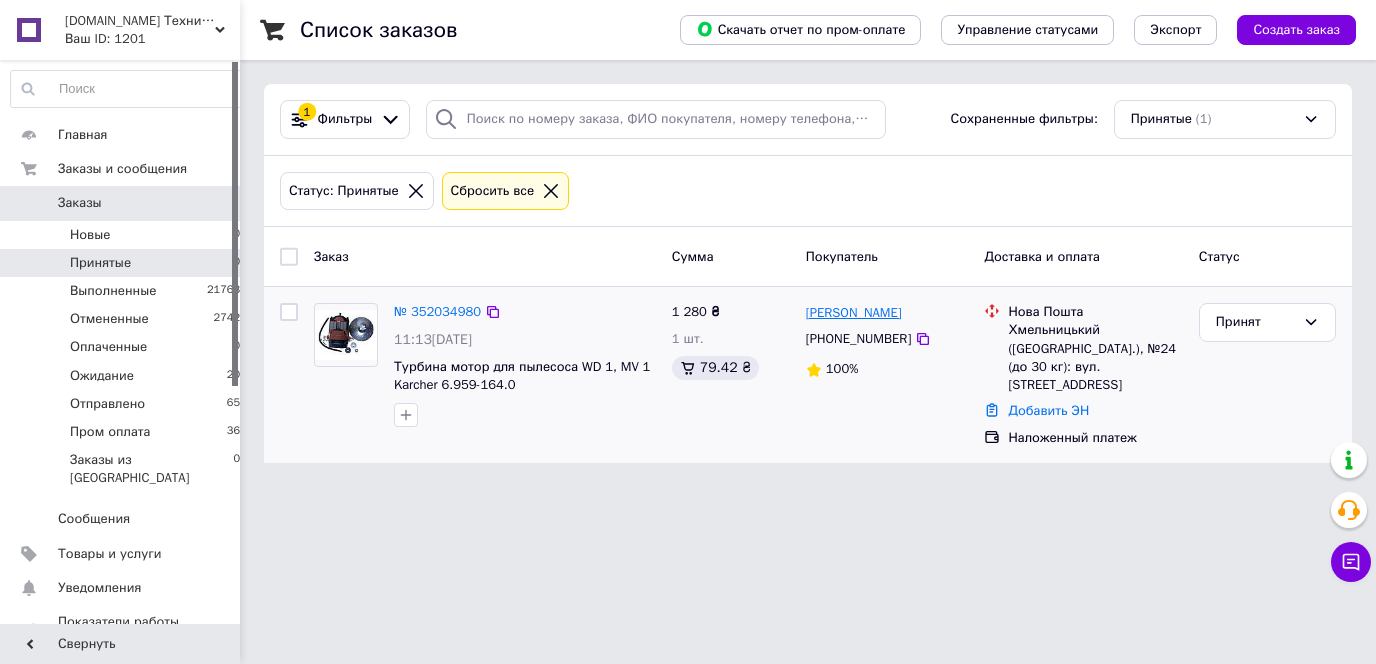 drag, startPoint x: 924, startPoint y: 312, endPoint x: 809, endPoint y: 309, distance: 115.03912 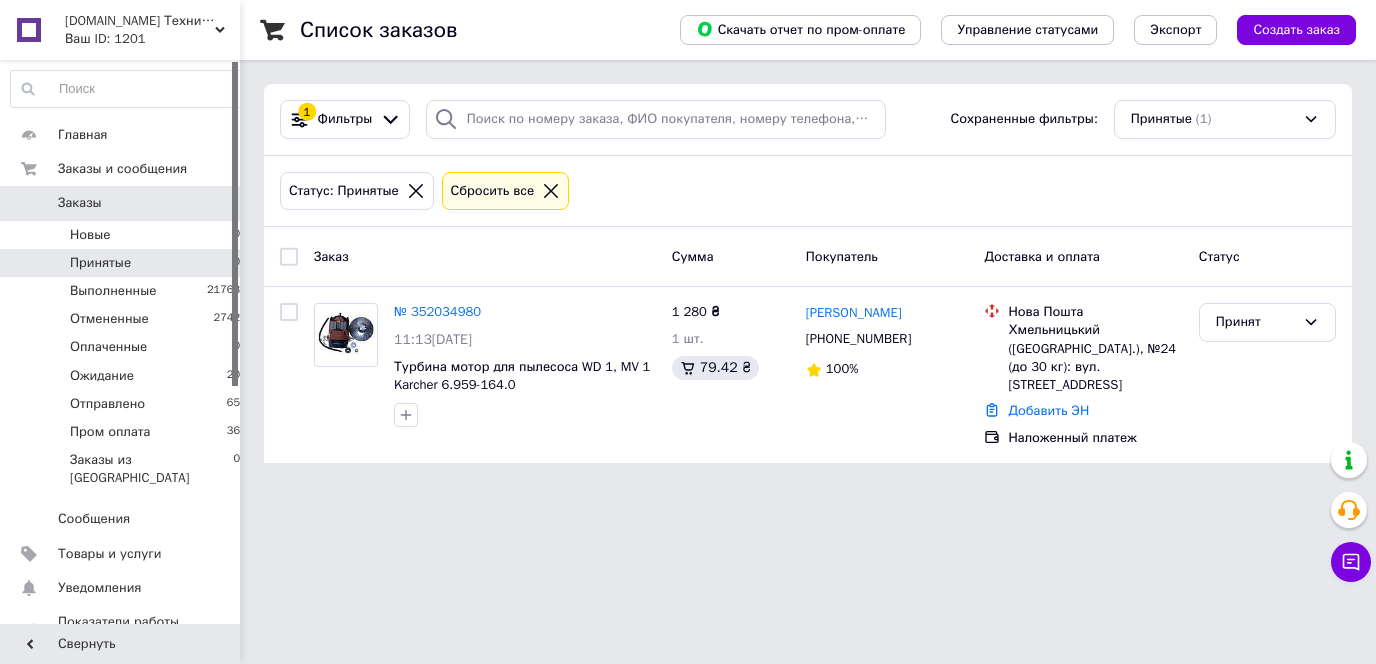 copy on "Алексей Гуменюк" 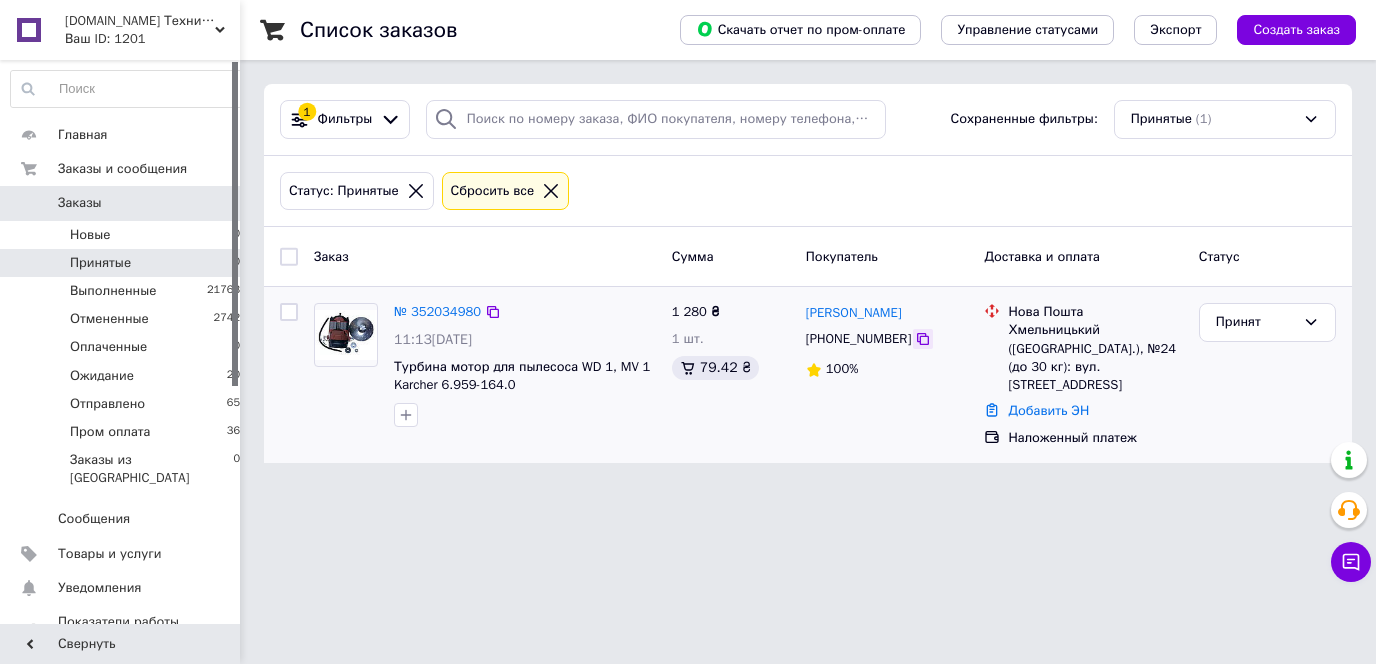 click 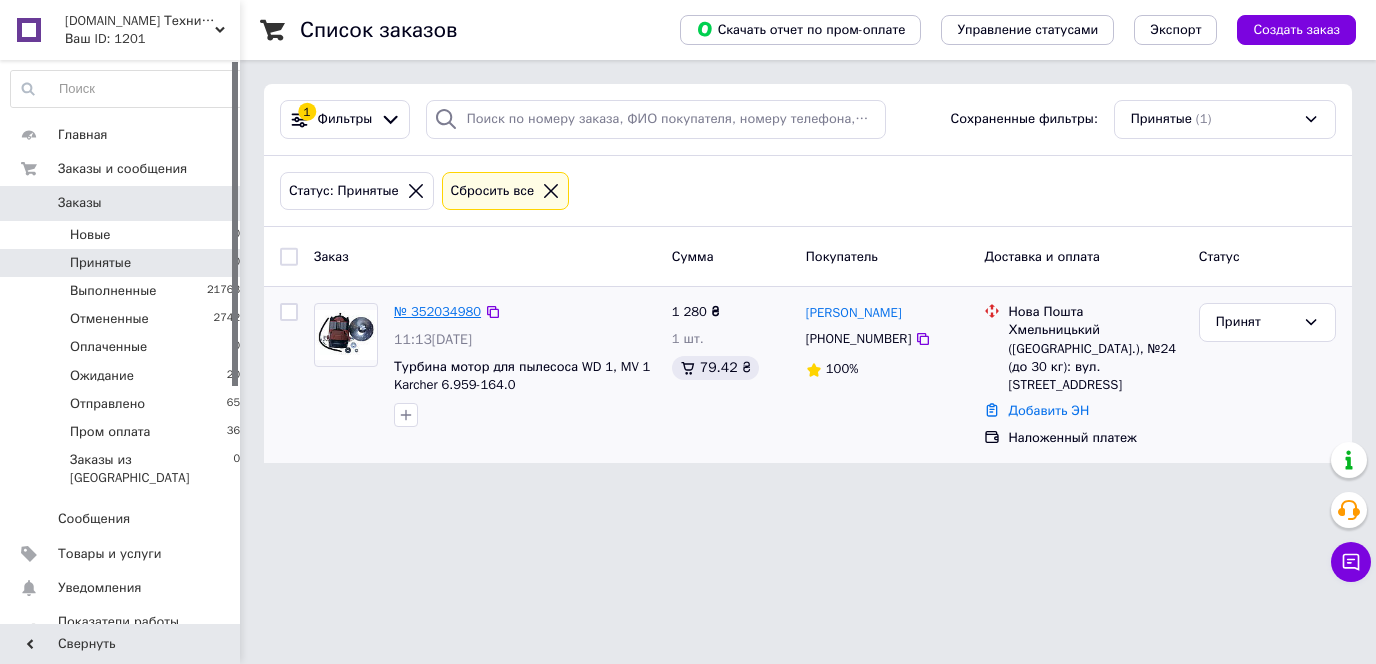 click on "№ 352034980" at bounding box center (437, 311) 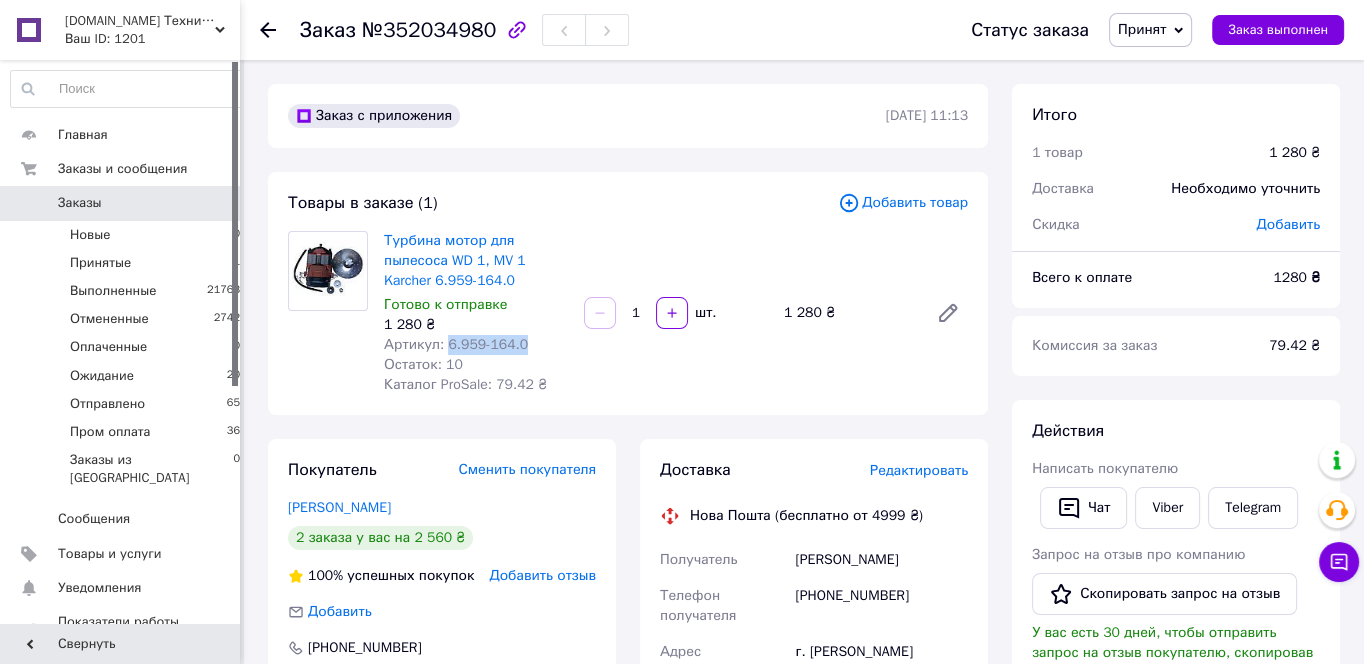 drag, startPoint x: 520, startPoint y: 351, endPoint x: 445, endPoint y: 348, distance: 75.059975 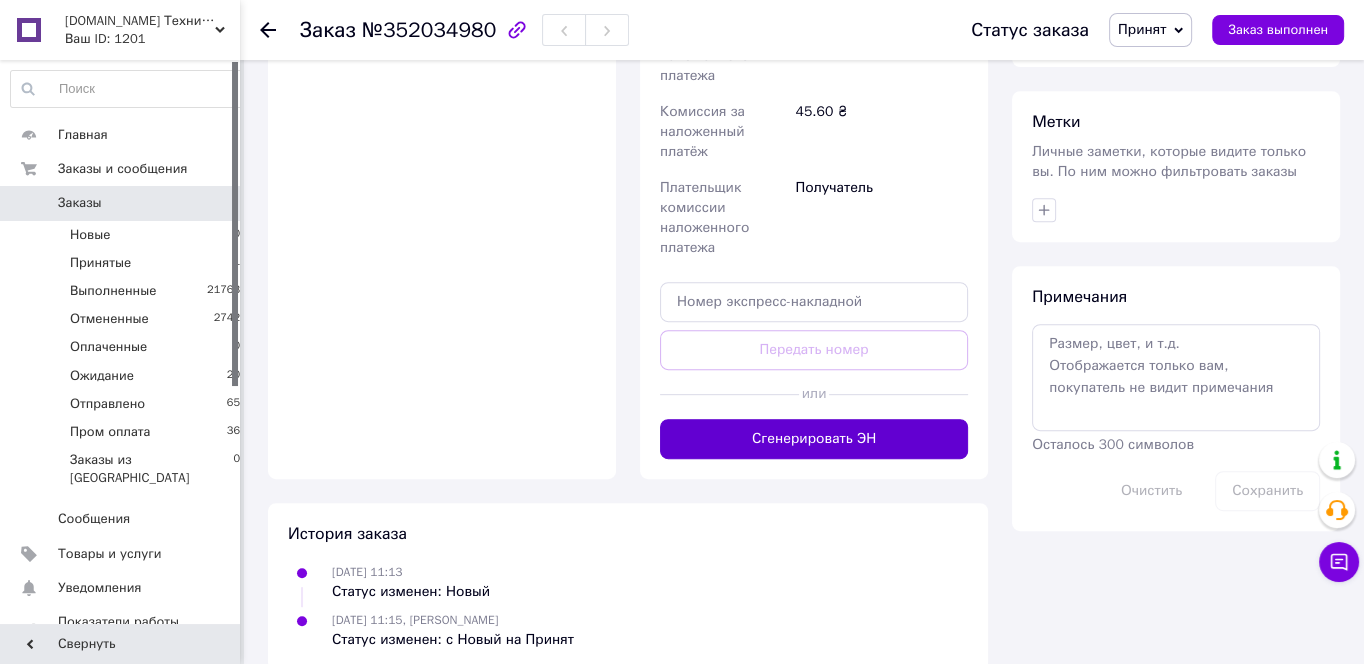 click on "Сгенерировать ЭН" at bounding box center [814, 439] 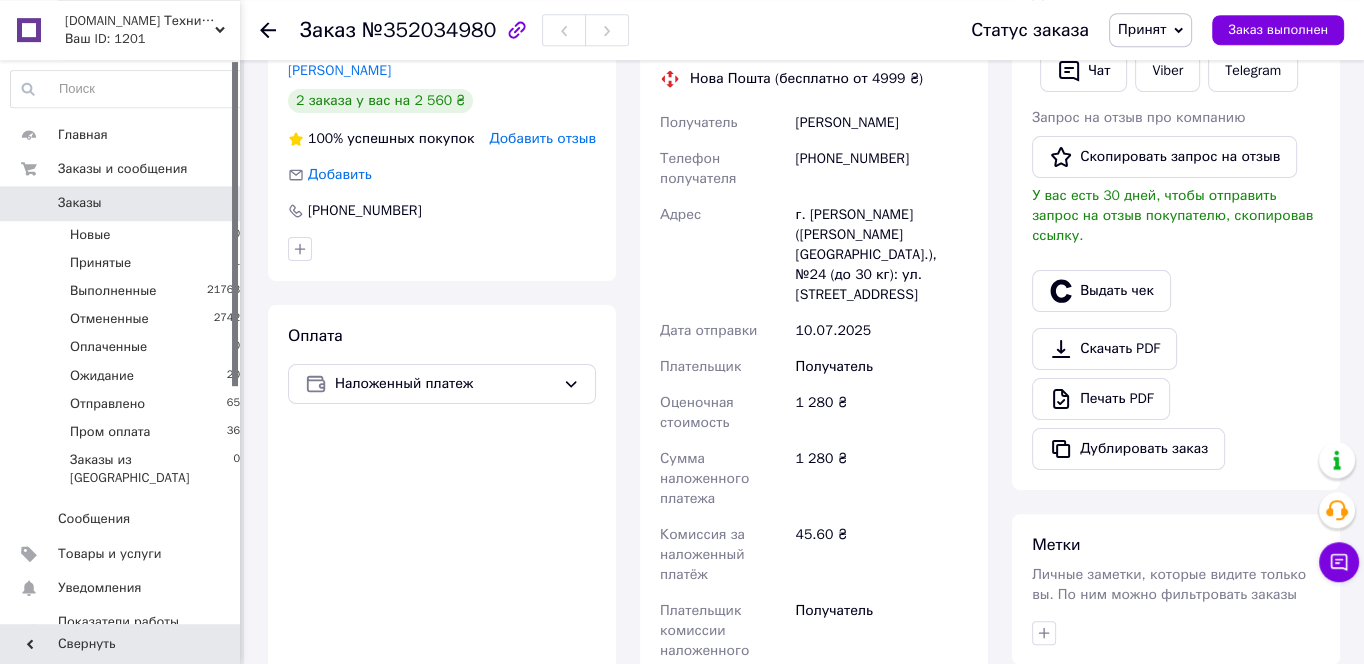 scroll, scrollTop: 322, scrollLeft: 0, axis: vertical 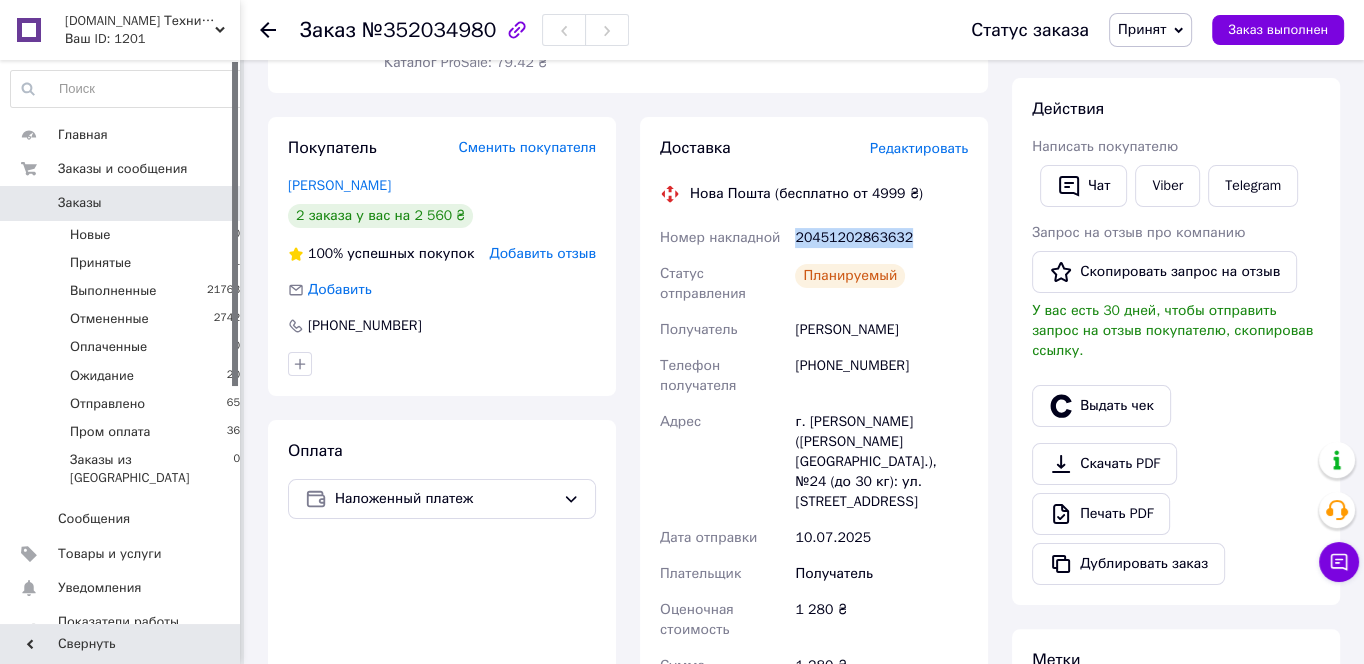 drag, startPoint x: 909, startPoint y: 234, endPoint x: 796, endPoint y: 244, distance: 113.44161 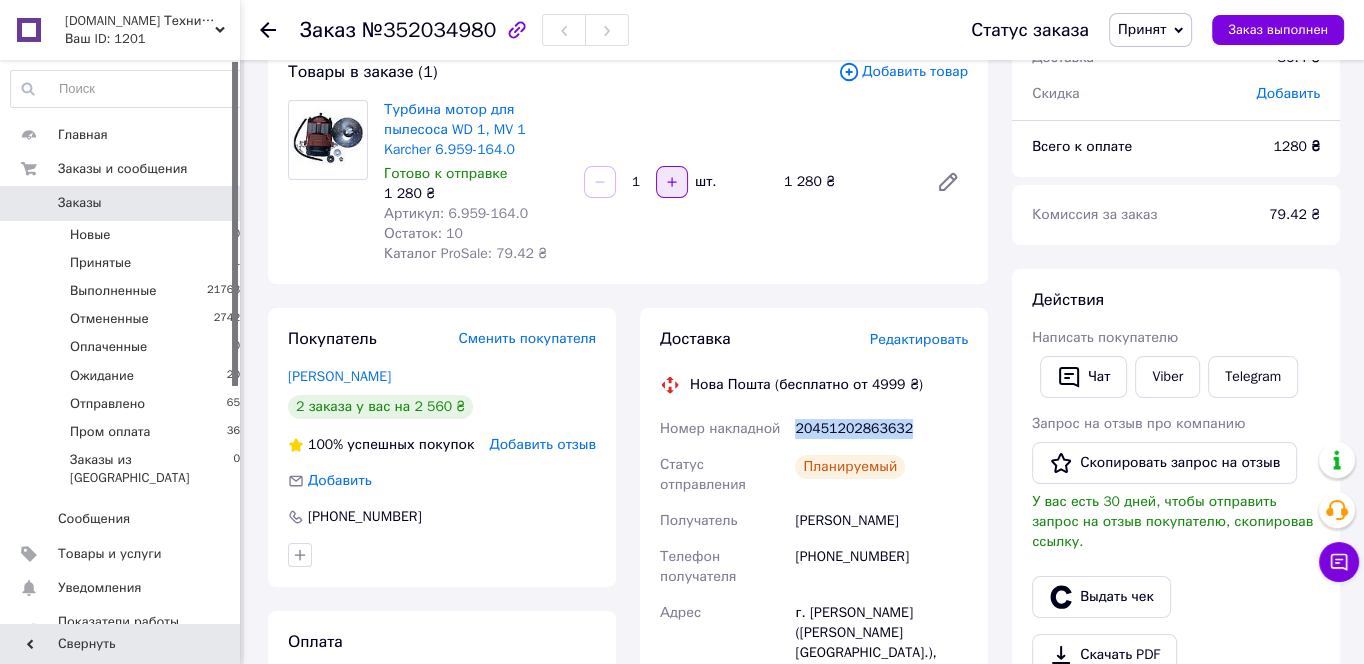 scroll, scrollTop: 0, scrollLeft: 0, axis: both 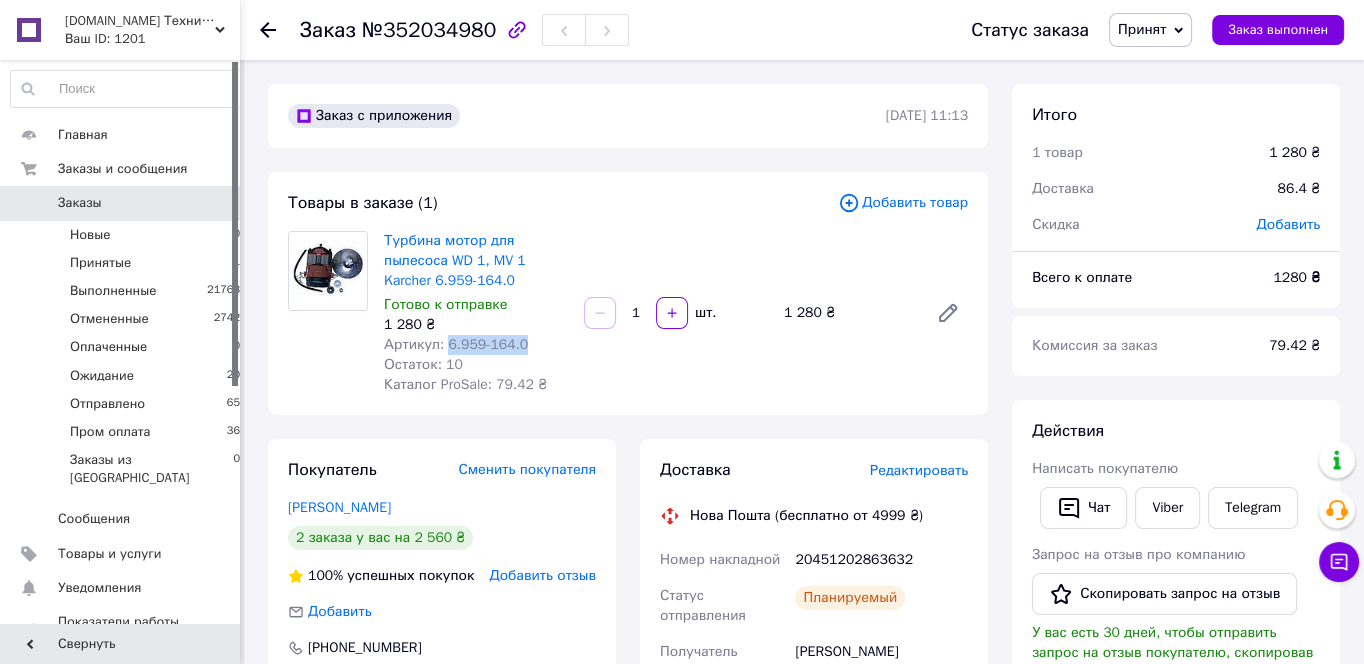 drag, startPoint x: 531, startPoint y: 337, endPoint x: 430, endPoint y: 386, distance: 112.25863 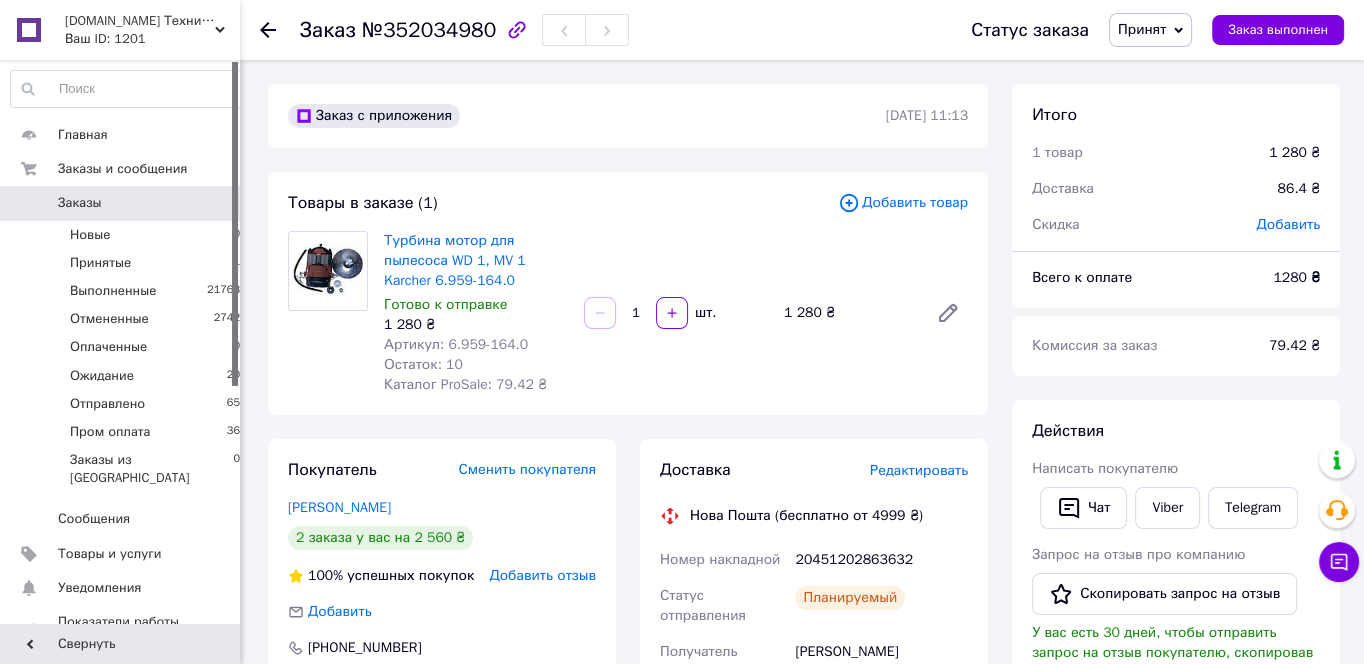 click on "1 280 ₴" at bounding box center (476, 325) 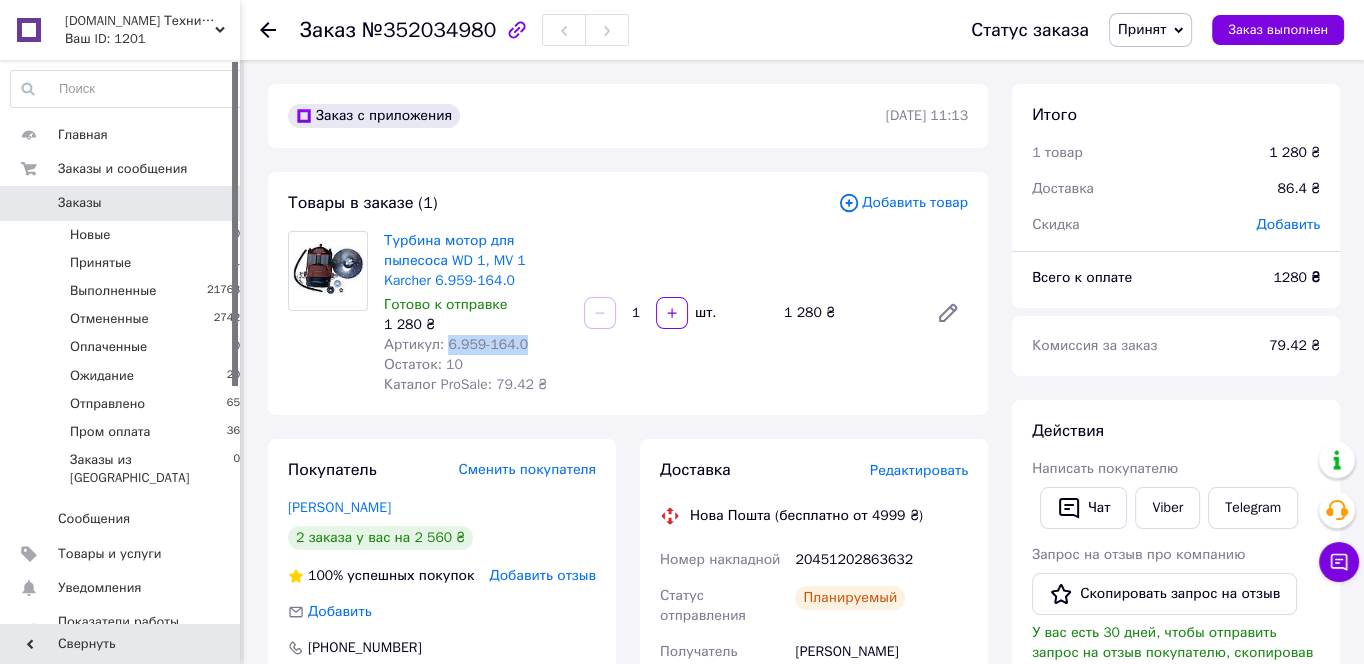 drag, startPoint x: 537, startPoint y: 345, endPoint x: 442, endPoint y: 344, distance: 95.005264 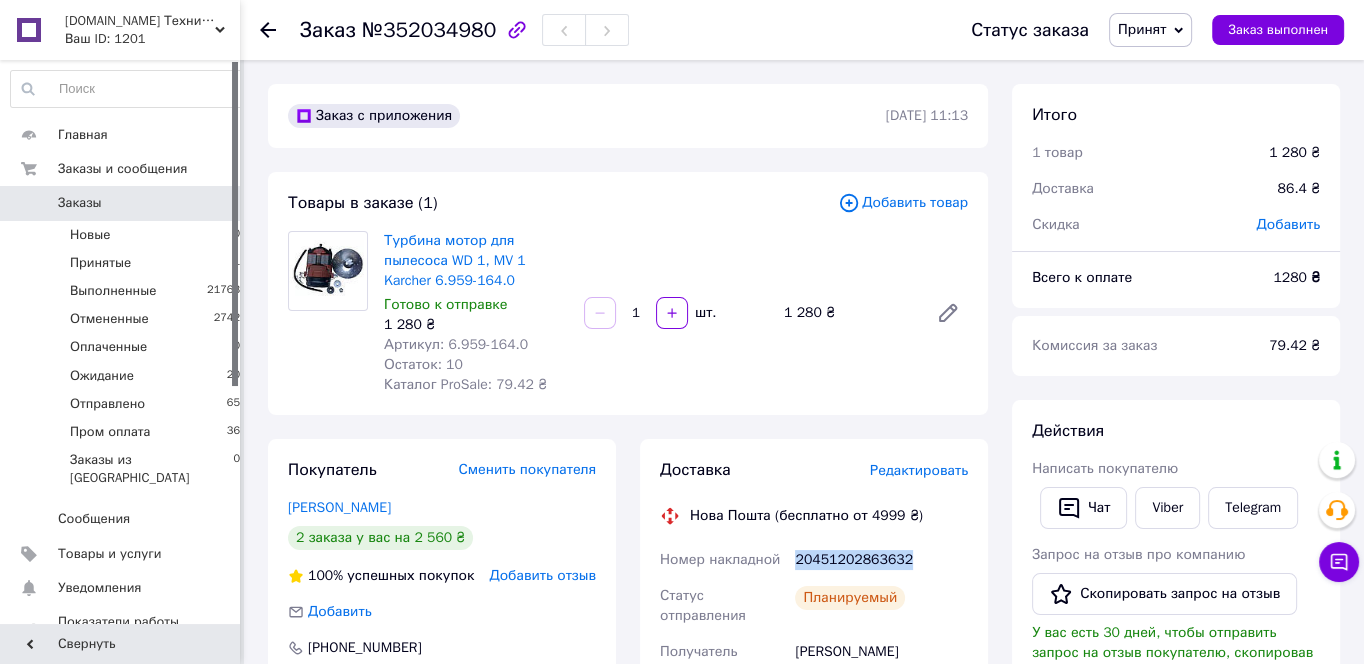 drag, startPoint x: 932, startPoint y: 560, endPoint x: 797, endPoint y: 565, distance: 135.09256 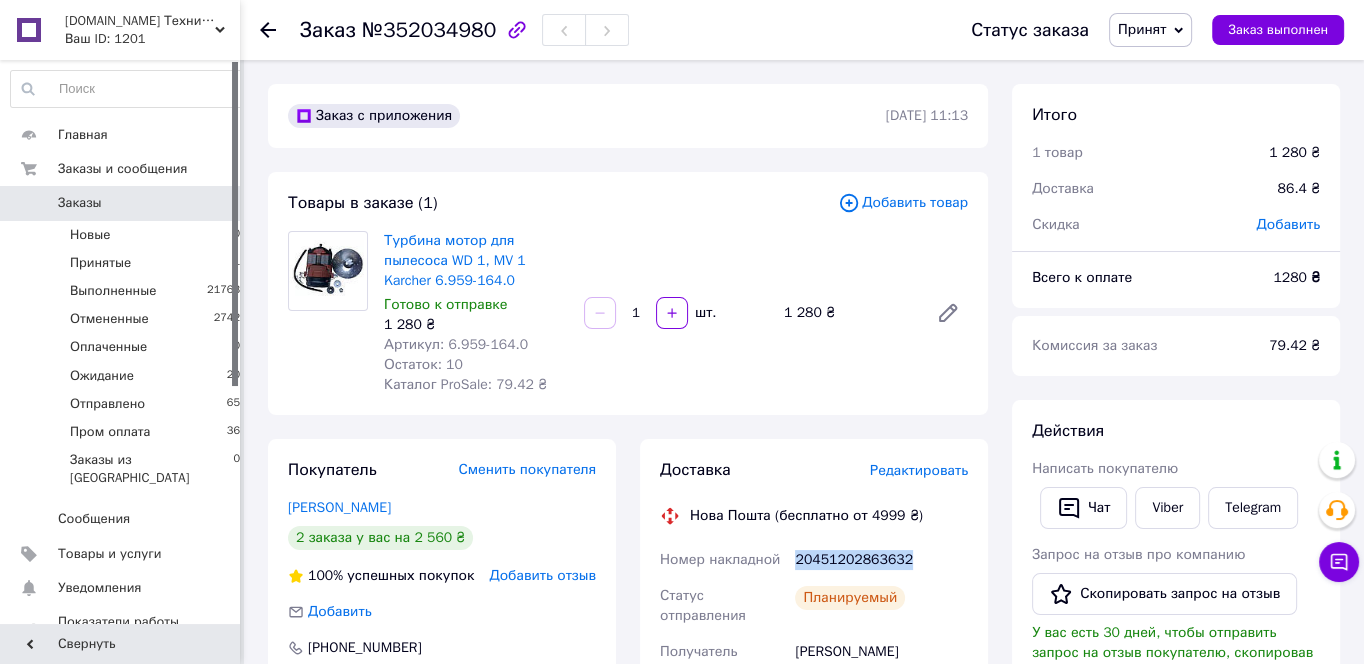 copy on "20451202863632" 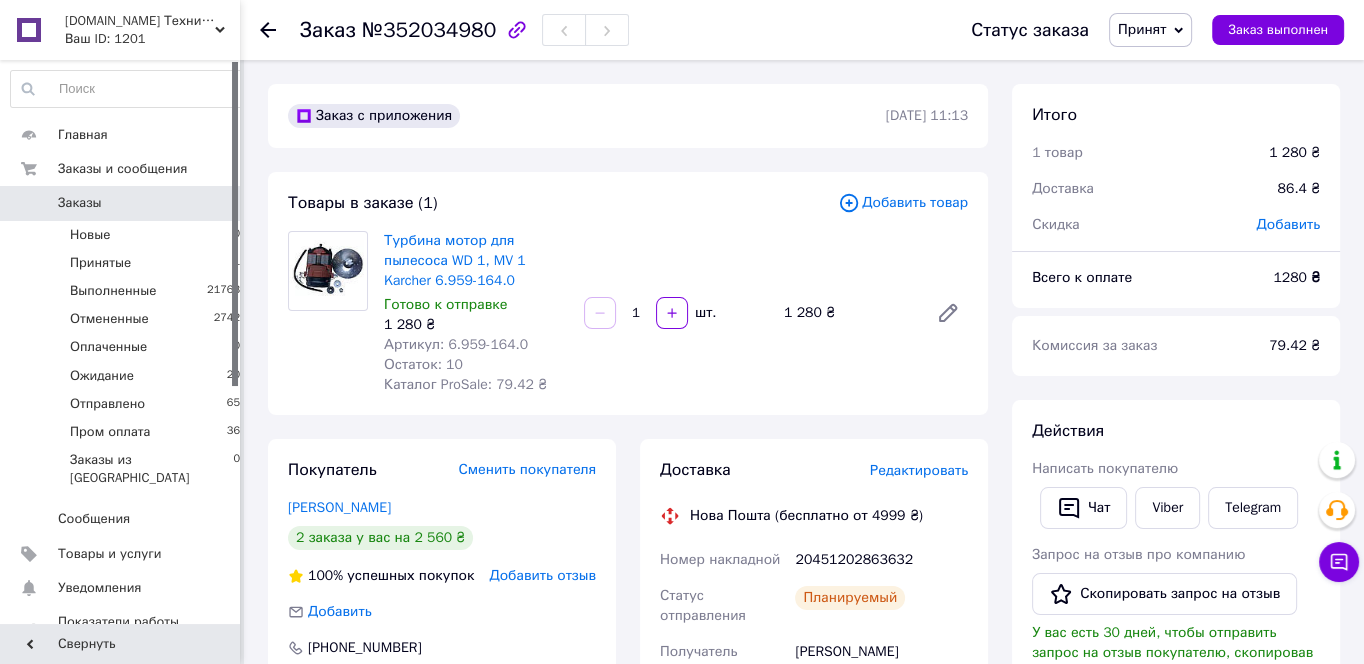 click on "Доставка Редактировать Нова Пошта (бесплатно от 4999 ₴) Номер накладной 20451202863632 Статус отправления Планируемый Получатель Гуменюк Алексей Телефон получателя +380677575730 Адрес г. Хмельницкий (Хмельницкая обл.), №24 (до 30 кг): ул. Тернопольская, 10/6Б Дата отправки 10.07.2025 Плательщик Получатель Оценочная стоимость 1 280 ₴ Сумма наложенного платежа 1 280 ₴ Комиссия за наложенный платёж 45.60 ₴ Плательщик комиссии наложенного платежа Получатель Стоимость доставки 86.40 ₴ Распечатать ЭН Плательщик Получатель Отправитель Фамилия получателя Гуменюк Имя получателя Город <" at bounding box center [814, 894] 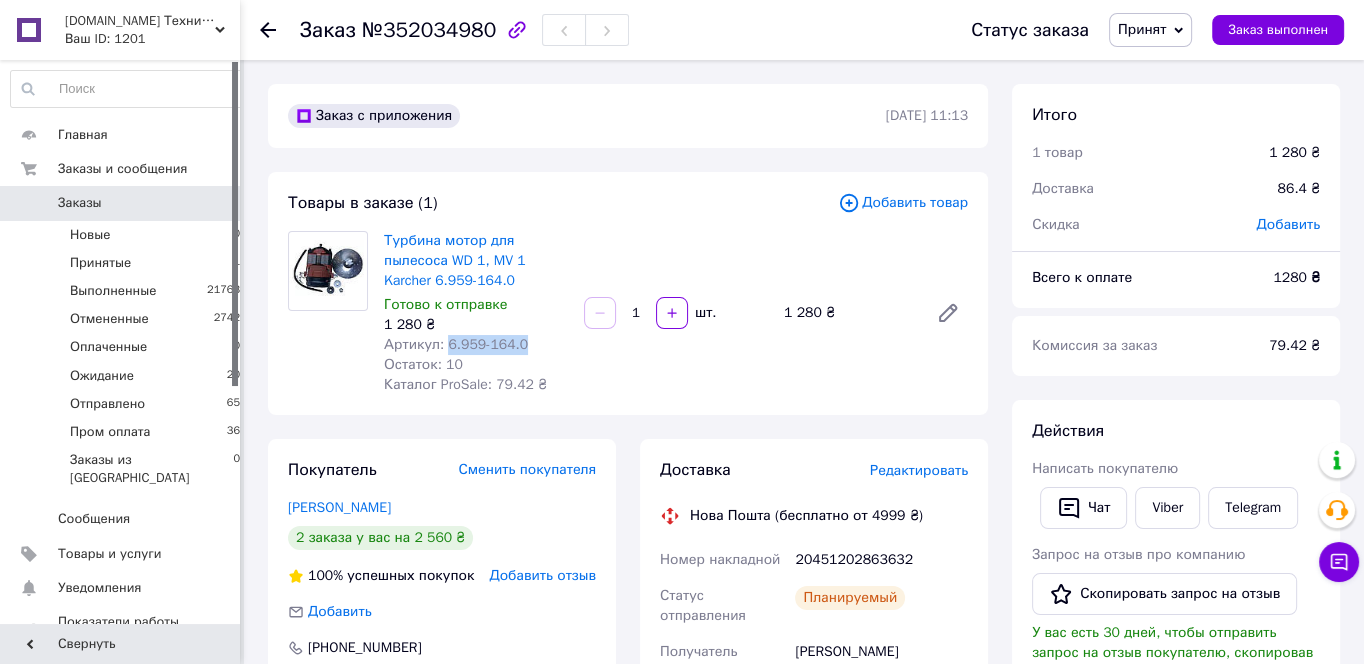 drag, startPoint x: 487, startPoint y: 353, endPoint x: 446, endPoint y: 351, distance: 41.04875 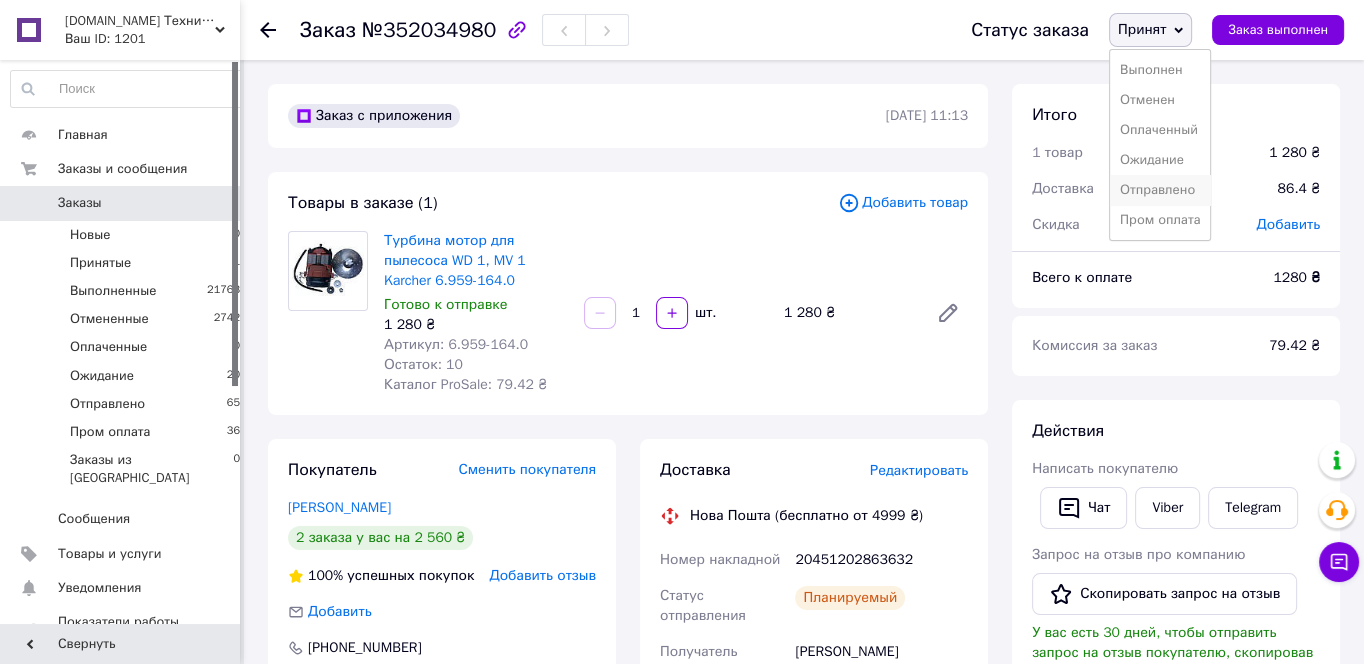 click on "Отправлено" at bounding box center [1160, 190] 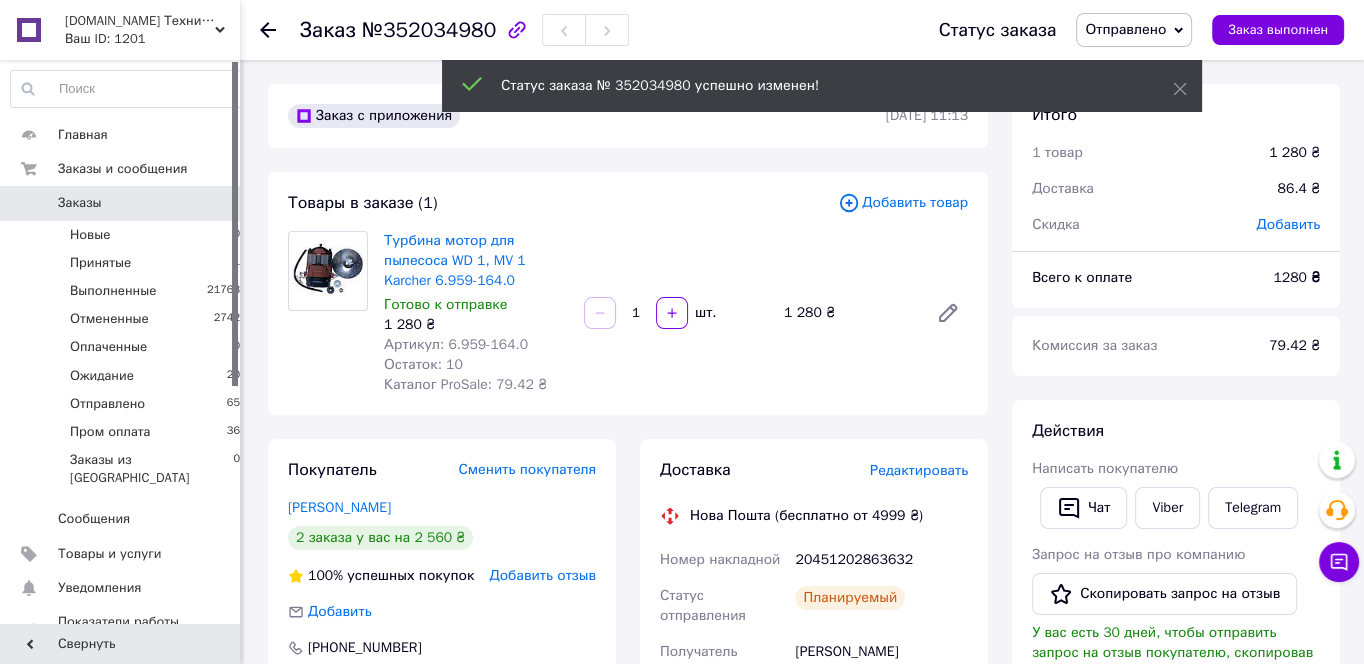 click 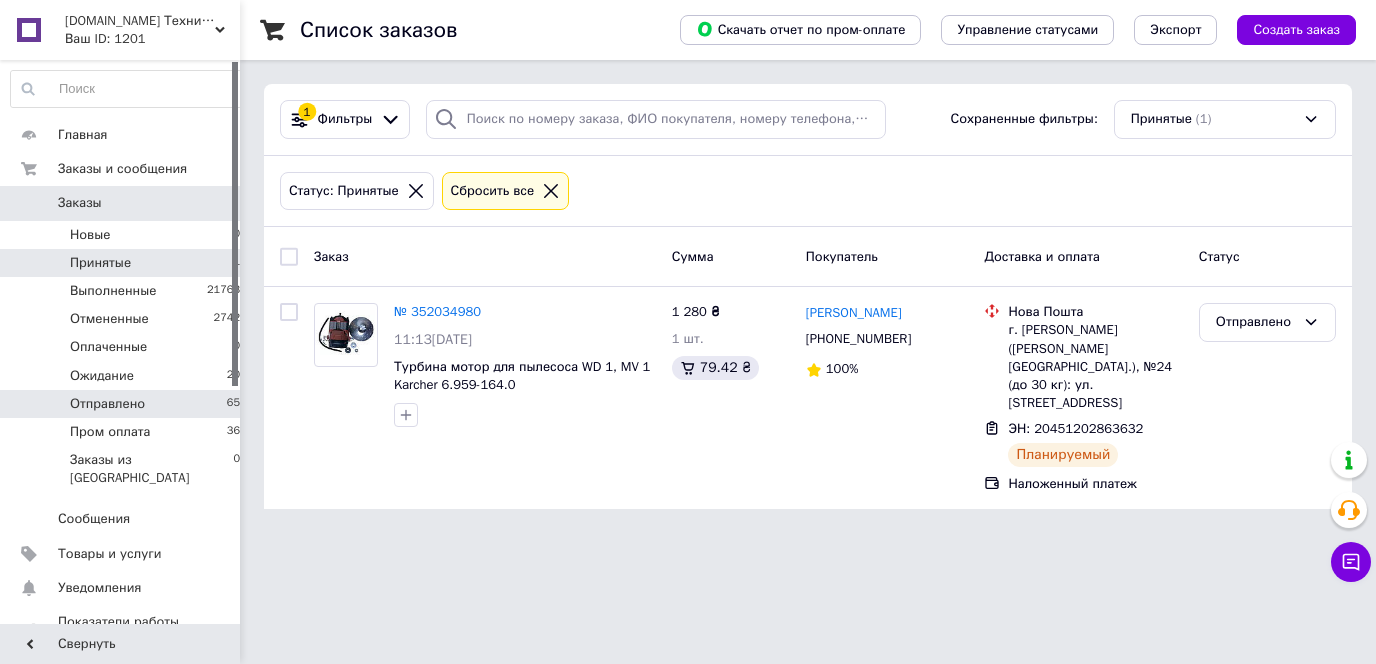 click on "Отправлено 65" at bounding box center [126, 404] 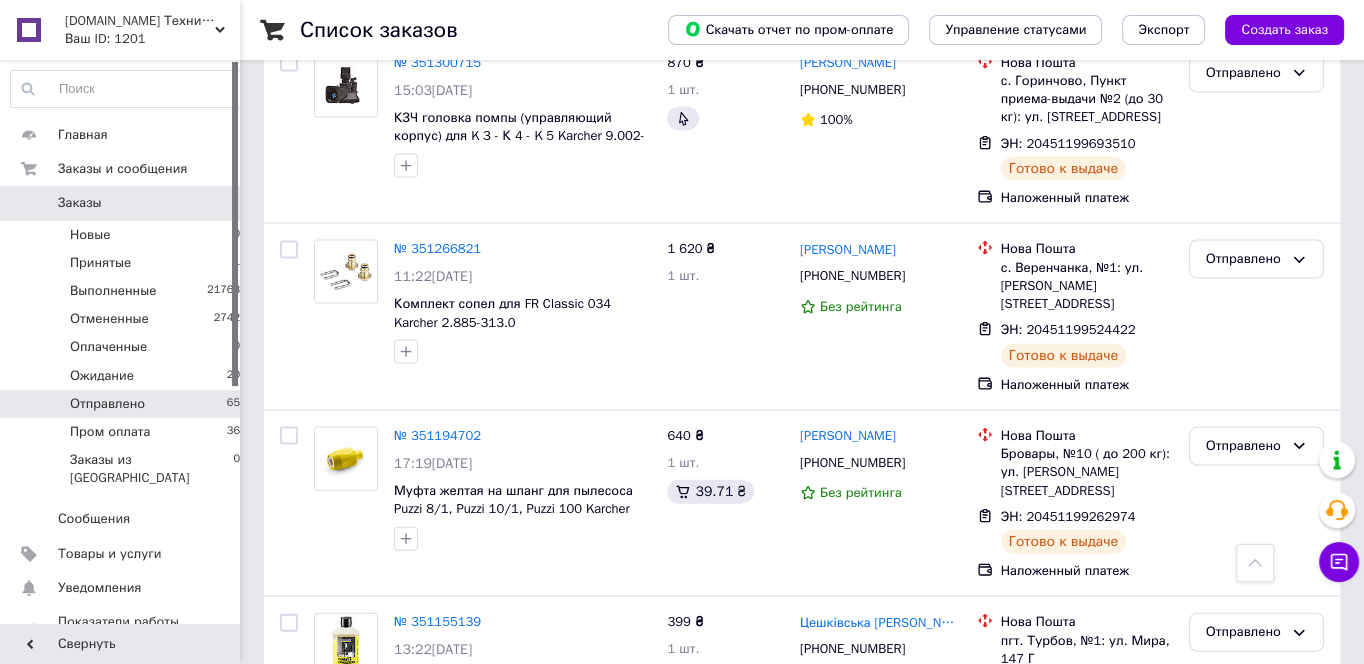 scroll, scrollTop: 11701, scrollLeft: 0, axis: vertical 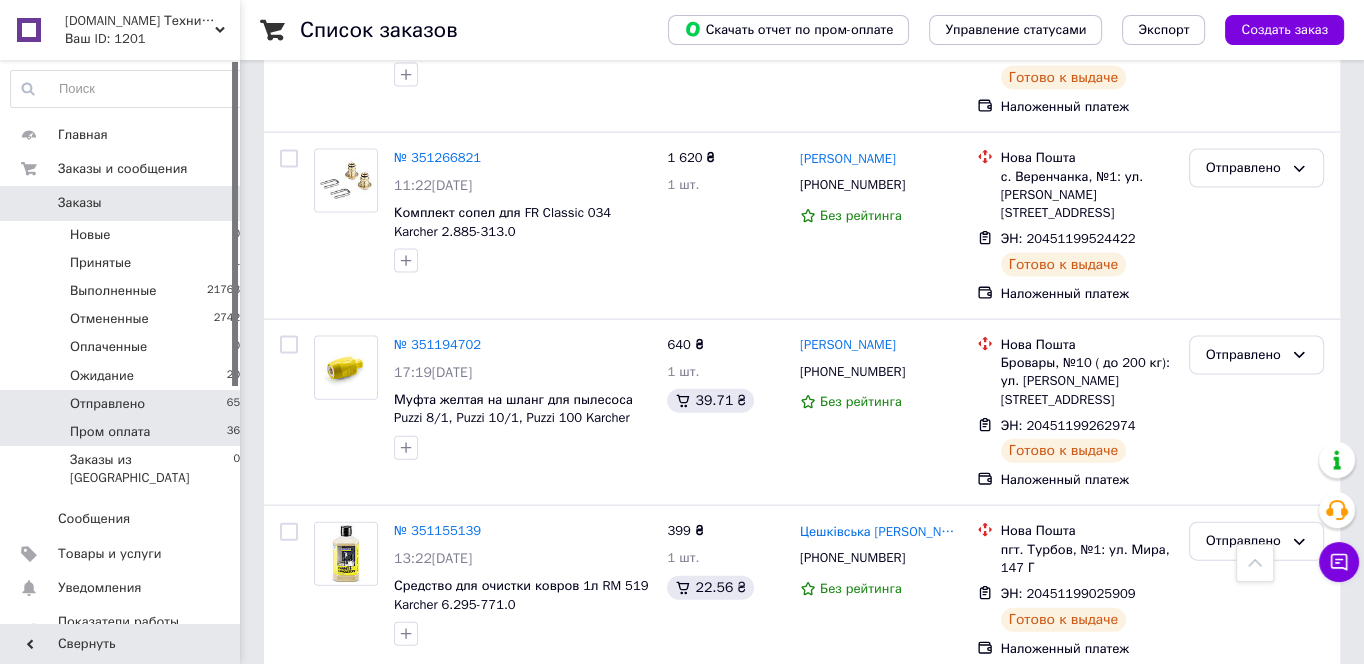 click on "Пром оплата 36" at bounding box center (126, 432) 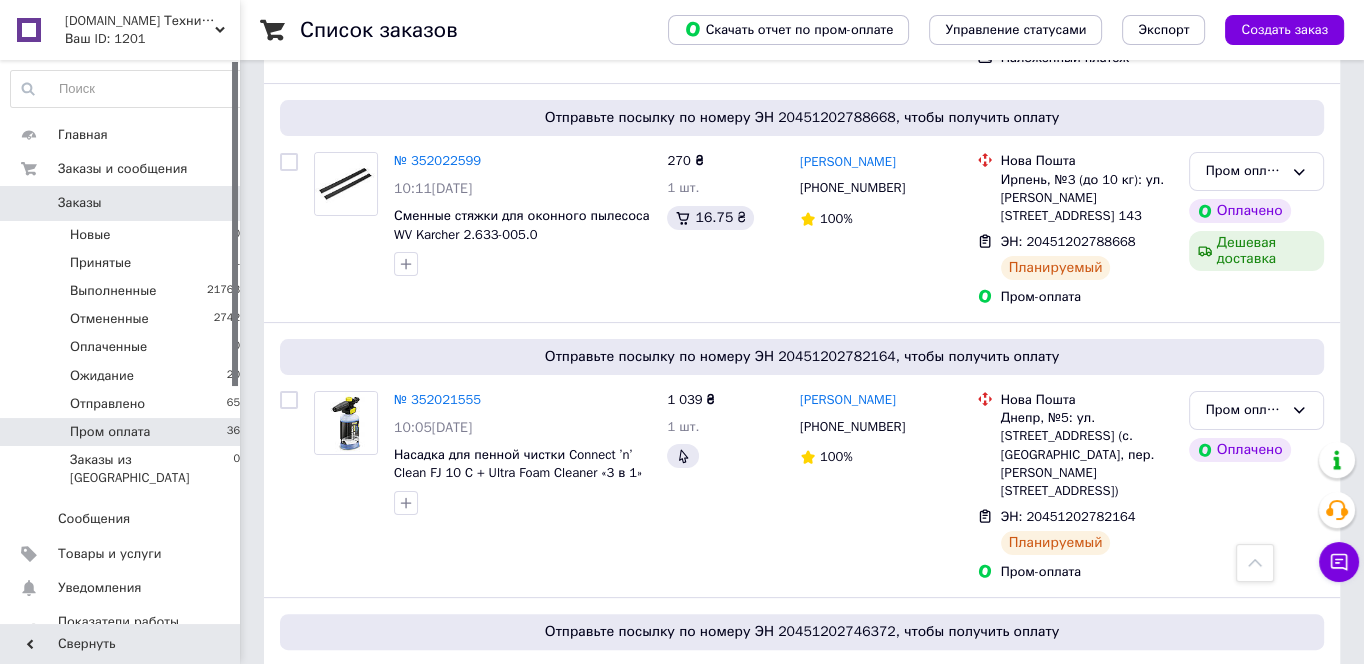 scroll, scrollTop: 0, scrollLeft: 0, axis: both 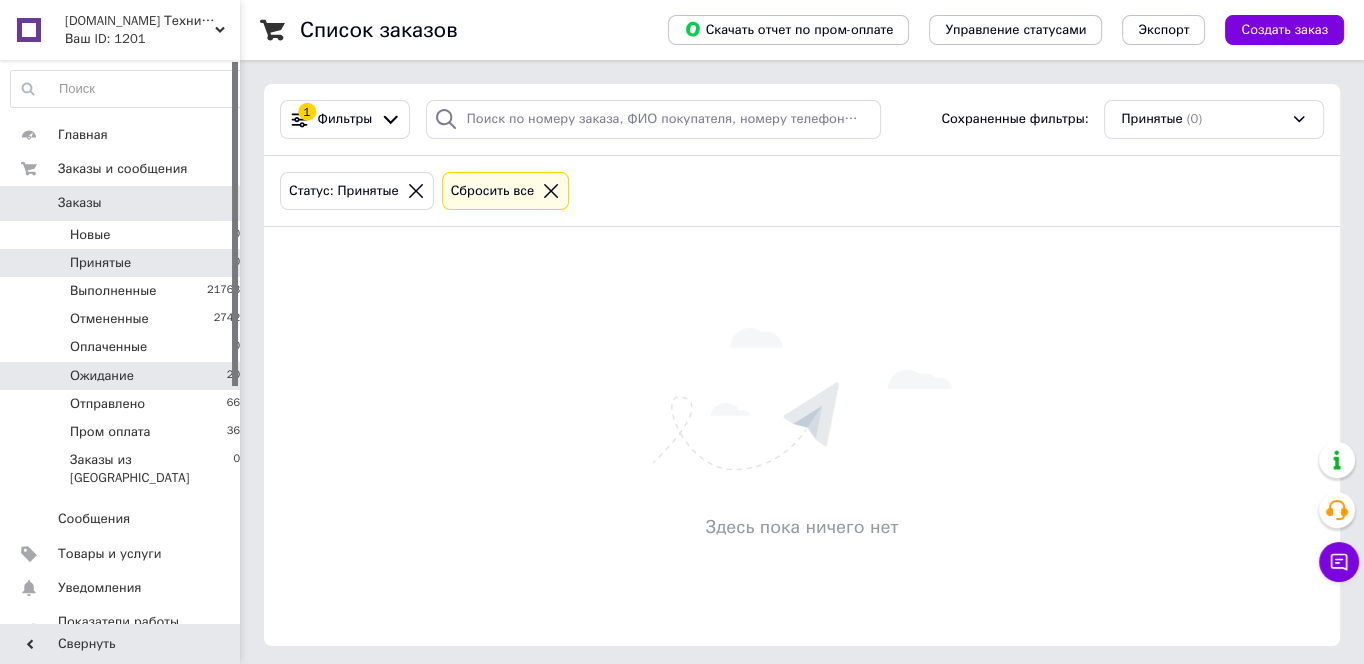 click on "Ожидание 20" at bounding box center [126, 376] 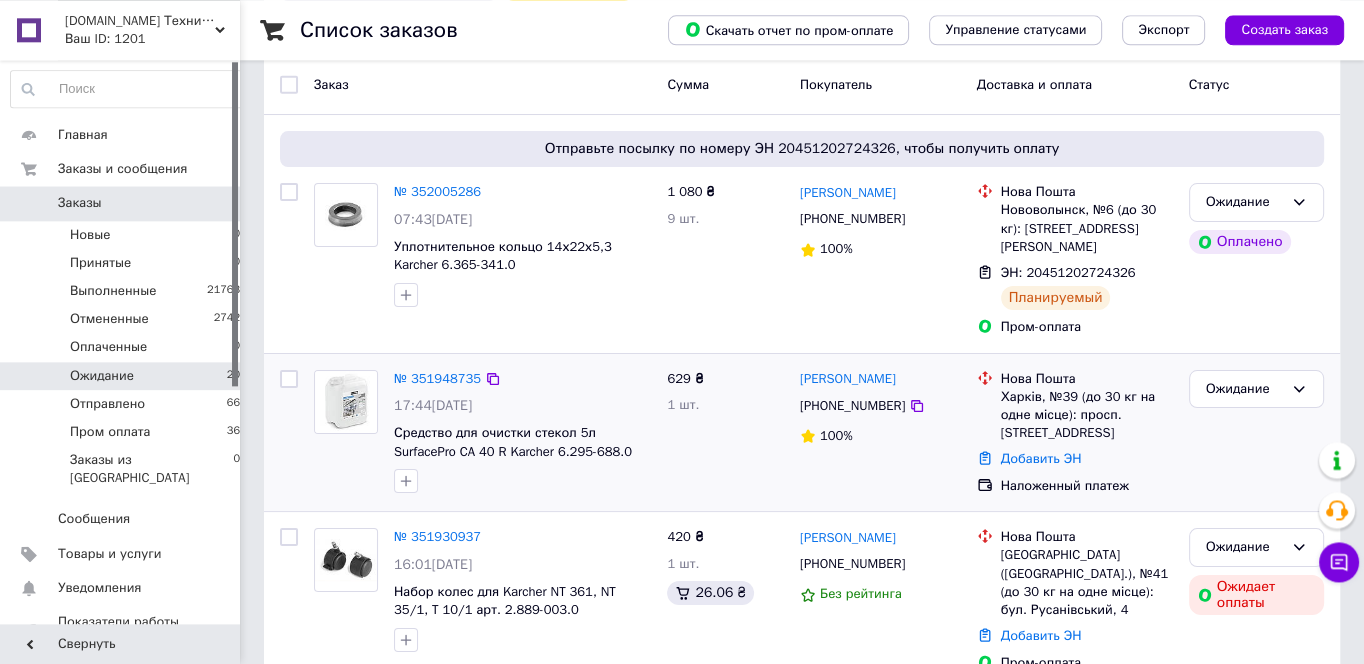 scroll, scrollTop: 215, scrollLeft: 0, axis: vertical 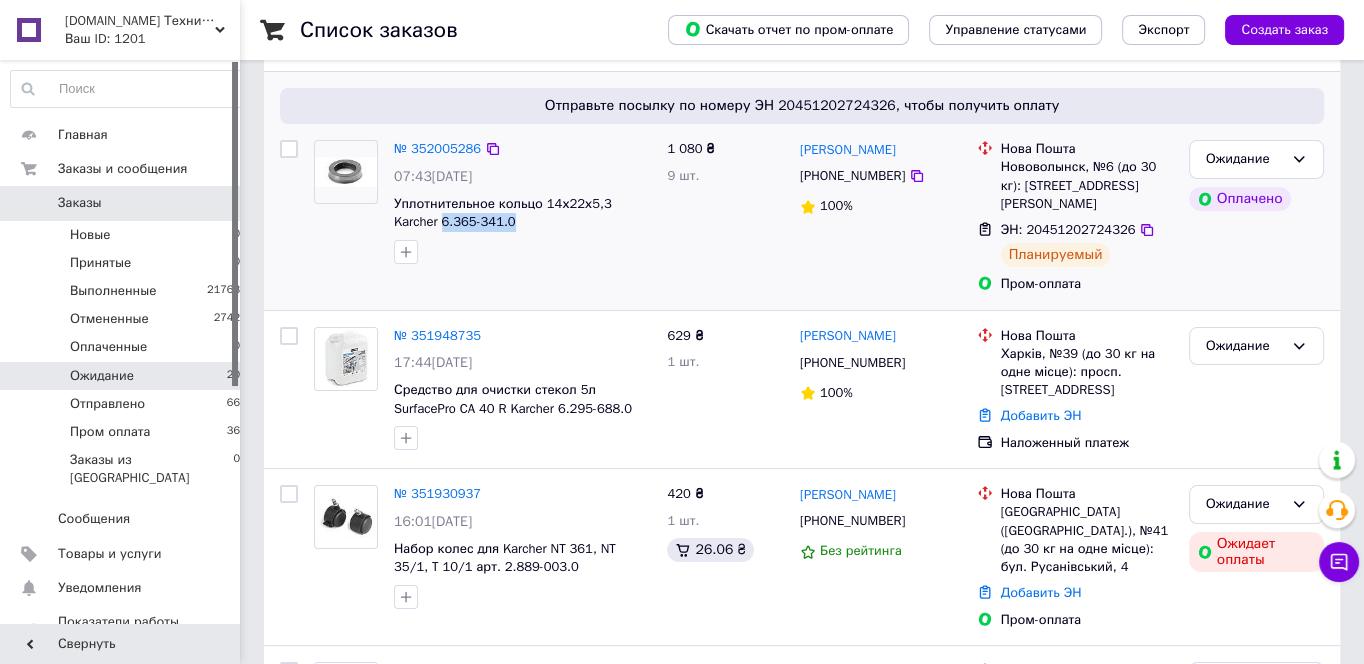 drag, startPoint x: 501, startPoint y: 227, endPoint x: 388, endPoint y: 222, distance: 113.110565 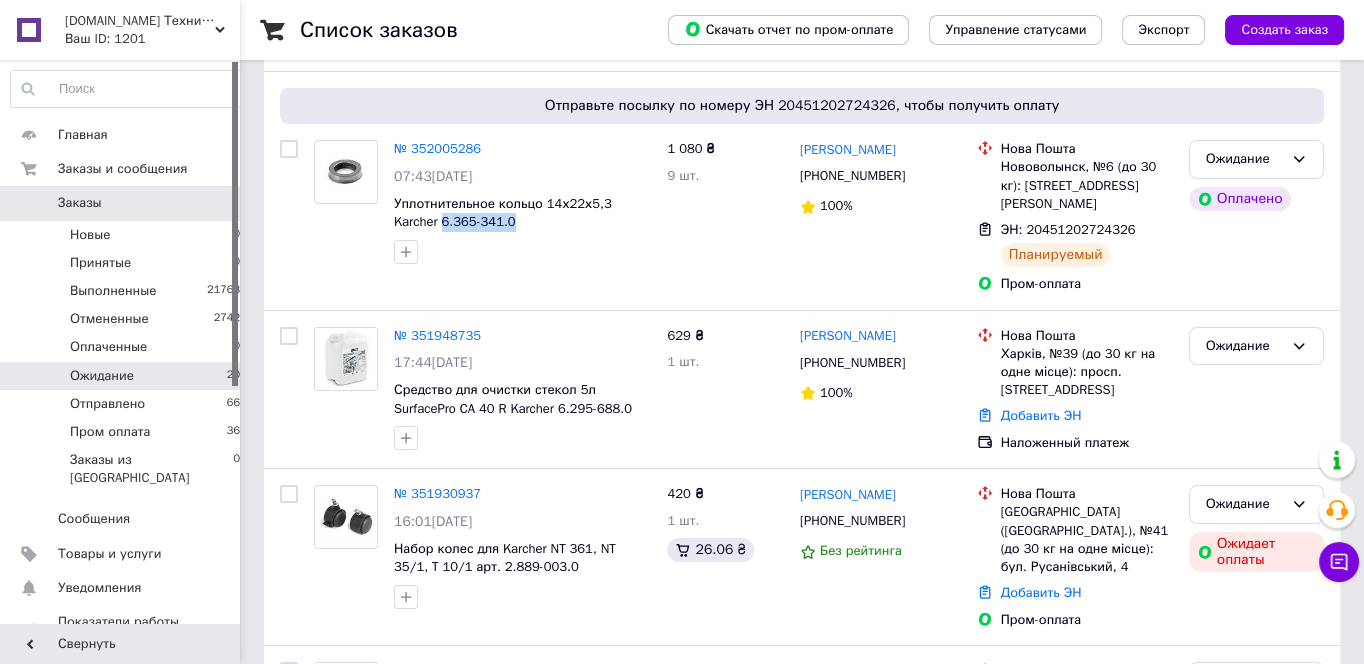 copy on "6.365-341.0" 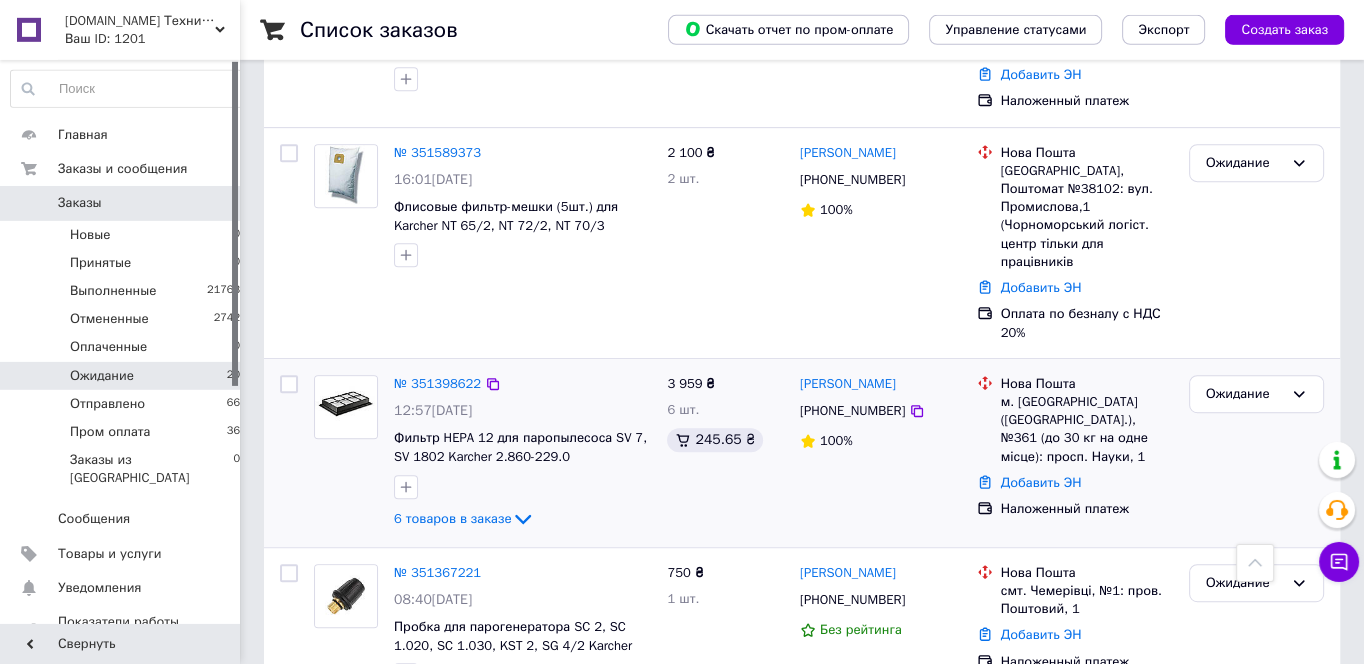 scroll, scrollTop: 860, scrollLeft: 0, axis: vertical 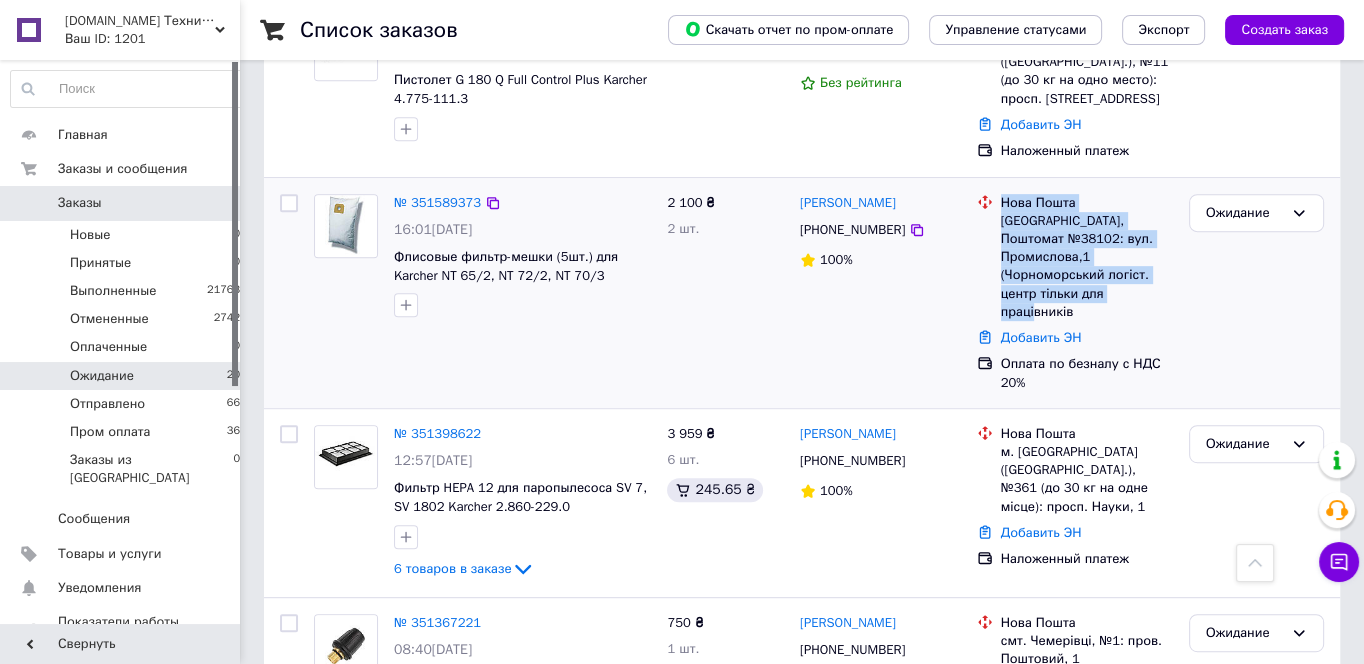 drag, startPoint x: 1105, startPoint y: 279, endPoint x: 990, endPoint y: 191, distance: 144.80676 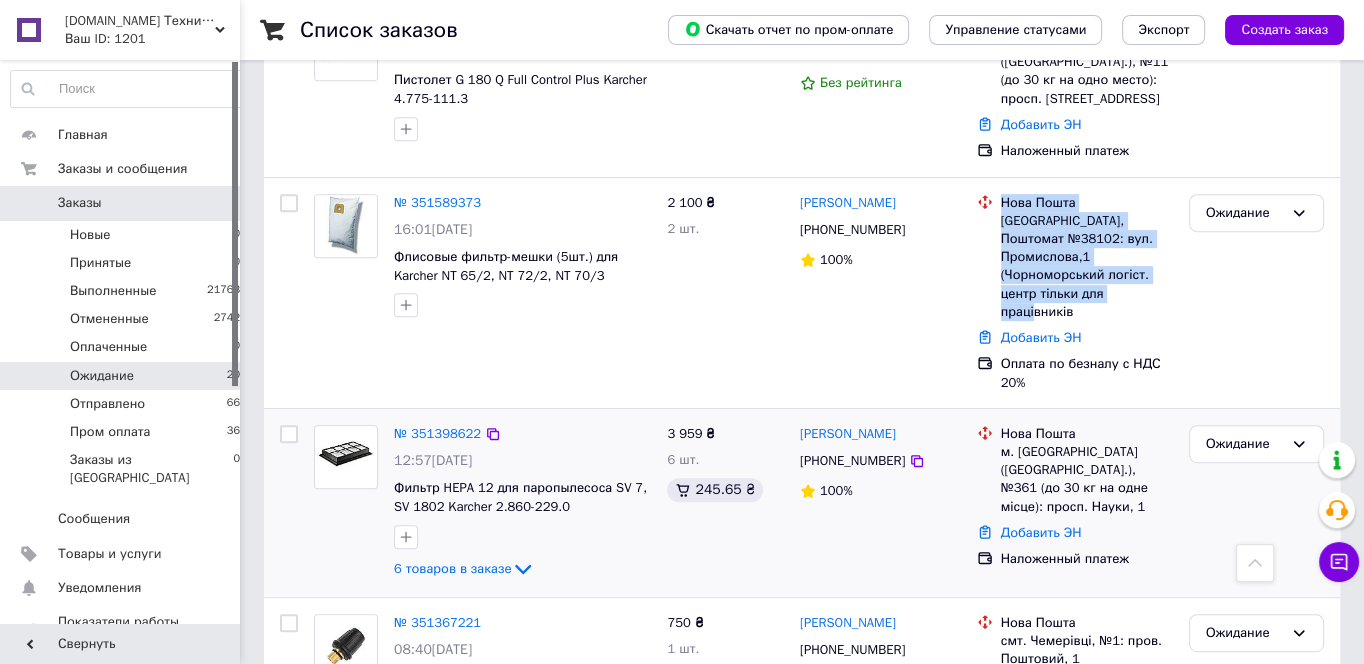 copy on "Палієнко Євгеній" 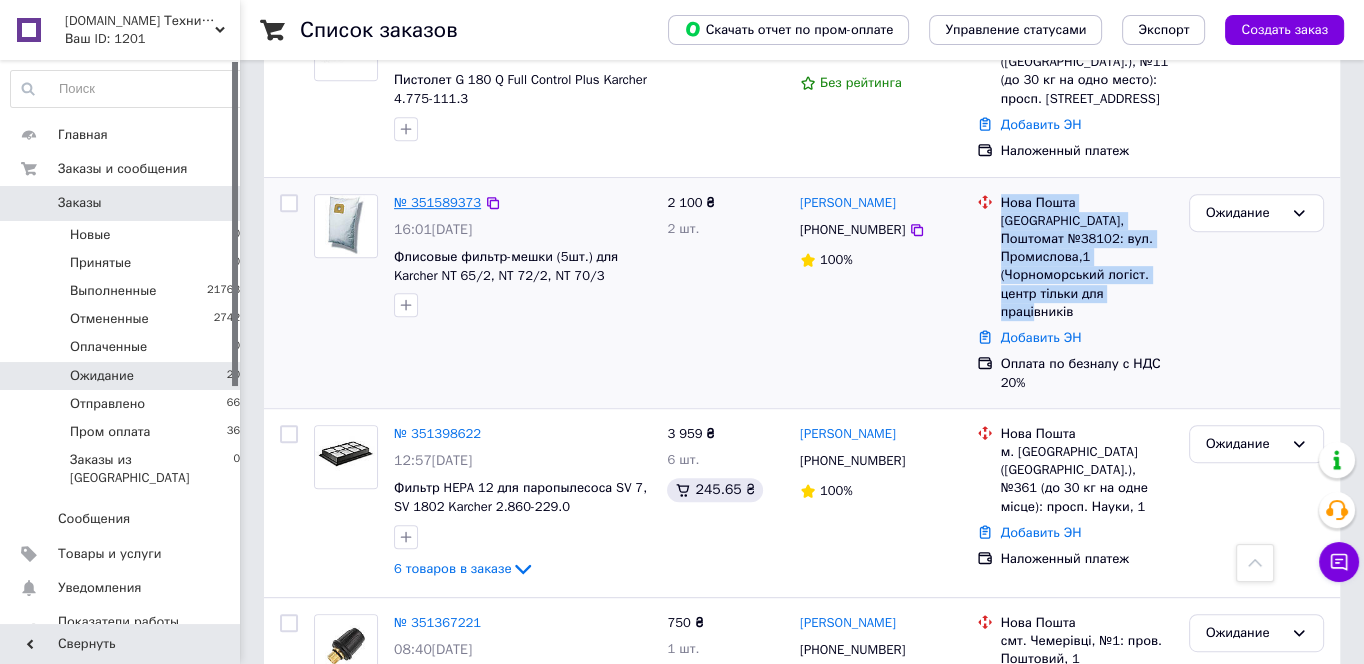click on "№ 351589373" at bounding box center [437, 202] 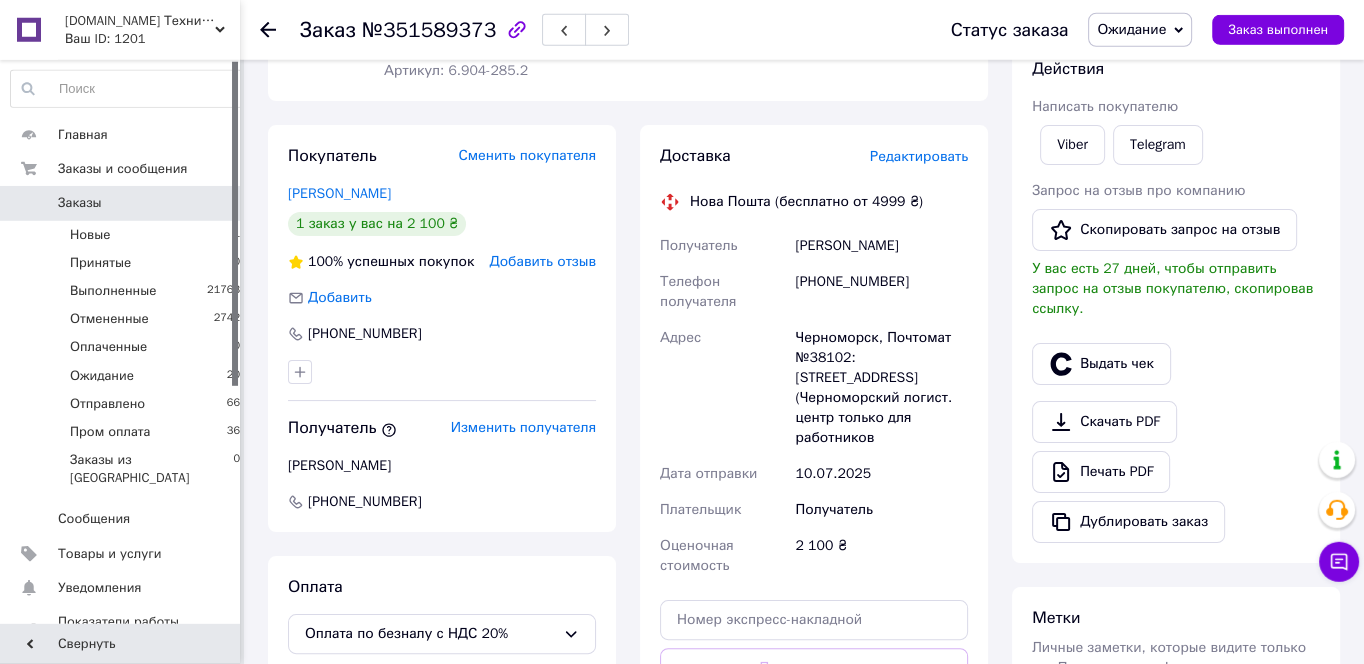 scroll, scrollTop: 322, scrollLeft: 0, axis: vertical 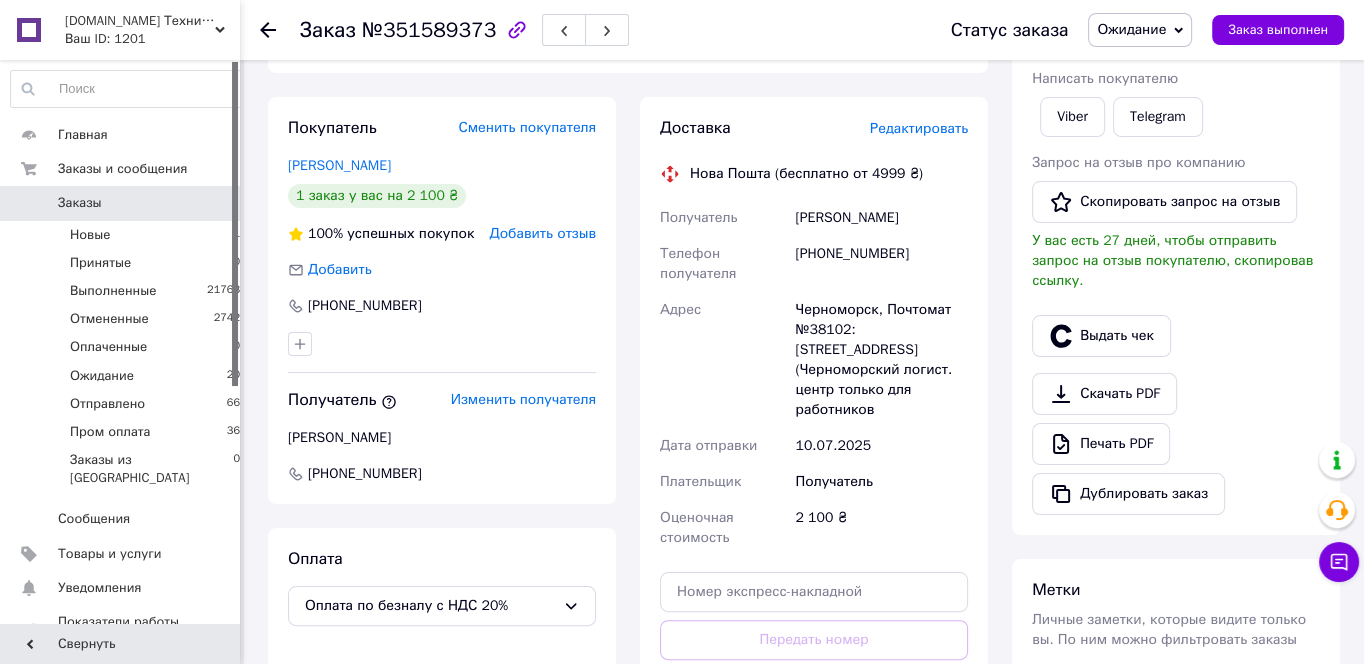 drag, startPoint x: 968, startPoint y: 214, endPoint x: 794, endPoint y: 224, distance: 174.28712 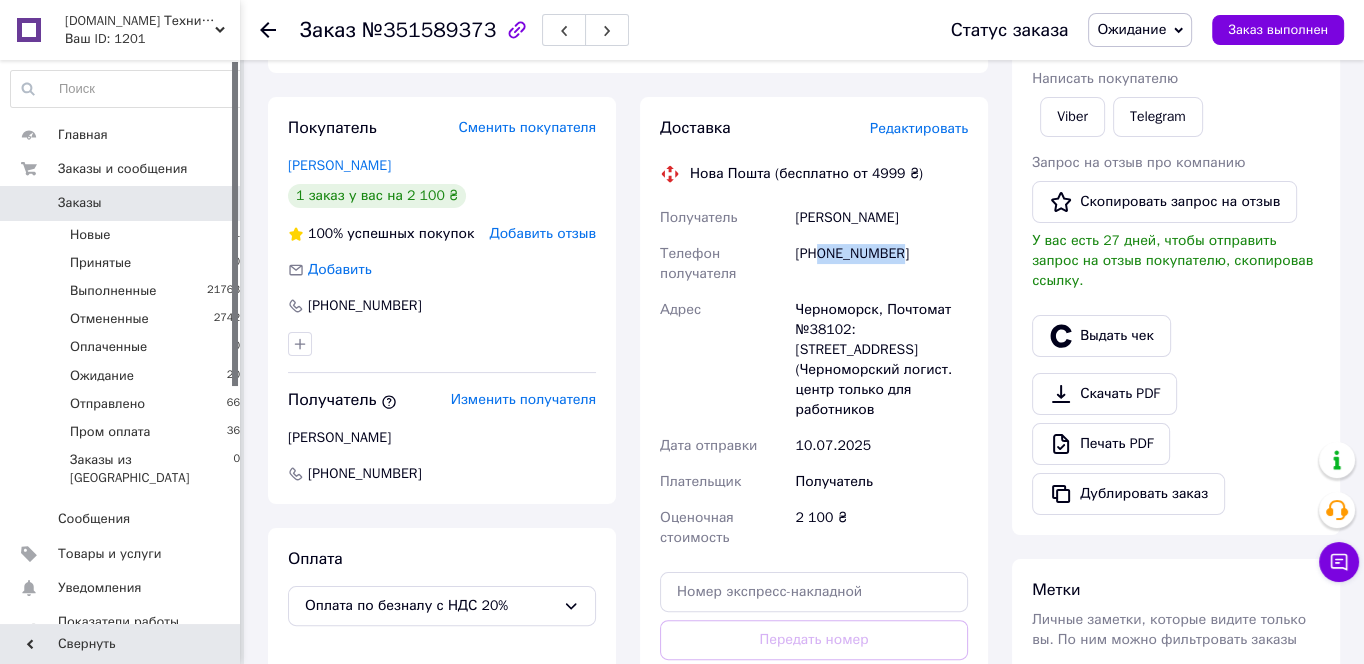 drag, startPoint x: 910, startPoint y: 253, endPoint x: 816, endPoint y: 252, distance: 94.00532 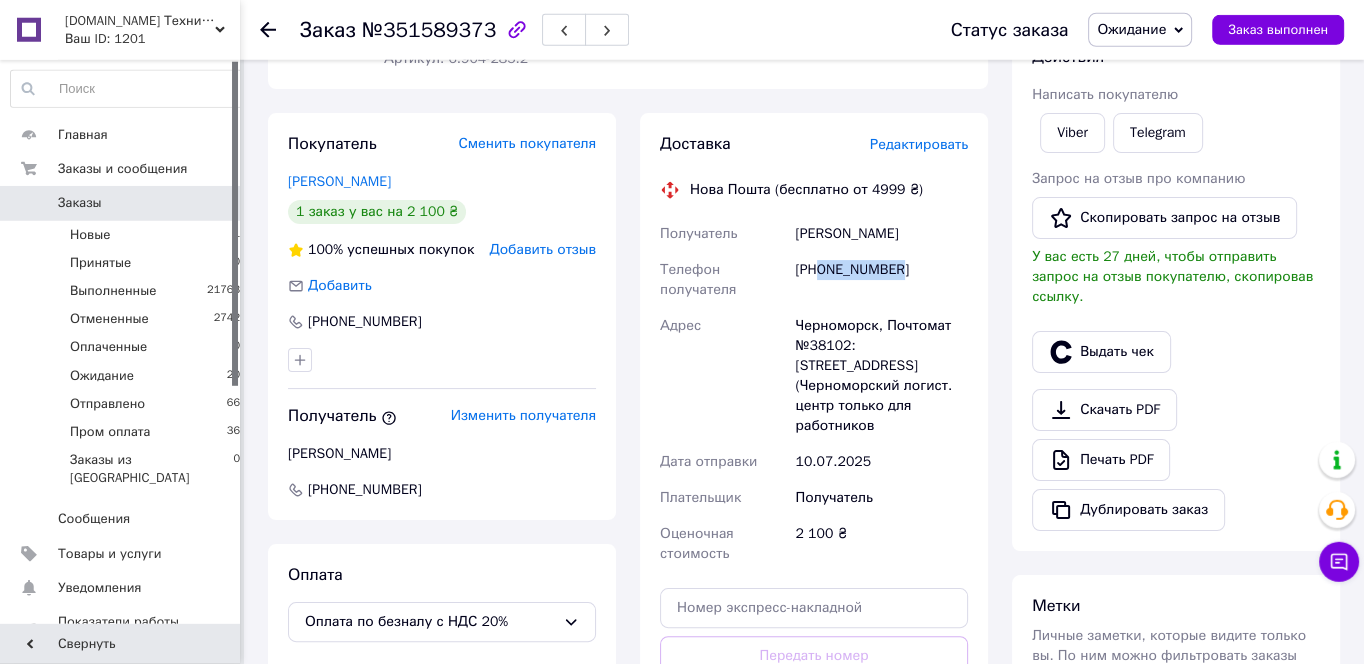scroll, scrollTop: 257, scrollLeft: 0, axis: vertical 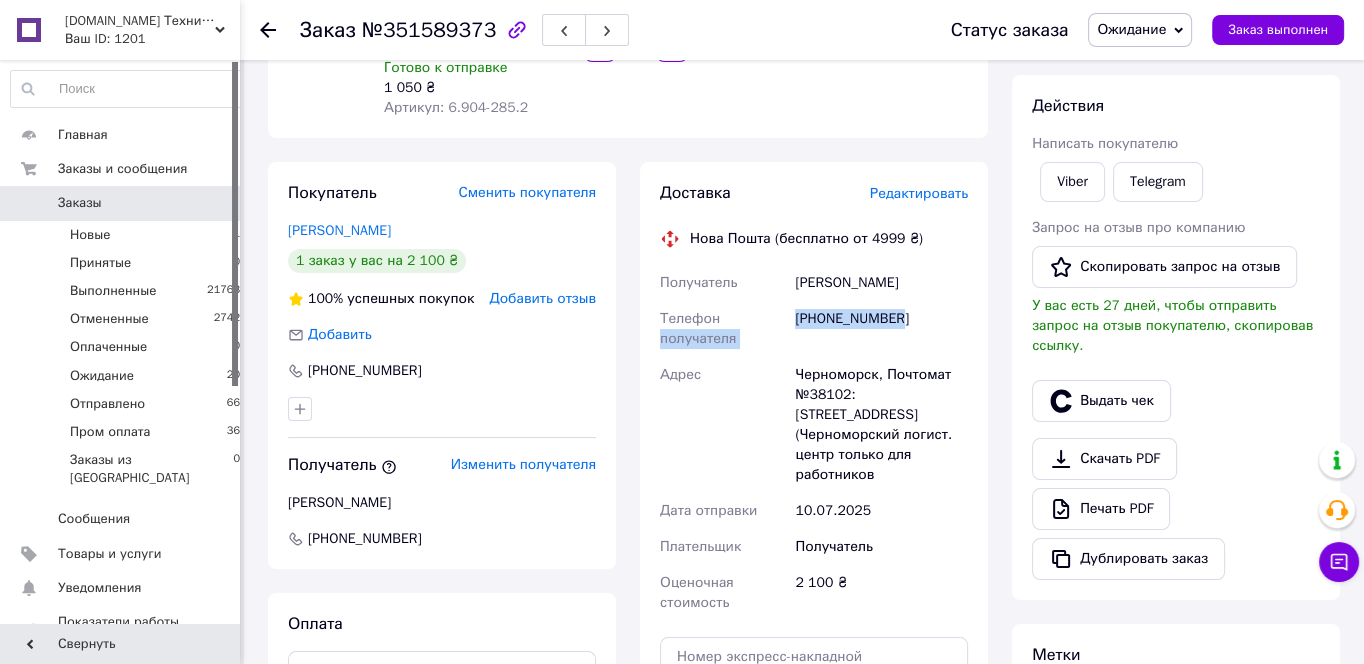 drag, startPoint x: 907, startPoint y: 333, endPoint x: 770, endPoint y: 317, distance: 137.93114 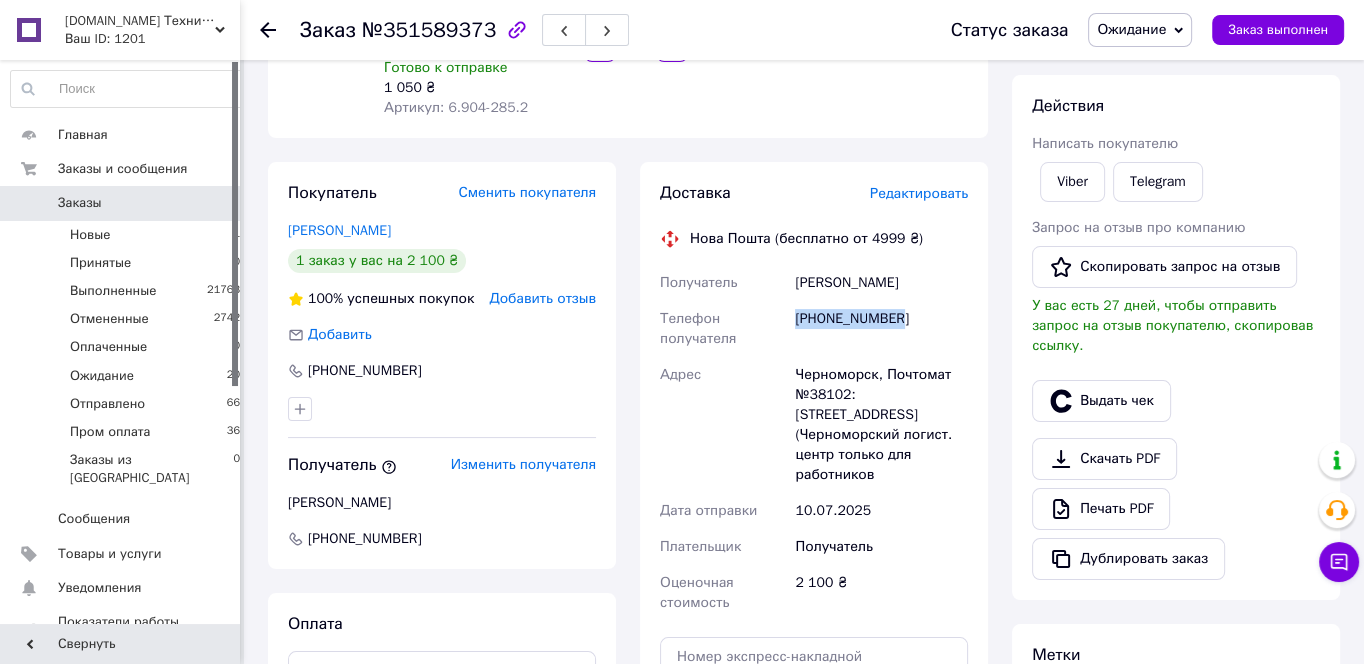 drag, startPoint x: 931, startPoint y: 333, endPoint x: 797, endPoint y: 323, distance: 134.37262 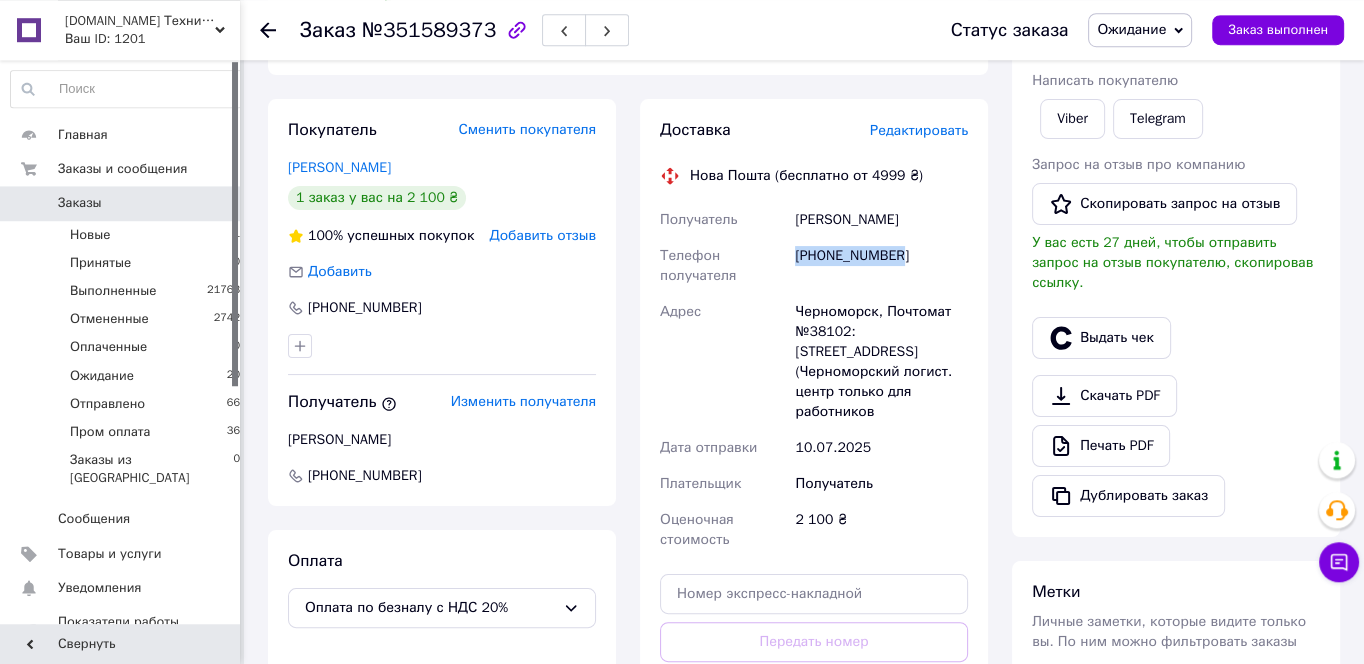 scroll, scrollTop: 430, scrollLeft: 0, axis: vertical 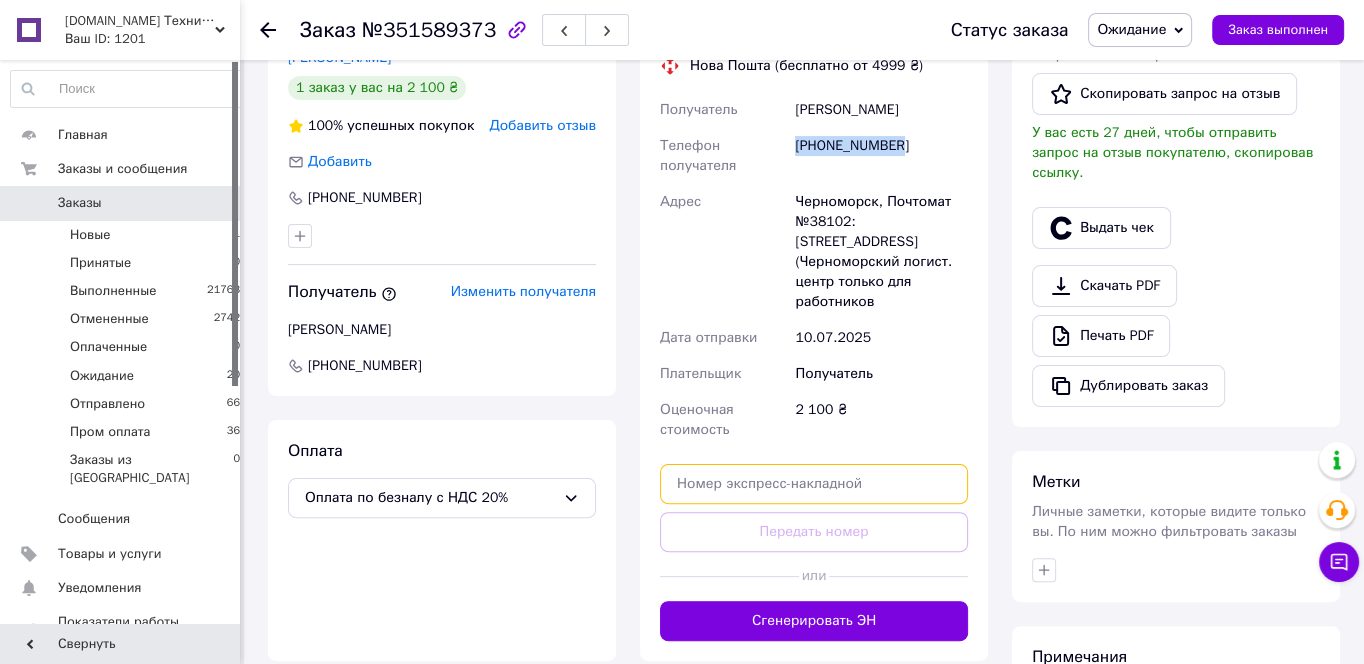 click at bounding box center [814, 484] 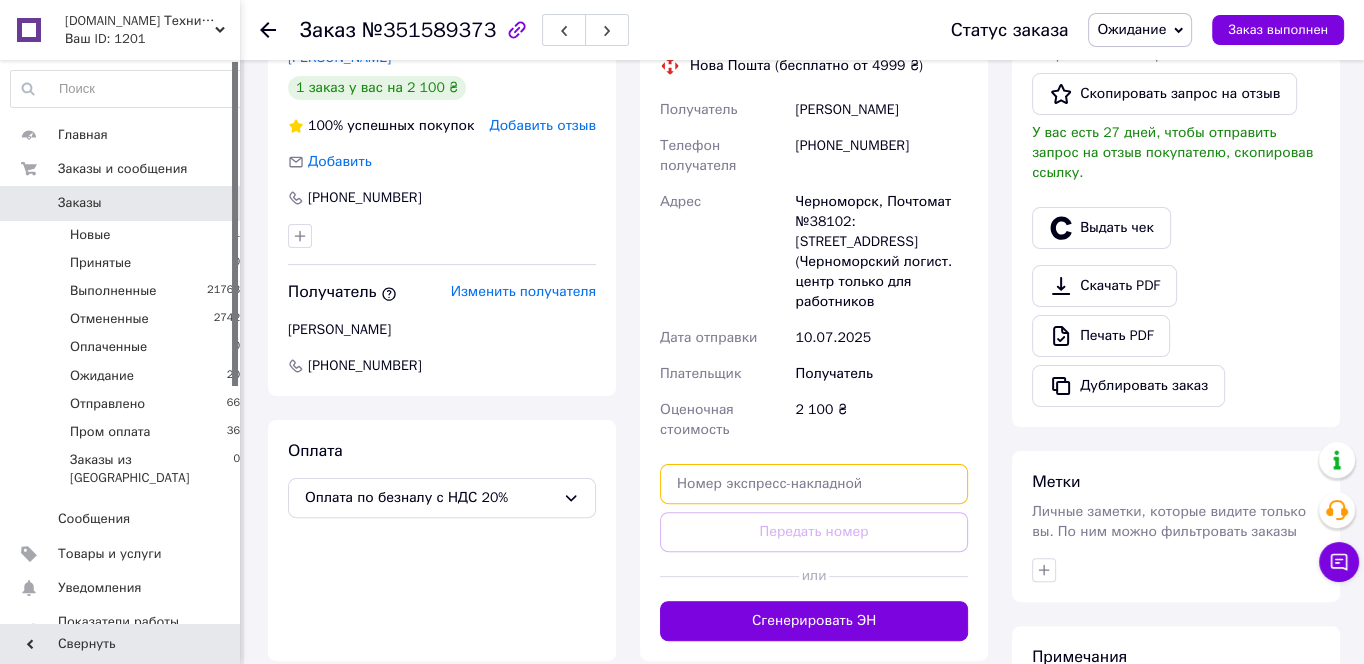 paste on "20451202878748" 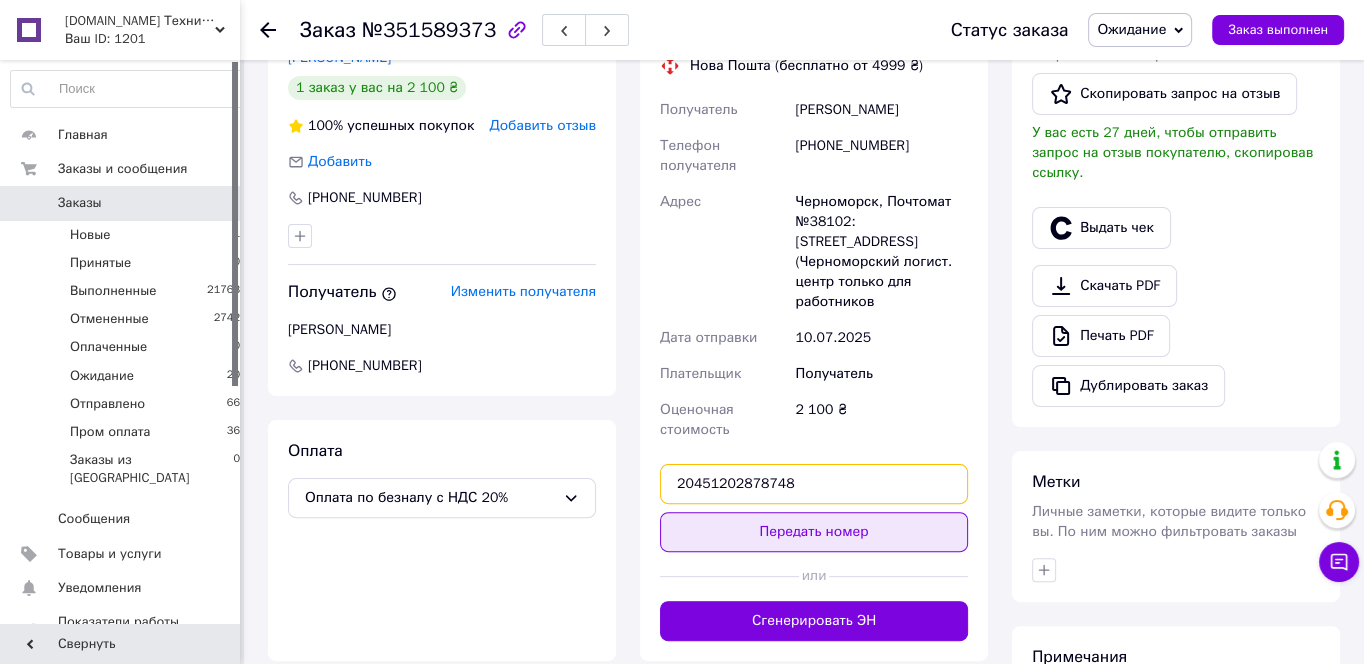 type on "20451202878748" 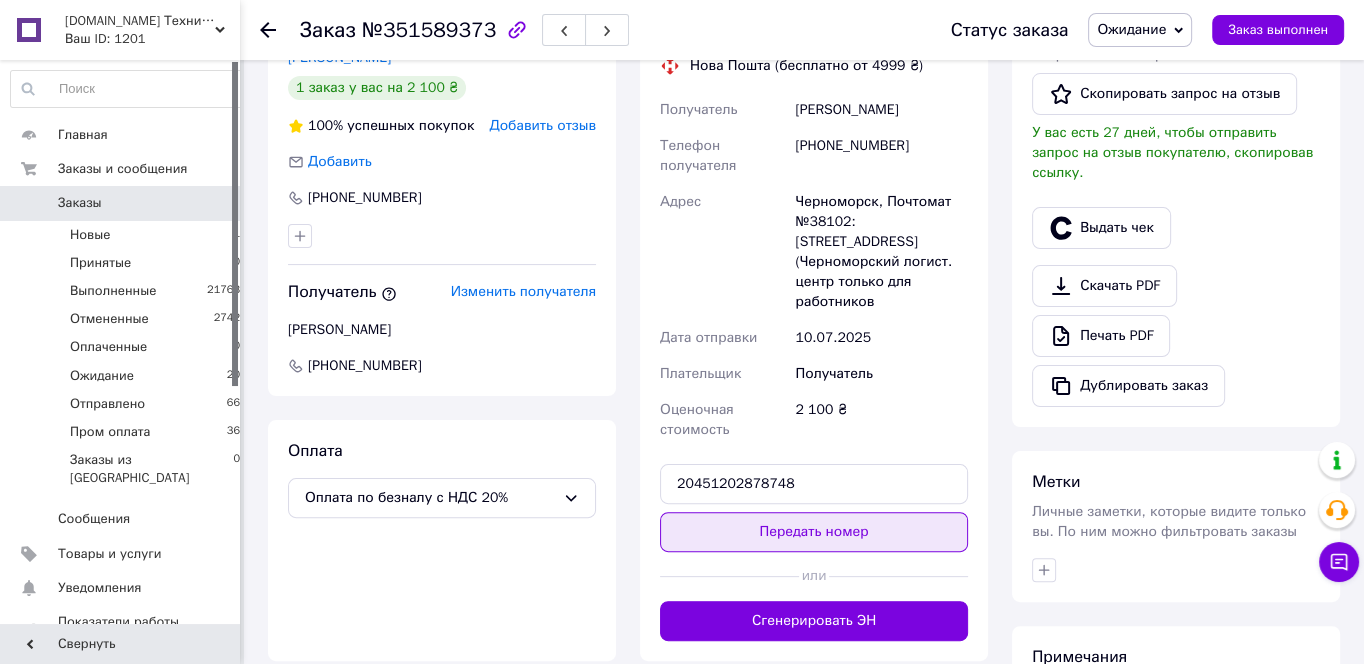 click on "Передать номер" at bounding box center [814, 532] 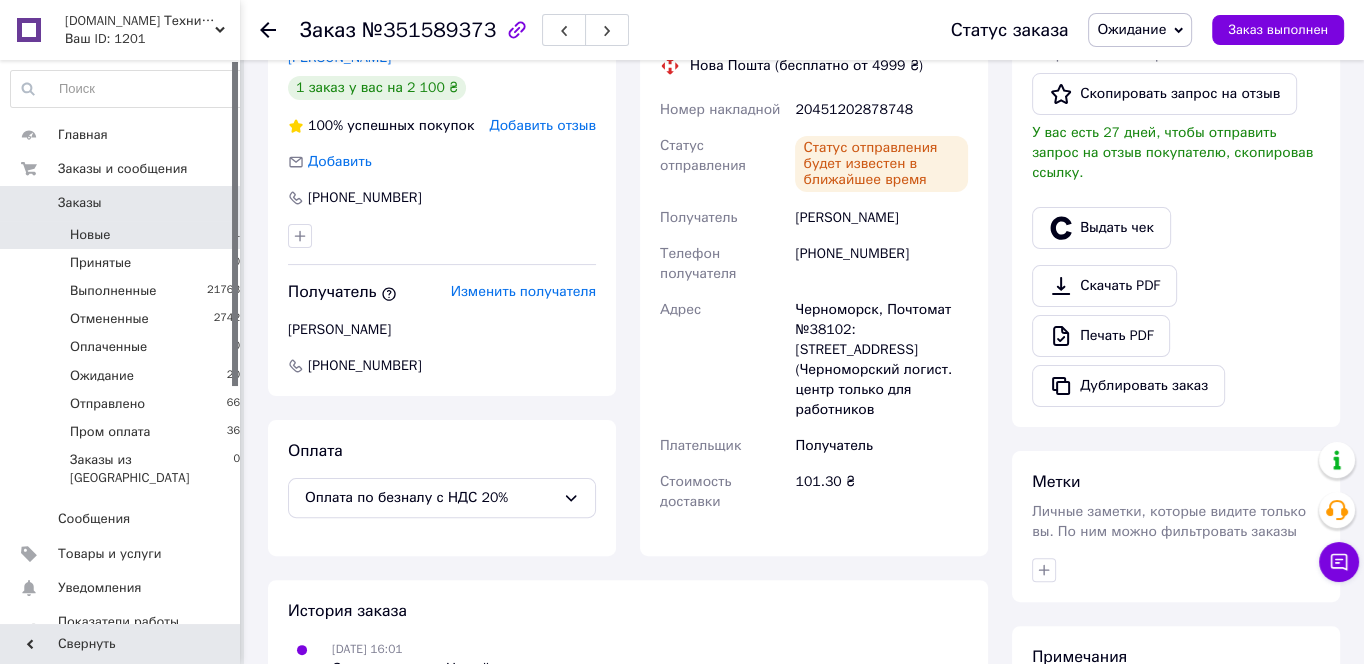 click on "Новые 1" at bounding box center [126, 235] 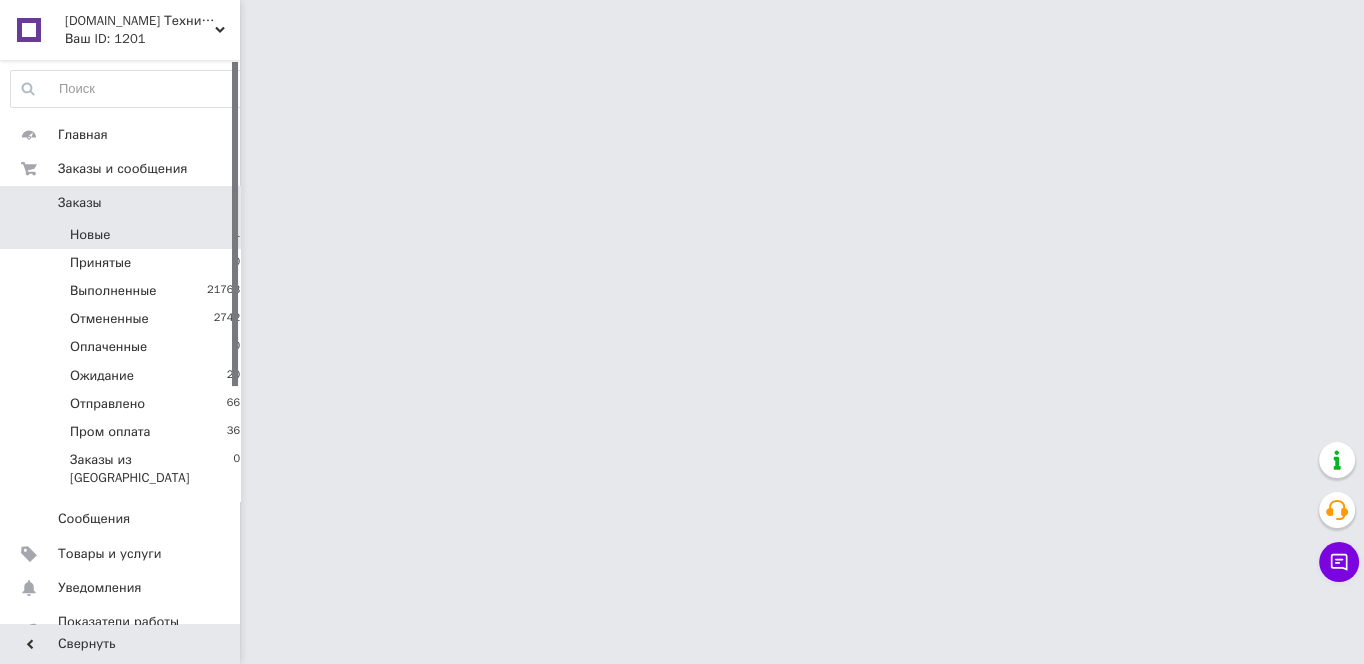 scroll, scrollTop: 0, scrollLeft: 0, axis: both 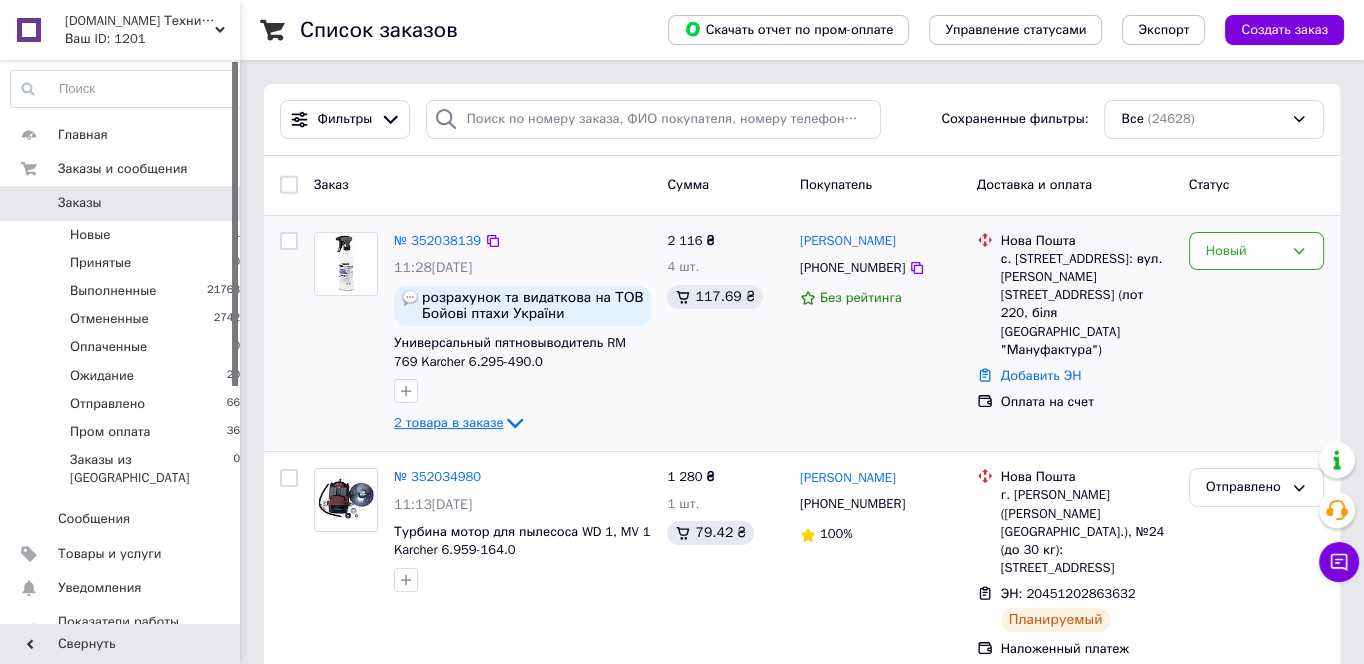 click on "2 товара в заказе" at bounding box center (448, 422) 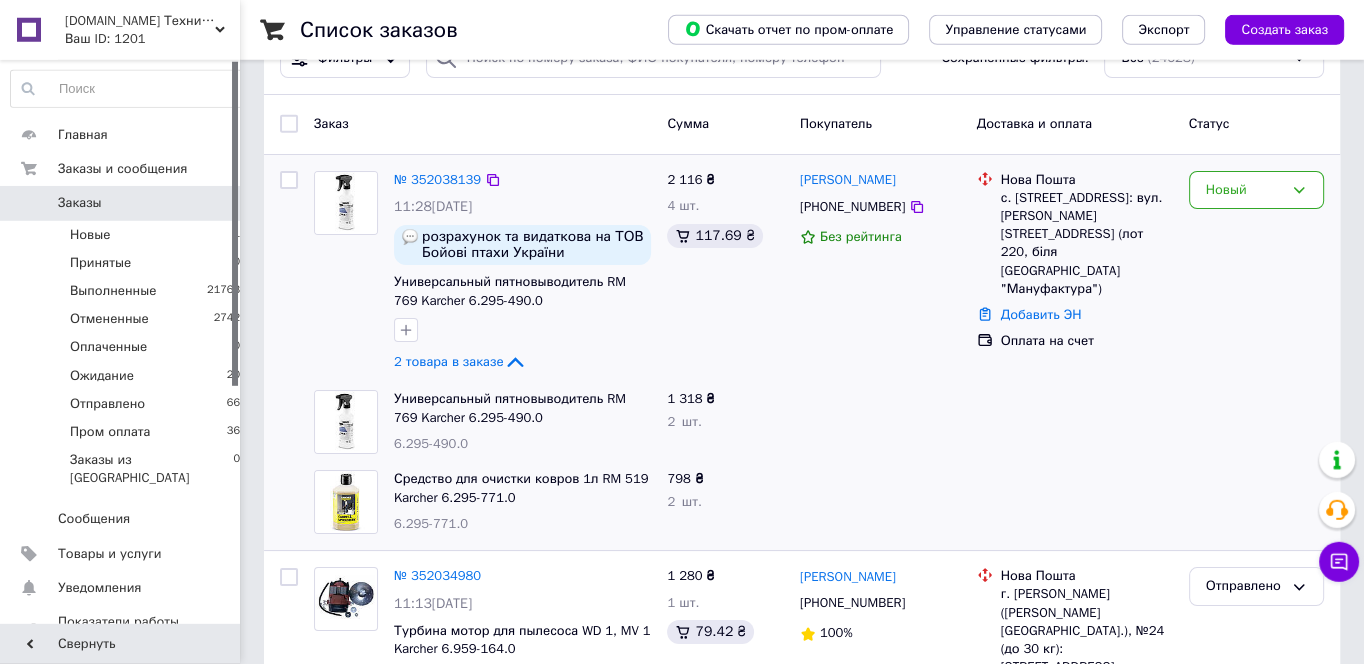 scroll, scrollTop: 107, scrollLeft: 0, axis: vertical 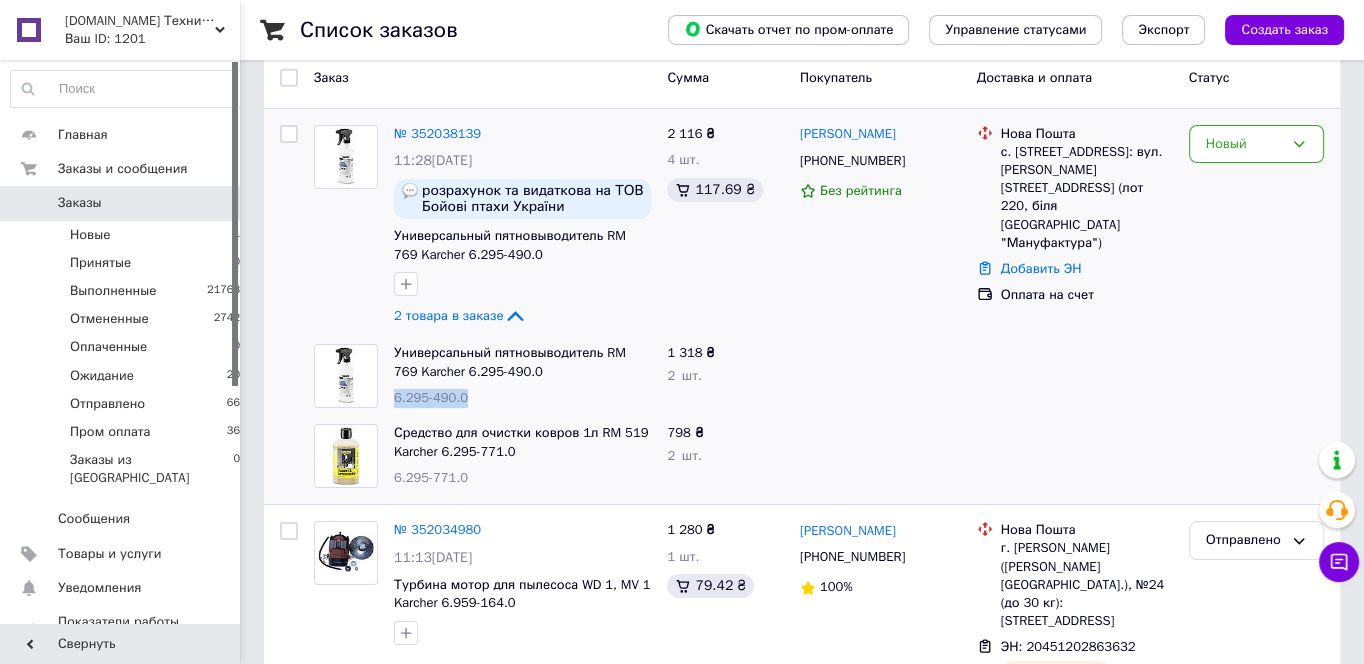 drag, startPoint x: 481, startPoint y: 406, endPoint x: 392, endPoint y: 395, distance: 89.6772 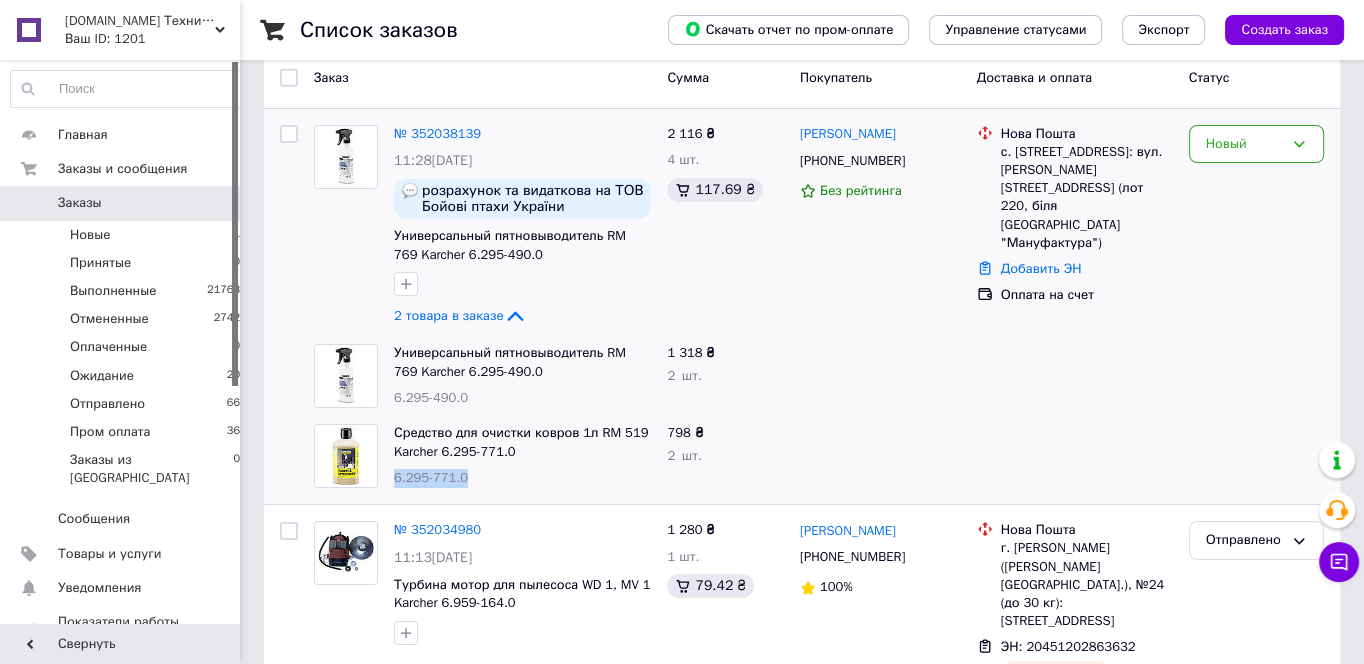 drag, startPoint x: 475, startPoint y: 479, endPoint x: 396, endPoint y: 476, distance: 79.05694 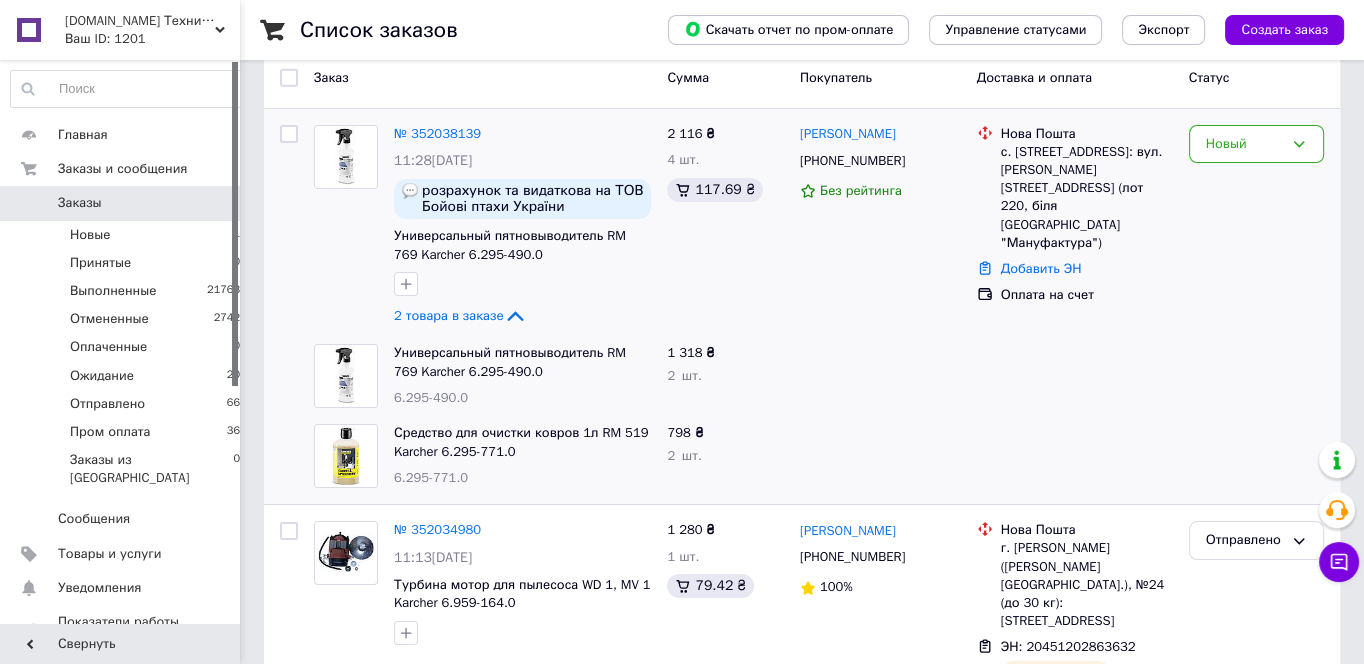 click on "Универсальный пятновыводитель RM 769 Karcher 6.295-490.0 6.295-490.0" at bounding box center [522, 376] 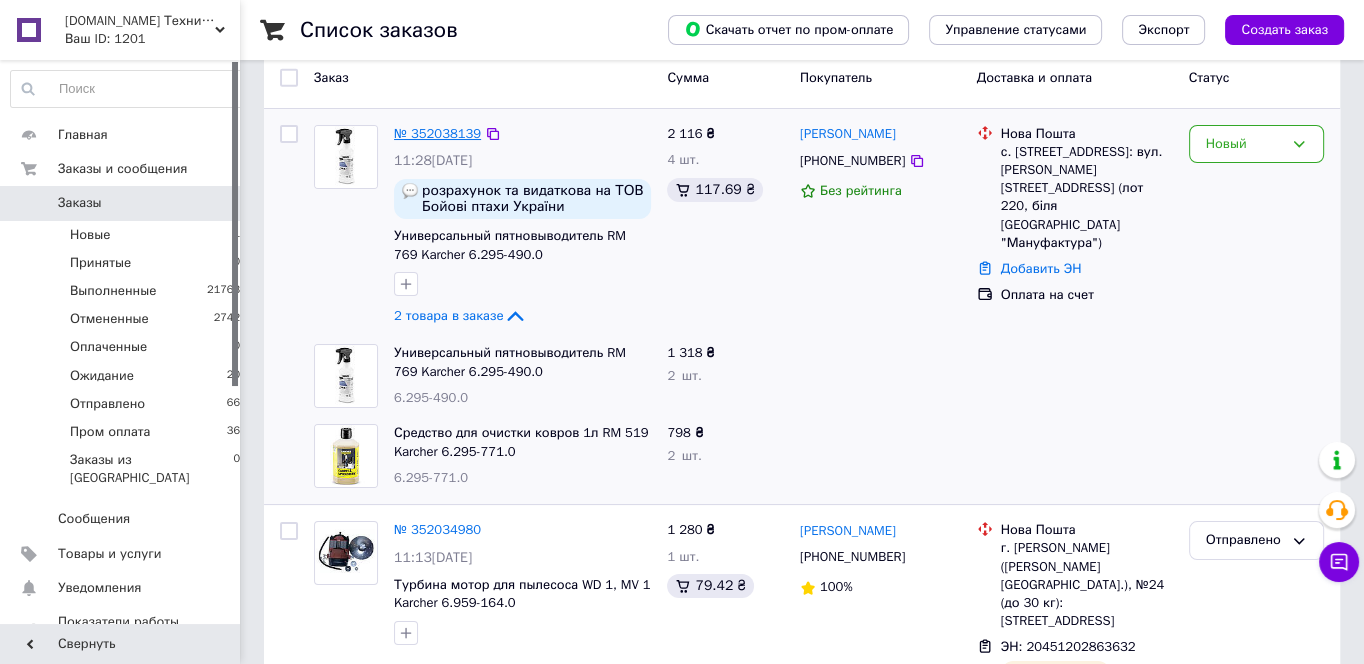 click on "№ 352038139" at bounding box center [437, 133] 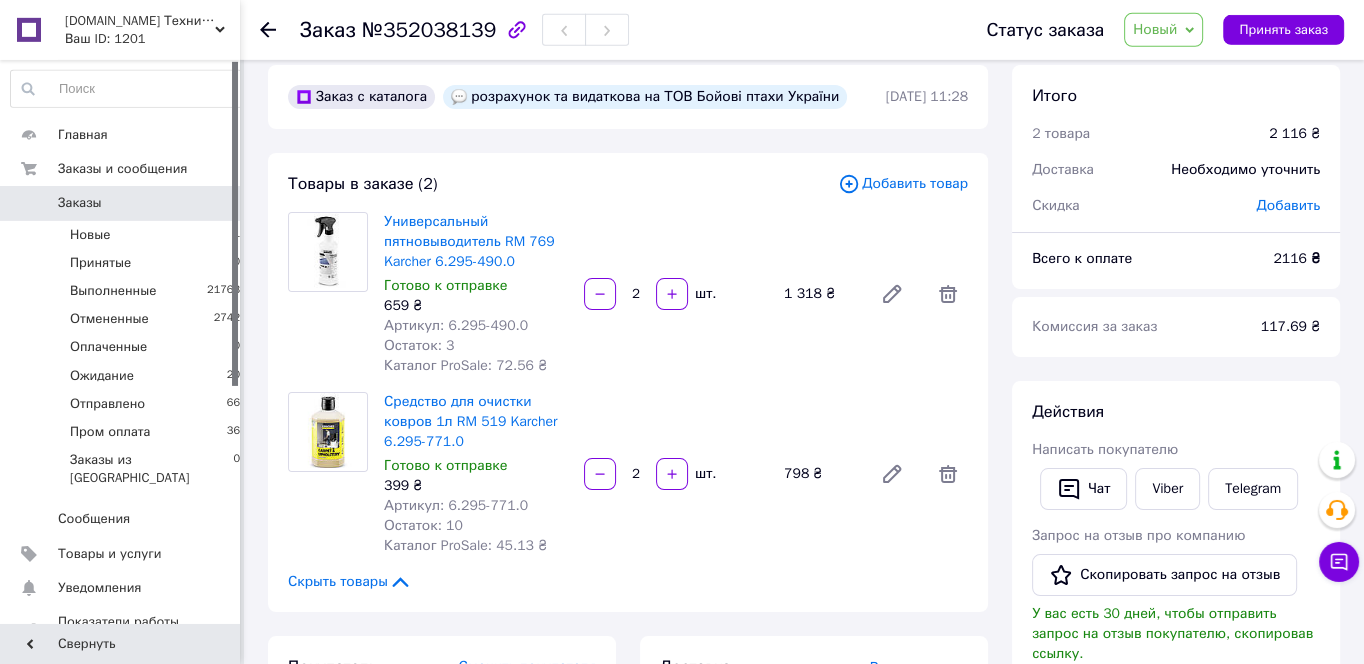 scroll, scrollTop: 0, scrollLeft: 0, axis: both 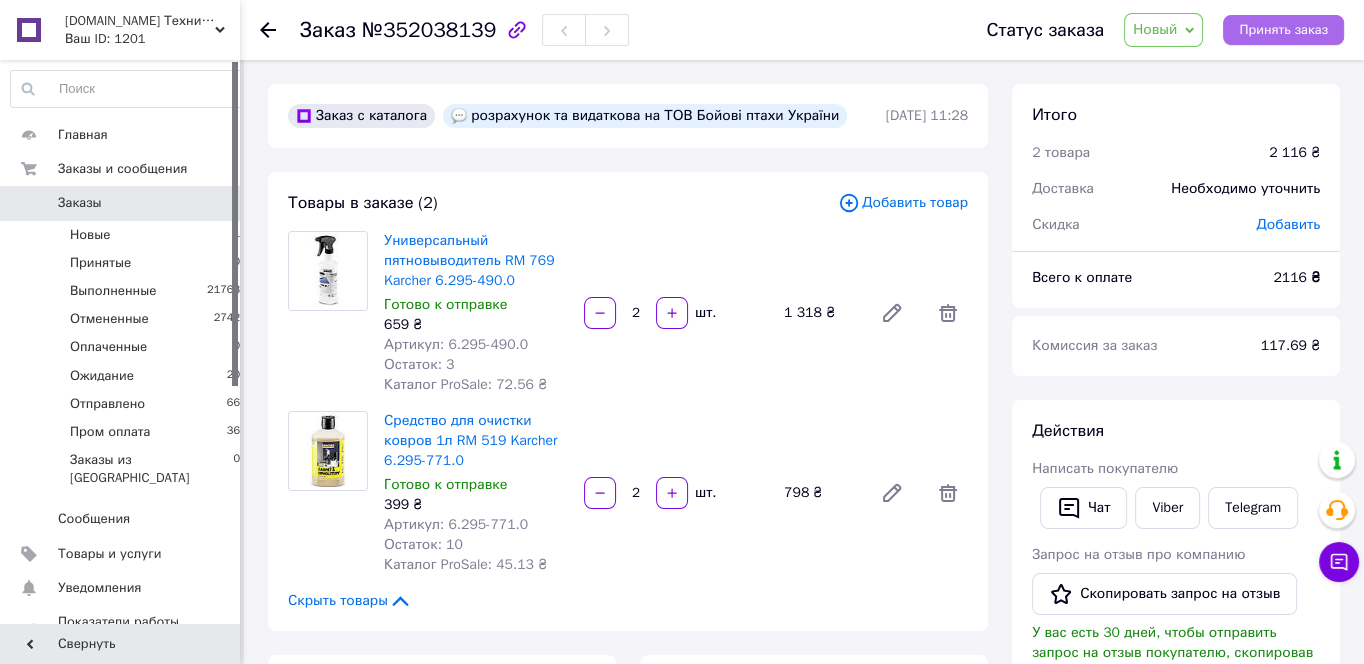 drag, startPoint x: 1291, startPoint y: 29, endPoint x: 1279, endPoint y: 36, distance: 13.892444 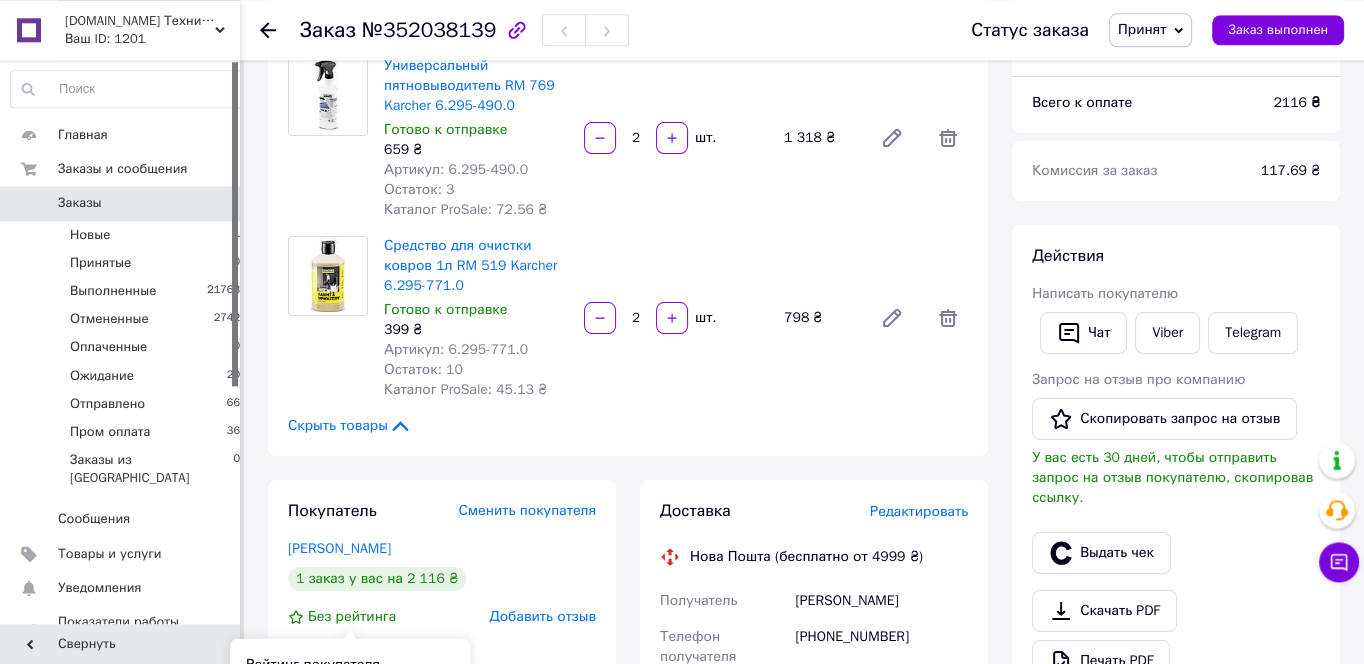 scroll, scrollTop: 0, scrollLeft: 0, axis: both 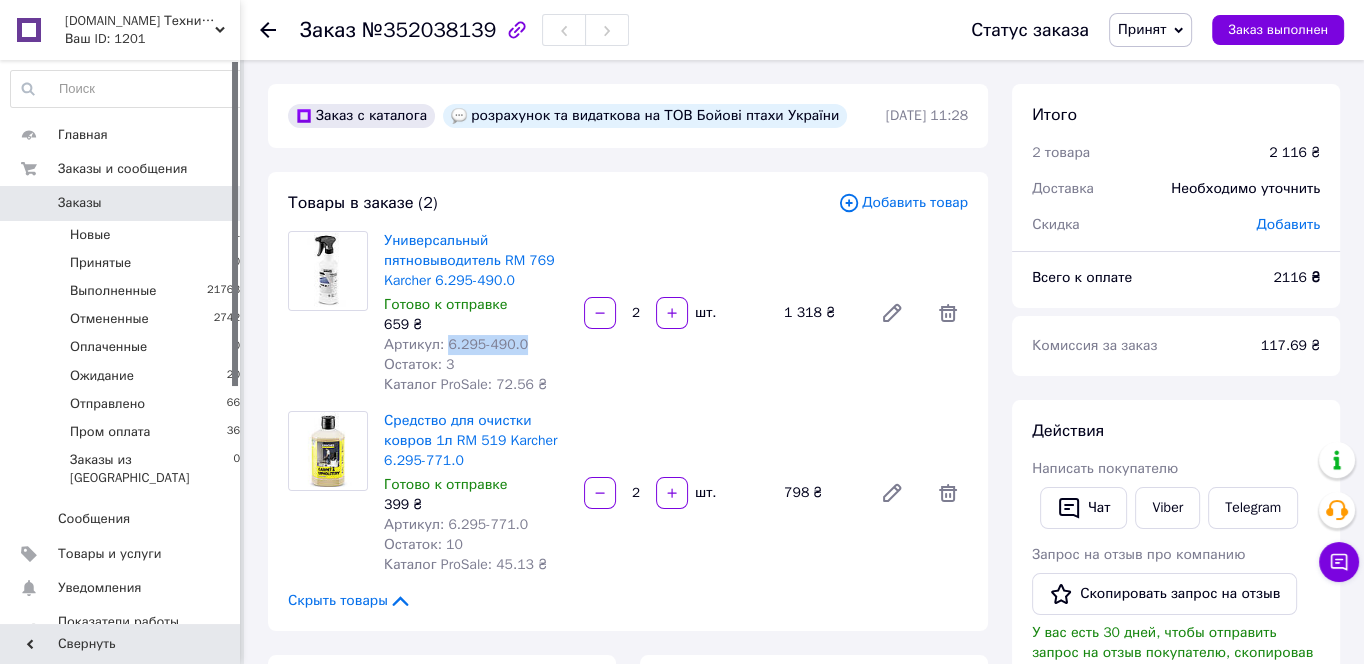 drag, startPoint x: 457, startPoint y: 341, endPoint x: 443, endPoint y: 346, distance: 14.866069 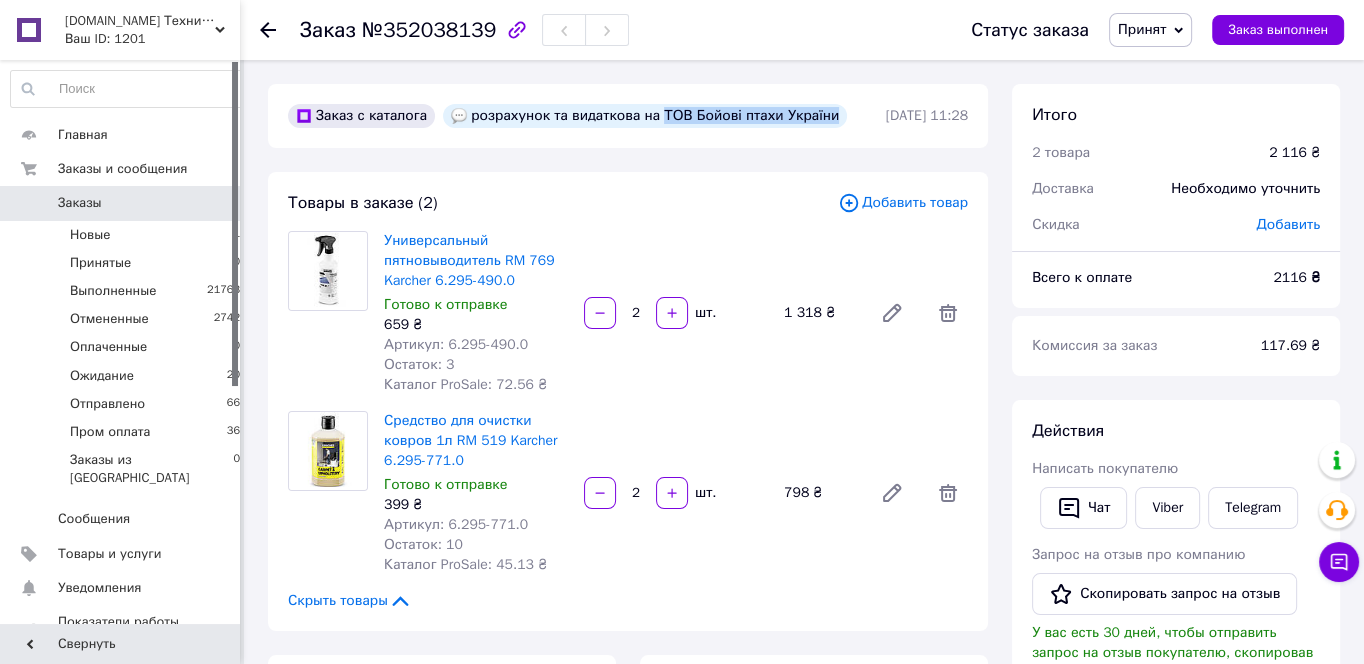 drag, startPoint x: 646, startPoint y: 117, endPoint x: 814, endPoint y: 125, distance: 168.19037 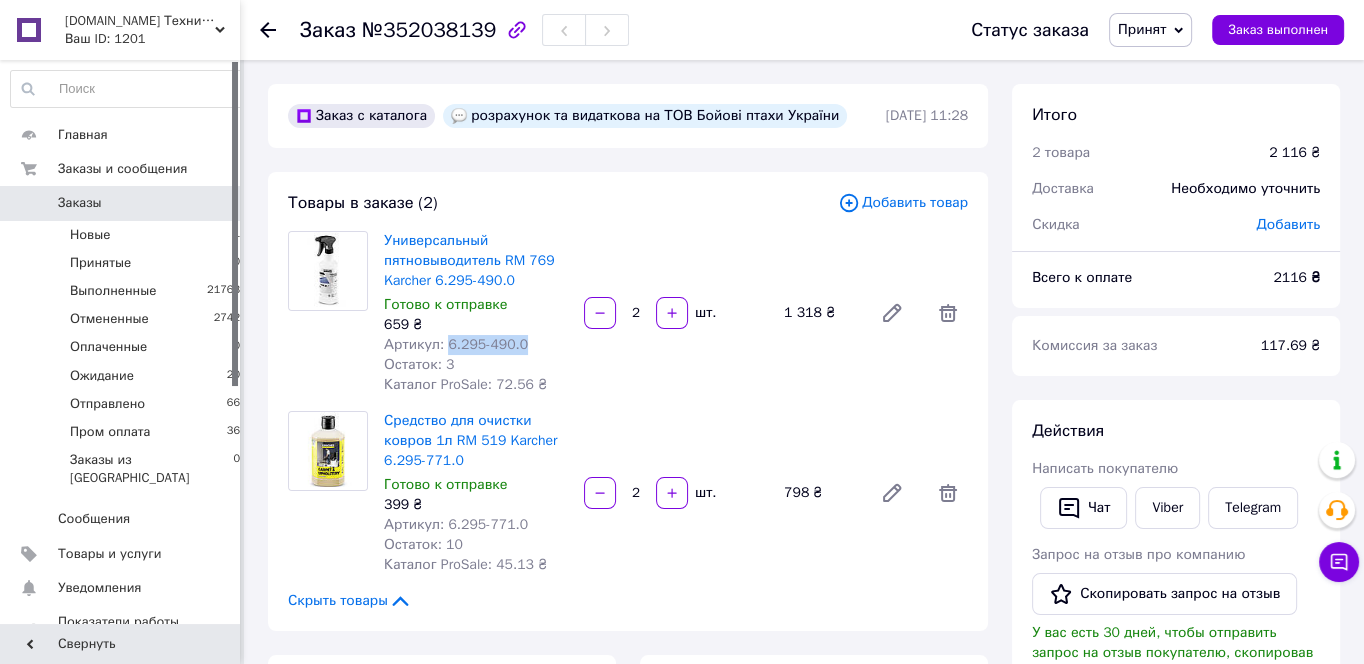 drag, startPoint x: 468, startPoint y: 342, endPoint x: 445, endPoint y: 341, distance: 23.021729 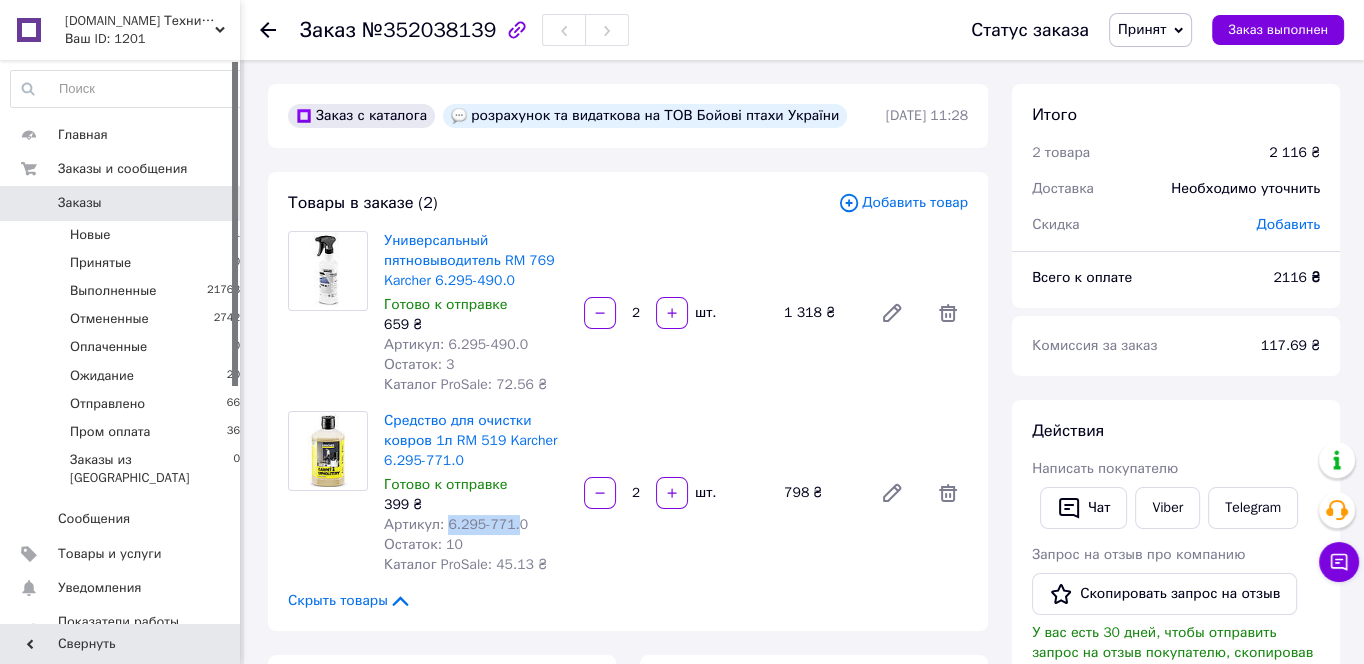 drag, startPoint x: 510, startPoint y: 526, endPoint x: 411, endPoint y: 534, distance: 99.32271 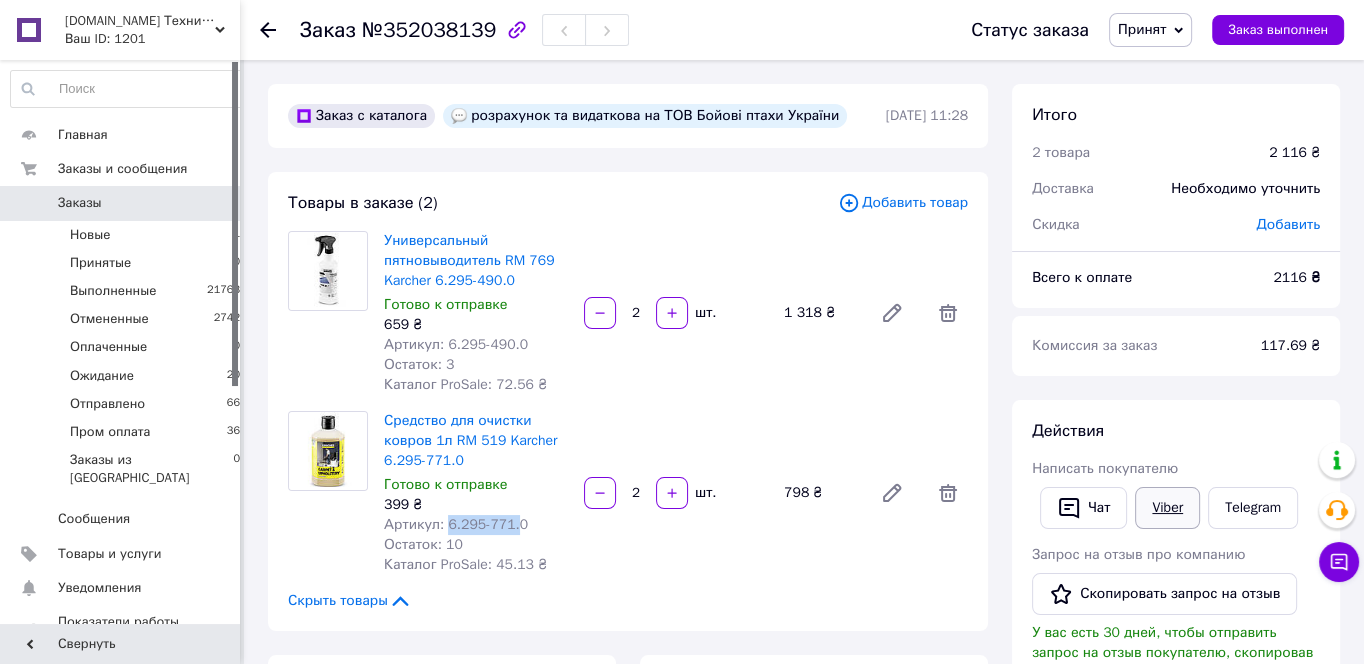 click on "Viber" at bounding box center (1167, 508) 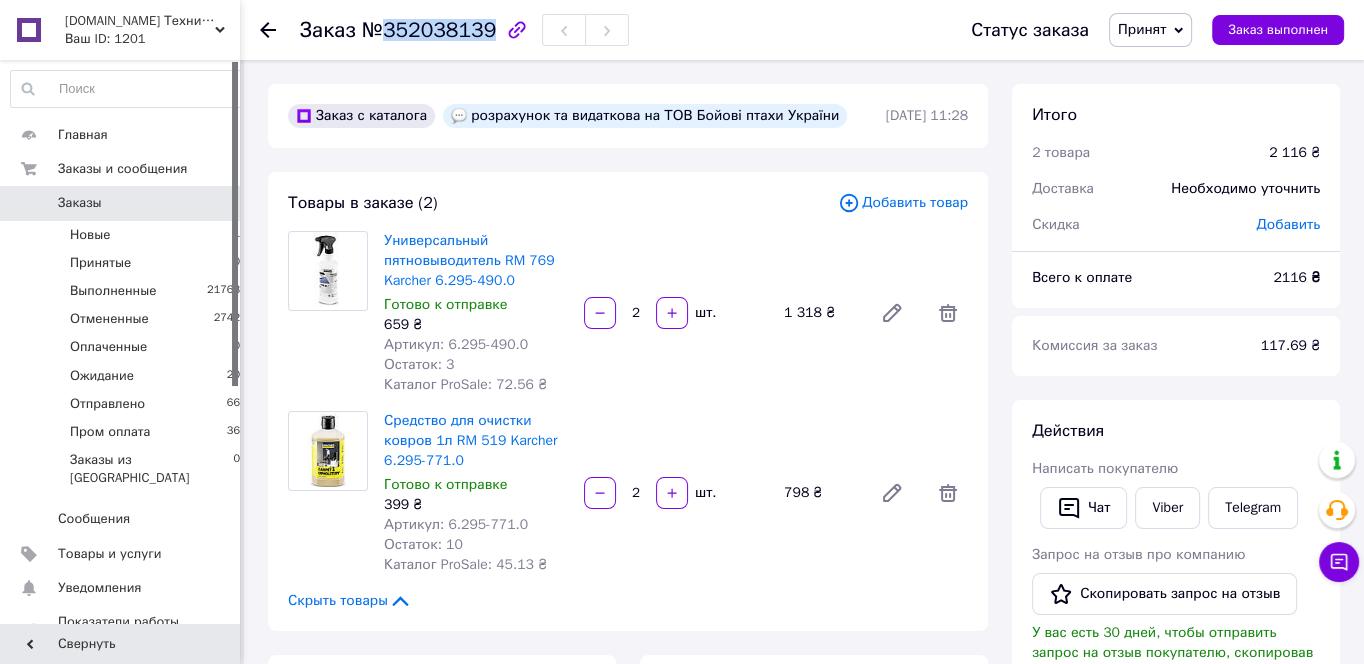 drag, startPoint x: 387, startPoint y: 35, endPoint x: 484, endPoint y: 43, distance: 97.32934 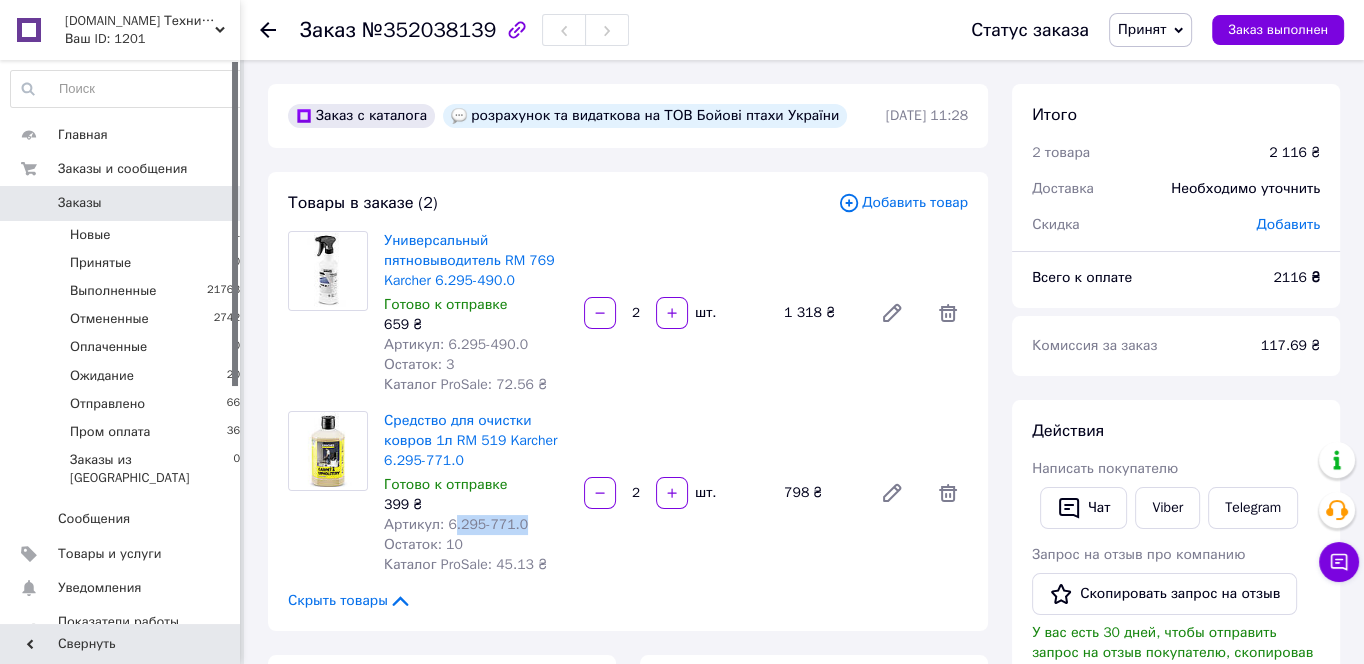 drag, startPoint x: 526, startPoint y: 530, endPoint x: 447, endPoint y: 527, distance: 79.05694 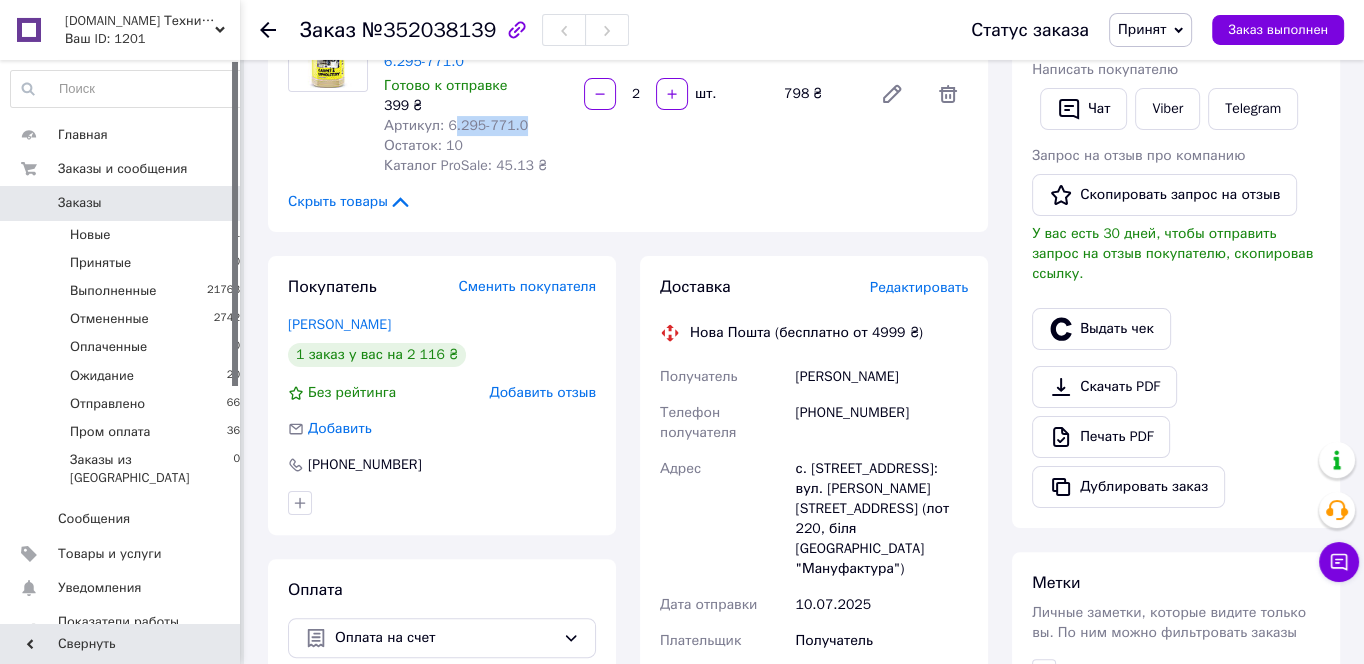 scroll, scrollTop: 322, scrollLeft: 0, axis: vertical 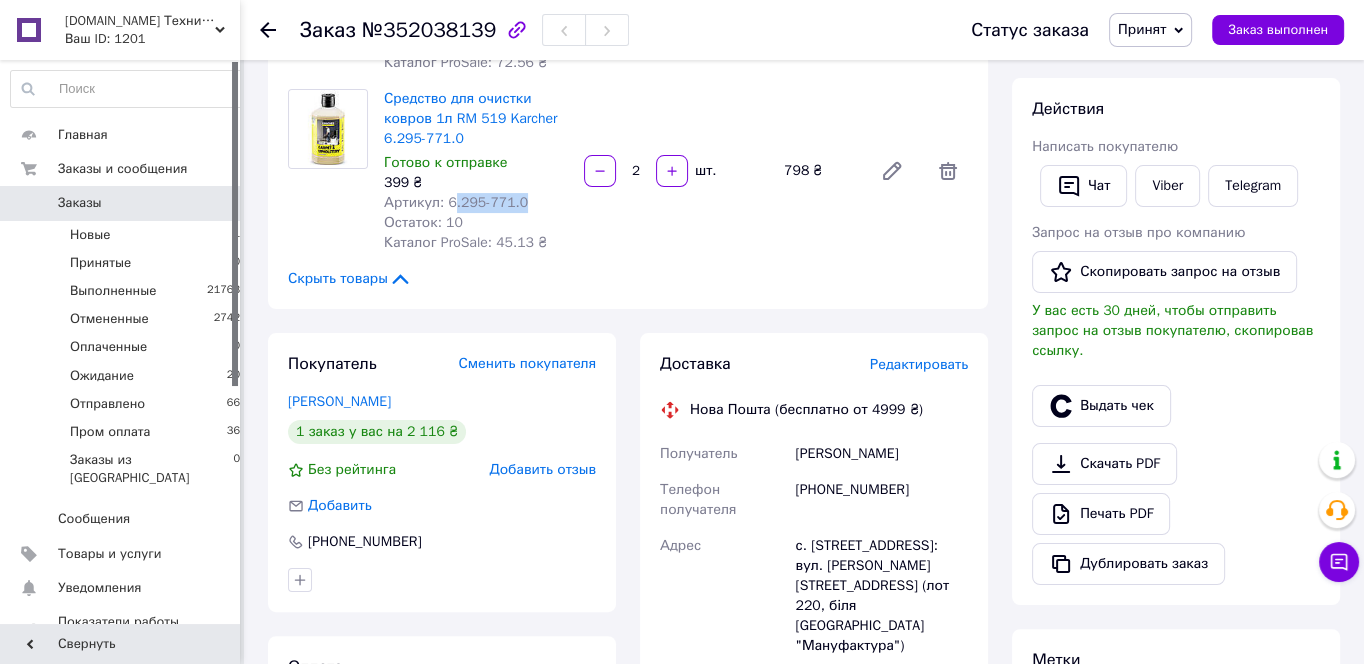 click on "Принят" at bounding box center (1142, 29) 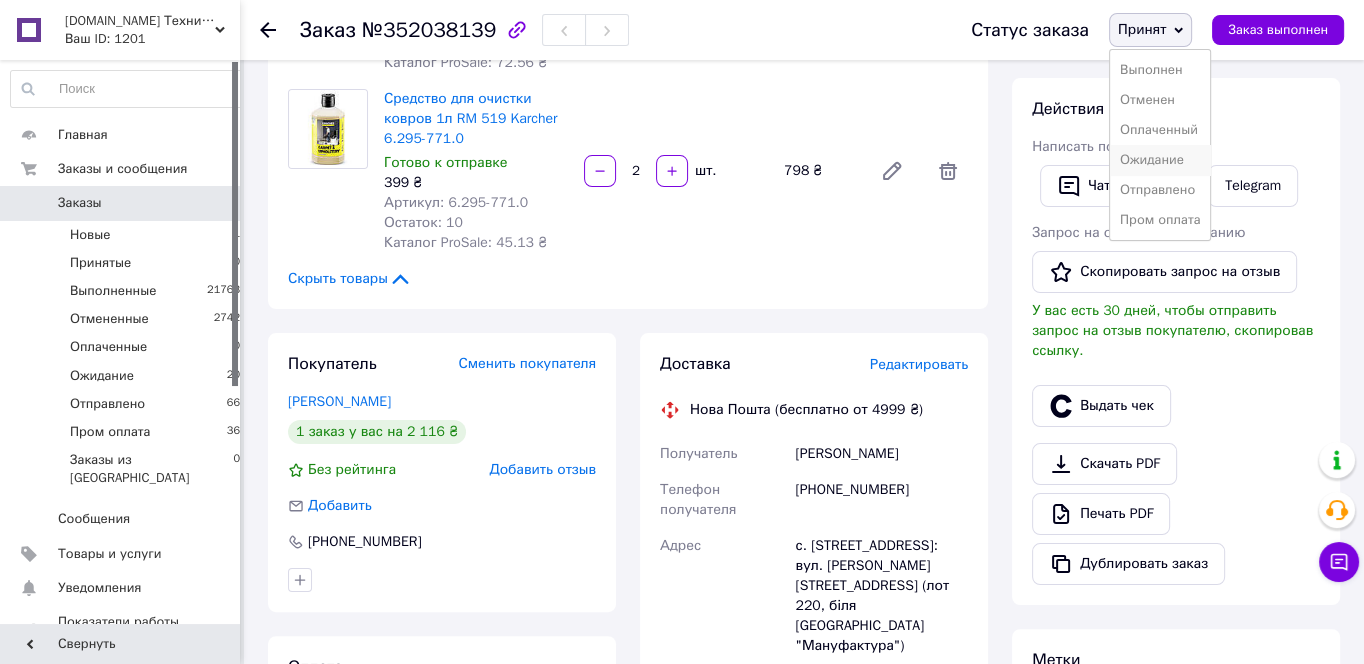 click on "Ожидание" at bounding box center [1160, 160] 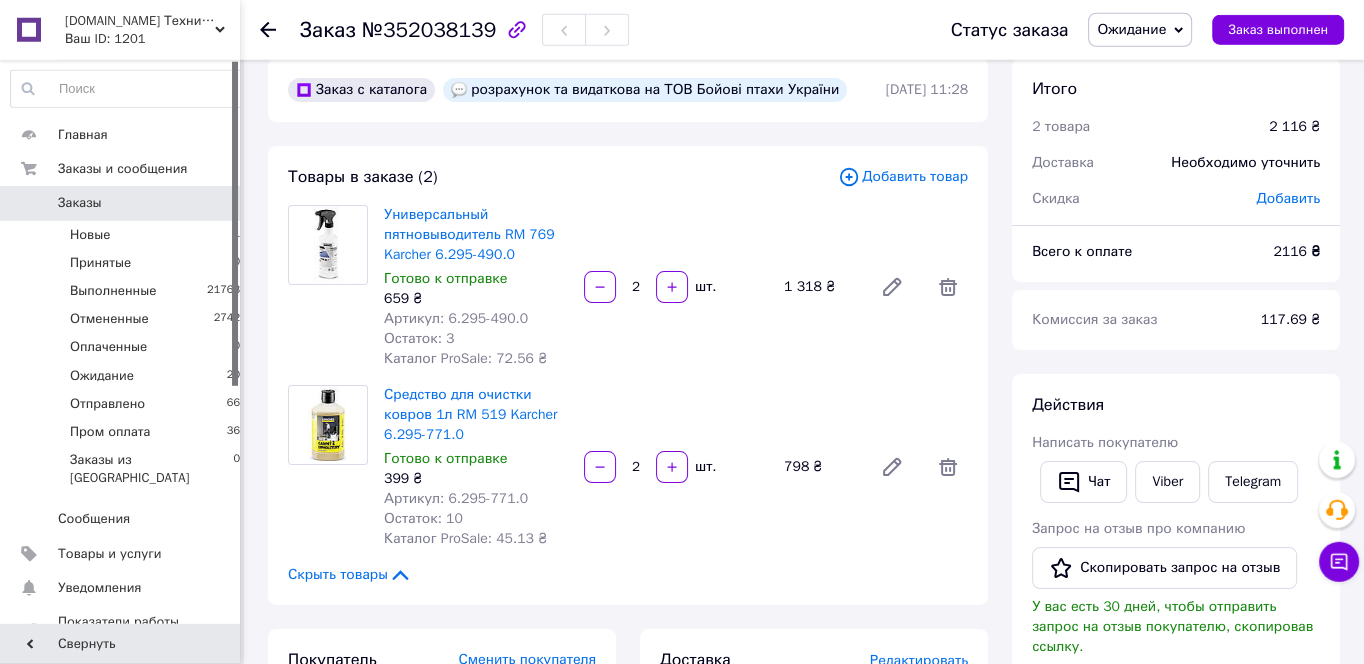 scroll, scrollTop: 0, scrollLeft: 0, axis: both 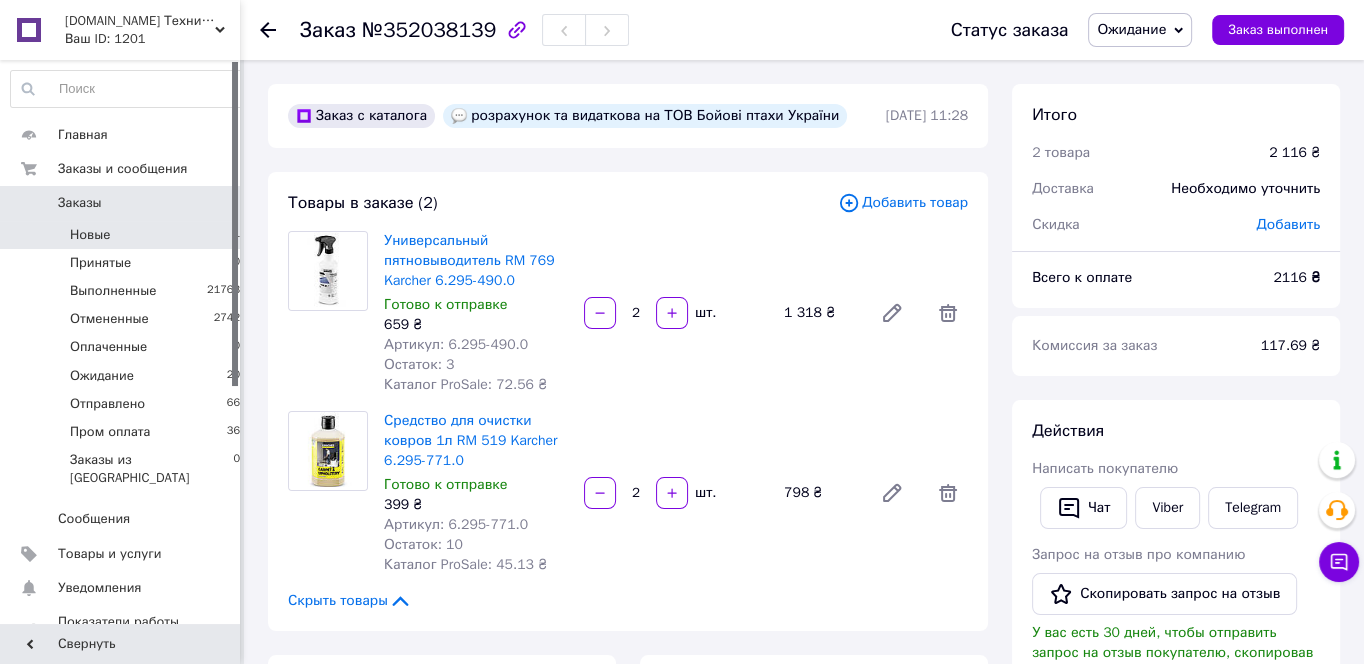 click on "Новые 1" at bounding box center [126, 235] 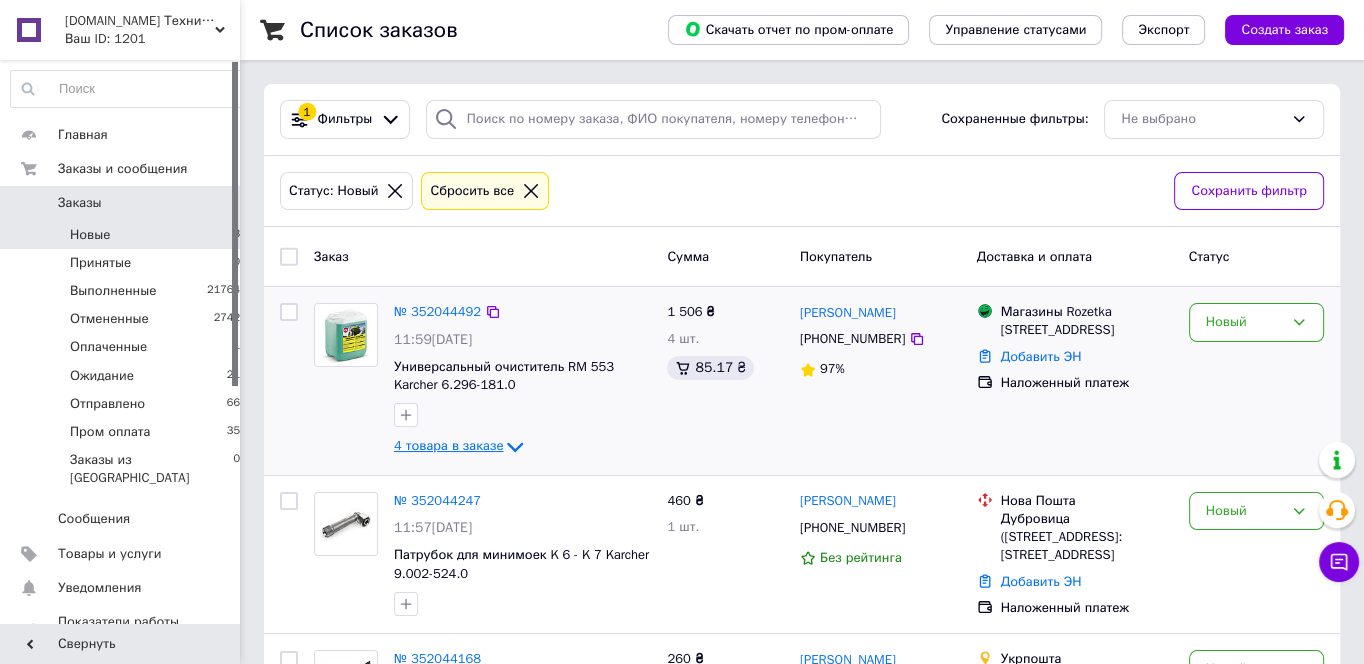 click on "4 товара в заказе" at bounding box center [448, 446] 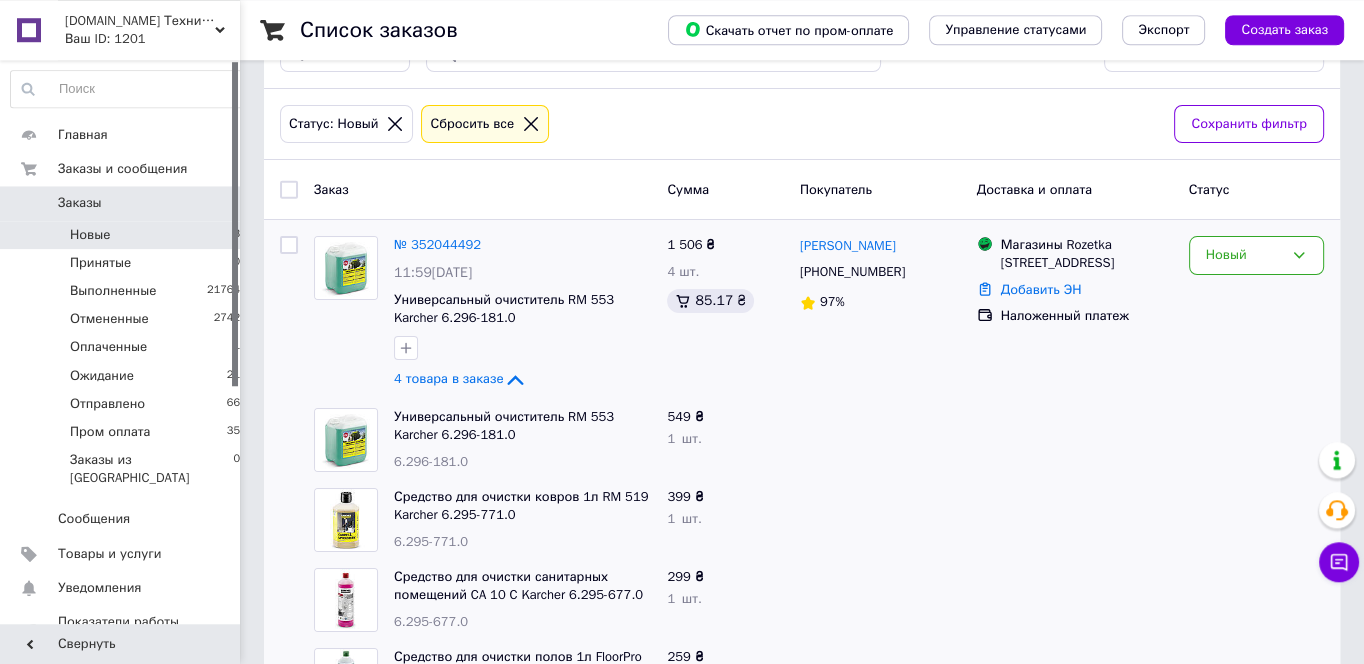 scroll, scrollTop: 215, scrollLeft: 0, axis: vertical 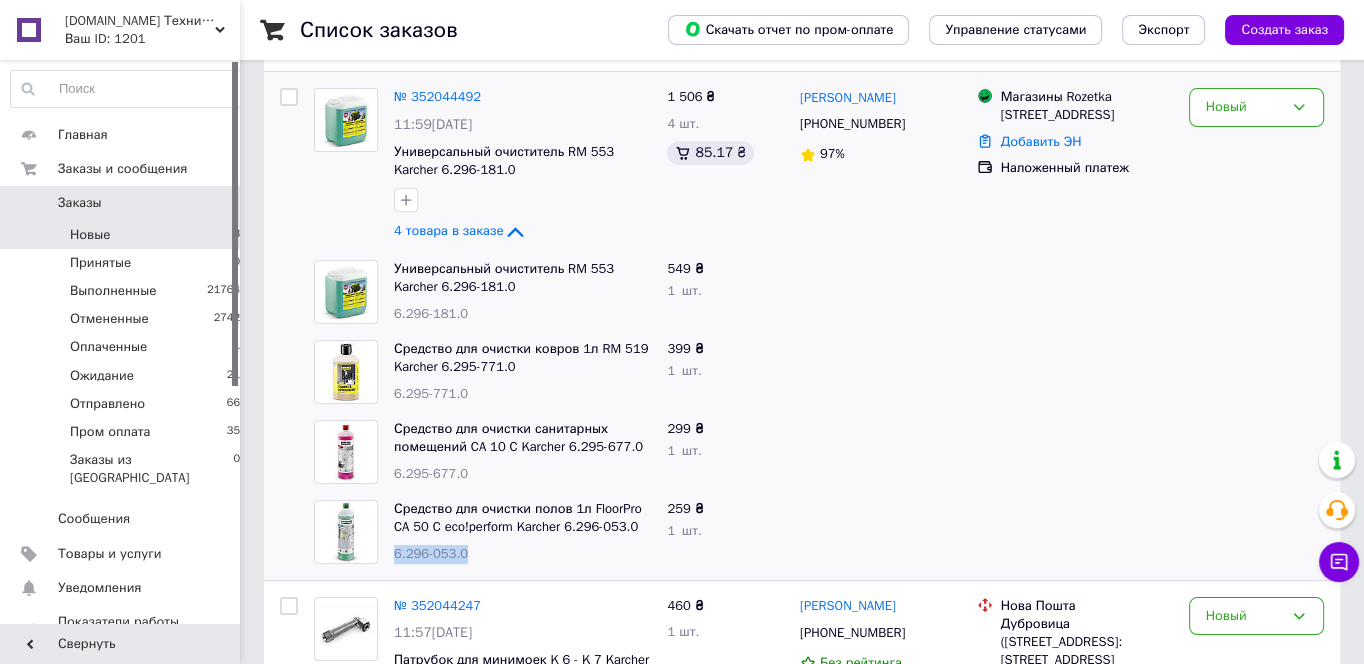 drag, startPoint x: 482, startPoint y: 550, endPoint x: 396, endPoint y: 558, distance: 86.37129 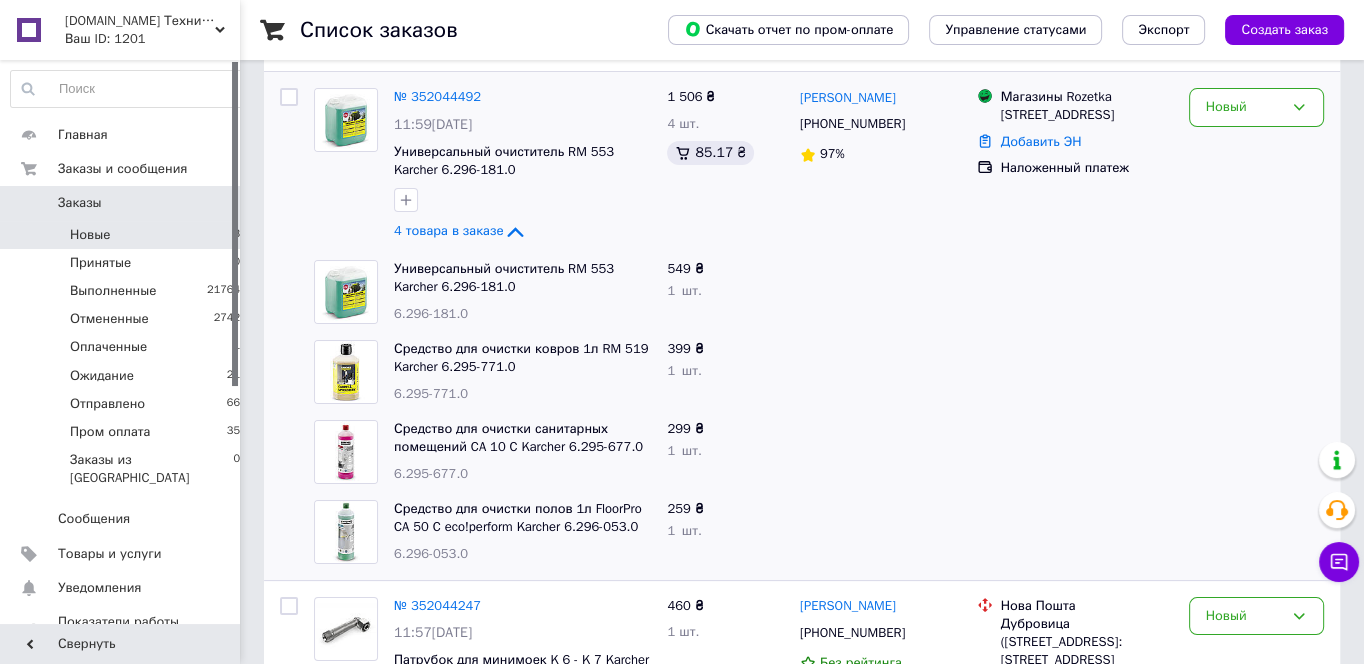 drag, startPoint x: 463, startPoint y: 471, endPoint x: 395, endPoint y: 483, distance: 69.050705 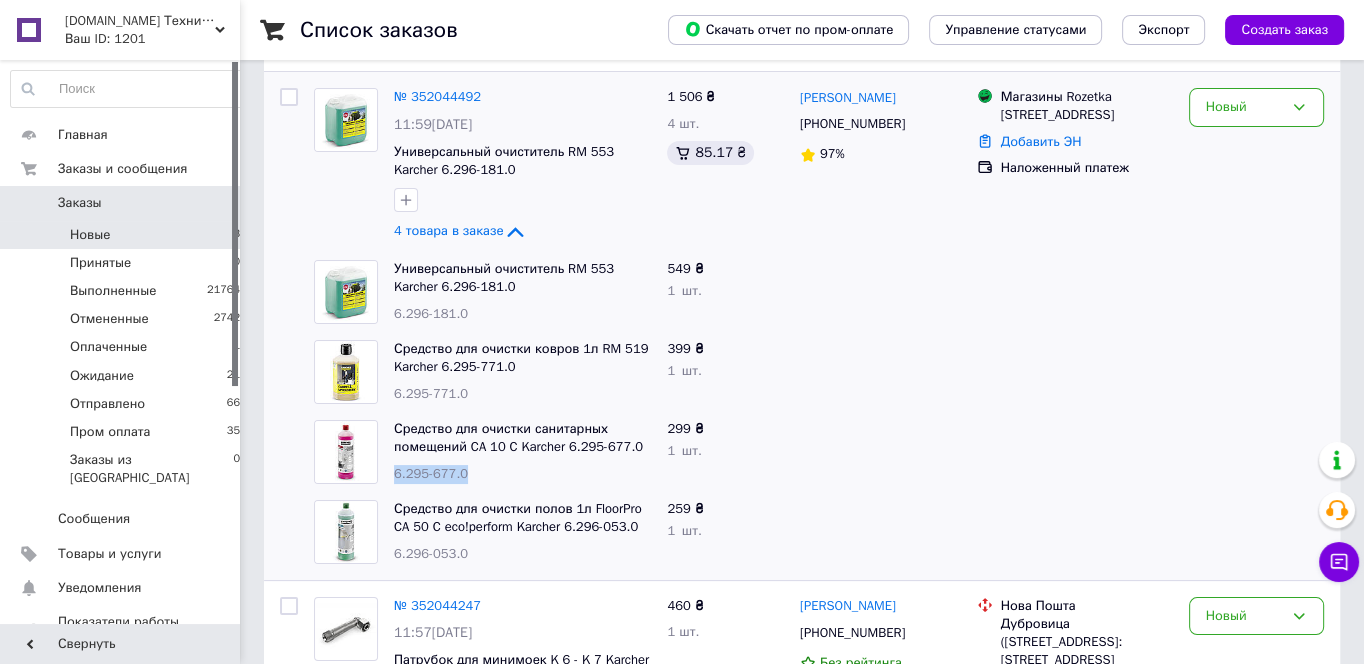 drag, startPoint x: 482, startPoint y: 473, endPoint x: 393, endPoint y: 476, distance: 89.050545 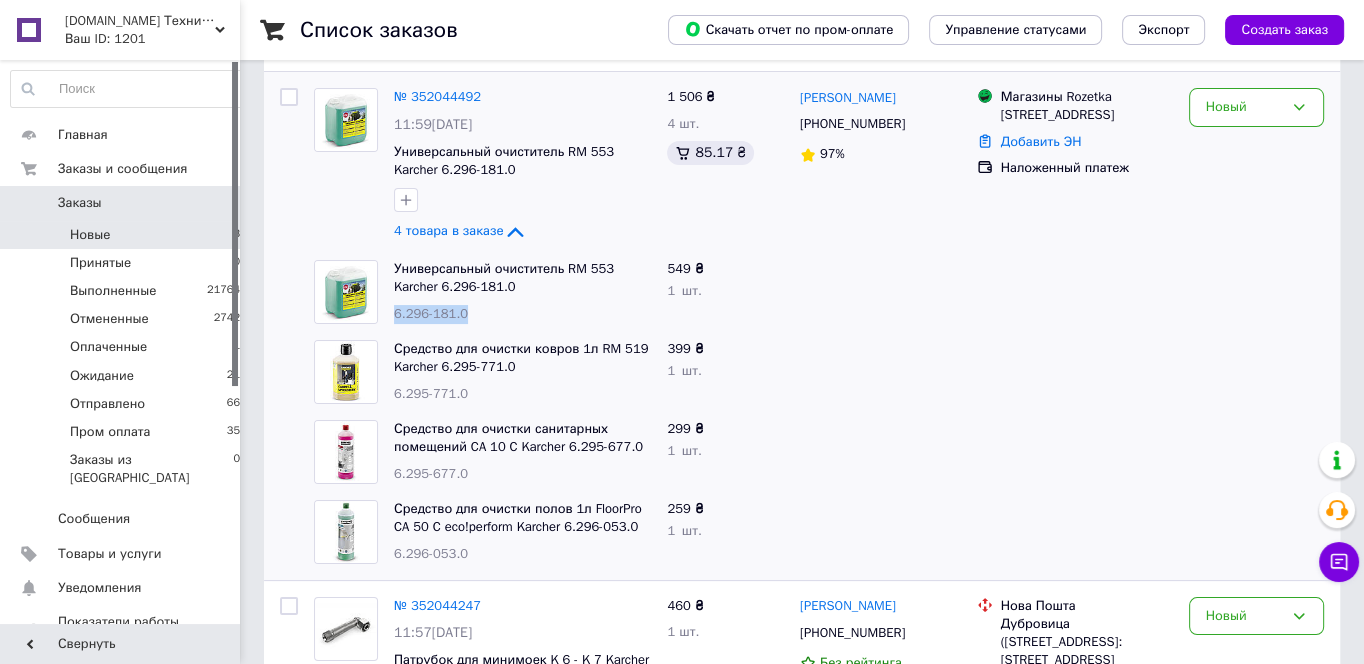 drag, startPoint x: 500, startPoint y: 327, endPoint x: 395, endPoint y: 320, distance: 105.23308 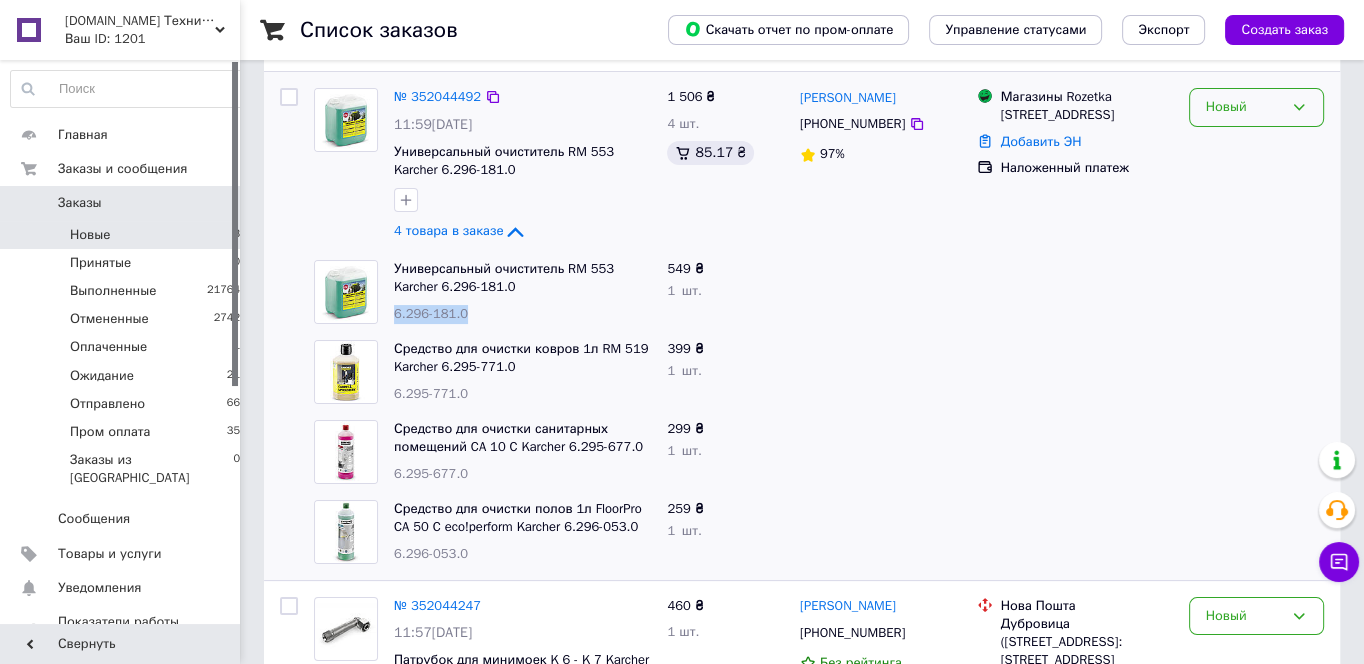 click on "Новый" at bounding box center (1244, 107) 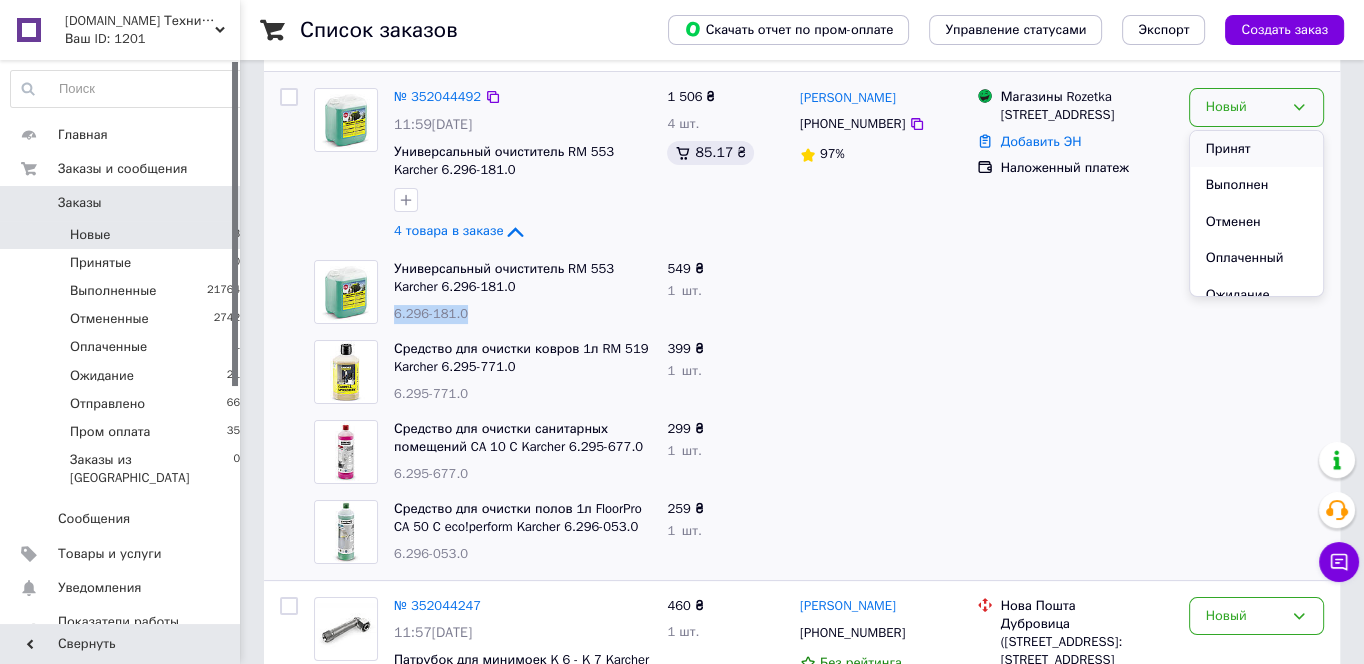 click on "Принят" at bounding box center [1256, 149] 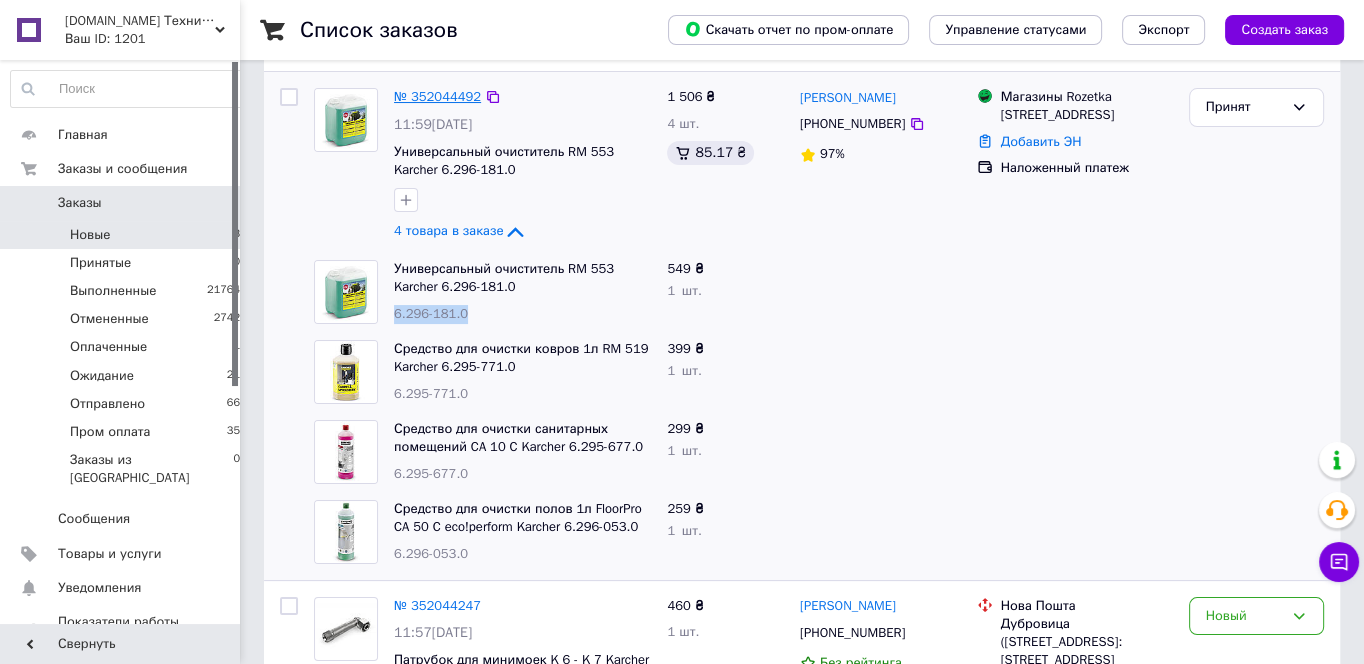 click on "№ 352044492" at bounding box center (437, 96) 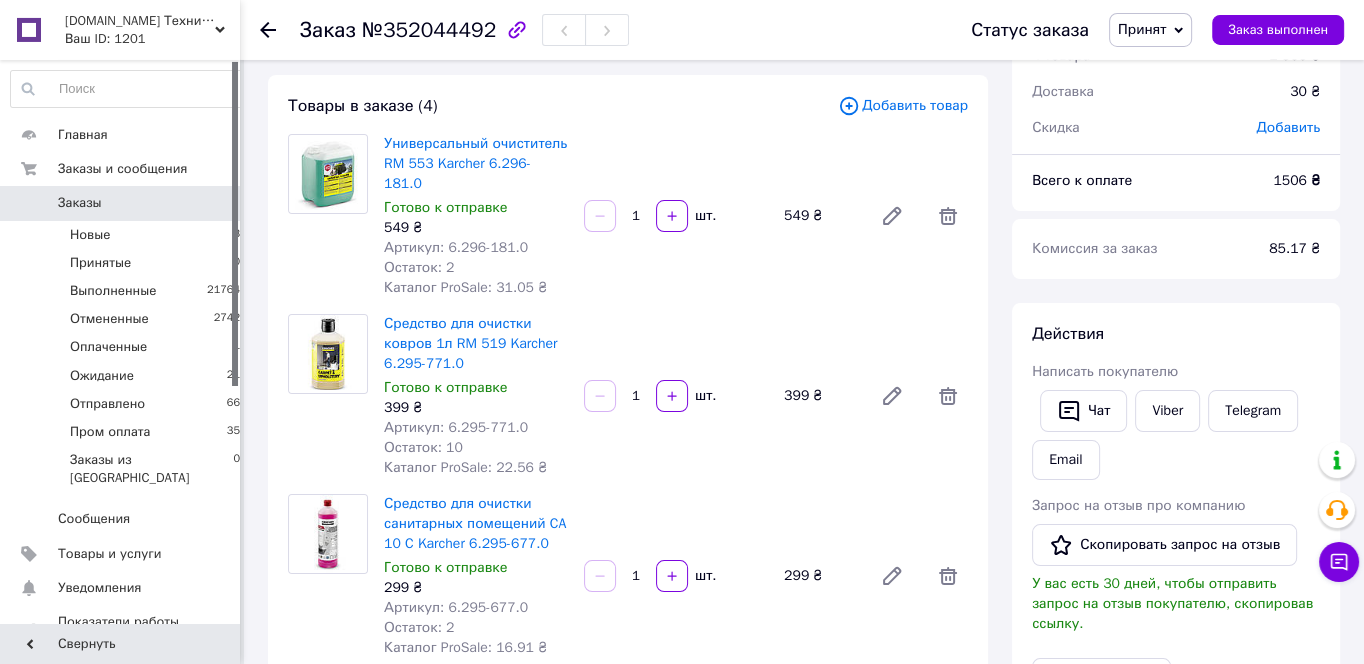 scroll, scrollTop: 215, scrollLeft: 0, axis: vertical 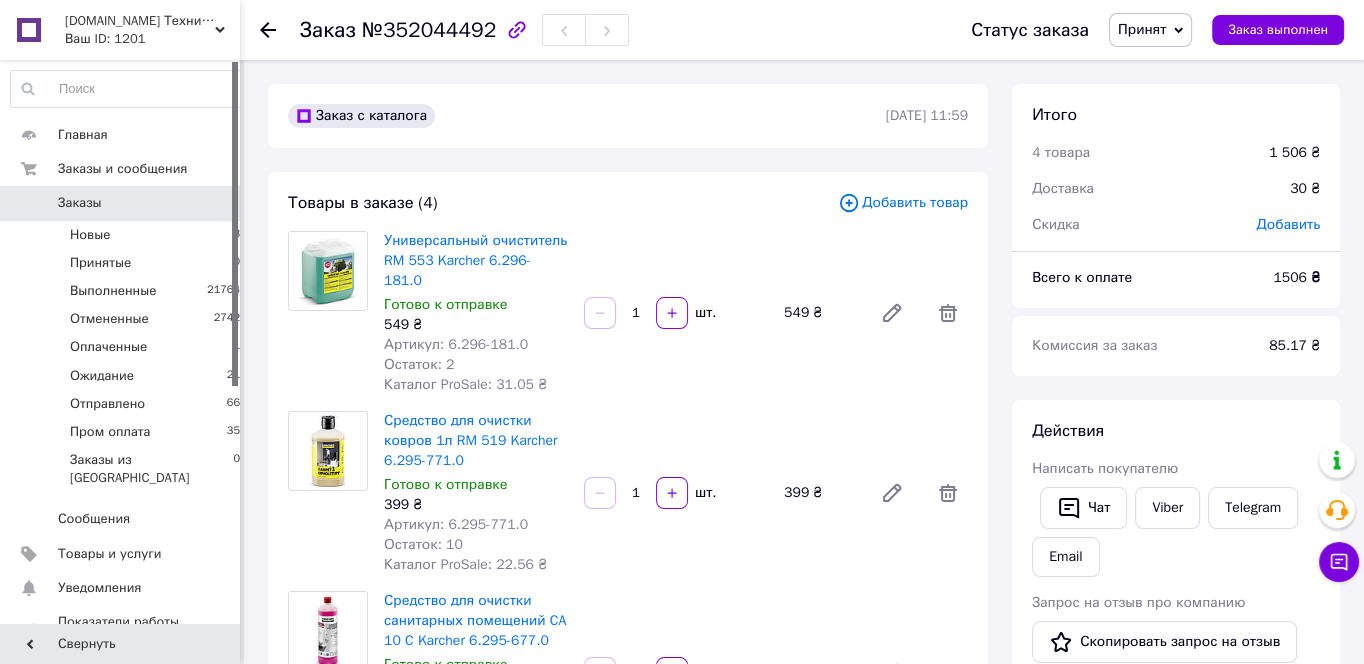click on "Принят" at bounding box center [1142, 29] 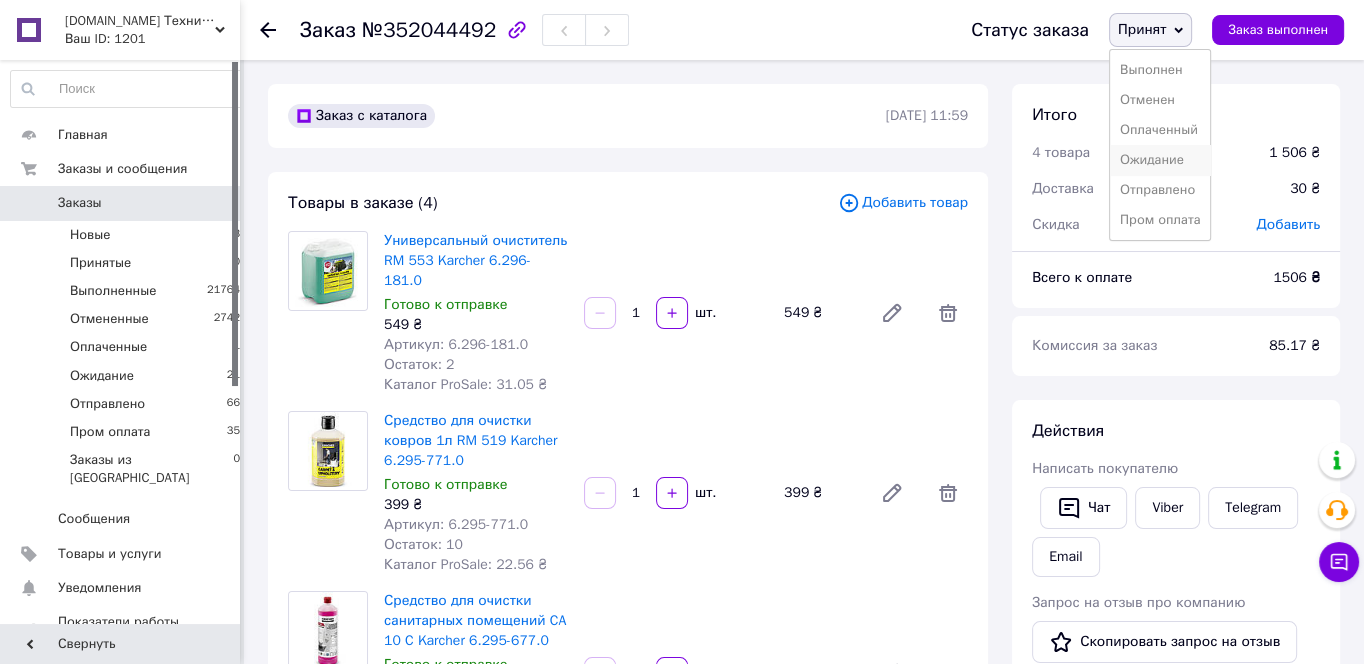 click on "Ожидание" at bounding box center (1160, 160) 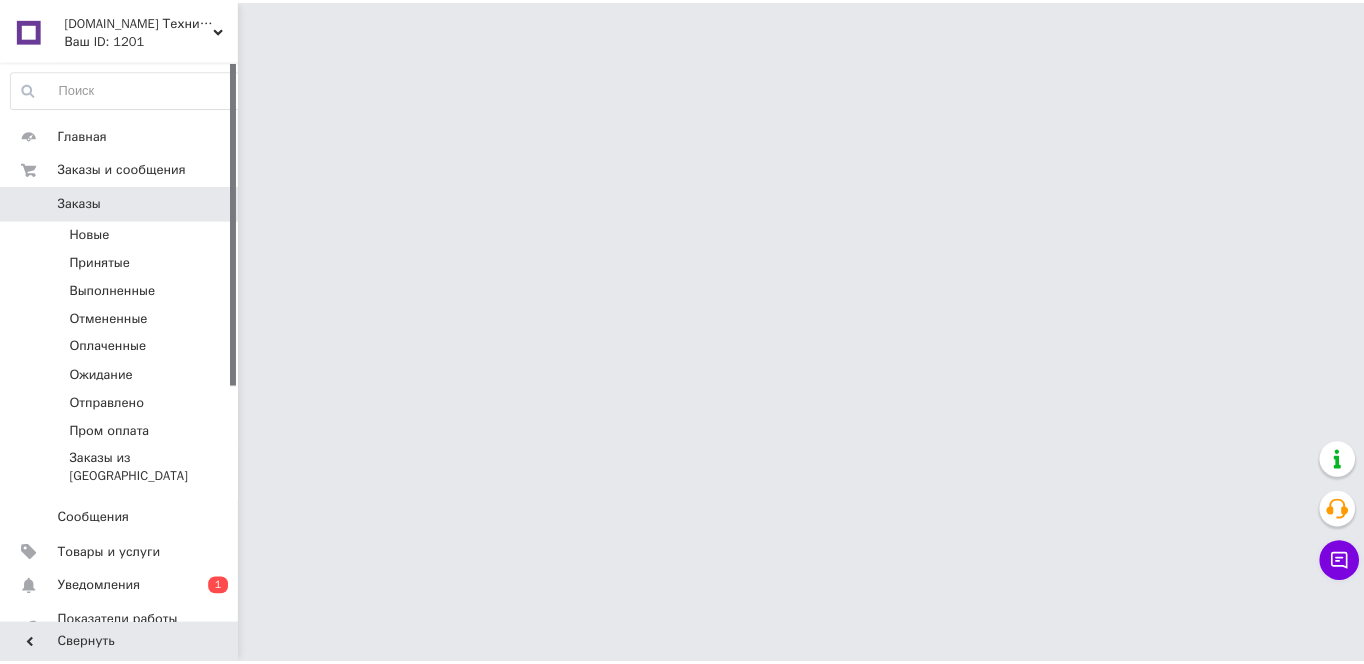 scroll, scrollTop: 0, scrollLeft: 0, axis: both 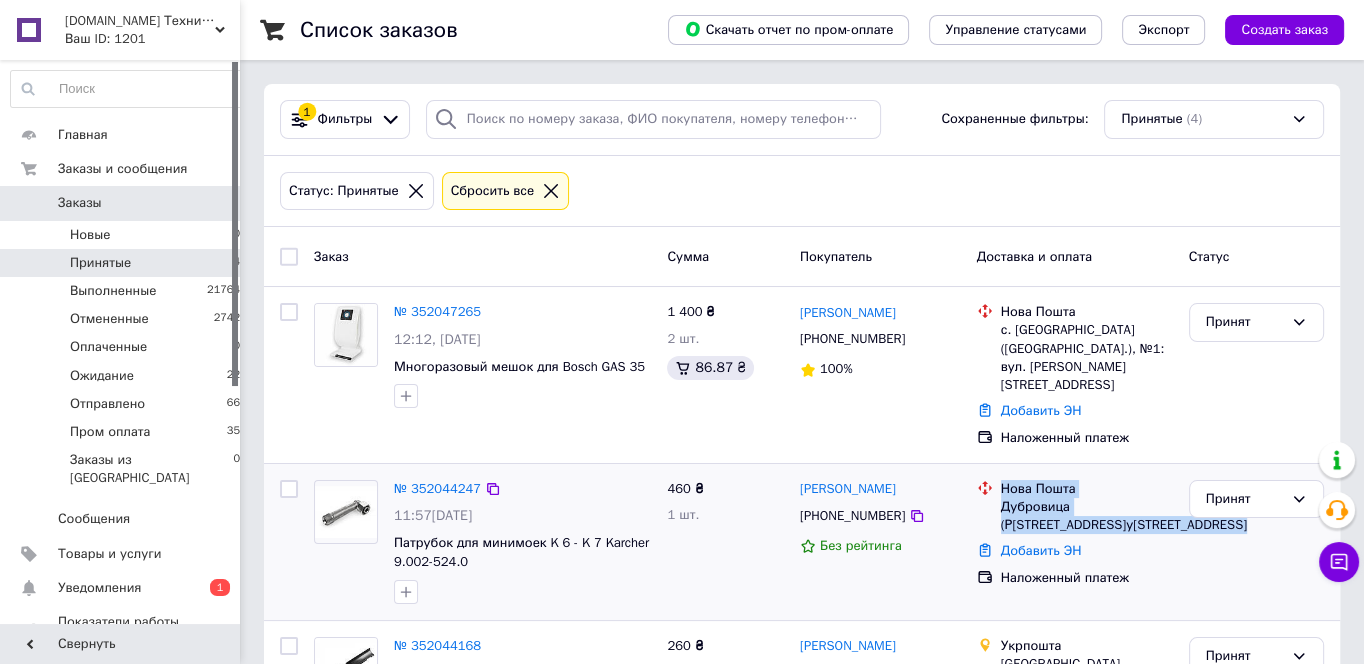 drag, startPoint x: 1109, startPoint y: 485, endPoint x: 810, endPoint y: 513, distance: 300.30817 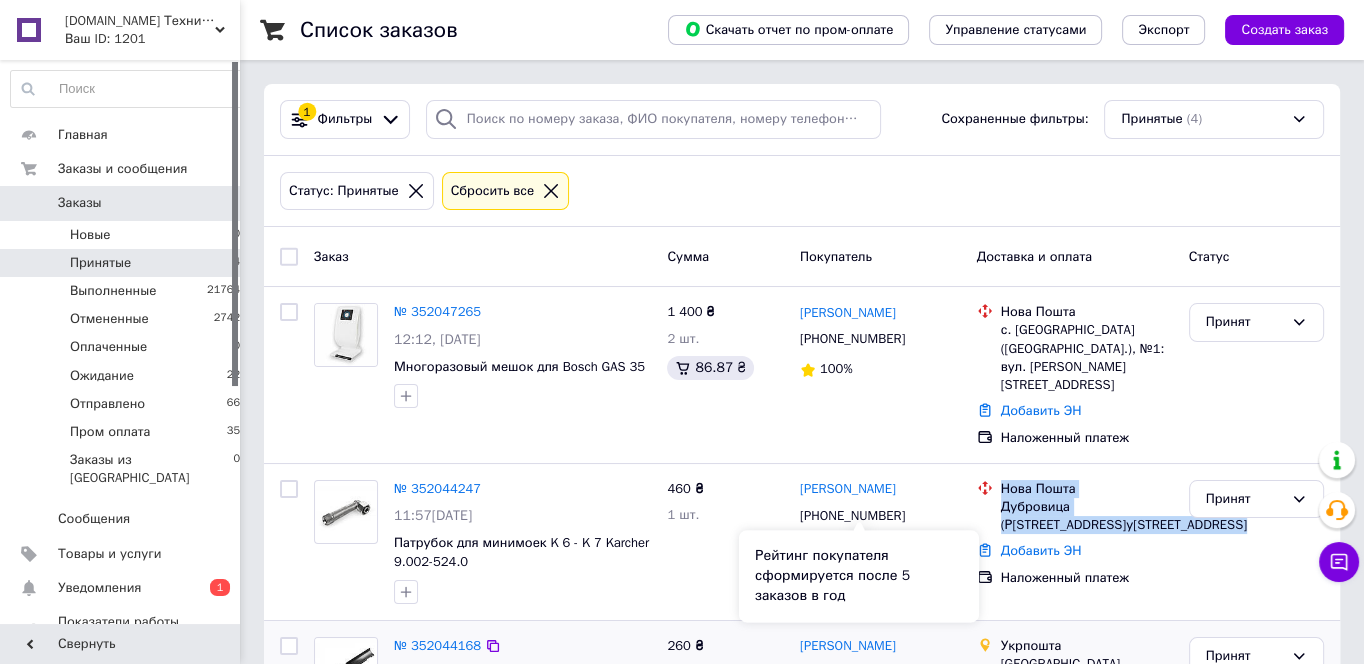 copy on "Нова Пошта Дубровица (Ровенская обл.), №1: ул. Новая, 15" 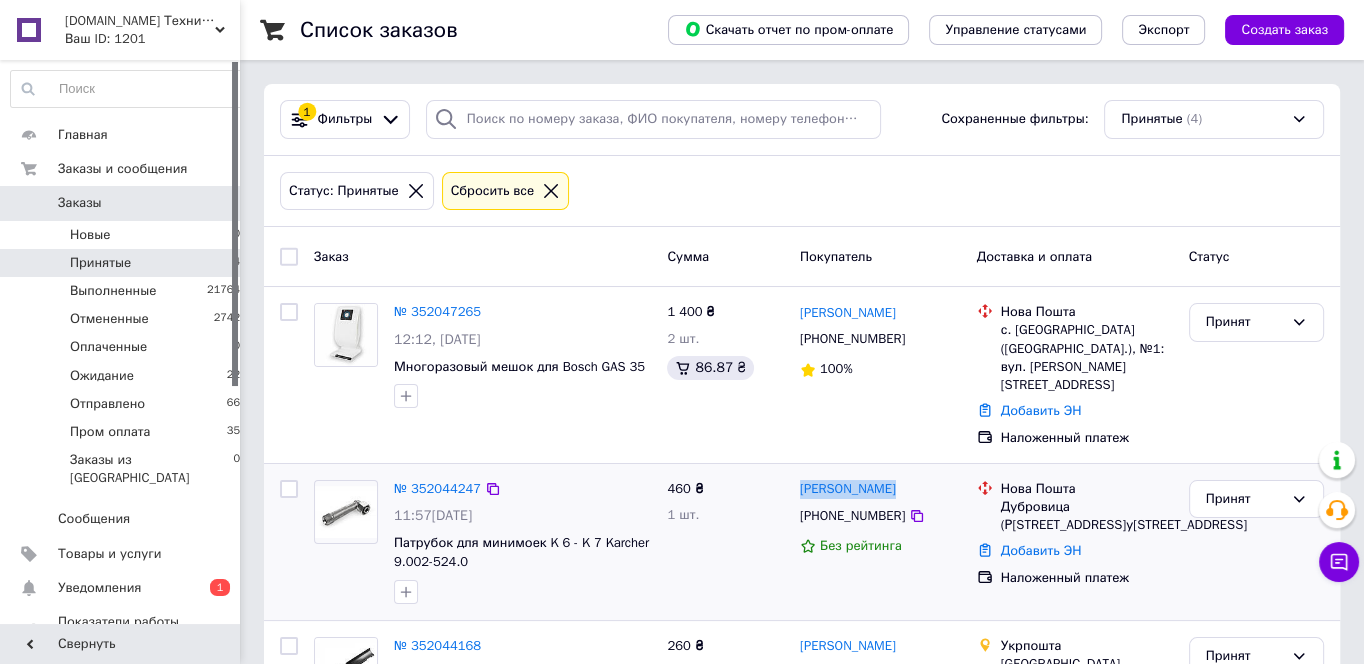 drag, startPoint x: 891, startPoint y: 442, endPoint x: 796, endPoint y: 454, distance: 95.7549 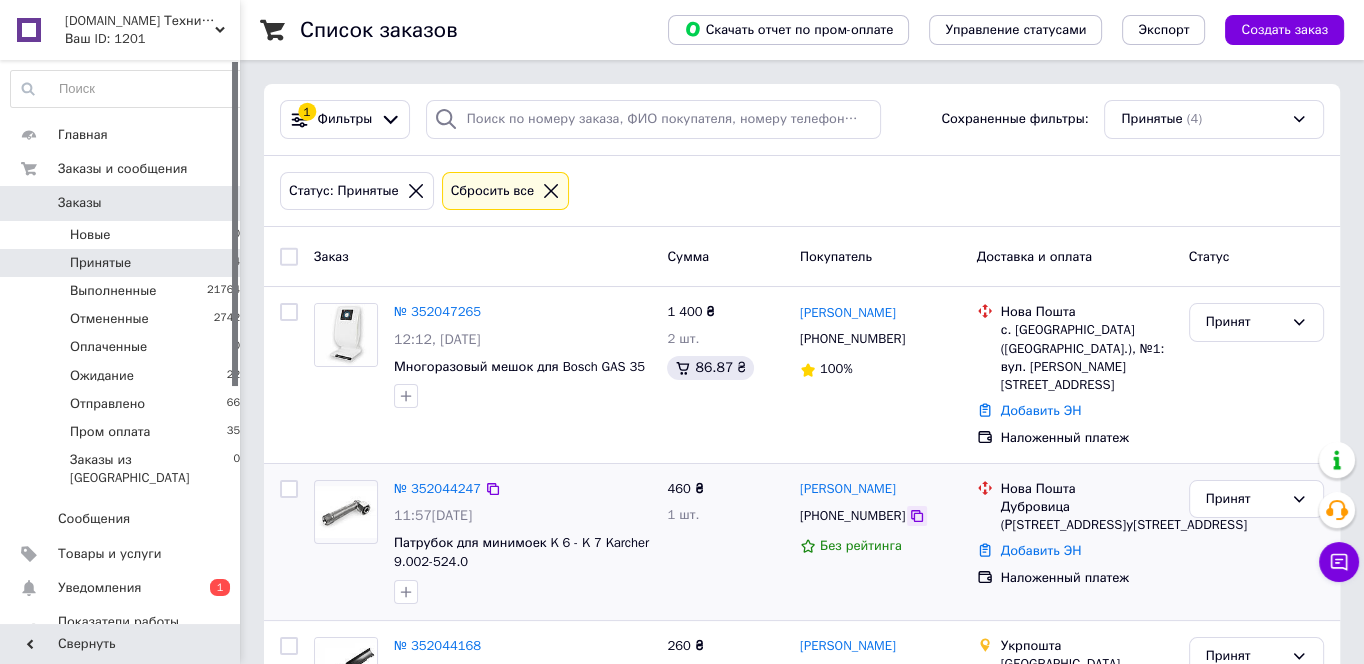 click 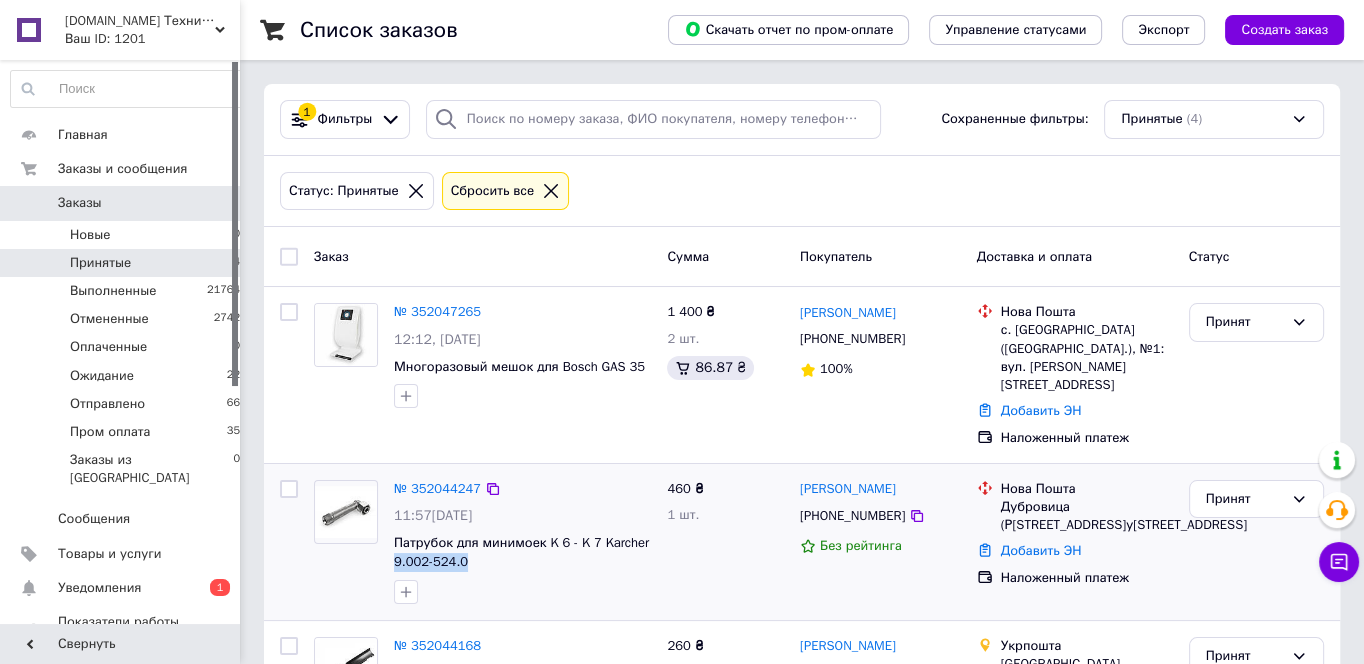 drag, startPoint x: 476, startPoint y: 520, endPoint x: 391, endPoint y: 523, distance: 85.052925 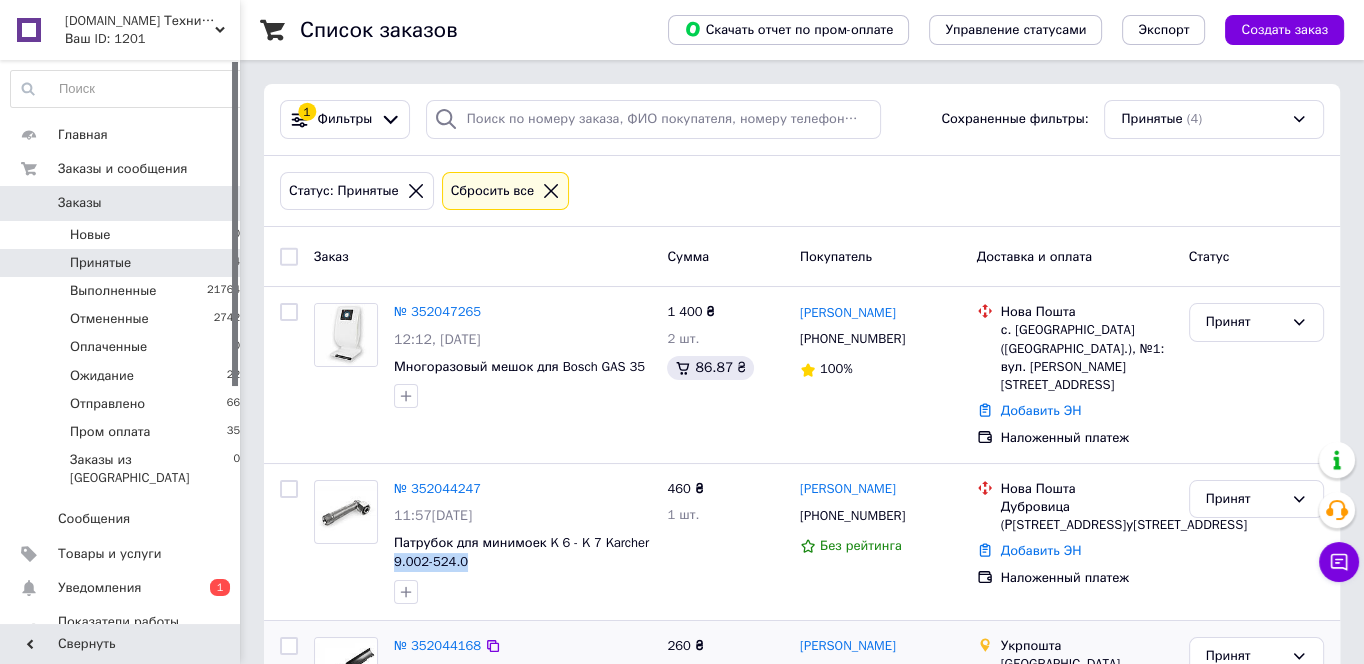 copy on "9.002-524.0" 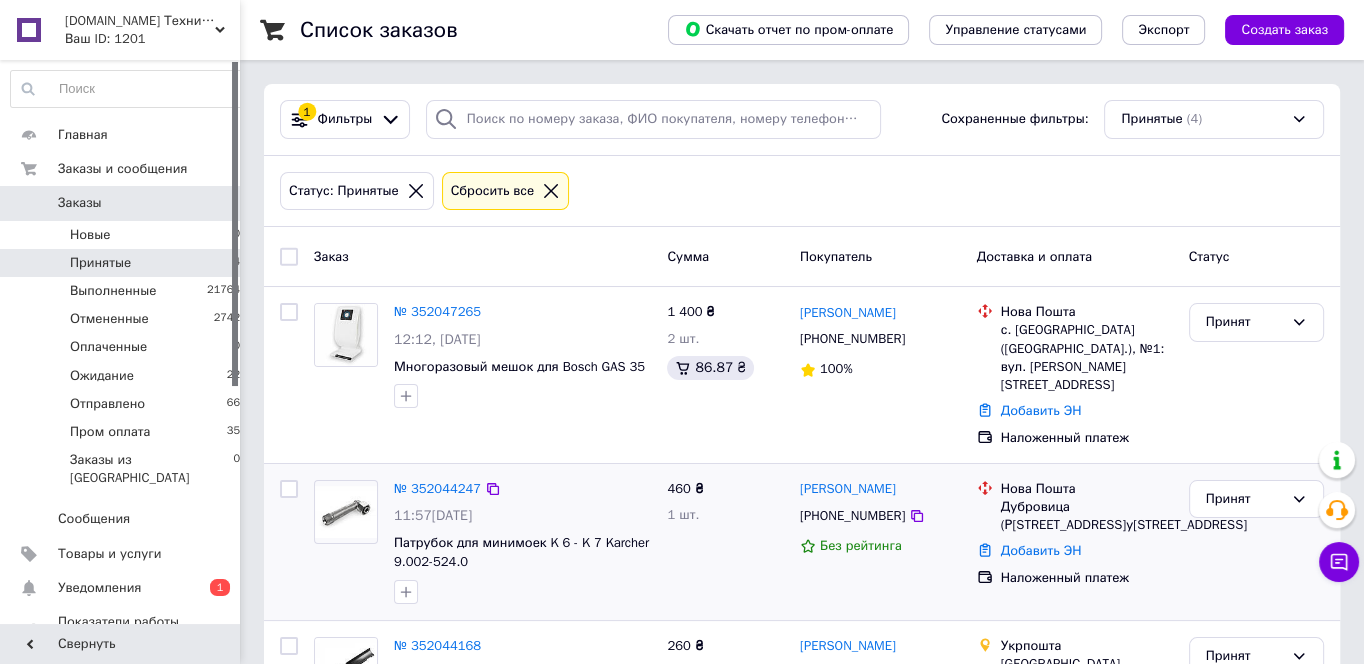 click on "№ 352044247 11:57, 10.07.2025 Патрубок для минимоек K 6 - K 7 Karcher 9.002-524.0" at bounding box center (522, 542) 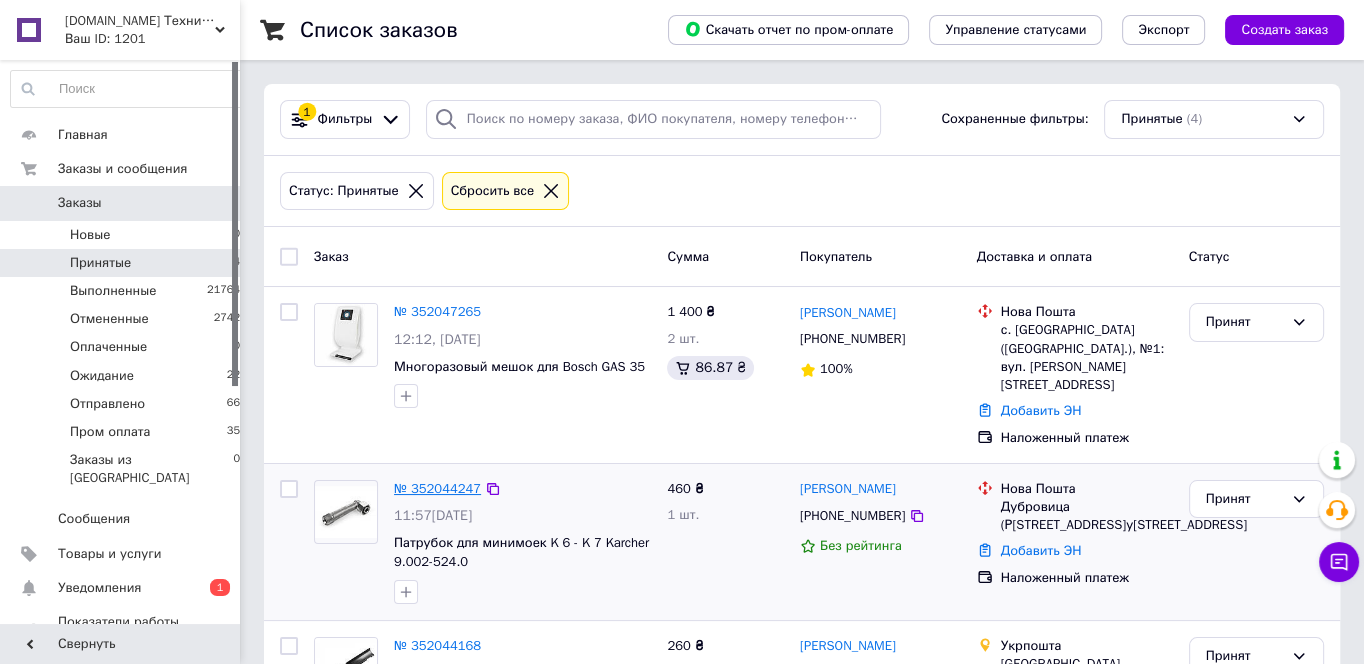 click on "№ 352044247" at bounding box center [437, 488] 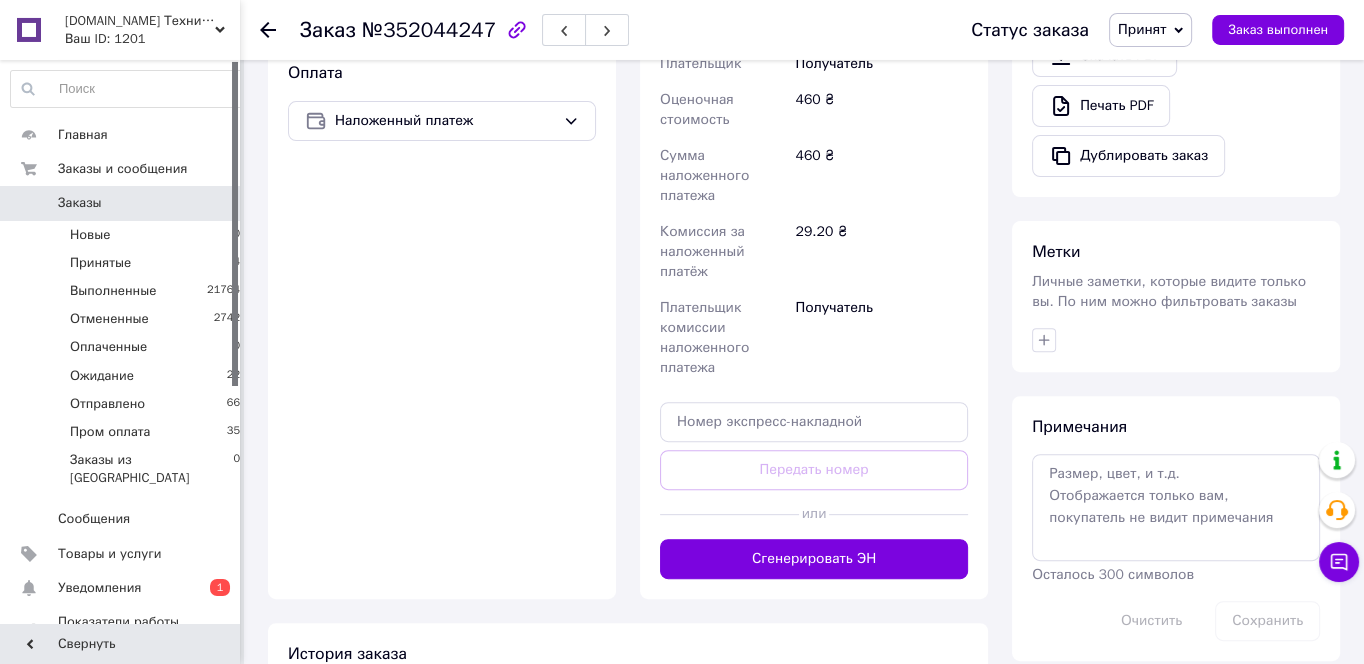 scroll, scrollTop: 787, scrollLeft: 0, axis: vertical 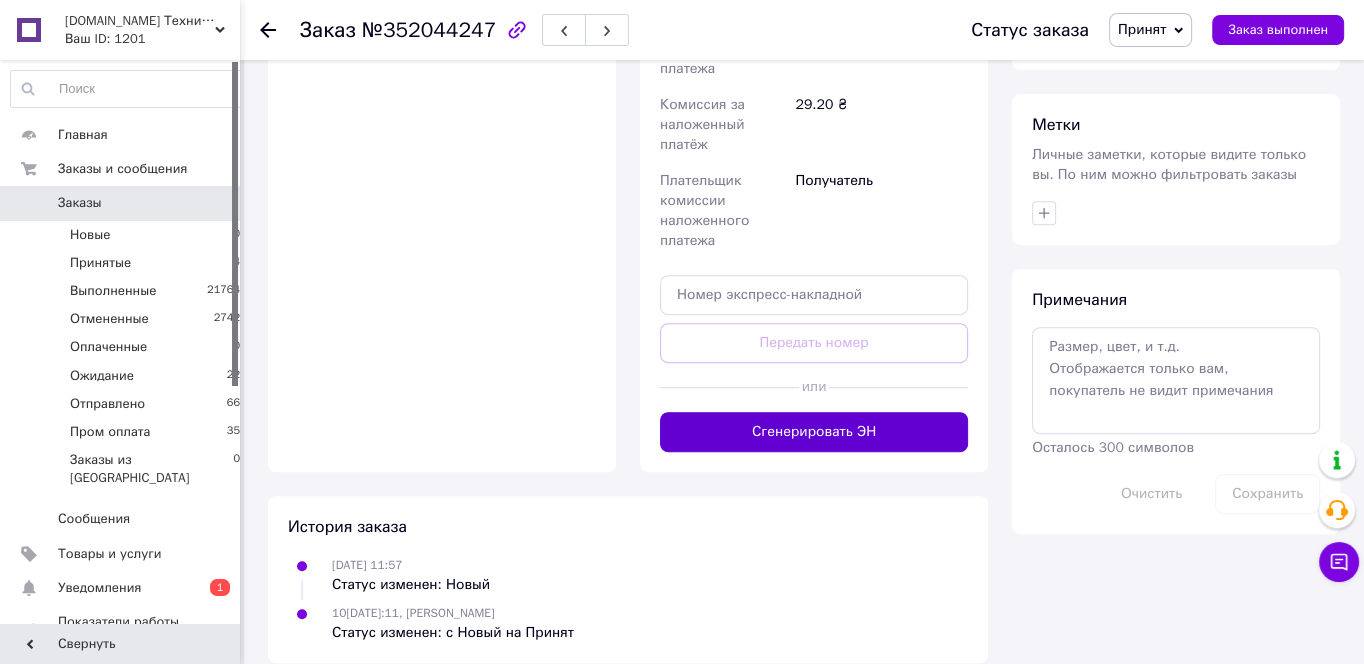 click on "Сгенерировать ЭН" at bounding box center (814, 432) 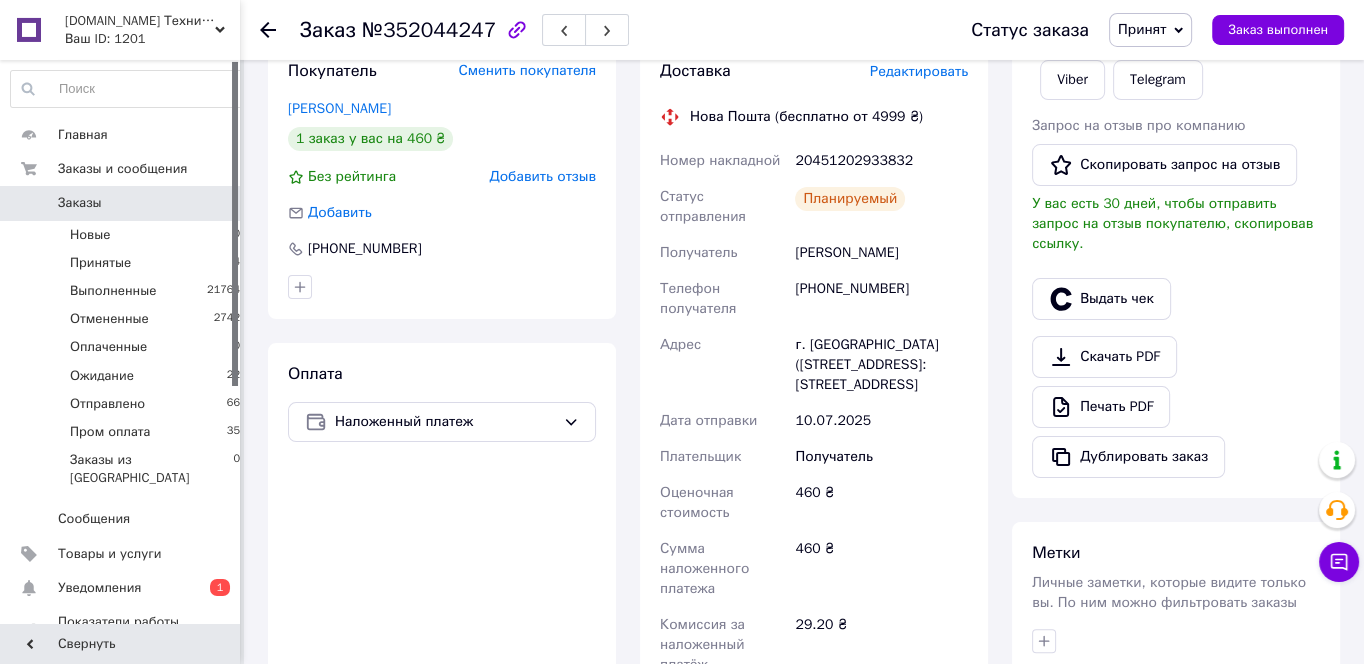 scroll, scrollTop: 35, scrollLeft: 0, axis: vertical 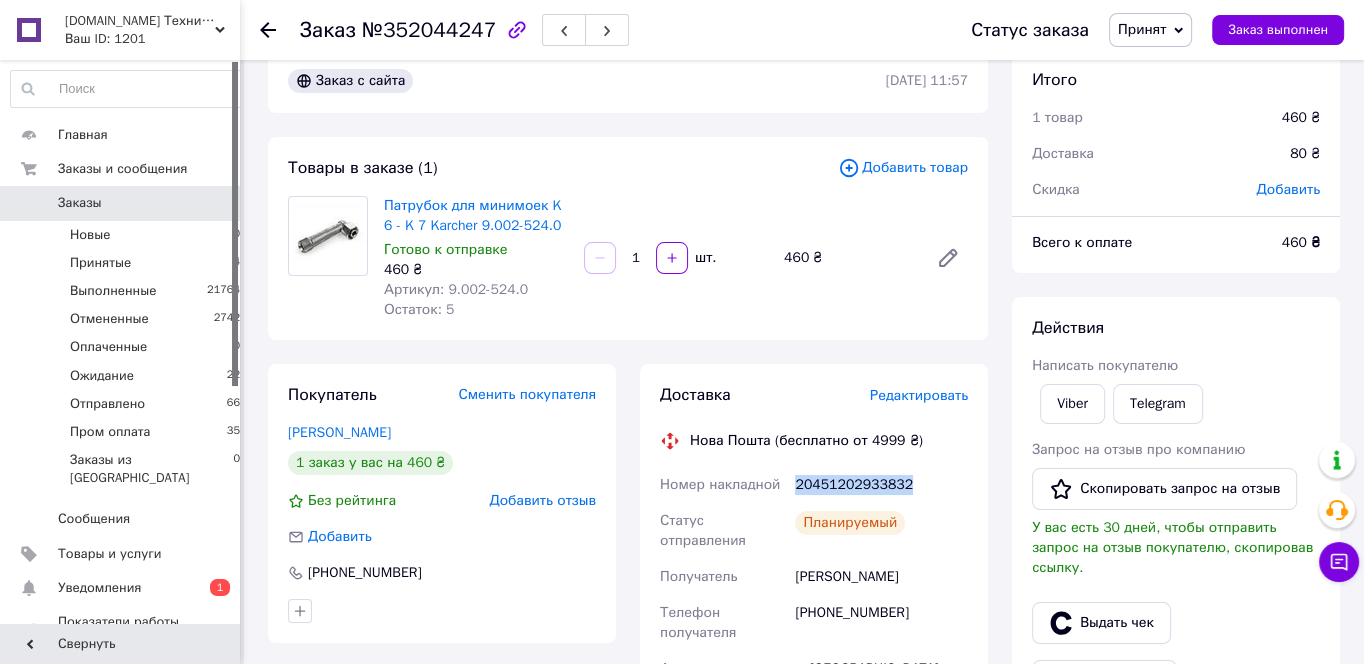 drag, startPoint x: 907, startPoint y: 482, endPoint x: 796, endPoint y: 482, distance: 111 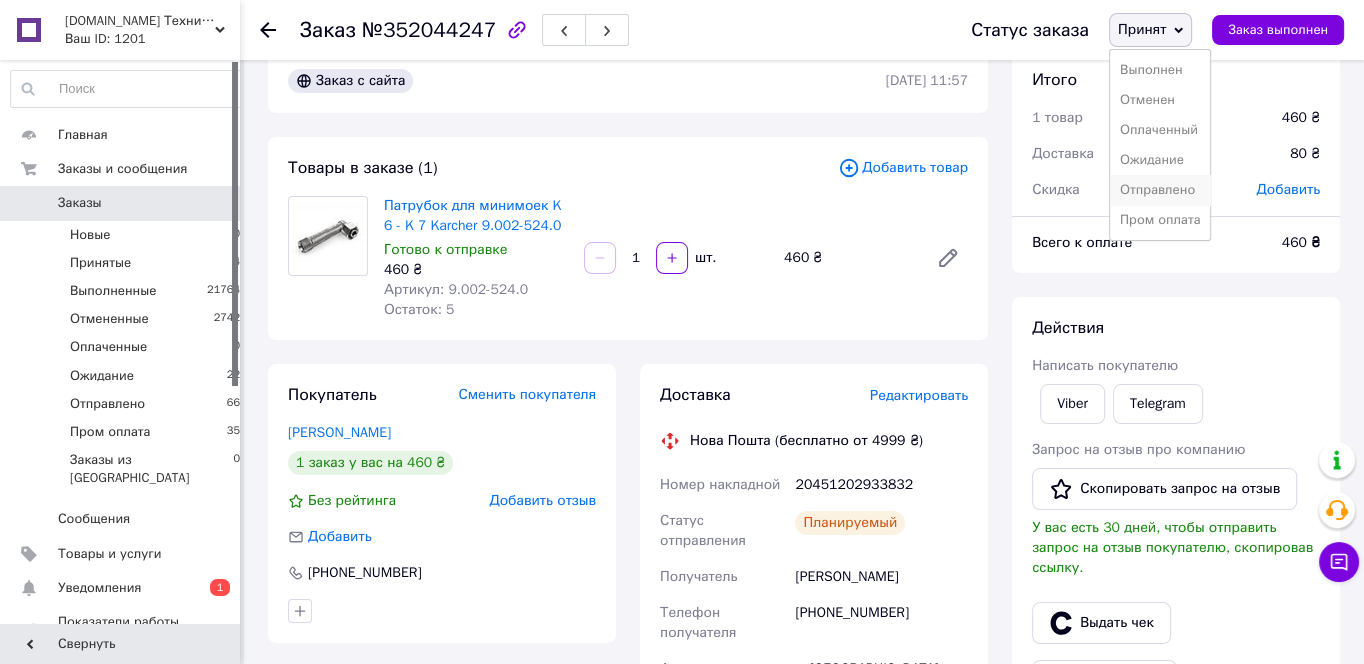 click on "Отправлено" at bounding box center [1160, 190] 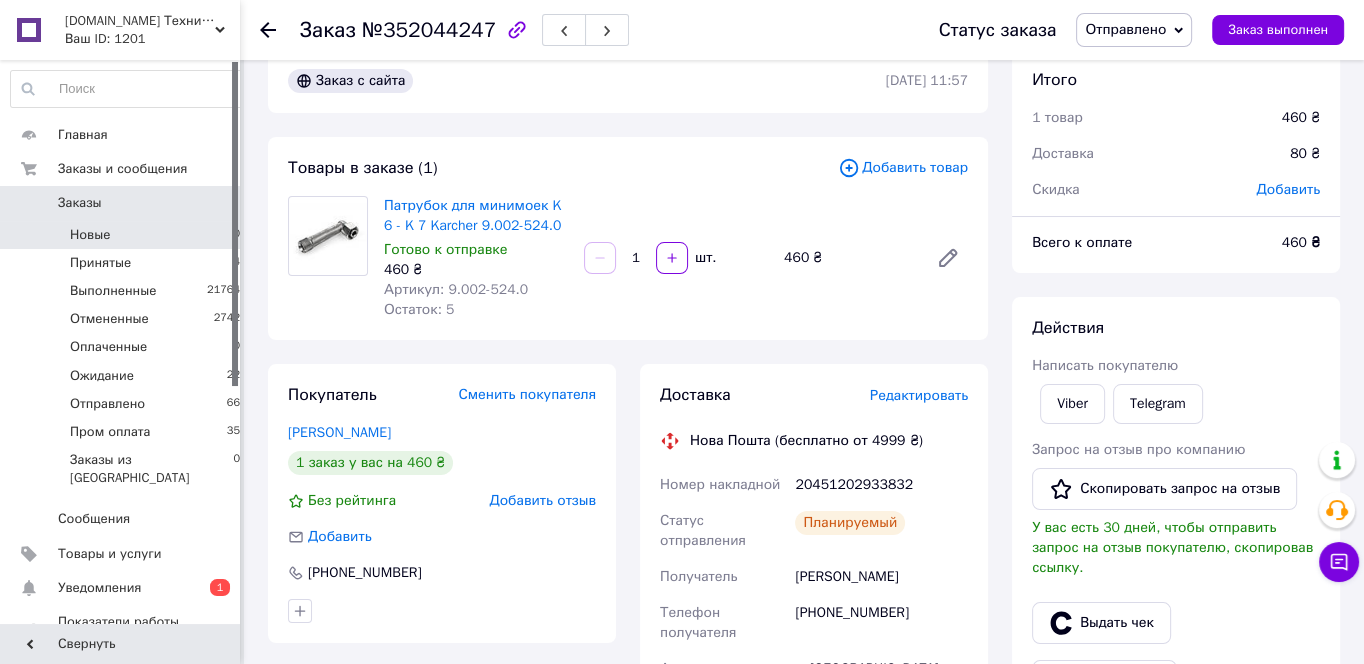 click on "Новые 0" at bounding box center [126, 235] 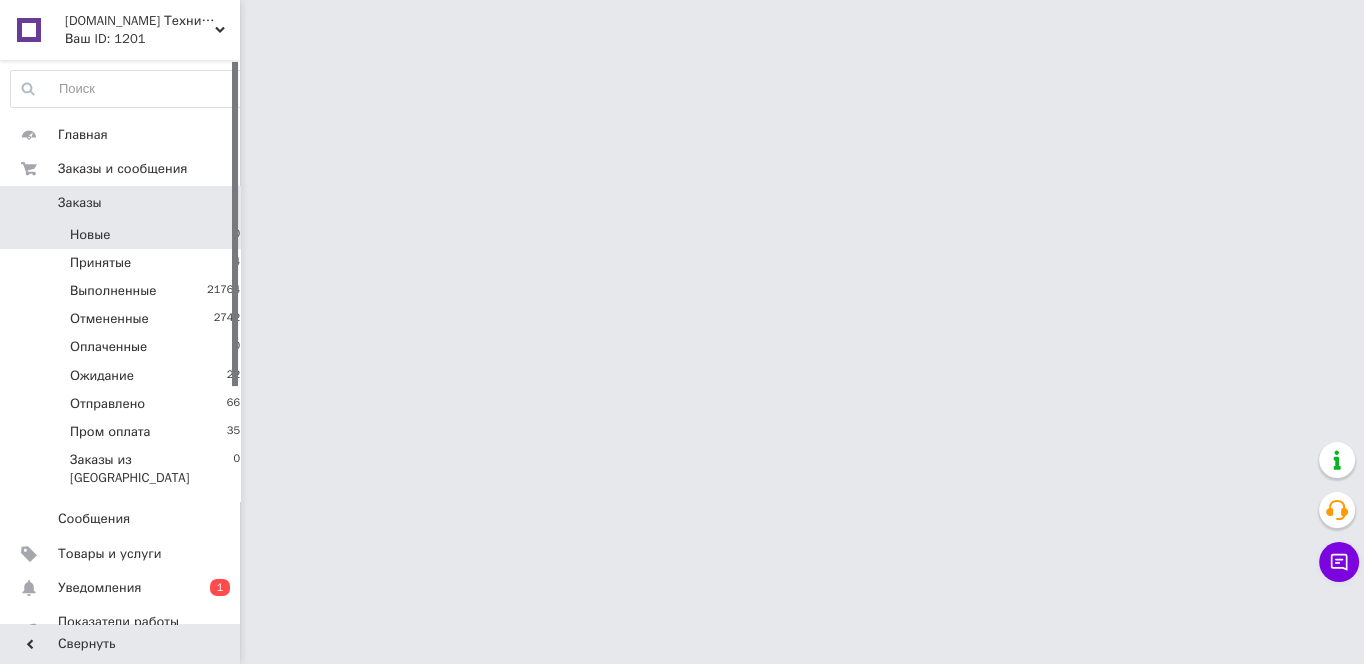 scroll, scrollTop: 0, scrollLeft: 0, axis: both 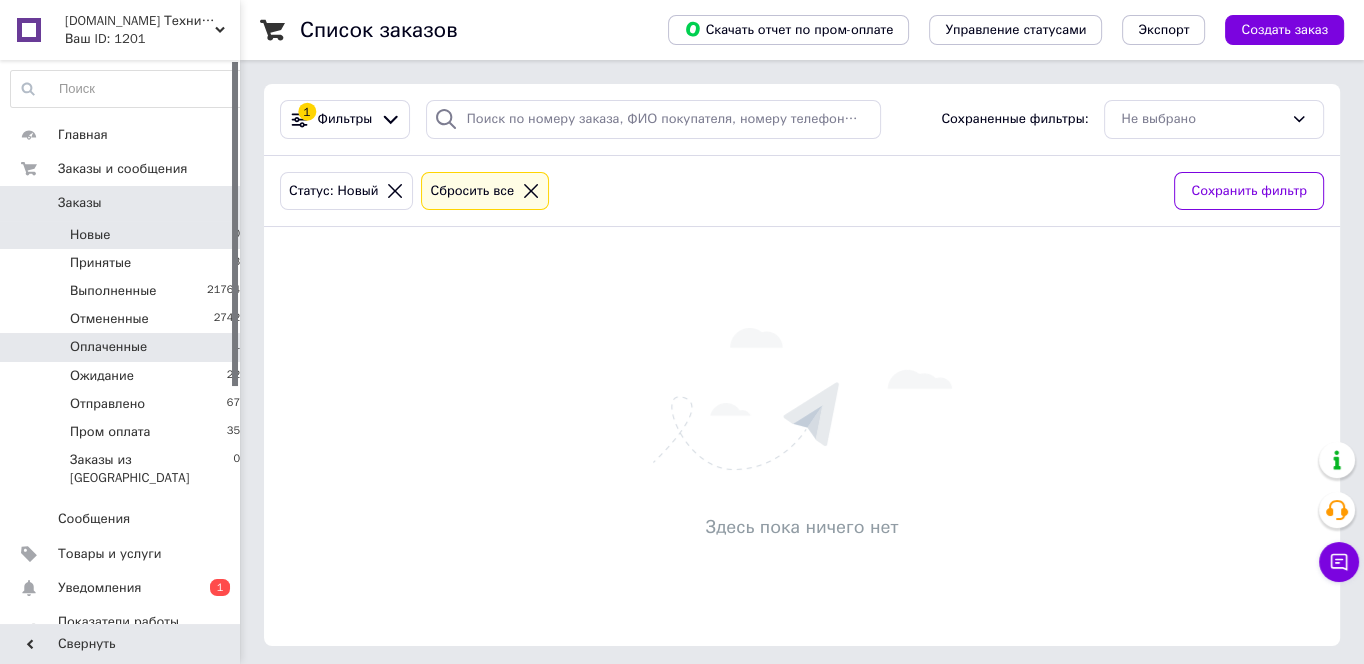 click on "Оплаченные 1" at bounding box center (126, 347) 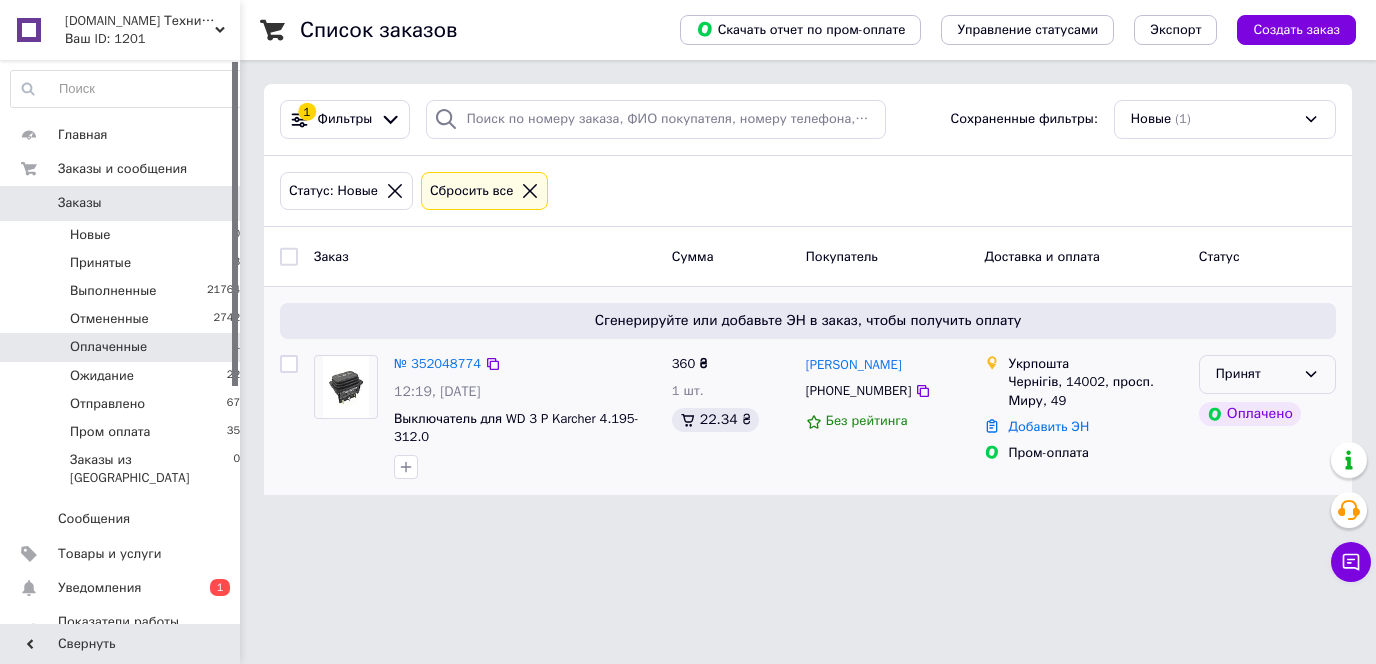 click 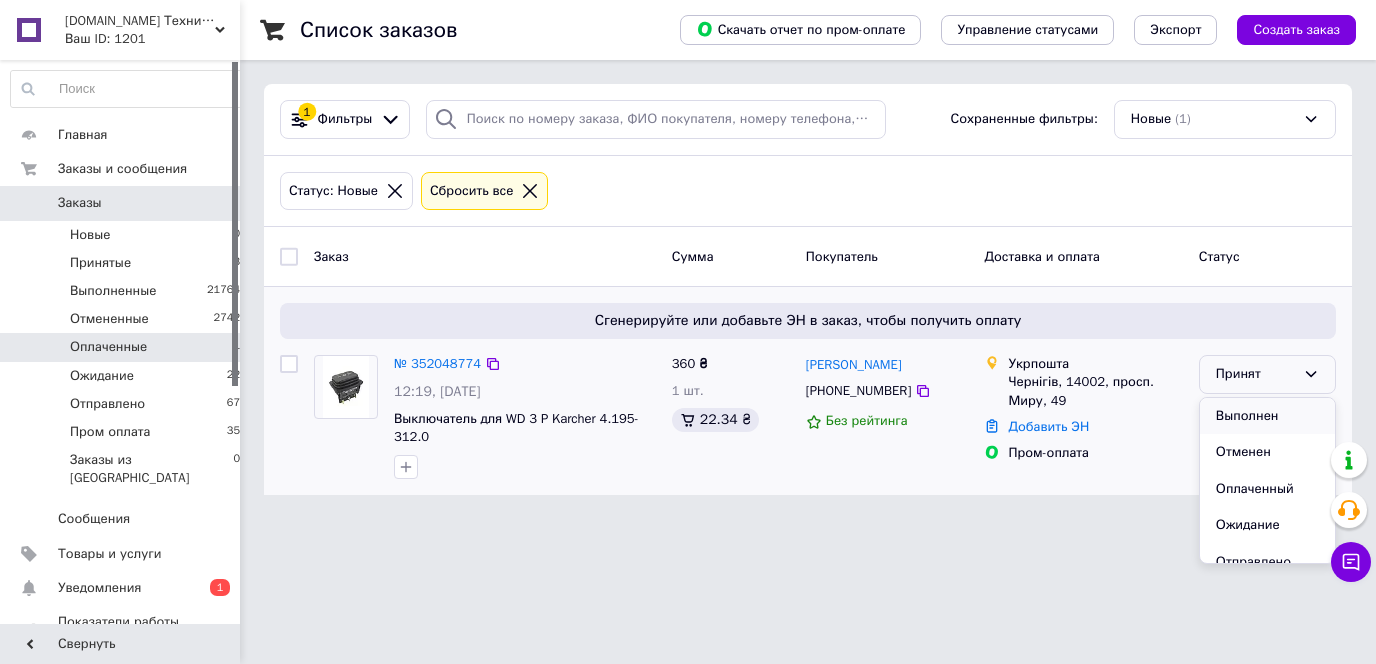click on "Выполнен" at bounding box center [1267, 416] 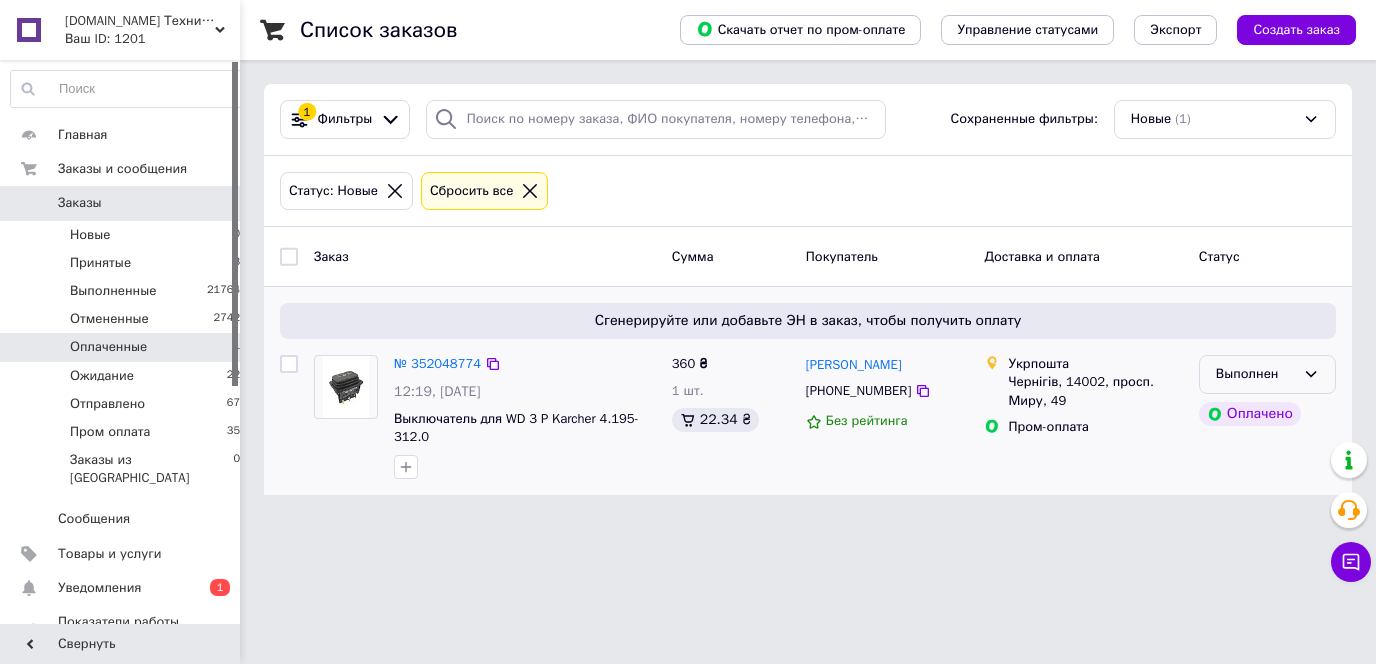 click on "Выполнен" at bounding box center [1267, 374] 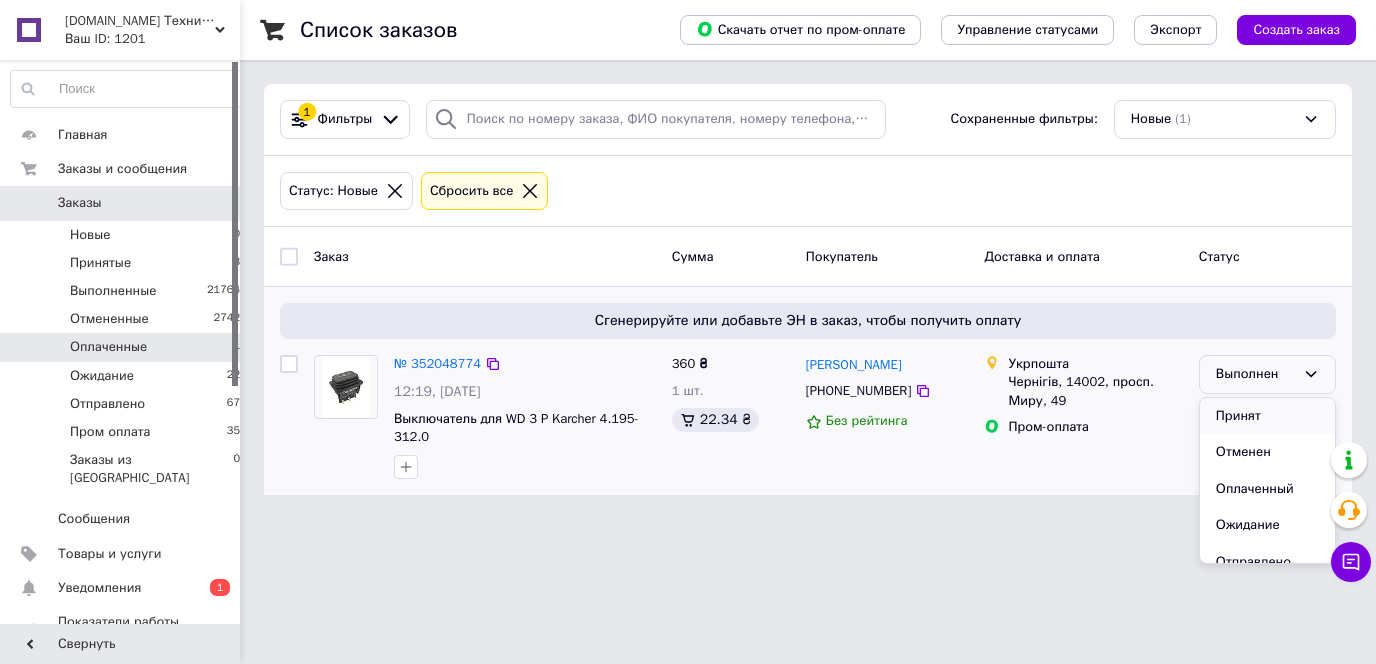 click on "Принят" at bounding box center [1267, 416] 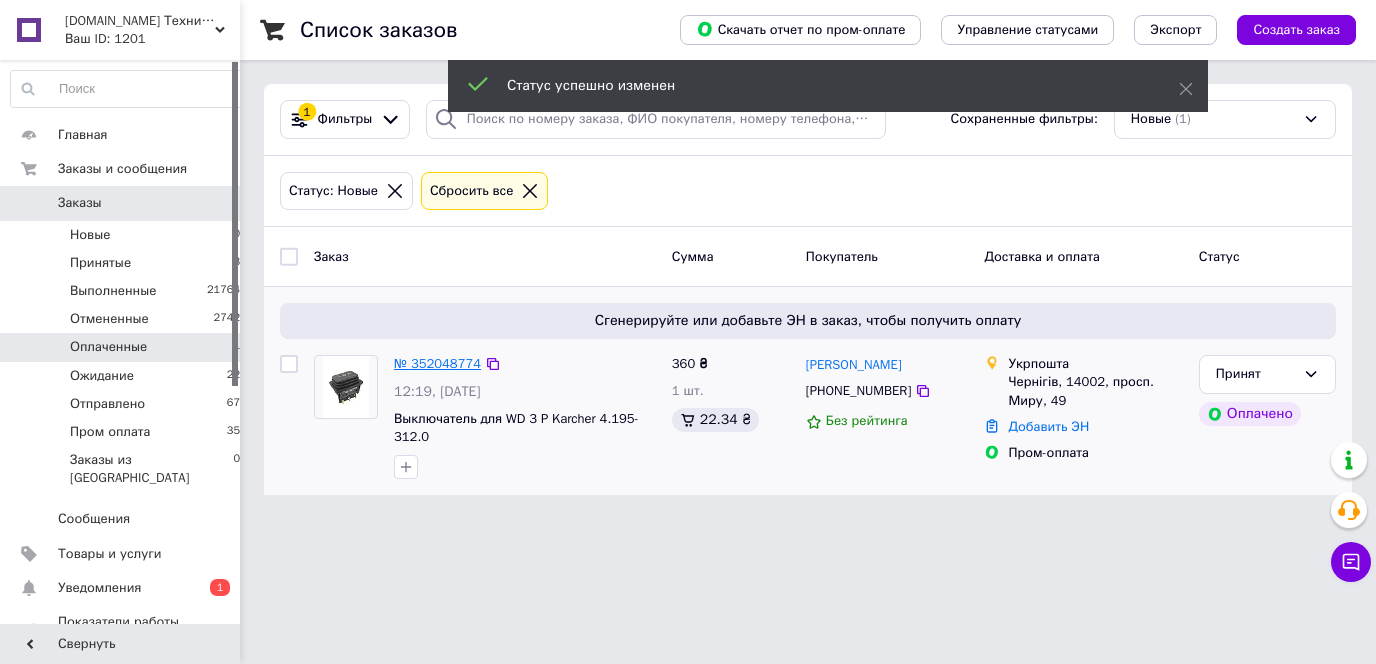click on "№ 352048774" at bounding box center [437, 363] 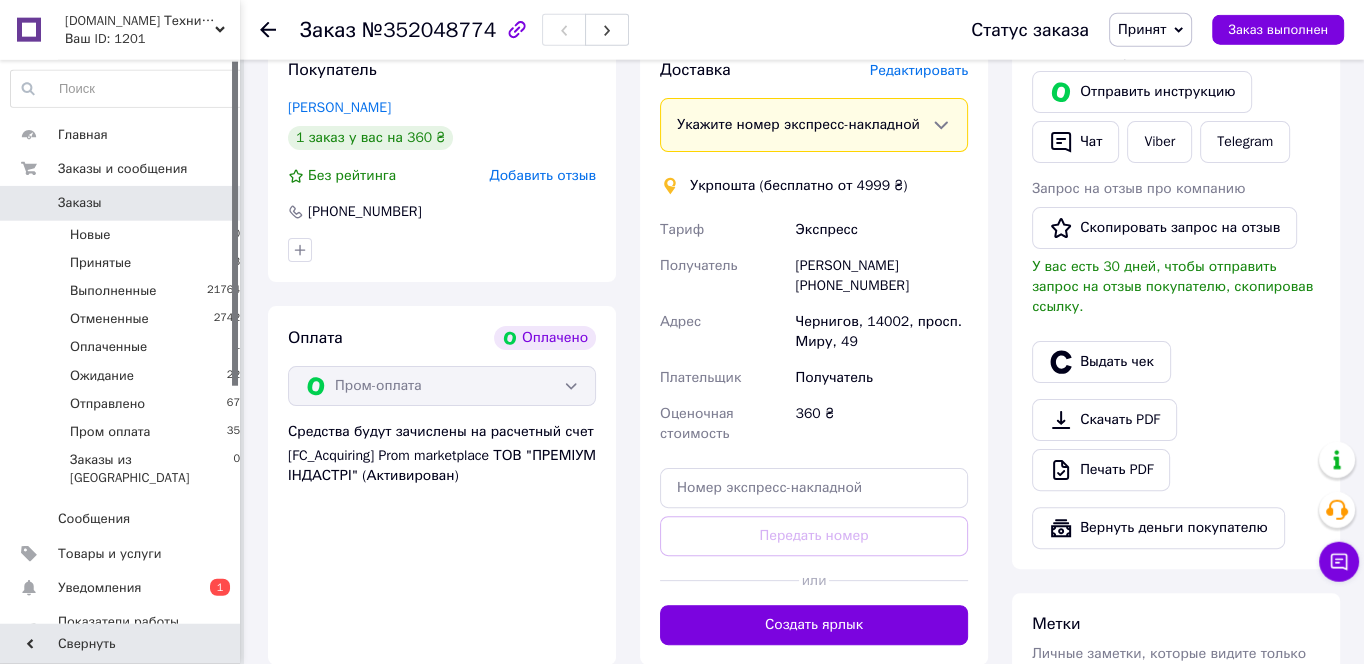 scroll, scrollTop: 645, scrollLeft: 0, axis: vertical 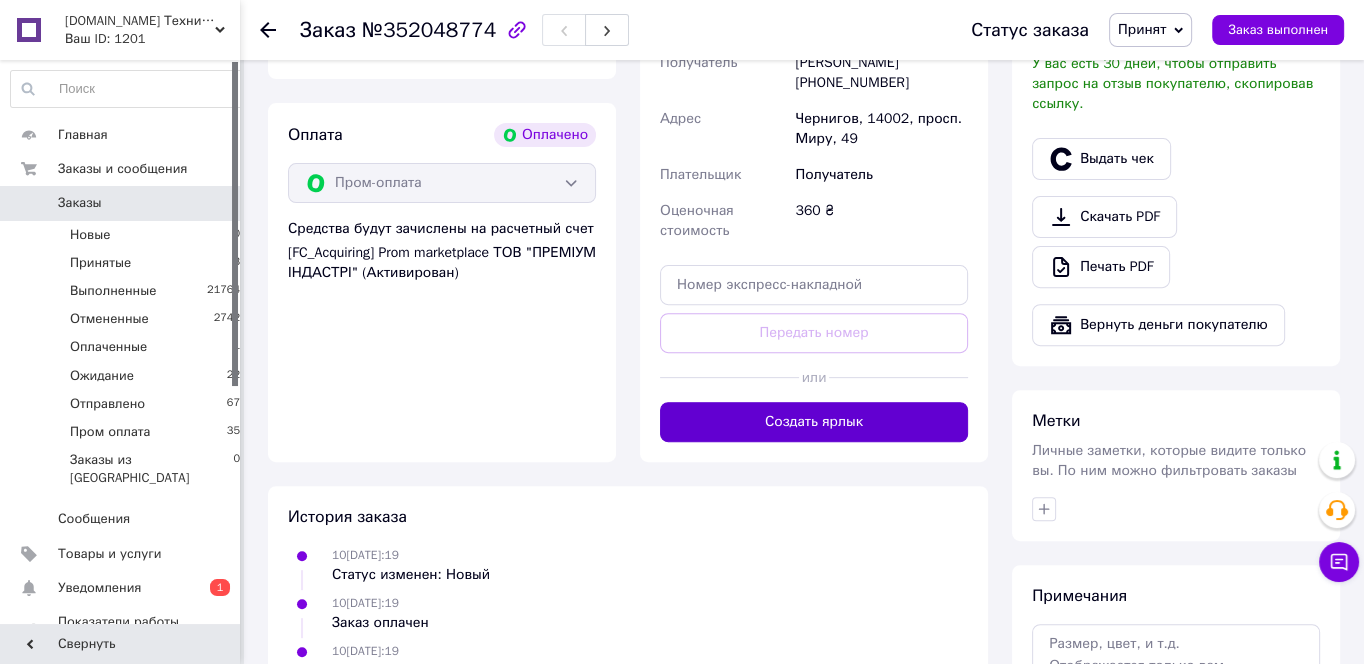 click on "Создать ярлык" at bounding box center [814, 422] 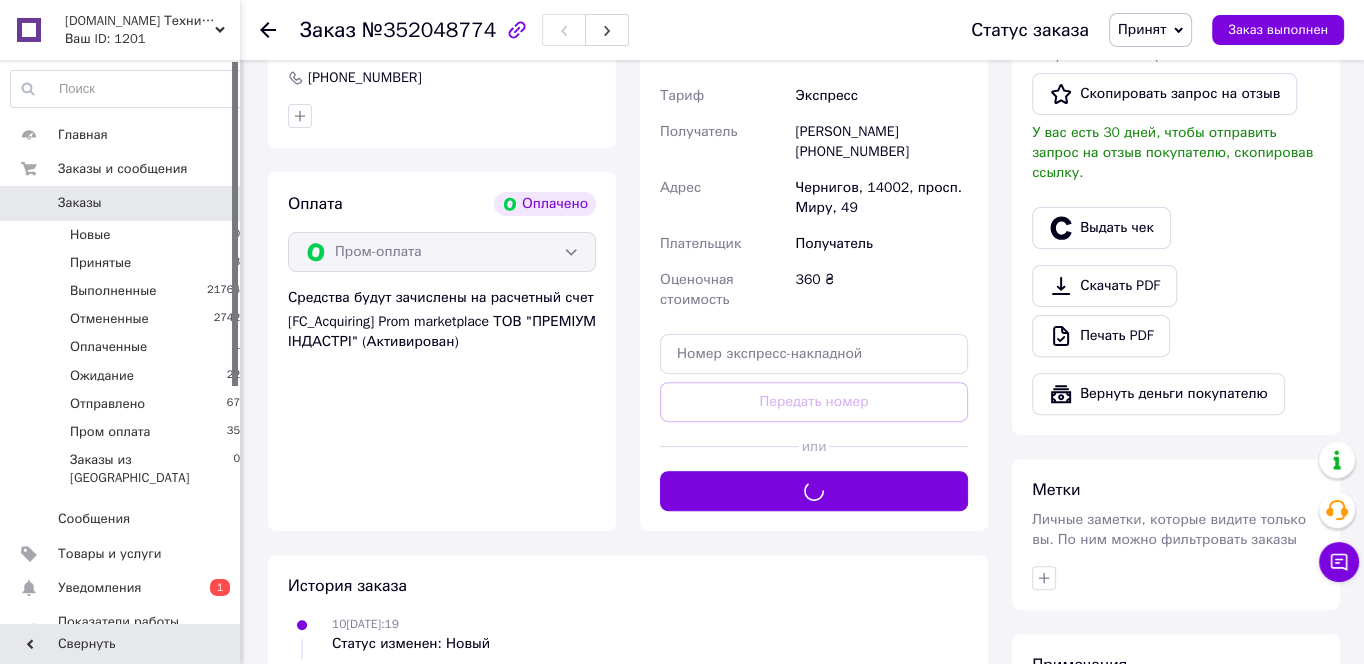 scroll, scrollTop: 430, scrollLeft: 0, axis: vertical 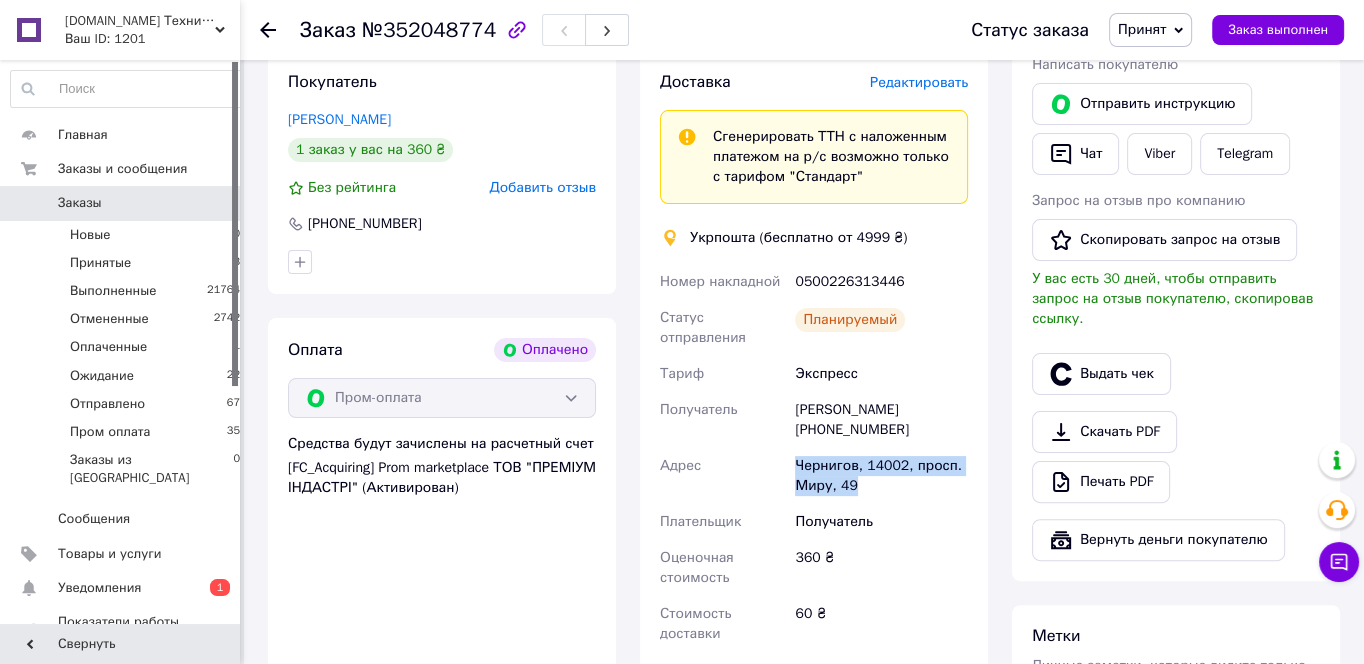 drag, startPoint x: 863, startPoint y: 491, endPoint x: 794, endPoint y: 471, distance: 71.8401 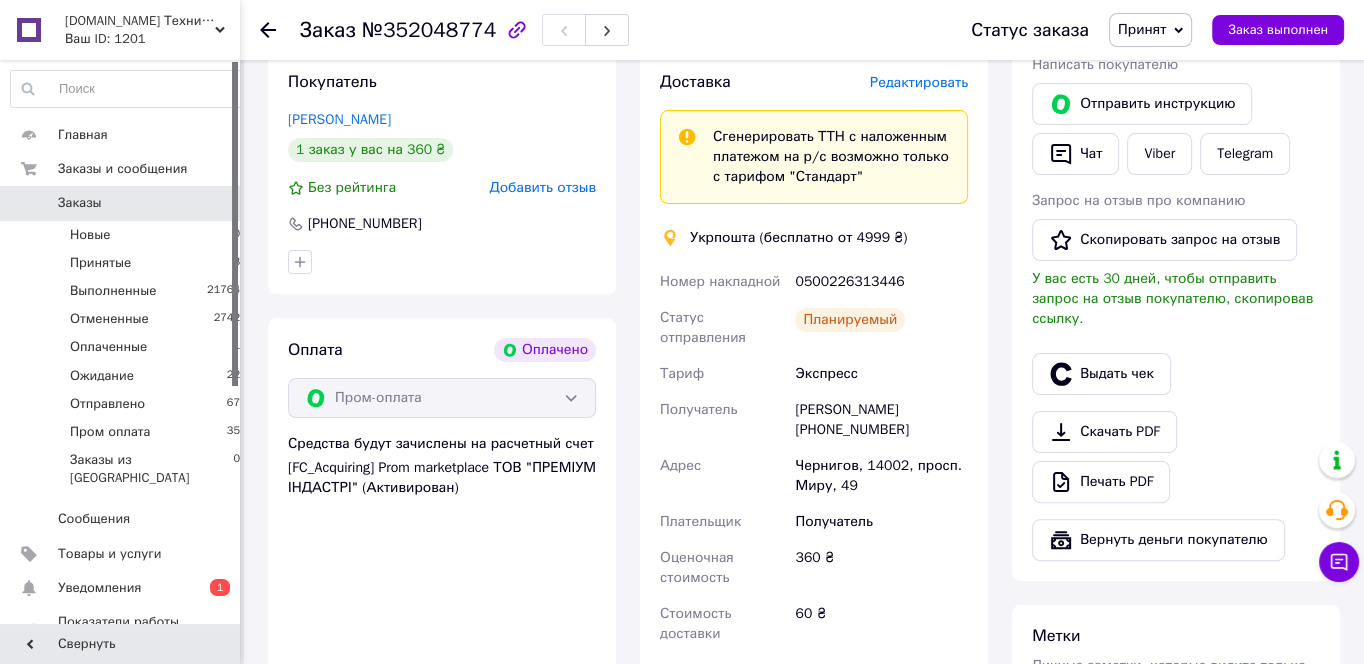 drag, startPoint x: 922, startPoint y: 440, endPoint x: 914, endPoint y: 412, distance: 29.12044 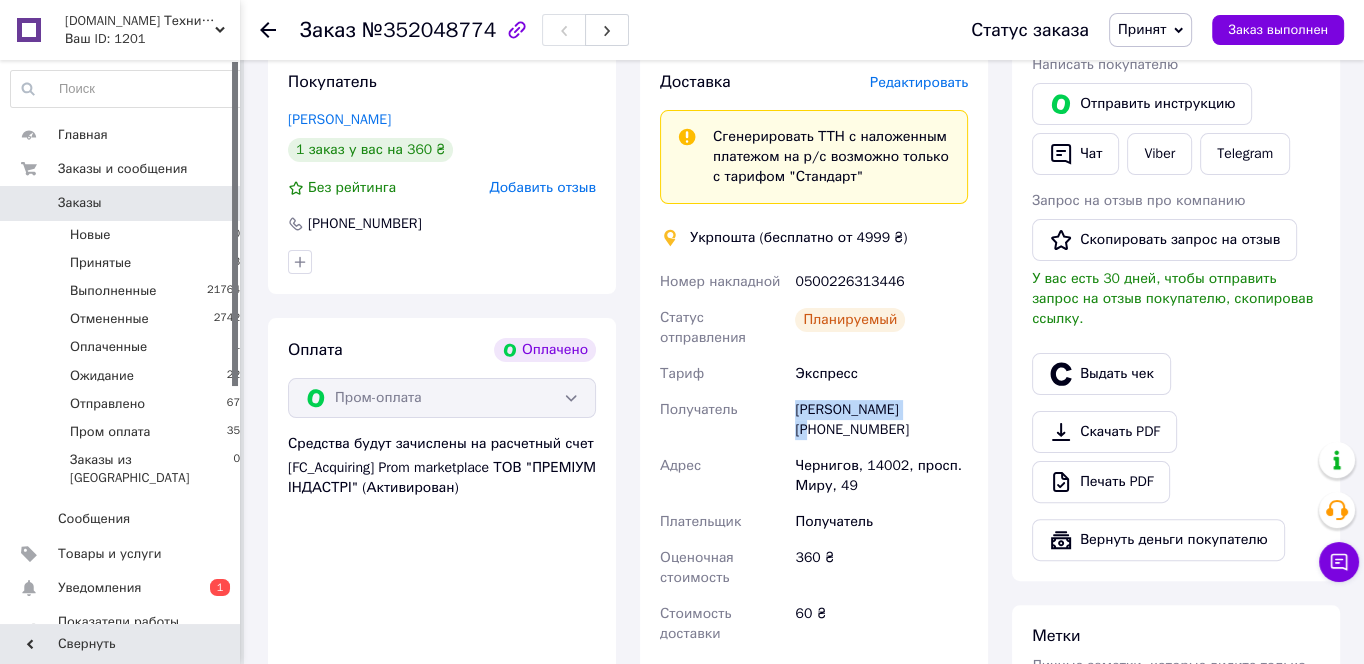 drag, startPoint x: 916, startPoint y: 398, endPoint x: 801, endPoint y: 409, distance: 115.52489 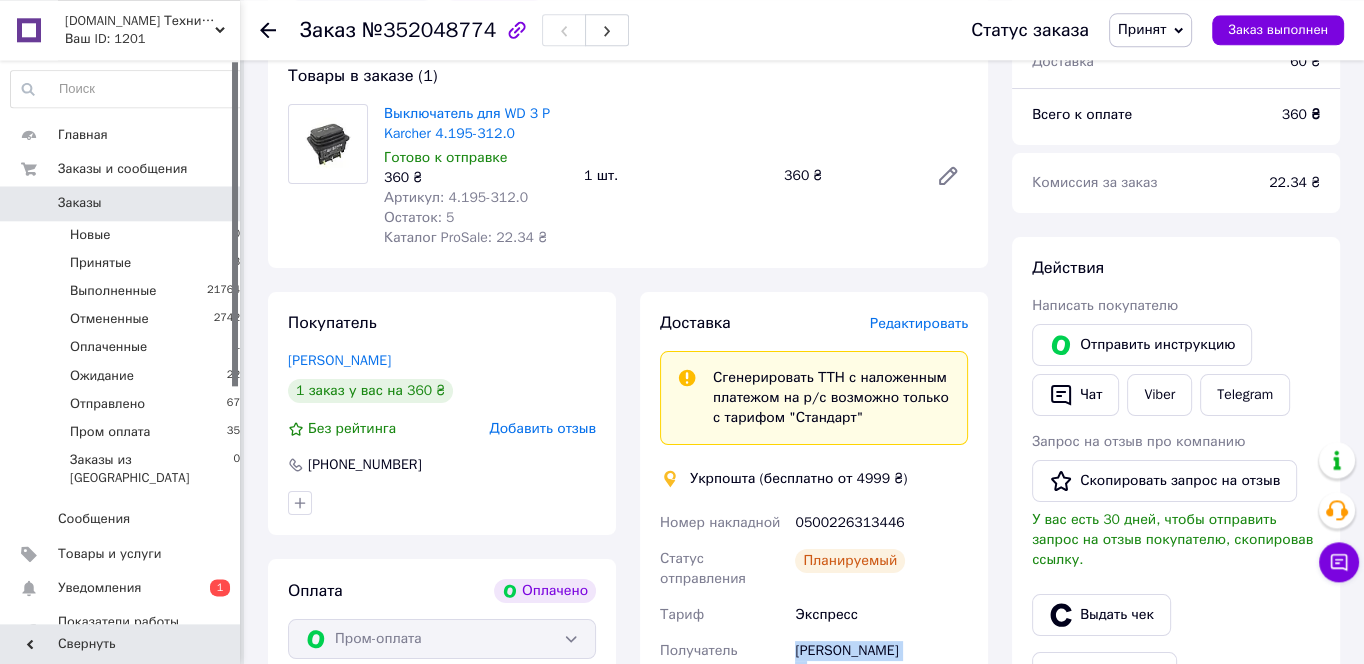 scroll, scrollTop: 107, scrollLeft: 0, axis: vertical 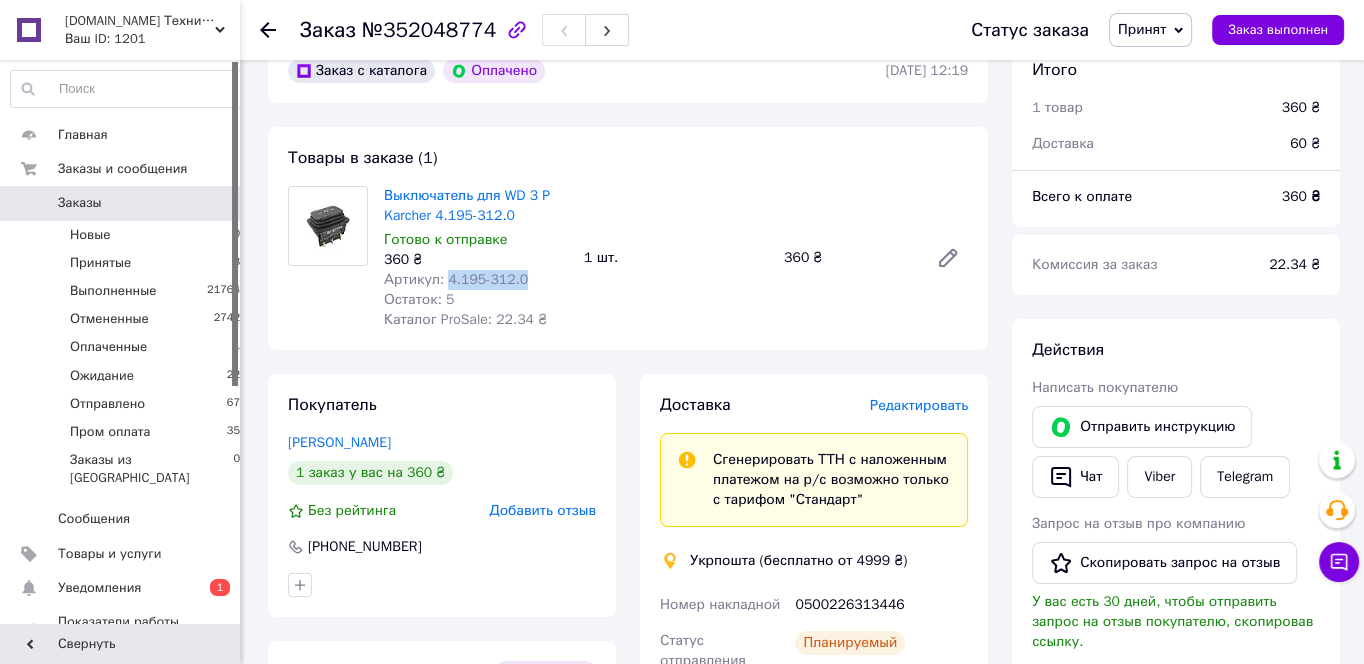 drag, startPoint x: 532, startPoint y: 280, endPoint x: 445, endPoint y: 281, distance: 87.005745 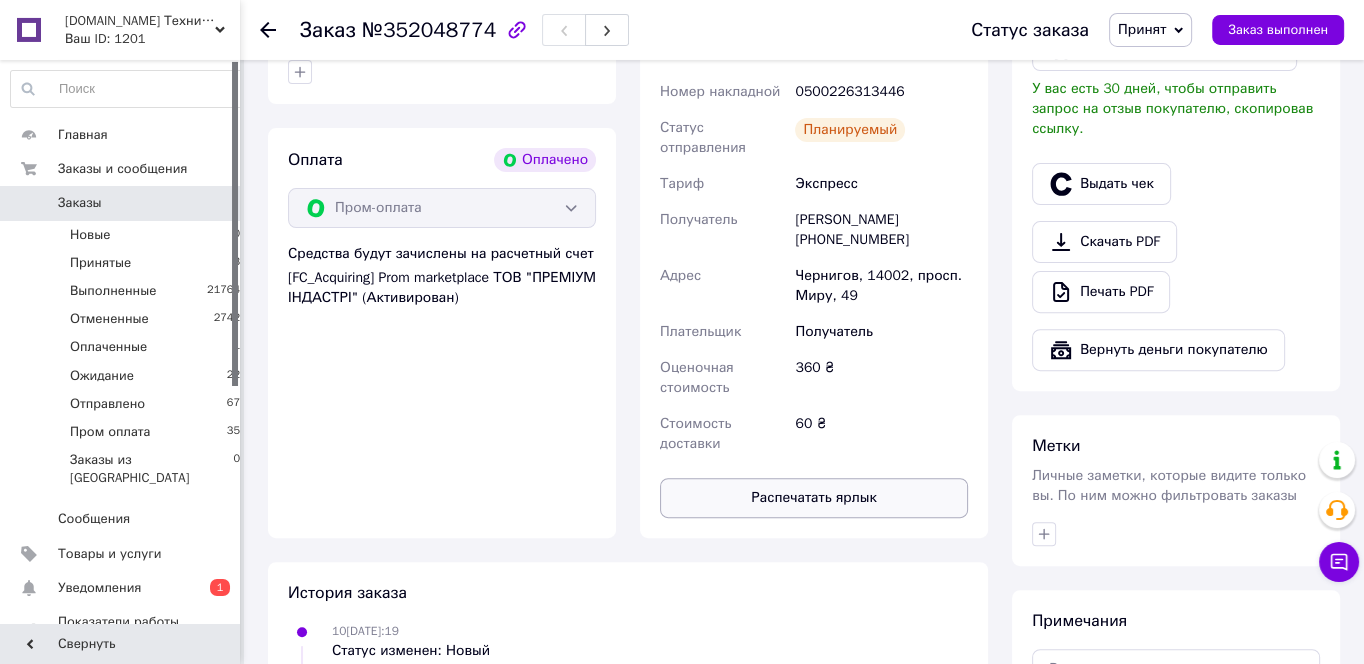 scroll, scrollTop: 645, scrollLeft: 0, axis: vertical 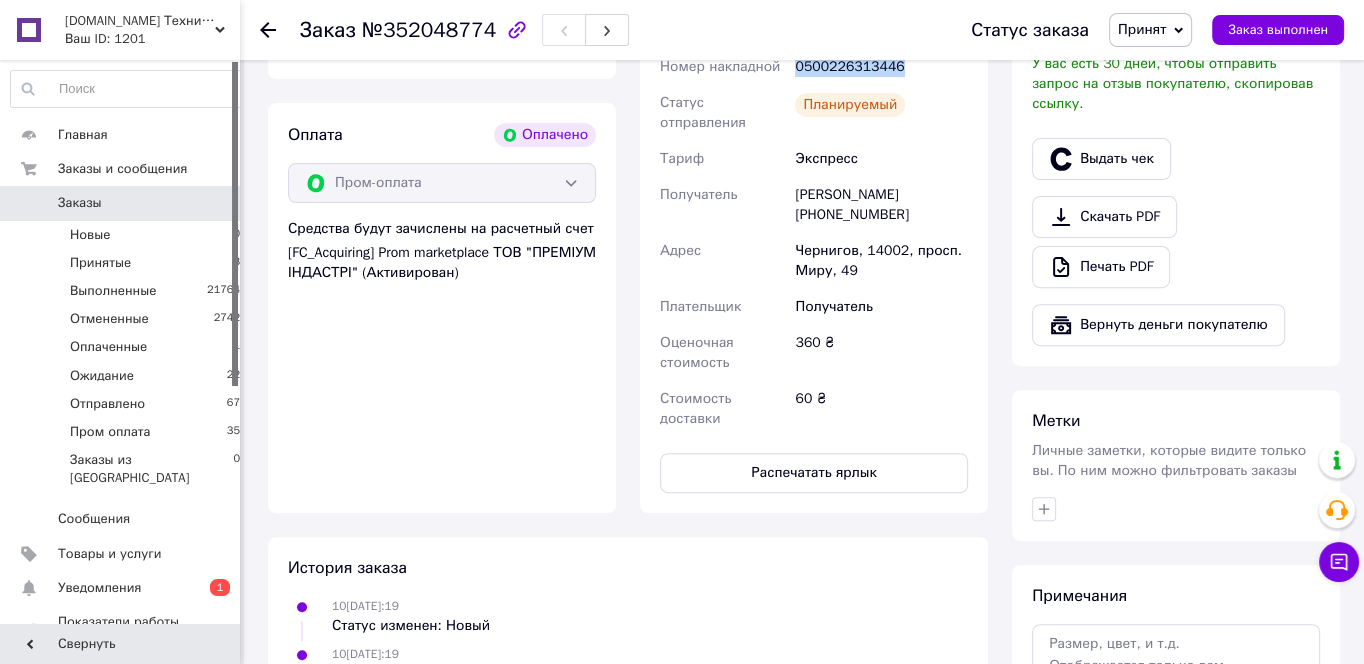 drag, startPoint x: 889, startPoint y: 104, endPoint x: 793, endPoint y: 94, distance: 96.519424 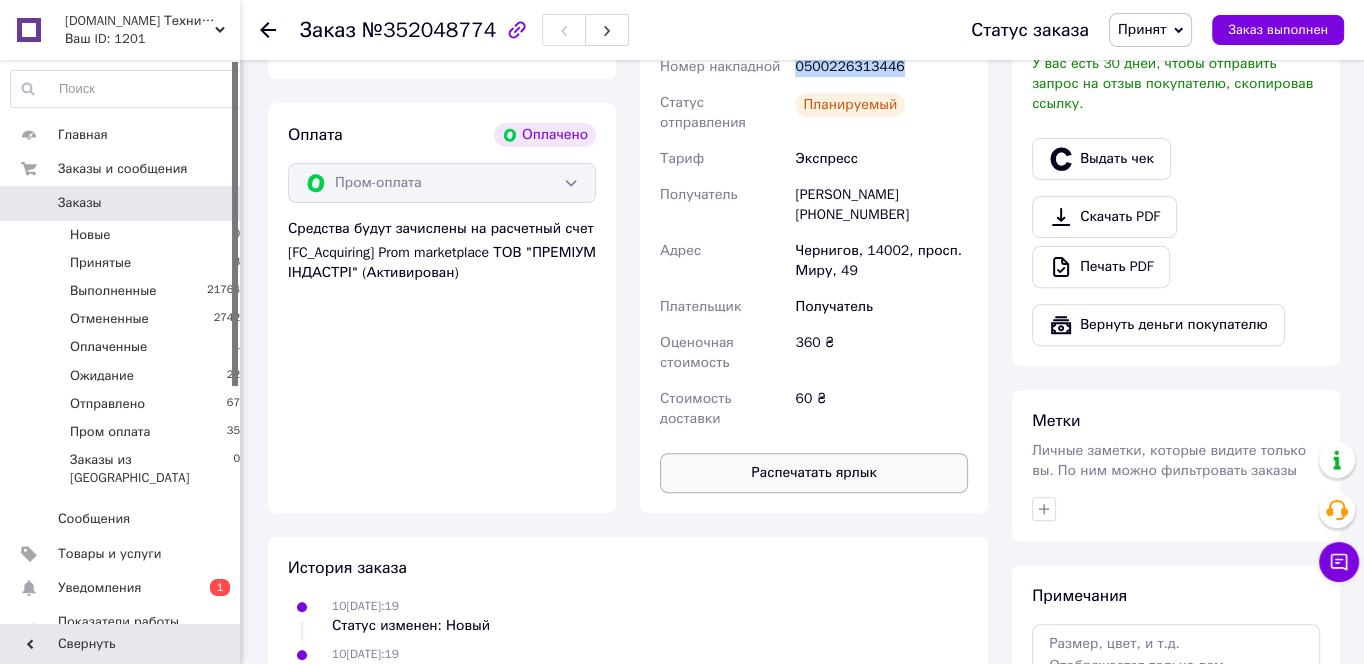 click on "Распечатать ярлык" at bounding box center [814, 473] 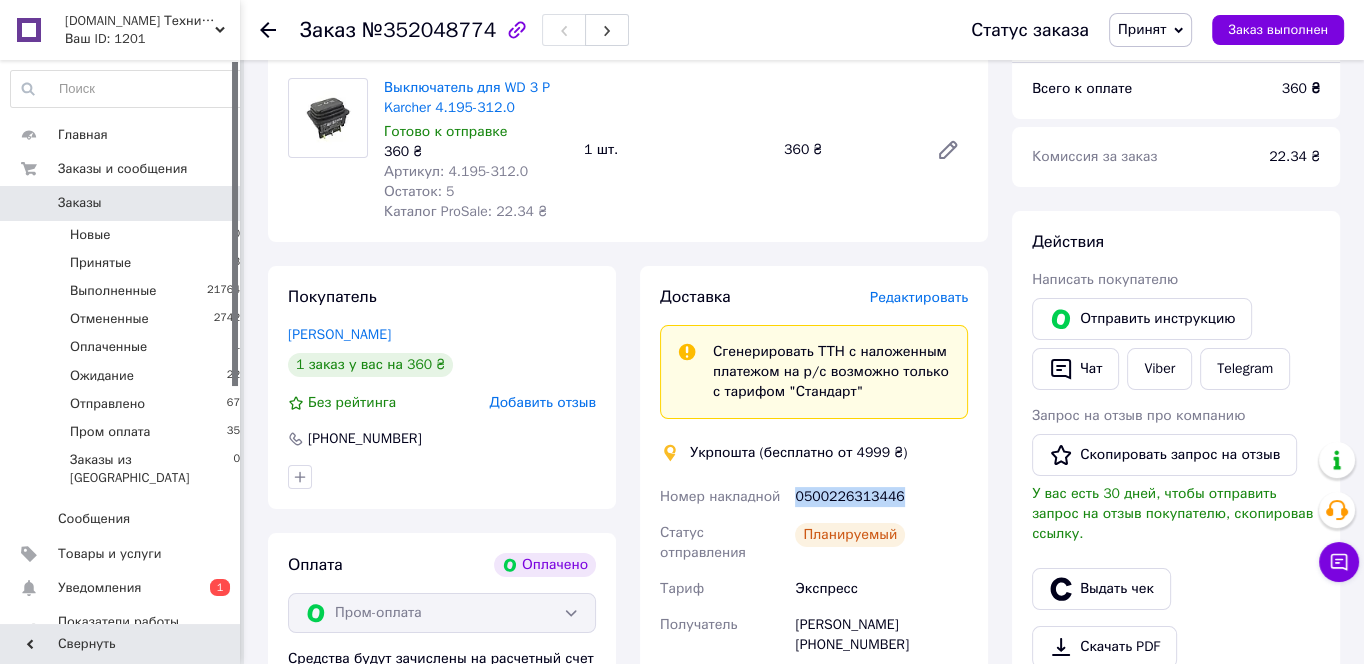 scroll, scrollTop: 0, scrollLeft: 0, axis: both 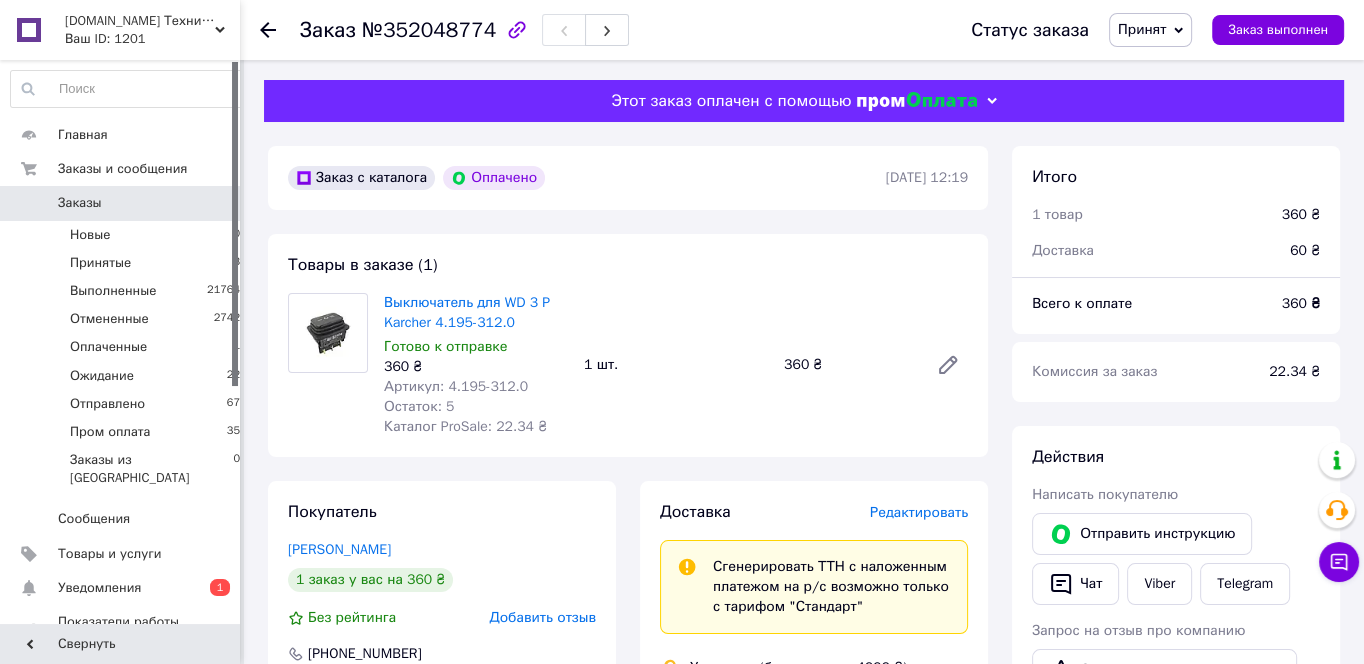 click on "Принят" at bounding box center (1150, 30) 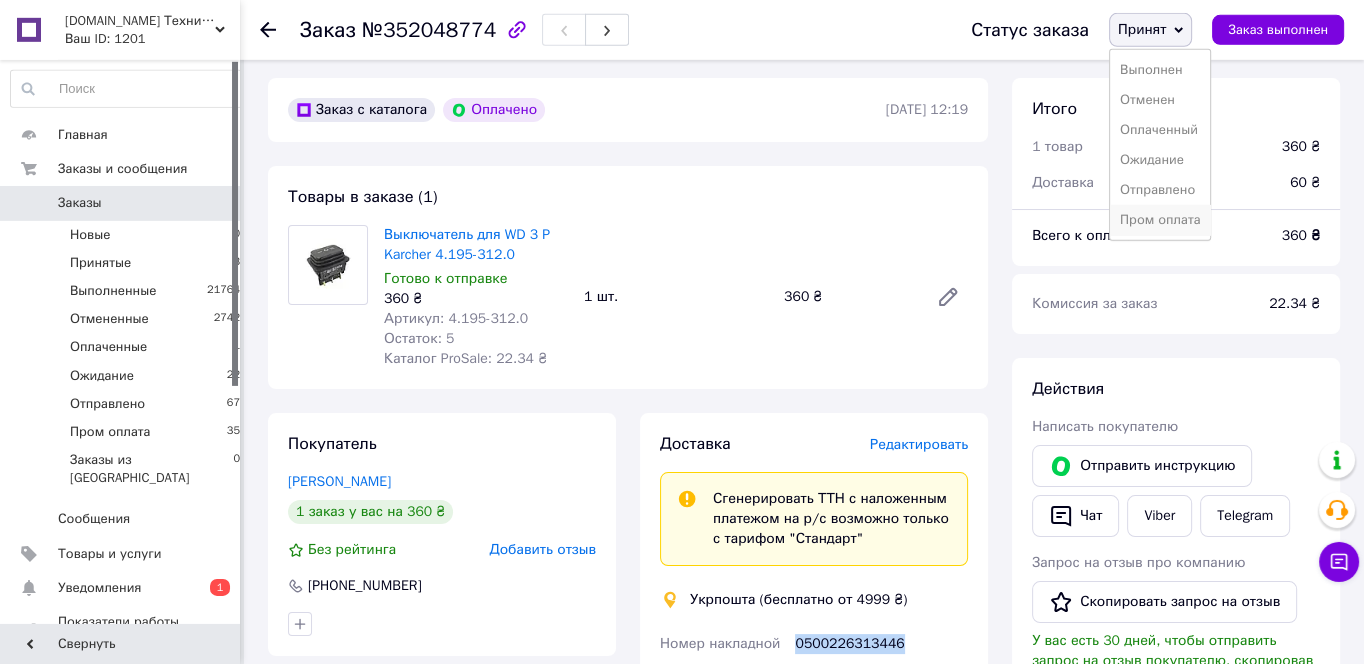 scroll, scrollTop: 107, scrollLeft: 0, axis: vertical 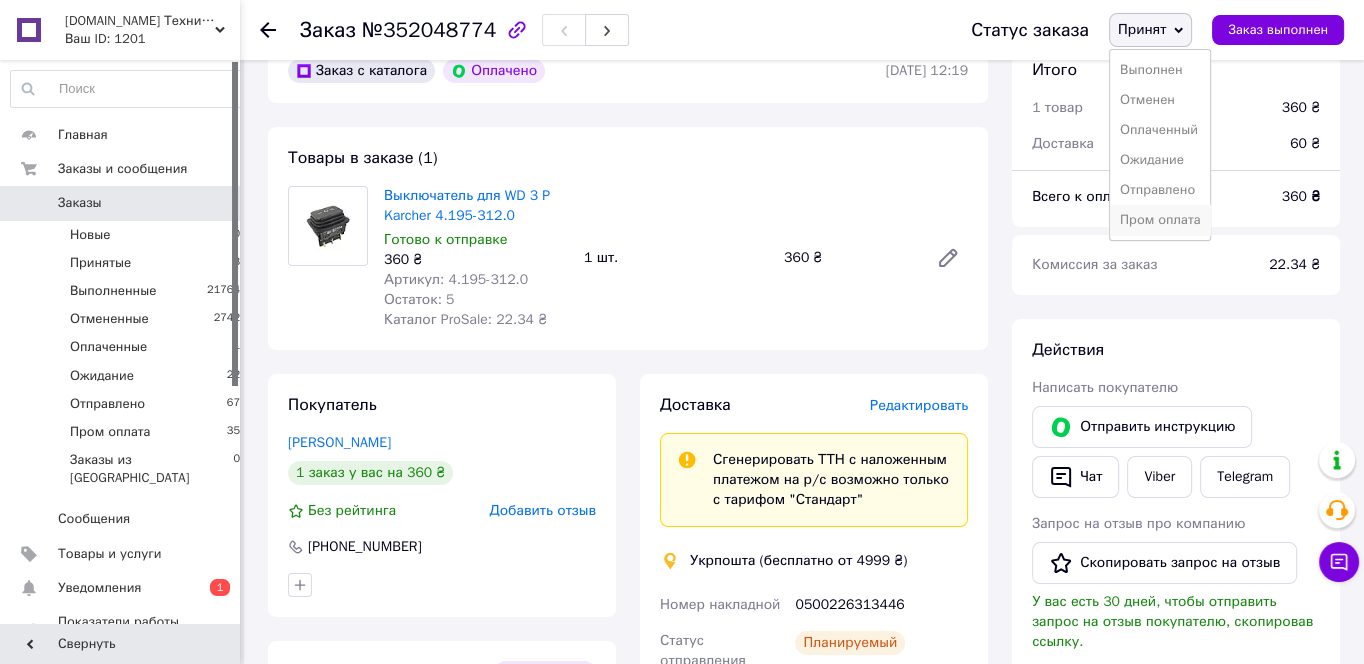 click on "Пром оплата" at bounding box center [1160, 220] 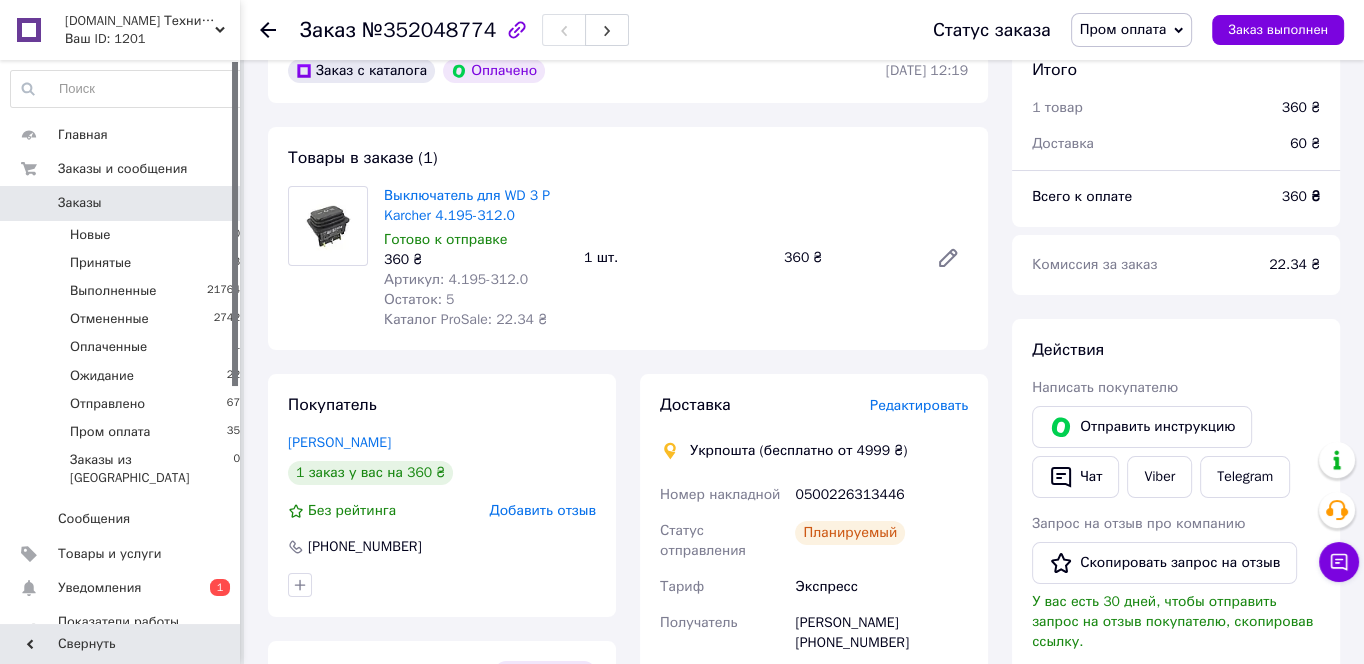 click at bounding box center [280, 30] 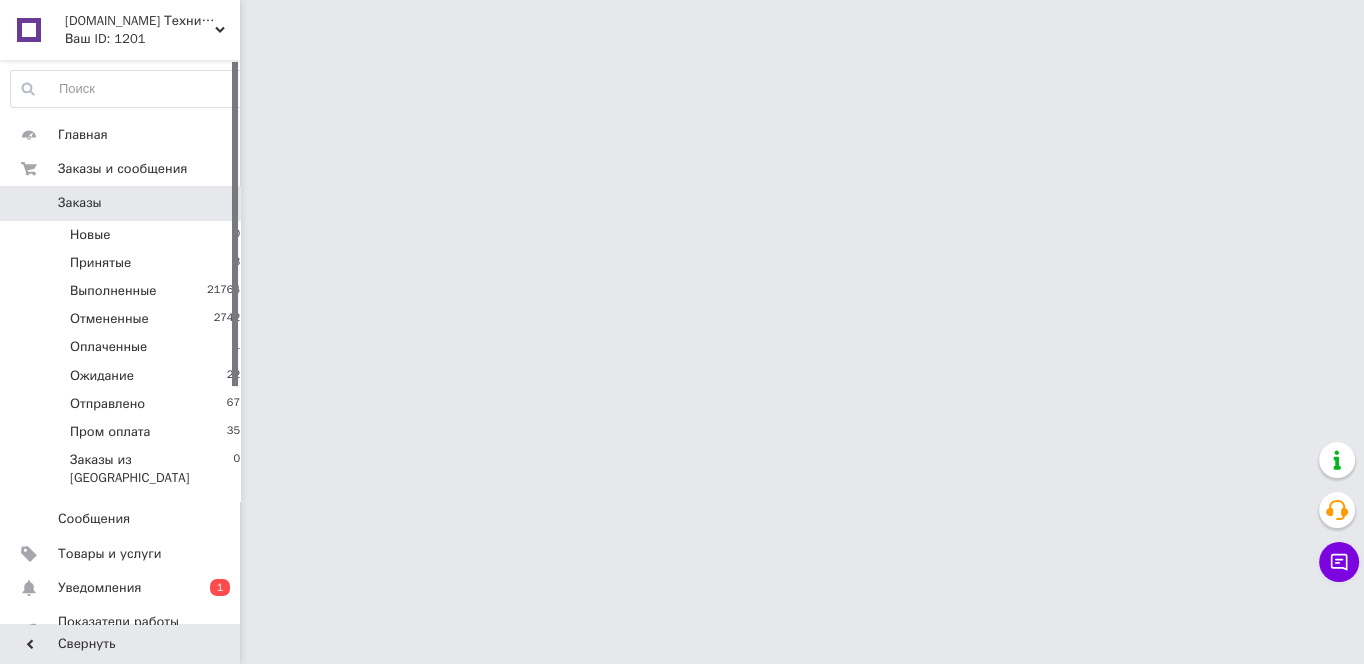 scroll, scrollTop: 0, scrollLeft: 0, axis: both 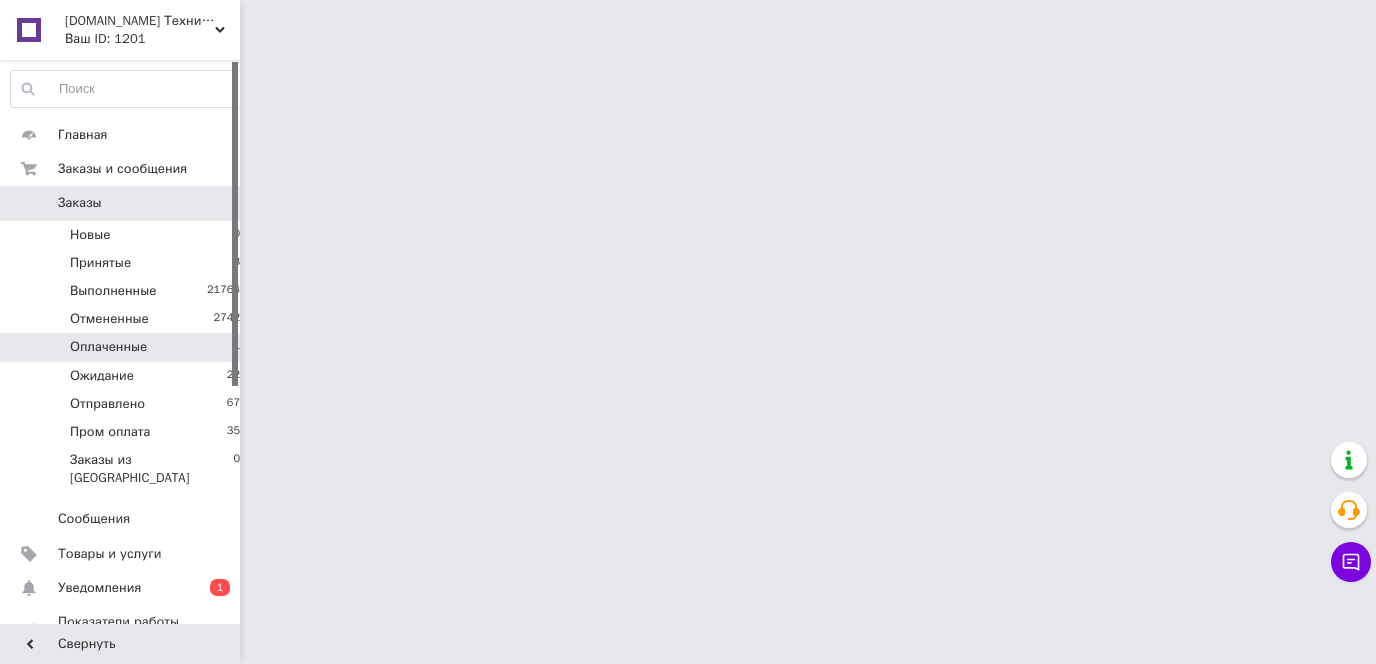 click on "Оплаченные 1" at bounding box center (126, 347) 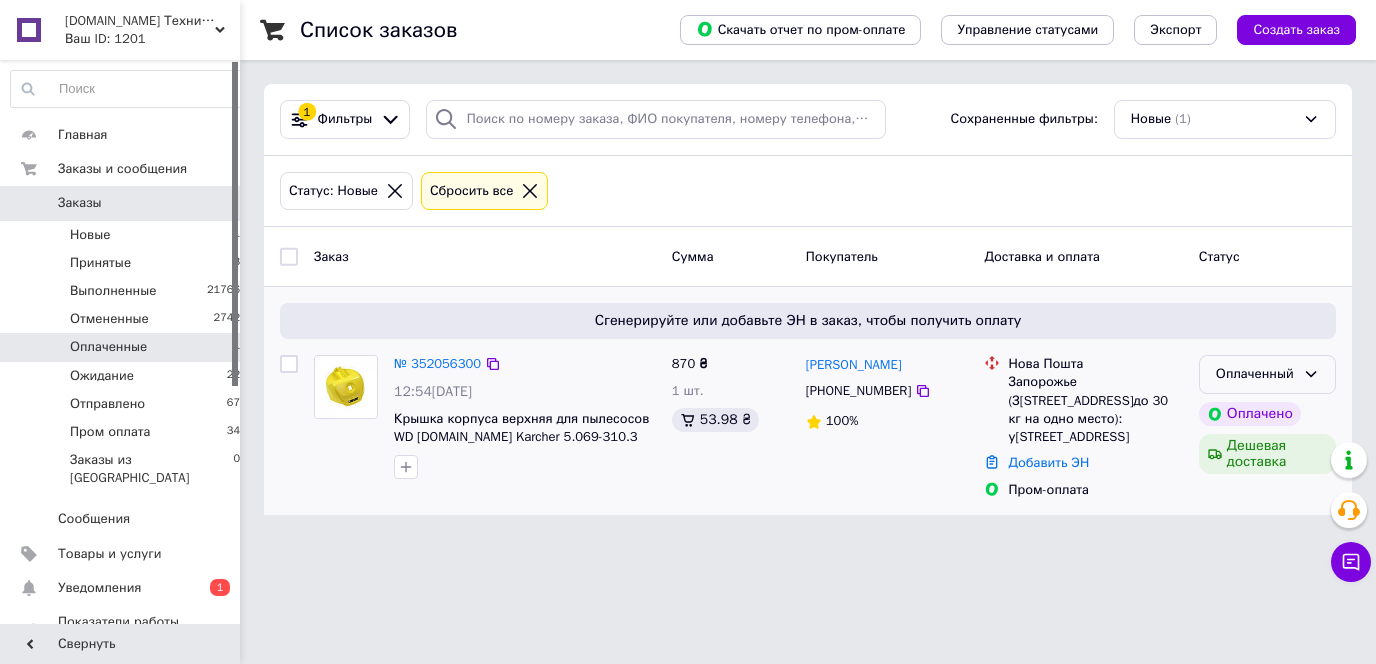 click on "Оплаченный" at bounding box center (1267, 374) 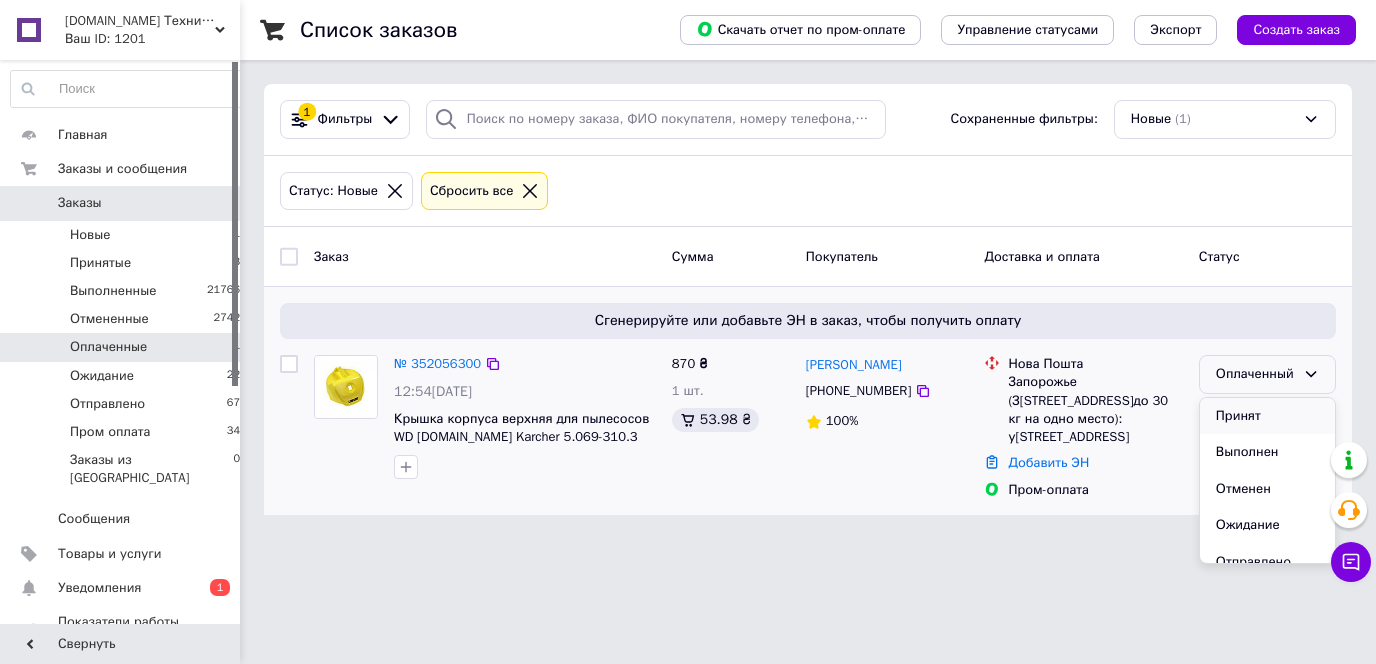 click on "Принят" at bounding box center [1267, 416] 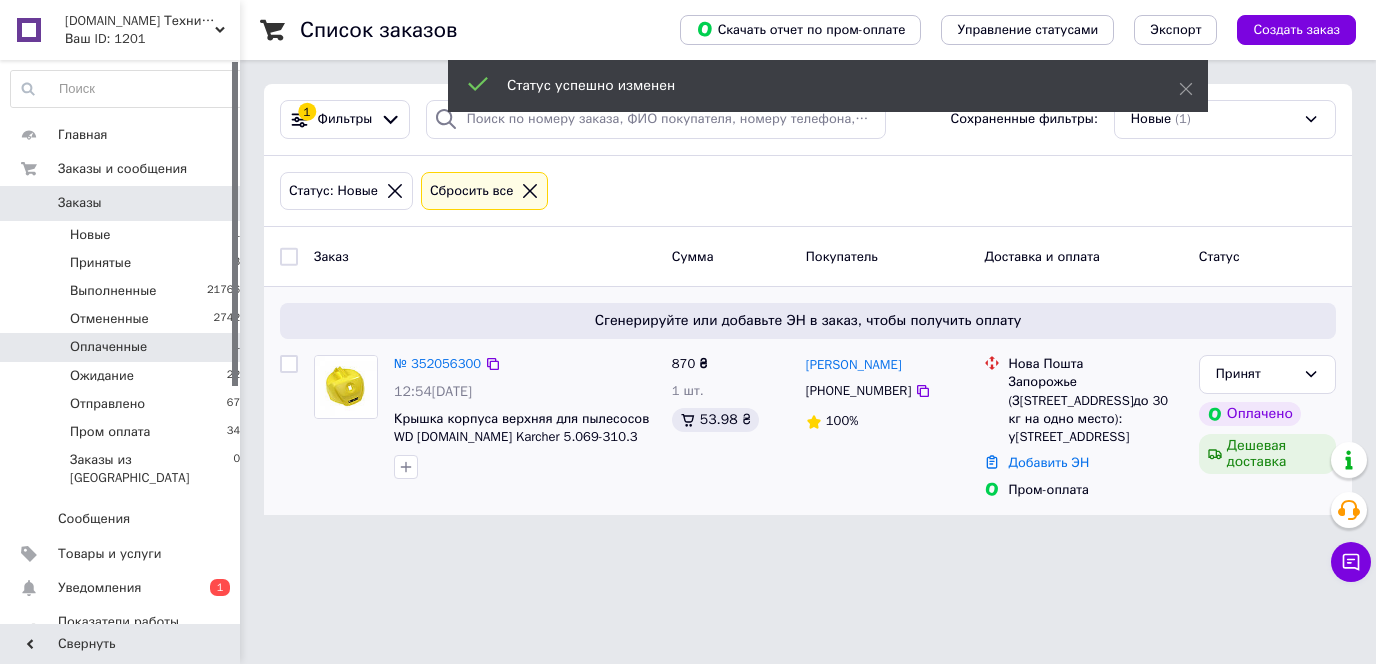 drag, startPoint x: 1169, startPoint y: 440, endPoint x: 1005, endPoint y: 366, distance: 179.92221 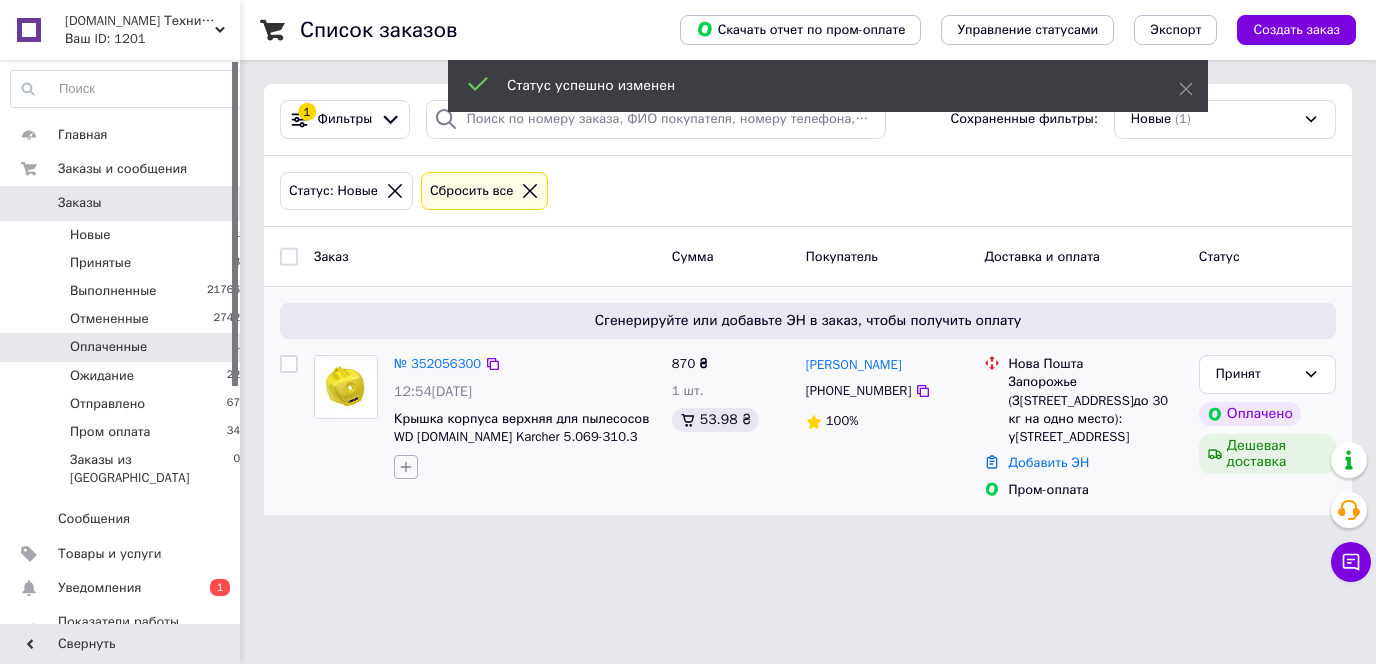 copy on "Нова Пошта Запорожье (Запорожская обл., Запорожский р-н.), №10 (до 30 кг на одно место): ул. Водограйная, 7А" 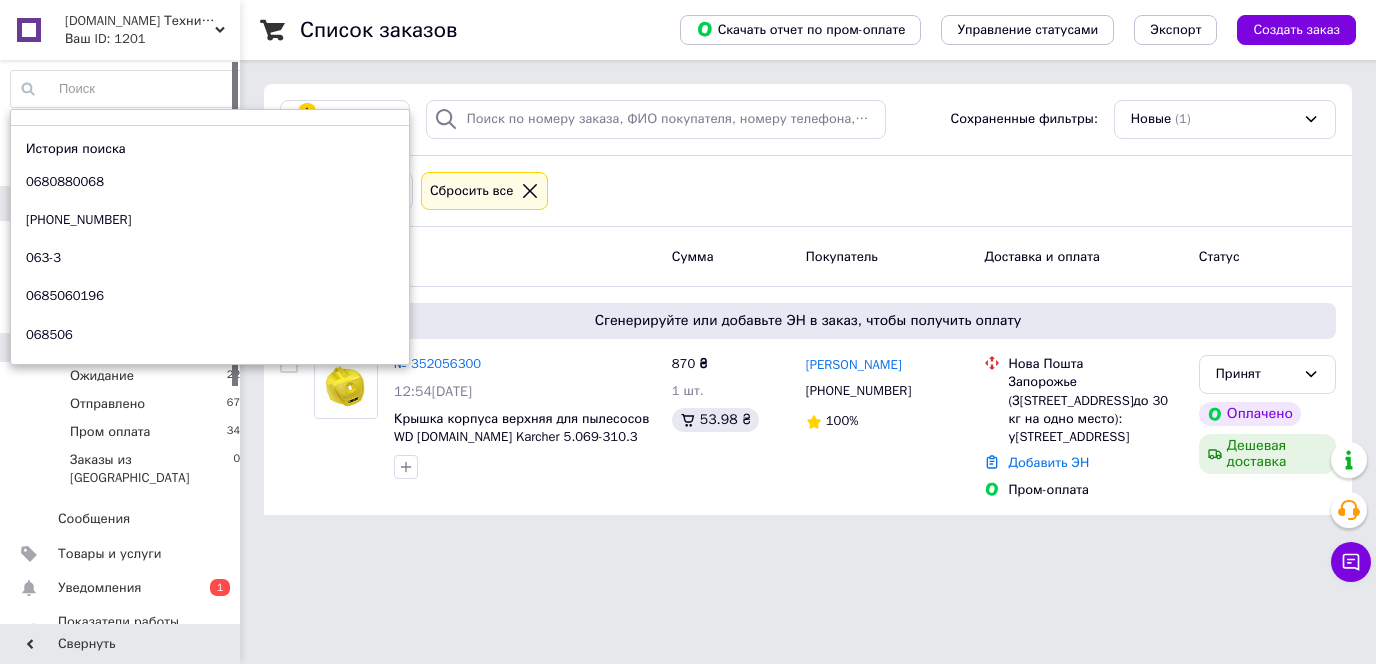 click at bounding box center [126, 89] 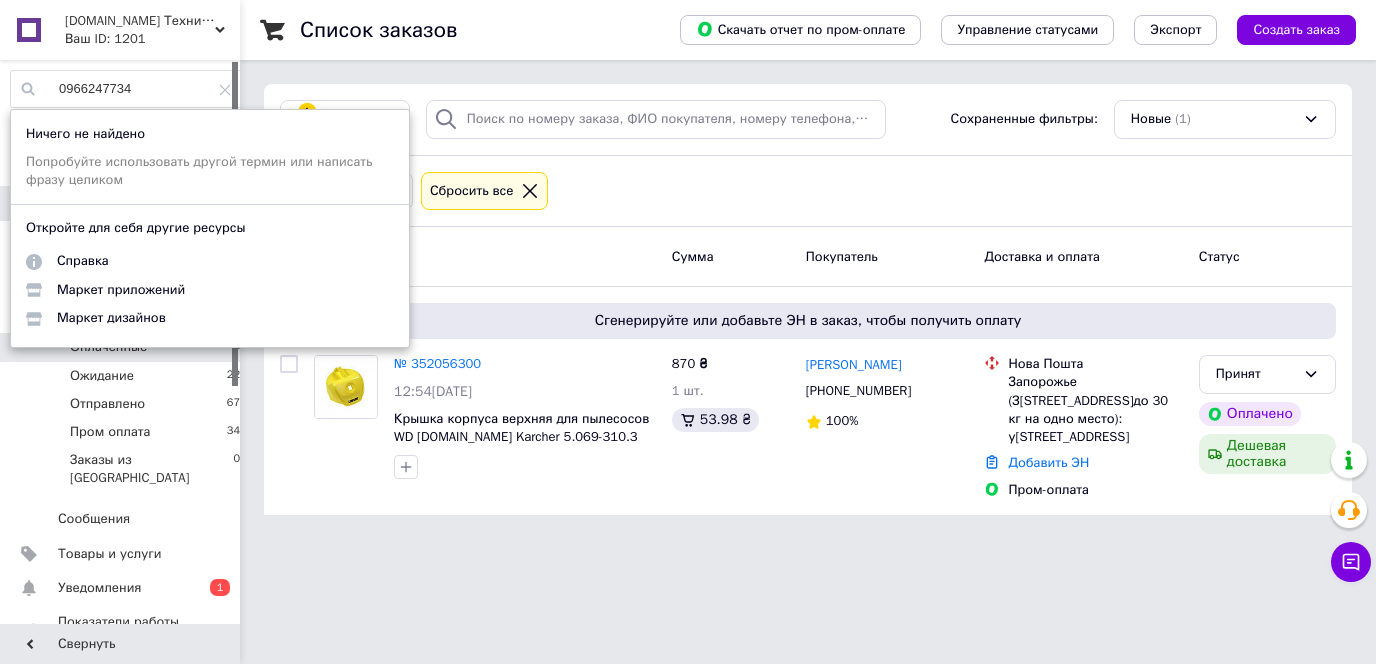 drag, startPoint x: 155, startPoint y: 87, endPoint x: 0, endPoint y: 72, distance: 155.72412 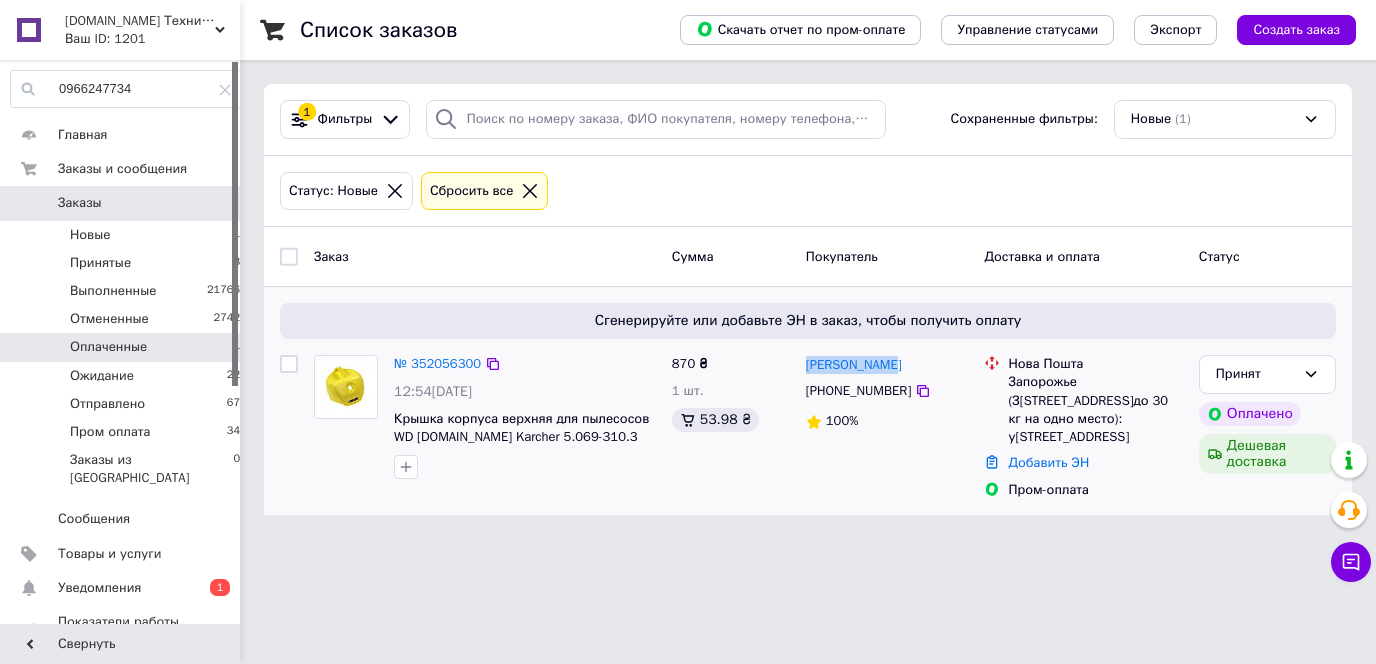 drag, startPoint x: 919, startPoint y: 360, endPoint x: 802, endPoint y: 362, distance: 117.01709 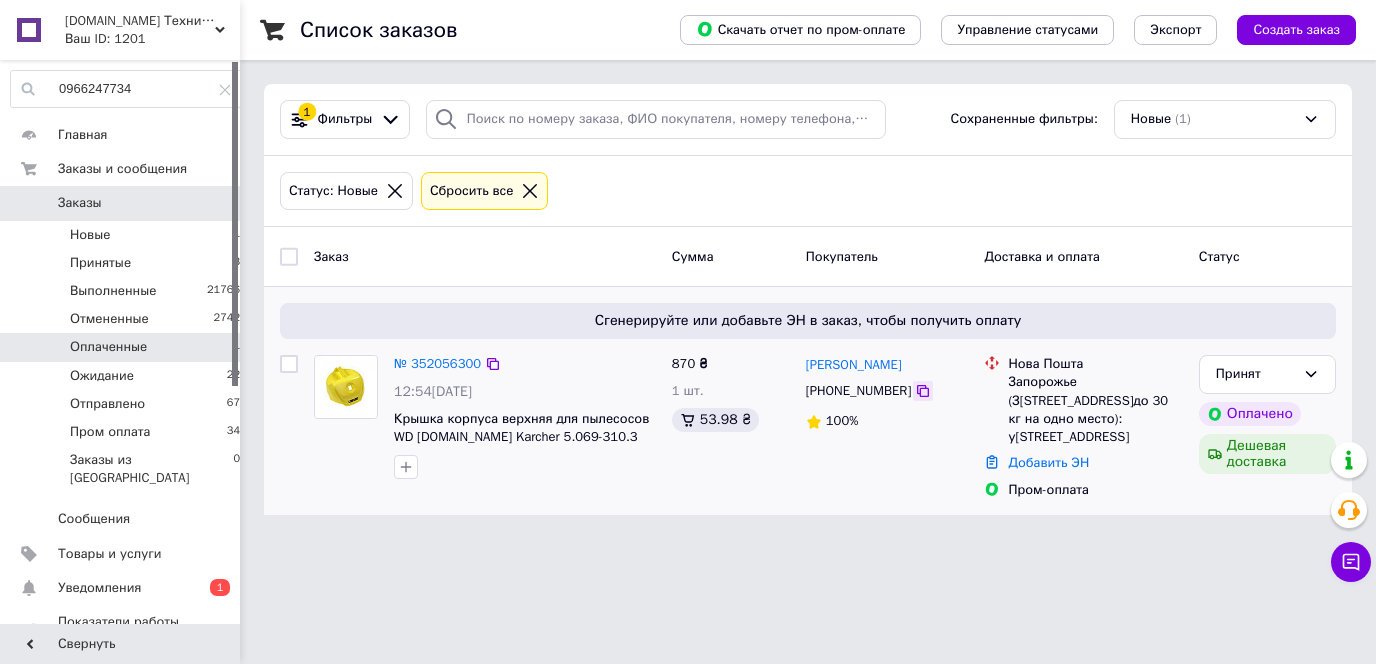 click at bounding box center [923, 391] 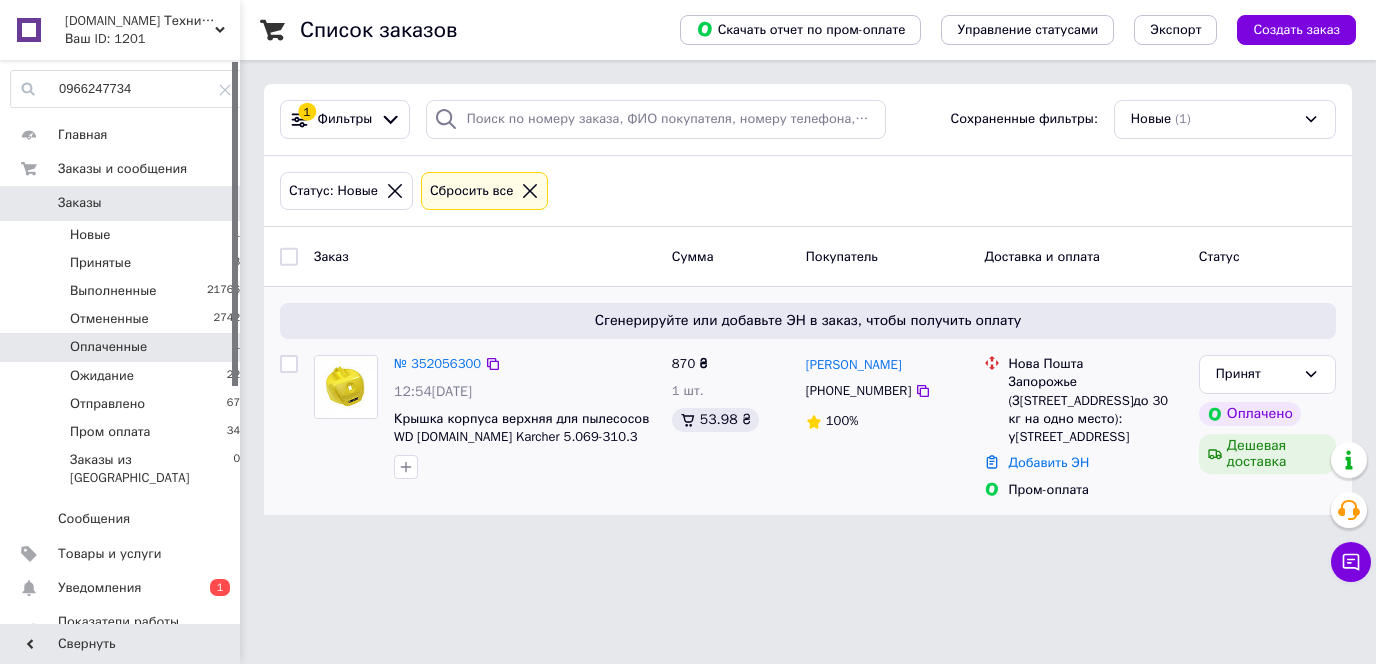 click on "[PHONE_NUMBER]" at bounding box center (887, 391) 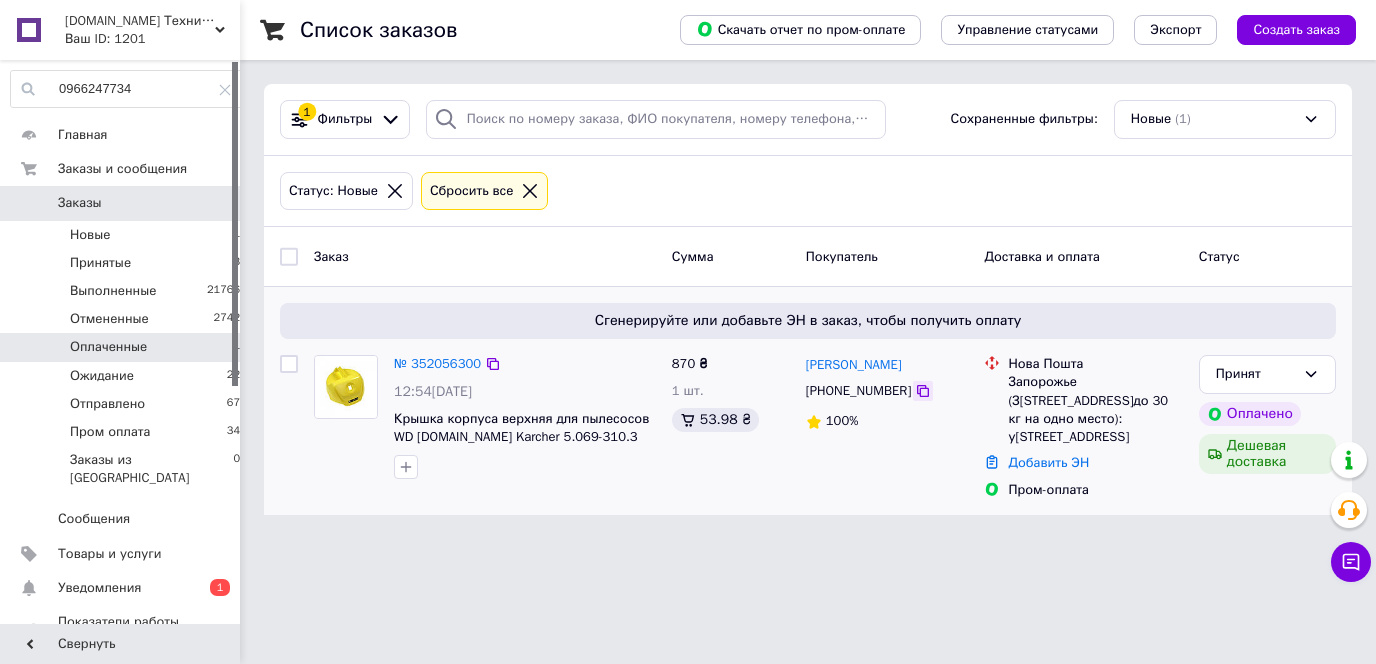 click on "[PHONE_NUMBER]" at bounding box center [887, 391] 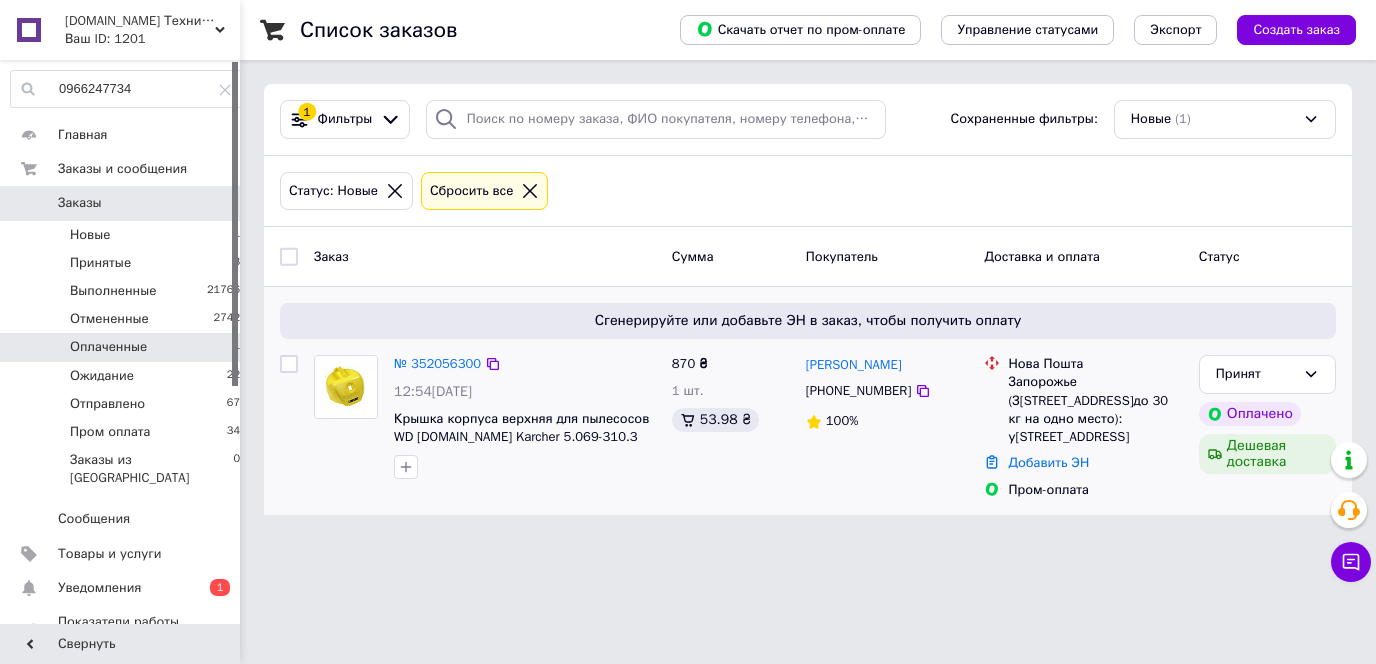 drag, startPoint x: 912, startPoint y: 388, endPoint x: 861, endPoint y: 396, distance: 51.62364 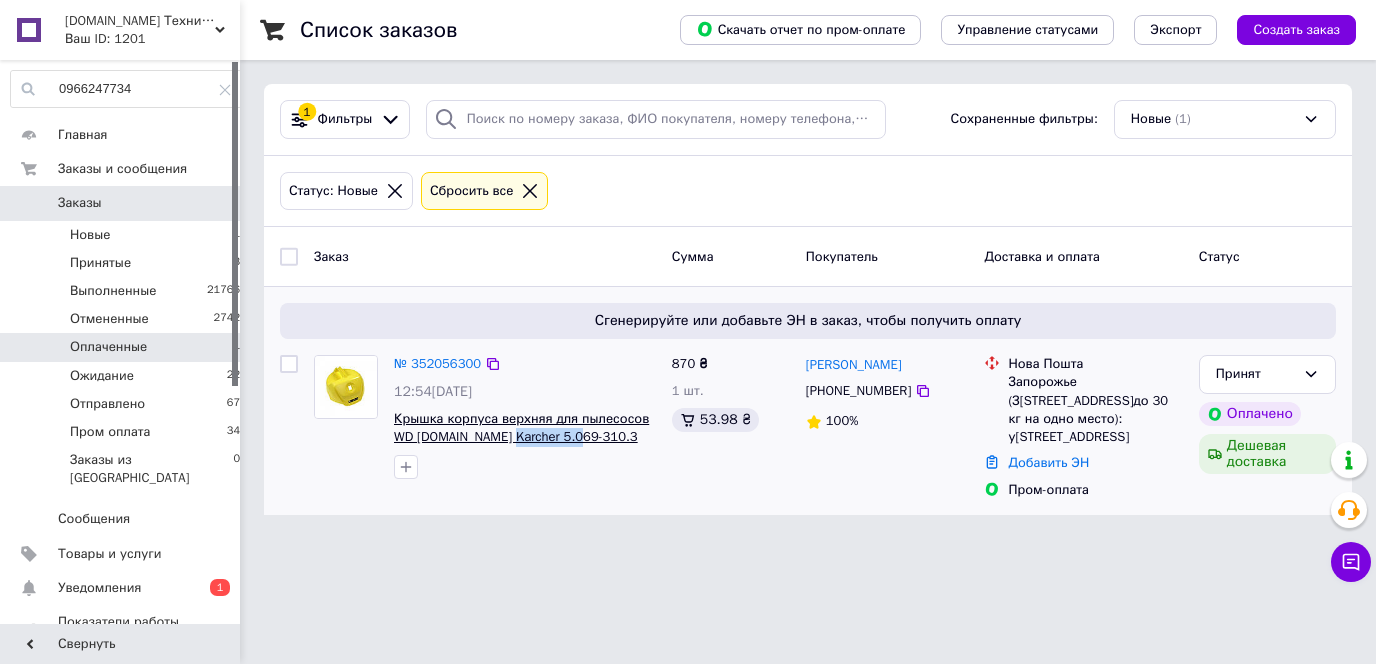 drag, startPoint x: 540, startPoint y: 443, endPoint x: 498, endPoint y: 441, distance: 42.047592 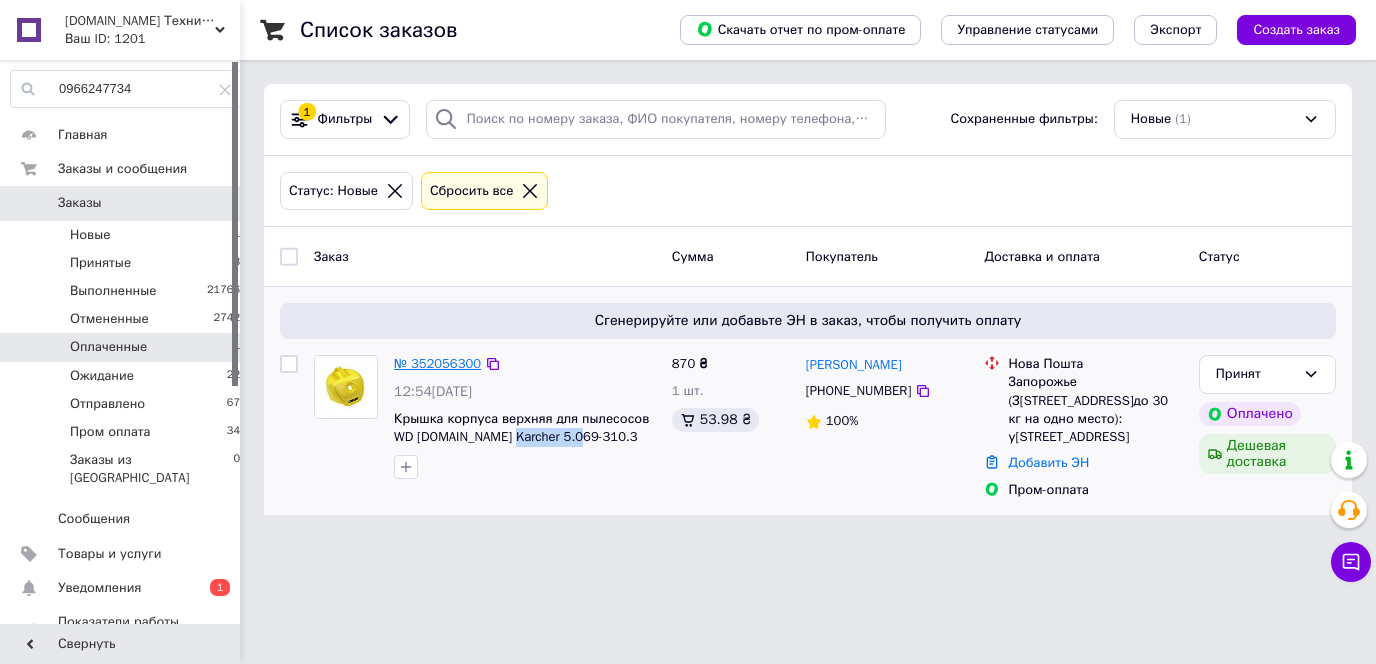 click on "№ 352056300" at bounding box center (437, 363) 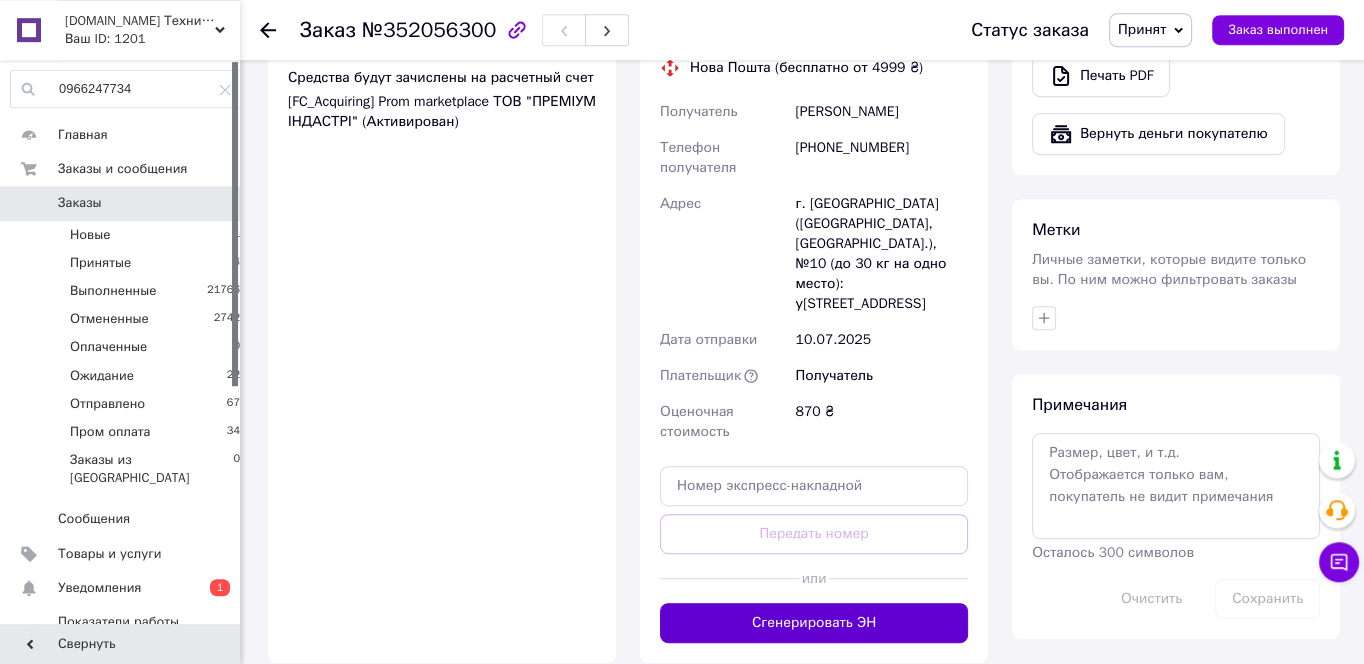 scroll, scrollTop: 967, scrollLeft: 0, axis: vertical 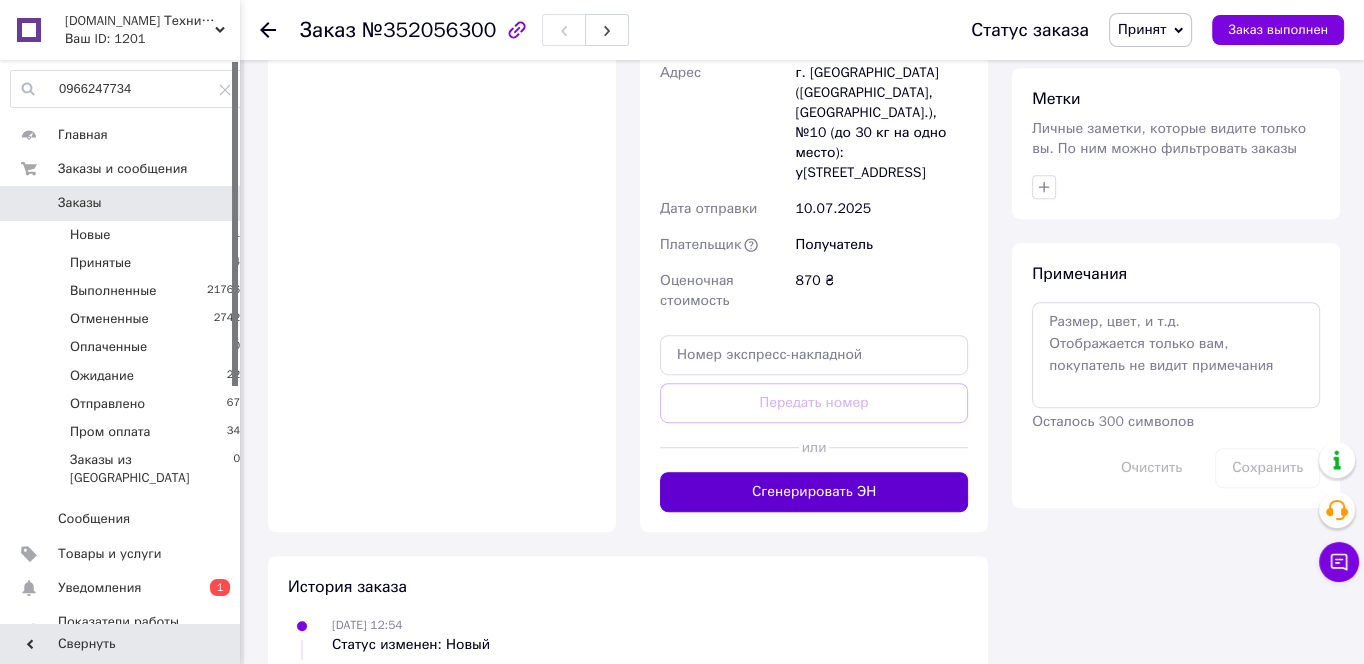 click on "Сгенерировать ЭН" at bounding box center (814, 492) 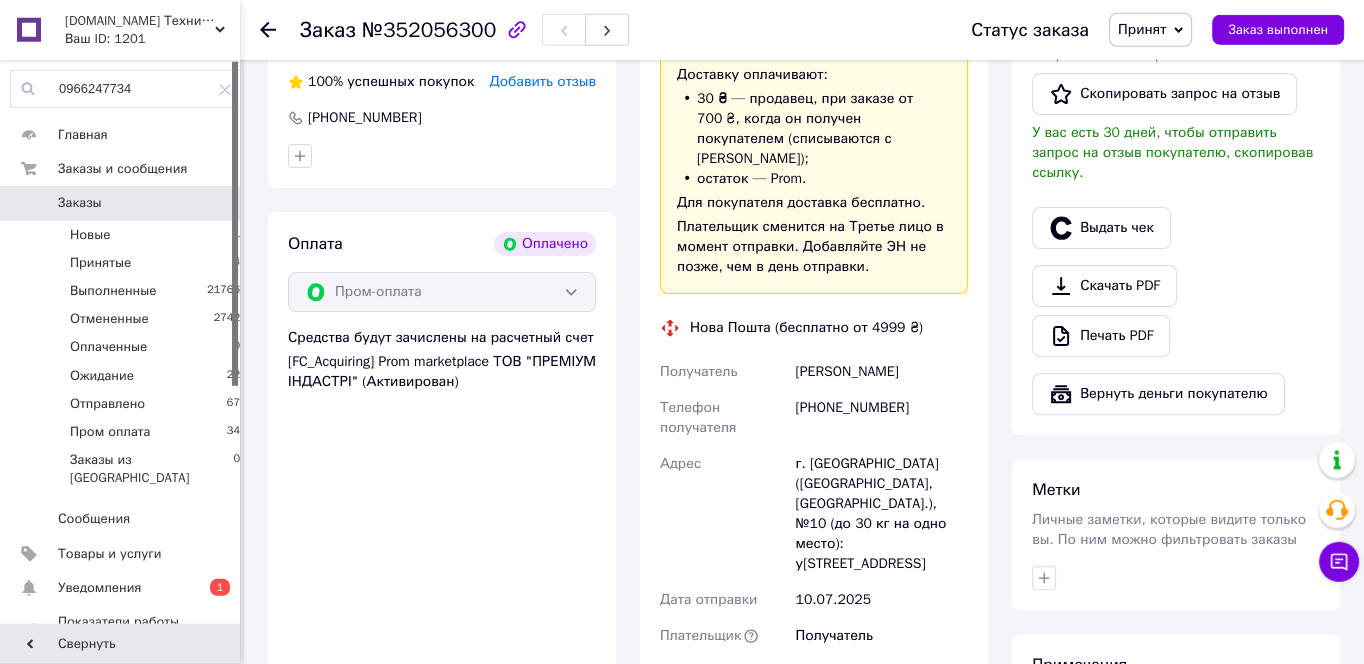 scroll, scrollTop: 537, scrollLeft: 0, axis: vertical 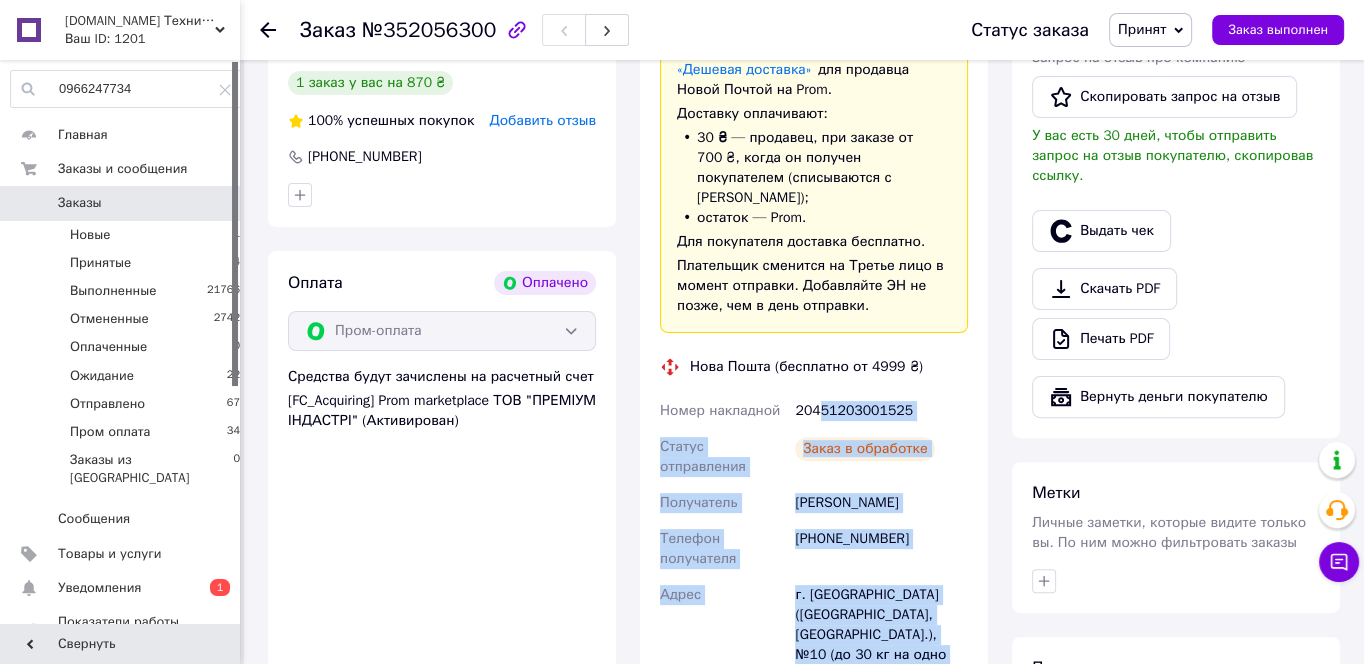 drag, startPoint x: 936, startPoint y: 363, endPoint x: 816, endPoint y: 376, distance: 120.70211 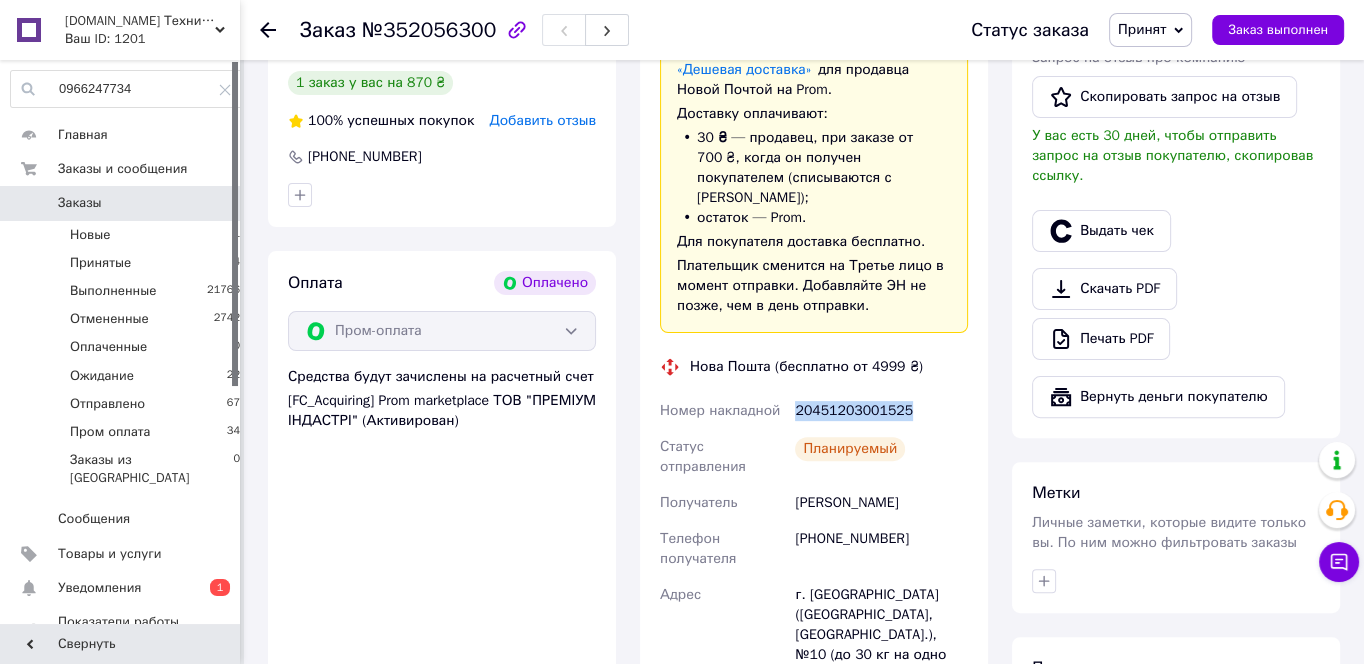 drag, startPoint x: 910, startPoint y: 377, endPoint x: 796, endPoint y: 375, distance: 114.01754 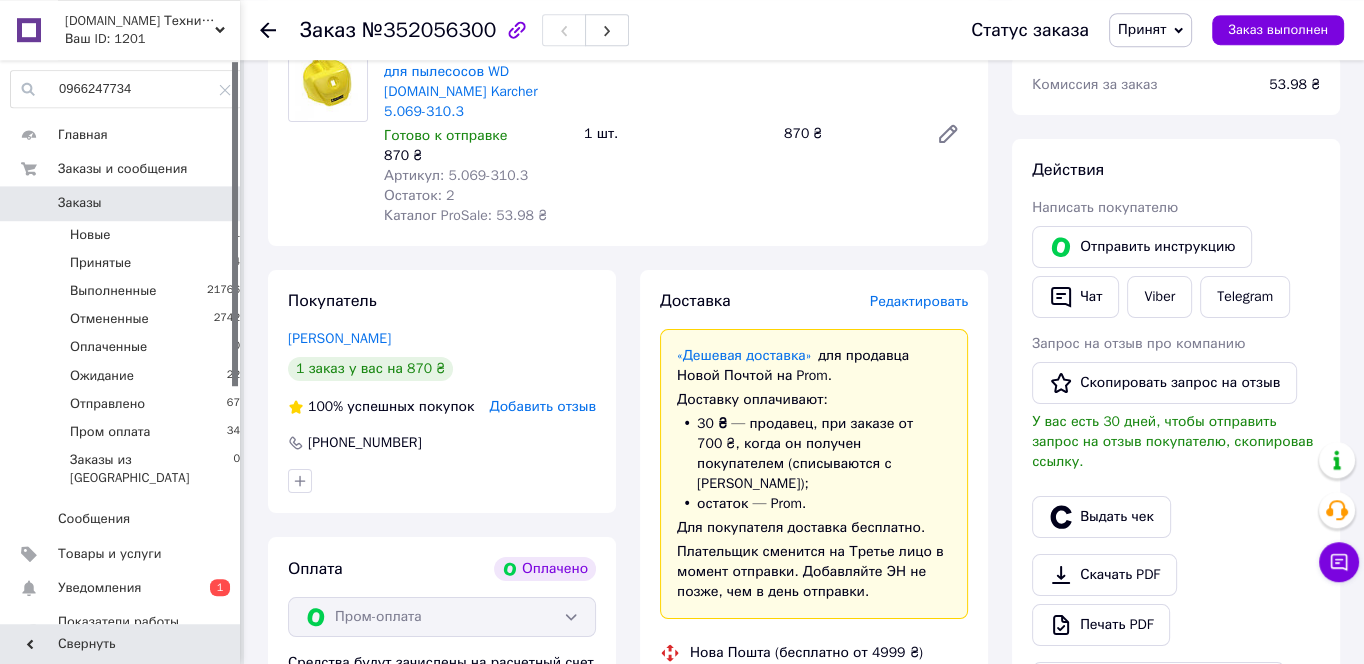 scroll, scrollTop: 107, scrollLeft: 0, axis: vertical 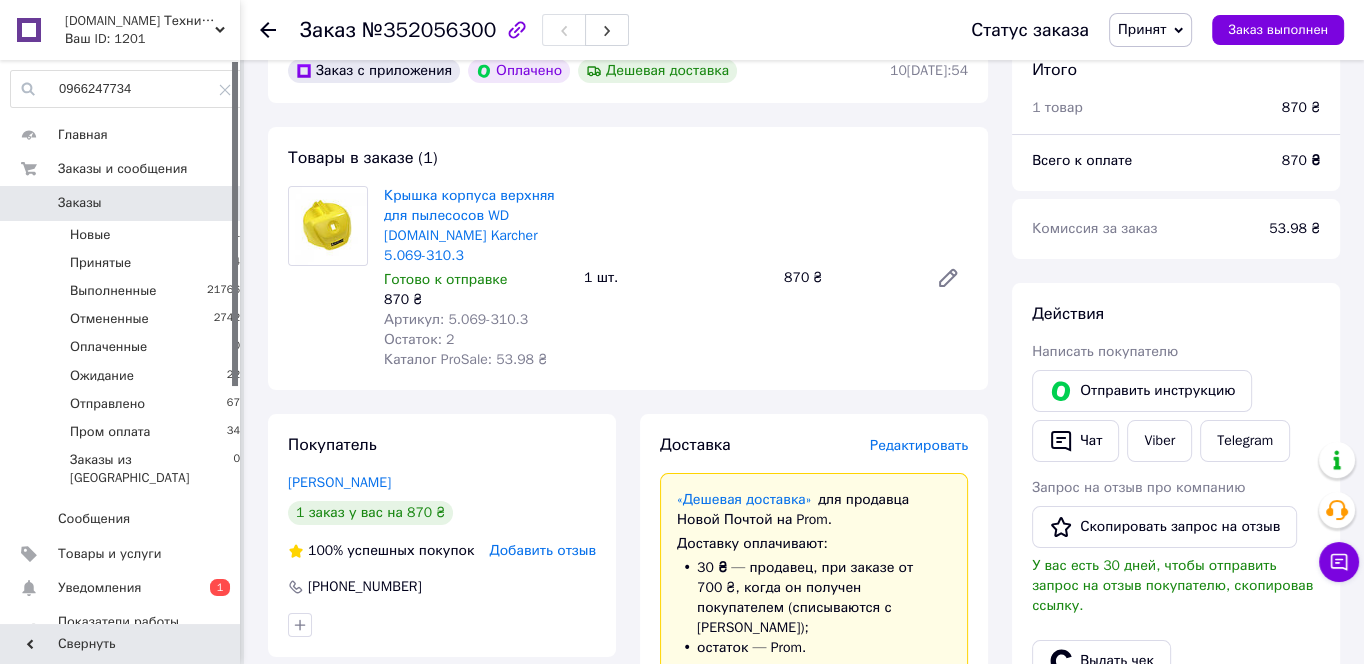 click on "Принят" at bounding box center [1150, 30] 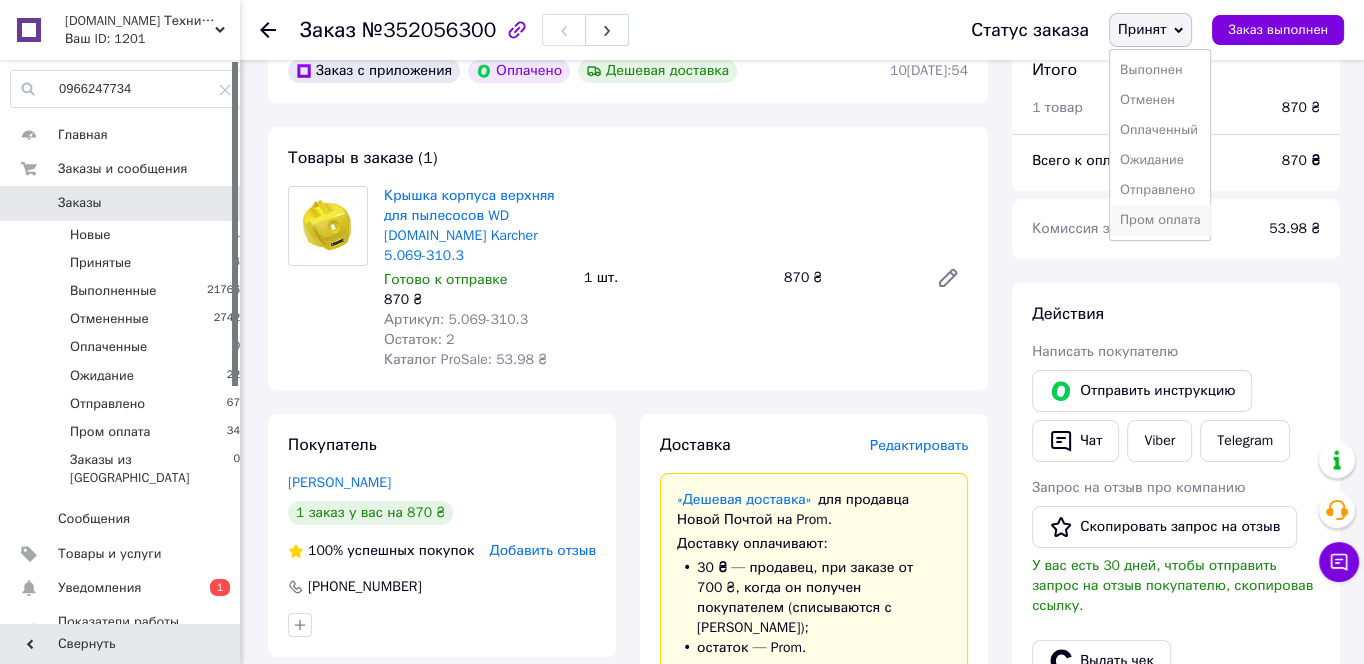 click on "Пром оплата" at bounding box center (1160, 220) 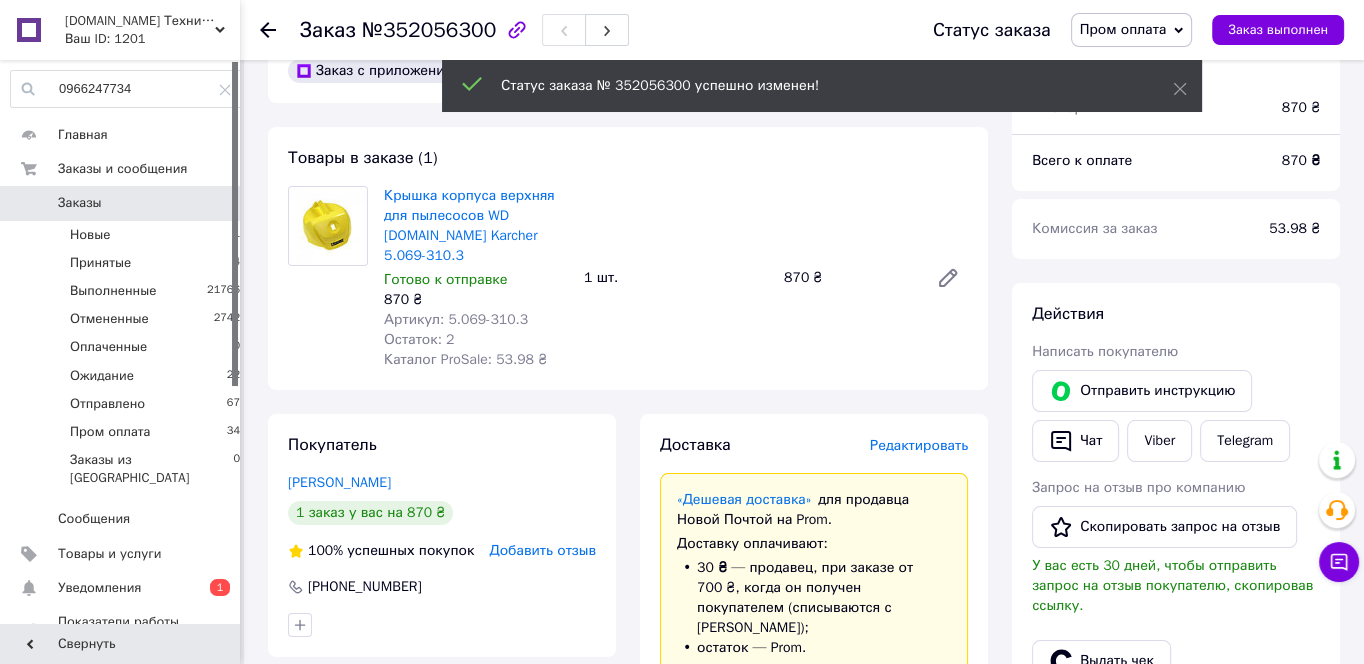 click on "Новые 1" at bounding box center (126, 235) 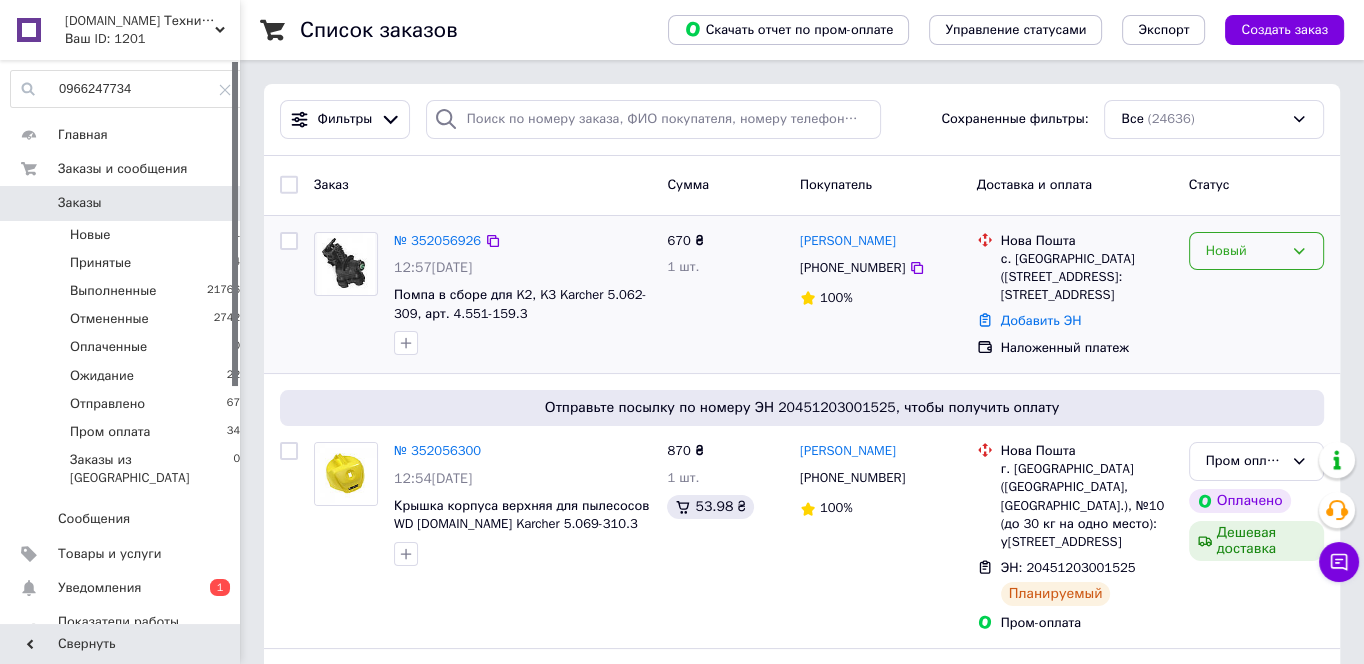 click on "Новый" at bounding box center [1256, 251] 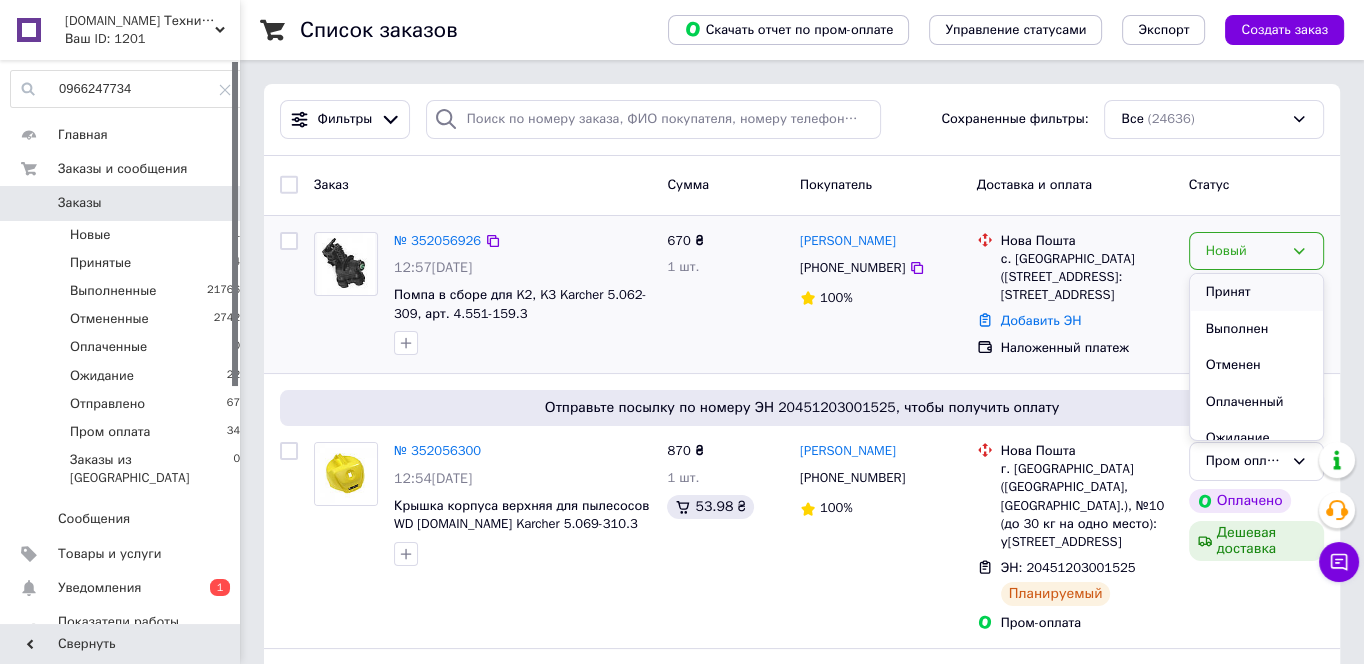click on "Принят" at bounding box center (1256, 292) 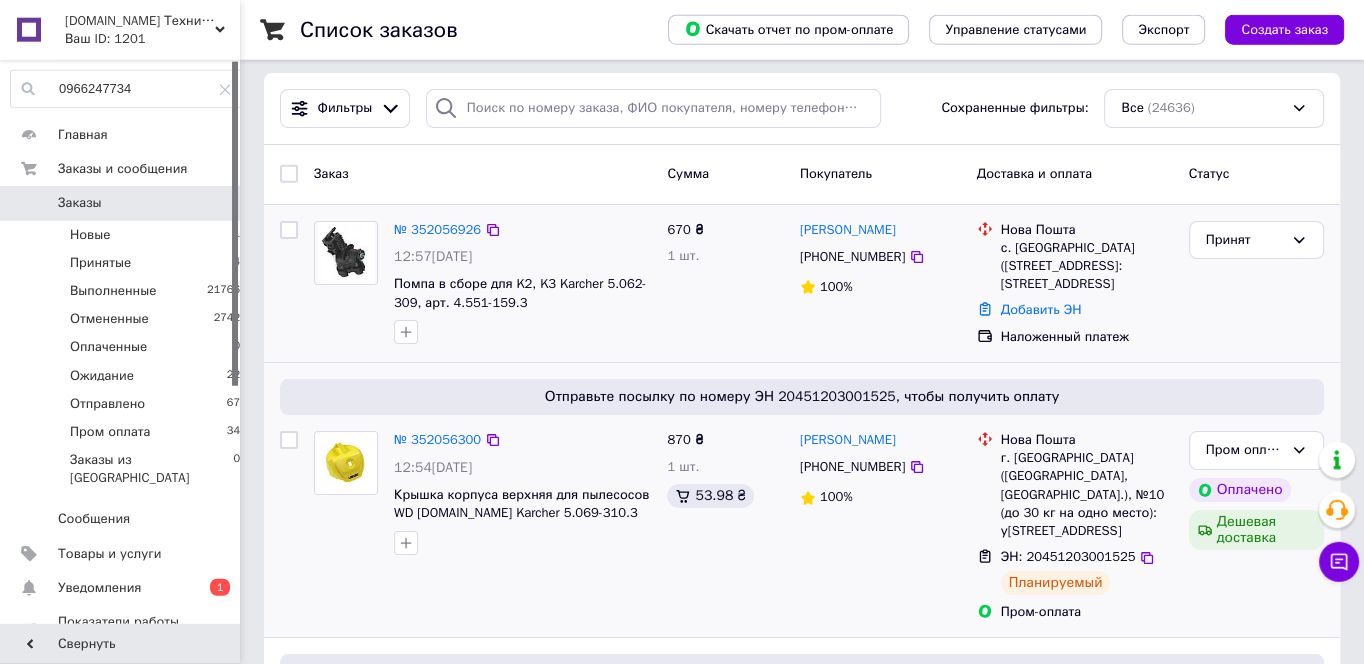scroll, scrollTop: 0, scrollLeft: 0, axis: both 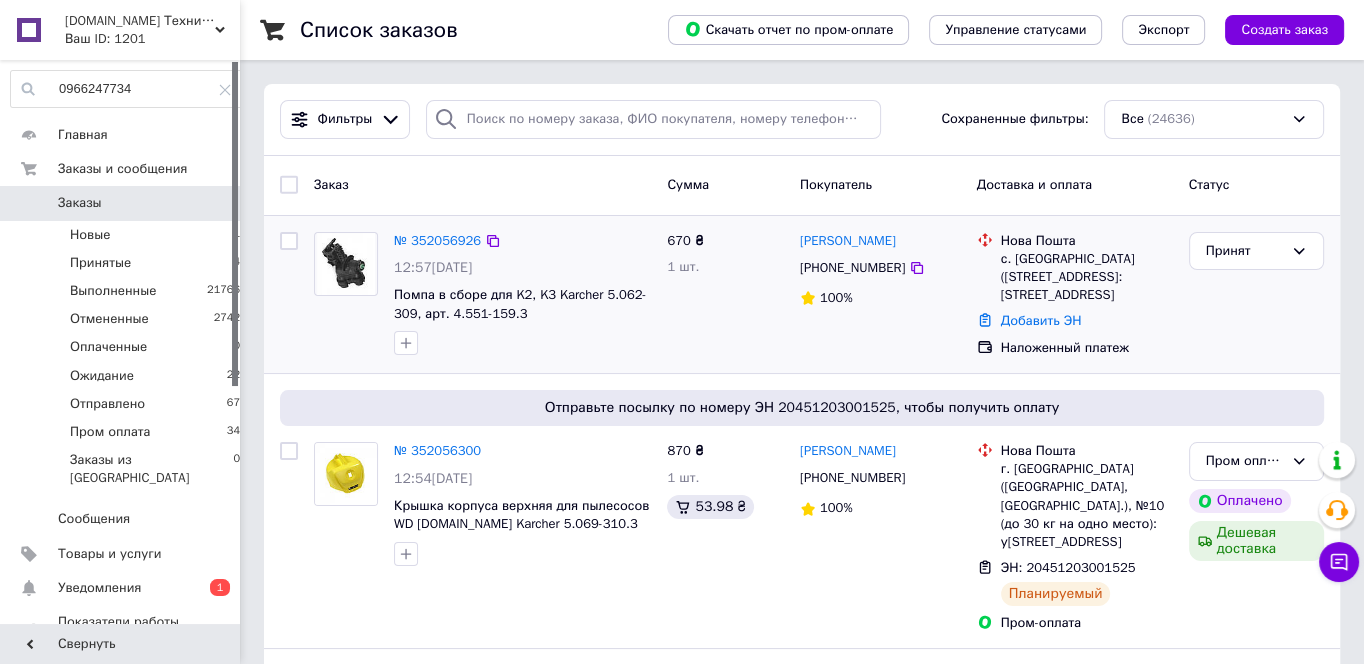 click at bounding box center [522, 343] 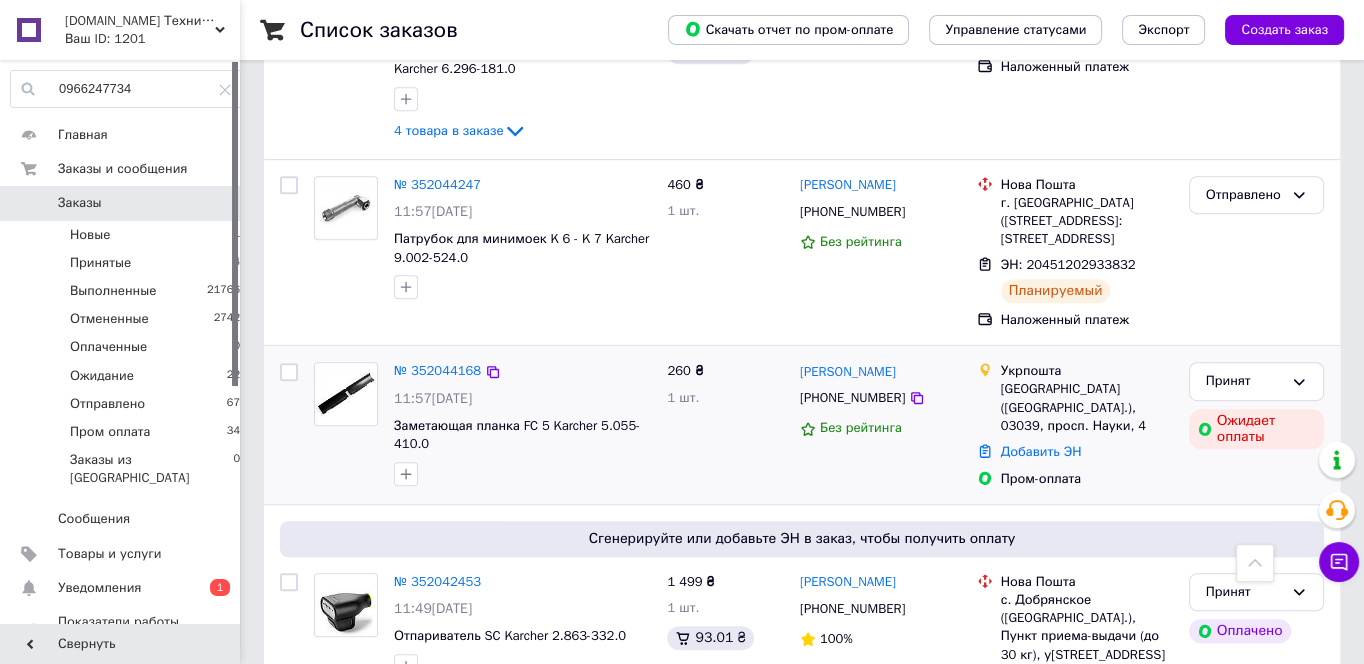scroll, scrollTop: 1290, scrollLeft: 0, axis: vertical 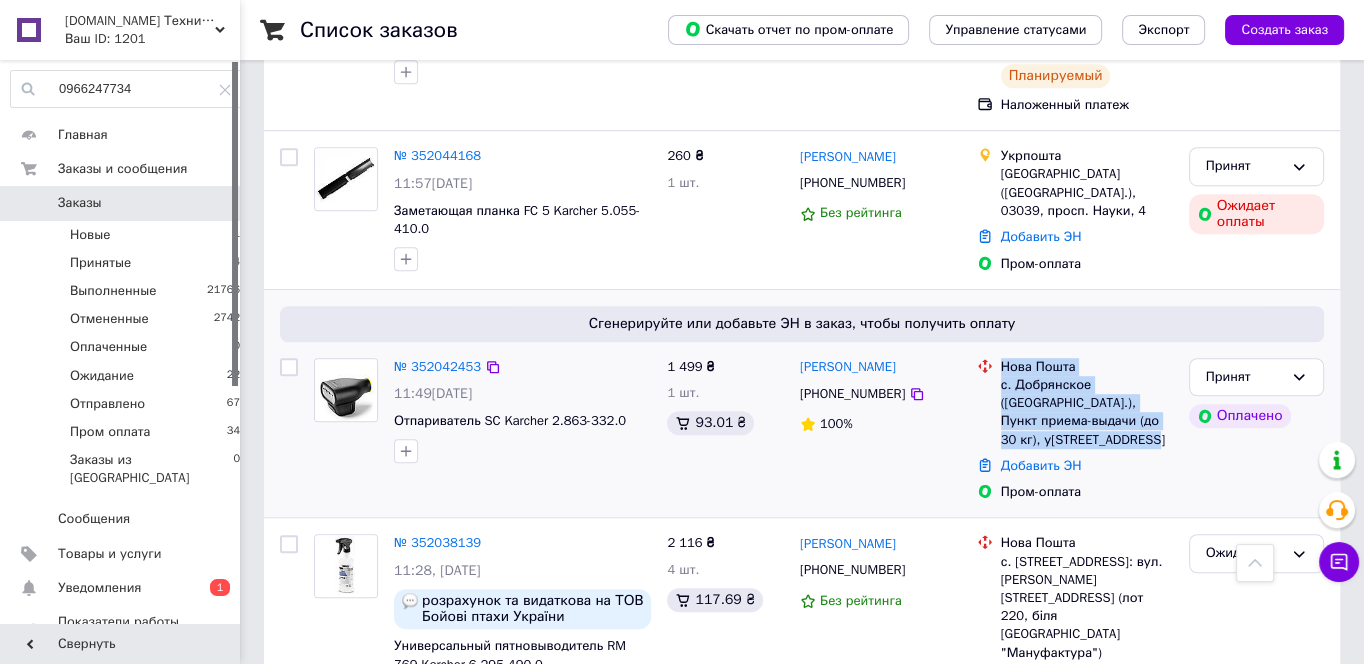 drag, startPoint x: 1119, startPoint y: 355, endPoint x: 990, endPoint y: 301, distance: 139.84634 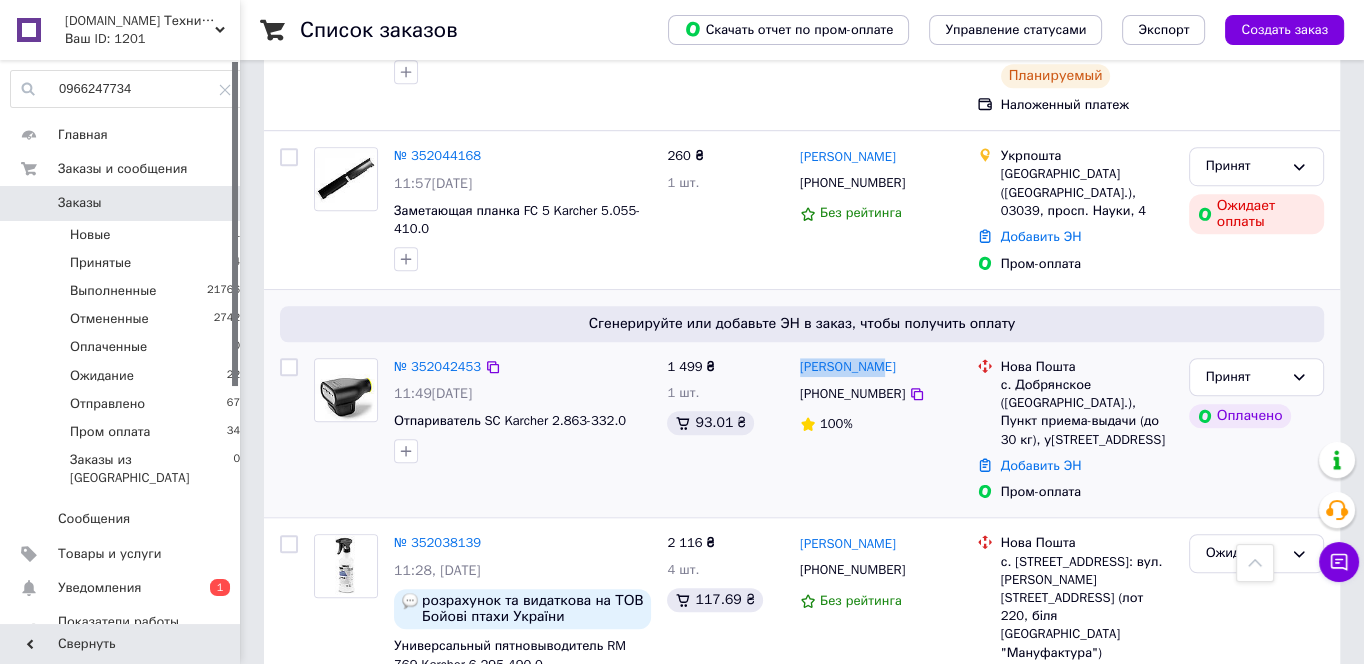 drag, startPoint x: 890, startPoint y: 294, endPoint x: 796, endPoint y: 295, distance: 94.00532 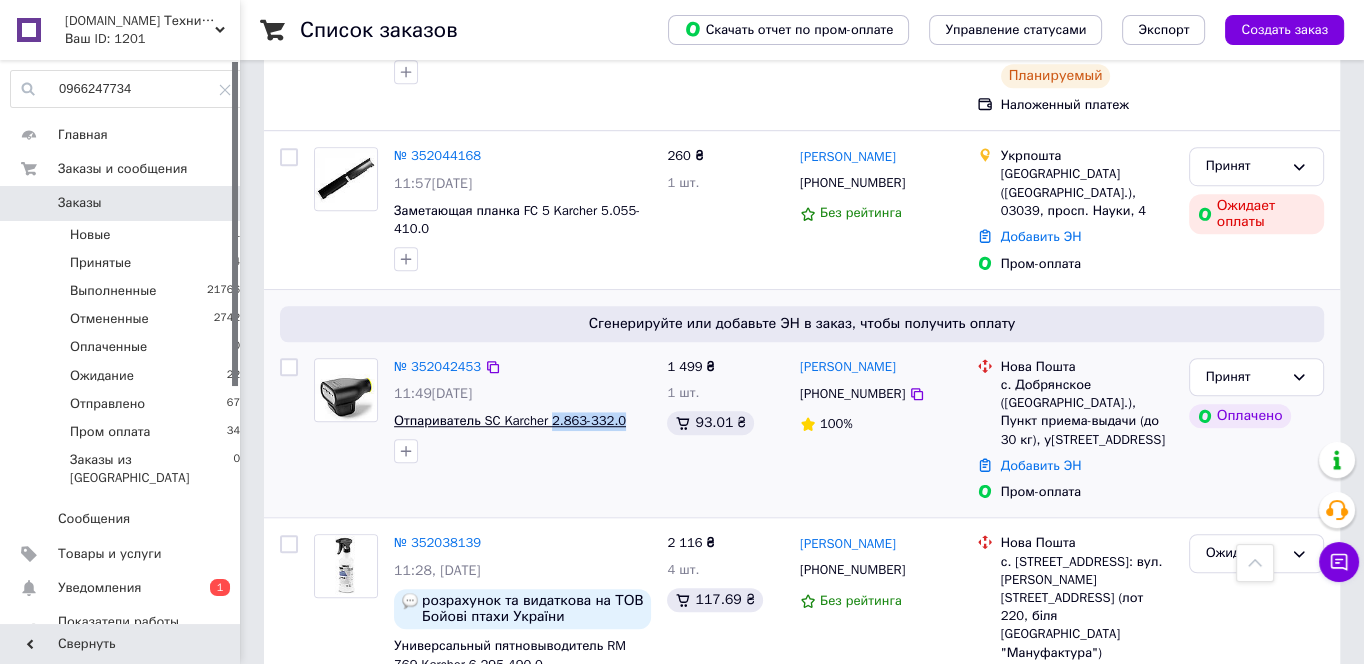drag, startPoint x: 621, startPoint y: 352, endPoint x: 546, endPoint y: 350, distance: 75.026665 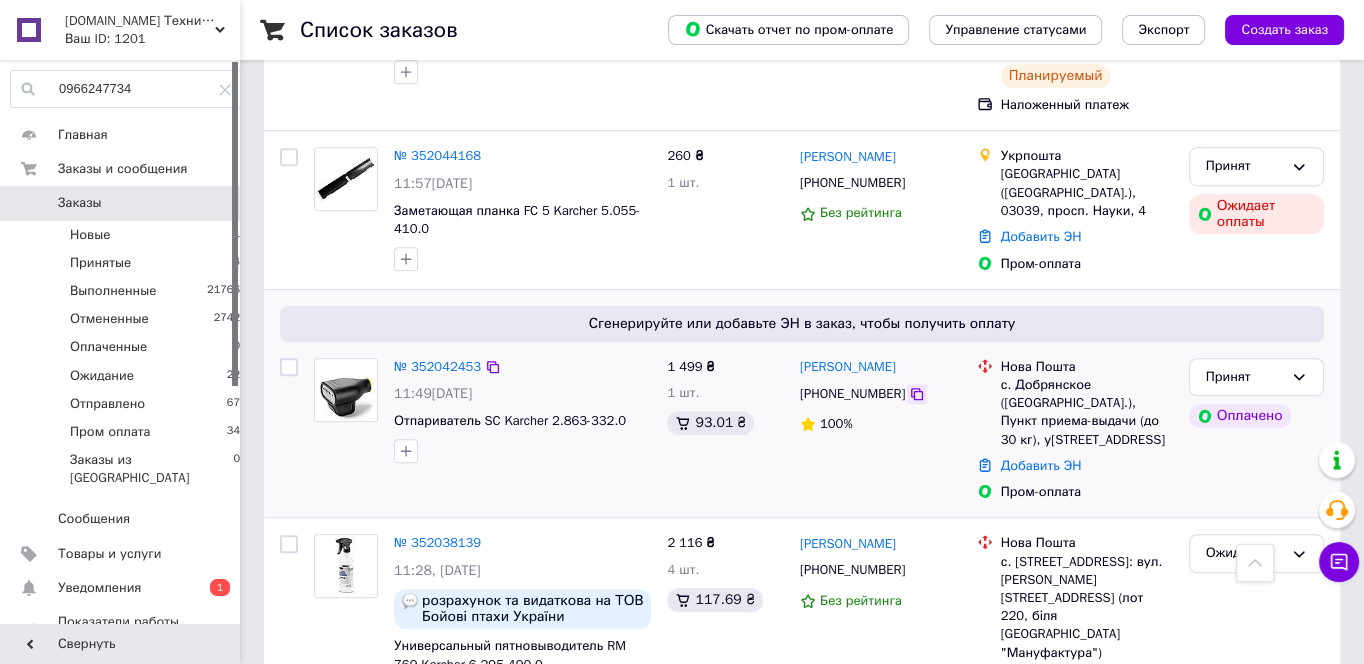 click 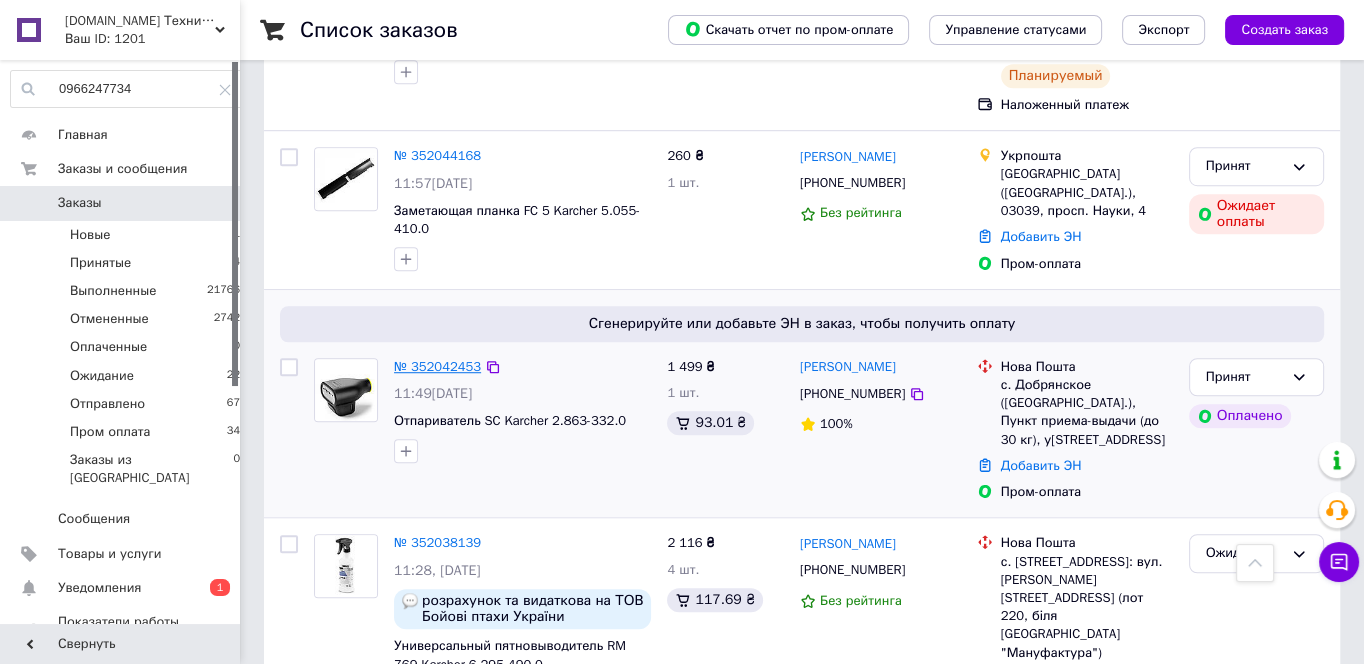 click on "№ 352042453" at bounding box center [437, 366] 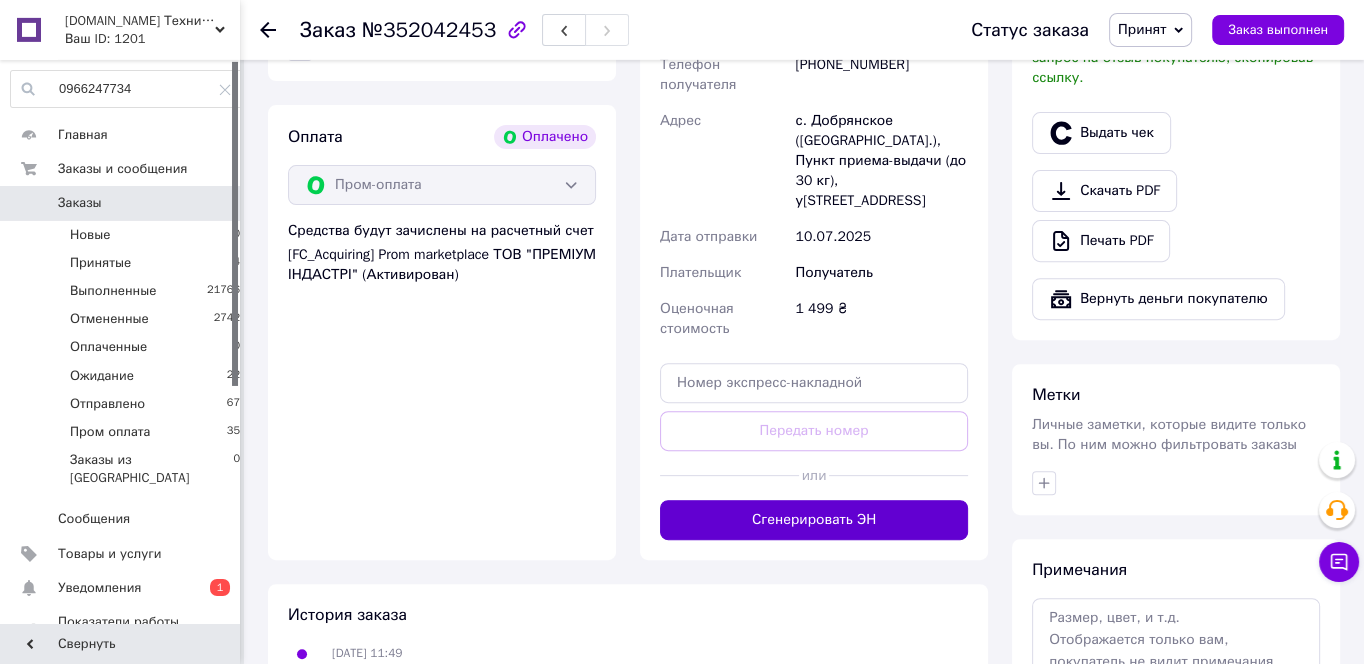 scroll, scrollTop: 715, scrollLeft: 0, axis: vertical 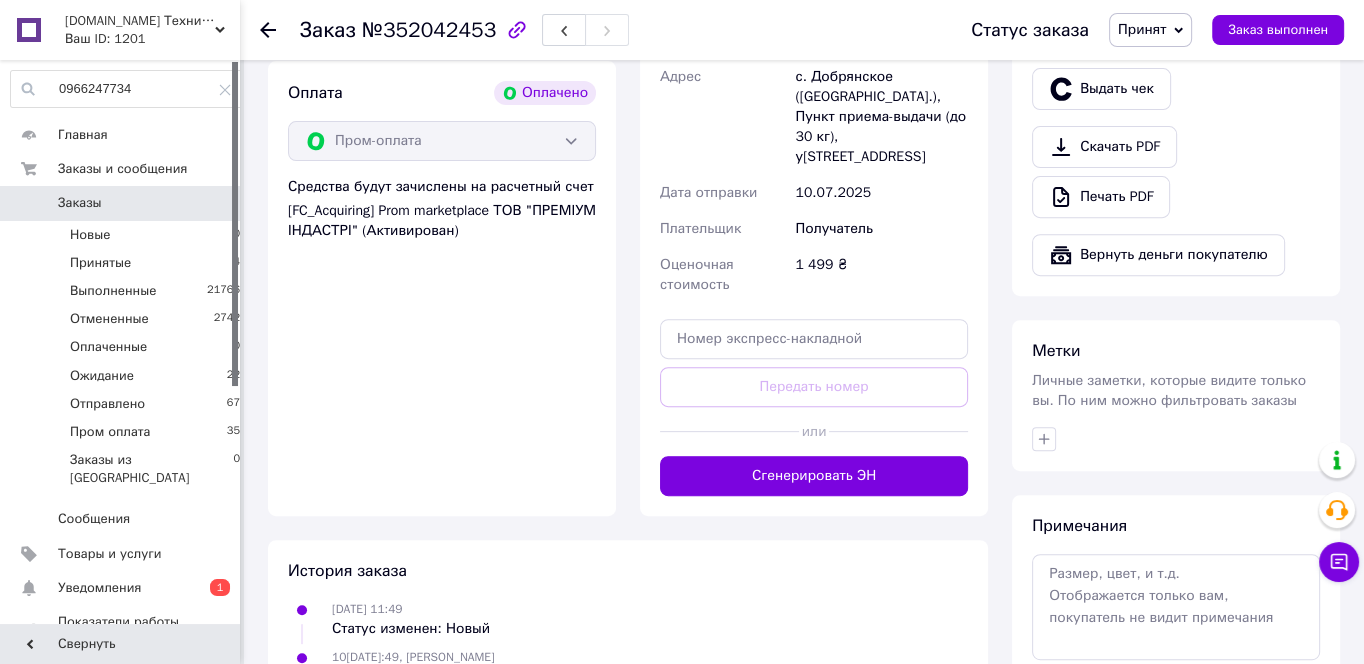 click on "Доставка Редактировать Укажите номер экспресс-накладной Обязательно введите номер экспресс-накладной,
если создавали ее не на этой странице. В случае,
если номер ЭН не будет добавлен, мы не сможем
выплатить деньги за заказ Мобильный номер покупателя (из заказа) должен
соответствовать номеру получателя по накладной Нова Пошта (бесплатно от 4999 ₴) Получатель Продан Інна Телефон получателя +380982358823 Адрес с. Добрянское (Закарпатская обл.), Пункт приема-выдачи (до 30 кг), ул. Народная, 68А Дата отправки 10.07.2025 Плательщик Получатель Оценочная стоимость 1 499 ₴ или 1499" at bounding box center [814, 155] 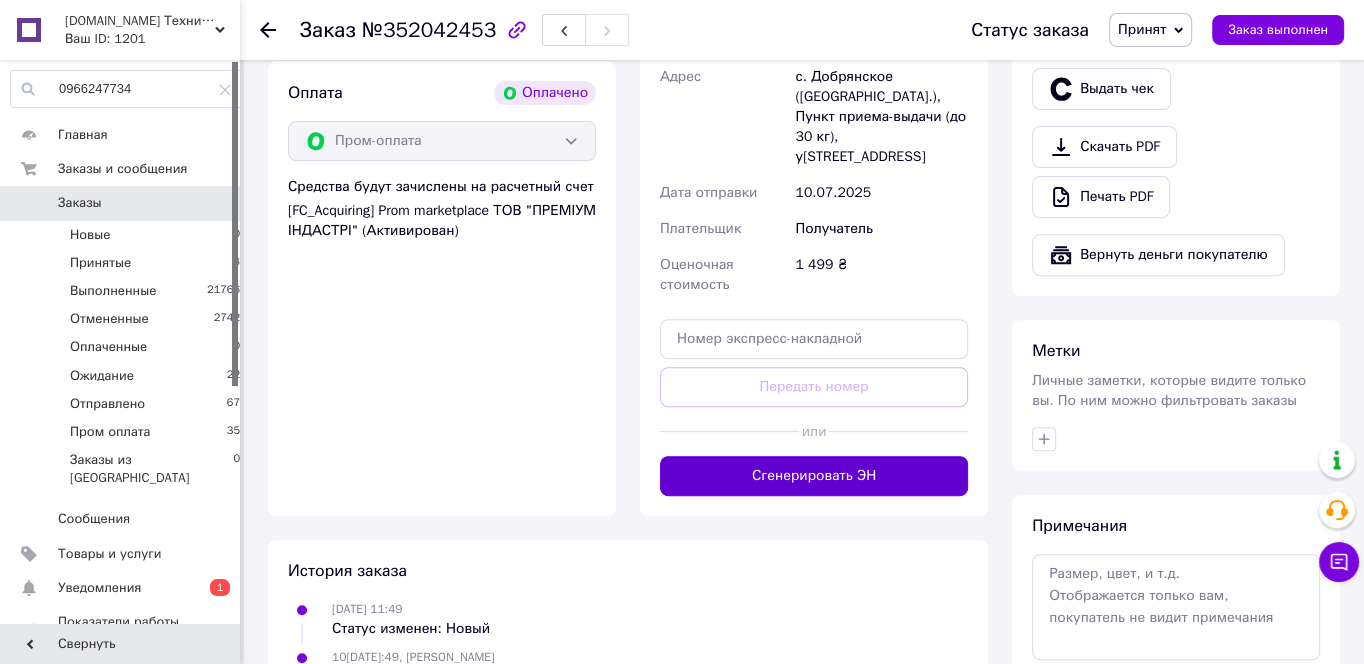 click on "Сгенерировать ЭН" at bounding box center [814, 476] 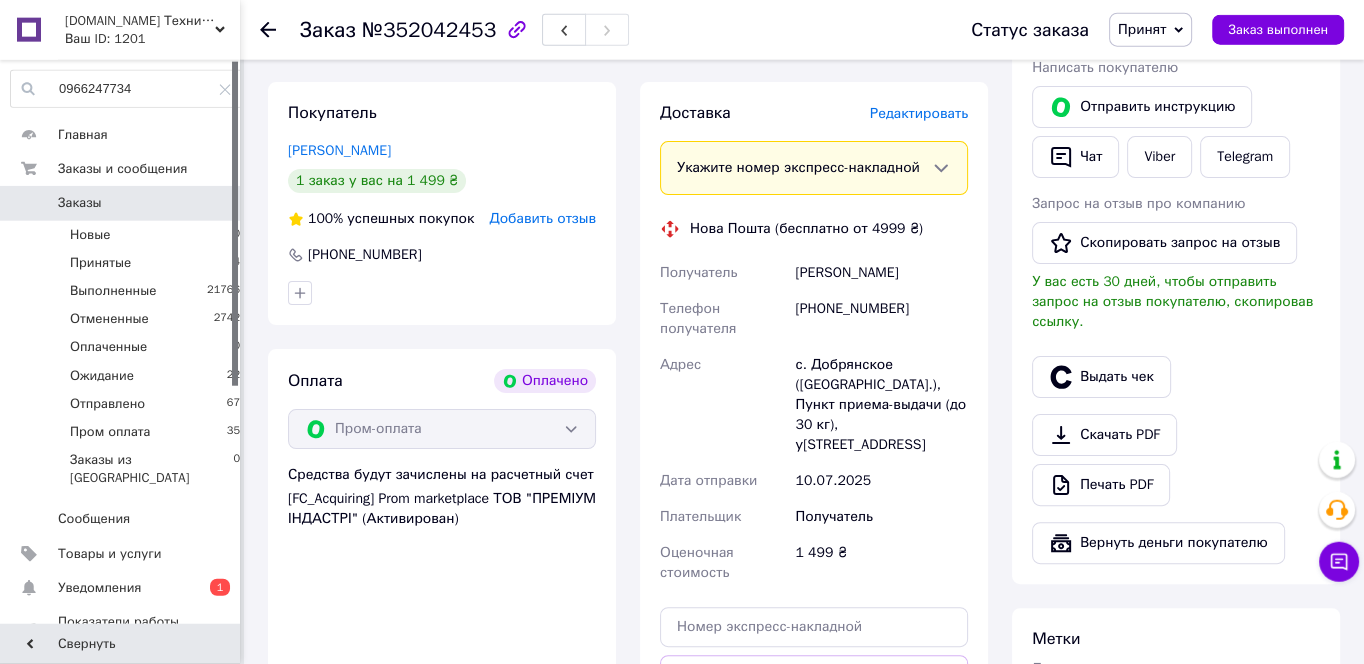 scroll, scrollTop: 392, scrollLeft: 0, axis: vertical 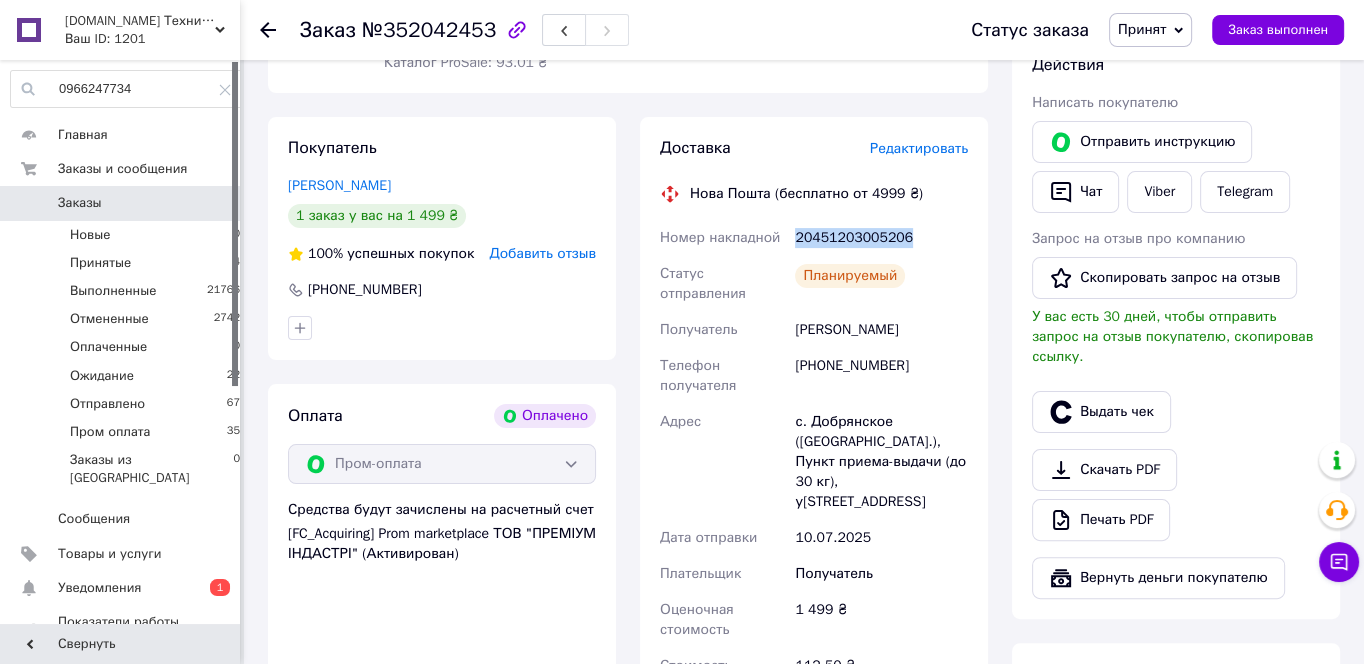 drag, startPoint x: 919, startPoint y: 240, endPoint x: 798, endPoint y: 246, distance: 121.14867 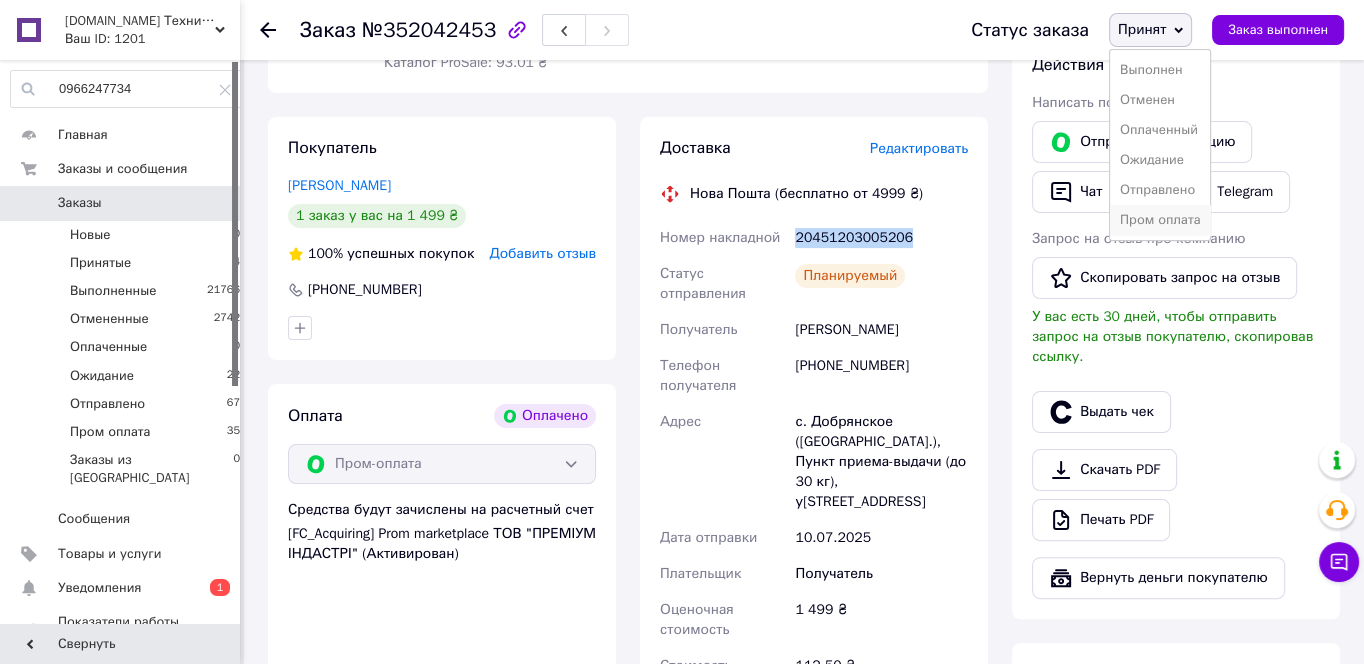 click on "Пром оплата" at bounding box center (1160, 220) 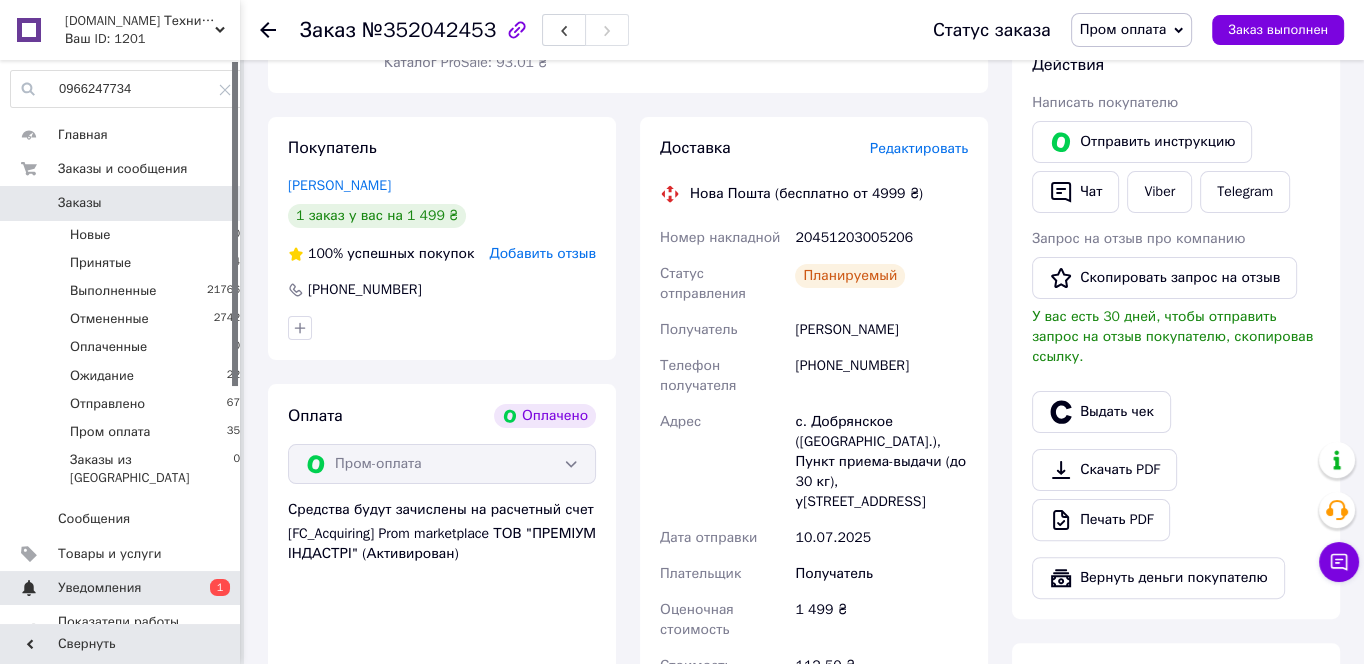 click on "Уведомления" at bounding box center (121, 588) 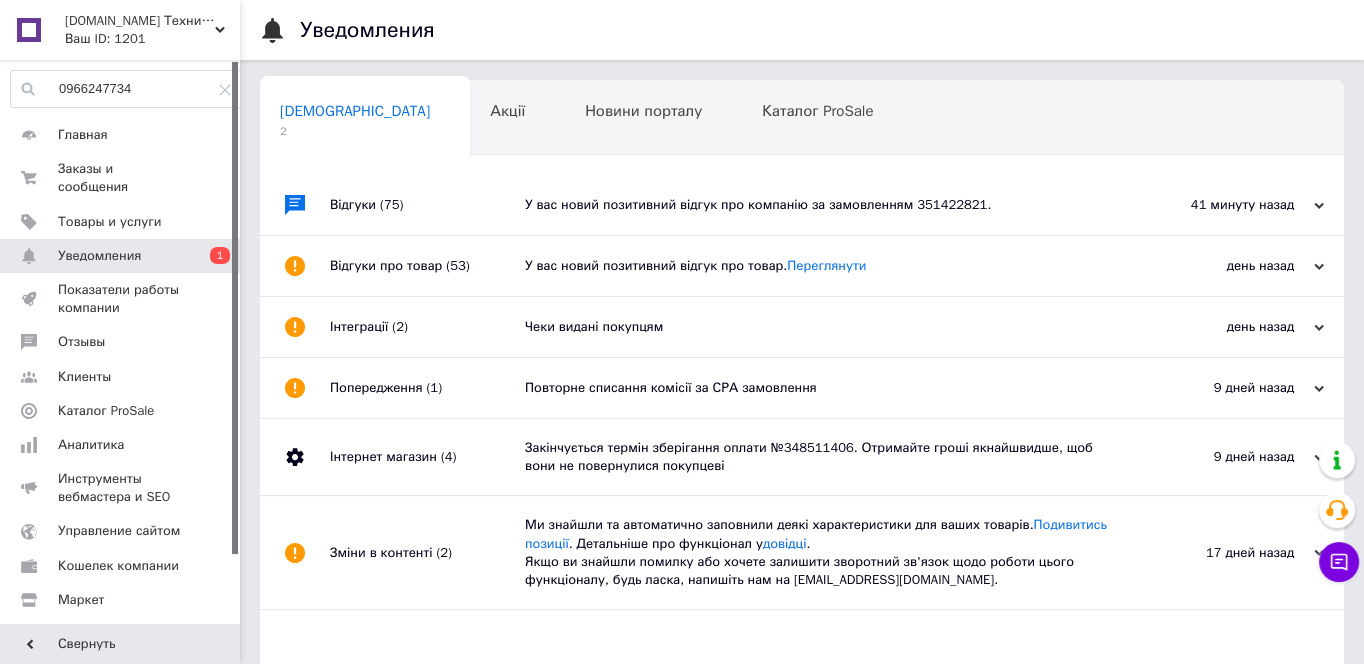 click on "У вас новий позитивний відгук про компанію за замовленням 351422821." at bounding box center (824, 205) 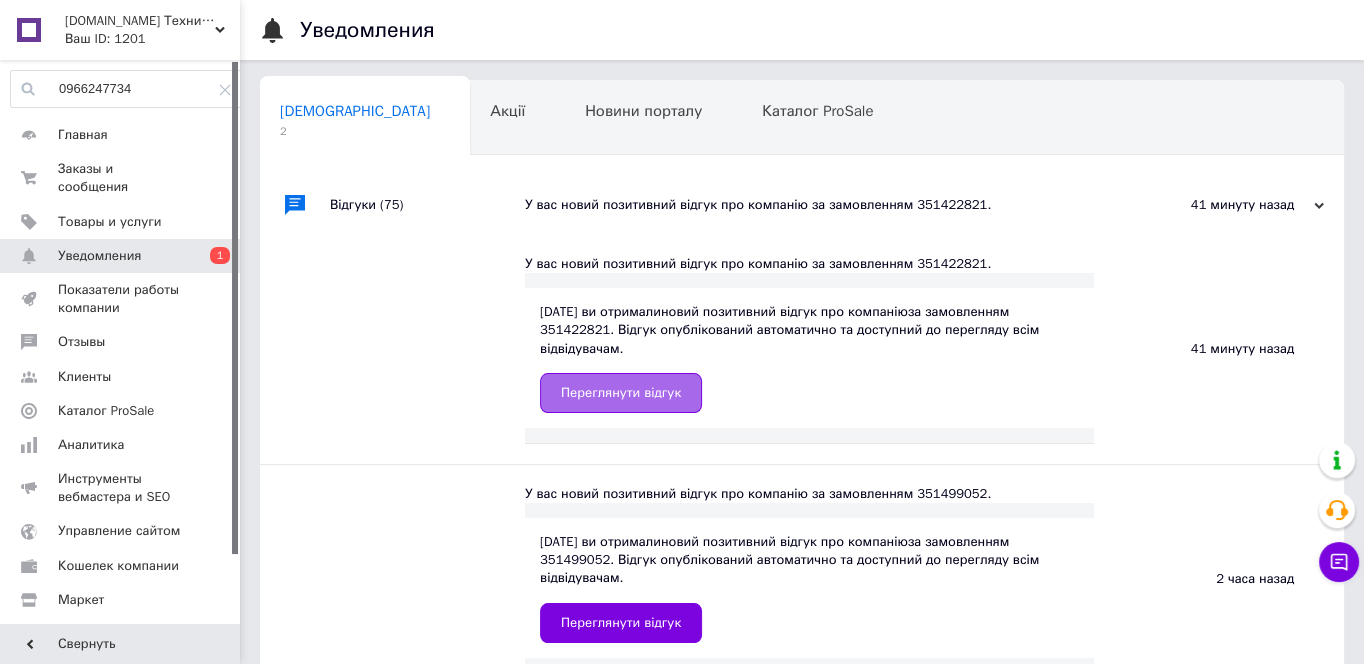 click on "Переглянути відгук" at bounding box center [621, 393] 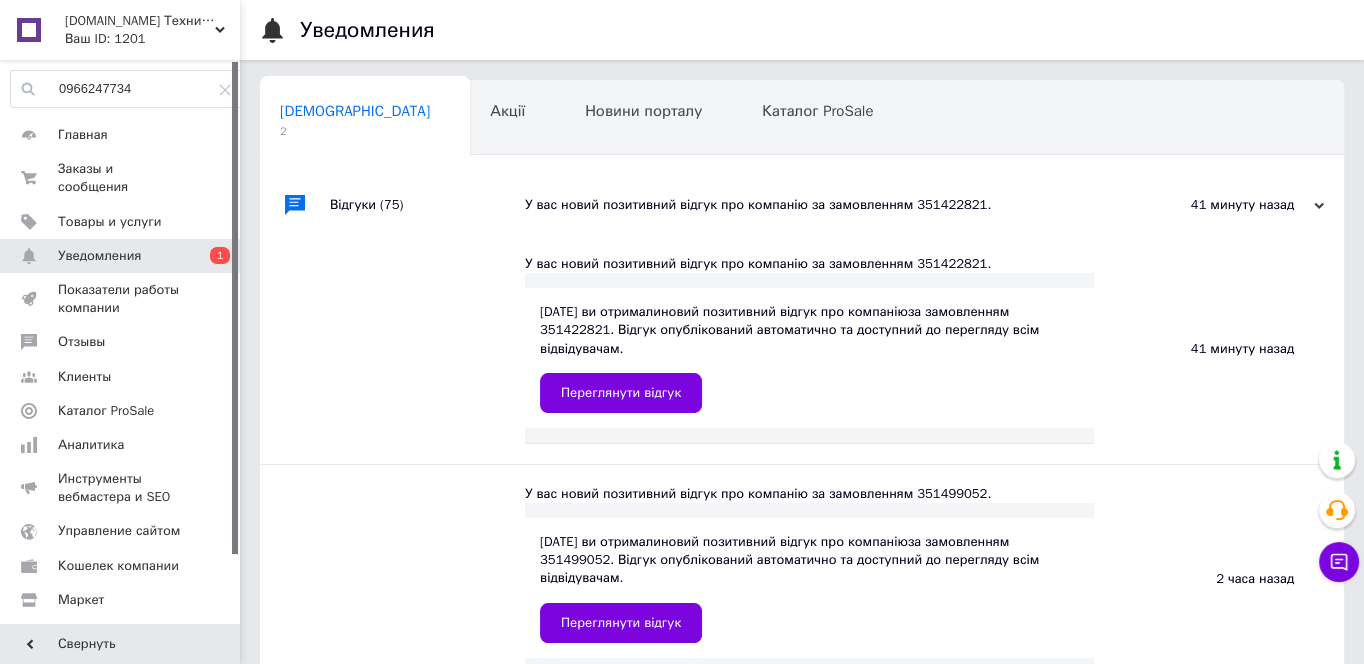 click on "У вас новий позитивний відгук про компанію за замовленням 351422821." at bounding box center [824, 205] 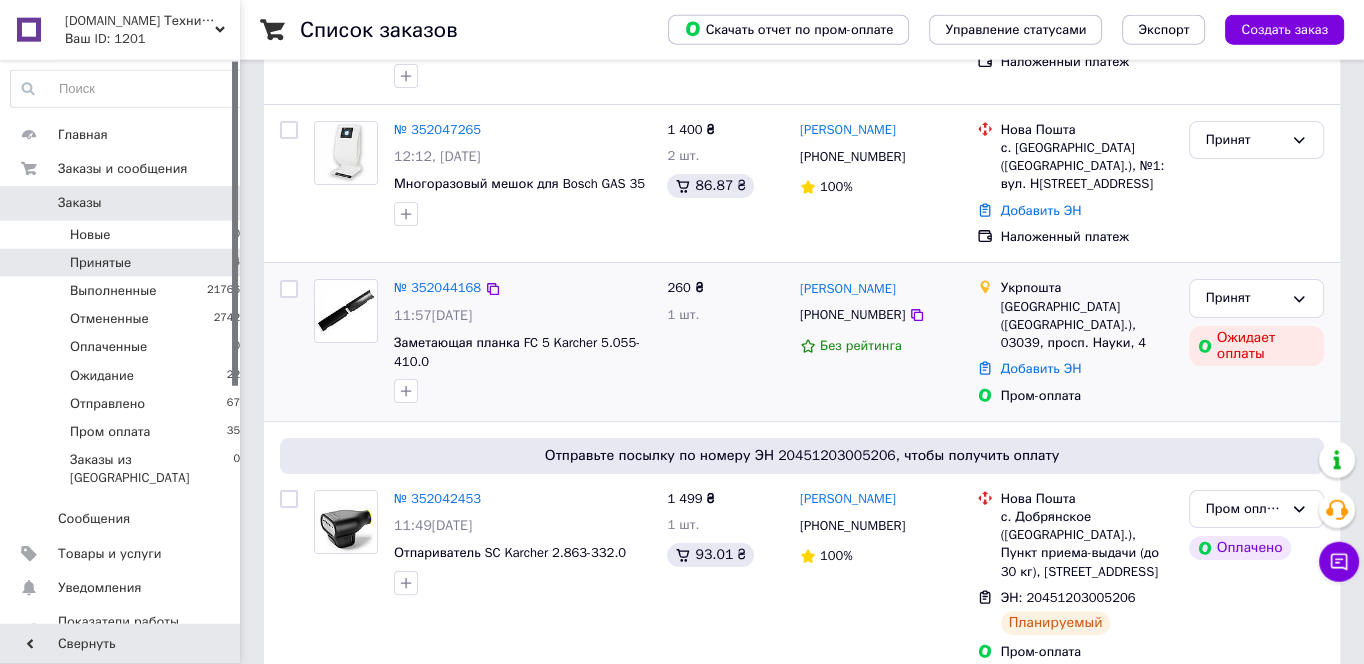 scroll, scrollTop: 355, scrollLeft: 0, axis: vertical 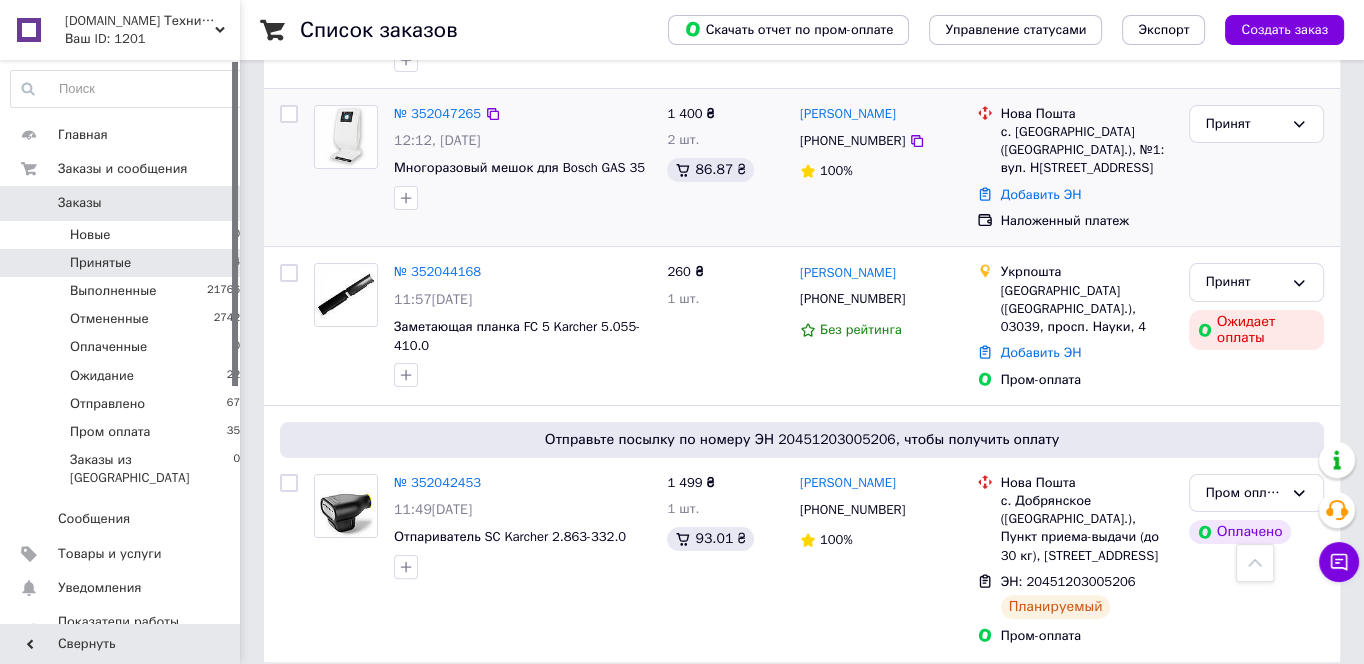 click on "№ 352047265 12:12[DATE] Многоразовый мешок для Bosch GAS 35" at bounding box center [482, 168] 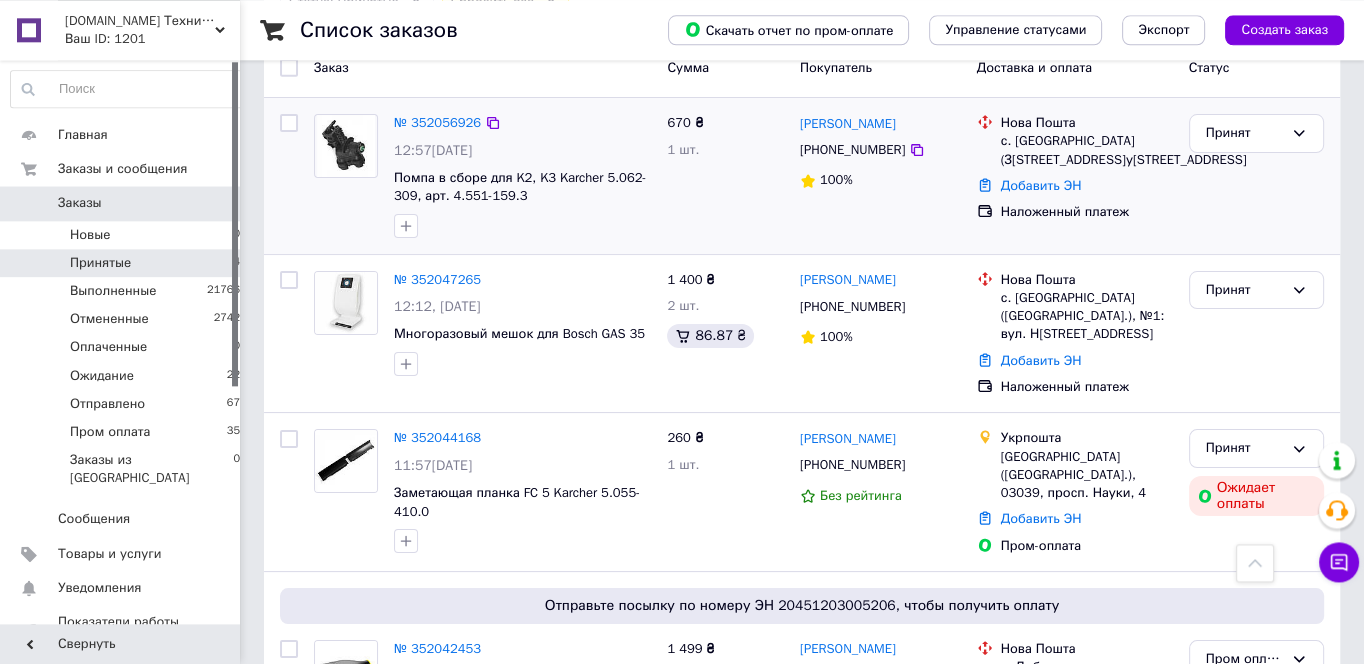 scroll, scrollTop: 32, scrollLeft: 0, axis: vertical 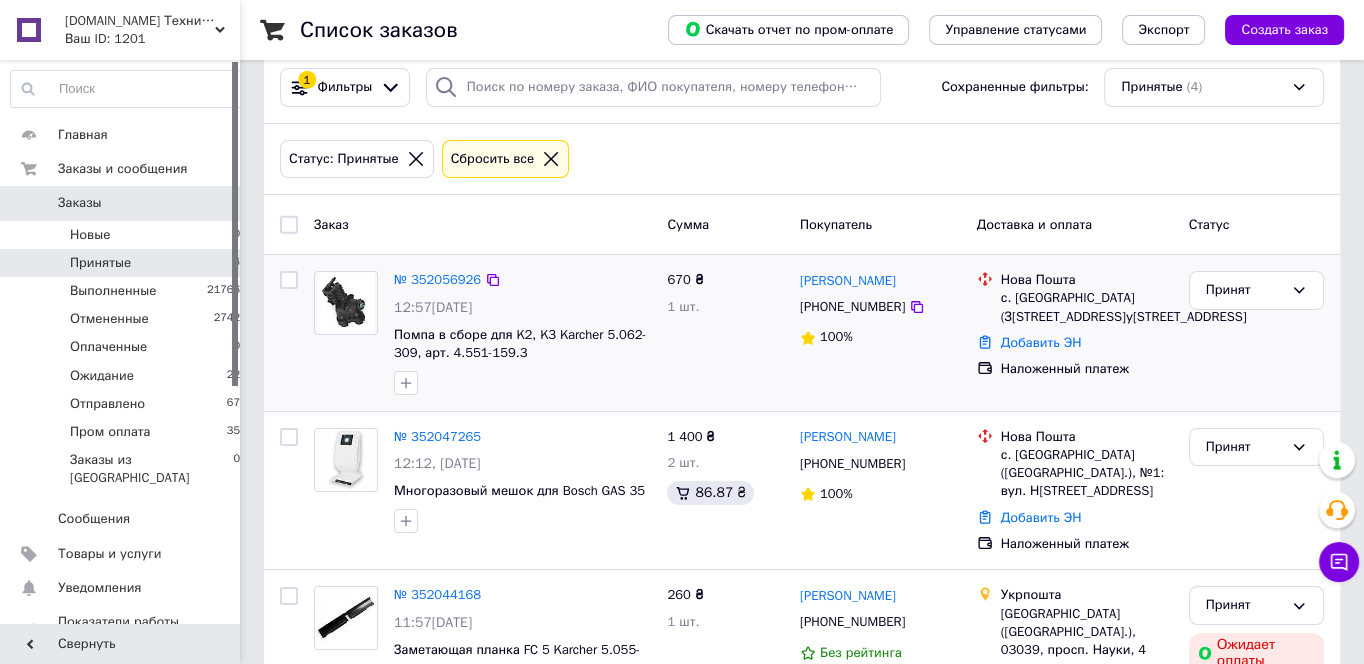 click on "670 ₴ 1 шт." at bounding box center (725, 333) 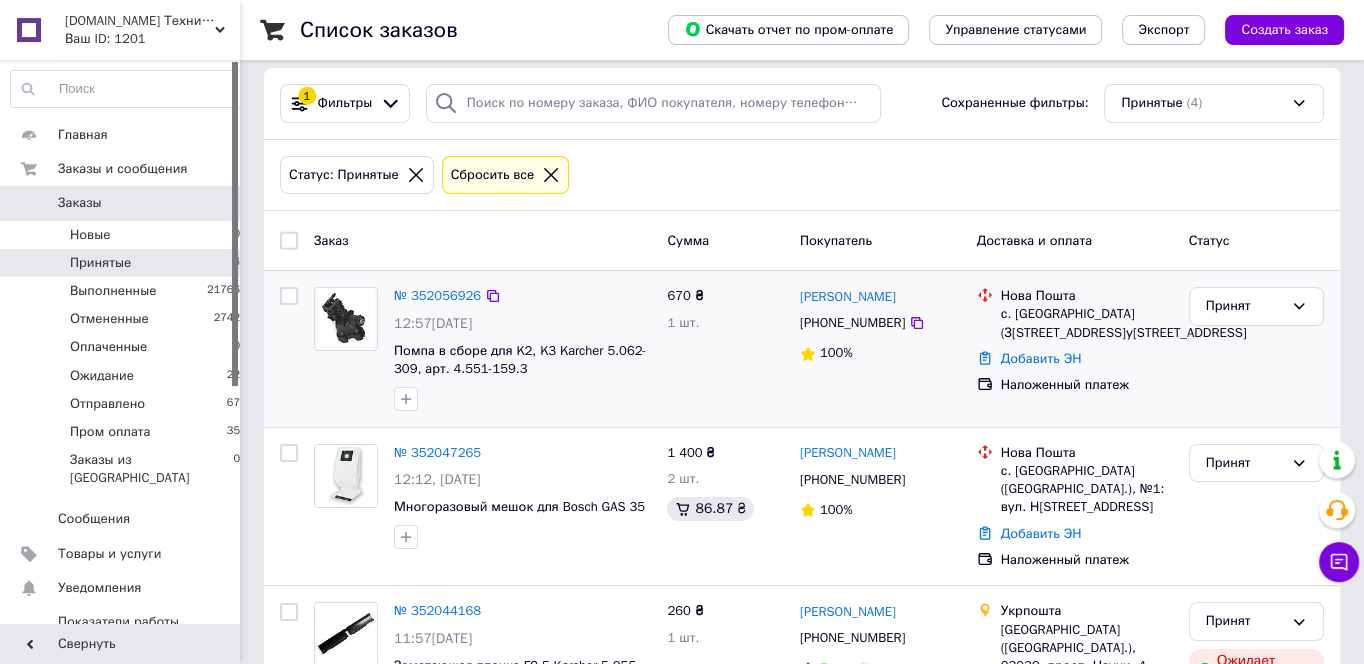 scroll, scrollTop: 0, scrollLeft: 0, axis: both 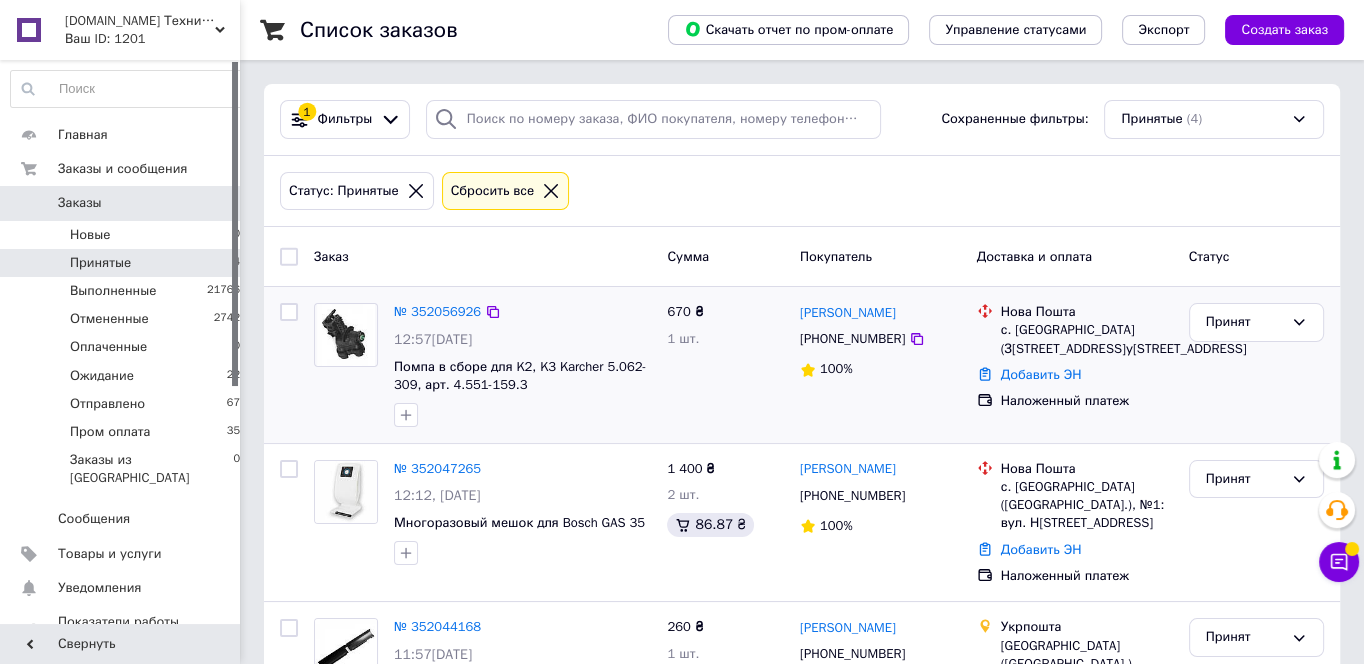 click on "№ 352056926 12:57[DATE] Помпа в сборе для K2, K3 Karcher 5.062-309, арт. 4.551-159.3 670 ₴ 1 шт. [PERSON_NAME] [PHONE_NUMBER] 100% Нова Пошта с. Сельцо ([STREET_ADDRESS]: [STREET_ADDRESS] Добавить ЭН Наложенный платеж Принят" at bounding box center [802, 365] 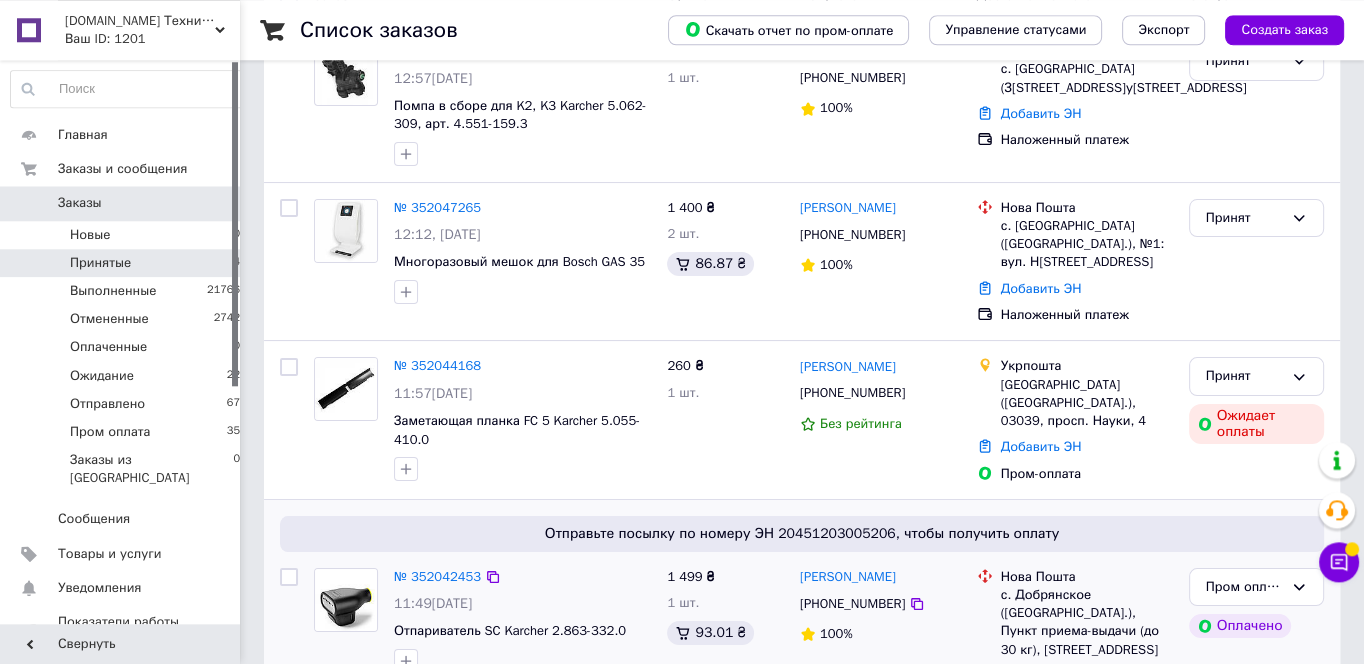 scroll, scrollTop: 322, scrollLeft: 0, axis: vertical 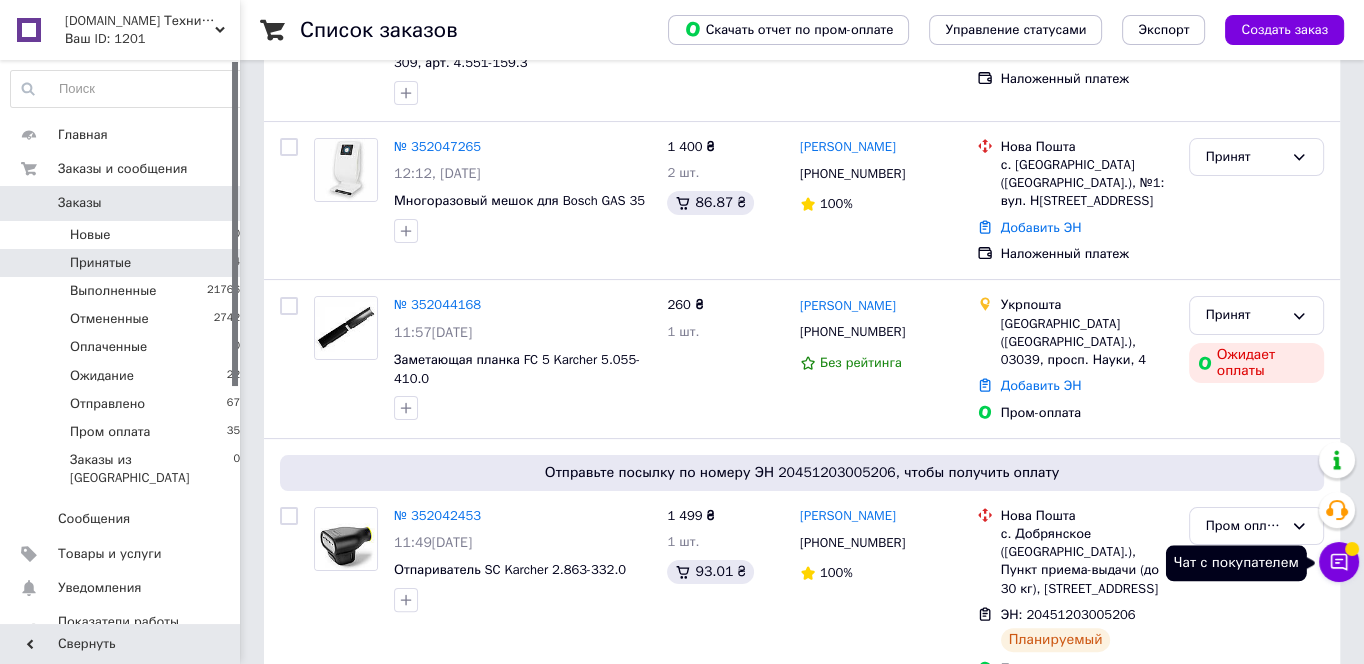 click 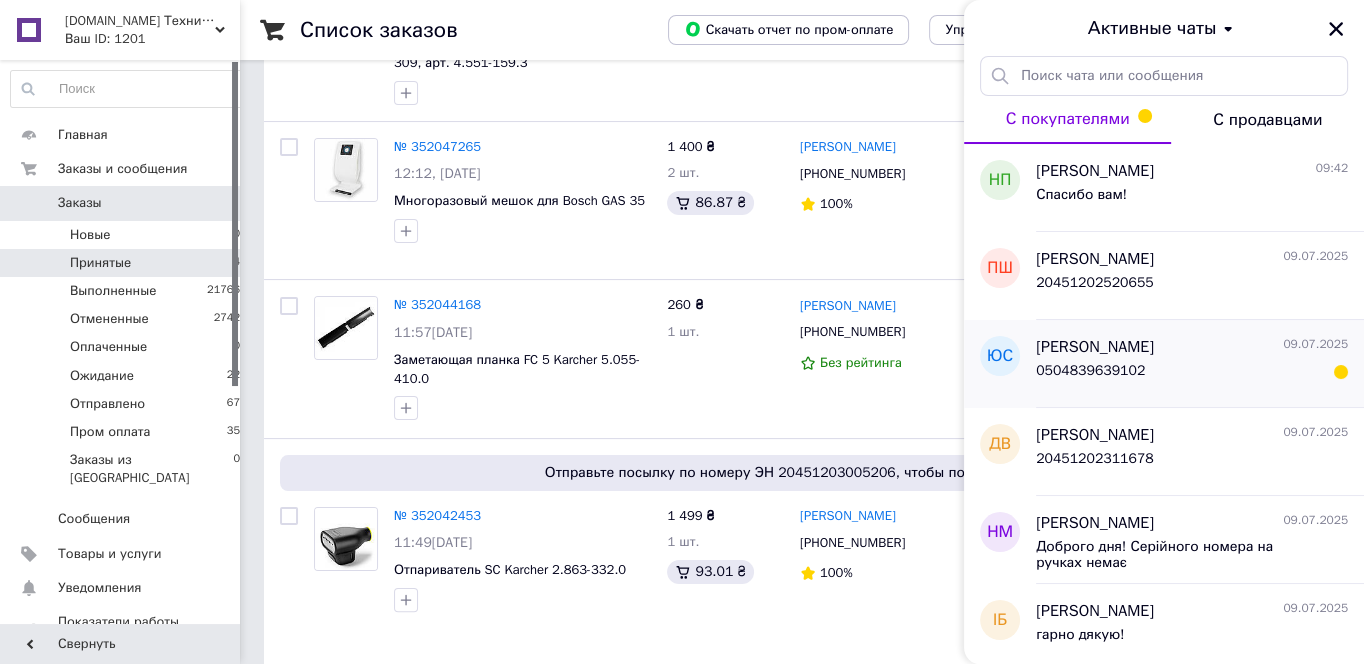 click on "0504839639102" at bounding box center (1192, 375) 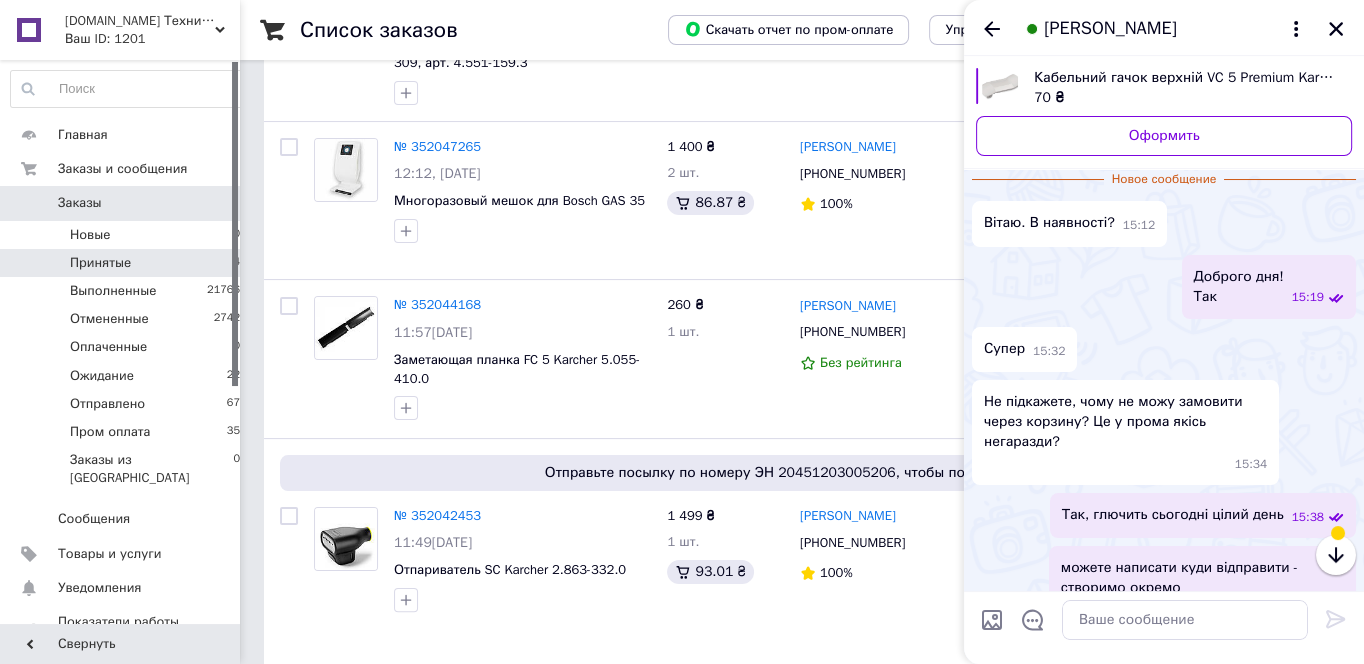 scroll, scrollTop: 612, scrollLeft: 0, axis: vertical 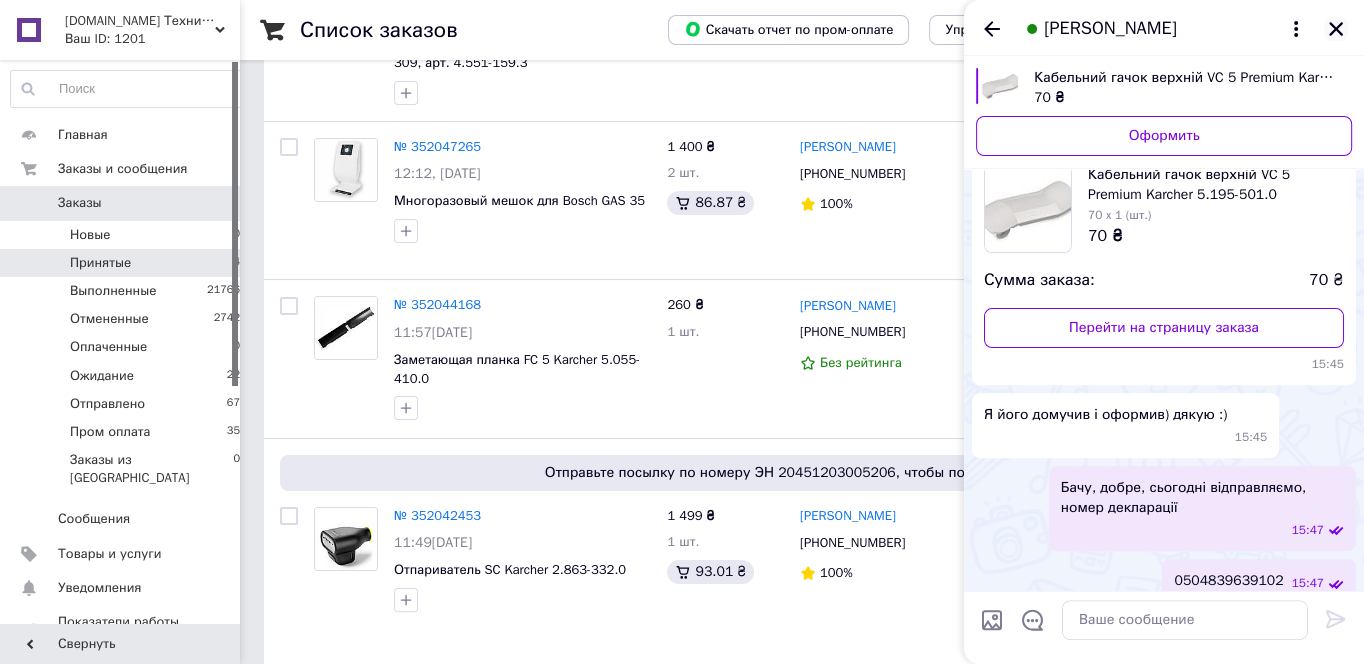 click 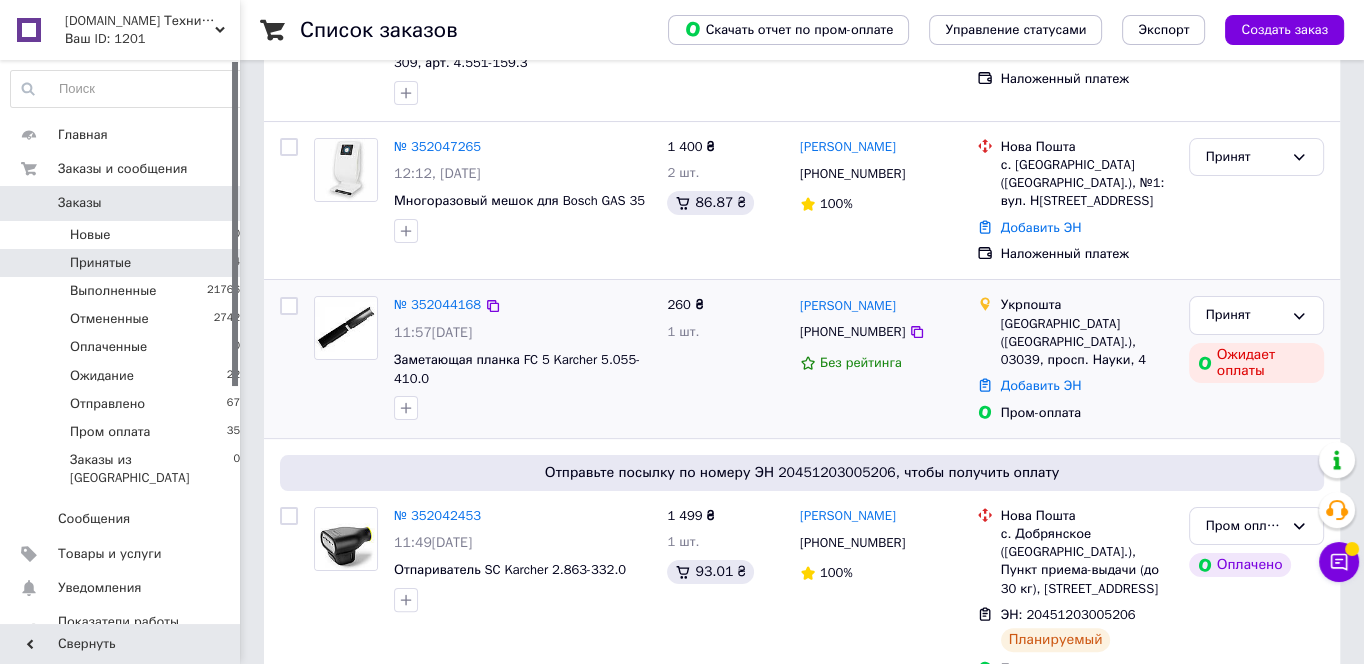 click on "260 ₴ 1 шт." at bounding box center [725, 359] 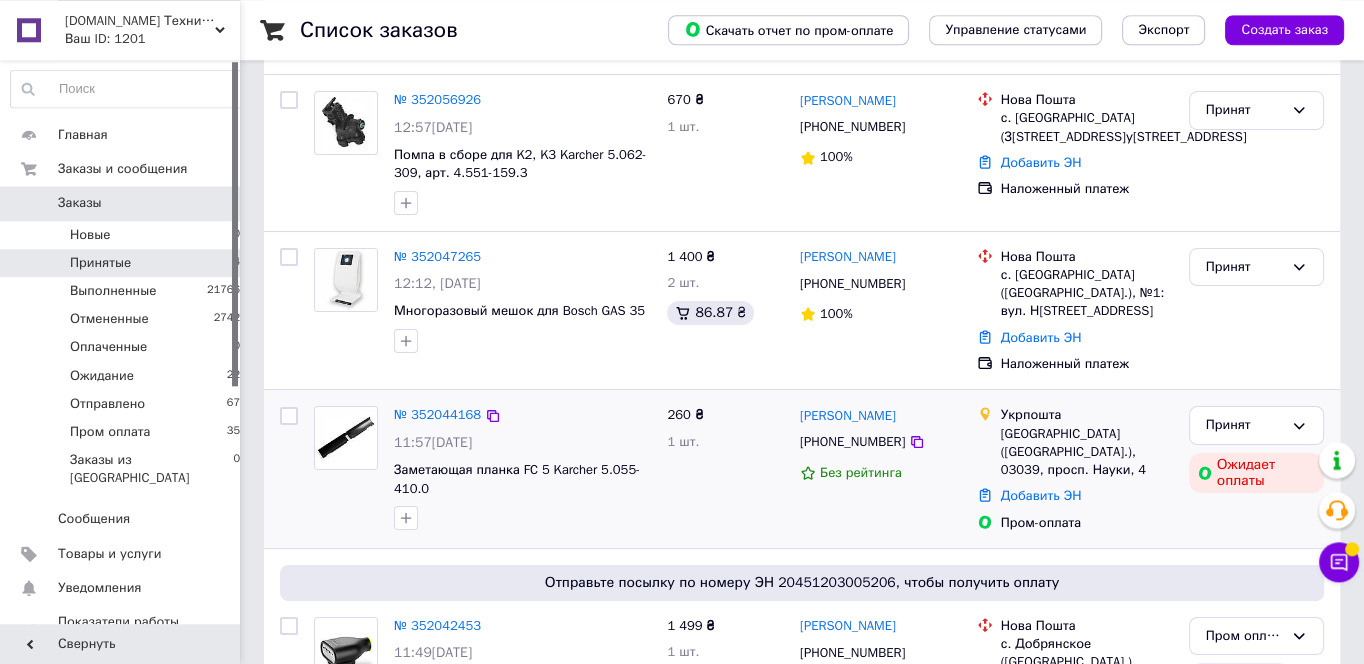 scroll, scrollTop: 247, scrollLeft: 0, axis: vertical 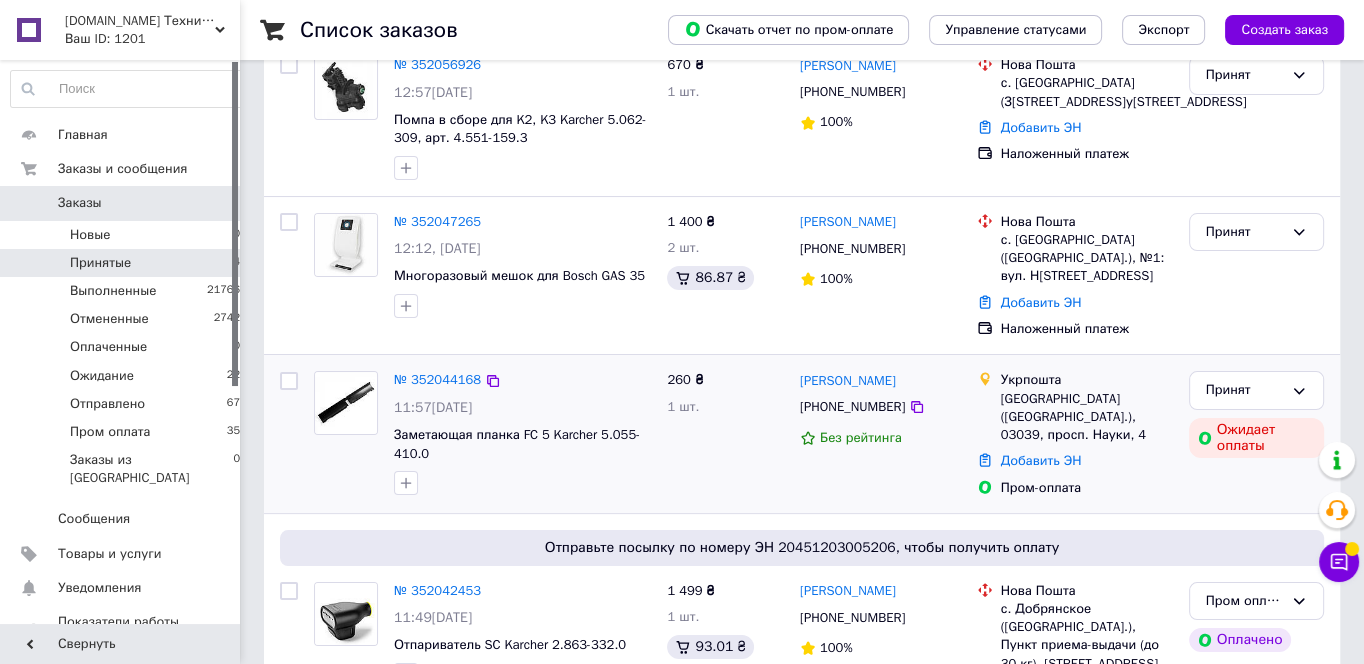 click on "260 ₴ 1 шт." at bounding box center [725, 434] 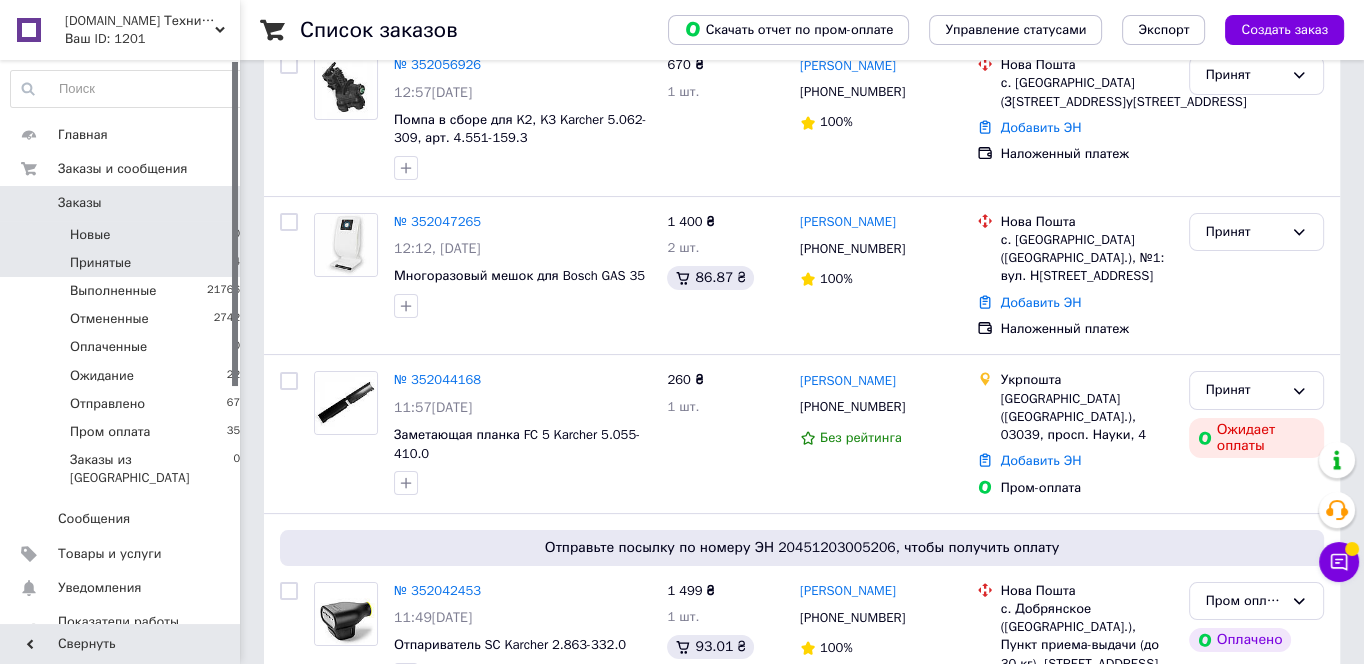 click on "Новые 0" at bounding box center (126, 235) 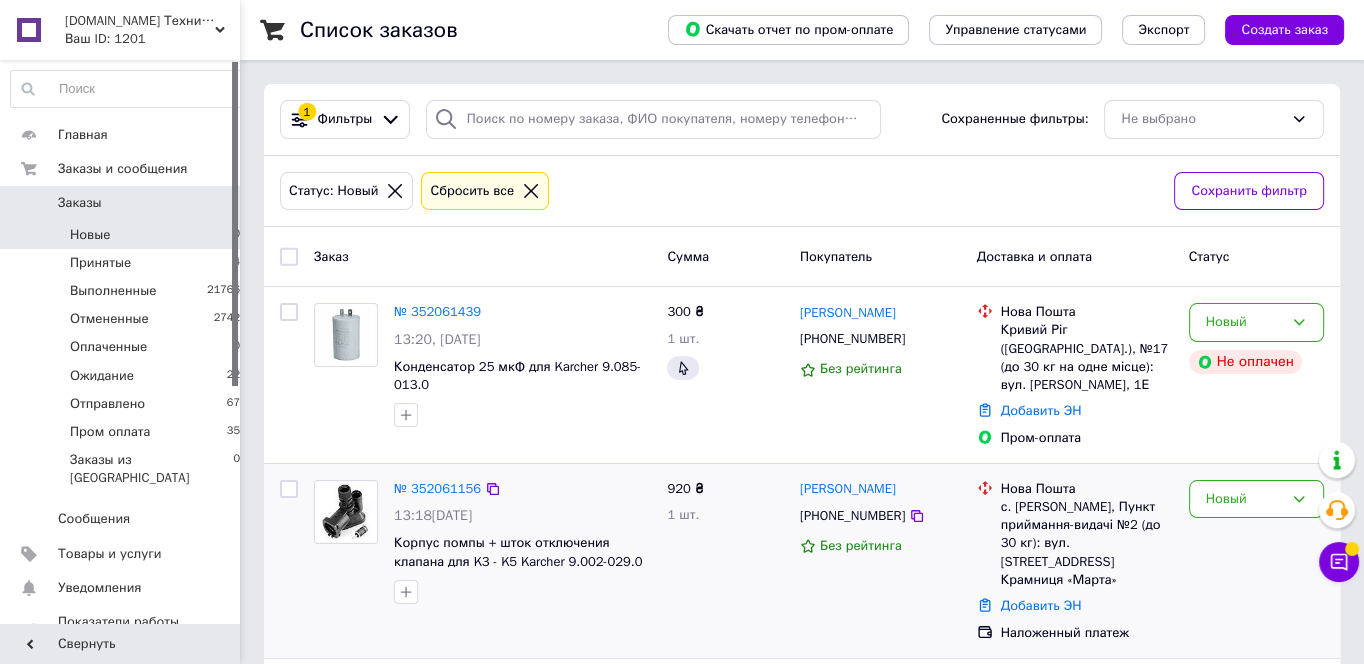 scroll, scrollTop: 209, scrollLeft: 0, axis: vertical 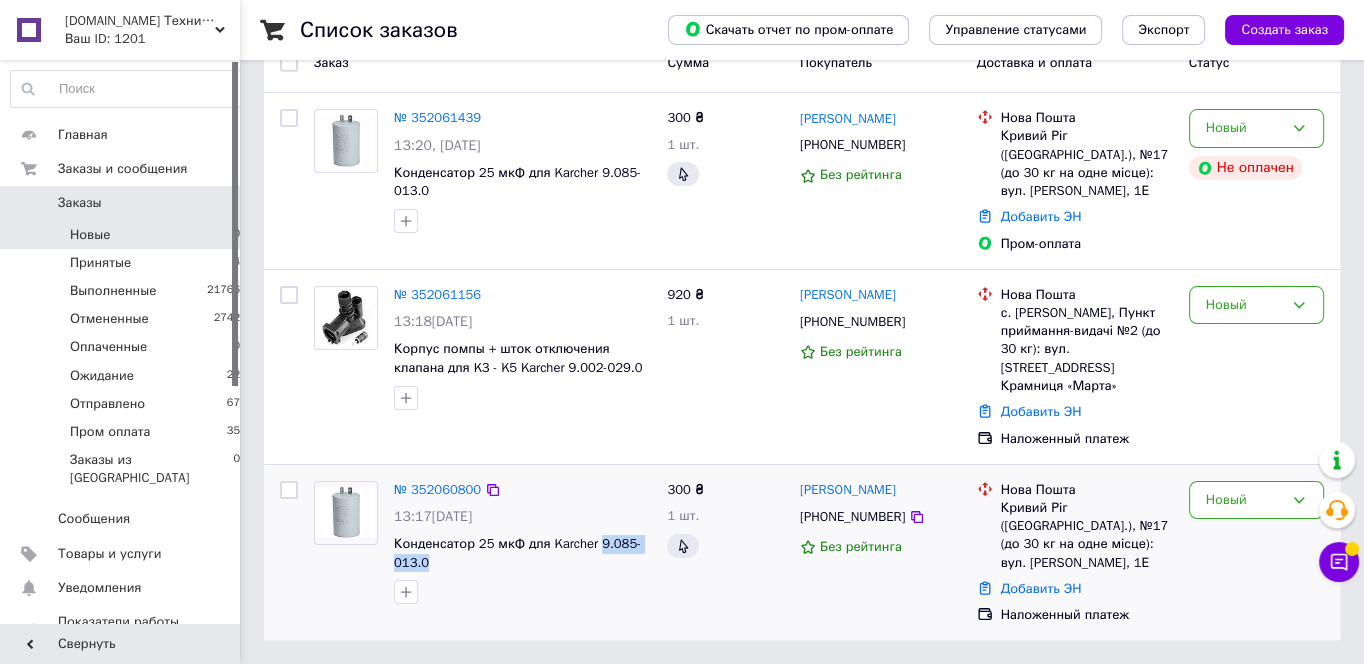 drag, startPoint x: 467, startPoint y: 550, endPoint x: 387, endPoint y: 545, distance: 80.1561 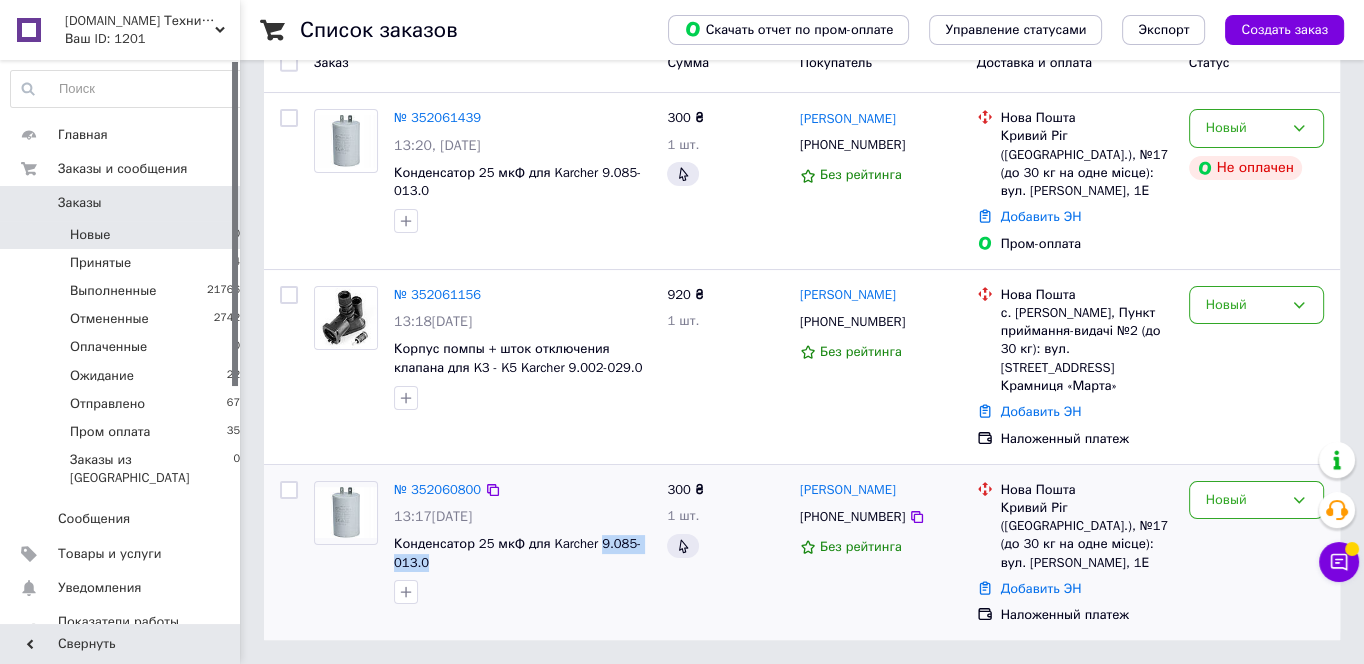 click on "Конденсатор 25 мкФ для Karcher 9.085-013.0" at bounding box center (522, 553) 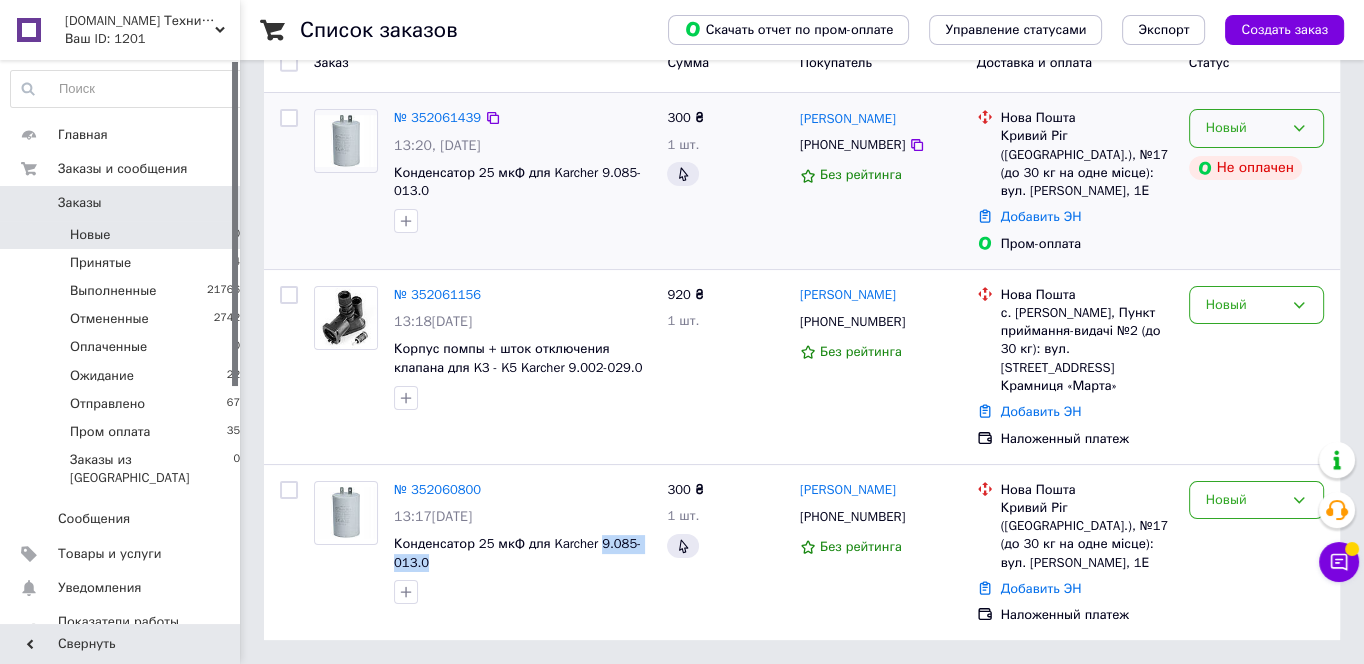 click on "Новый" at bounding box center [1256, 128] 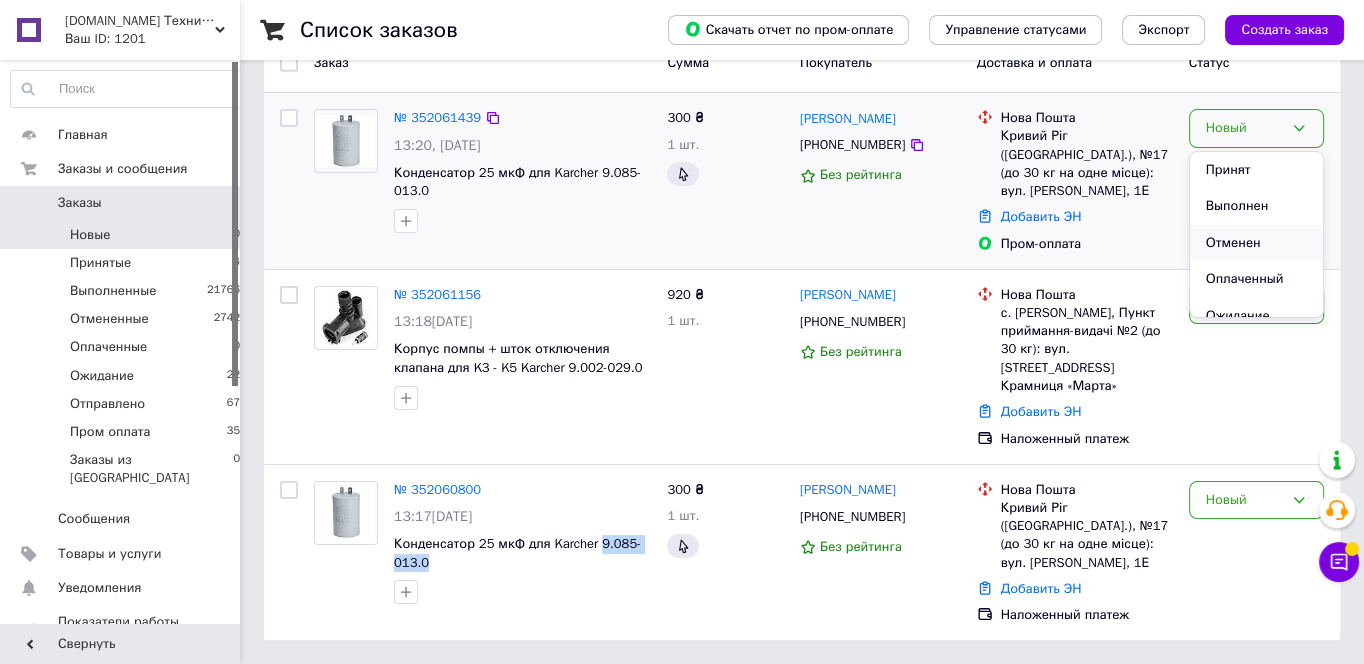 click on "Отменен" at bounding box center (1256, 243) 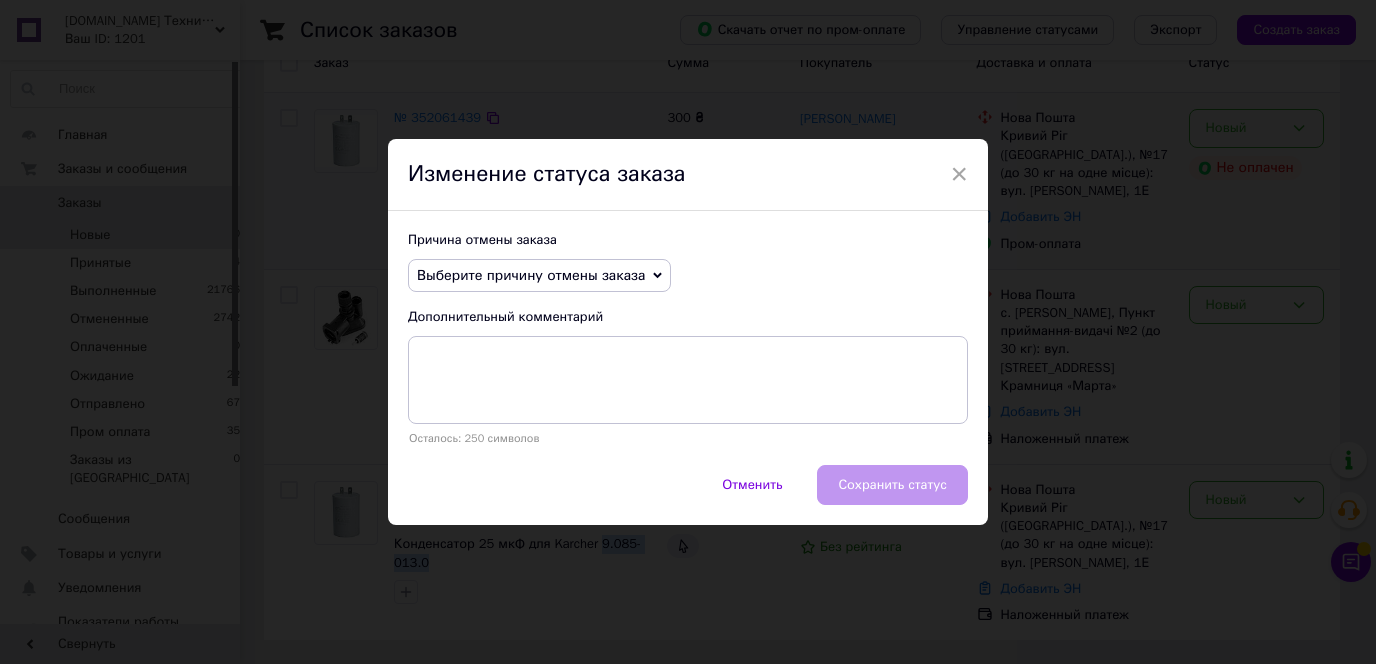 click on "Выберите причину отмены заказа" at bounding box center [531, 275] 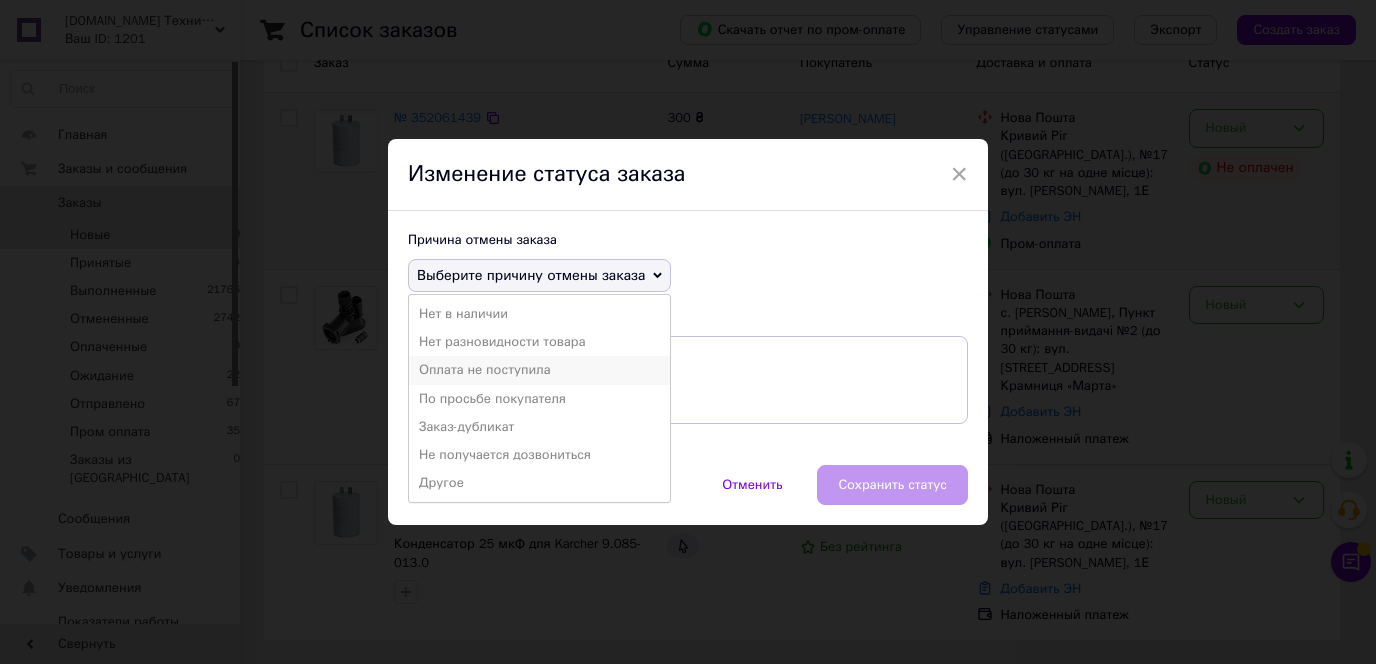 click on "Оплата не поступила" at bounding box center [539, 370] 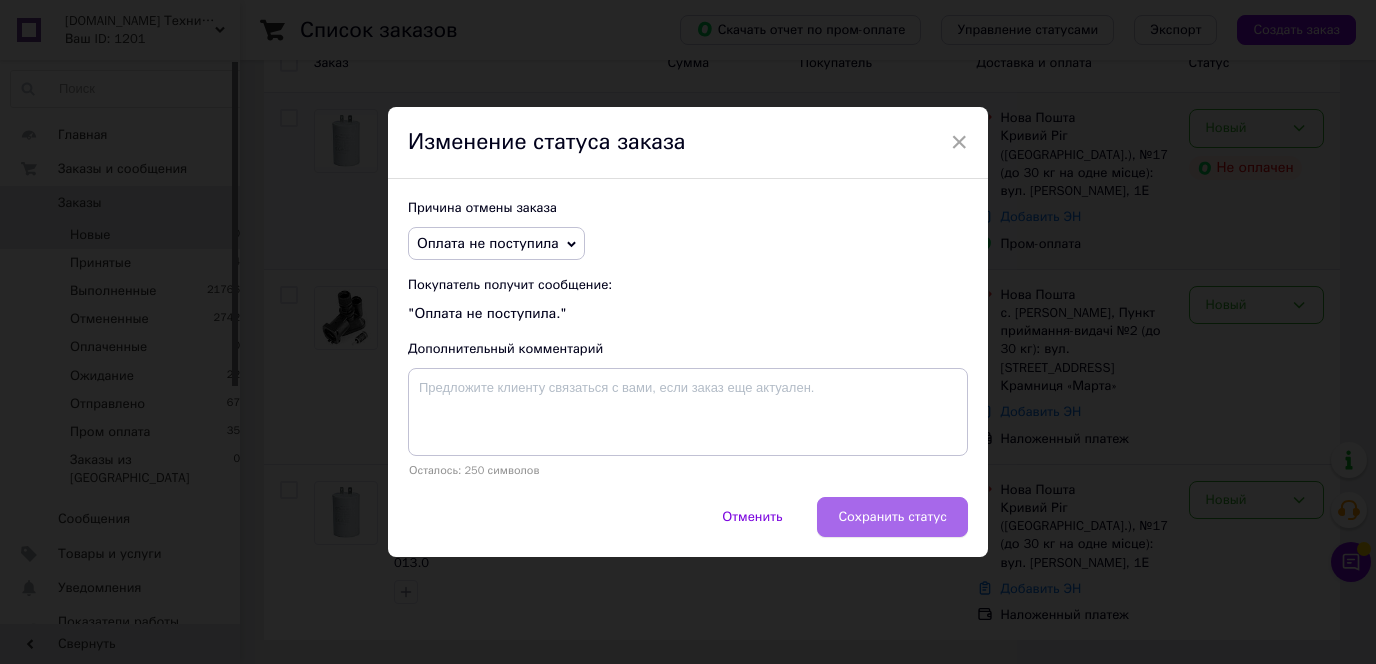 click on "Сохранить статус" at bounding box center (892, 517) 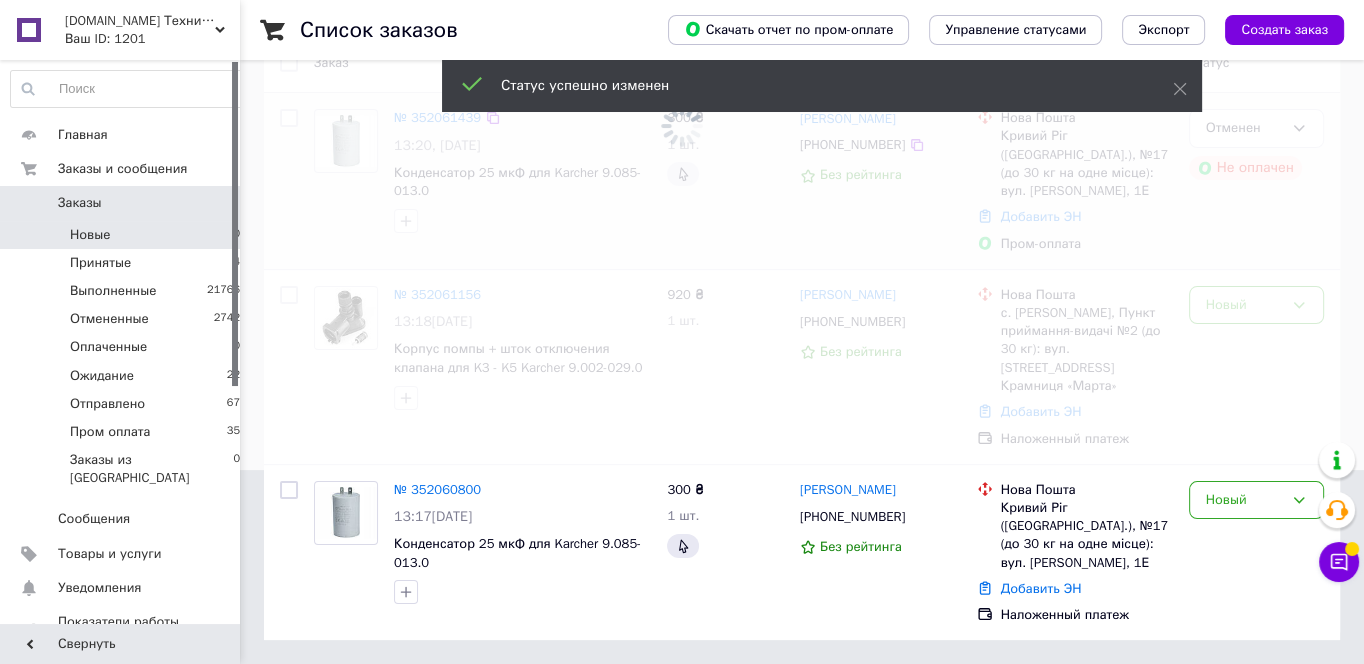 scroll, scrollTop: 183, scrollLeft: 0, axis: vertical 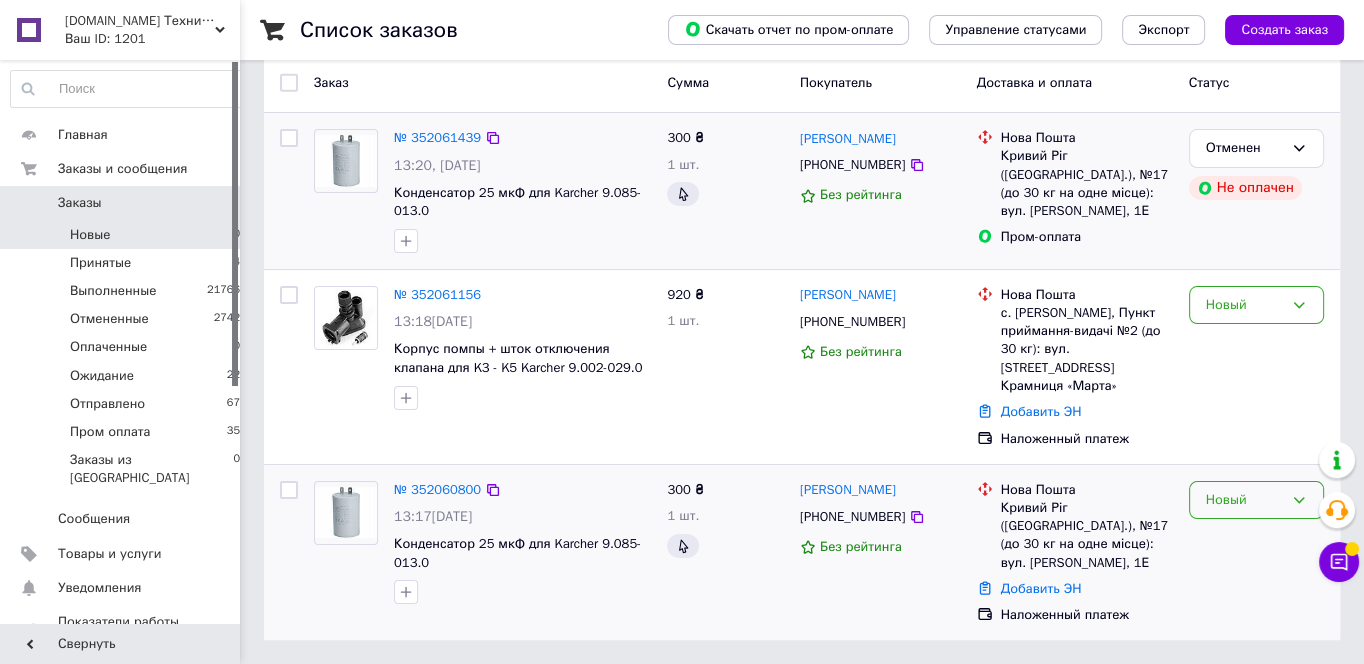 click on "Новый" at bounding box center [1244, 500] 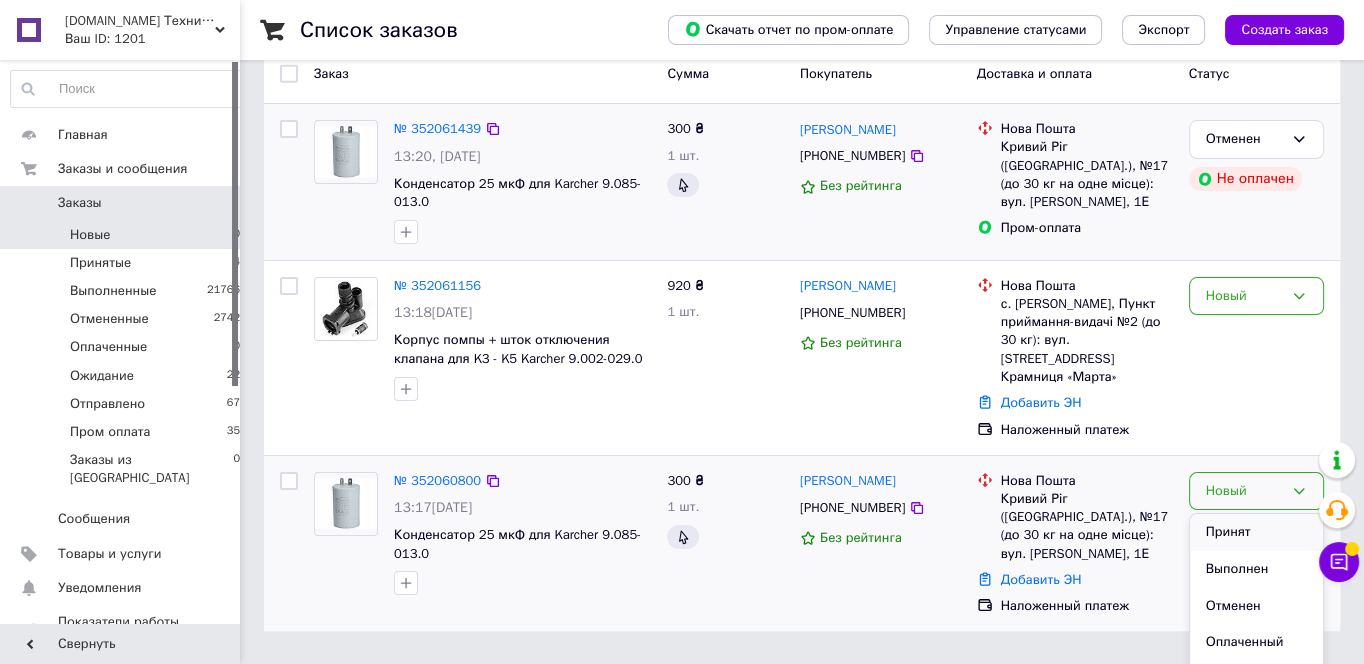 click on "Принят" at bounding box center [1256, 532] 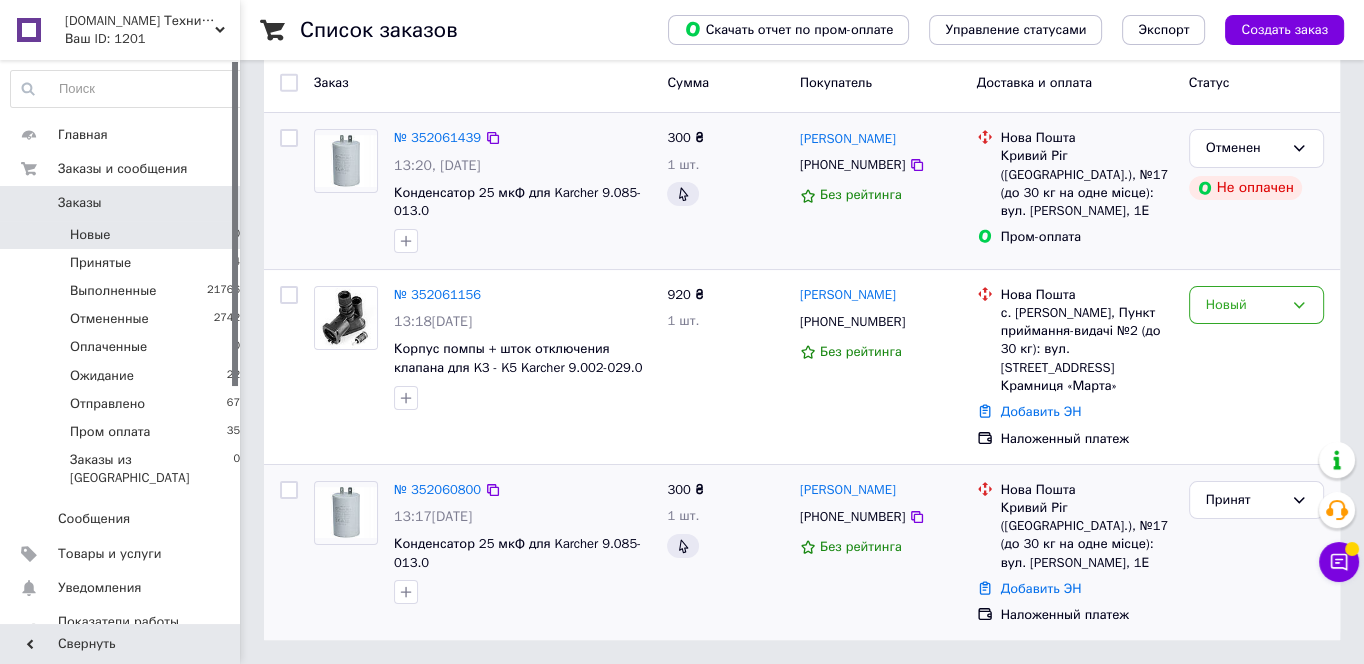 drag, startPoint x: 1125, startPoint y: 564, endPoint x: 1002, endPoint y: 470, distance: 154.80634 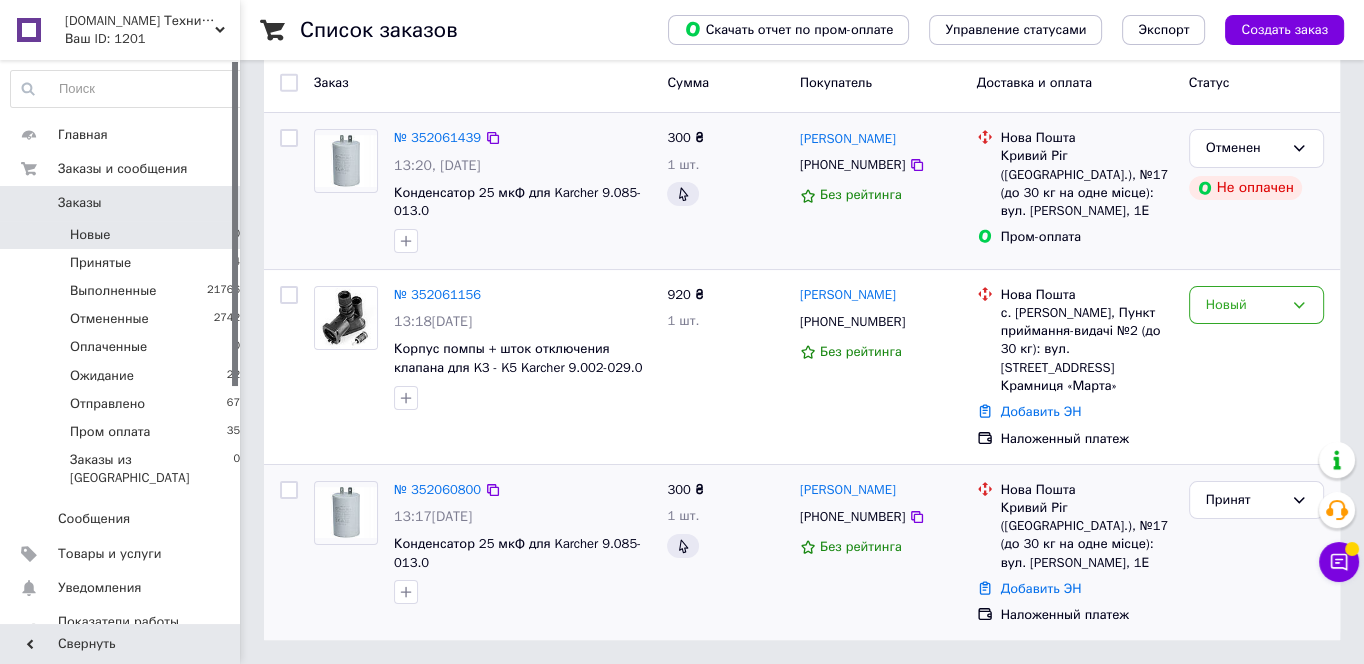 click on "Нова Пошта Кривий Ріг ([GEOGRAPHIC_DATA].), №17 (до 30 кг на одне місце): вул. [PERSON_NAME], 1Е" at bounding box center (1087, 526) 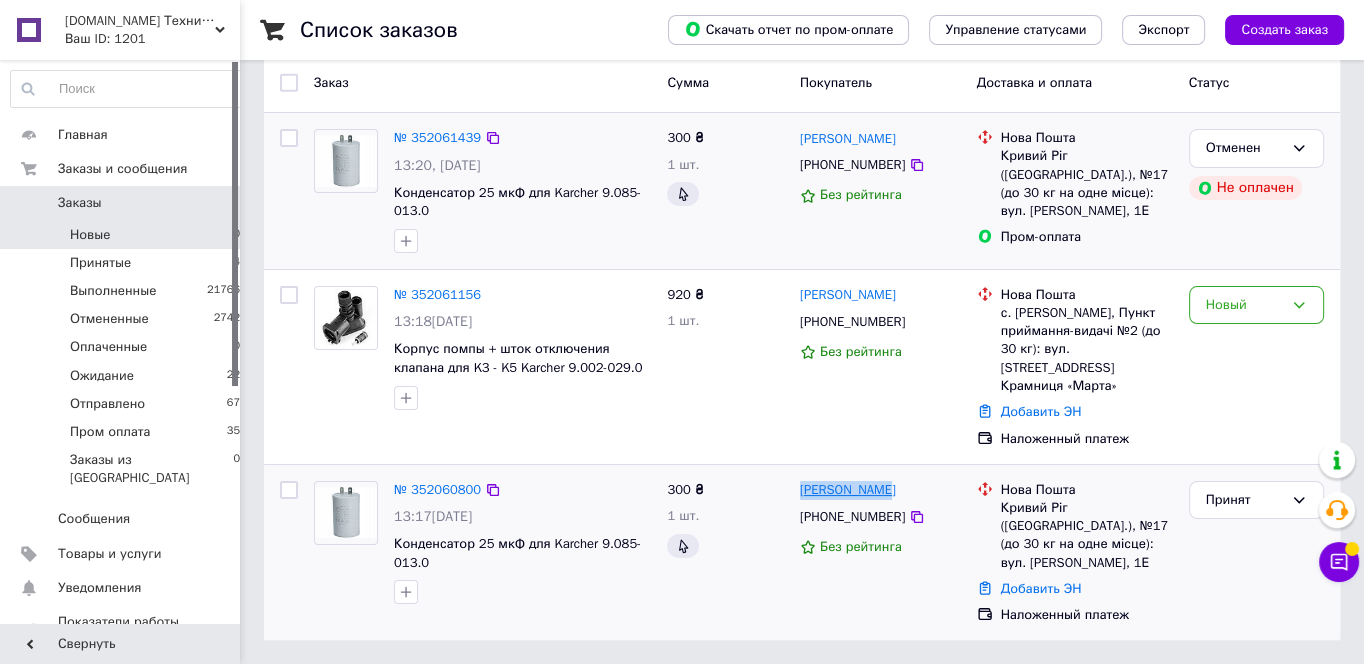 drag, startPoint x: 852, startPoint y: 479, endPoint x: 802, endPoint y: 477, distance: 50.039986 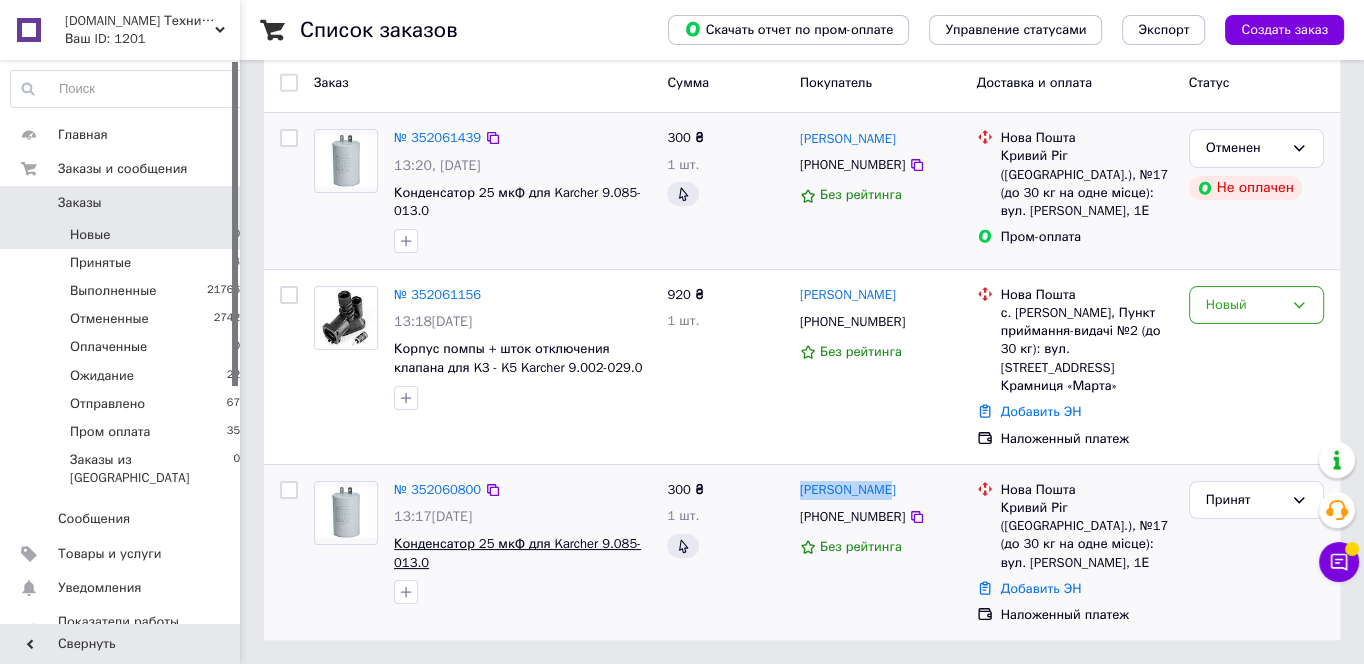 copy on "[PERSON_NAME]" 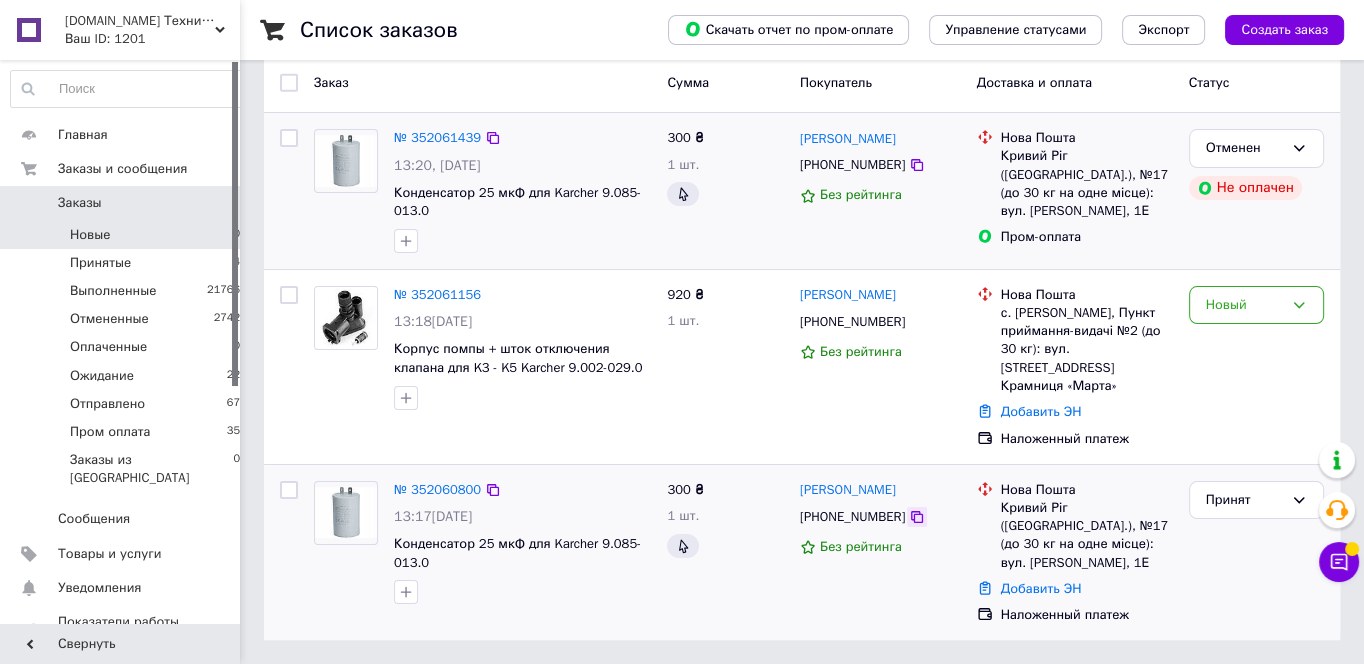 click 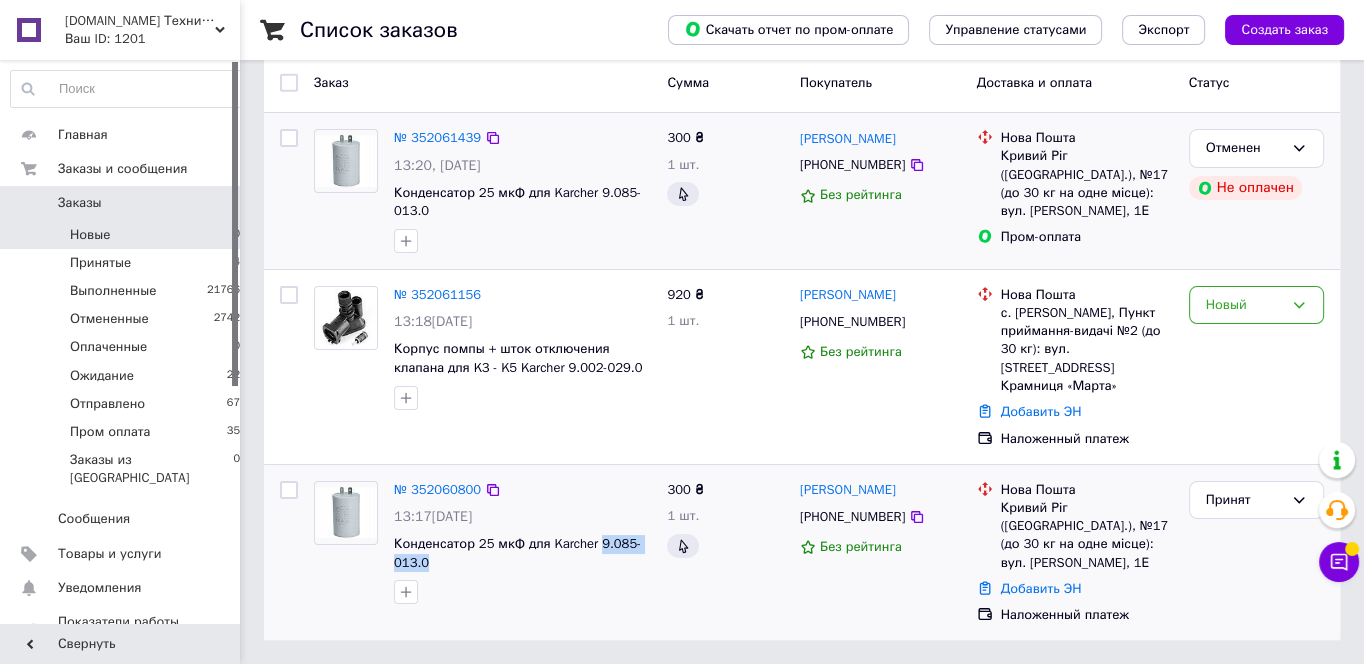 drag, startPoint x: 507, startPoint y: 555, endPoint x: 391, endPoint y: 551, distance: 116.06895 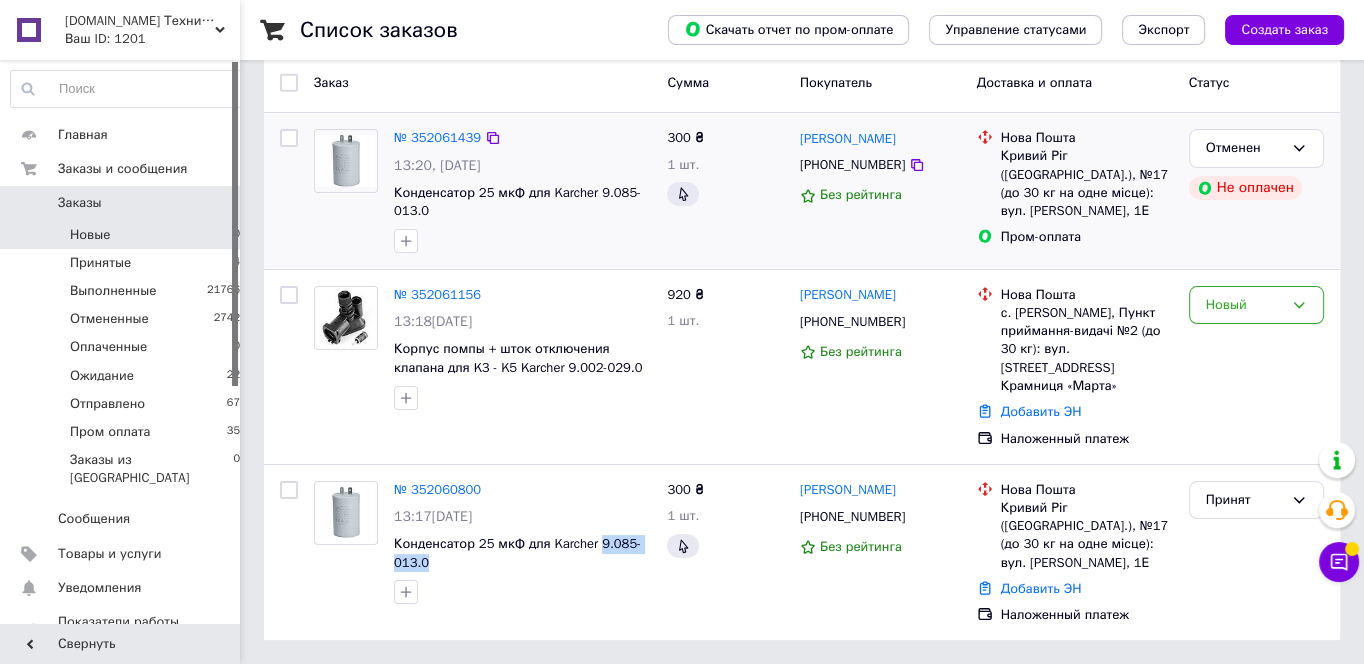 copy on "9.085-013.0" 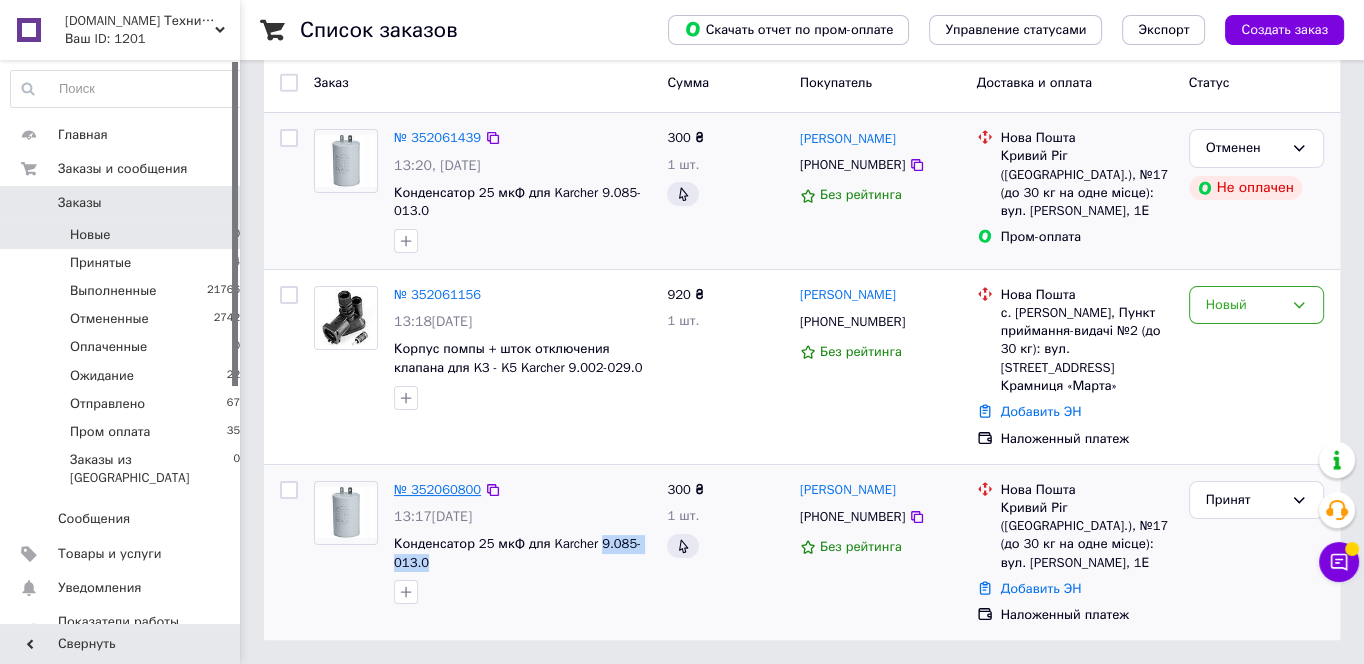 click on "№ 352060800" at bounding box center (437, 489) 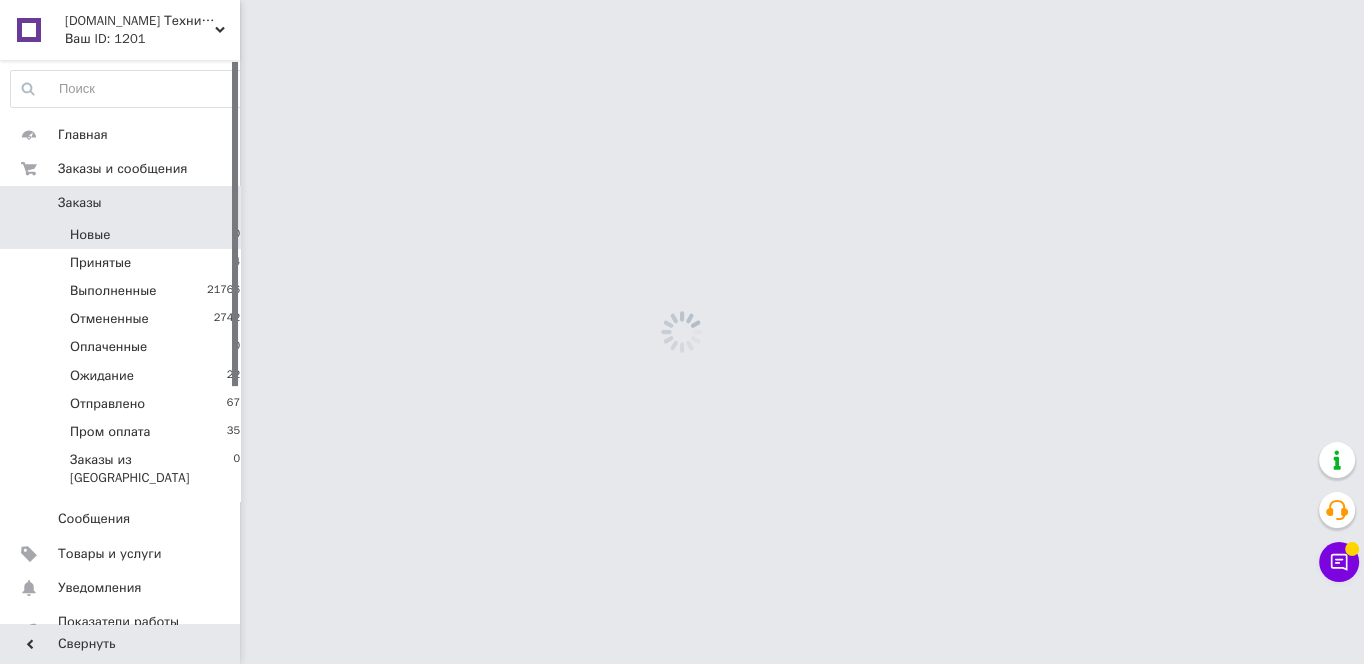 scroll, scrollTop: 0, scrollLeft: 0, axis: both 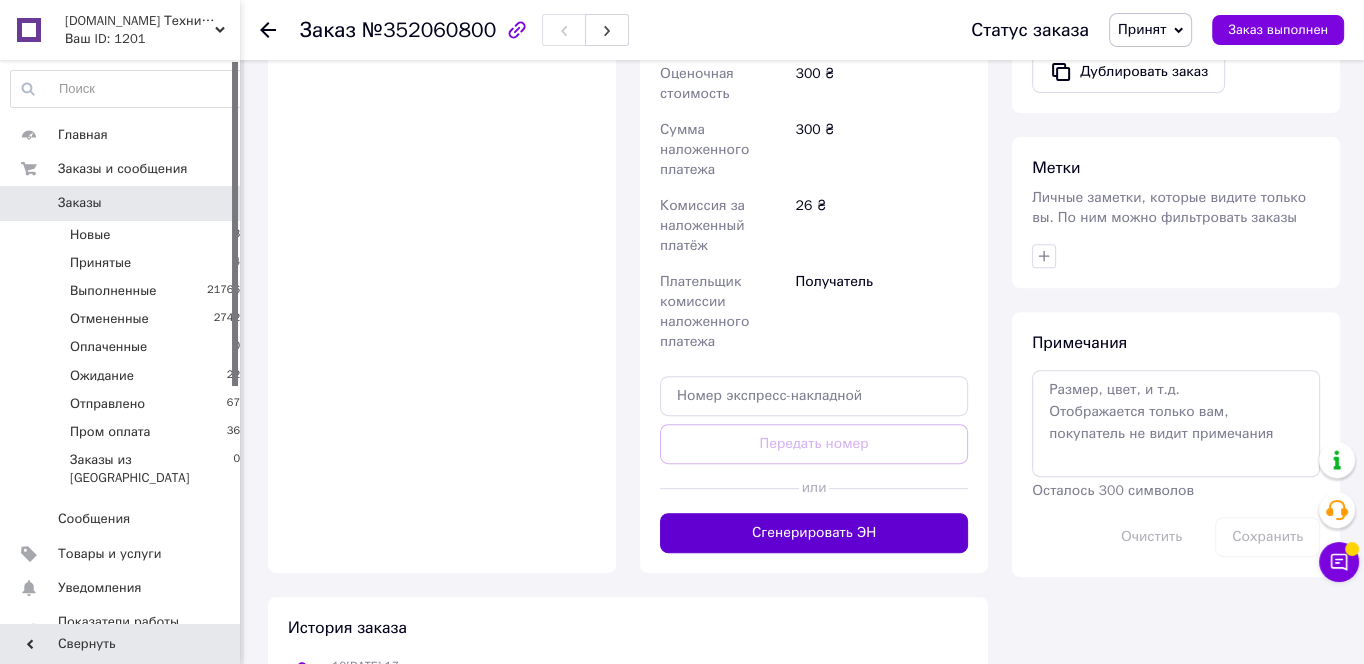 click on "Сгенерировать ЭН" at bounding box center (814, 533) 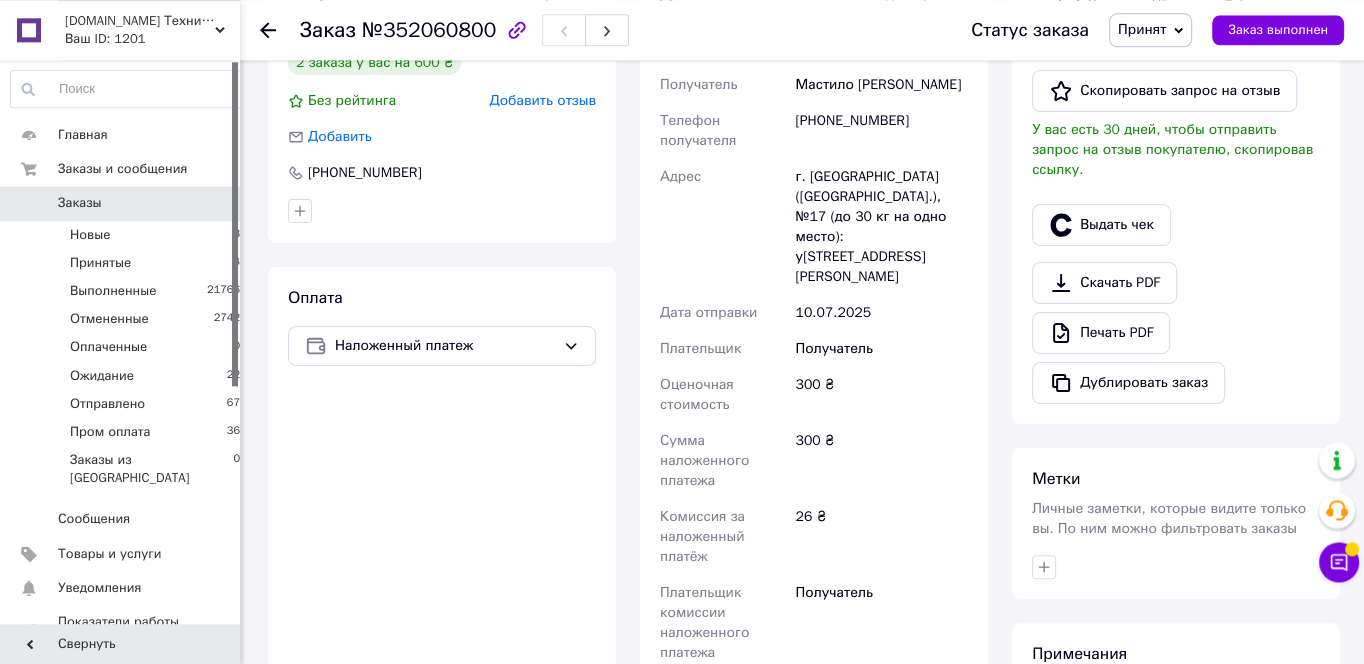 scroll, scrollTop: 316, scrollLeft: 0, axis: vertical 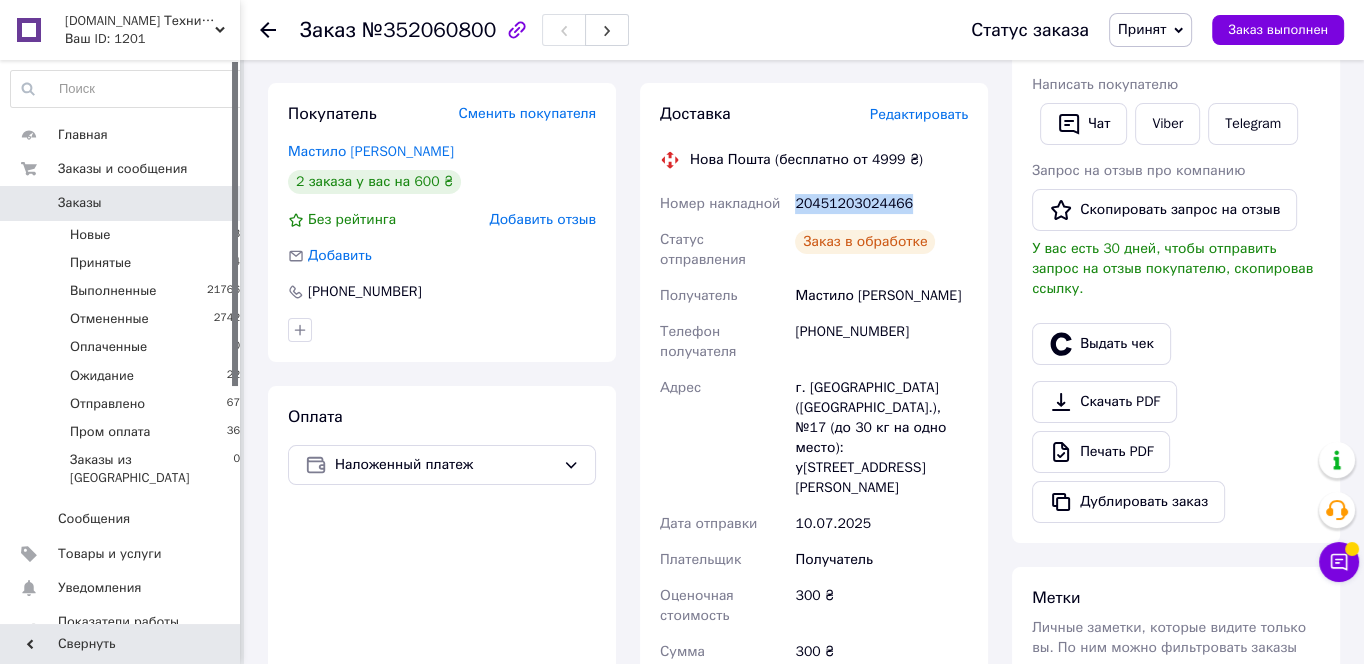 drag, startPoint x: 918, startPoint y: 207, endPoint x: 800, endPoint y: 203, distance: 118.06778 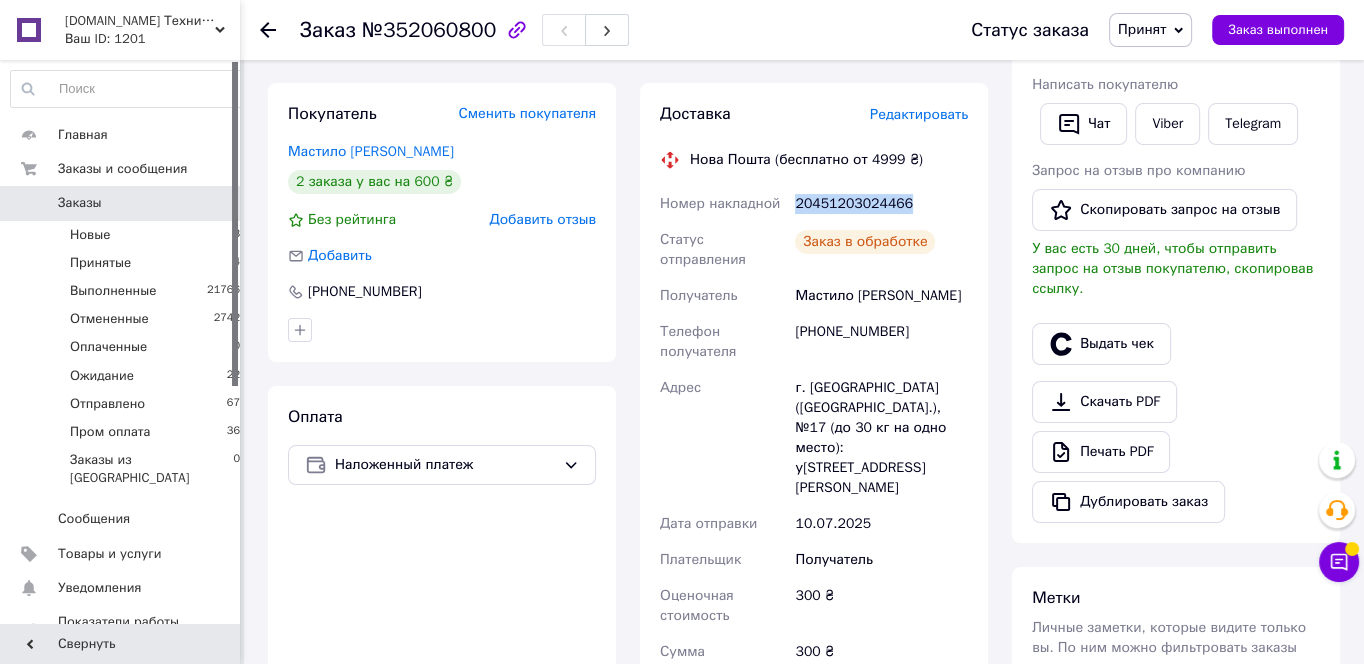 click on "20451203024466" at bounding box center [881, 204] 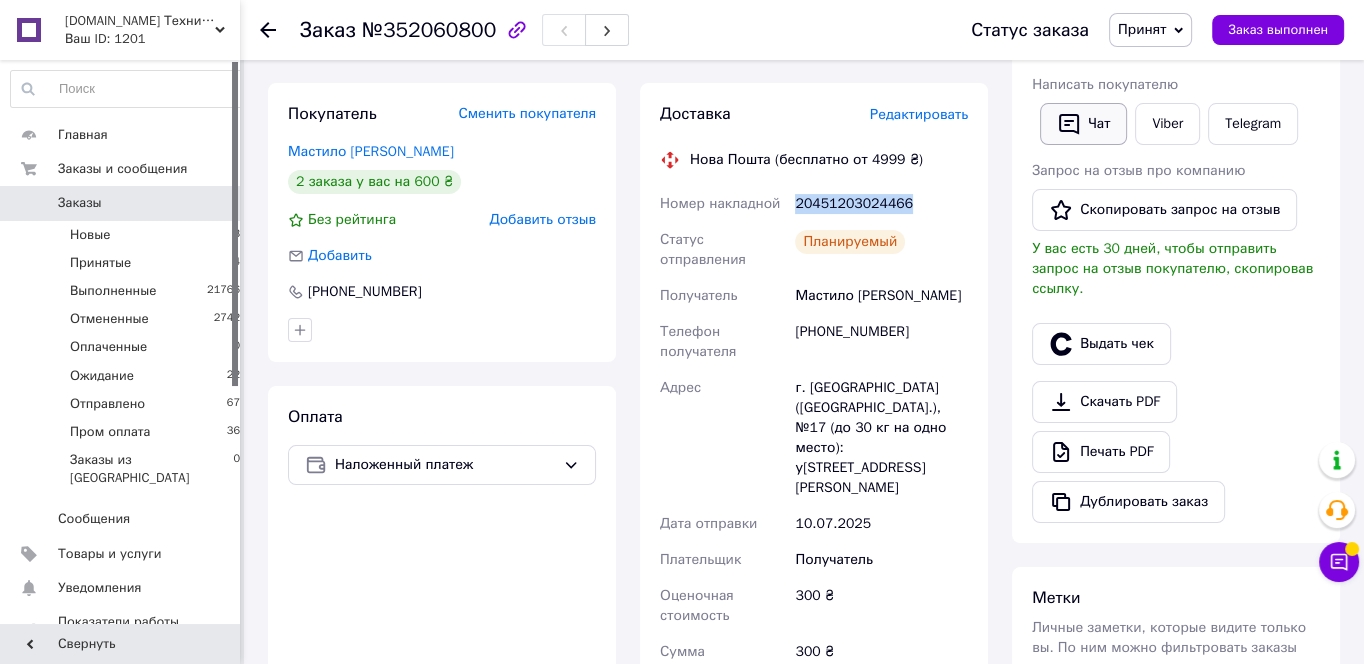copy on "20451203024466" 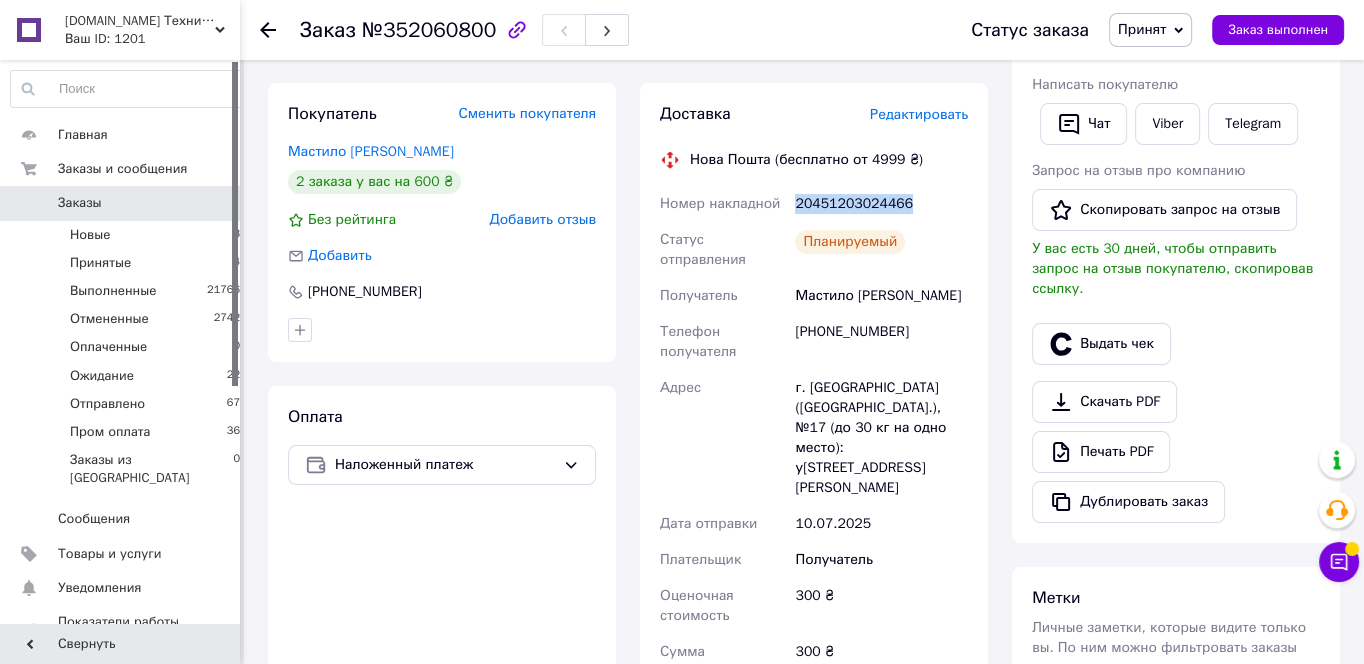 click on "Принят" at bounding box center (1142, 29) 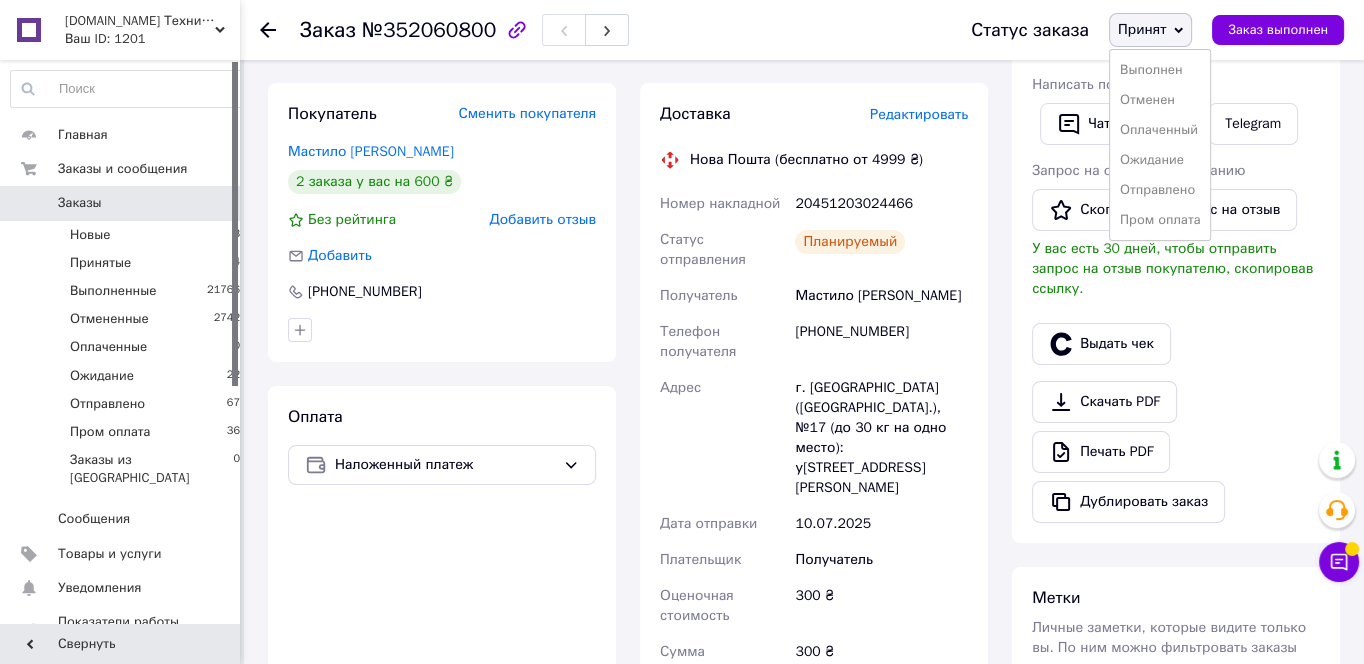 click on "Отправлено" at bounding box center [1160, 190] 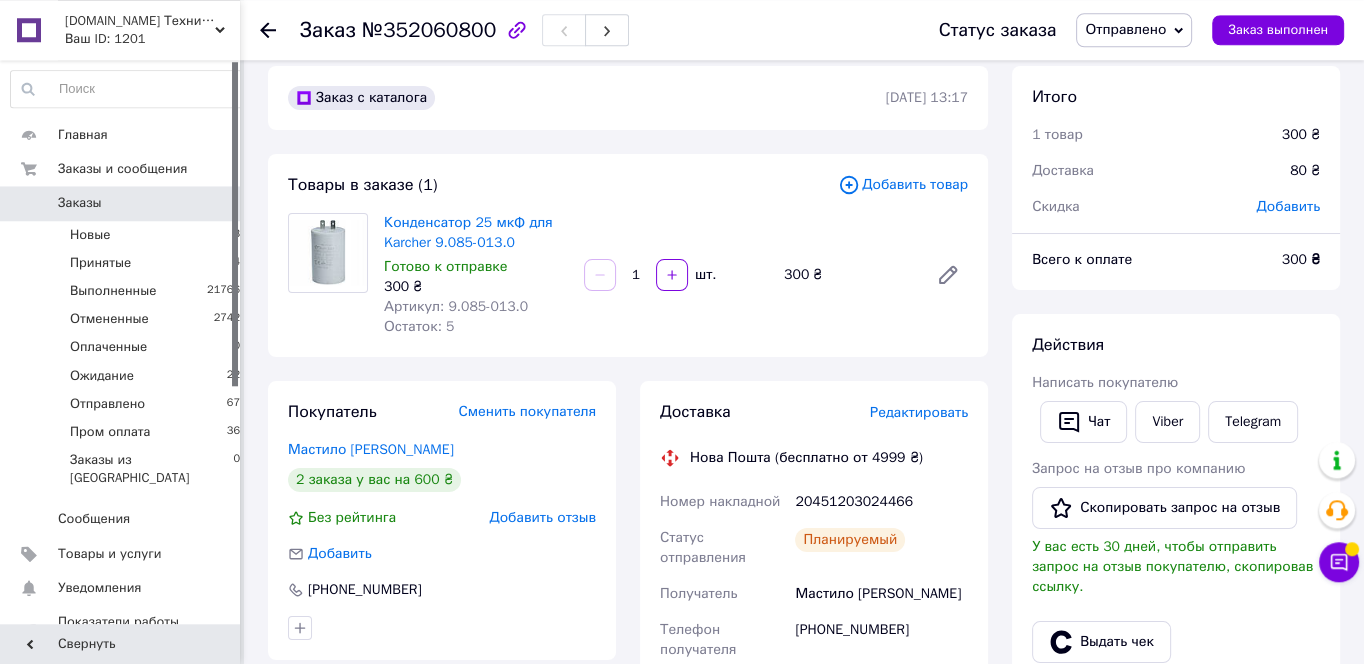 scroll, scrollTop: 0, scrollLeft: 0, axis: both 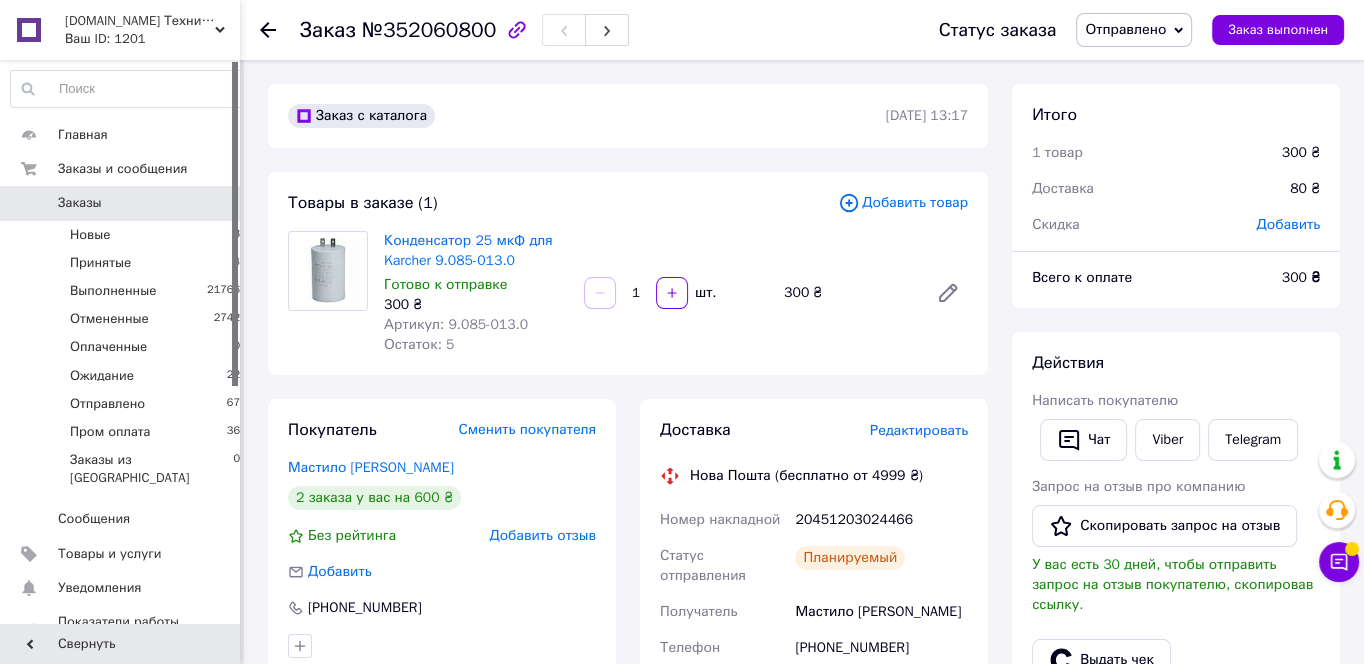 click at bounding box center [280, 30] 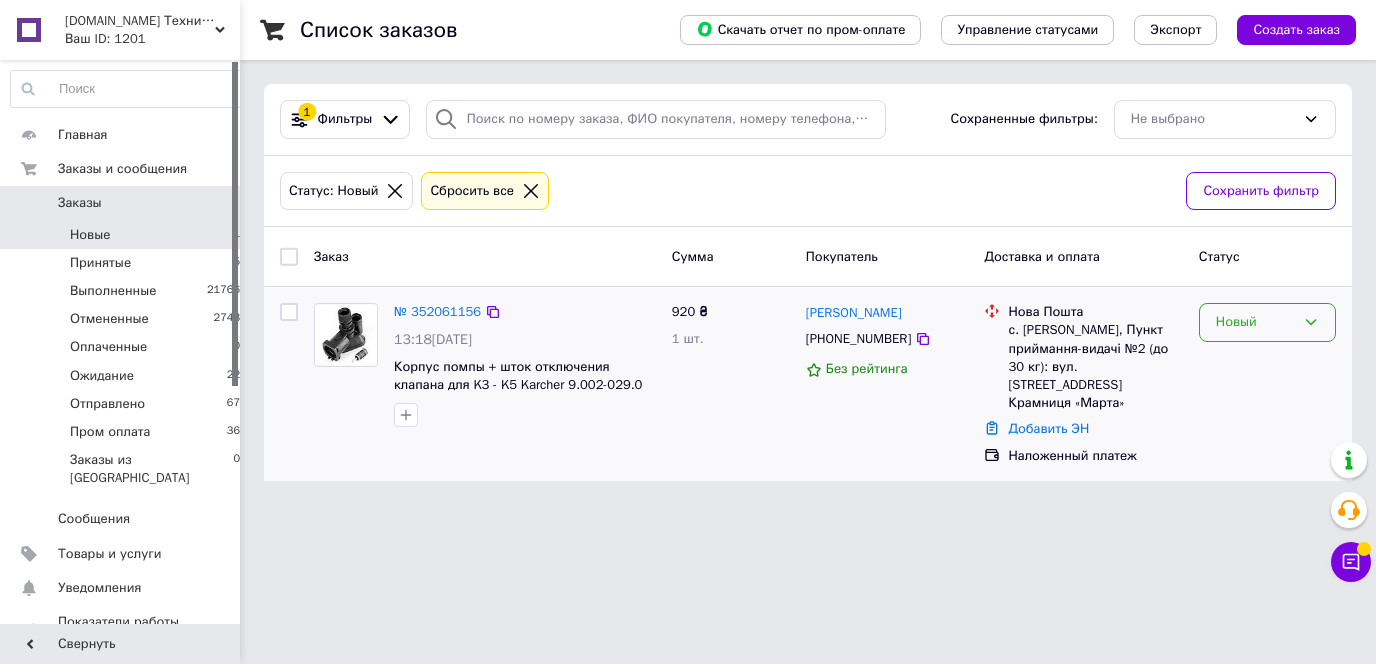 drag, startPoint x: 1304, startPoint y: 314, endPoint x: 1270, endPoint y: 335, distance: 39.962482 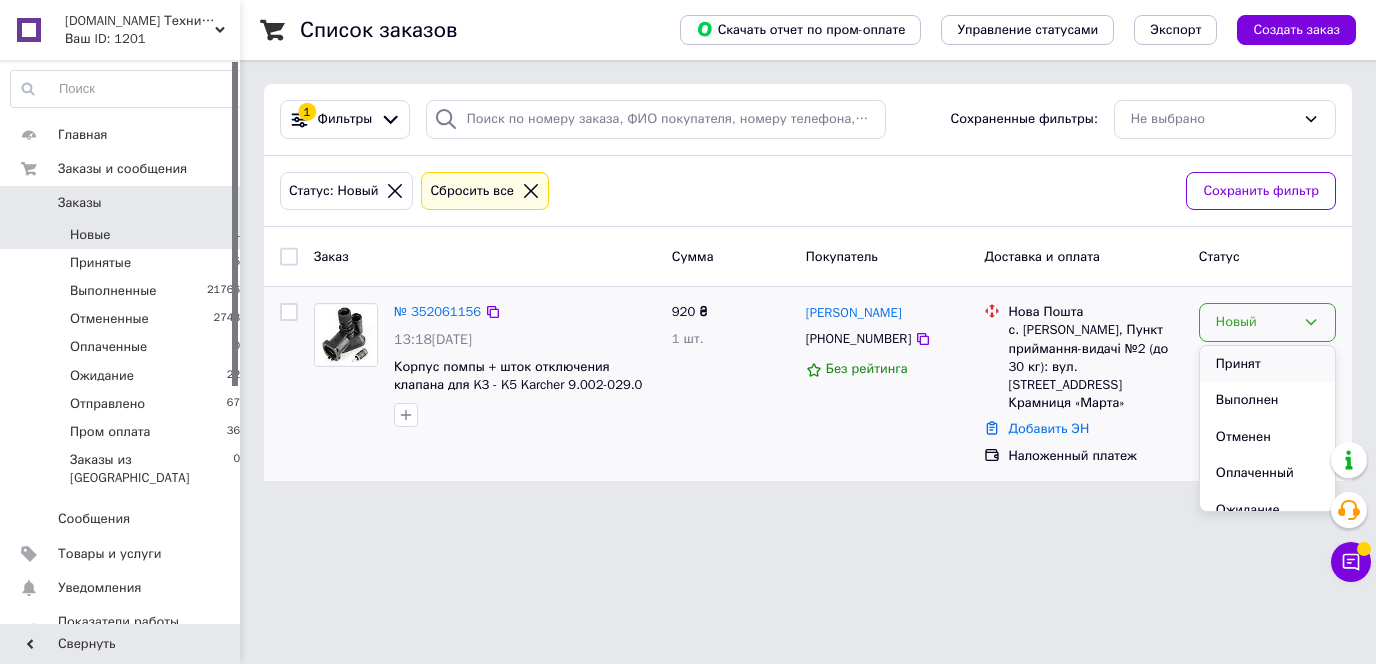 click on "Принят" at bounding box center [1267, 364] 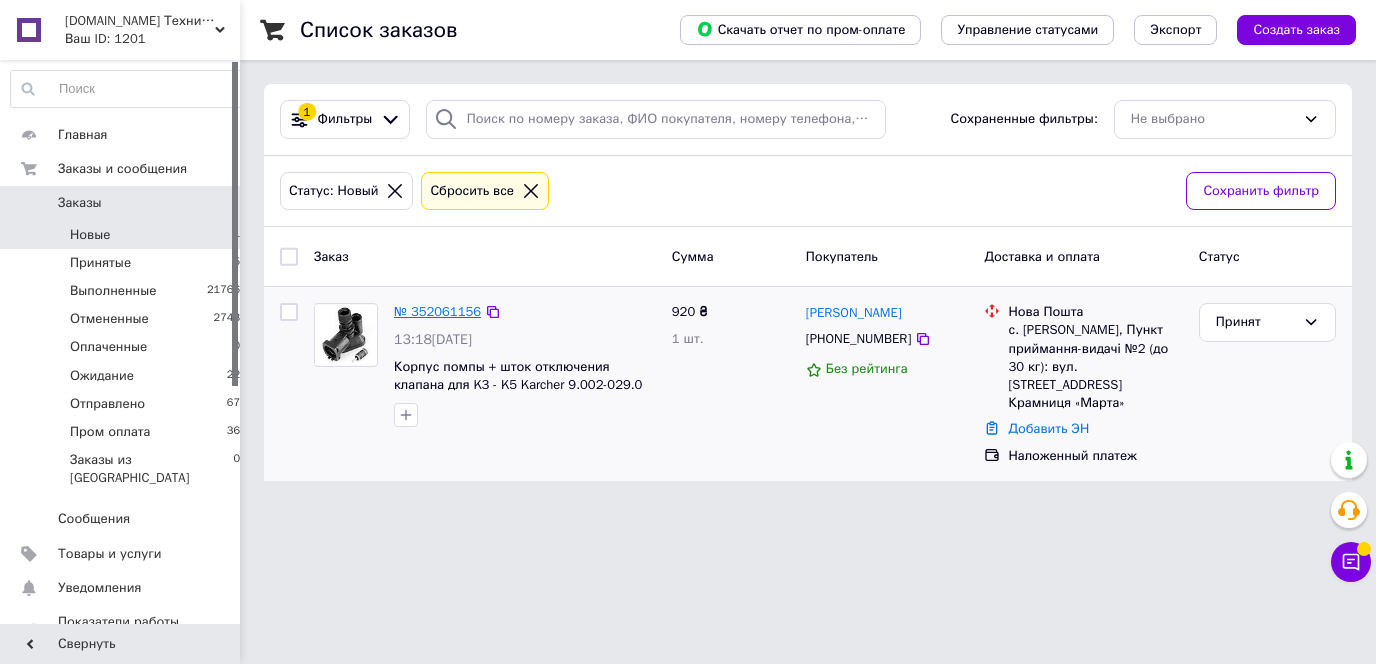 click on "№ 352061156" at bounding box center [437, 311] 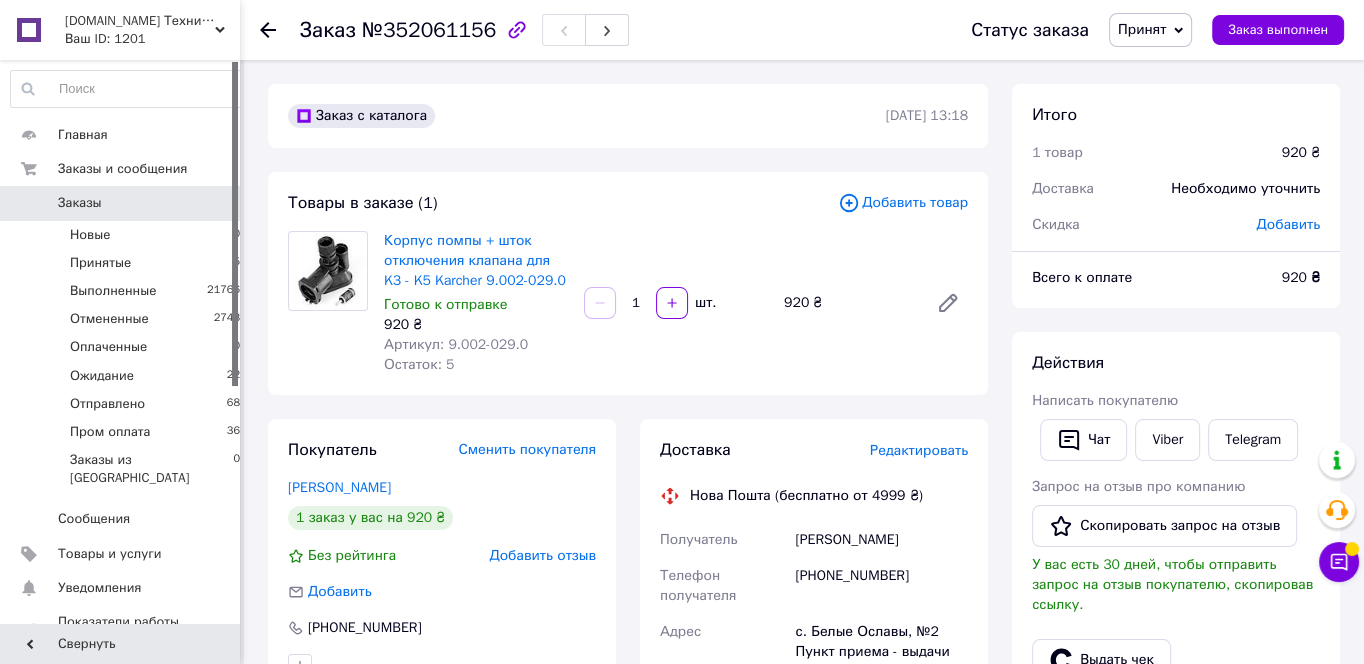 click on "Добавить товар" at bounding box center (903, 203) 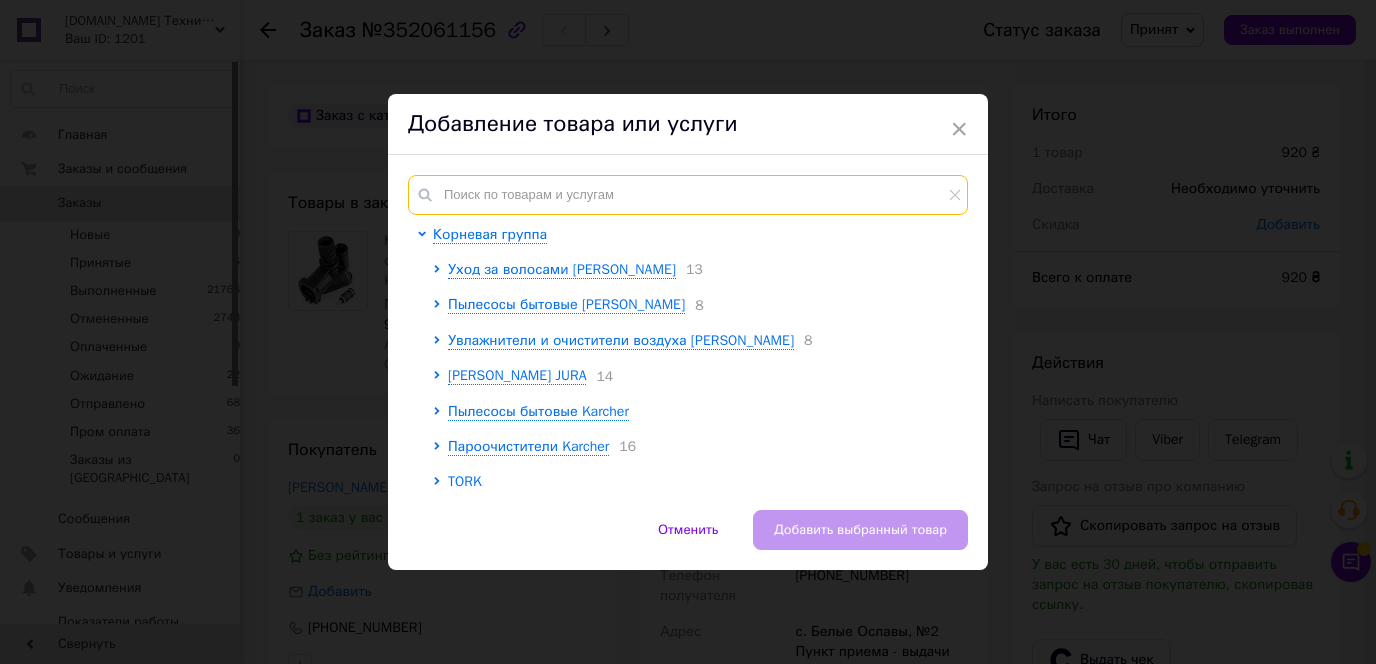 click at bounding box center [688, 195] 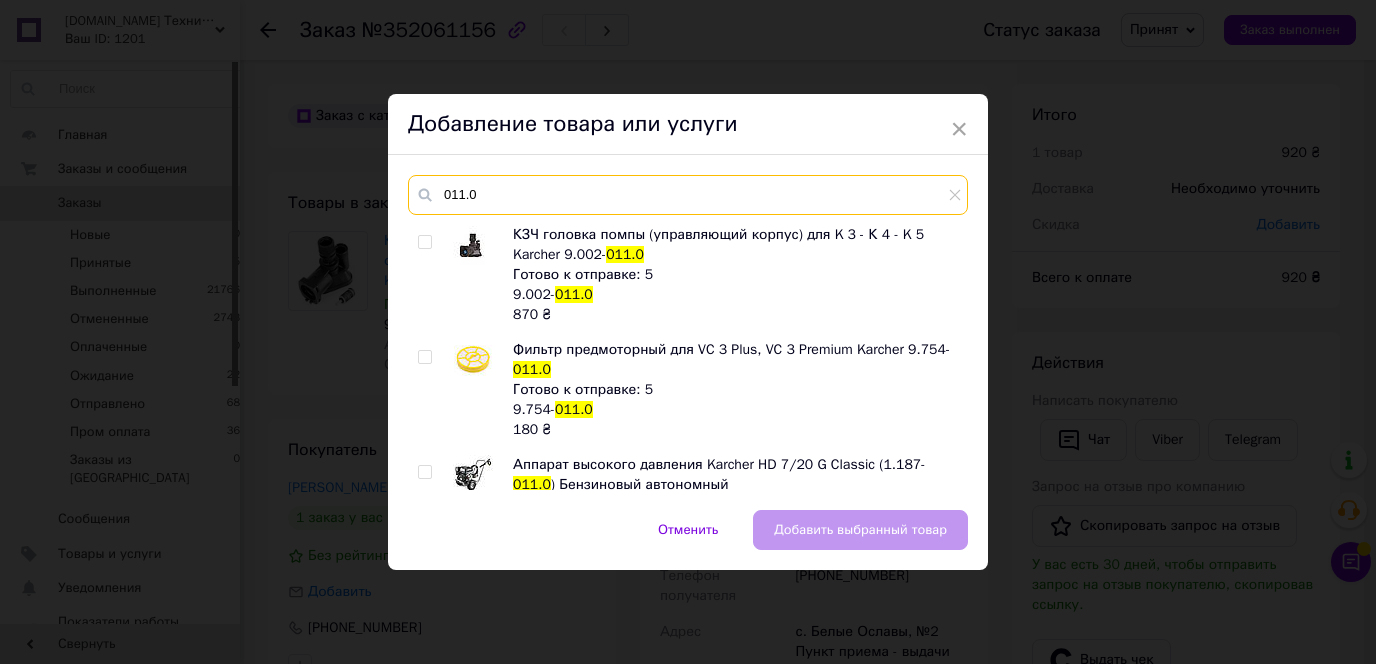 type on "011.0" 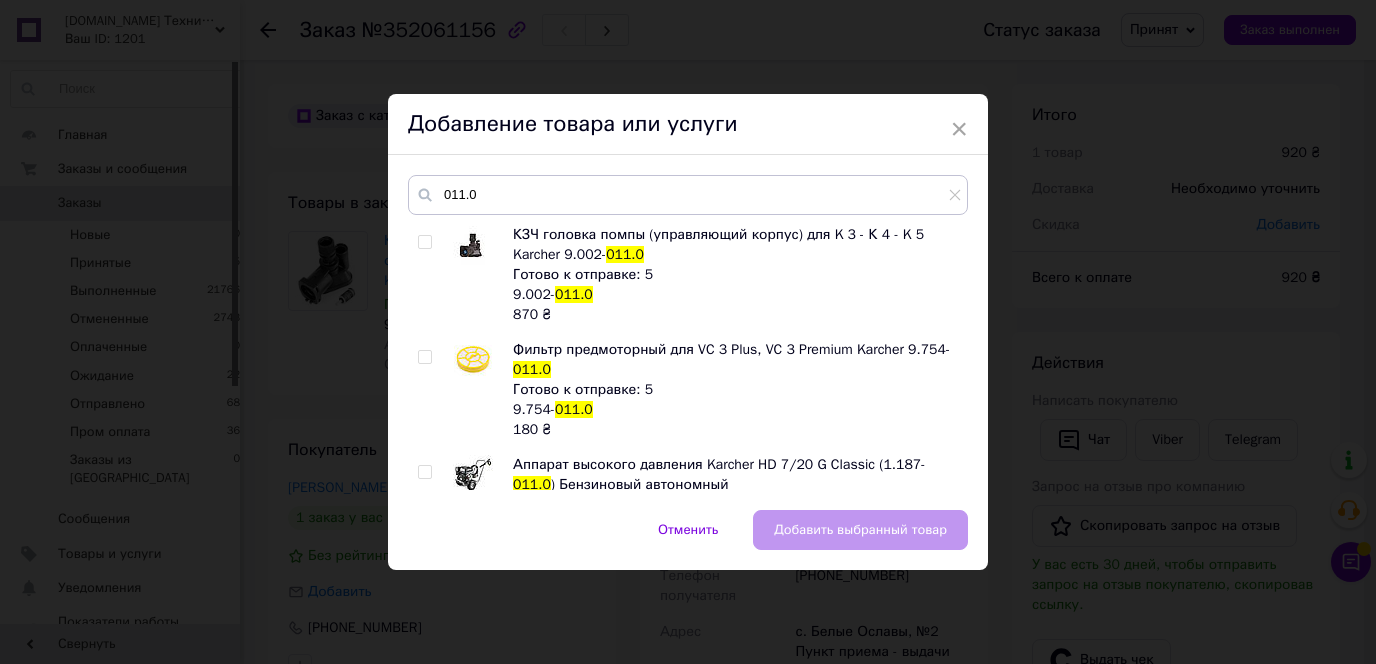 click at bounding box center [424, 242] 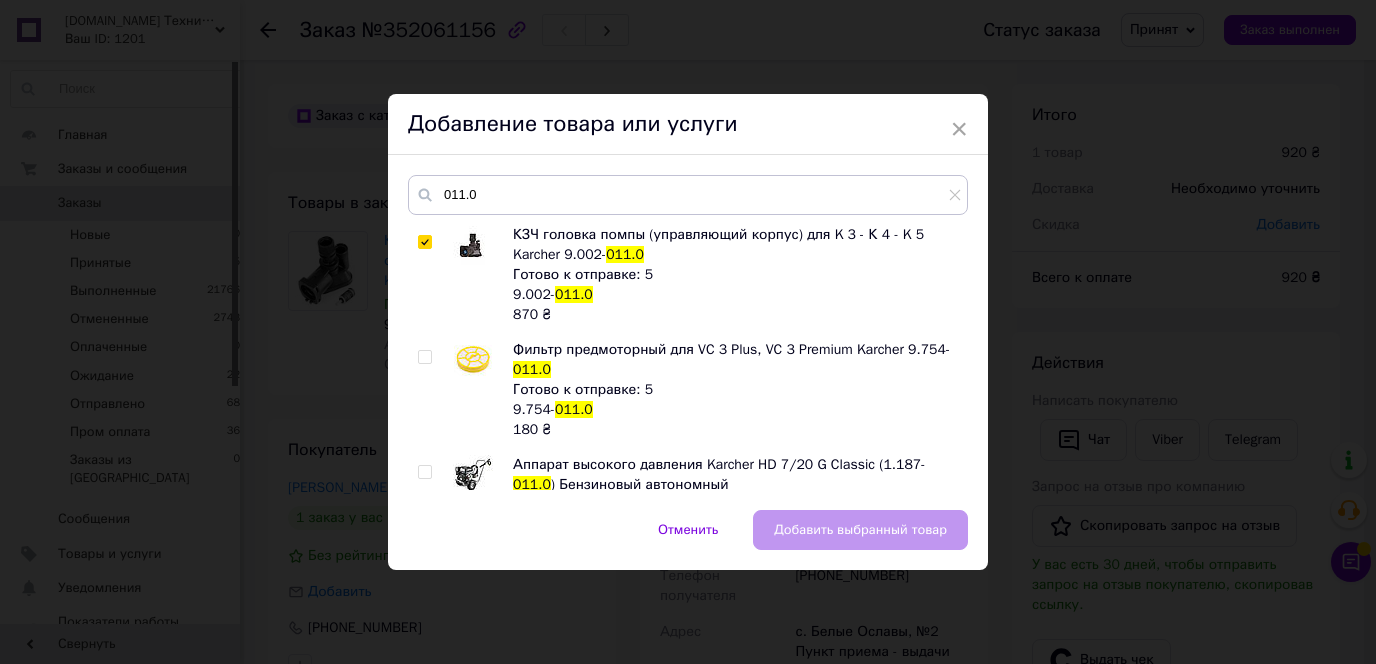 checkbox on "true" 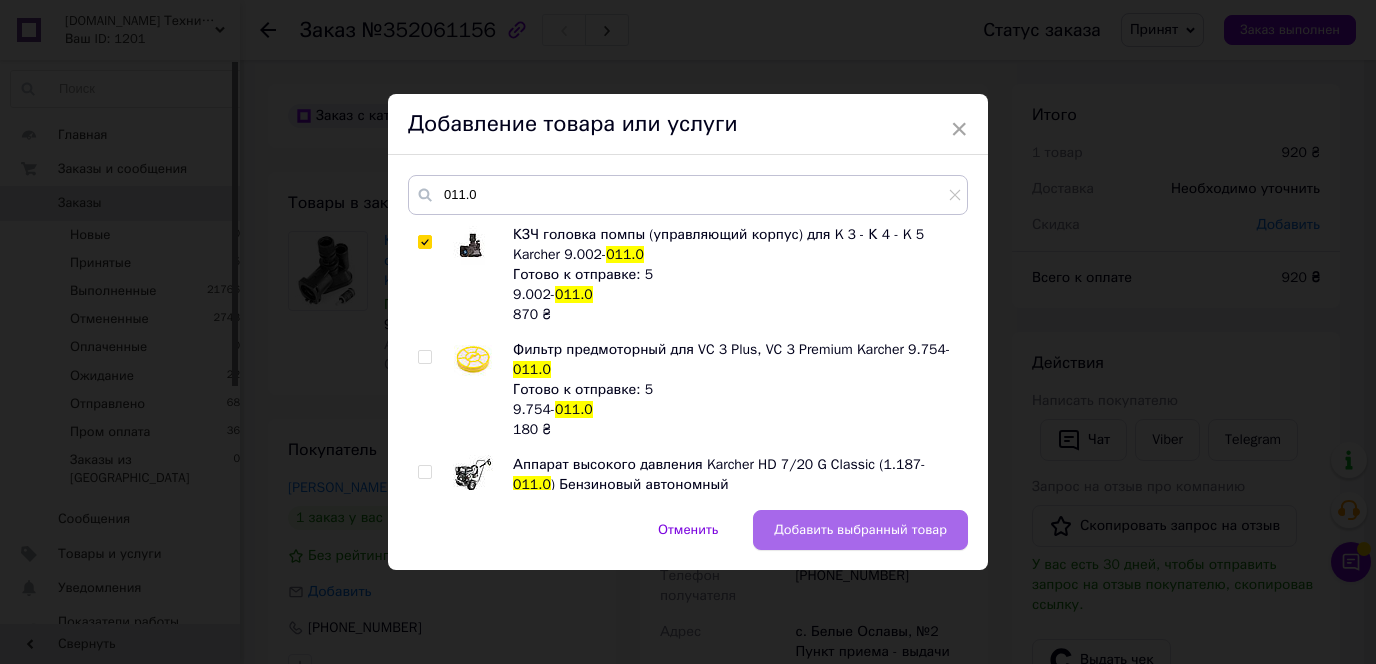 click on "Добавить выбранный товар" at bounding box center [860, 530] 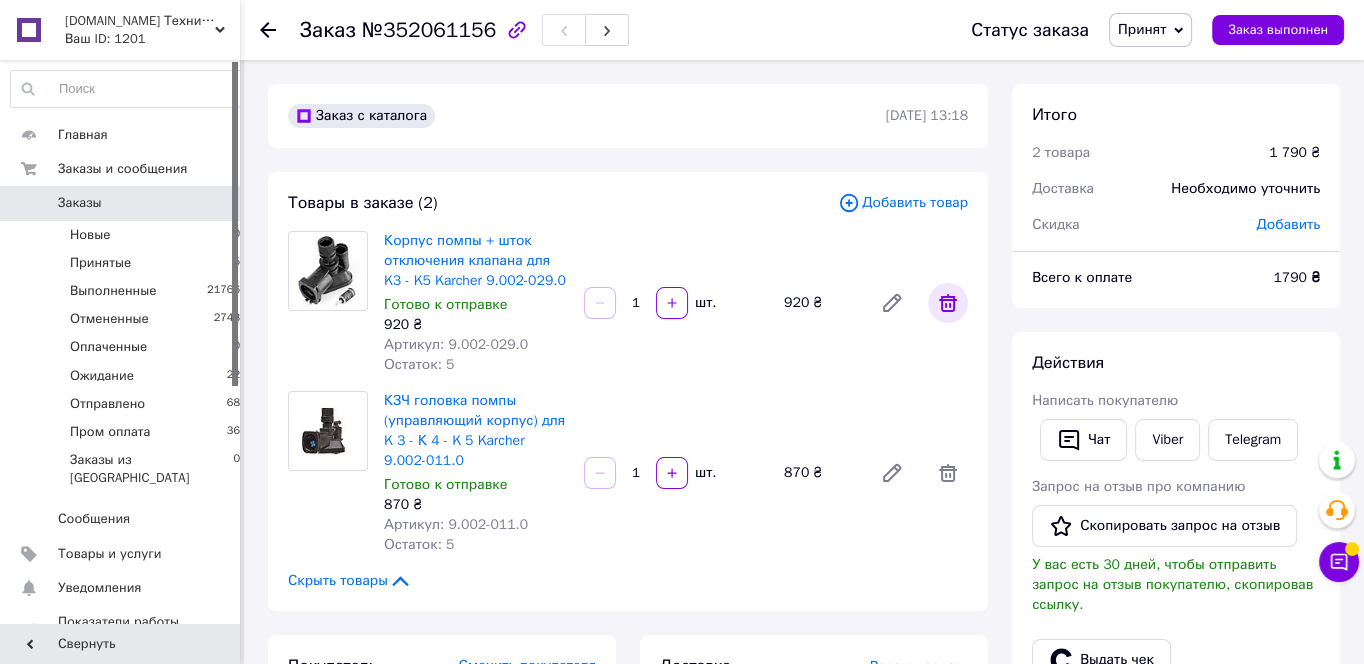 click at bounding box center [948, 303] 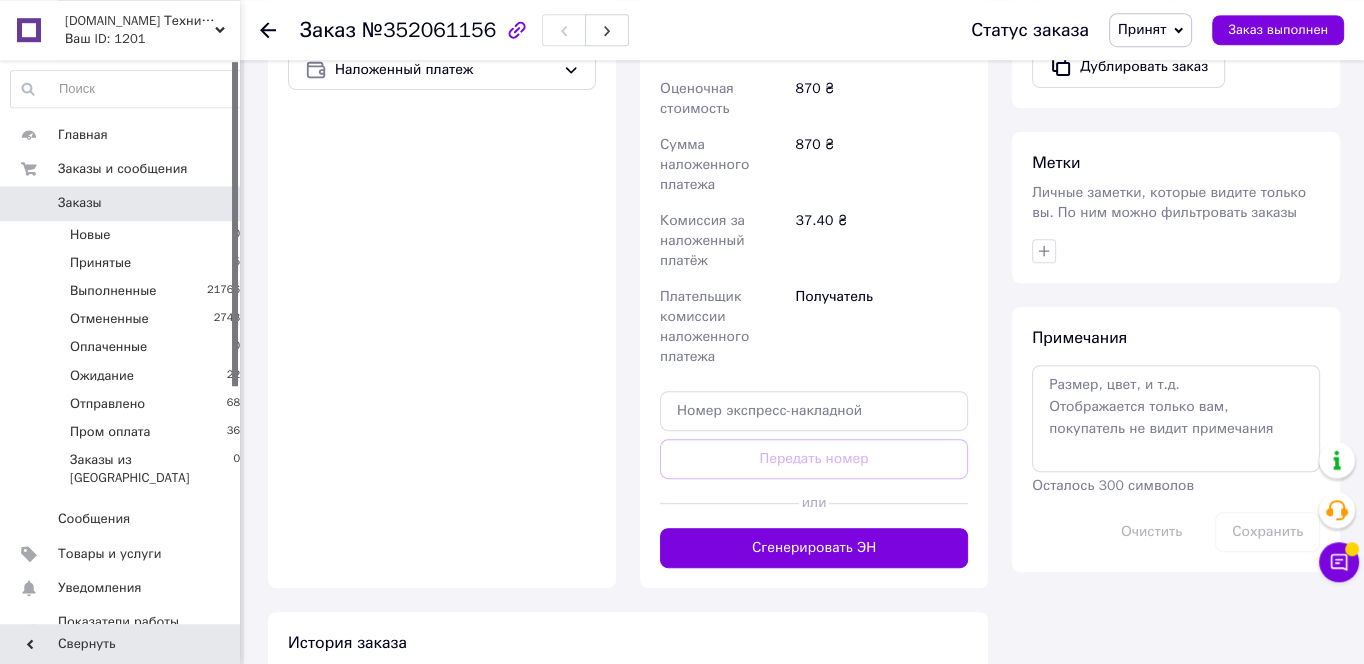 scroll, scrollTop: 752, scrollLeft: 0, axis: vertical 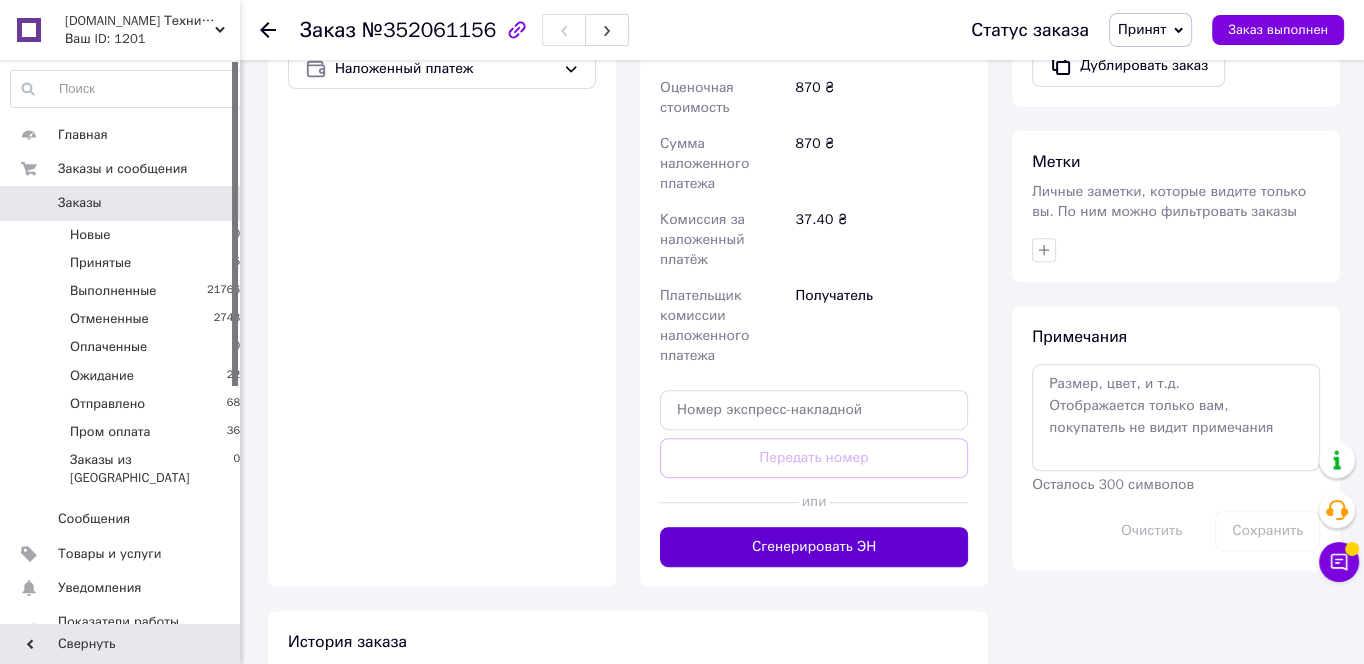 click on "Сгенерировать ЭН" at bounding box center [814, 547] 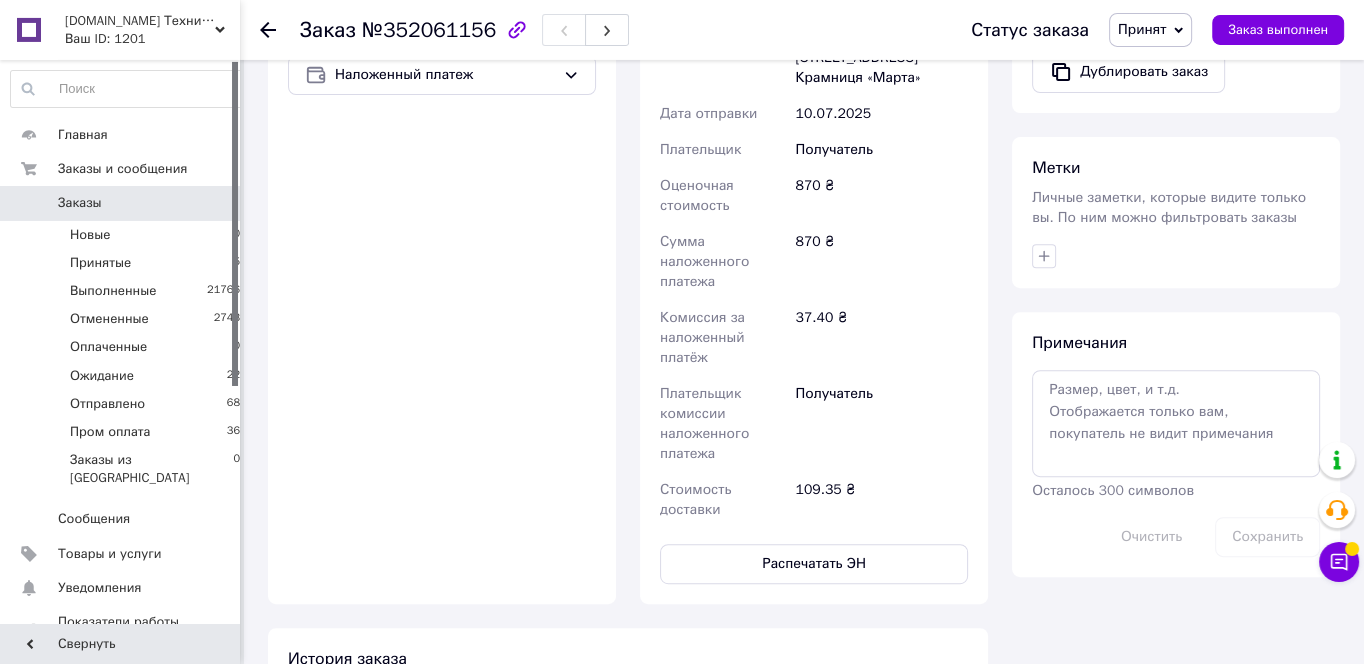 scroll, scrollTop: 430, scrollLeft: 0, axis: vertical 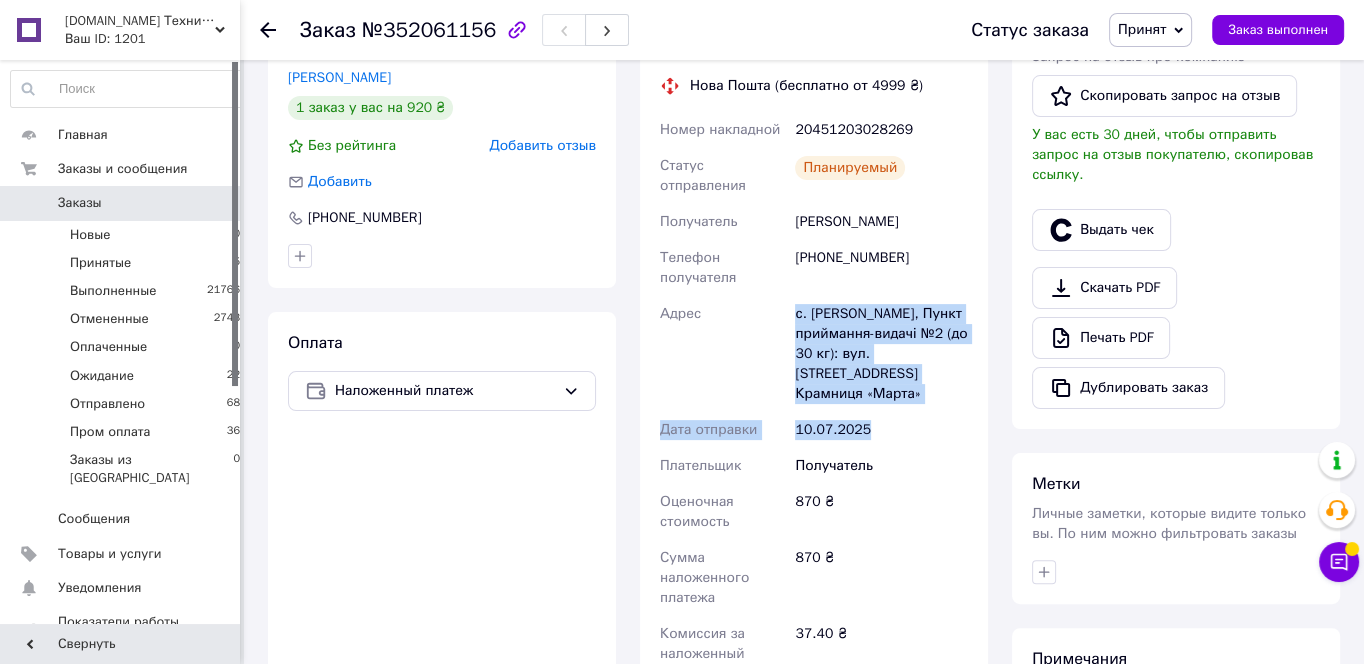 drag, startPoint x: 962, startPoint y: 378, endPoint x: 798, endPoint y: 306, distance: 179.1089 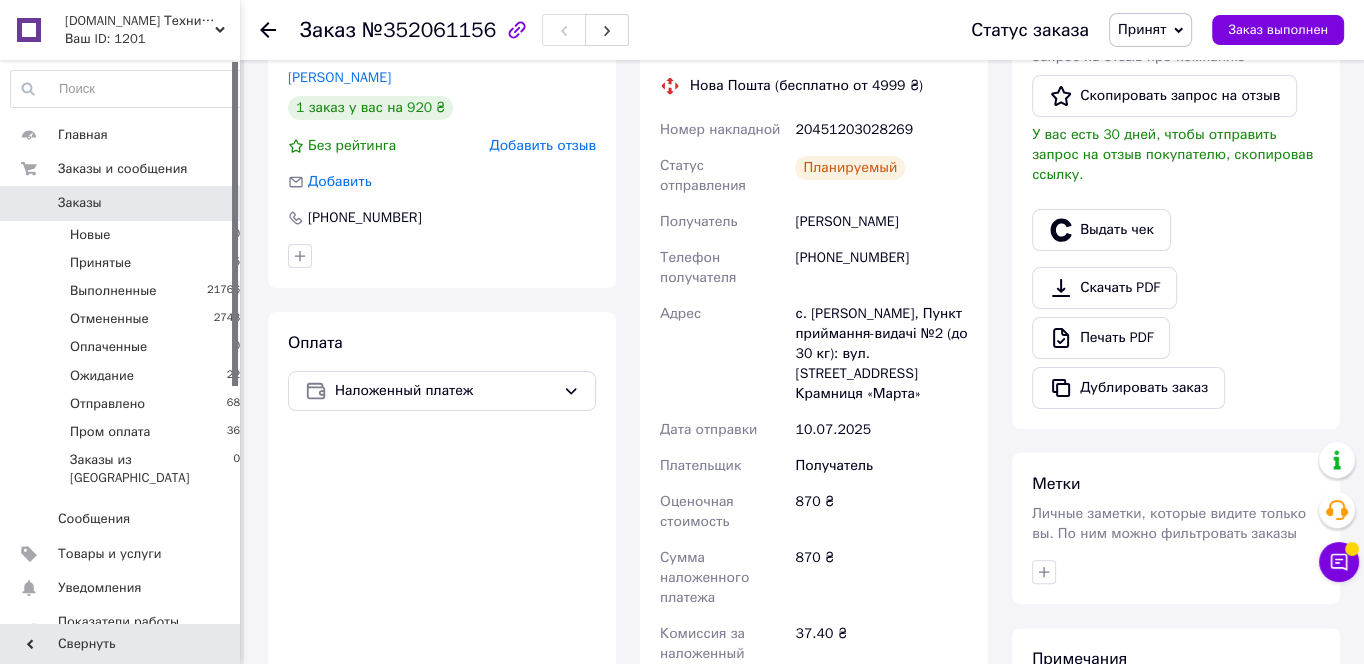drag, startPoint x: 958, startPoint y: 353, endPoint x: 792, endPoint y: 305, distance: 172.80046 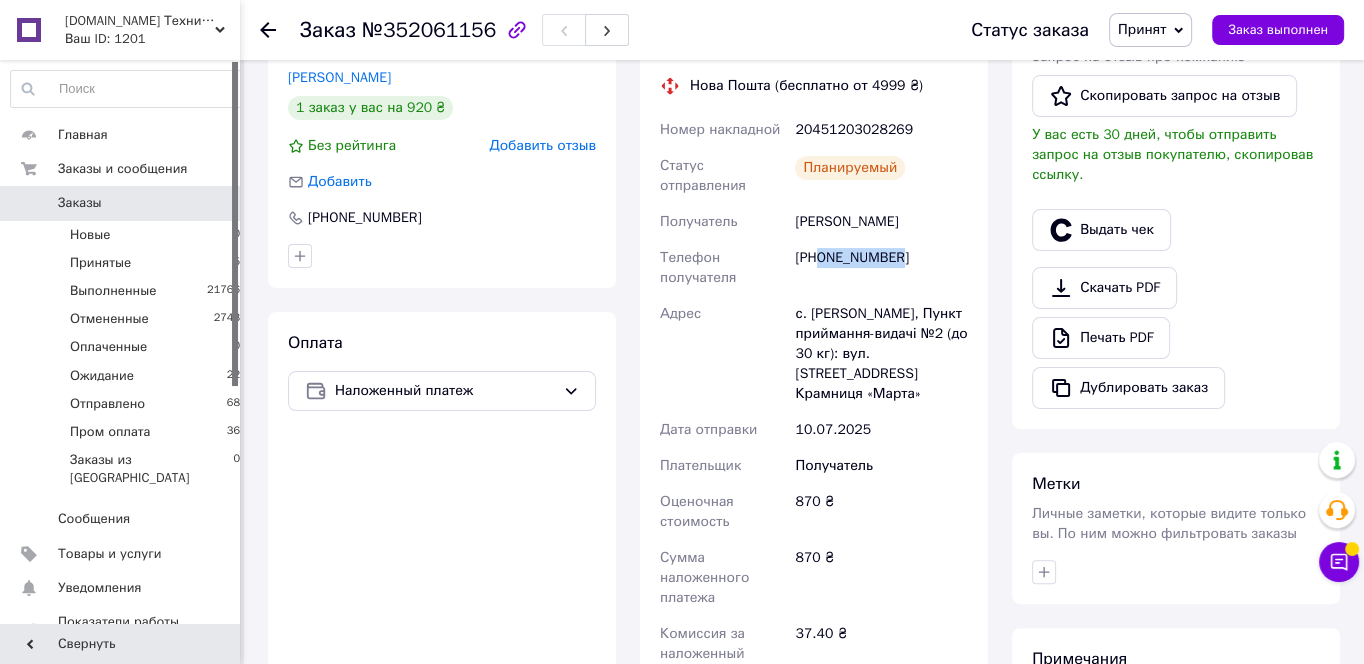 drag, startPoint x: 909, startPoint y: 264, endPoint x: 822, endPoint y: 250, distance: 88.11924 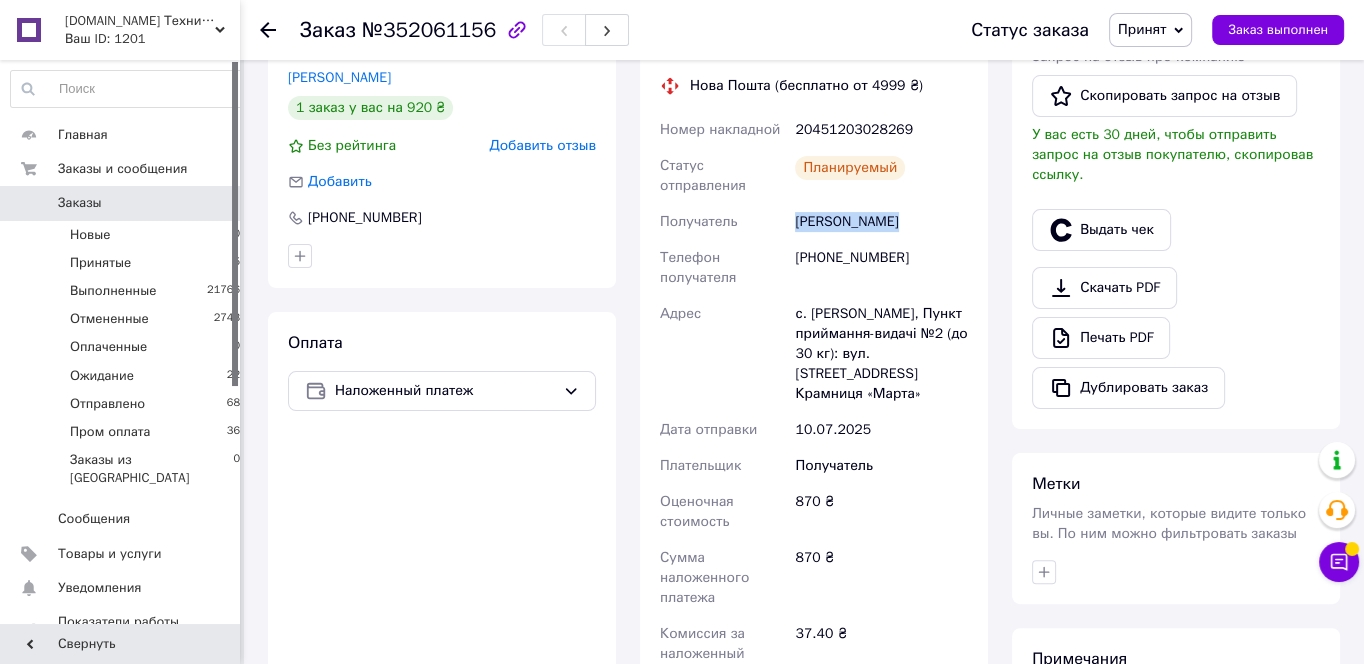 drag, startPoint x: 920, startPoint y: 196, endPoint x: 798, endPoint y: 208, distance: 122.588745 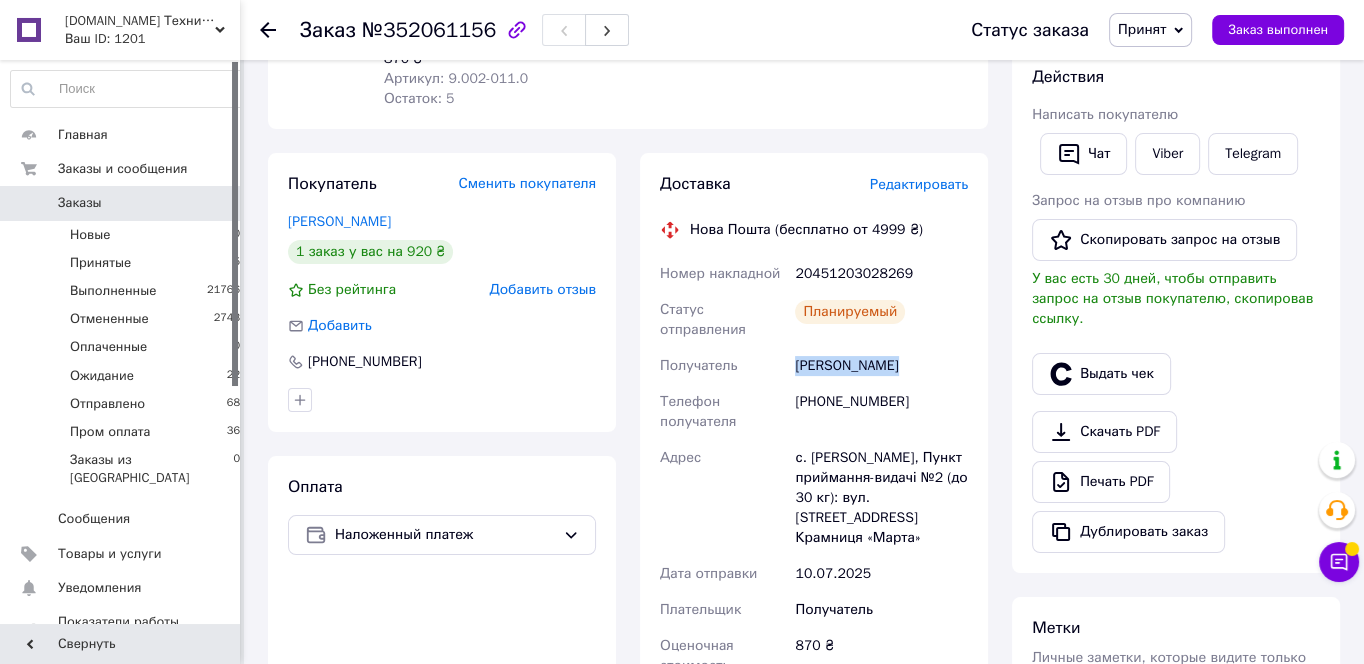 scroll, scrollTop: 215, scrollLeft: 0, axis: vertical 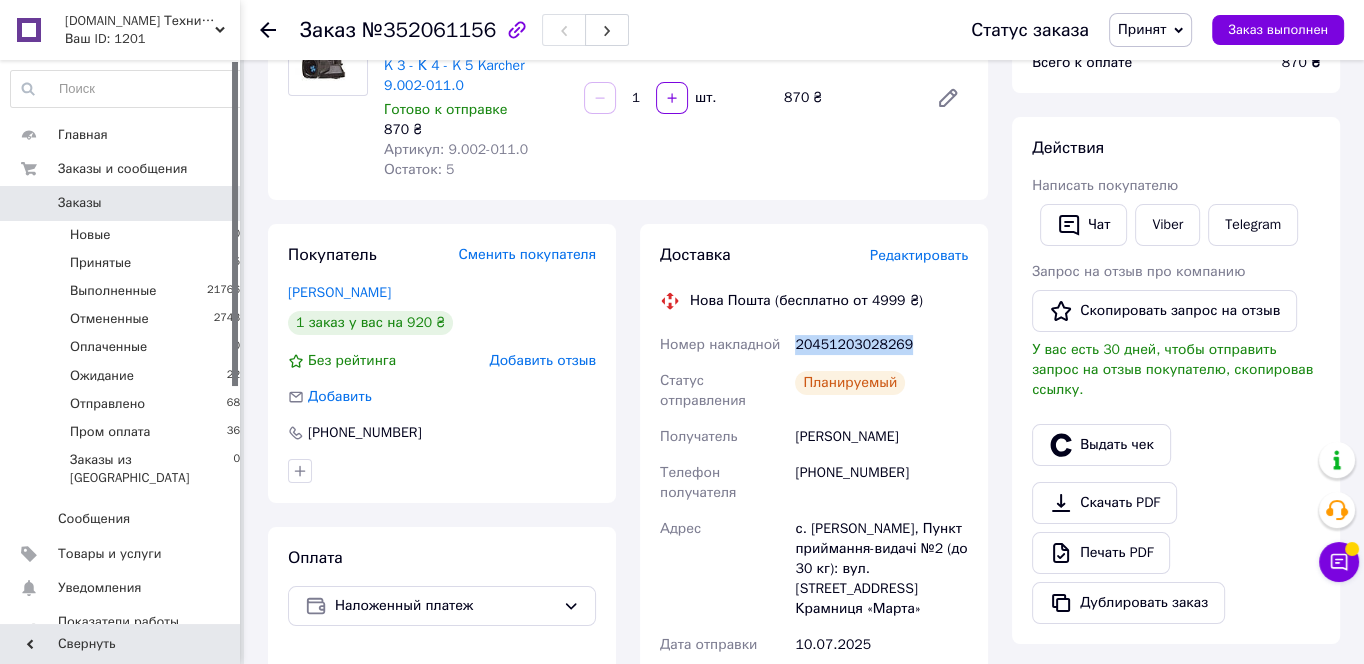 drag, startPoint x: 878, startPoint y: 340, endPoint x: 793, endPoint y: 342, distance: 85.02353 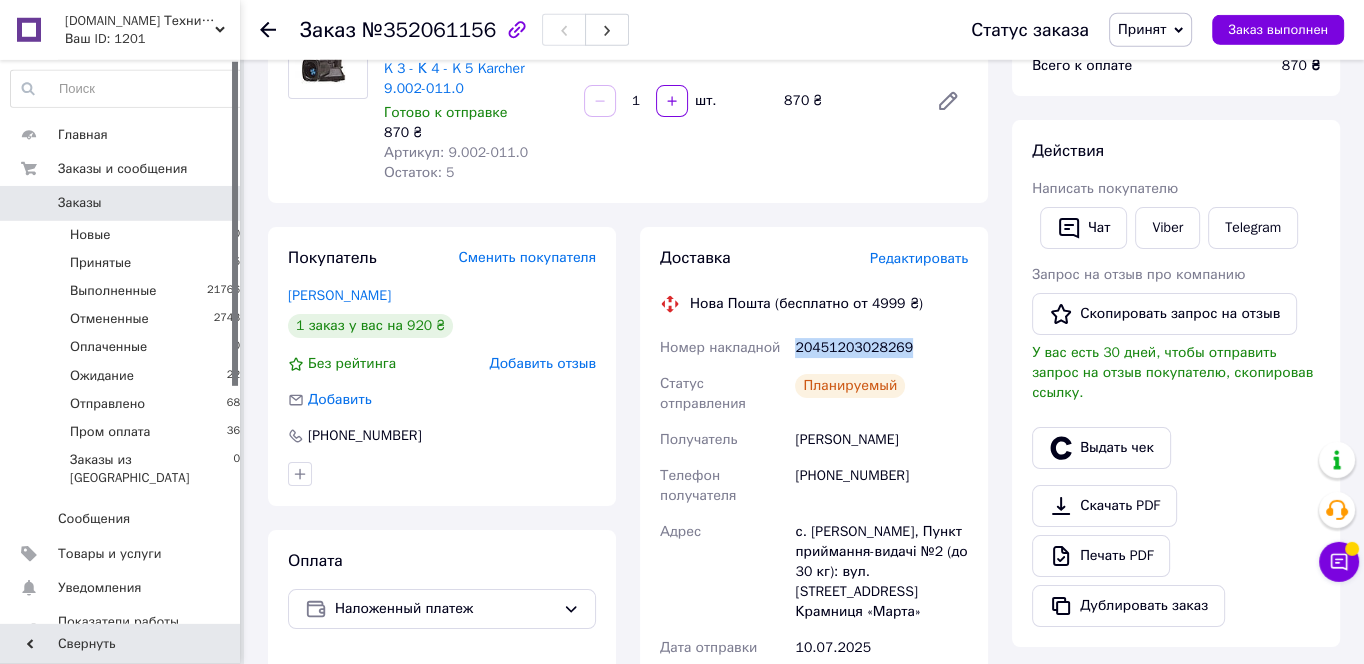 scroll, scrollTop: 0, scrollLeft: 0, axis: both 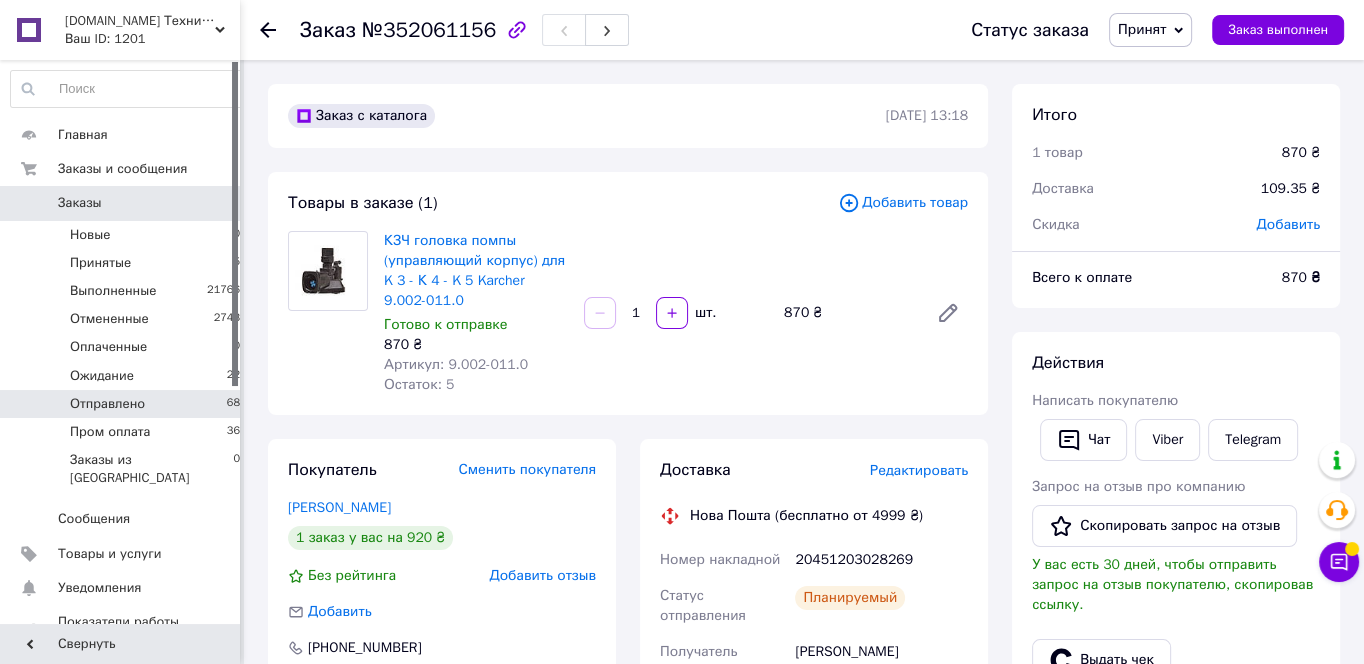 click on "Отправлено 68" at bounding box center [126, 404] 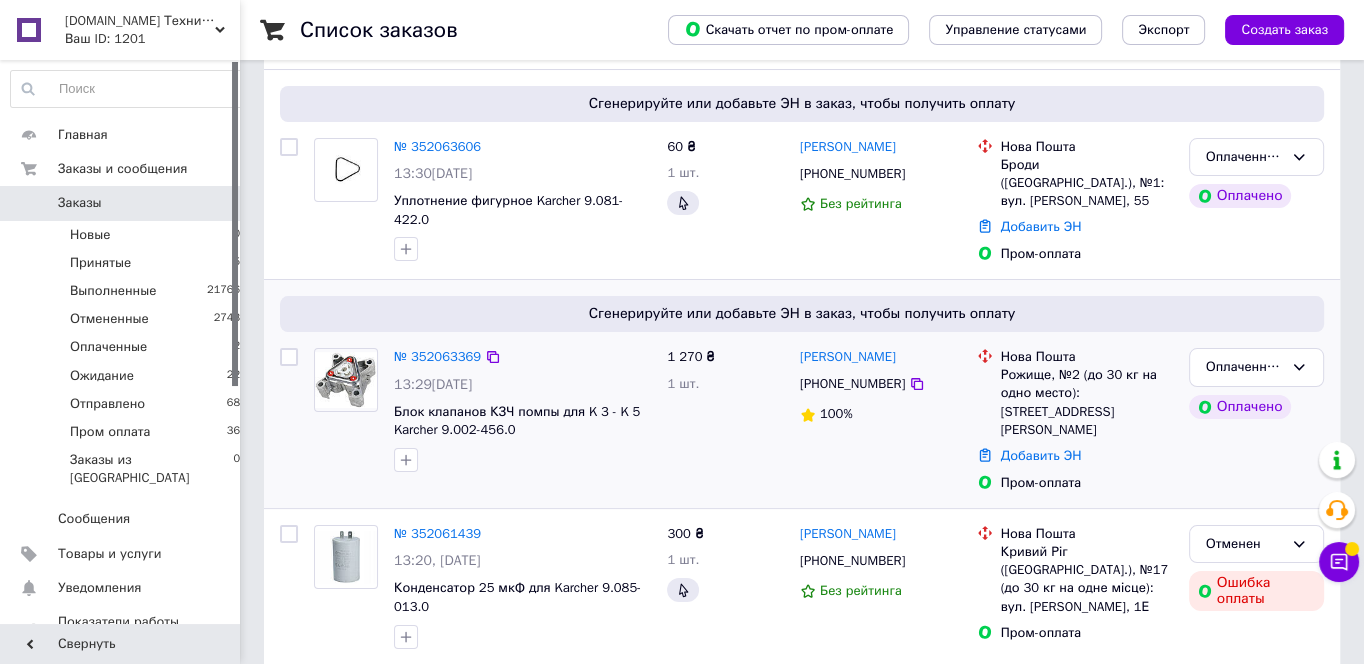 scroll, scrollTop: 107, scrollLeft: 0, axis: vertical 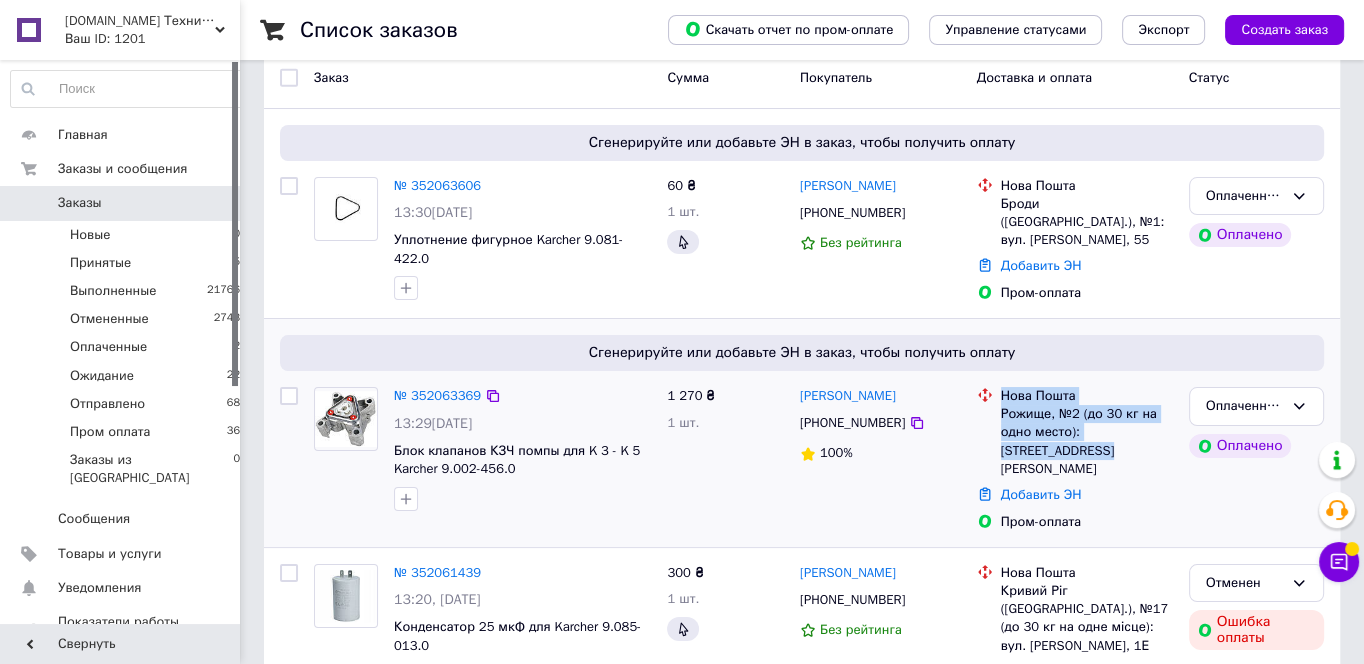 drag, startPoint x: 1051, startPoint y: 441, endPoint x: 1000, endPoint y: 380, distance: 79.51101 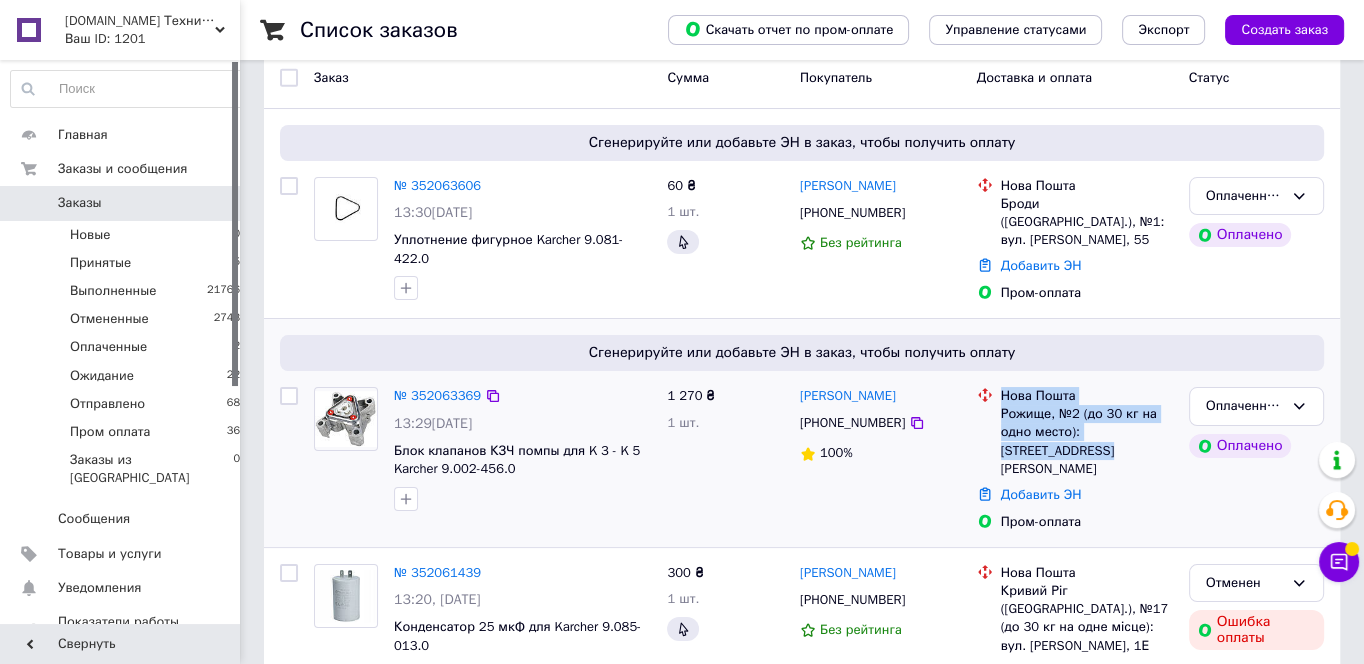 click on "Нова Пошта Рожище, №2 (до 30 кг на одно место): ул. Шевченко, 4Д" at bounding box center [1075, 432] 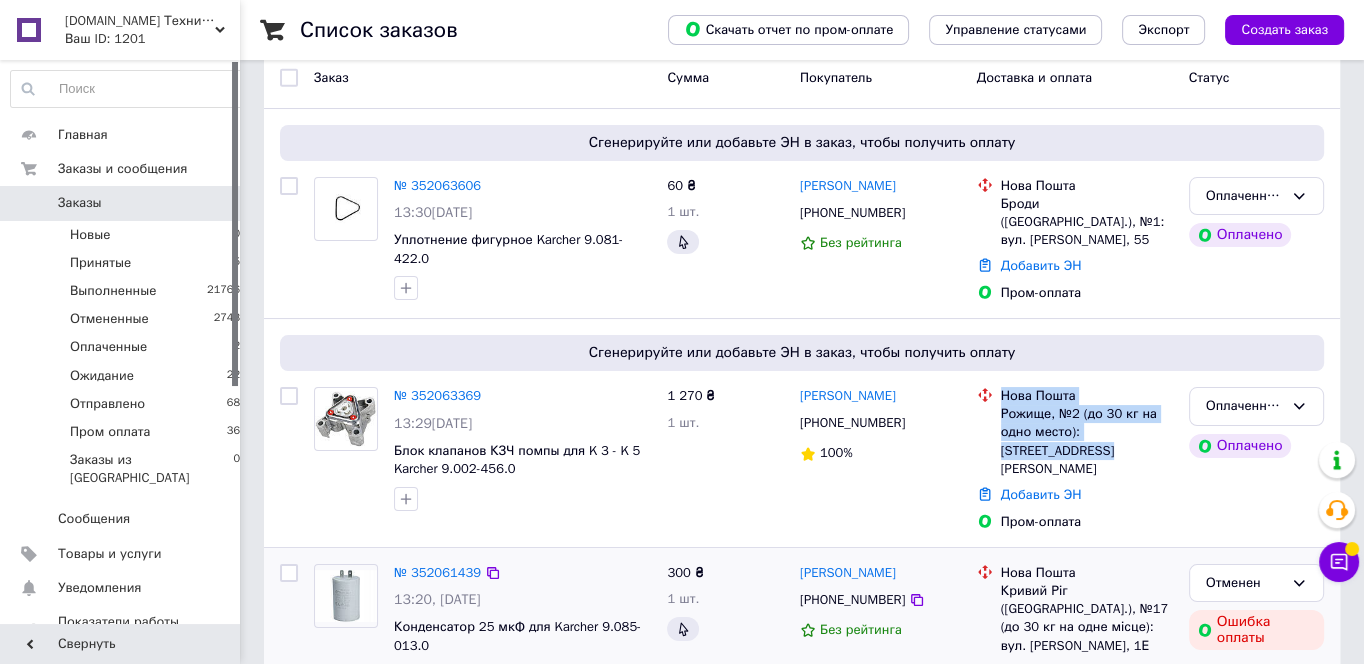 copy on "Нова Пошта Рожище, №2 (до 30 кг на одно место): ул. Шевченко, 4Д" 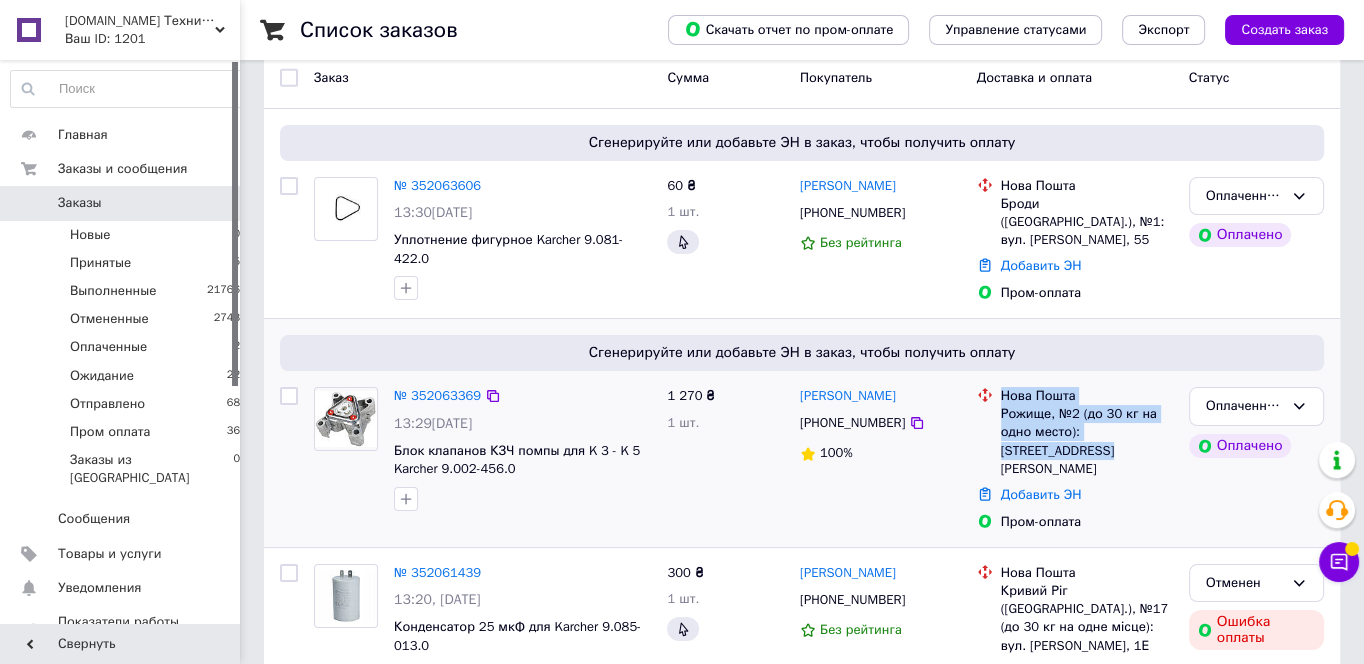 drag, startPoint x: 935, startPoint y: 391, endPoint x: 790, endPoint y: 358, distance: 148.70776 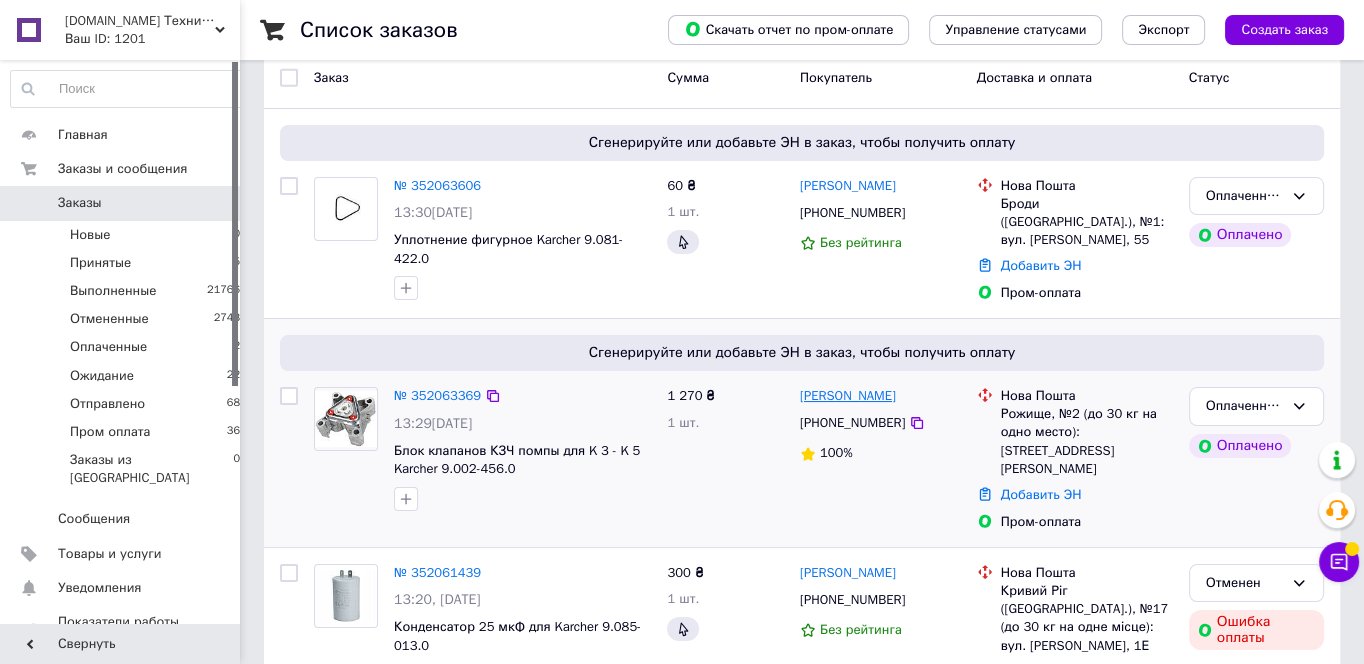 drag, startPoint x: 946, startPoint y: 371, endPoint x: 801, endPoint y: 379, distance: 145.22052 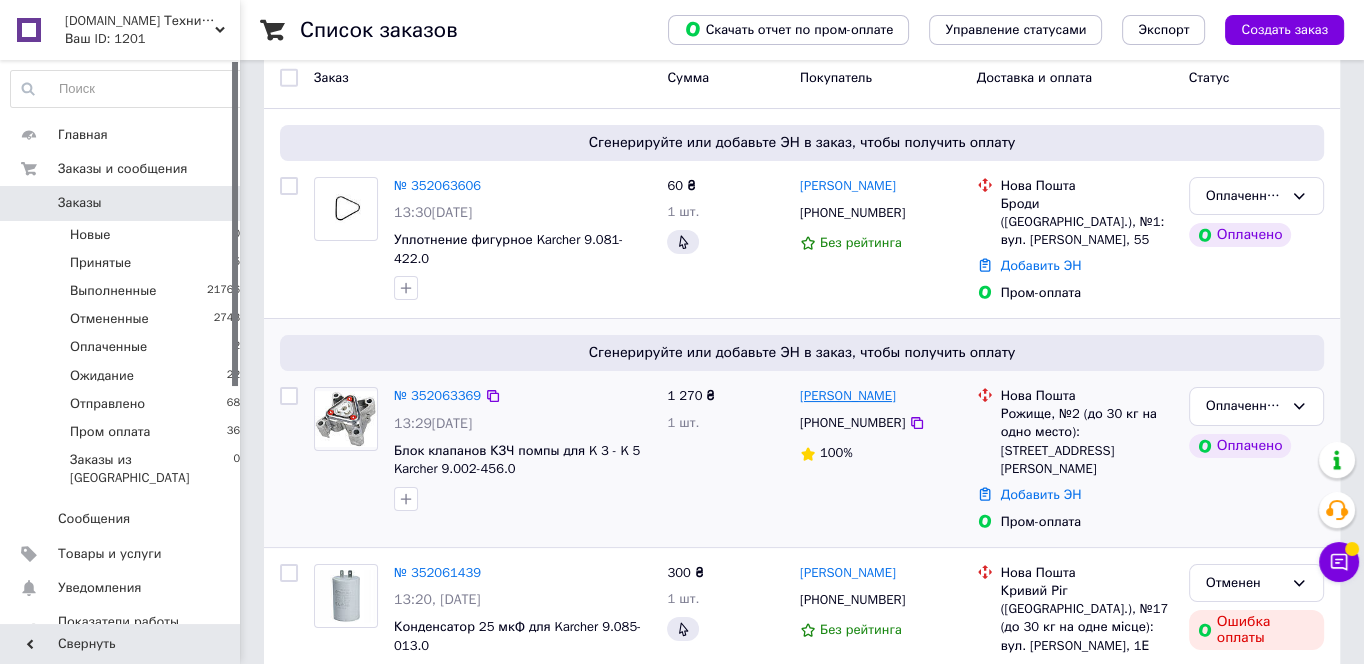 click on "[PERSON_NAME]" at bounding box center (880, 396) 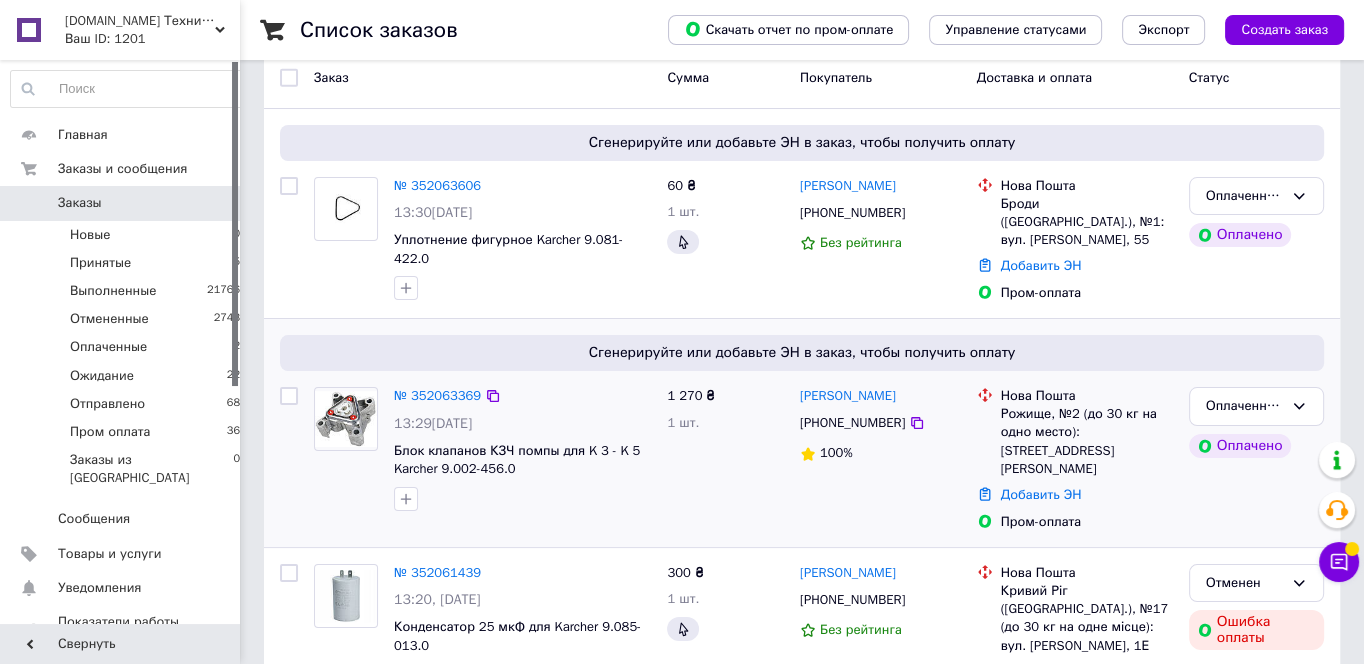 click 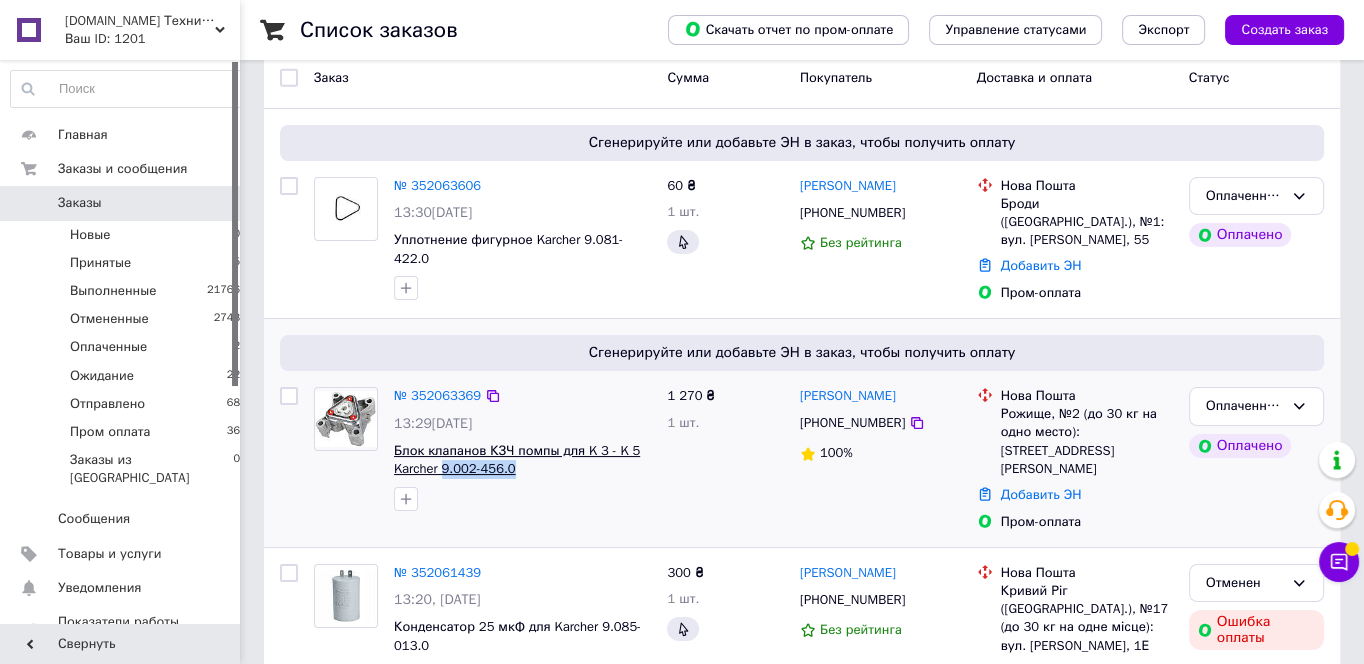 drag, startPoint x: 520, startPoint y: 456, endPoint x: 440, endPoint y: 449, distance: 80.305664 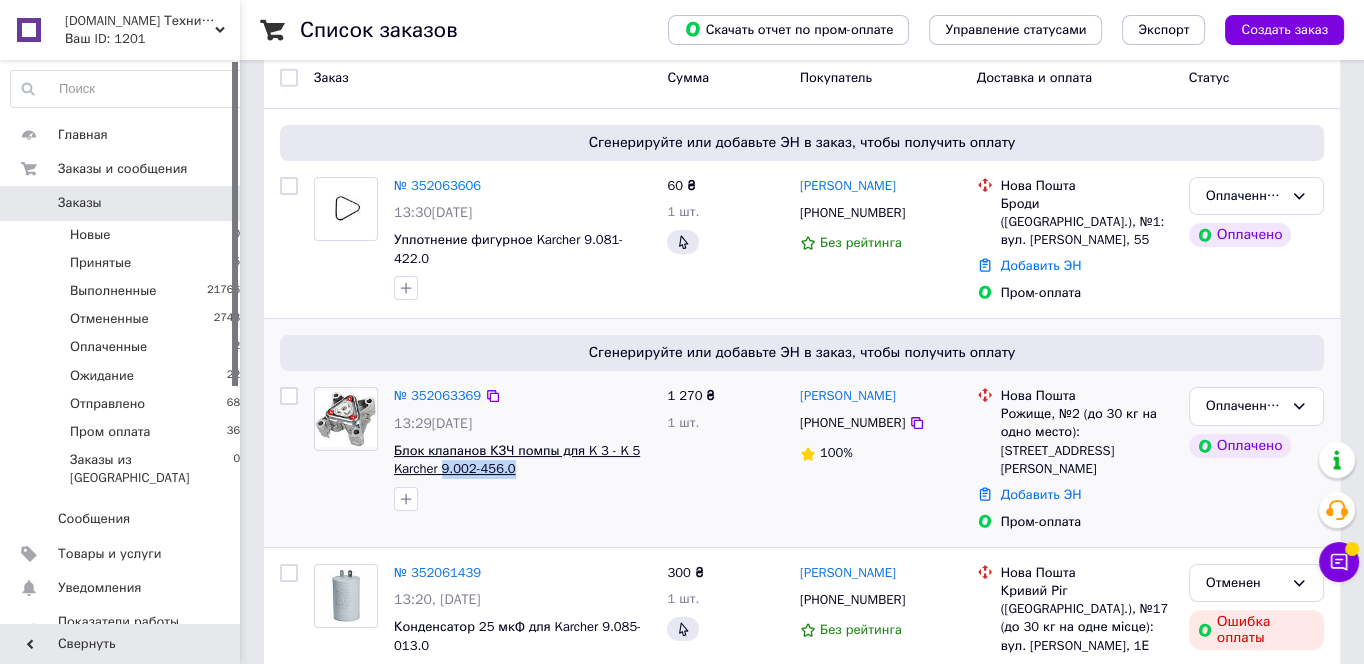 click on "Блок клапанов КЗЧ помпы для K 3 - K 5 Karcher 9.002-456.0" at bounding box center (522, 460) 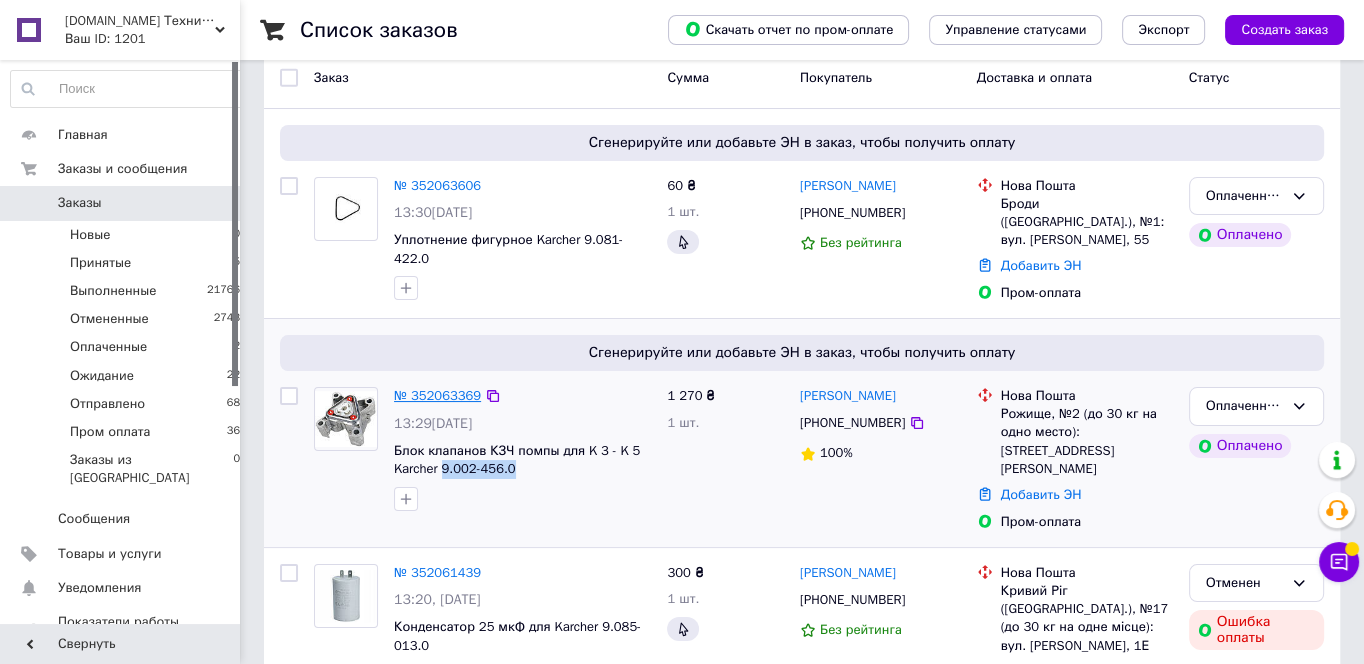click on "№ 352063369" at bounding box center [437, 395] 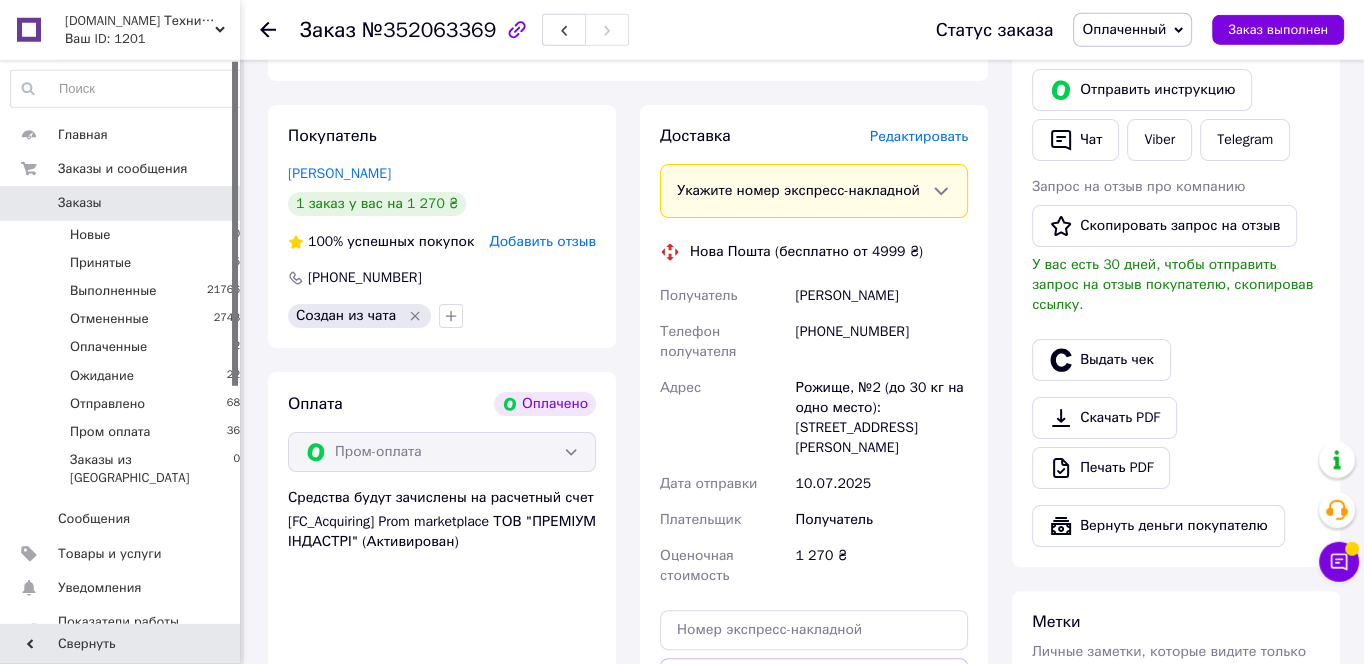 scroll, scrollTop: 537, scrollLeft: 0, axis: vertical 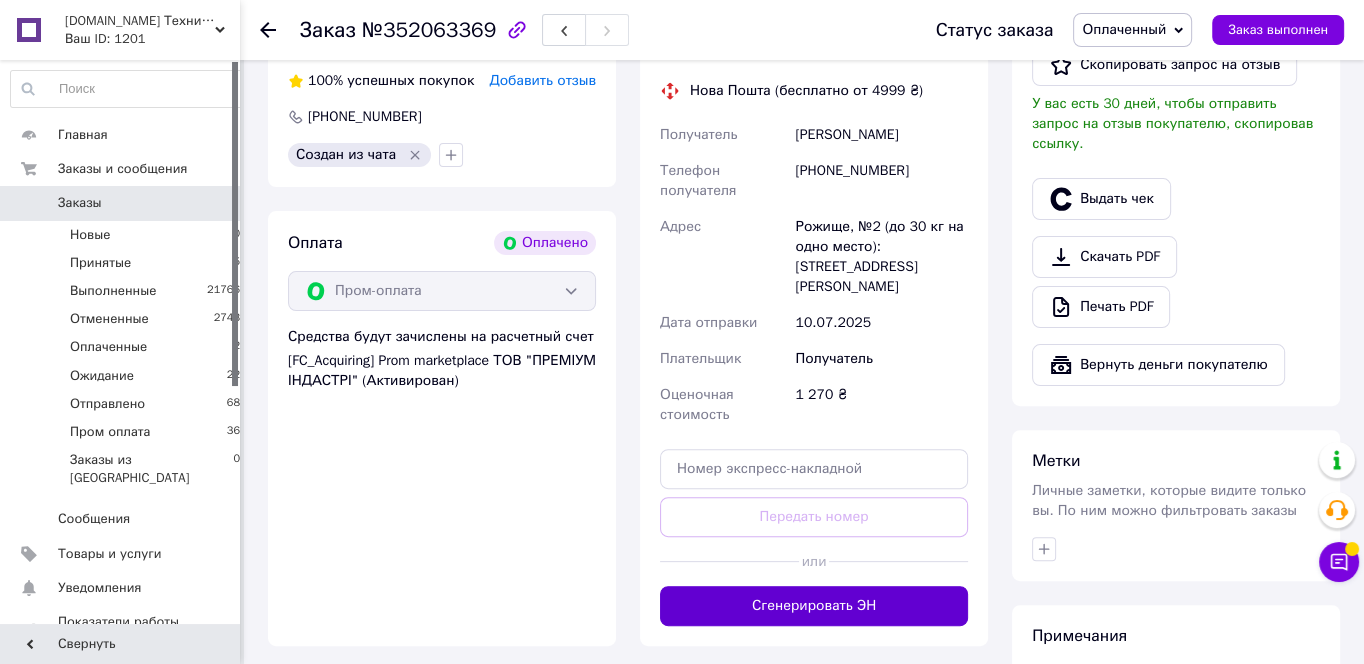 click on "Сгенерировать ЭН" at bounding box center (814, 606) 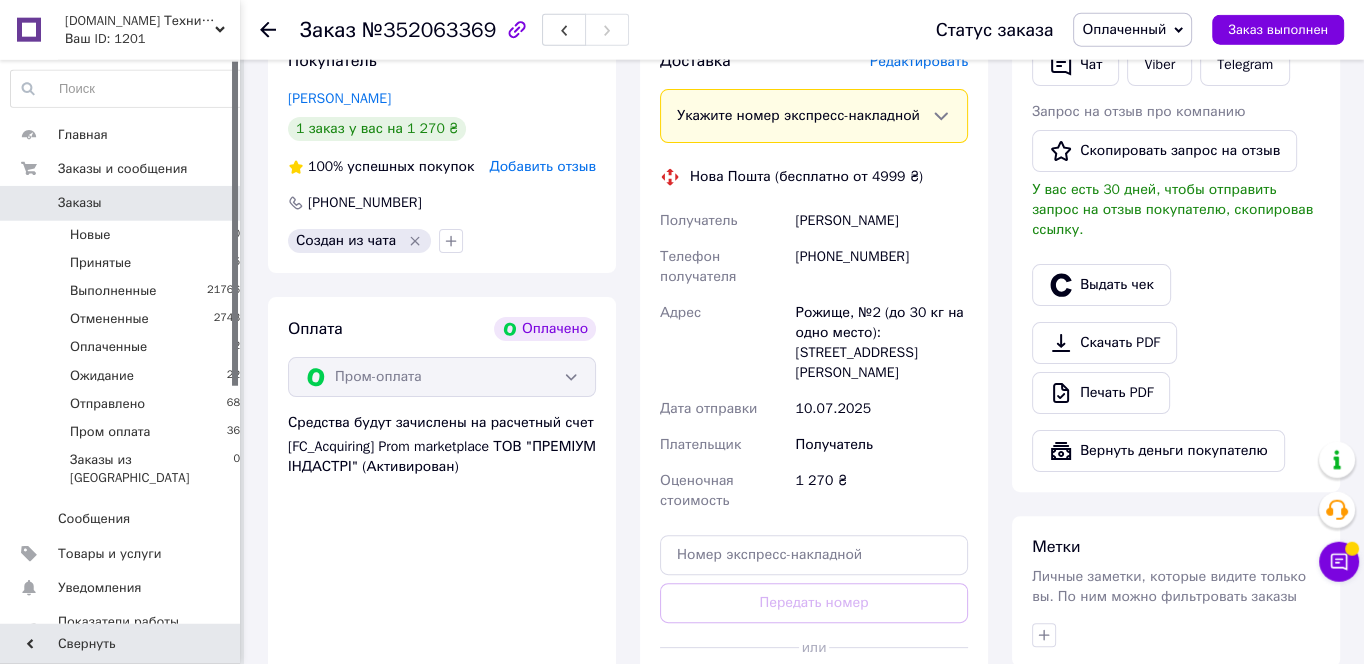 scroll, scrollTop: 322, scrollLeft: 0, axis: vertical 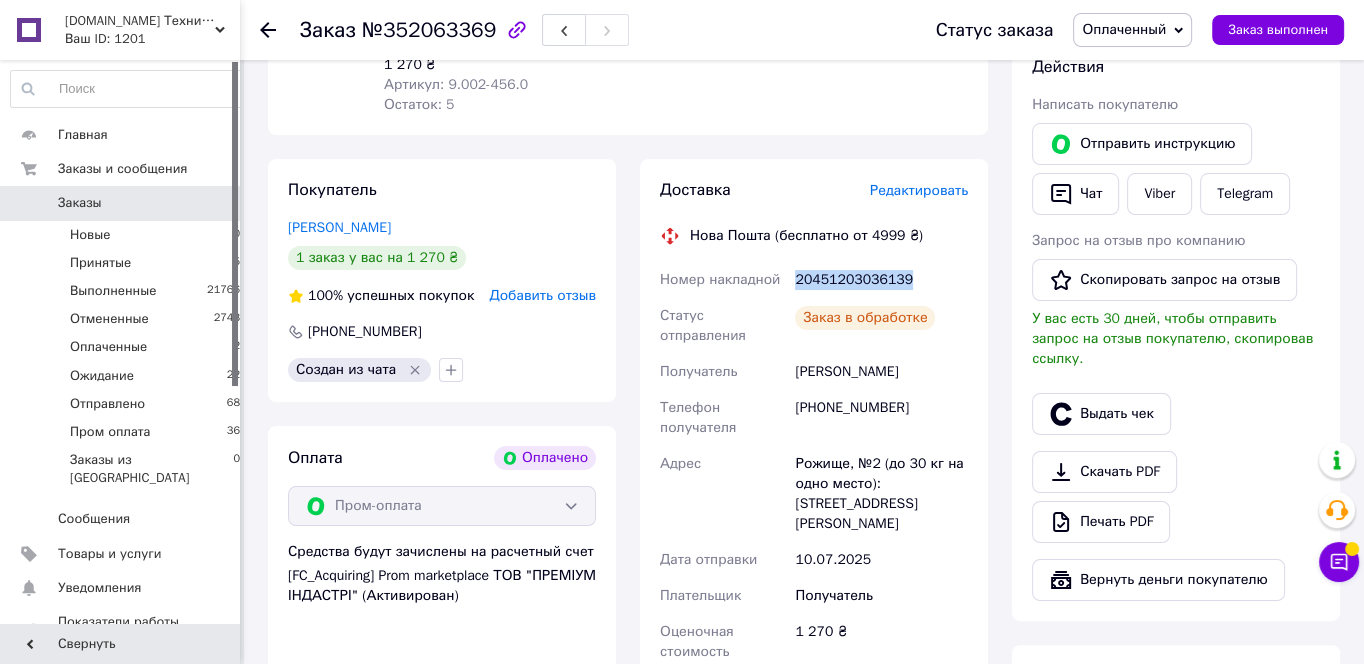 drag, startPoint x: 912, startPoint y: 277, endPoint x: 797, endPoint y: 284, distance: 115.212845 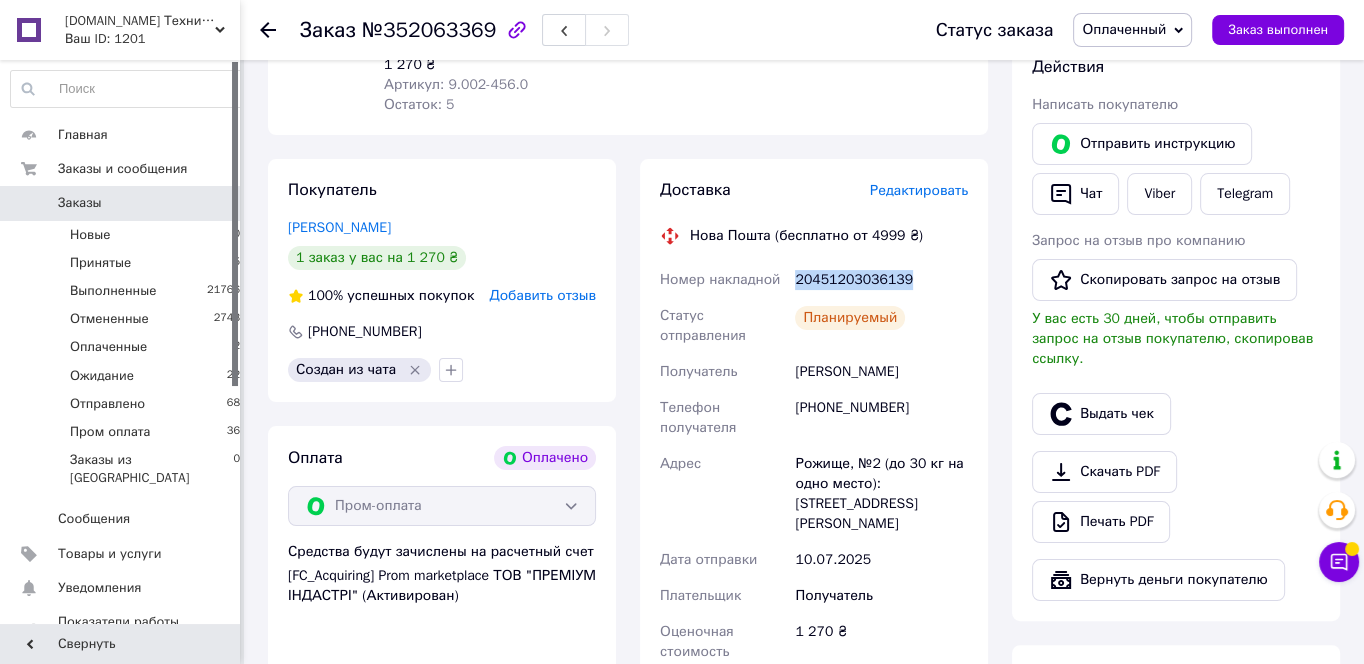 click on "Оплаченный" at bounding box center [1124, 29] 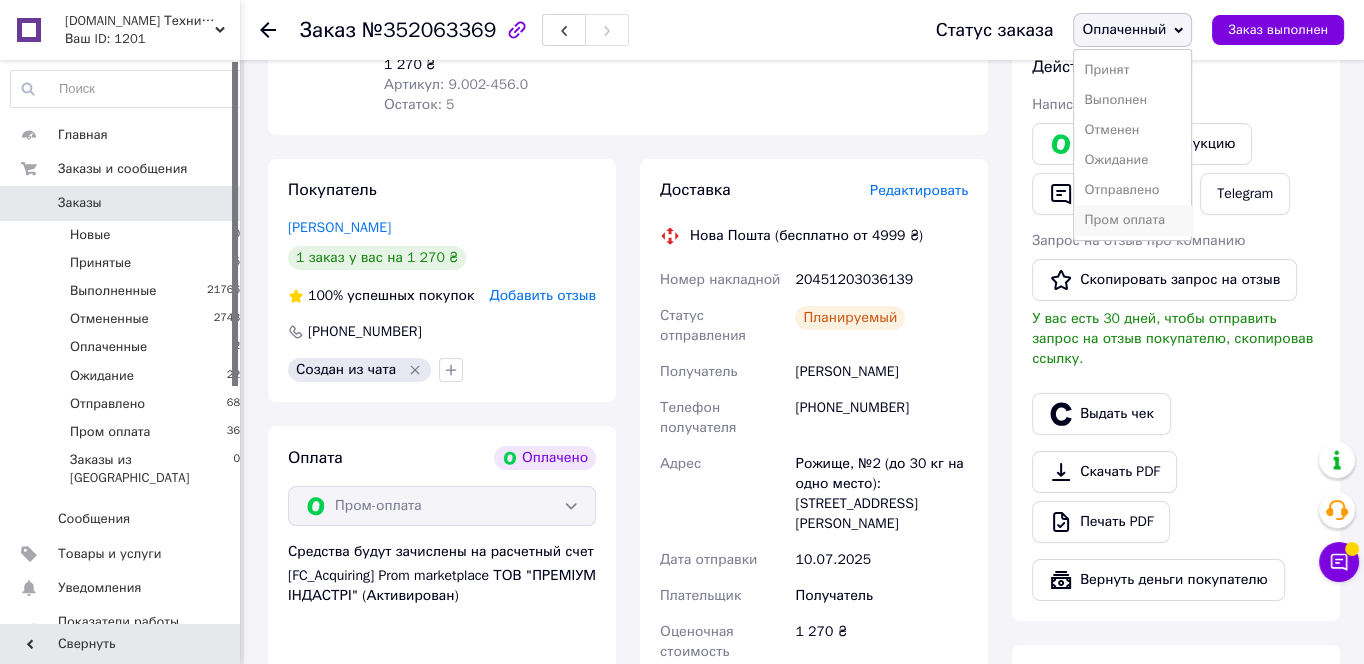 click on "Пром оплата" at bounding box center (1132, 220) 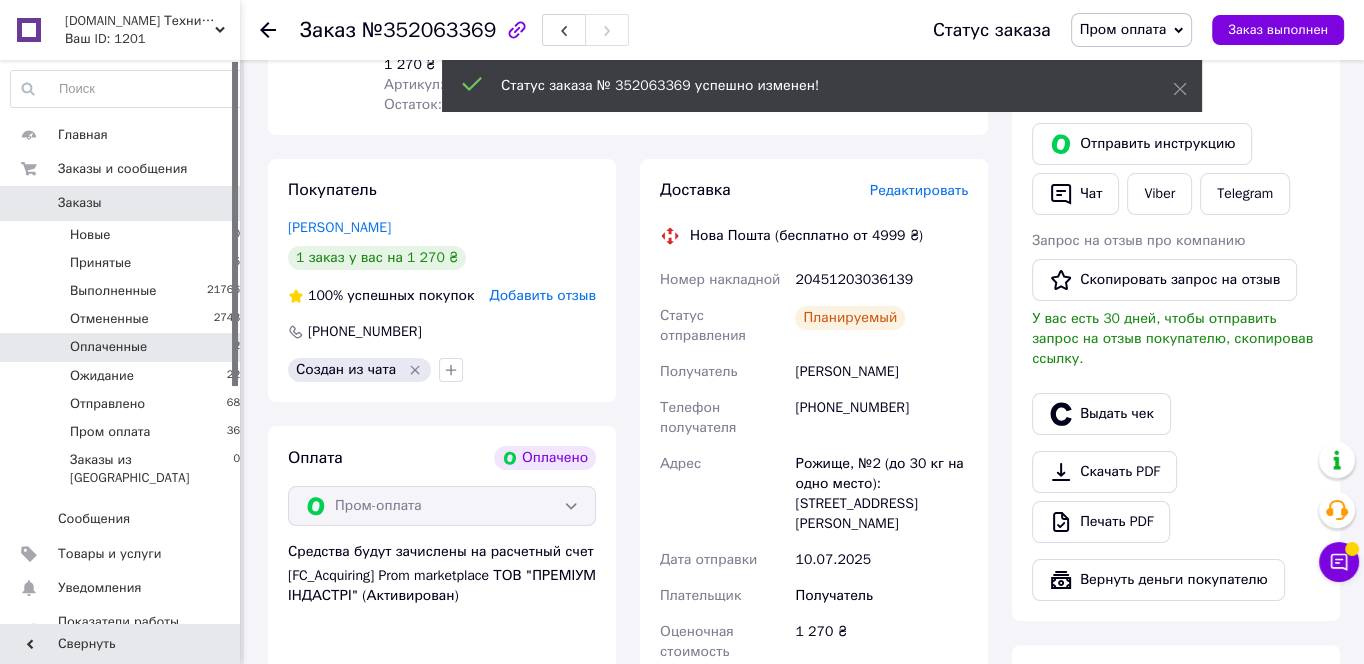 click on "Оплаченные 2" at bounding box center [126, 347] 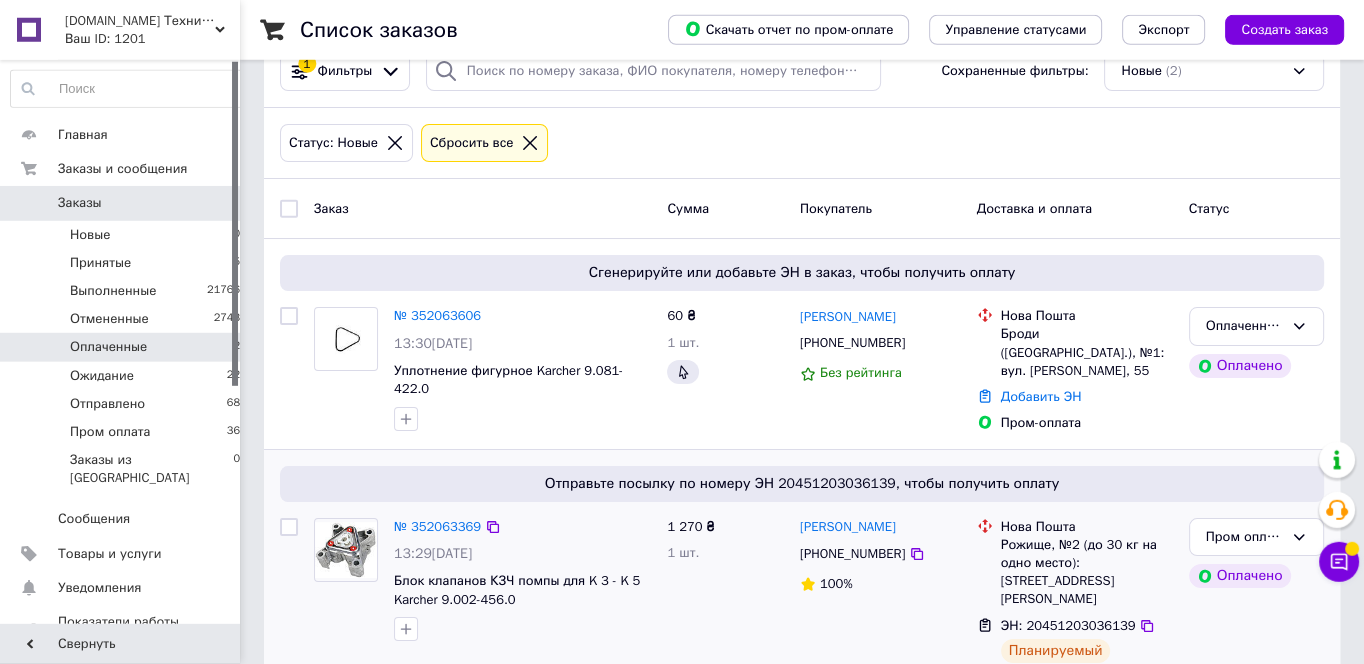 scroll, scrollTop: 74, scrollLeft: 0, axis: vertical 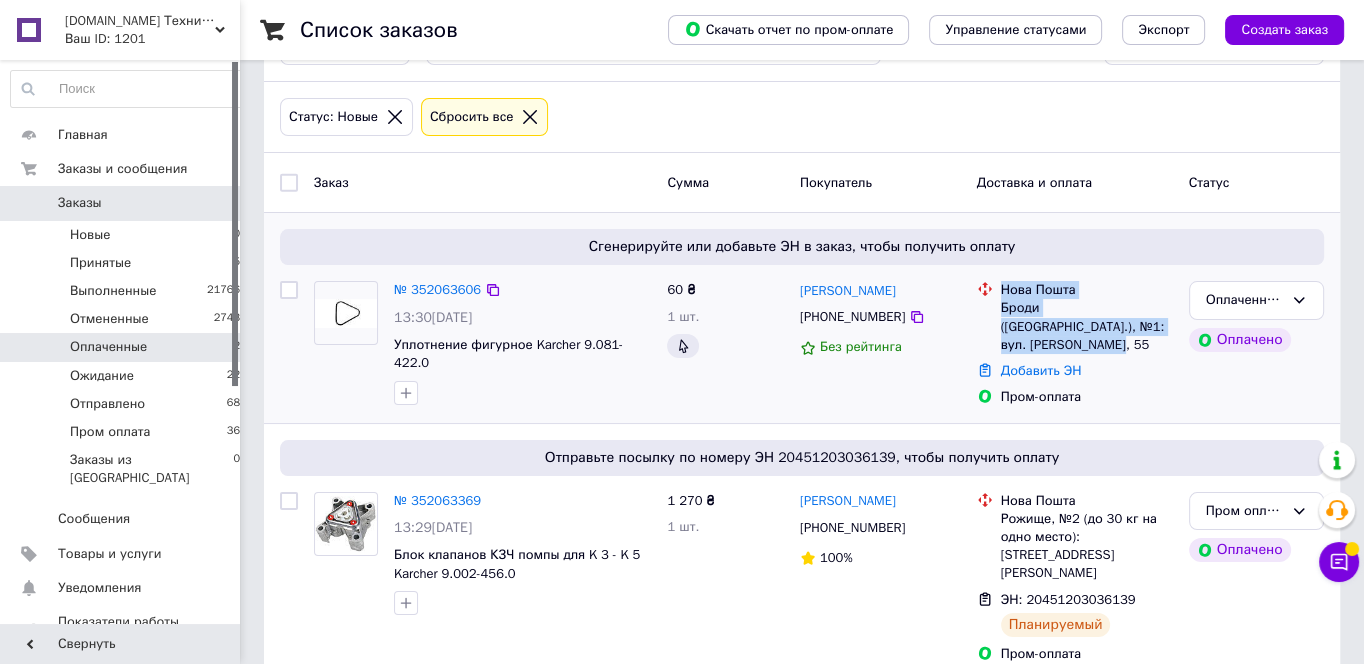 drag, startPoint x: 1145, startPoint y: 328, endPoint x: 1004, endPoint y: 285, distance: 147.411 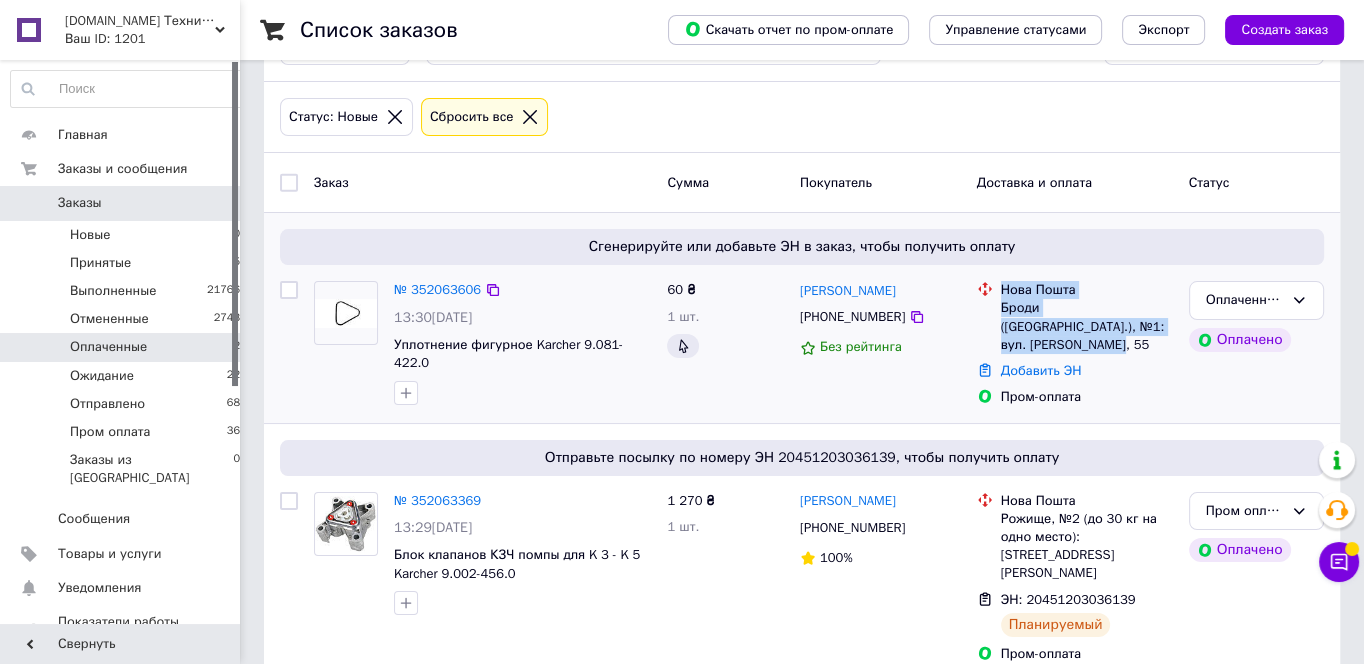 click on "Нова Пошта Броди (Львівська обл.), №1: вул. Лесі Українки, 55" at bounding box center (1087, 317) 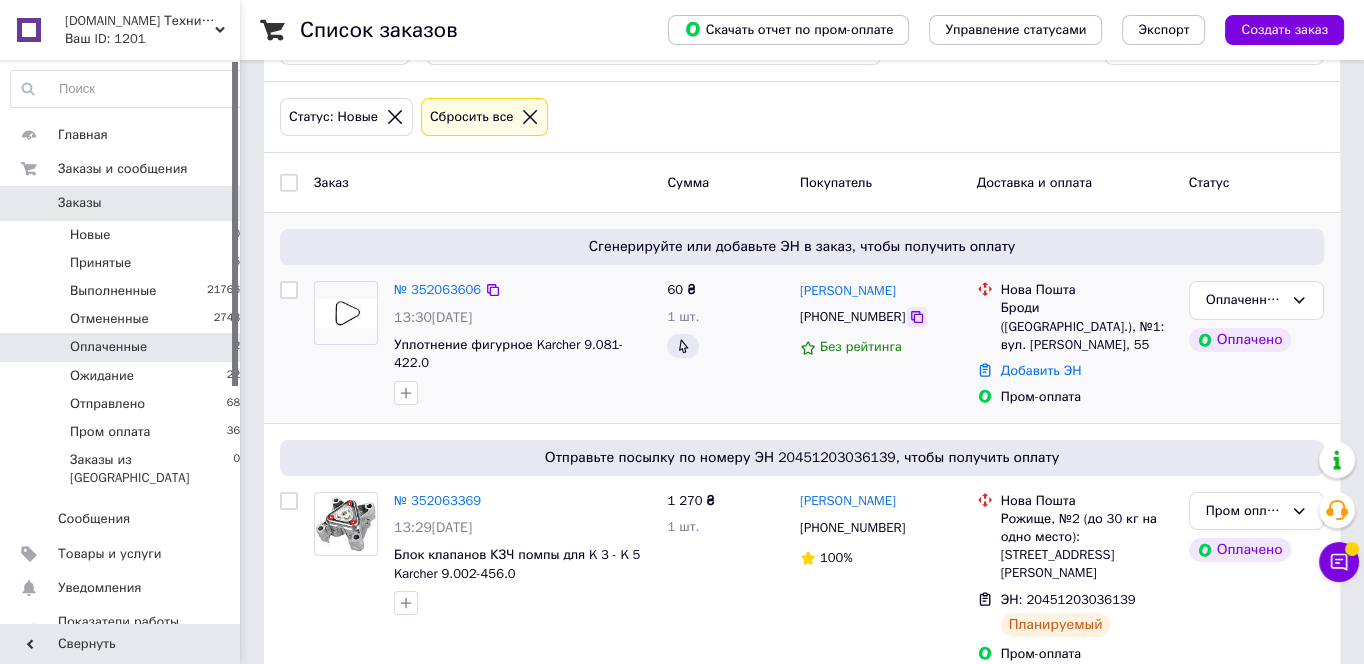 click 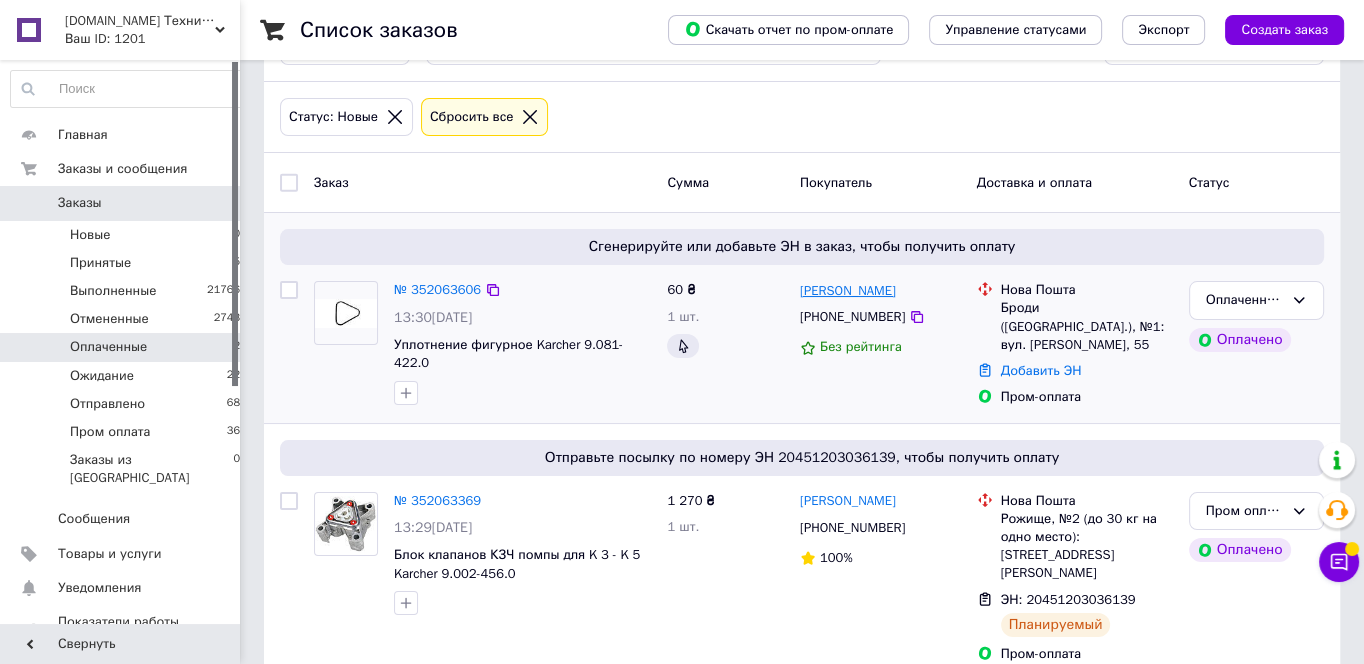drag, startPoint x: 920, startPoint y: 287, endPoint x: 805, endPoint y: 290, distance: 115.03912 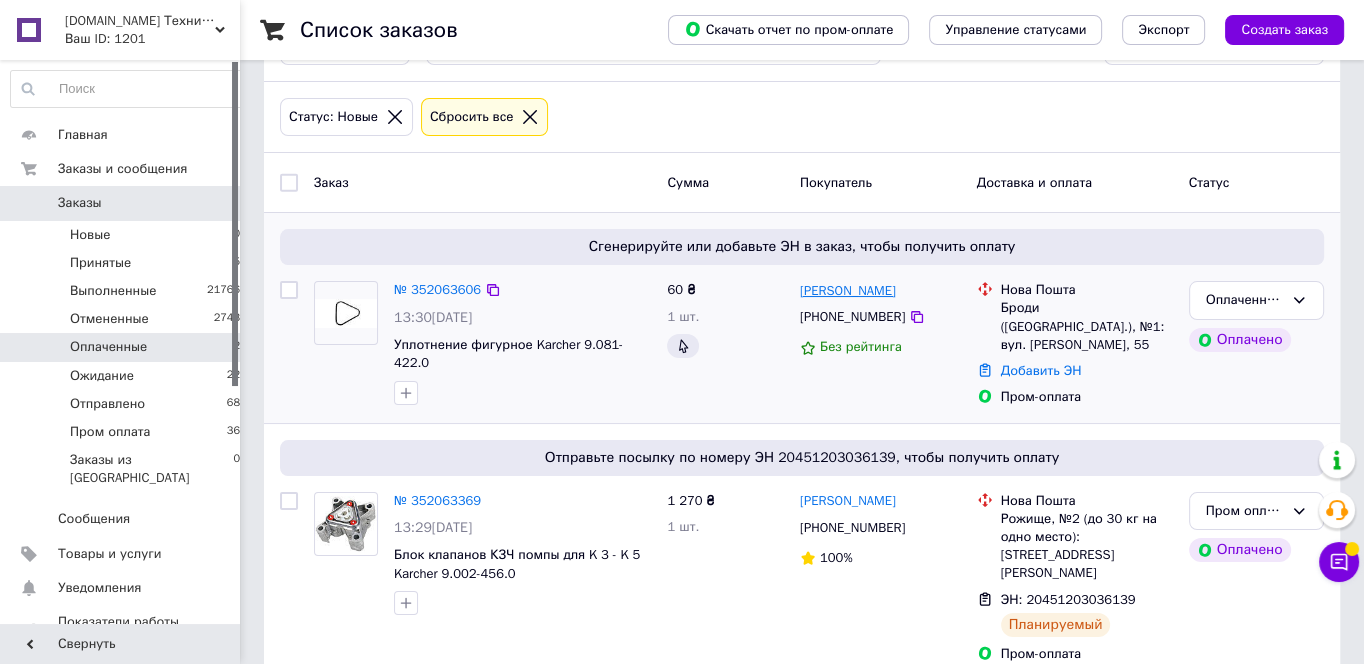click on "[PERSON_NAME]" at bounding box center (880, 290) 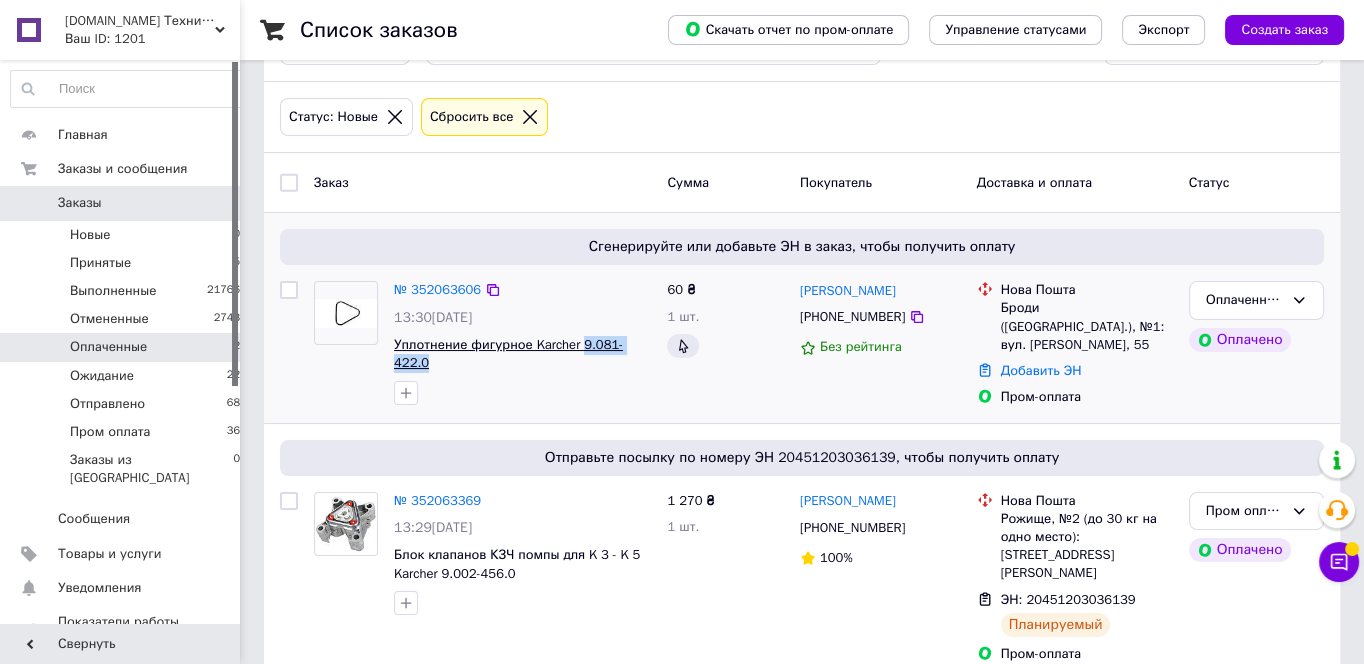 drag, startPoint x: 644, startPoint y: 343, endPoint x: 579, endPoint y: 341, distance: 65.03076 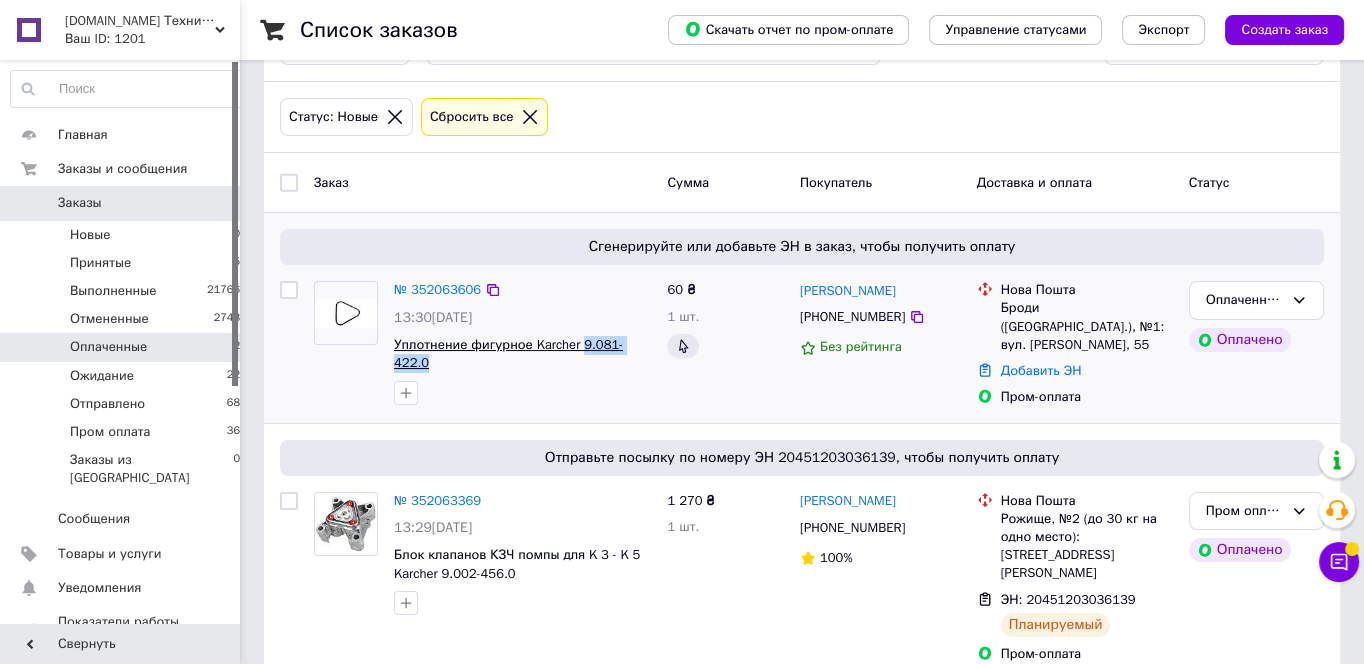 click on "Уплотнение фигурное Karcher 9.081-422.0" at bounding box center (522, 354) 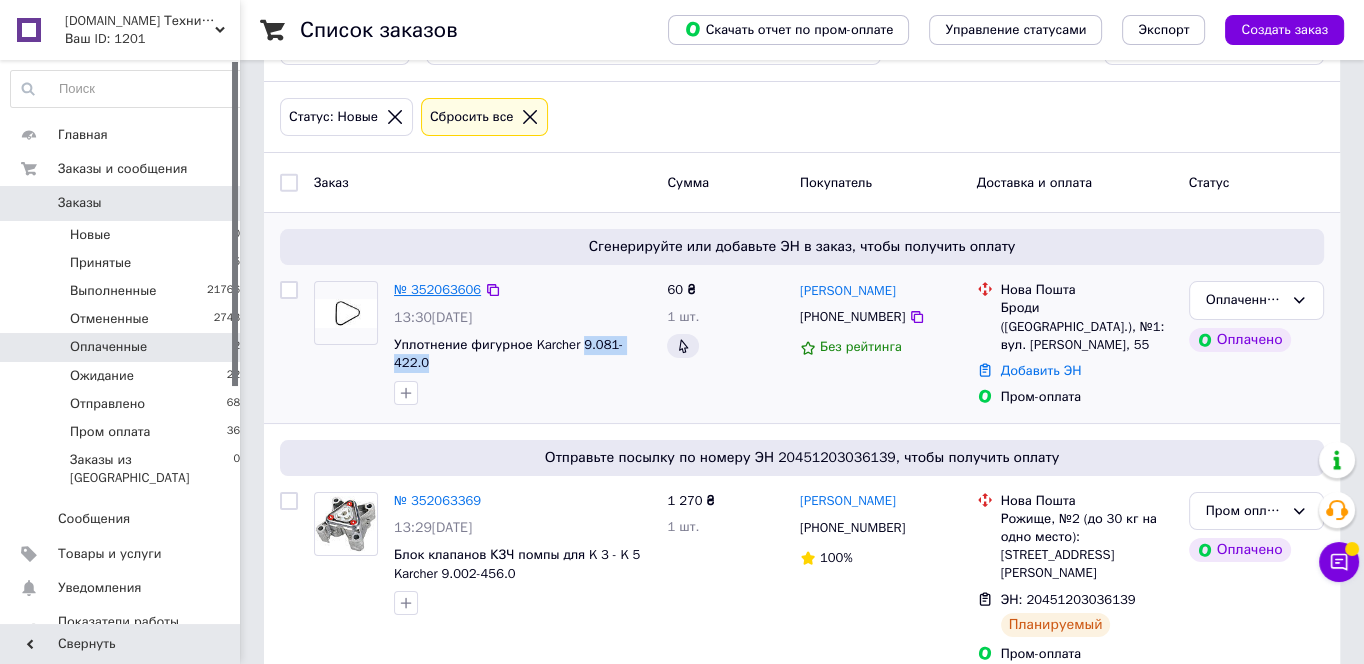 click on "№ 352063606" at bounding box center (437, 289) 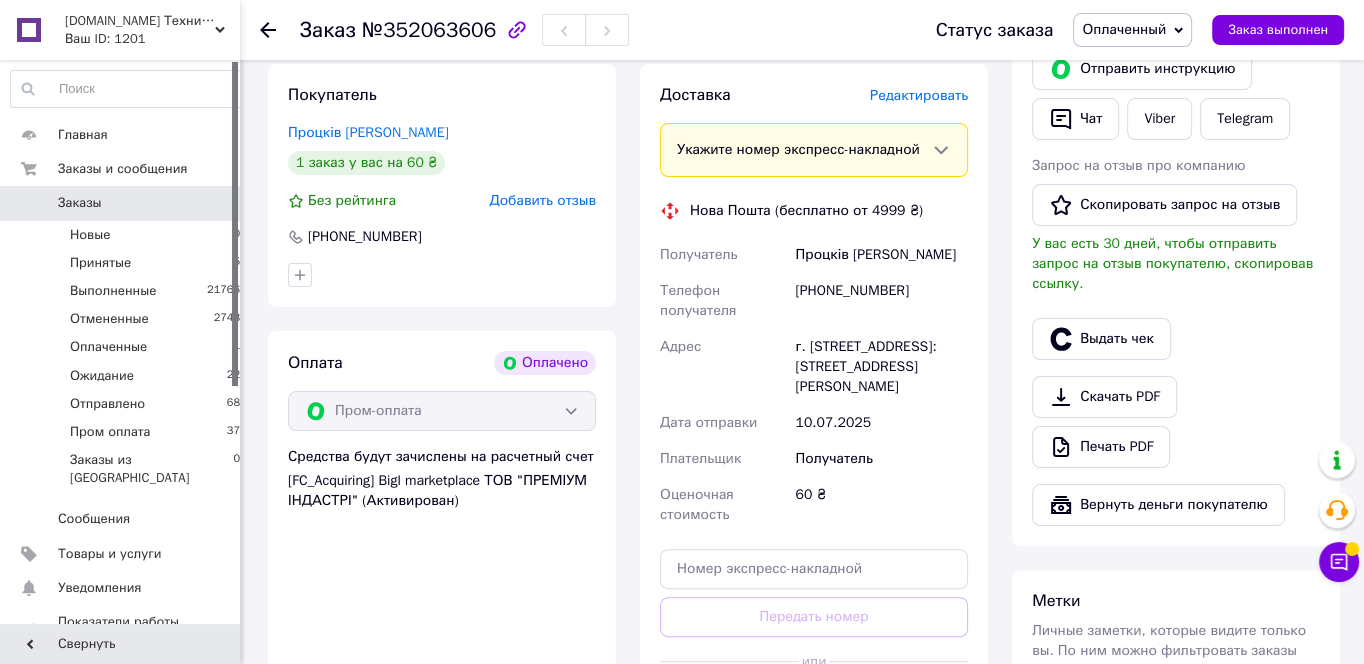 scroll, scrollTop: 504, scrollLeft: 0, axis: vertical 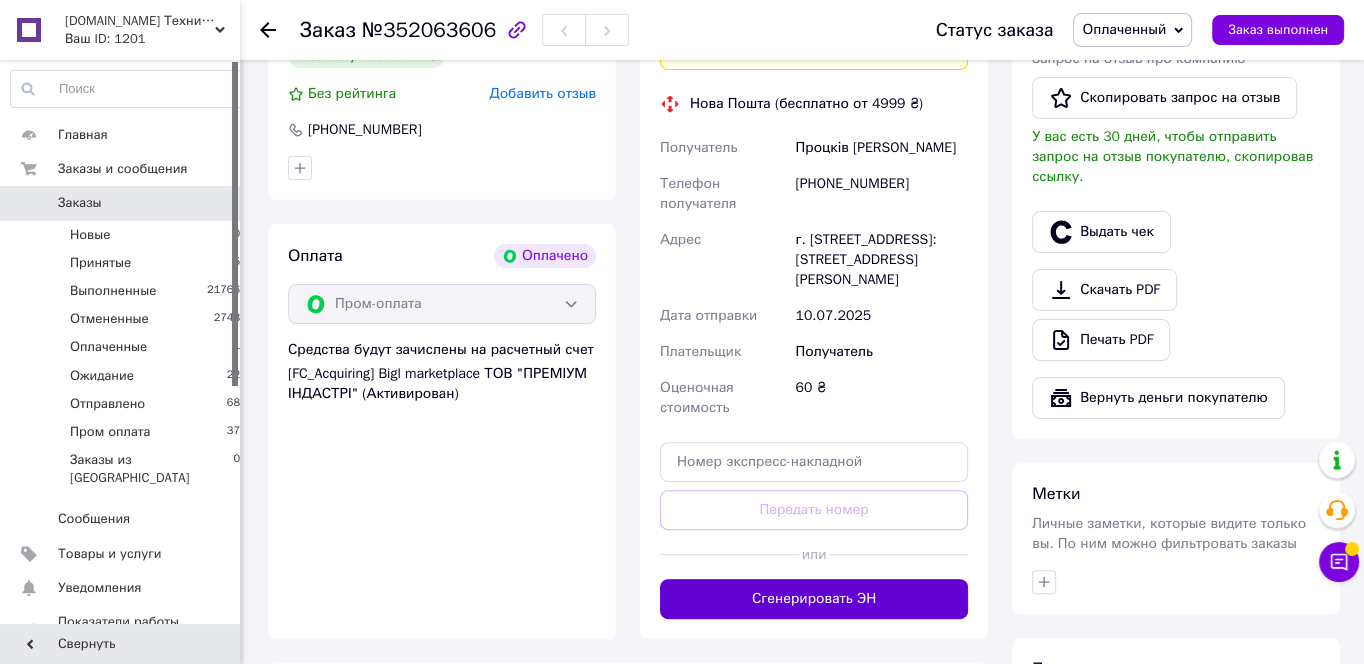 click on "Сгенерировать ЭН" at bounding box center (814, 599) 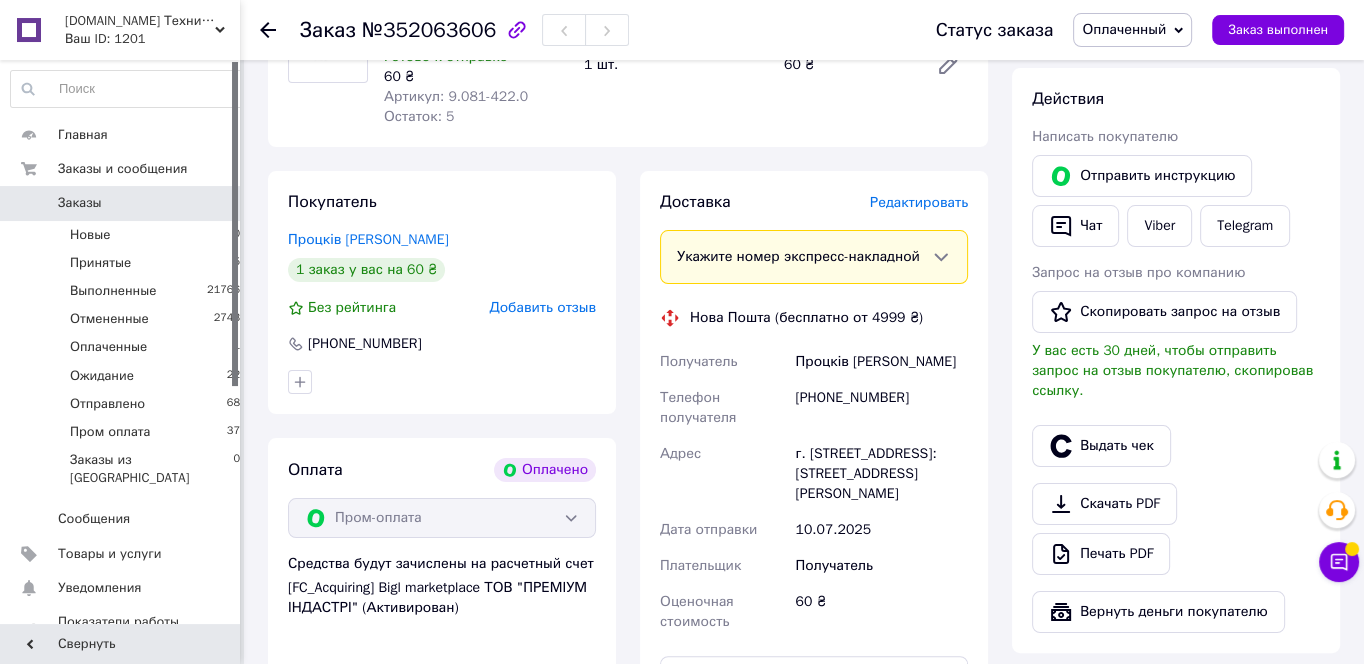 scroll, scrollTop: 289, scrollLeft: 0, axis: vertical 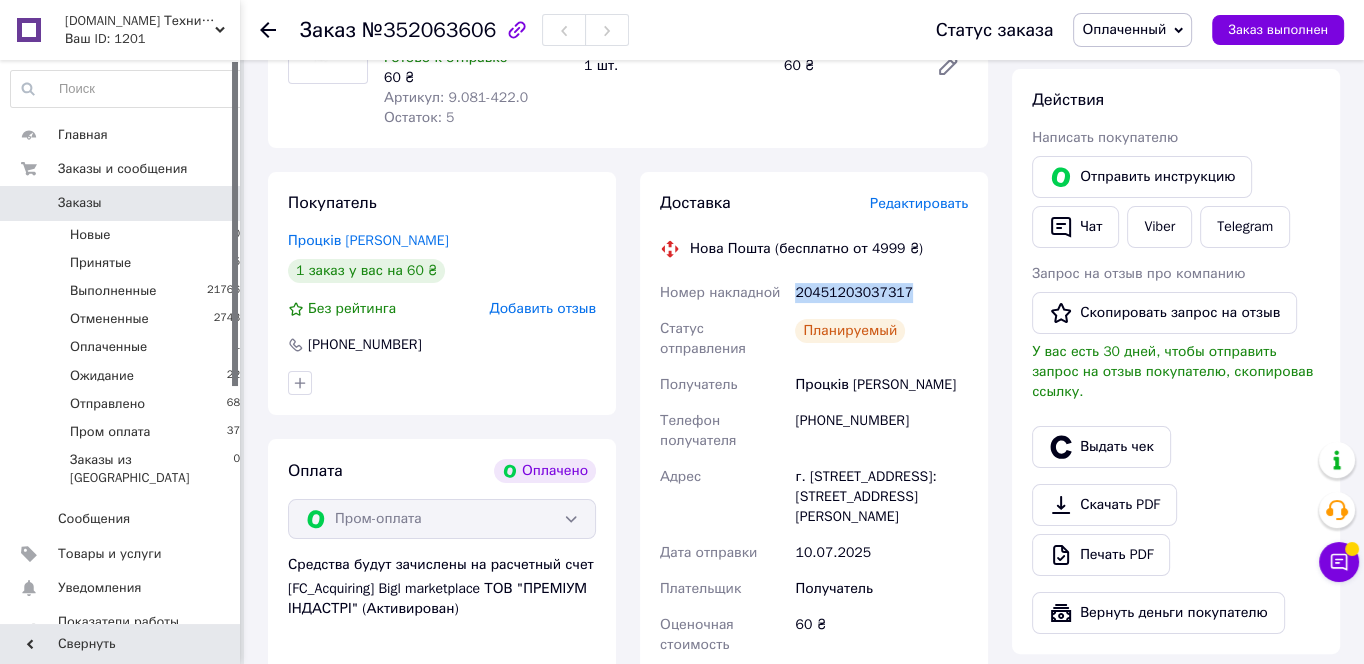 drag, startPoint x: 914, startPoint y: 293, endPoint x: 787, endPoint y: 300, distance: 127.192764 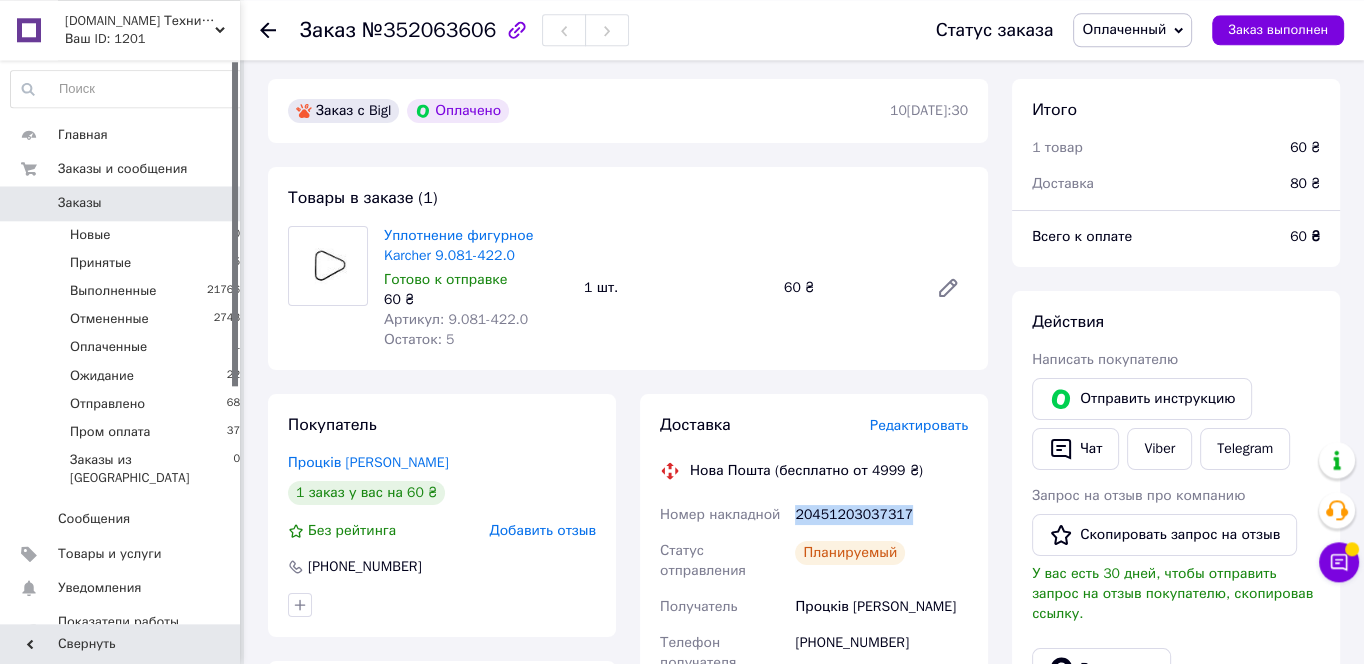 scroll, scrollTop: 0, scrollLeft: 0, axis: both 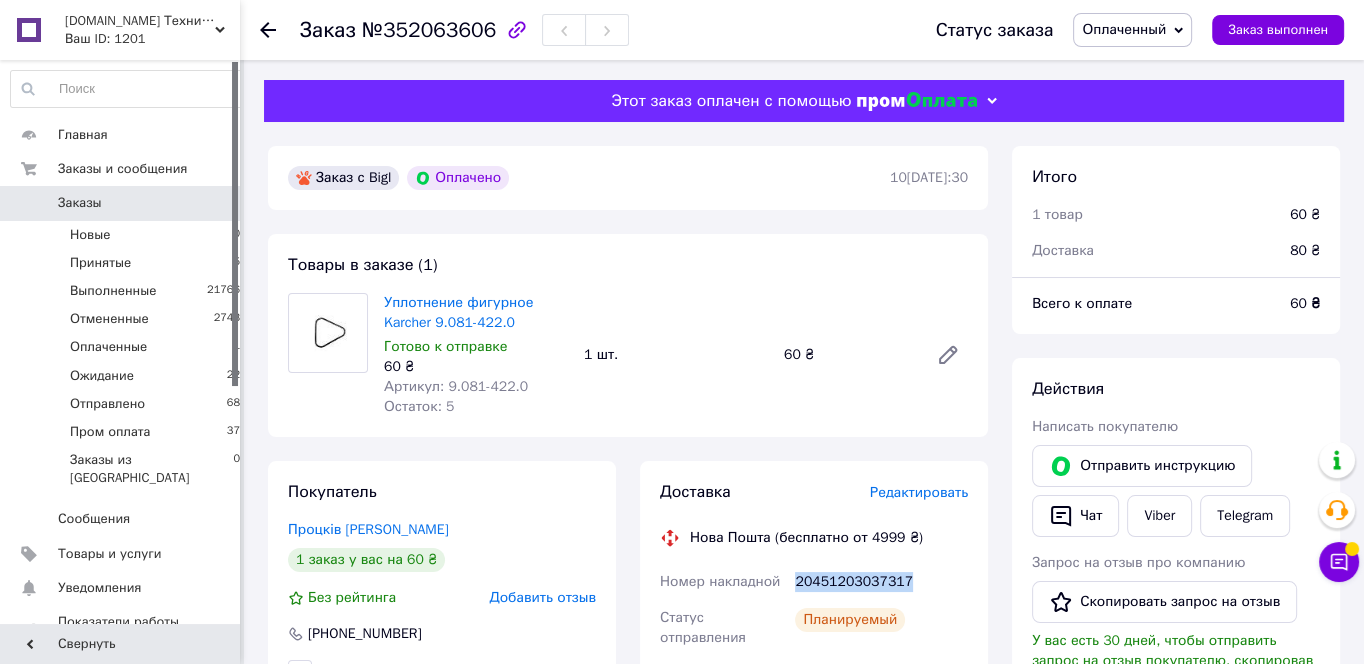 click on "Оплаченный" at bounding box center [1124, 29] 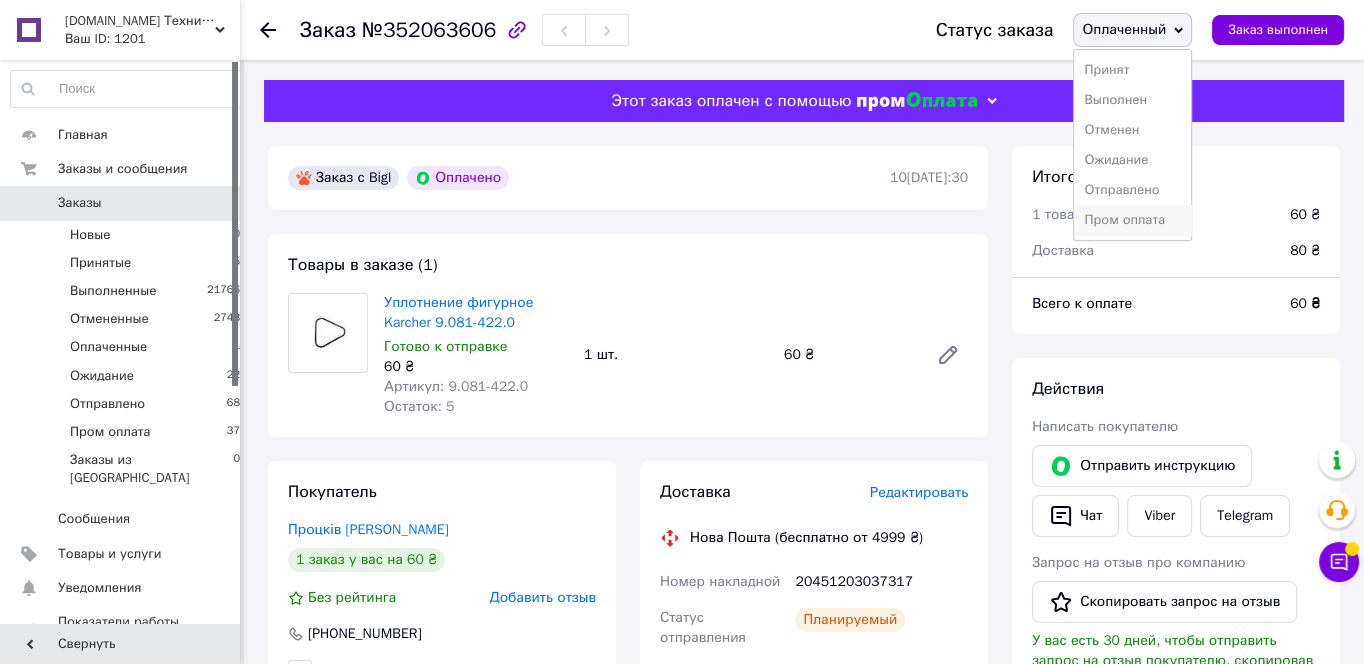 drag, startPoint x: 1165, startPoint y: 219, endPoint x: 1145, endPoint y: 231, distance: 23.323807 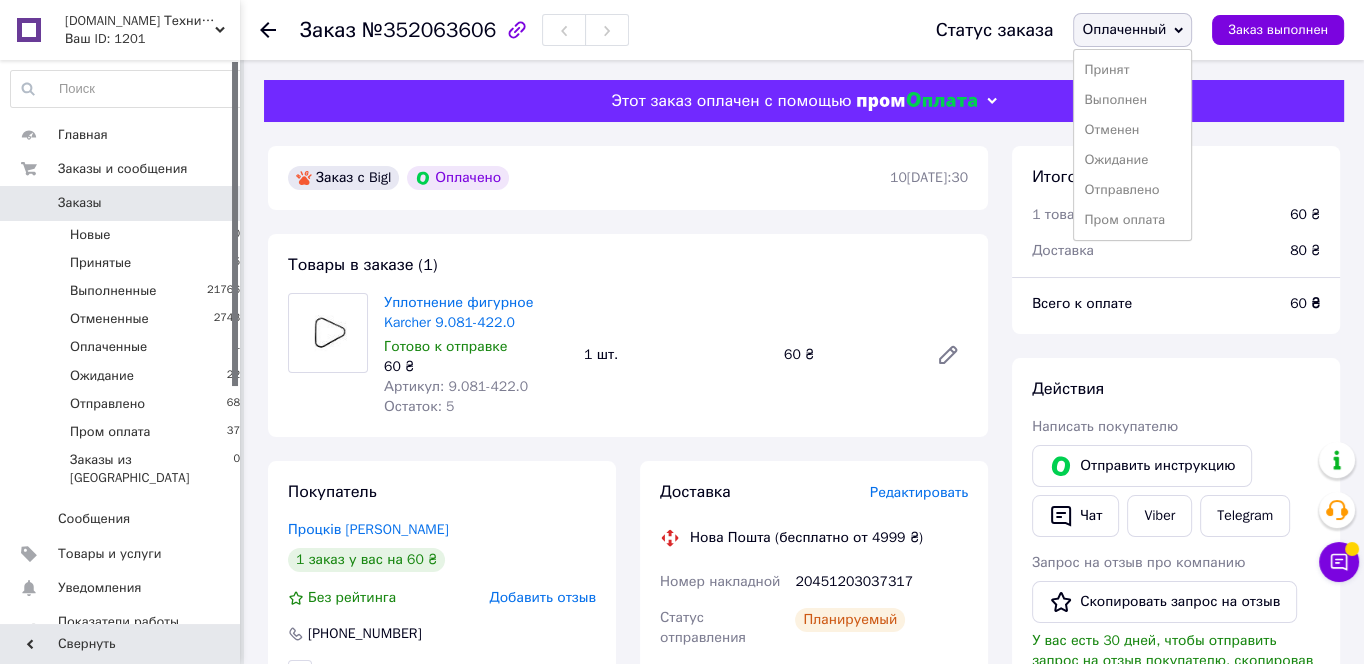 click on "Пром оплата" at bounding box center (1132, 220) 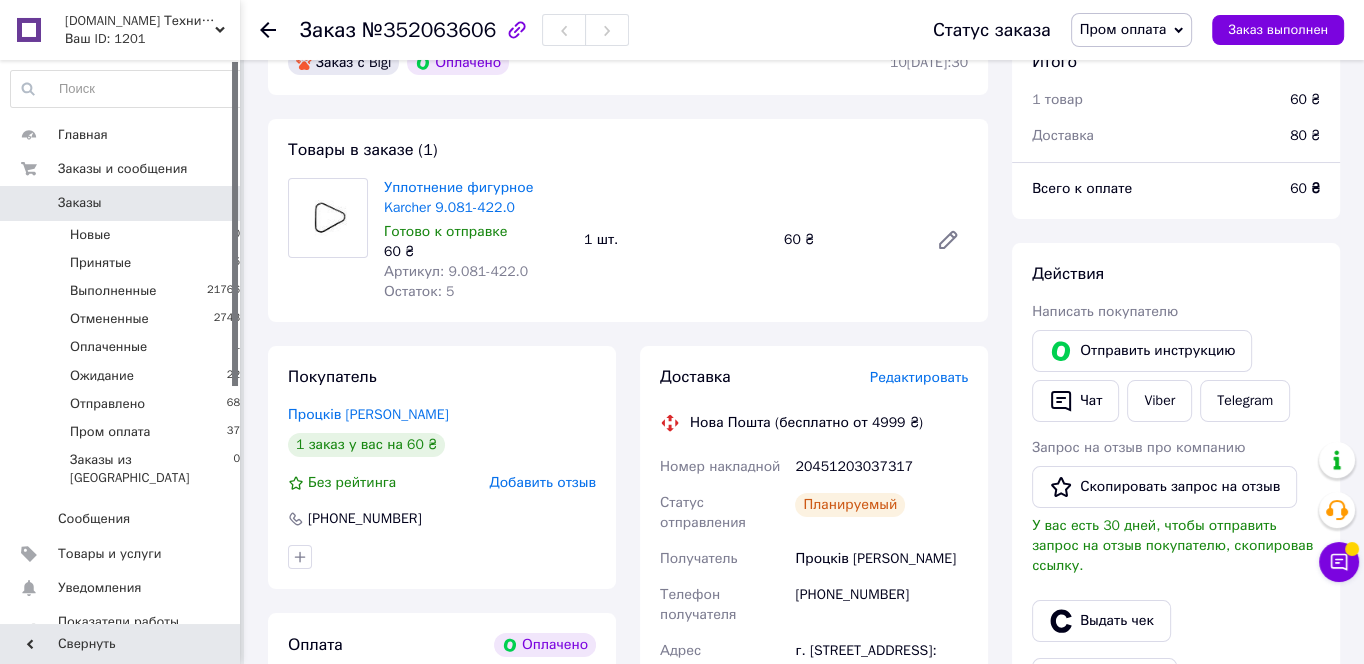 scroll, scrollTop: 215, scrollLeft: 0, axis: vertical 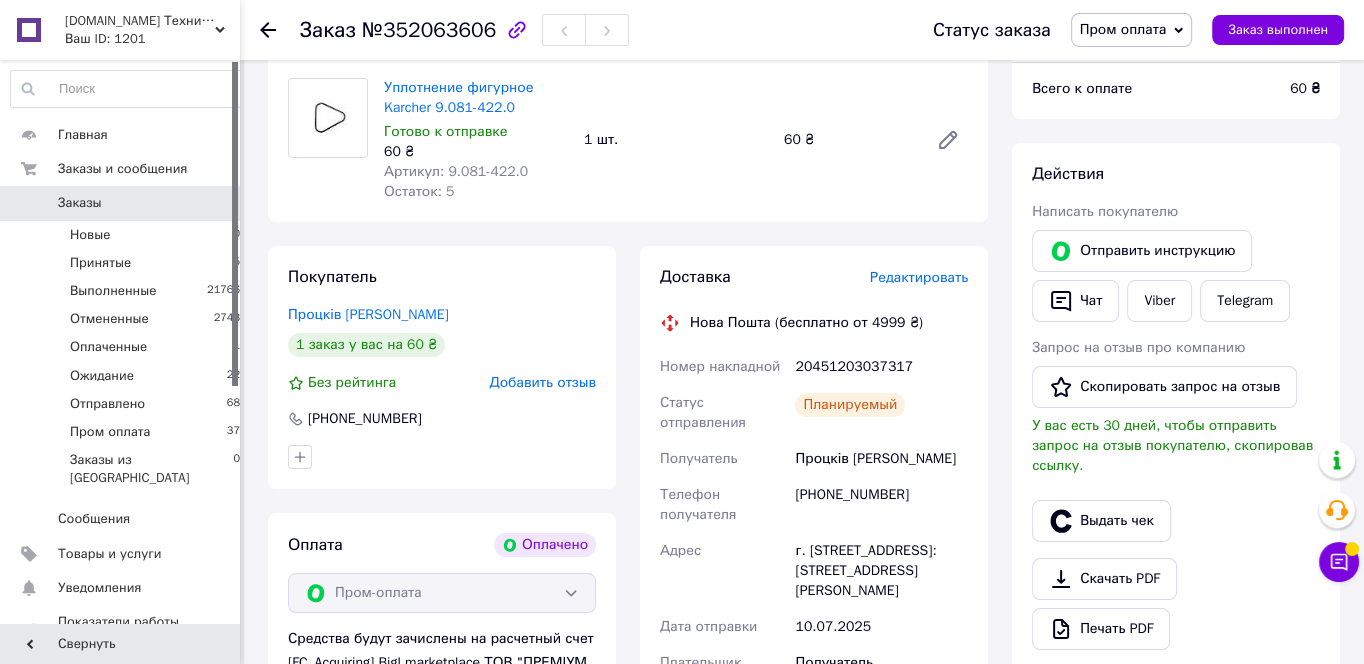 click on "Планируемый" at bounding box center [881, 413] 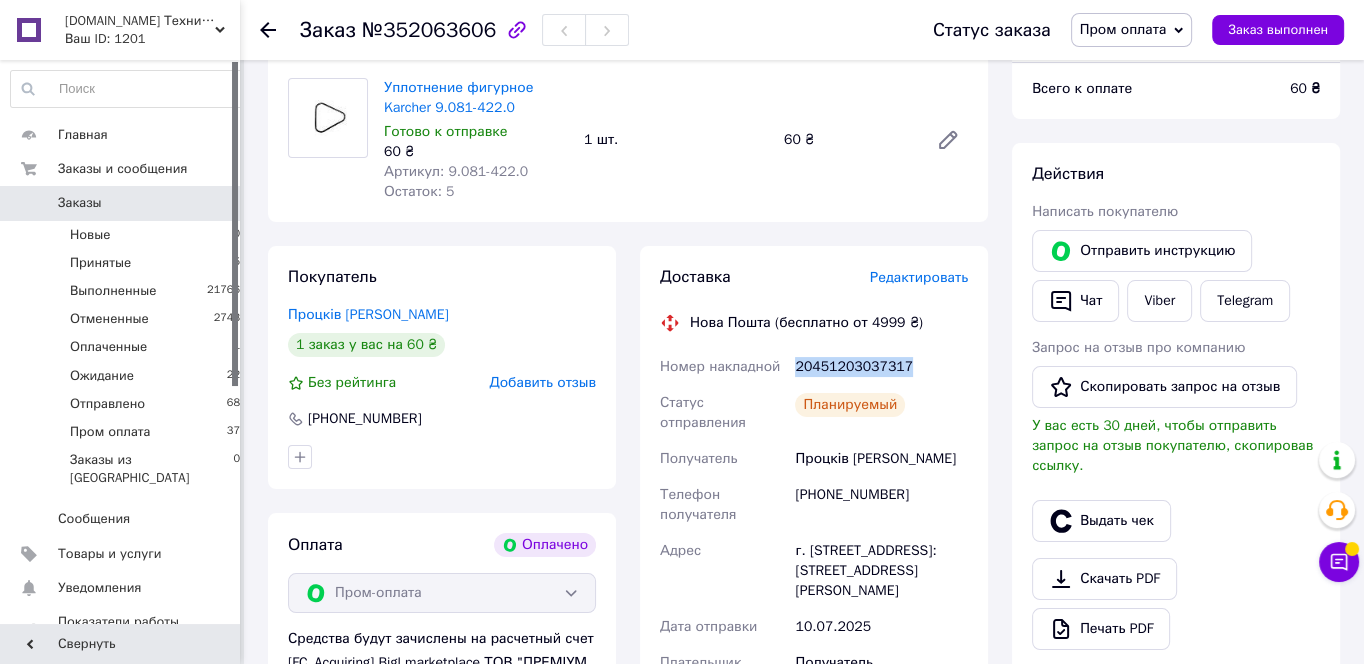 drag, startPoint x: 911, startPoint y: 364, endPoint x: 668, endPoint y: 440, distance: 254.60754 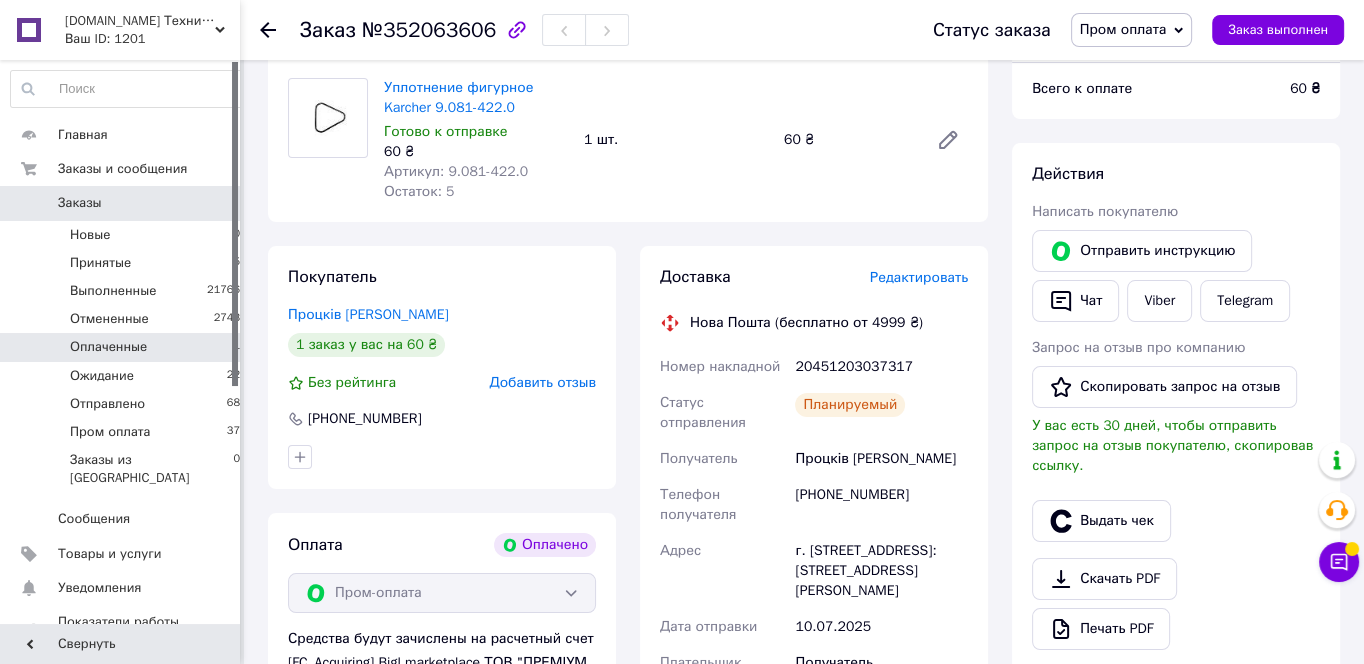 click on "Оплаченные 1" at bounding box center [126, 347] 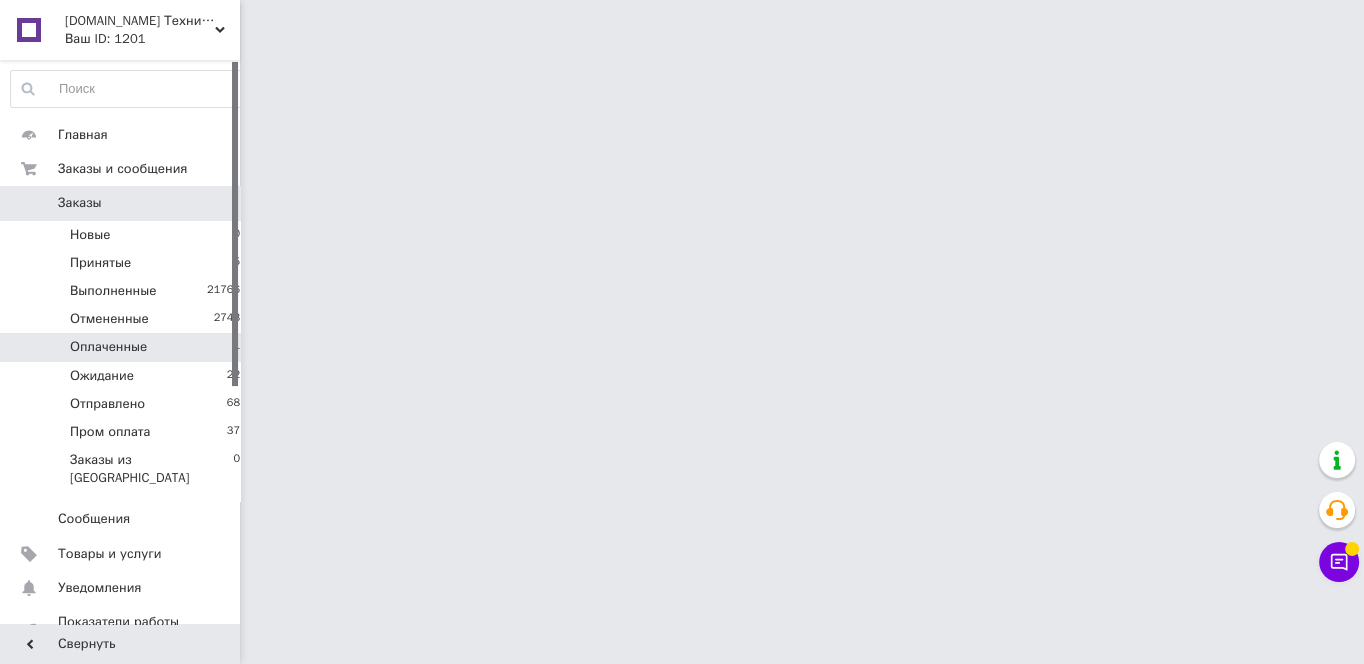scroll, scrollTop: 0, scrollLeft: 0, axis: both 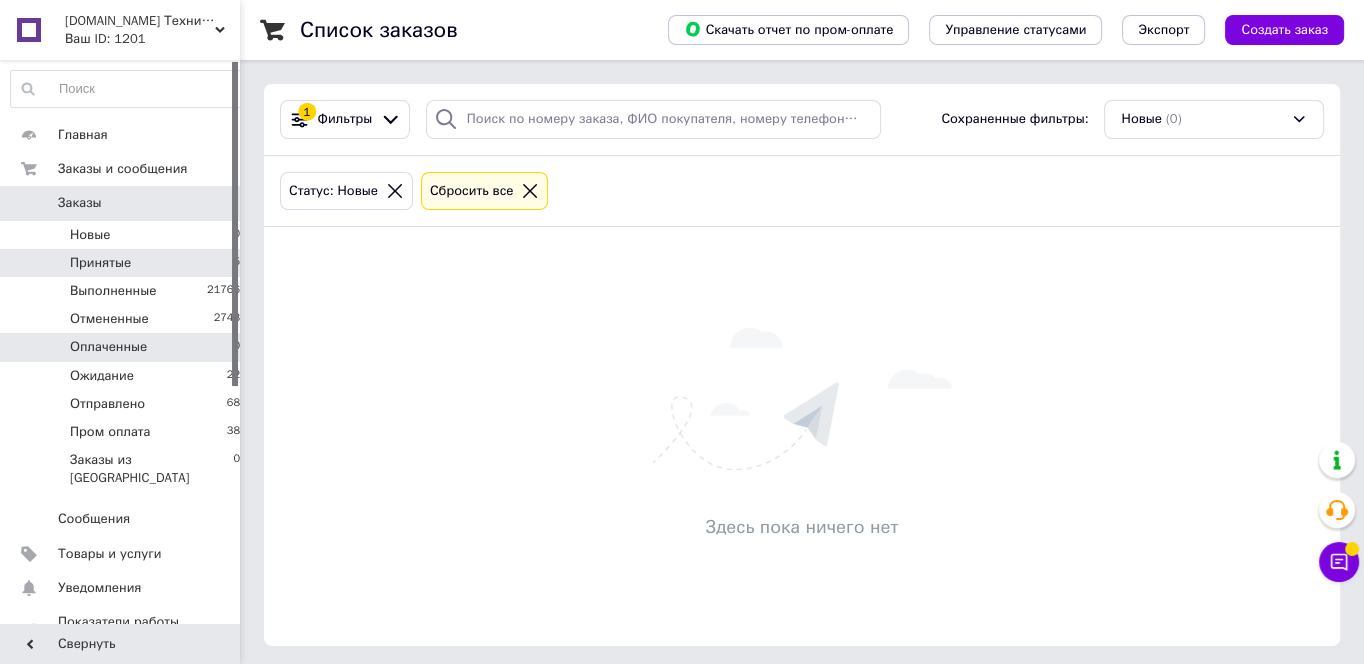 click on "Принятые 5" at bounding box center [126, 263] 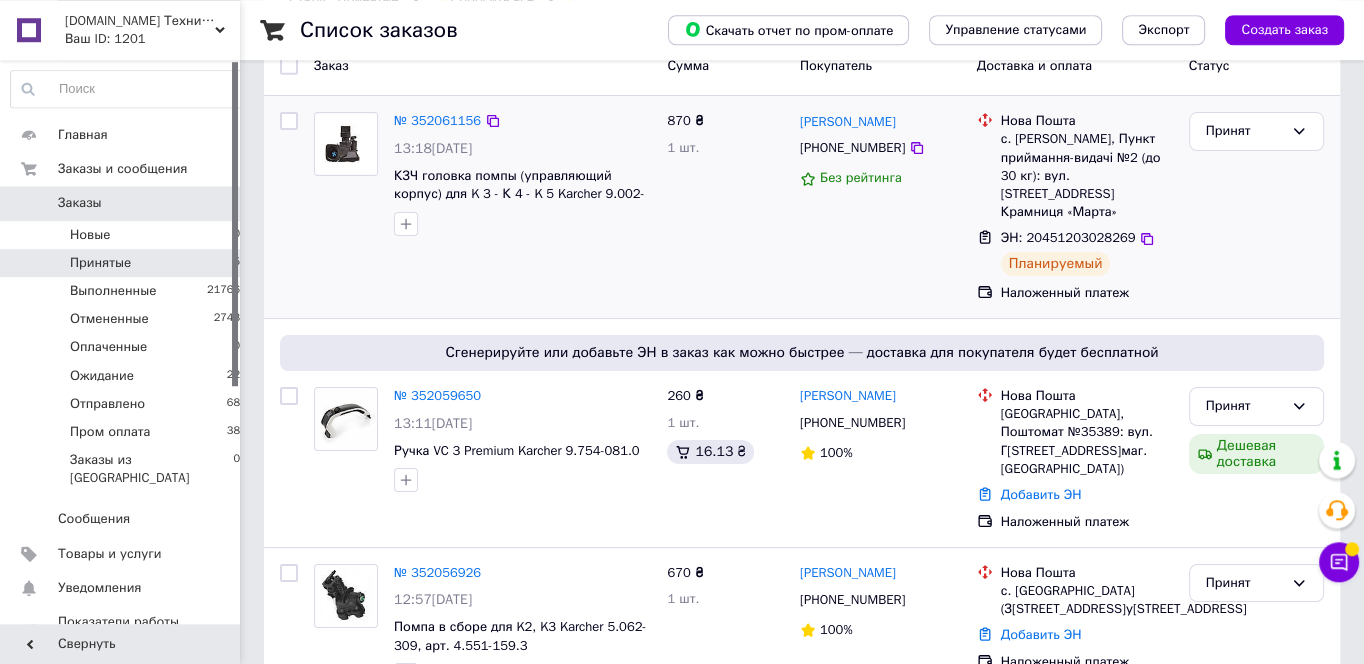 scroll, scrollTop: 107, scrollLeft: 0, axis: vertical 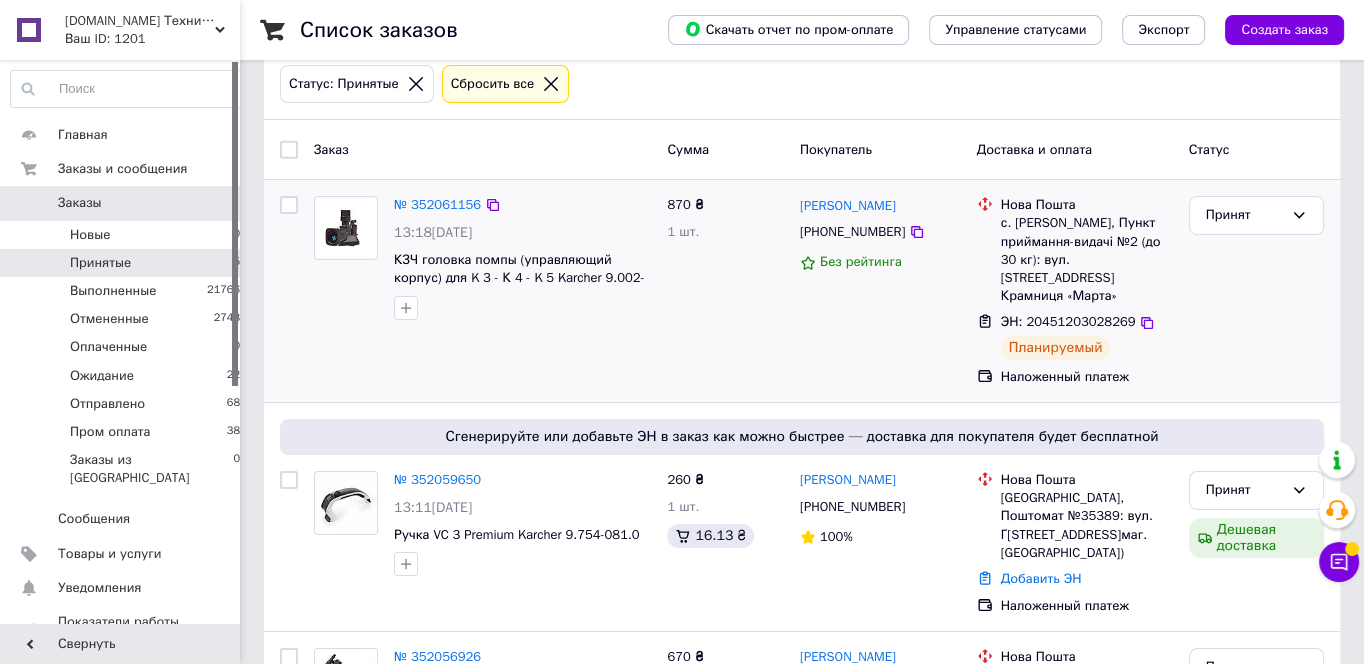 drag, startPoint x: 1161, startPoint y: 274, endPoint x: 994, endPoint y: 201, distance: 182.25806 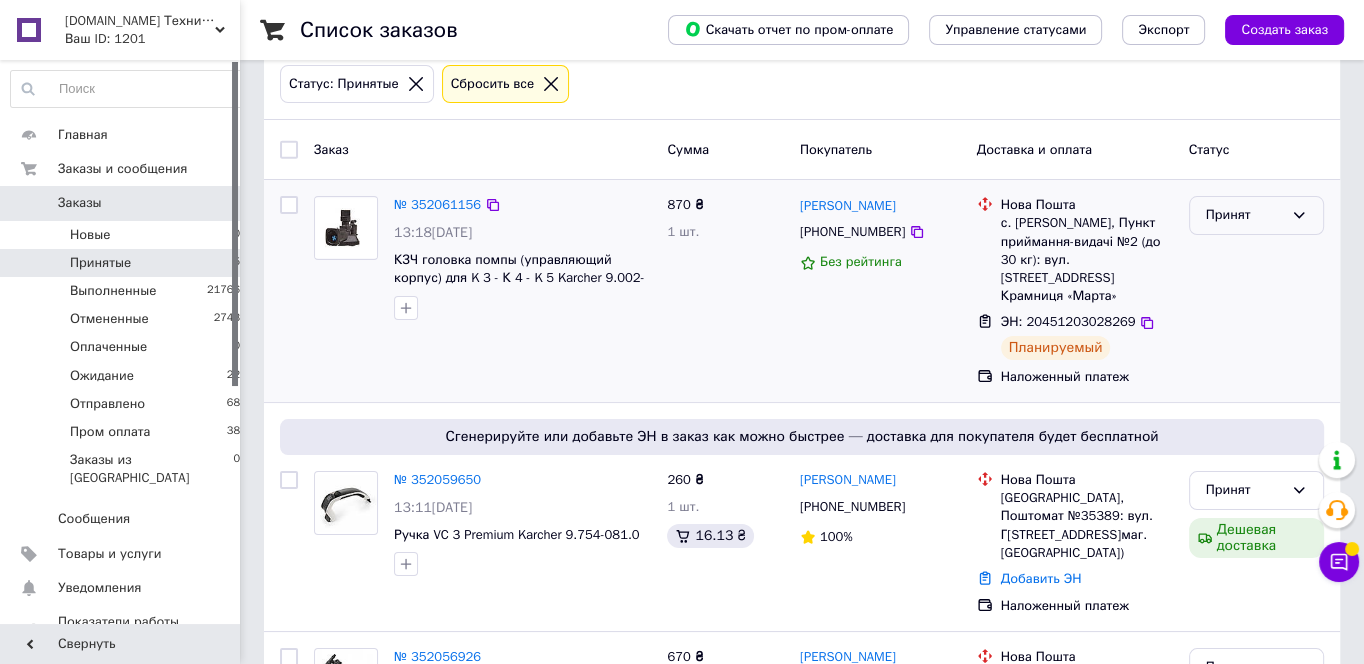 drag, startPoint x: 1199, startPoint y: 210, endPoint x: 1200, endPoint y: 227, distance: 17.029387 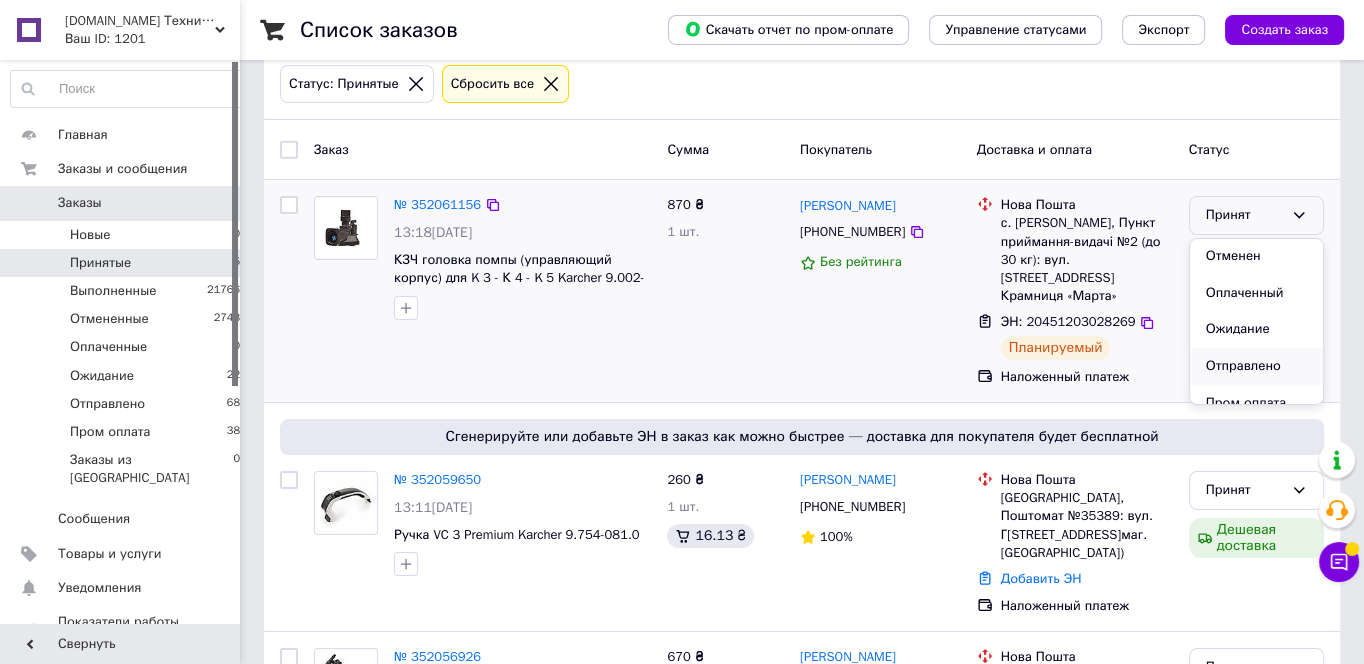 scroll, scrollTop: 54, scrollLeft: 0, axis: vertical 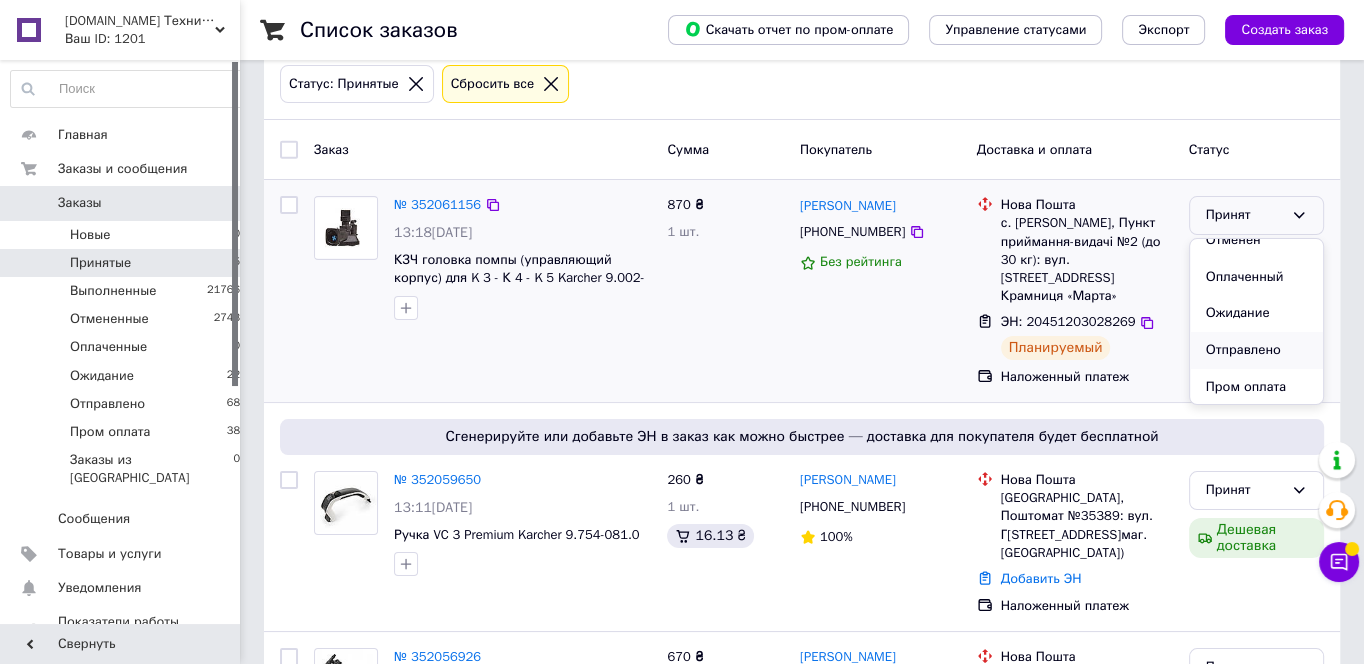 click on "Отправлено" at bounding box center [1256, 350] 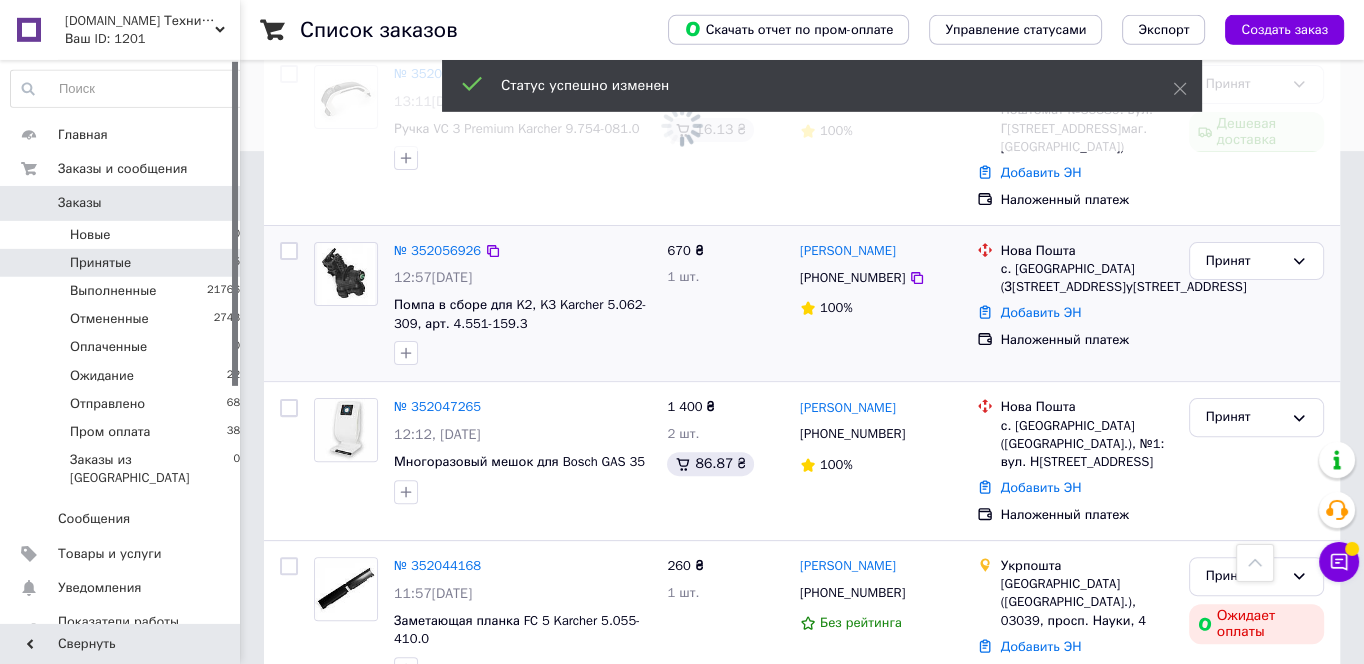 scroll, scrollTop: 513, scrollLeft: 0, axis: vertical 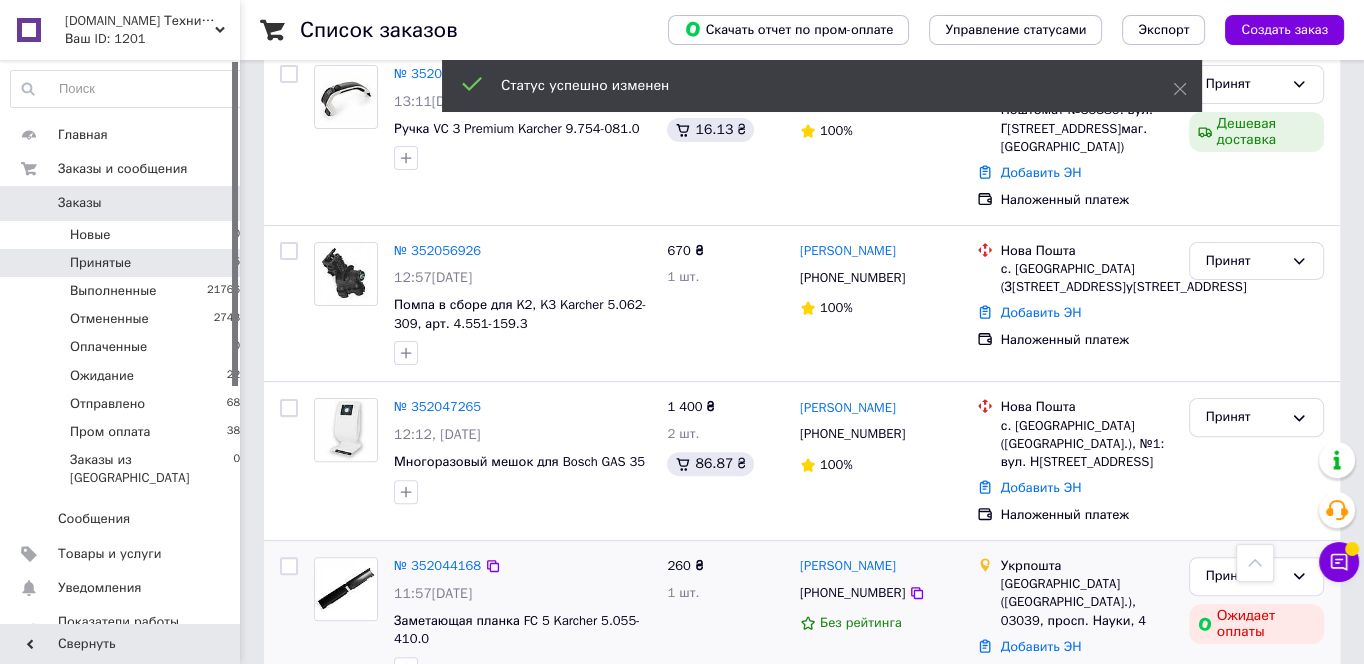 click at bounding box center (522, 669) 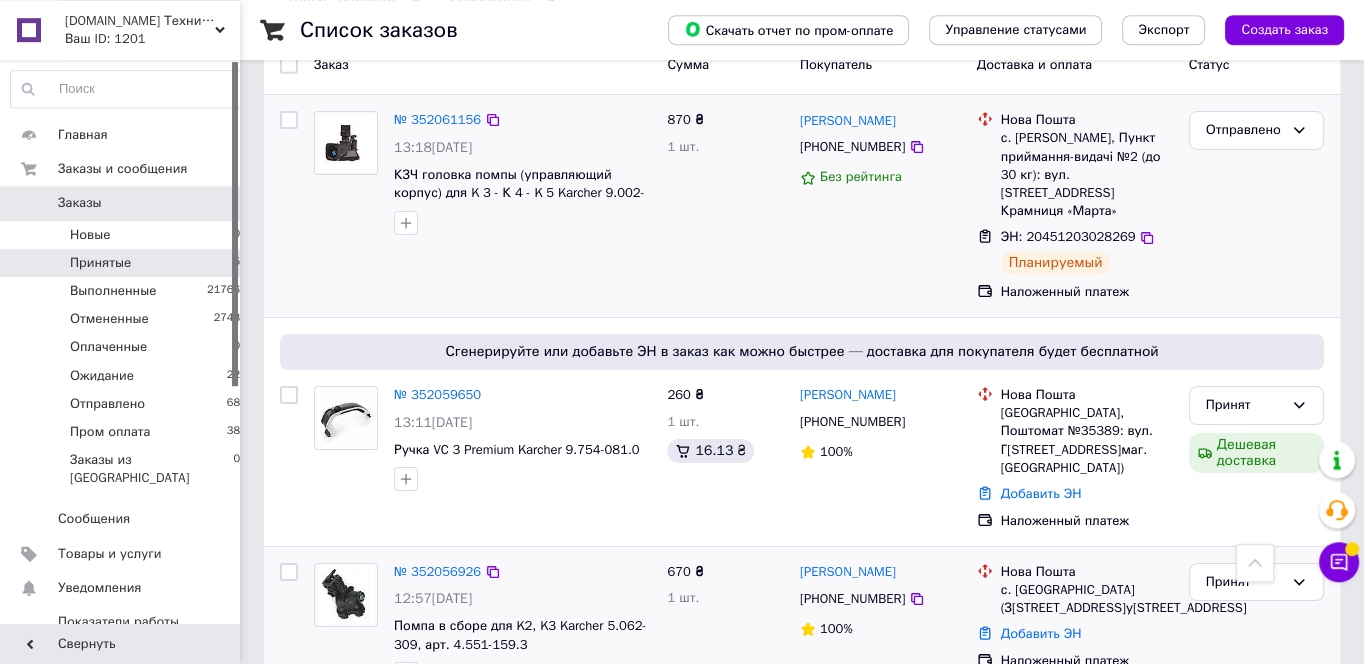 scroll, scrollTop: 191, scrollLeft: 0, axis: vertical 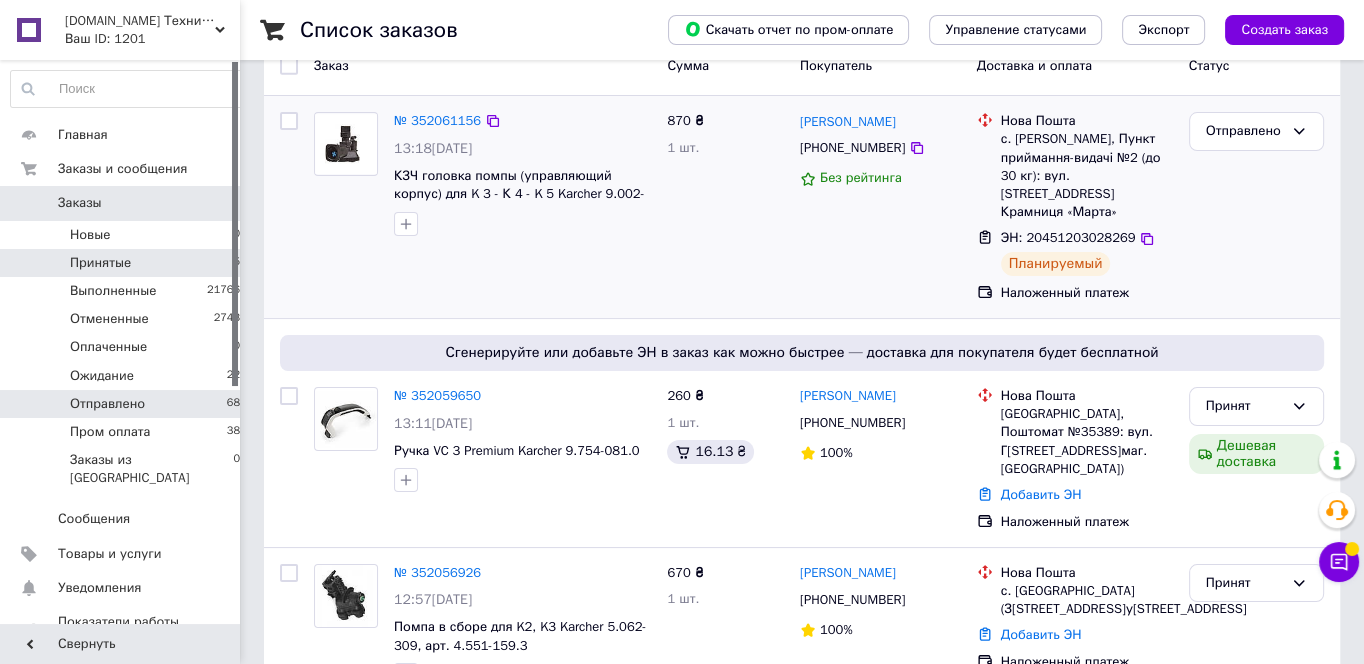 click on "Отправлено 68" at bounding box center [126, 404] 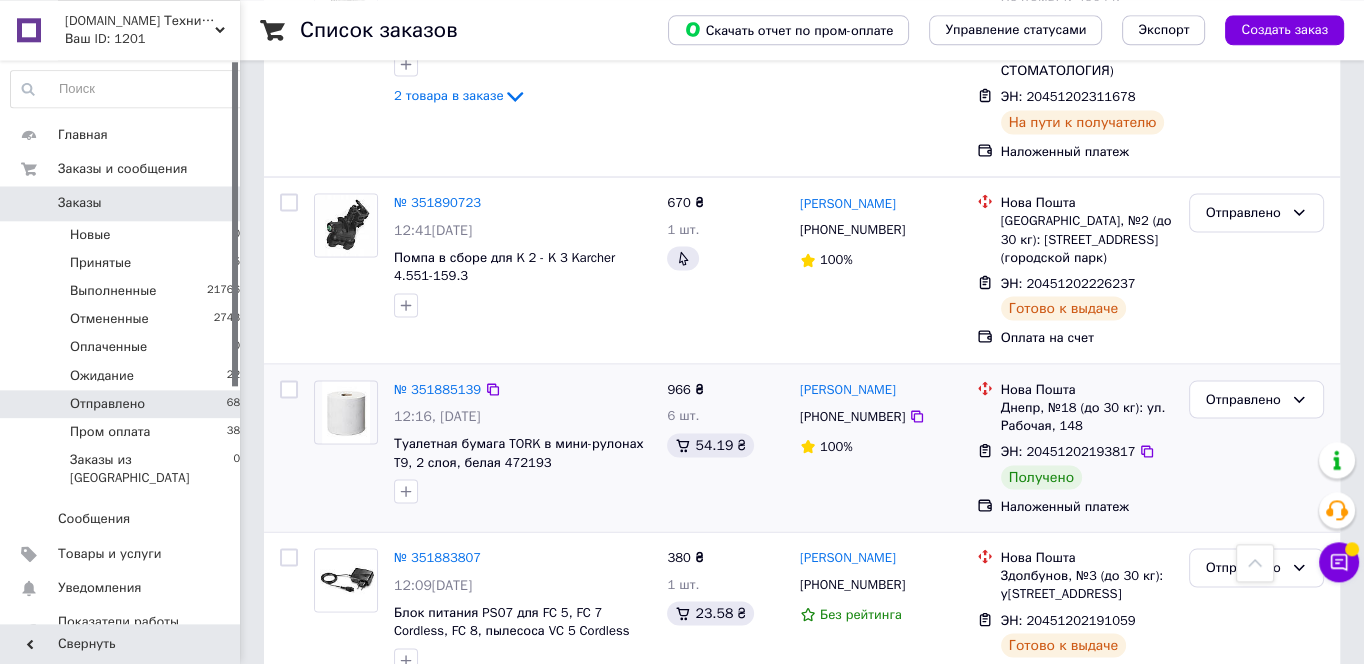 scroll, scrollTop: 3655, scrollLeft: 0, axis: vertical 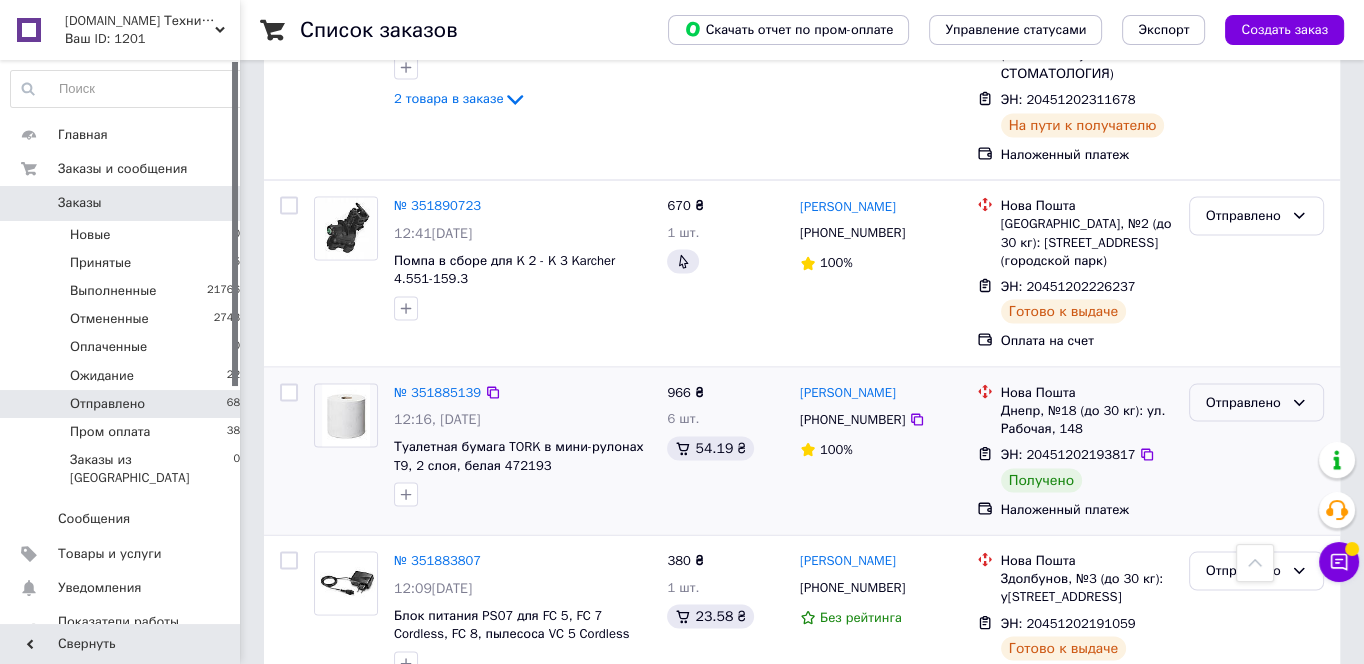 click on "Отправлено" at bounding box center [1244, 402] 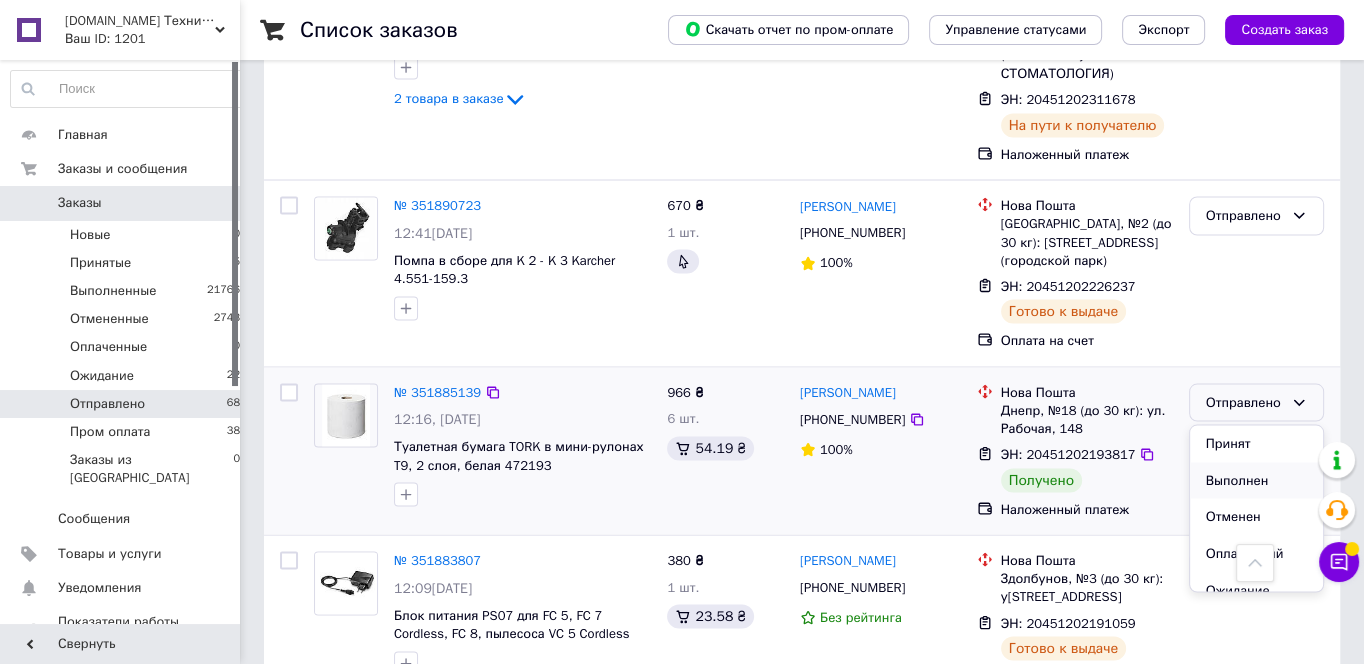 click on "Выполнен" at bounding box center (1256, 480) 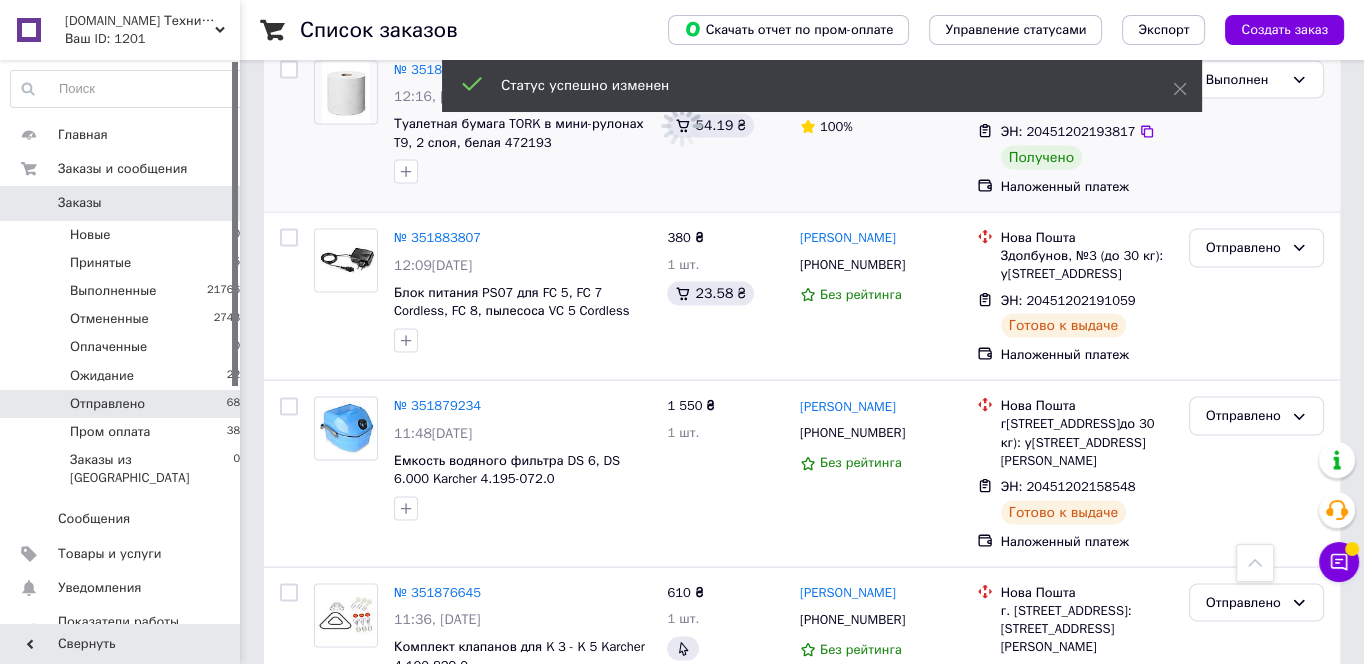 scroll, scrollTop: 4407, scrollLeft: 0, axis: vertical 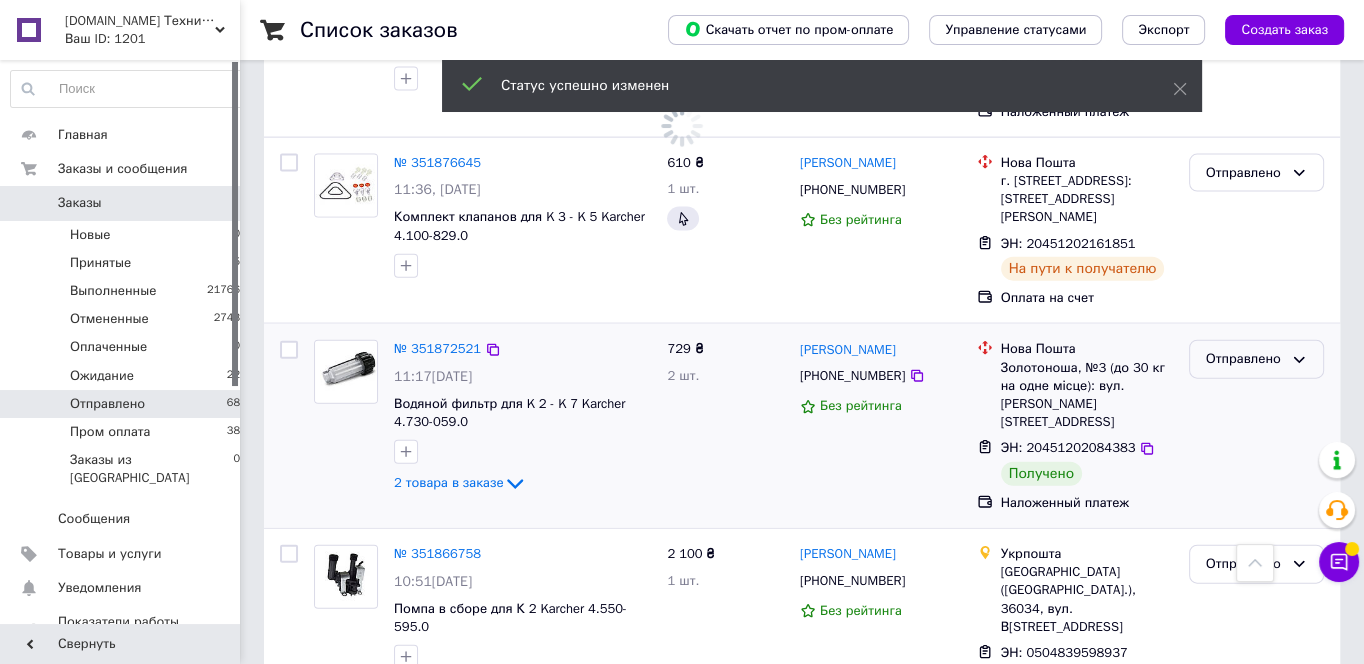 click on "Отправлено" at bounding box center [1244, 359] 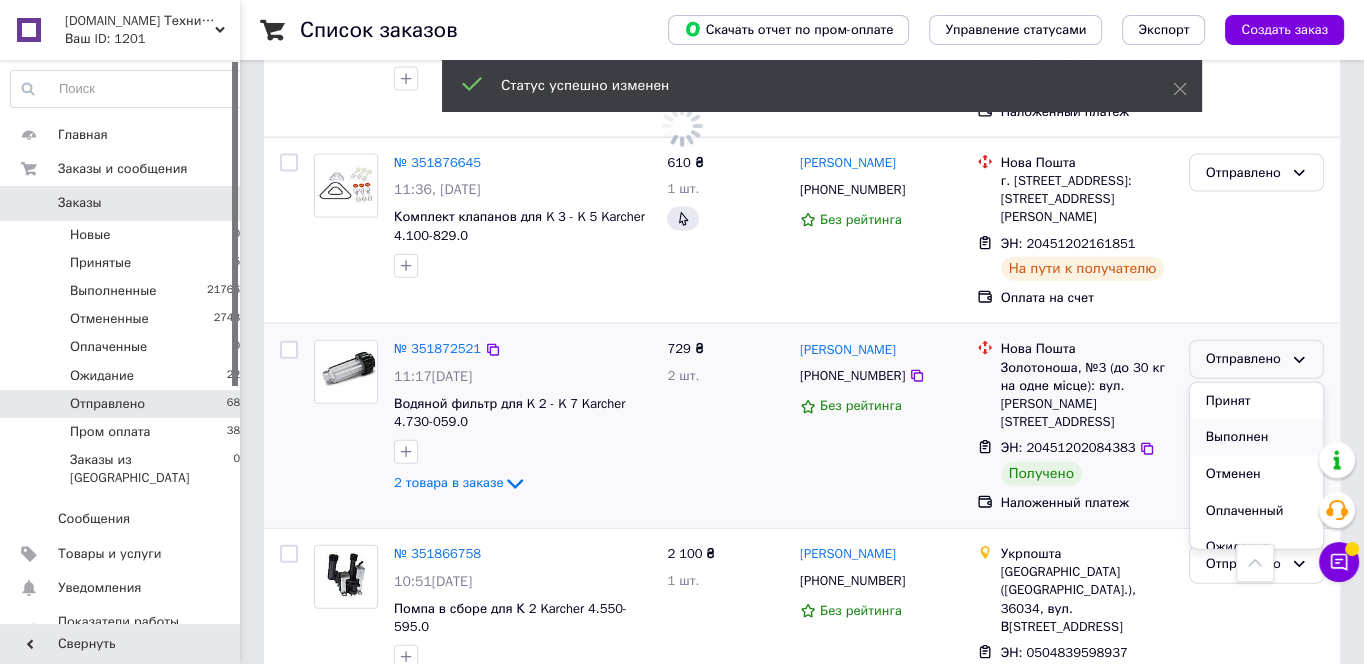 click on "Выполнен" at bounding box center [1256, 437] 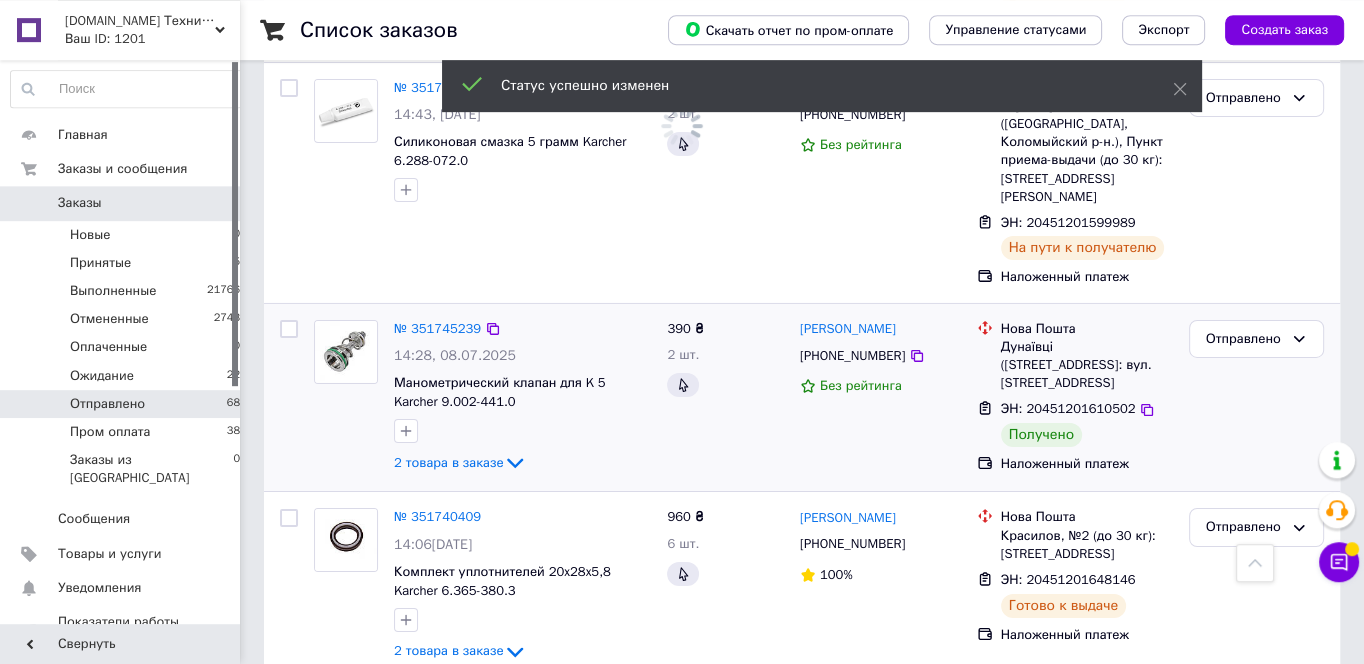 scroll, scrollTop: 6762, scrollLeft: 0, axis: vertical 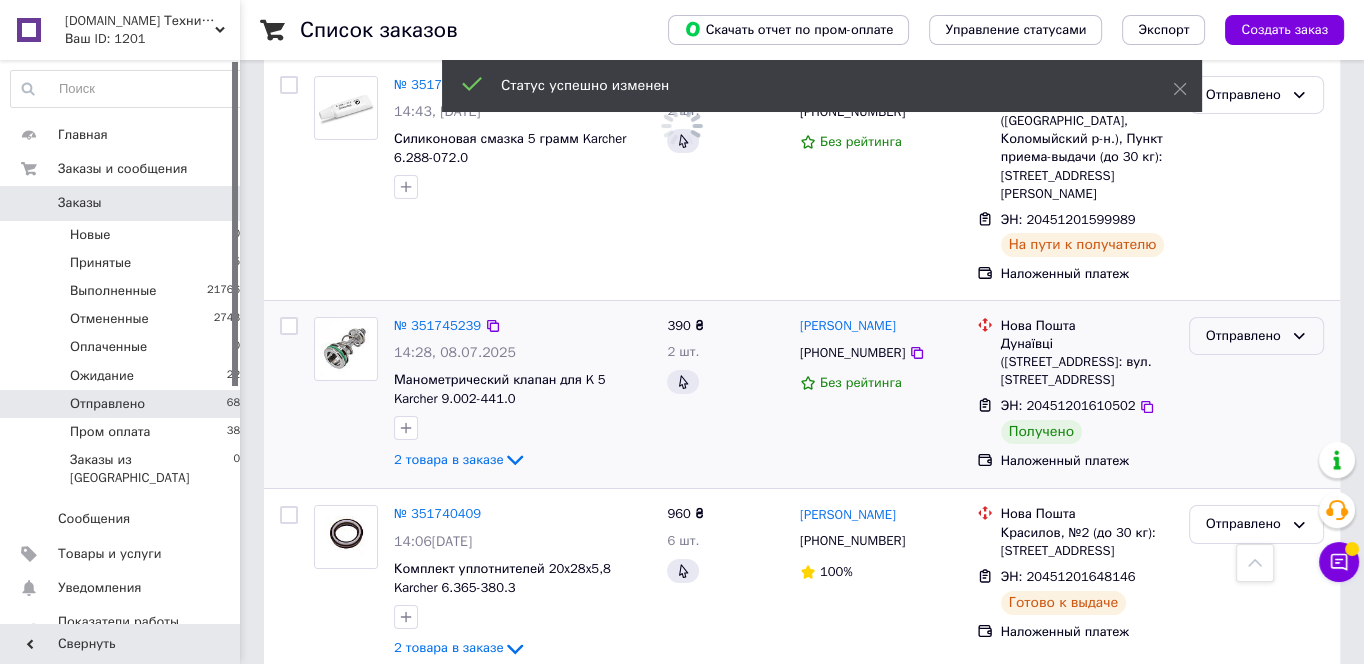 click on "Отправлено" at bounding box center [1256, 336] 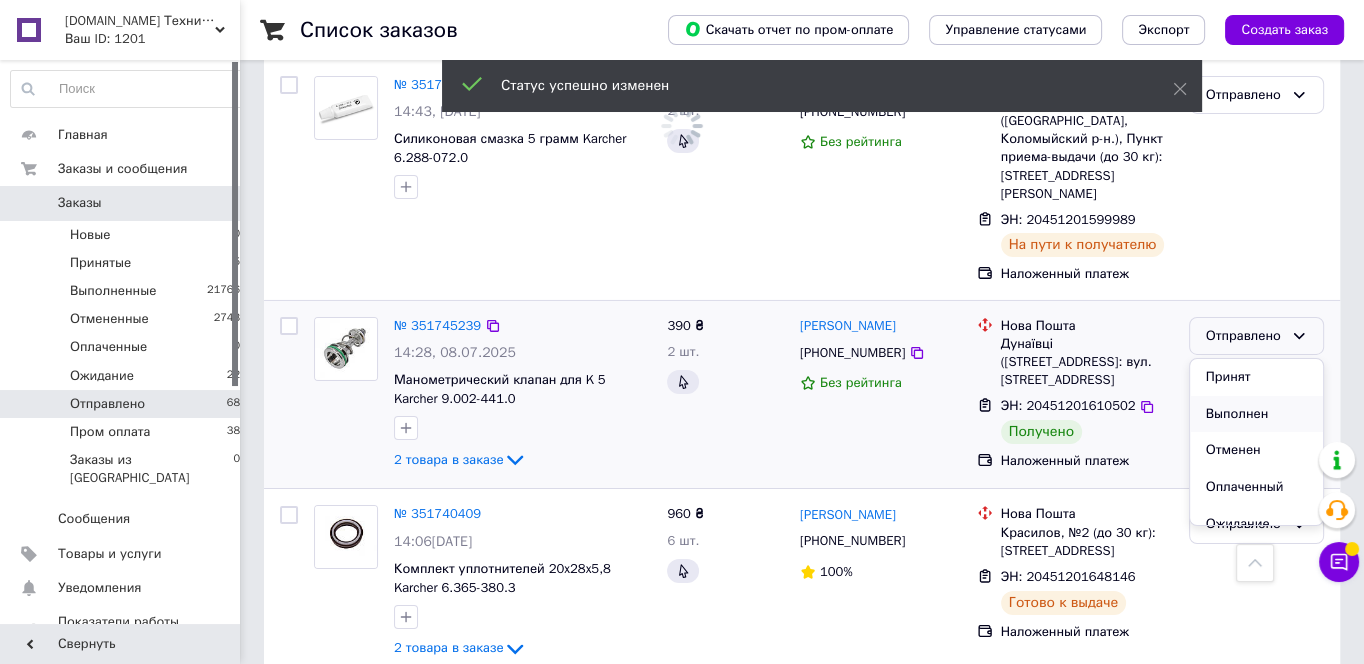click on "Выполнен" at bounding box center (1256, 414) 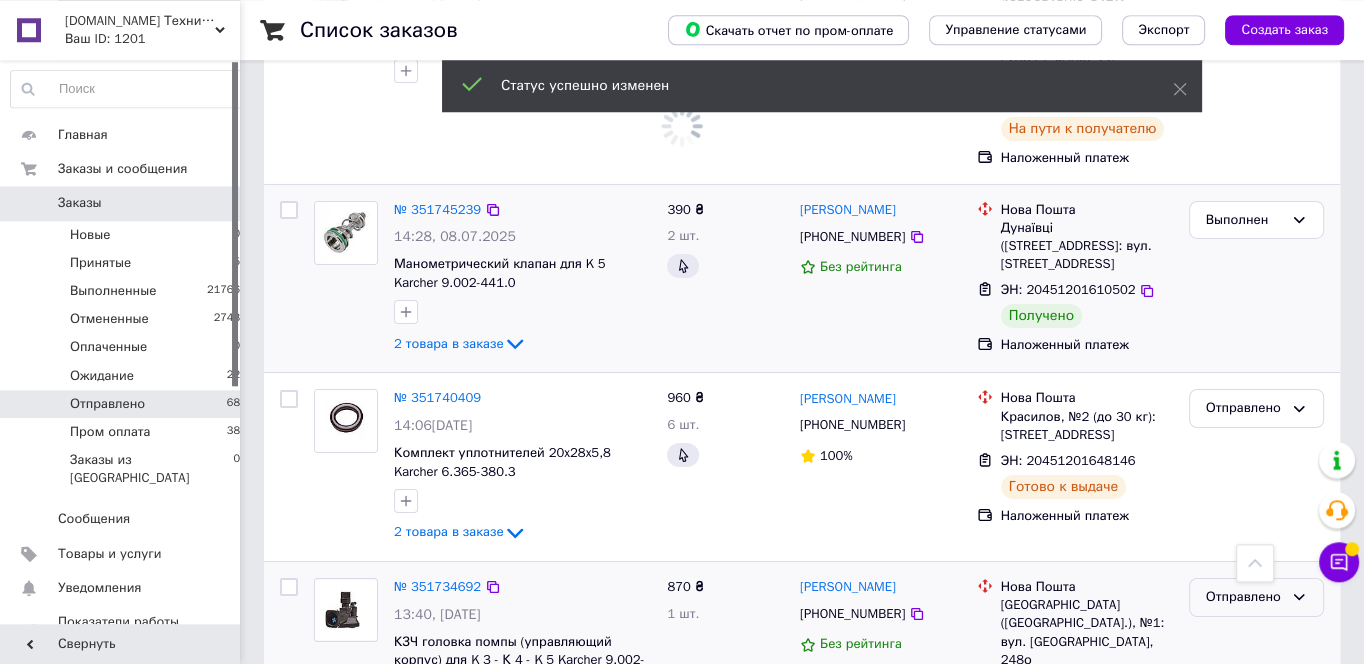 scroll, scrollTop: 6977, scrollLeft: 0, axis: vertical 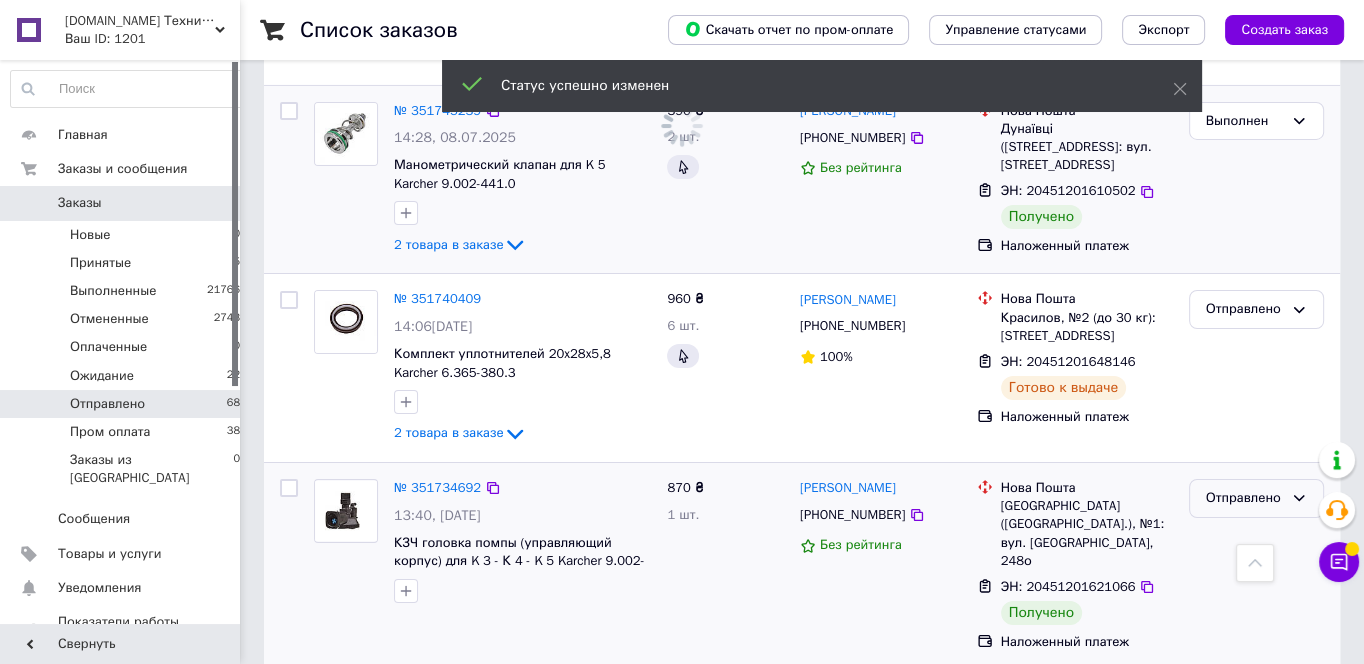click on "Отправлено" at bounding box center [1244, 498] 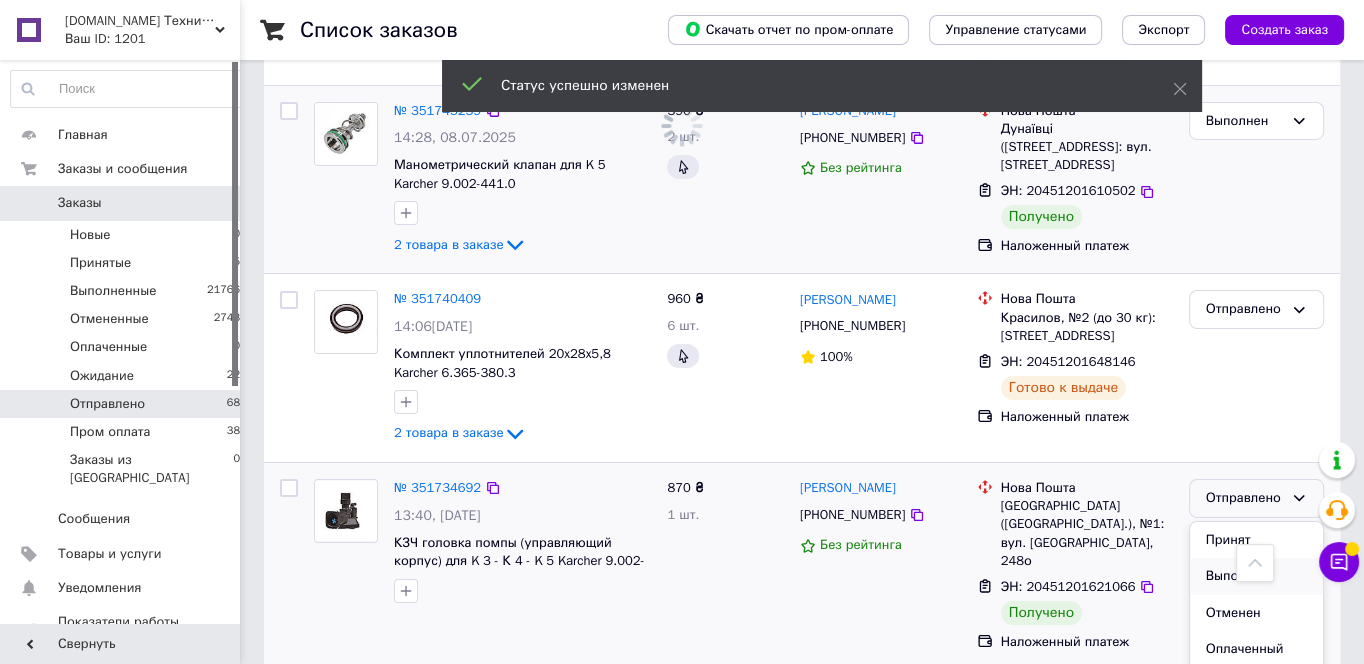 click on "Выполнен" at bounding box center [1256, 576] 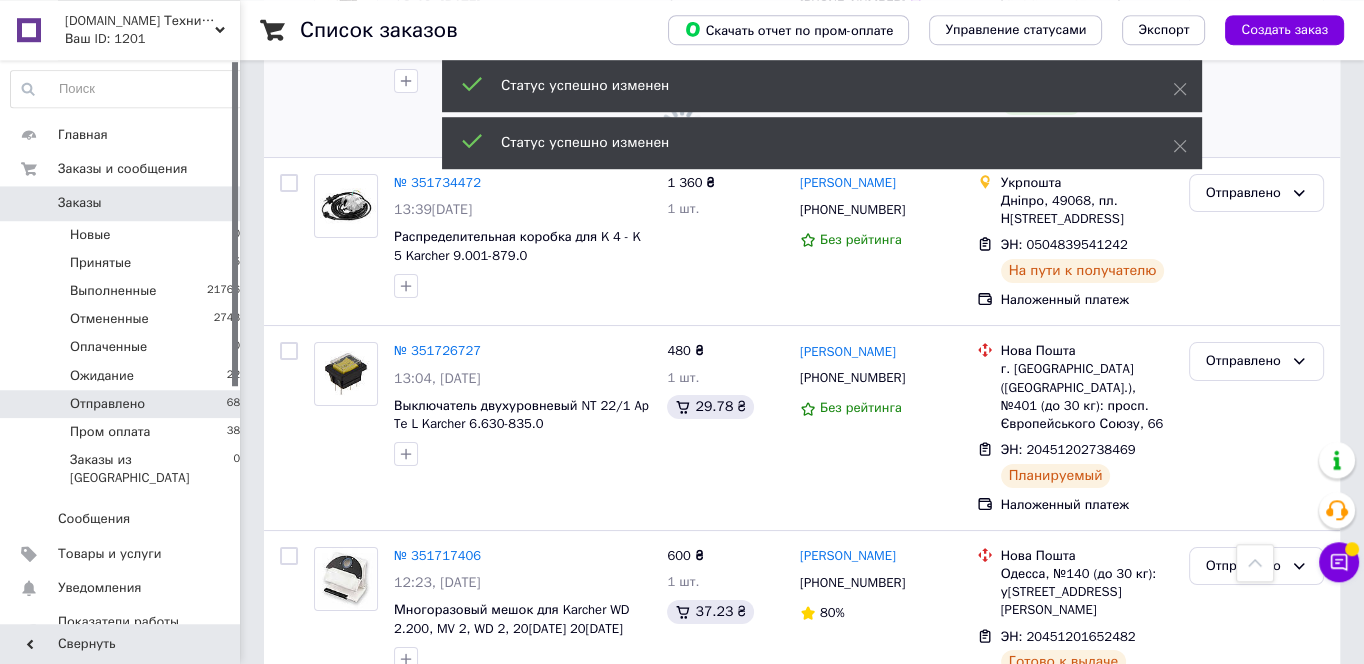 scroll, scrollTop: 7729, scrollLeft: 0, axis: vertical 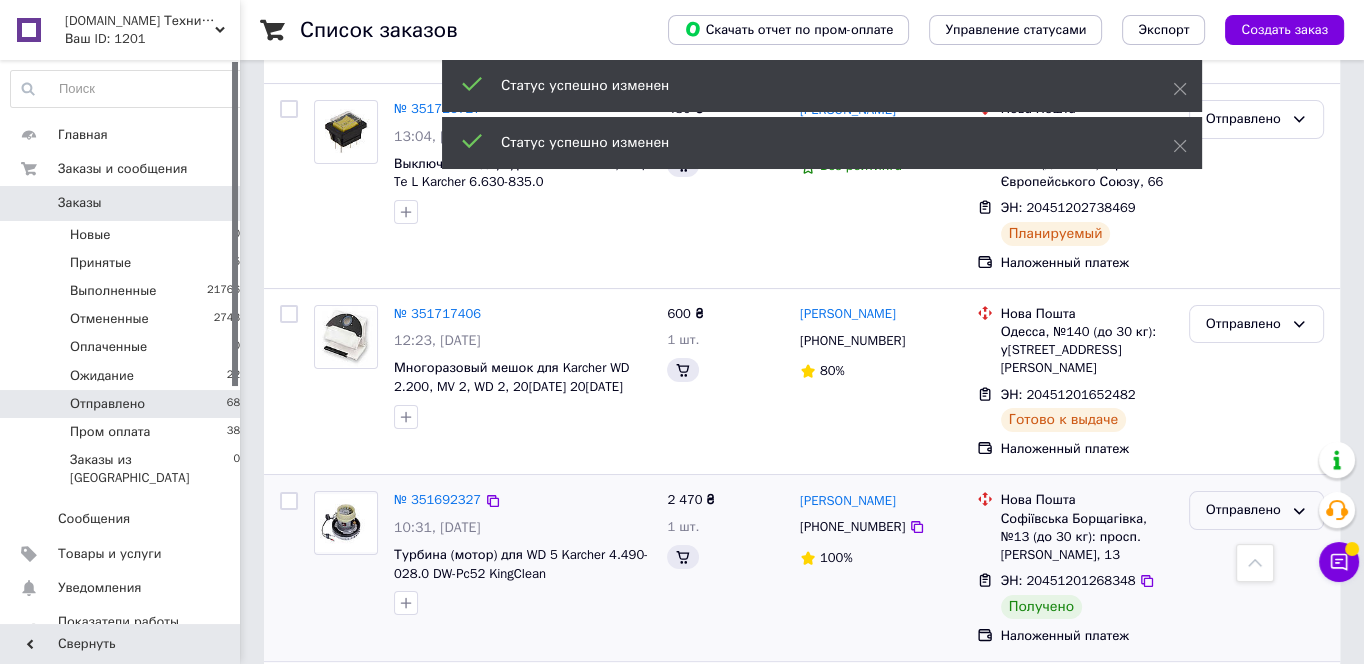 click on "Отправлено" at bounding box center [1244, 510] 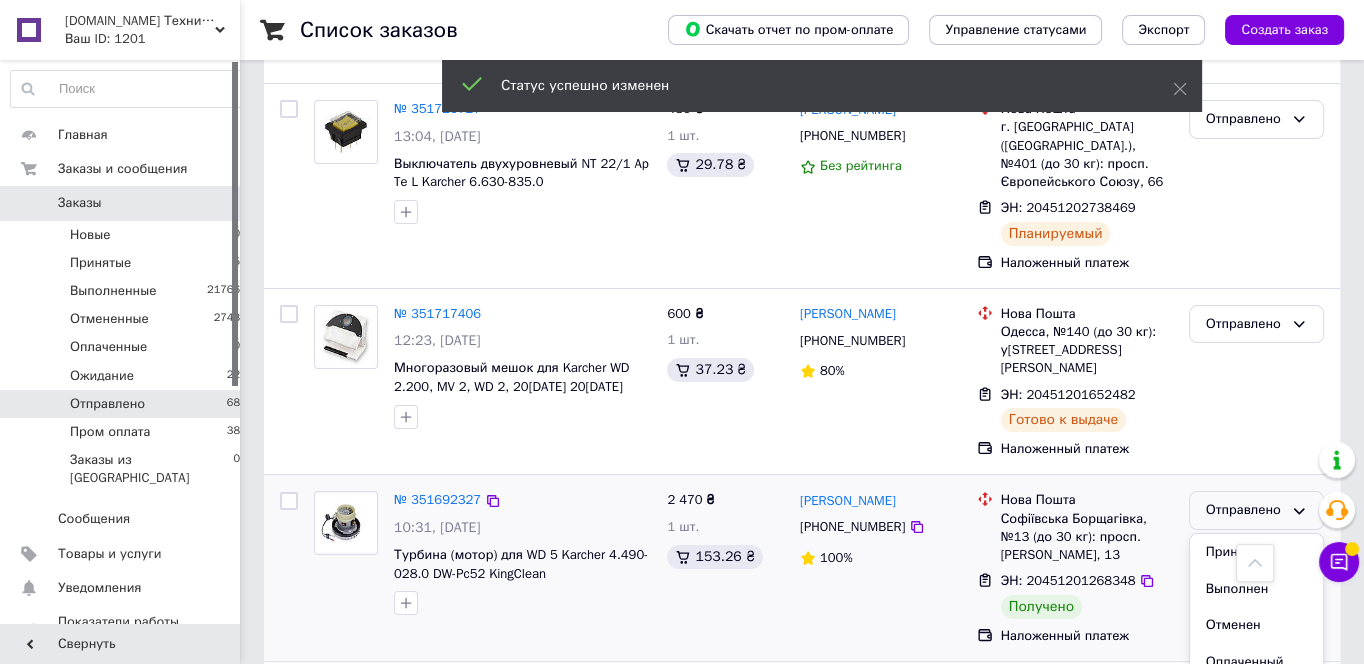 drag, startPoint x: 1240, startPoint y: 320, endPoint x: 1227, endPoint y: 329, distance: 15.811388 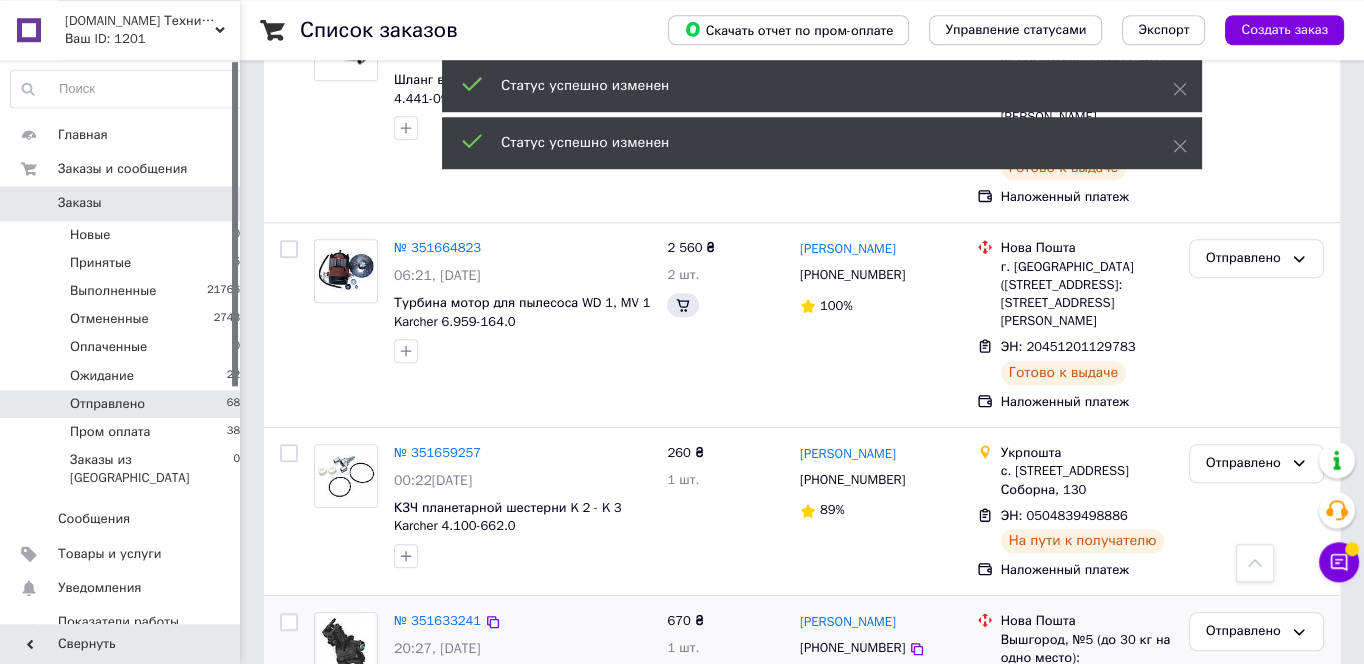 scroll, scrollTop: 8804, scrollLeft: 0, axis: vertical 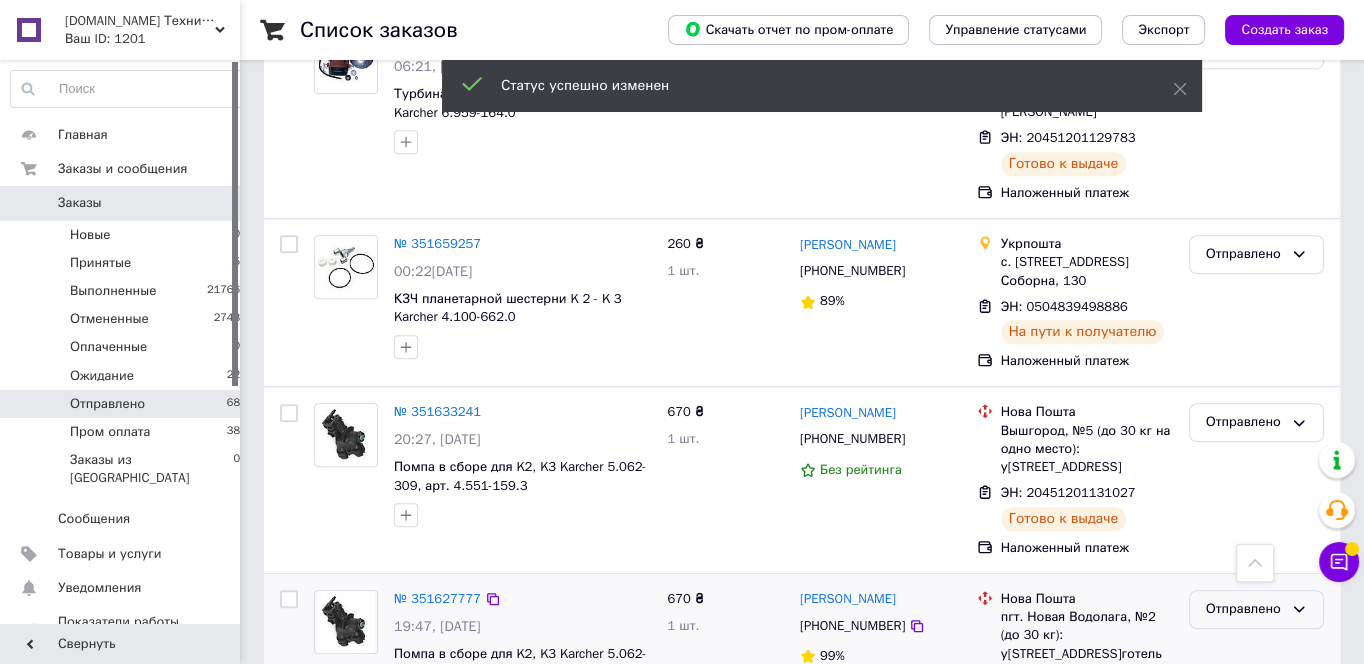 click on "Отправлено" at bounding box center (1244, 609) 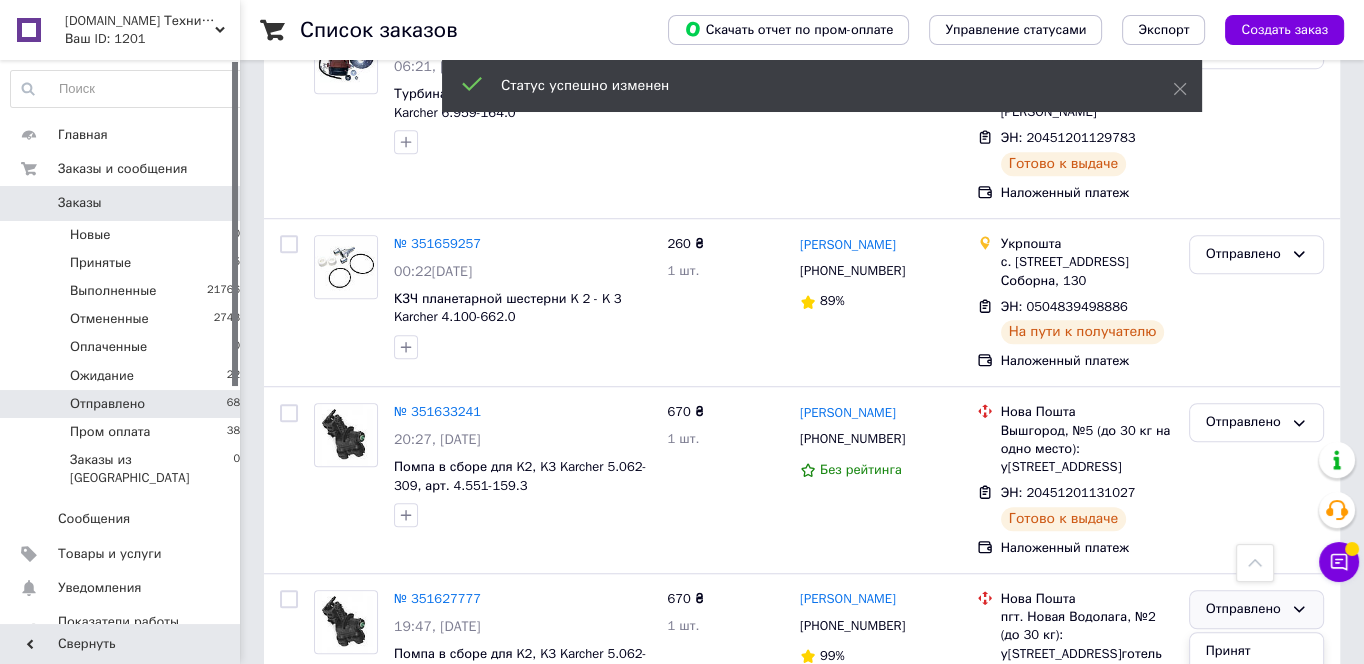 drag, startPoint x: 1223, startPoint y: 396, endPoint x: 1185, endPoint y: 403, distance: 38.63936 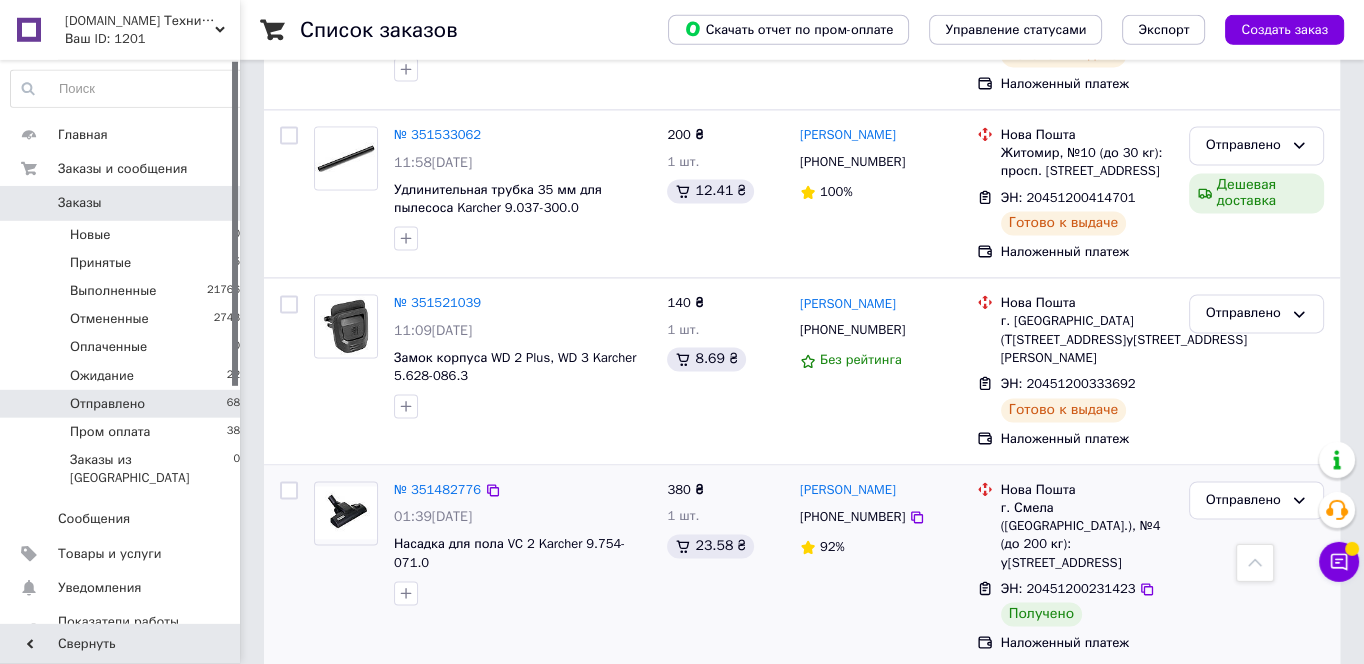 scroll, scrollTop: 10202, scrollLeft: 0, axis: vertical 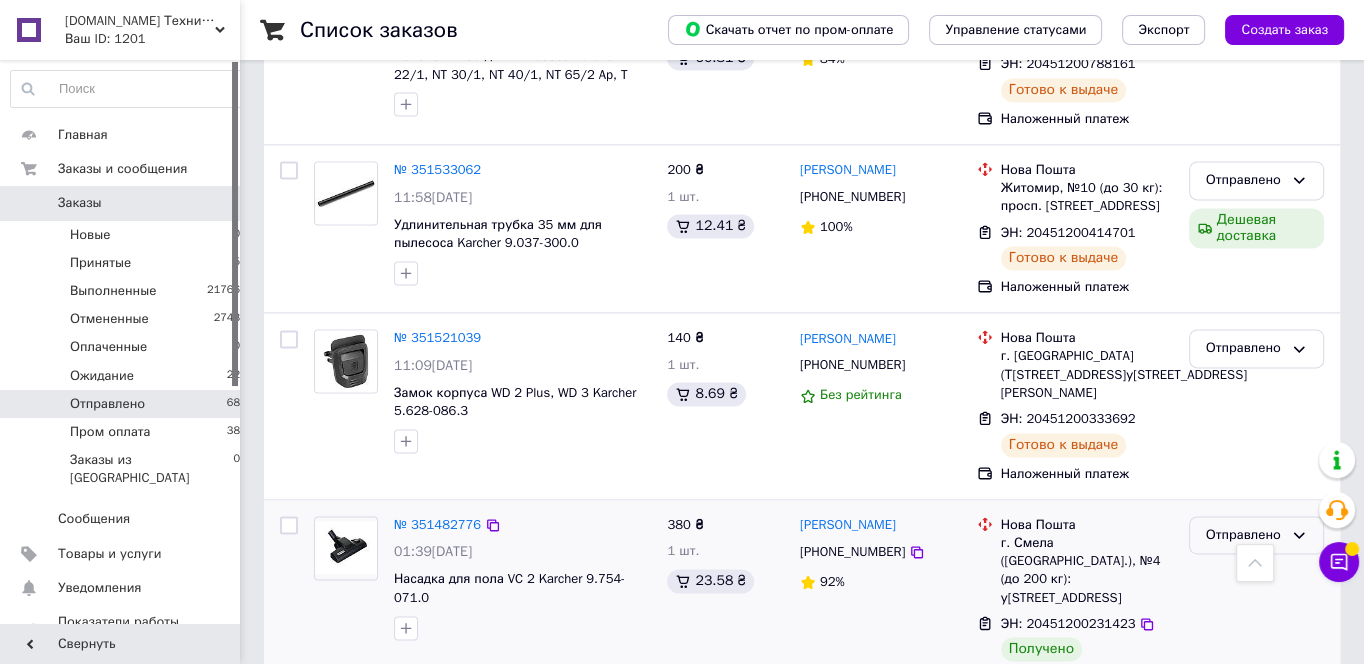 click on "Отправлено" at bounding box center [1256, 535] 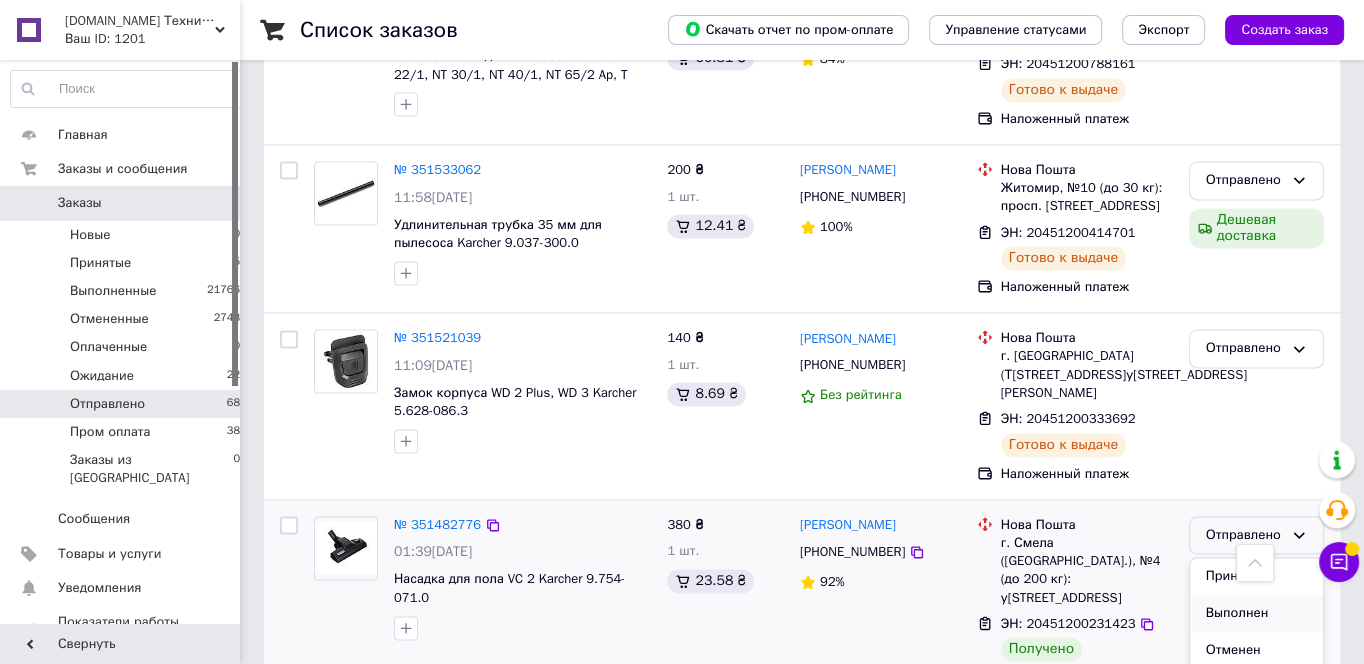 click on "Выполнен" at bounding box center [1256, 613] 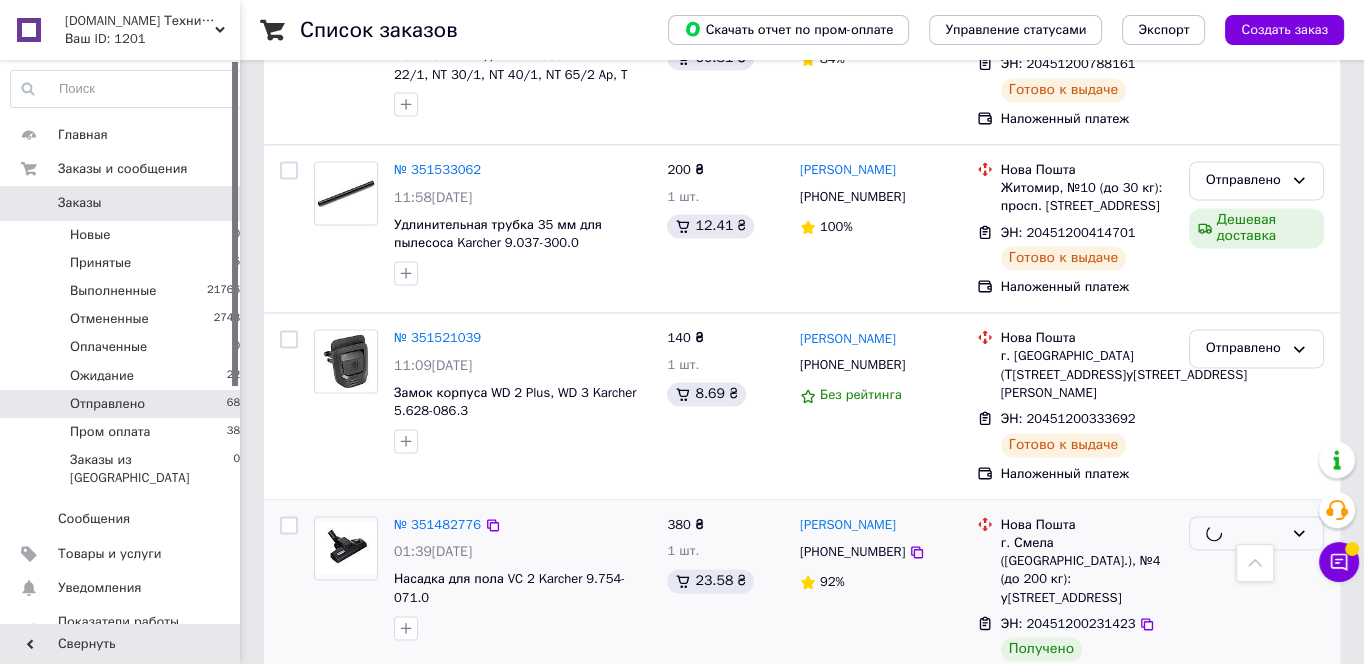 click on "Отправлено" at bounding box center [1244, 740] 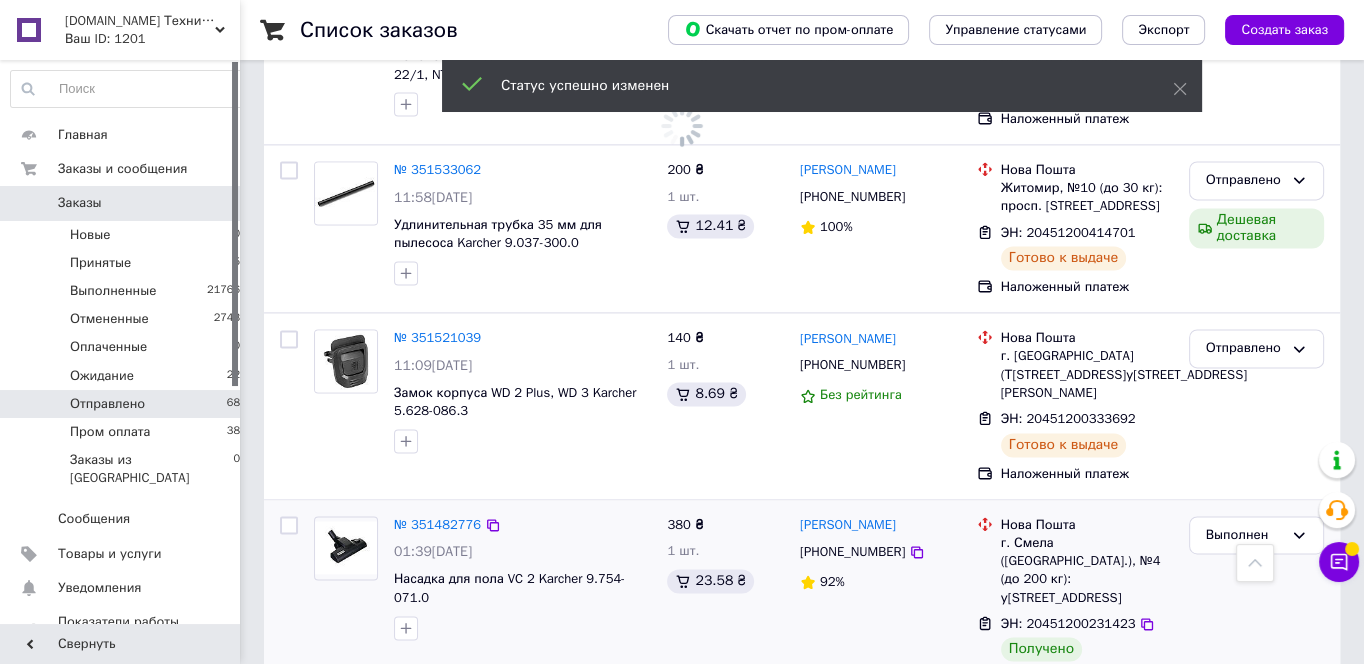 click on "Выполнен" at bounding box center (1256, 818) 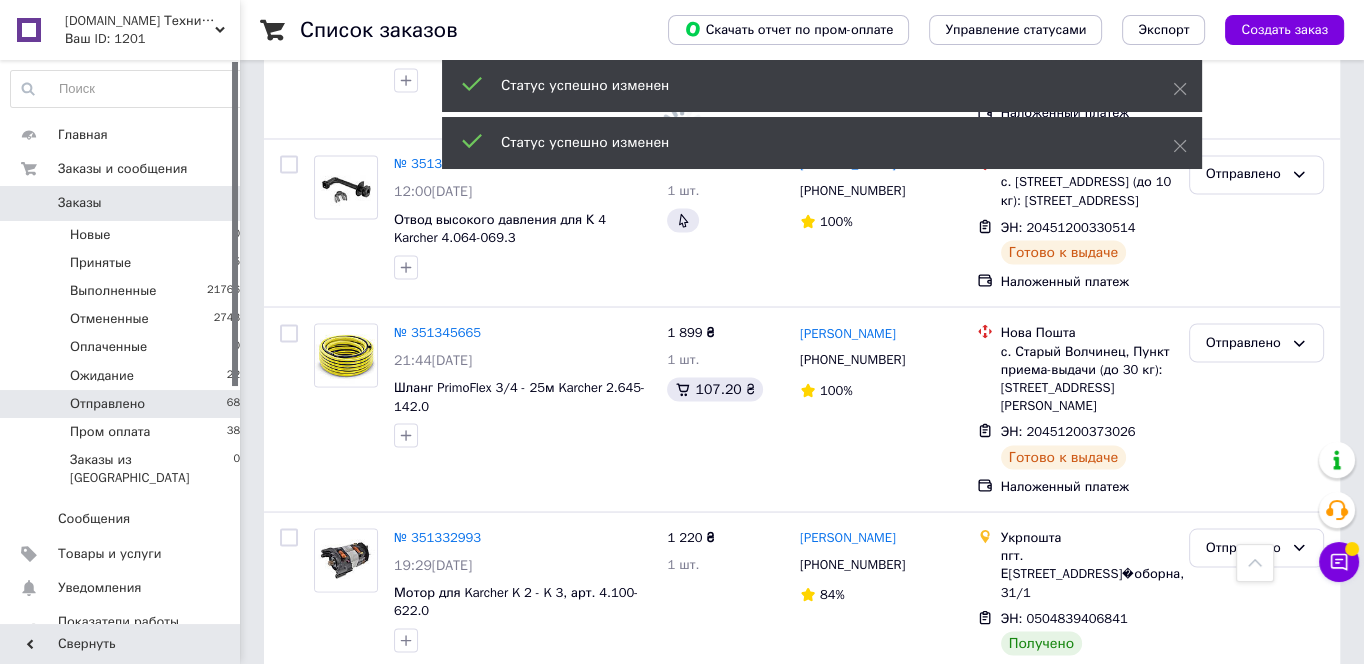 scroll, scrollTop: 10847, scrollLeft: 0, axis: vertical 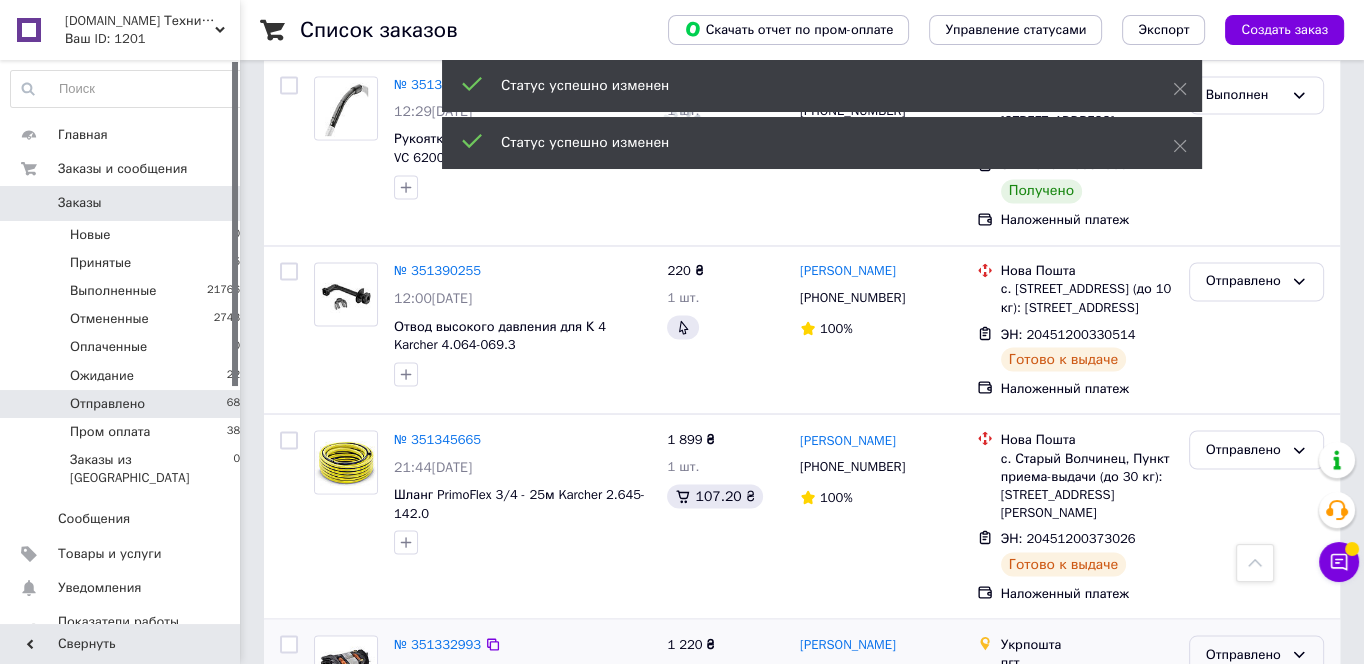 click on "Отправлено" at bounding box center (1244, 654) 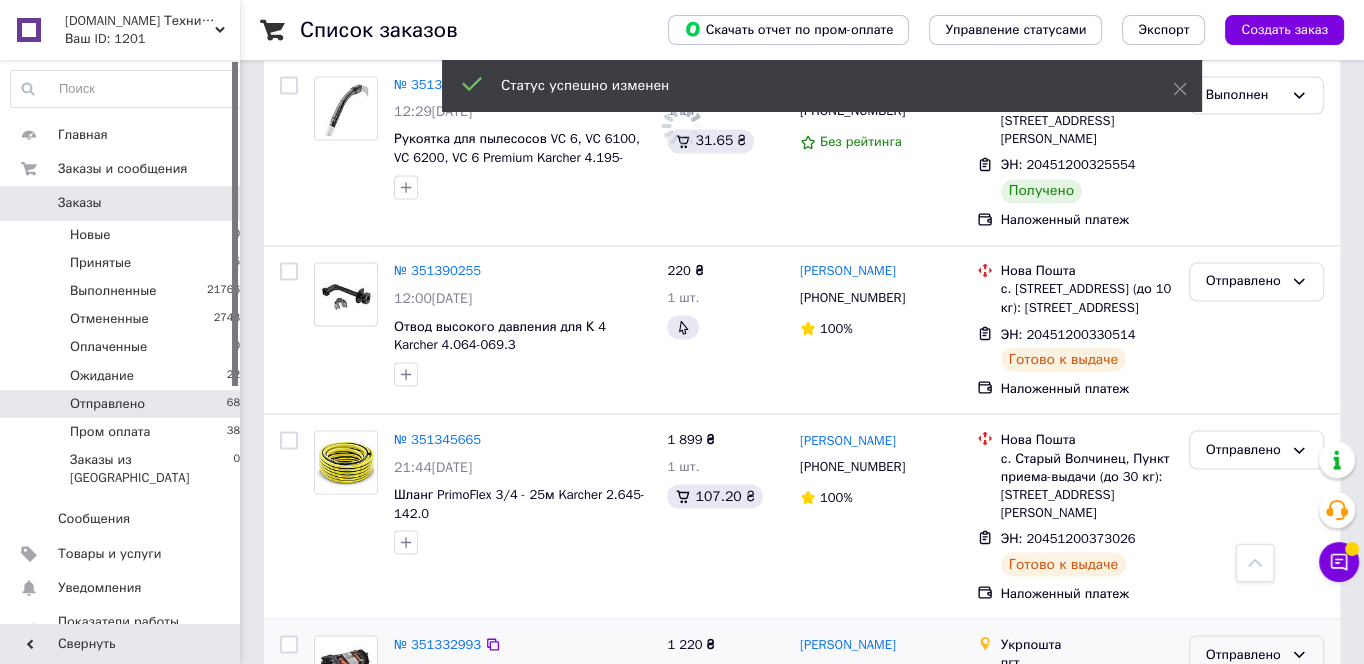 click on "Выполнен" at bounding box center (1256, 732) 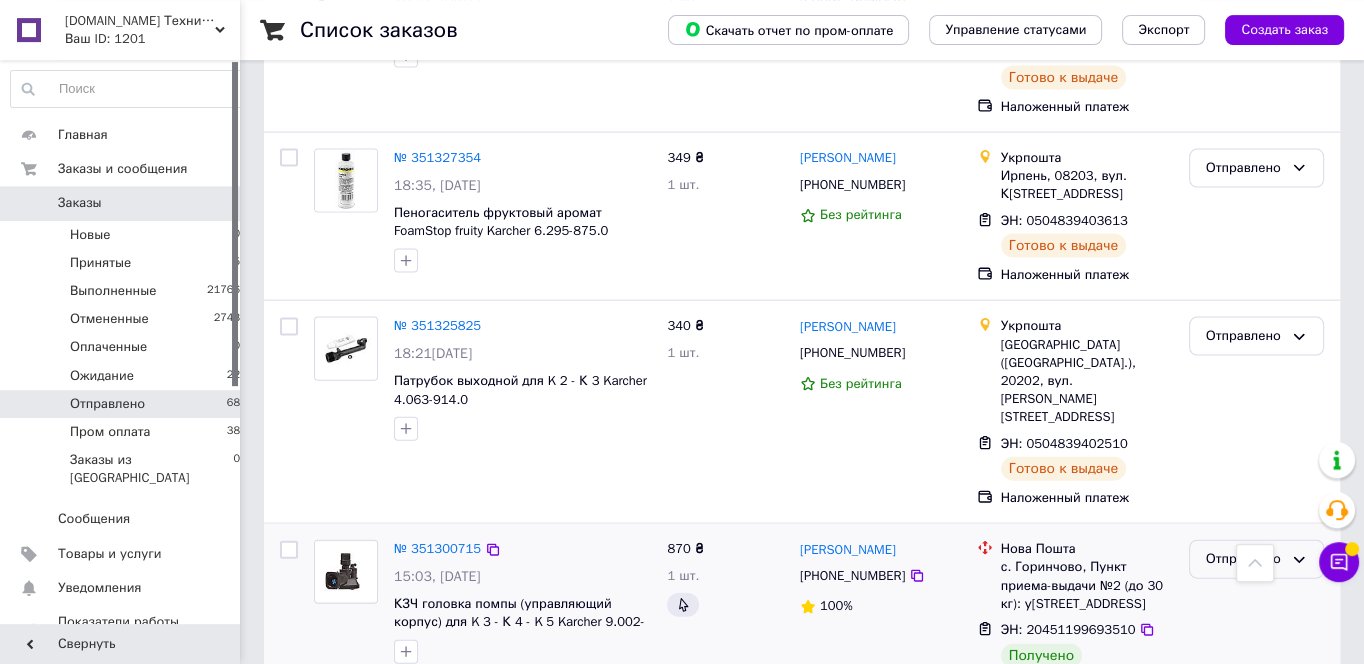 scroll, scrollTop: 11707, scrollLeft: 0, axis: vertical 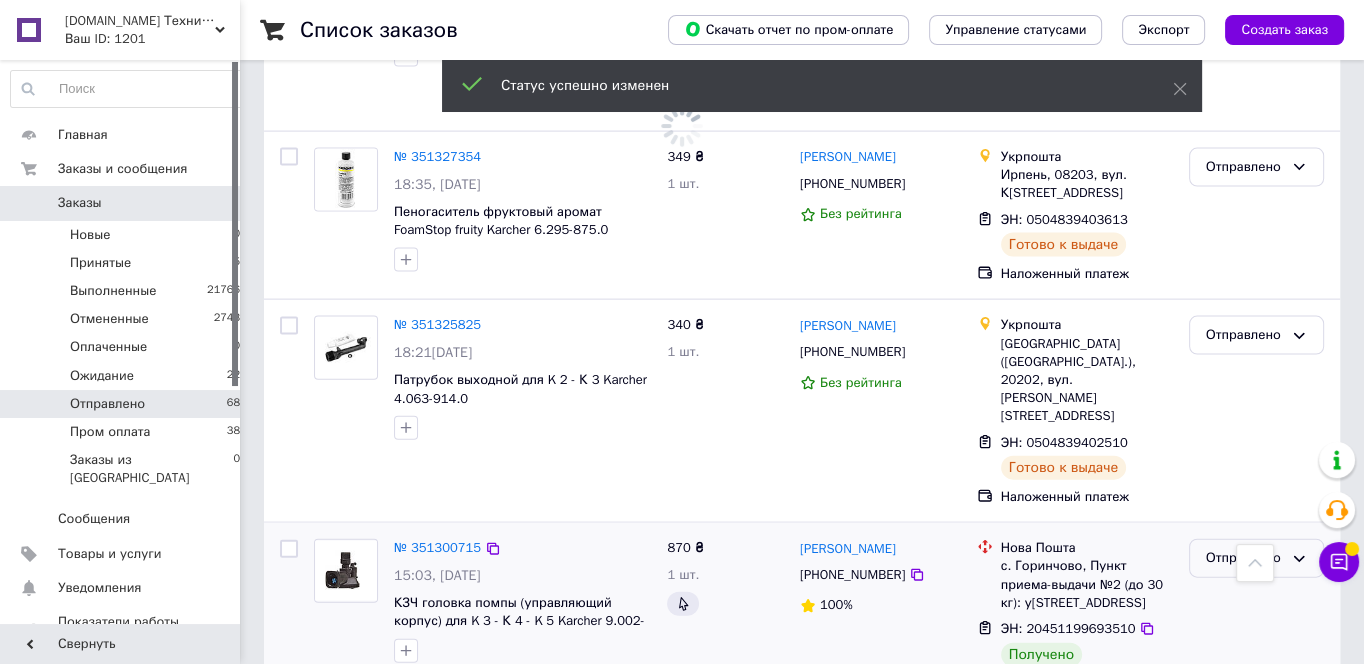 click on "Отправлено" at bounding box center (1244, 558) 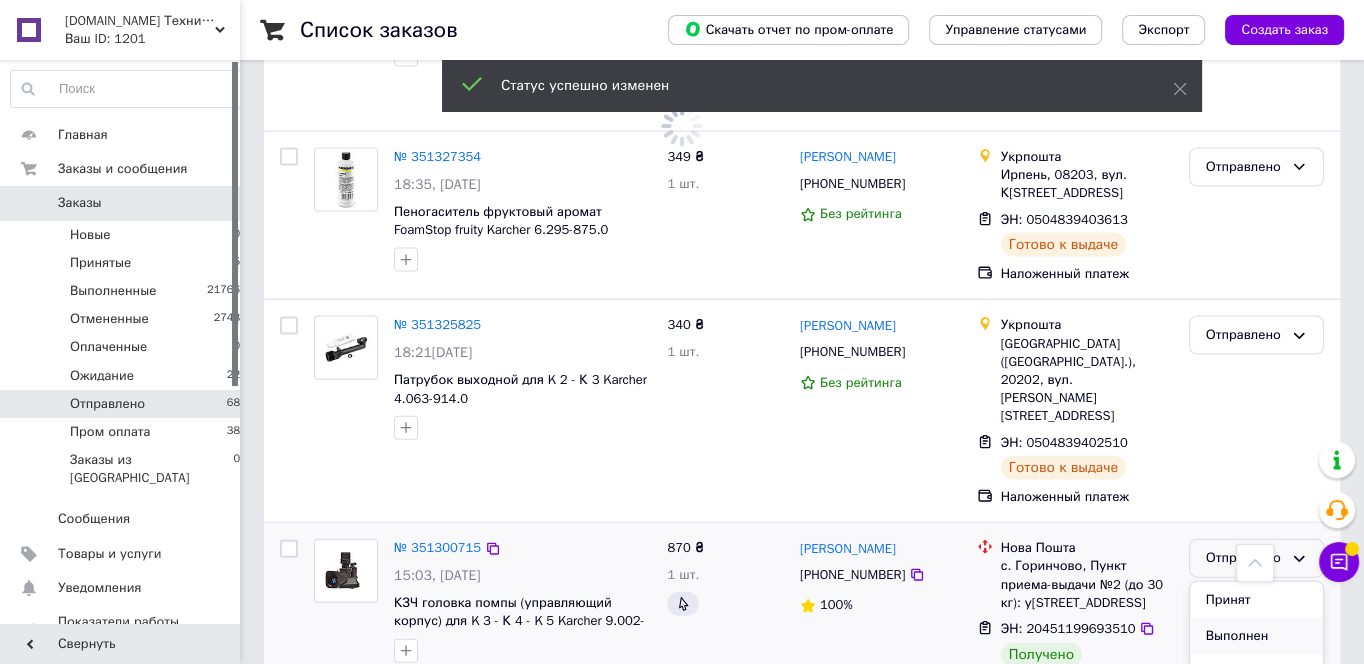 click on "Выполнен" at bounding box center [1256, 636] 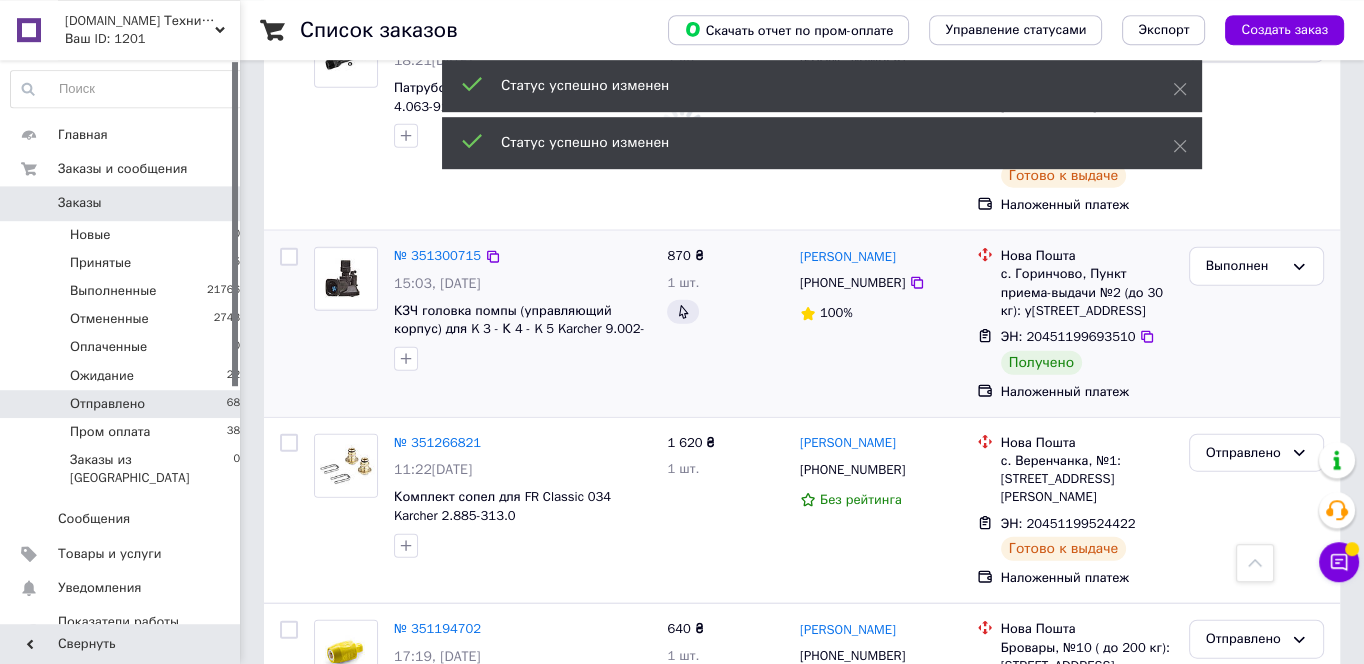 scroll, scrollTop: 12352, scrollLeft: 0, axis: vertical 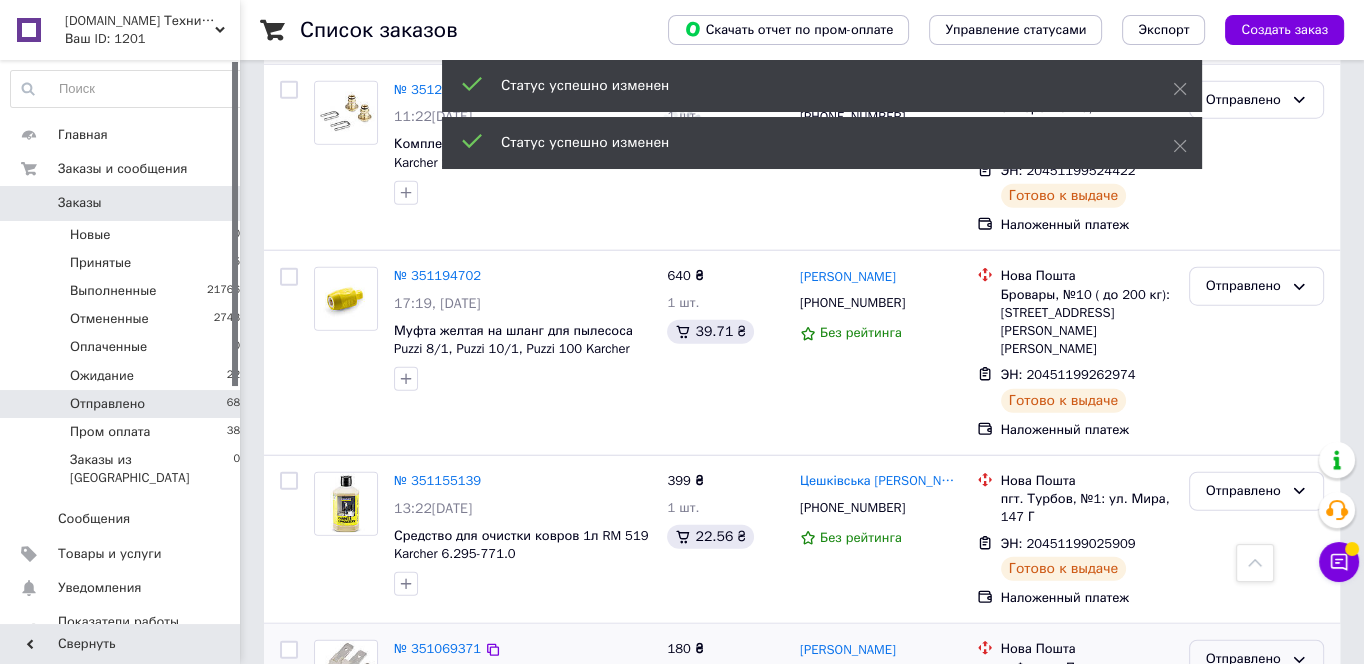 click on "Отправлено" at bounding box center [1256, 659] 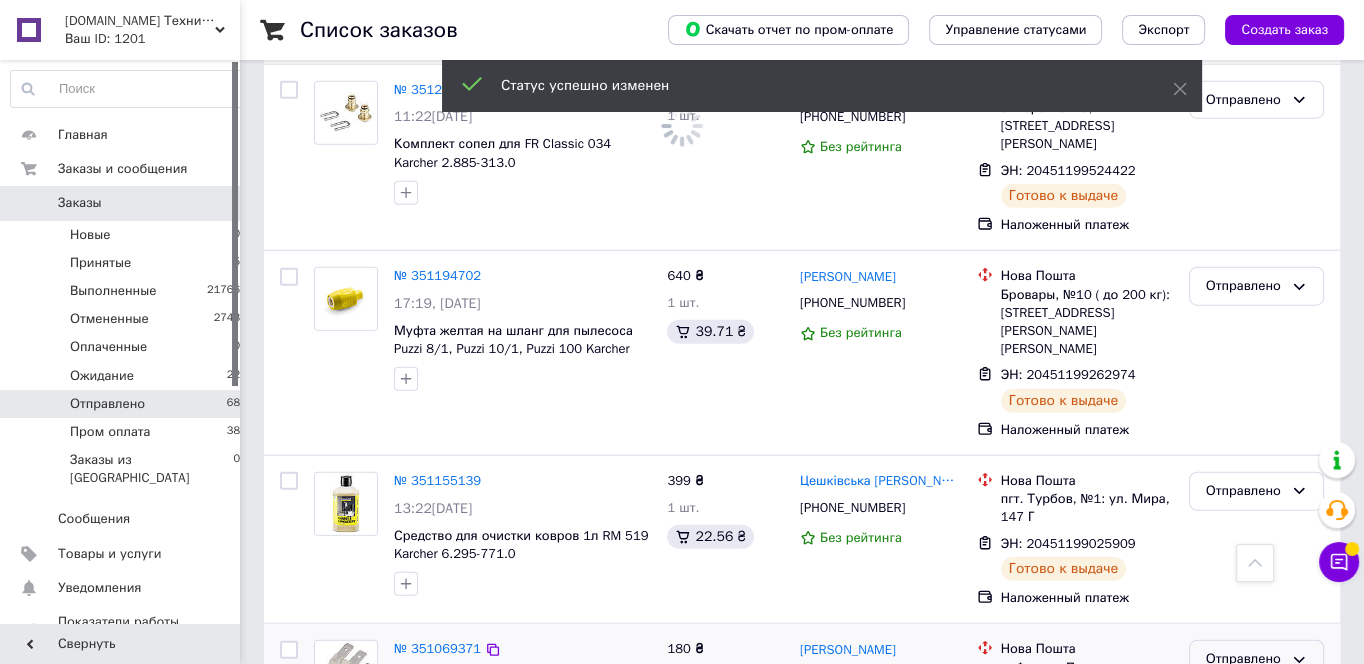 click on "Выполнен" at bounding box center (1256, 738) 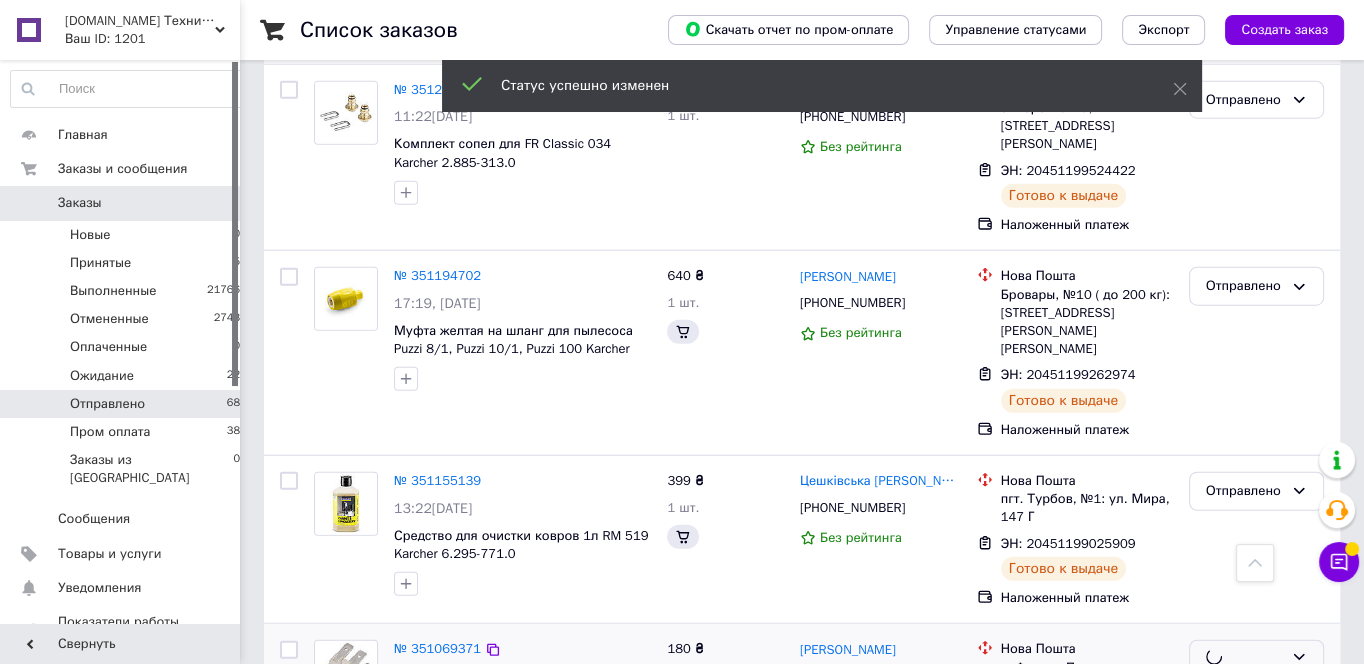 scroll, scrollTop: 12500, scrollLeft: 0, axis: vertical 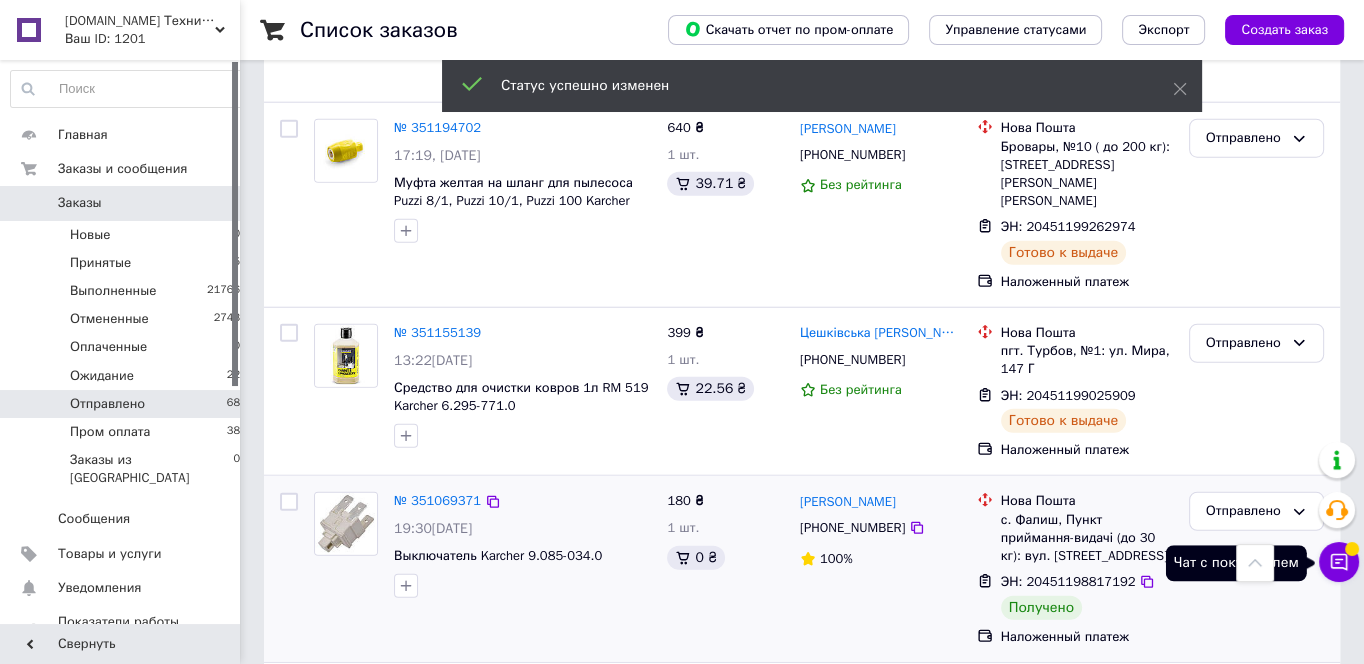 click at bounding box center [1352, 549] 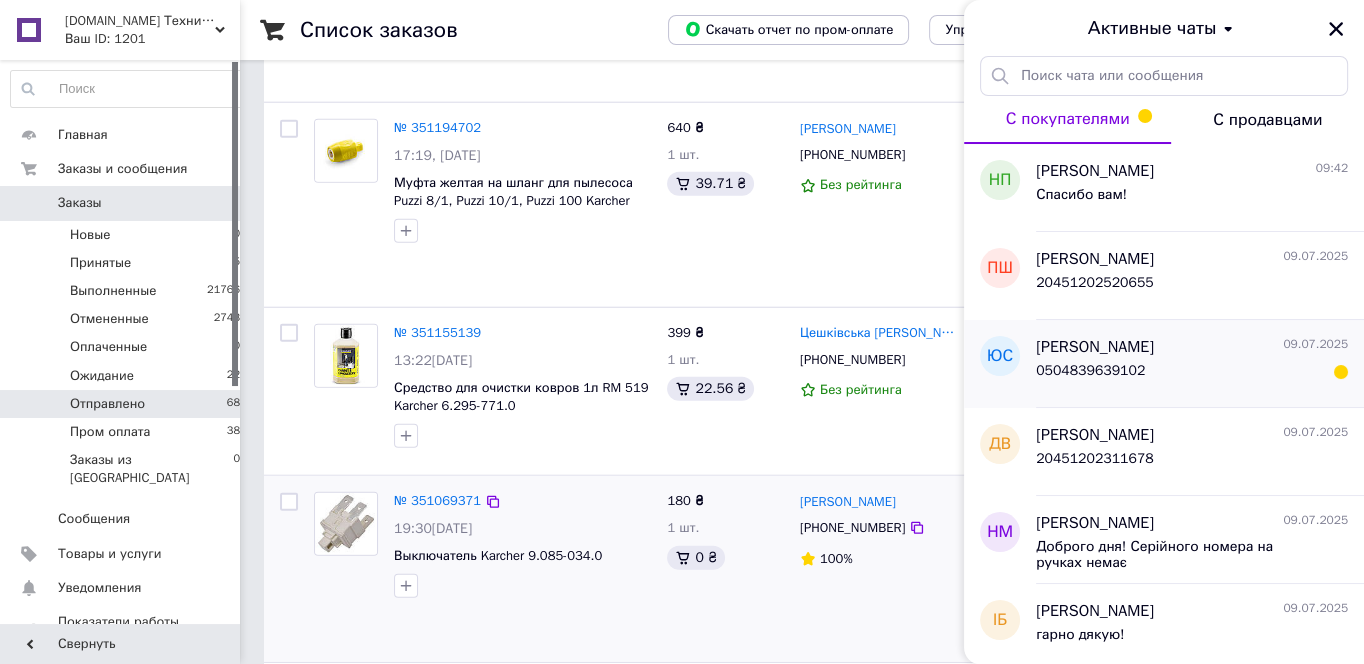 click on "Юрій Сизиков 09.07.2025 0504839639102" at bounding box center (1200, 364) 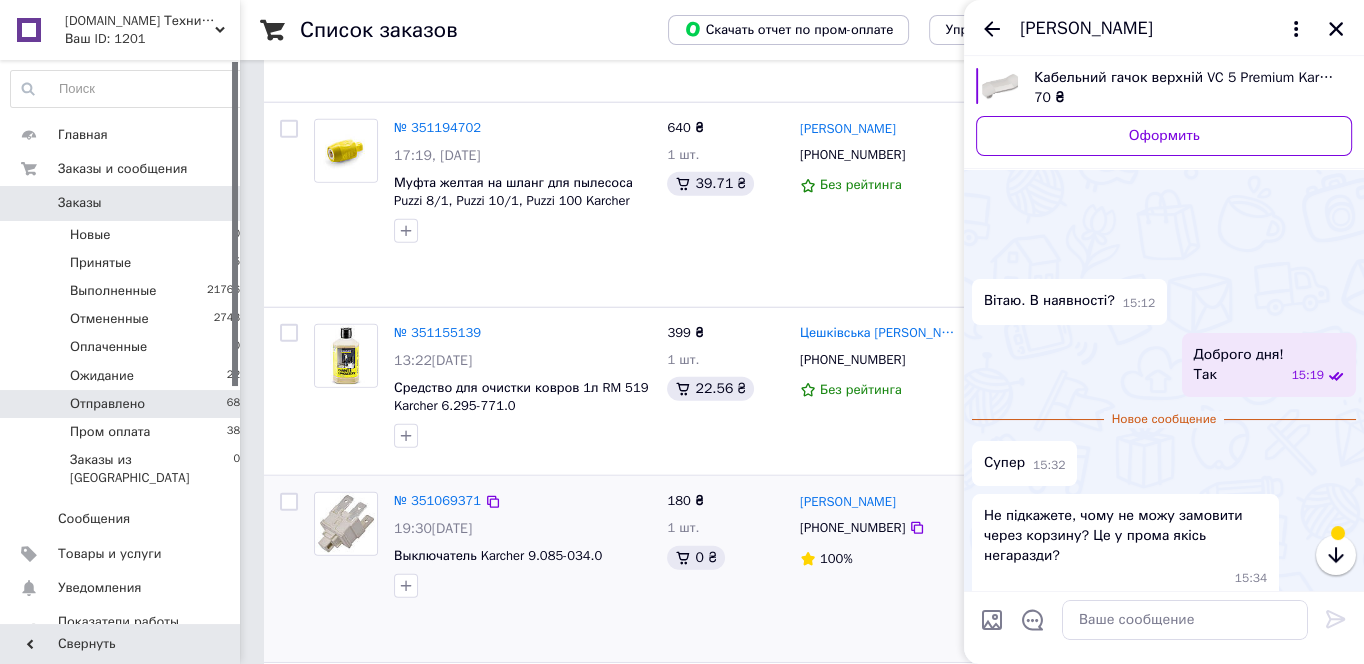 scroll, scrollTop: 239, scrollLeft: 0, axis: vertical 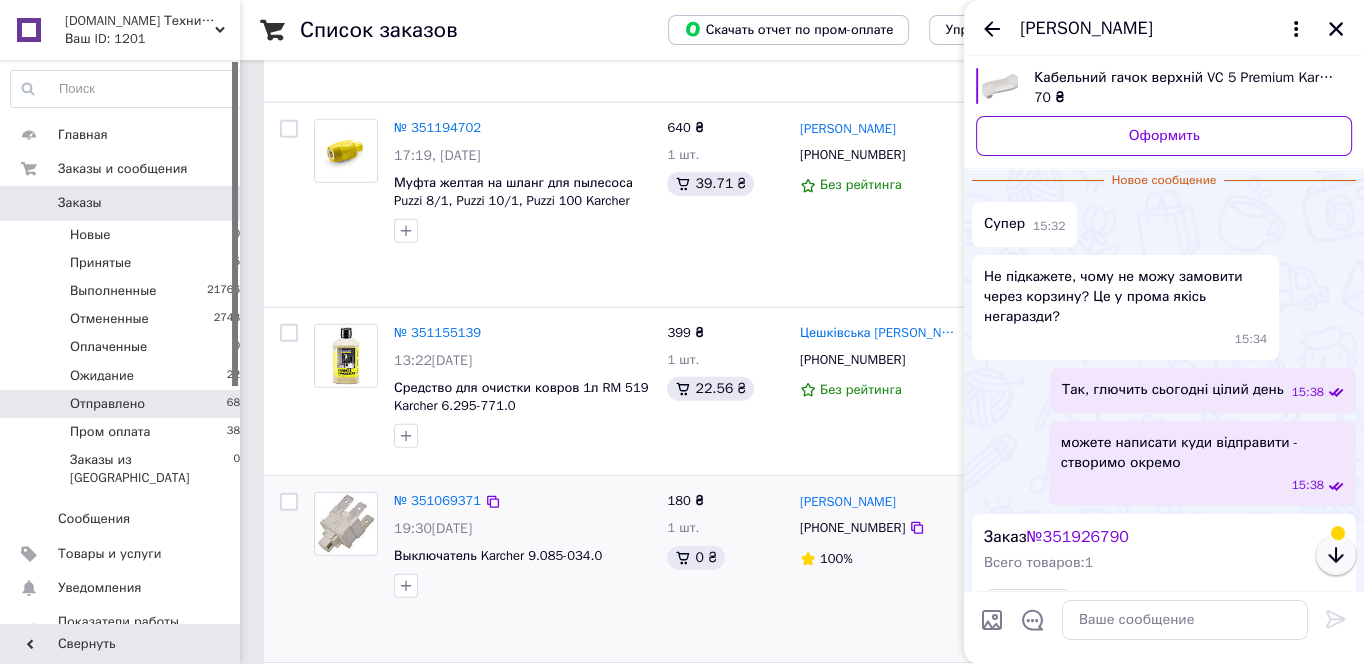 click 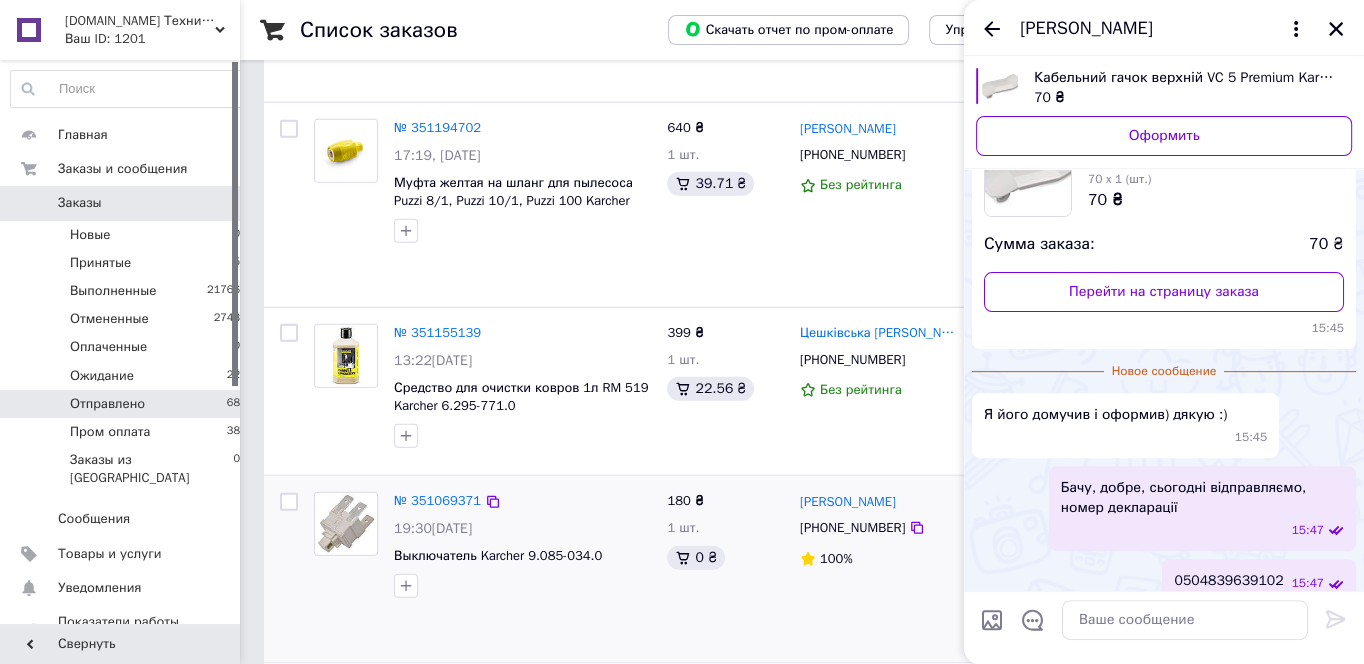 click on "870 ₴ 1 шт." at bounding box center [725, 765] 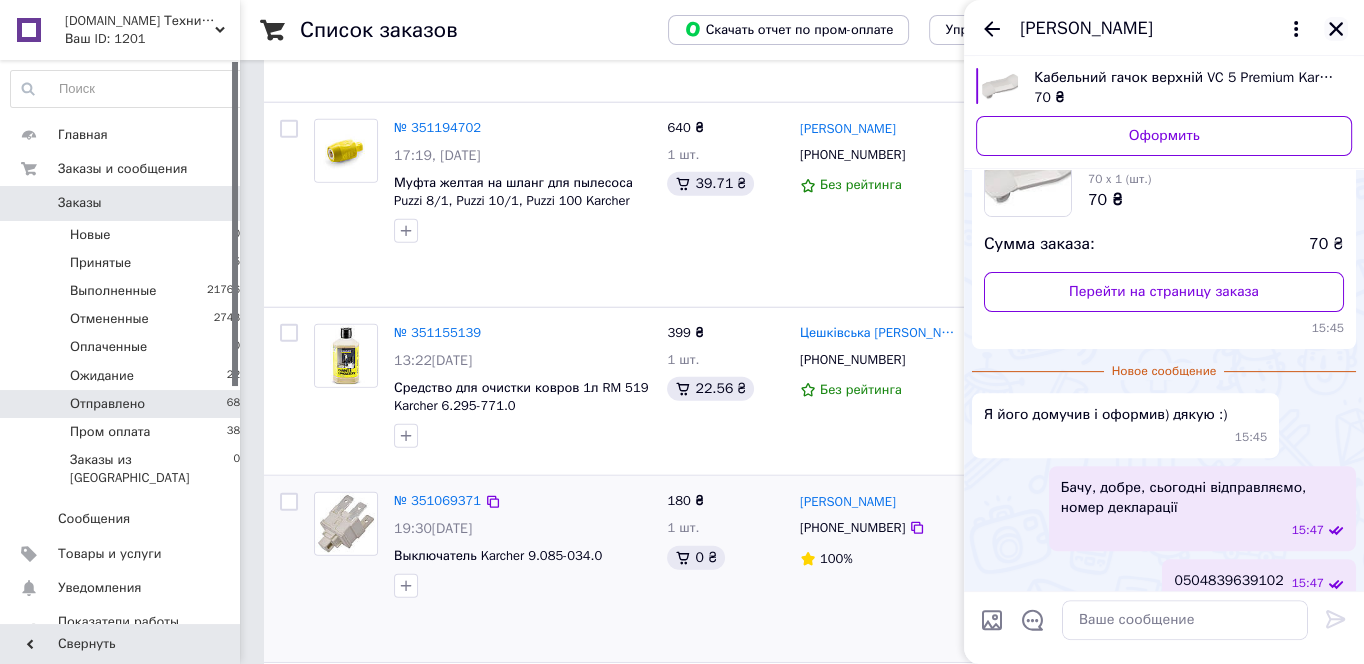 click 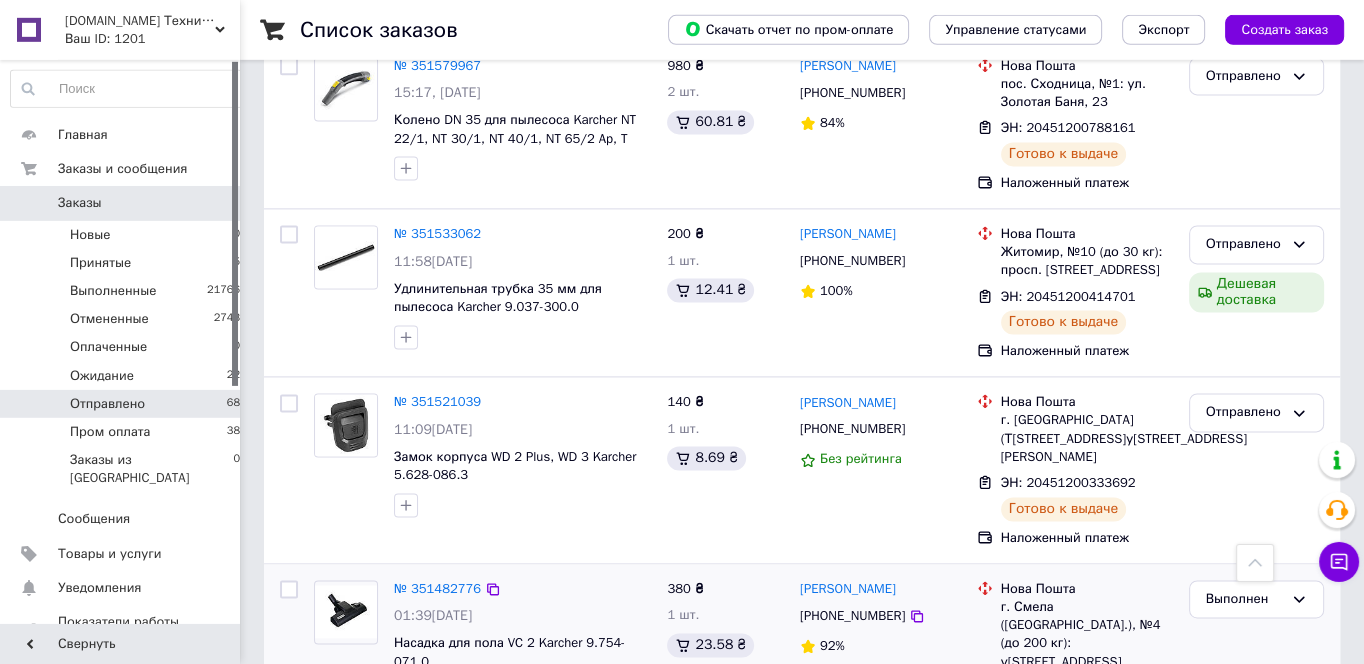 scroll, scrollTop: 10135, scrollLeft: 0, axis: vertical 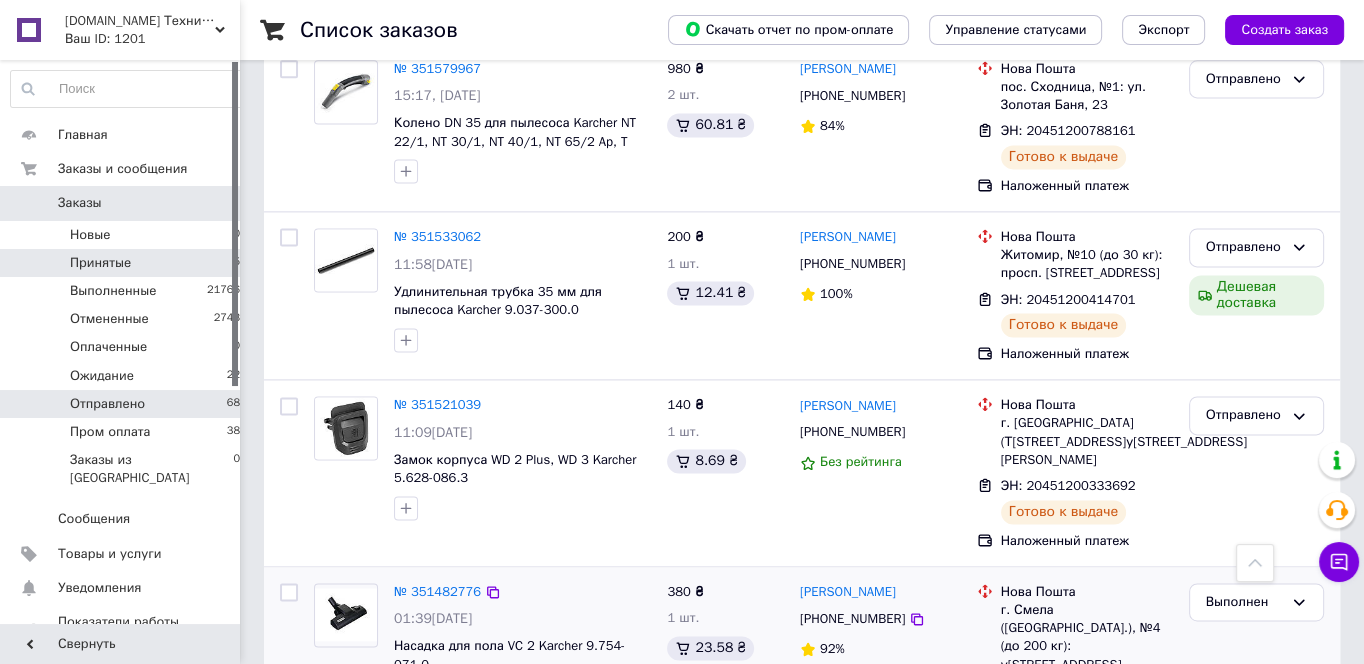 click on "Принятые 5" at bounding box center [126, 263] 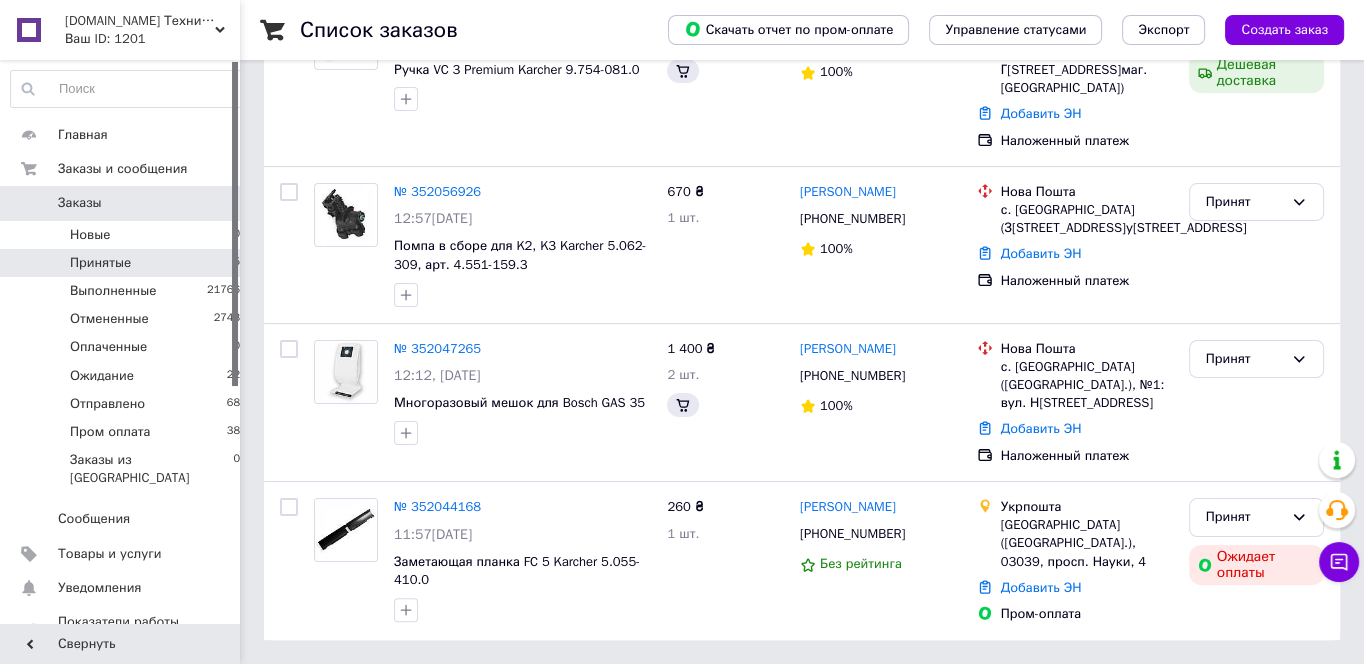 scroll, scrollTop: 0, scrollLeft: 0, axis: both 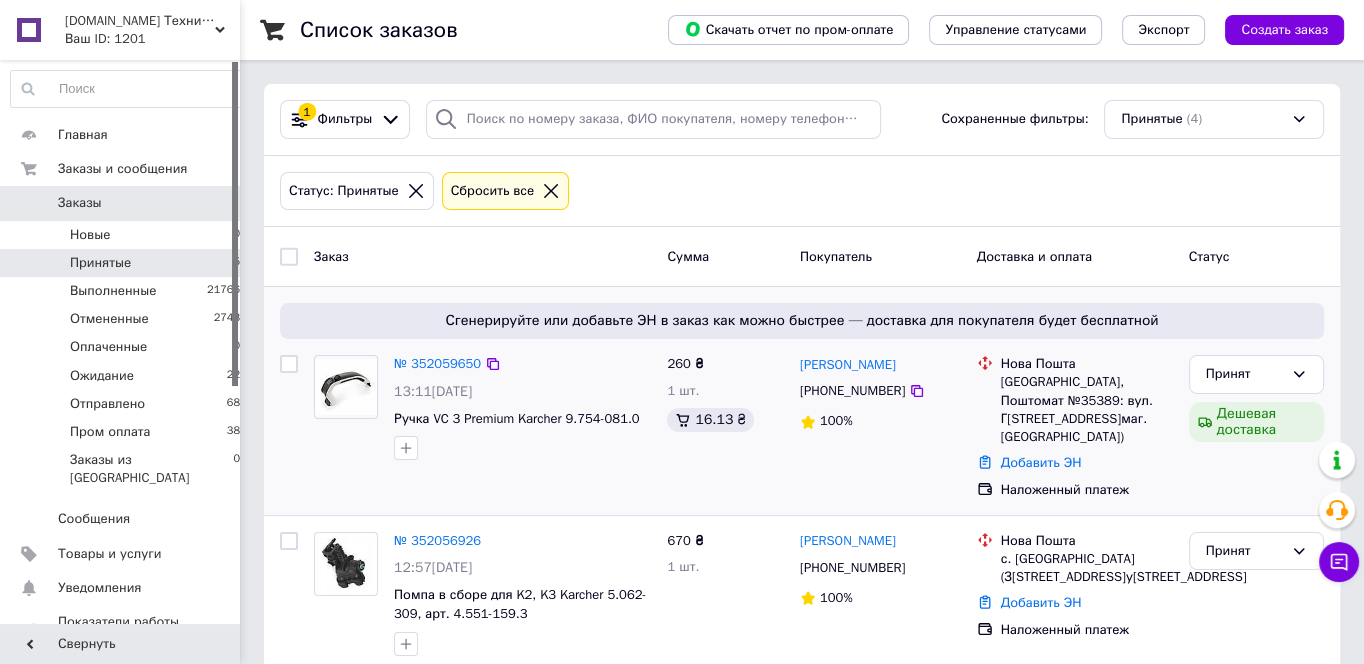 drag, startPoint x: 489, startPoint y: 487, endPoint x: 525, endPoint y: 467, distance: 41.18252 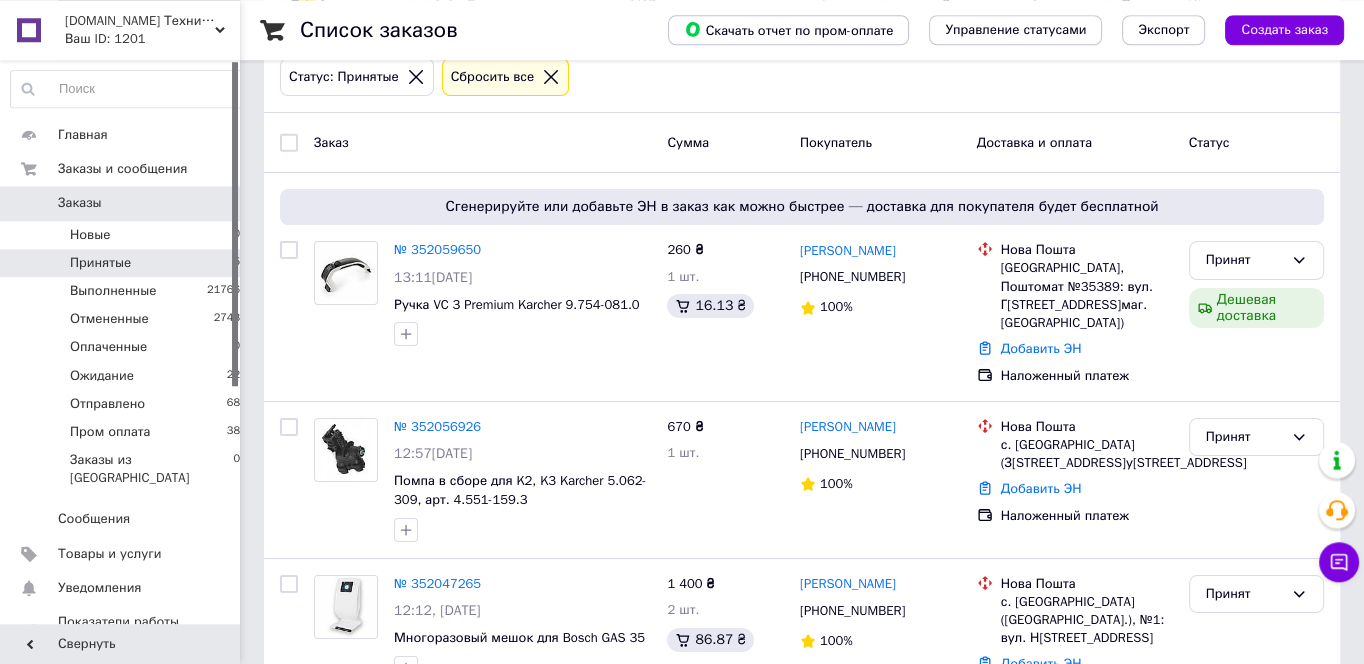 scroll, scrollTop: 309, scrollLeft: 0, axis: vertical 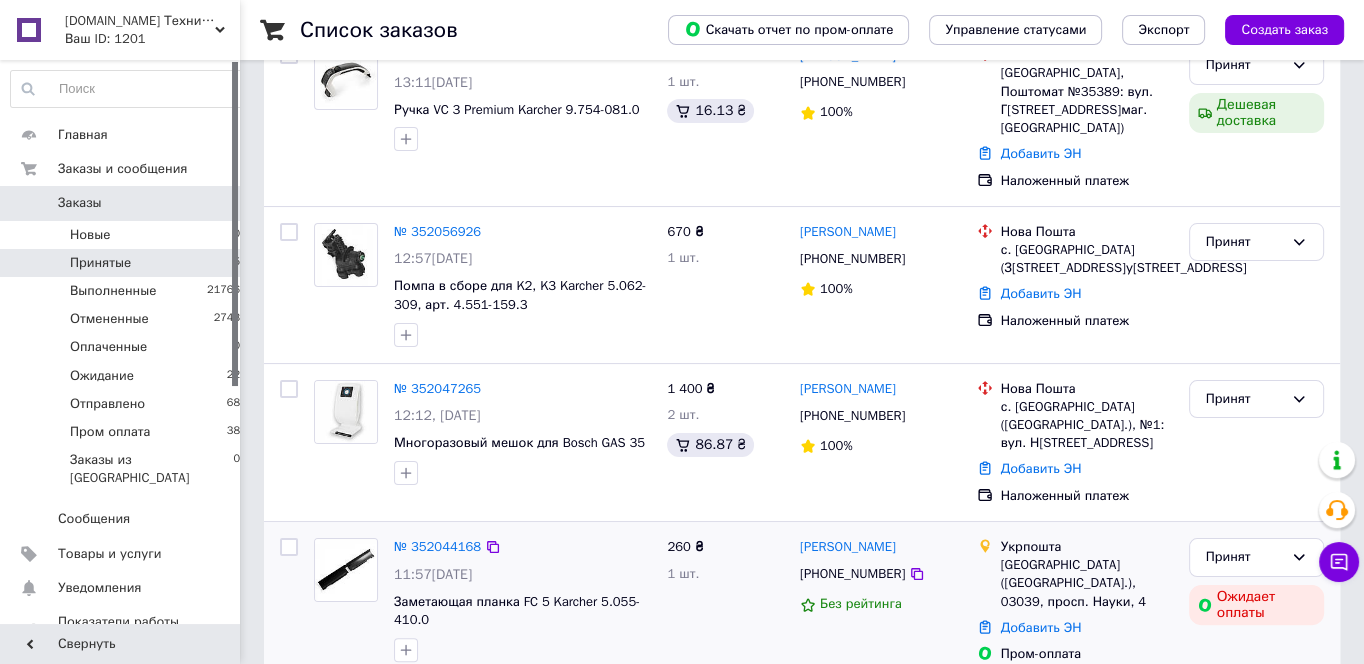 click on "260 ₴ 1 шт." at bounding box center [725, 601] 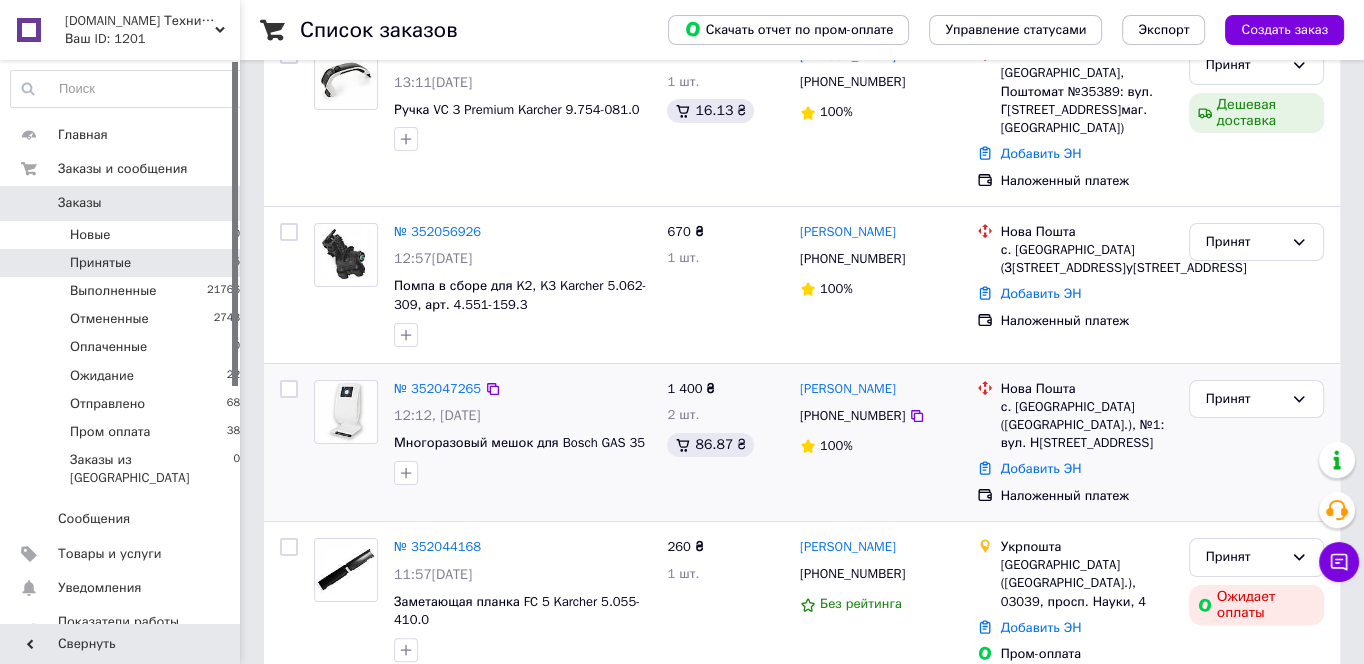 click at bounding box center (522, 473) 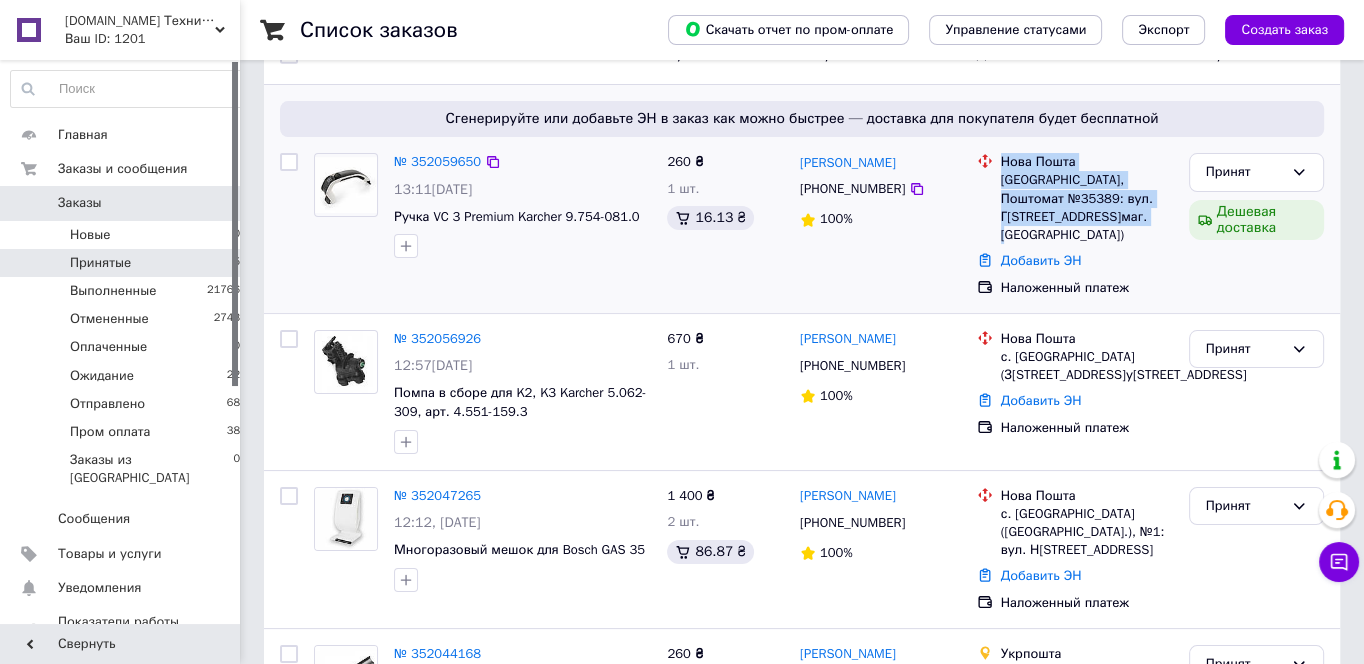 drag, startPoint x: 1116, startPoint y: 218, endPoint x: 979, endPoint y: 164, distance: 147.25827 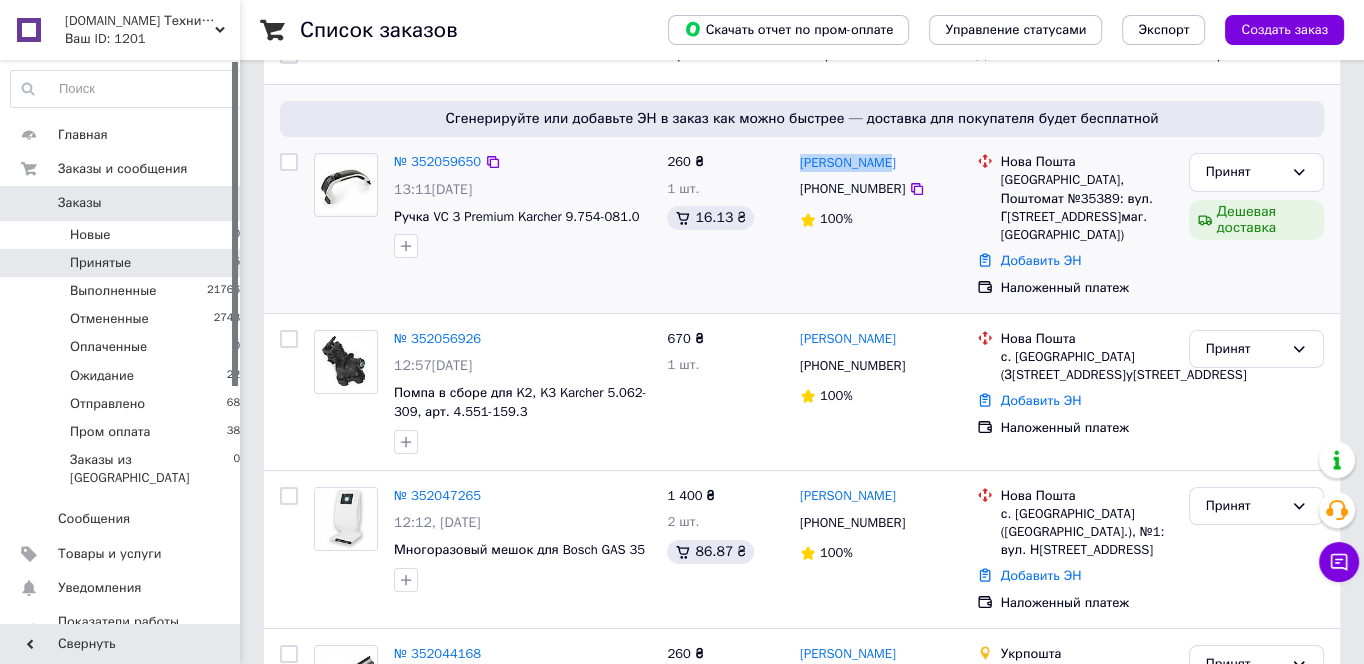 drag, startPoint x: 884, startPoint y: 166, endPoint x: 799, endPoint y: 163, distance: 85.052925 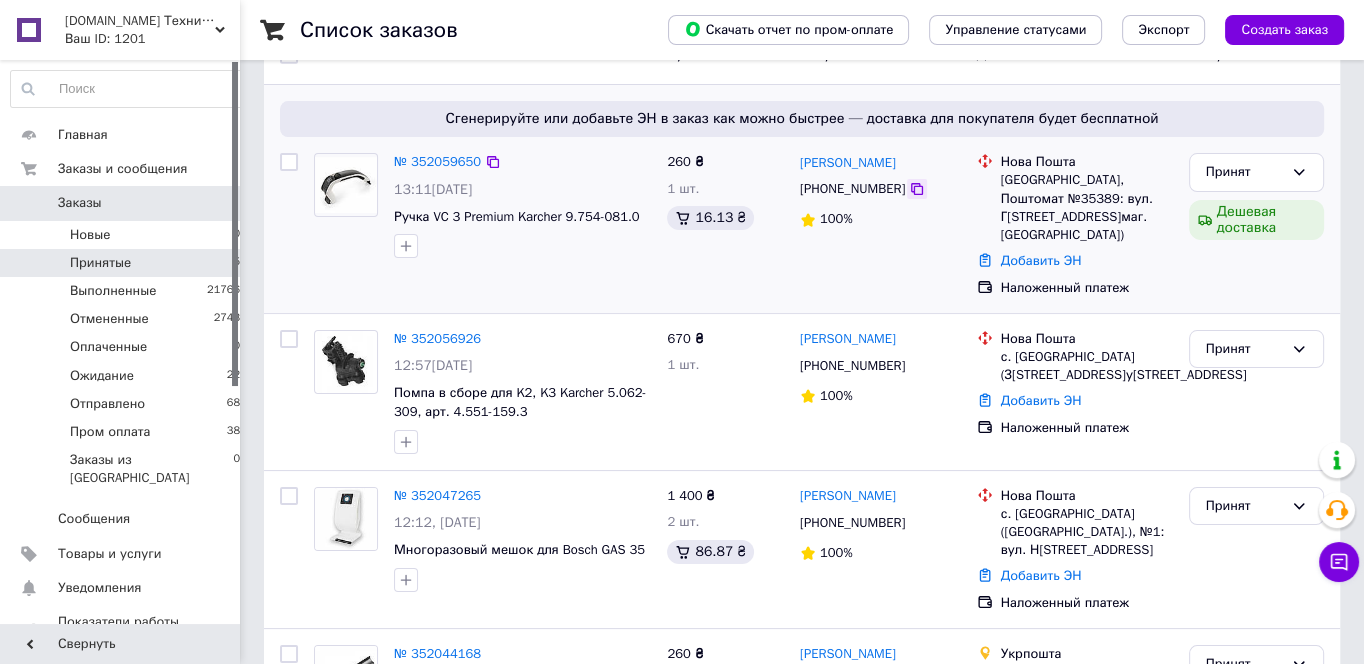 click 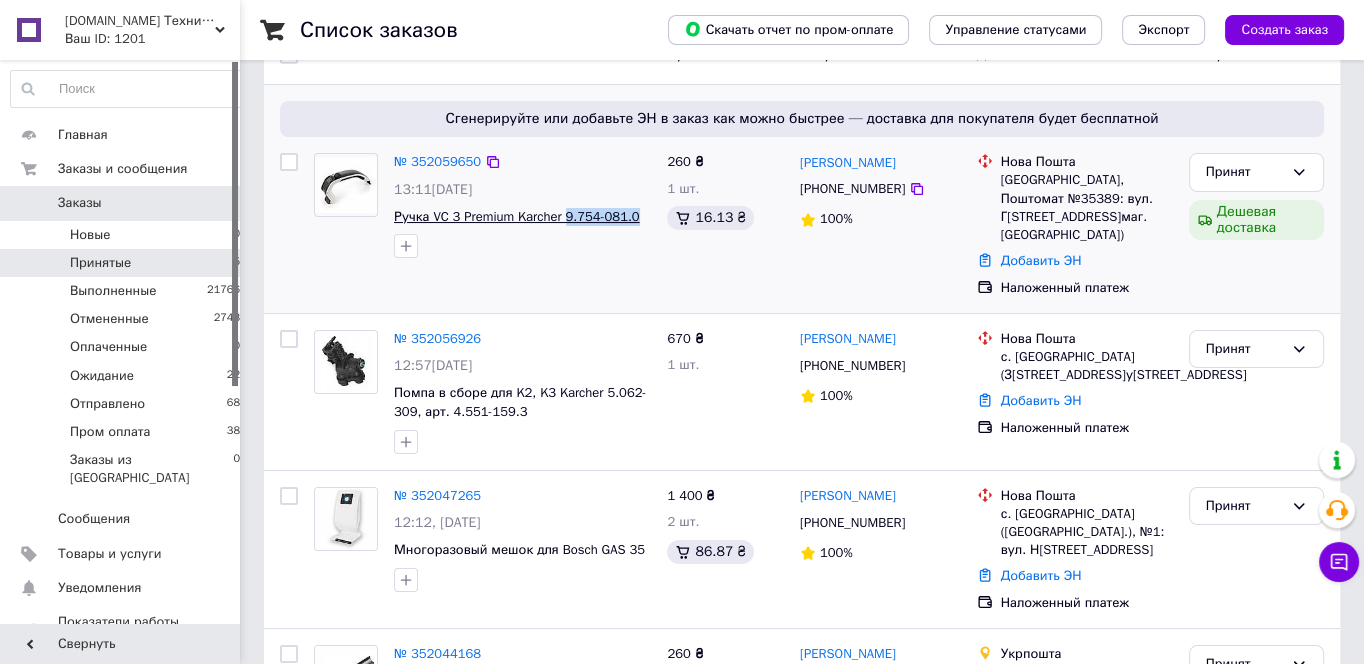 drag, startPoint x: 640, startPoint y: 221, endPoint x: 567, endPoint y: 221, distance: 73 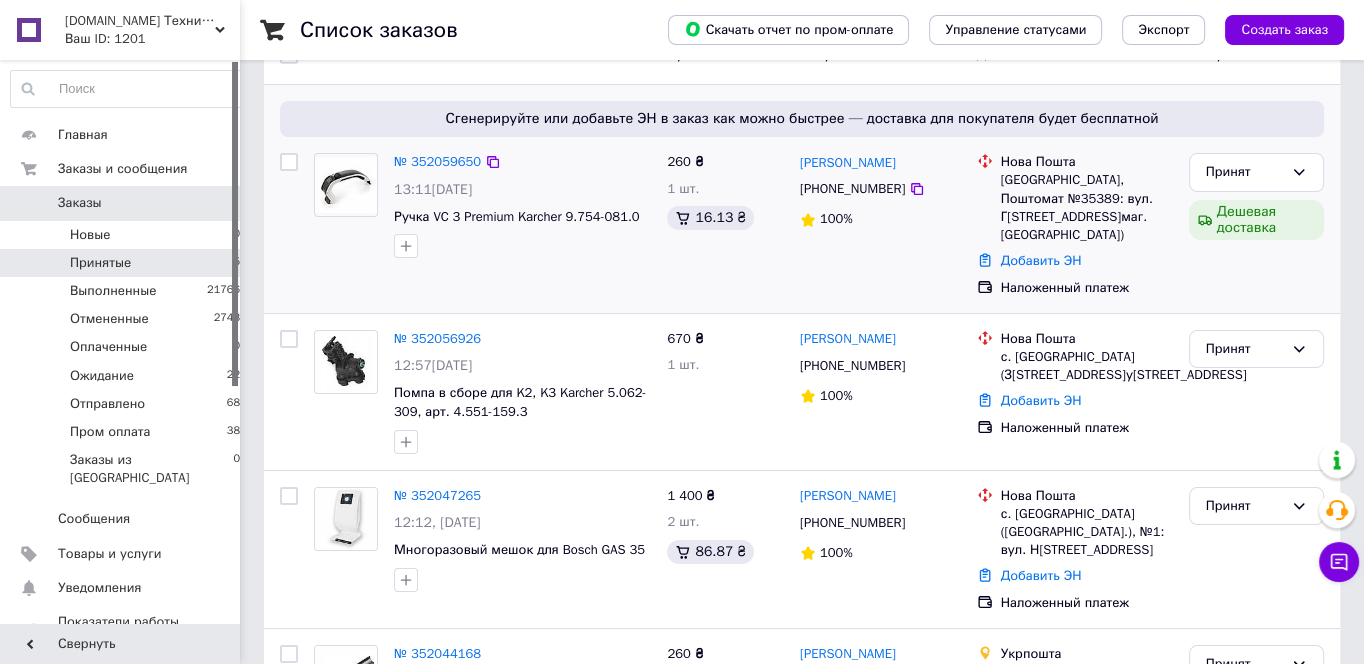 drag, startPoint x: 907, startPoint y: 189, endPoint x: 846, endPoint y: 221, distance: 68.88396 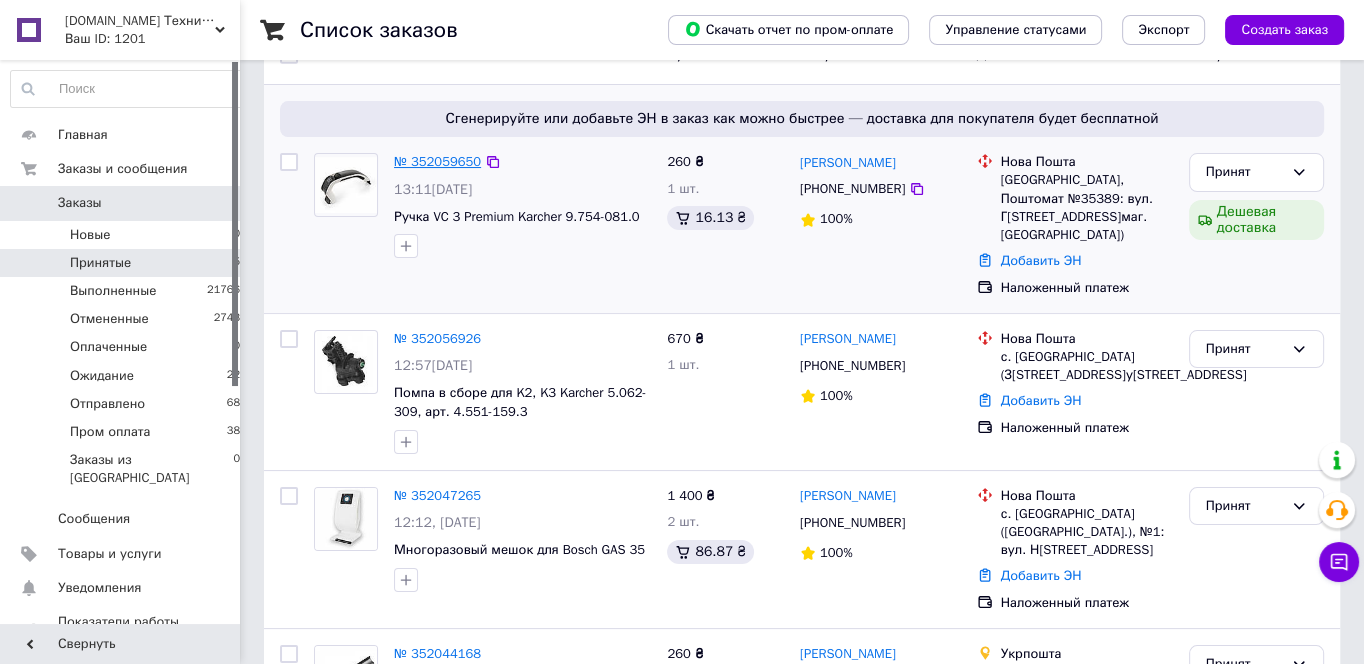 click on "№ 352059650" at bounding box center [437, 161] 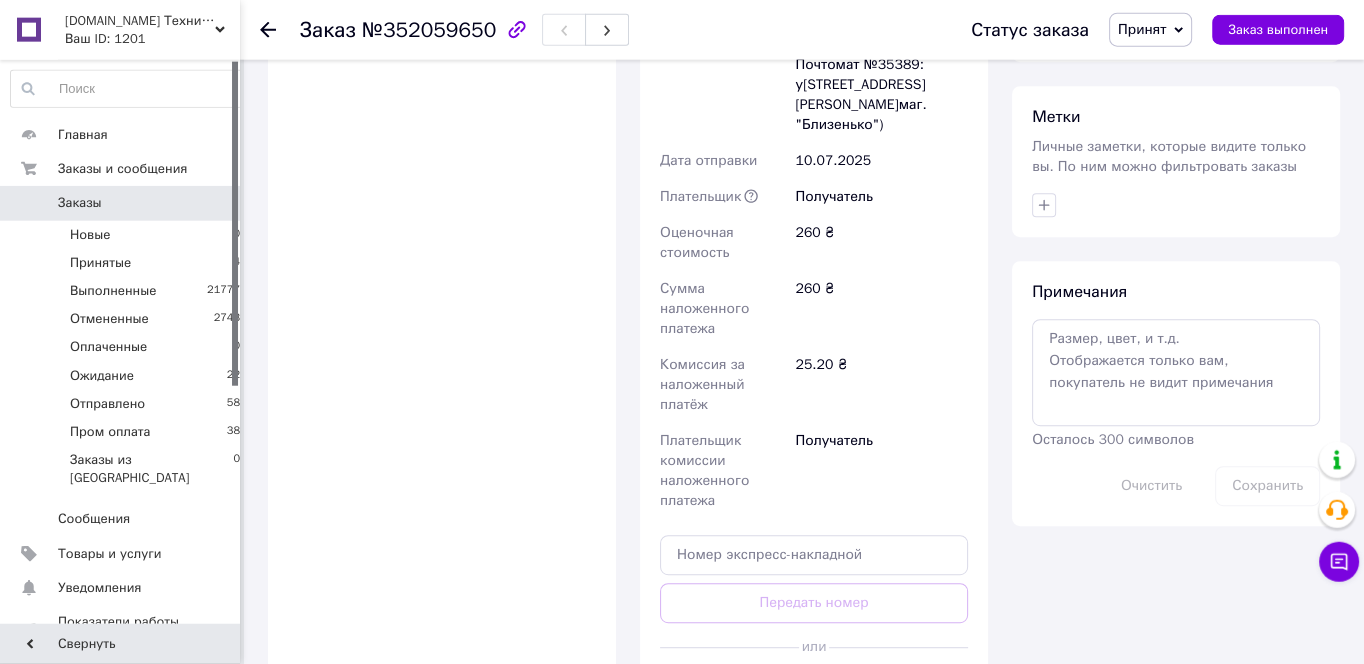 scroll, scrollTop: 1011, scrollLeft: 0, axis: vertical 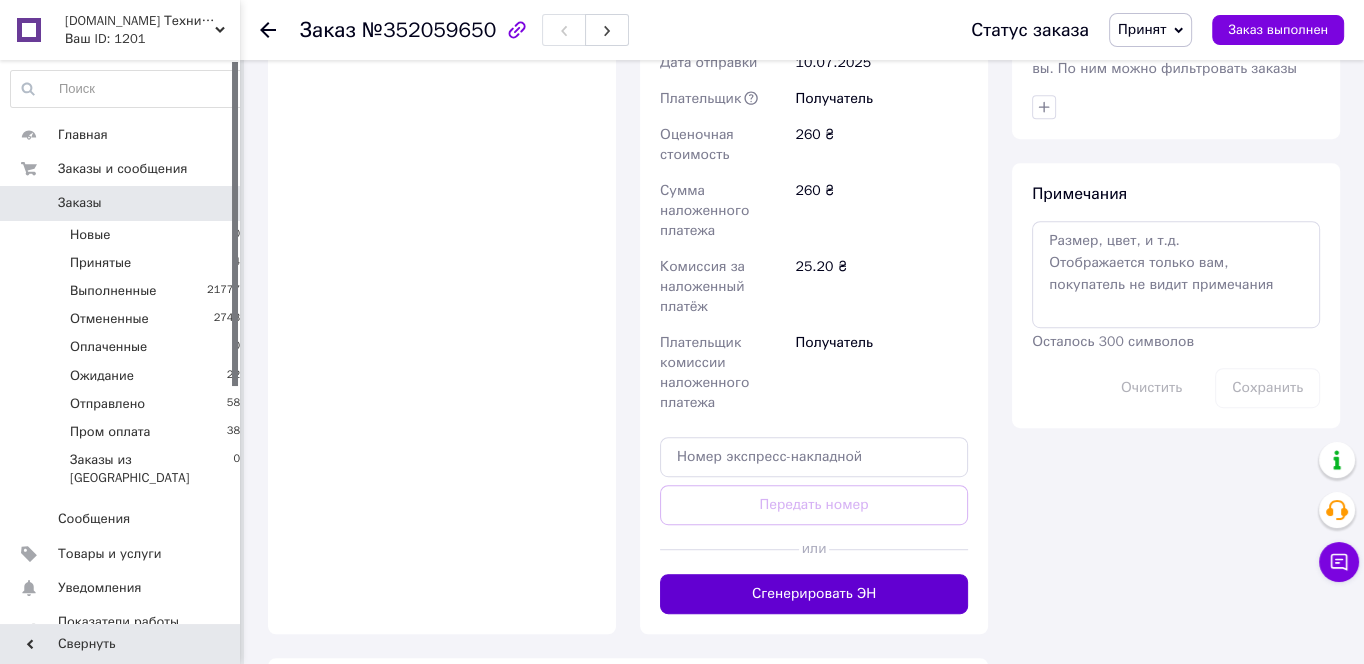 click on "Сгенерировать ЭН" at bounding box center (814, 594) 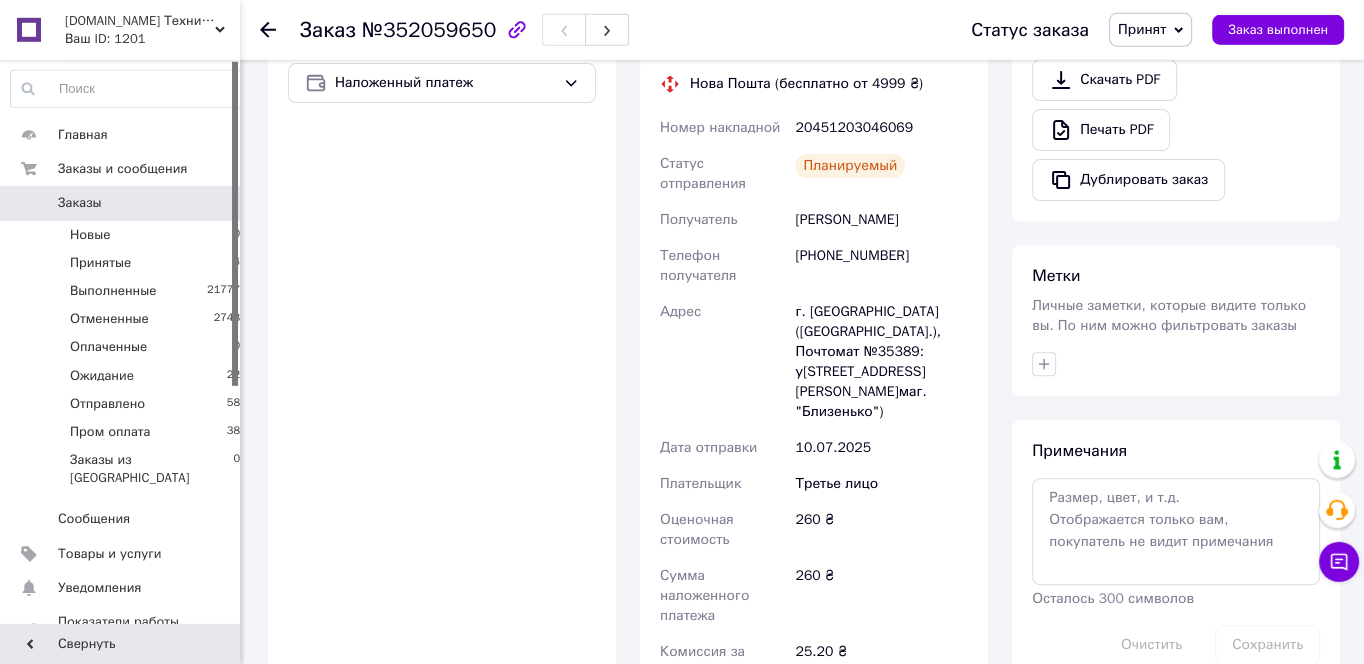scroll, scrollTop: 688, scrollLeft: 0, axis: vertical 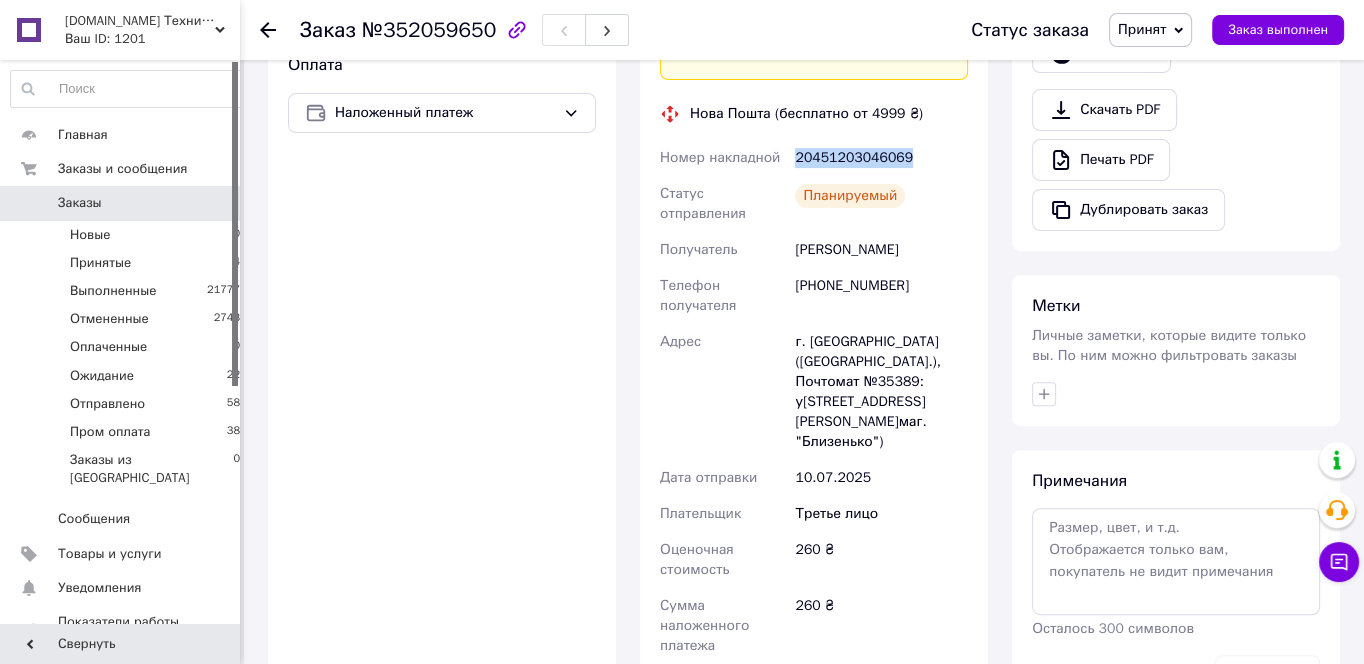 drag, startPoint x: 912, startPoint y: 134, endPoint x: 796, endPoint y: 137, distance: 116.03879 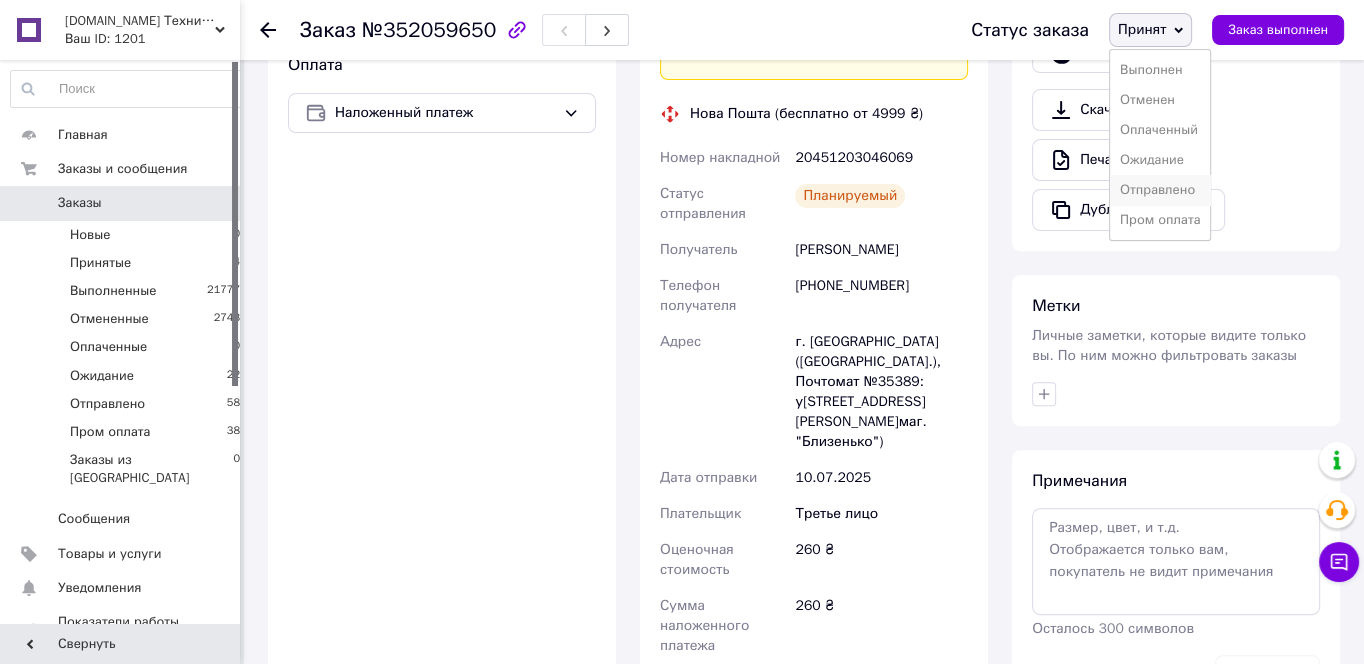 click on "Отправлено" at bounding box center [1160, 190] 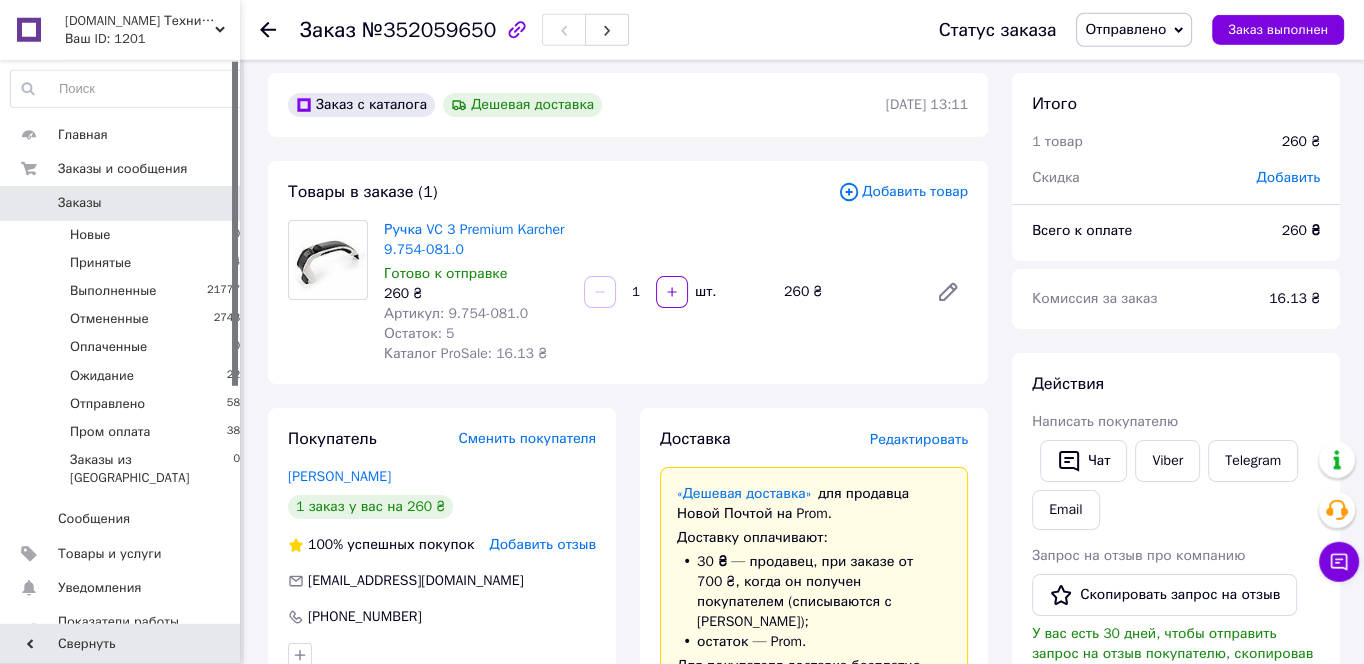 scroll, scrollTop: 0, scrollLeft: 0, axis: both 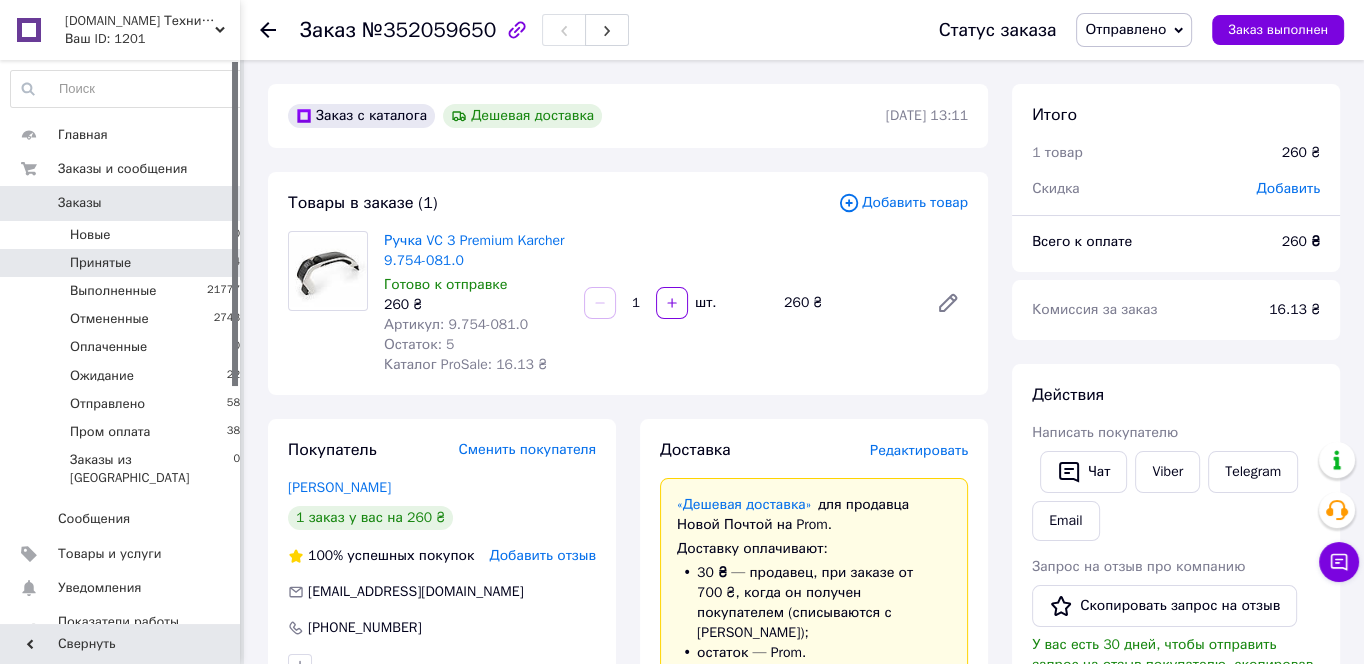 click on "Принятые 4" at bounding box center (126, 263) 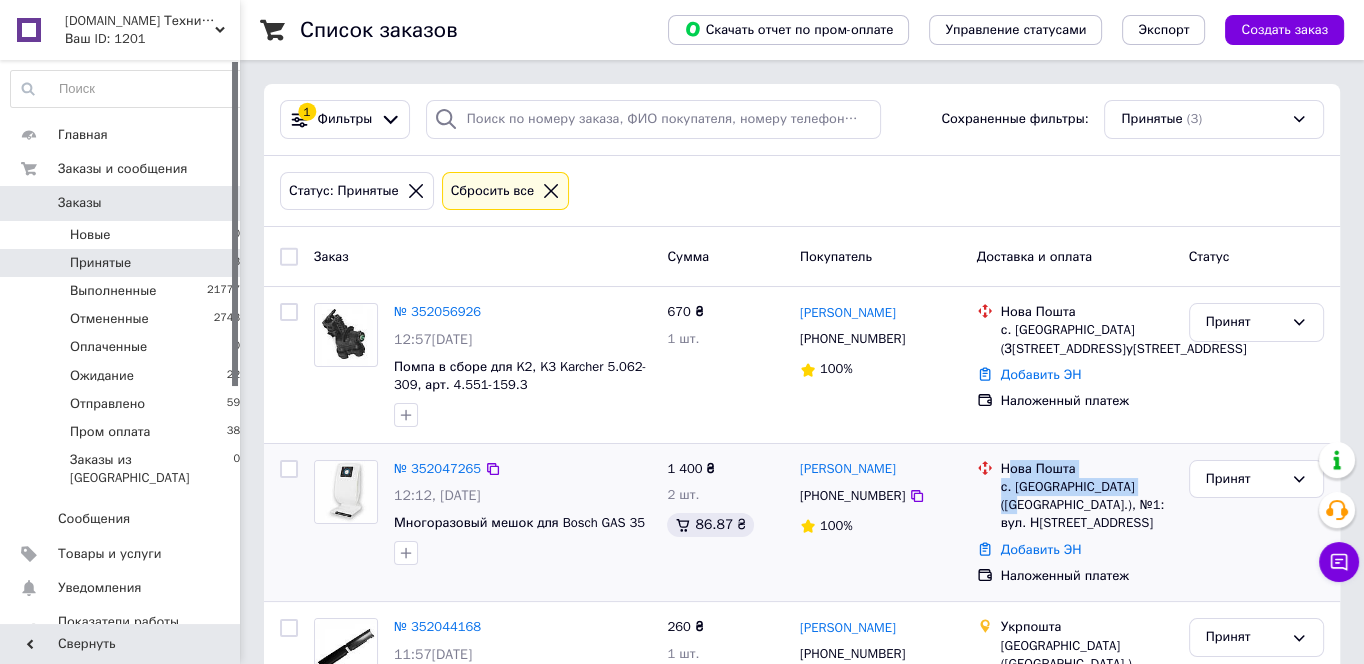 drag, startPoint x: 1175, startPoint y: 496, endPoint x: 1012, endPoint y: 474, distance: 164.47797 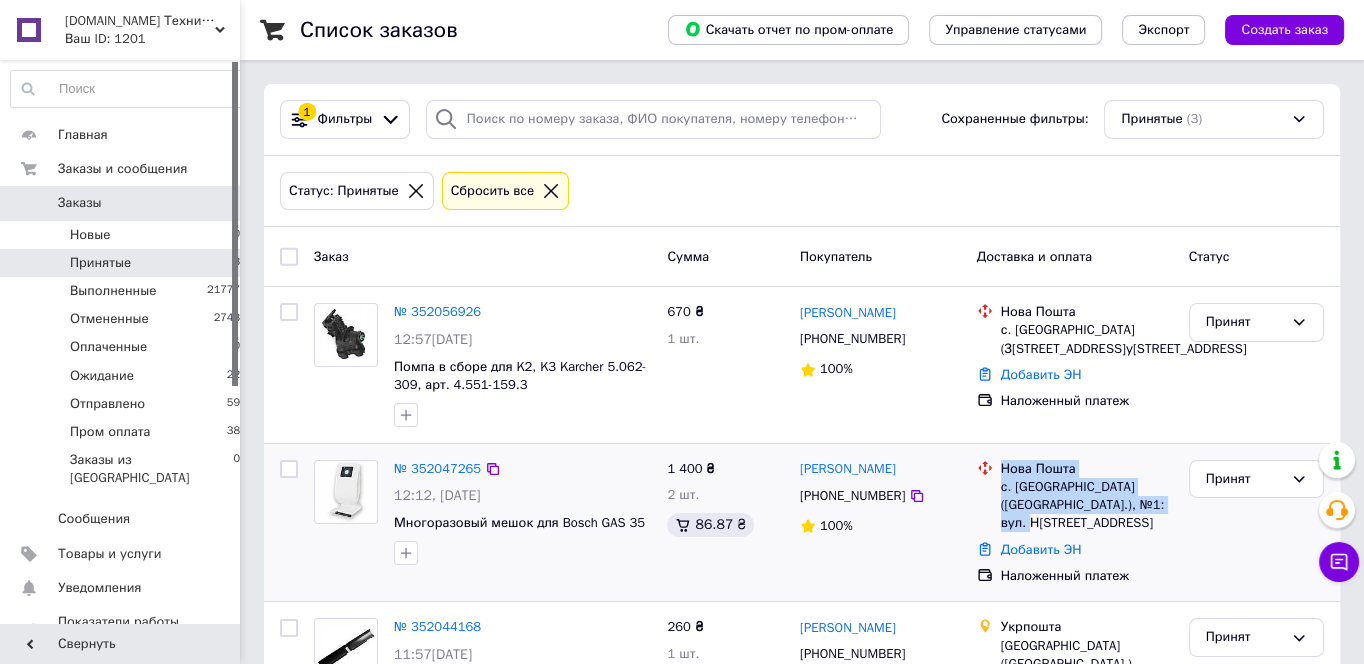 drag, startPoint x: 1170, startPoint y: 507, endPoint x: 988, endPoint y: 474, distance: 184.96756 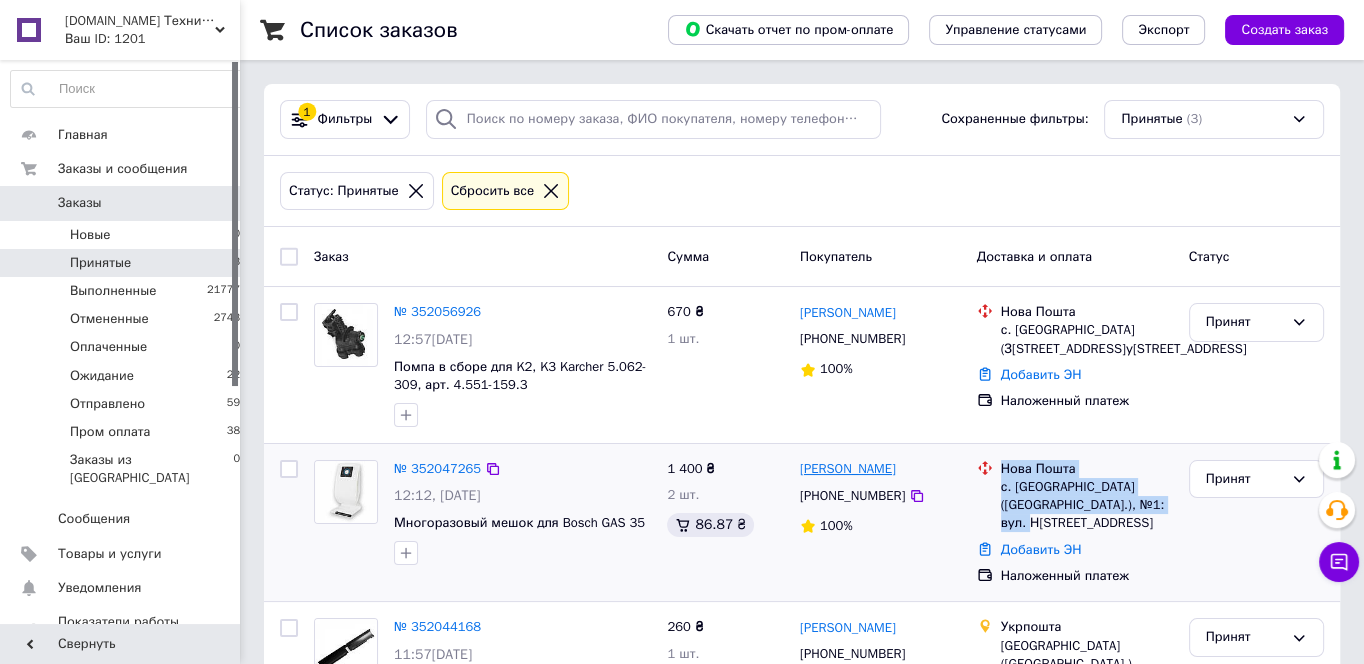 drag, startPoint x: 940, startPoint y: 468, endPoint x: 803, endPoint y: 474, distance: 137.13132 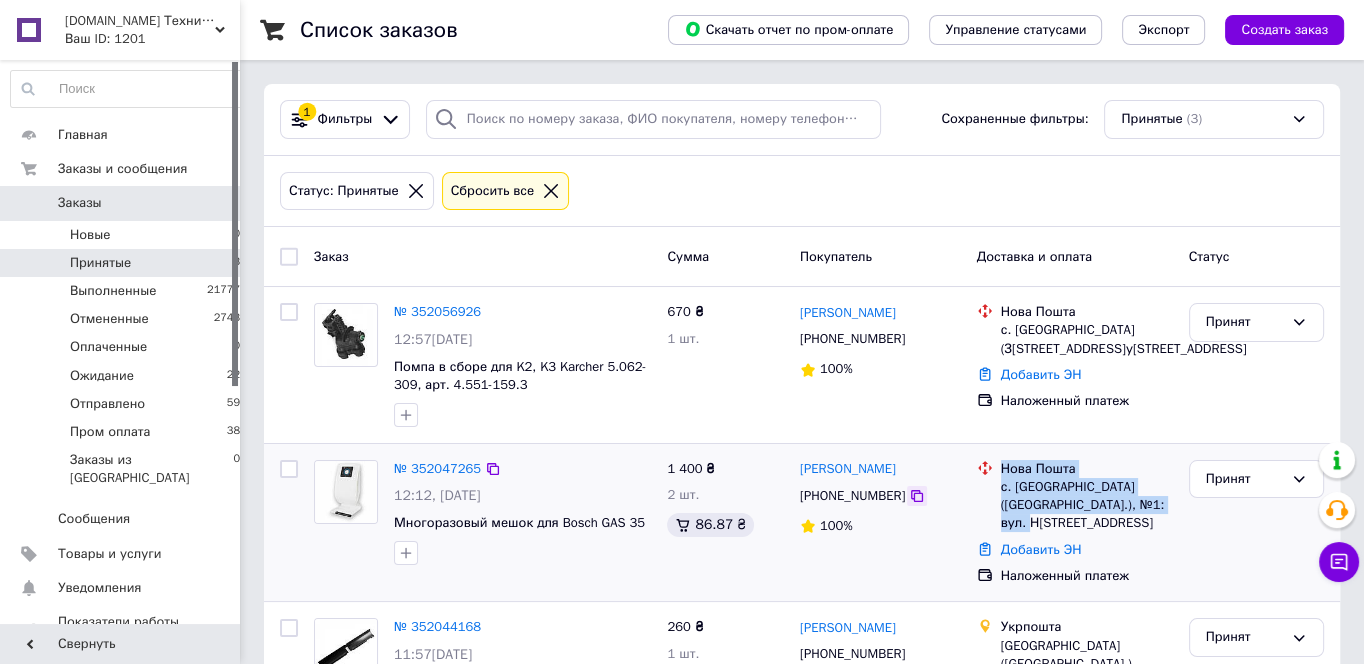 click 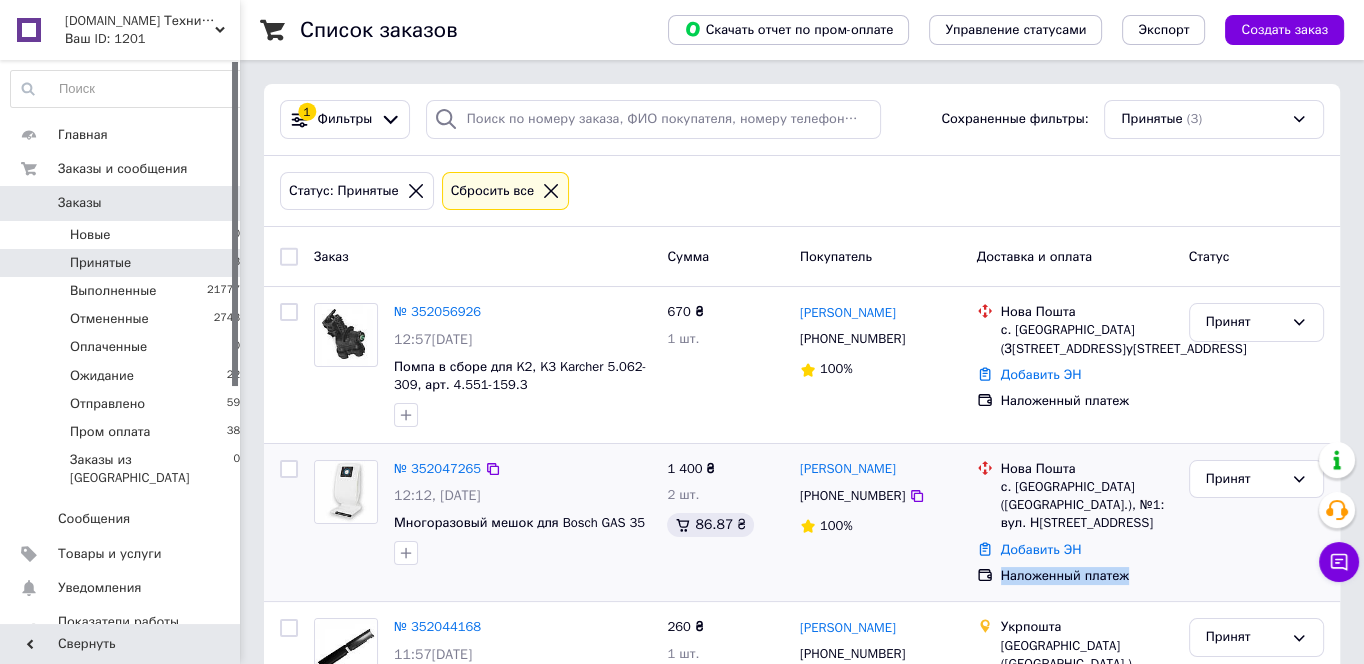 drag, startPoint x: 1143, startPoint y: 563, endPoint x: 997, endPoint y: 559, distance: 146.05478 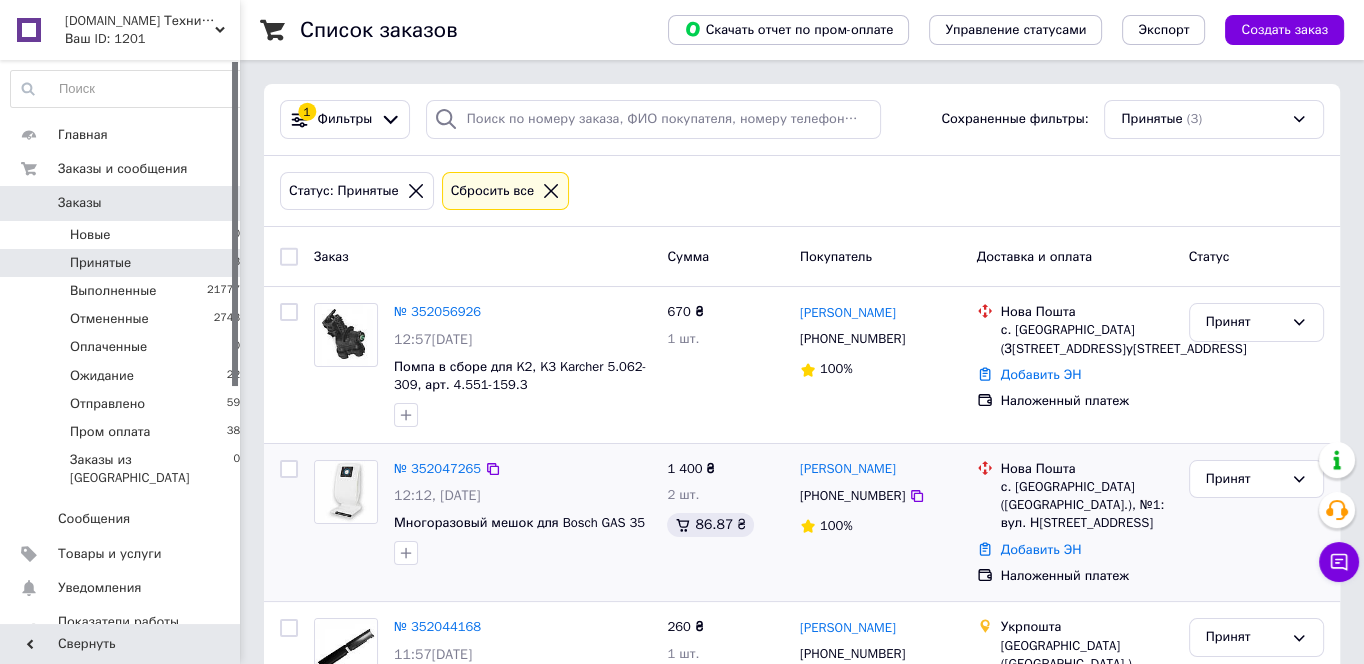 click on "Добавить ЭН" at bounding box center [1087, 550] 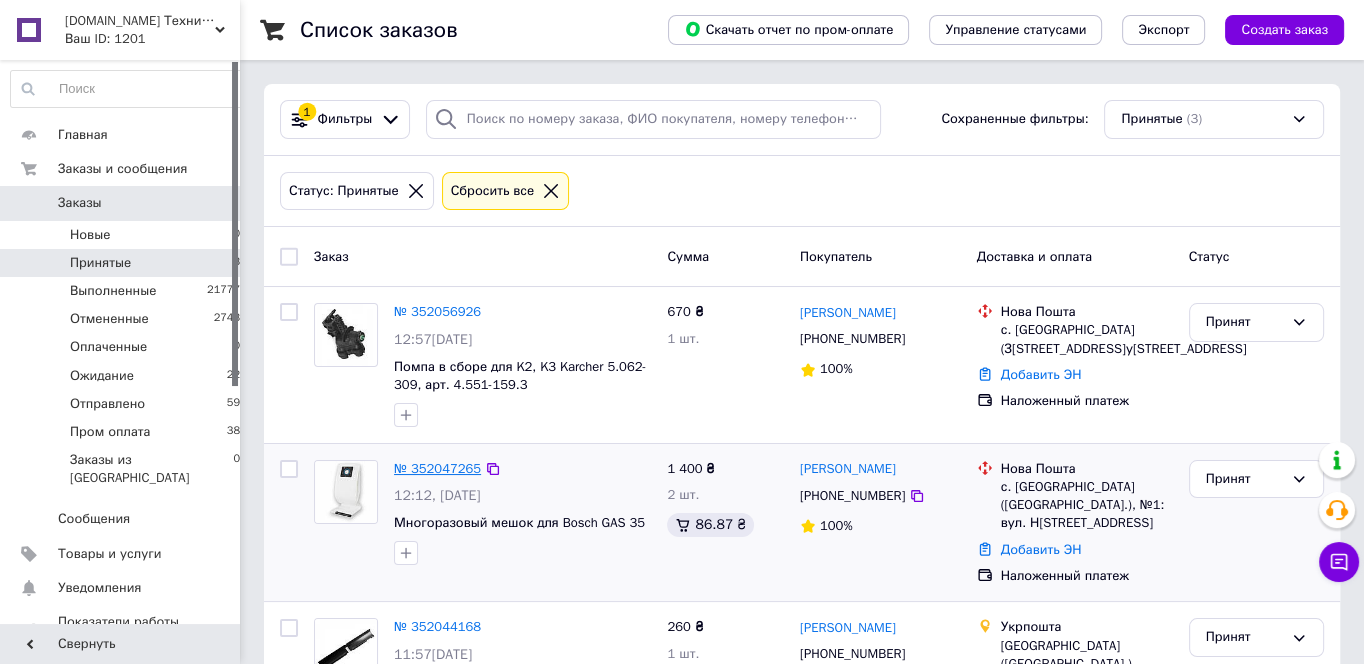click on "№ 352047265" at bounding box center [437, 468] 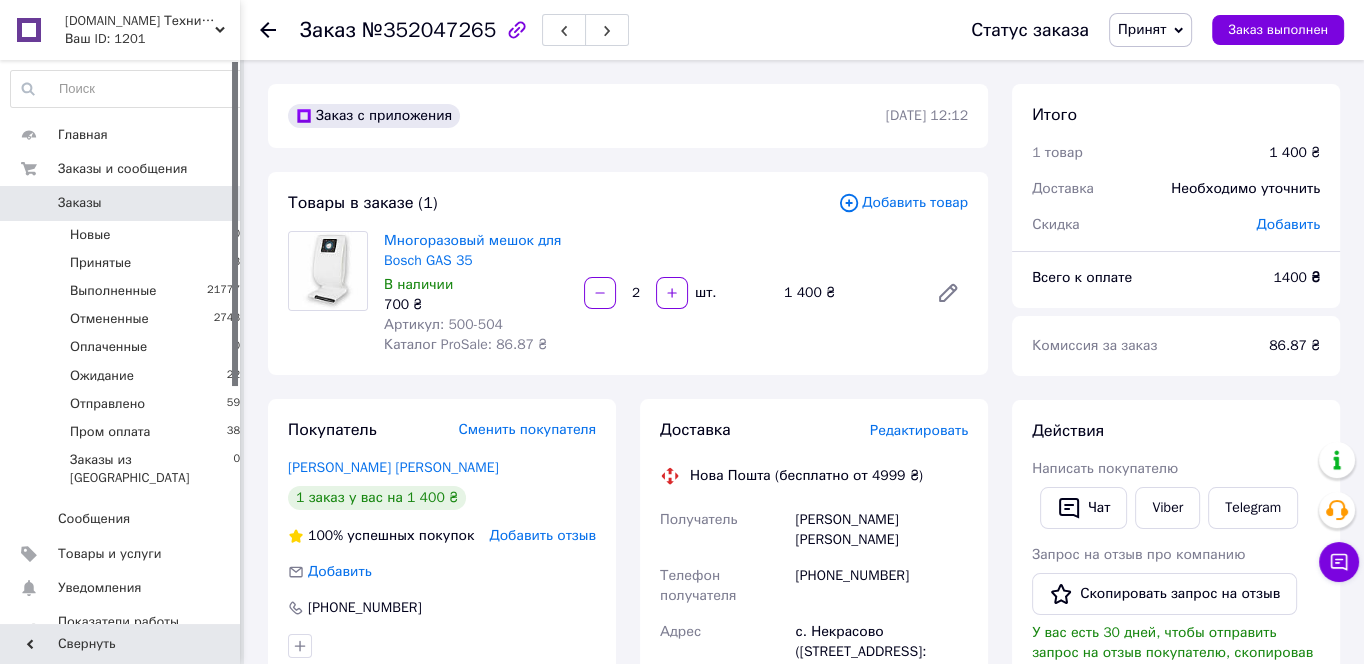 drag, startPoint x: 388, startPoint y: 32, endPoint x: 487, endPoint y: 32, distance: 99 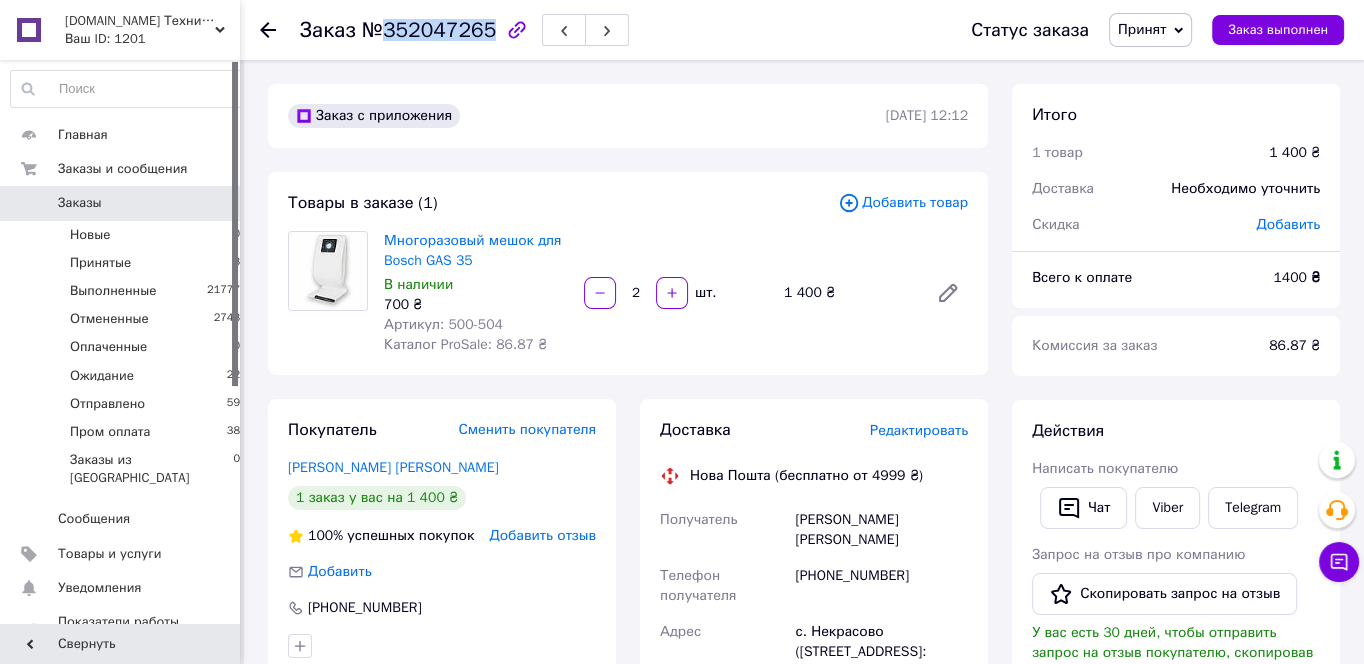 drag, startPoint x: 483, startPoint y: 34, endPoint x: 376, endPoint y: 42, distance: 107.298645 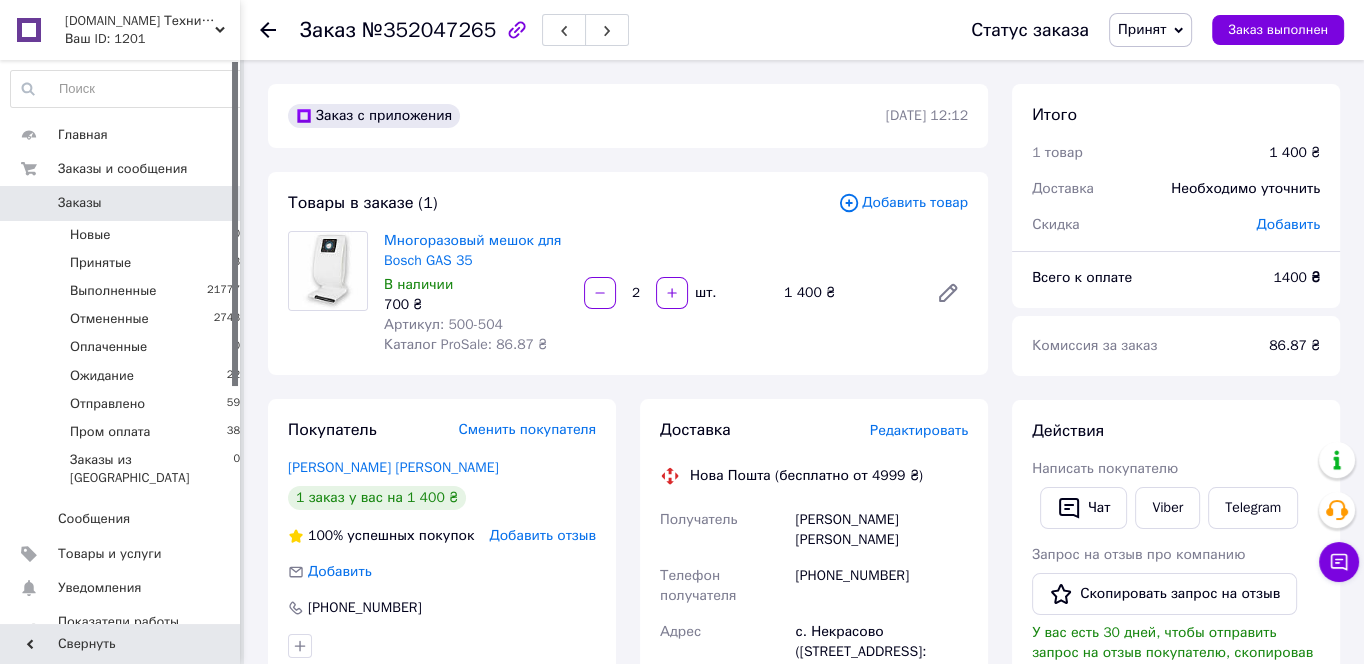 click on "№352047265" at bounding box center (429, 30) 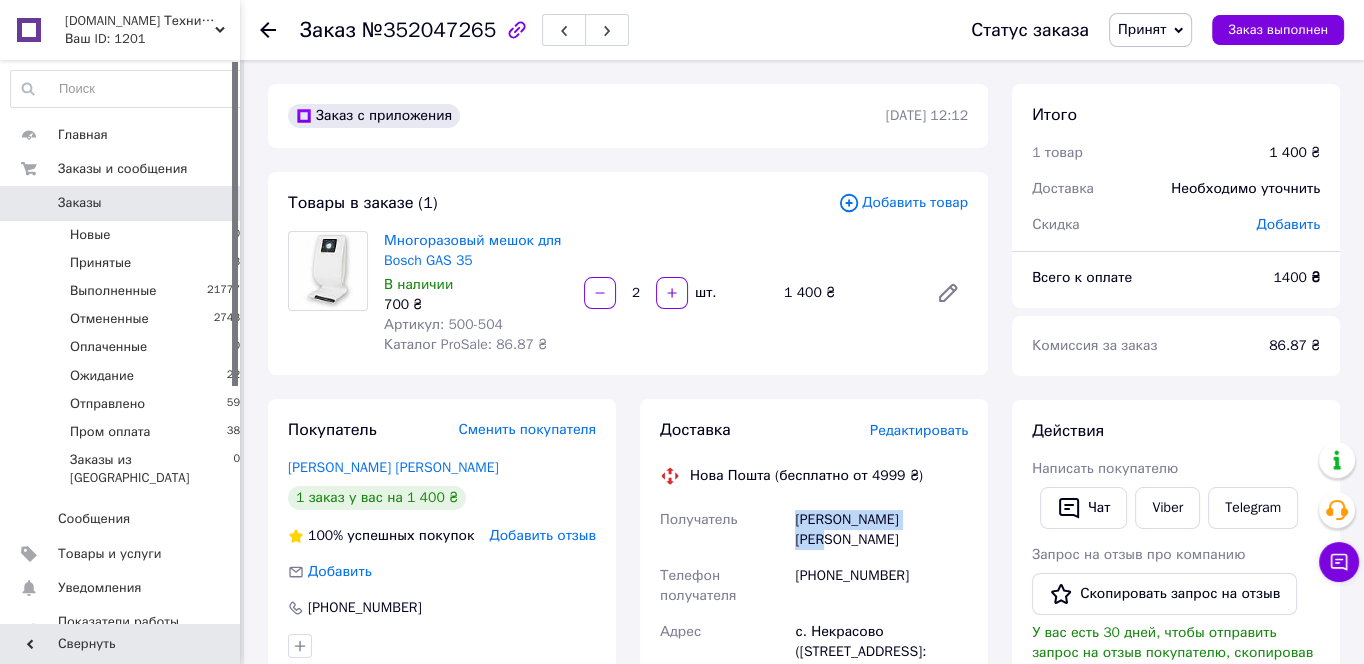 drag, startPoint x: 791, startPoint y: 517, endPoint x: 947, endPoint y: 539, distance: 157.54364 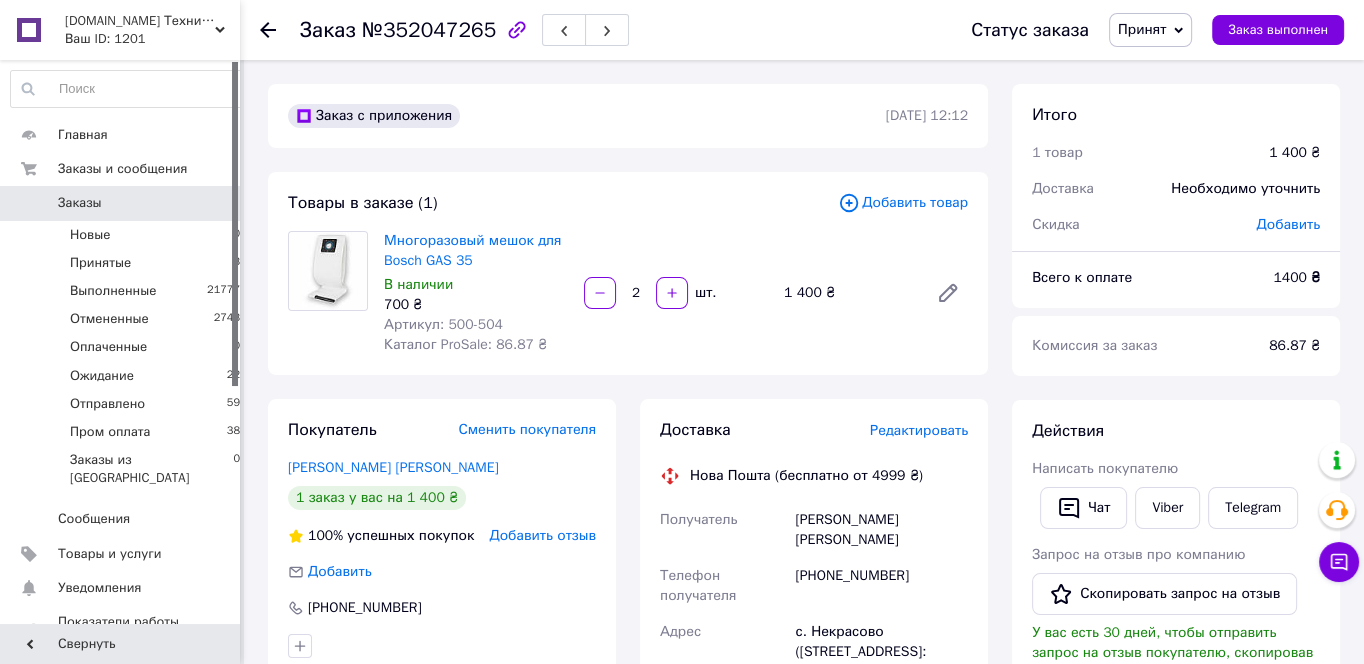 drag, startPoint x: 933, startPoint y: 563, endPoint x: 890, endPoint y: 570, distance: 43.56604 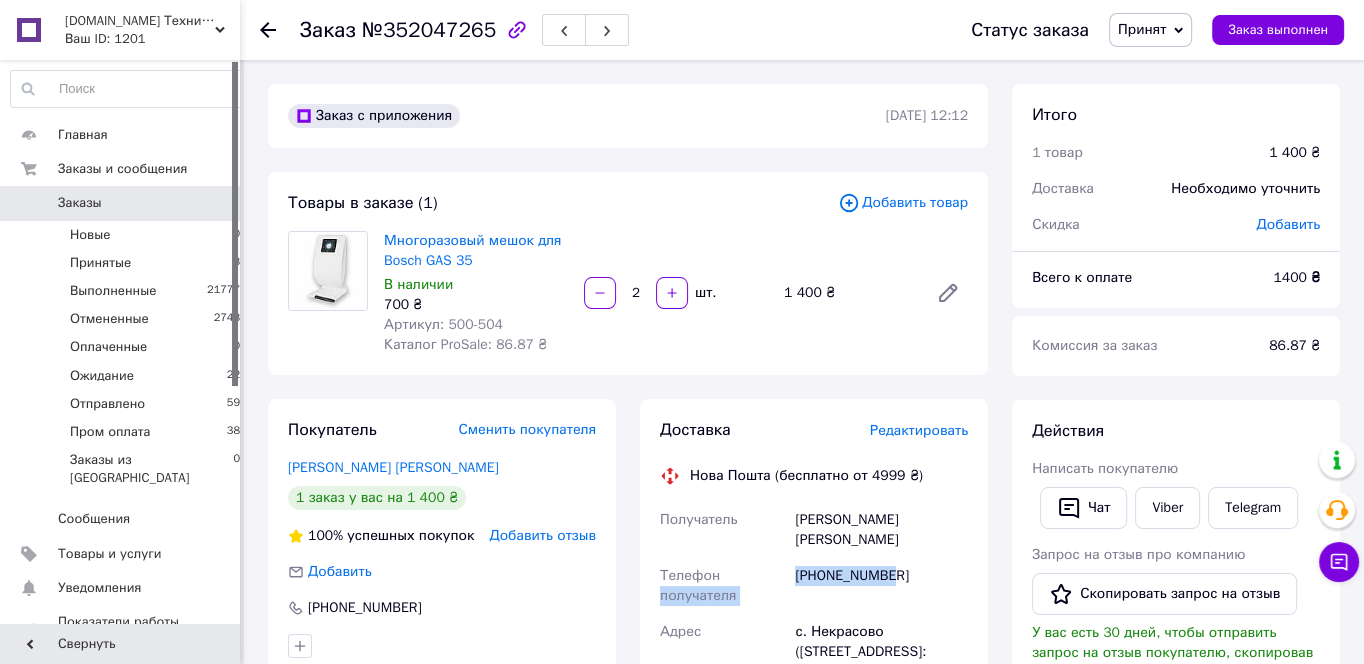 drag, startPoint x: 886, startPoint y: 570, endPoint x: 763, endPoint y: 557, distance: 123.68508 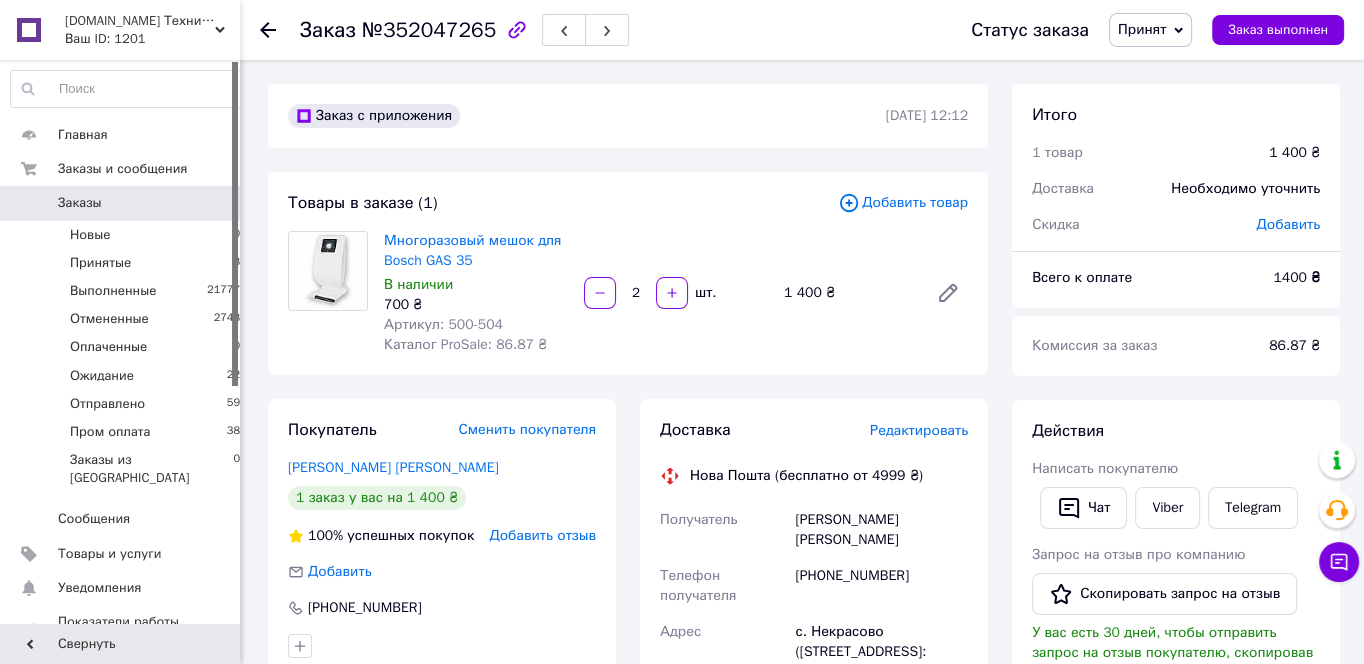 click on "[PHONE_NUMBER]" at bounding box center (881, 586) 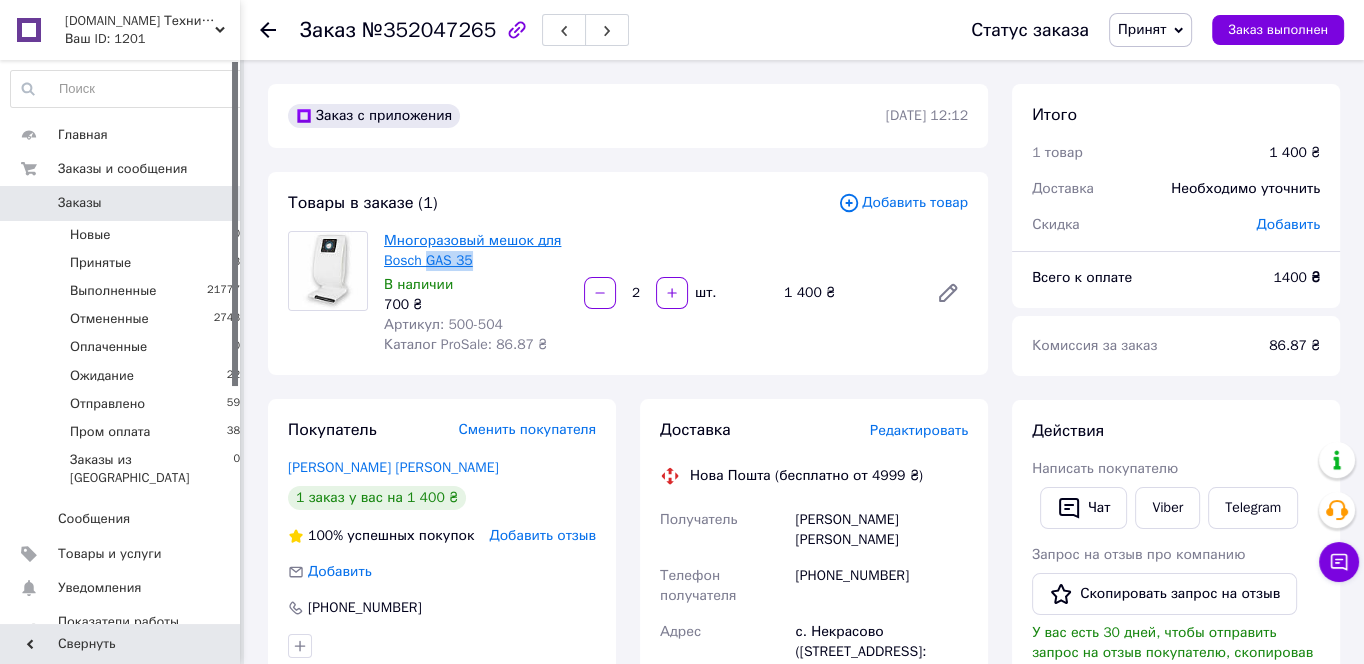 drag, startPoint x: 483, startPoint y: 262, endPoint x: 426, endPoint y: 255, distance: 57.428215 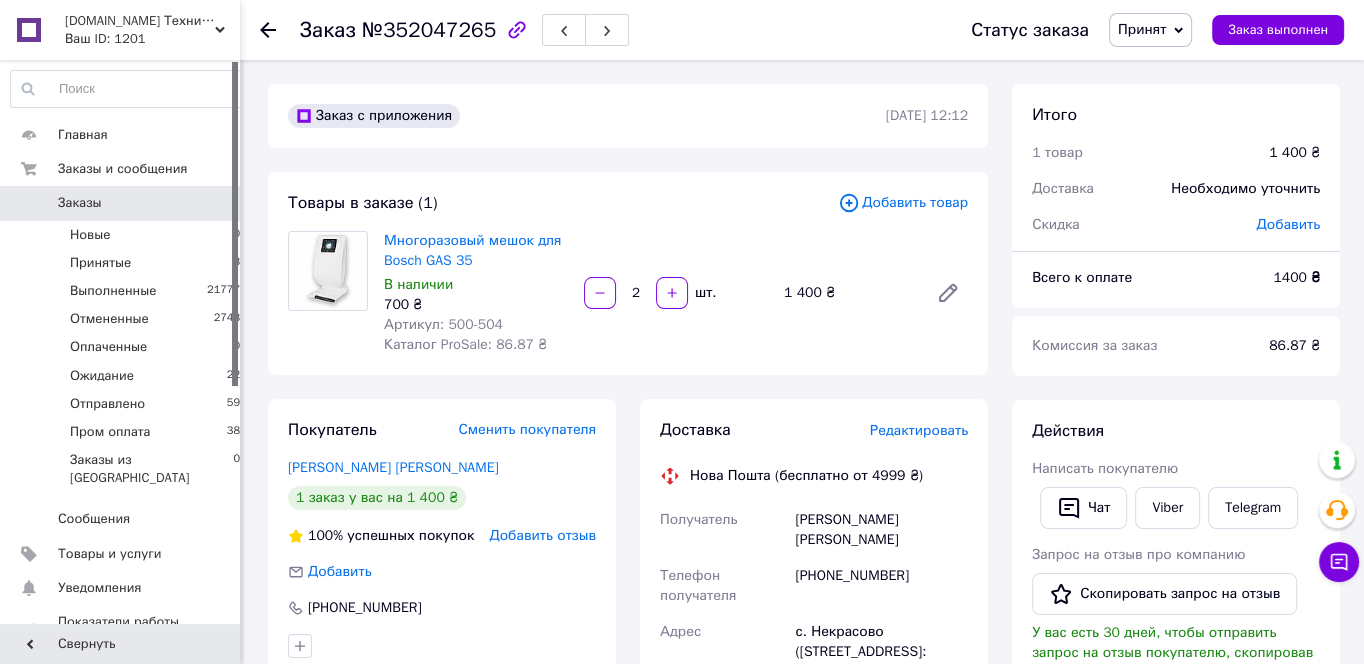 click on "Многоразовый мешок для Bosch GAS 35 В наличии 700 ₴ Артикул: 500-504 Каталог ProSale: 86.87 ₴" at bounding box center [476, 293] 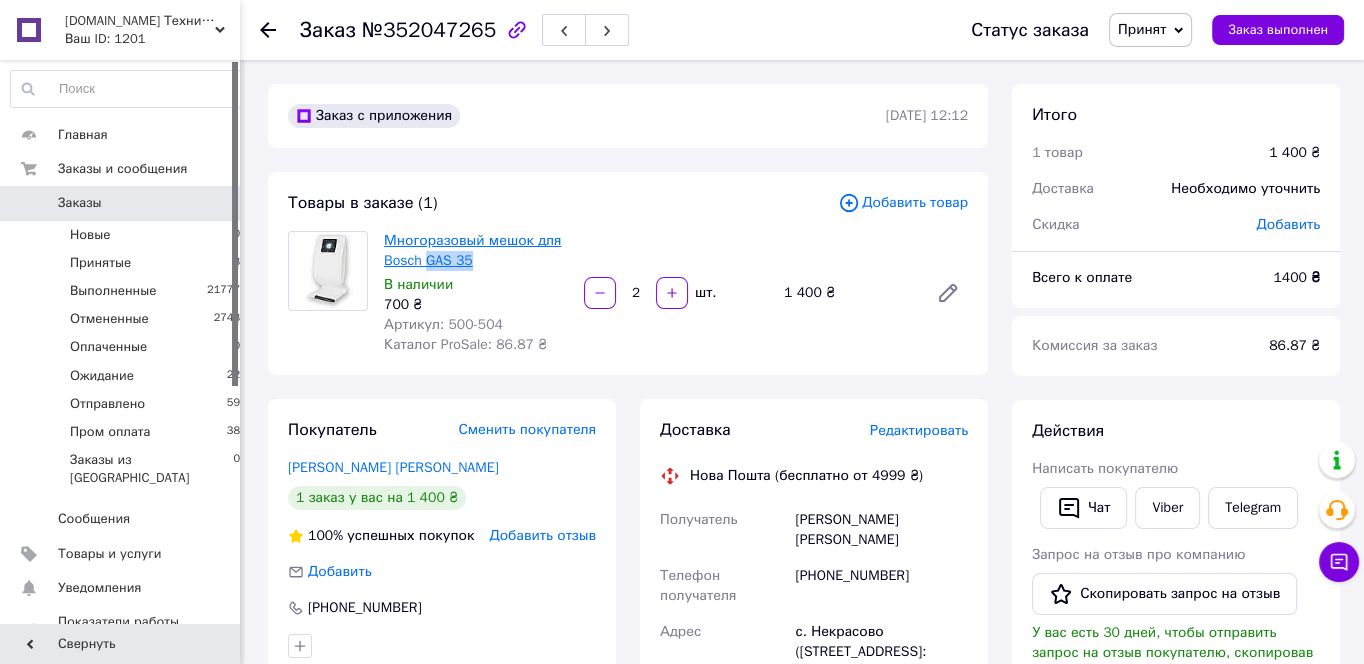 drag, startPoint x: 484, startPoint y: 266, endPoint x: 427, endPoint y: 265, distance: 57.00877 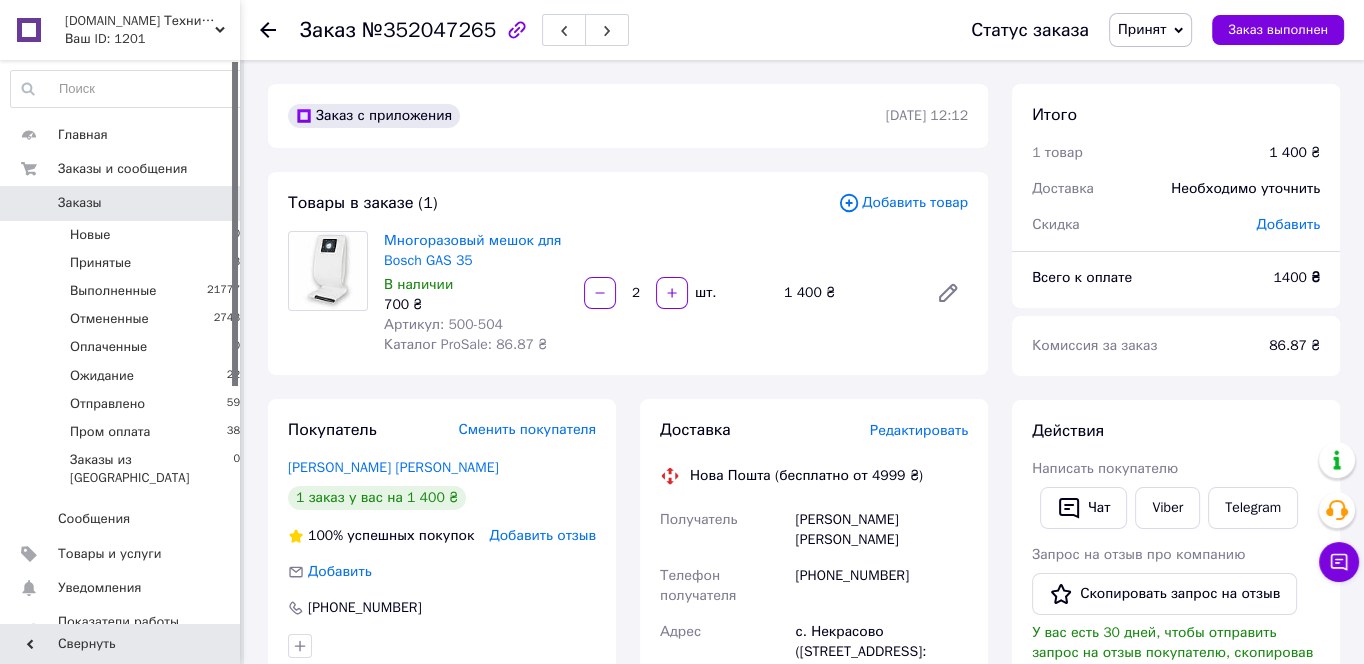 click on "Многоразовый мешок для Bosch GAS 35" at bounding box center [476, 251] 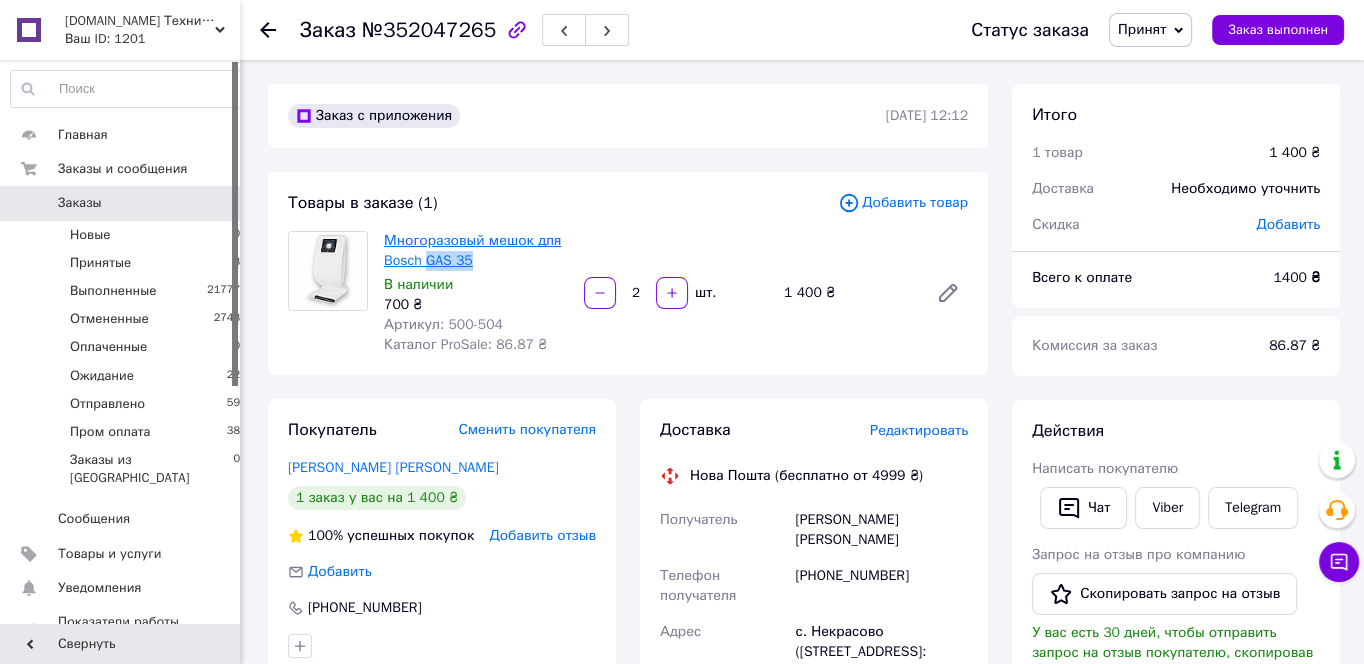 drag, startPoint x: 467, startPoint y: 264, endPoint x: 428, endPoint y: 262, distance: 39.051247 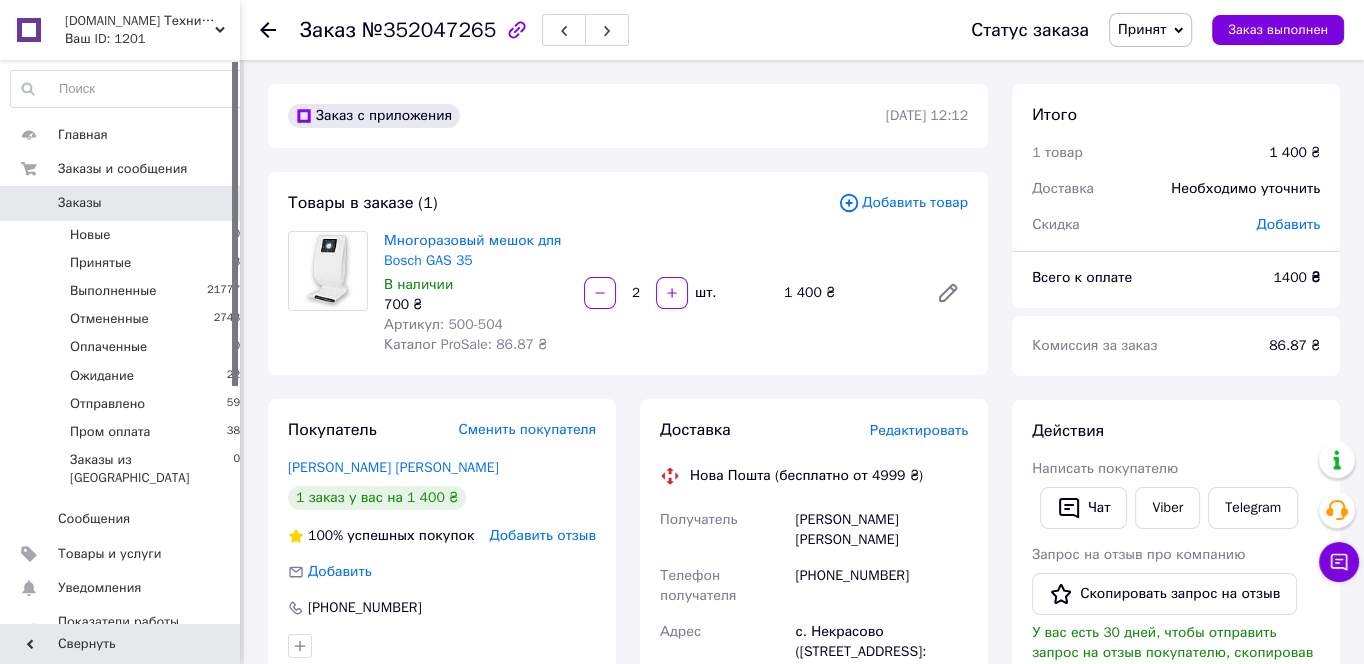click on "Многоразовый мешок для Bosch GAS 35" at bounding box center [476, 251] 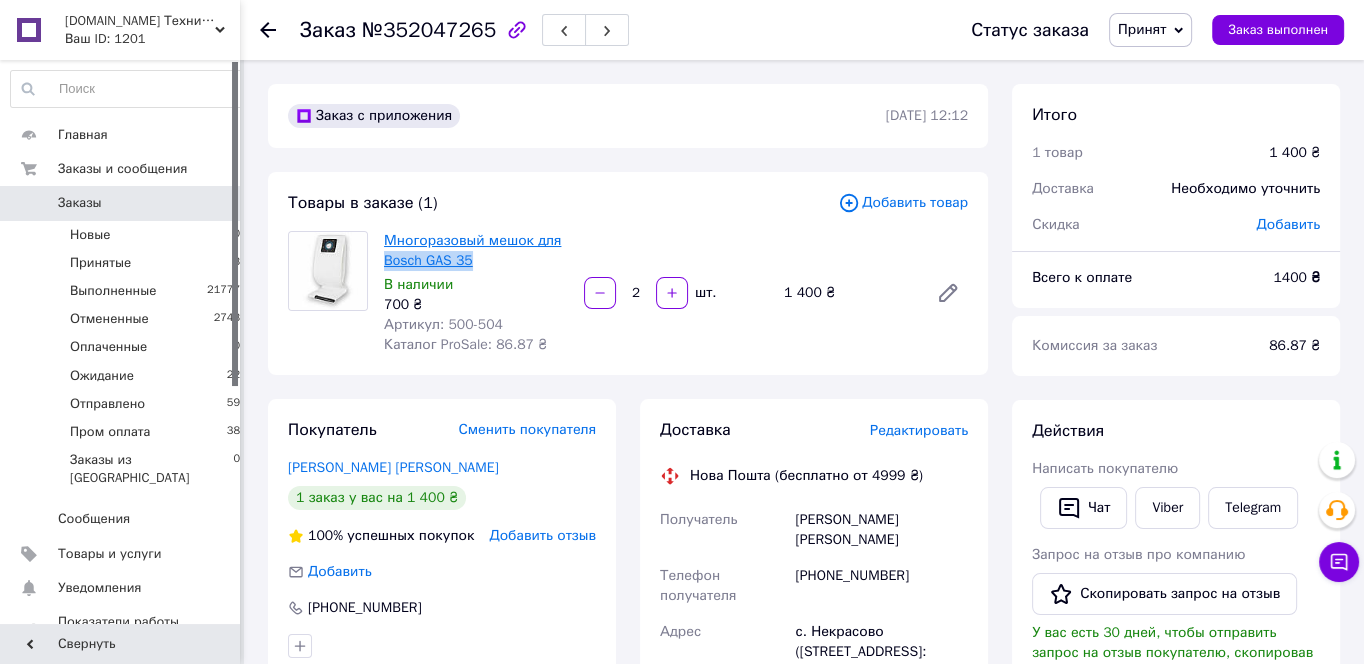 drag, startPoint x: 463, startPoint y: 266, endPoint x: 386, endPoint y: 262, distance: 77.10383 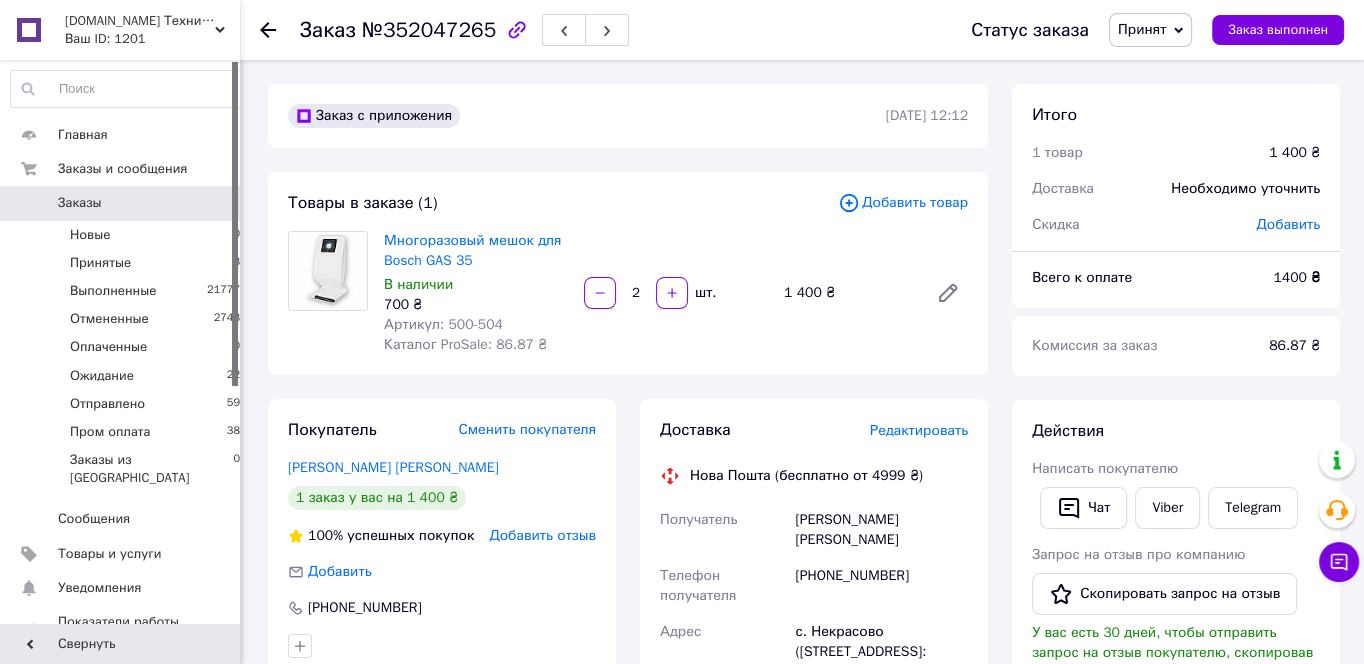 click on "Многоразовый мешок для Bosch GAS 35 В наличии 700 ₴ Артикул: 500-504 Каталог ProSale: 86.87 ₴" at bounding box center (476, 293) 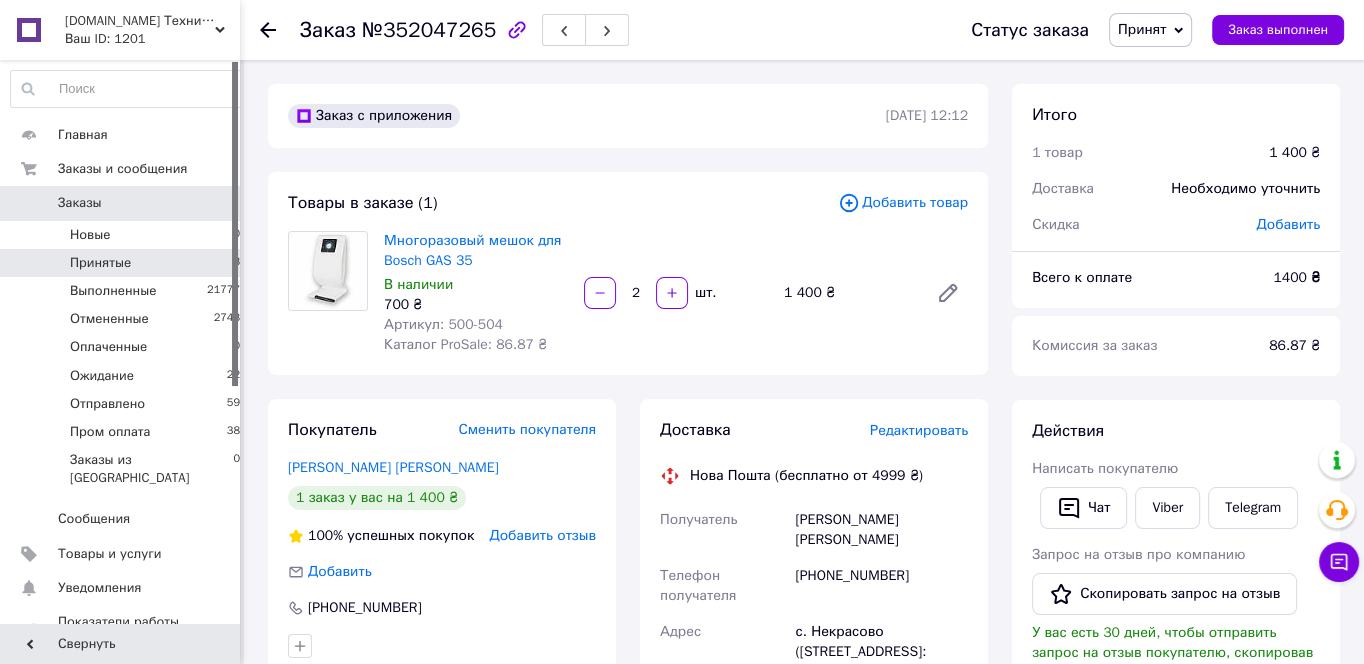 click on "Принятые 3" at bounding box center [126, 263] 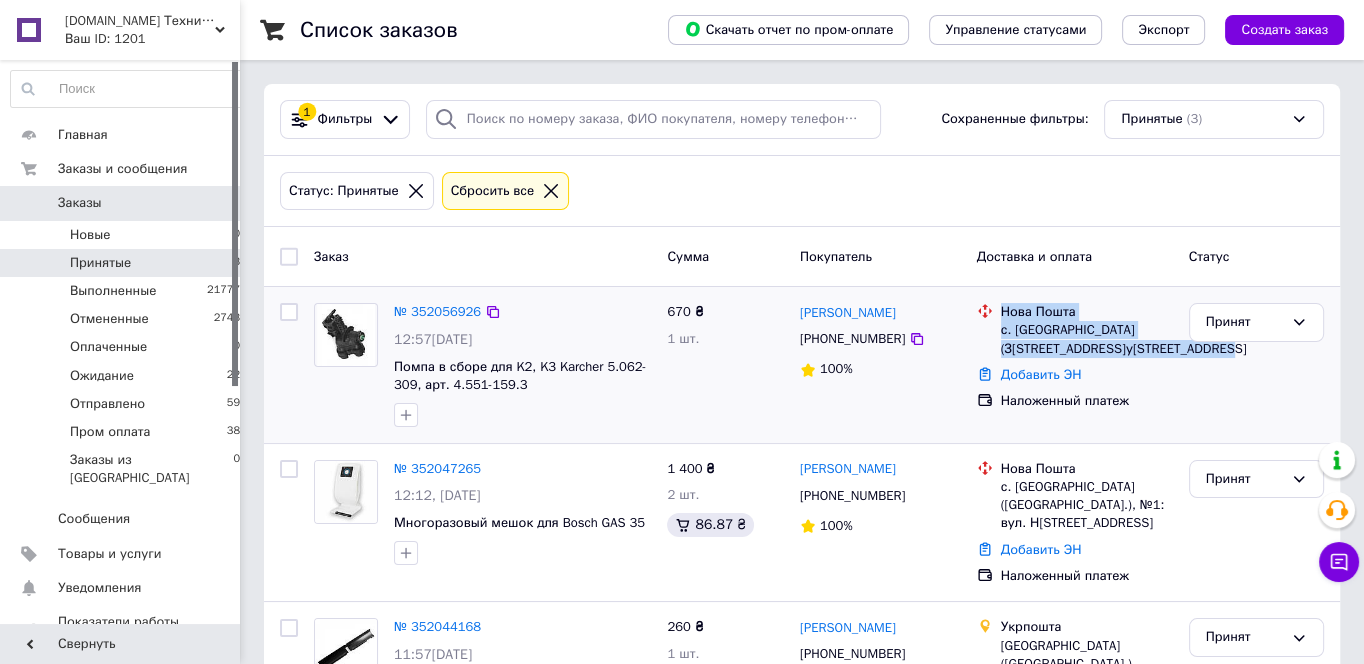 drag, startPoint x: 1026, startPoint y: 363, endPoint x: 998, endPoint y: 308, distance: 61.7171 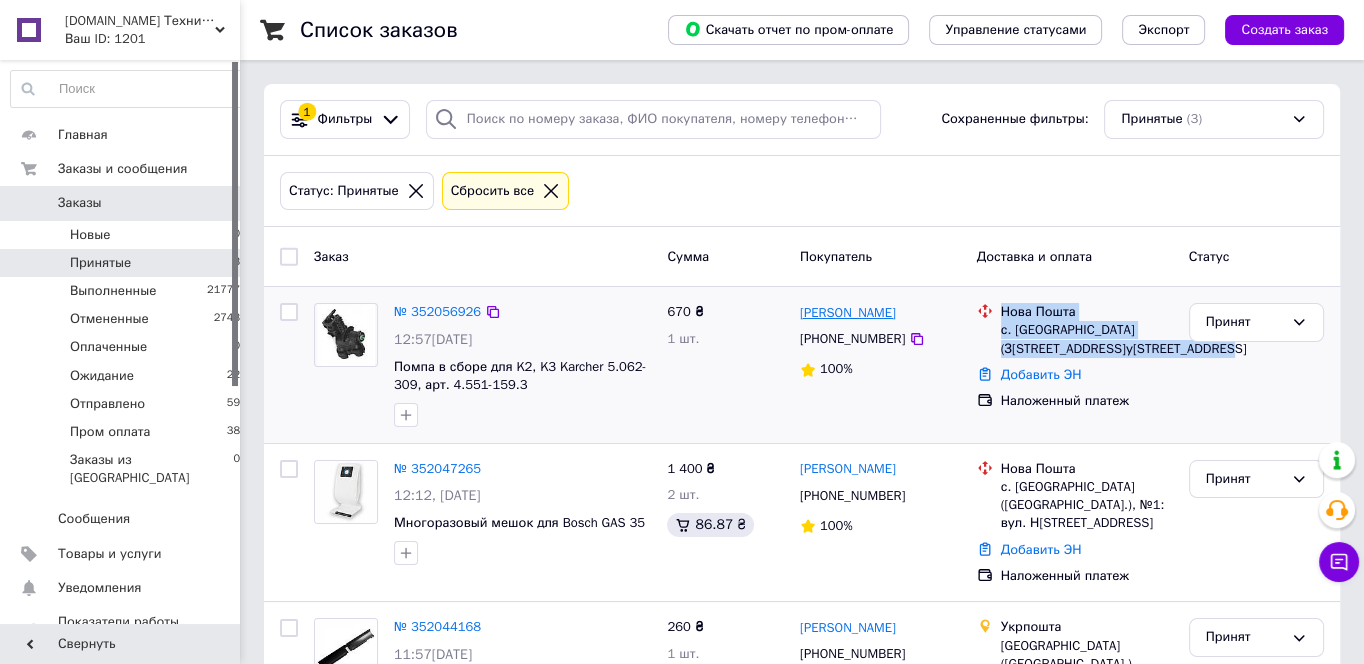 drag, startPoint x: 914, startPoint y: 302, endPoint x: 803, endPoint y: 304, distance: 111.01801 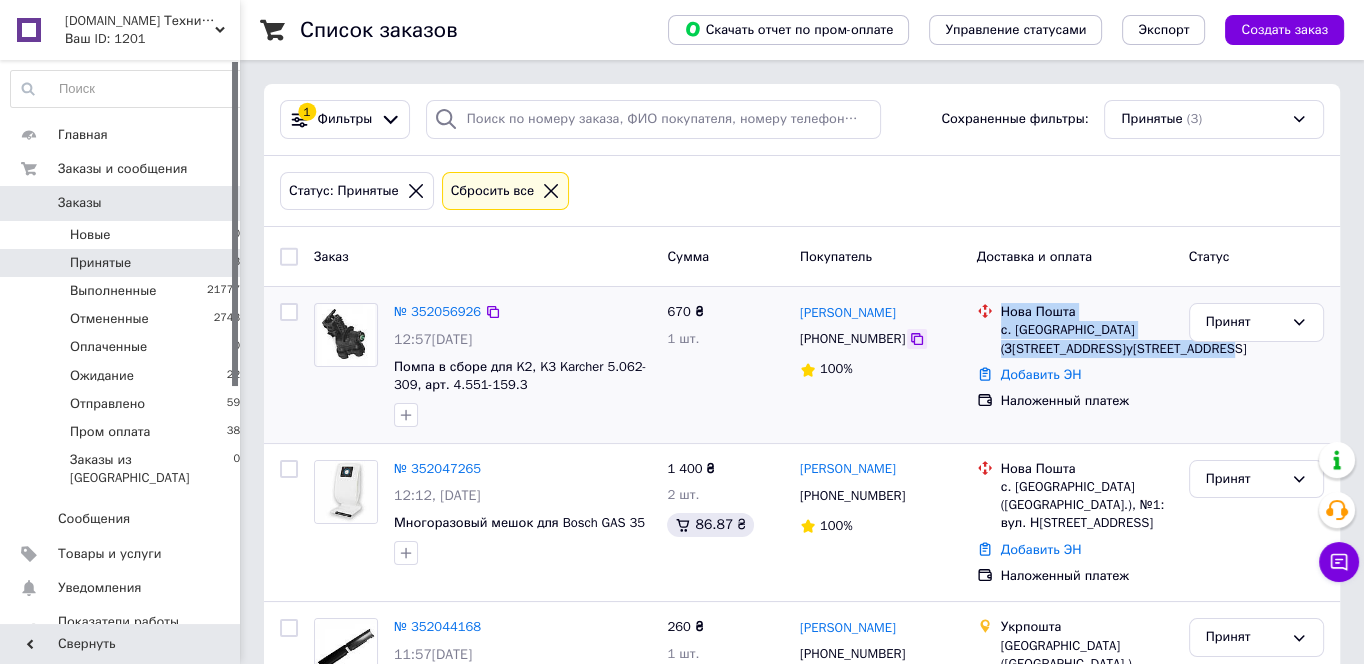 click 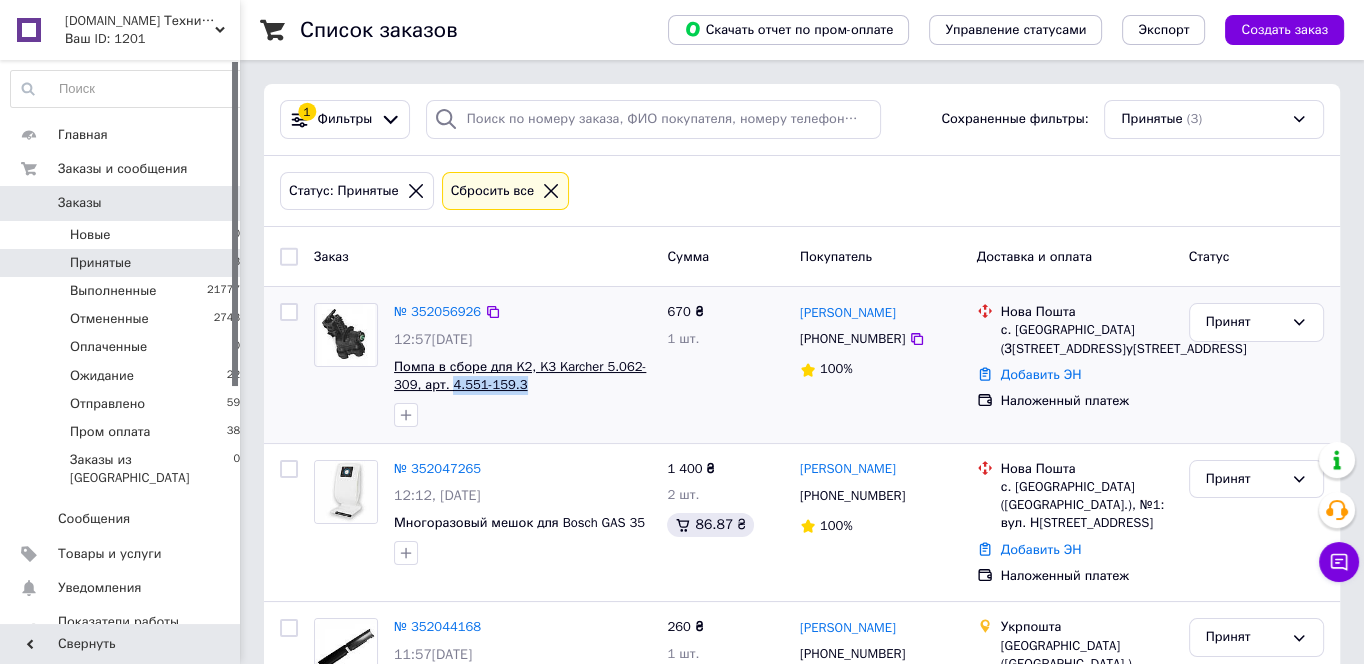 drag, startPoint x: 576, startPoint y: 383, endPoint x: 487, endPoint y: 381, distance: 89.02247 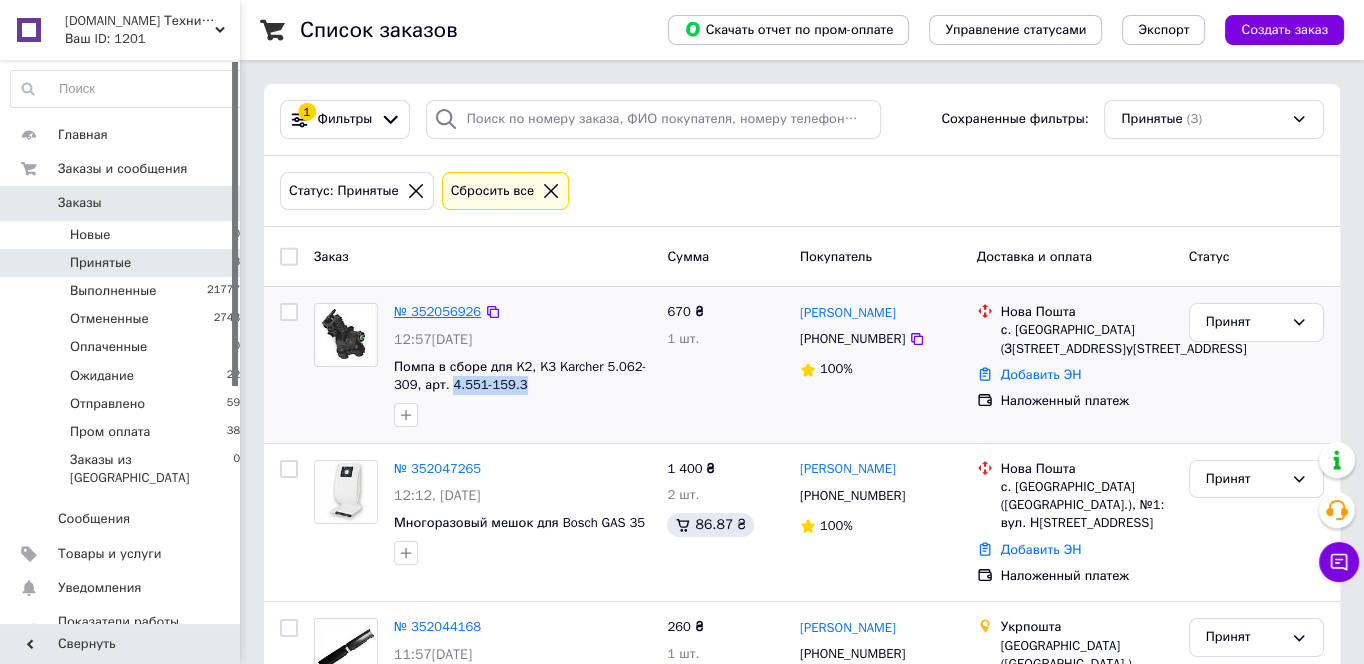 click on "№ 352056926" at bounding box center (437, 311) 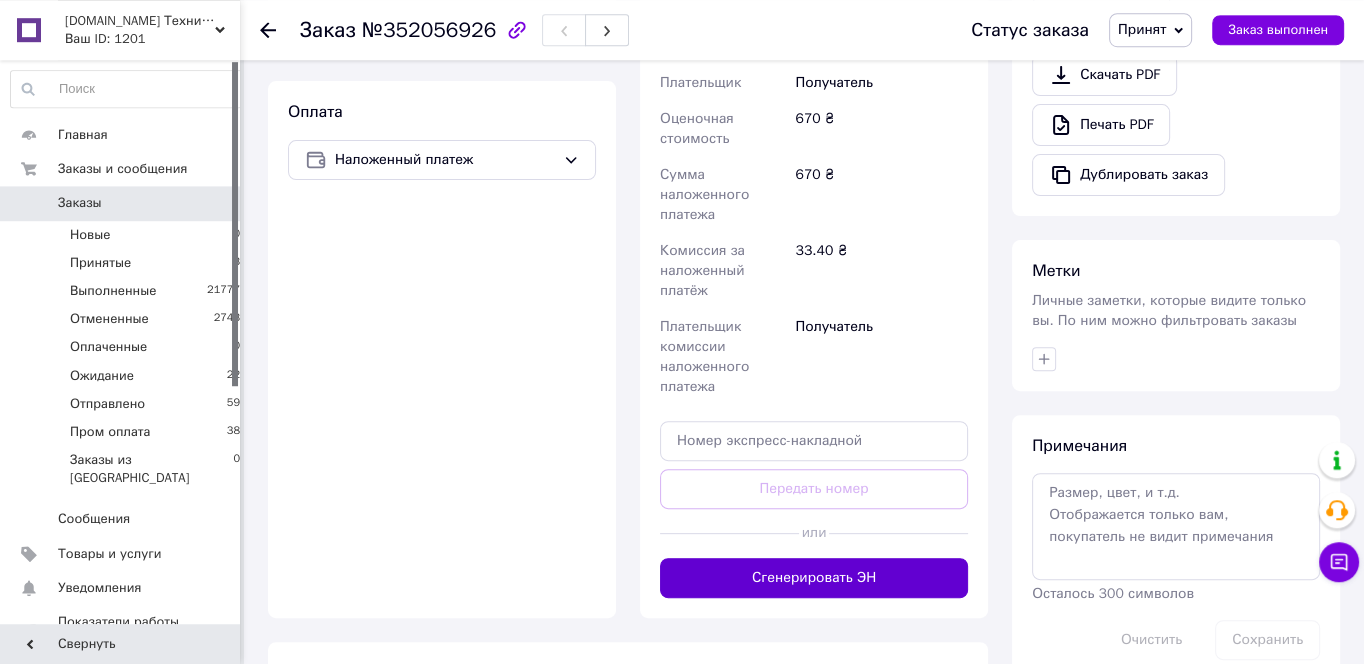 scroll, scrollTop: 752, scrollLeft: 0, axis: vertical 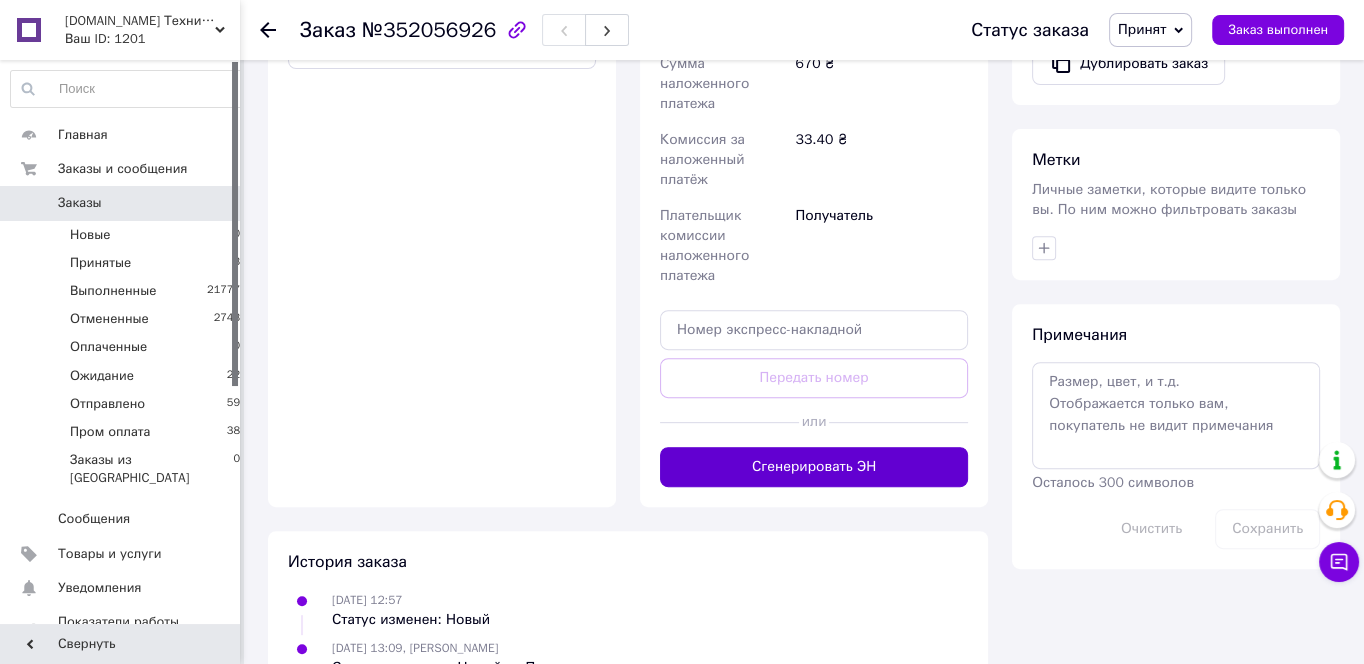 click on "Сгенерировать ЭН" at bounding box center [814, 467] 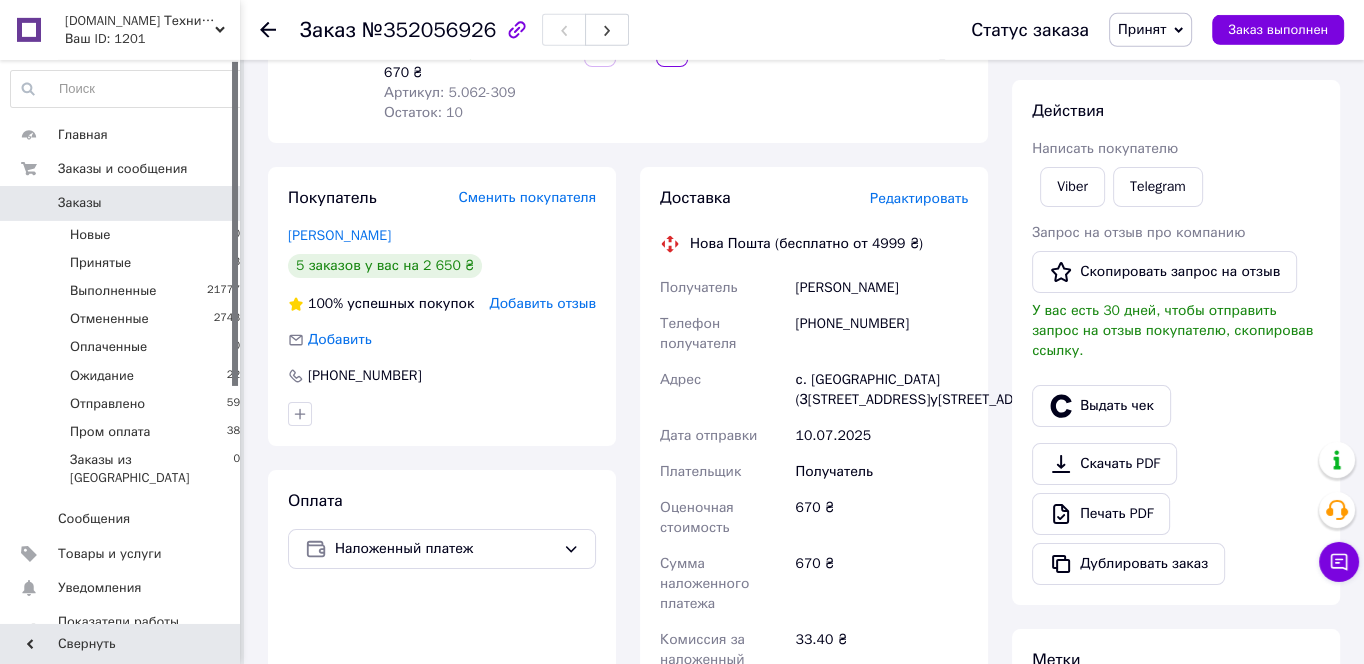 scroll, scrollTop: 215, scrollLeft: 0, axis: vertical 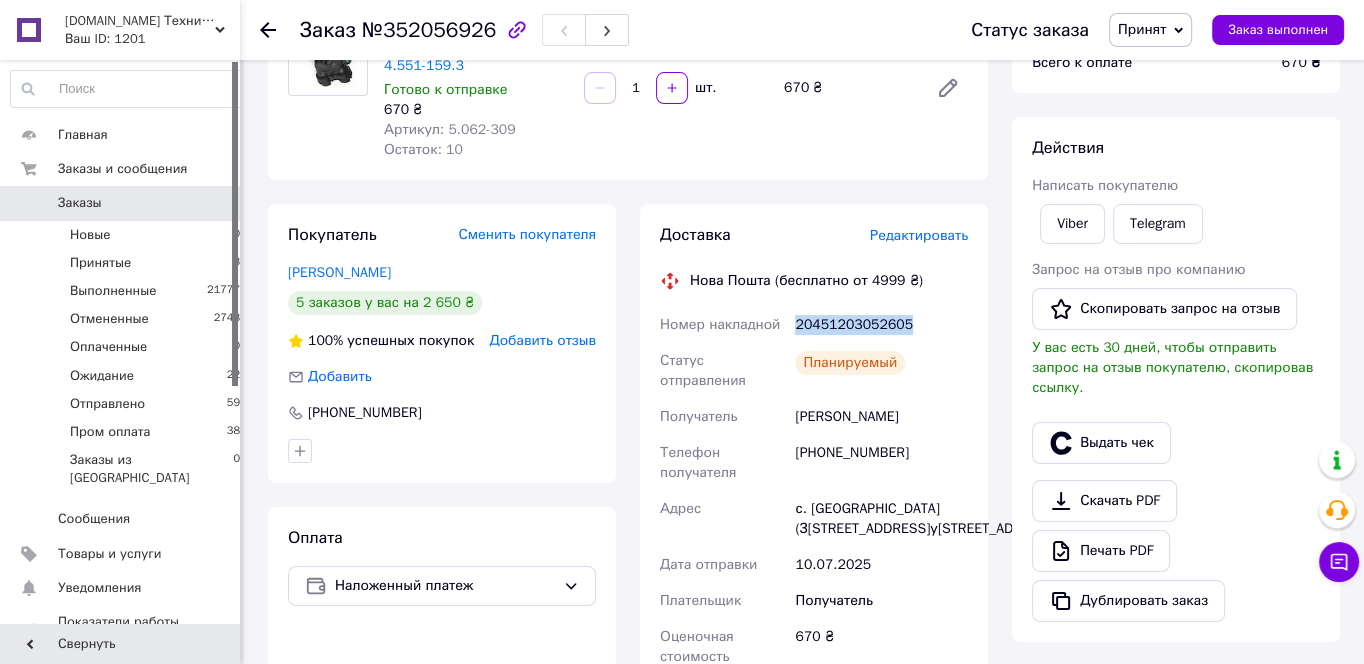 drag, startPoint x: 906, startPoint y: 329, endPoint x: 795, endPoint y: 328, distance: 111.0045 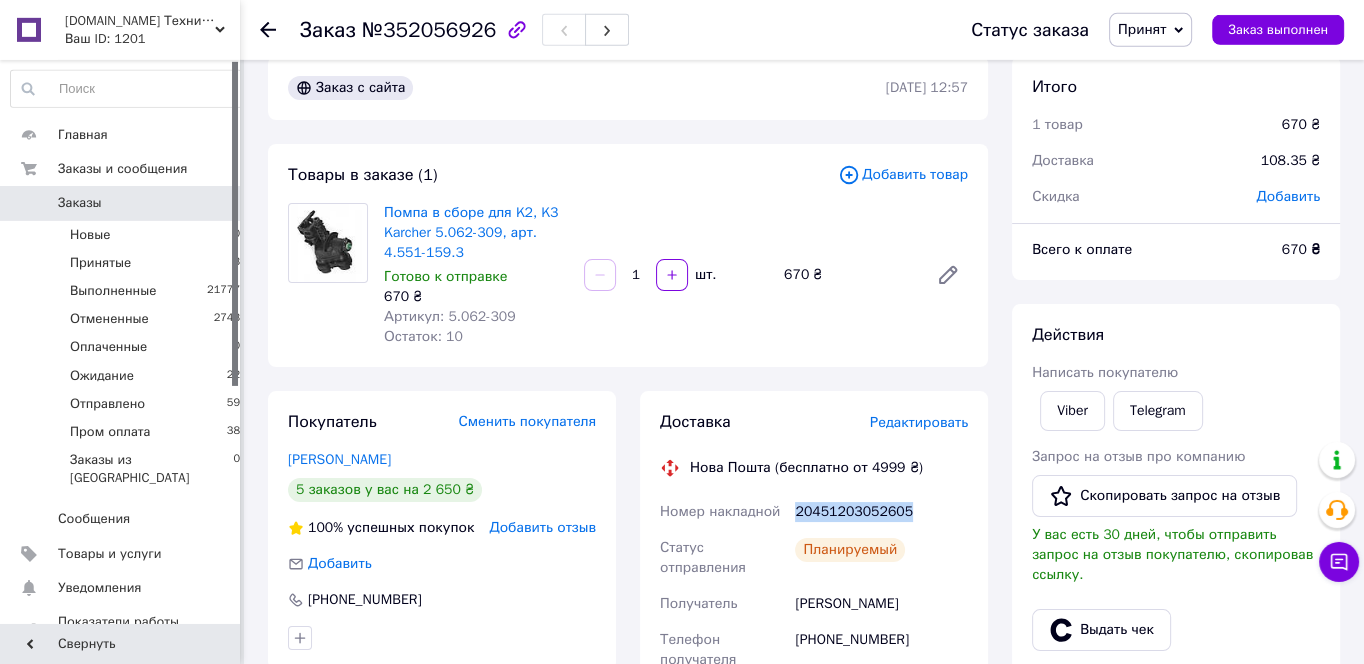 scroll, scrollTop: 0, scrollLeft: 0, axis: both 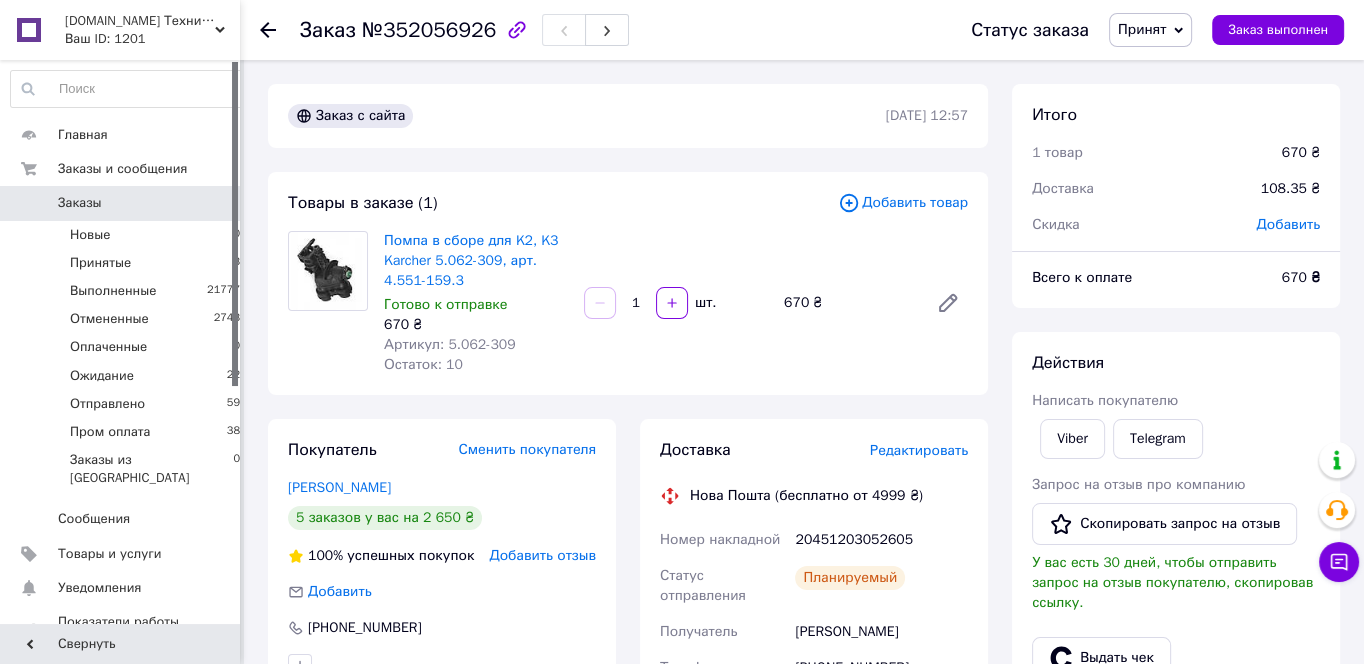 click on "Доставка Редактировать Нова Пошта (бесплатно от 4999 ₴) Номер накладной 20451203052605 Статус отправления Планируемый Получатель Васильович Білак Телефон получателя +380964612452 Адрес с. Сельцо (Закарпатская обл.), №1: ул. Центральная, 66 Дата отправки 10.07.2025 Плательщик Получатель Оценочная стоимость 670 ₴ Сумма наложенного платежа 670 ₴ Комиссия за наложенный платёж 33.40 ₴ Плательщик комиссии наложенного платежа Получатель Стоимость доставки 108.35 ₴ Распечатать ЭН" at bounding box center [814, 844] 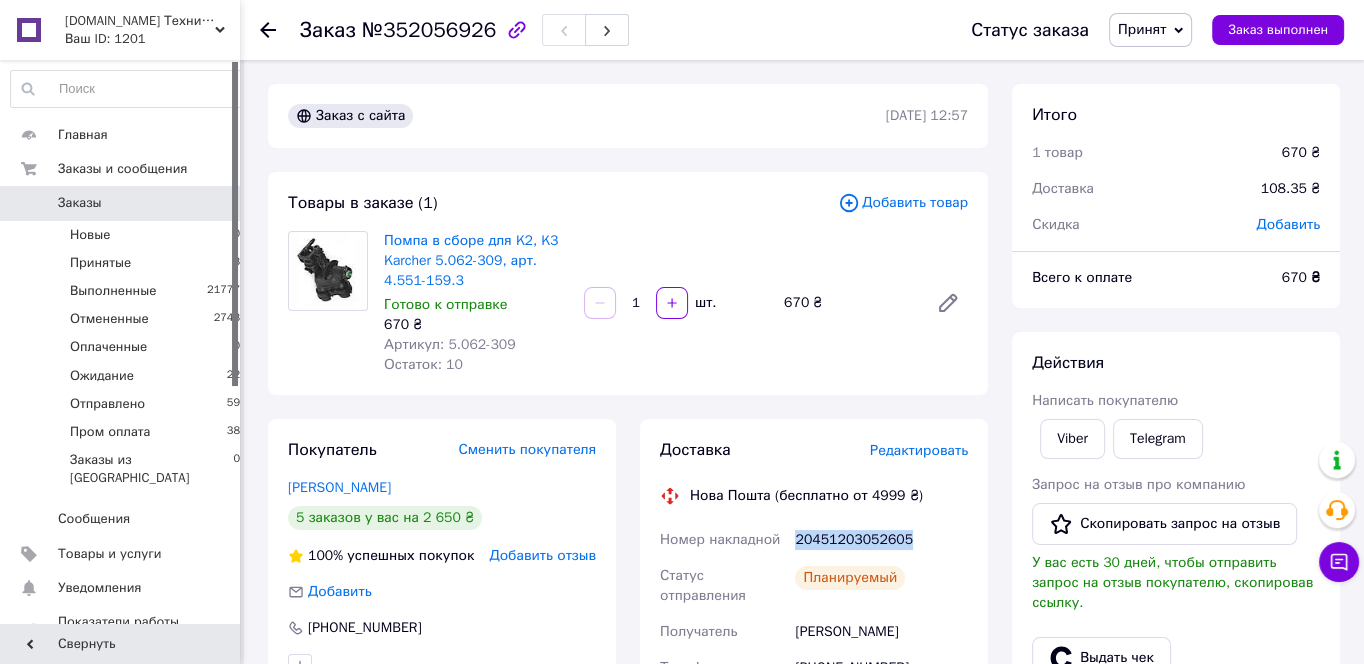 drag, startPoint x: 894, startPoint y: 546, endPoint x: 787, endPoint y: 545, distance: 107.00467 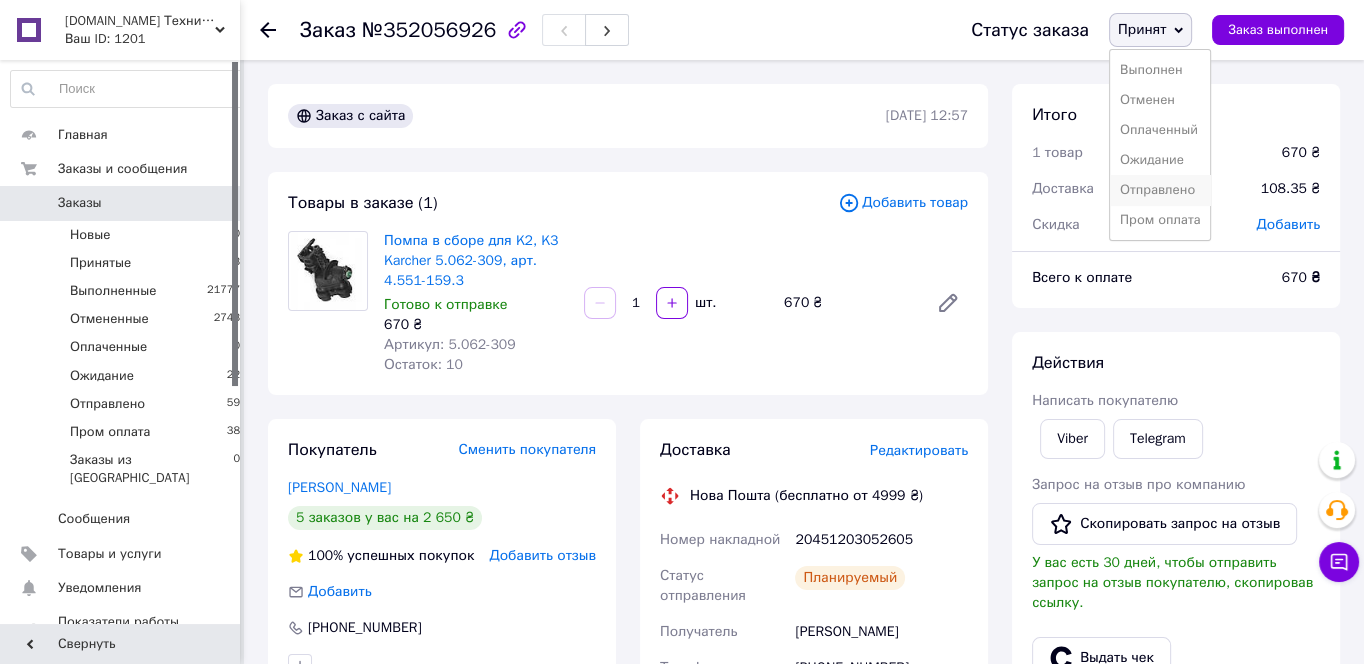 click on "Отправлено" at bounding box center (1160, 190) 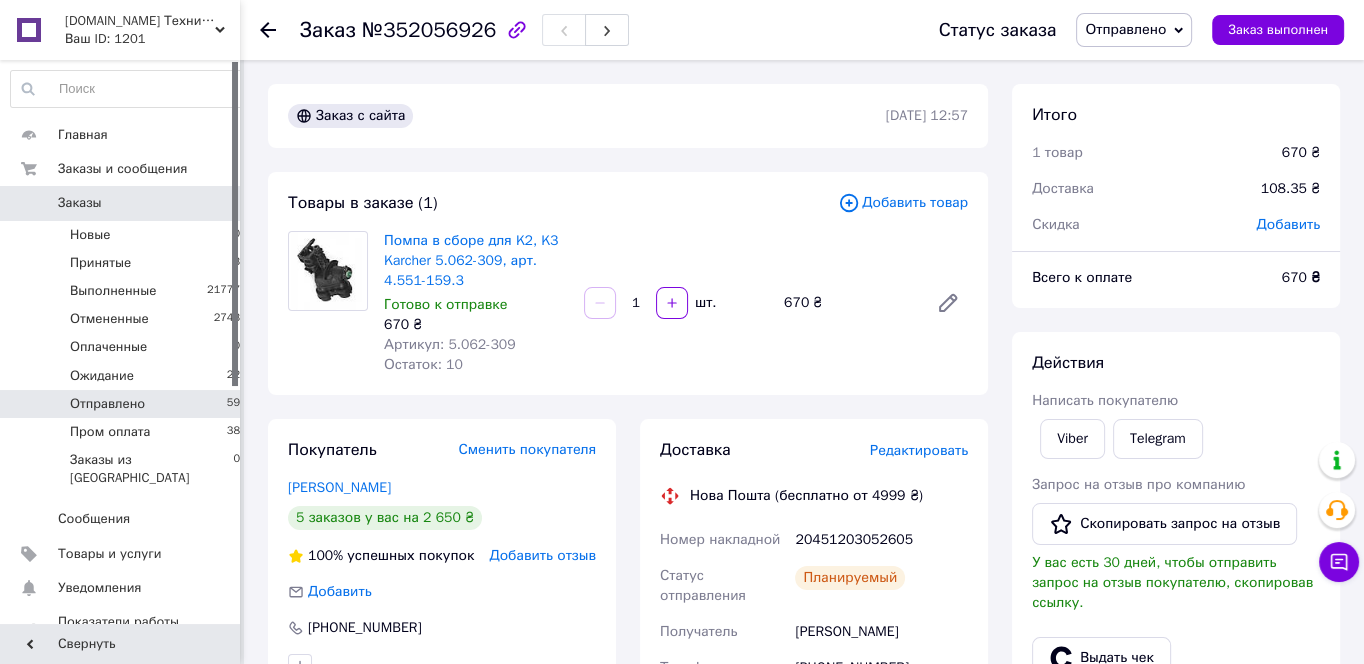 click on "Отправлено 59" at bounding box center [126, 404] 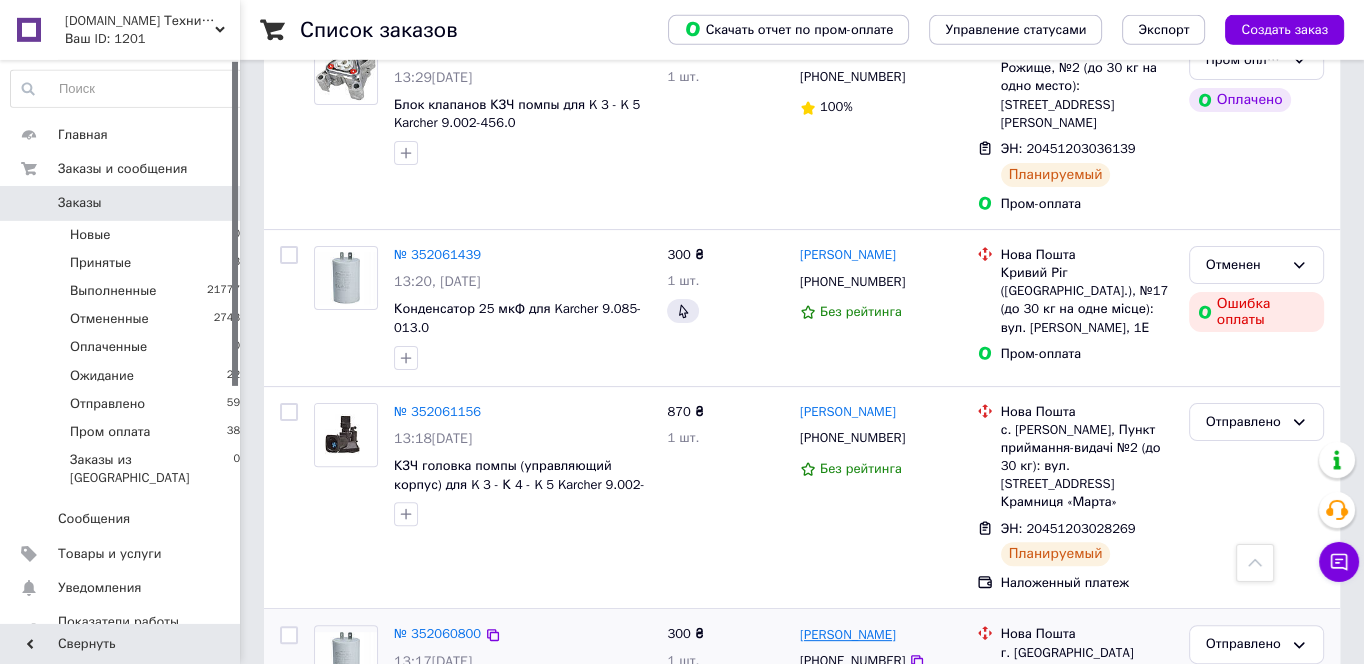 scroll, scrollTop: 430, scrollLeft: 0, axis: vertical 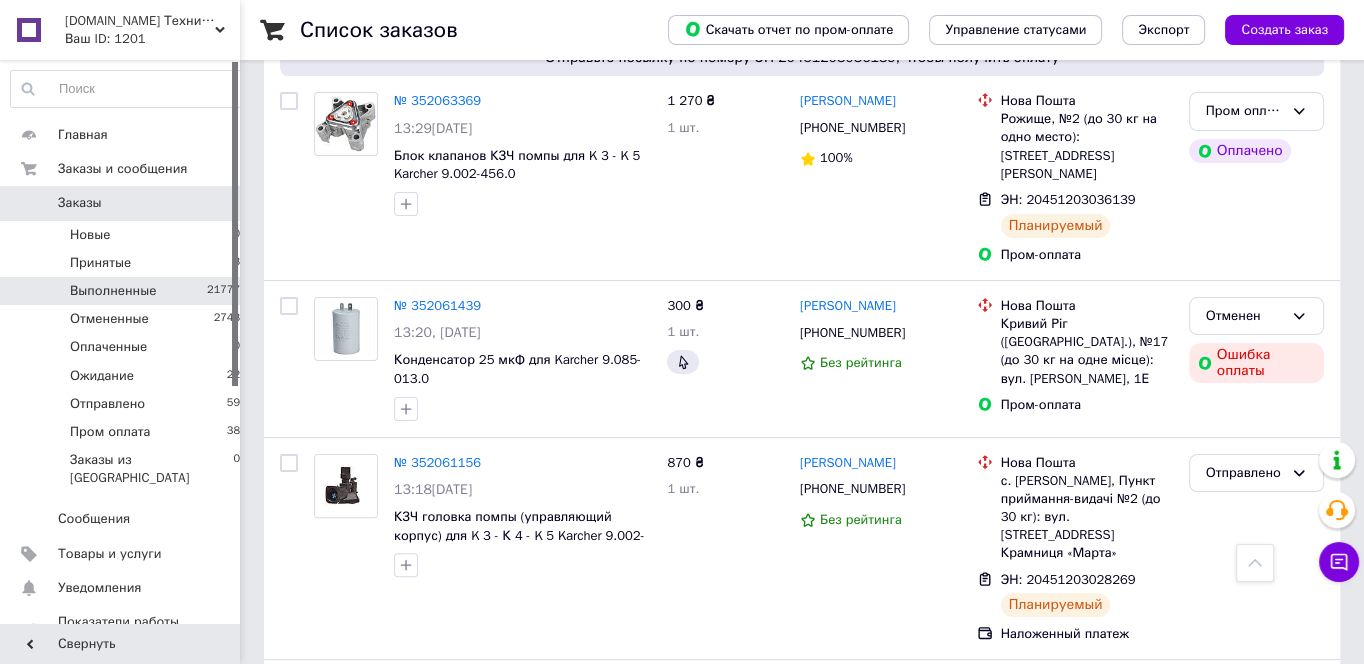 click on "Принятые 3" at bounding box center [126, 263] 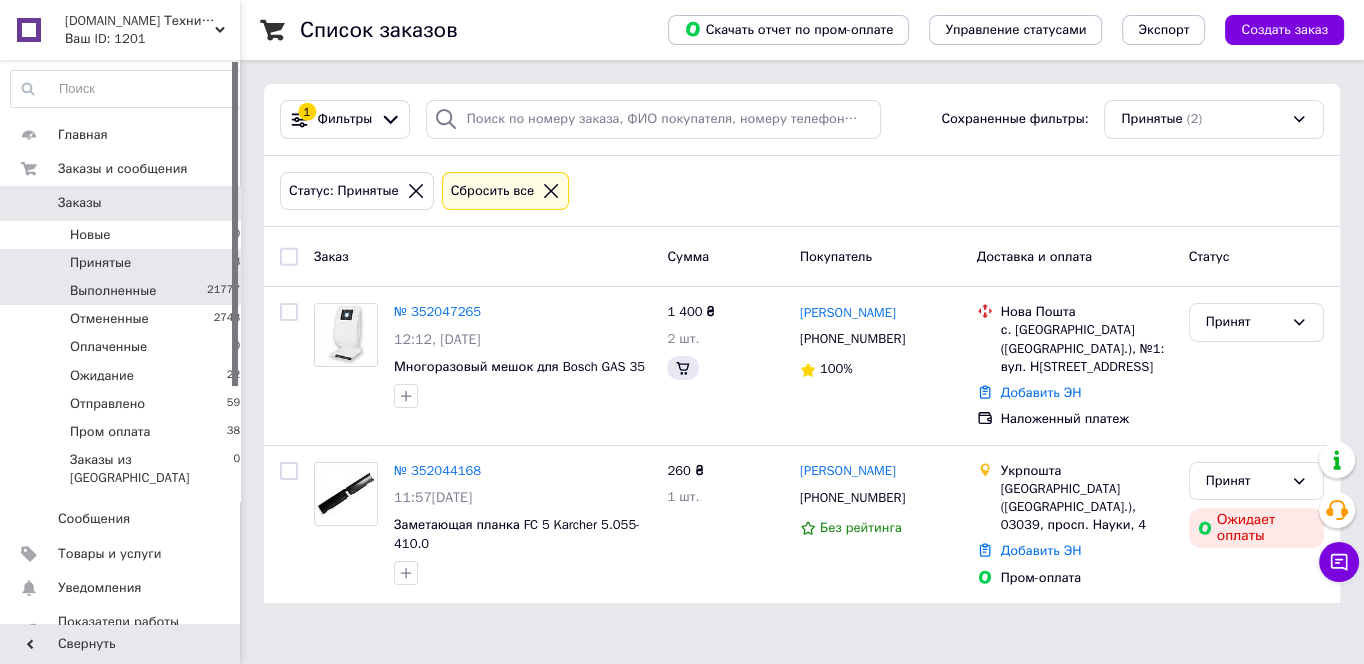 scroll, scrollTop: 0, scrollLeft: 0, axis: both 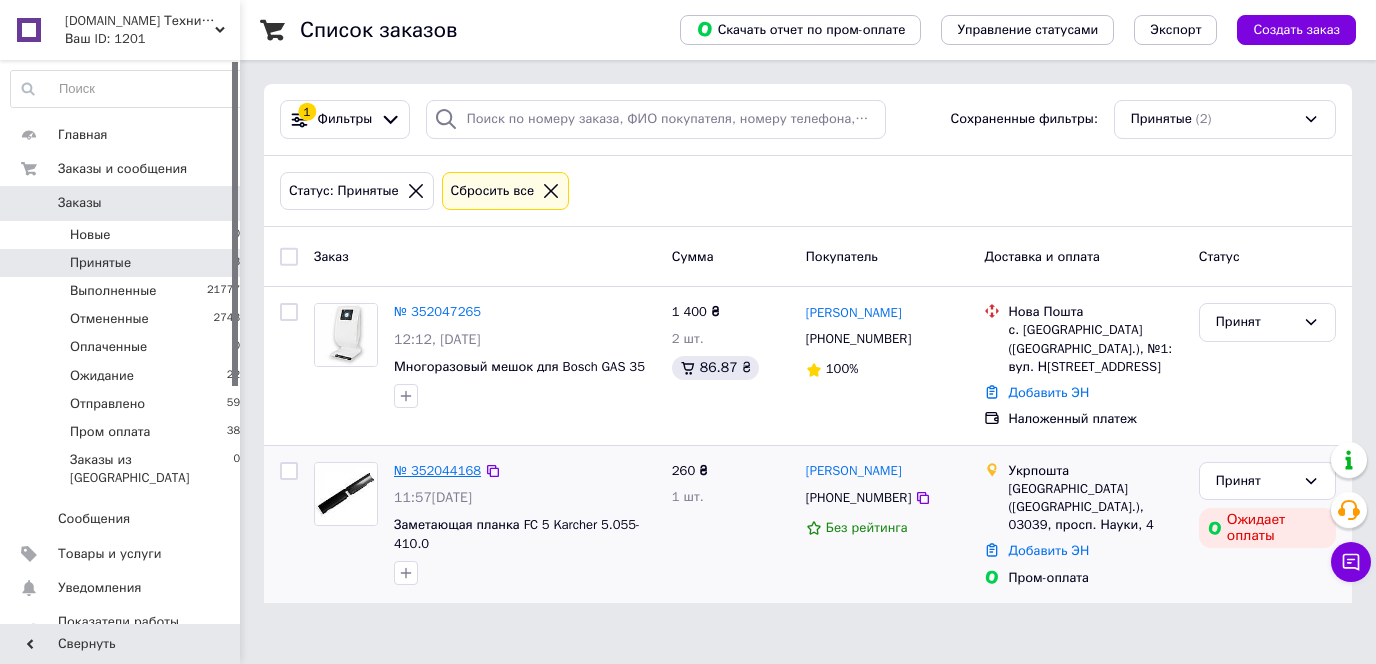 click on "№ 352044168" at bounding box center (437, 470) 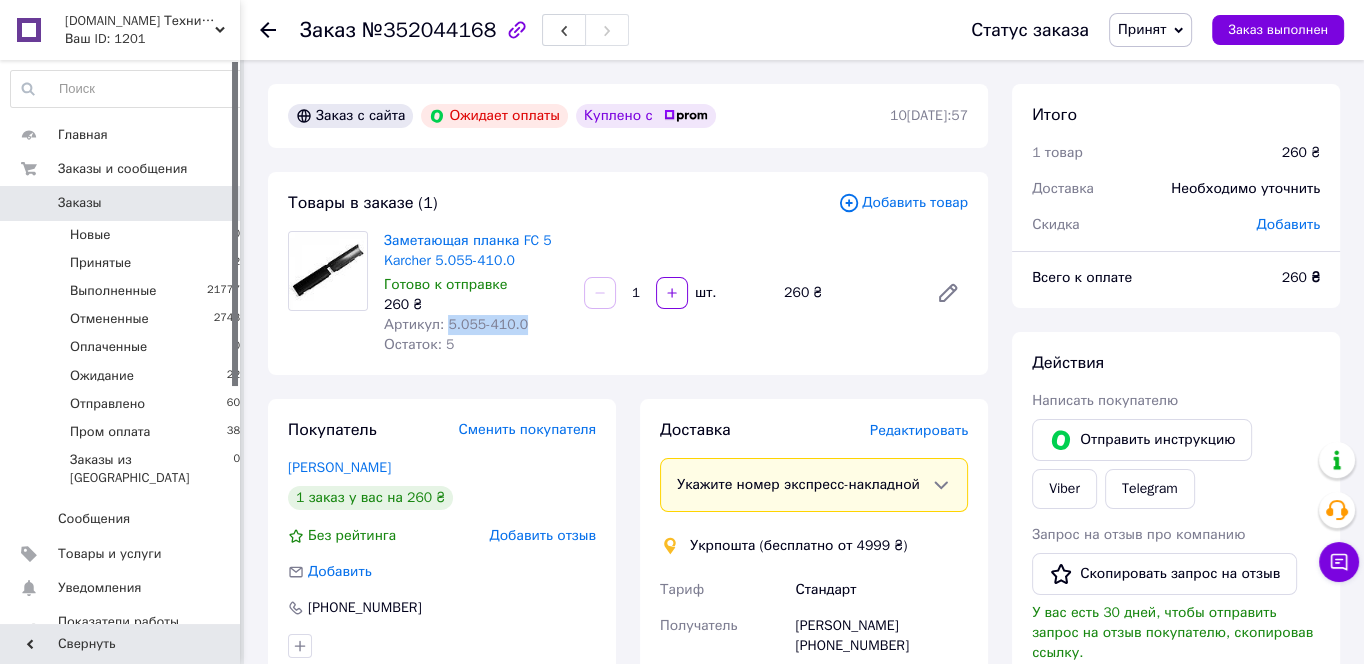 drag, startPoint x: 529, startPoint y: 325, endPoint x: 443, endPoint y: 320, distance: 86.145226 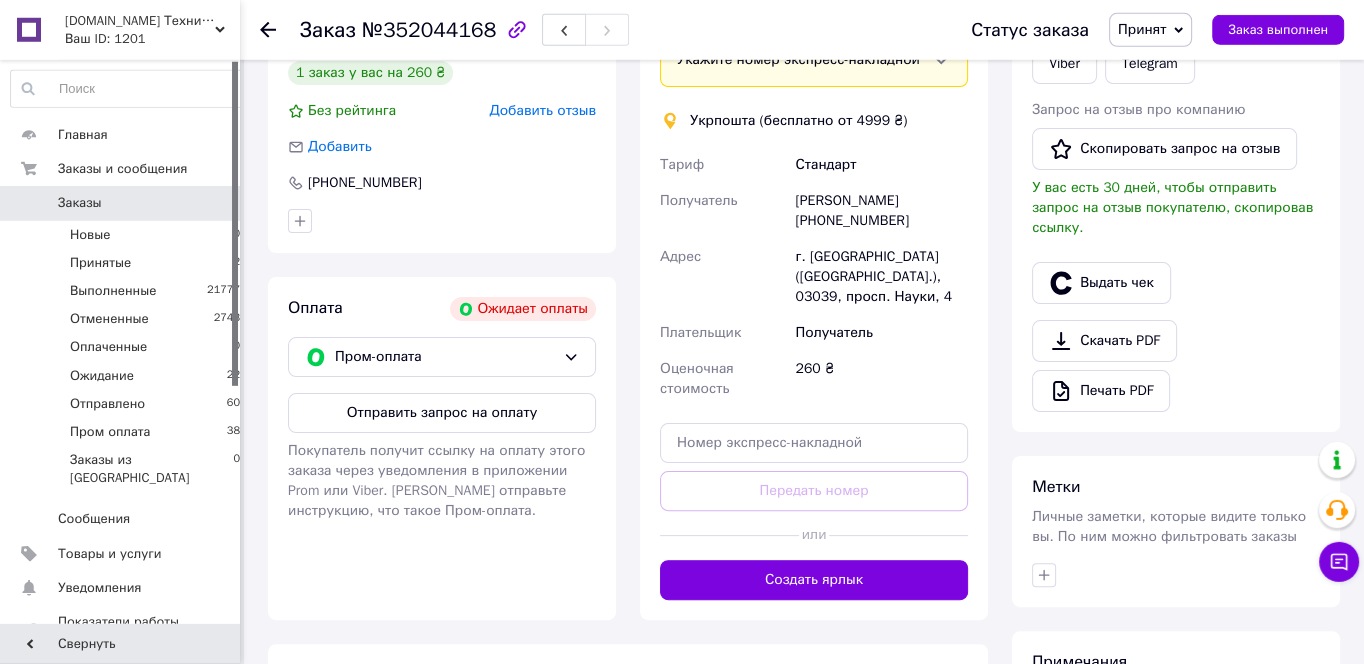 scroll, scrollTop: 430, scrollLeft: 0, axis: vertical 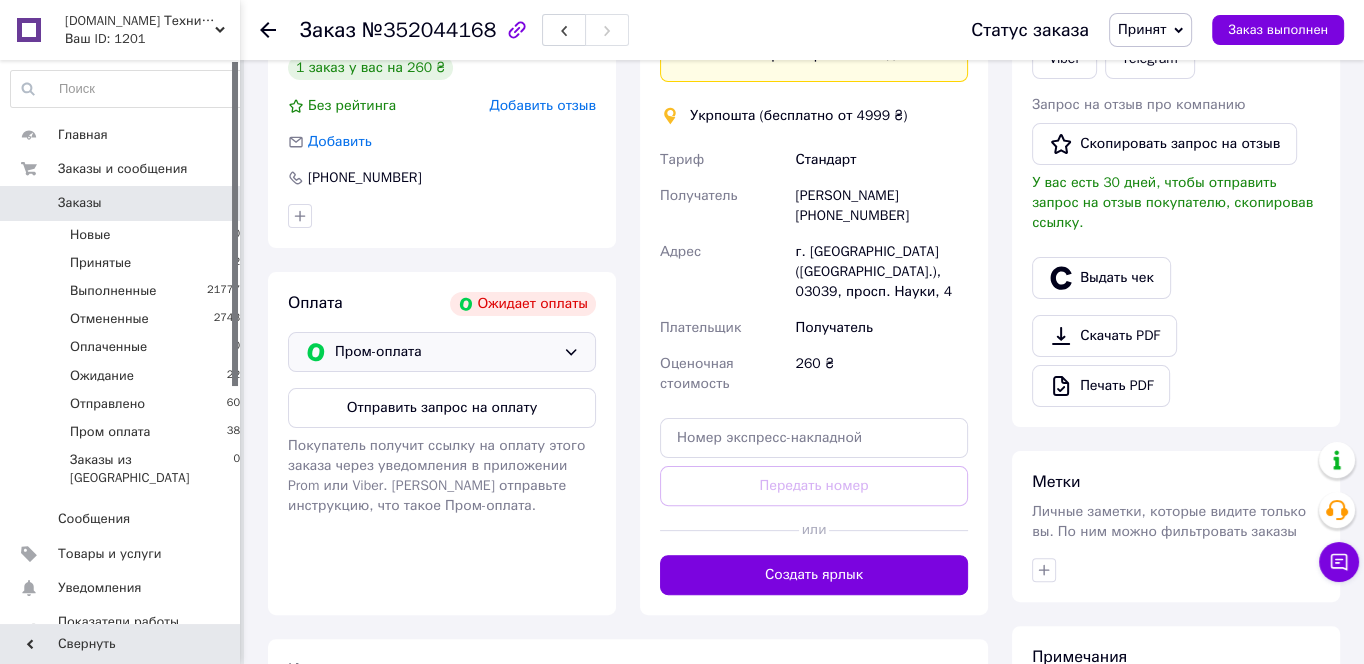 click on "Пром-оплата" at bounding box center [442, 352] 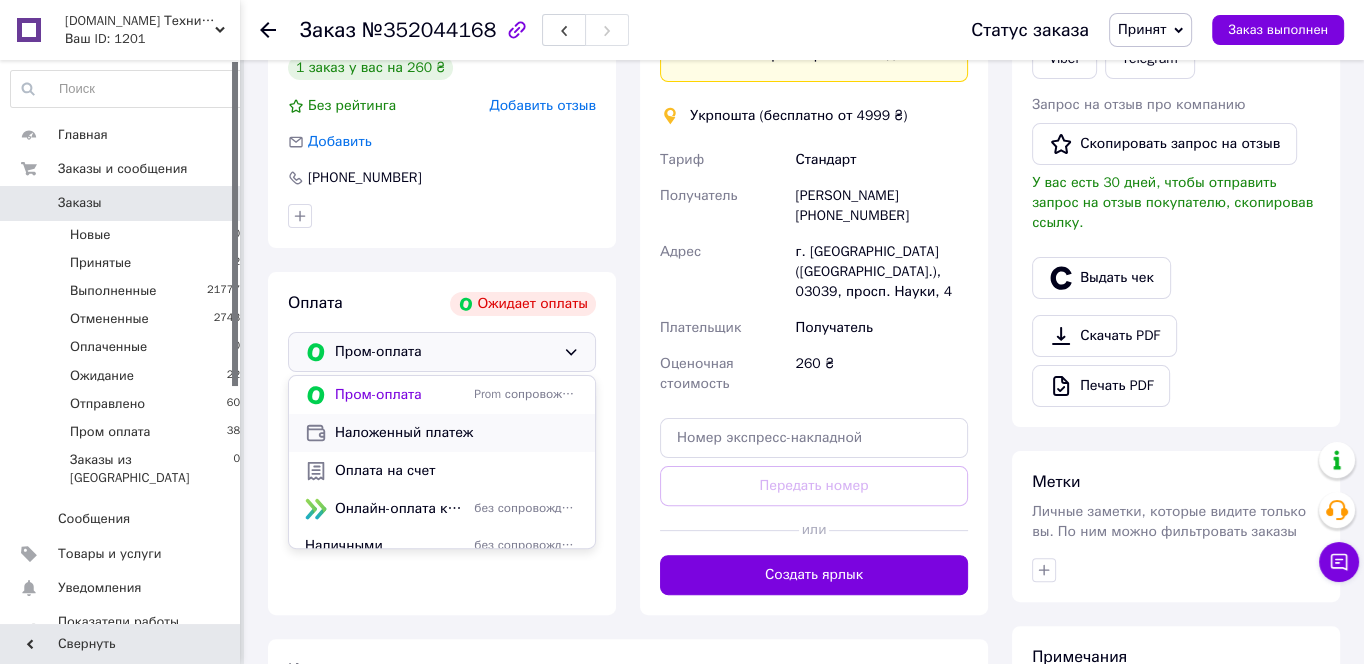 click on "Наложенный платеж" at bounding box center [457, 433] 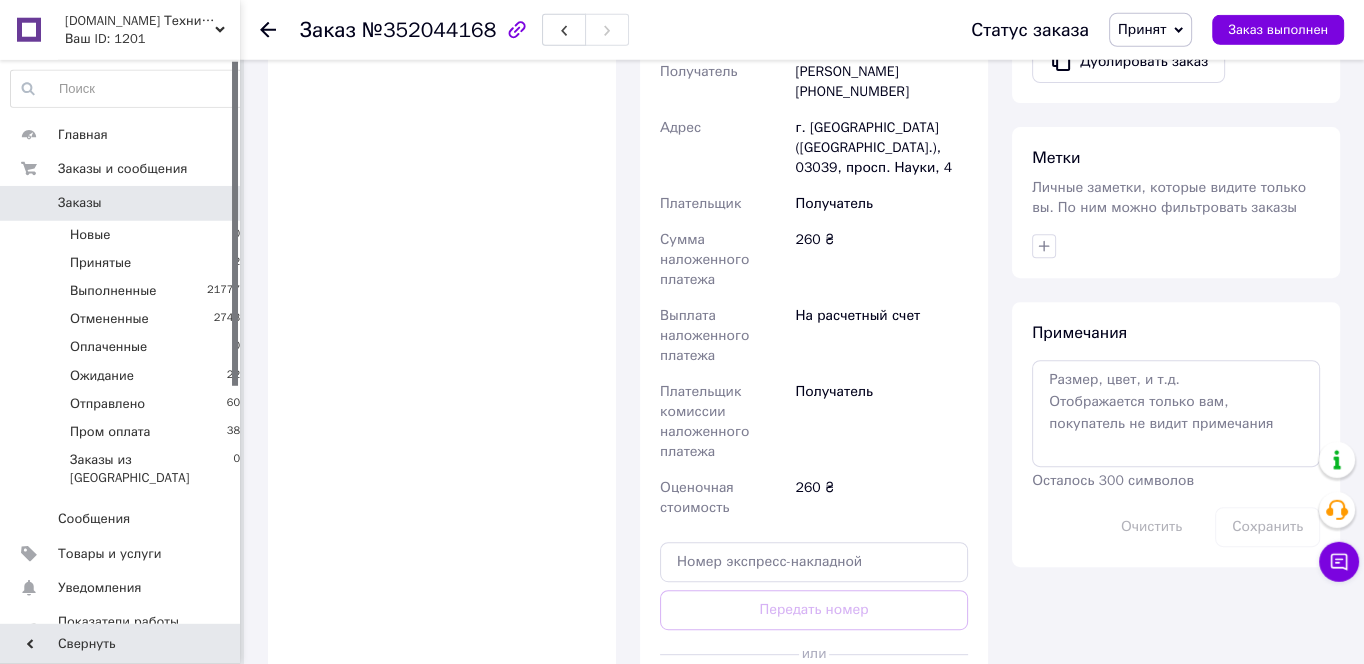 scroll, scrollTop: 860, scrollLeft: 0, axis: vertical 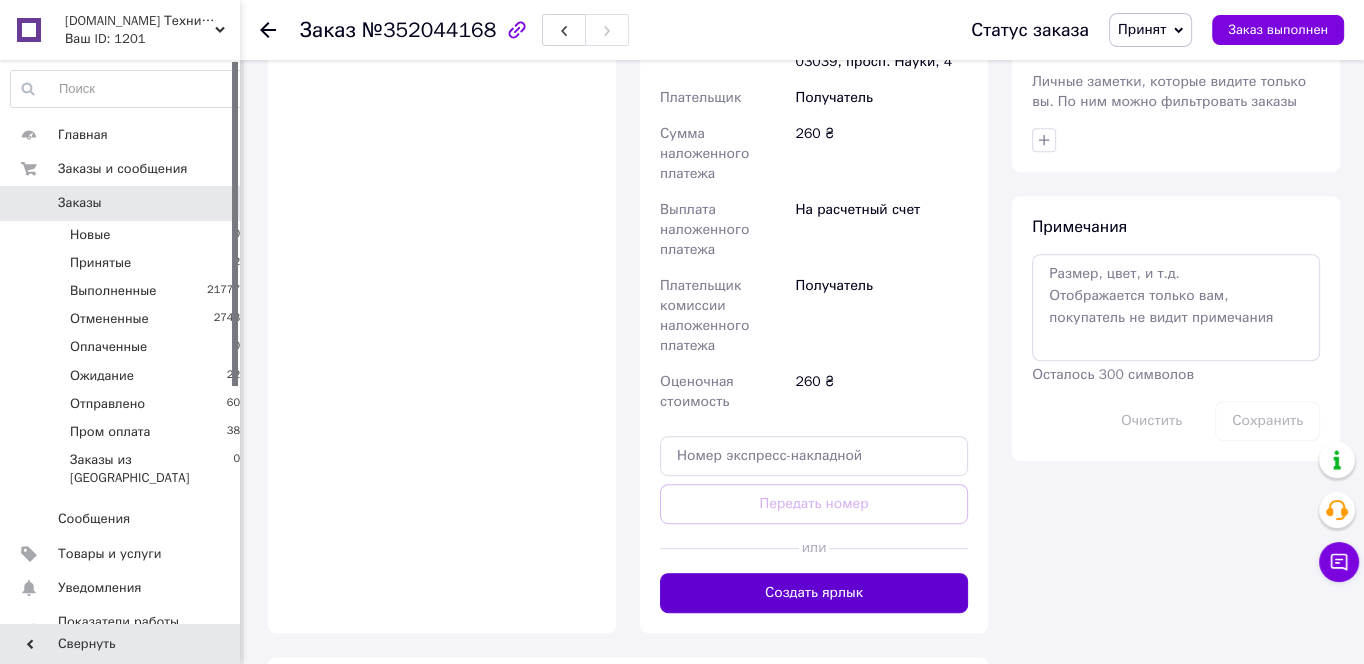 click on "Создать ярлык" at bounding box center (814, 593) 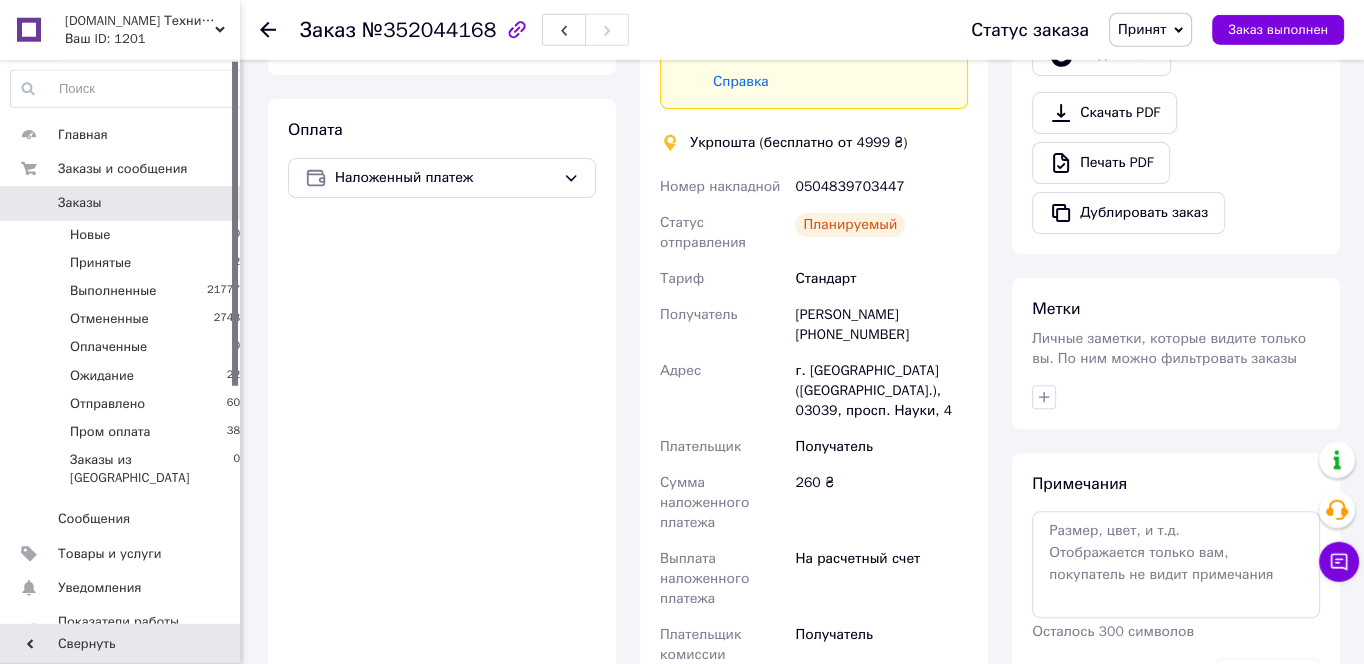 scroll, scrollTop: 537, scrollLeft: 0, axis: vertical 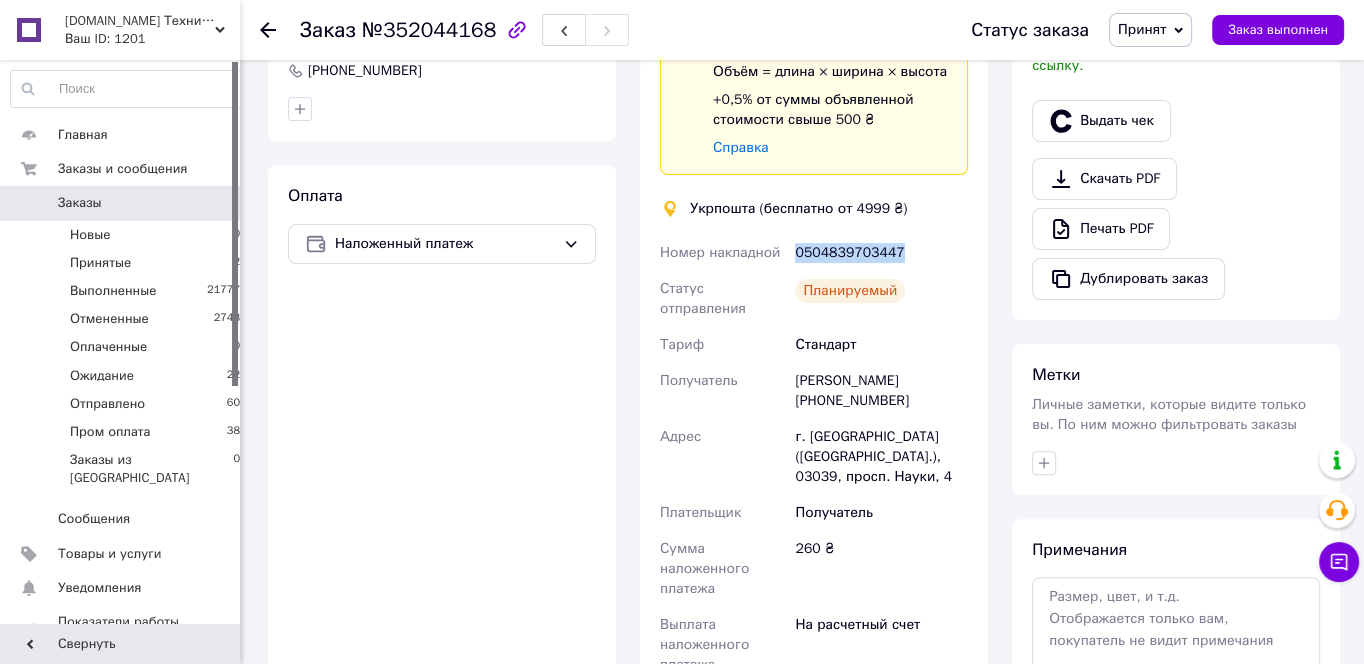 drag, startPoint x: 899, startPoint y: 263, endPoint x: 798, endPoint y: 247, distance: 102.259476 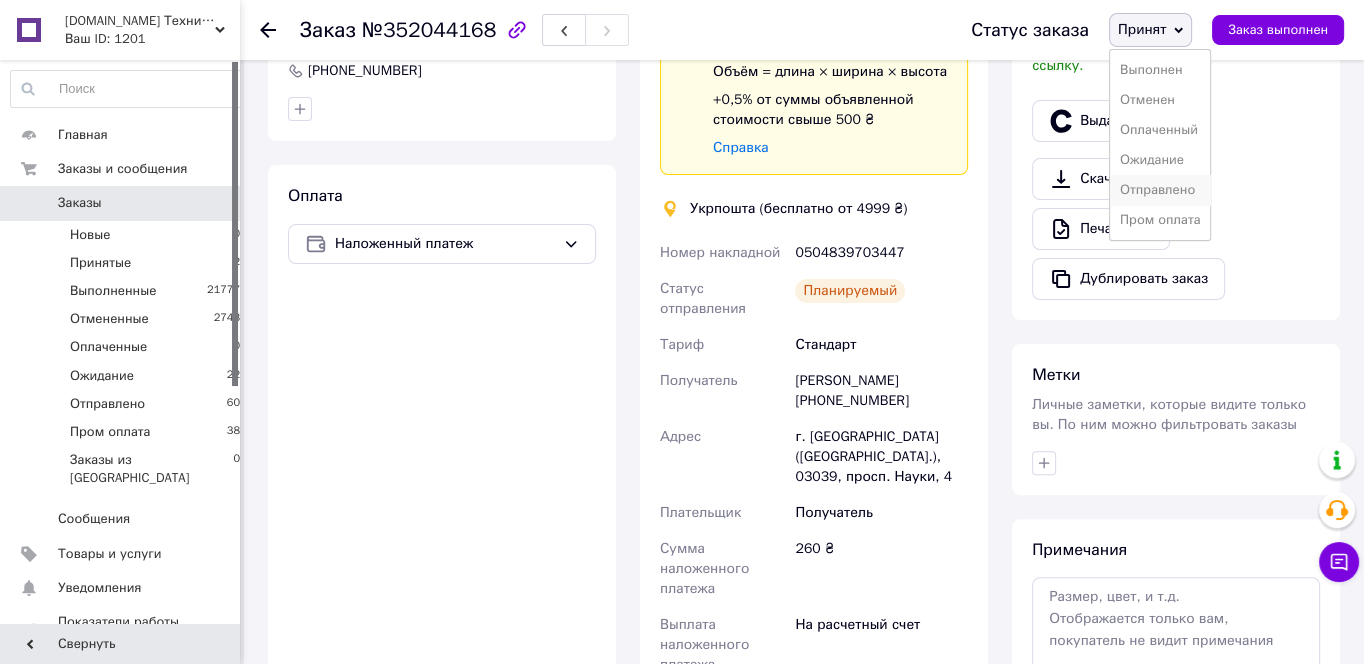 click on "Отправлено" at bounding box center [1160, 190] 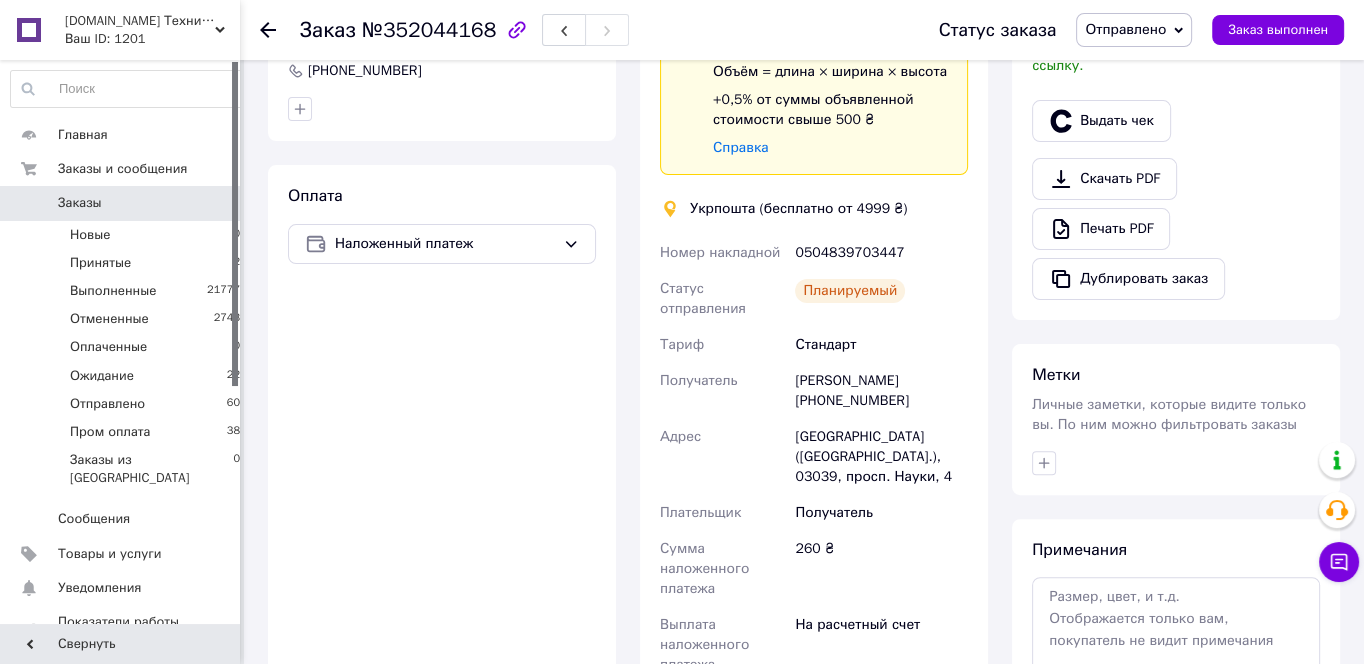 click on "[PERSON_NAME] [PHONE_NUMBER]" at bounding box center (881, 391) 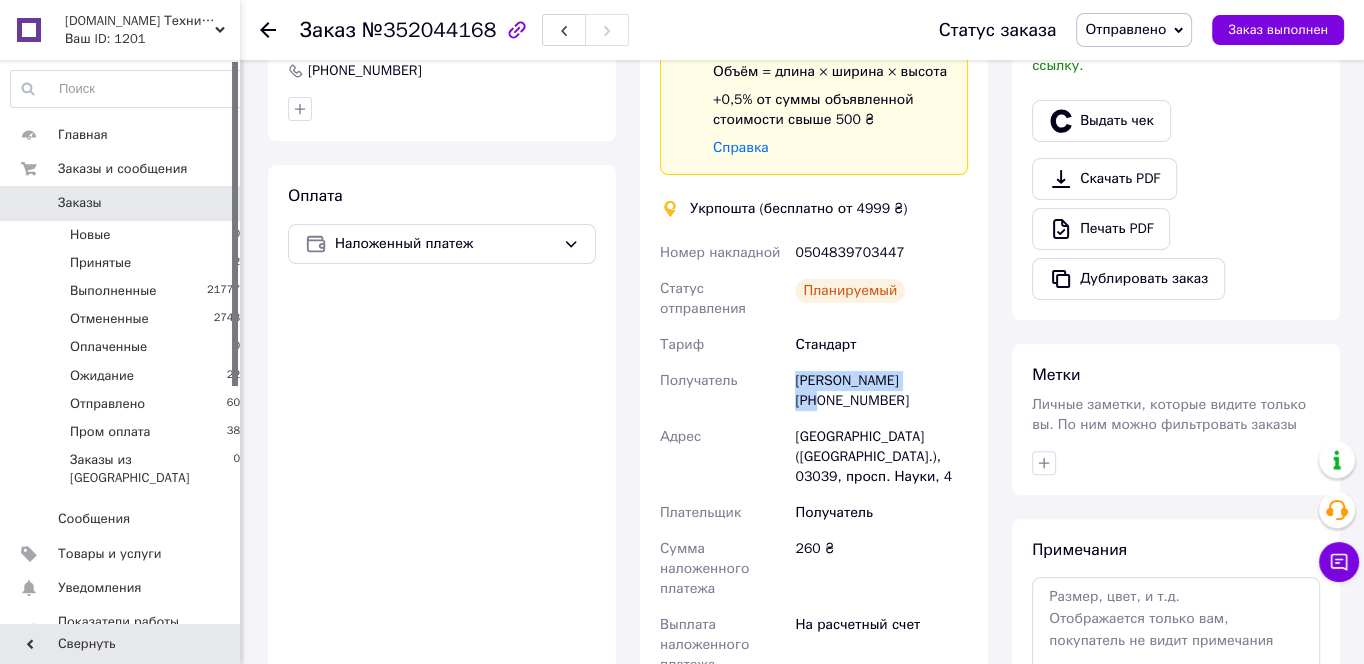 drag, startPoint x: 898, startPoint y: 362, endPoint x: 791, endPoint y: 362, distance: 107 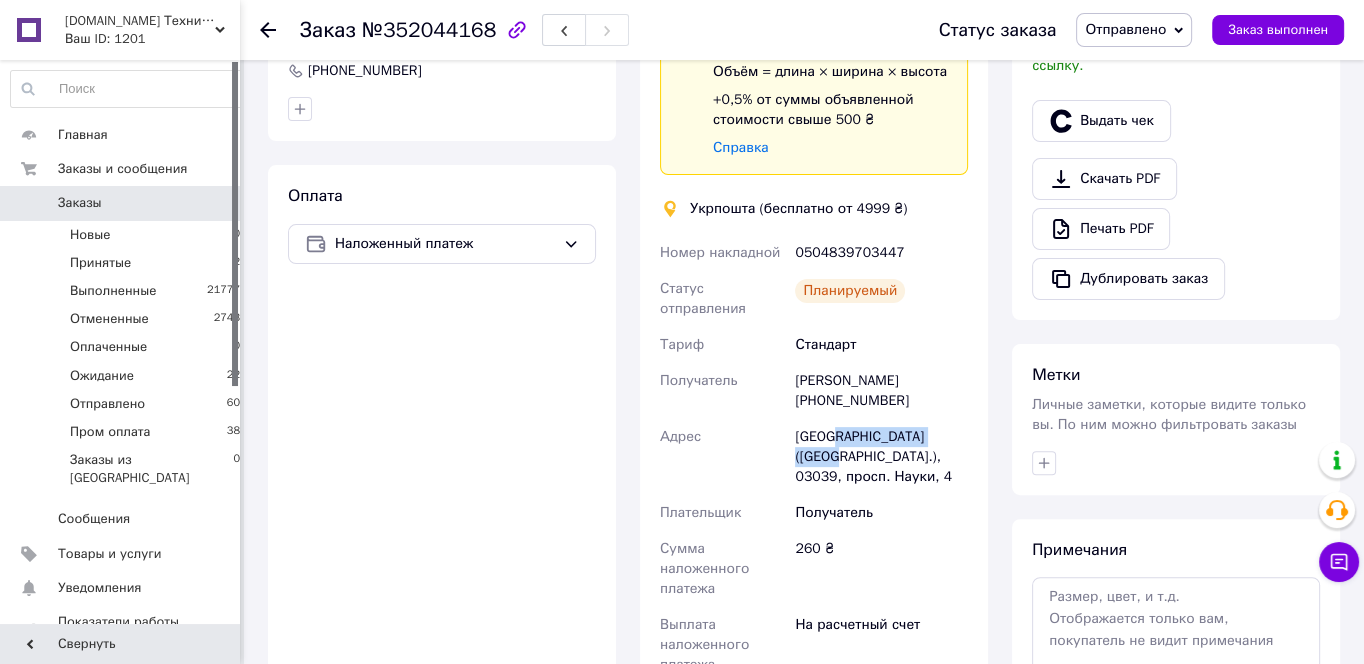 drag, startPoint x: 931, startPoint y: 426, endPoint x: 828, endPoint y: 425, distance: 103.00485 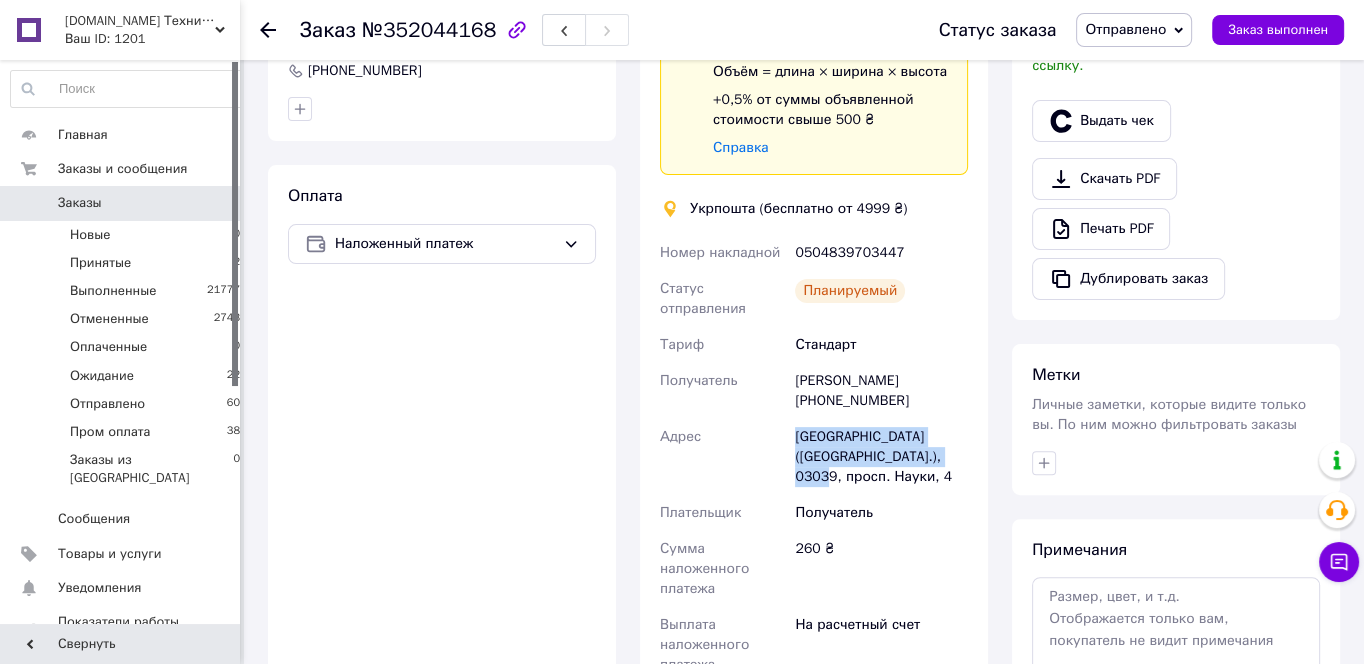 drag, startPoint x: 883, startPoint y: 439, endPoint x: 792, endPoint y: 429, distance: 91.5478 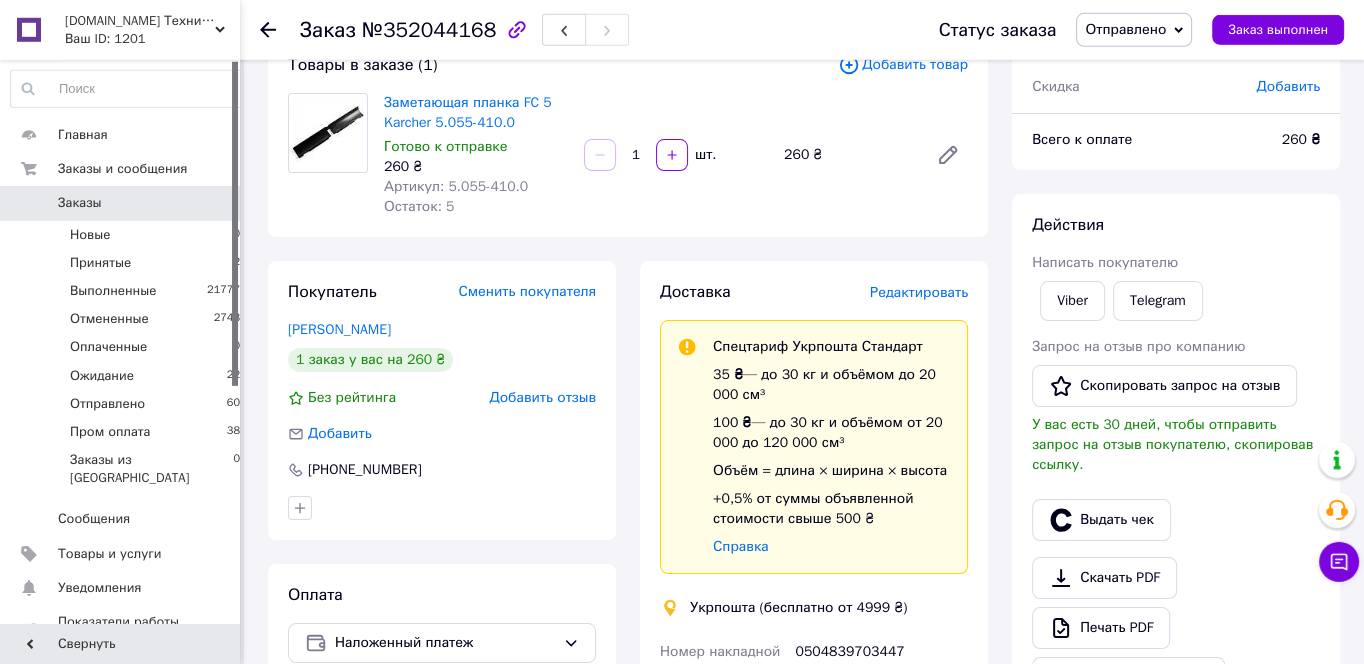 scroll, scrollTop: 107, scrollLeft: 0, axis: vertical 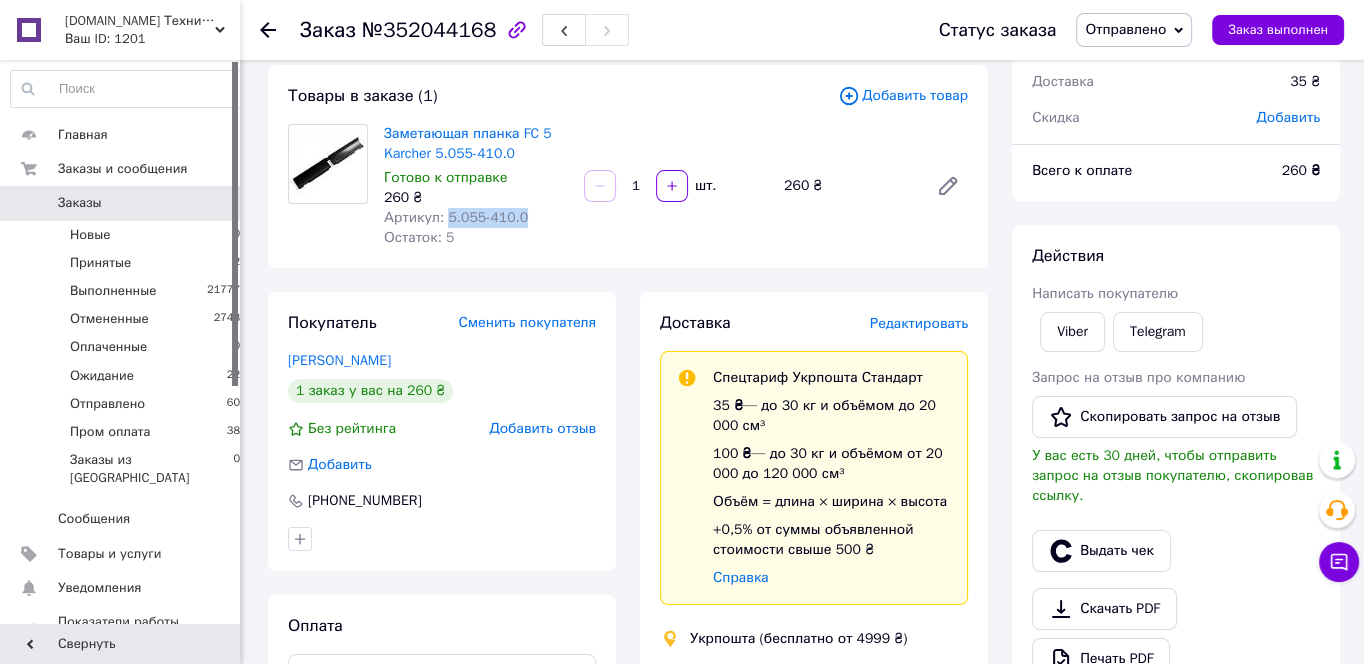drag, startPoint x: 525, startPoint y: 224, endPoint x: 446, endPoint y: 226, distance: 79.025314 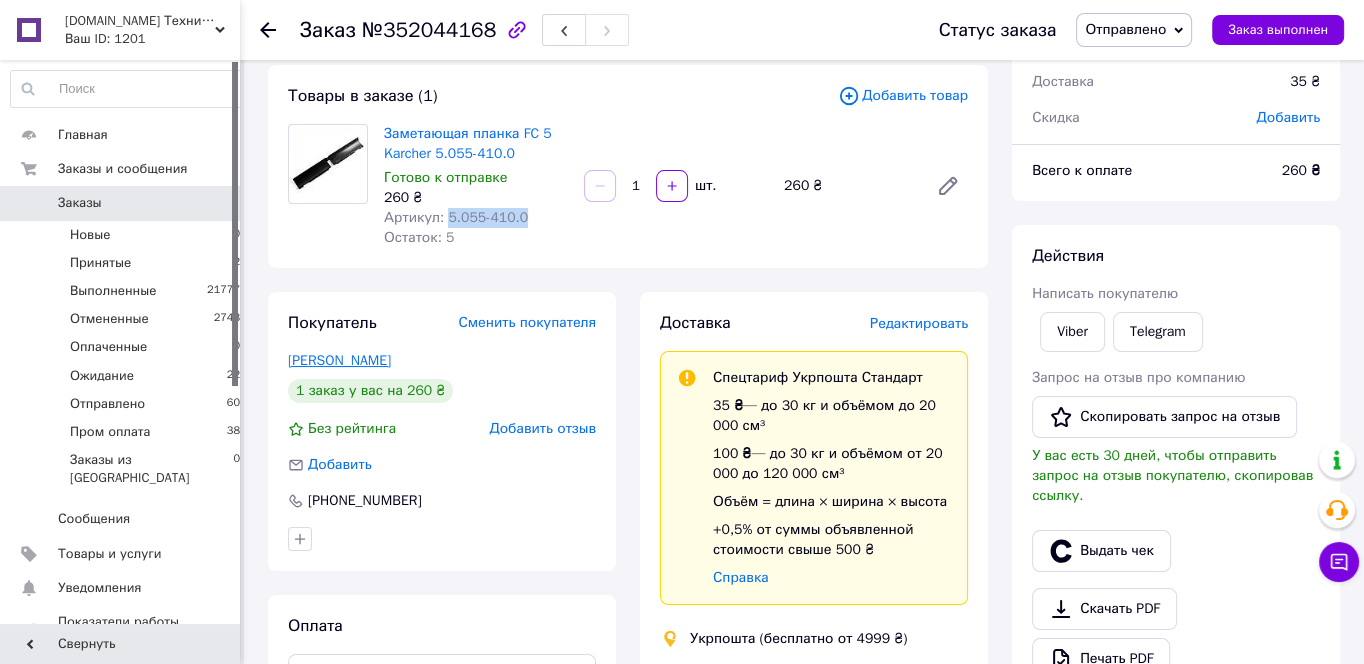copy on "5.055-410.0" 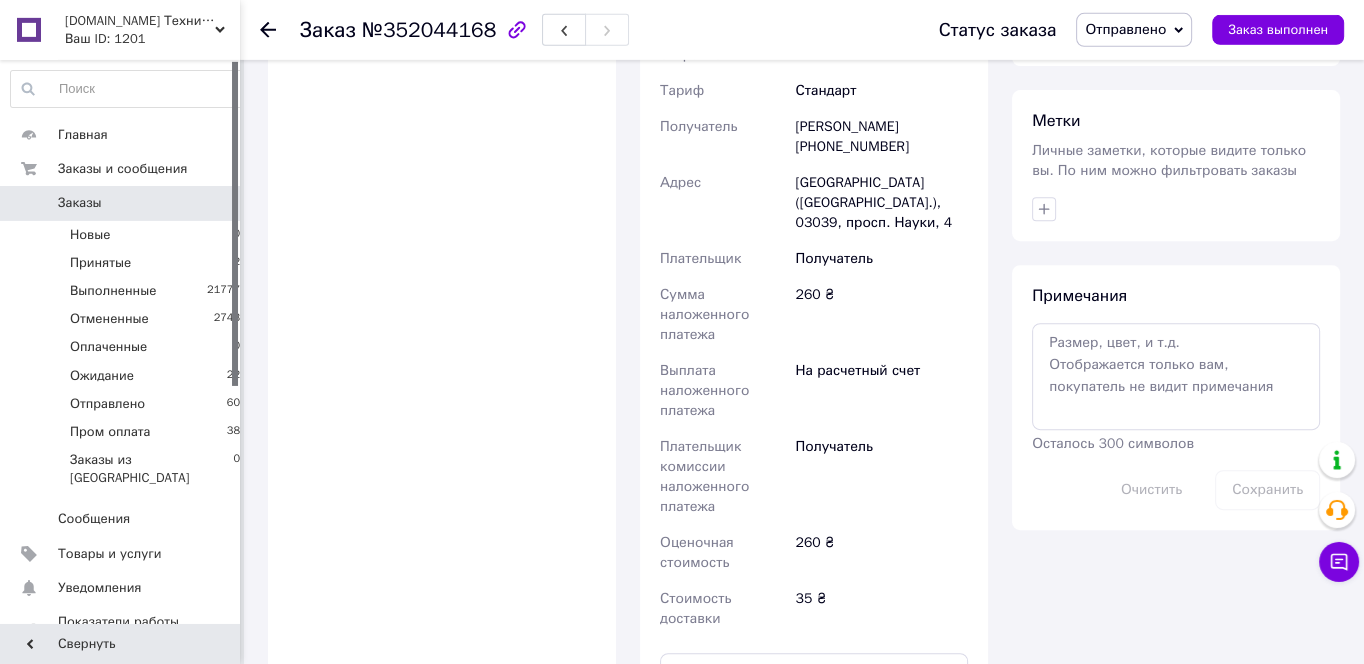 scroll, scrollTop: 967, scrollLeft: 0, axis: vertical 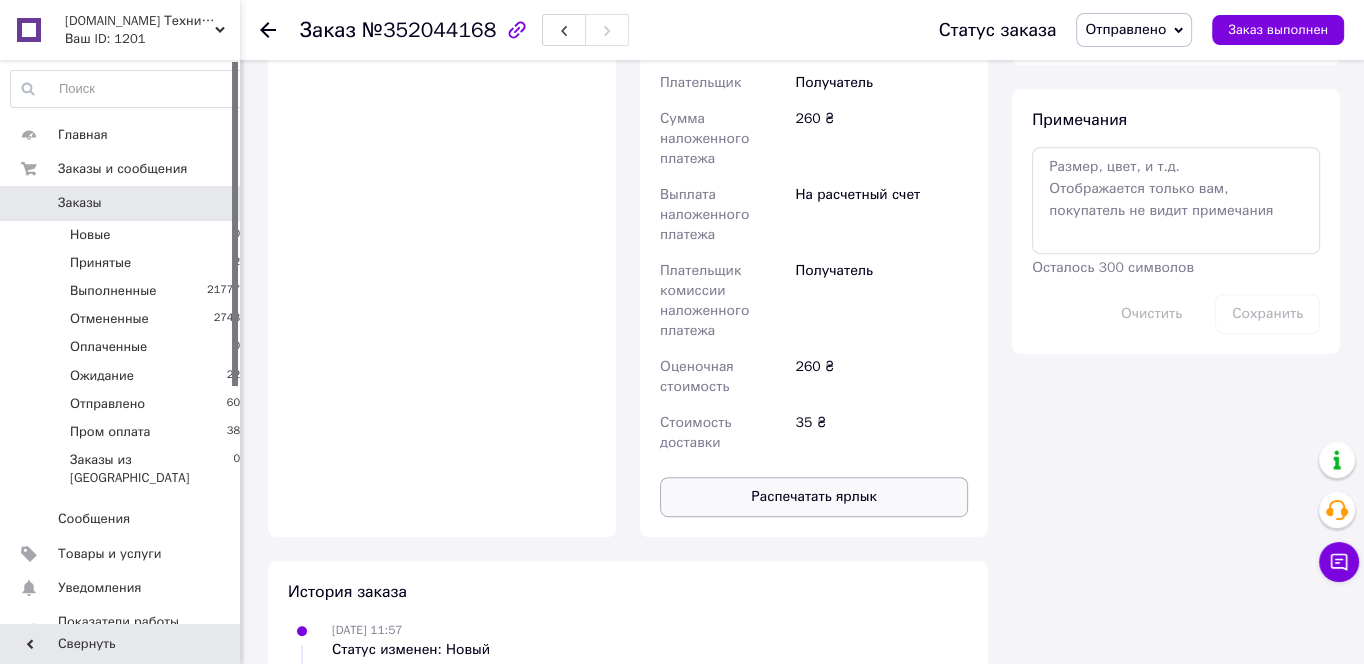 click on "Распечатать ярлык" at bounding box center (814, 497) 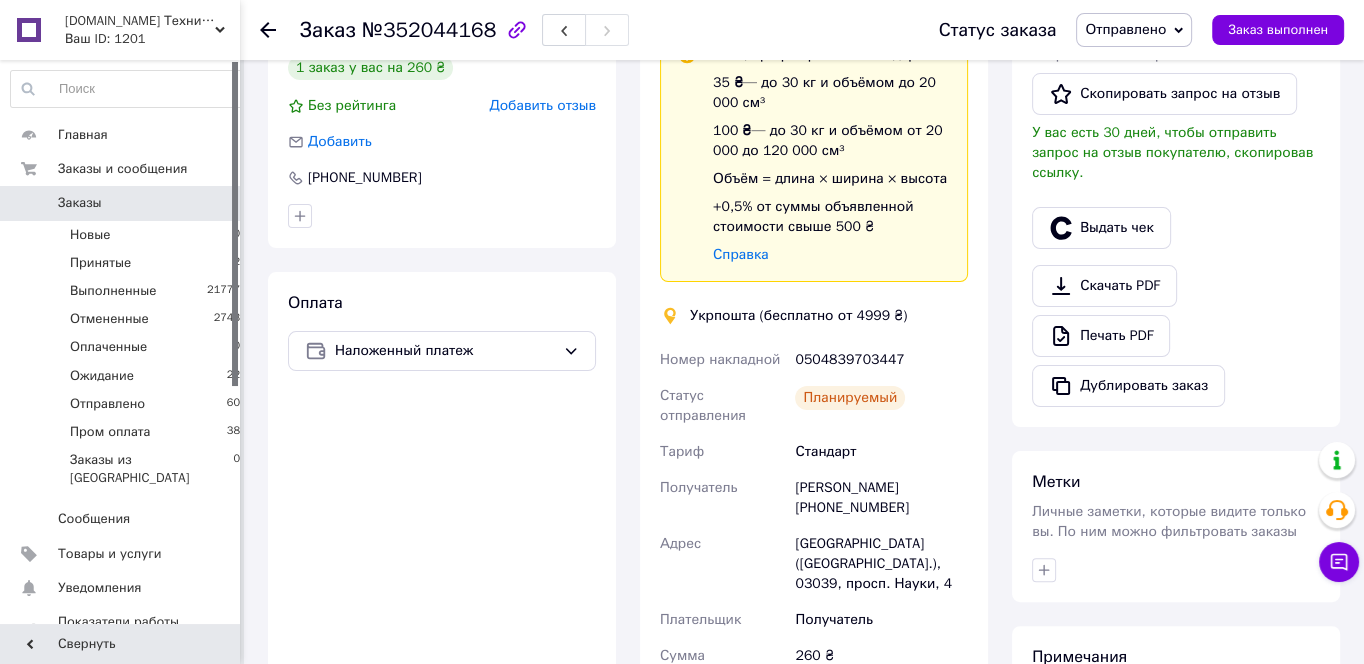 scroll, scrollTop: 215, scrollLeft: 0, axis: vertical 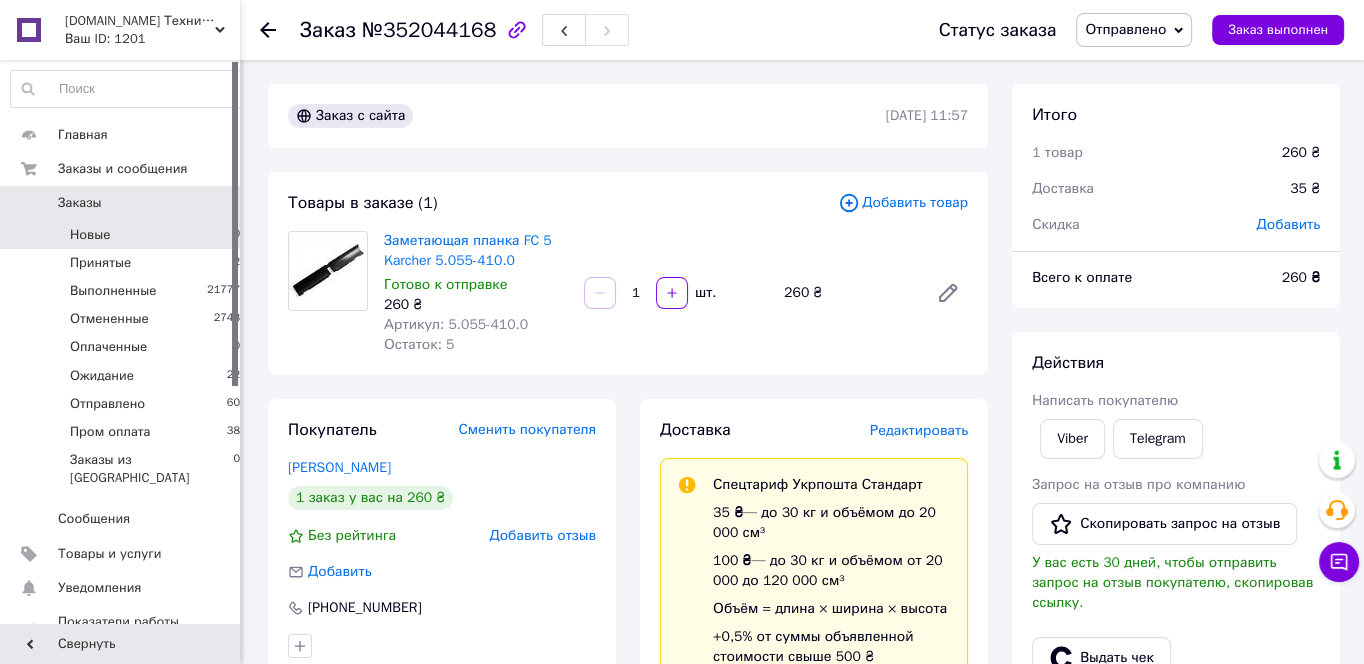 click on "Новые 0" at bounding box center (126, 235) 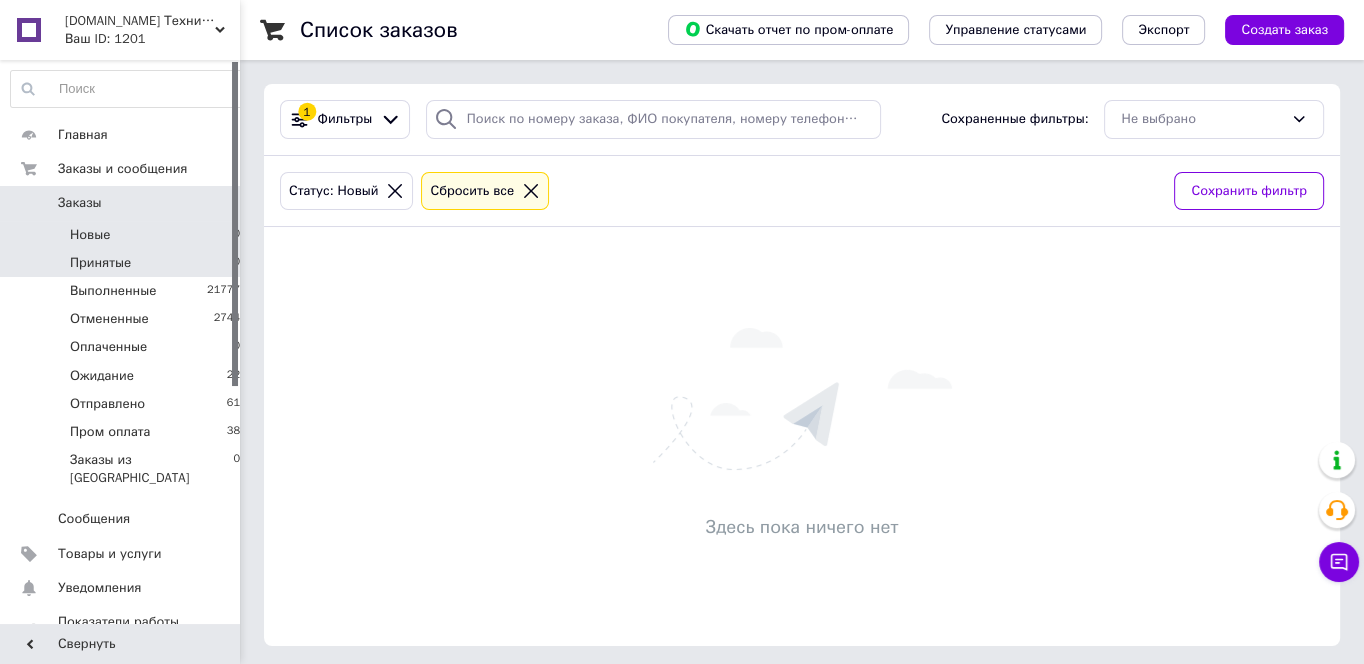 click on "Принятые 0" at bounding box center [126, 263] 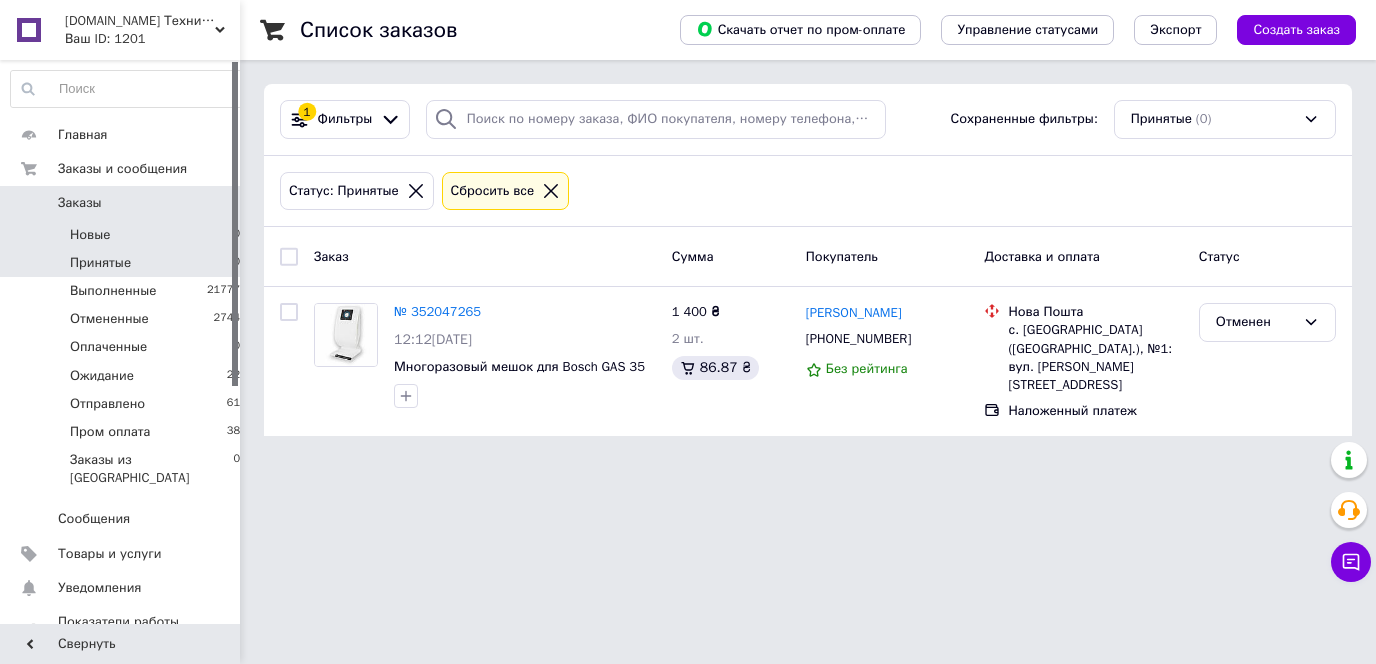 click on "Новые 0" at bounding box center [126, 235] 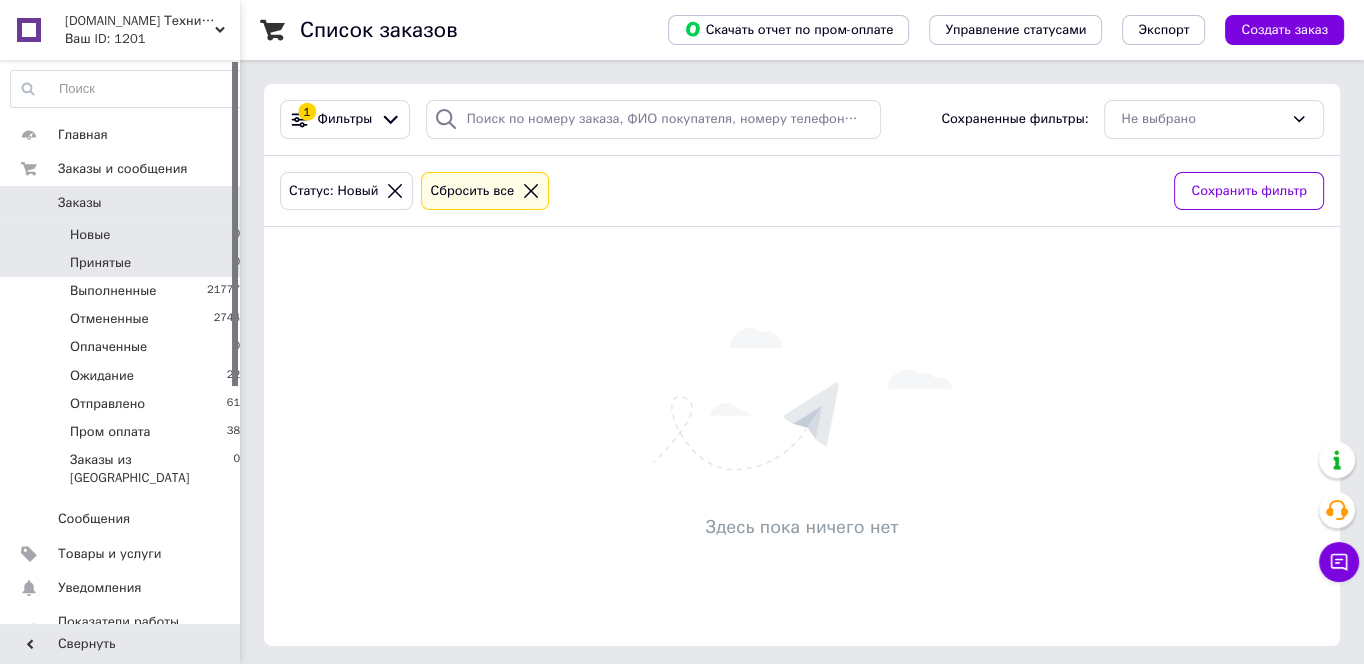 click on "Принятые 0" at bounding box center (126, 263) 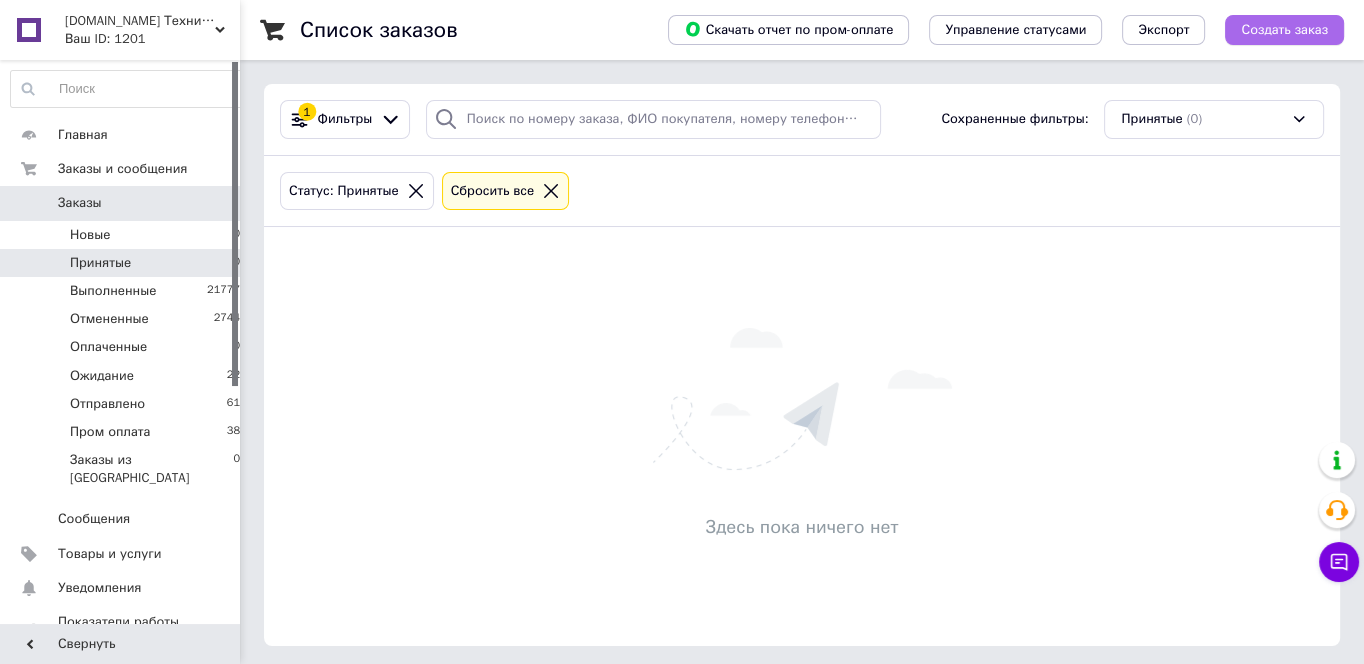 click on "Создать заказ" at bounding box center (1284, 30) 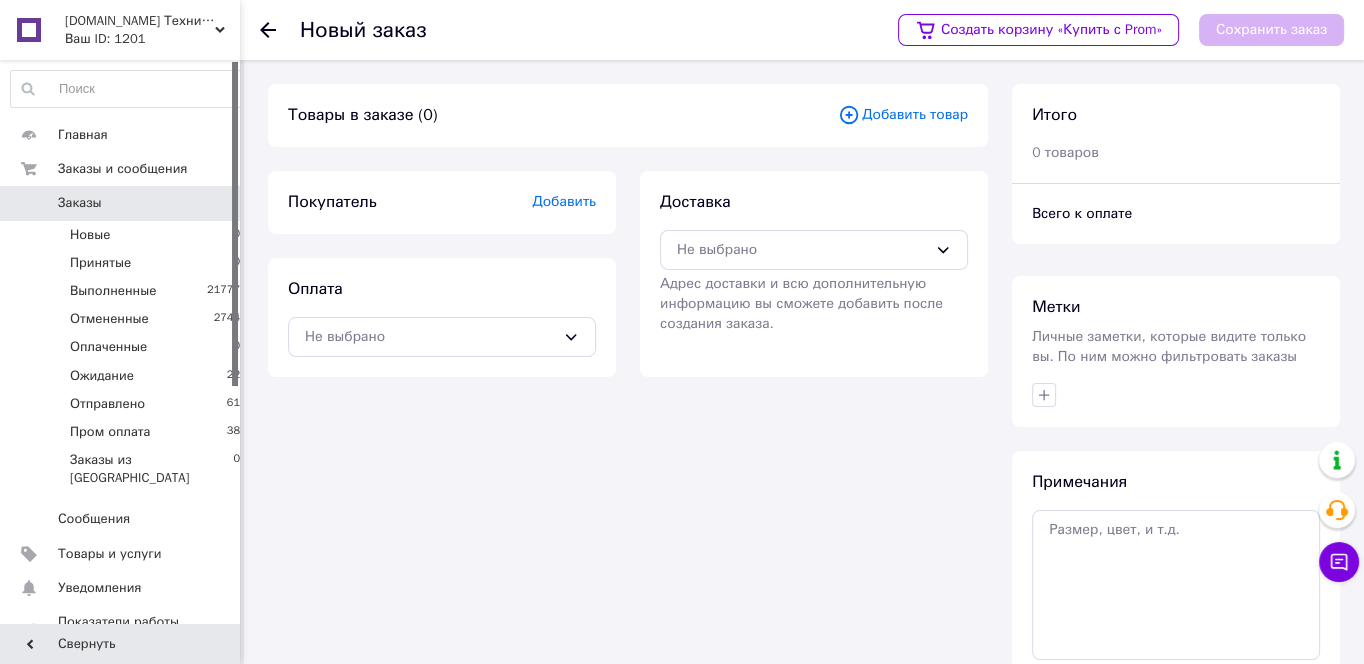 click on "Добавить товар" at bounding box center (903, 115) 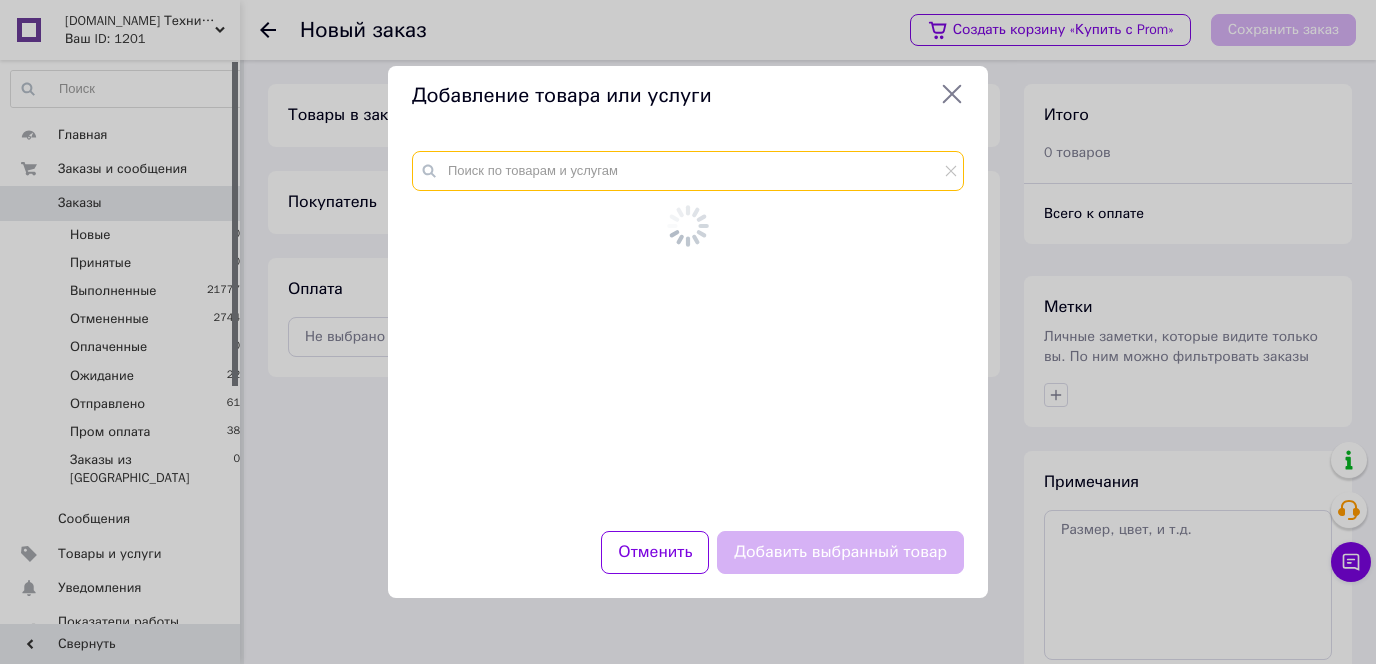 click at bounding box center (688, 171) 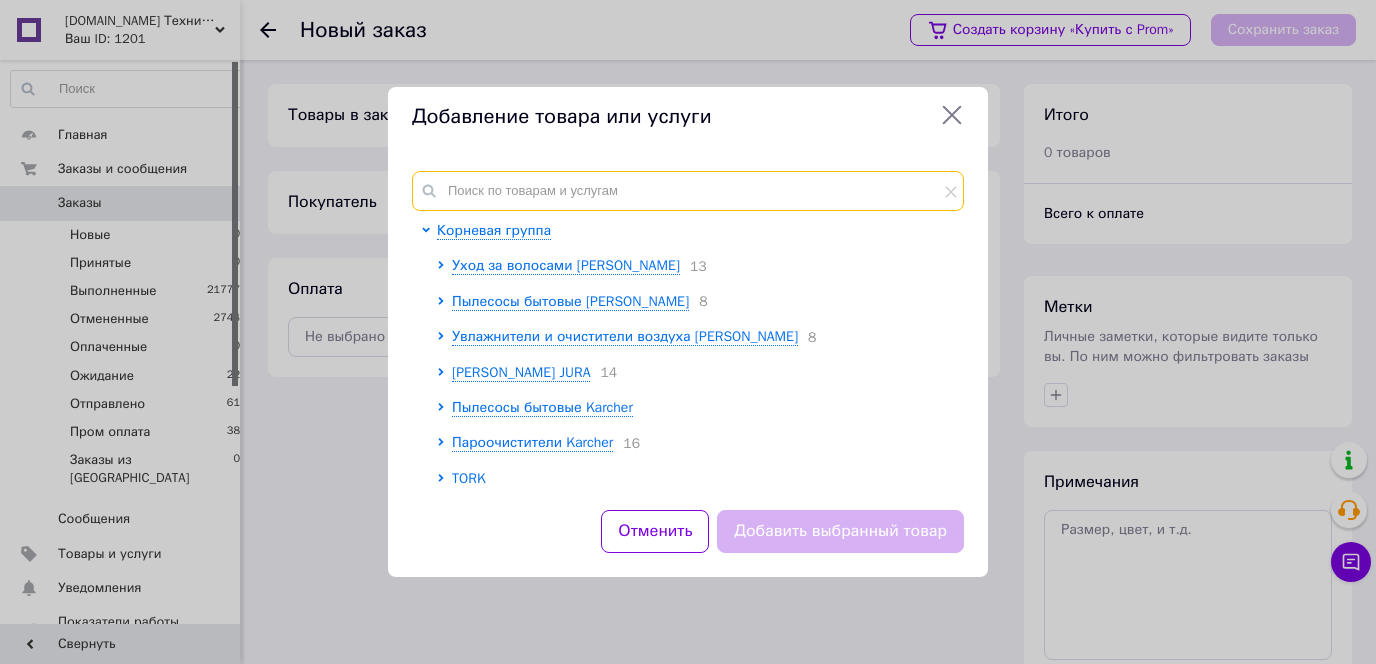 click at bounding box center [688, 191] 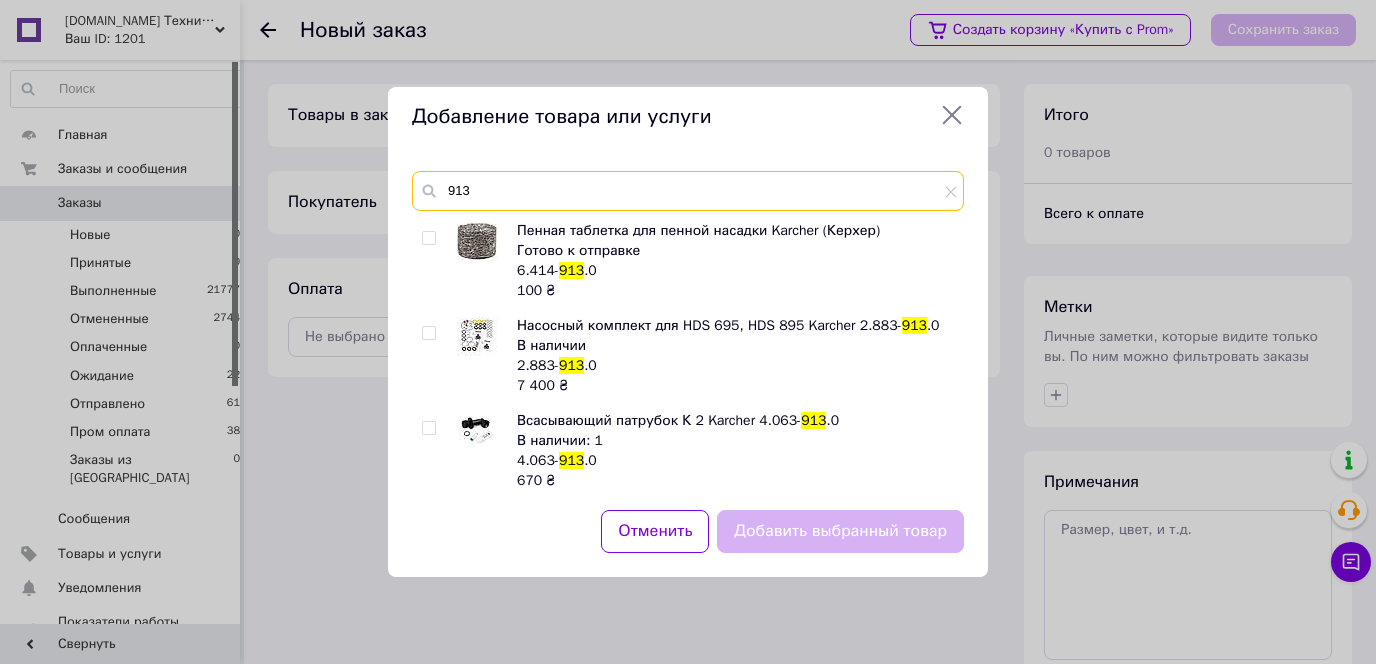 type on "913" 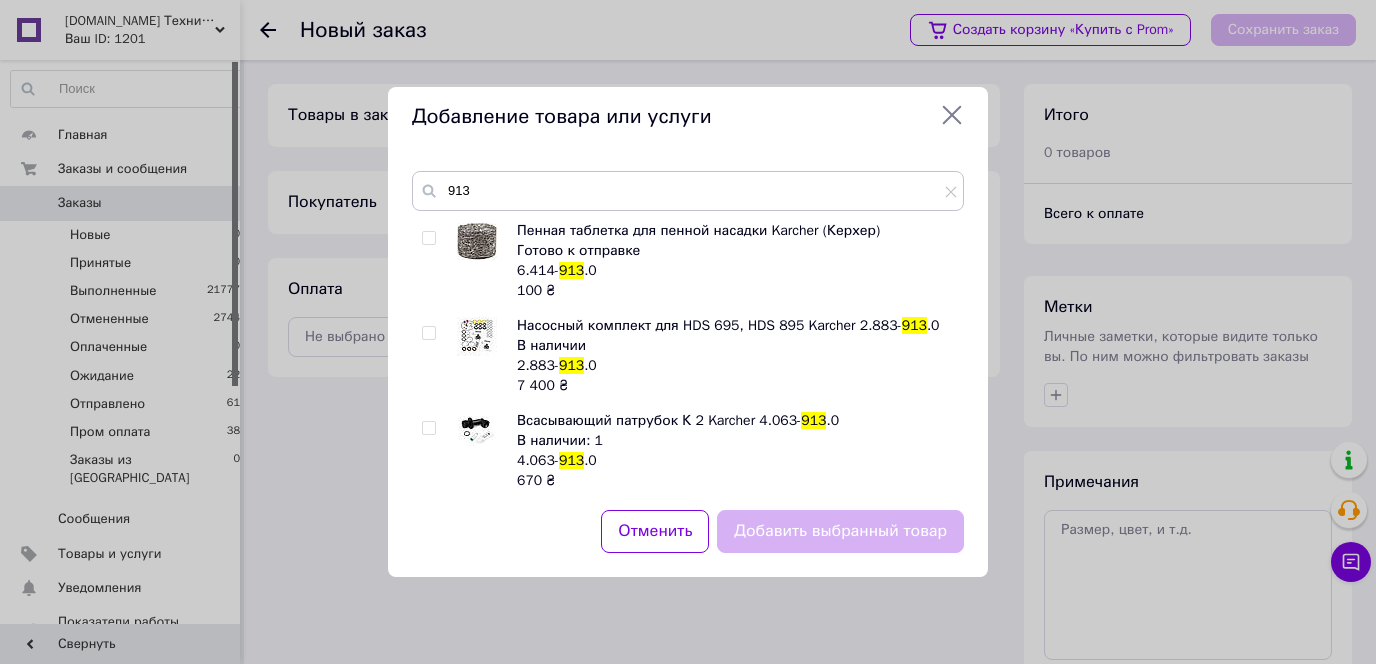 click at bounding box center [432, 451] 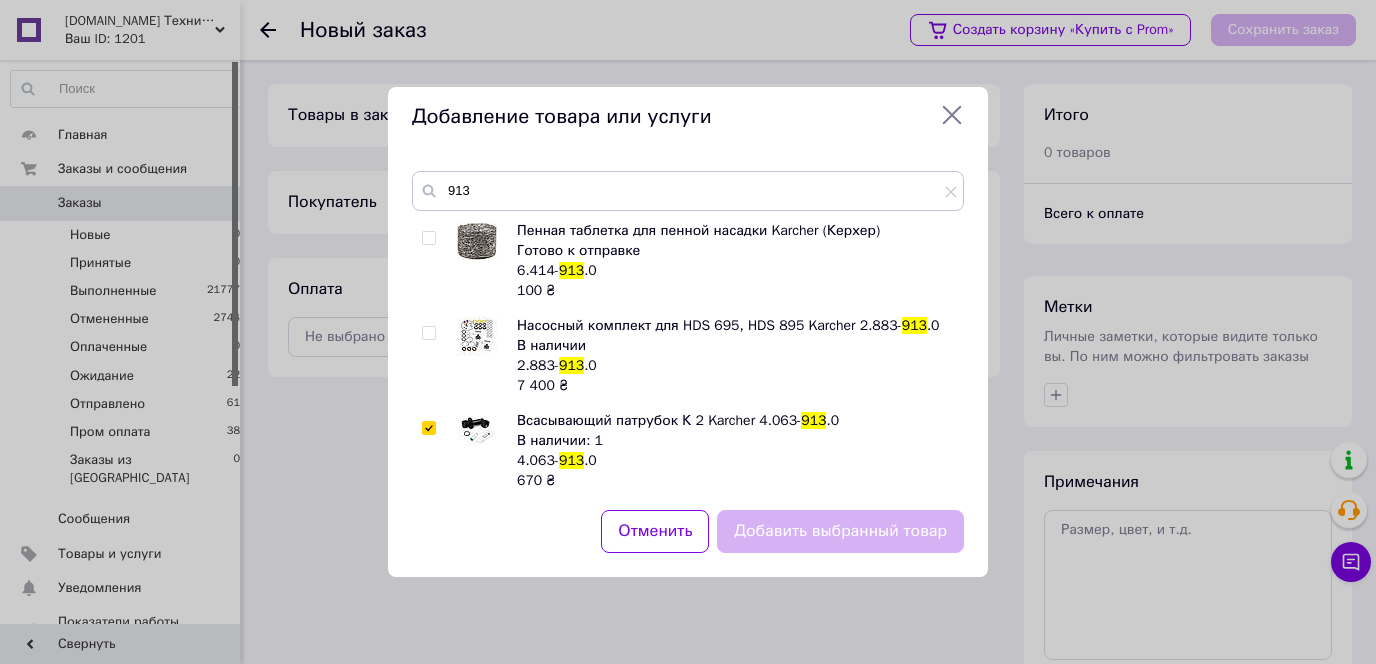 checkbox on "true" 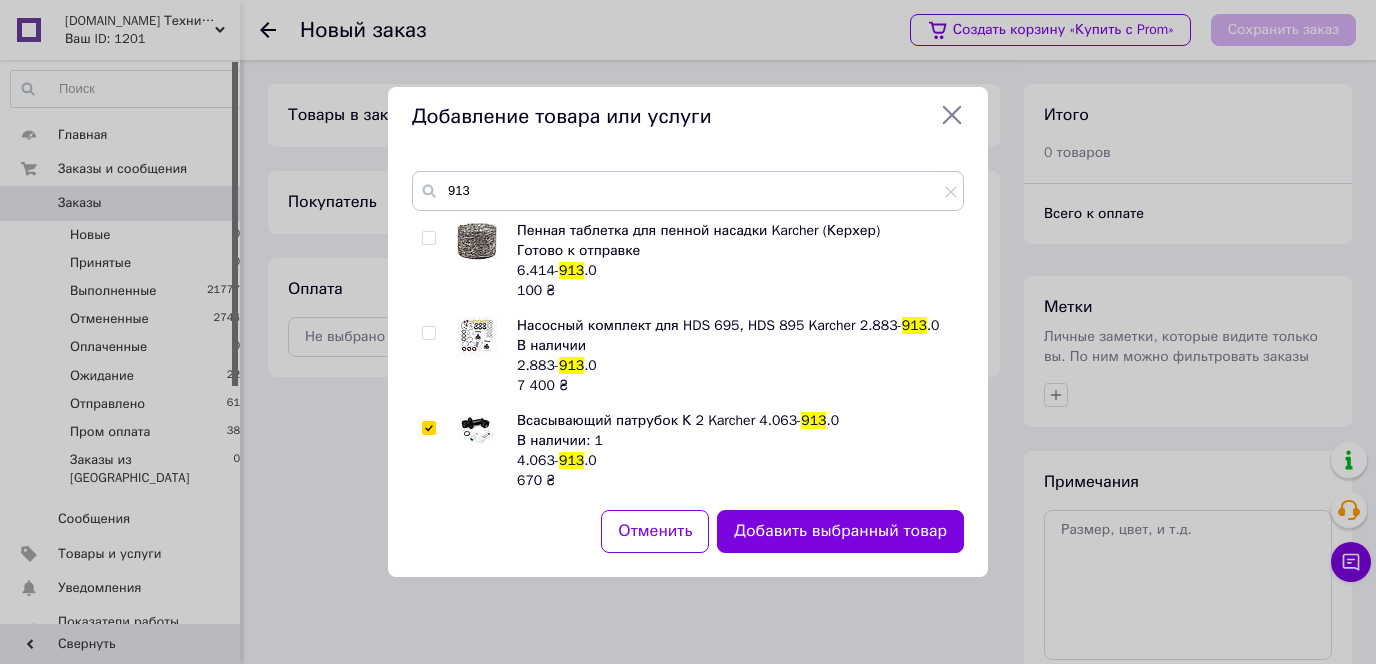 click on "Отменить Добавить выбранный товар" at bounding box center (688, 543) 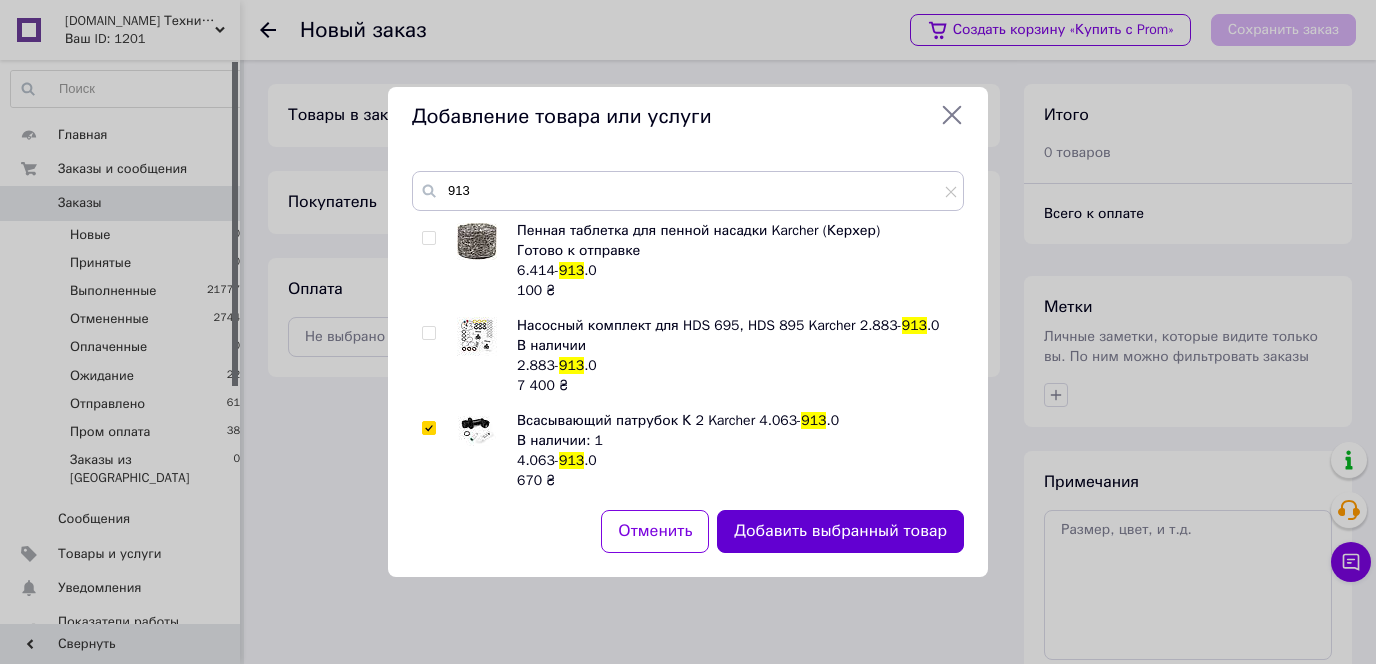 click on "Добавить выбранный товар" at bounding box center [840, 531] 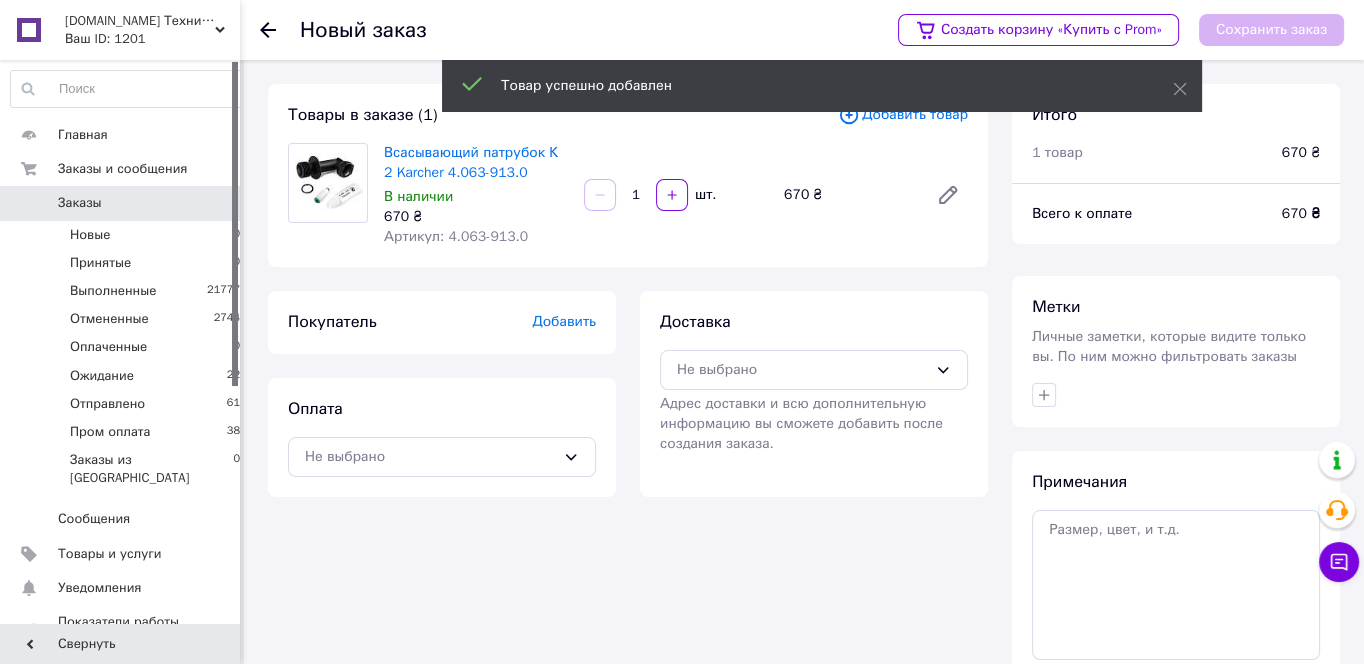 click on "Добавить" at bounding box center [564, 321] 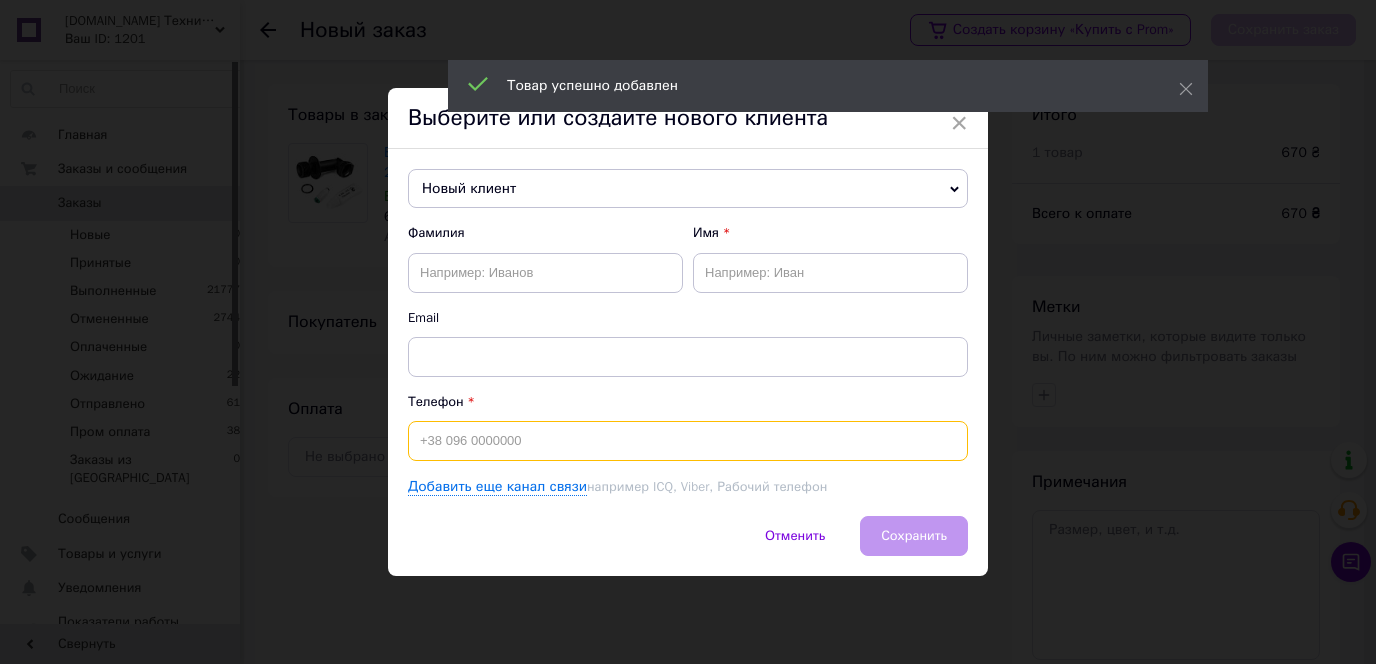 click at bounding box center [688, 441] 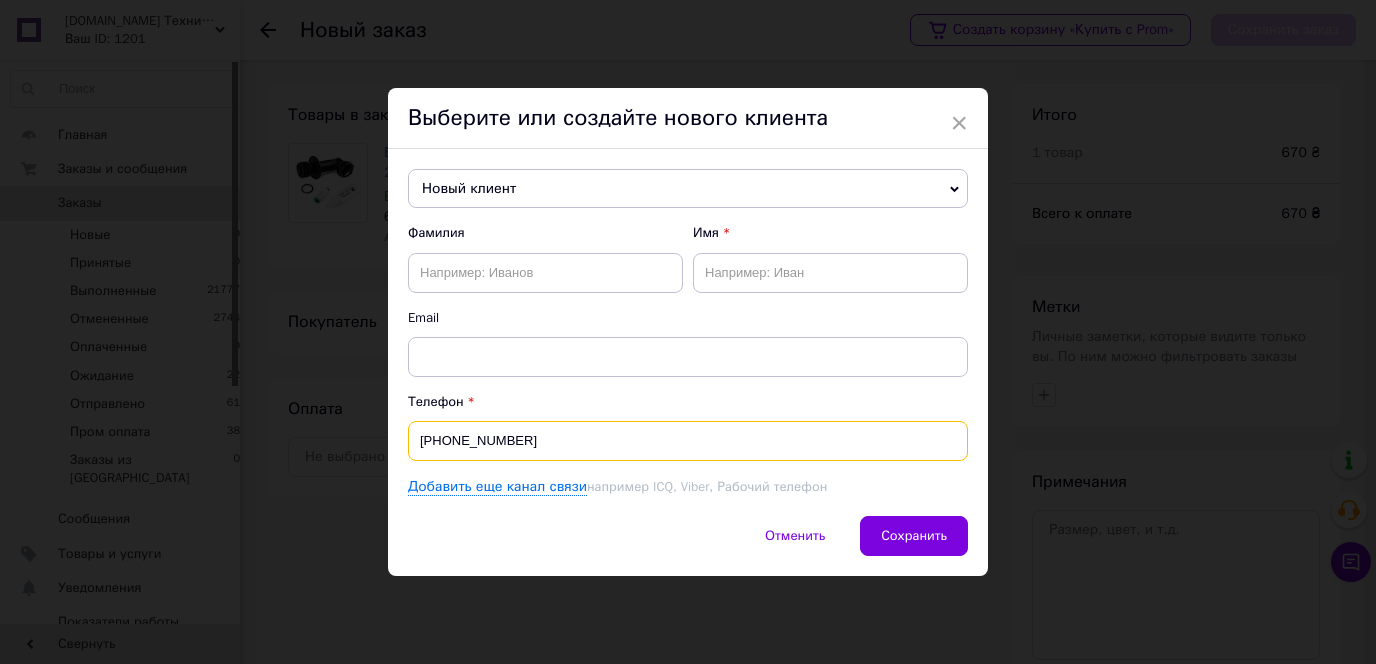 click on "[PHONE_NUMBER]" at bounding box center [688, 441] 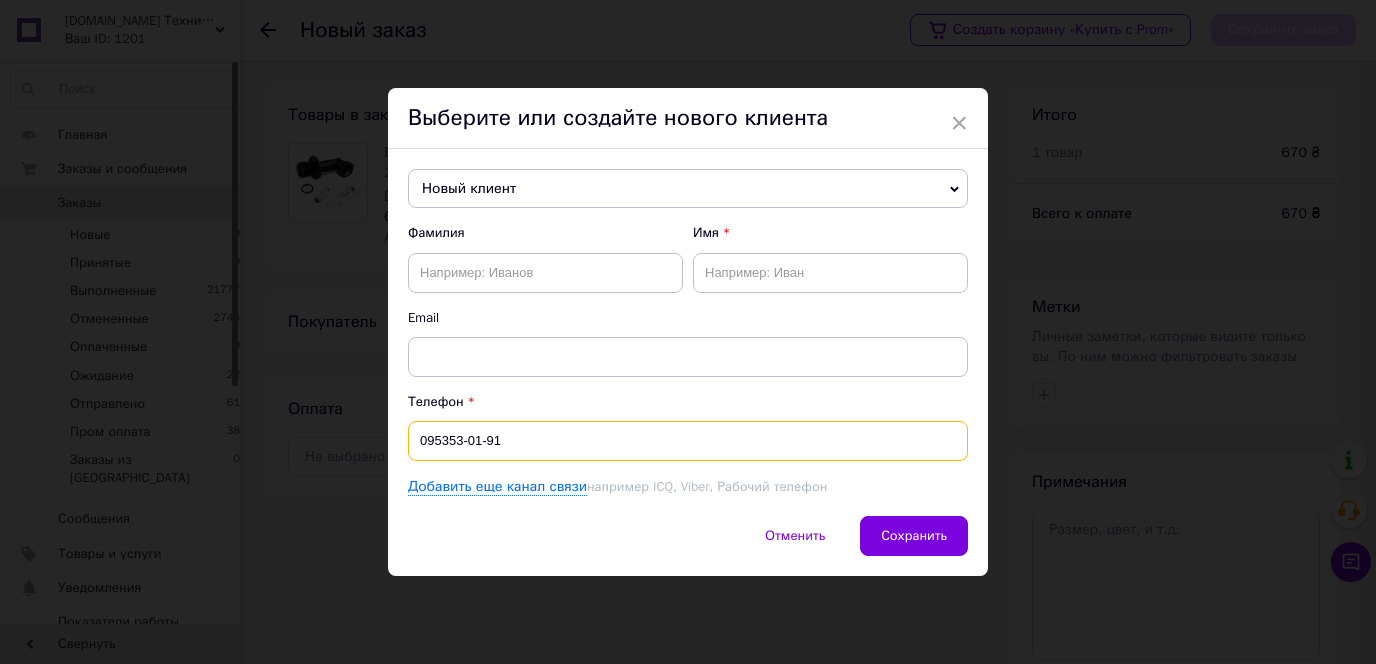 click on "095353-01-91" at bounding box center (688, 441) 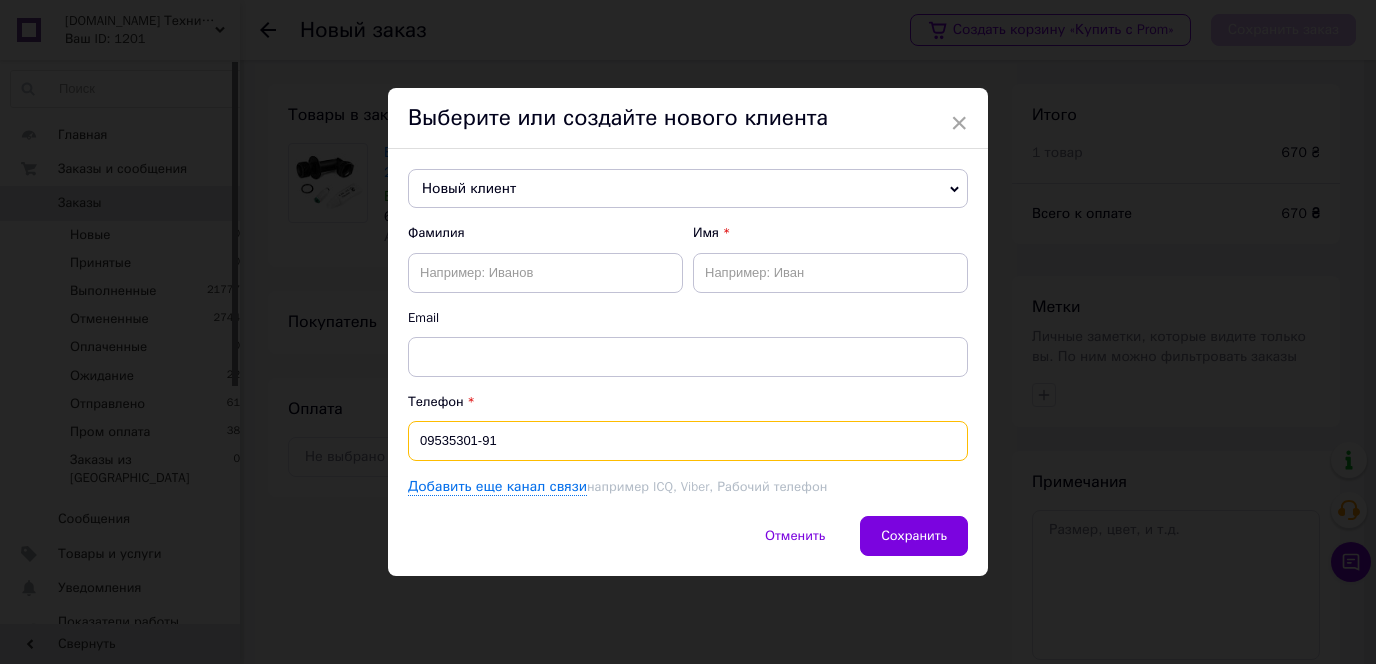 click on "09535301-91" at bounding box center [688, 441] 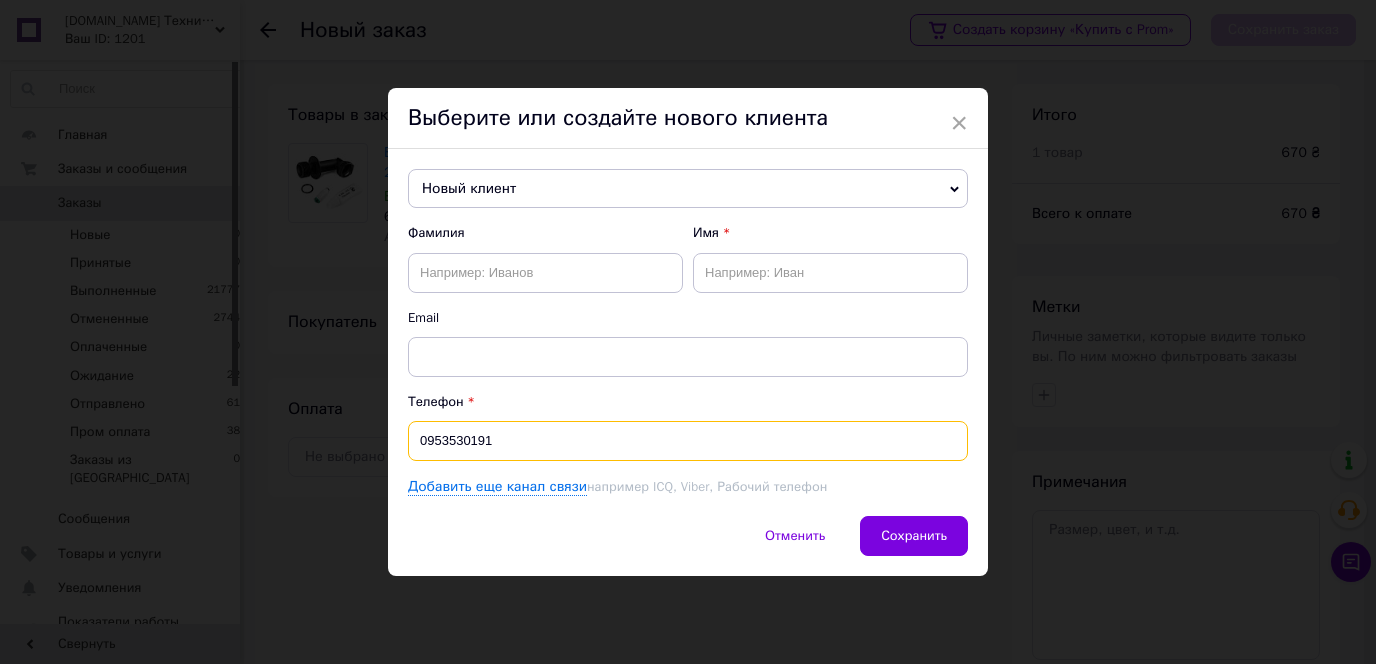 click on "0953530191" at bounding box center [688, 441] 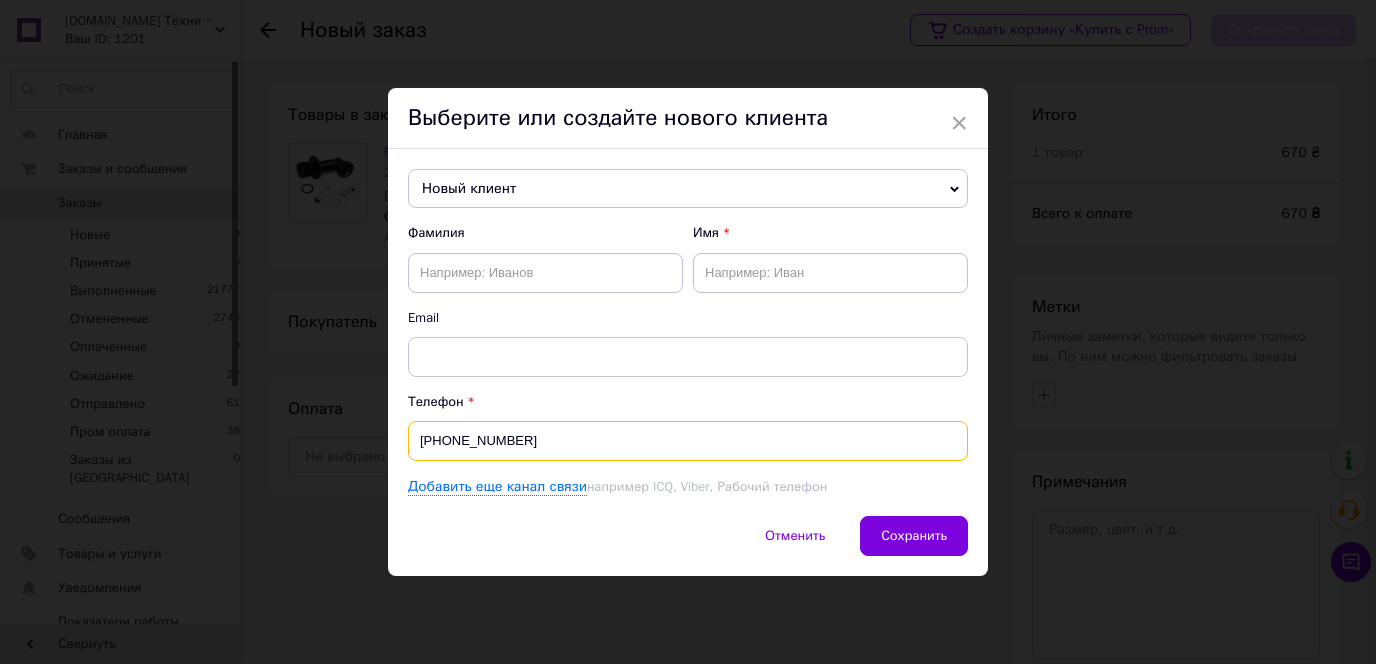 type on "[PHONE_NUMBER]" 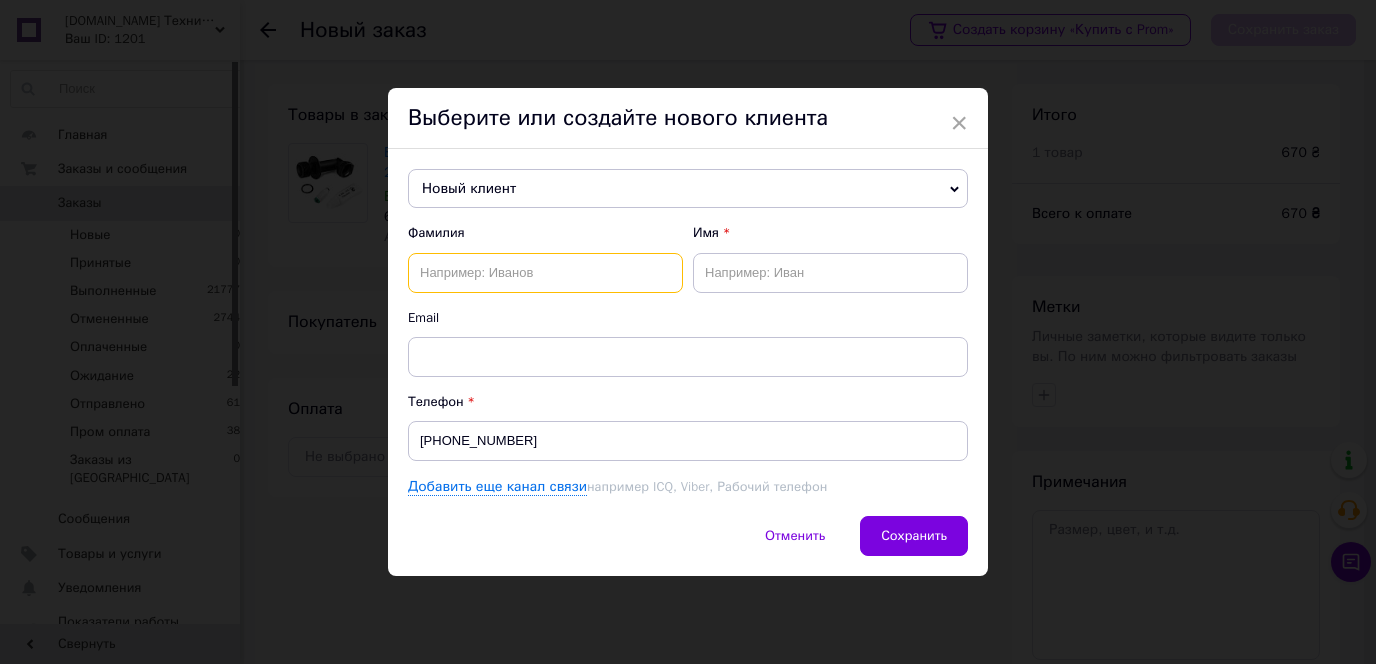click at bounding box center [545, 273] 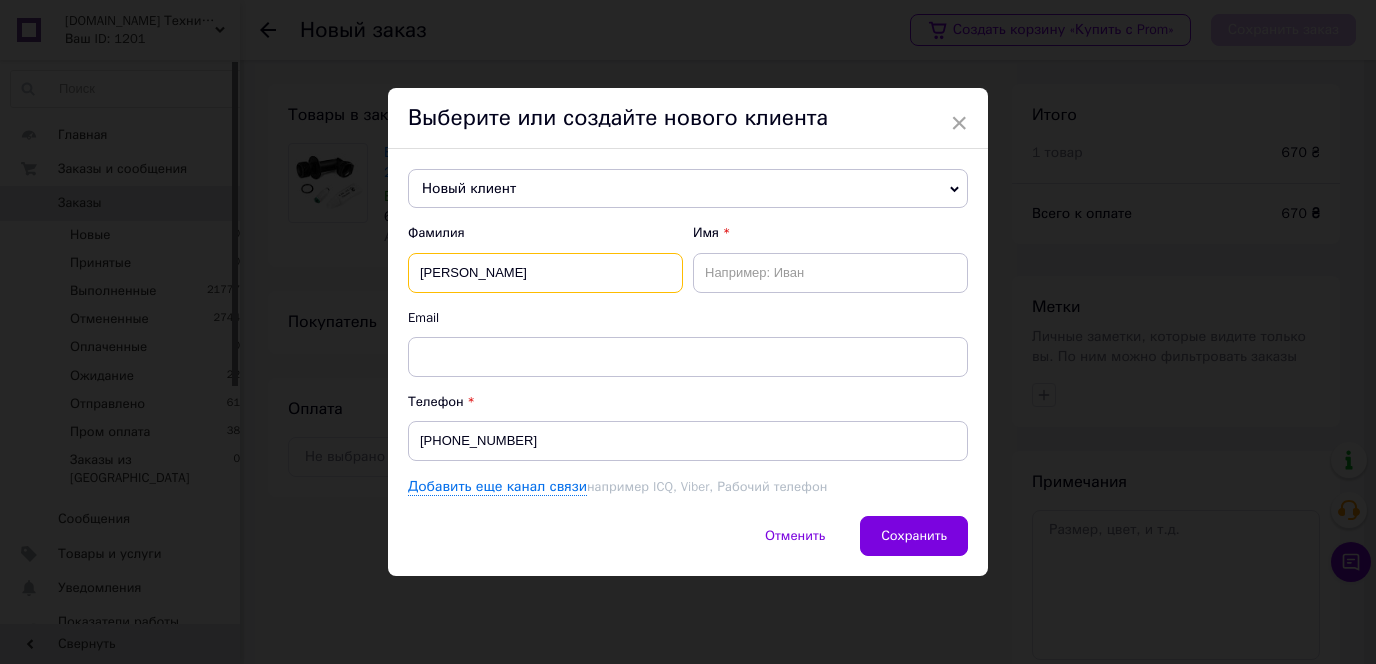type on "[PERSON_NAME]" 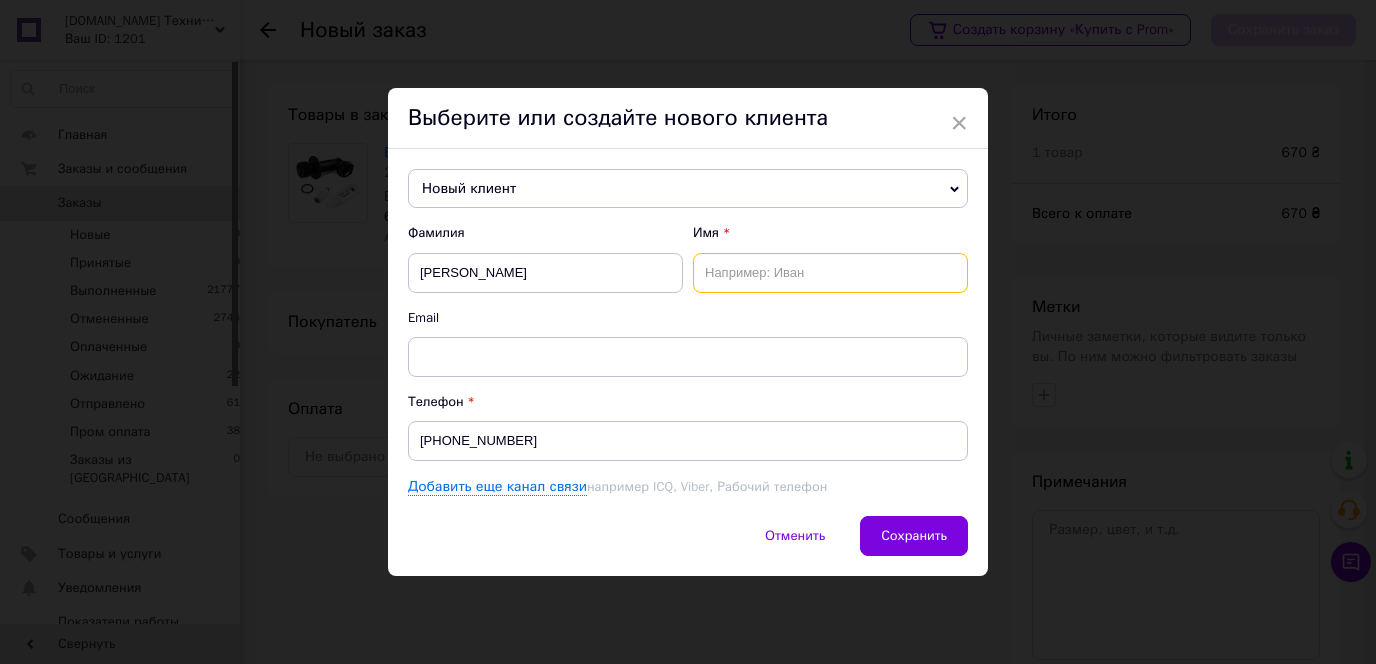 click at bounding box center [830, 273] 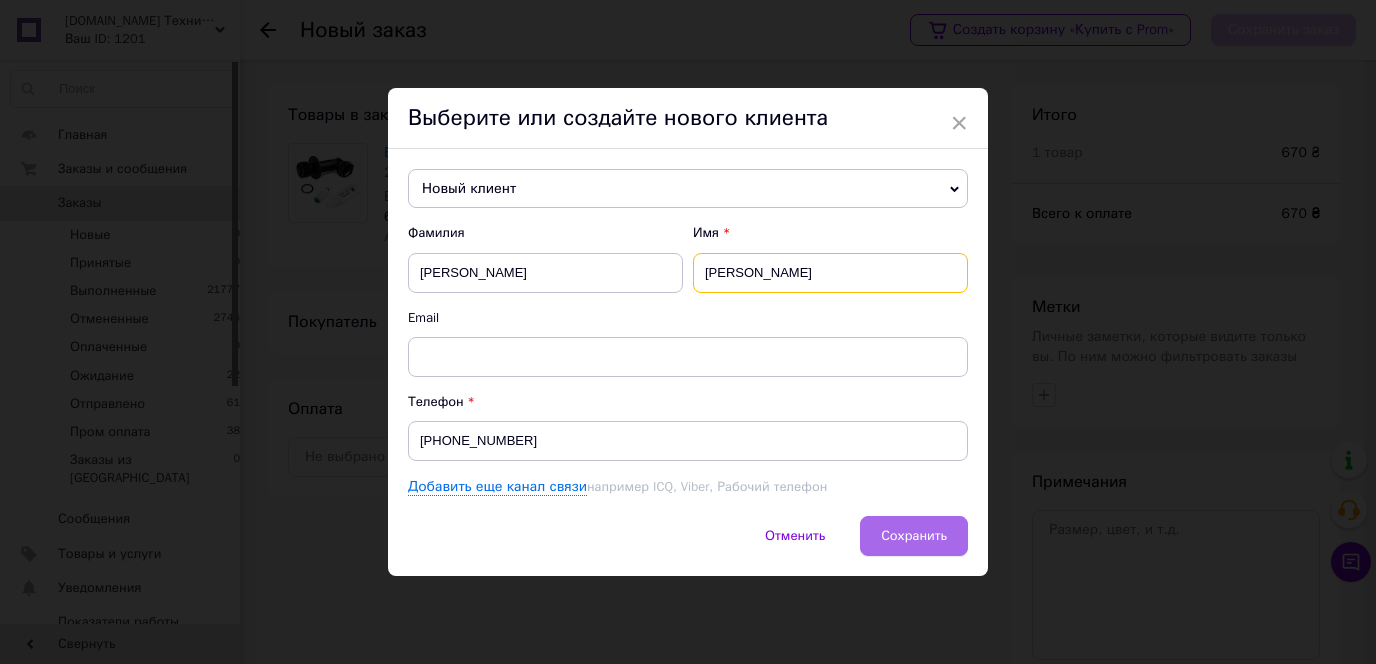 type on "[PERSON_NAME]" 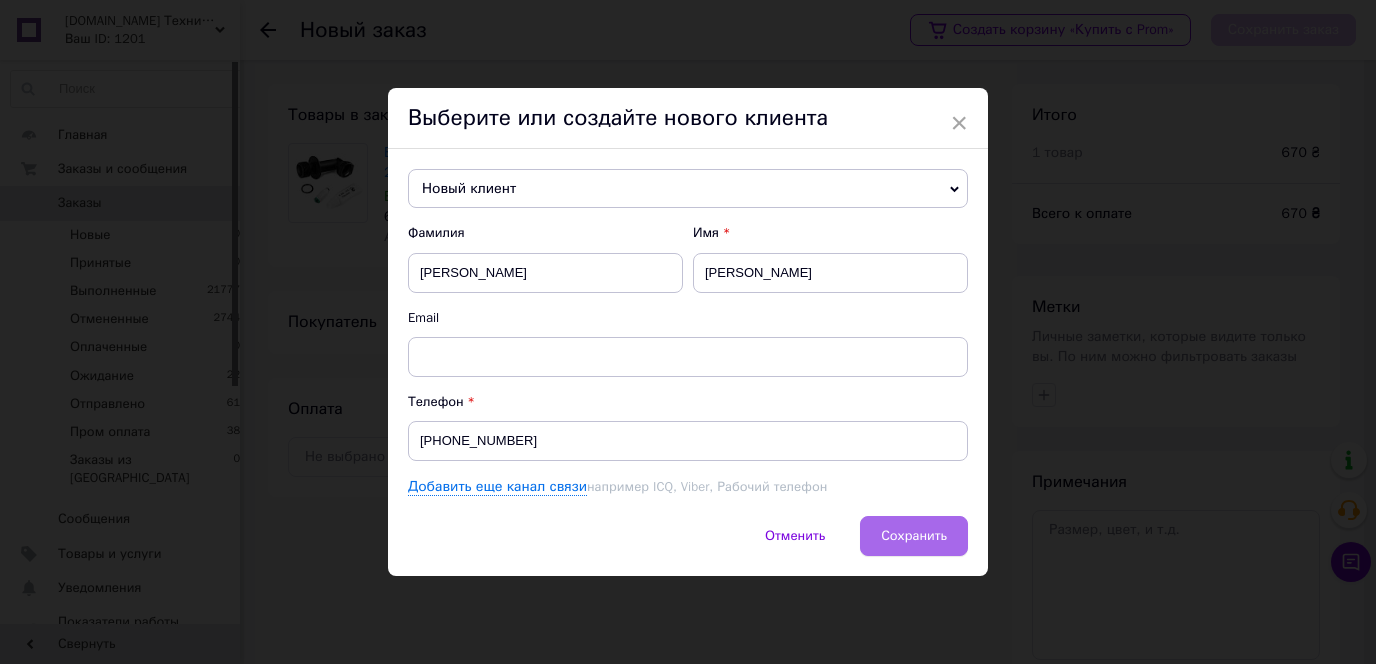 click on "Сохранить" at bounding box center (914, 536) 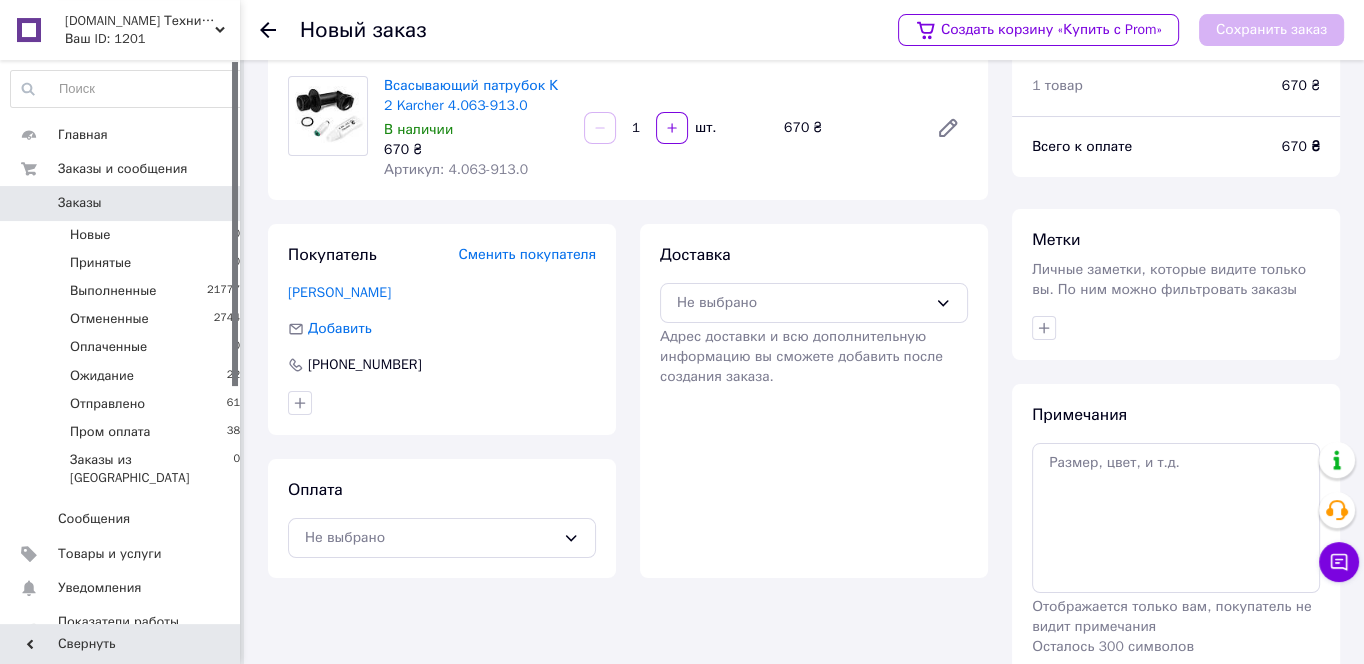 scroll, scrollTop: 158, scrollLeft: 0, axis: vertical 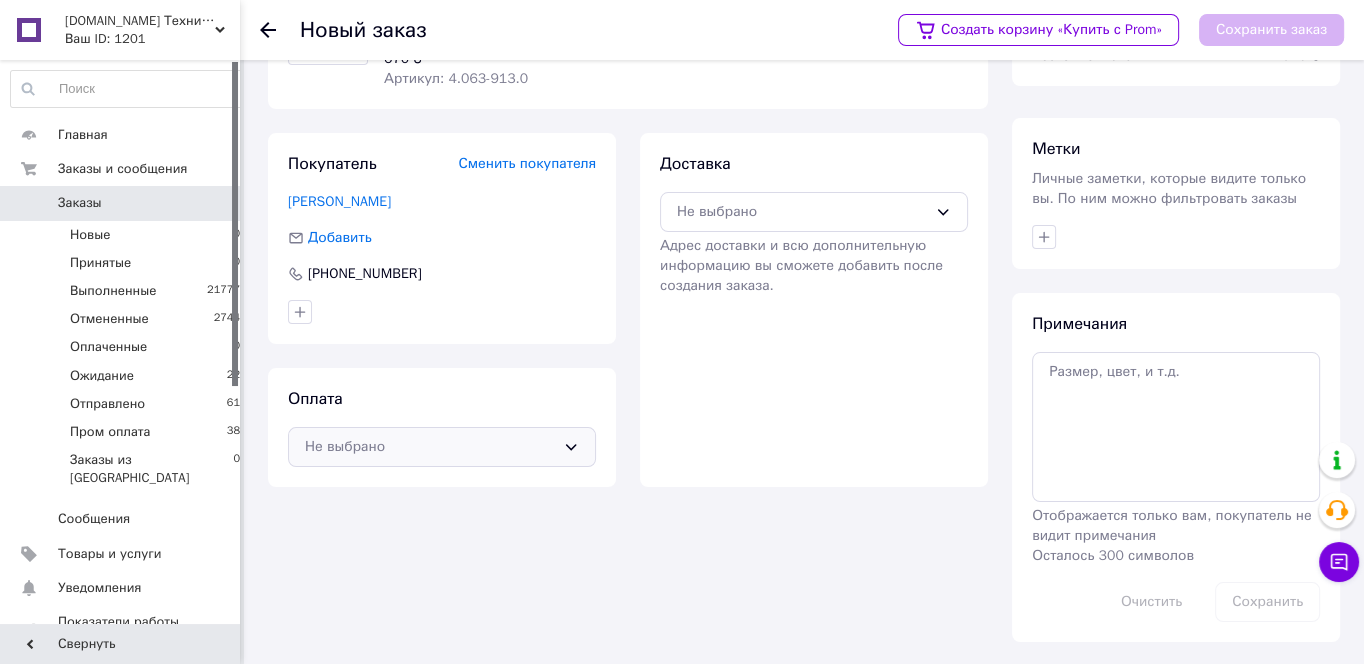 click on "Не выбрано" at bounding box center [430, 447] 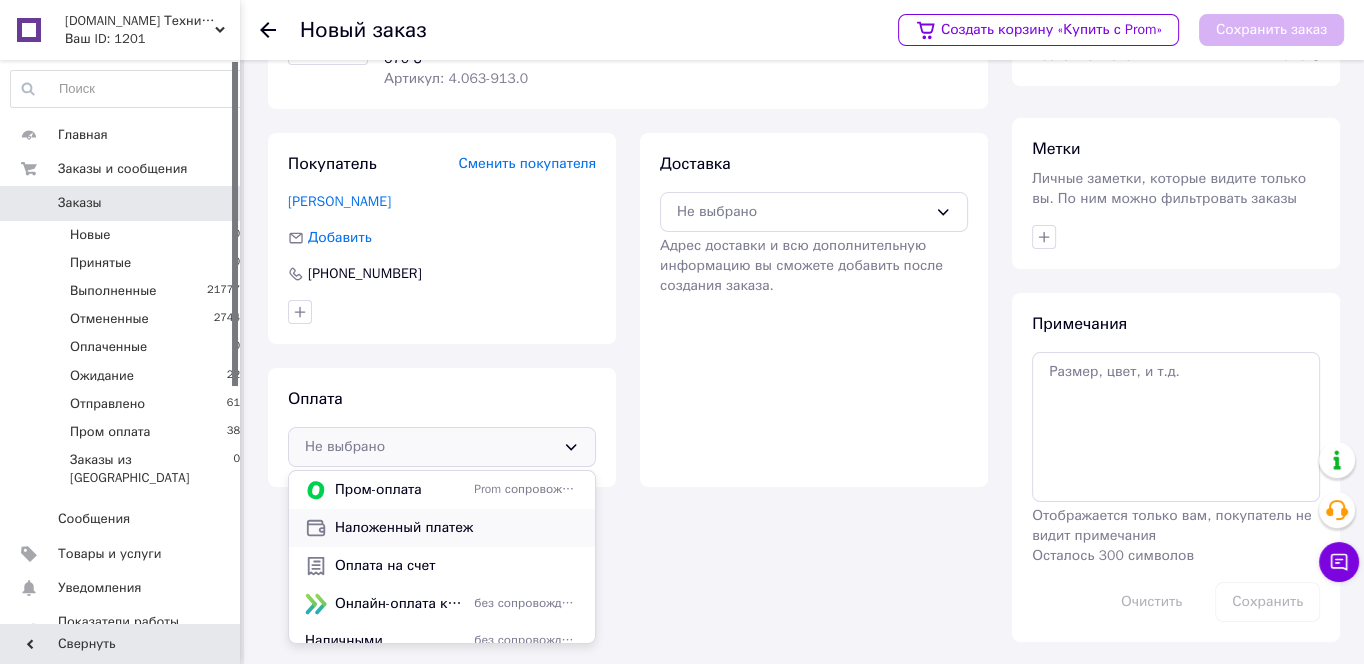 click on "Наложенный платеж" at bounding box center (457, 528) 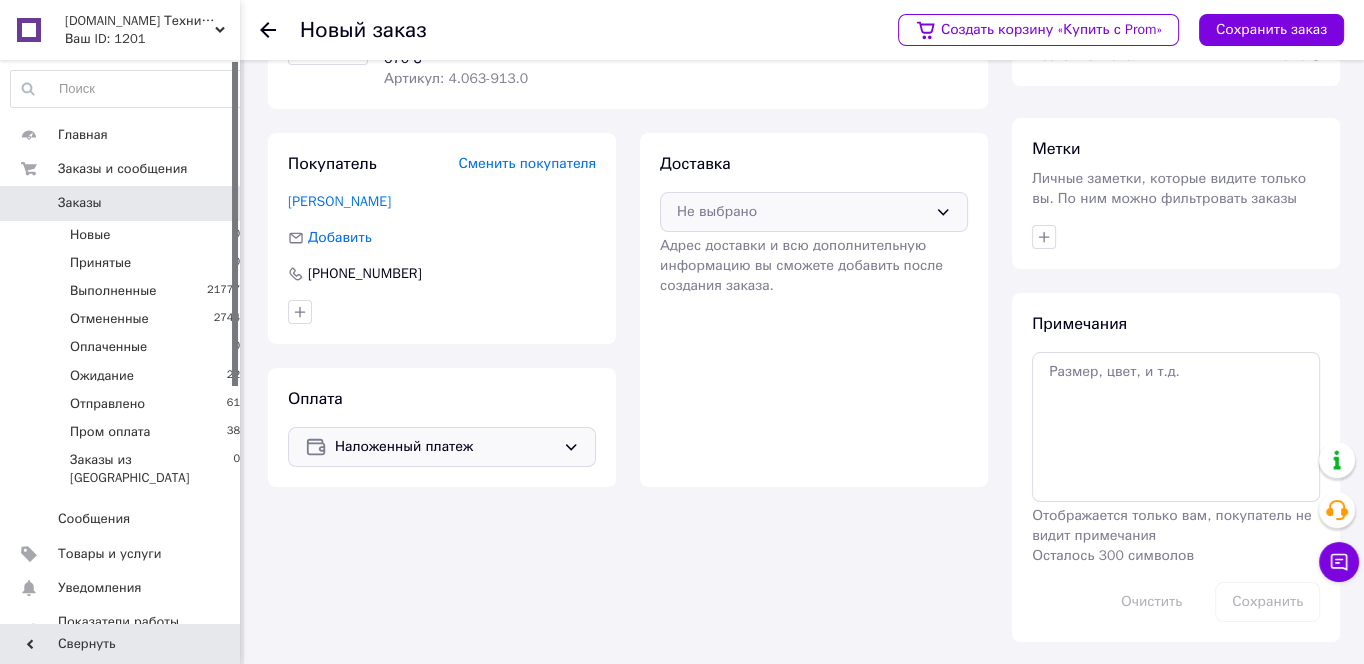 click on "Не выбрано" at bounding box center (802, 212) 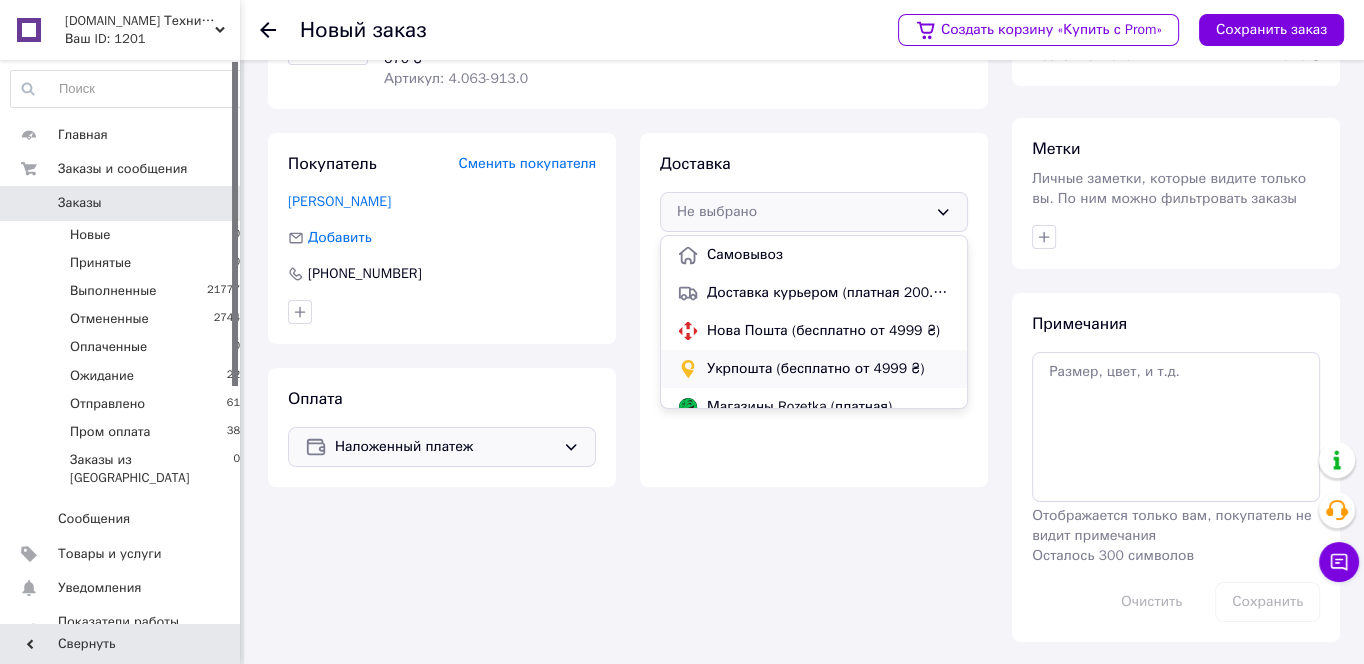 click on "Укрпошта (бесплатно от 4999 ₴)" at bounding box center (829, 369) 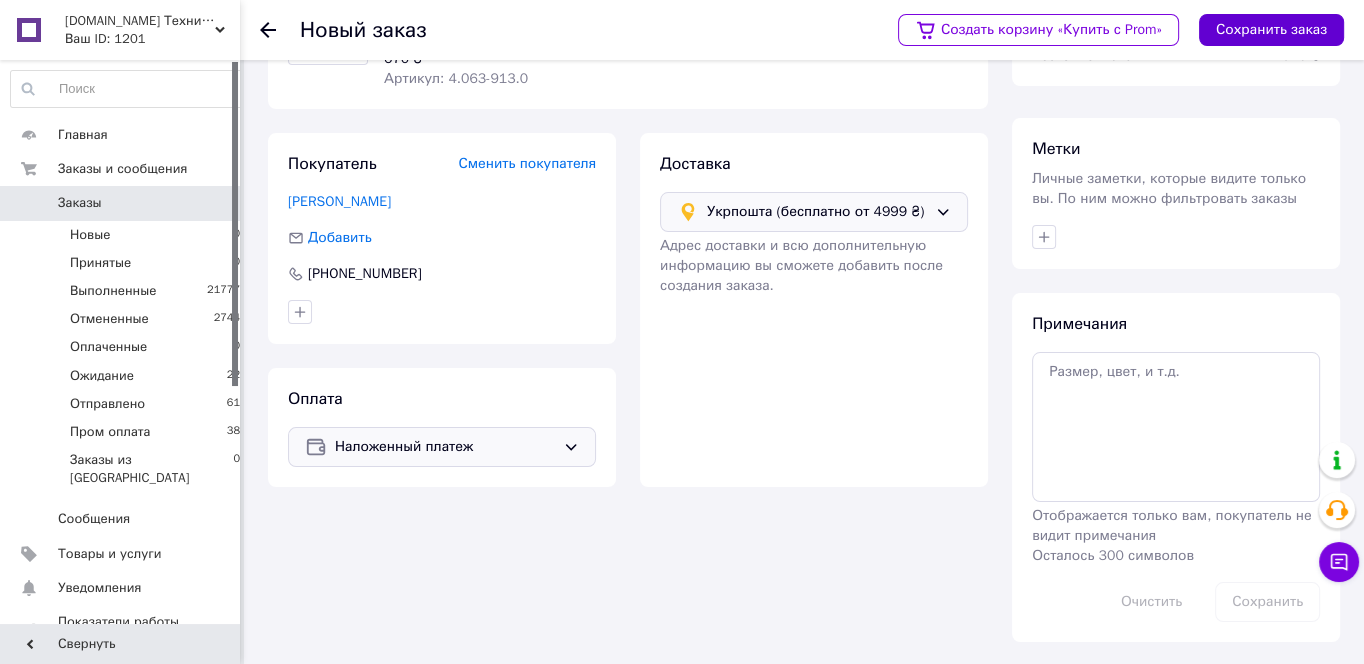 click on "Сохранить заказ" at bounding box center (1271, 30) 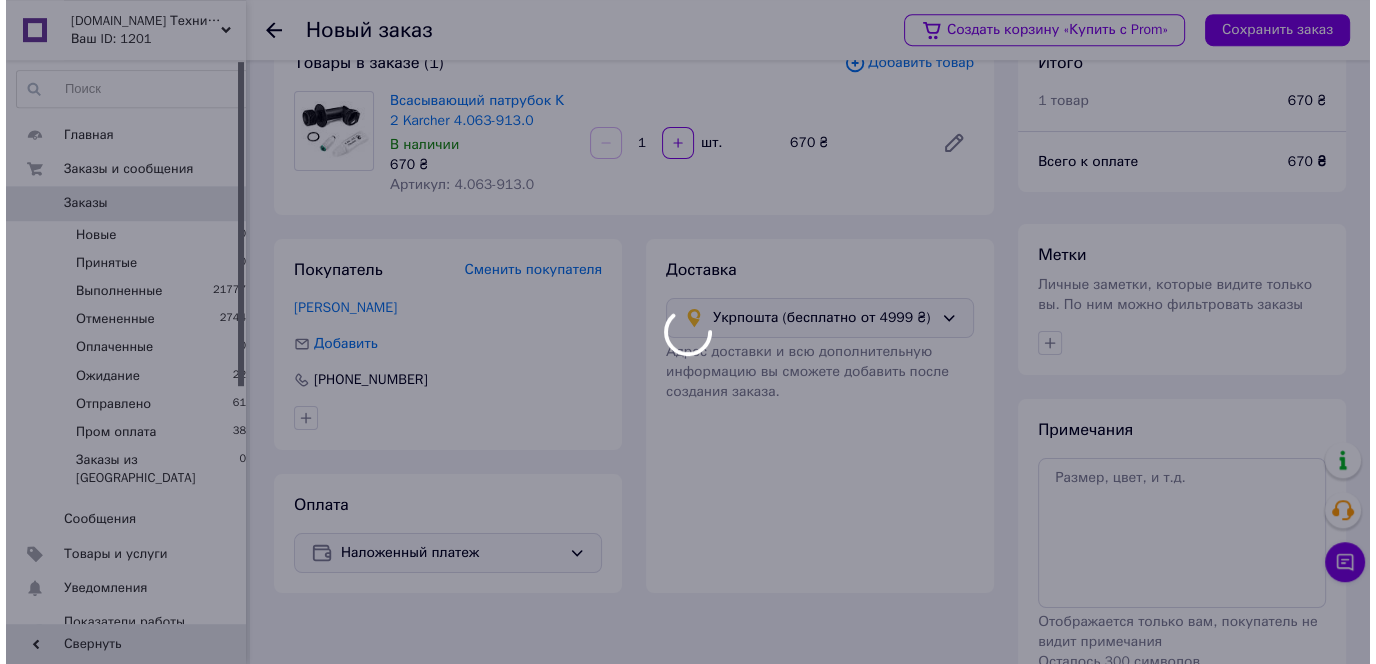 scroll, scrollTop: 0, scrollLeft: 0, axis: both 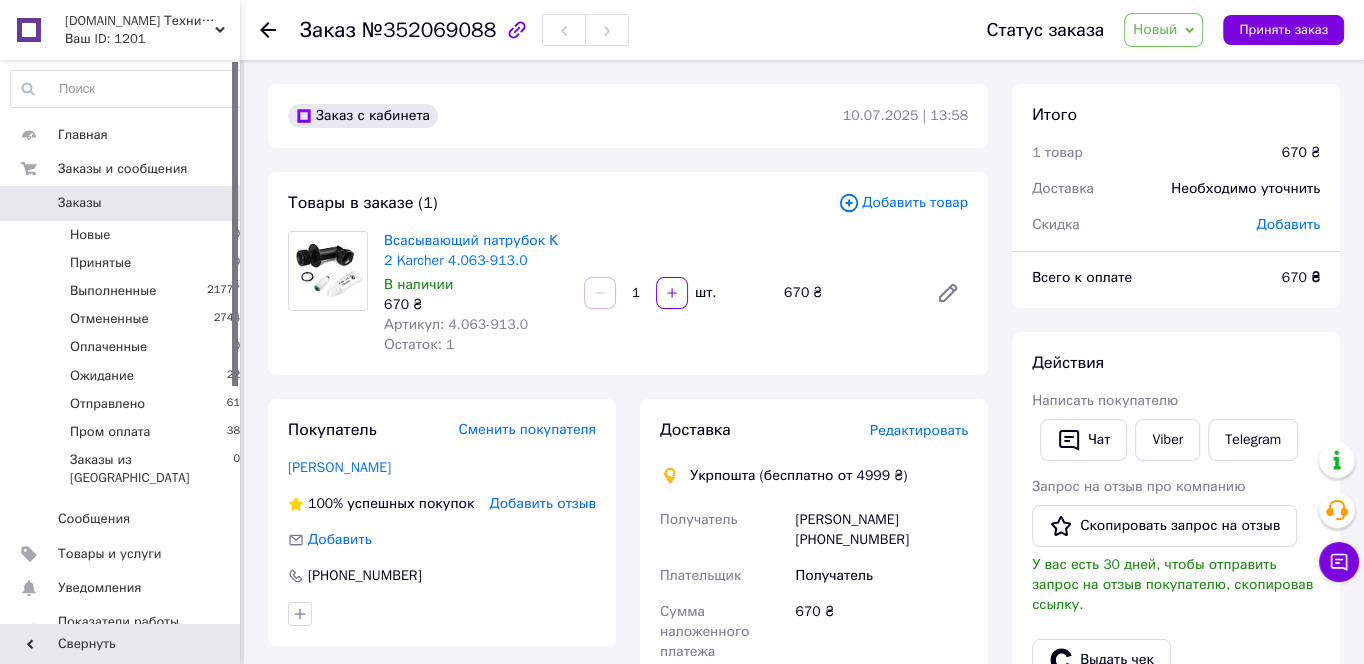 click on "Редактировать" at bounding box center [919, 430] 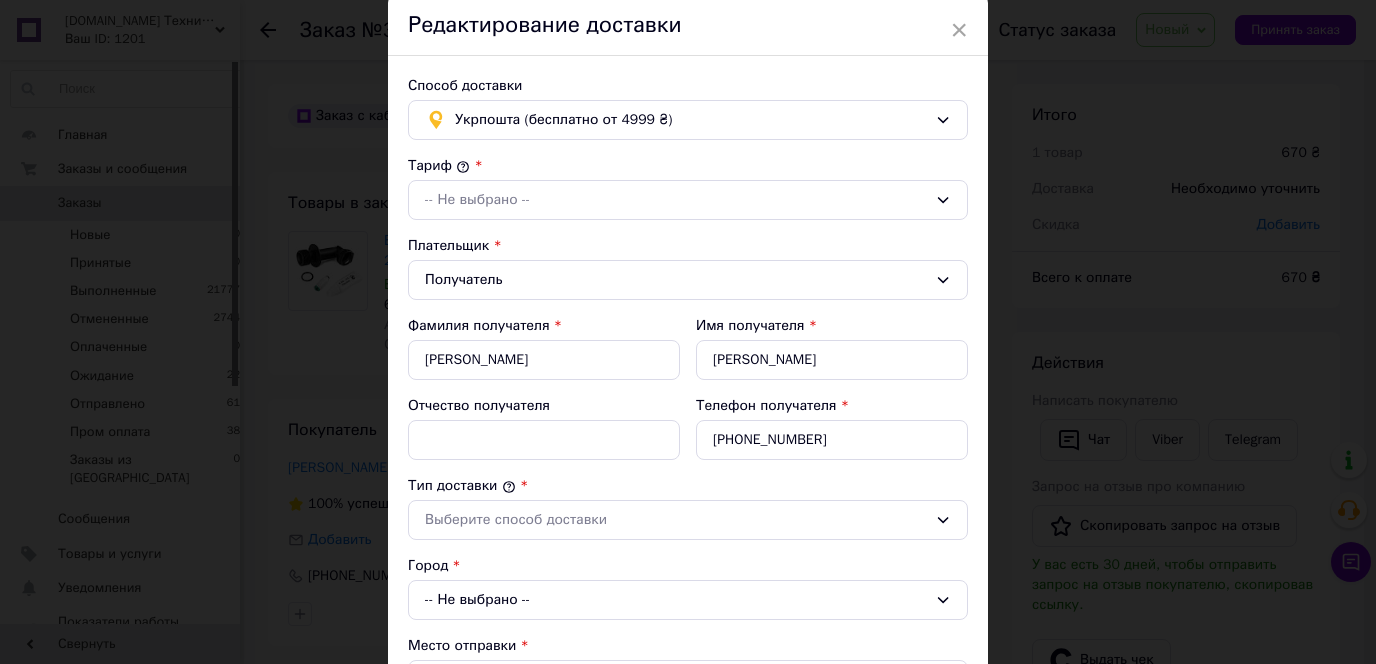 scroll, scrollTop: 112, scrollLeft: 0, axis: vertical 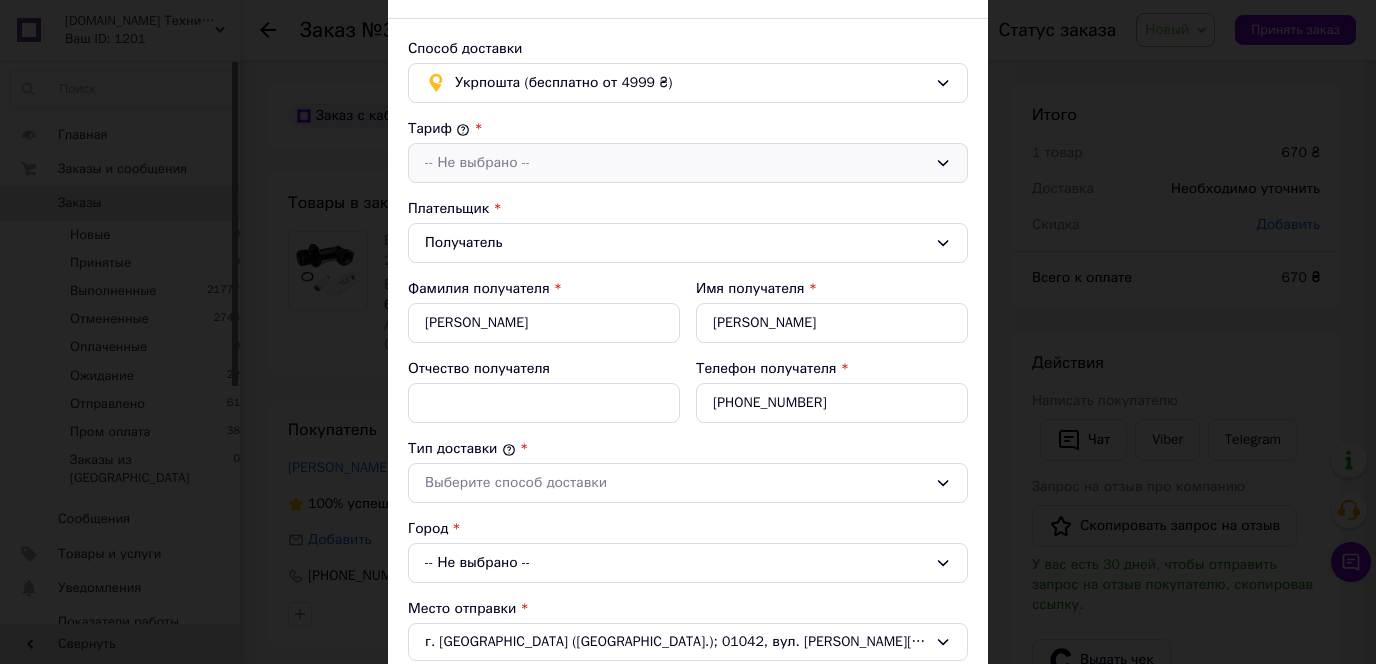 click on "-- Не выбрано --" at bounding box center [676, 163] 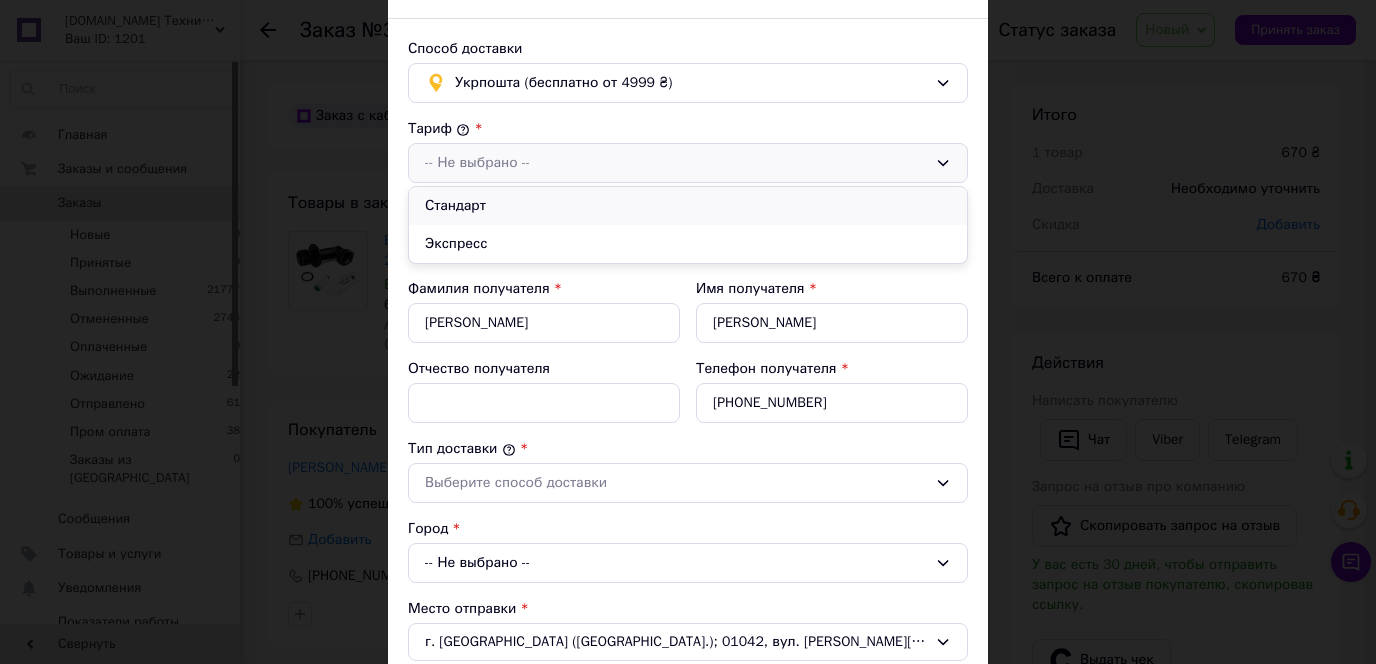 click on "Стандарт" at bounding box center (688, 206) 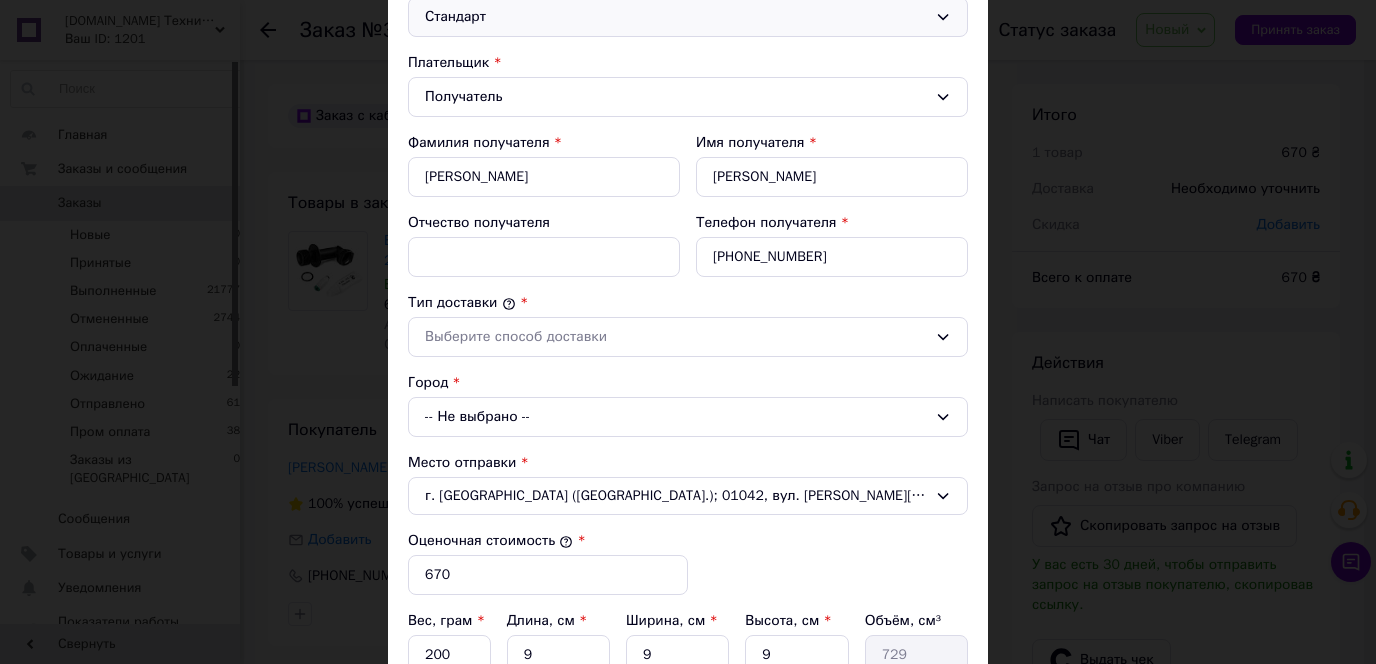 scroll, scrollTop: 335, scrollLeft: 0, axis: vertical 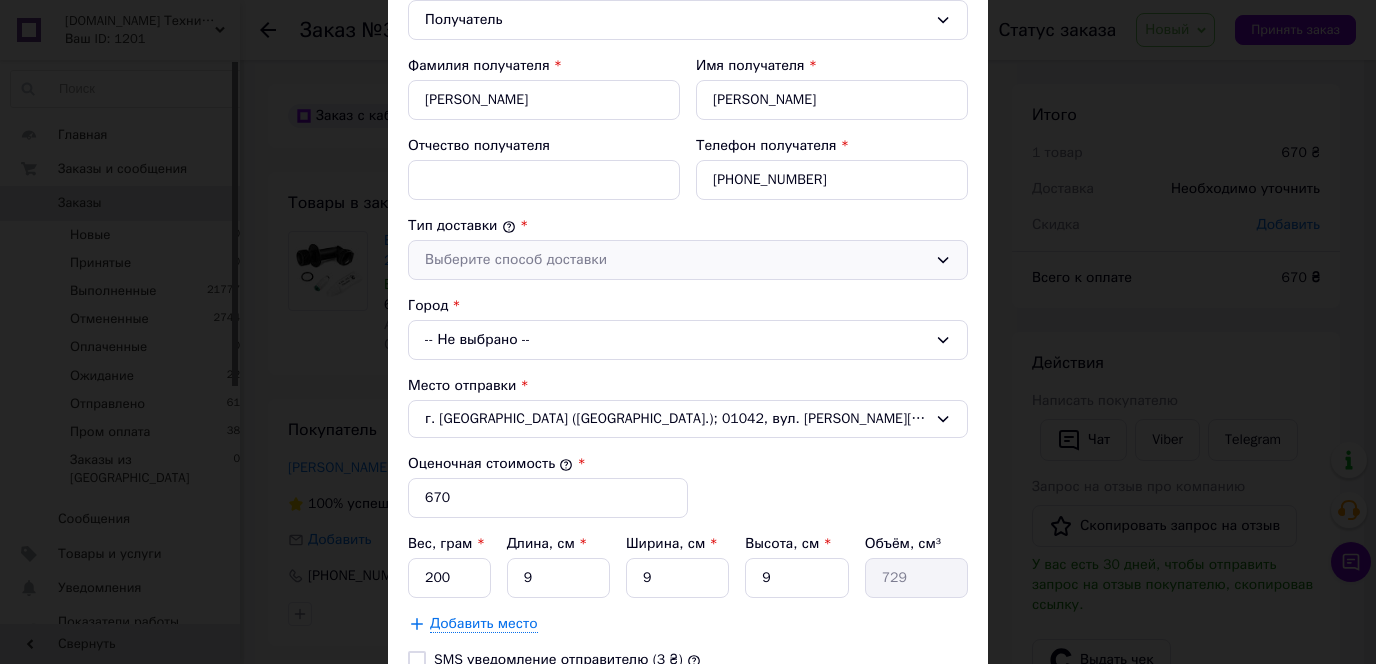 drag, startPoint x: 568, startPoint y: 240, endPoint x: 565, endPoint y: 260, distance: 20.22375 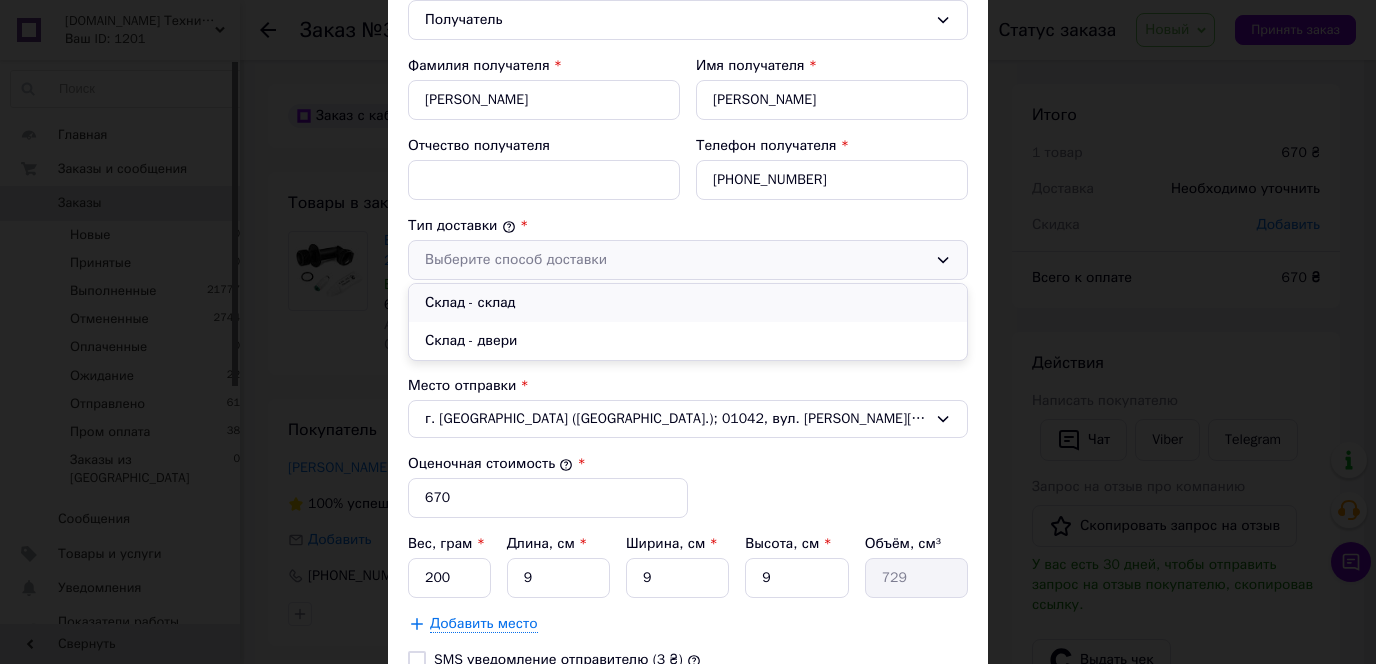 click on "Склад - склад" at bounding box center [688, 303] 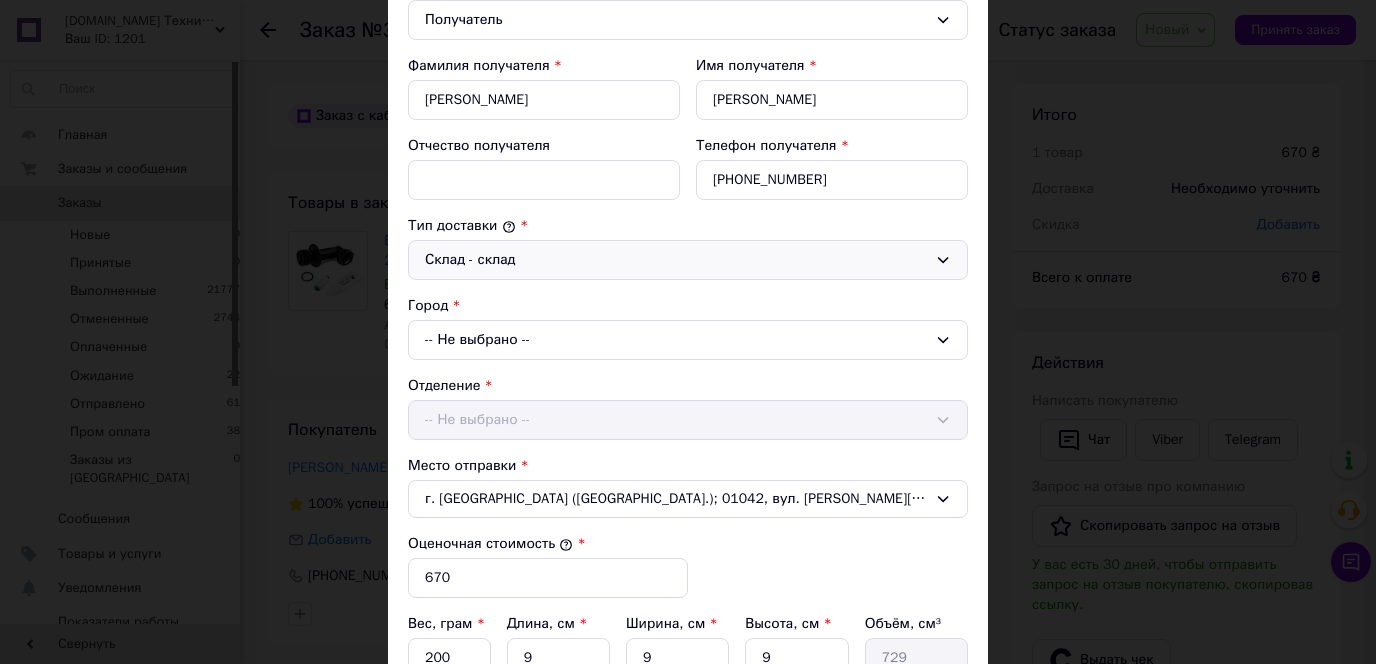 click on "-- Не выбрано --" at bounding box center (688, 340) 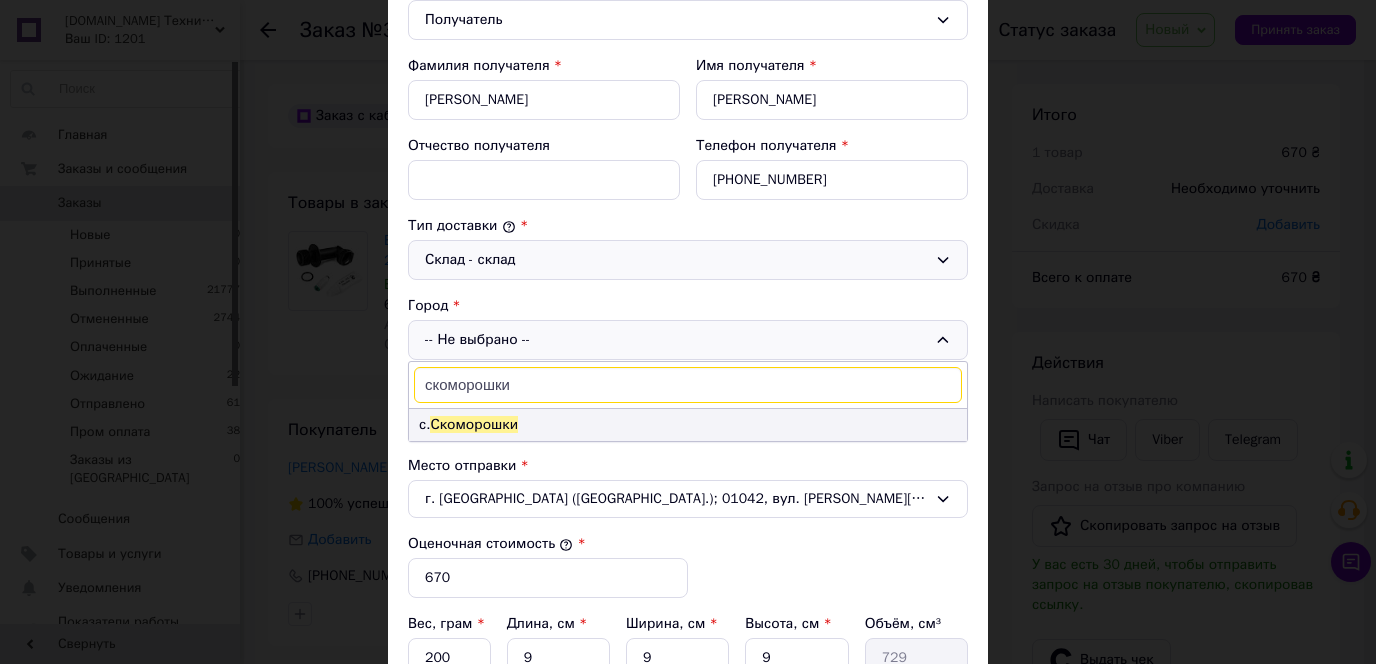 type on "скоморошки" 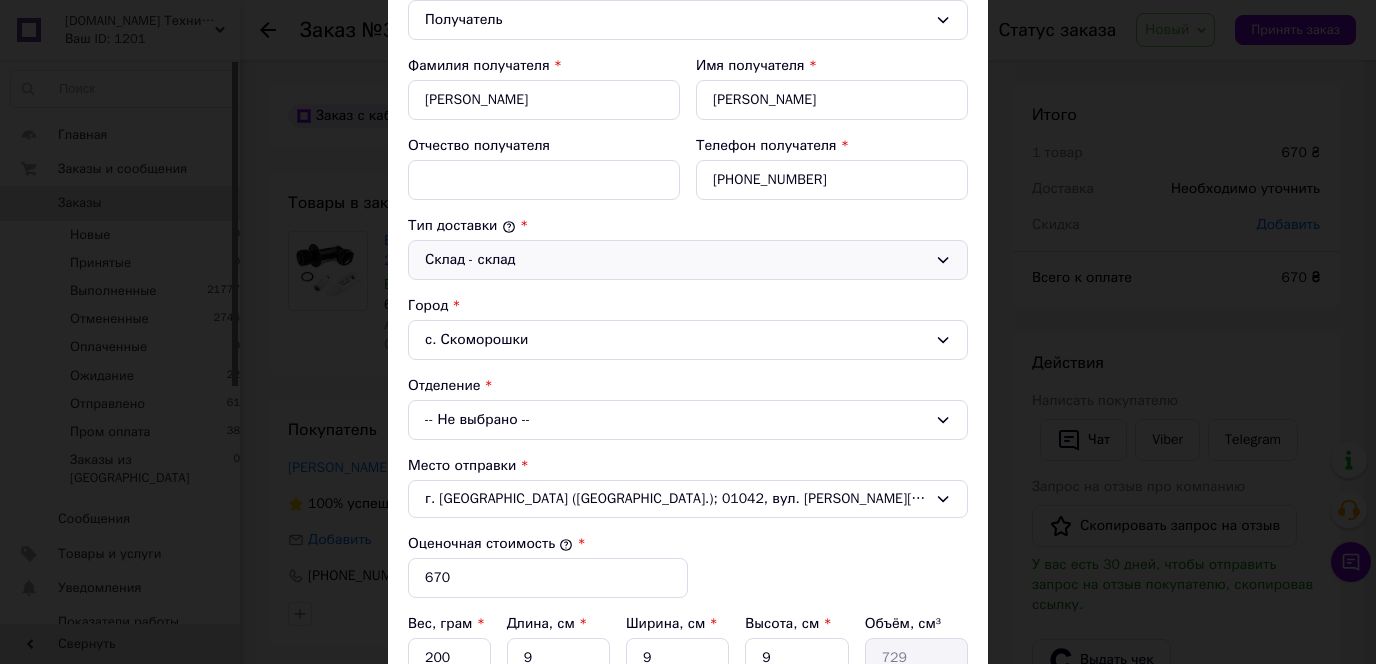 click on "-- Не выбрано --" at bounding box center (688, 420) 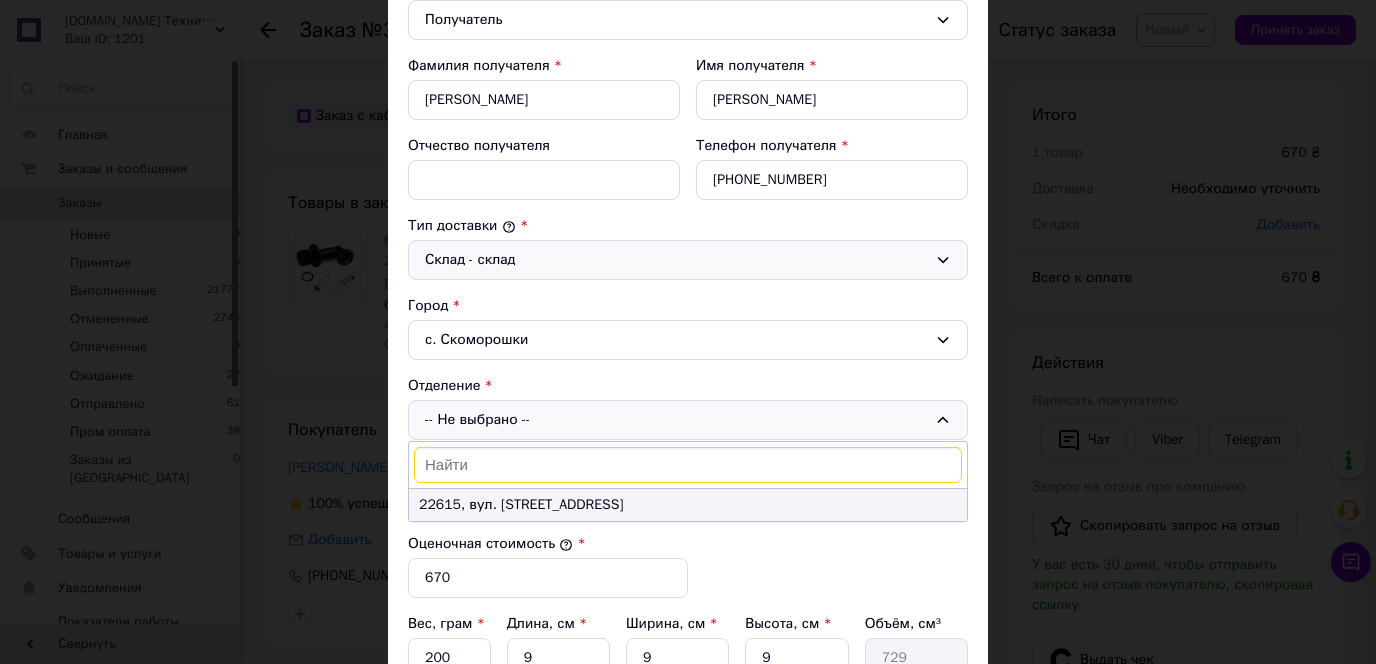 click on "22615, вул. [STREET_ADDRESS]" at bounding box center (688, 505) 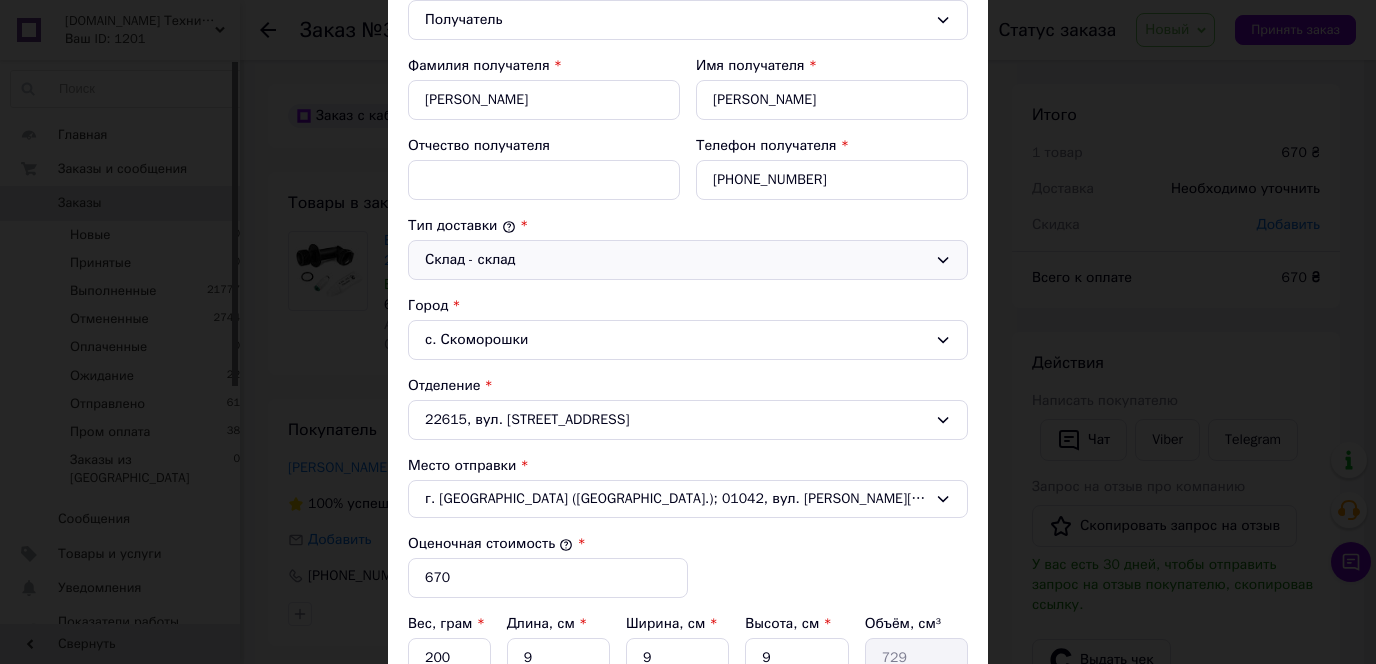 drag, startPoint x: 574, startPoint y: 413, endPoint x: 457, endPoint y: 417, distance: 117.06836 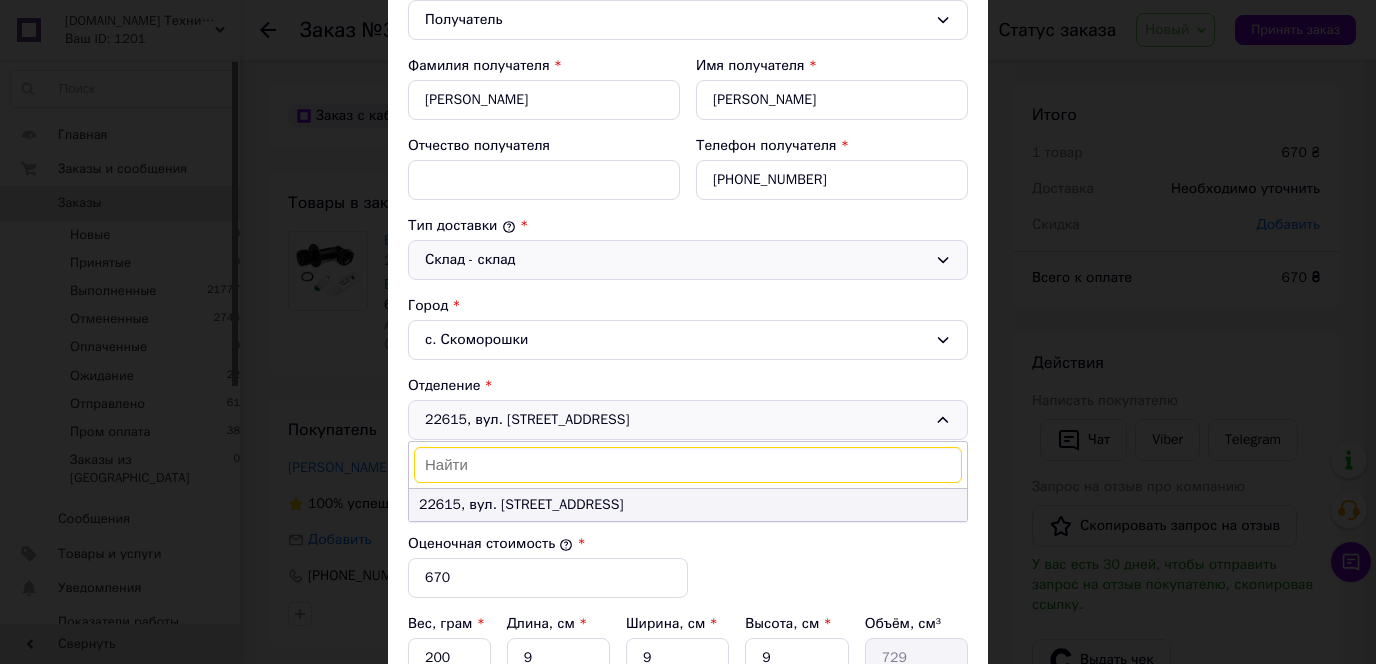 drag, startPoint x: 416, startPoint y: 508, endPoint x: 489, endPoint y: 506, distance: 73.02739 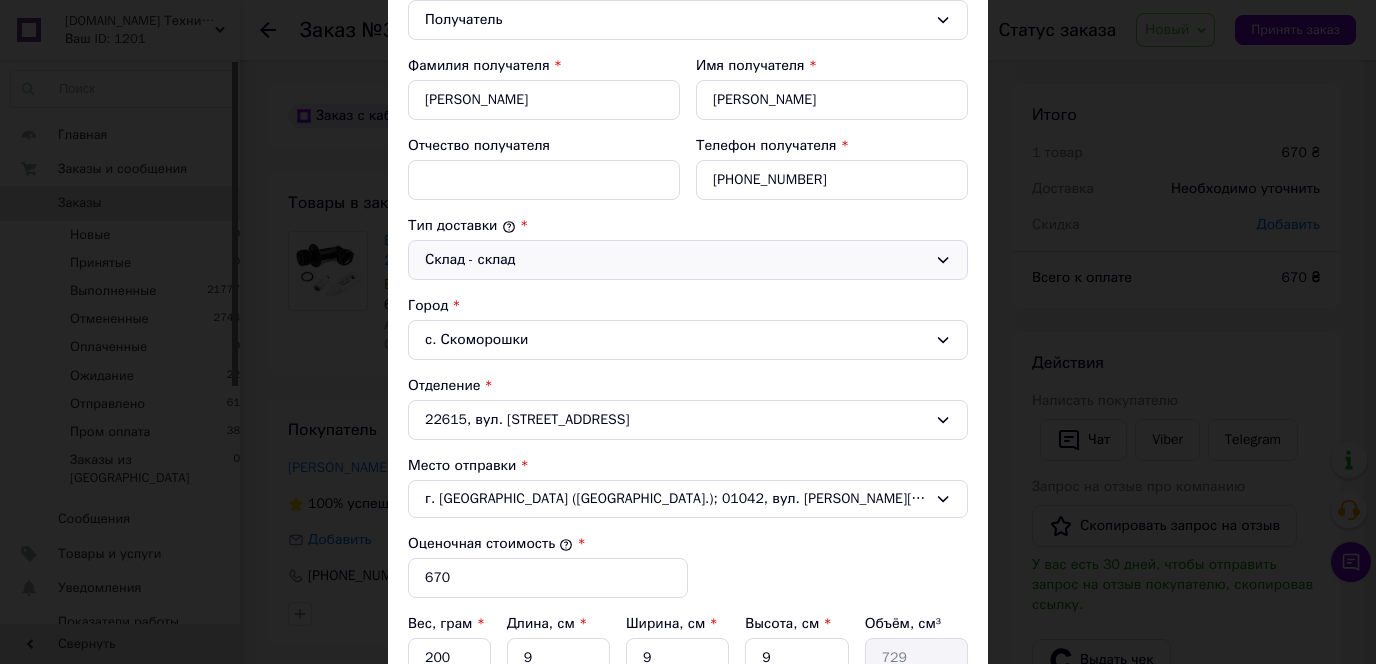 click on "с. Скоморошки" at bounding box center [688, 340] 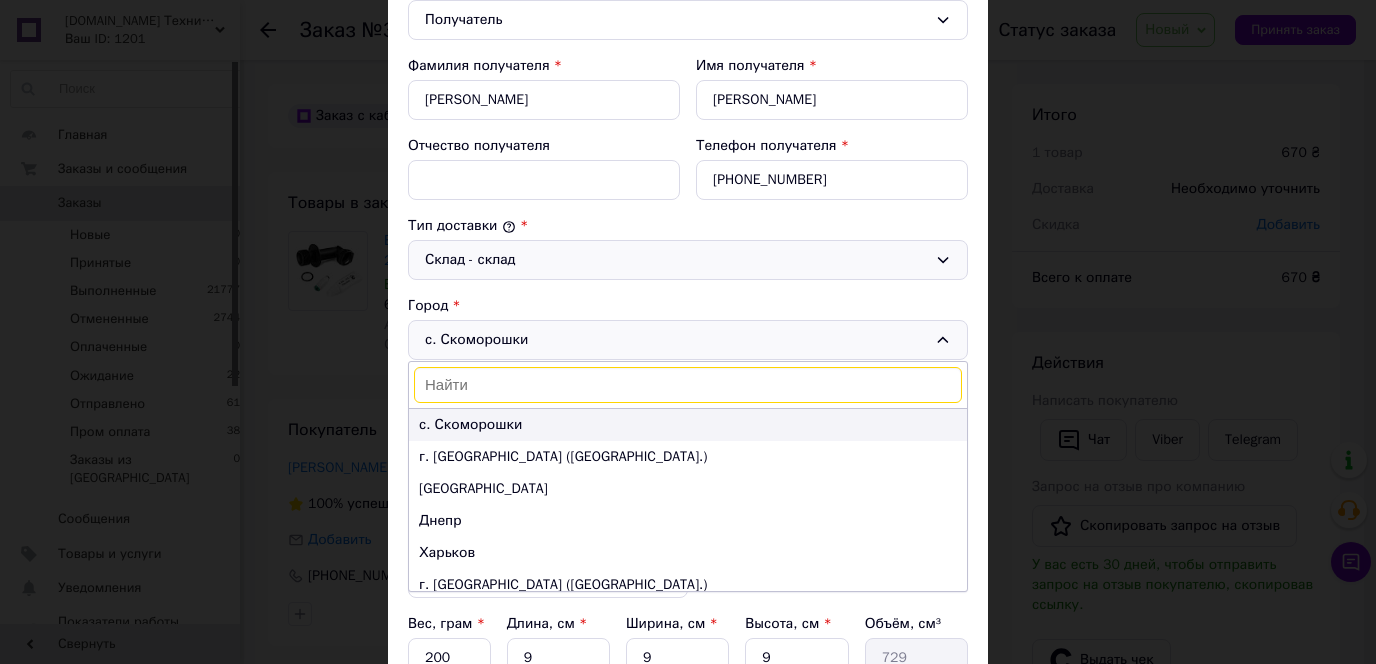 click on "с. Скоморошки" at bounding box center [470, 424] 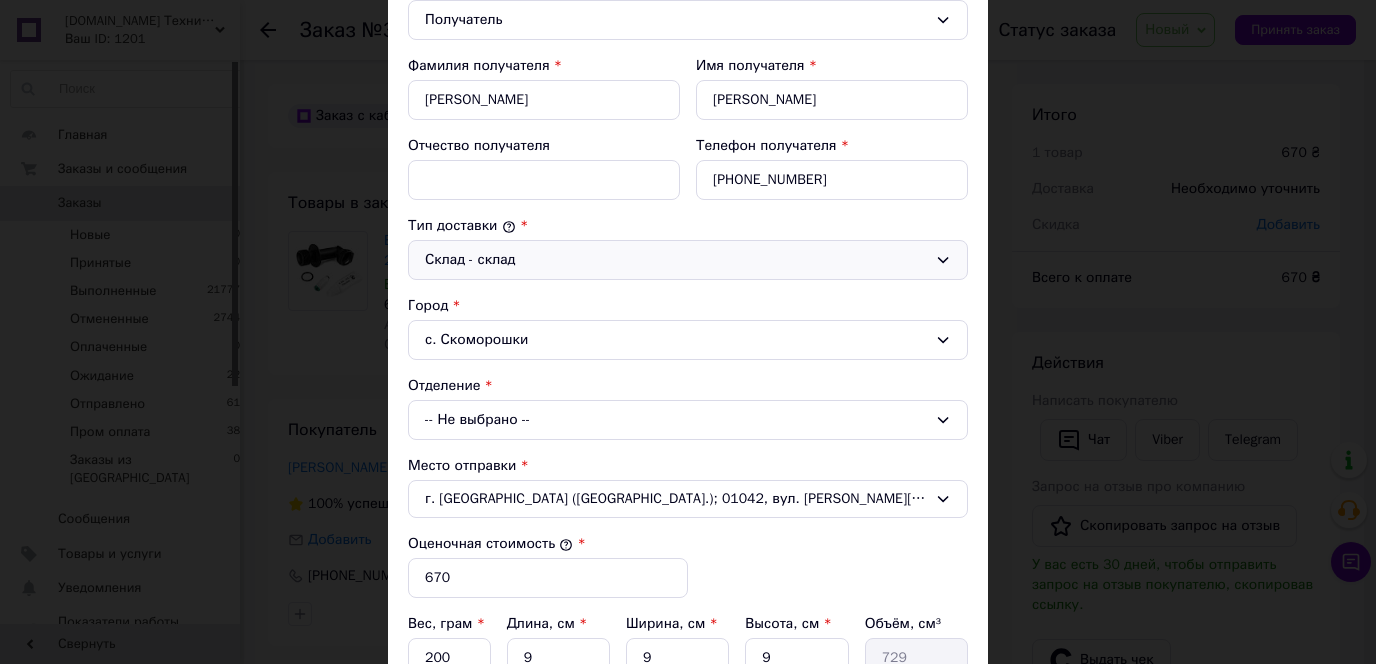 click on "-- Не выбрано --" at bounding box center [688, 420] 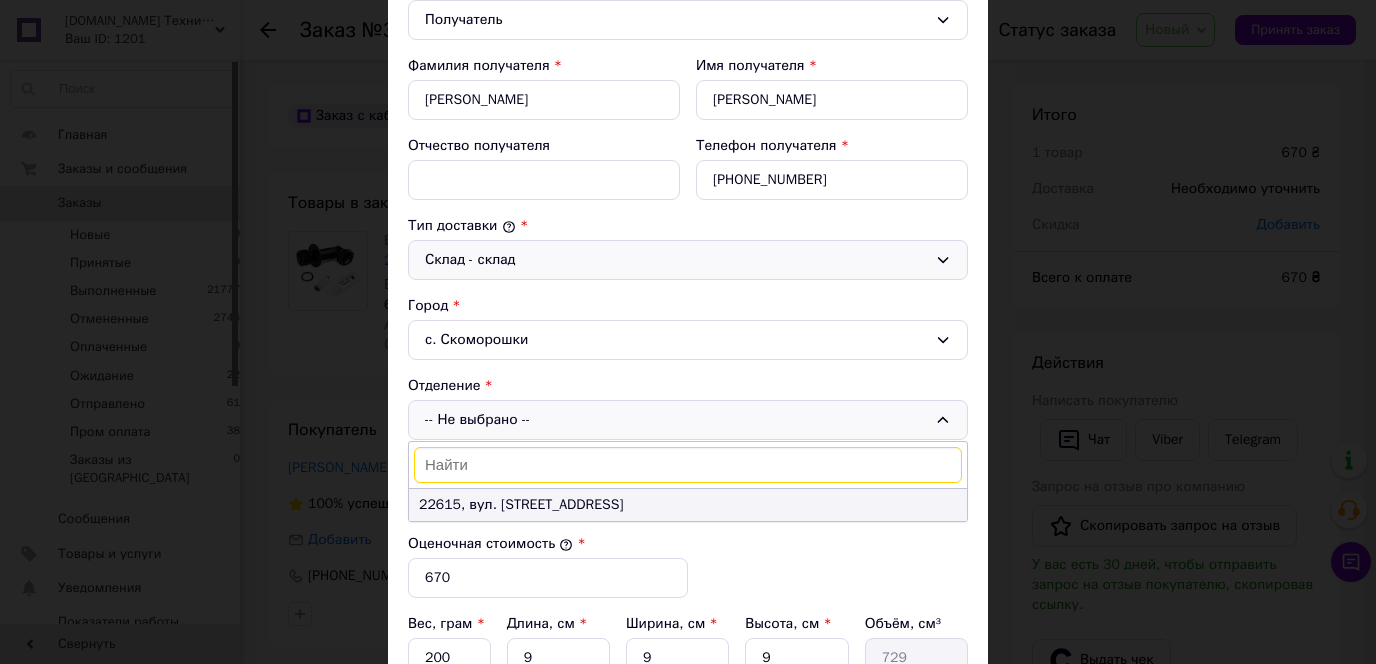 click on "22615, вул. [STREET_ADDRESS]" at bounding box center (688, 505) 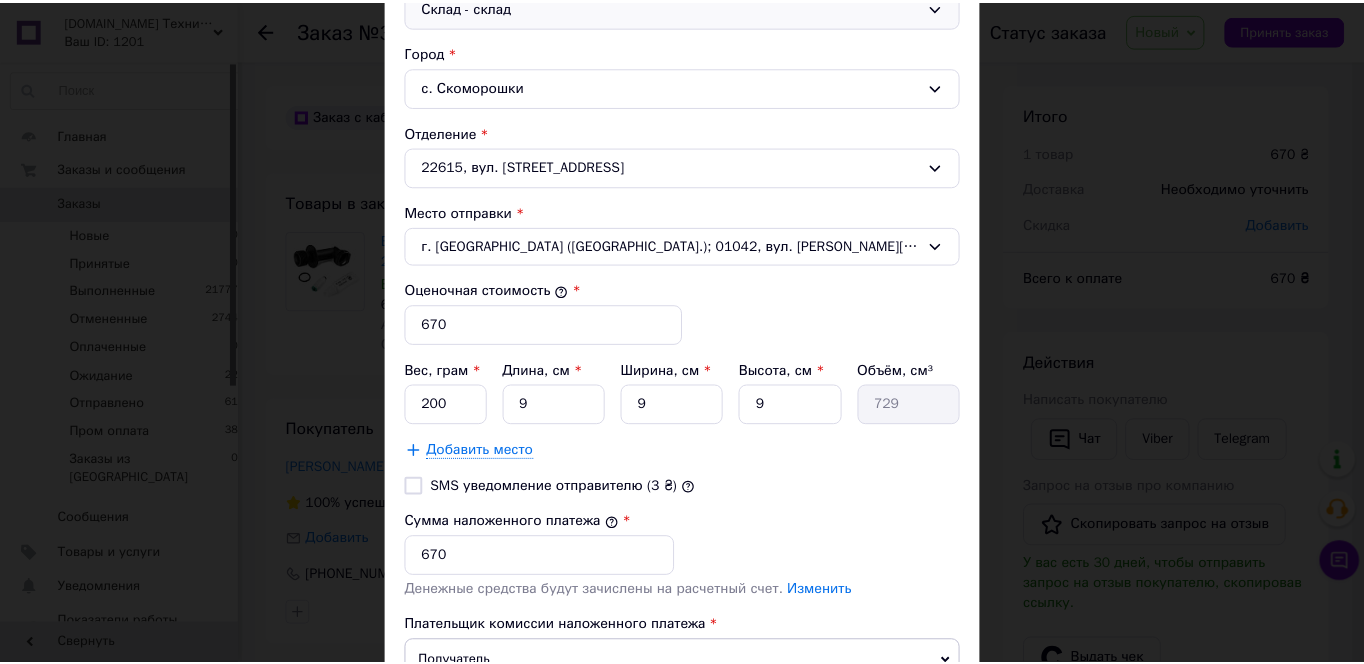 scroll, scrollTop: 765, scrollLeft: 0, axis: vertical 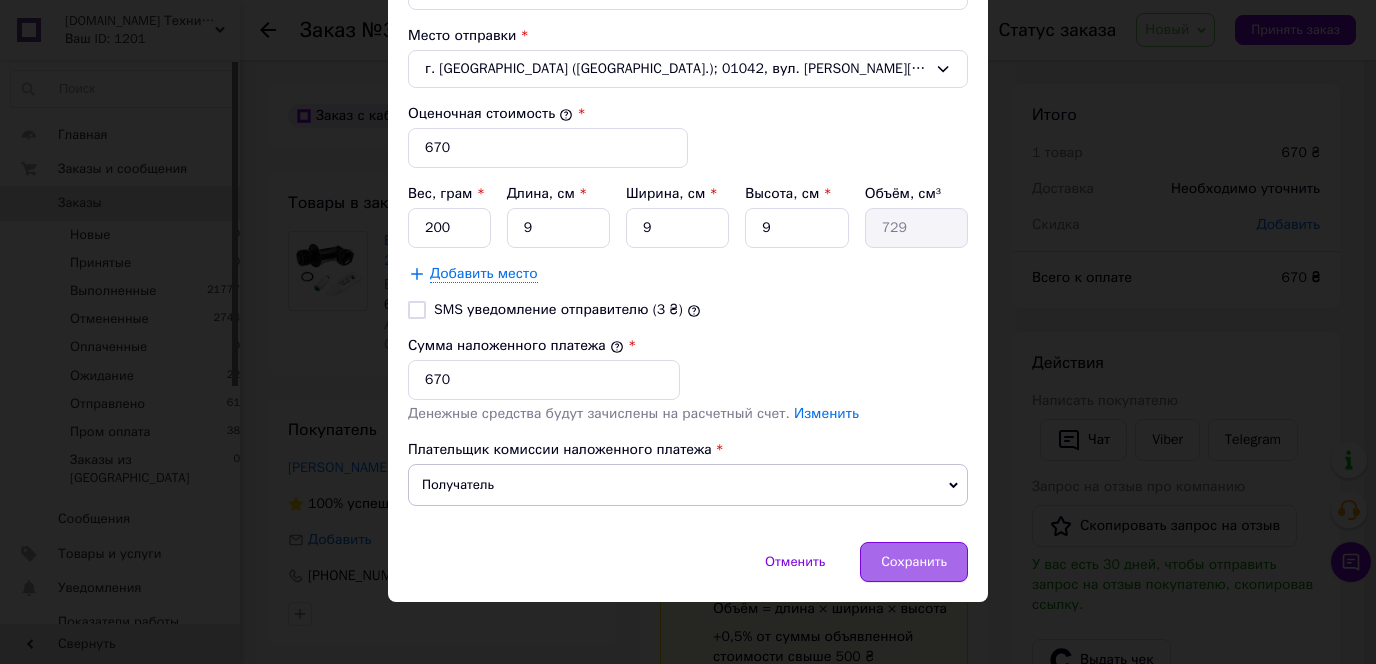 click on "Сохранить" at bounding box center (914, 562) 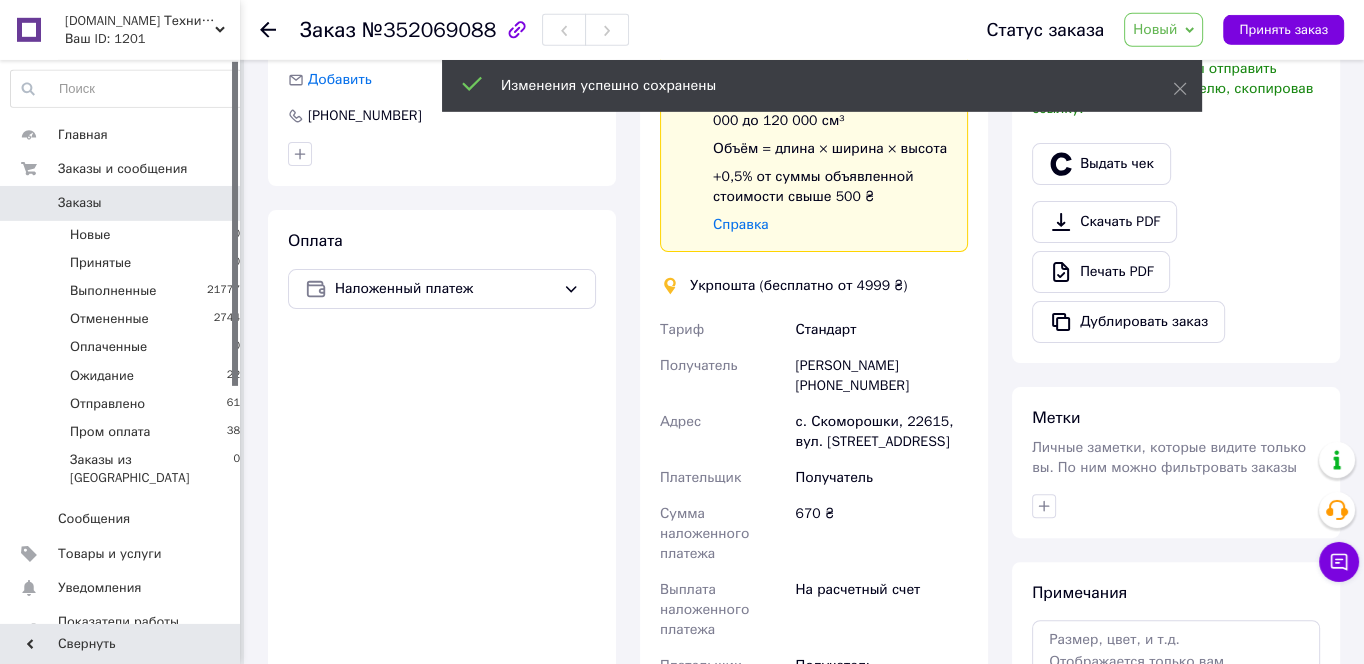 scroll, scrollTop: 537, scrollLeft: 0, axis: vertical 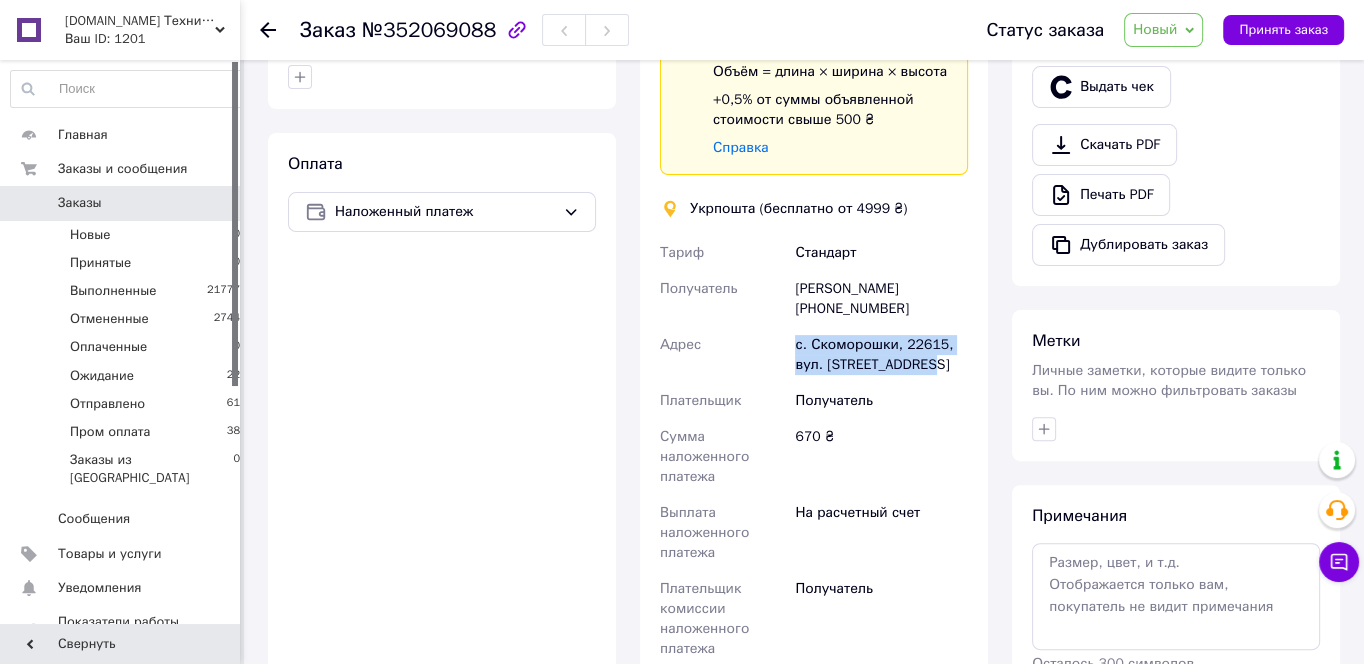 drag, startPoint x: 788, startPoint y: 343, endPoint x: 943, endPoint y: 376, distance: 158.47397 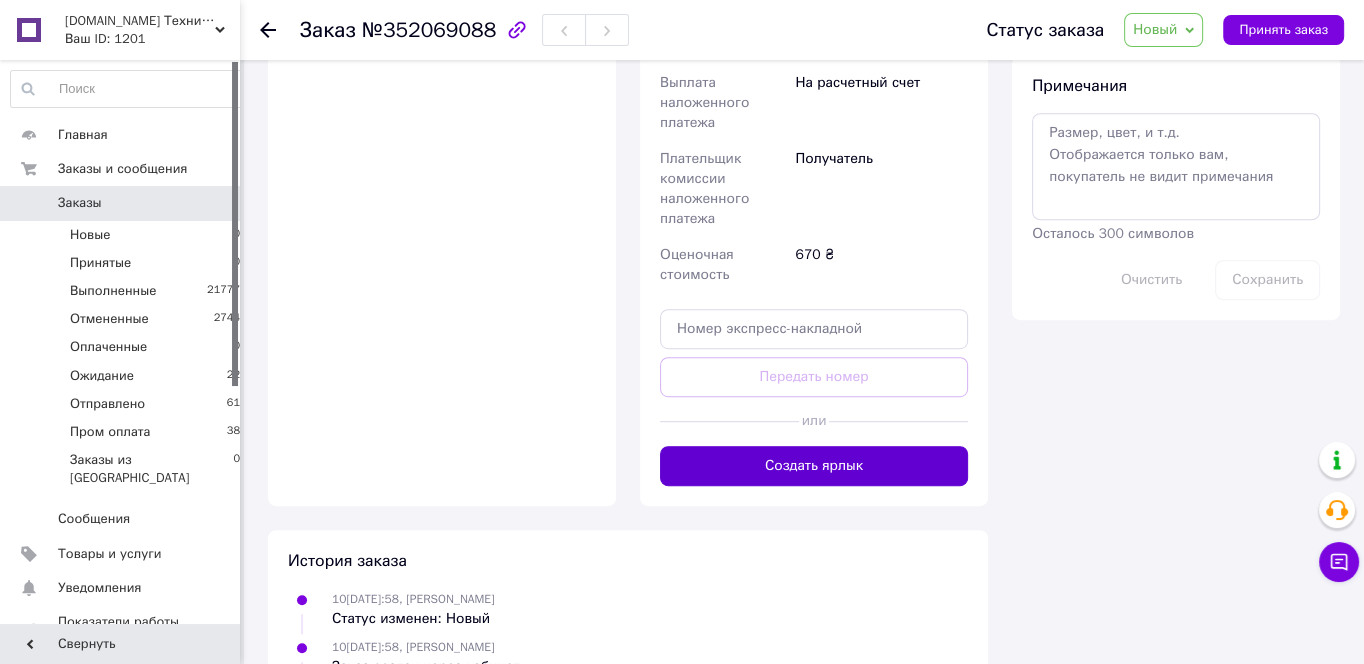 click on "Создать ярлык" at bounding box center (814, 466) 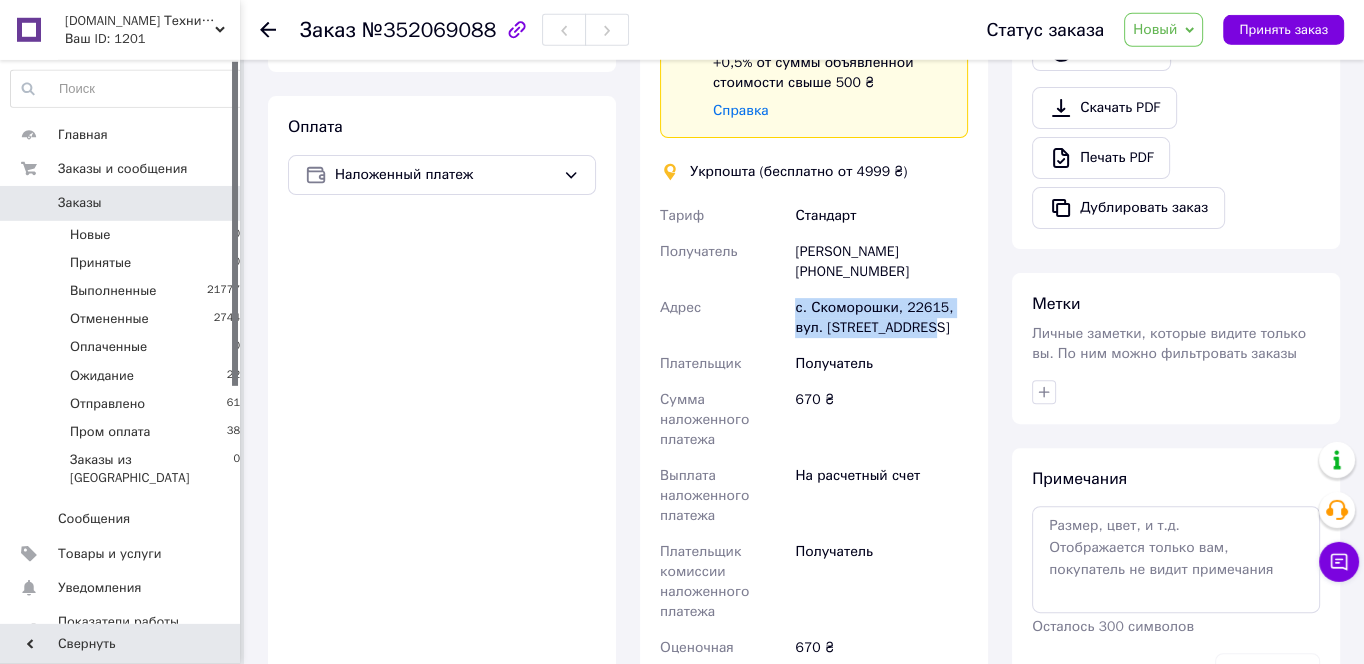 scroll, scrollTop: 537, scrollLeft: 0, axis: vertical 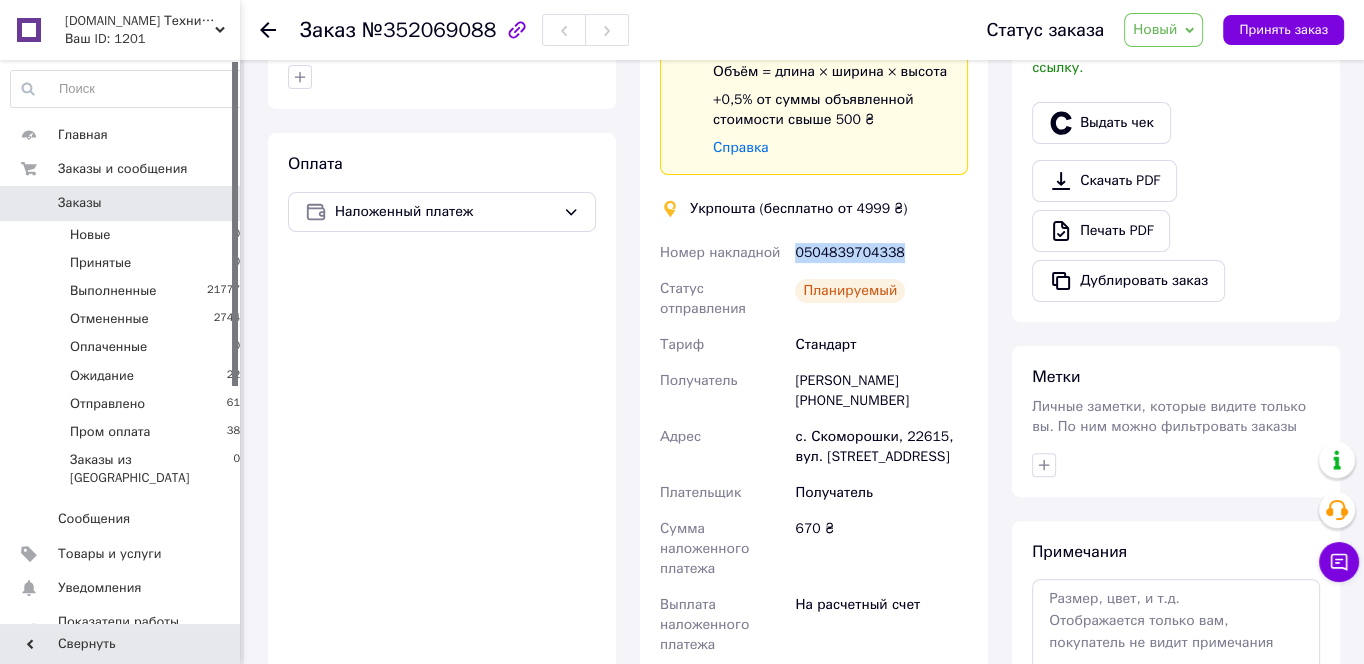 drag, startPoint x: 826, startPoint y: 256, endPoint x: 791, endPoint y: 255, distance: 35.014282 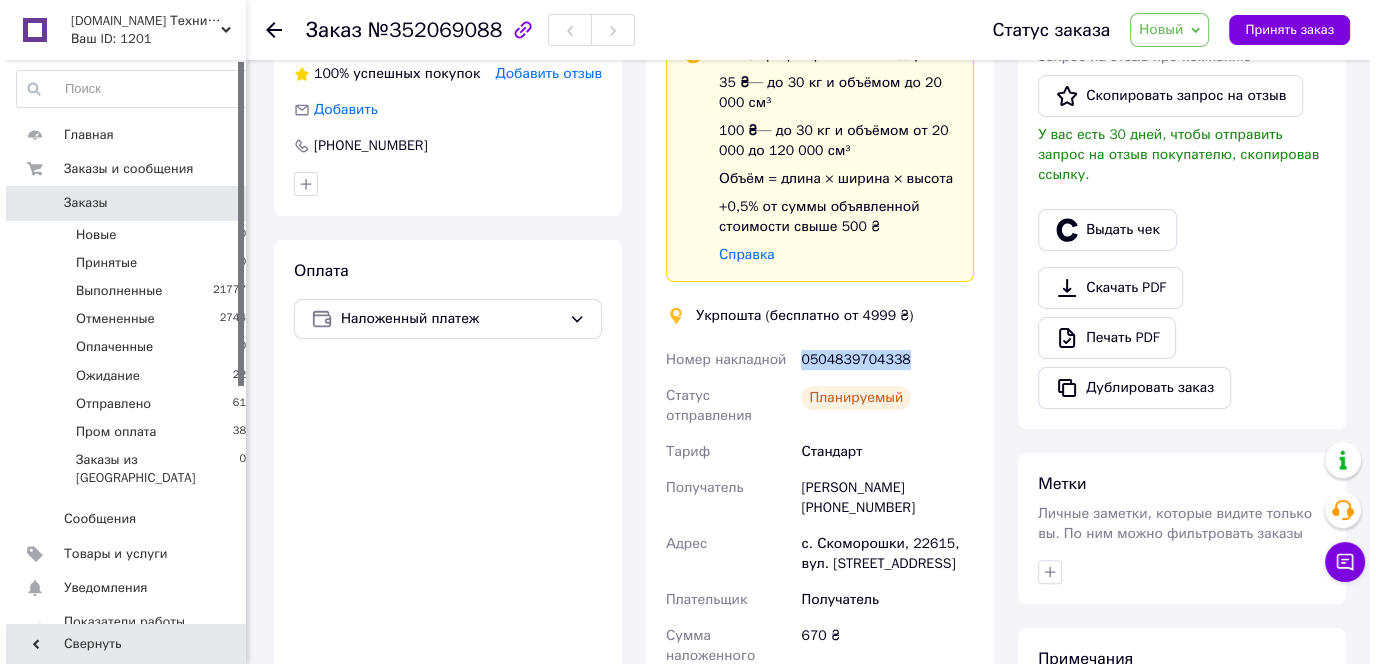 scroll, scrollTop: 215, scrollLeft: 0, axis: vertical 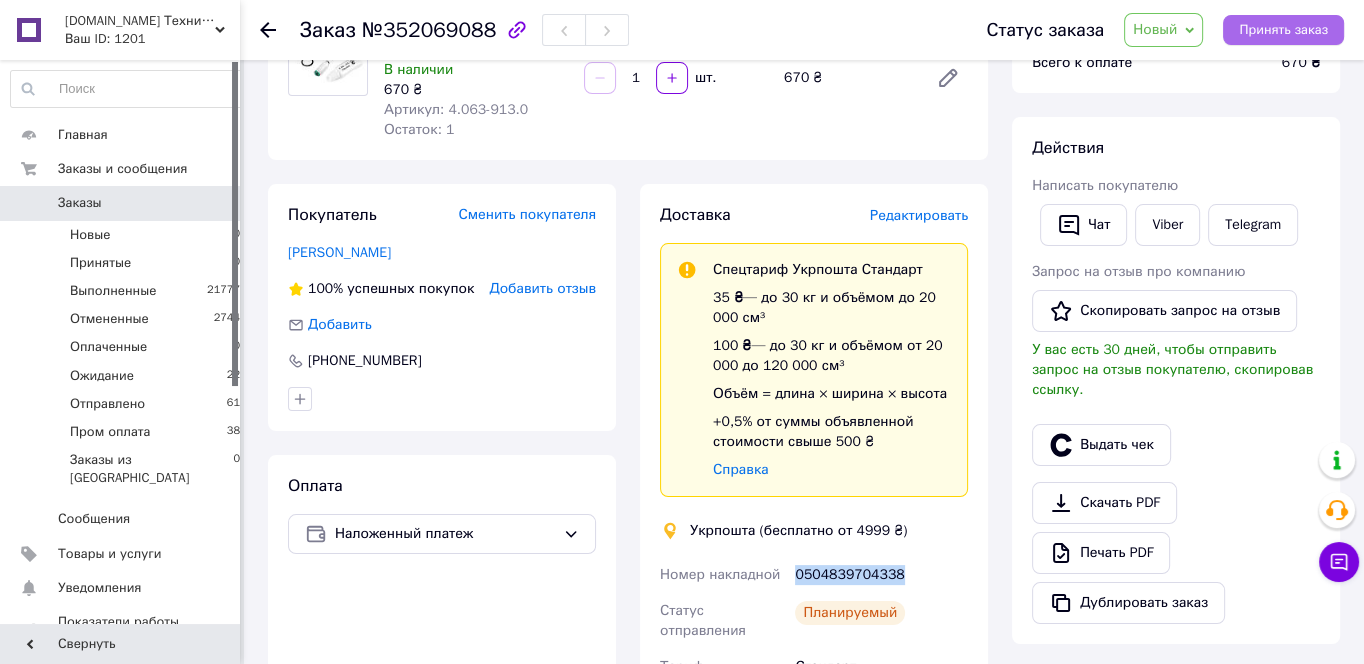 click on "Принять заказ" at bounding box center (1283, 30) 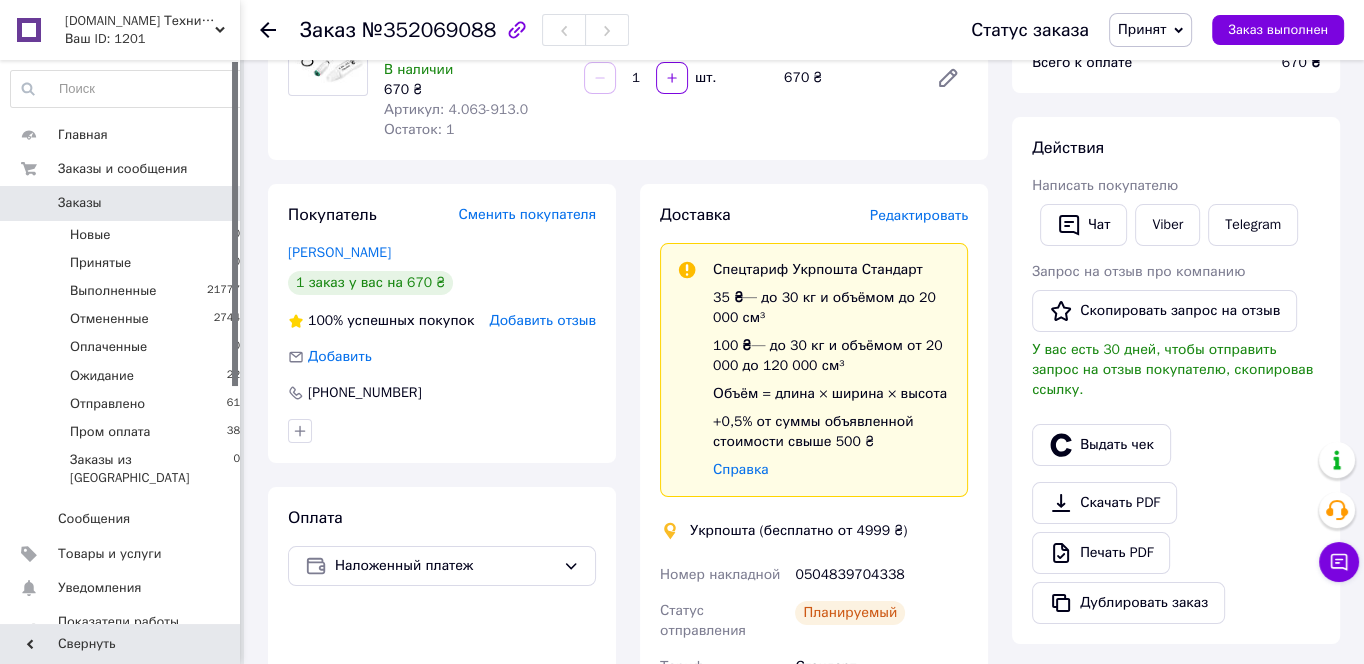 click on "Редактировать" at bounding box center (919, 215) 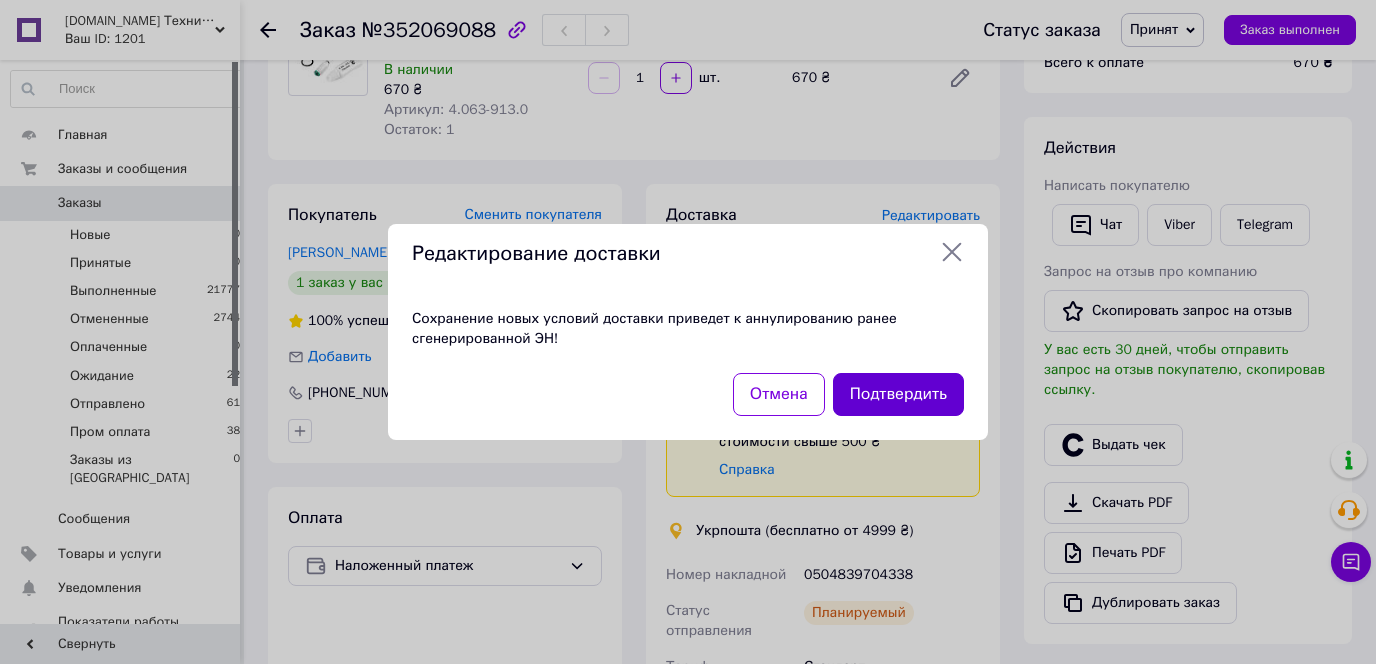 click on "Подтвердить" at bounding box center [898, 394] 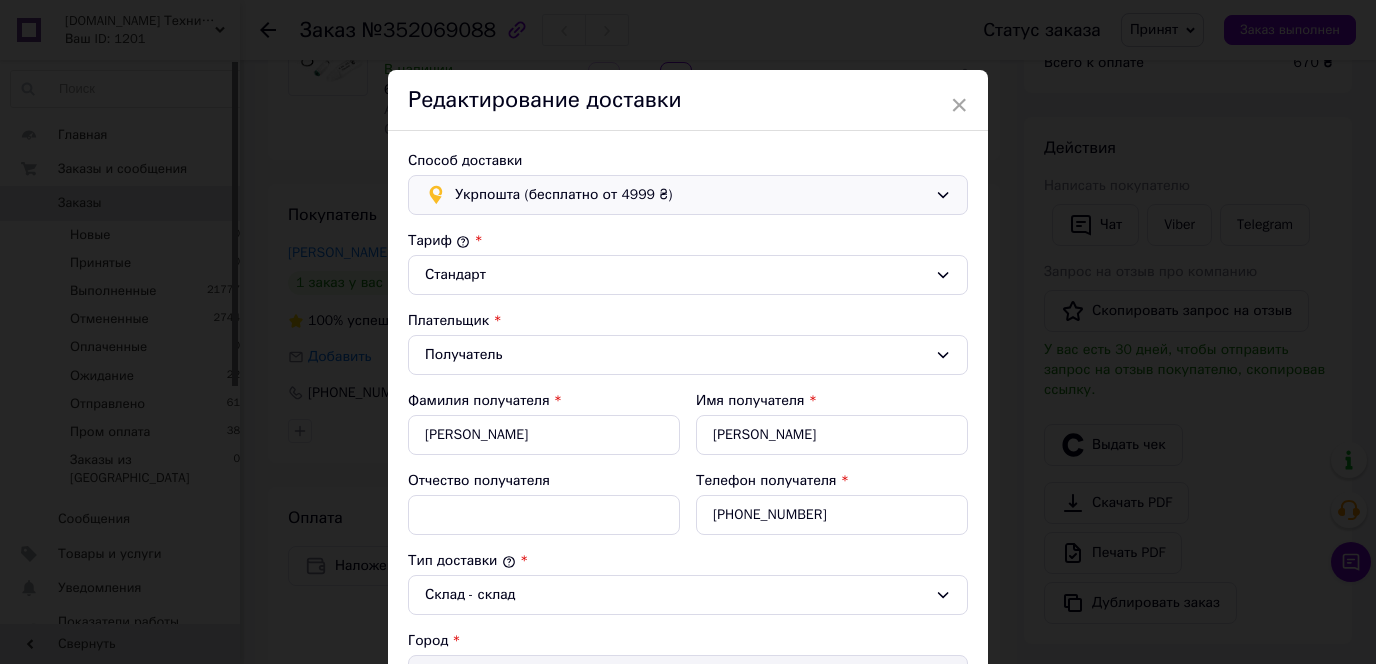 click on "Укрпошта (бесплатно от 4999 ₴)" at bounding box center (688, 195) 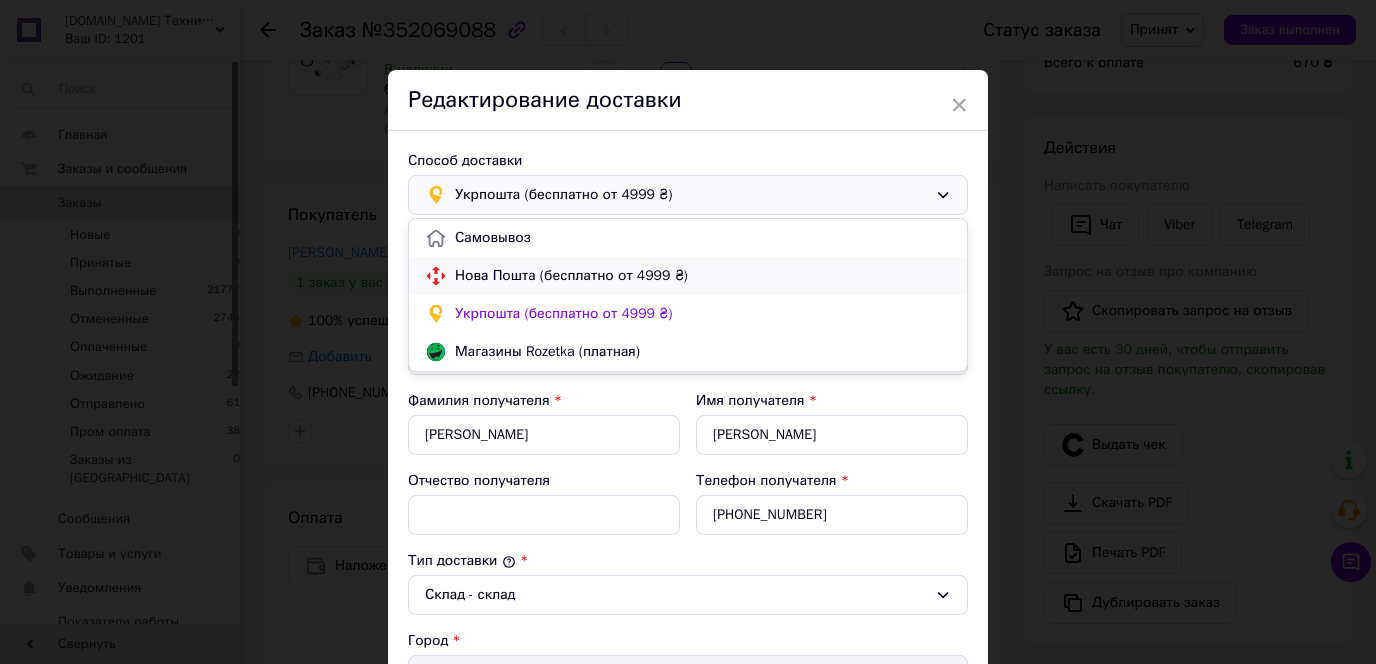 click on "Нова Пошта (бесплатно от 4999 ₴)" at bounding box center [703, 276] 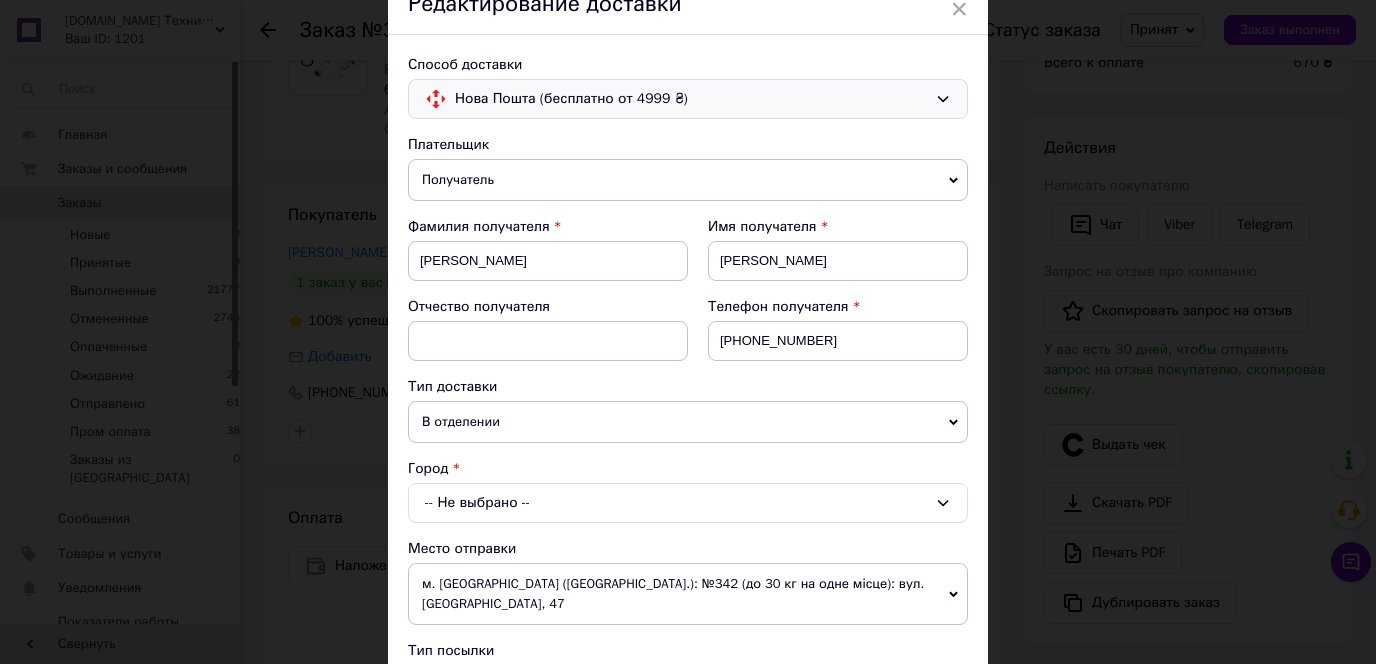 scroll, scrollTop: 224, scrollLeft: 0, axis: vertical 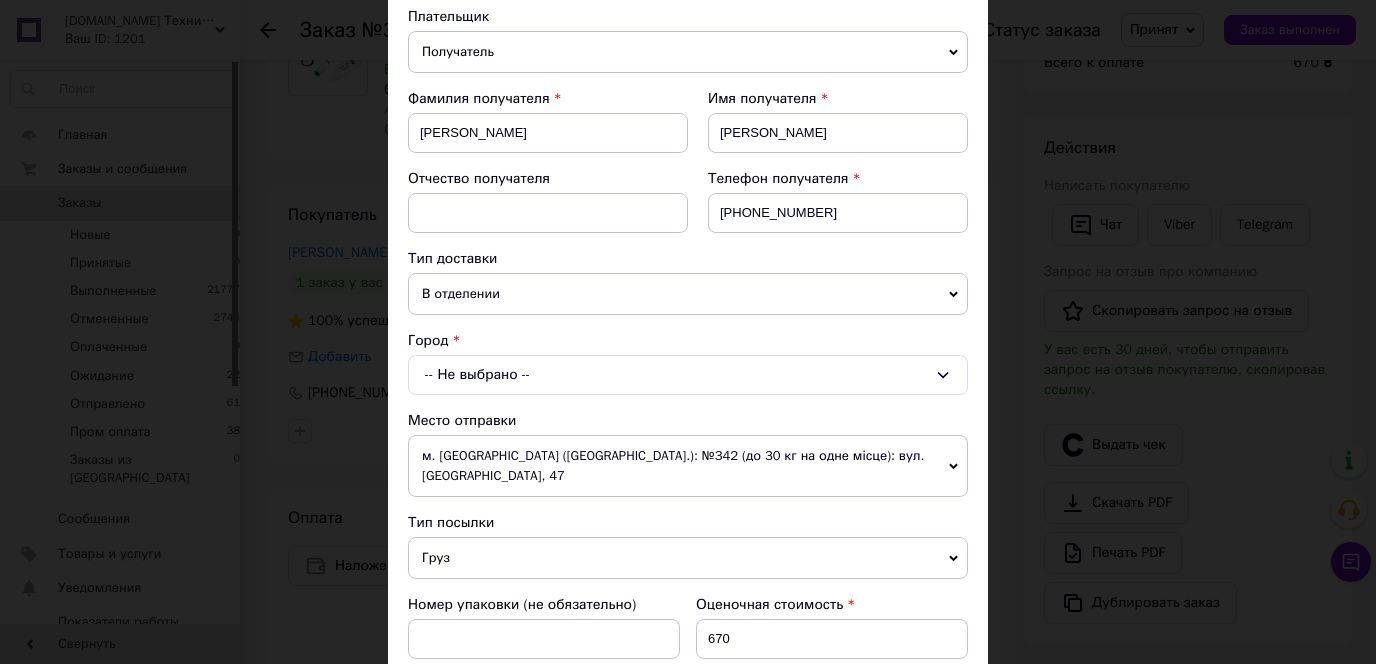 click on "В отделении" at bounding box center (688, 294) 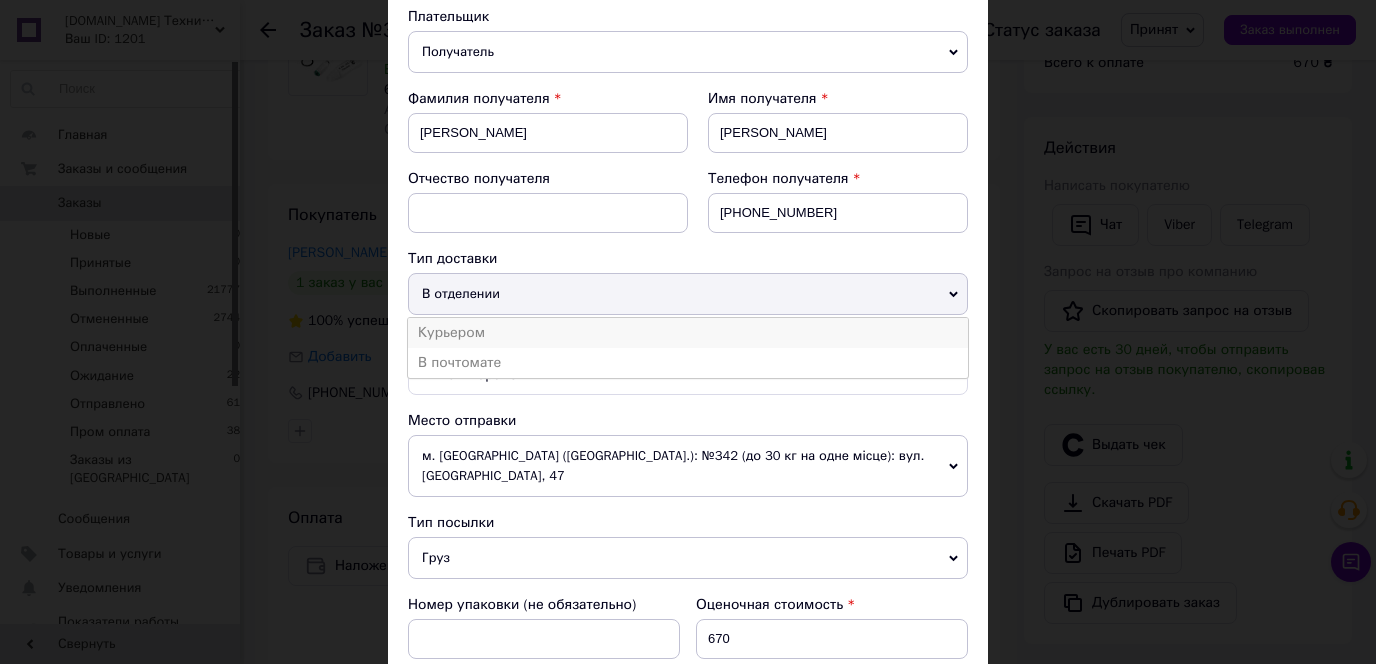 click on "Курьером" at bounding box center (688, 333) 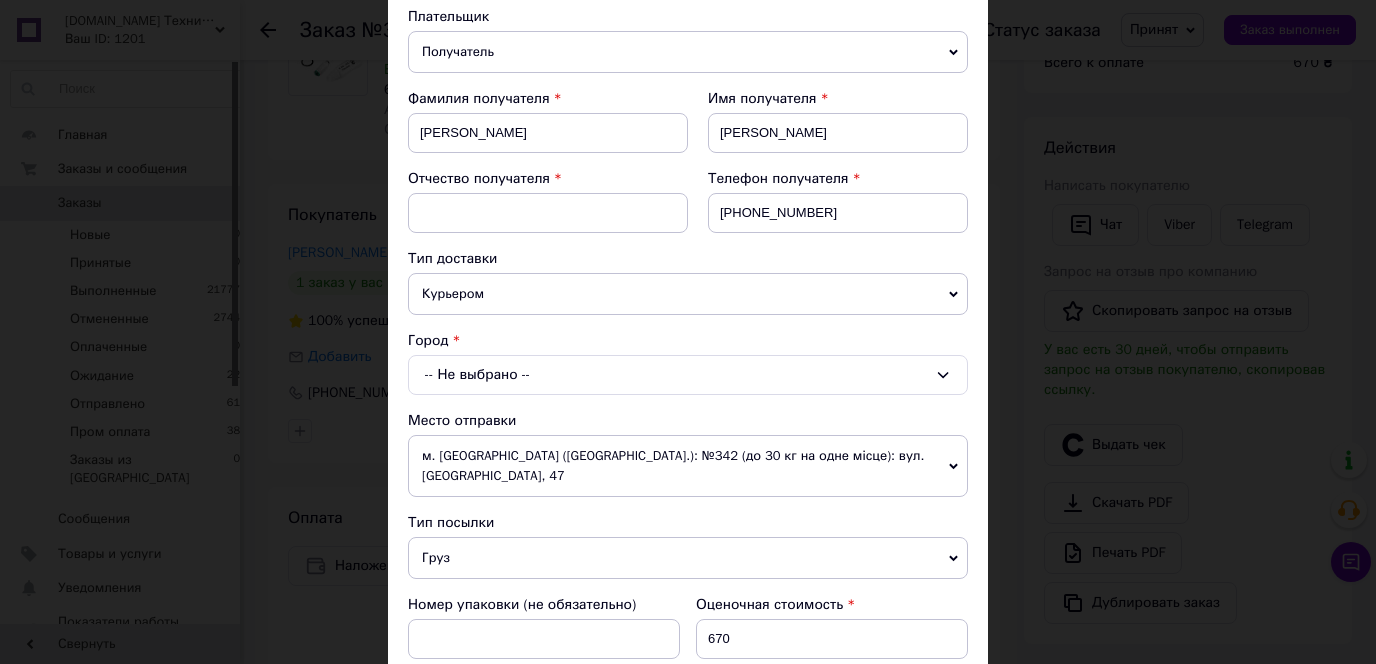 click on "Плательщик Получатель Отправитель Фамилия получателя [PERSON_NAME] Имя получателя [PERSON_NAME] Отчество получателя Телефон получателя [PHONE_NUMBER] Тип доставки Курьером В отделении В почтомате Город -- Не выбрано -- Место отправки м. [GEOGRAPHIC_DATA] ([GEOGRAPHIC_DATA].): №342 (до 30 кг на одне місце): вул. [GEOGRAPHIC_DATA], 47 Нет совпадений. Попробуйте изменить условия поиска Добавить еще место отправки Тип посылки Груз Документы Номер упаковки (не обязательно) Оценочная стоимость 670 Дата отправки [DATE] < 2025 > < Июль > Пн Вт Ср Чт Пт Сб Вс 30 1 2 3 4 5 6 7 8 9 10 11 12 13 14 15 16 17 18 19 20 21 22 23 24 25 26 27 28 29 30 31 1 2 3 4 5 6 7 8 9 10     *" at bounding box center (688, 559) 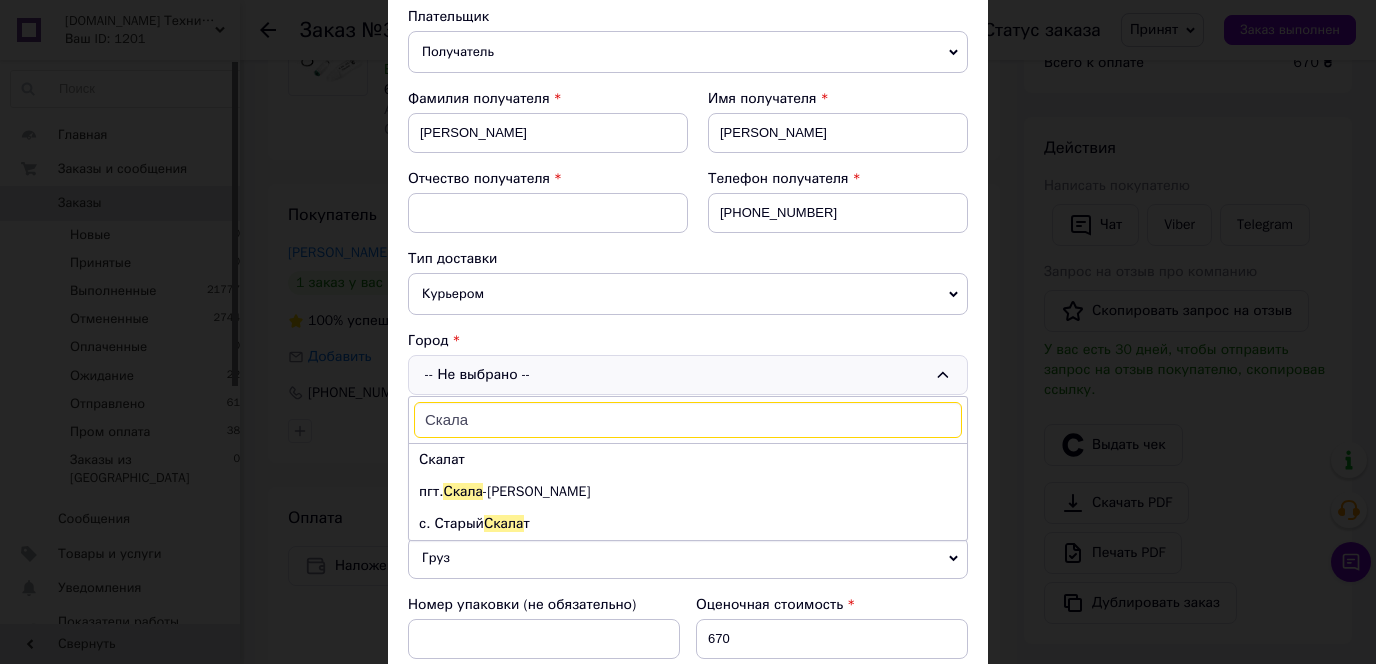 click on "Скала" at bounding box center (688, 420) 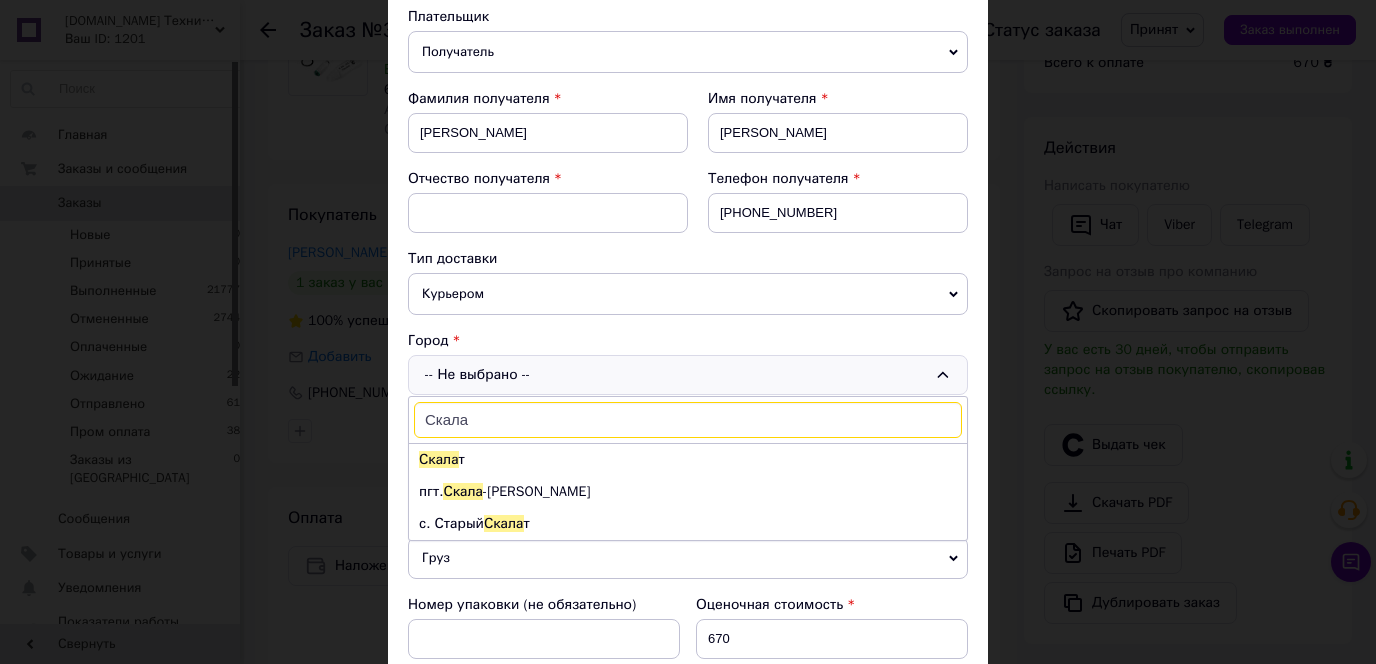 click on "Скала" at bounding box center [688, 420] 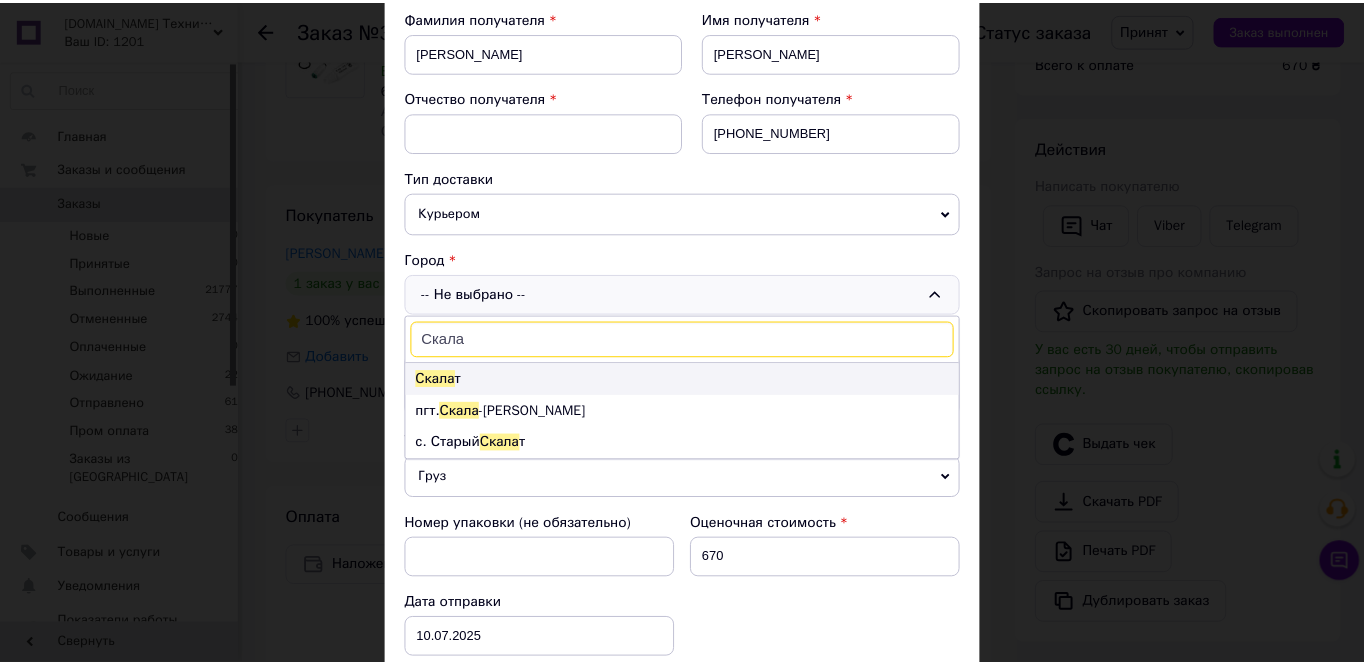 scroll, scrollTop: 335, scrollLeft: 0, axis: vertical 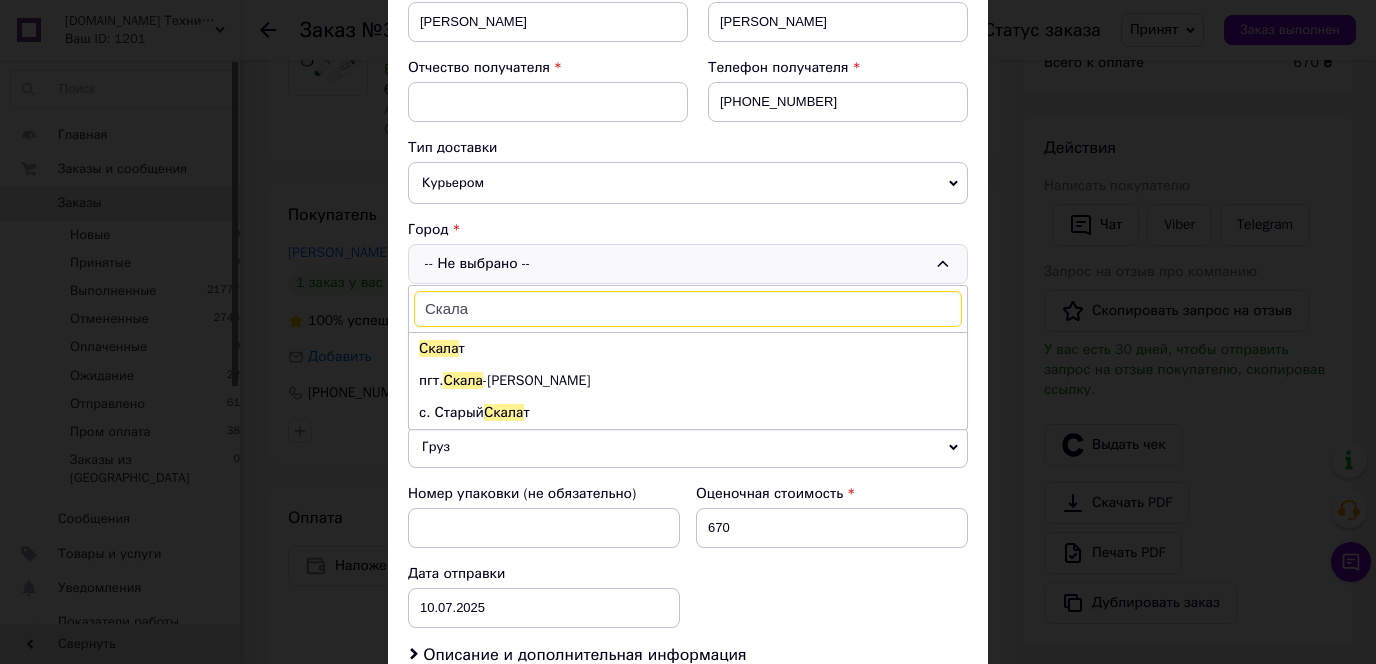 type on "Скала" 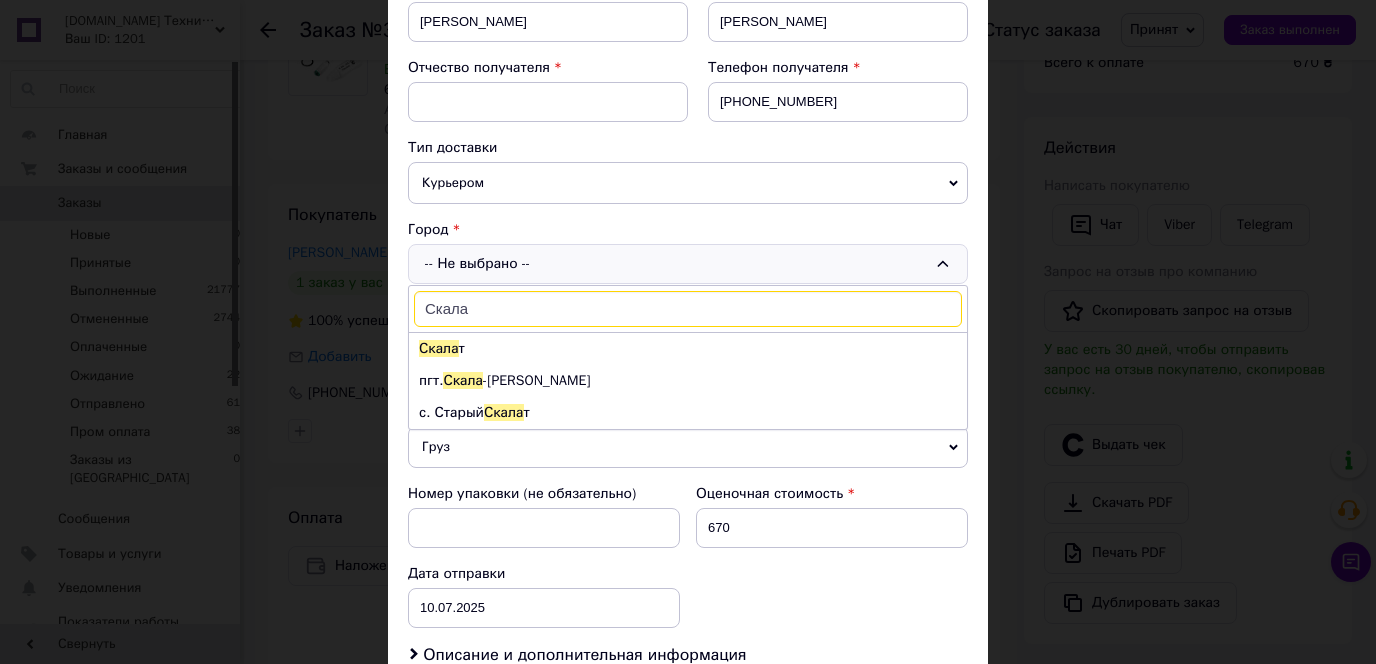 click on "Курьером" at bounding box center (688, 183) 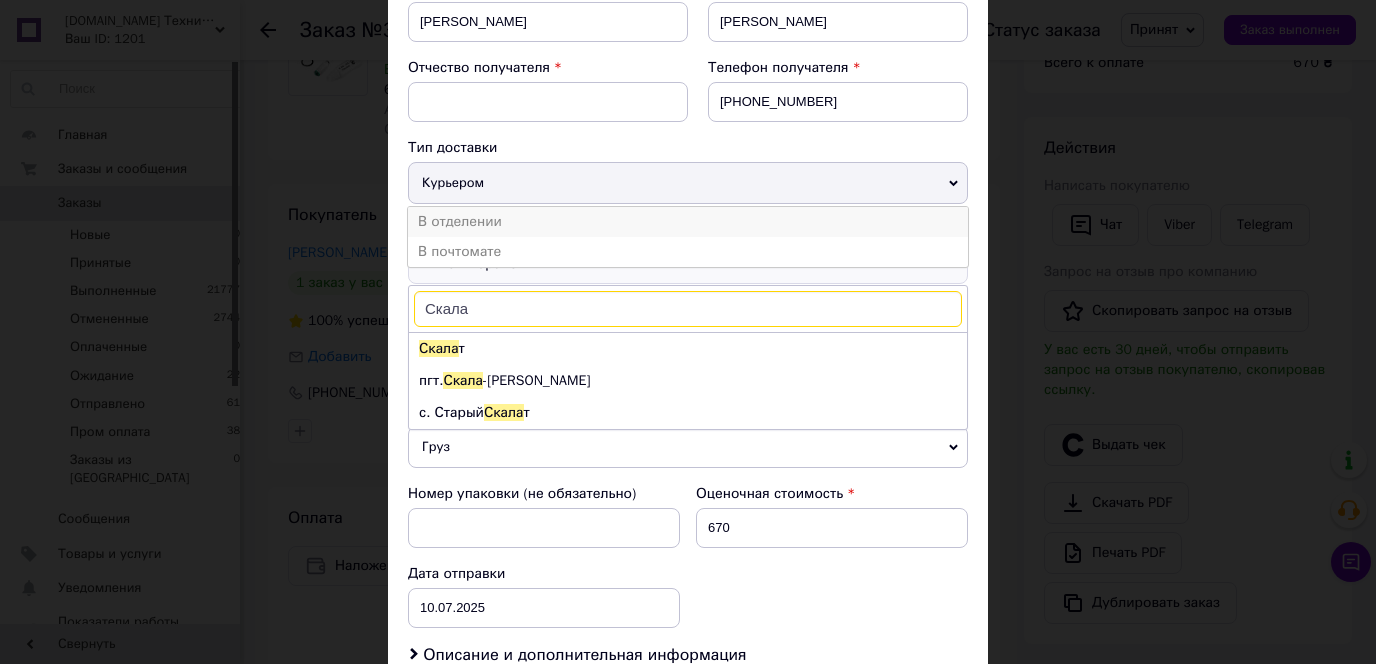 click on "В отделении" at bounding box center (688, 222) 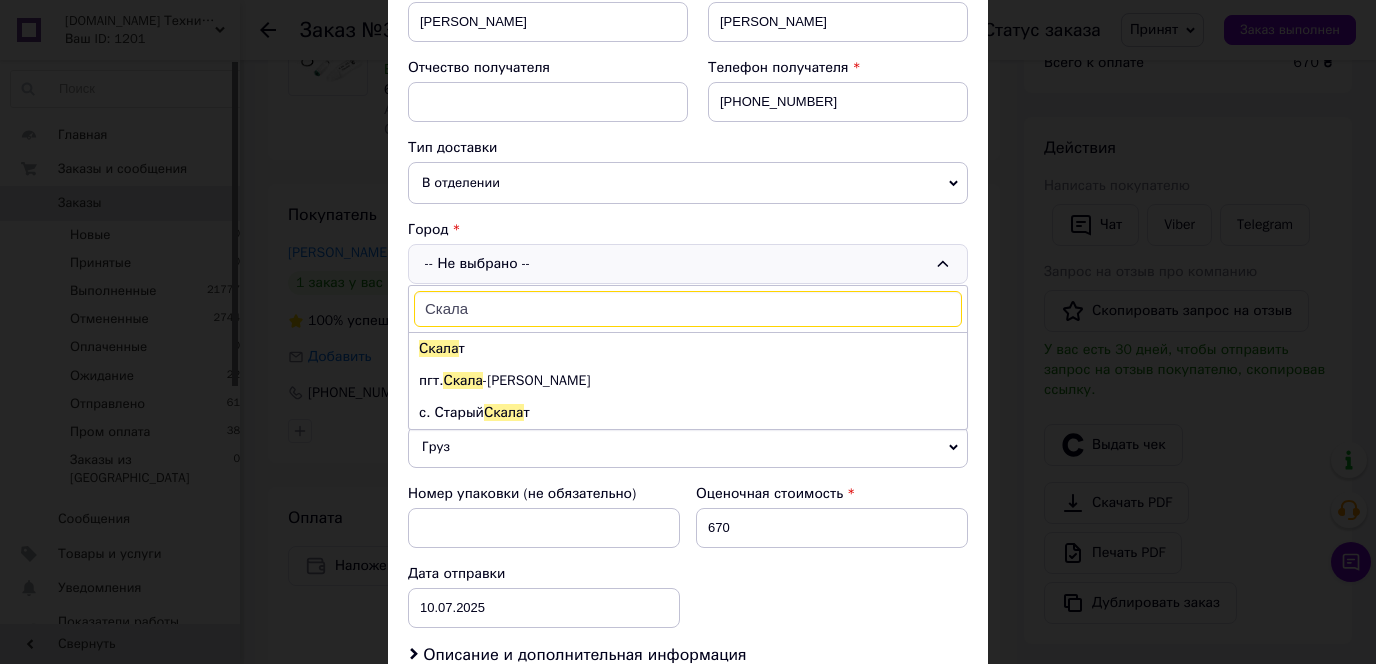 click on "-- Не выбрано -- Скала Скала т пгт.  [GEOGRAPHIC_DATA][PERSON_NAME] с. Старый  Скала т" at bounding box center (688, 264) 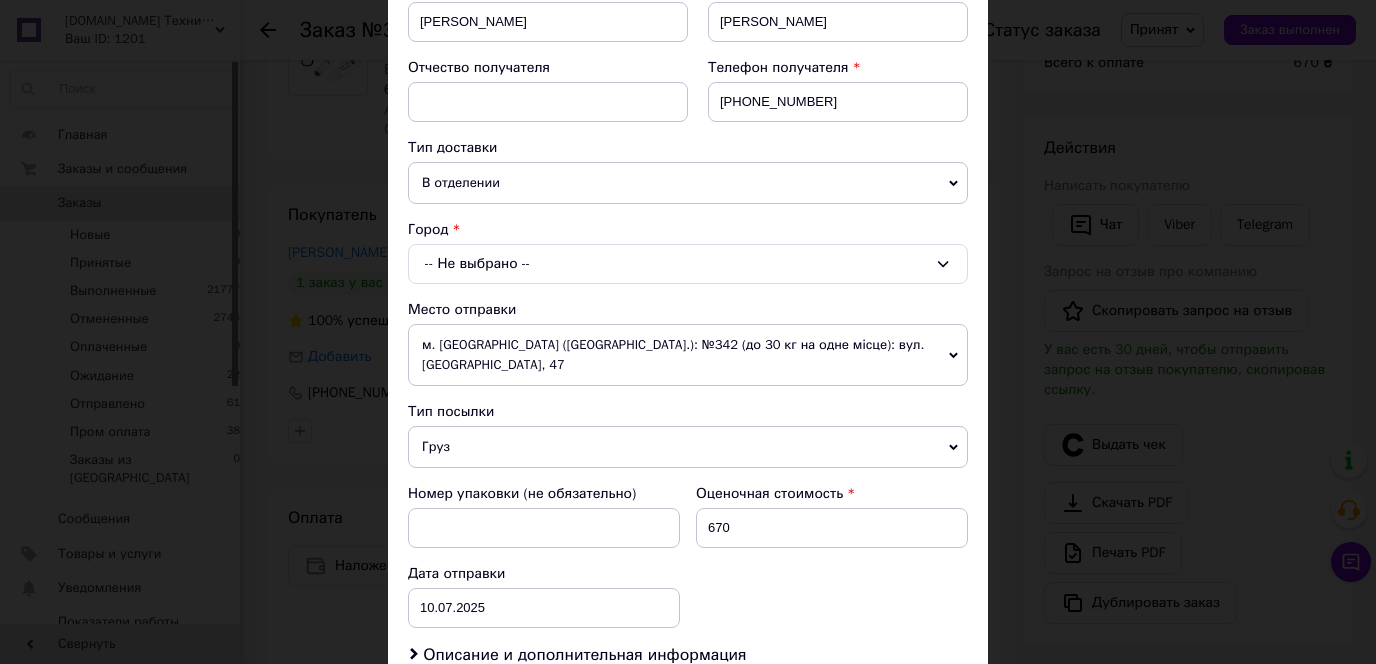 click on "-- Не выбрано --" at bounding box center [688, 264] 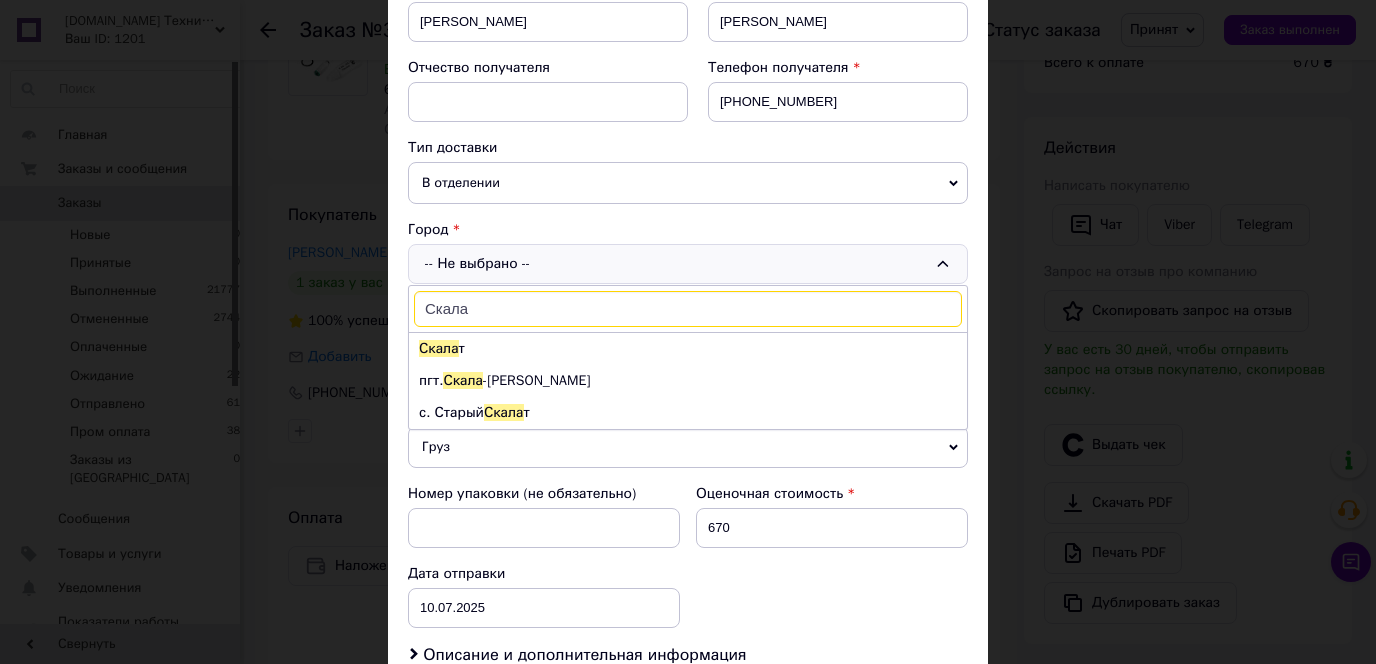type on "Скала" 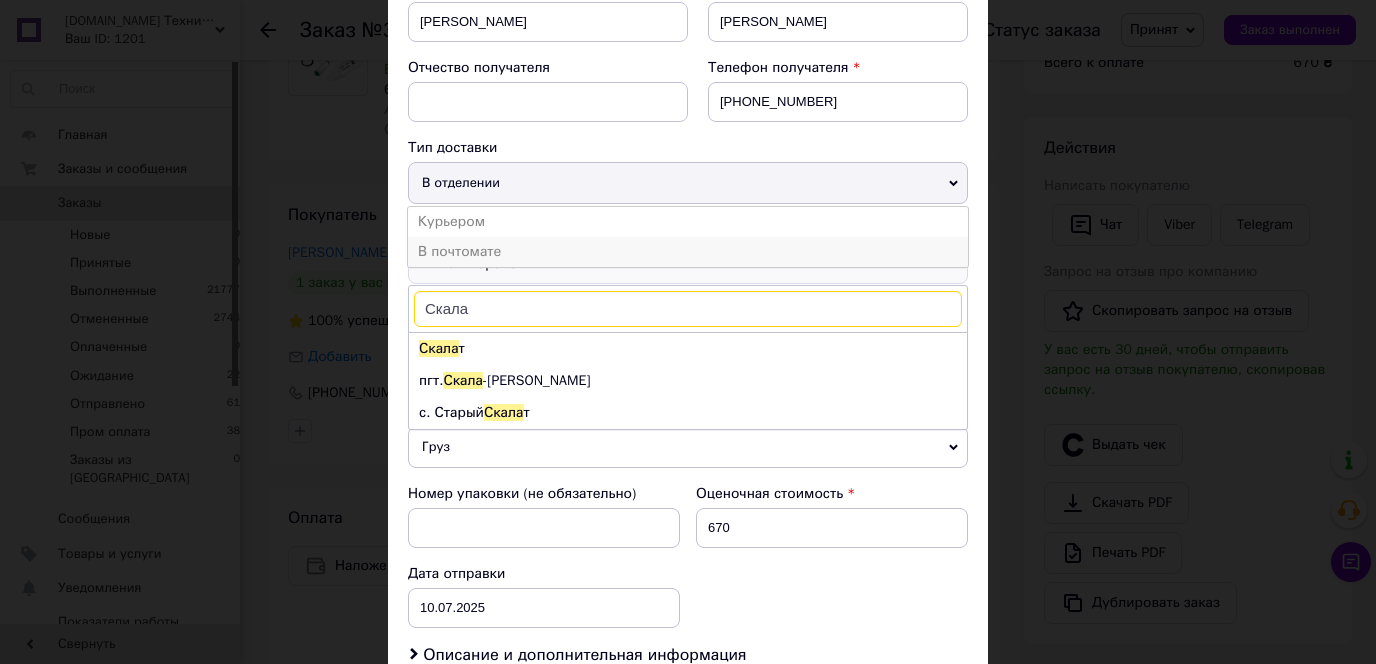 click on "В почтомате" at bounding box center (688, 252) 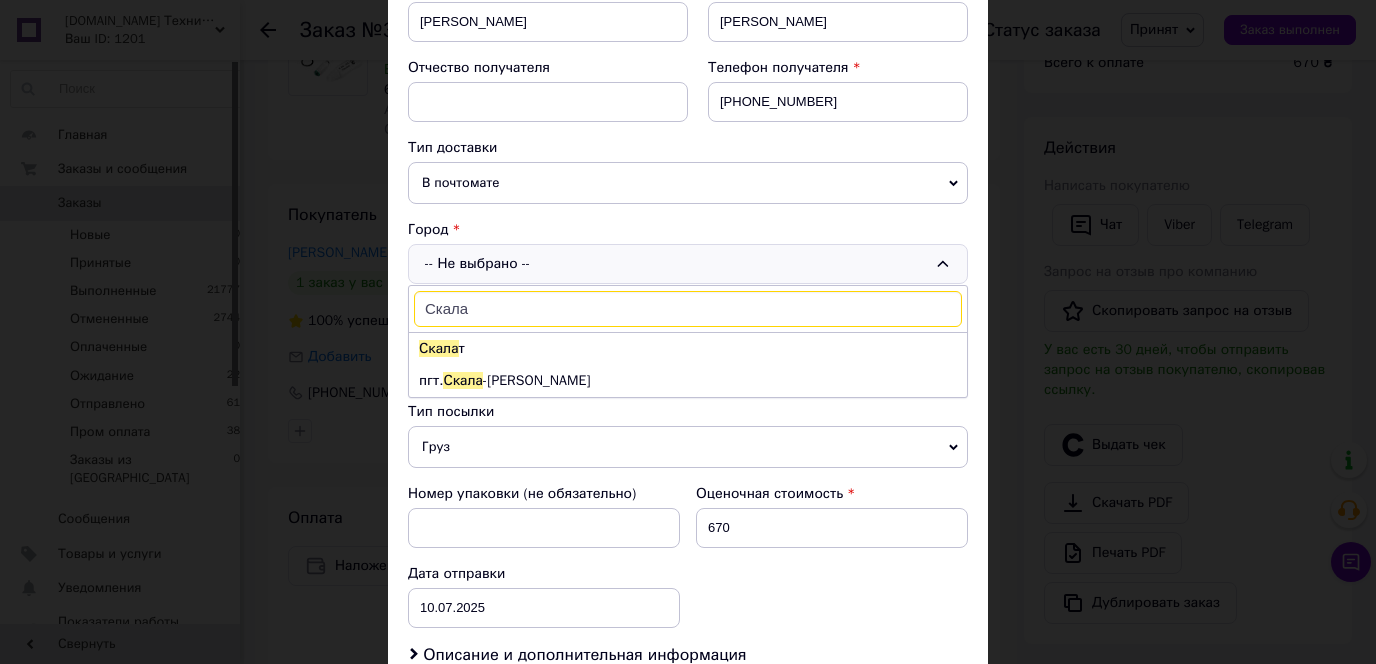 drag, startPoint x: 483, startPoint y: 312, endPoint x: 348, endPoint y: 302, distance: 135.36986 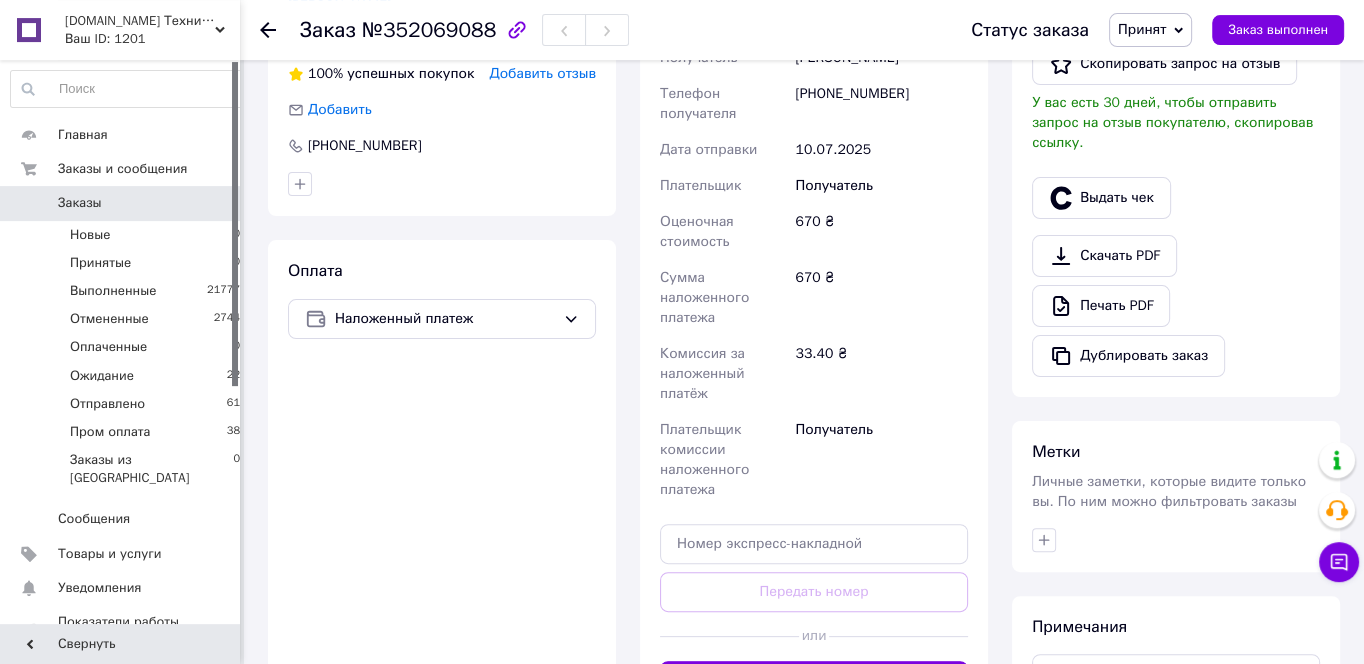 scroll, scrollTop: 537, scrollLeft: 0, axis: vertical 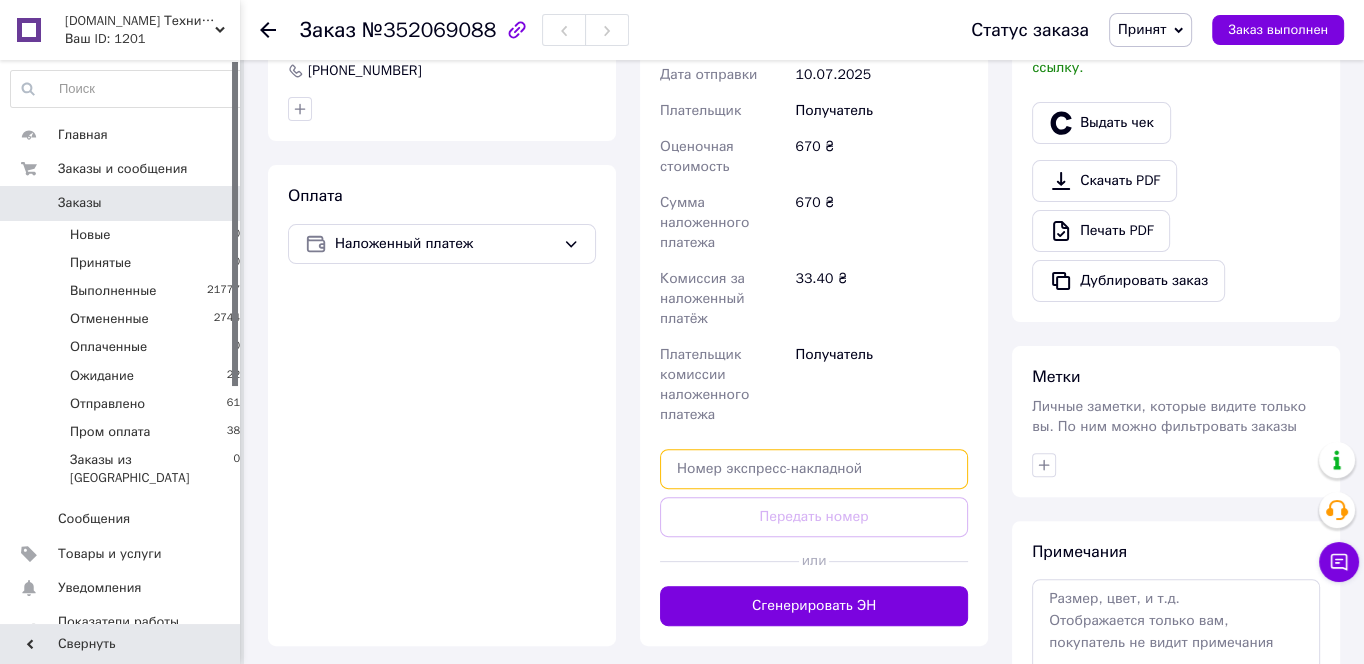 click at bounding box center (814, 469) 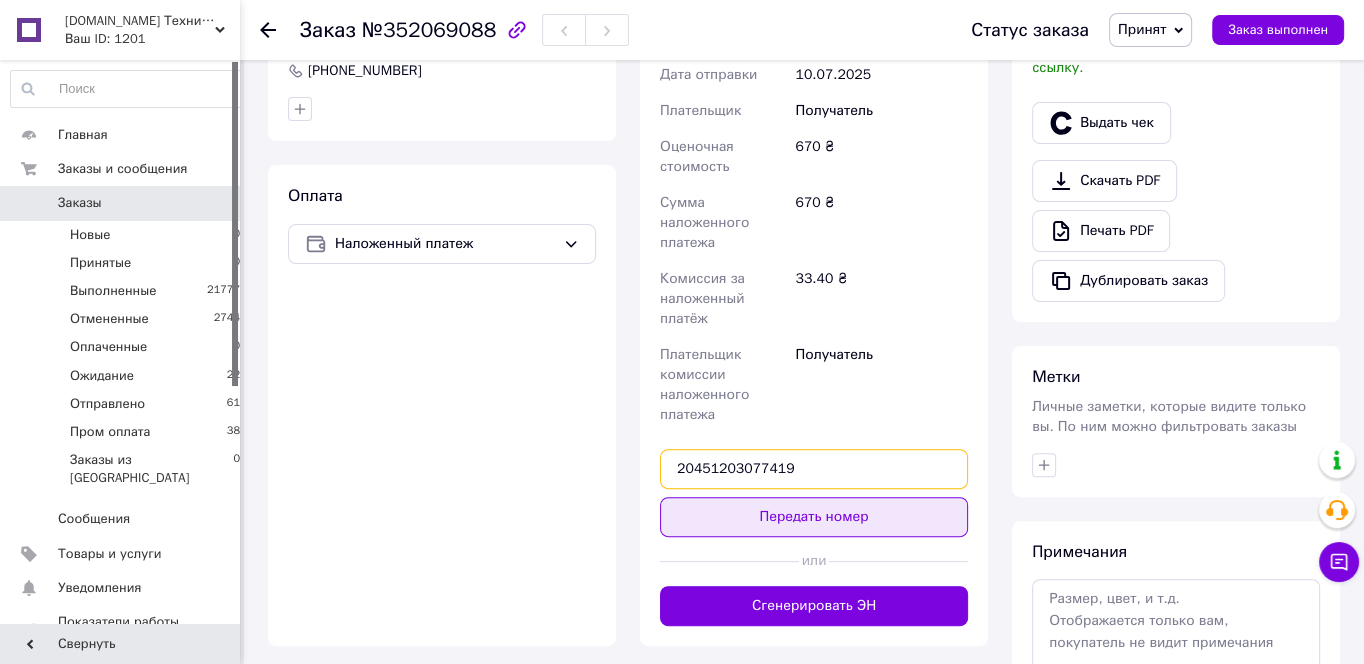 type on "20451203077419" 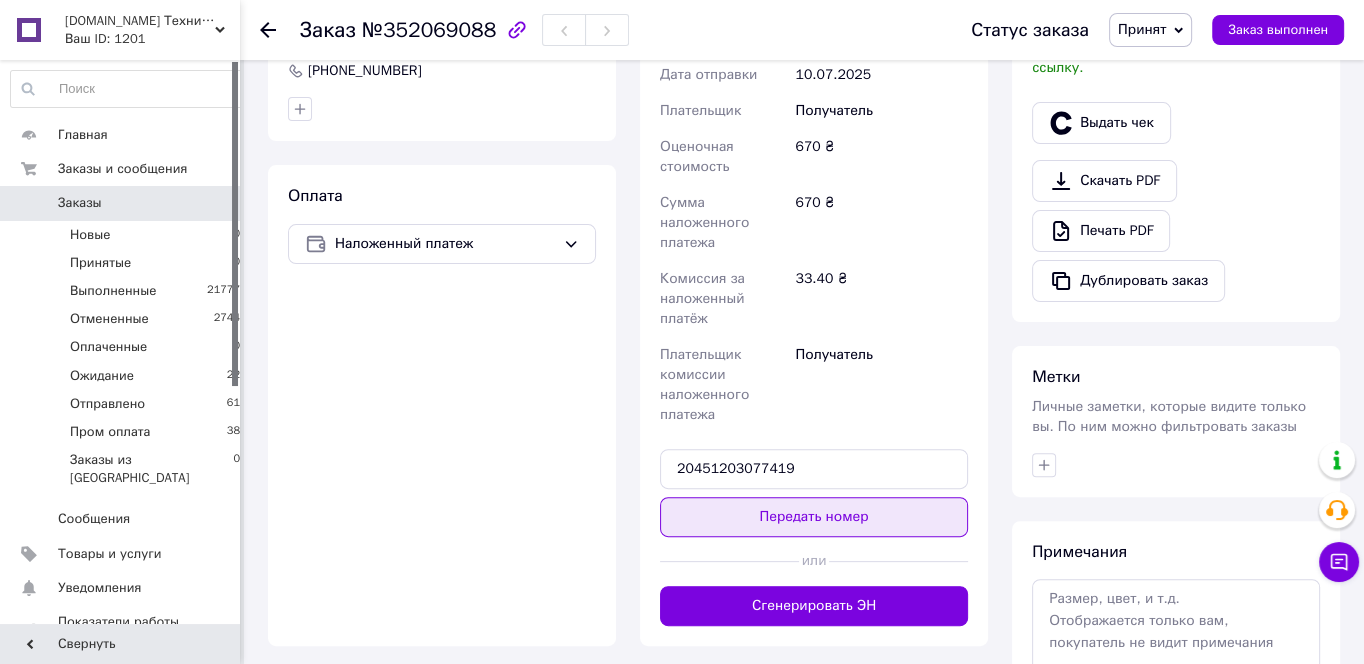 click on "Передать номер" at bounding box center (814, 517) 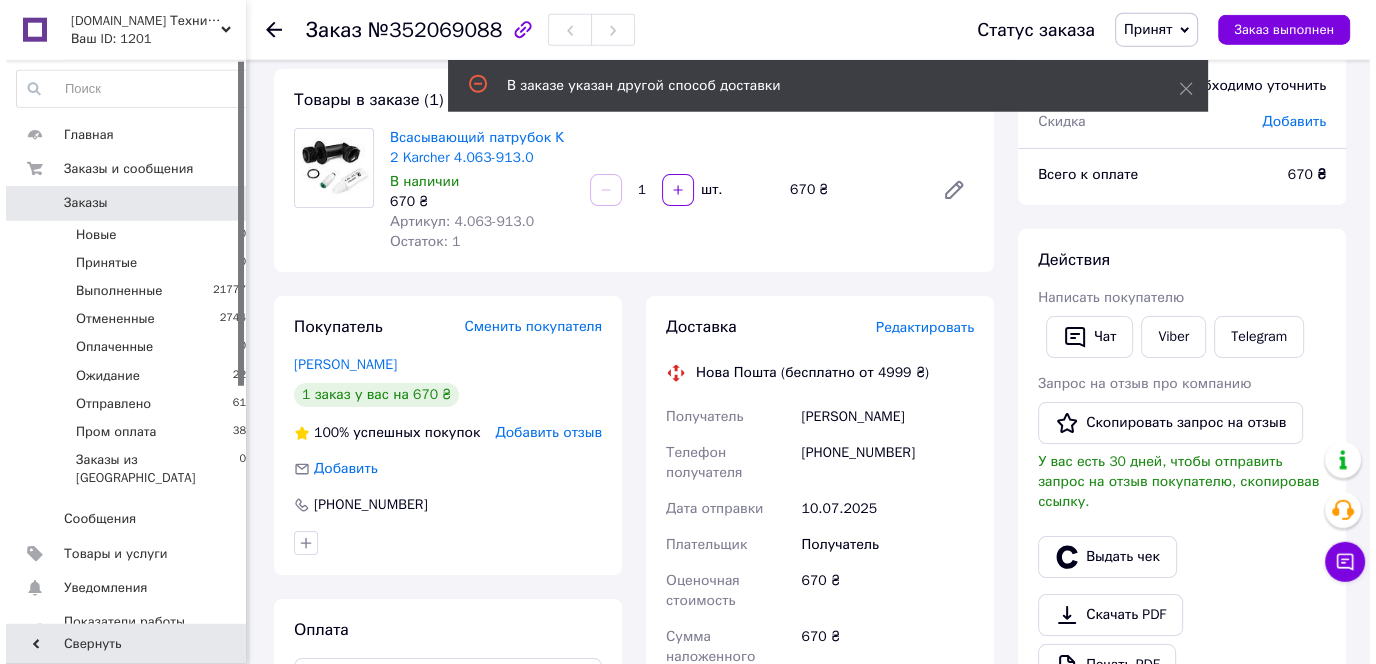 scroll, scrollTop: 0, scrollLeft: 0, axis: both 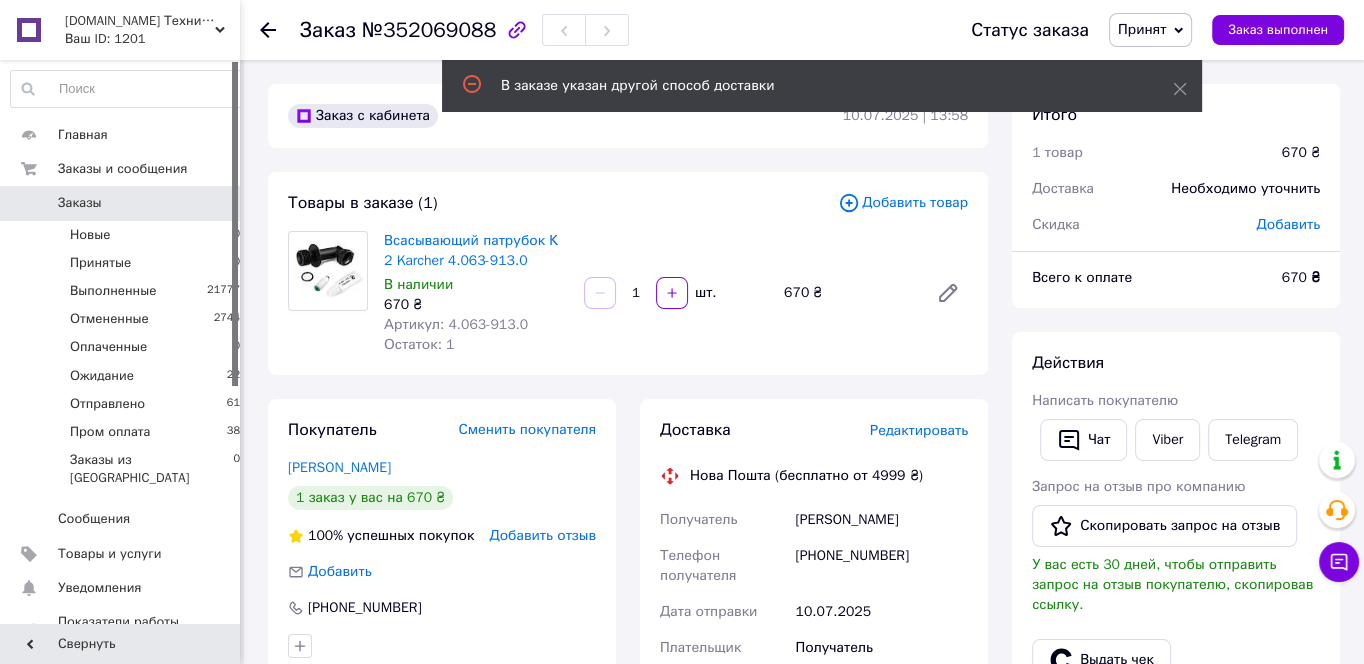 click on "Редактировать" at bounding box center [919, 430] 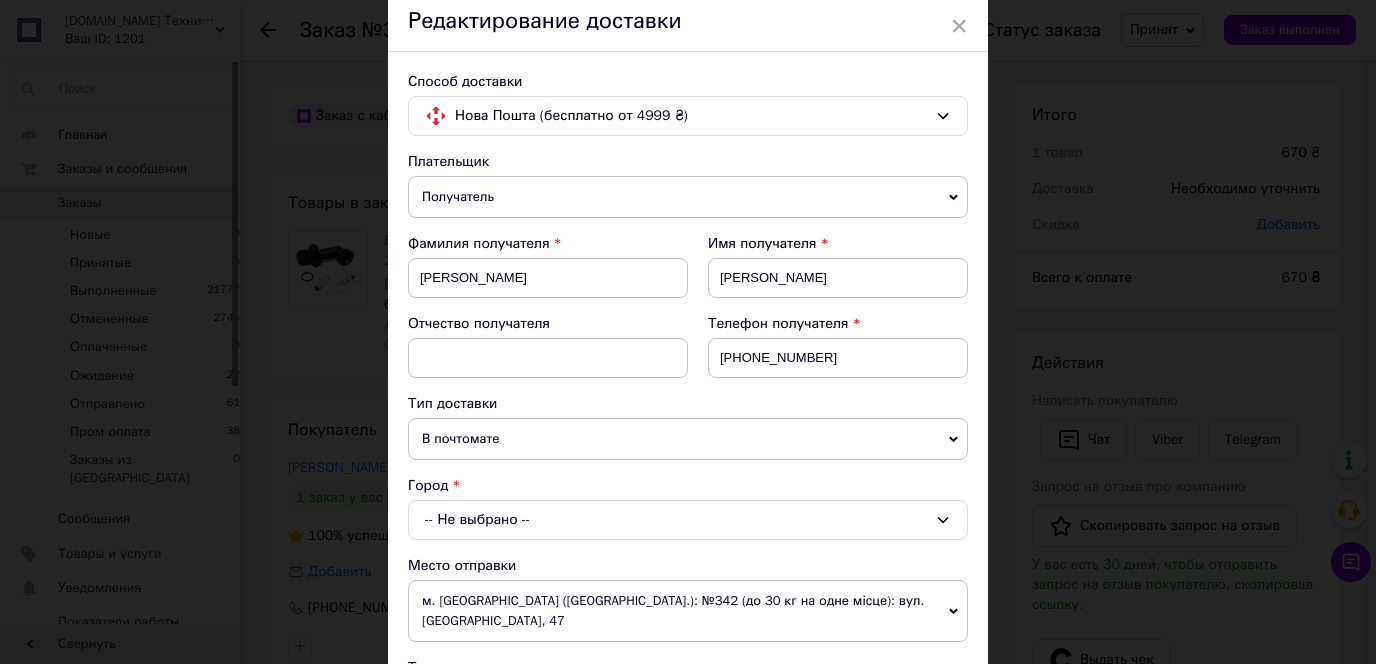 scroll, scrollTop: 224, scrollLeft: 0, axis: vertical 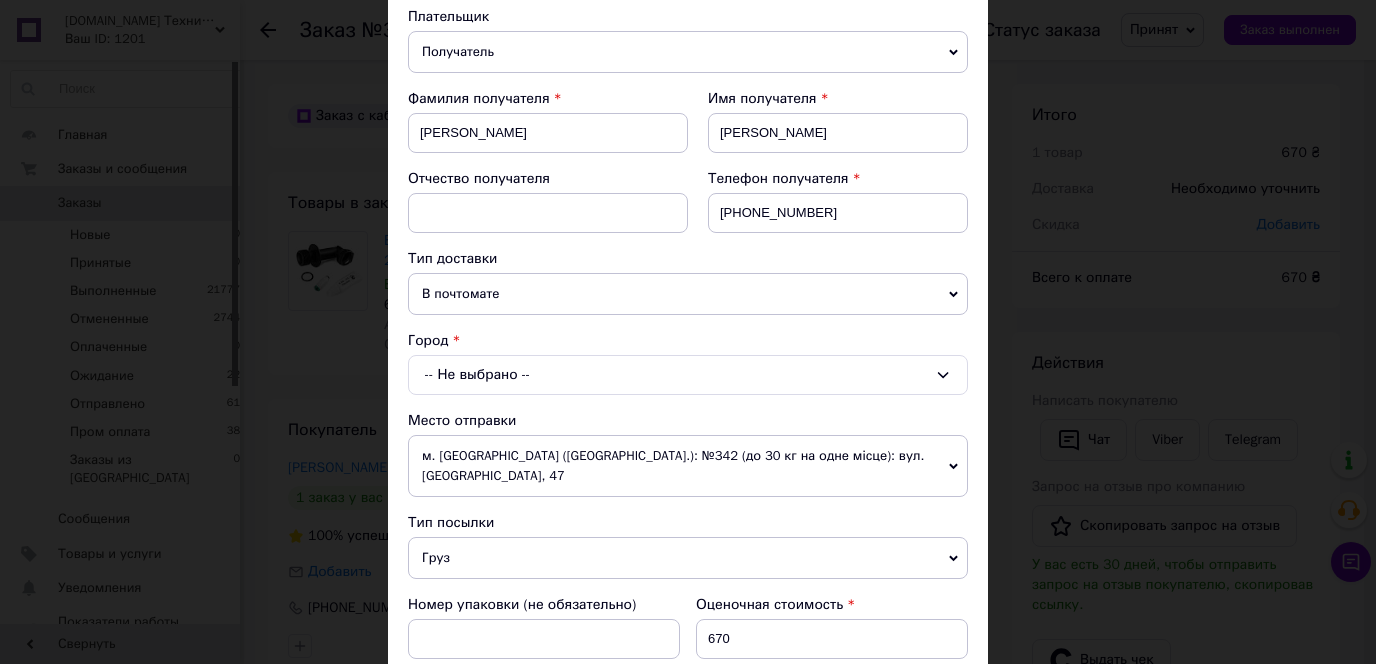 click on "-- Не выбрано --" at bounding box center [688, 375] 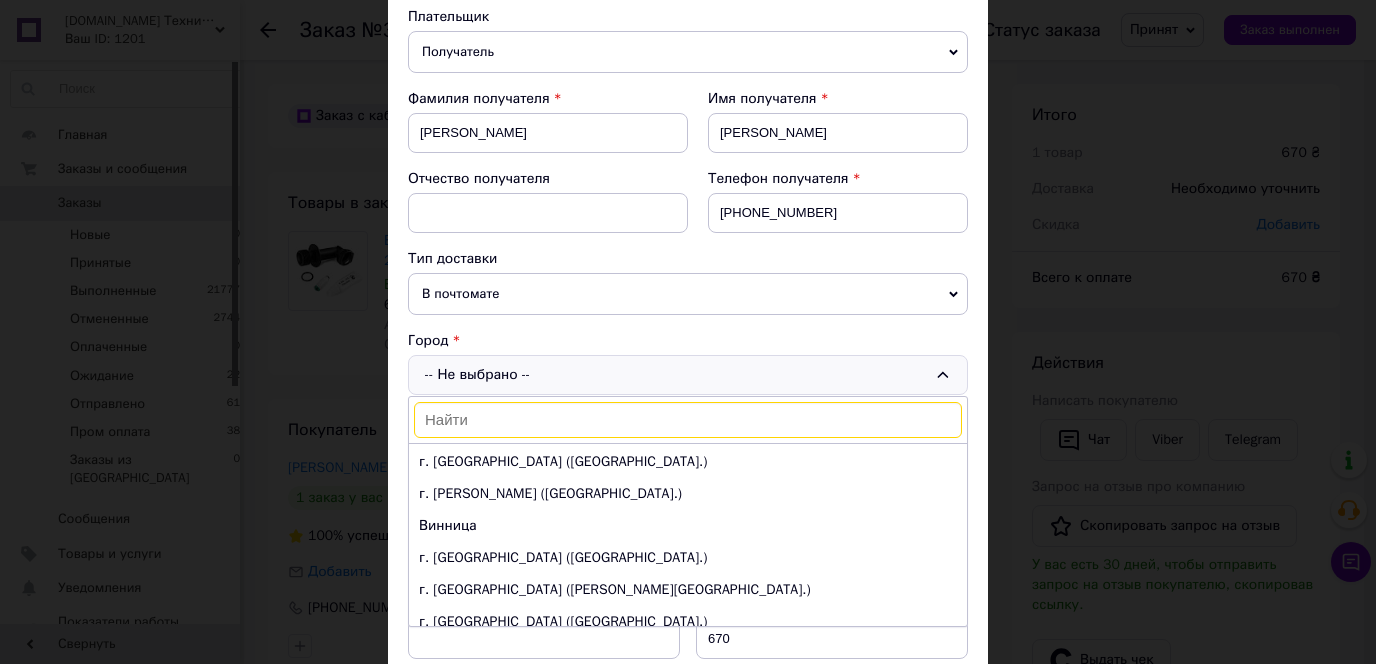 scroll, scrollTop: 224, scrollLeft: 0, axis: vertical 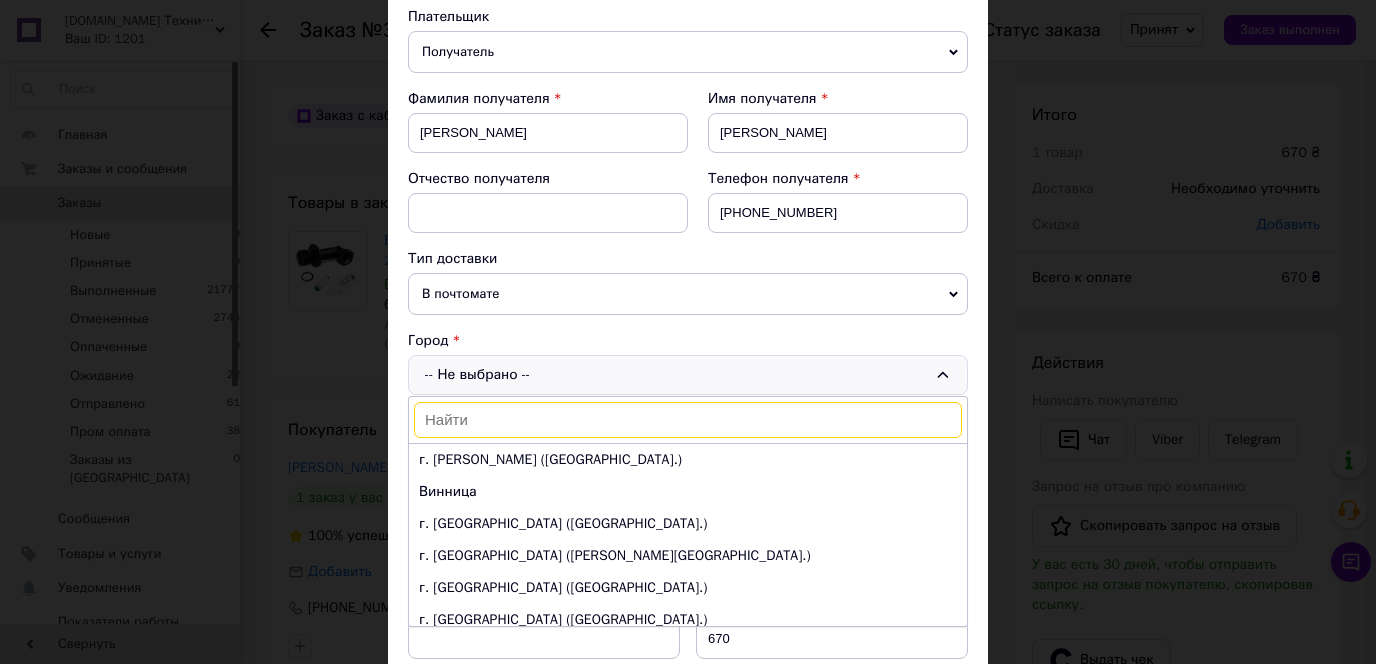 click on "Город" at bounding box center (688, 341) 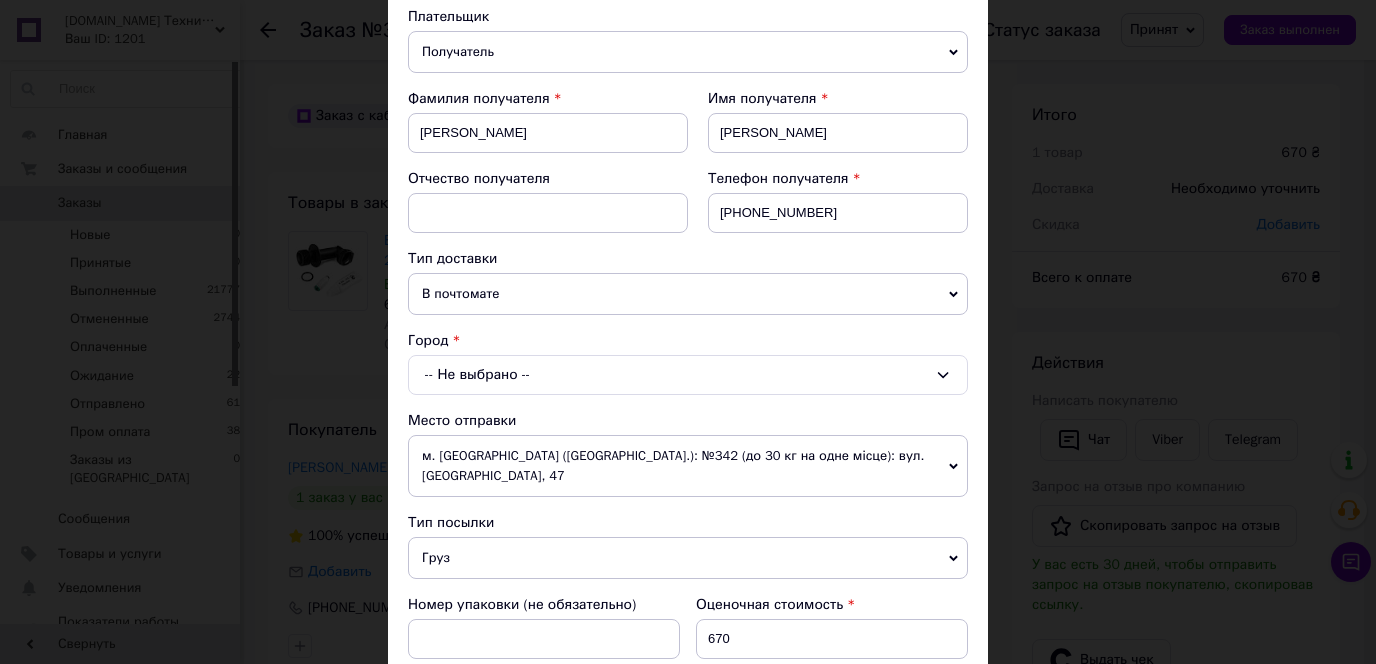 click on "В почтомате" at bounding box center (688, 294) 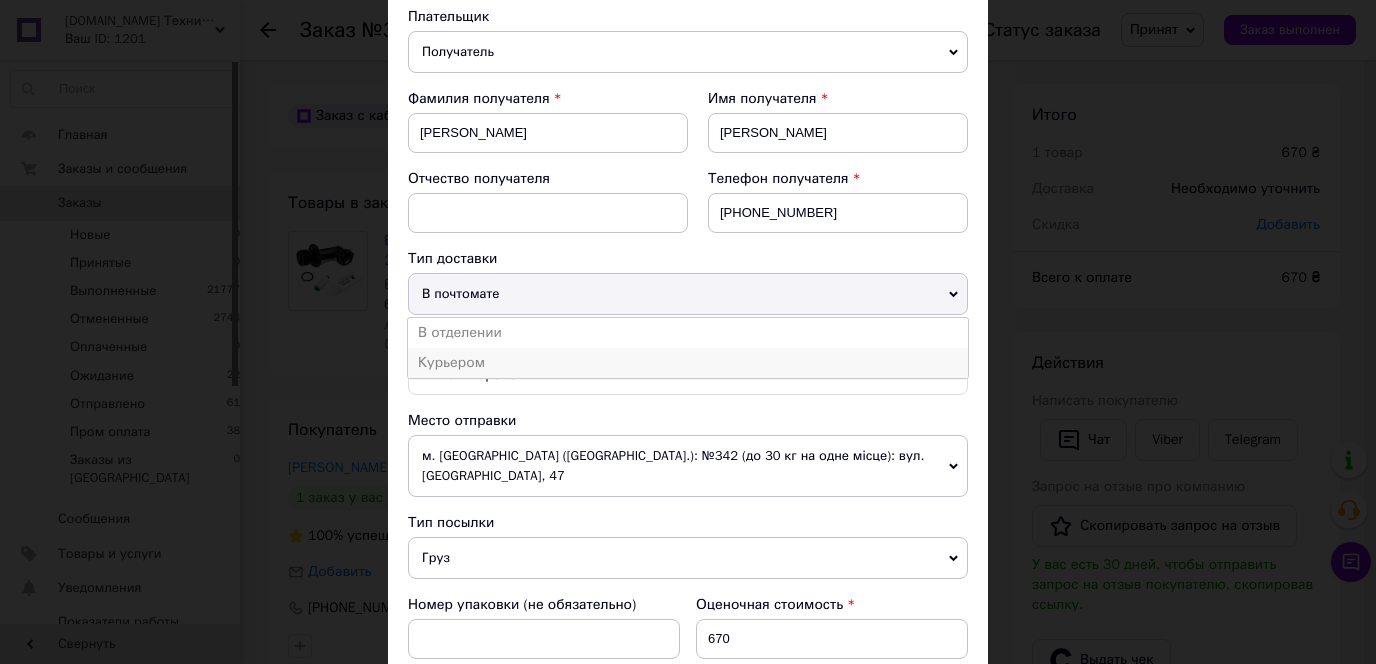 click on "Курьером" at bounding box center [688, 363] 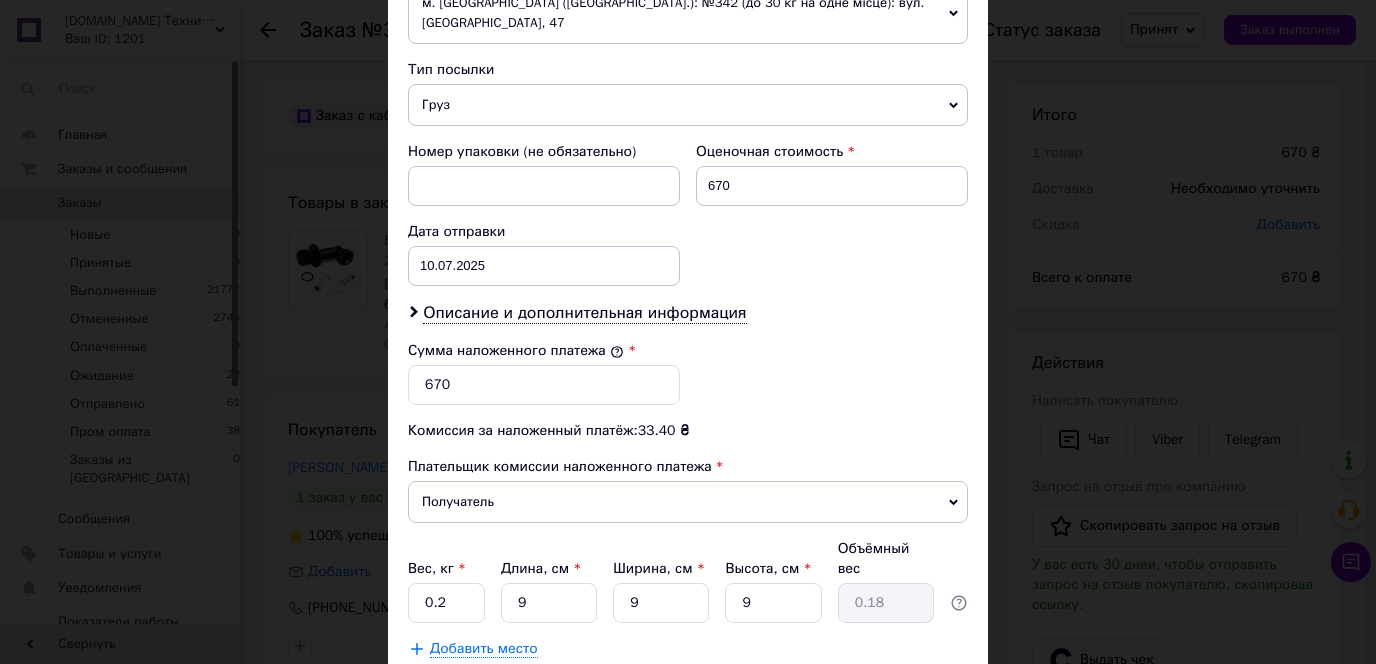 scroll, scrollTop: 773, scrollLeft: 0, axis: vertical 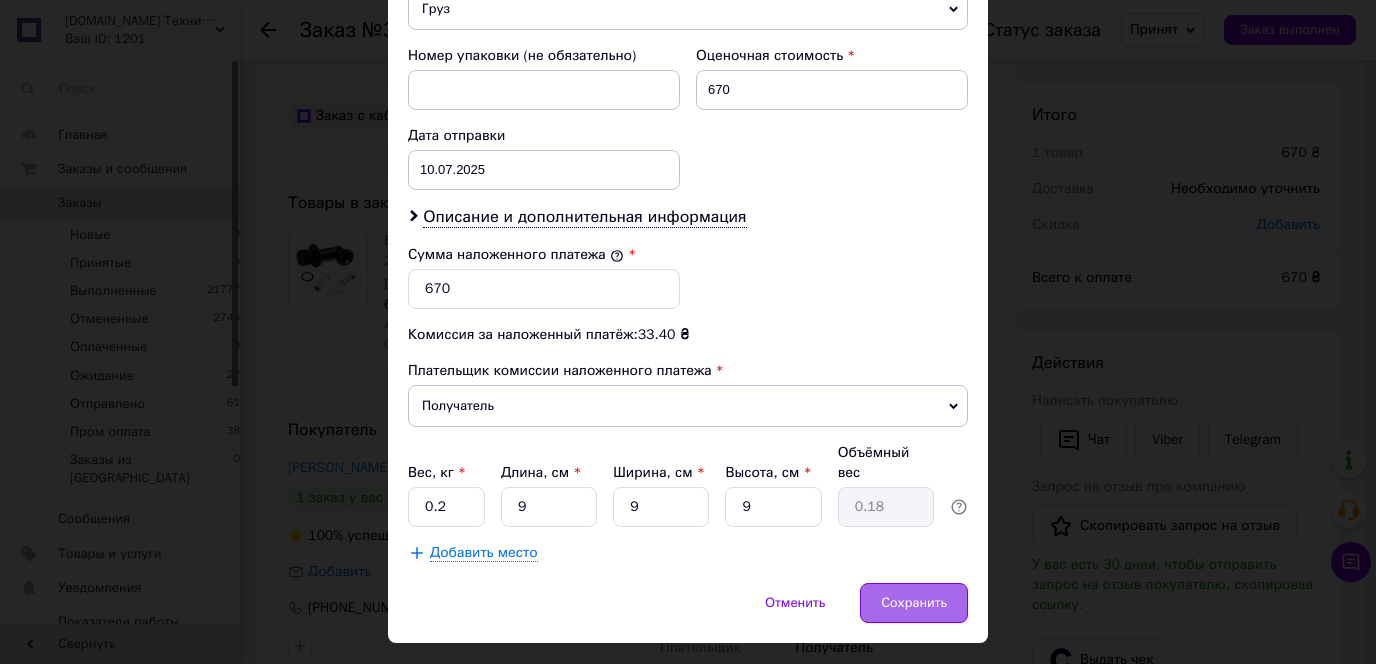 click on "Сохранить" at bounding box center (914, 603) 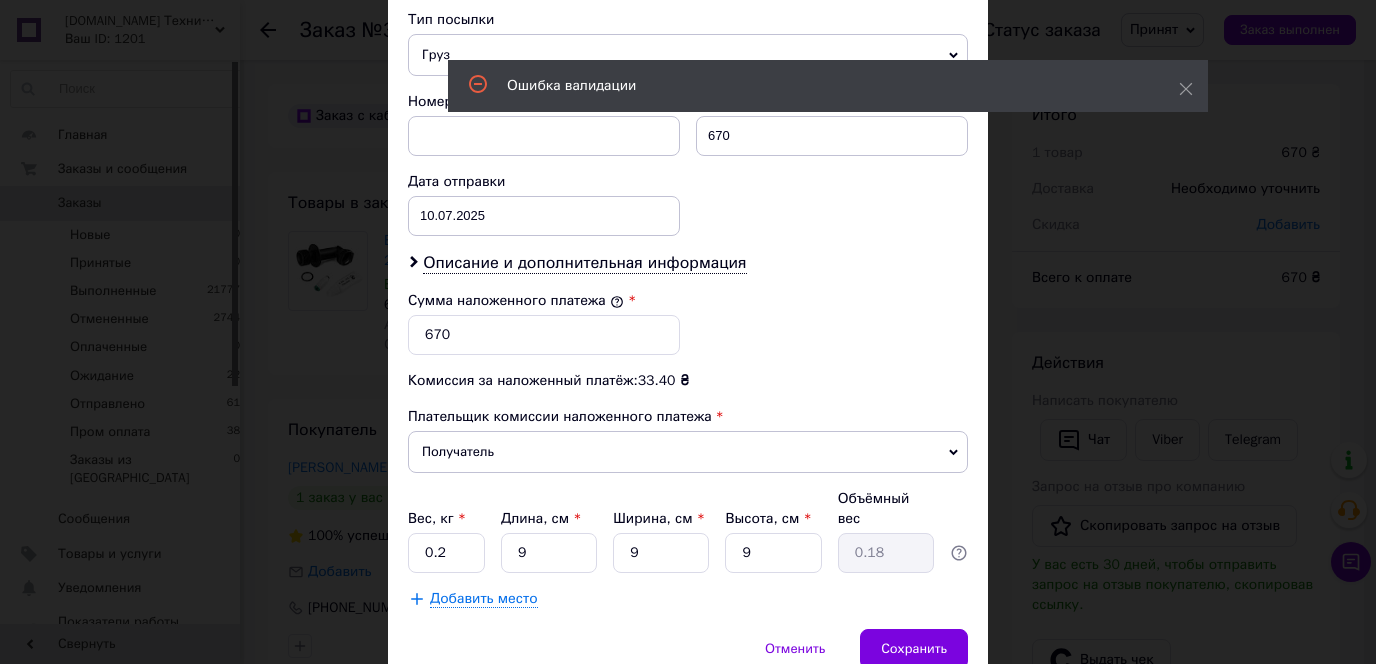 scroll, scrollTop: 102, scrollLeft: 0, axis: vertical 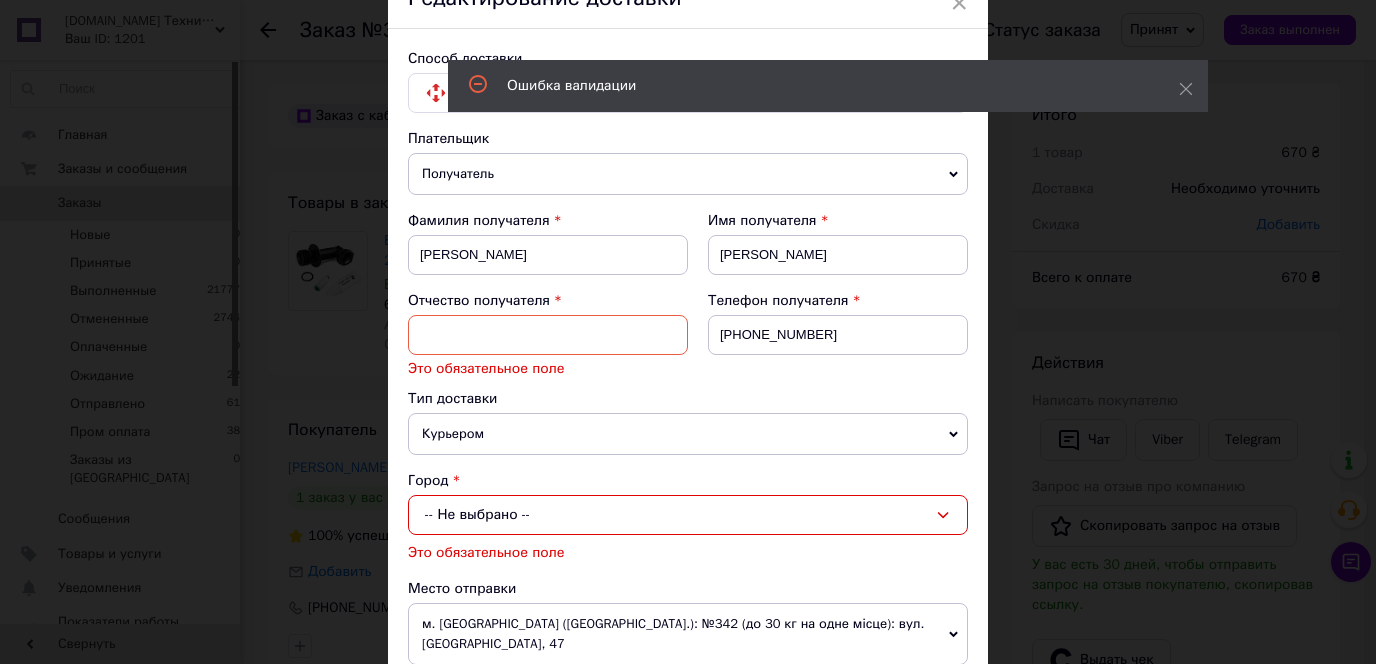 click at bounding box center (548, 335) 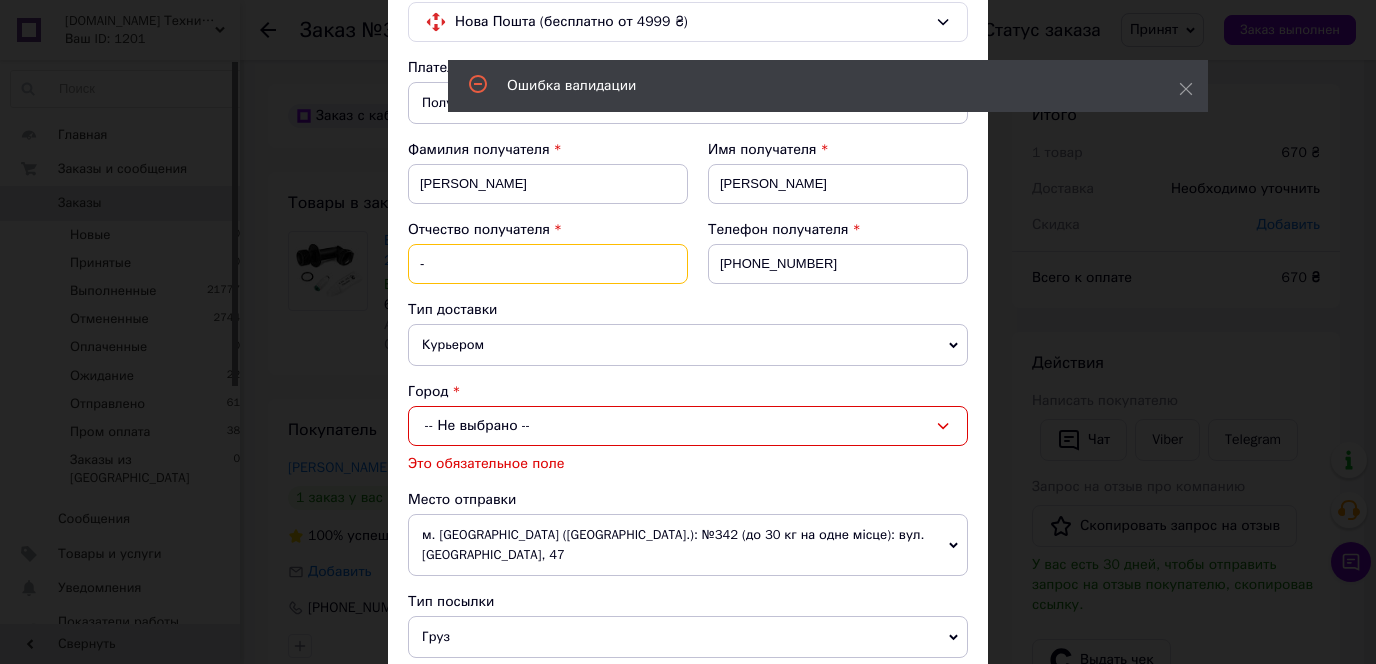 scroll, scrollTop: 214, scrollLeft: 0, axis: vertical 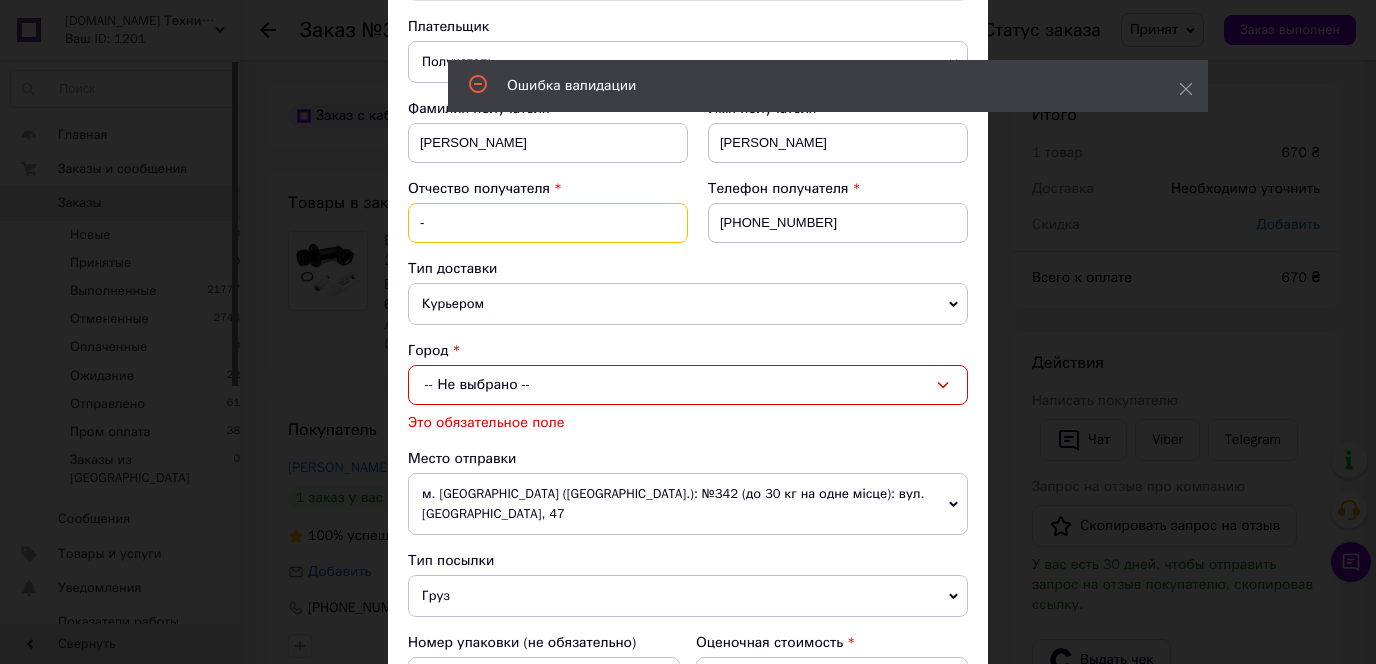 type on "-" 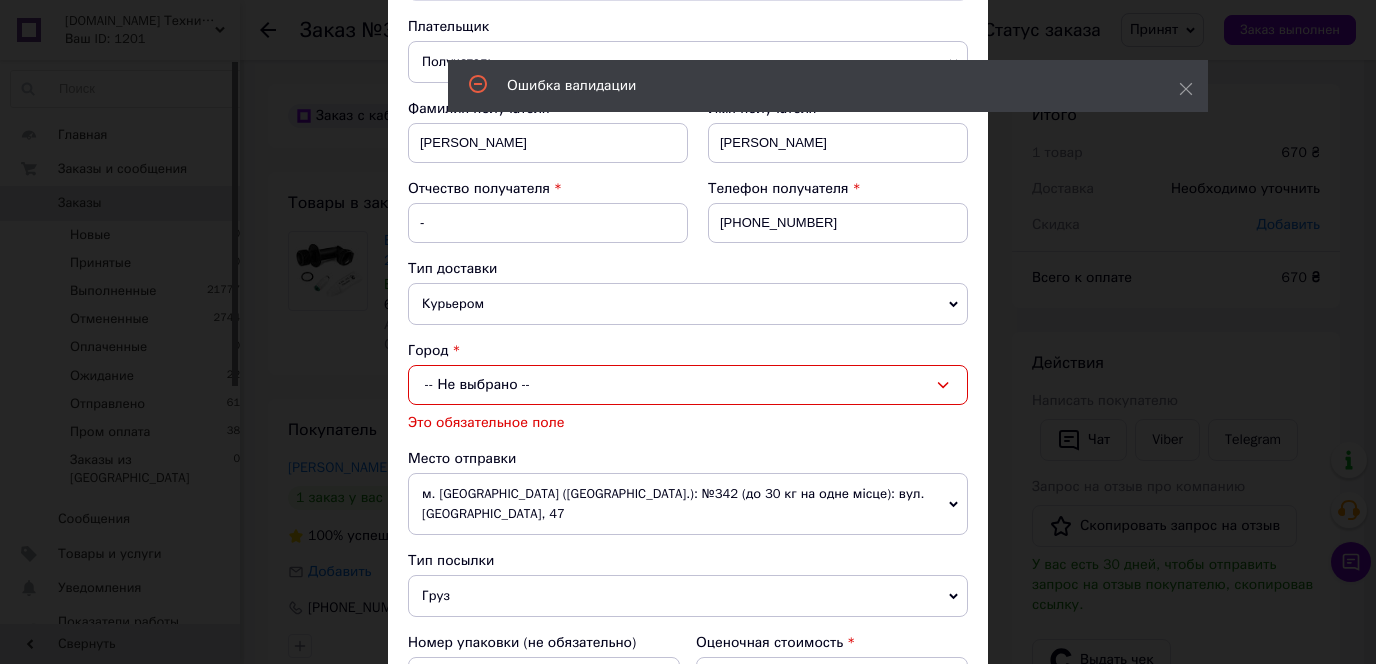 click on "-- Не выбрано --" at bounding box center [688, 385] 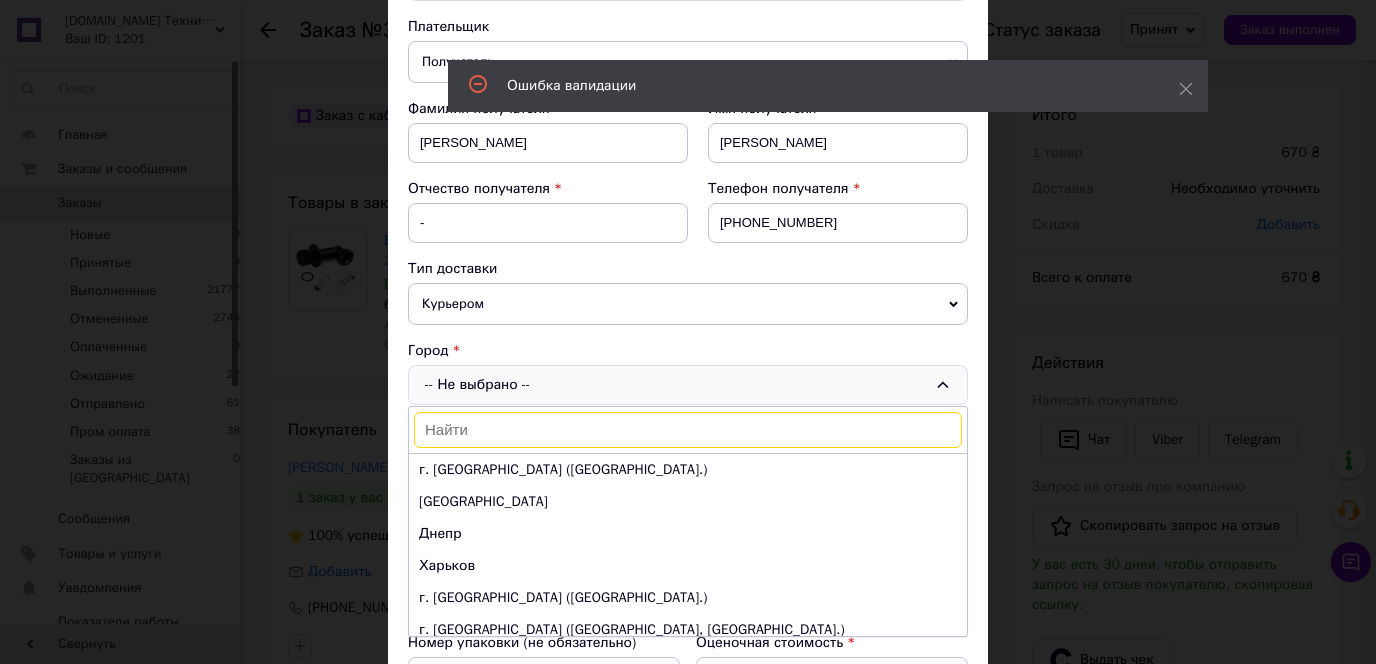 click at bounding box center [688, 430] 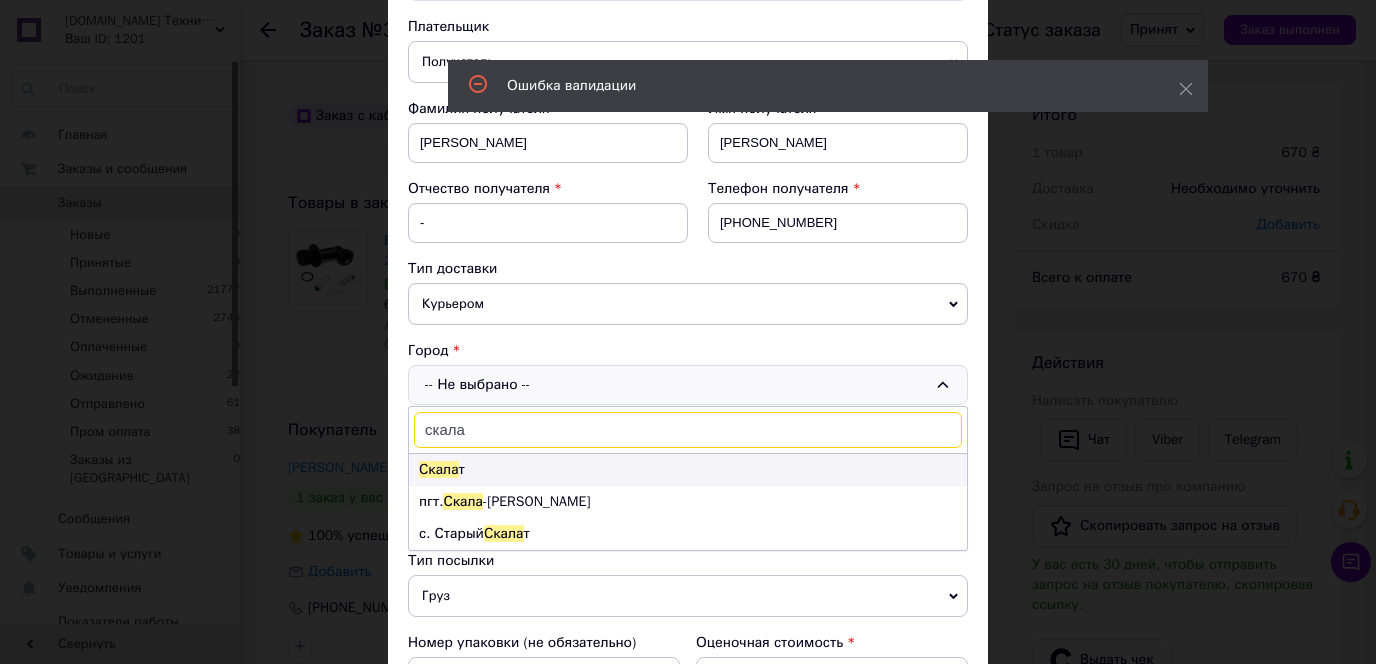 type on "скала" 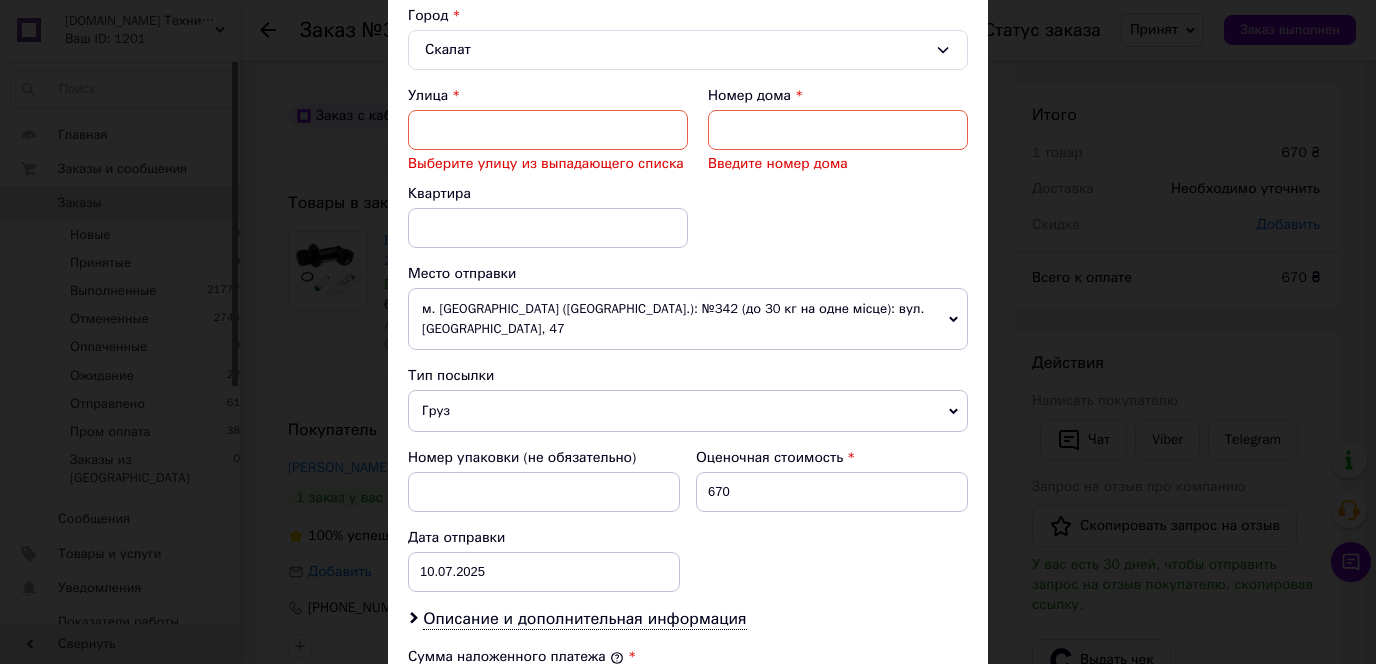 scroll, scrollTop: 214, scrollLeft: 0, axis: vertical 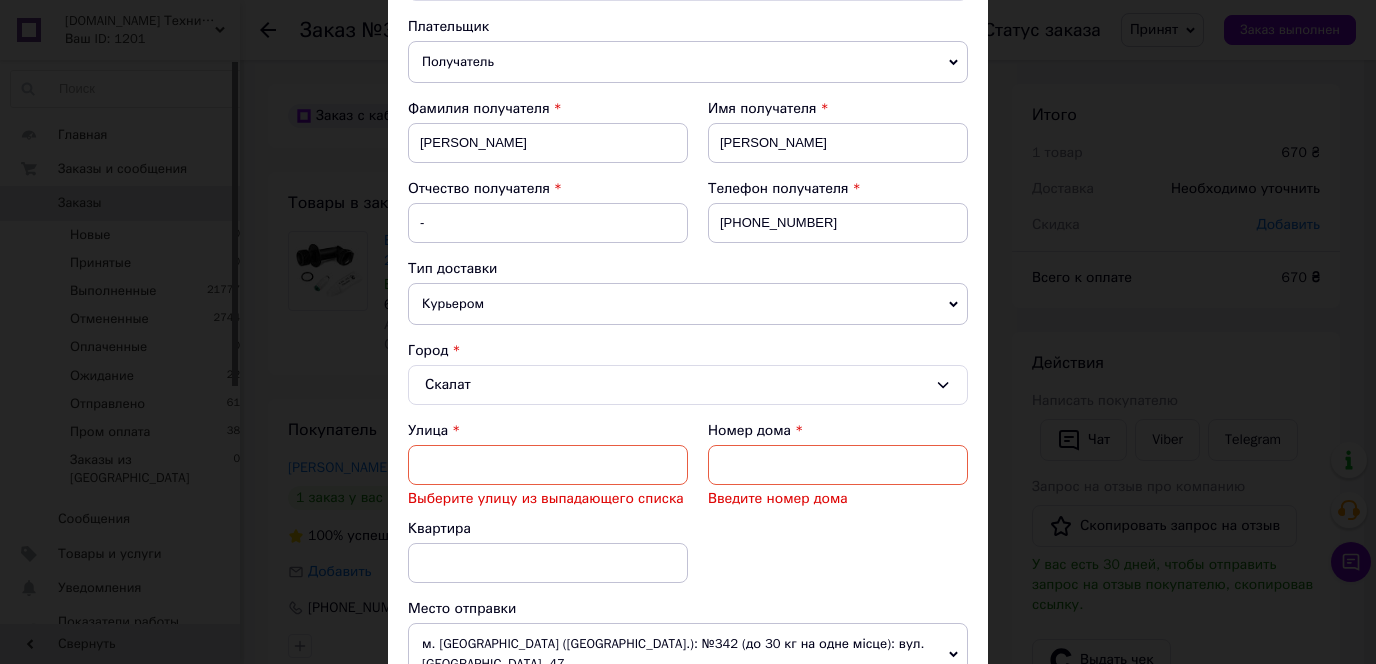 click on "Курьером" at bounding box center (688, 304) 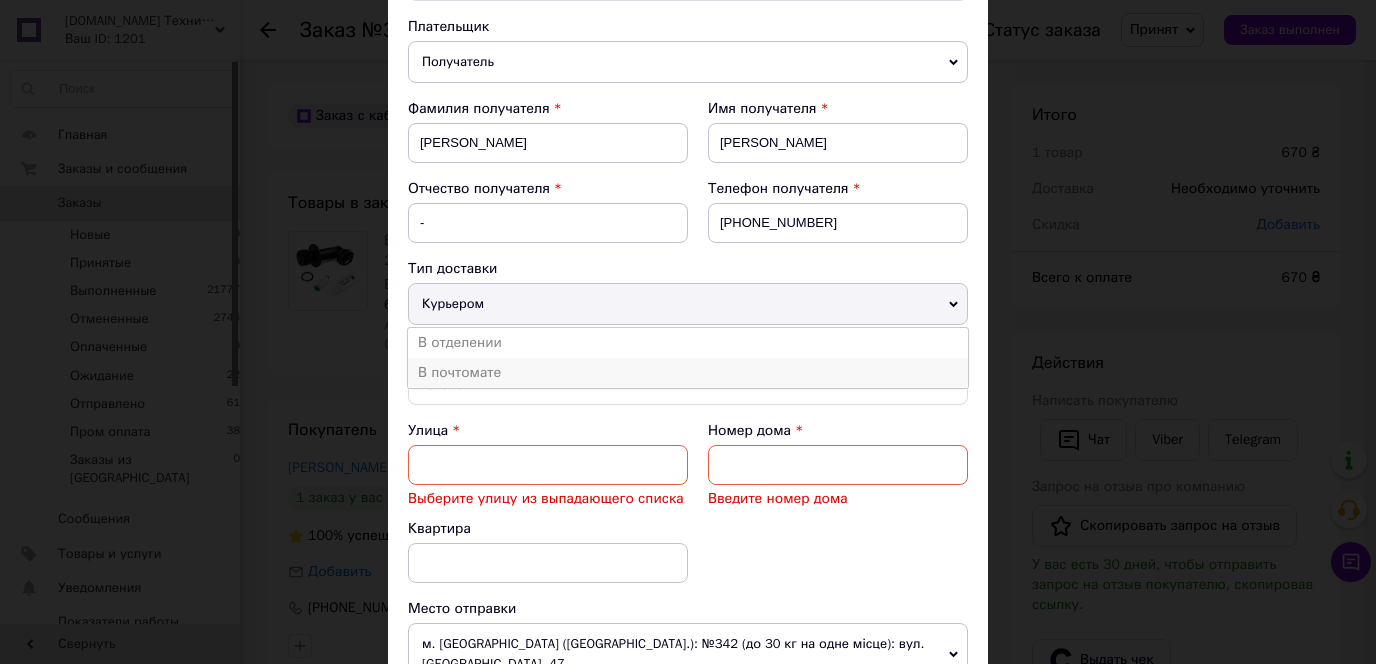 click on "В почтомате" at bounding box center [688, 373] 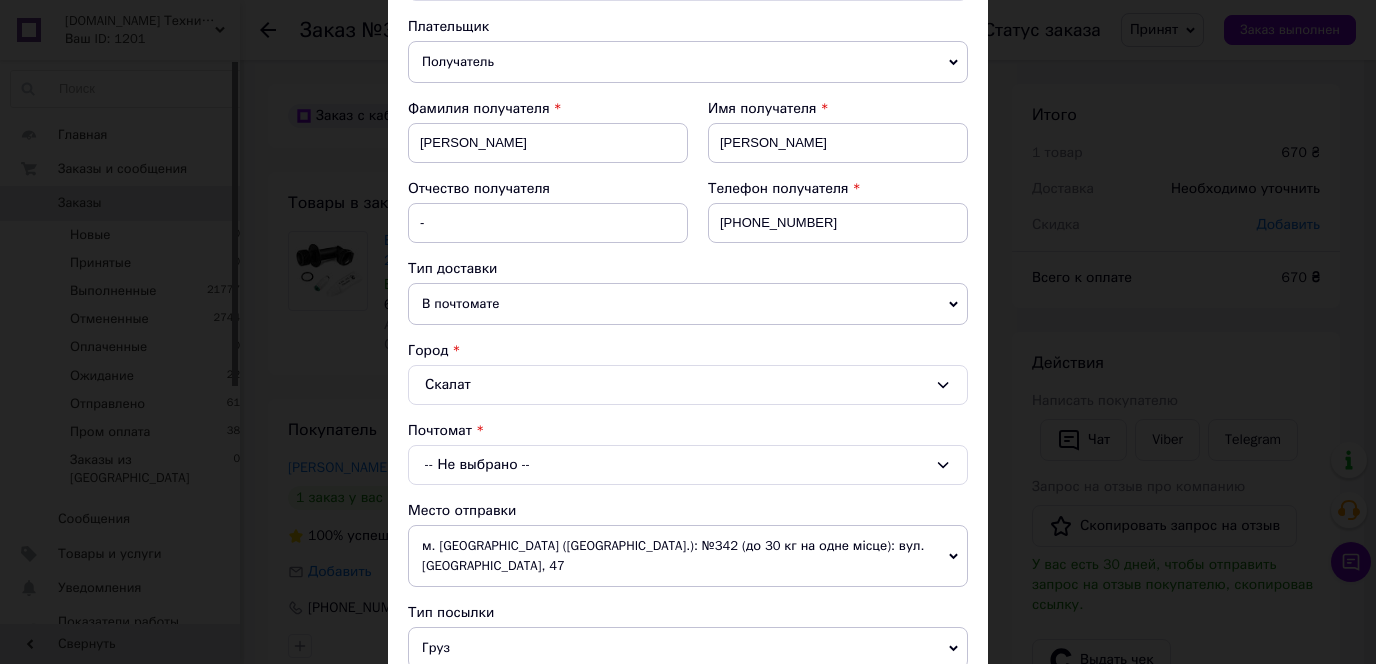 click on "В почтомате" at bounding box center (688, 304) 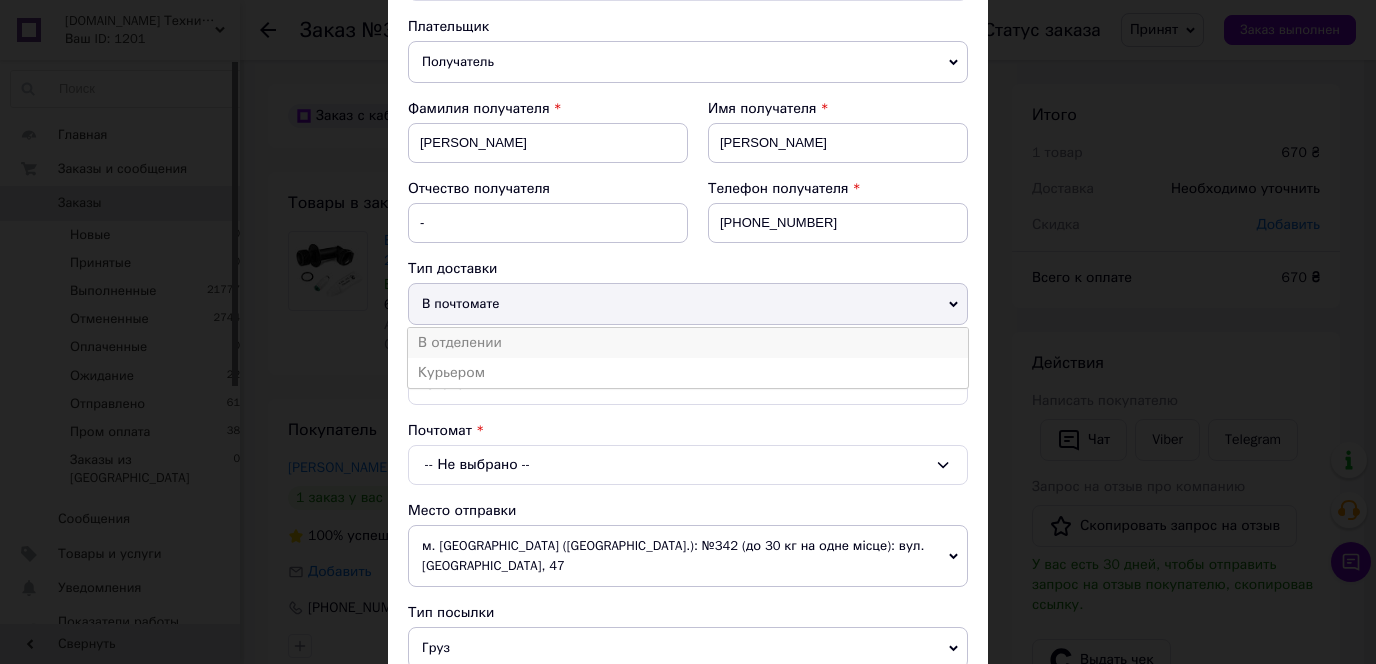 click on "В отделении" at bounding box center [688, 343] 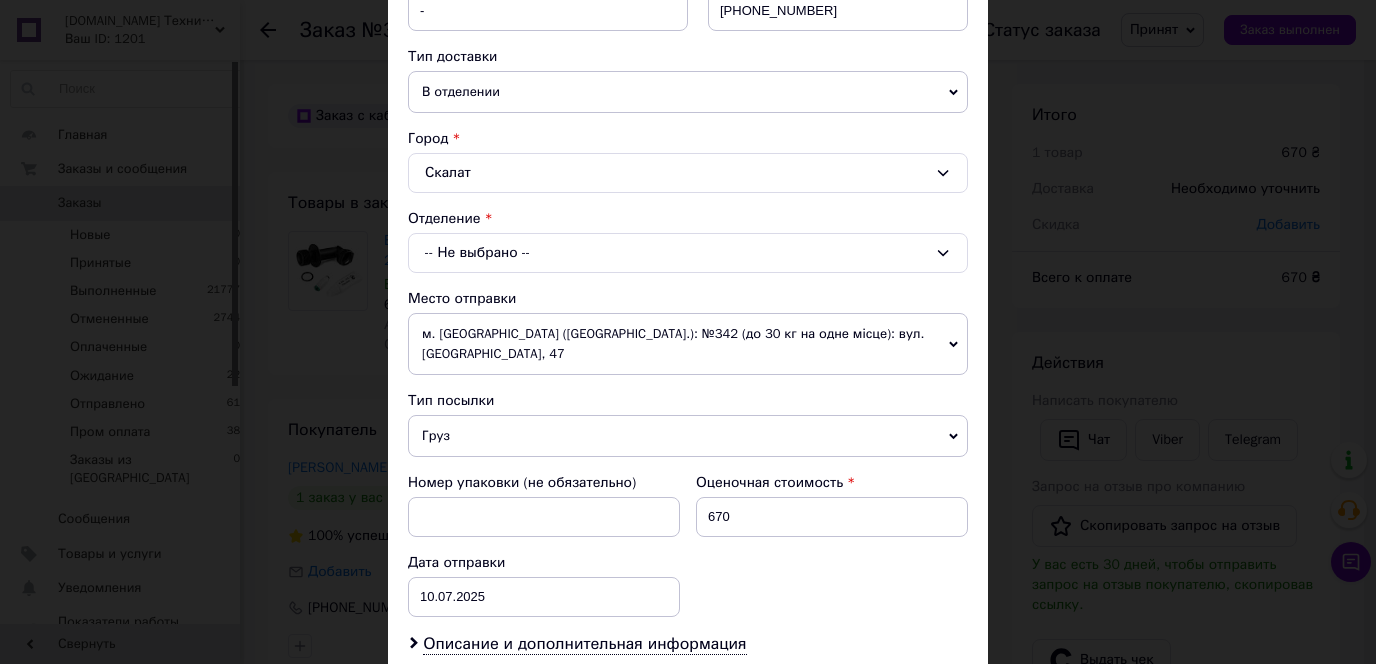 scroll, scrollTop: 549, scrollLeft: 0, axis: vertical 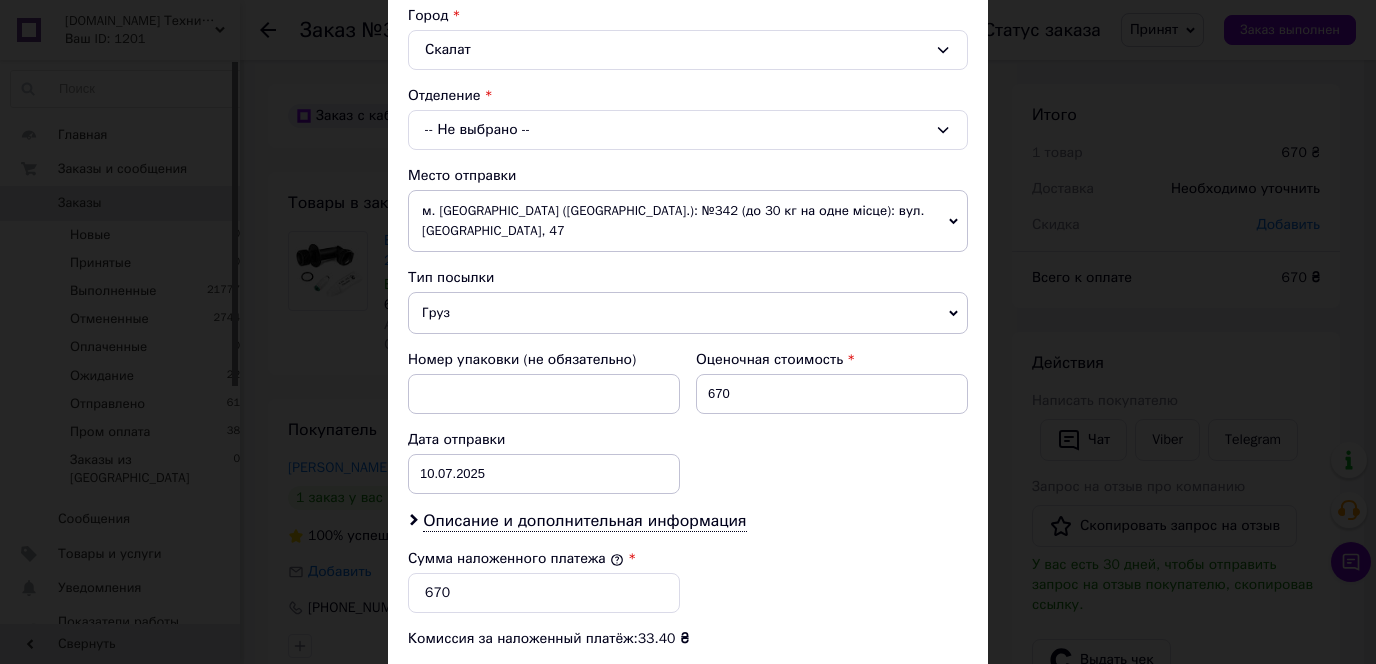 click on "-- Не выбрано --" at bounding box center (688, 130) 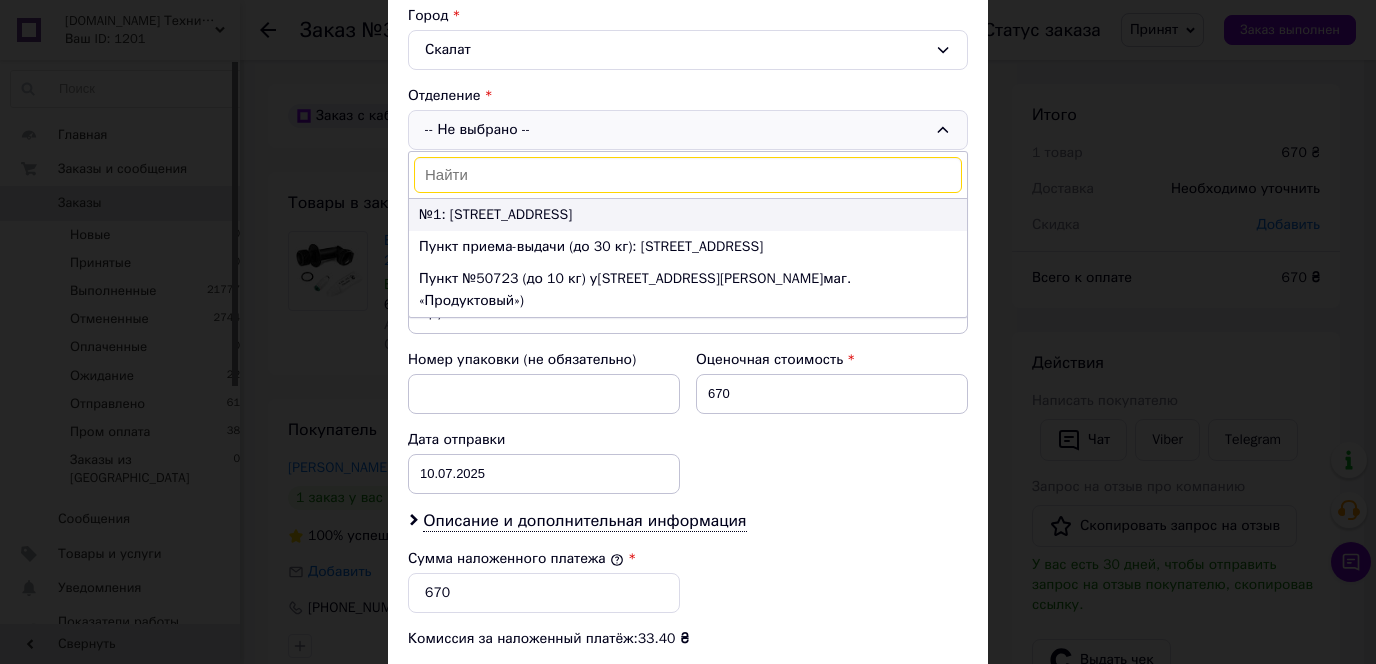 click on "№1: [STREET_ADDRESS]" at bounding box center (688, 215) 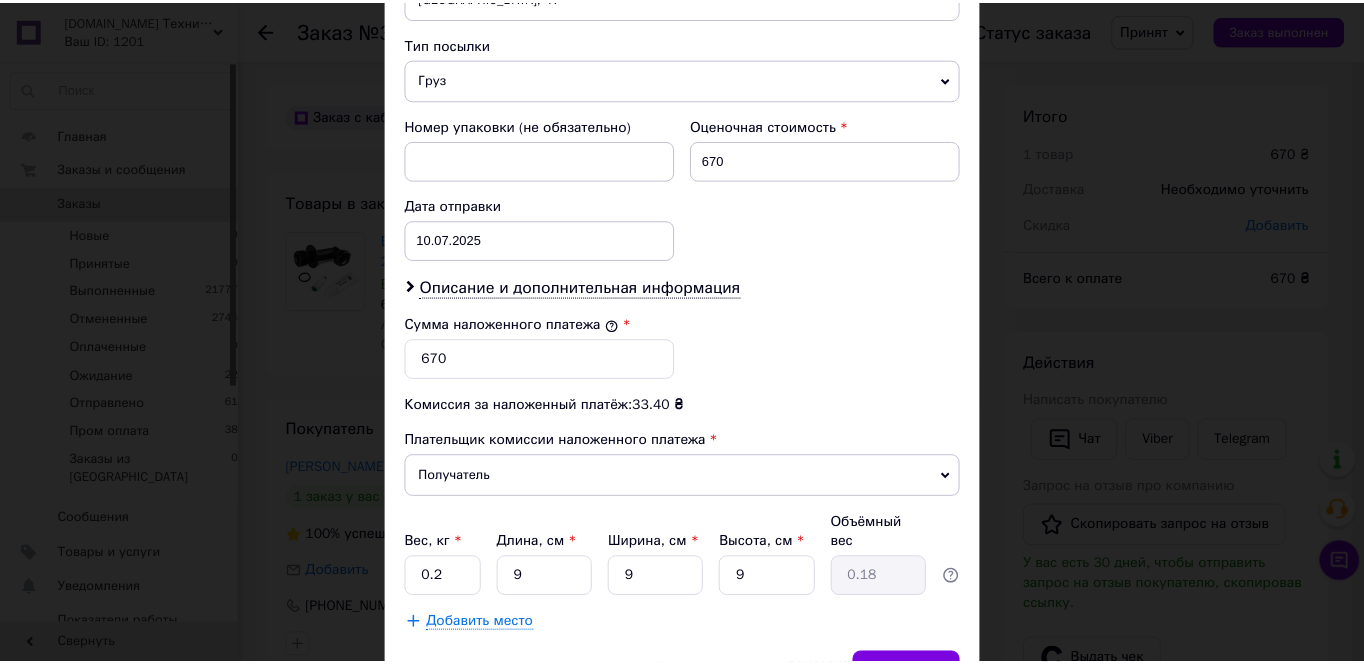 scroll, scrollTop: 853, scrollLeft: 0, axis: vertical 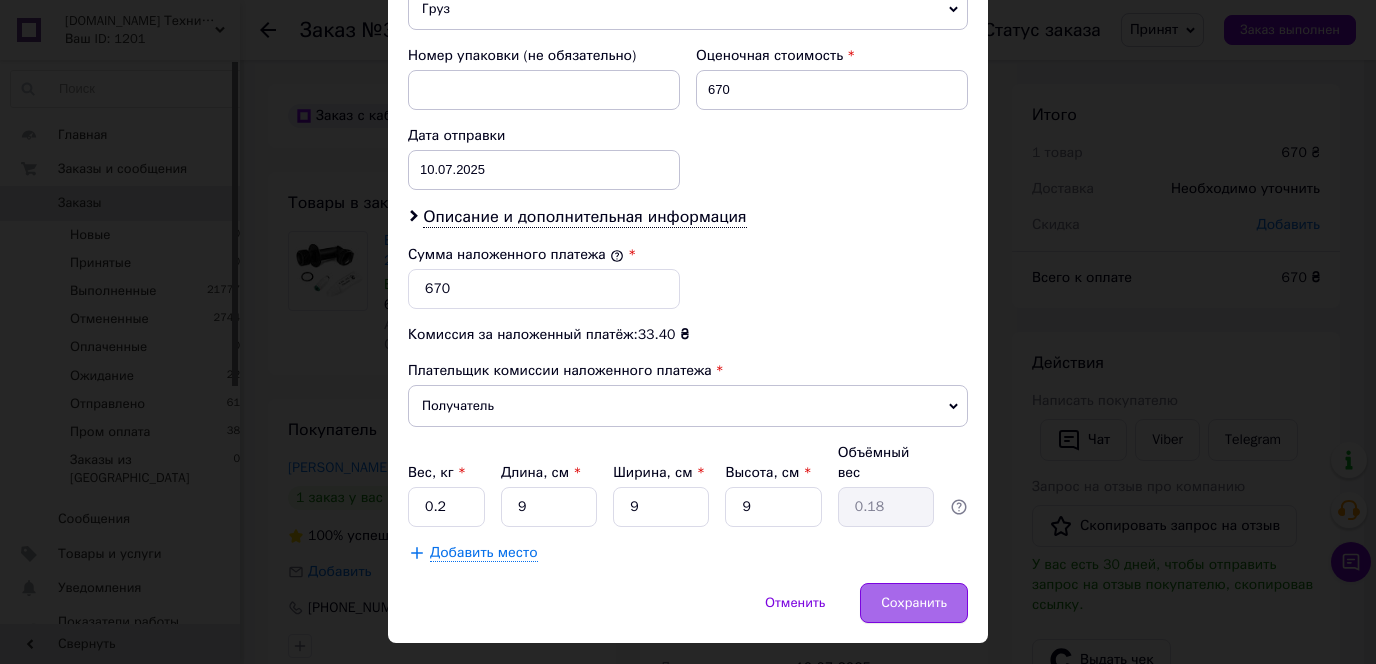 click on "Сохранить" at bounding box center (914, 603) 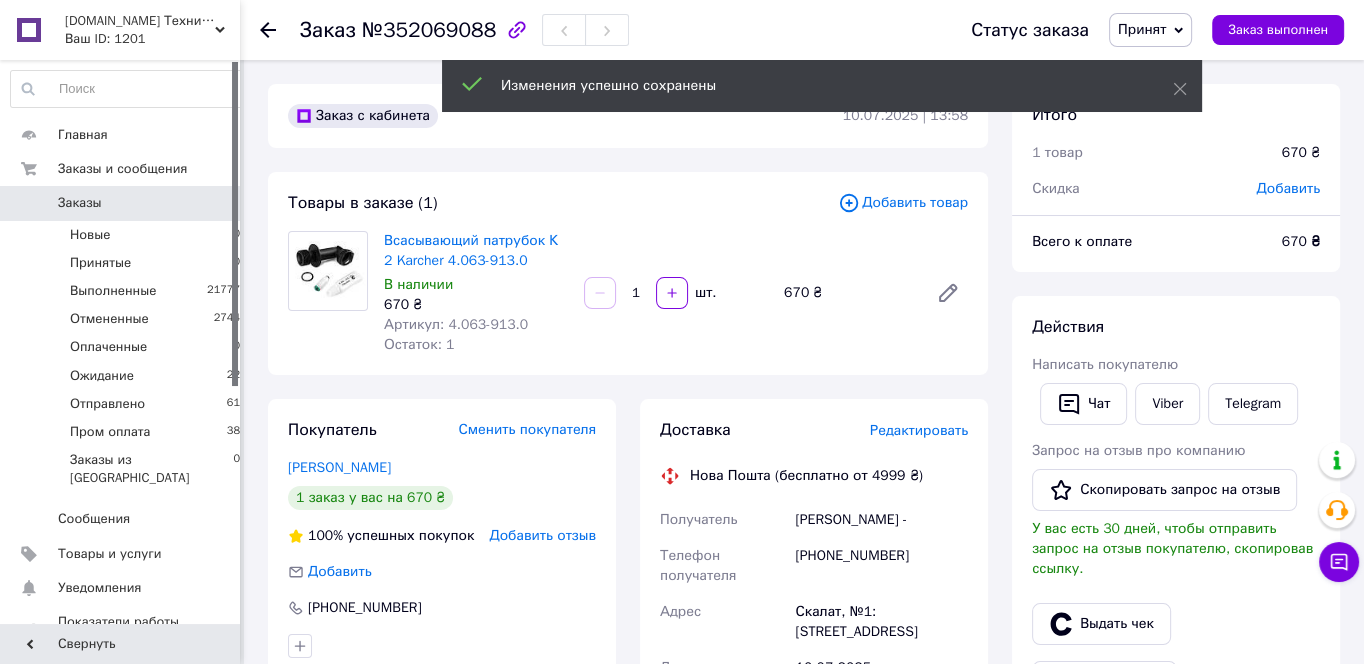 scroll, scrollTop: 56, scrollLeft: 0, axis: vertical 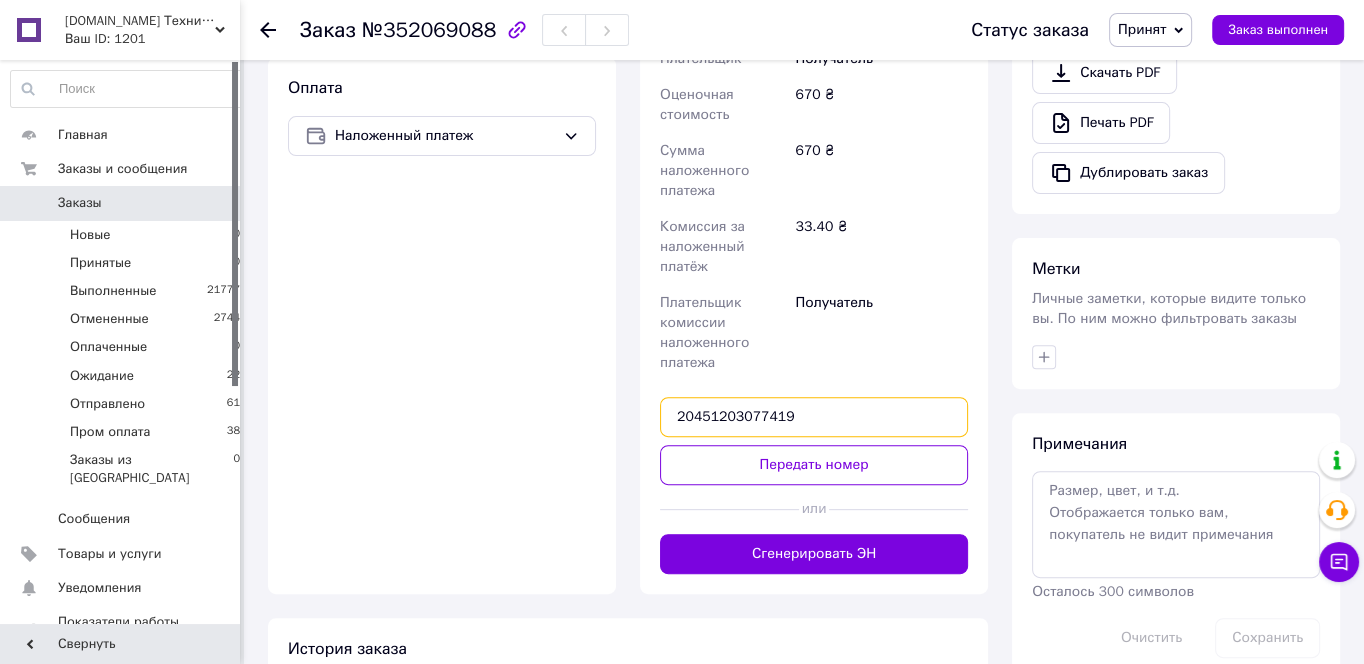 drag, startPoint x: 837, startPoint y: 421, endPoint x: 456, endPoint y: 362, distance: 385.54117 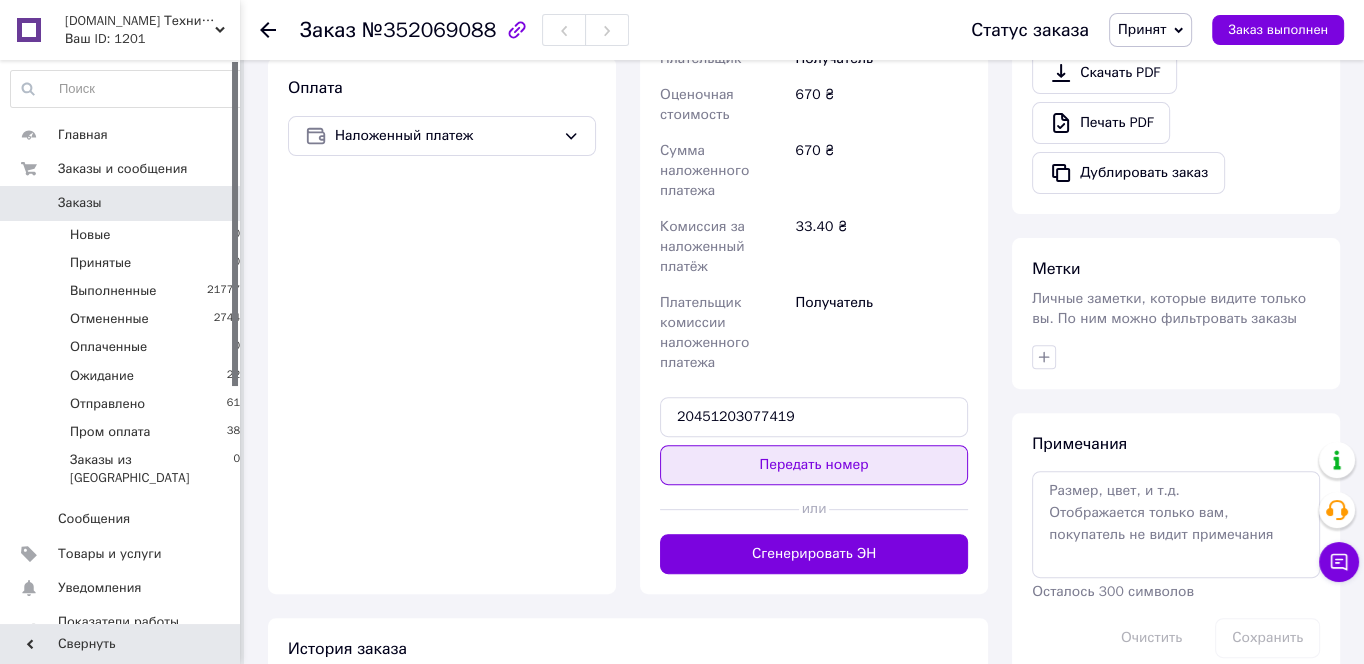 click on "Передать номер" at bounding box center [814, 465] 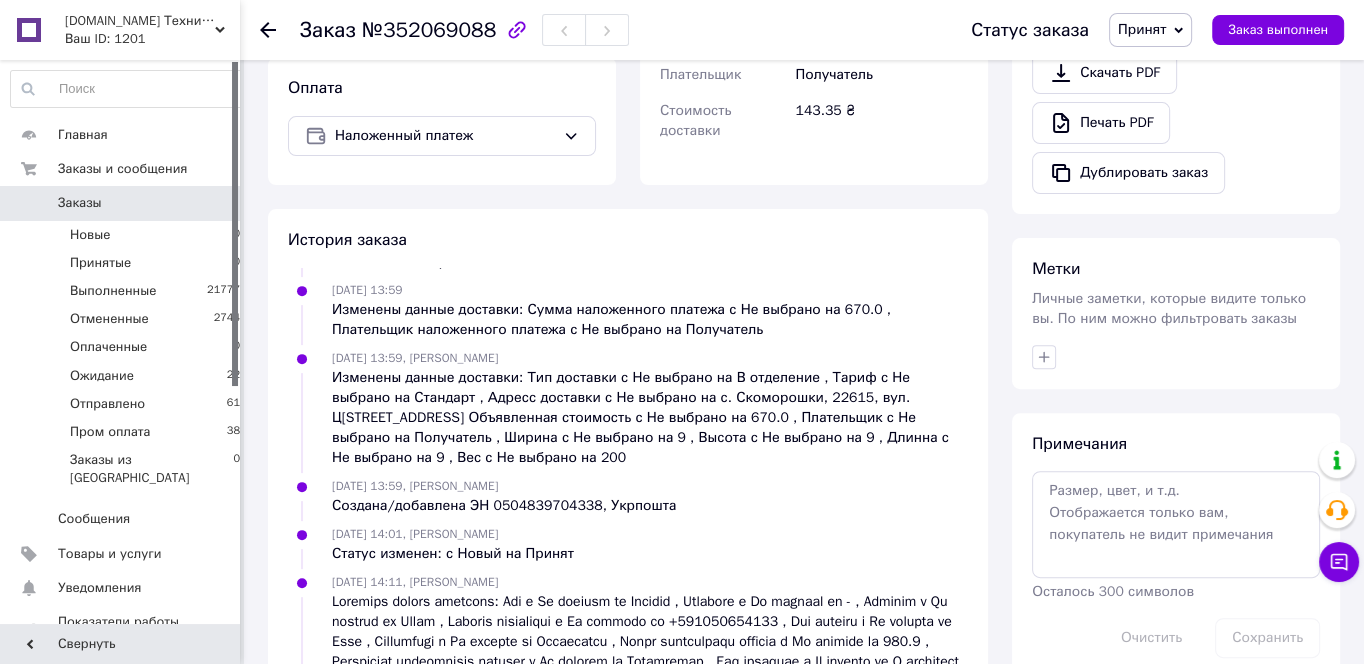 scroll, scrollTop: 0, scrollLeft: 0, axis: both 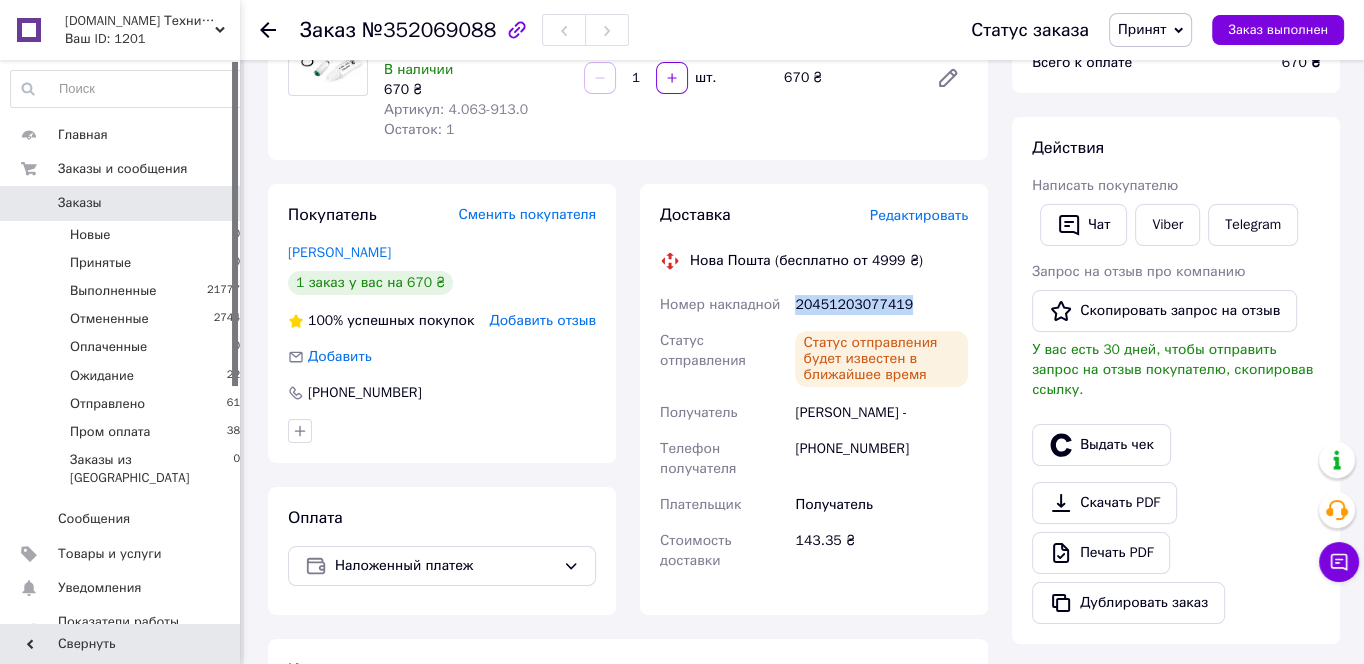 drag, startPoint x: 926, startPoint y: 287, endPoint x: 870, endPoint y: 267, distance: 59.464275 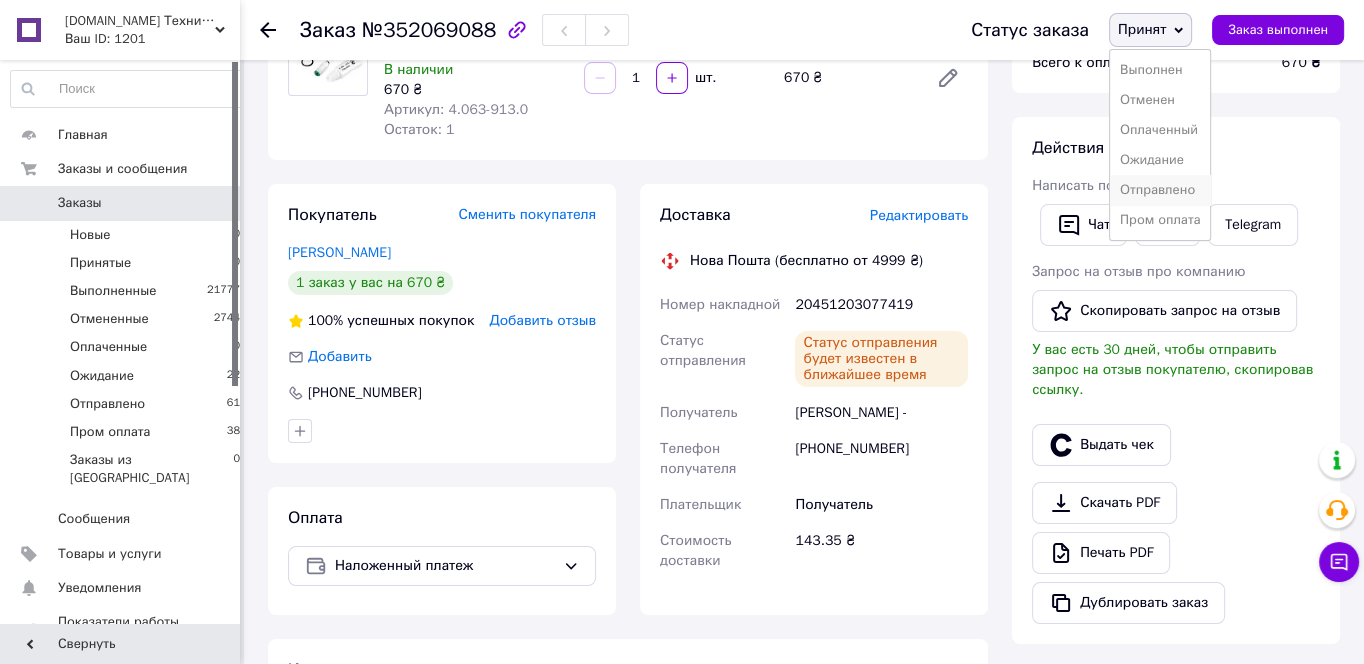 click on "Отправлено" at bounding box center (1160, 190) 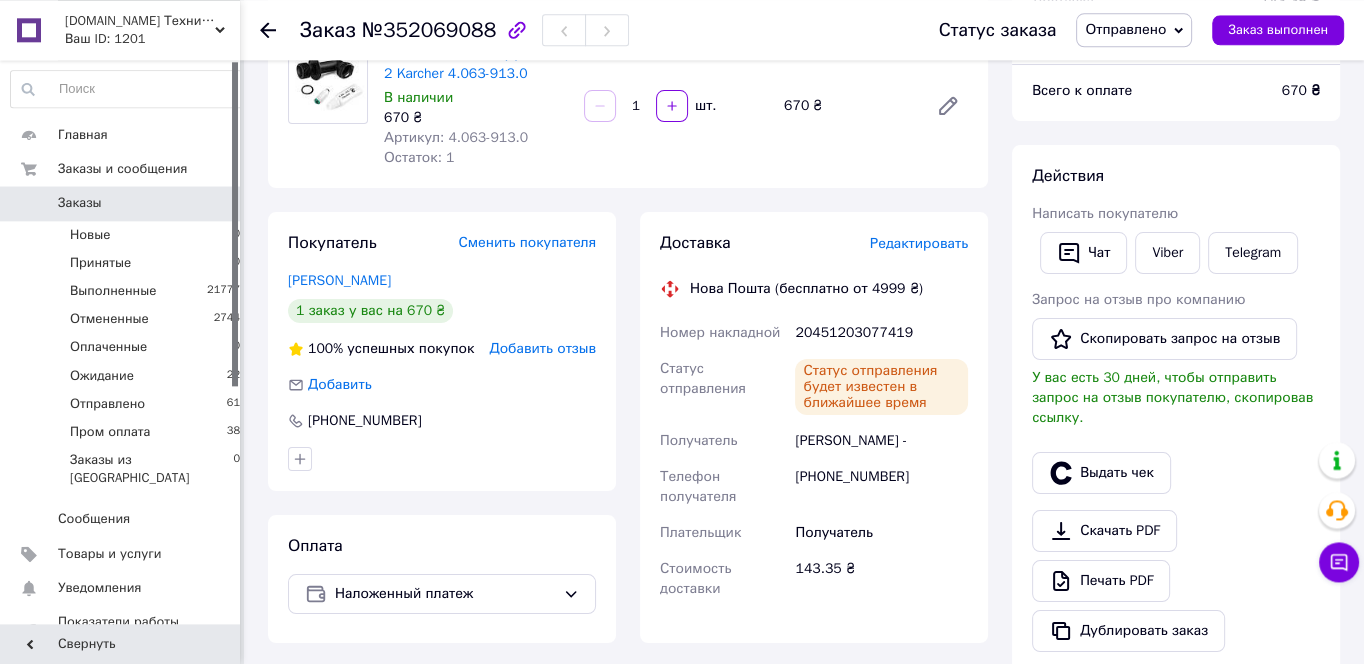 scroll, scrollTop: 0, scrollLeft: 0, axis: both 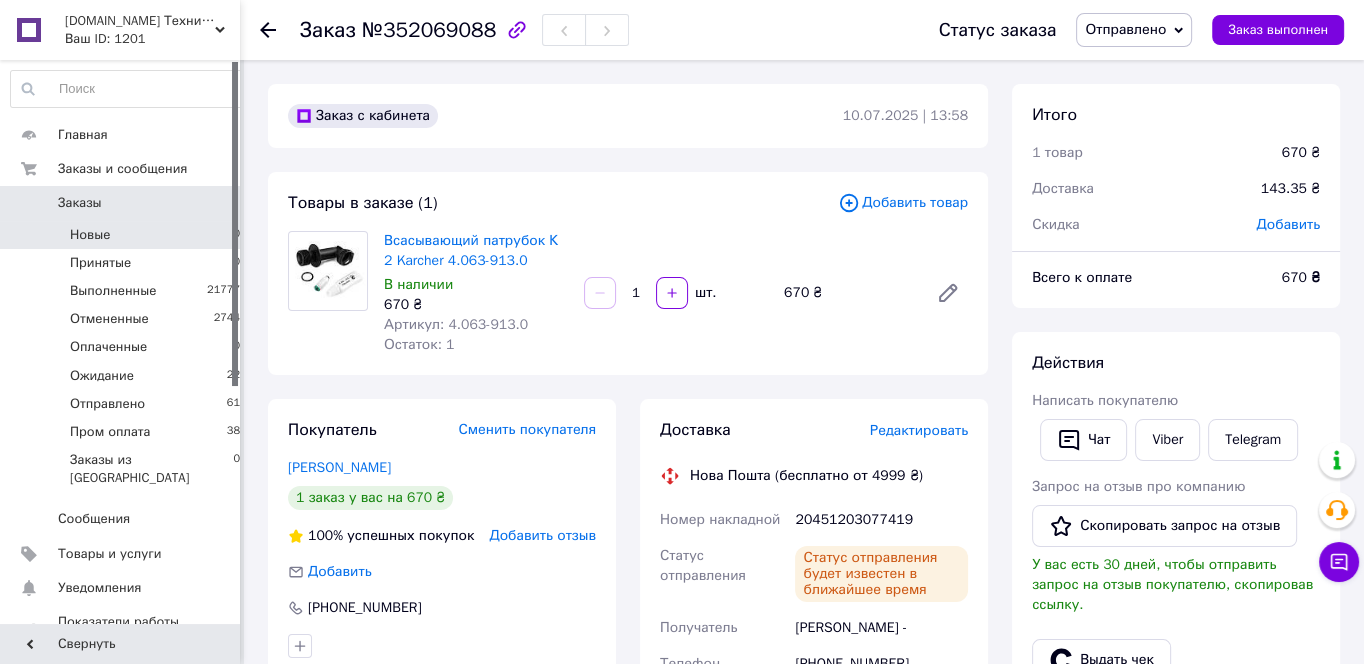 click on "Новые 0" at bounding box center [126, 235] 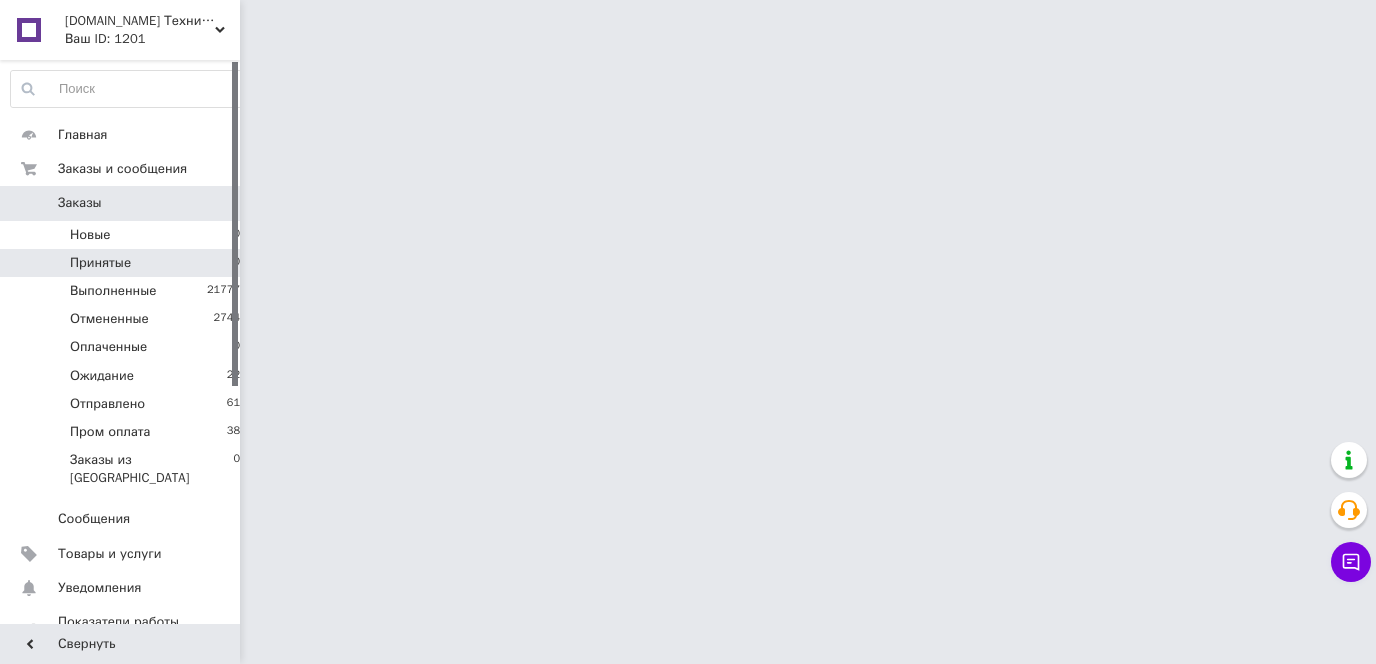 click on "Принятые 0" at bounding box center [126, 263] 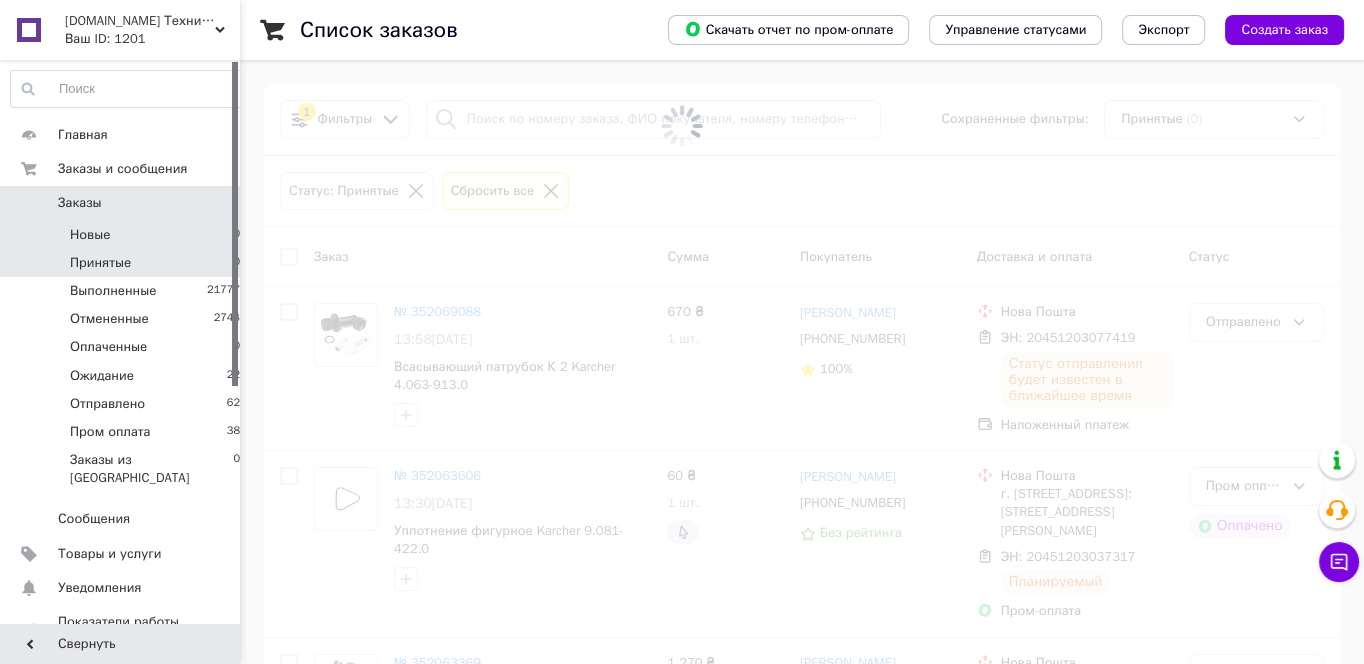 click on "0" at bounding box center (236, 235) 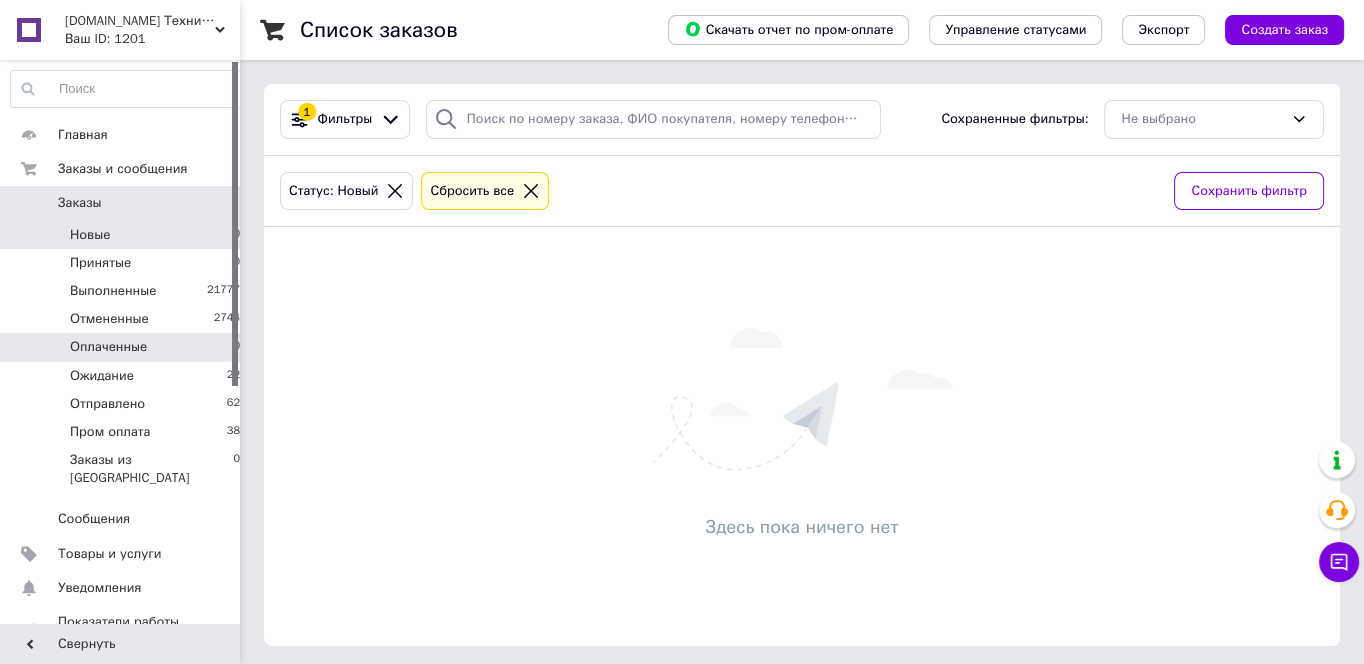 click on "Оплаченные 0" at bounding box center [126, 347] 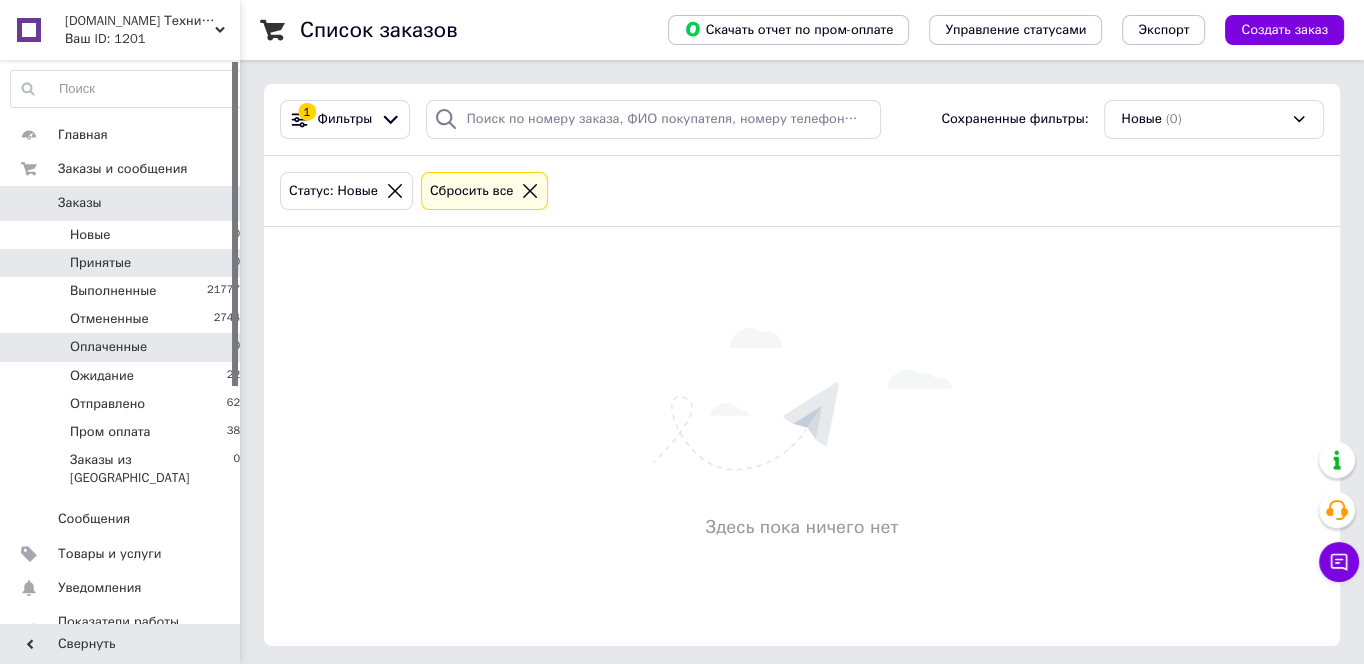 click on "Принятые 0" at bounding box center (126, 263) 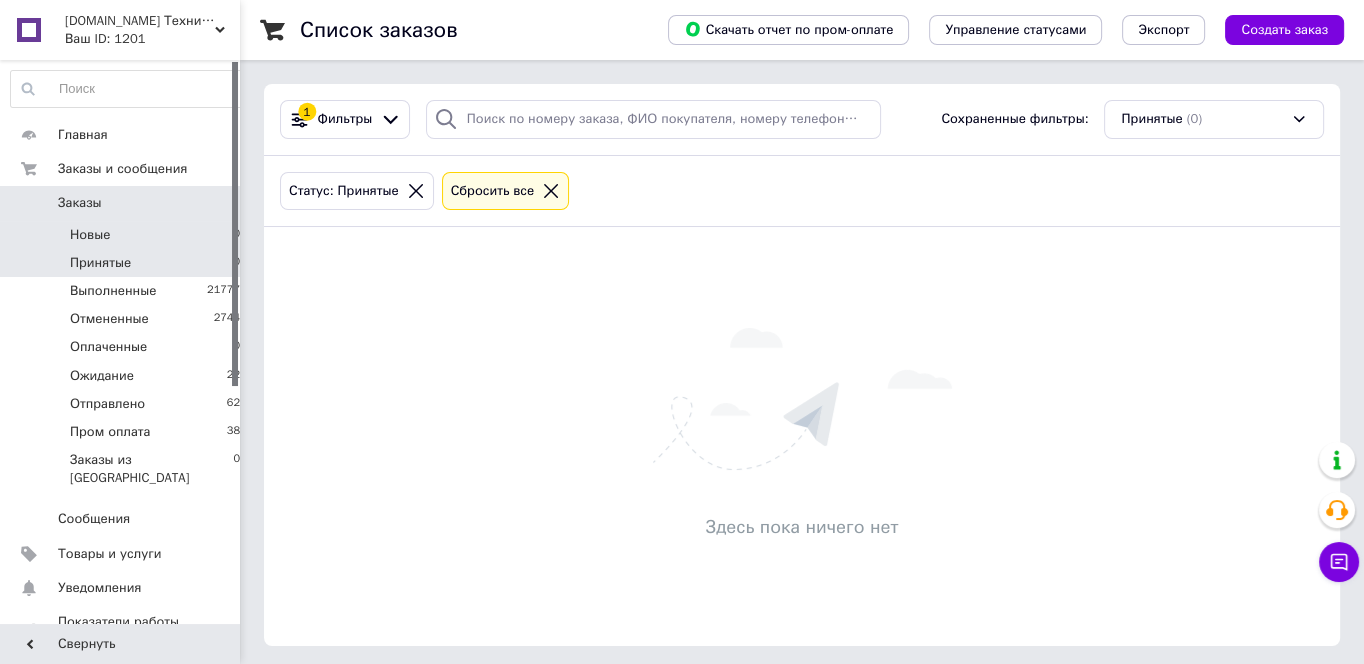 click on "Новые 0" at bounding box center (126, 235) 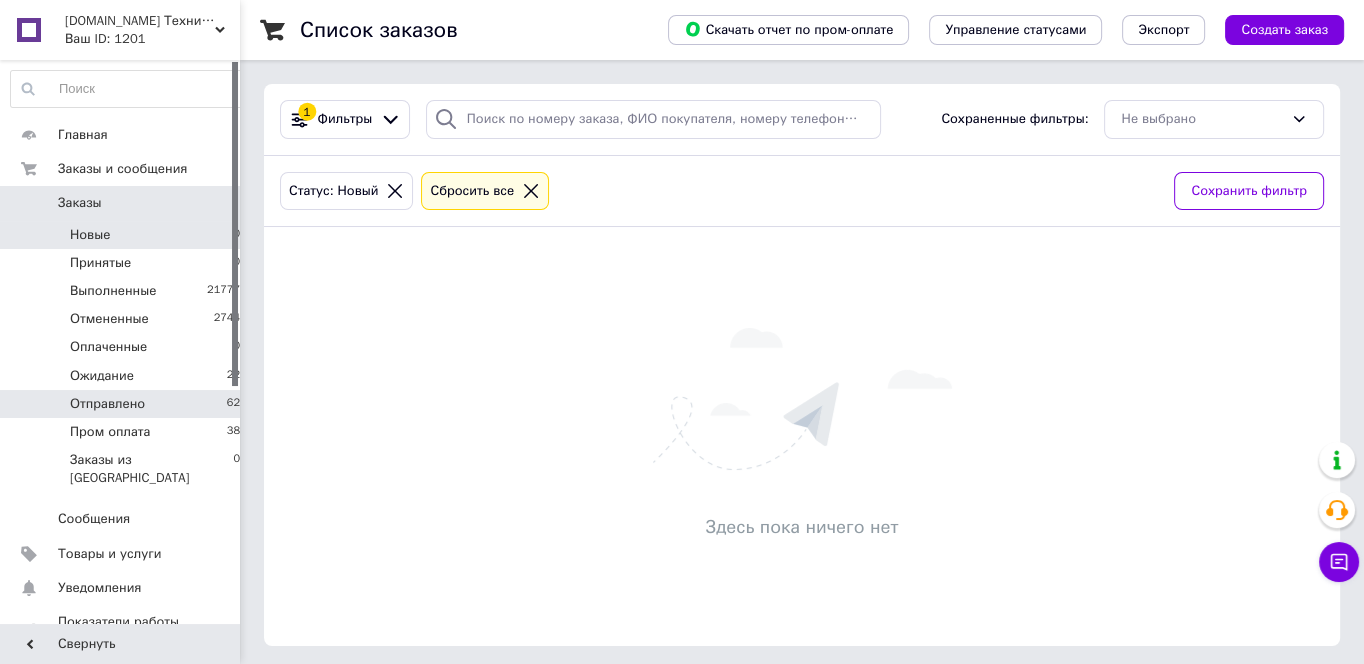 click on "Отправлено 62" at bounding box center (126, 404) 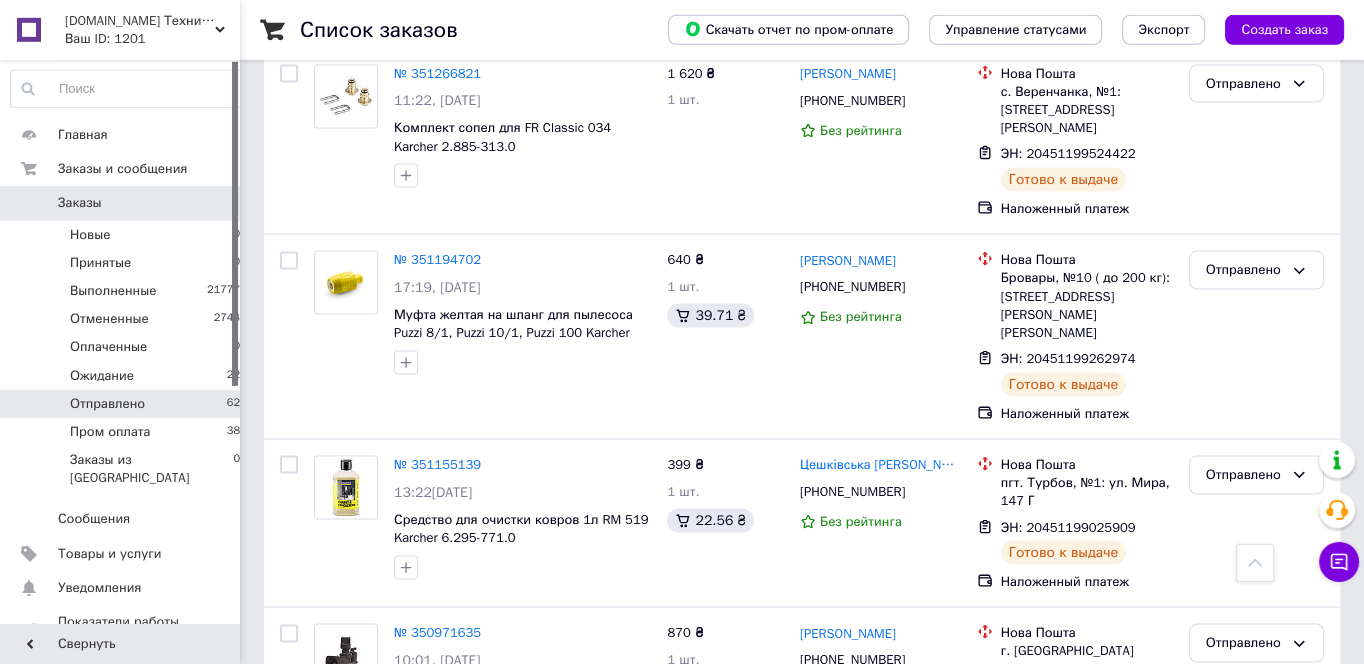 scroll, scrollTop: 11219, scrollLeft: 0, axis: vertical 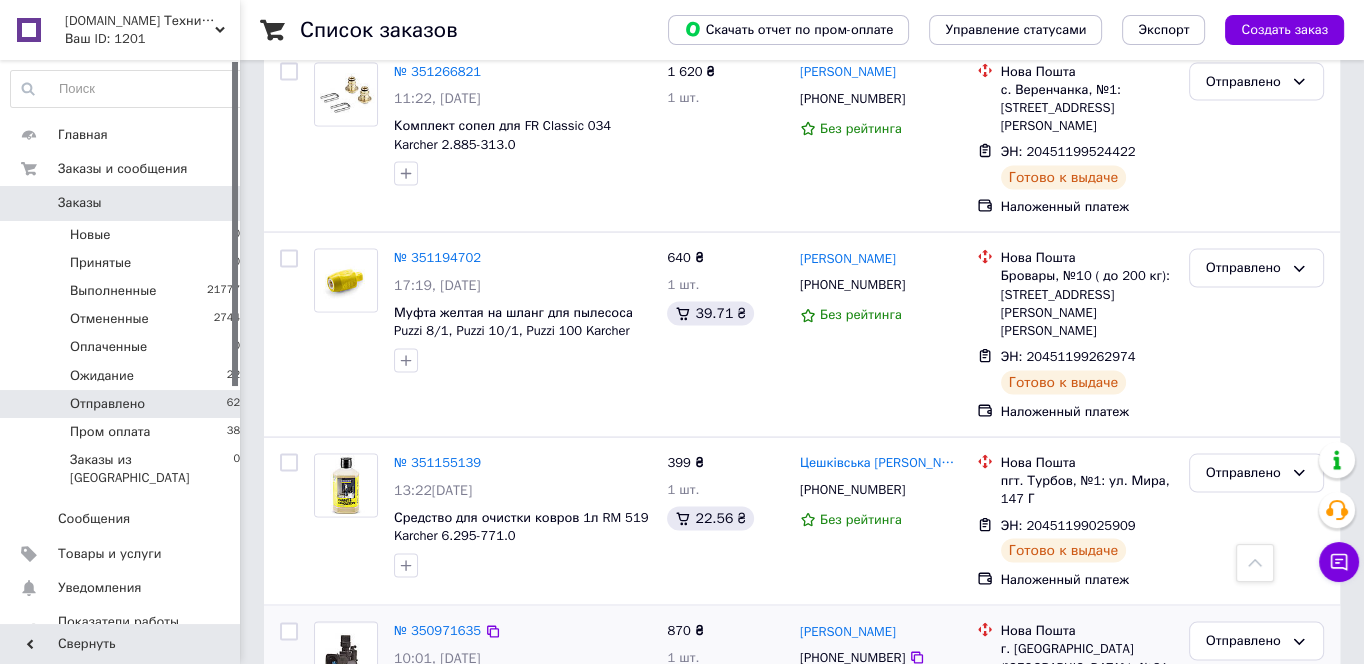 click on "№ 350971635 10:01, 03.07.2025 Наша пошта : vianor.kr@gmail.com КЗЧ головка помпы (управляющий корпус) для K 3 - К 4 - K 5 Karcher 9.002-011.0" at bounding box center [482, 708] 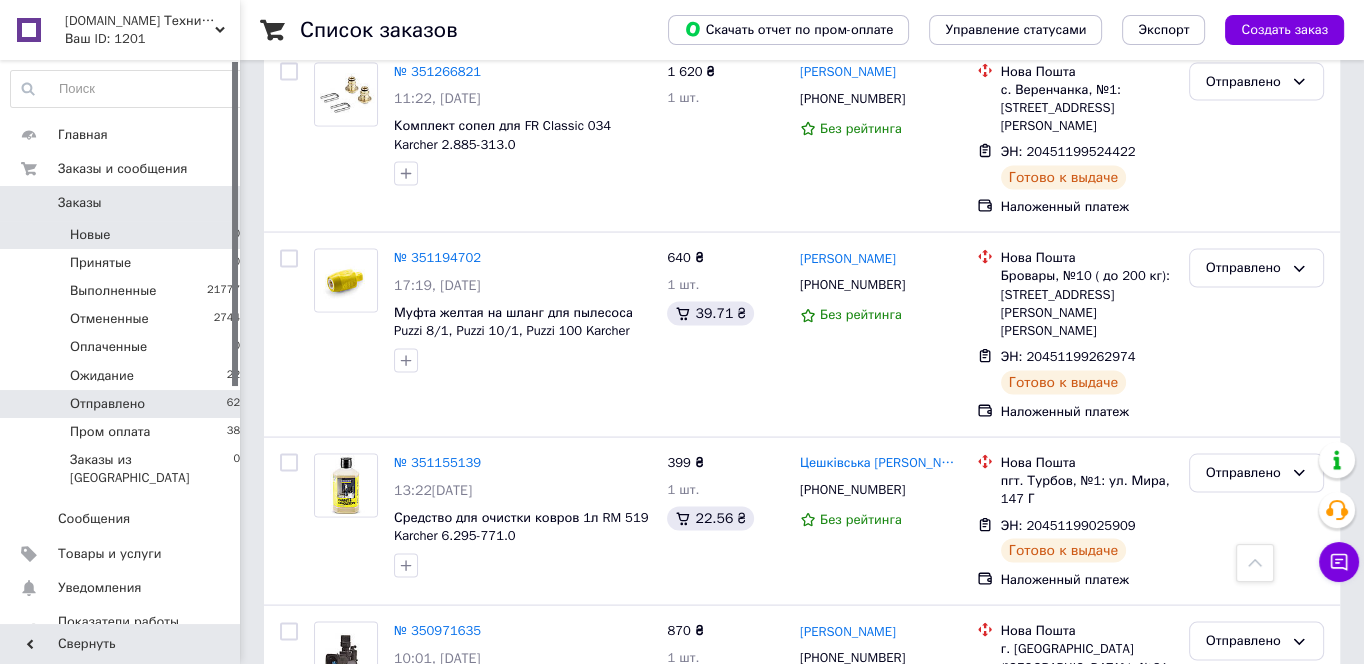 click on "Новые 0" at bounding box center [126, 235] 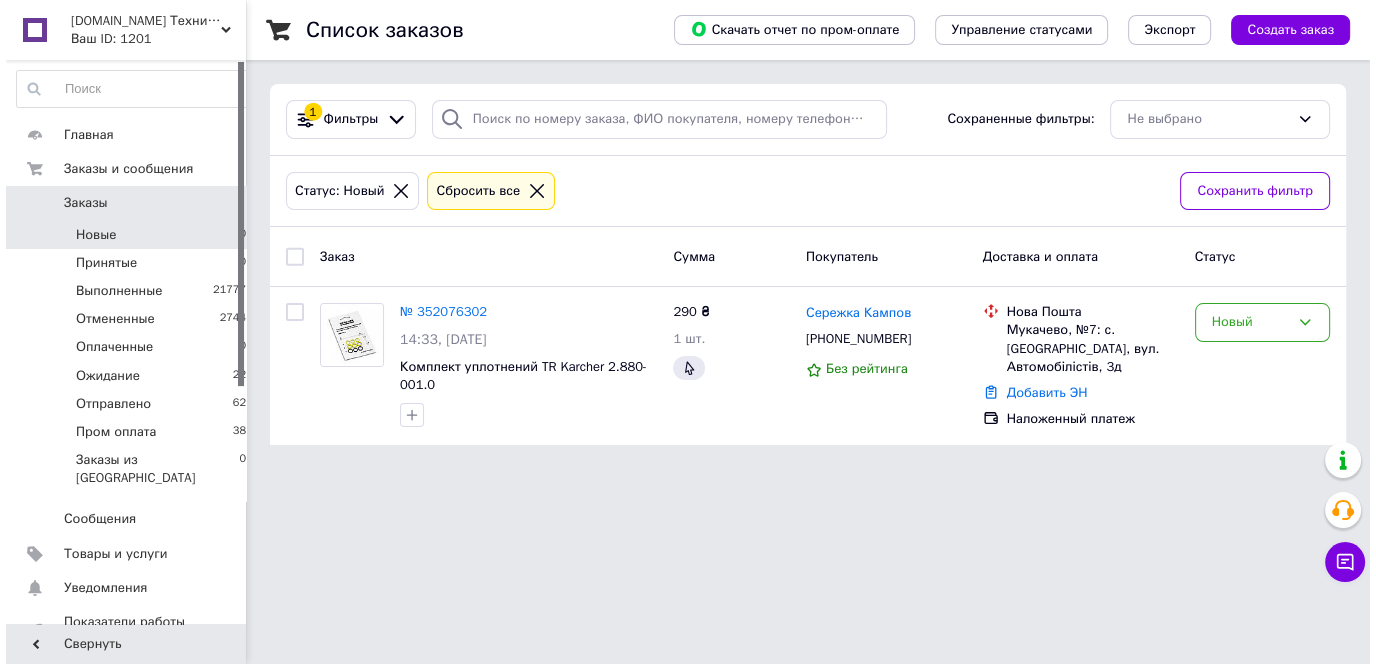 scroll, scrollTop: 0, scrollLeft: 0, axis: both 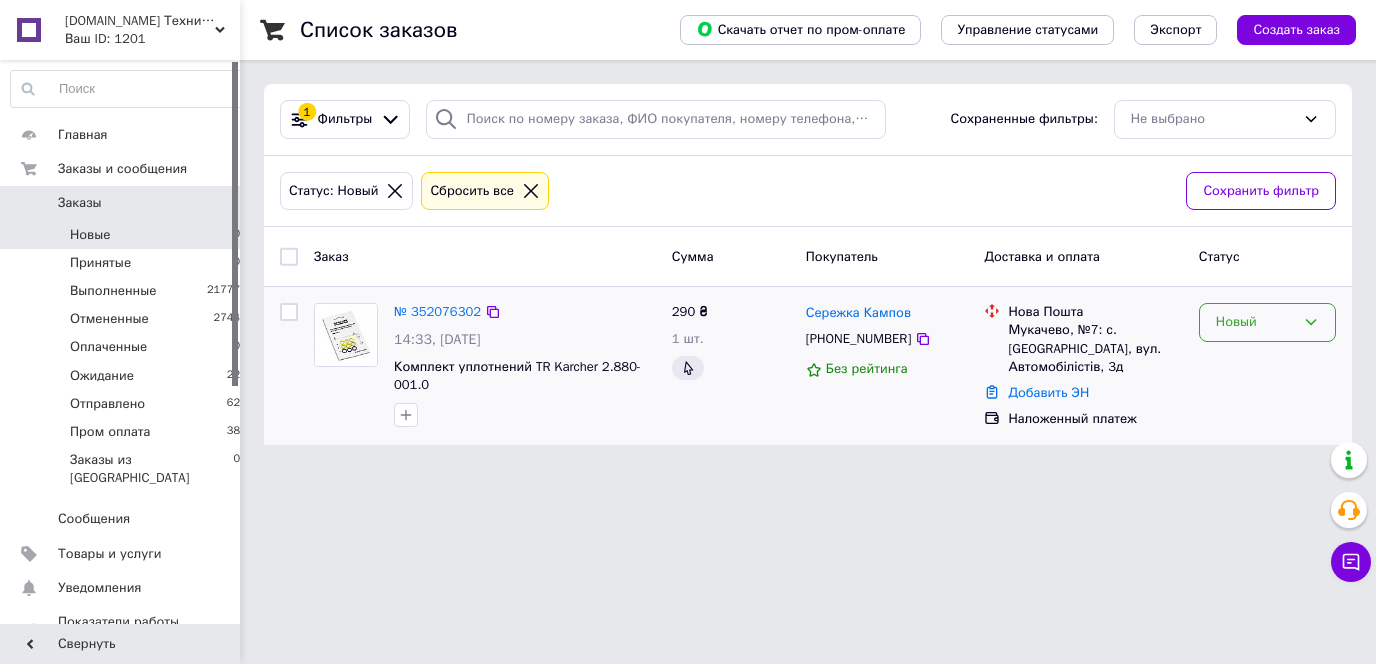 click on "Новый" at bounding box center [1267, 322] 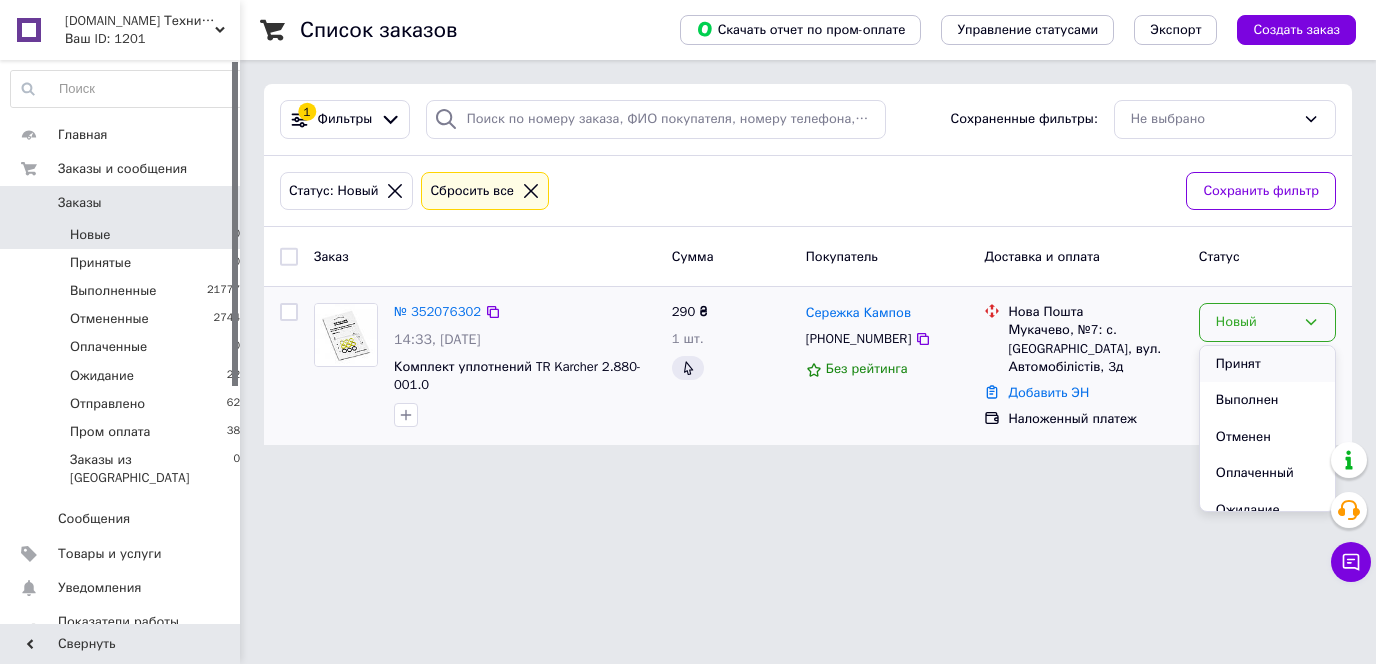 click on "Принят" at bounding box center (1267, 364) 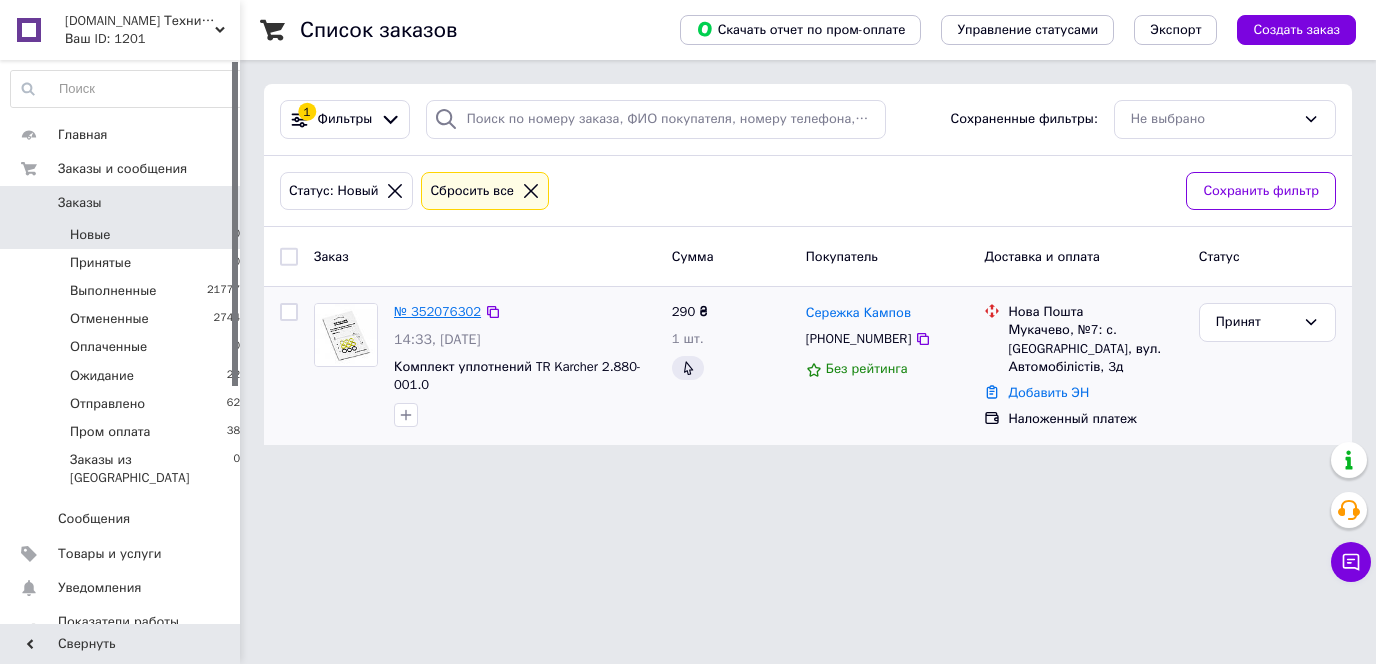 click on "№ 352076302" at bounding box center [437, 311] 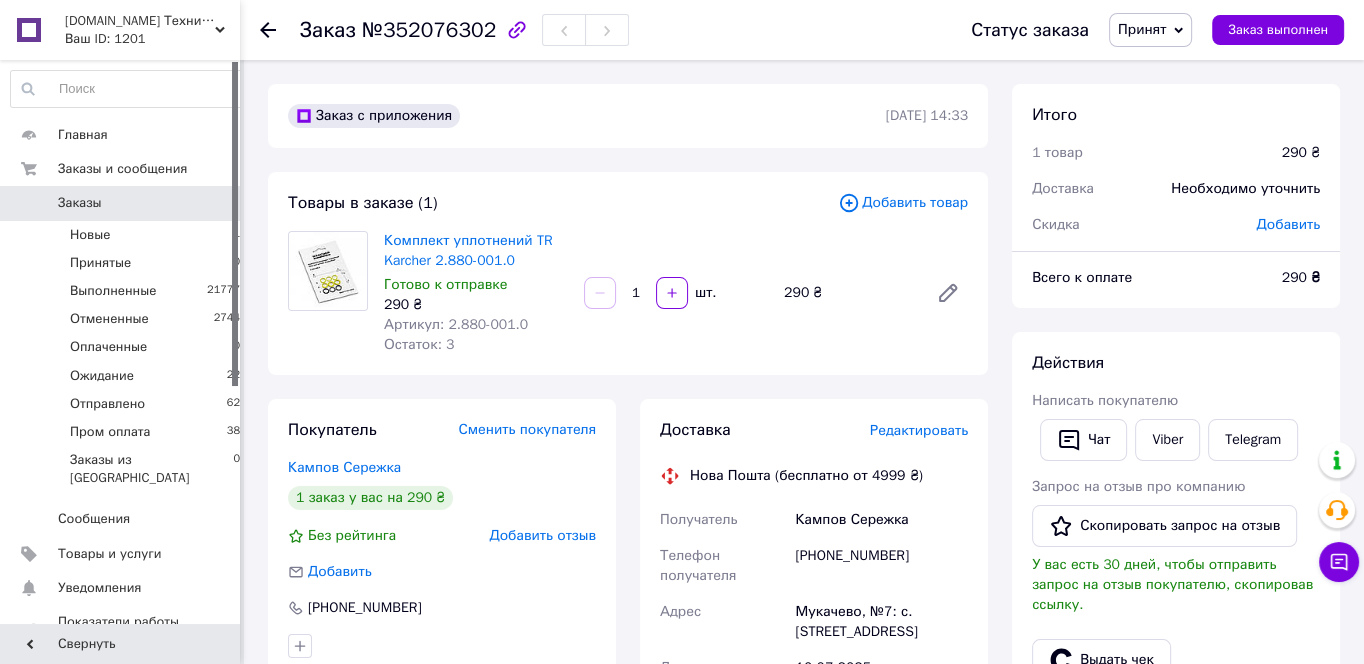 click on "Добавить товар" at bounding box center (903, 203) 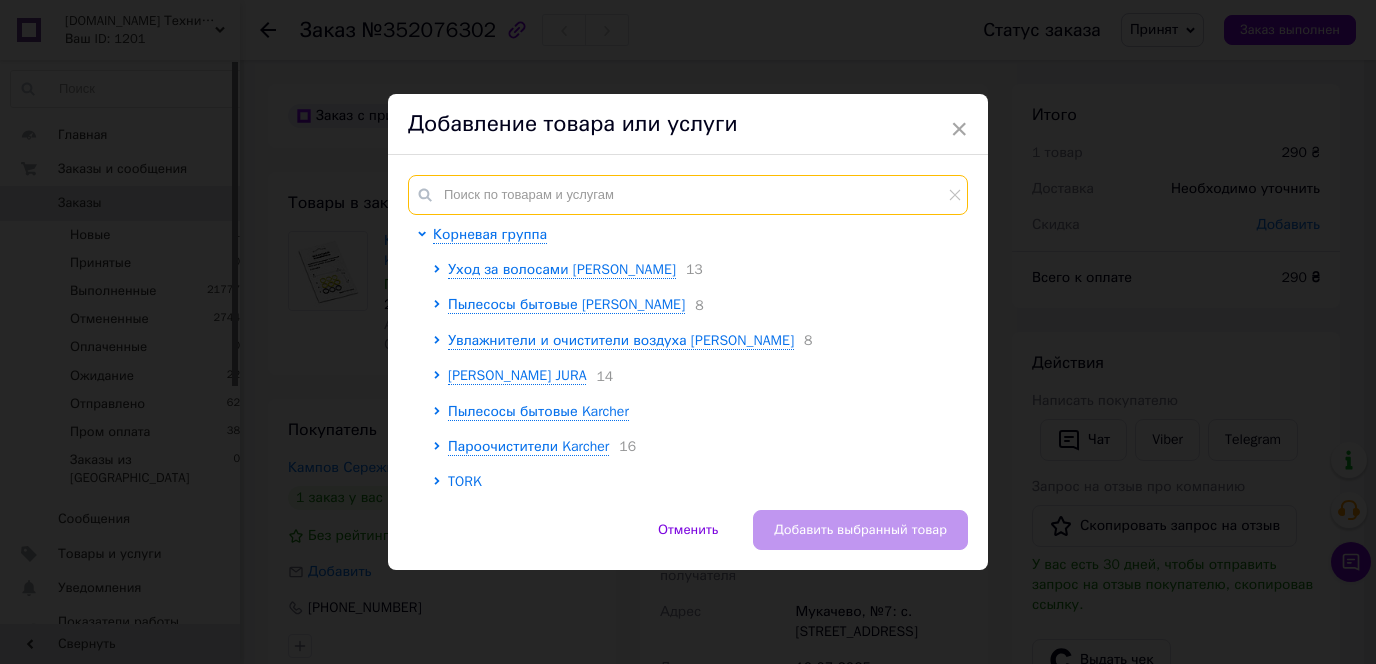 click at bounding box center [688, 195] 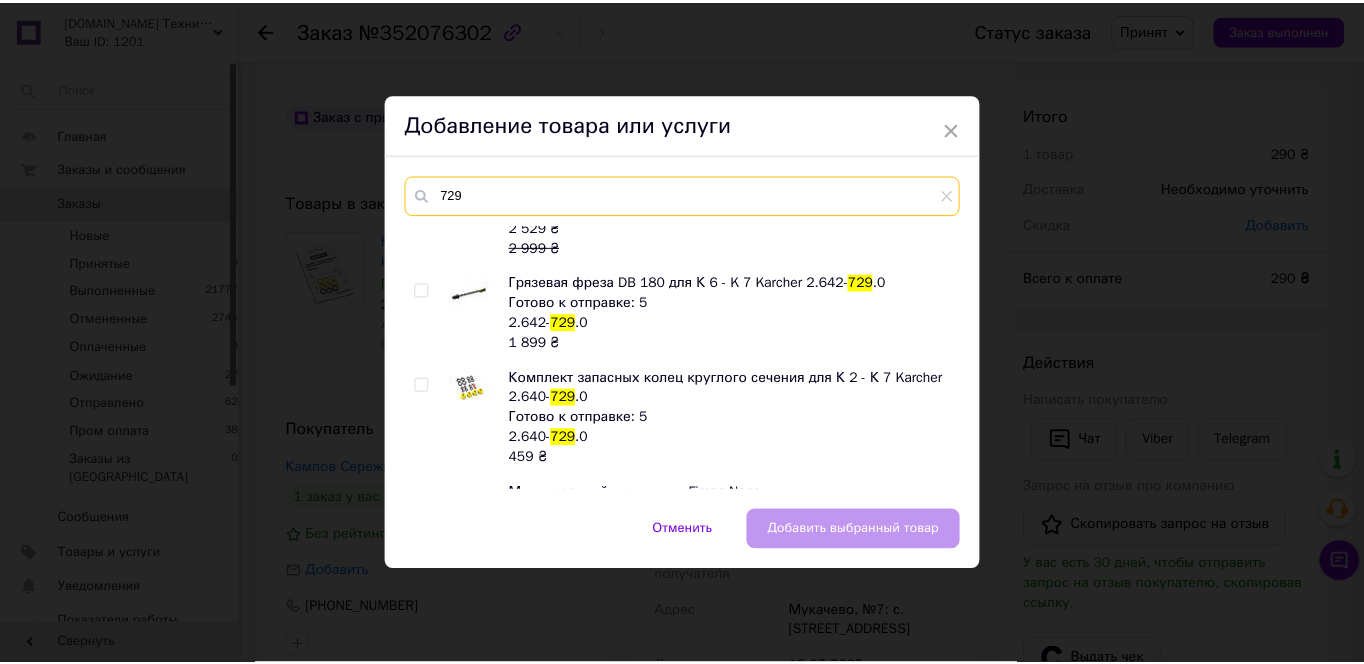scroll, scrollTop: 112, scrollLeft: 0, axis: vertical 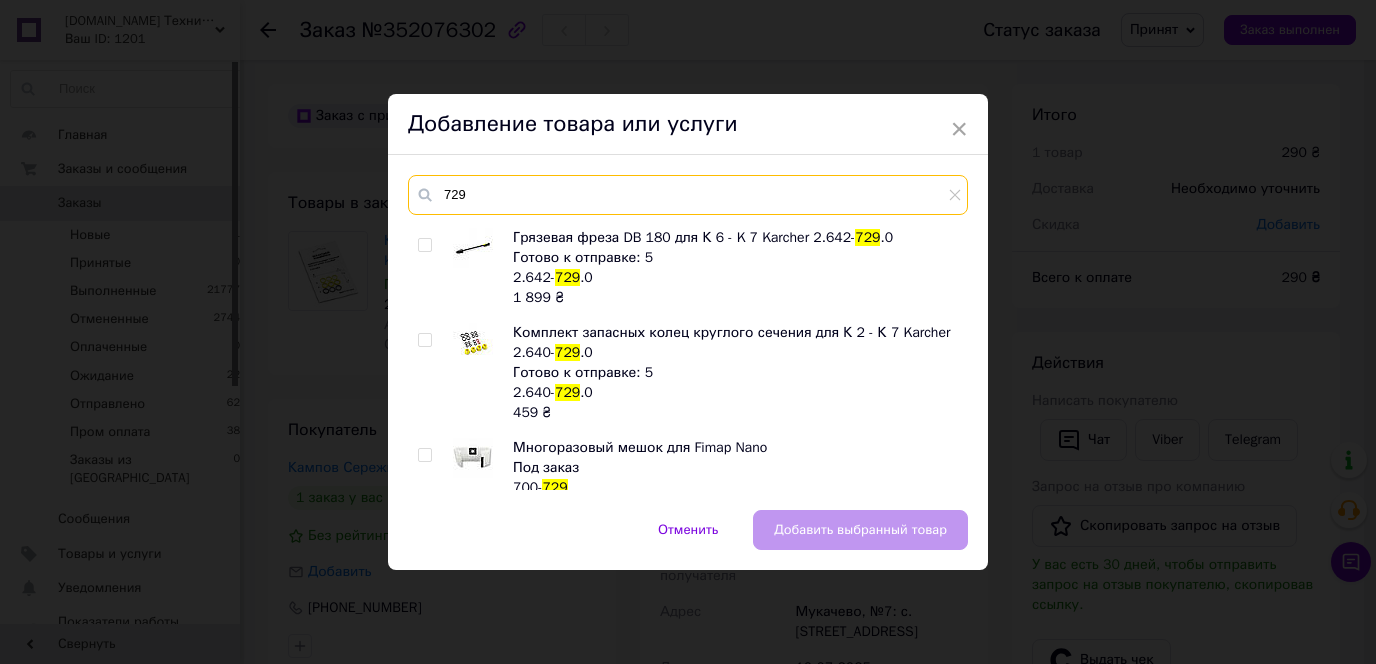 type on "729" 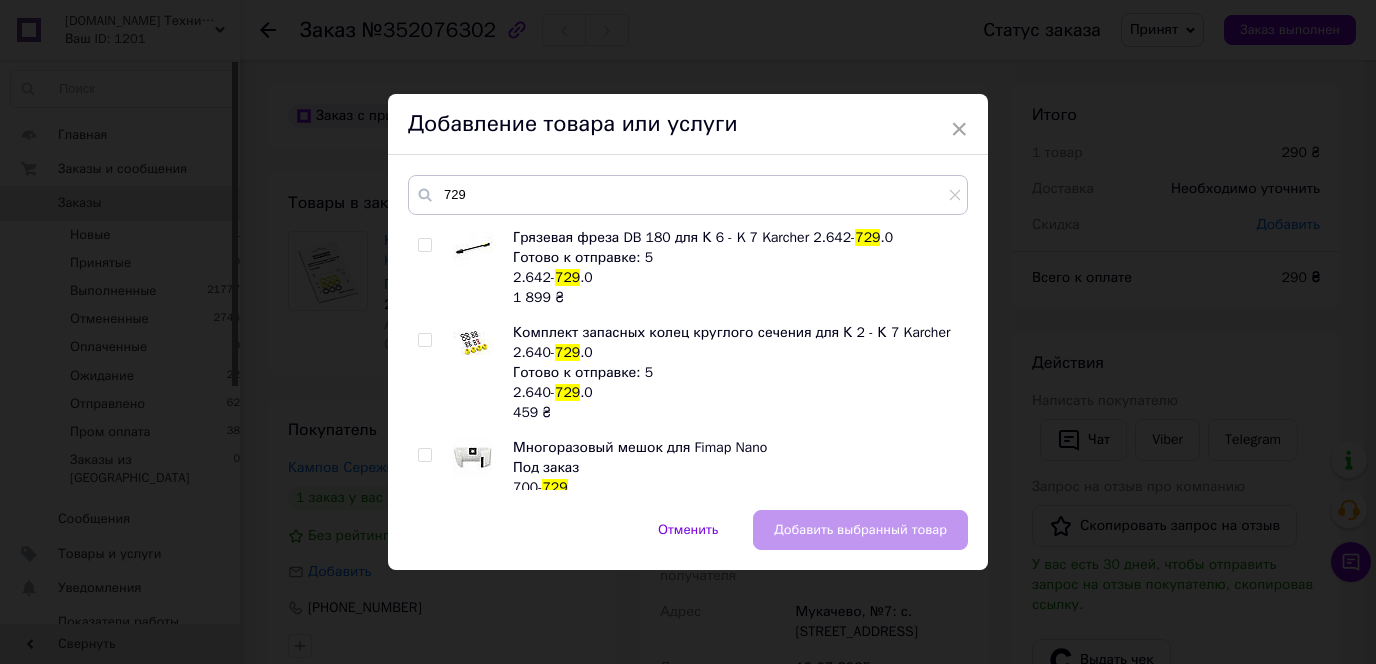 click at bounding box center (424, 340) 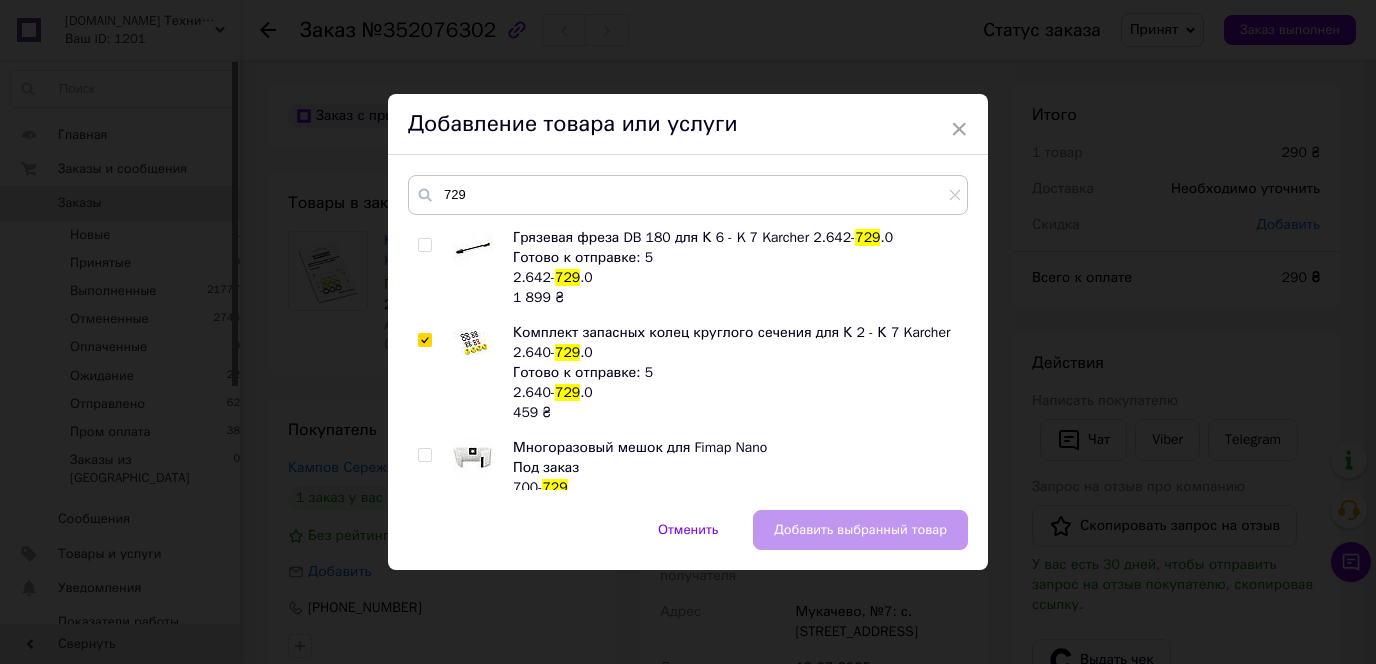 checkbox on "true" 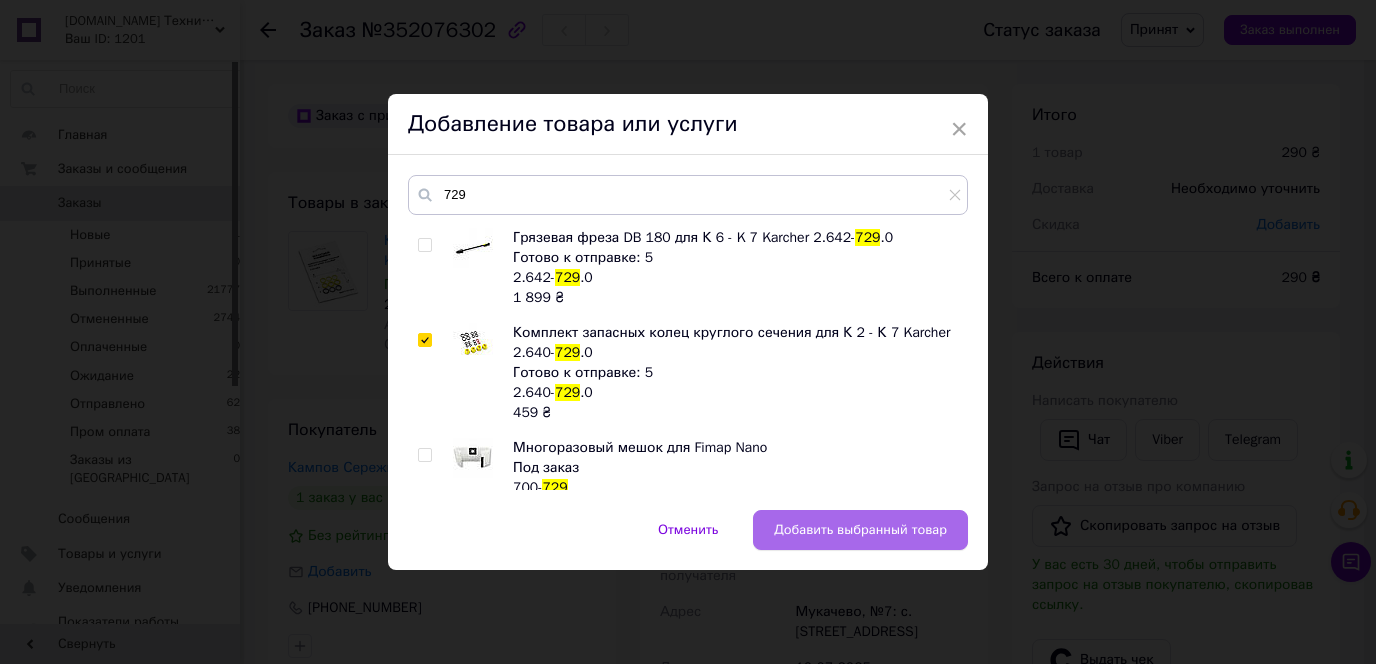 click on "Добавить выбранный товар" at bounding box center [860, 530] 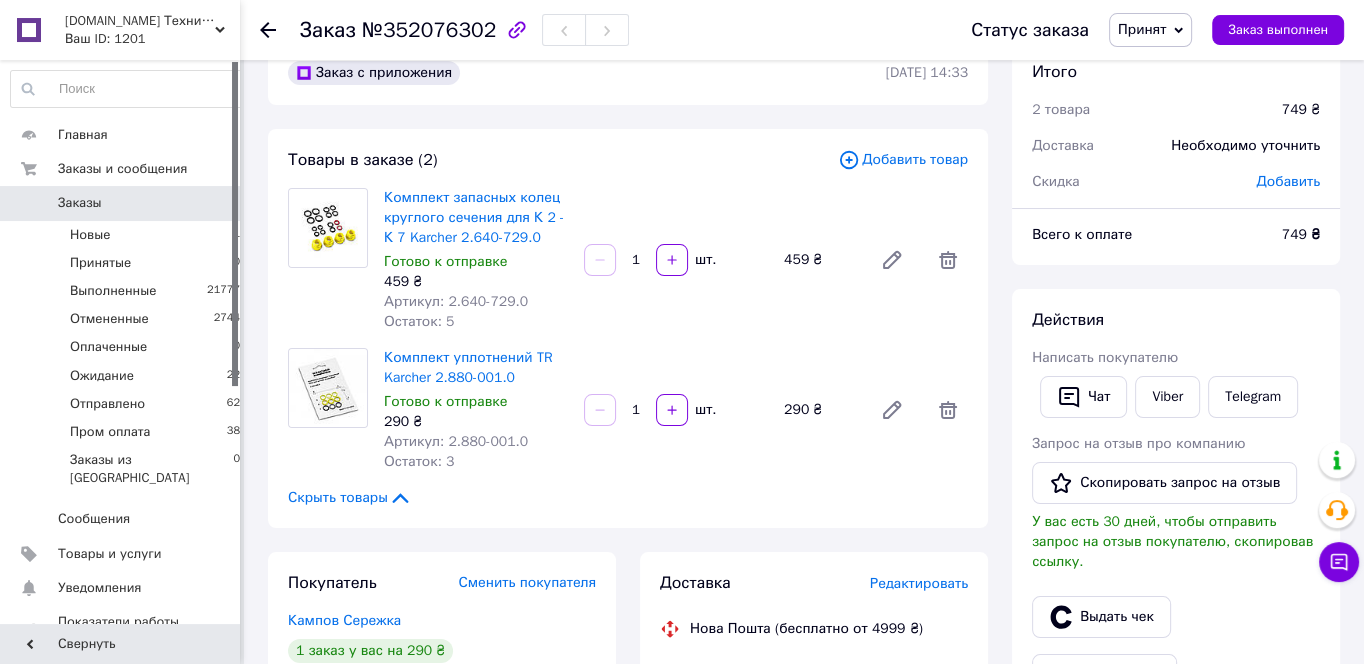 scroll, scrollTop: 0, scrollLeft: 0, axis: both 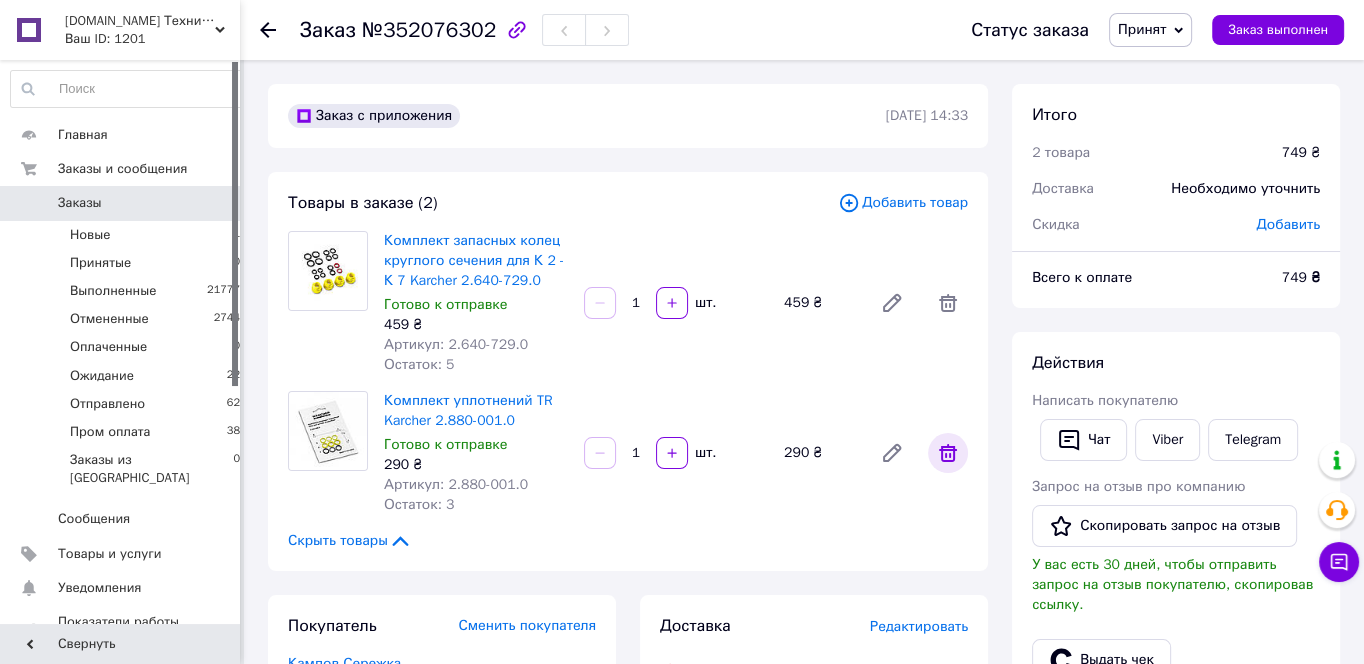 click 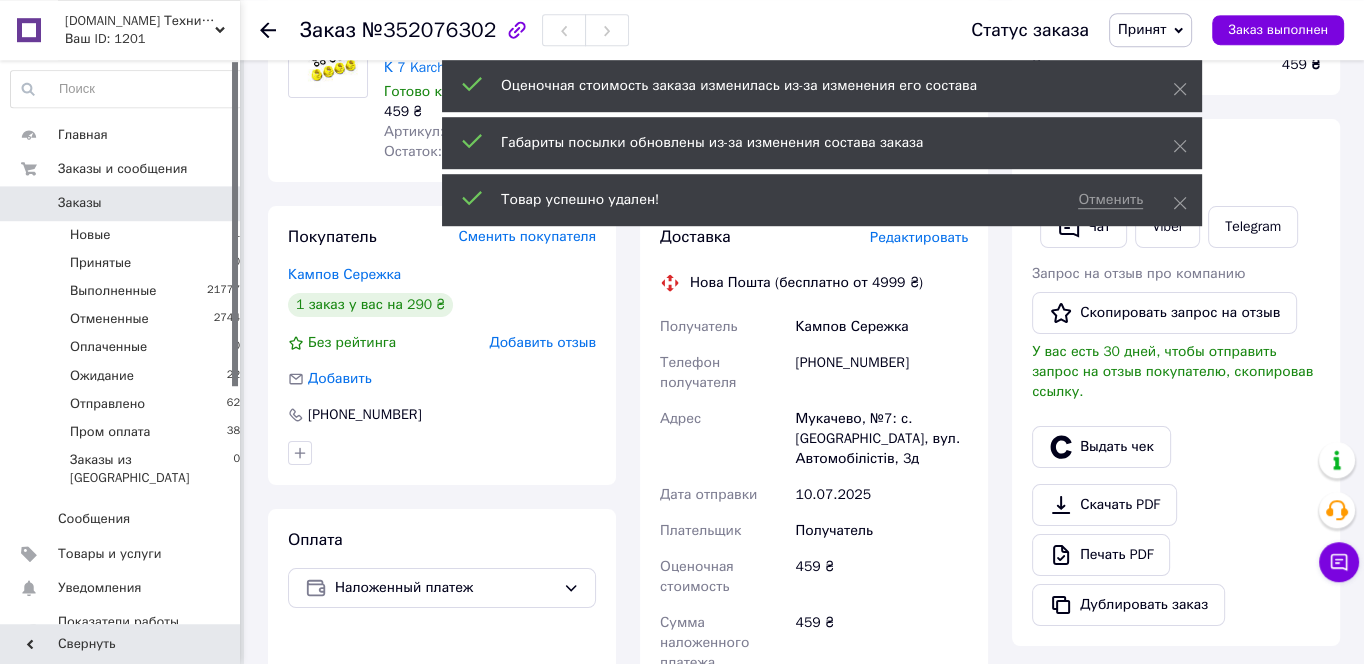 scroll, scrollTop: 107, scrollLeft: 0, axis: vertical 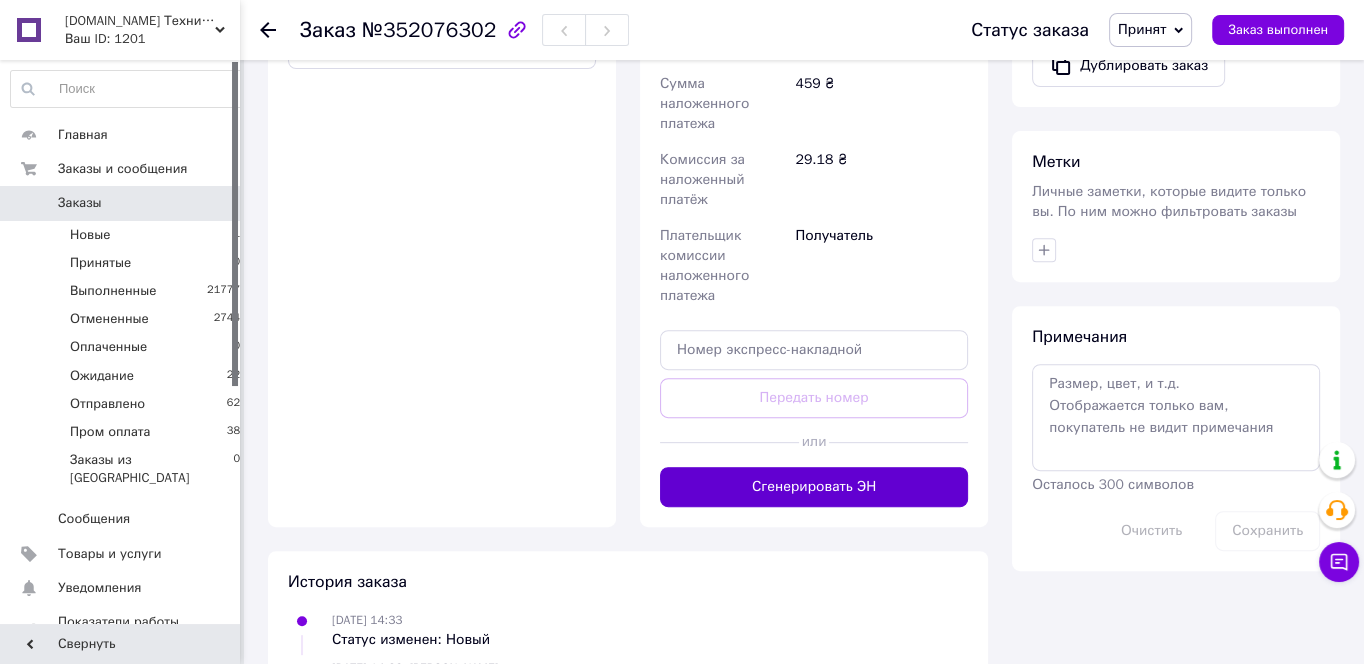 click on "Сгенерировать ЭН" at bounding box center [814, 487] 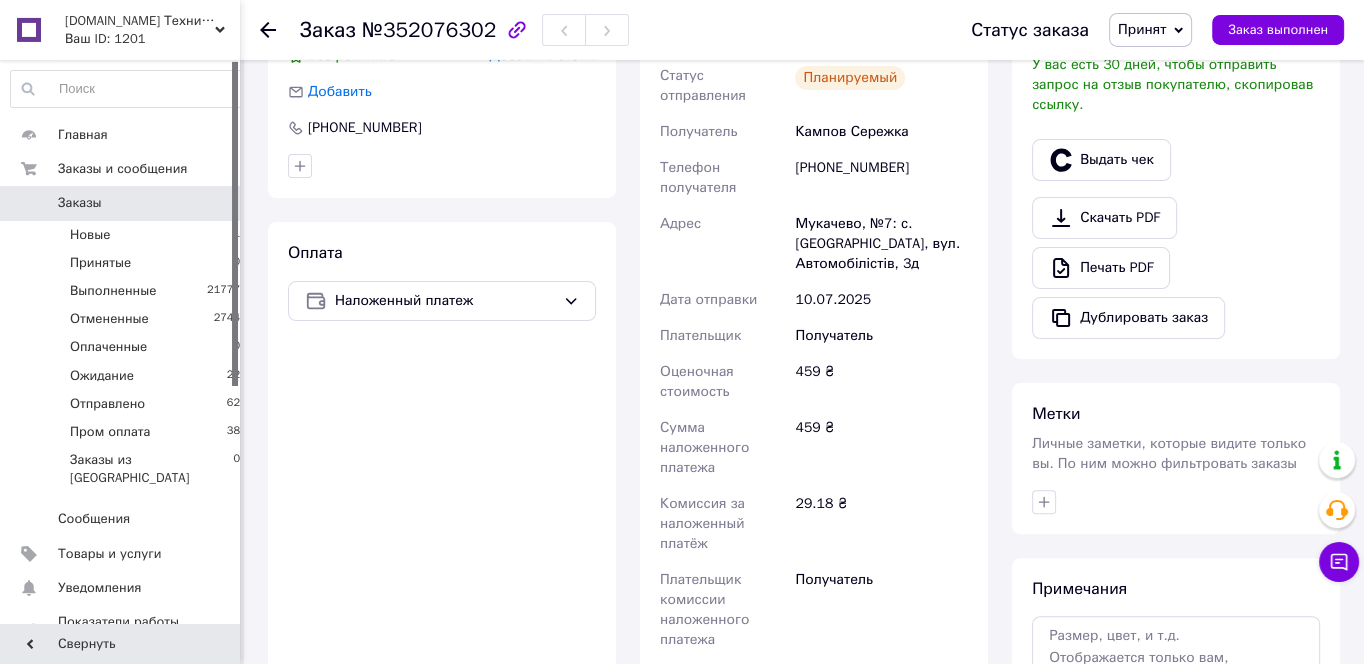 scroll, scrollTop: 430, scrollLeft: 0, axis: vertical 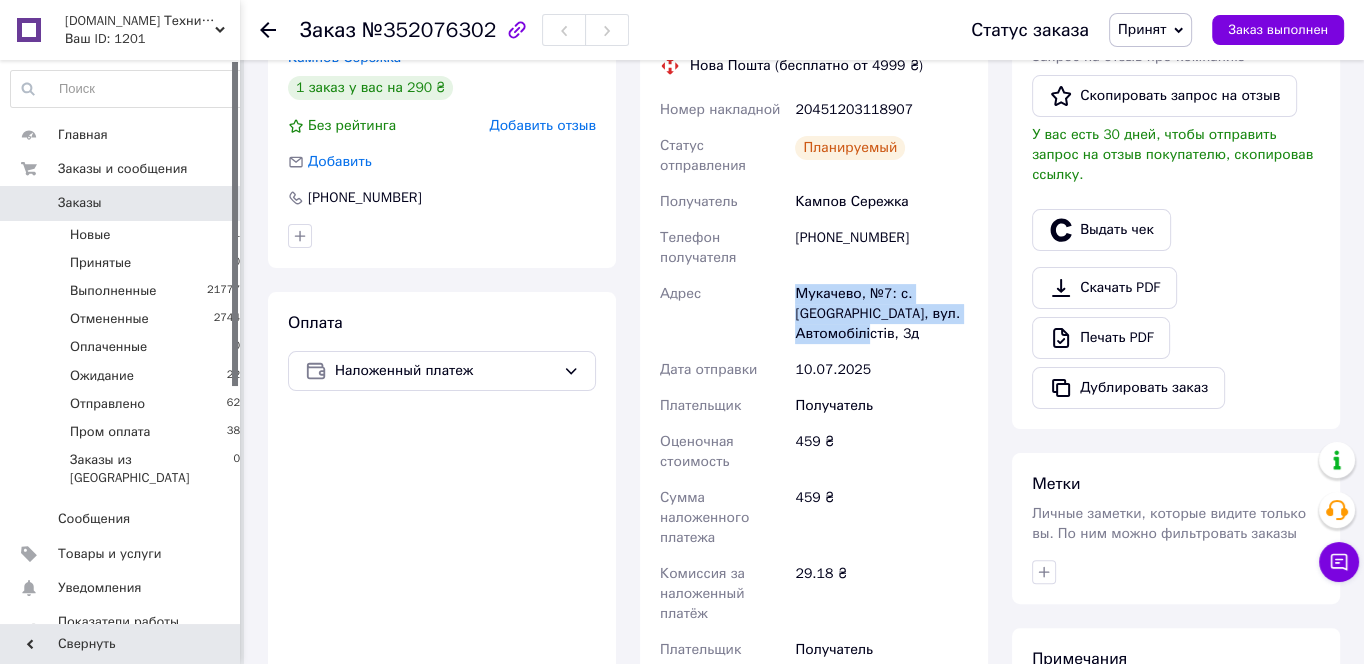 drag, startPoint x: 920, startPoint y: 319, endPoint x: 791, endPoint y: 282, distance: 134.20134 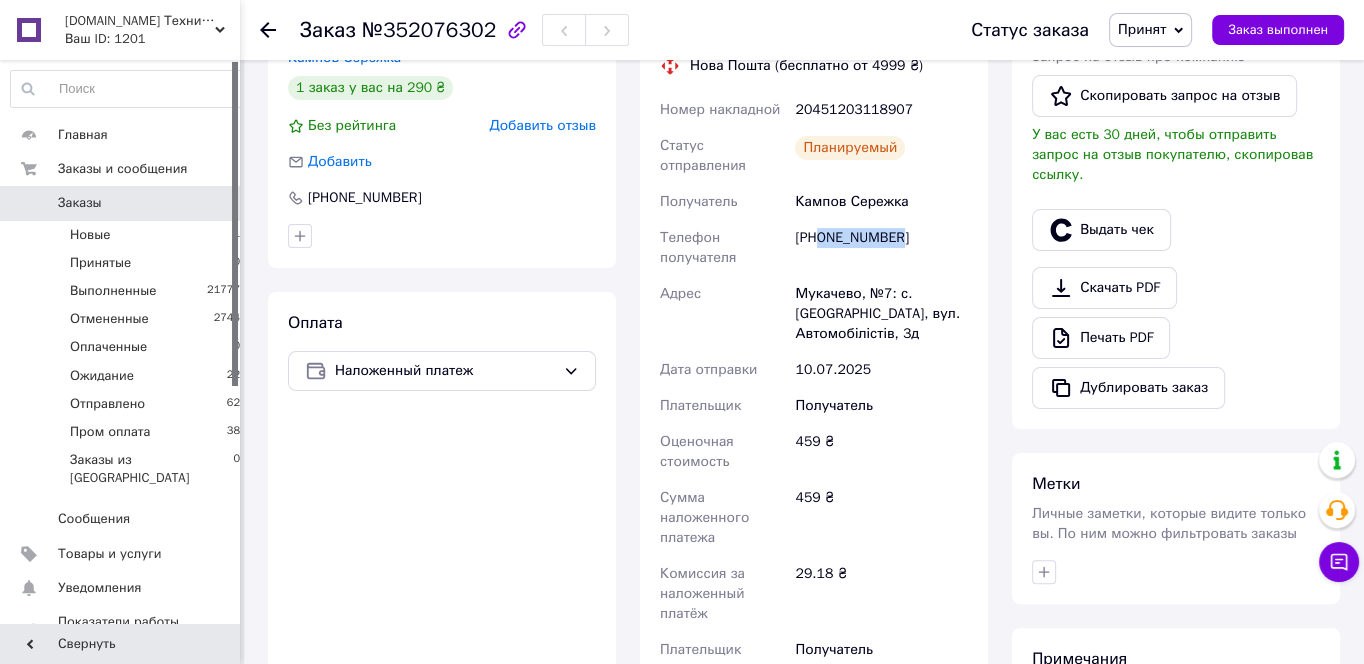 drag, startPoint x: 914, startPoint y: 235, endPoint x: 821, endPoint y: 233, distance: 93.0215 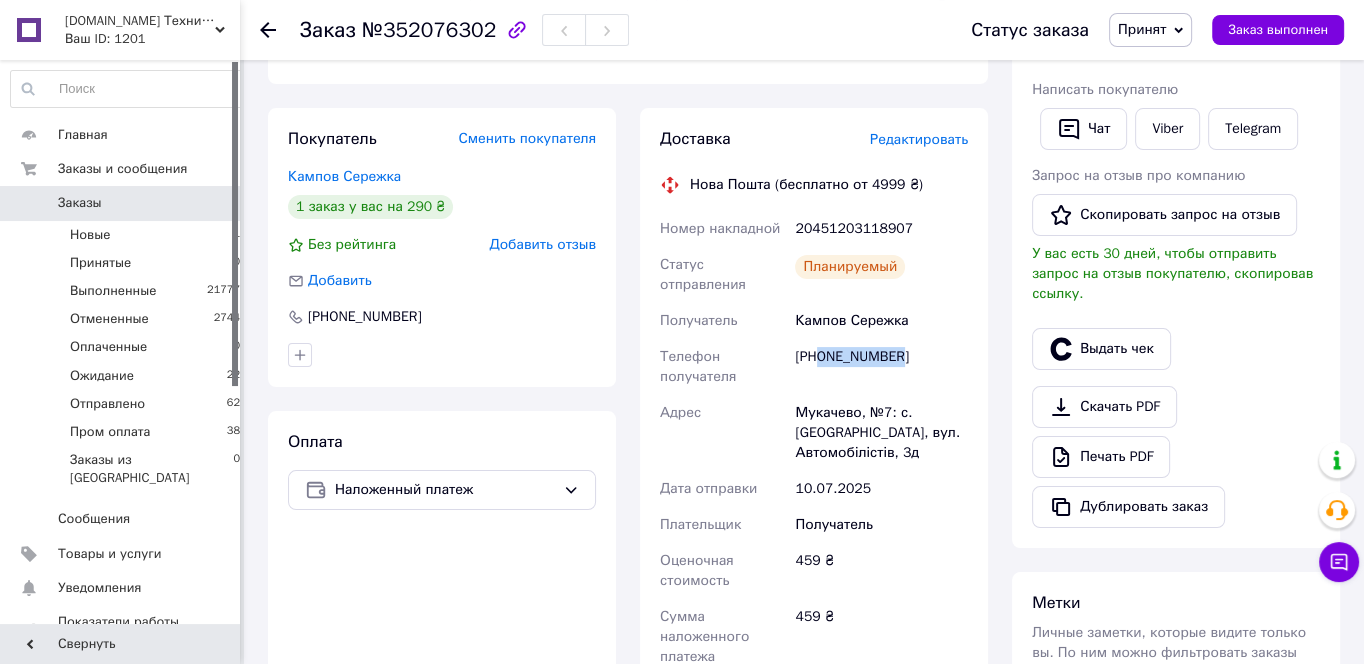 scroll, scrollTop: 215, scrollLeft: 0, axis: vertical 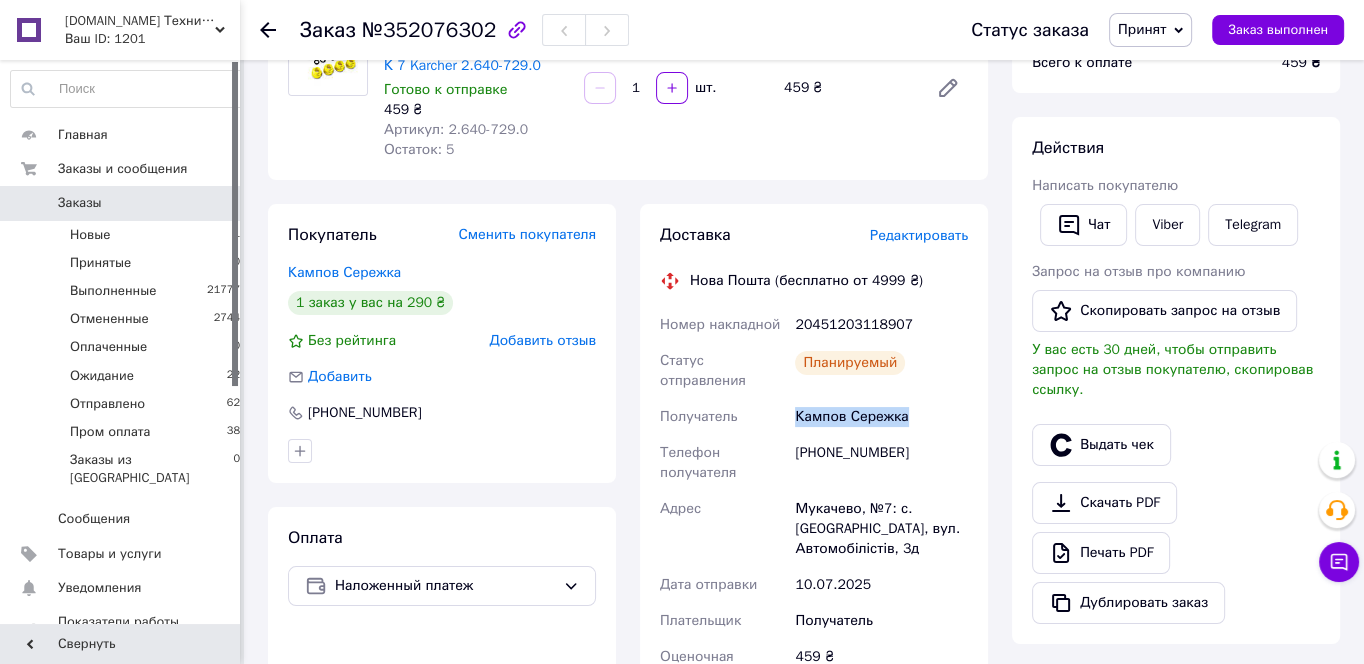 drag, startPoint x: 912, startPoint y: 393, endPoint x: 796, endPoint y: 387, distance: 116.15507 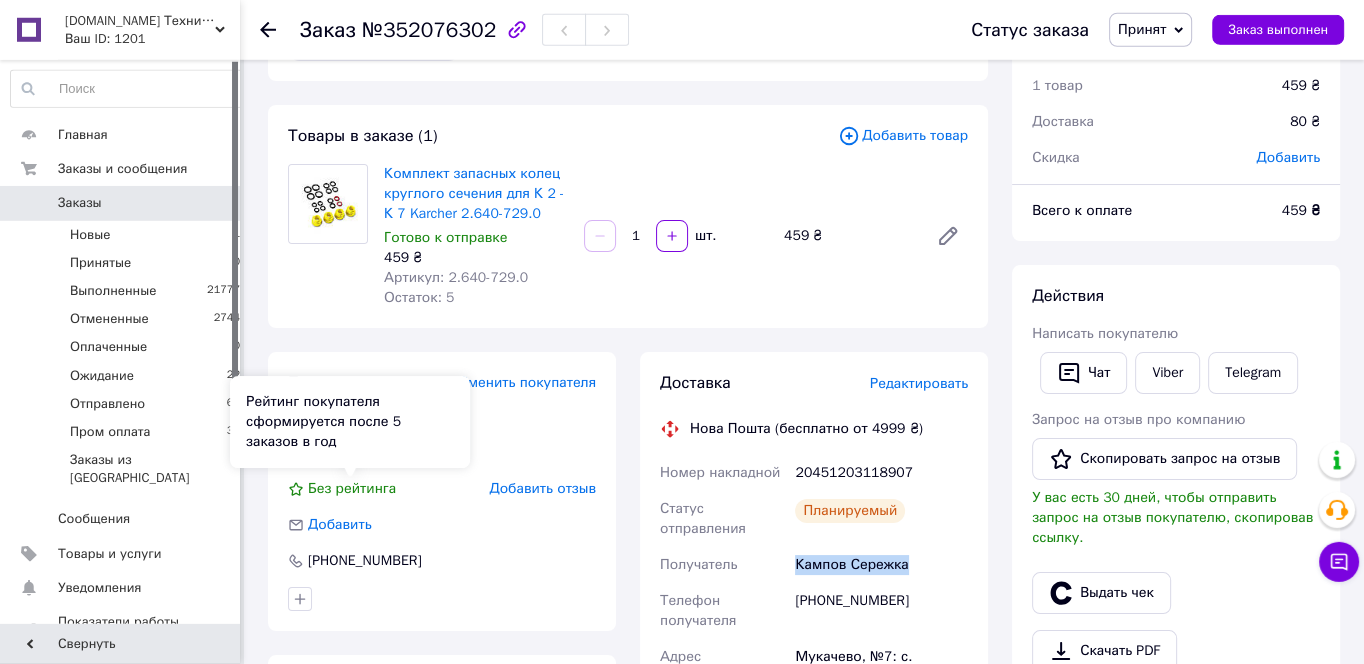 scroll, scrollTop: 0, scrollLeft: 0, axis: both 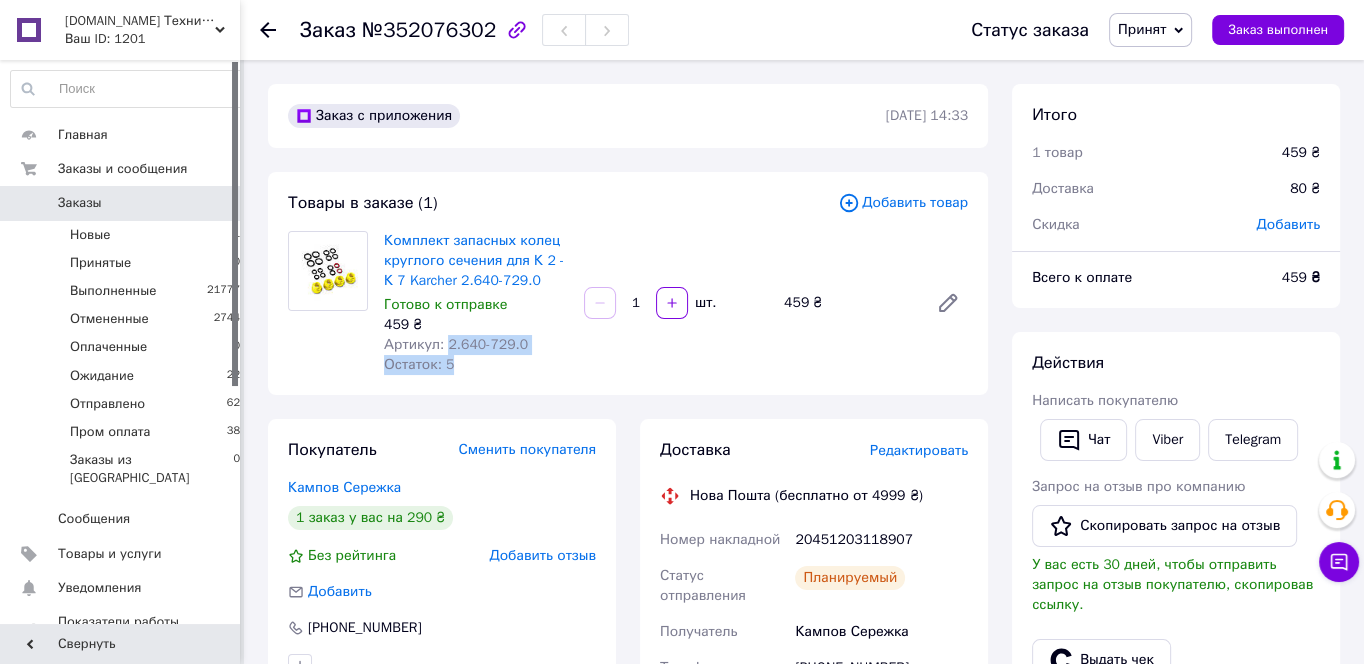 drag, startPoint x: 512, startPoint y: 358, endPoint x: 446, endPoint y: 351, distance: 66.37017 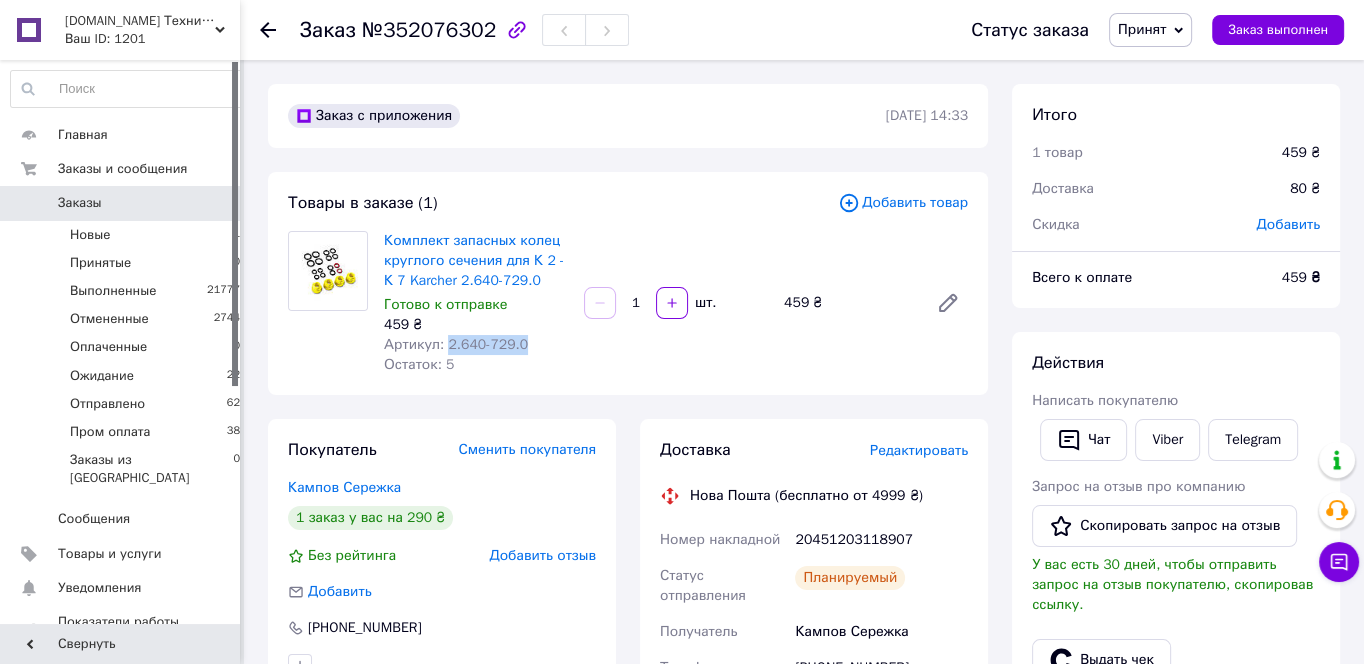 drag, startPoint x: 444, startPoint y: 343, endPoint x: 514, endPoint y: 340, distance: 70.064255 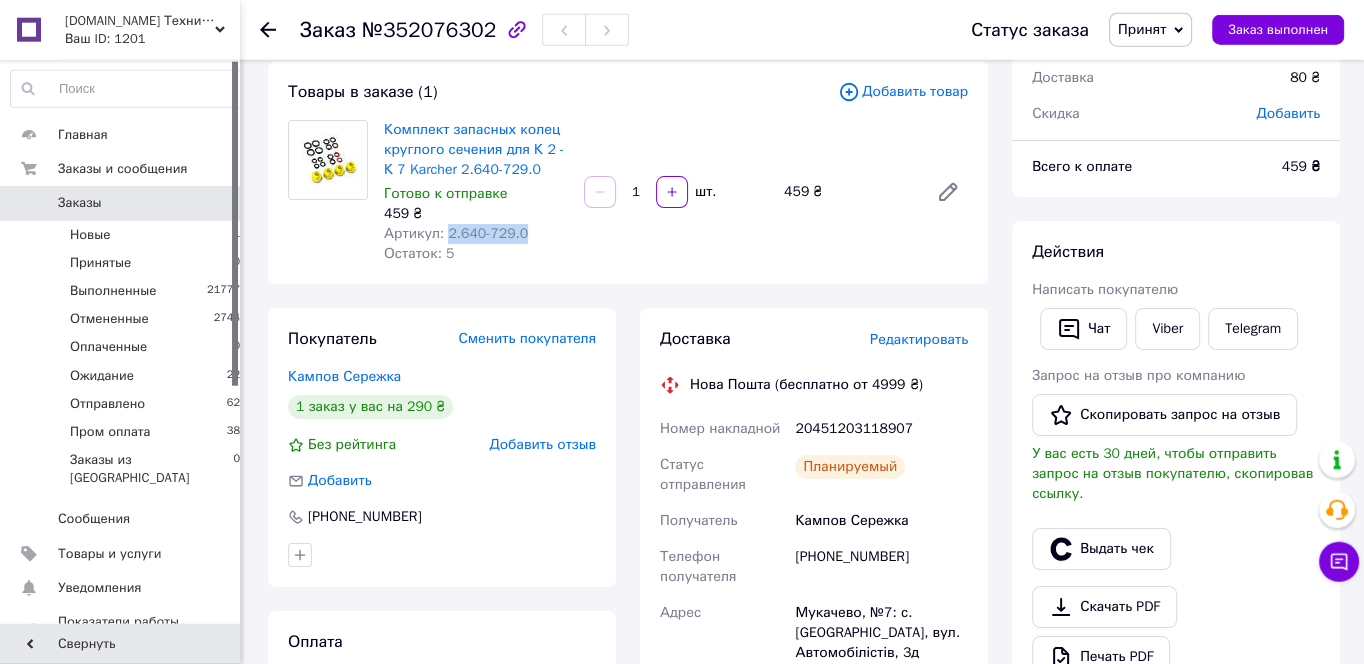 scroll, scrollTop: 107, scrollLeft: 0, axis: vertical 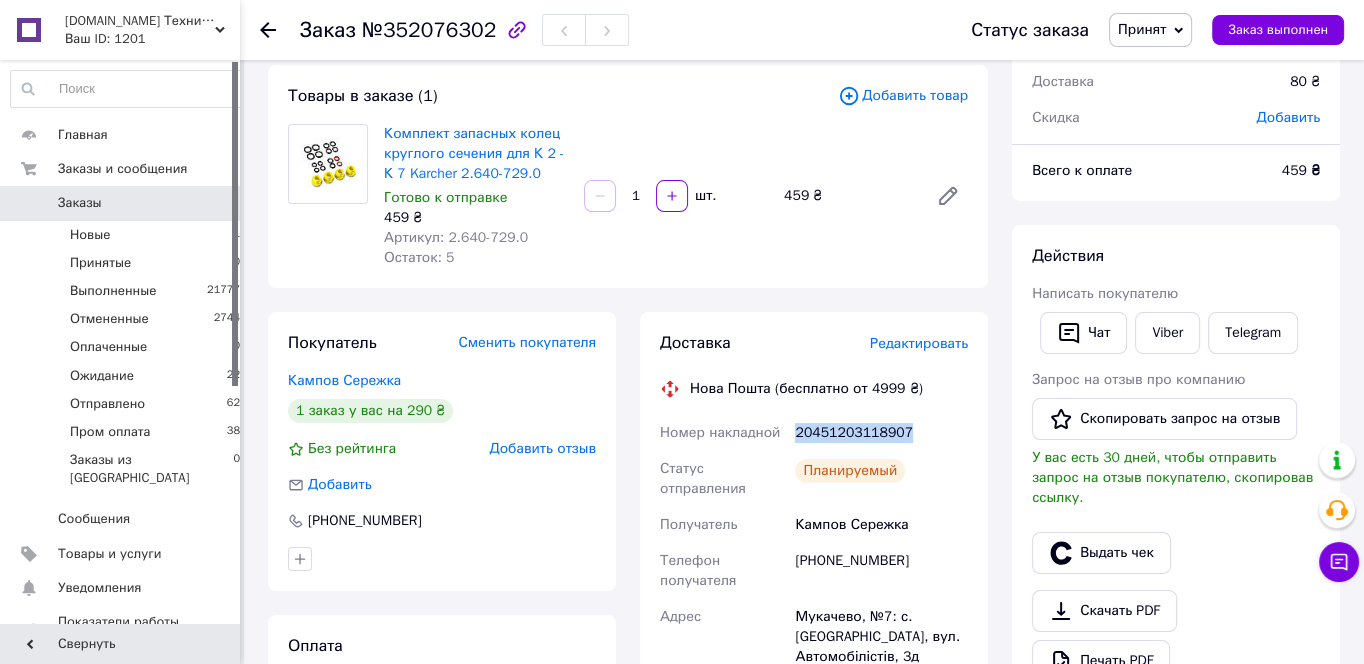 drag, startPoint x: 911, startPoint y: 422, endPoint x: 784, endPoint y: 433, distance: 127.47549 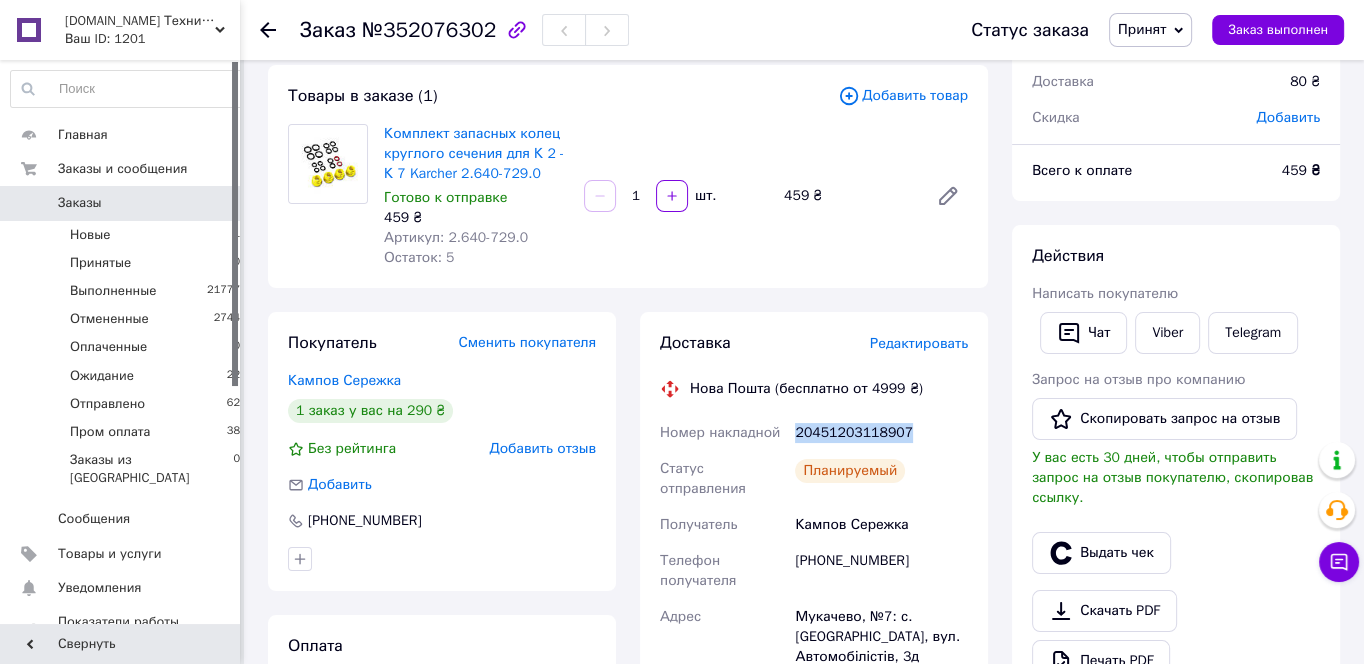 click on "Принят" at bounding box center [1142, 29] 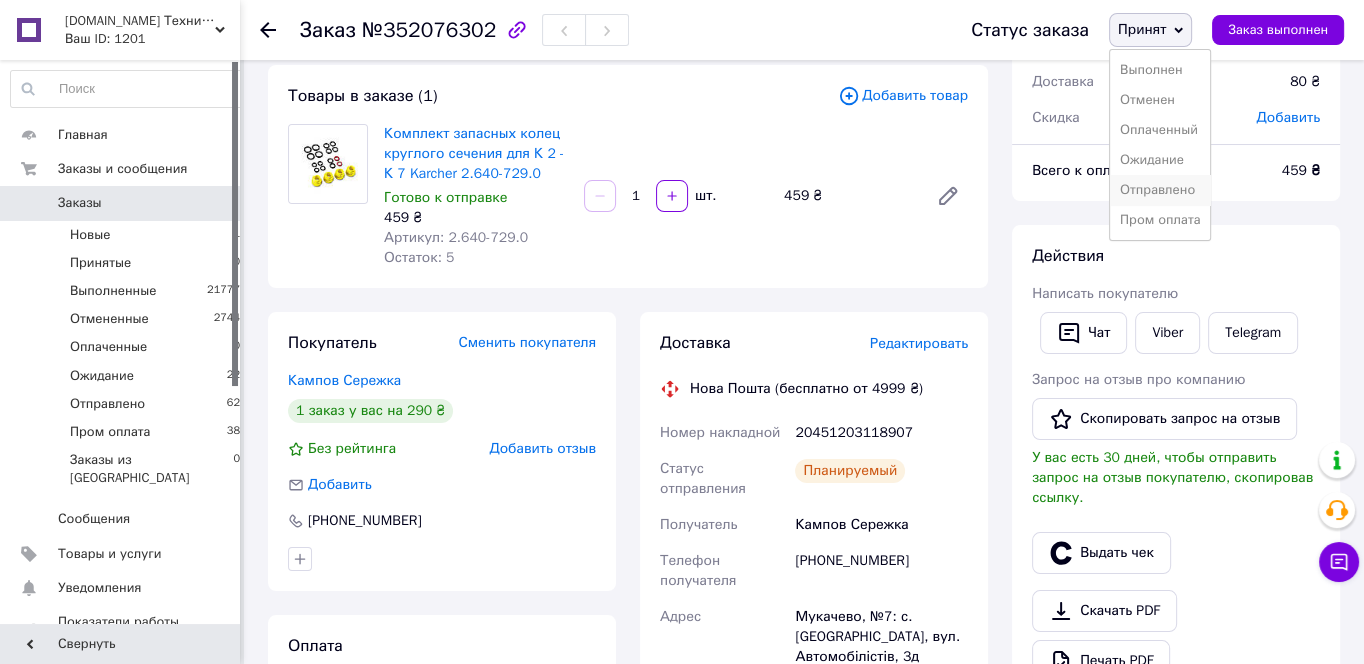 click on "Отправлено" at bounding box center (1160, 190) 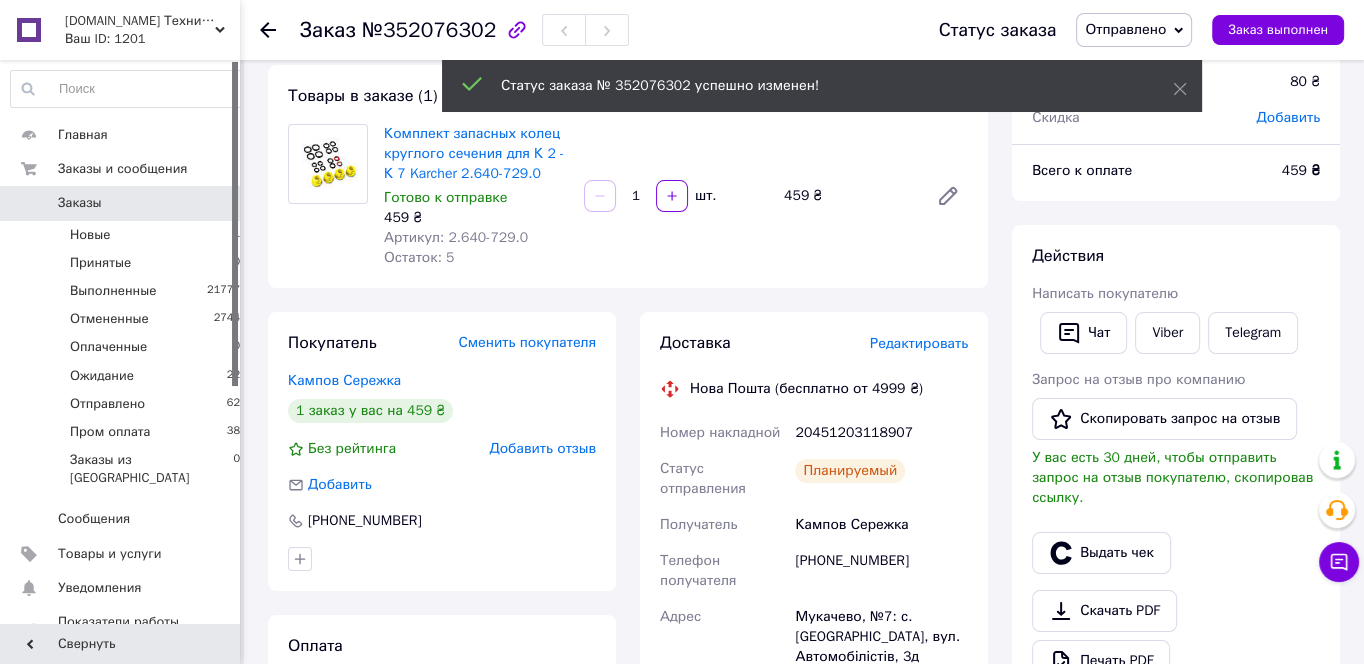 click on "Принятые 0" at bounding box center [126, 263] 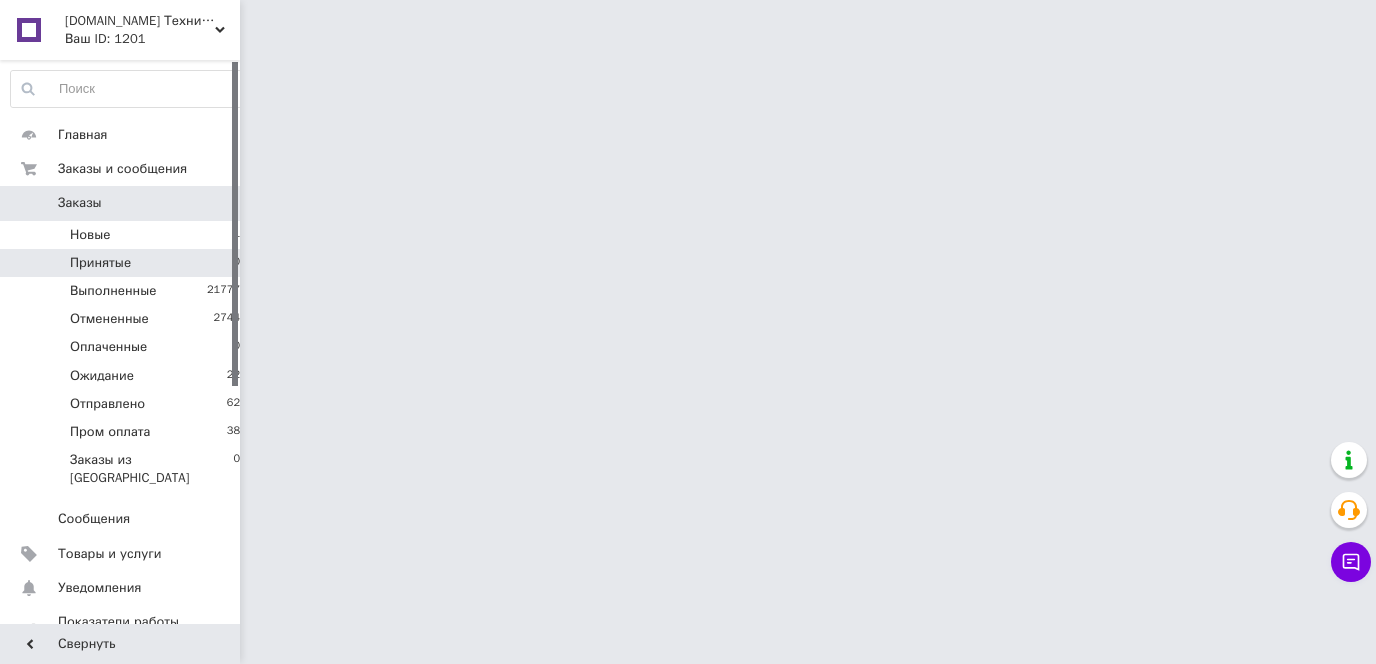 click on "Принятые 0" at bounding box center [126, 263] 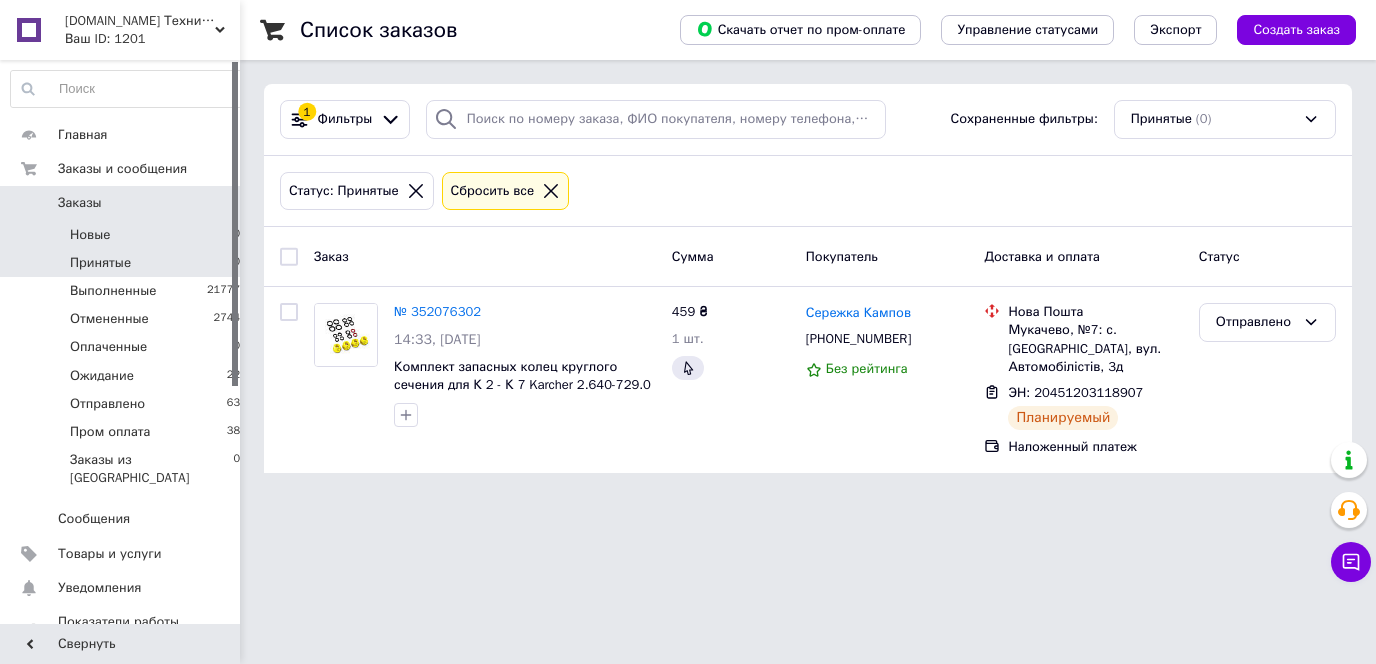 click on "Новые 0" at bounding box center [126, 235] 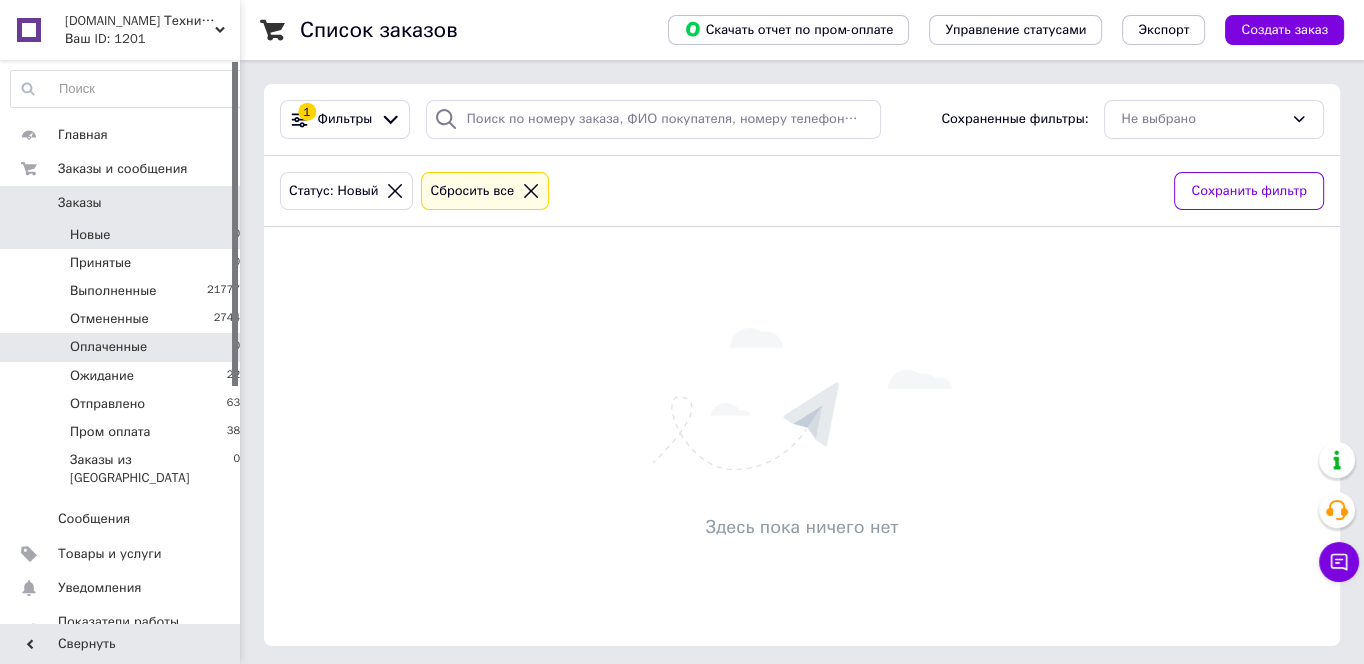 click on "Оплаченные 0" at bounding box center (126, 347) 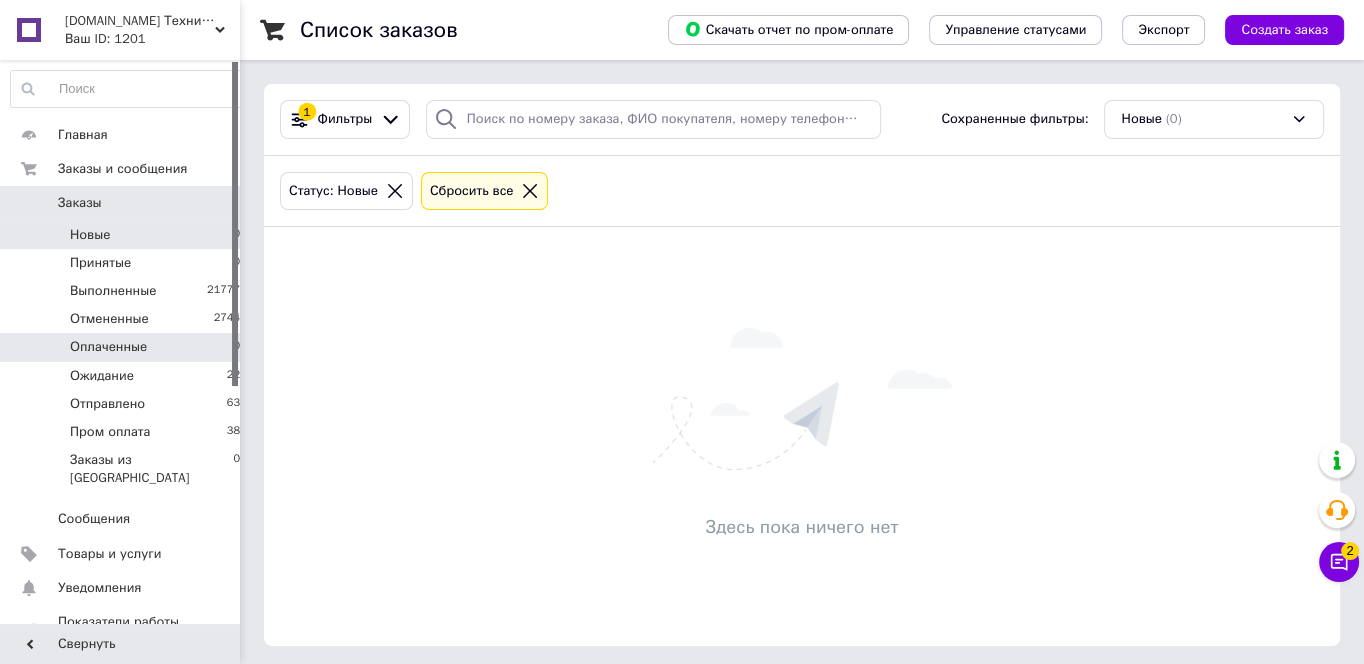 click on "Новые 0" at bounding box center [126, 235] 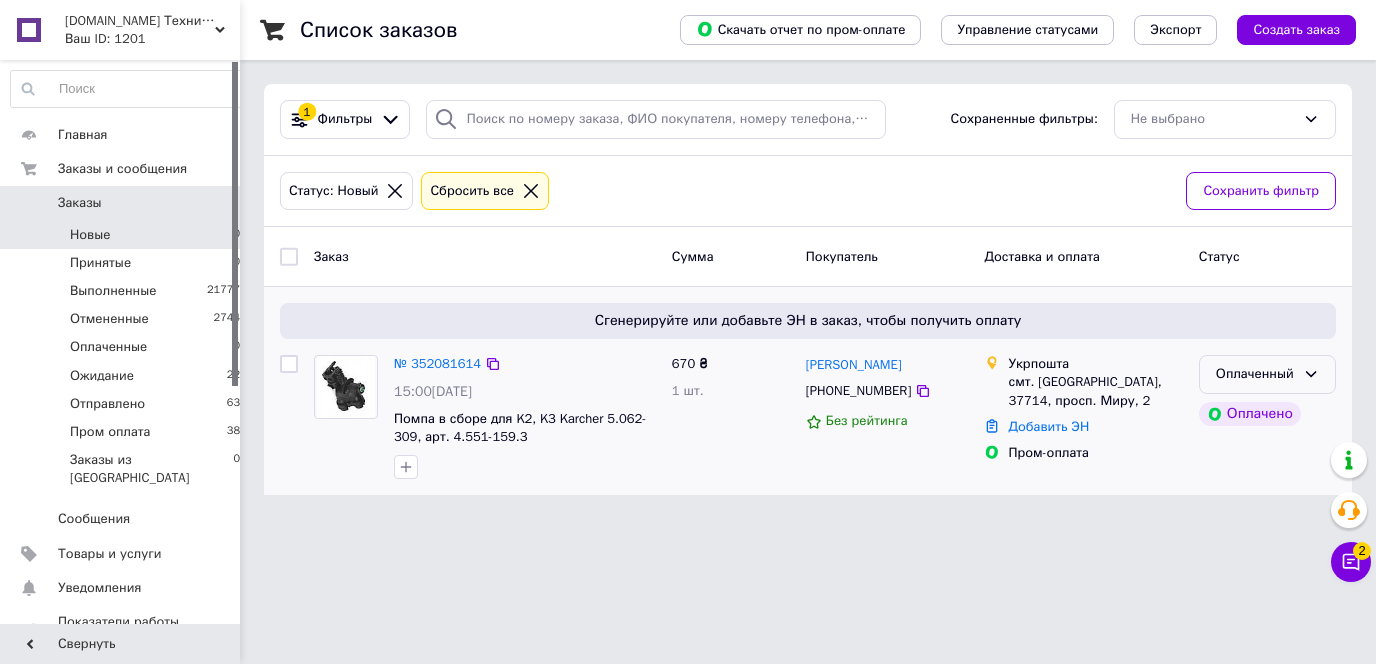 click 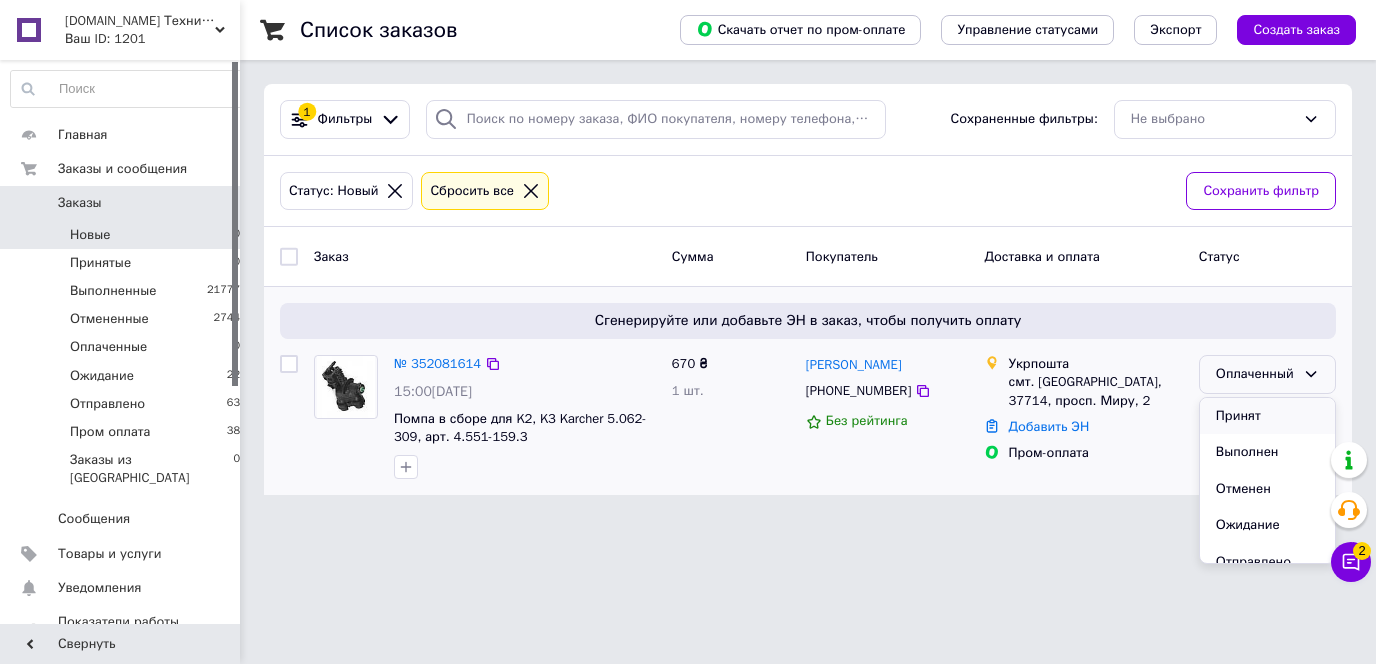 click on "Принят" at bounding box center (1267, 416) 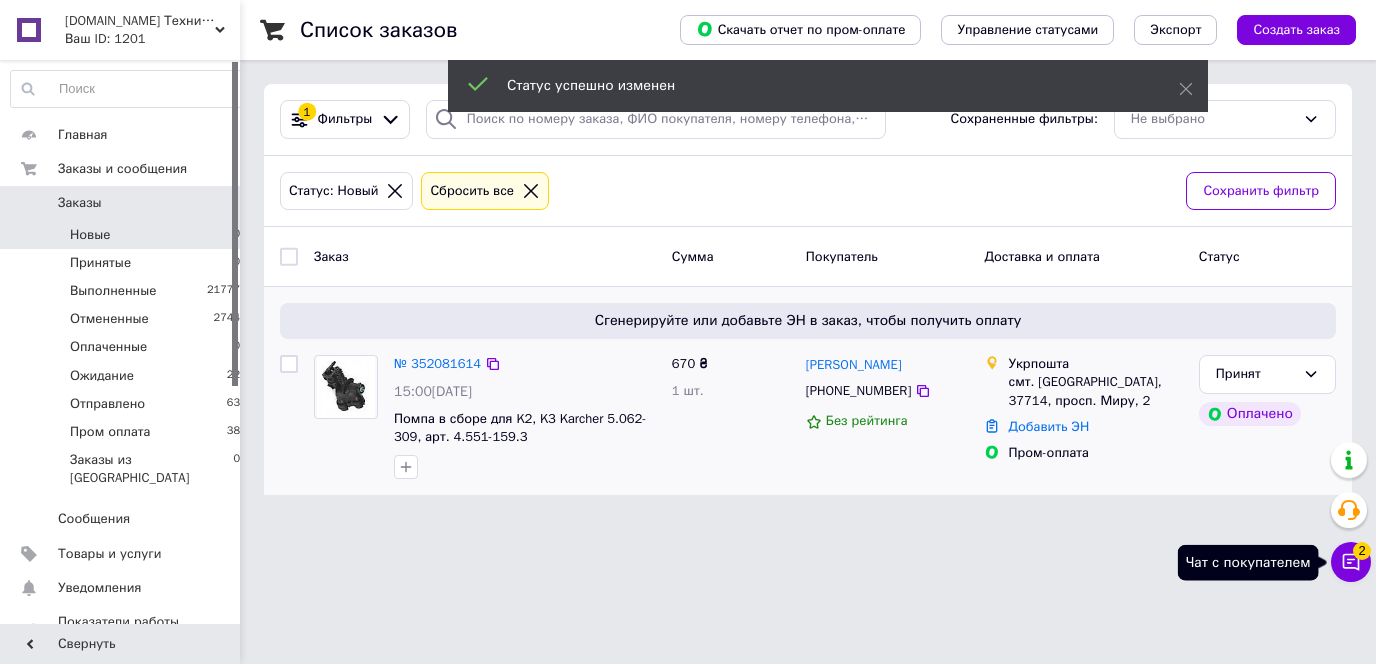 click 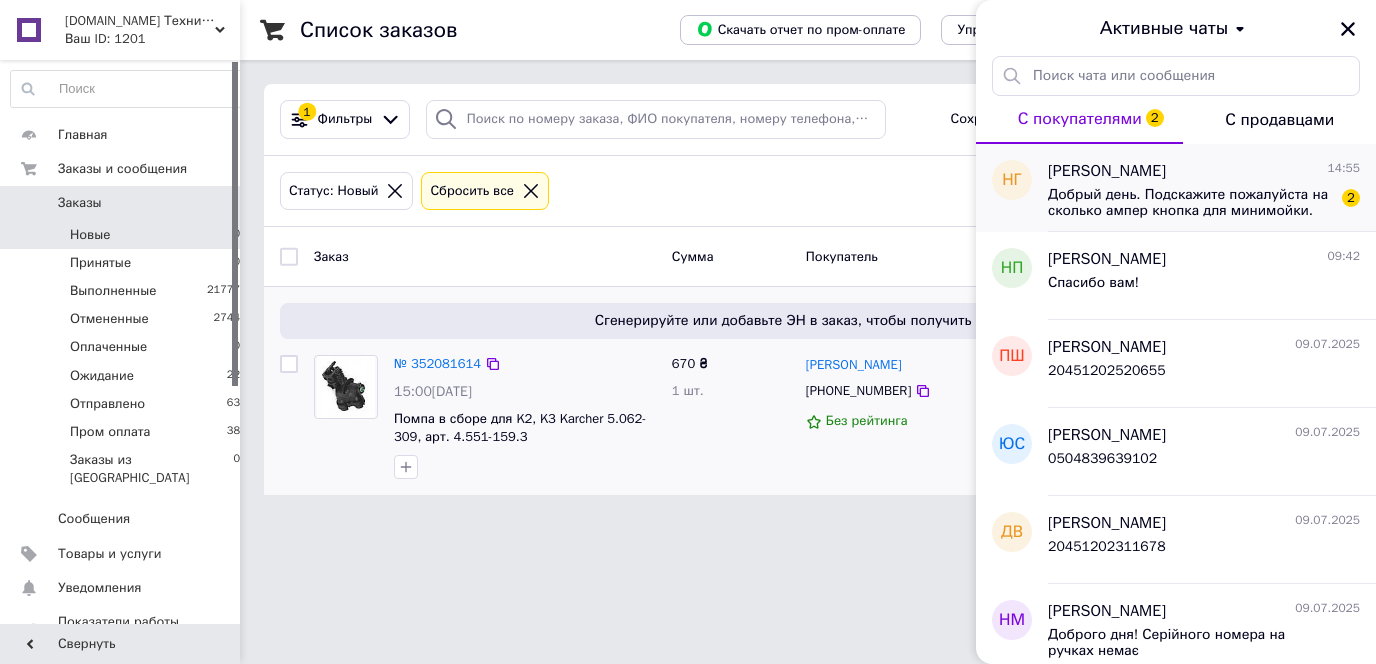 click on "Добрый день. Подскажите пожалуйста на сколько ампер кнопка для минимойки." at bounding box center [1190, 203] 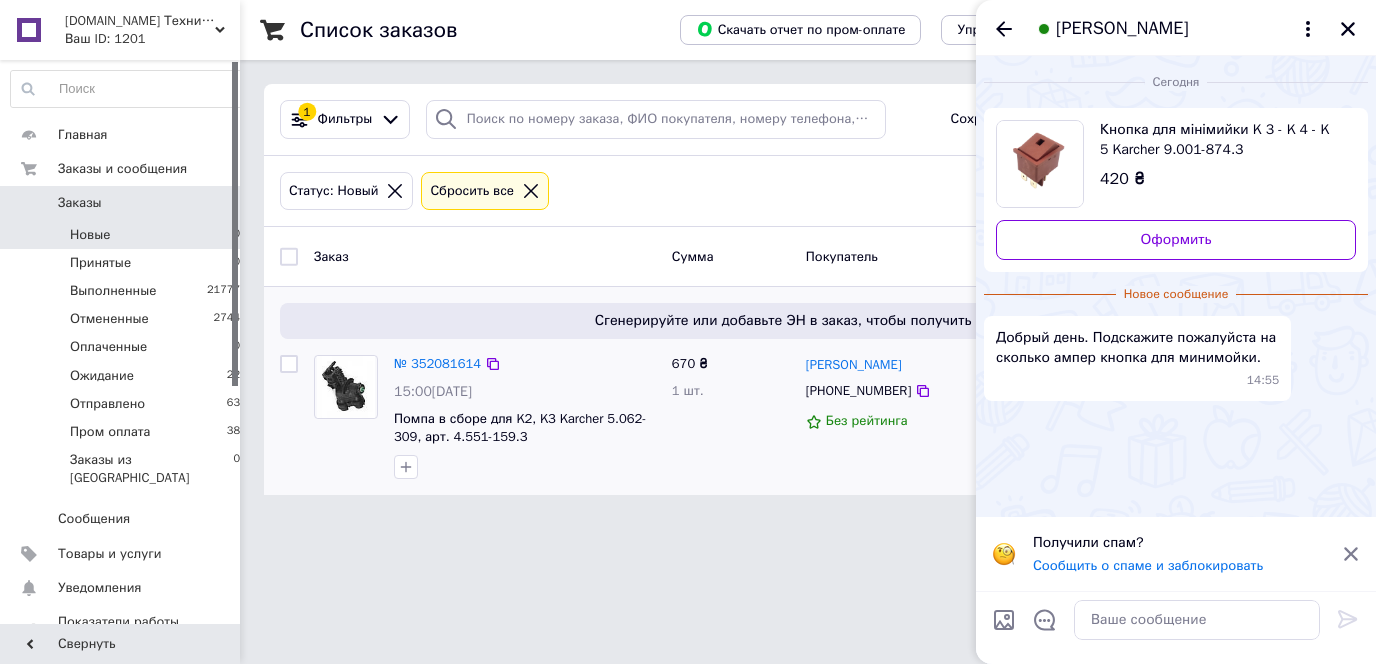 click 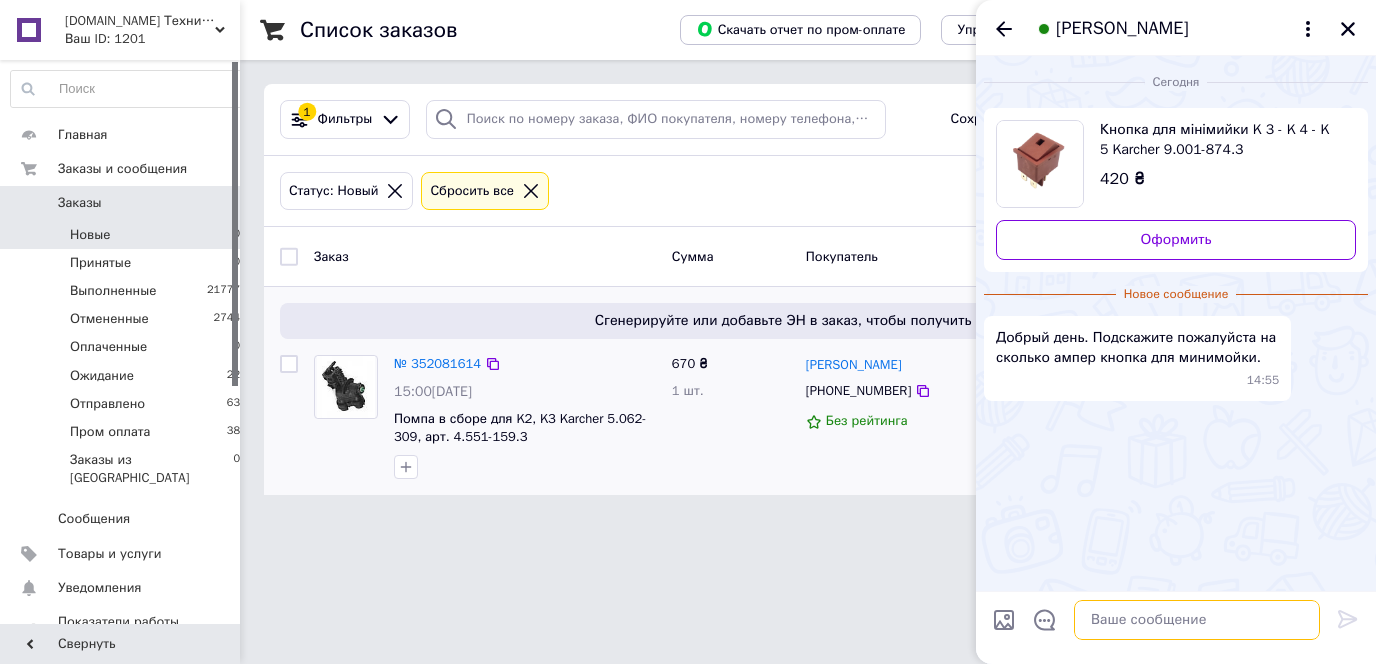 click at bounding box center (1197, 620) 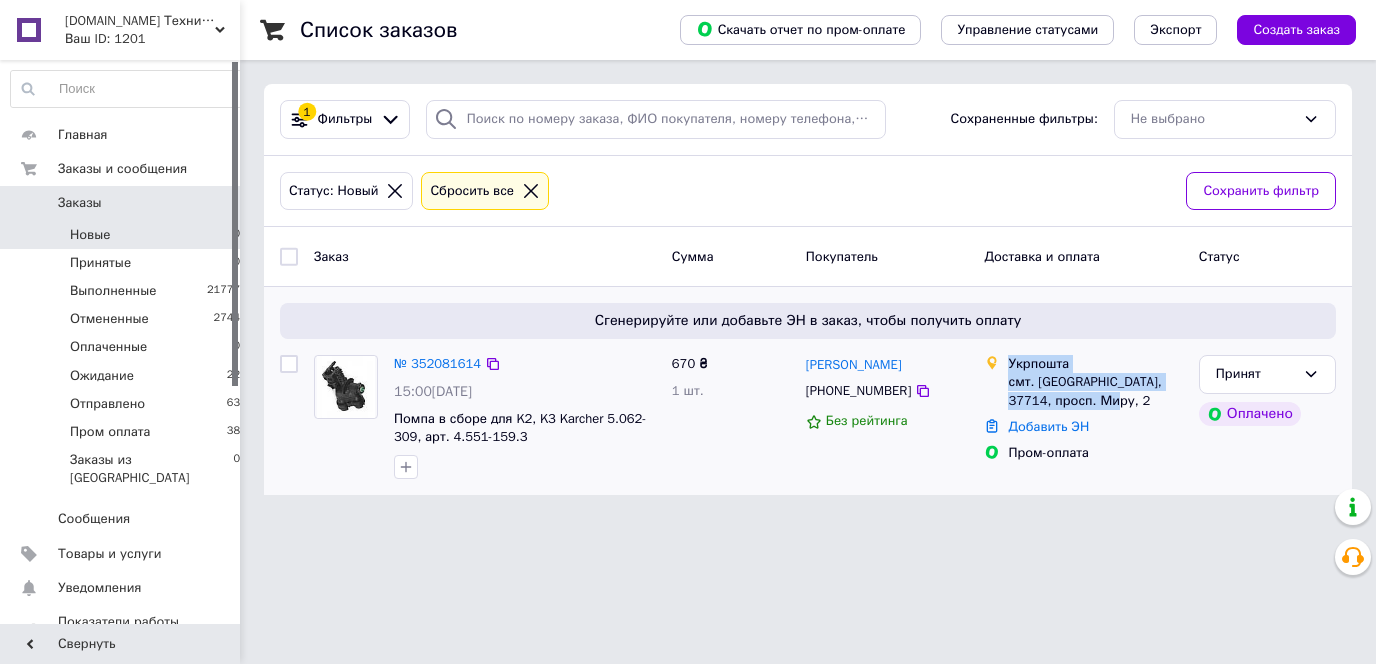 drag, startPoint x: 1107, startPoint y: 398, endPoint x: 1005, endPoint y: 355, distance: 110.69327 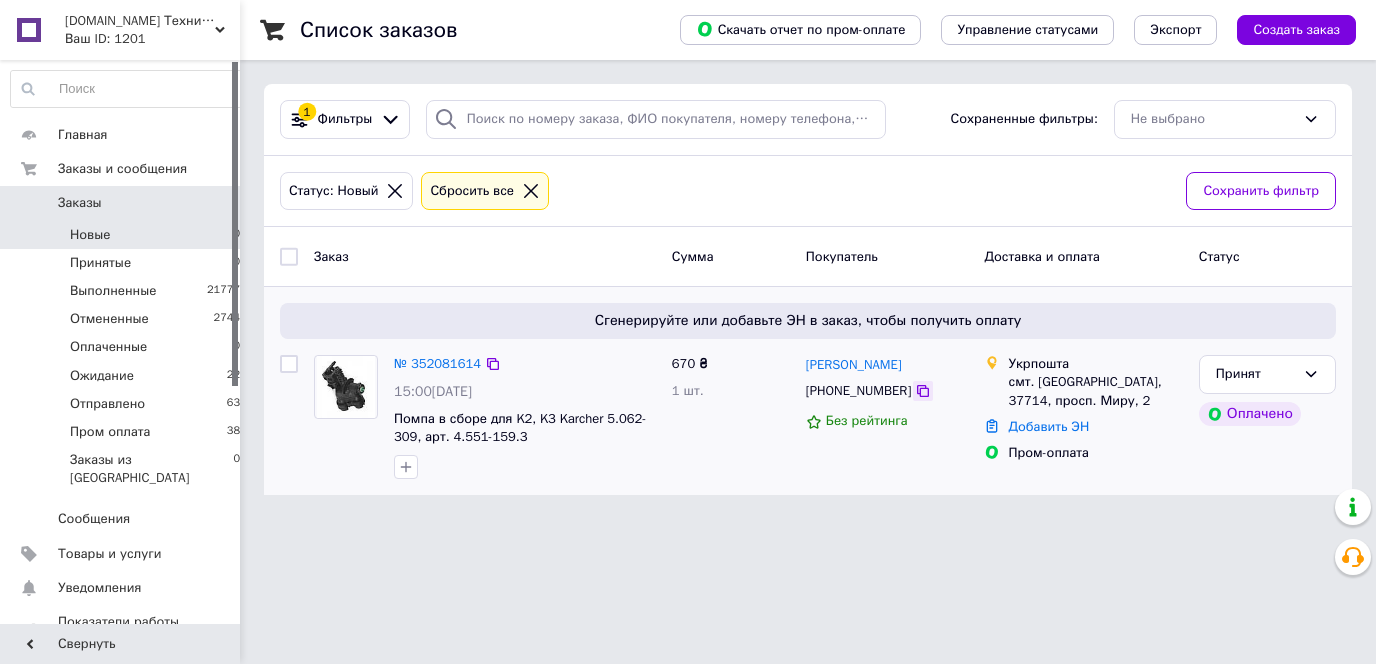 click 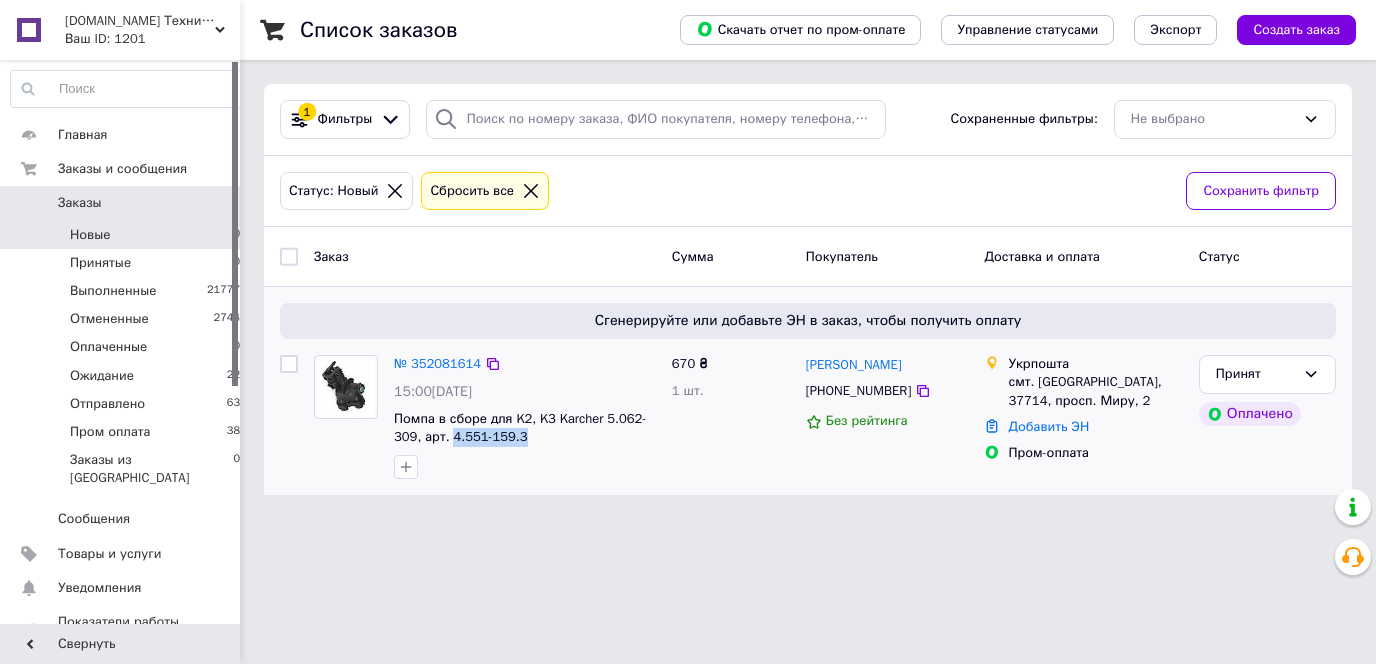 drag, startPoint x: 575, startPoint y: 436, endPoint x: 491, endPoint y: 451, distance: 85.32877 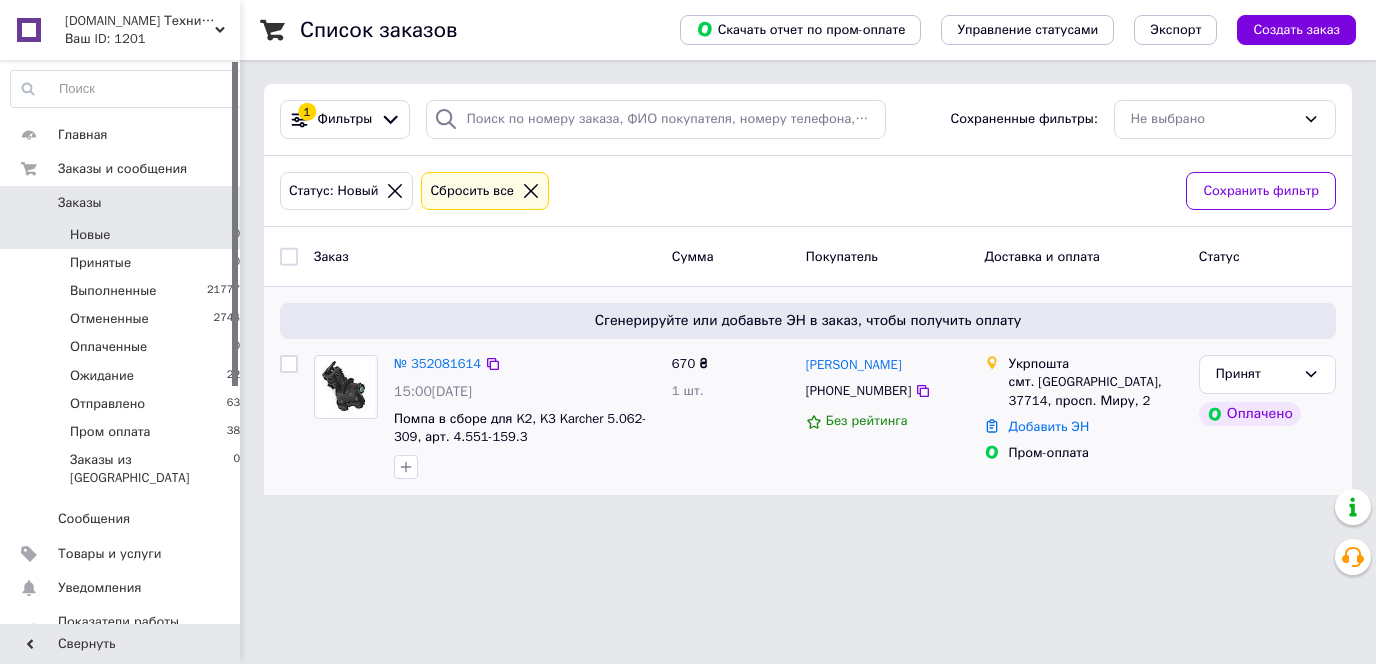 click at bounding box center (525, 467) 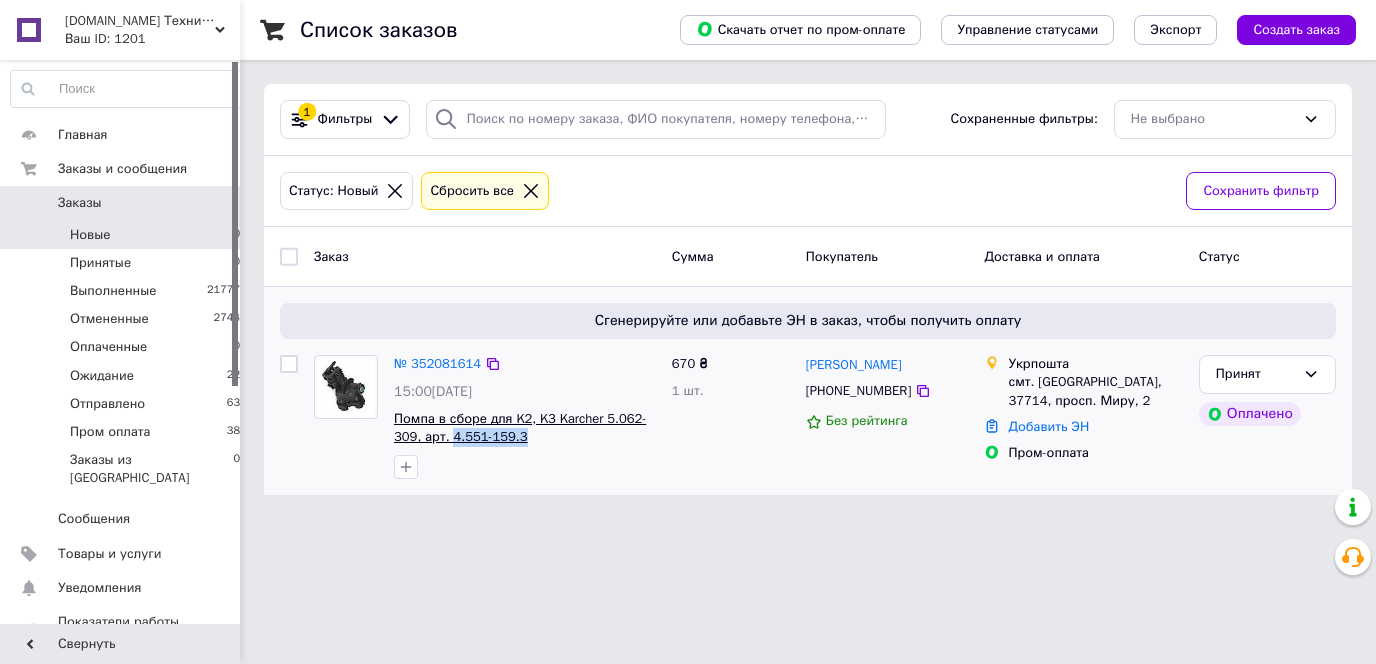 drag, startPoint x: 581, startPoint y: 437, endPoint x: 485, endPoint y: 439, distance: 96.02083 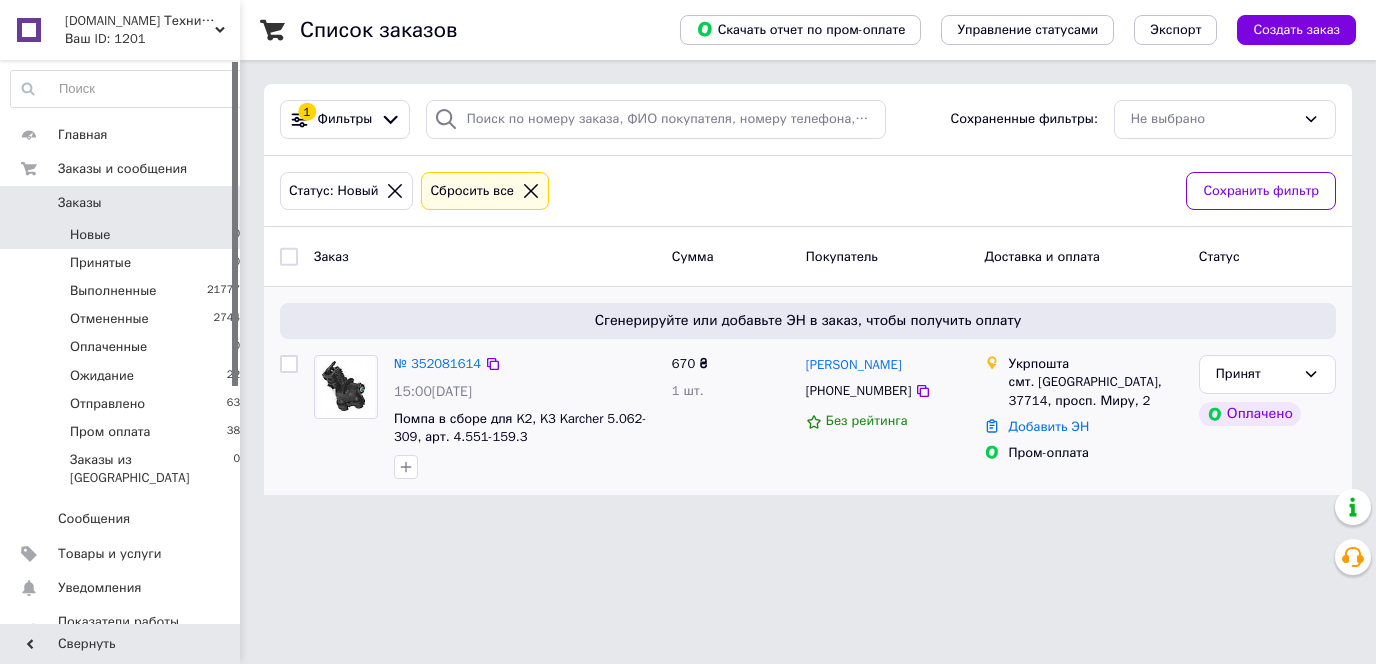 click on "Помпа в сборе для K2, K3 Karcher 5.062-309, арт. 4.551-159.3" at bounding box center (525, 428) 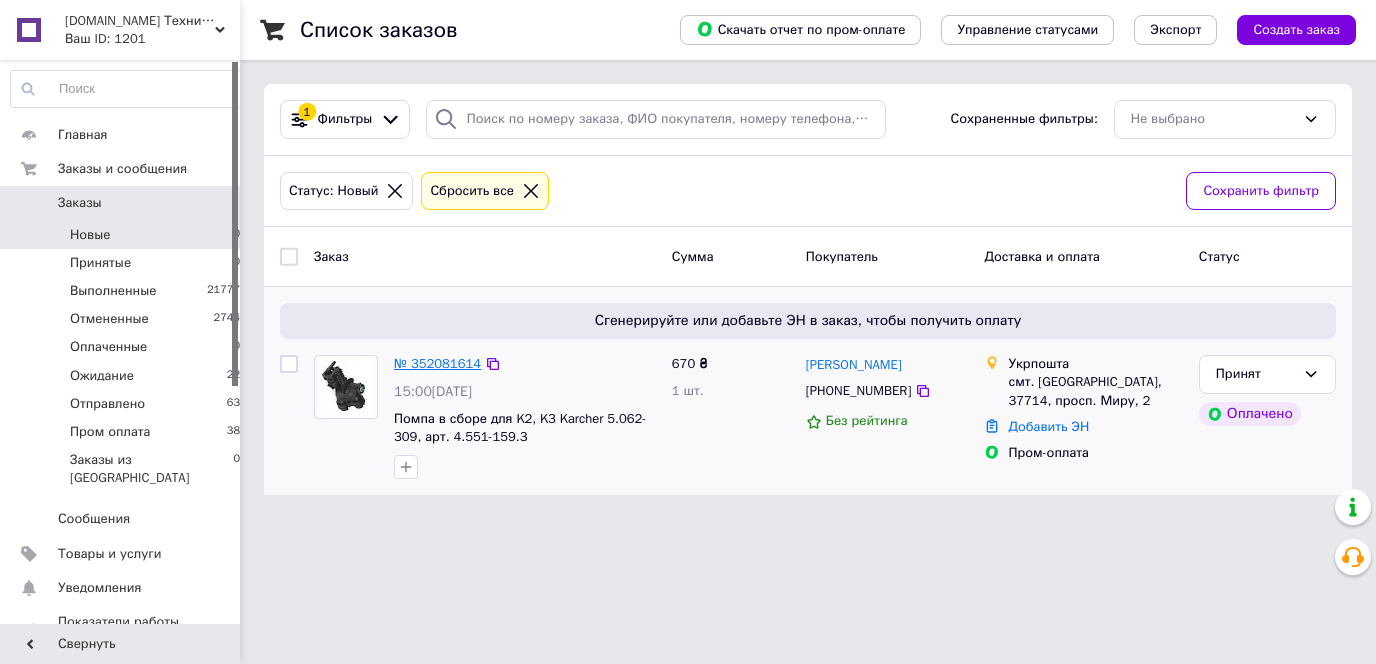 click on "№ 352081614" at bounding box center (437, 363) 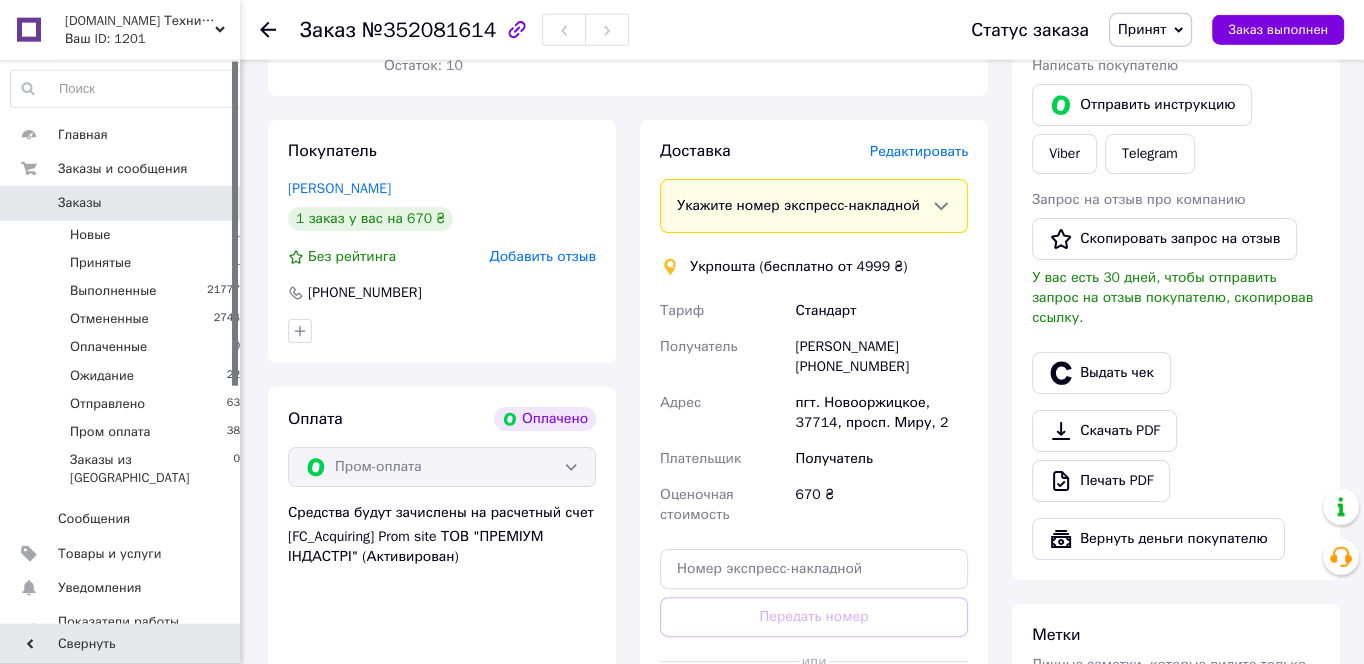 scroll, scrollTop: 537, scrollLeft: 0, axis: vertical 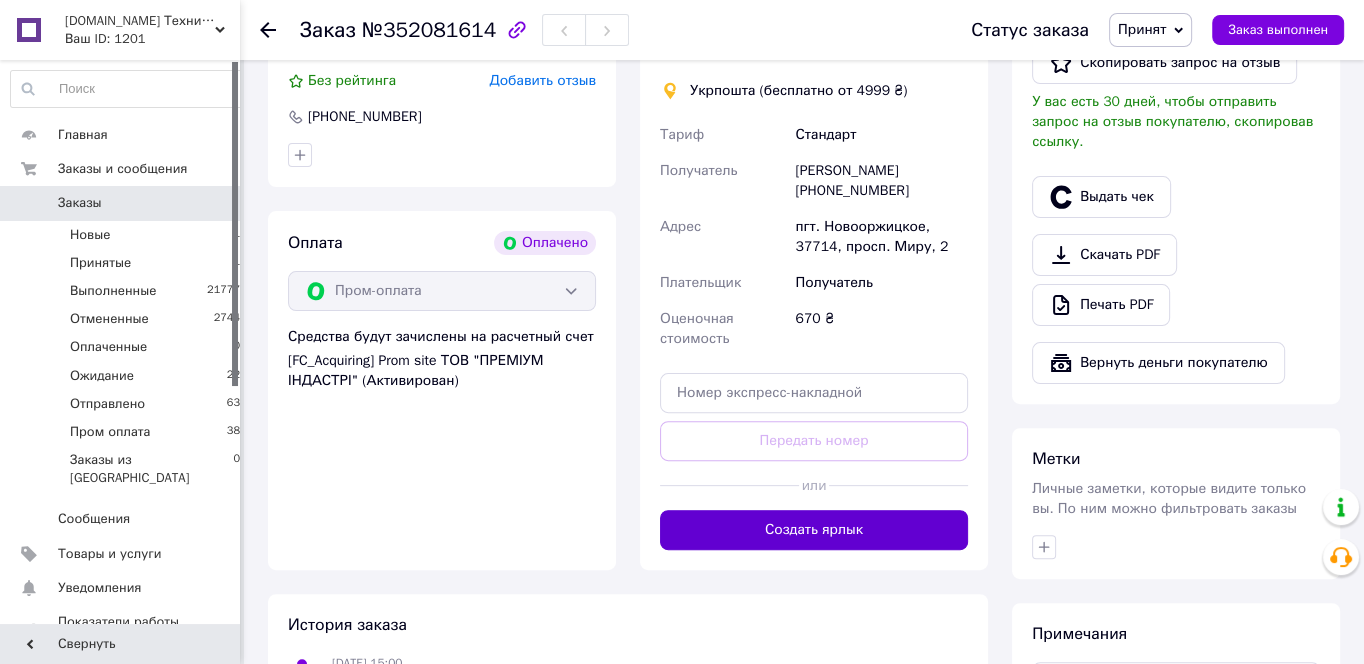 click on "Создать ярлык" at bounding box center (814, 530) 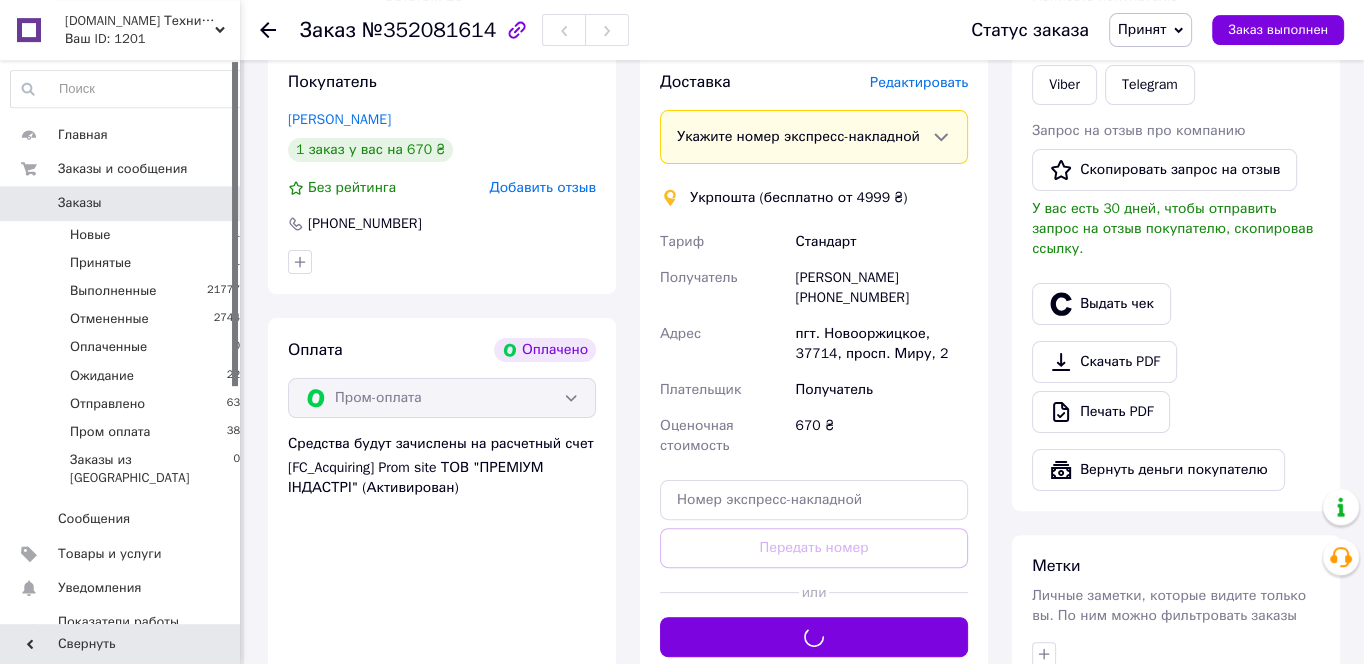 scroll, scrollTop: 430, scrollLeft: 0, axis: vertical 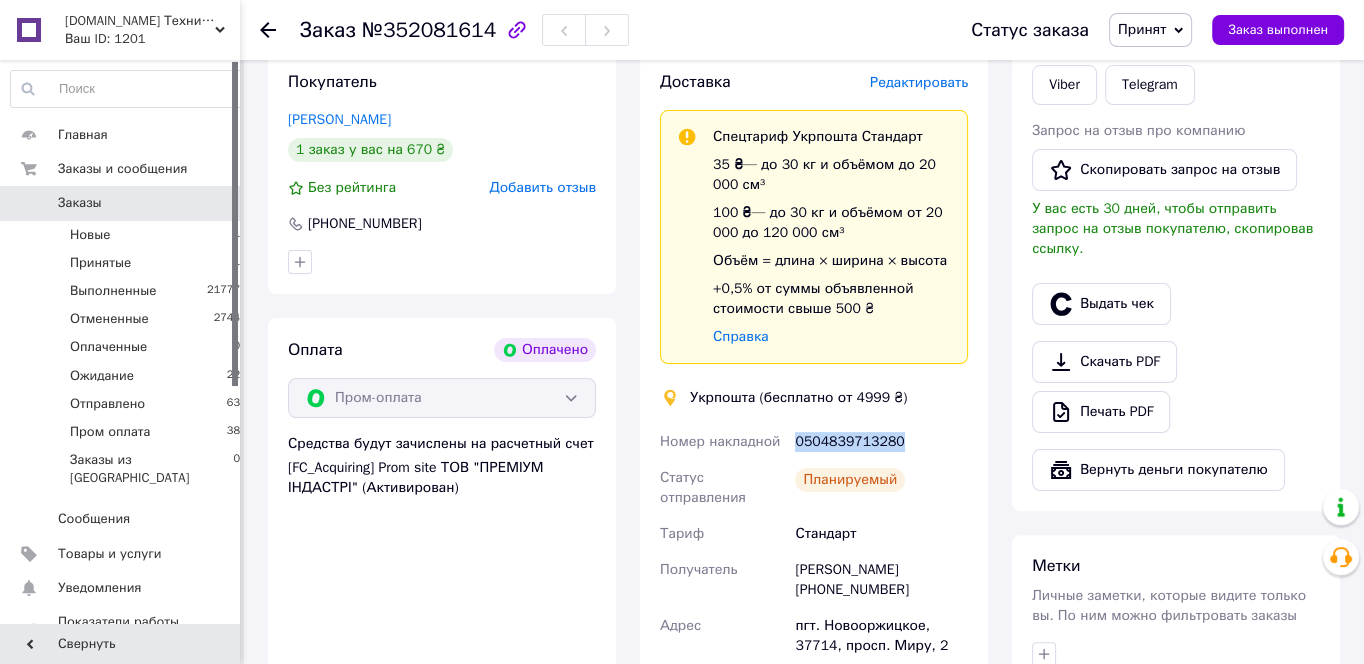 drag, startPoint x: 900, startPoint y: 443, endPoint x: 797, endPoint y: 446, distance: 103.04368 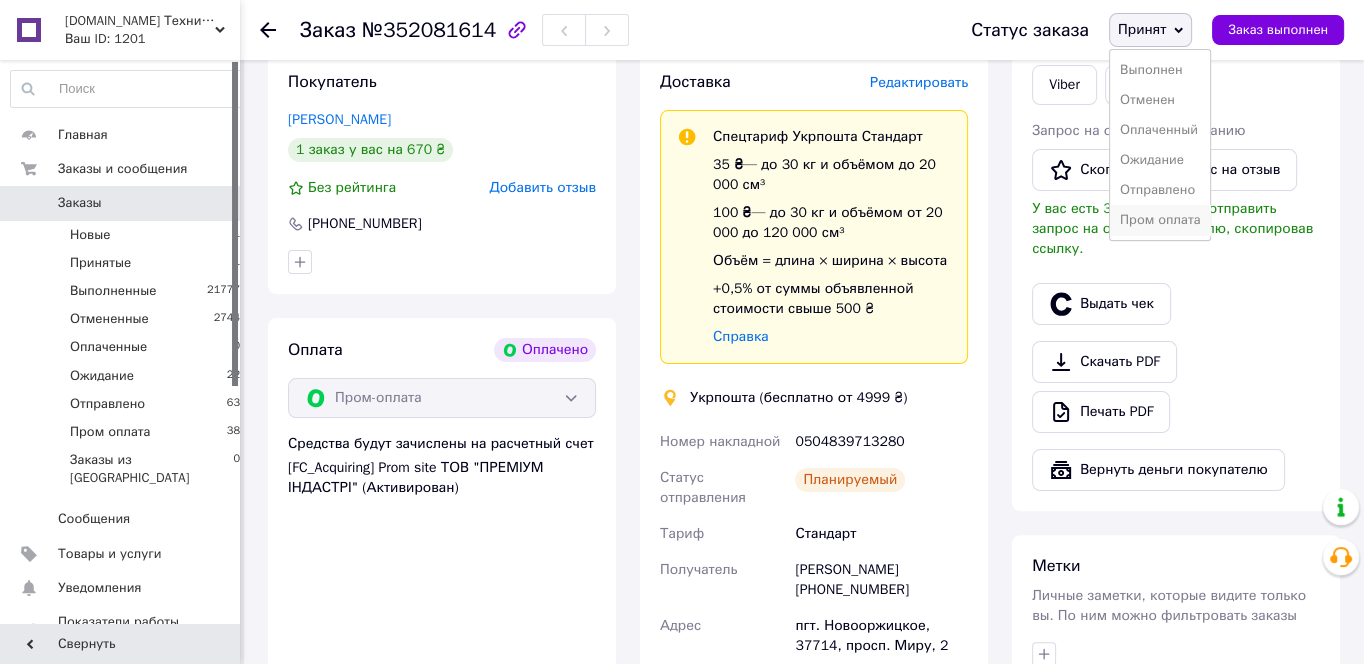 click on "Пром оплата" at bounding box center [1160, 220] 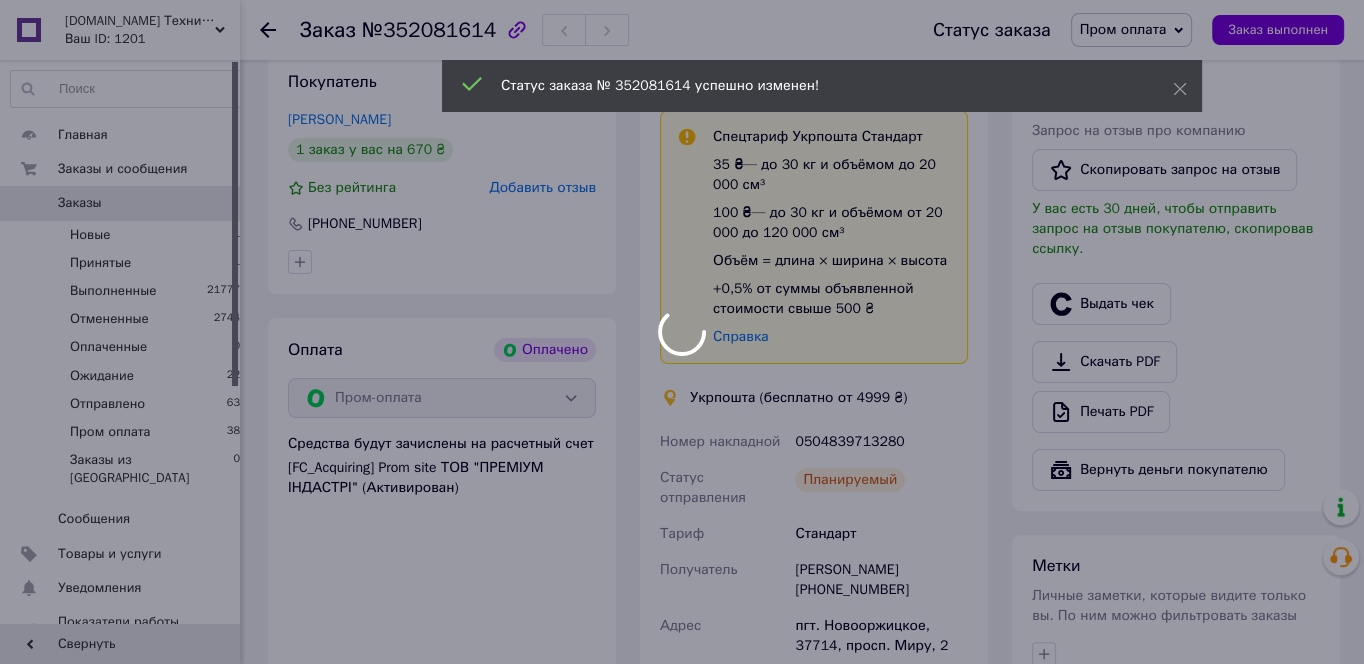 scroll, scrollTop: 752, scrollLeft: 0, axis: vertical 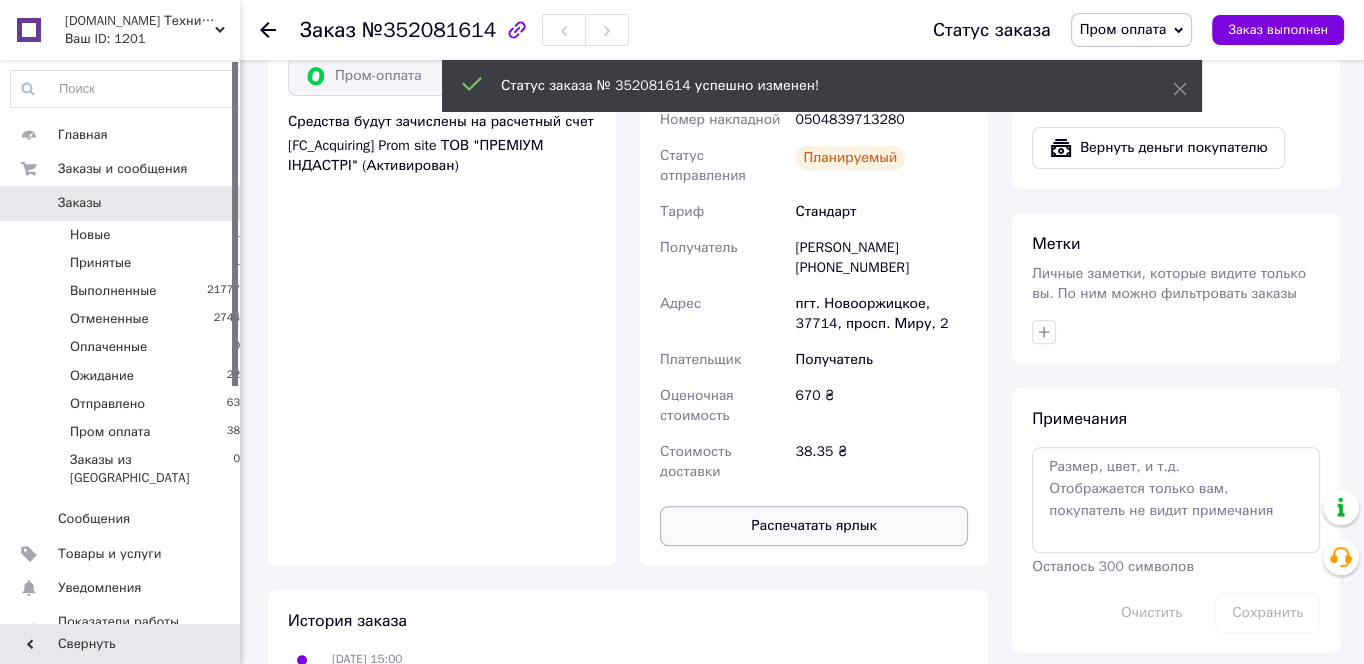click on "Распечатать ярлык" at bounding box center [814, 526] 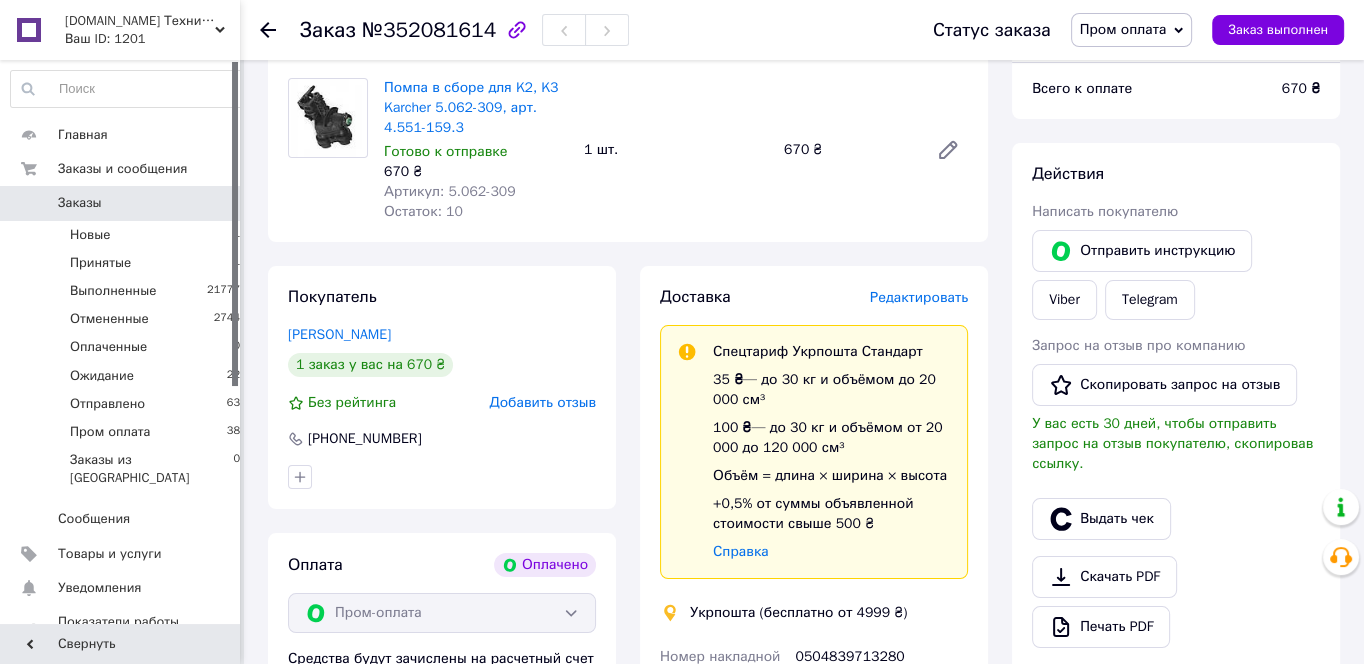 scroll, scrollTop: 0, scrollLeft: 0, axis: both 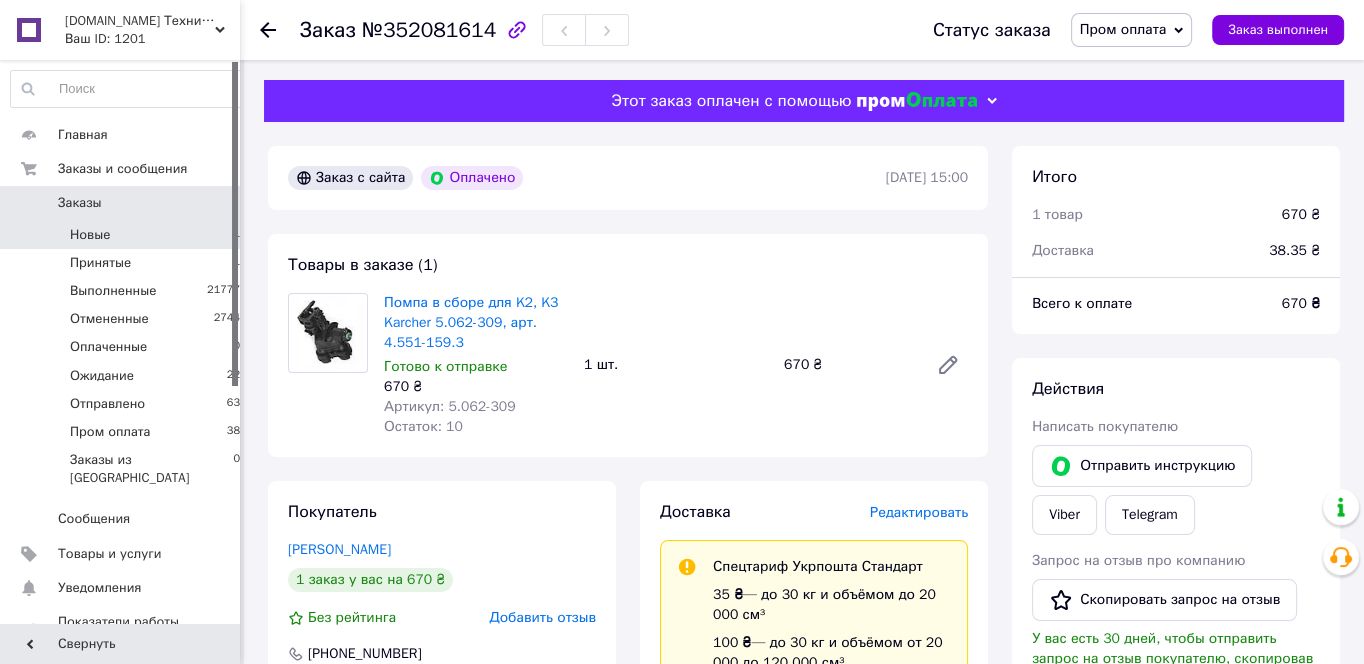 click on "Новые 1" at bounding box center [126, 235] 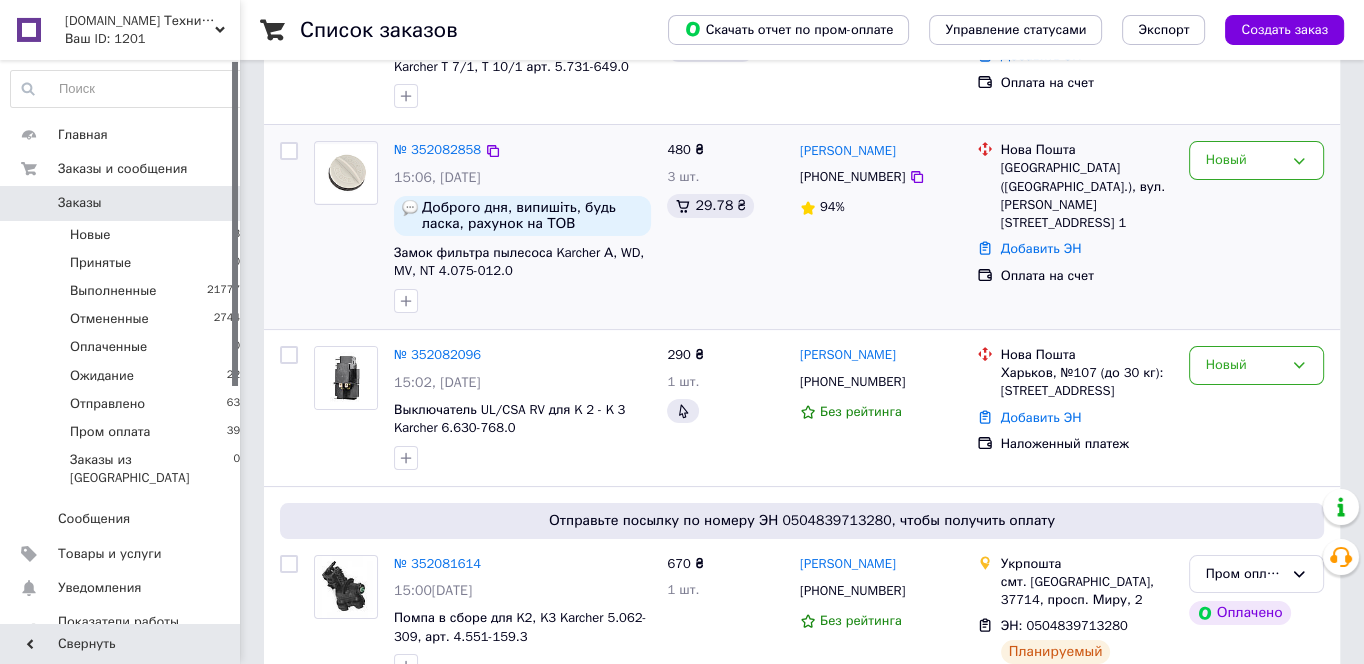scroll, scrollTop: 215, scrollLeft: 0, axis: vertical 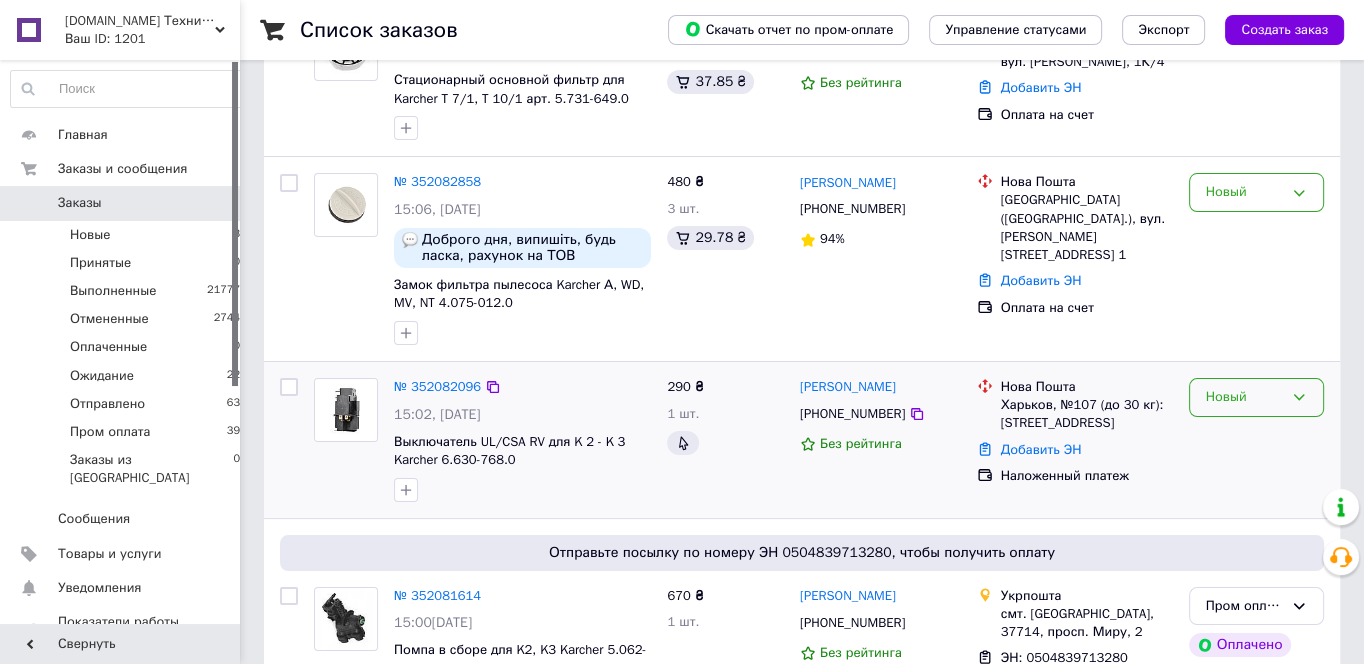 click on "Новый" at bounding box center [1244, 397] 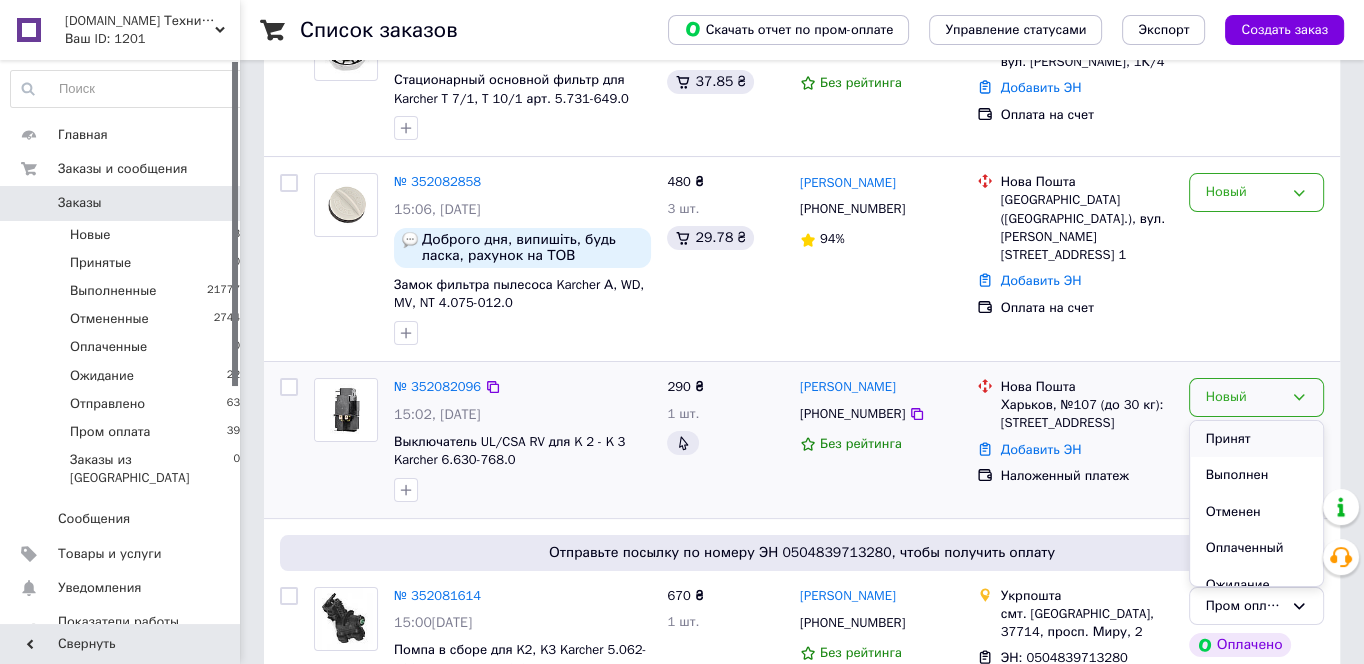 click on "Принят" at bounding box center [1256, 439] 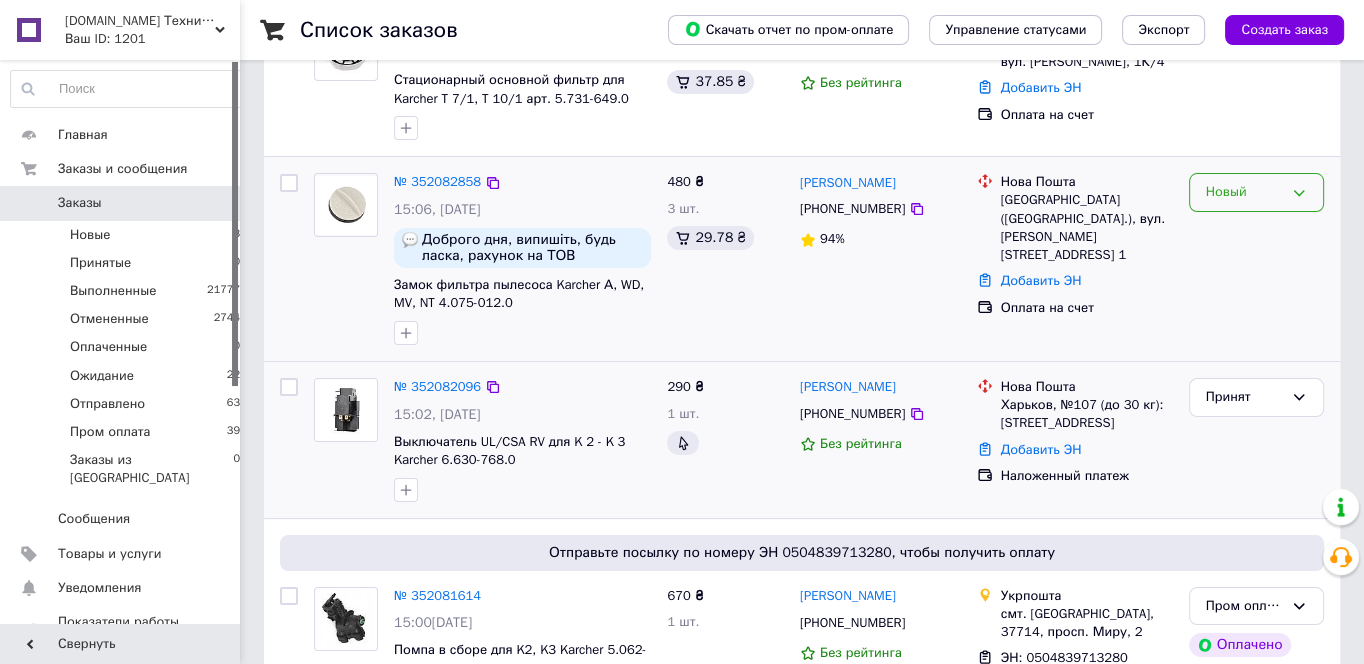 click on "Новый" at bounding box center [1244, 192] 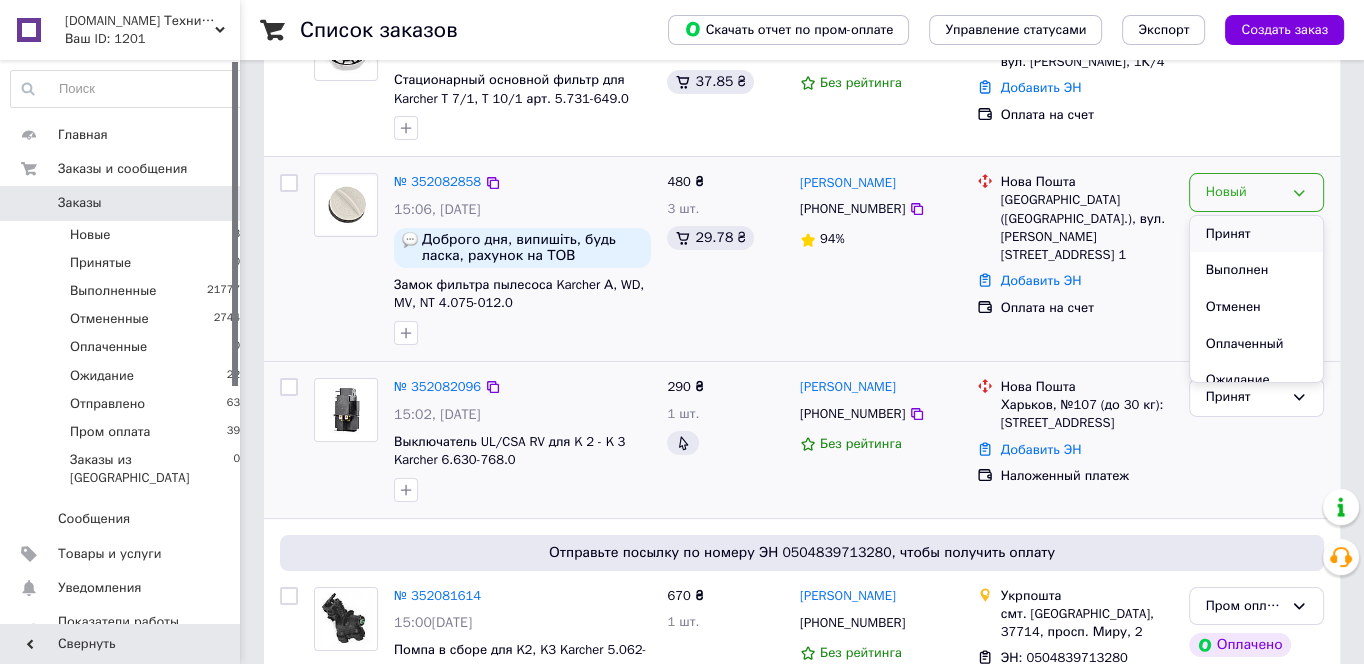 click on "Принят" at bounding box center (1256, 234) 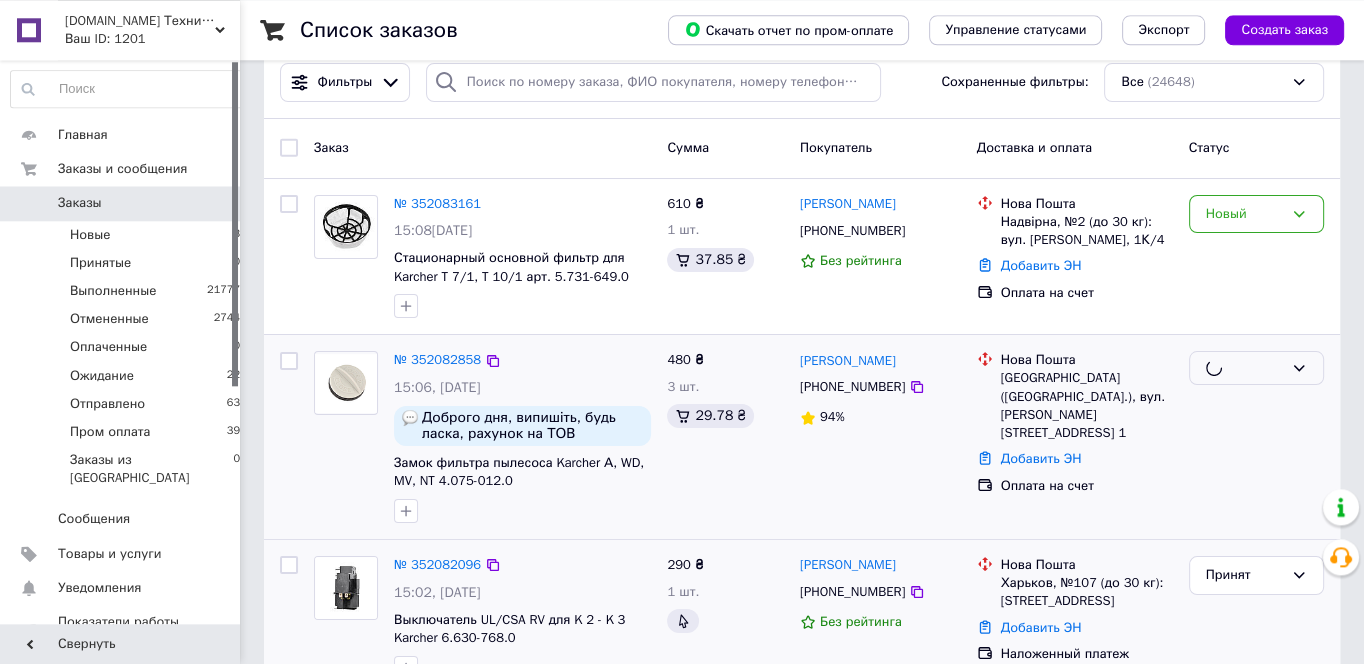 scroll, scrollTop: 0, scrollLeft: 0, axis: both 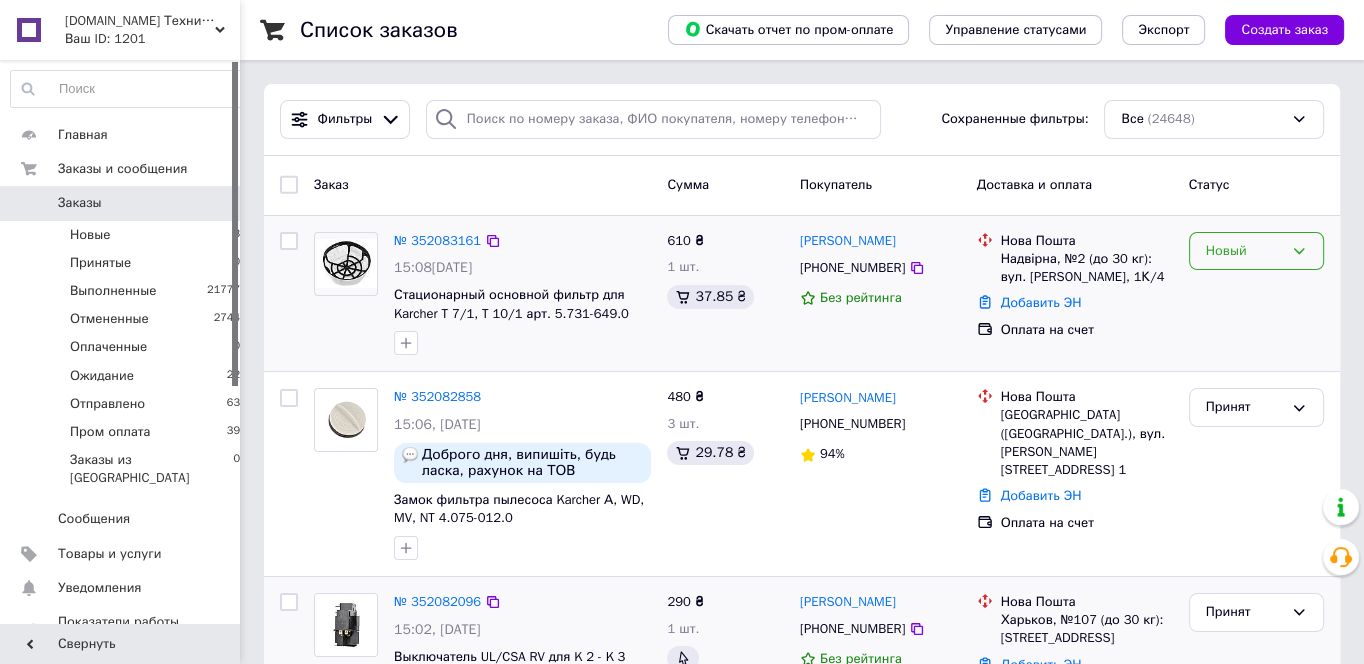 click on "Новый" at bounding box center (1244, 251) 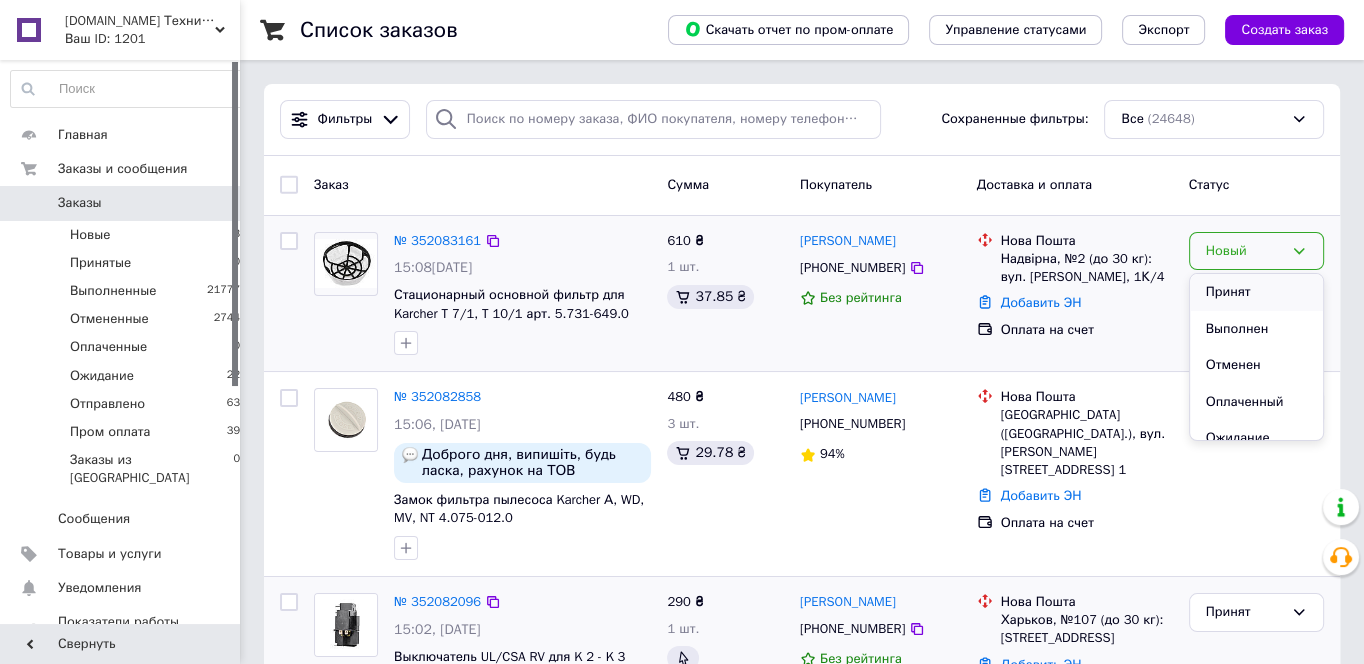 click on "Принят" at bounding box center [1256, 292] 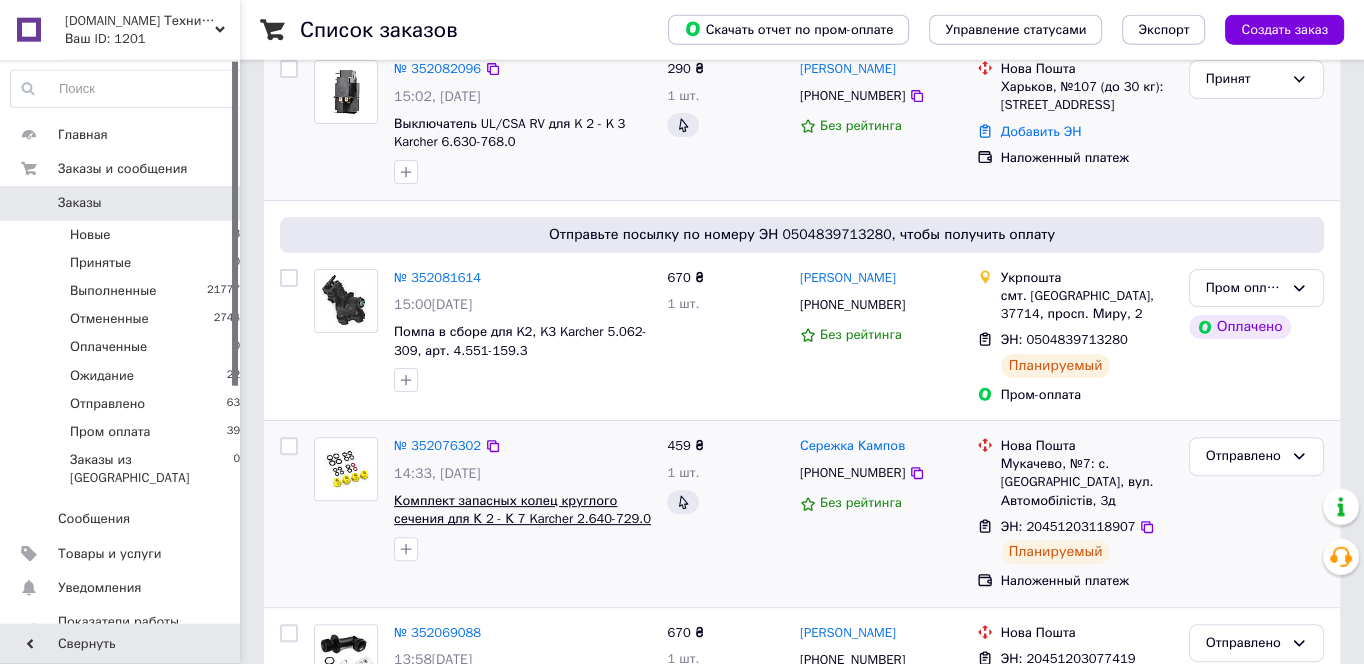 scroll, scrollTop: 645, scrollLeft: 0, axis: vertical 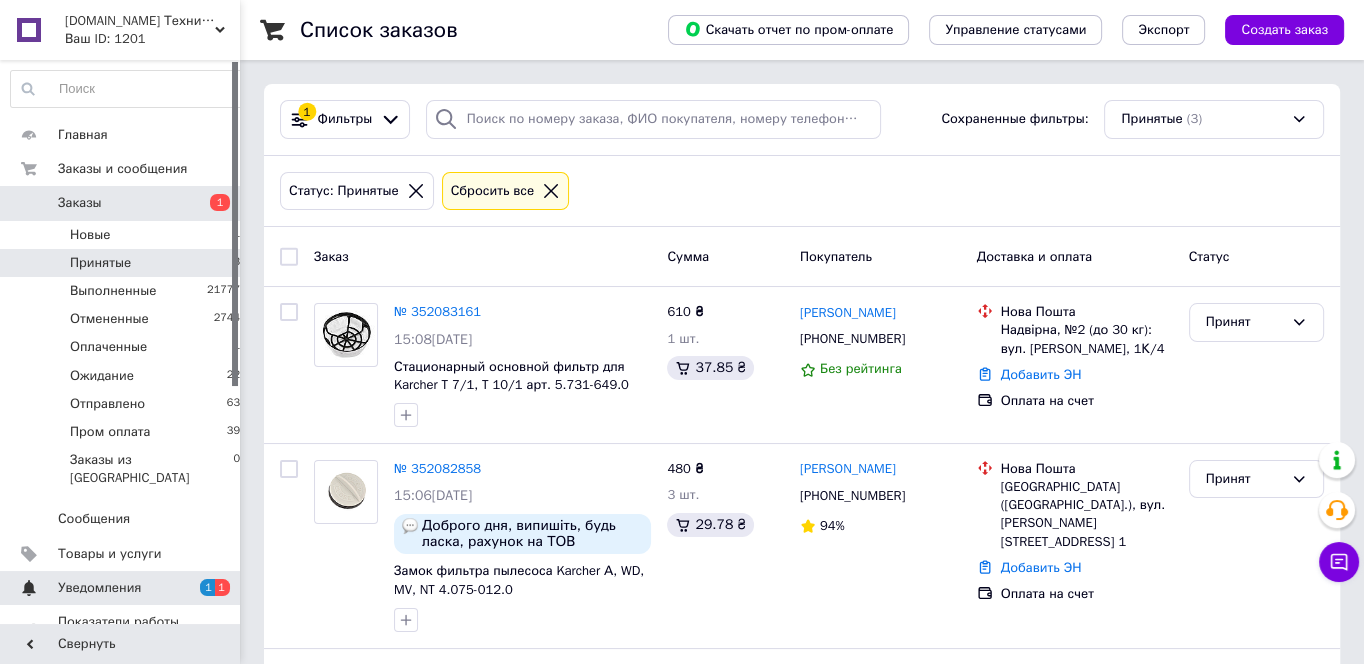 click on "Уведомления" at bounding box center [121, 588] 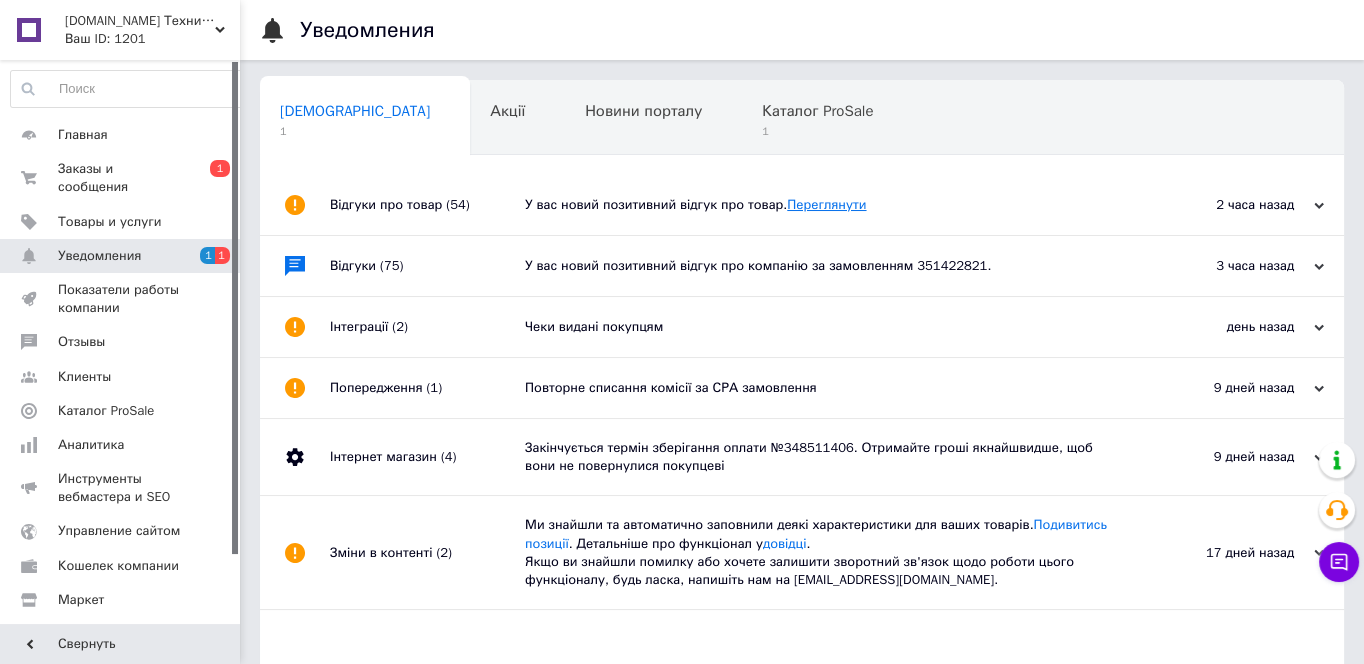 click on "Переглянути" at bounding box center (826, 204) 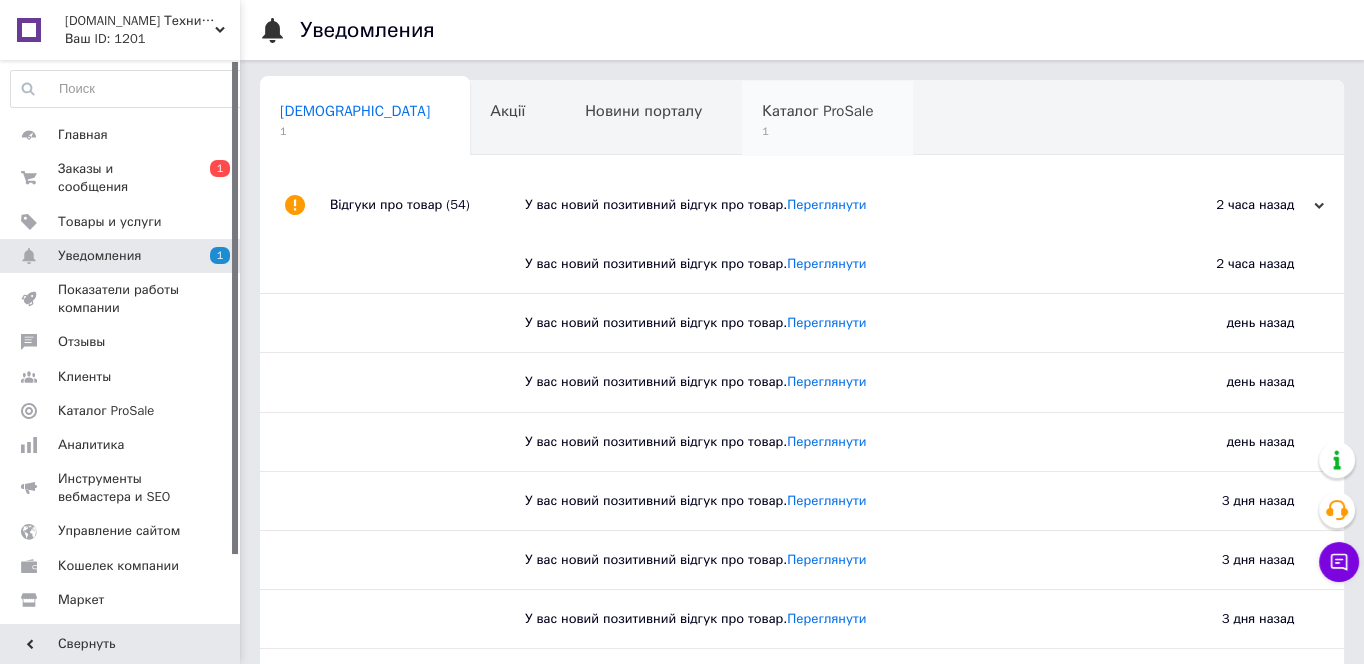 click on "1" at bounding box center (817, 131) 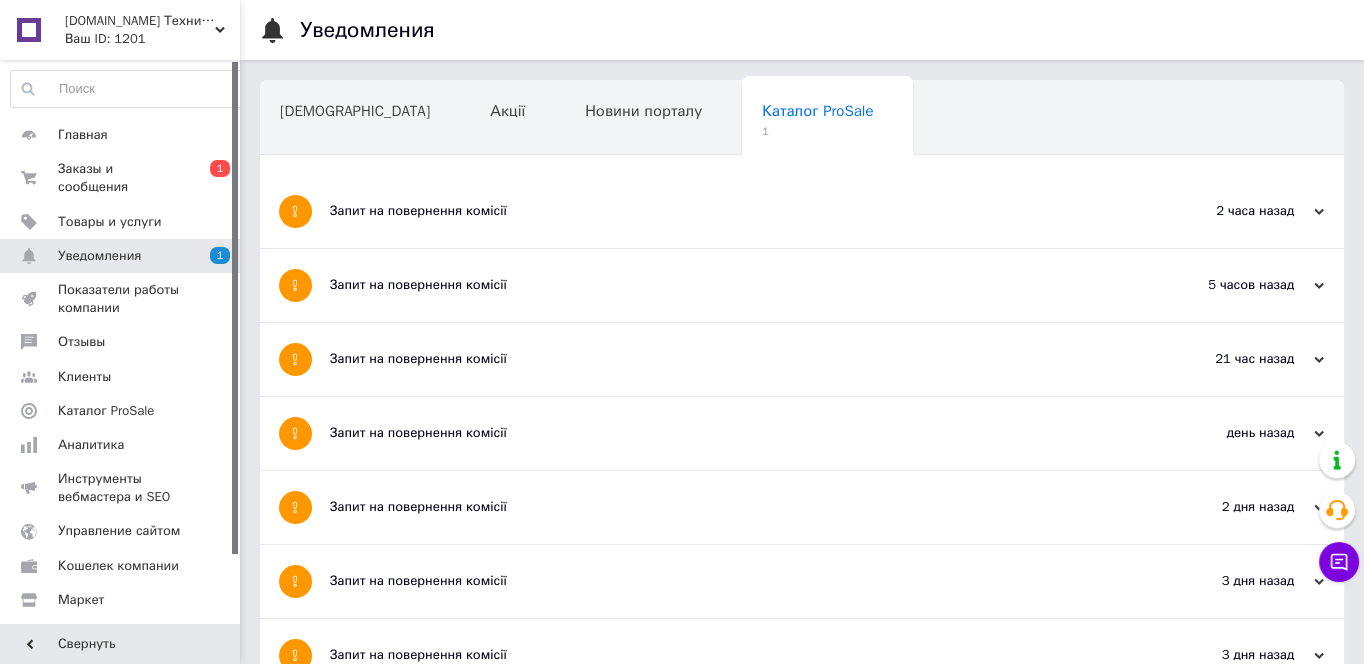 click on "Запит на повернення комісії" at bounding box center (727, 211) 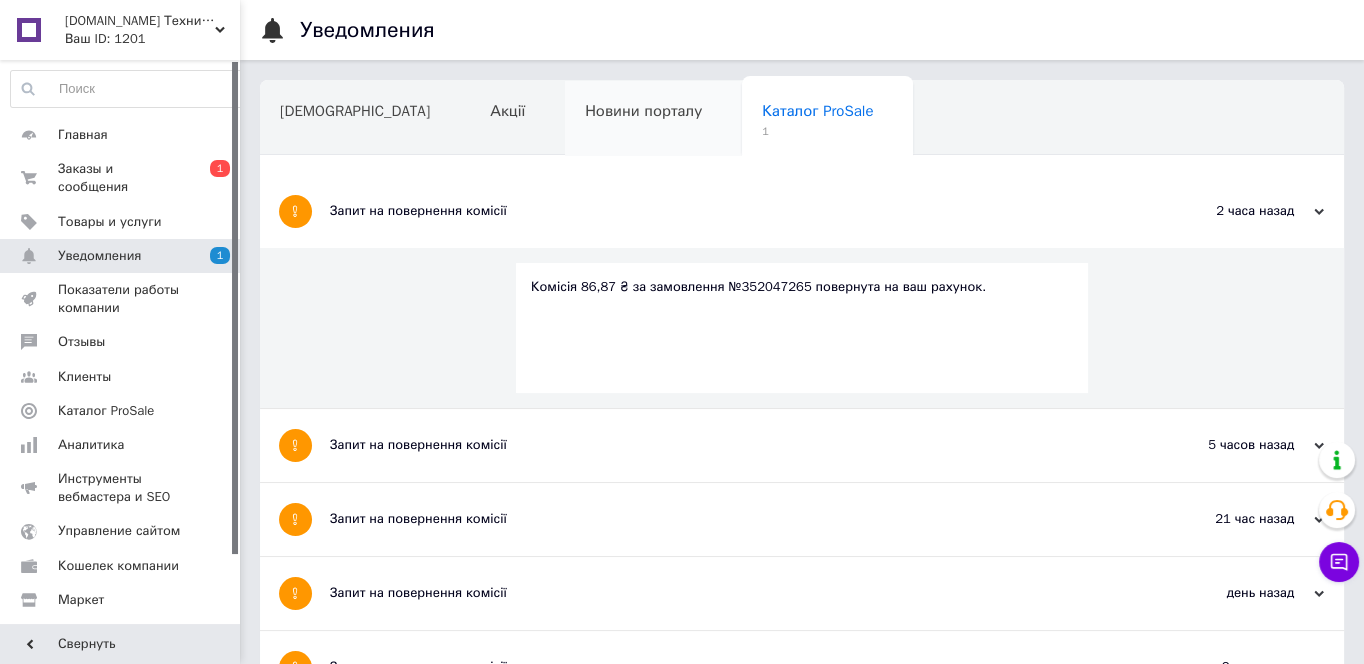 click on "Новини порталу" at bounding box center (653, 119) 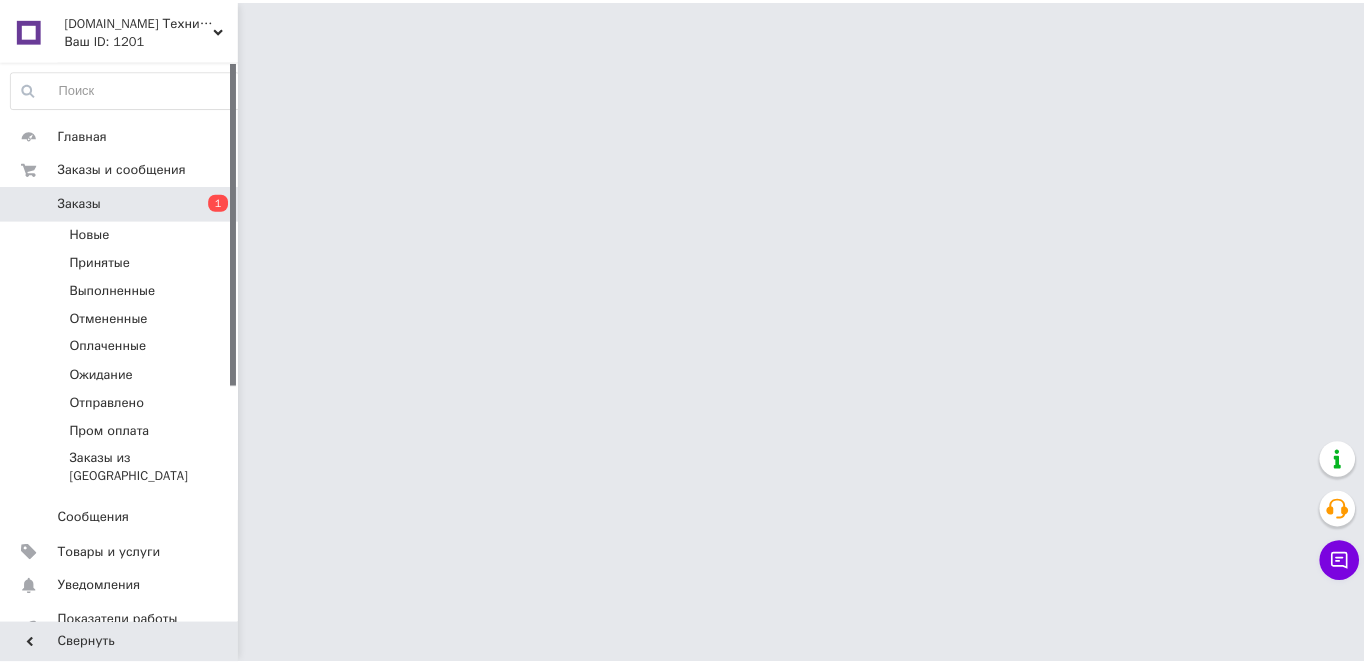 scroll, scrollTop: 0, scrollLeft: 0, axis: both 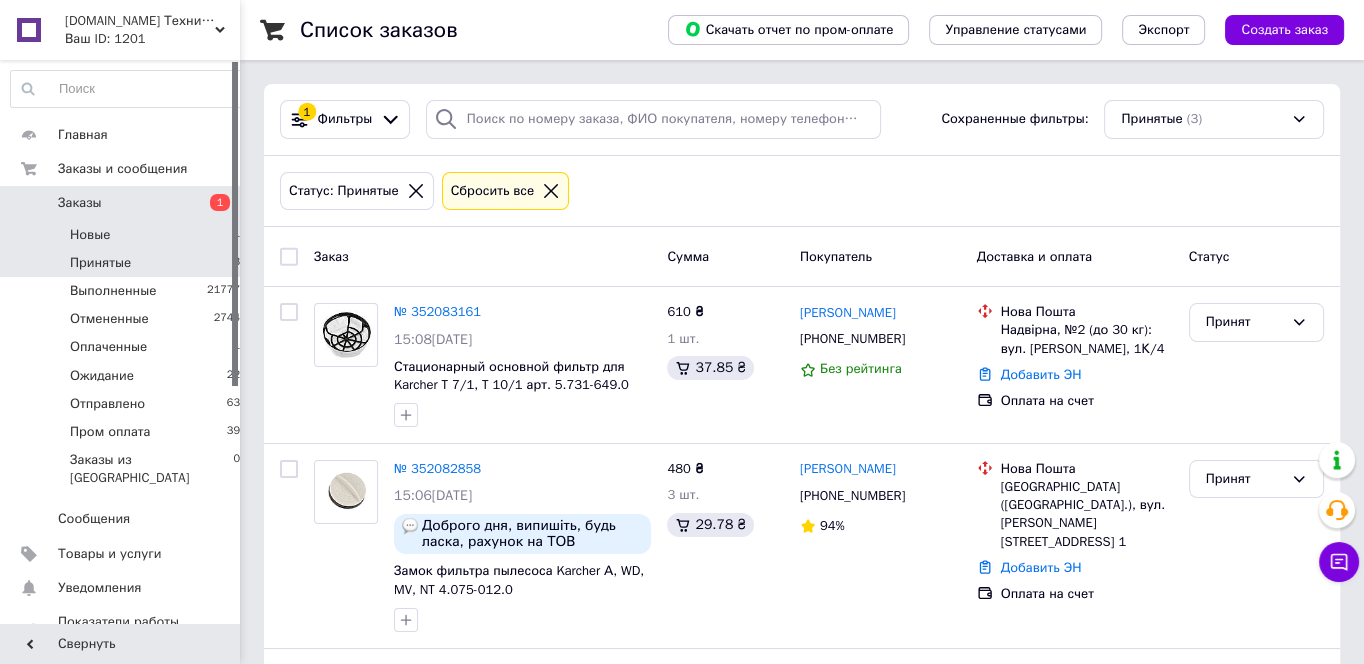 click on "Новые 1" at bounding box center (126, 235) 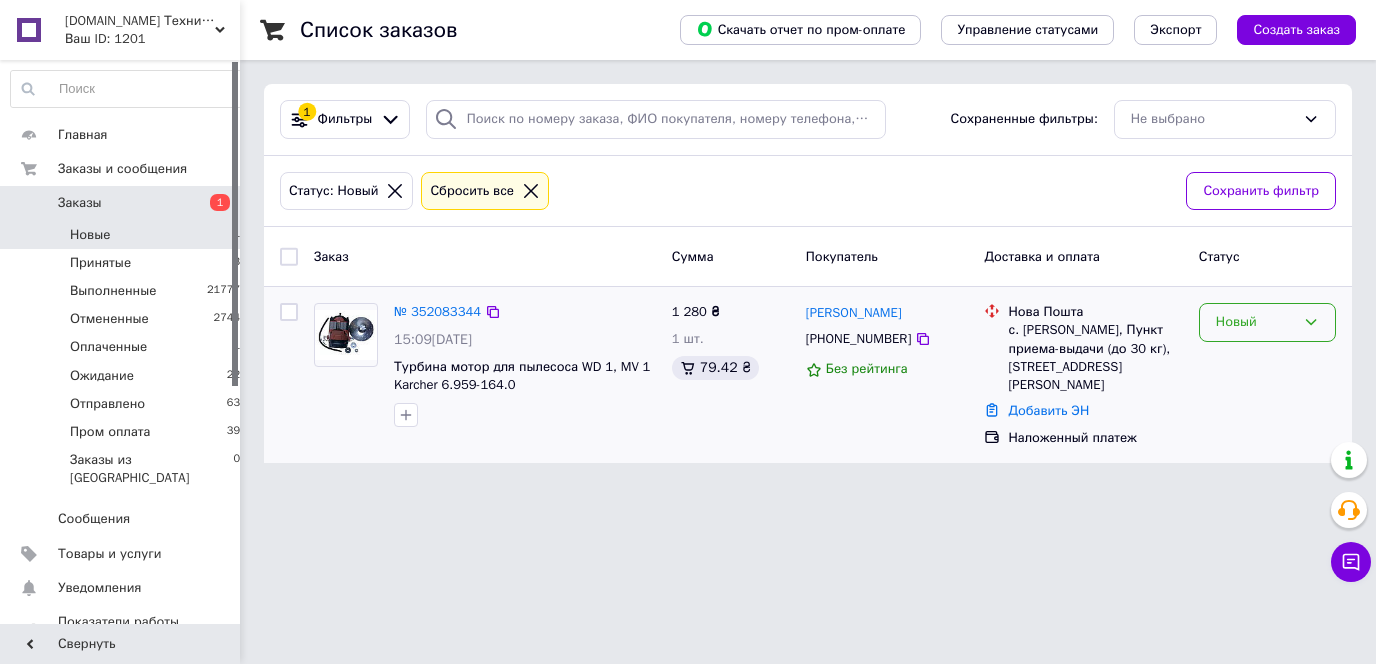 click on "Новый" at bounding box center (1255, 322) 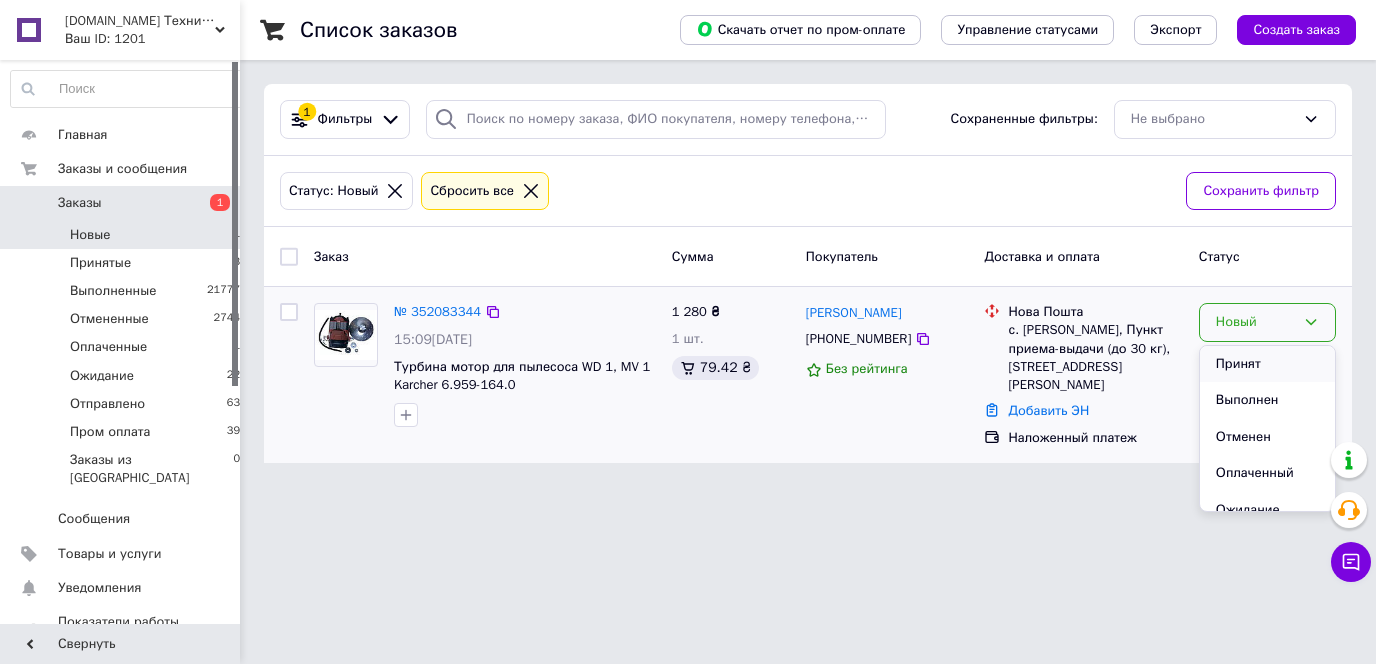 click on "Принят" at bounding box center (1267, 364) 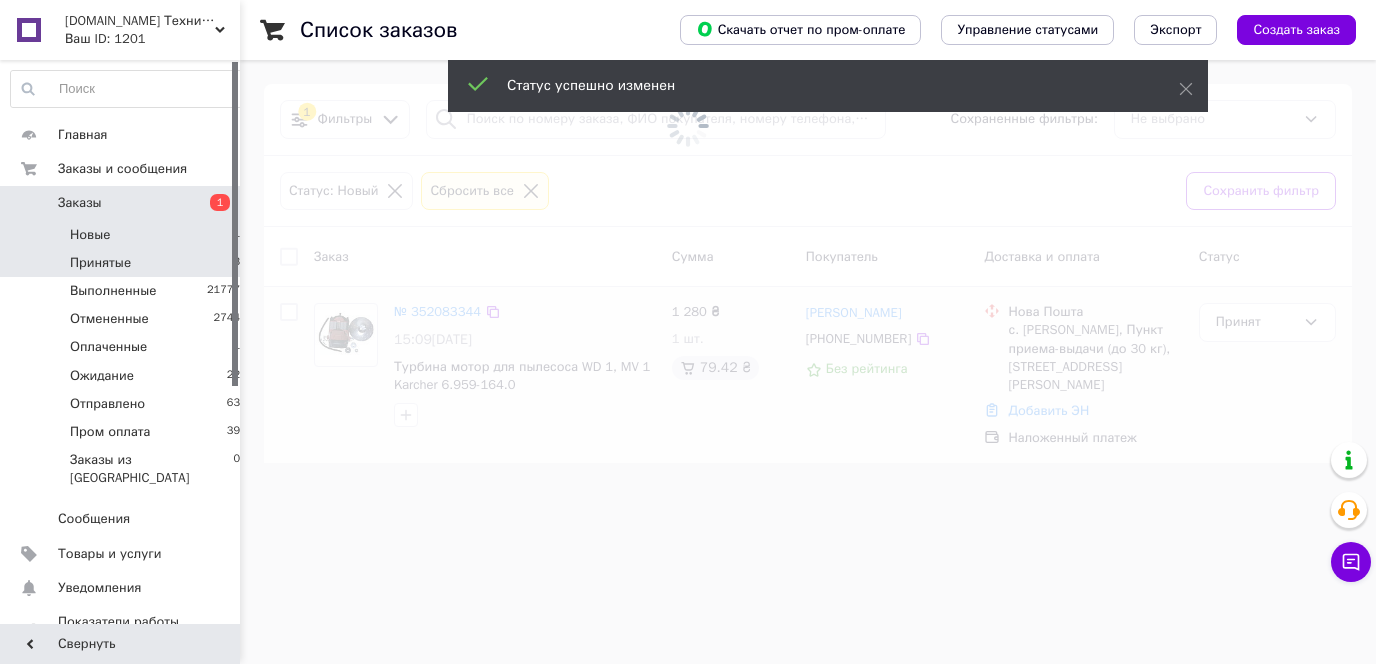 click on "Принятые 3" at bounding box center (126, 263) 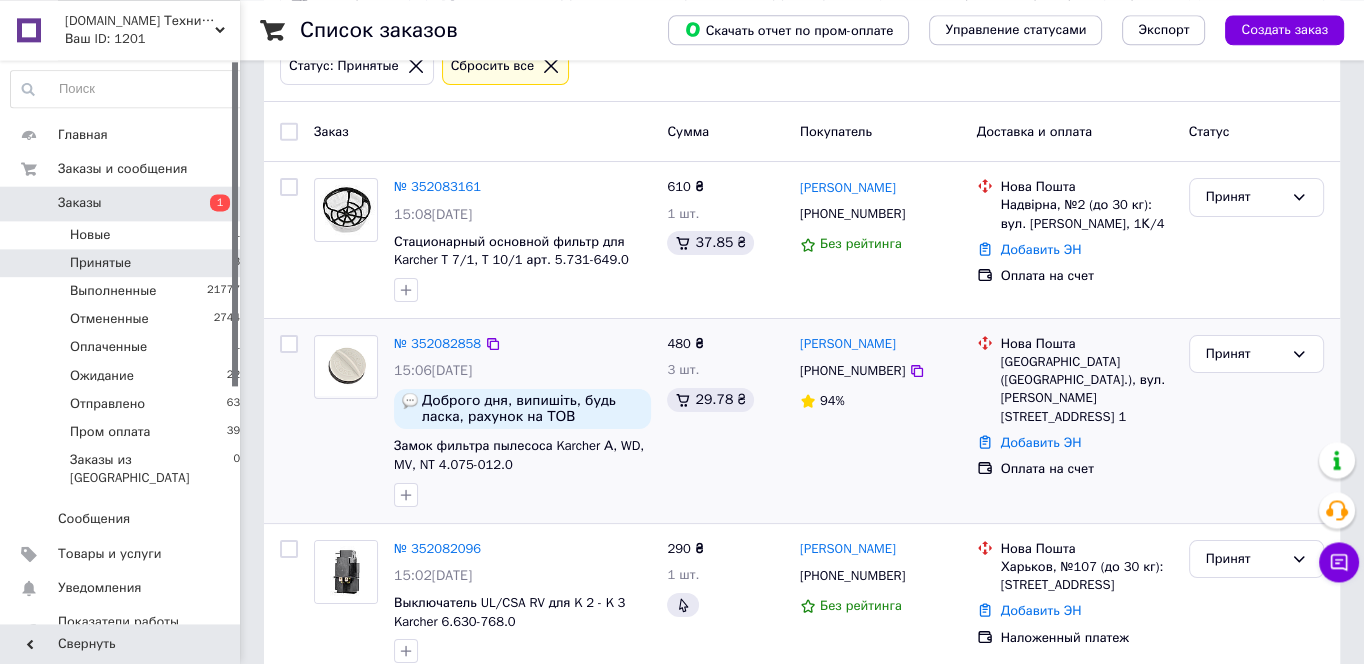 scroll, scrollTop: 161, scrollLeft: 0, axis: vertical 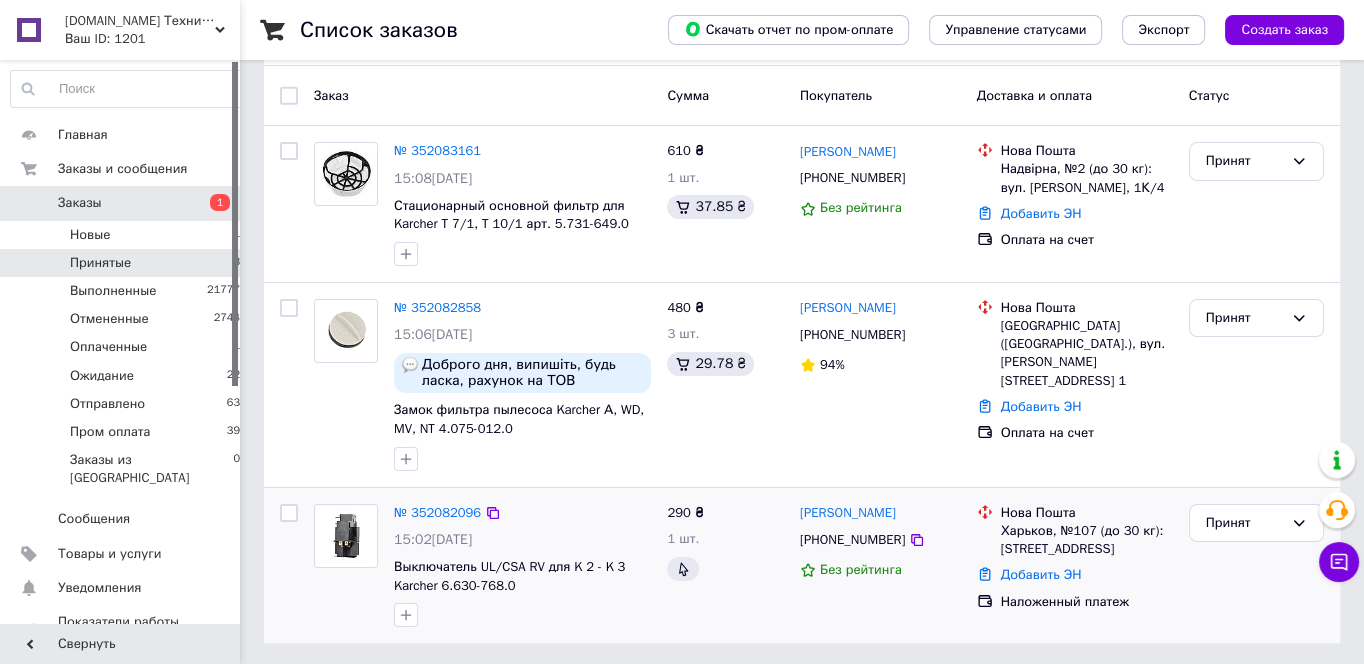 click on "№ 352082096 15:02[DATE] Выключатель UL/CSA RV для K 2 - K 3 Karcher 6.630-768.0" at bounding box center (522, 566) 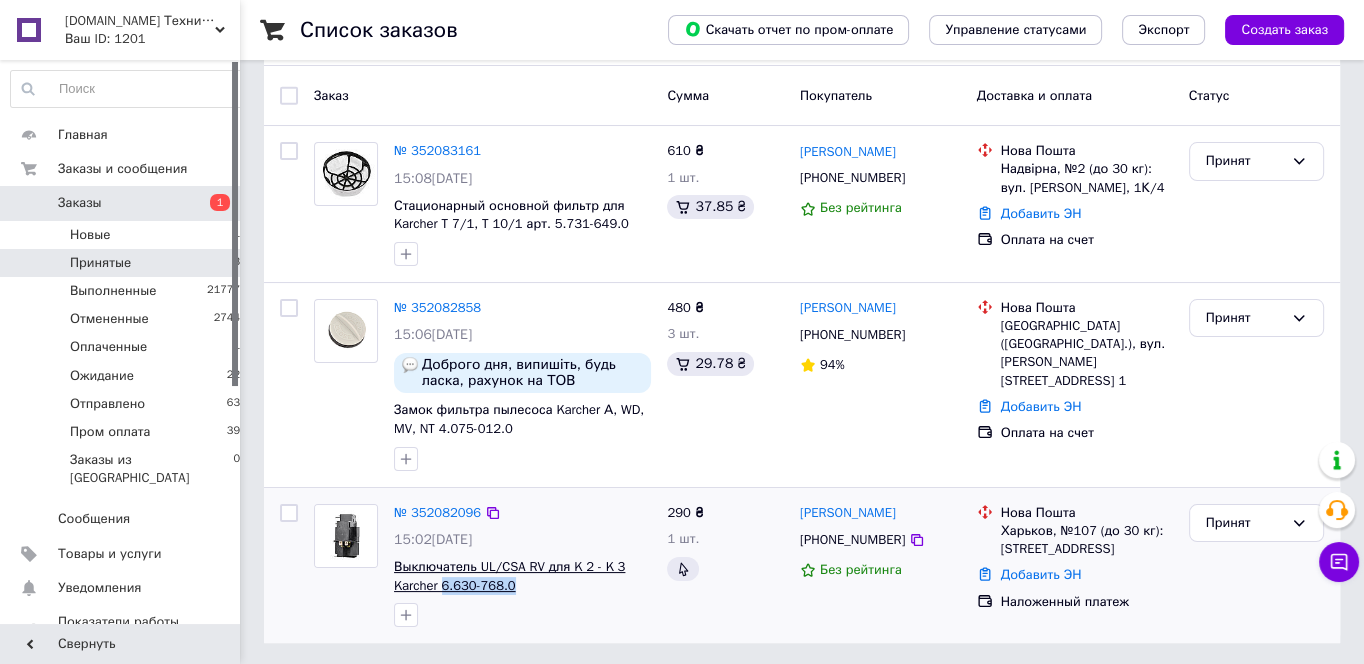 drag, startPoint x: 551, startPoint y: 603, endPoint x: 443, endPoint y: 585, distance: 109.48972 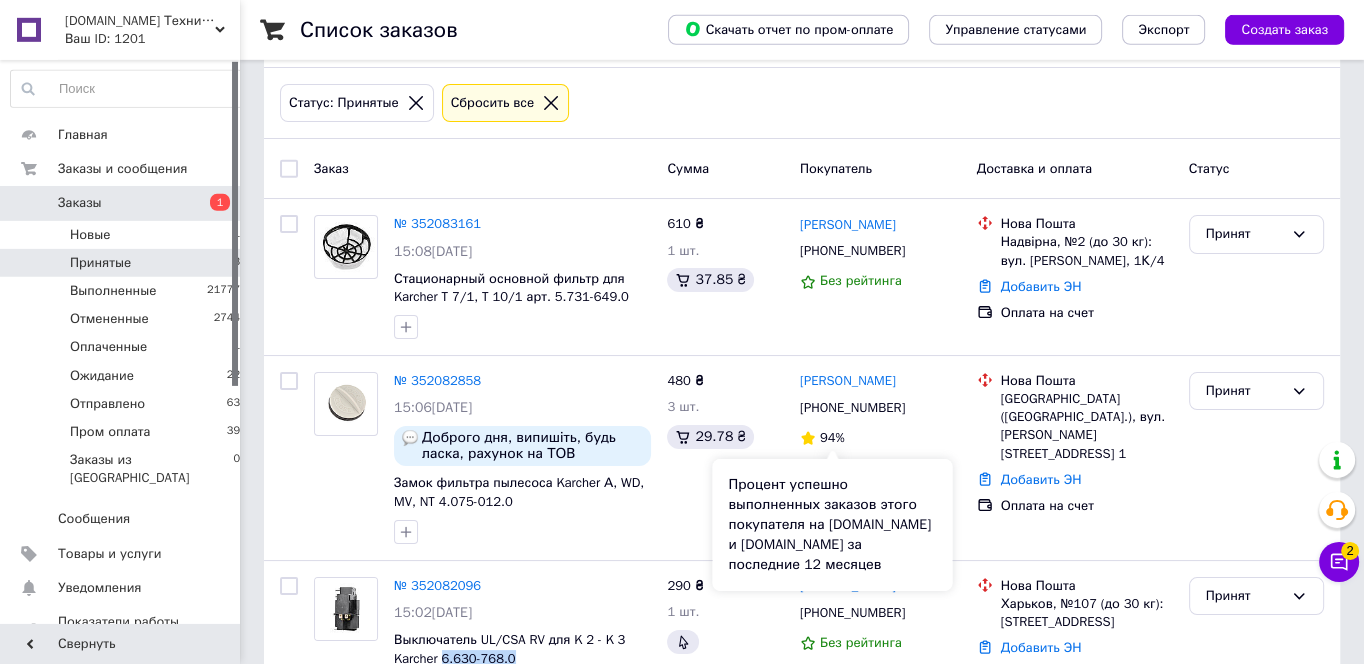 scroll, scrollTop: 54, scrollLeft: 0, axis: vertical 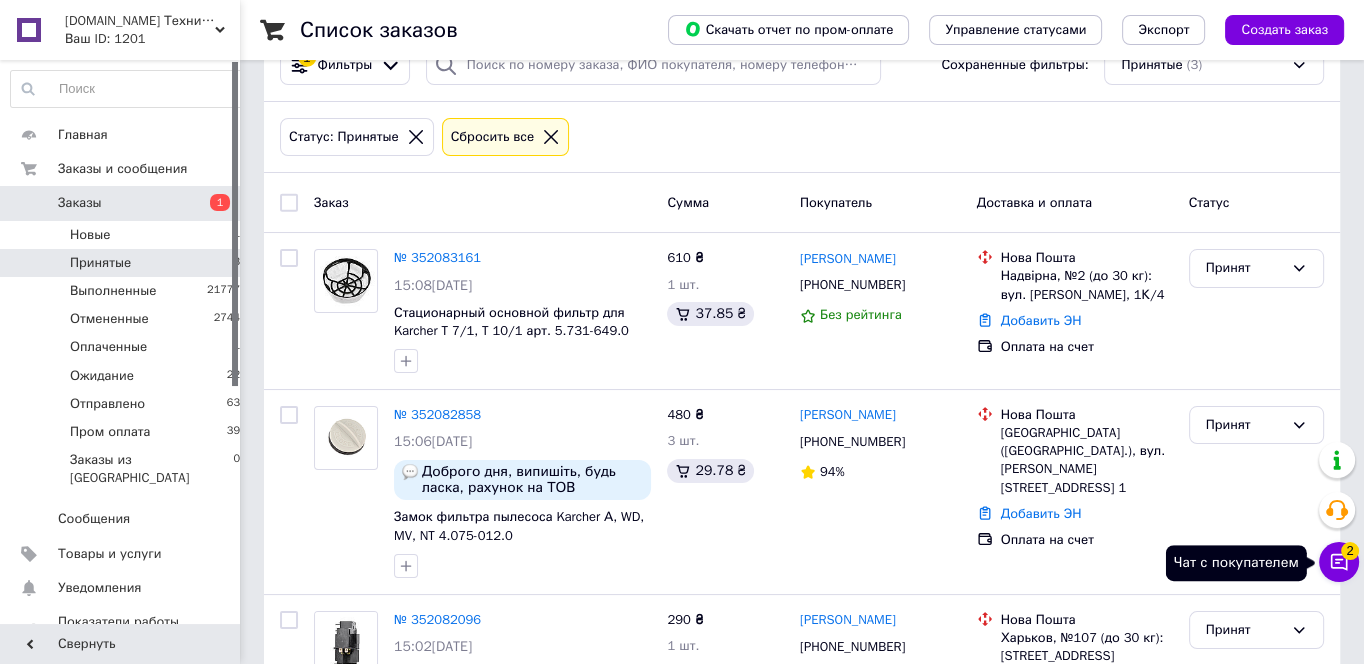 click on "2" at bounding box center (1350, 551) 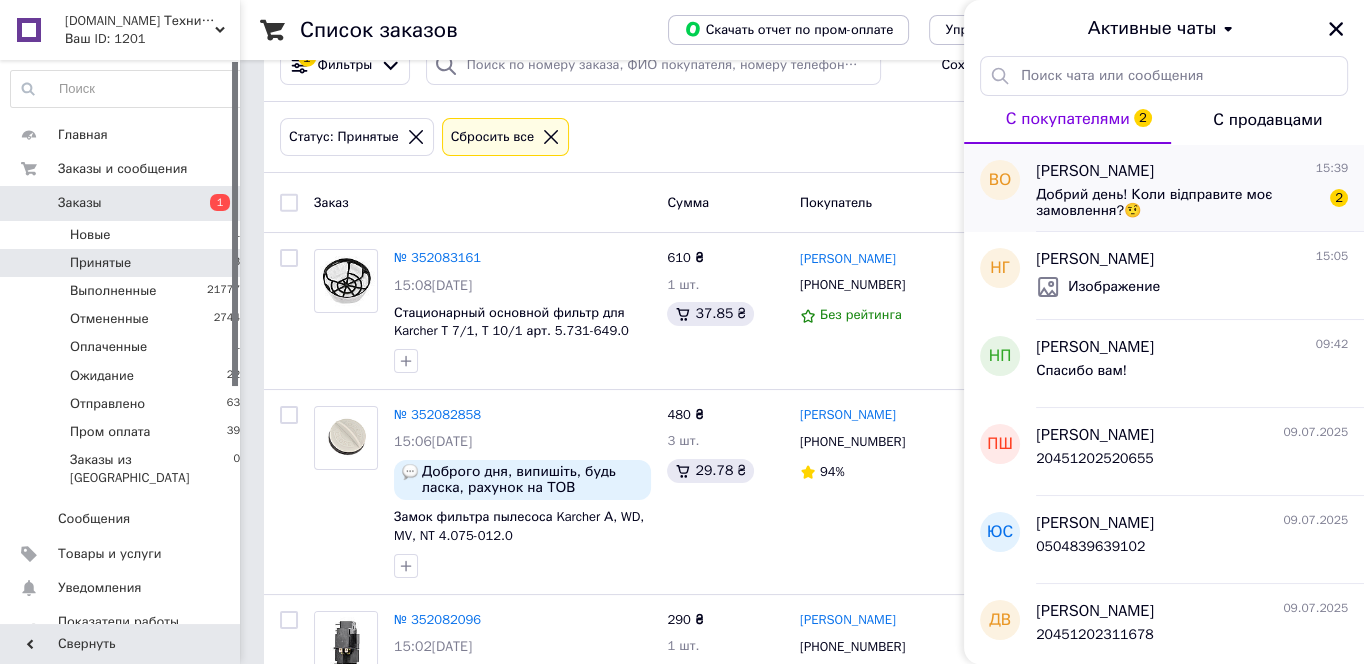 click on "Добрий день! Коли відправите моє замовлення?🤨" at bounding box center (1178, 203) 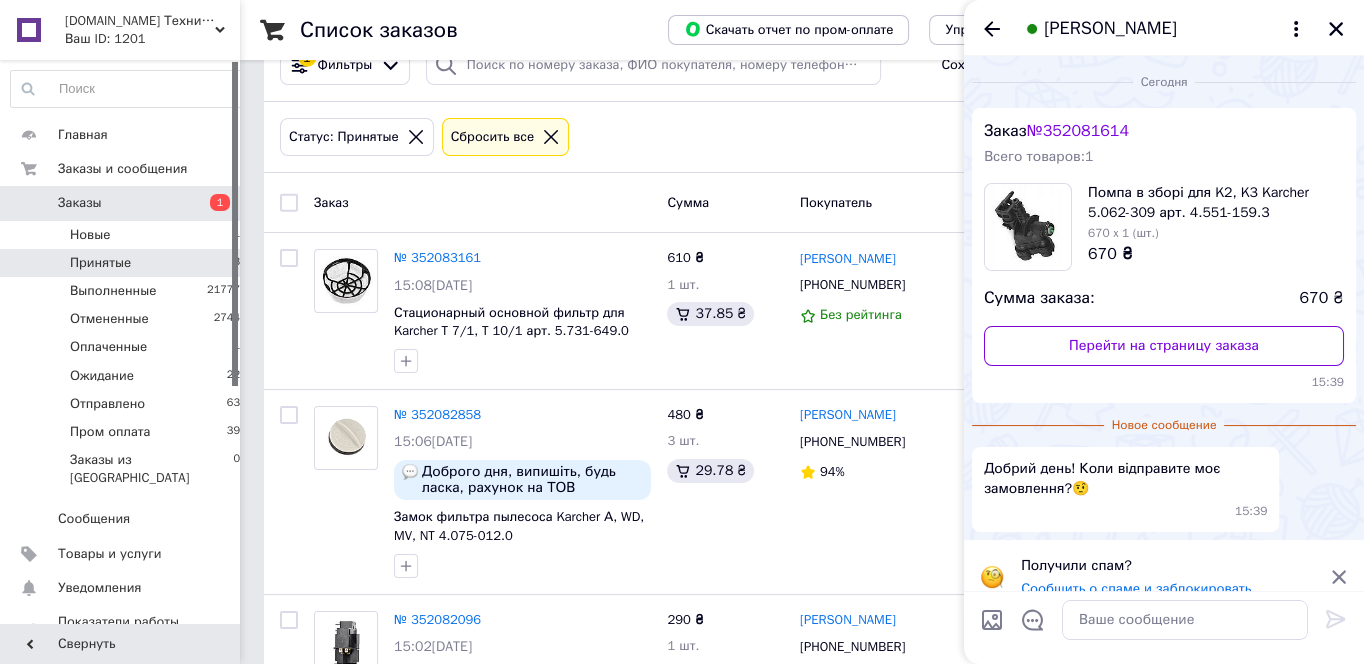 scroll, scrollTop: 22, scrollLeft: 0, axis: vertical 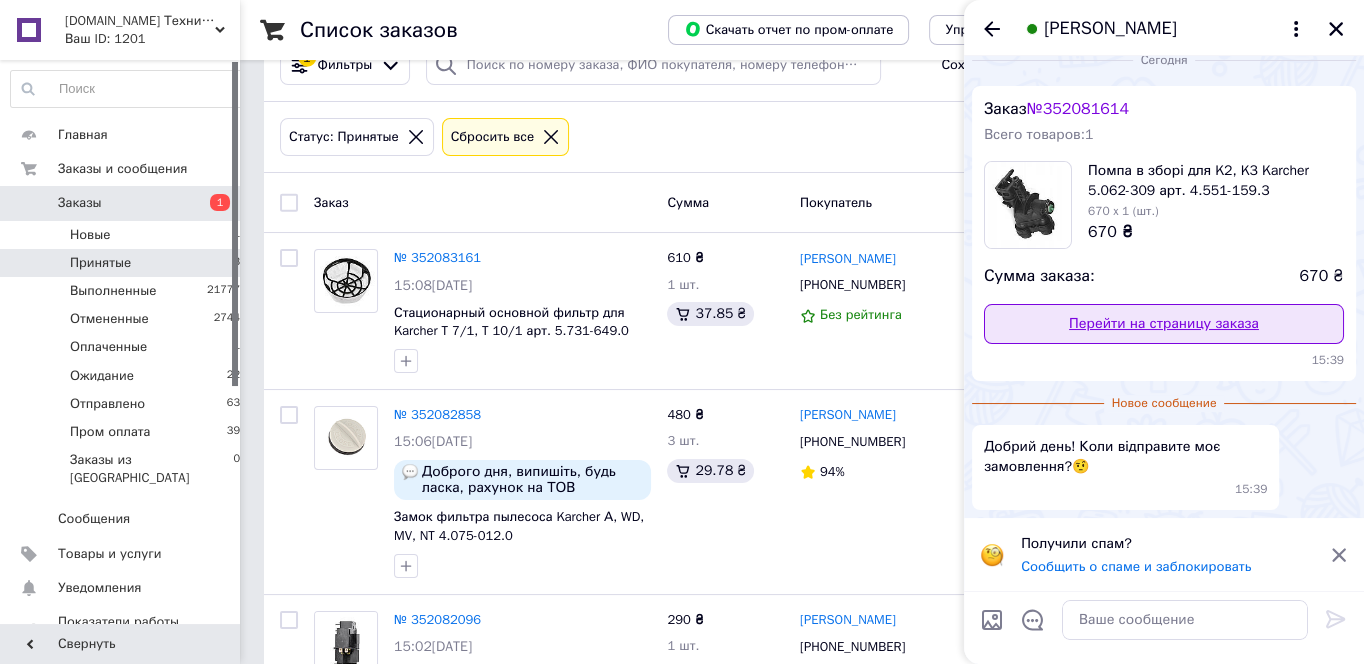 click on "Перейти на страницу заказа" at bounding box center [1164, 324] 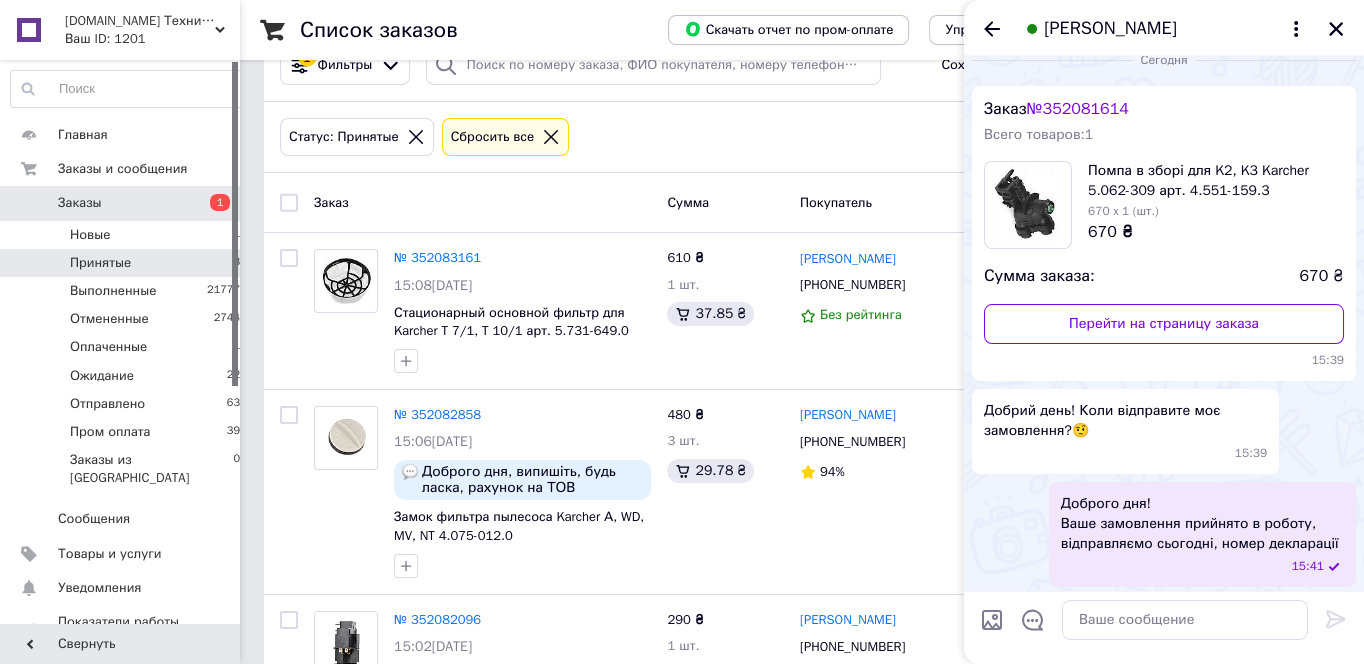 scroll, scrollTop: 78, scrollLeft: 0, axis: vertical 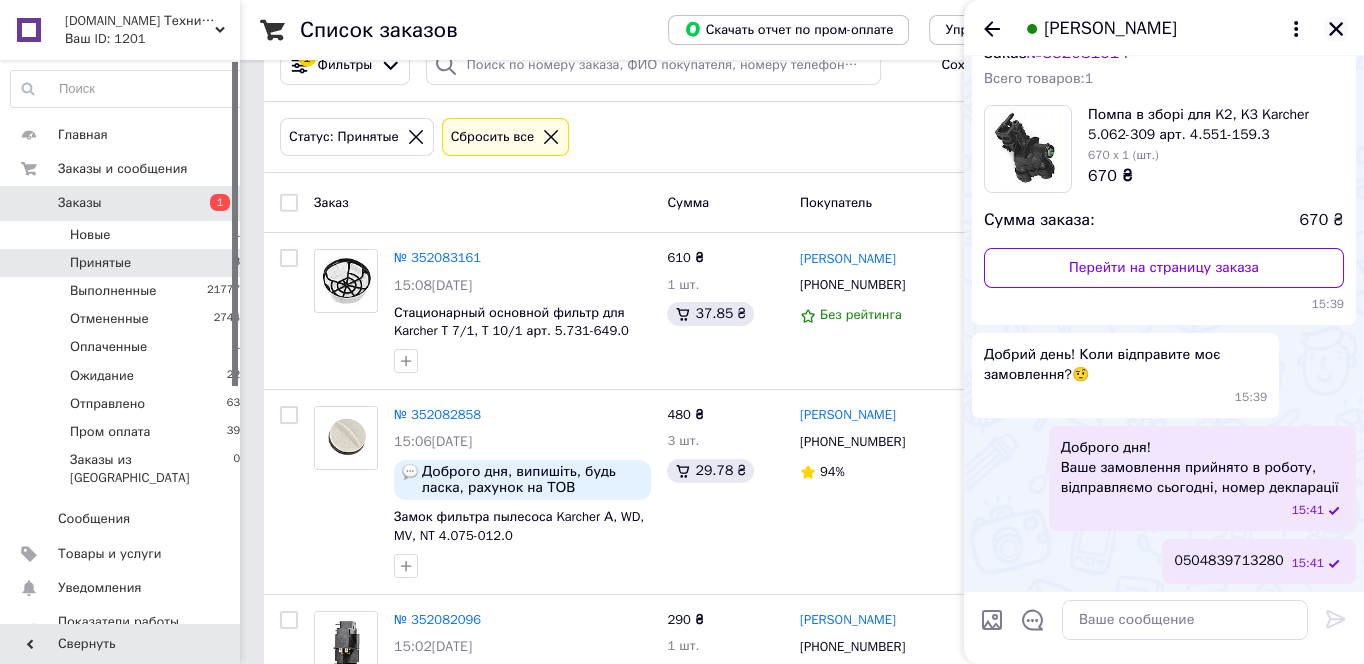 click 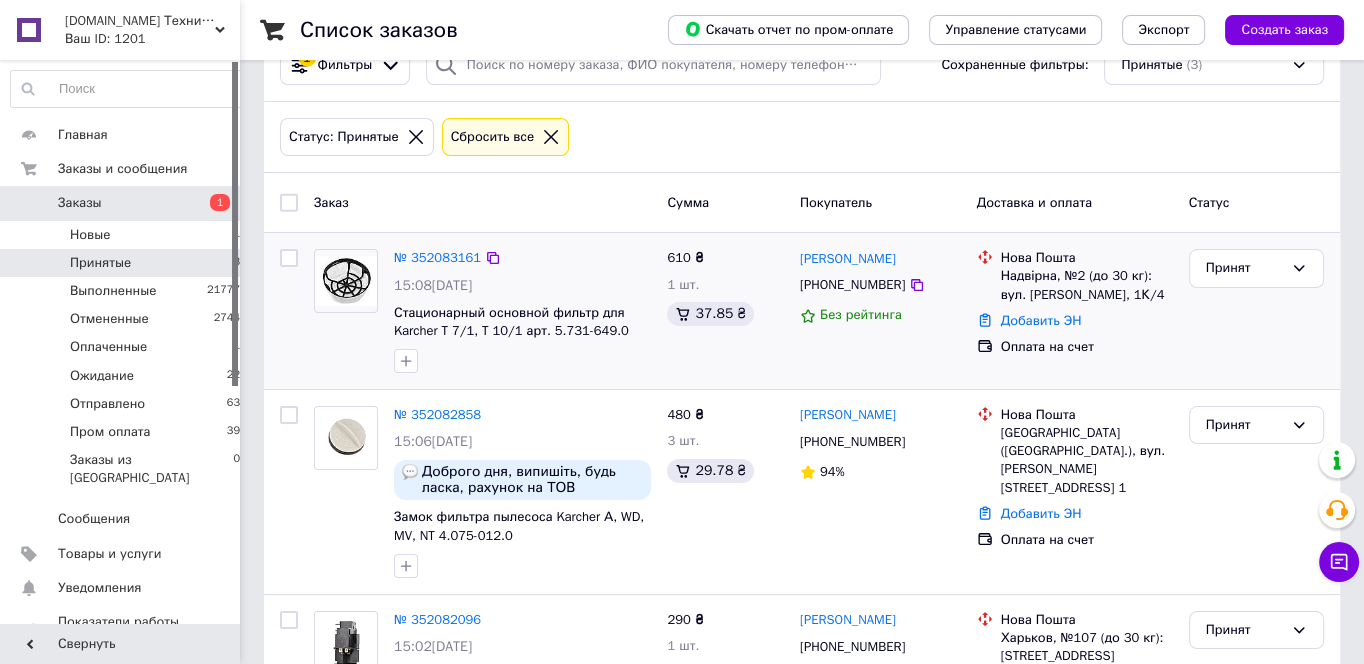click at bounding box center (522, 361) 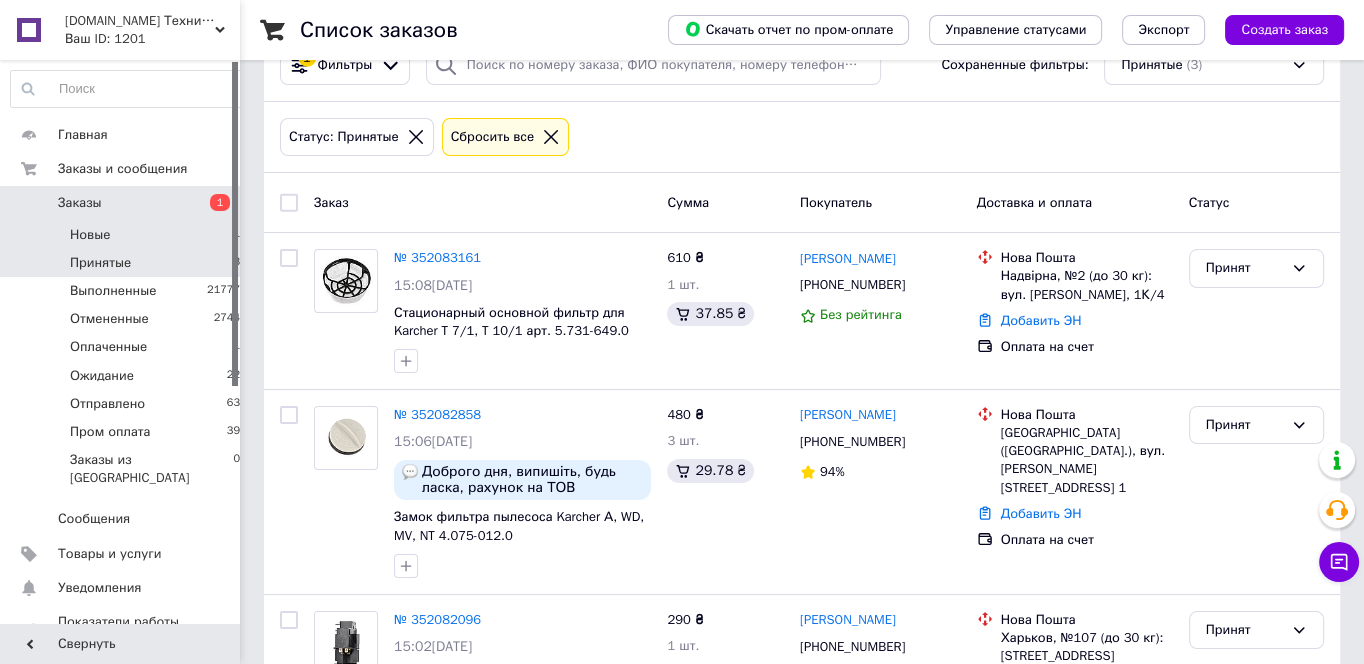 click on "Новые 1" at bounding box center (126, 235) 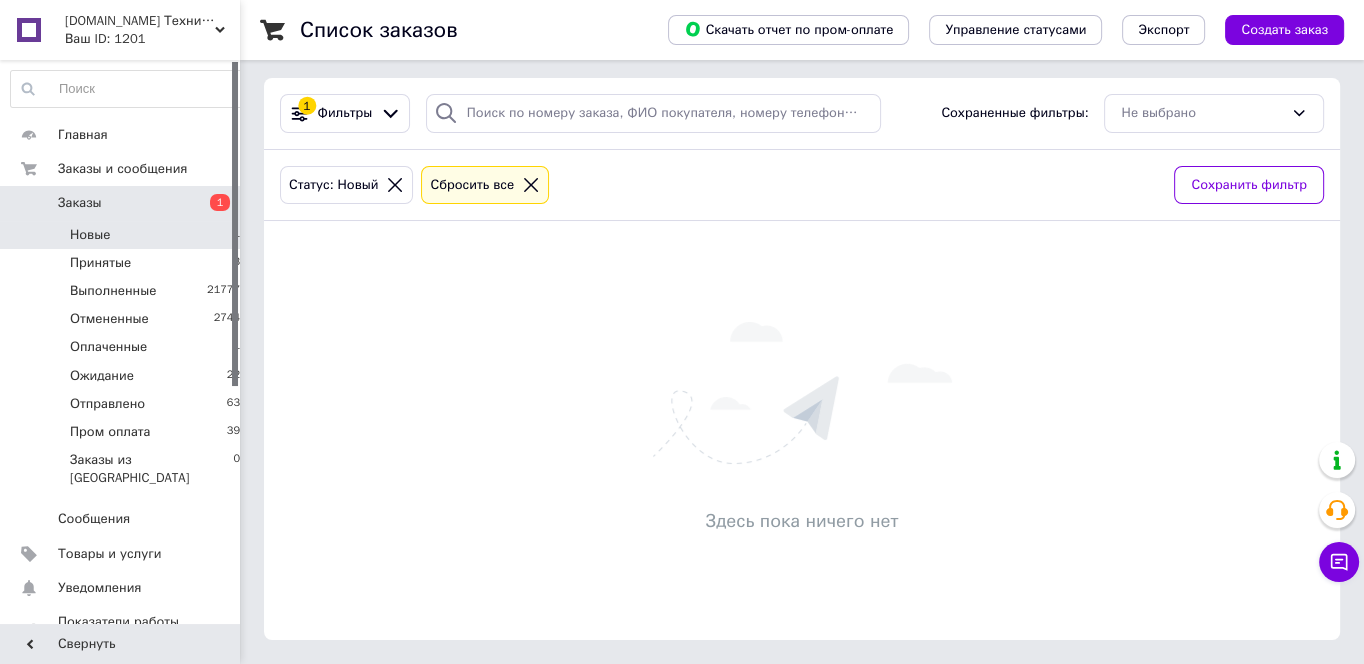 scroll, scrollTop: 0, scrollLeft: 0, axis: both 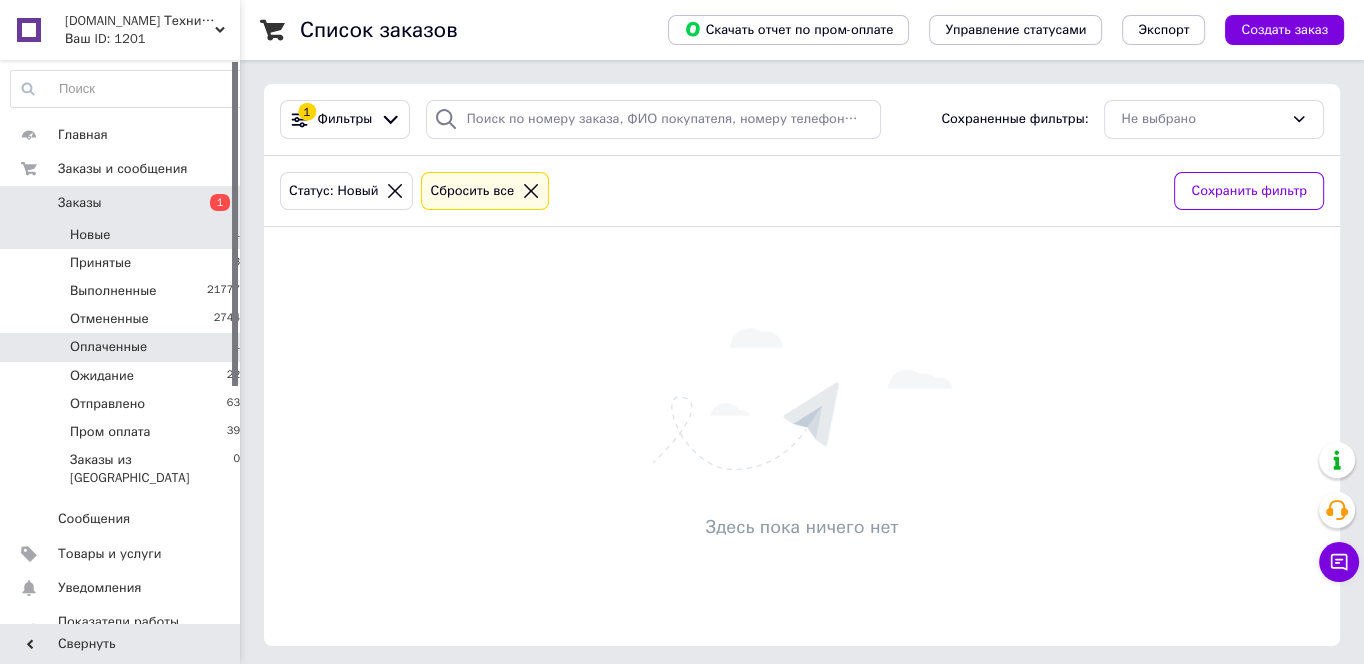 click on "1" at bounding box center [236, 347] 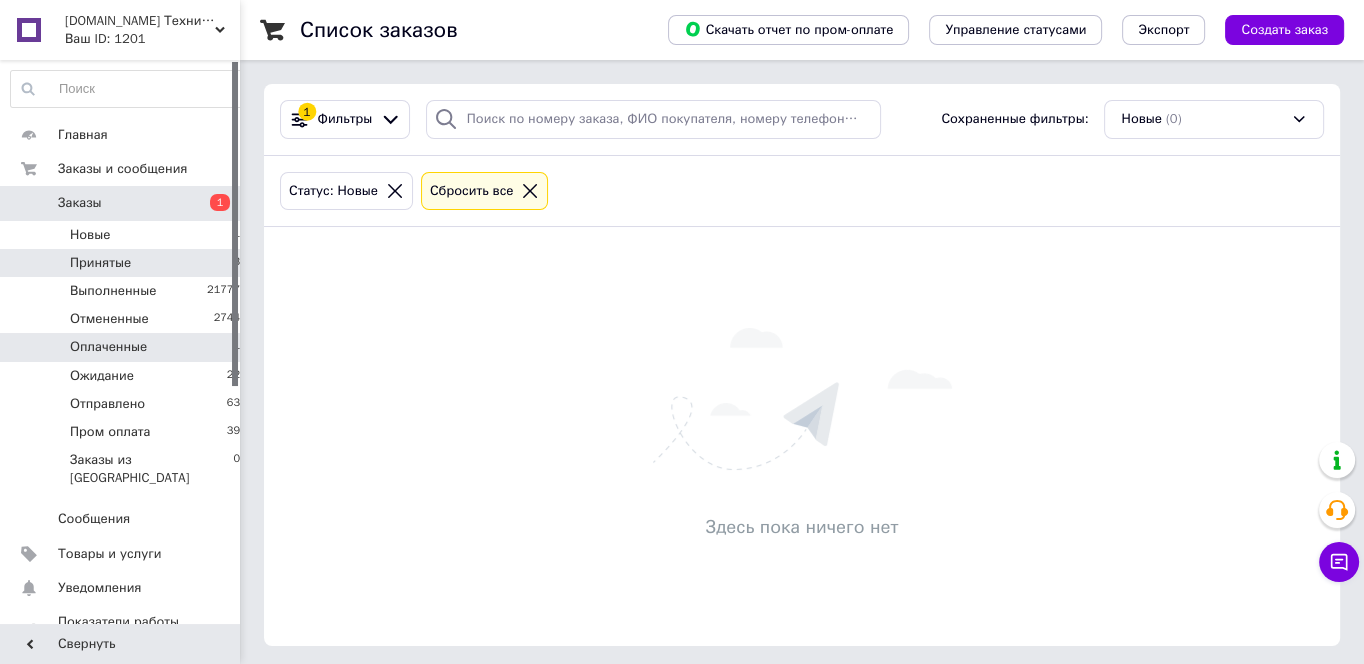 click on "Принятые 3" at bounding box center [126, 263] 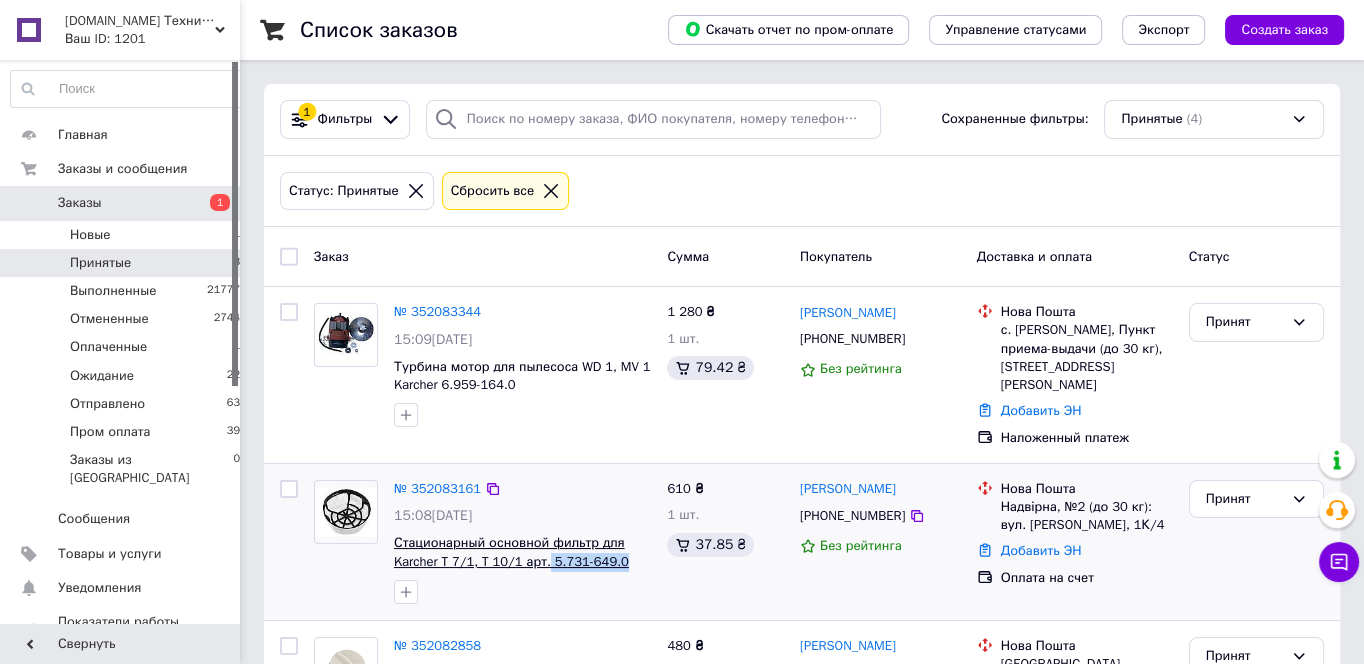 drag, startPoint x: 625, startPoint y: 553, endPoint x: 540, endPoint y: 550, distance: 85.052925 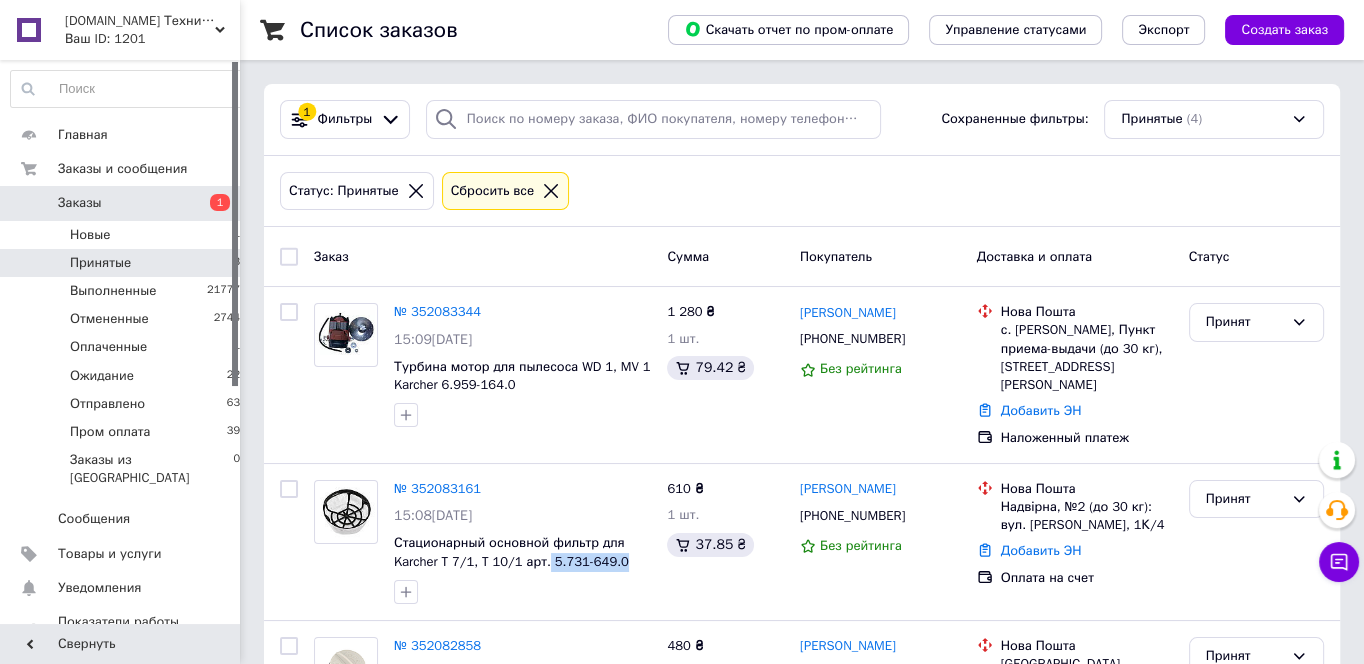 copy on "5.731-649.0" 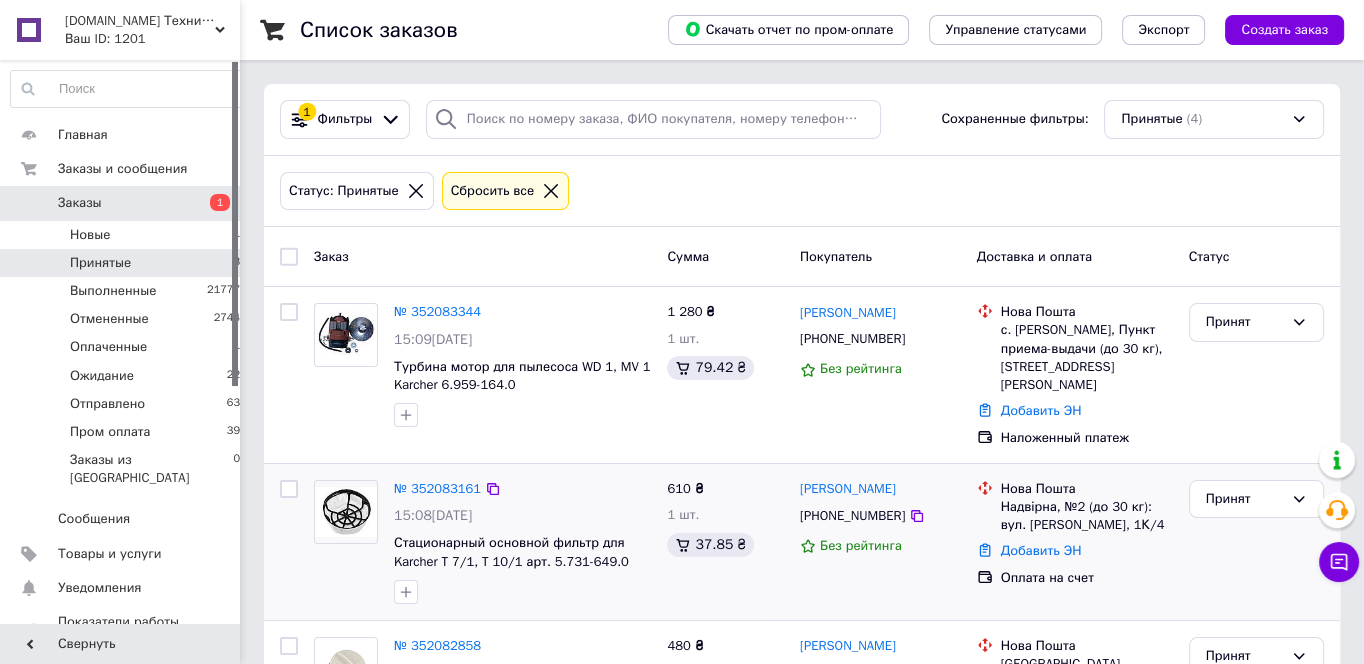 click on "№ 352083161 15:08[DATE] Стационарный основной фильтр для Karcher T 7/1, T 10/1 арт. 5.731-649.0" at bounding box center (522, 542) 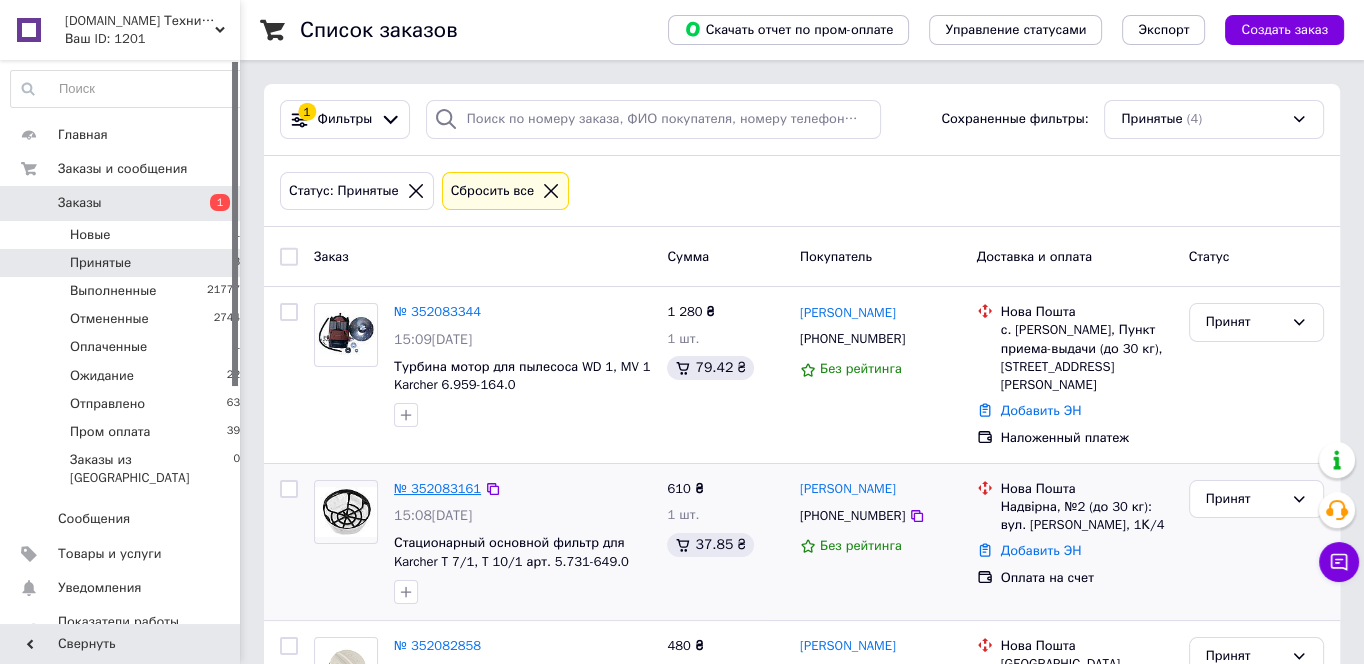 click on "№ 352083161" at bounding box center [437, 488] 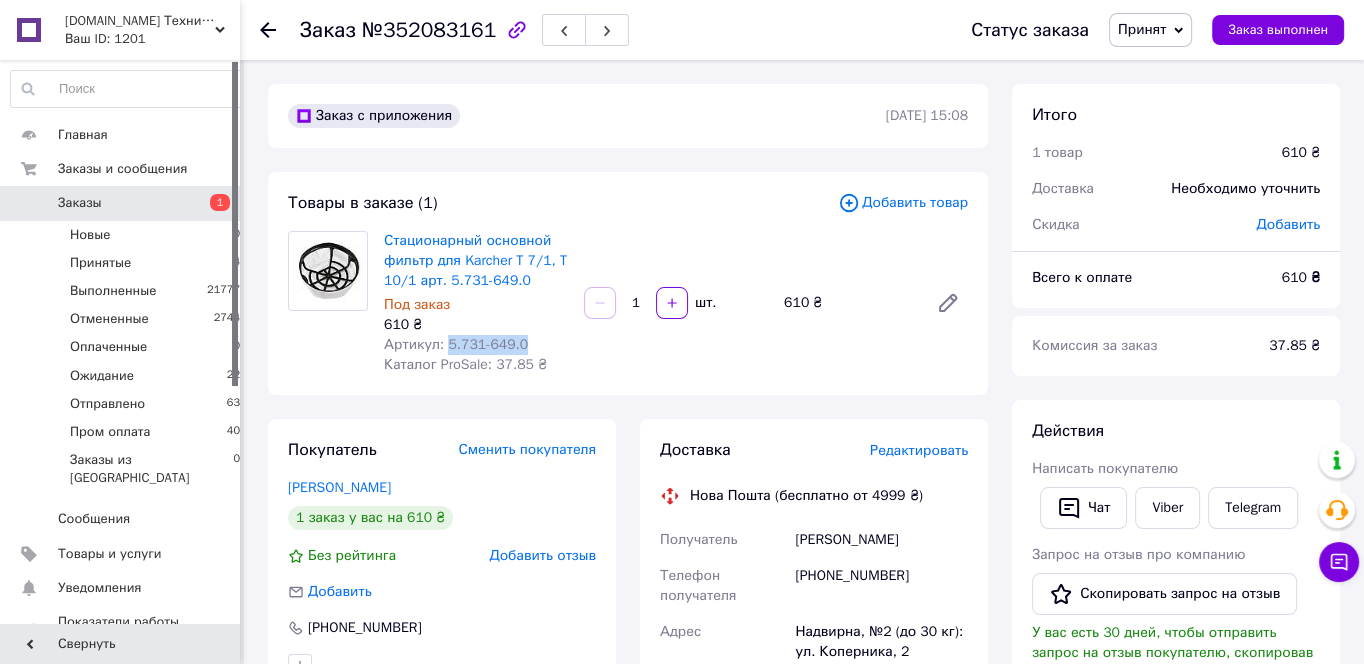 drag, startPoint x: 525, startPoint y: 339, endPoint x: 444, endPoint y: 344, distance: 81.154175 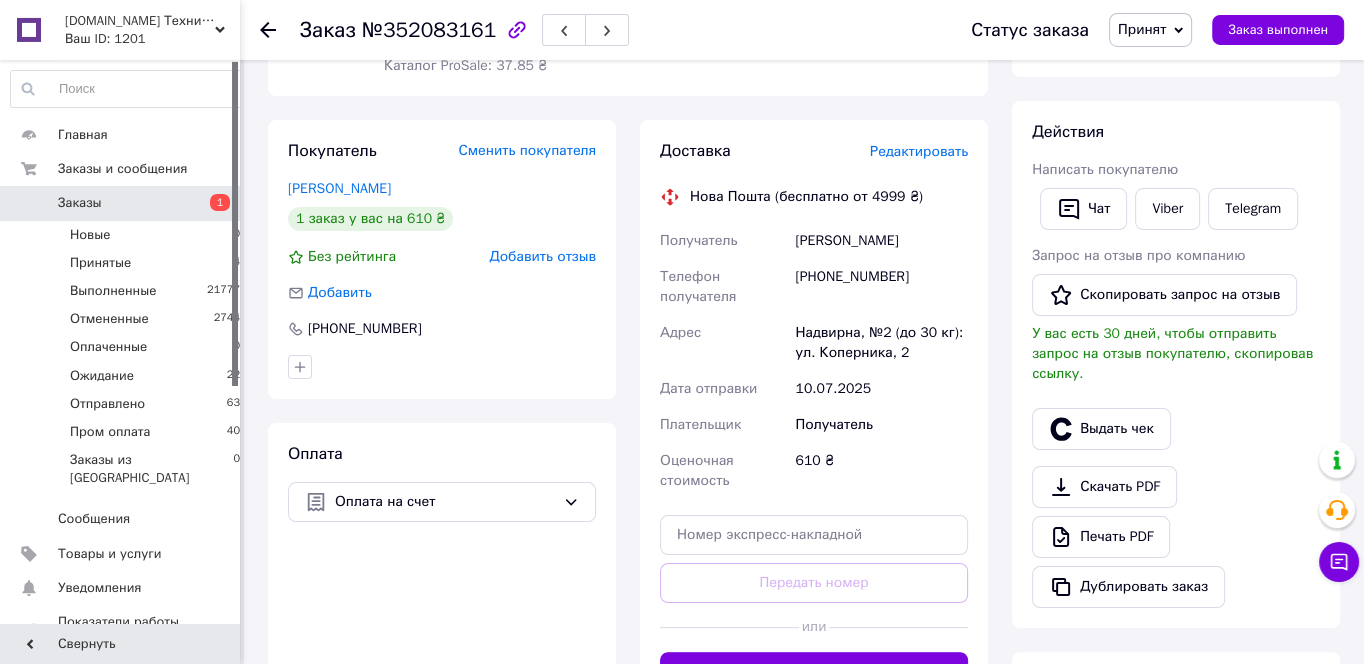 scroll, scrollTop: 322, scrollLeft: 0, axis: vertical 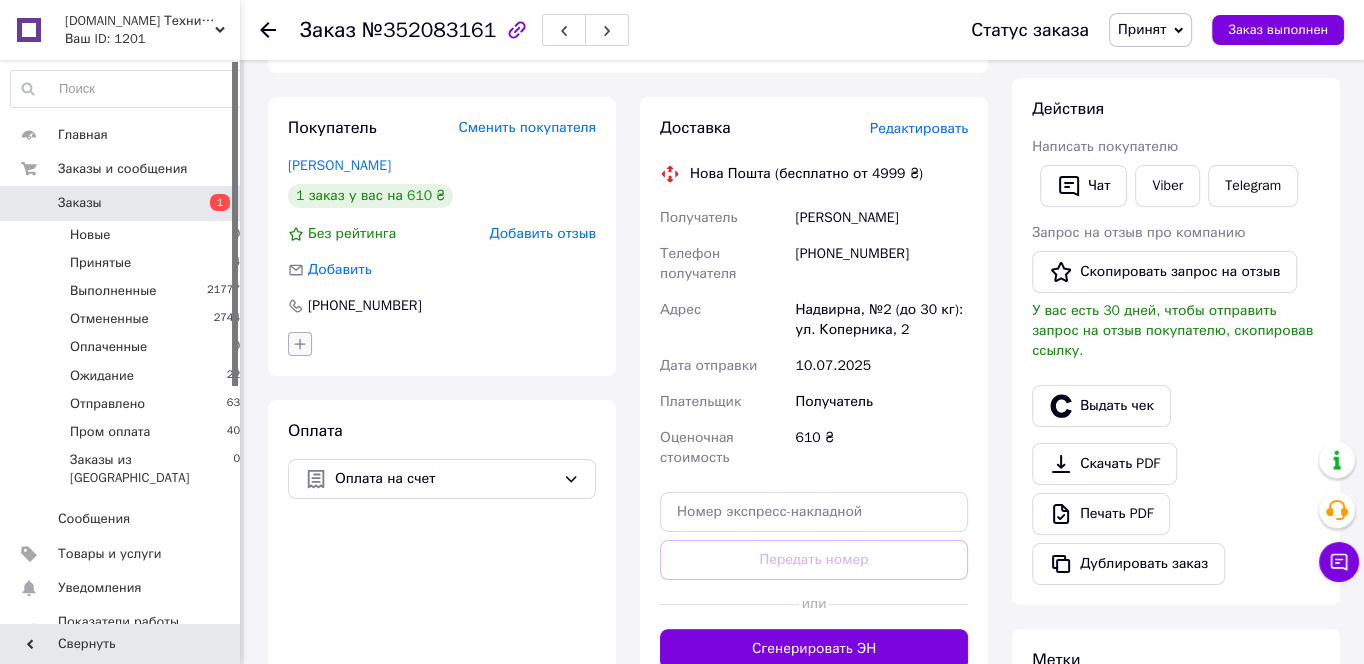 click at bounding box center [300, 344] 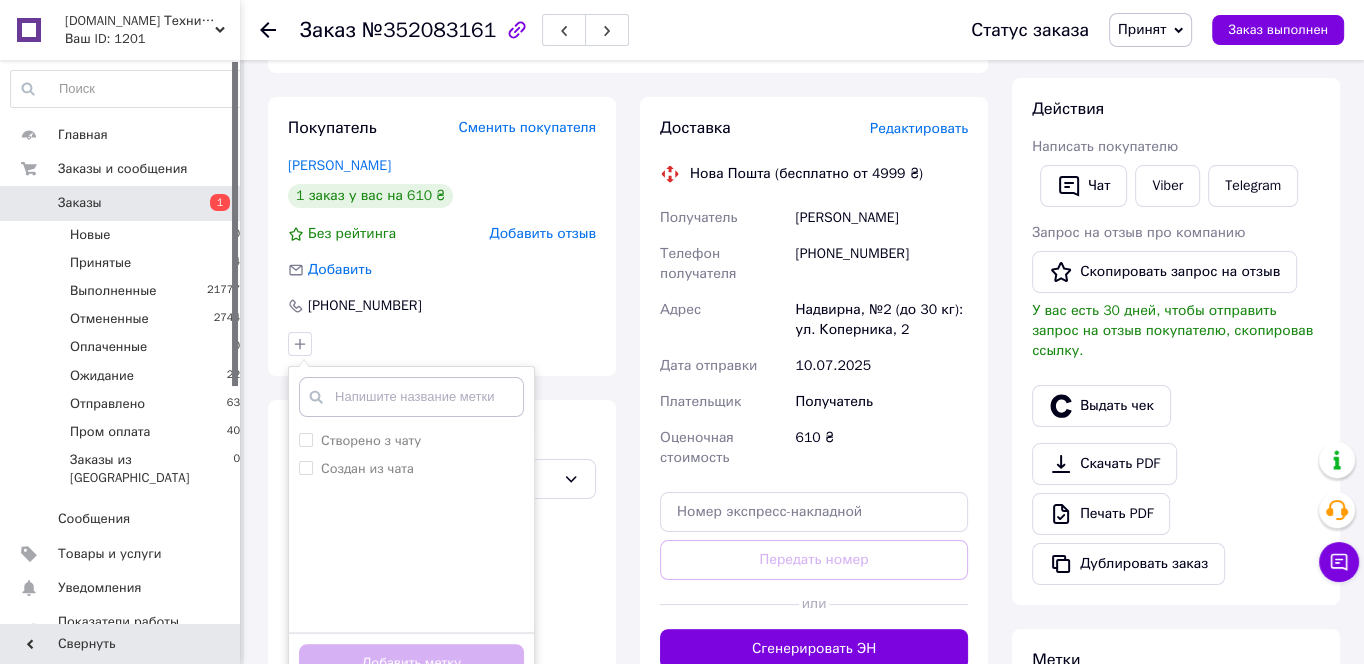 click on "Покупатель Сменить покупателя [PERSON_NAME] 1 заказ у вас на 610 ₴ Без рейтинга   Добавить отзыв Добавить [PHONE_NUMBER] Створено з чату Создан из чата Создать метку   Добавить метку" at bounding box center (442, 236) 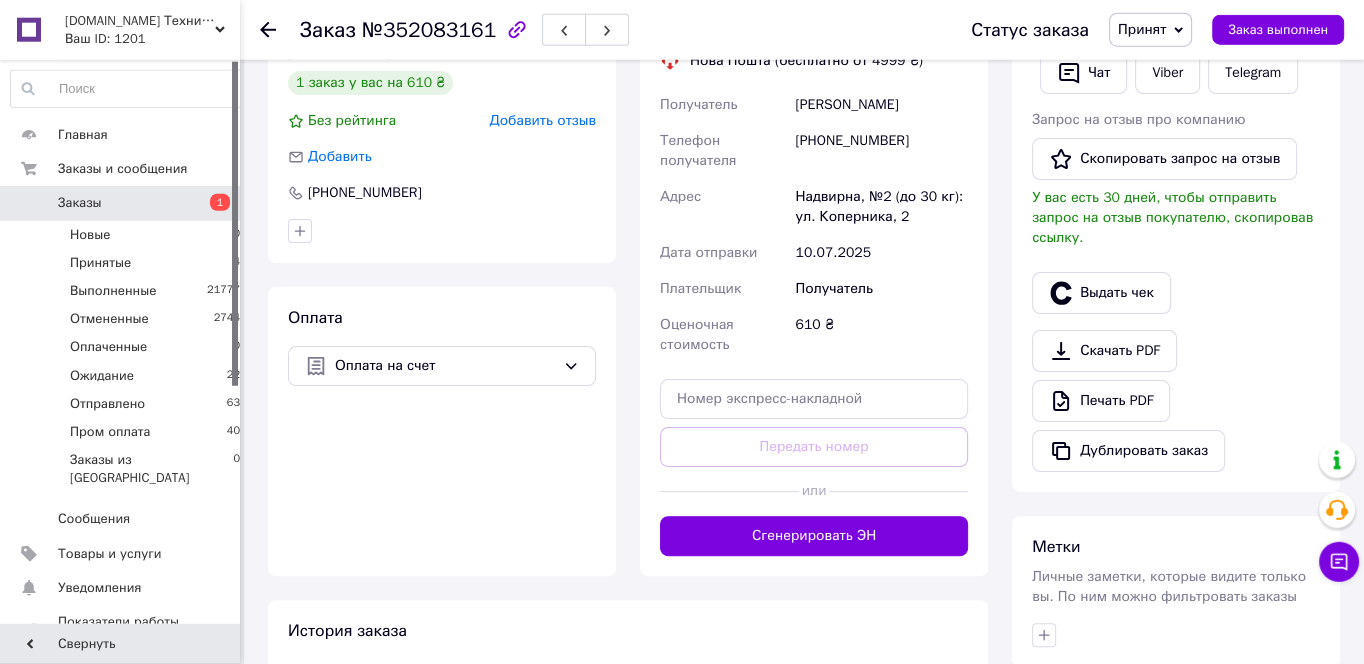 scroll, scrollTop: 645, scrollLeft: 0, axis: vertical 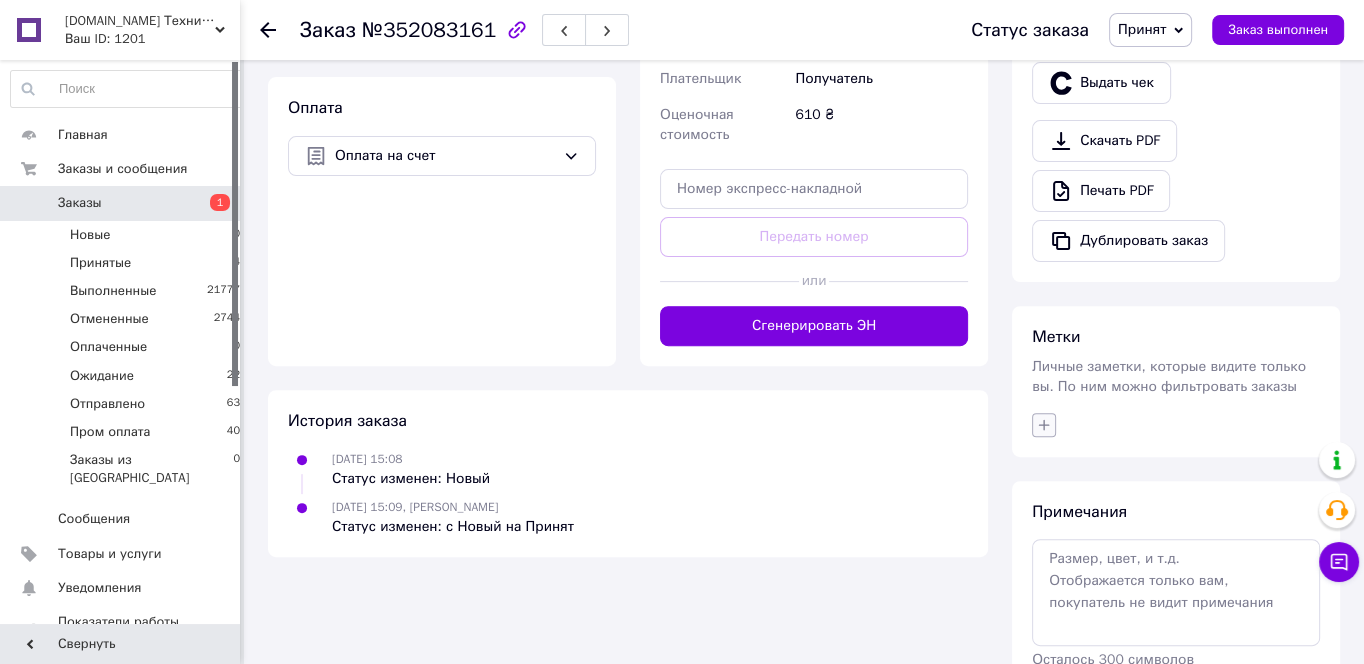 click 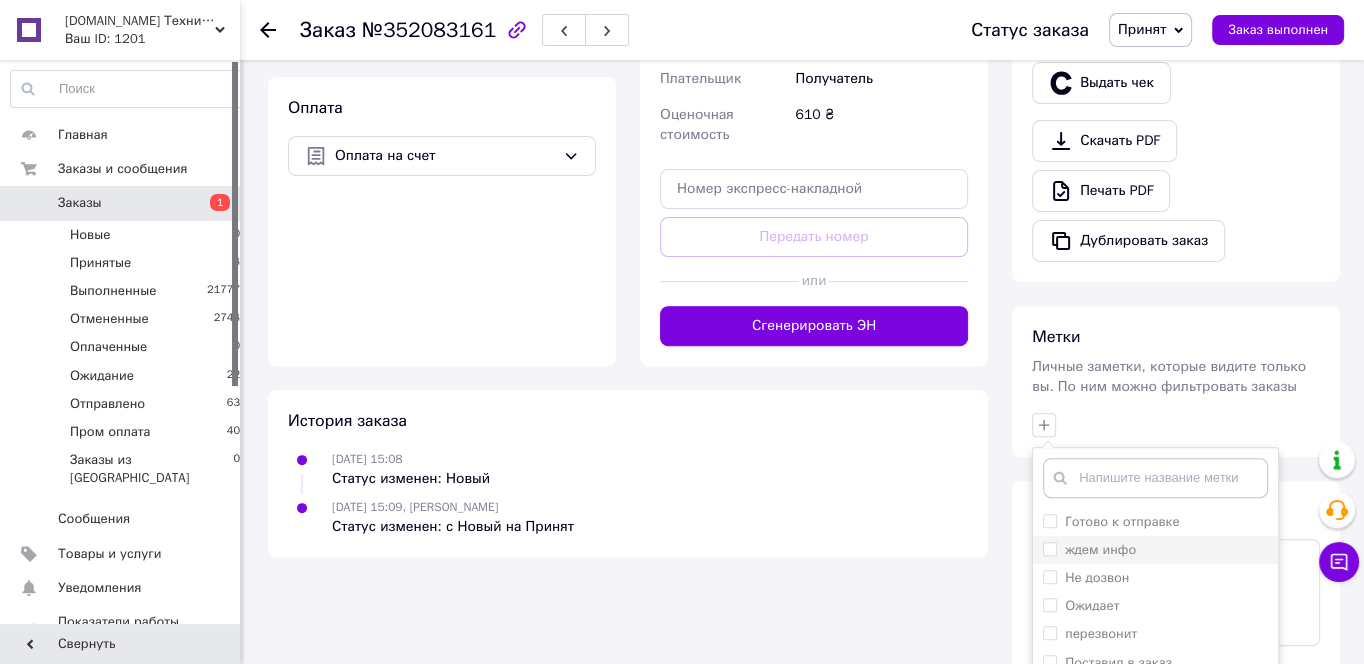 click on "ждем инфо" at bounding box center [1089, 550] 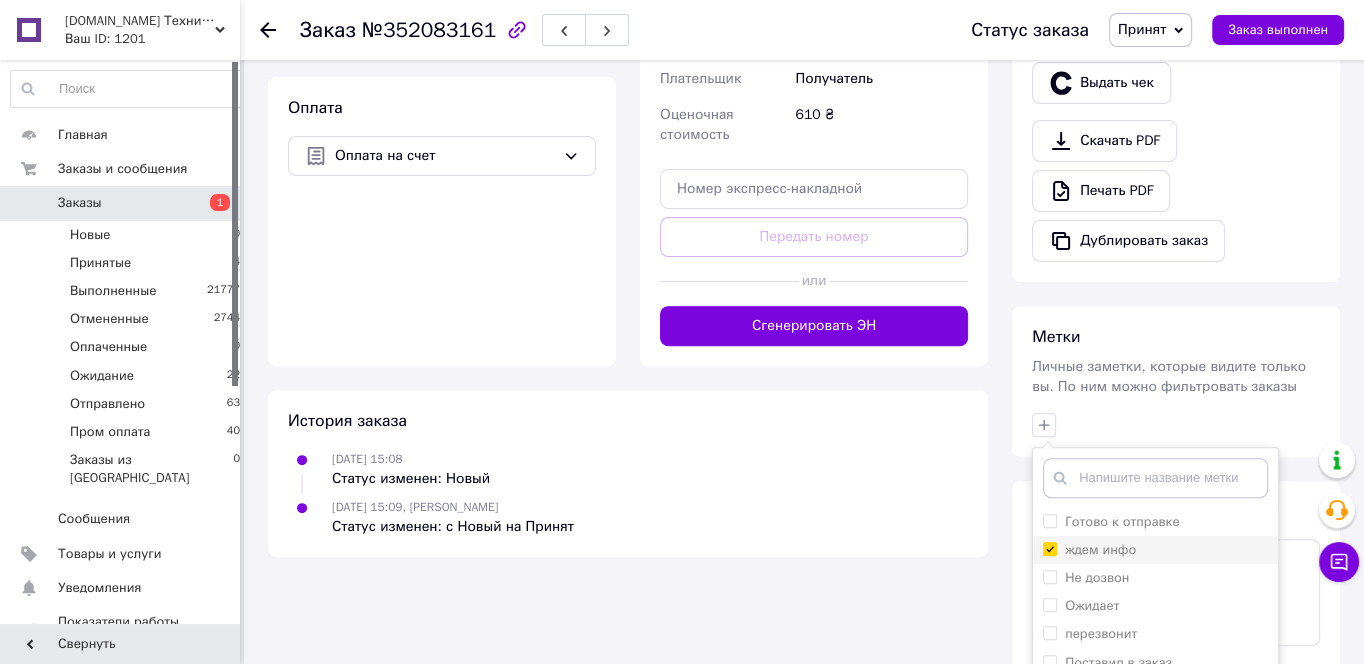 click on "ждем инфо" at bounding box center [1049, 548] 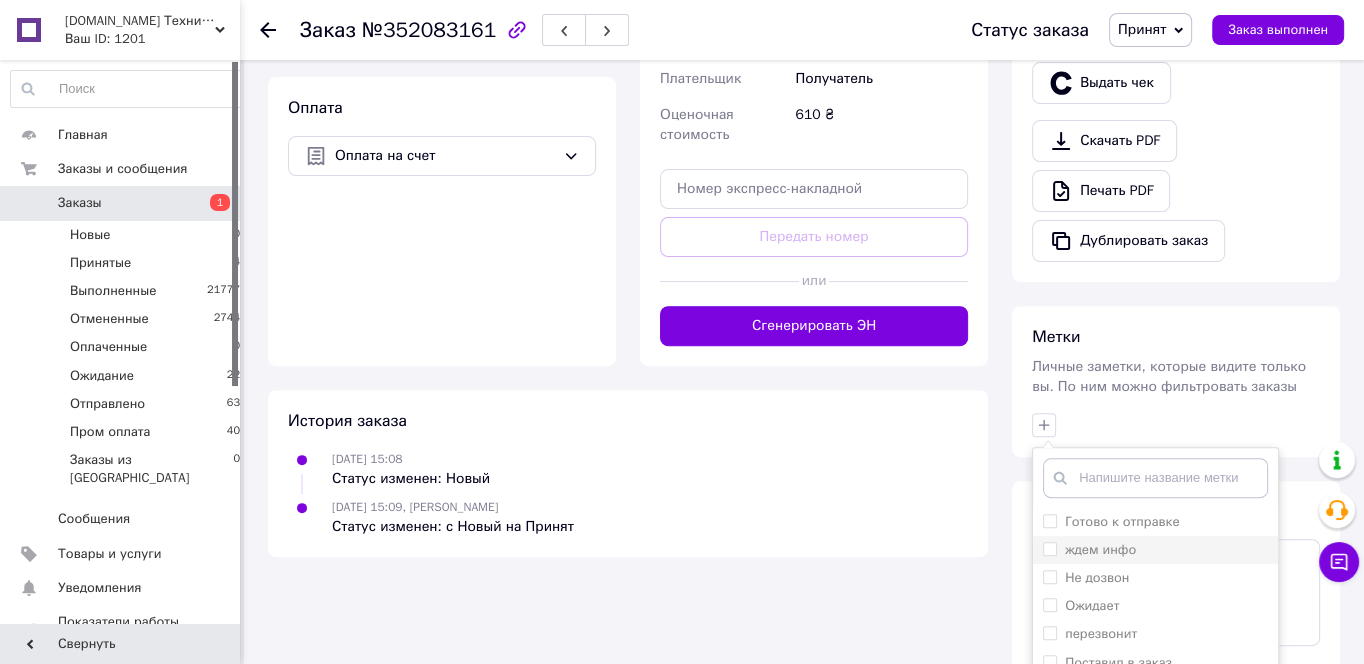 click on "ждем инфо" at bounding box center [1049, 548] 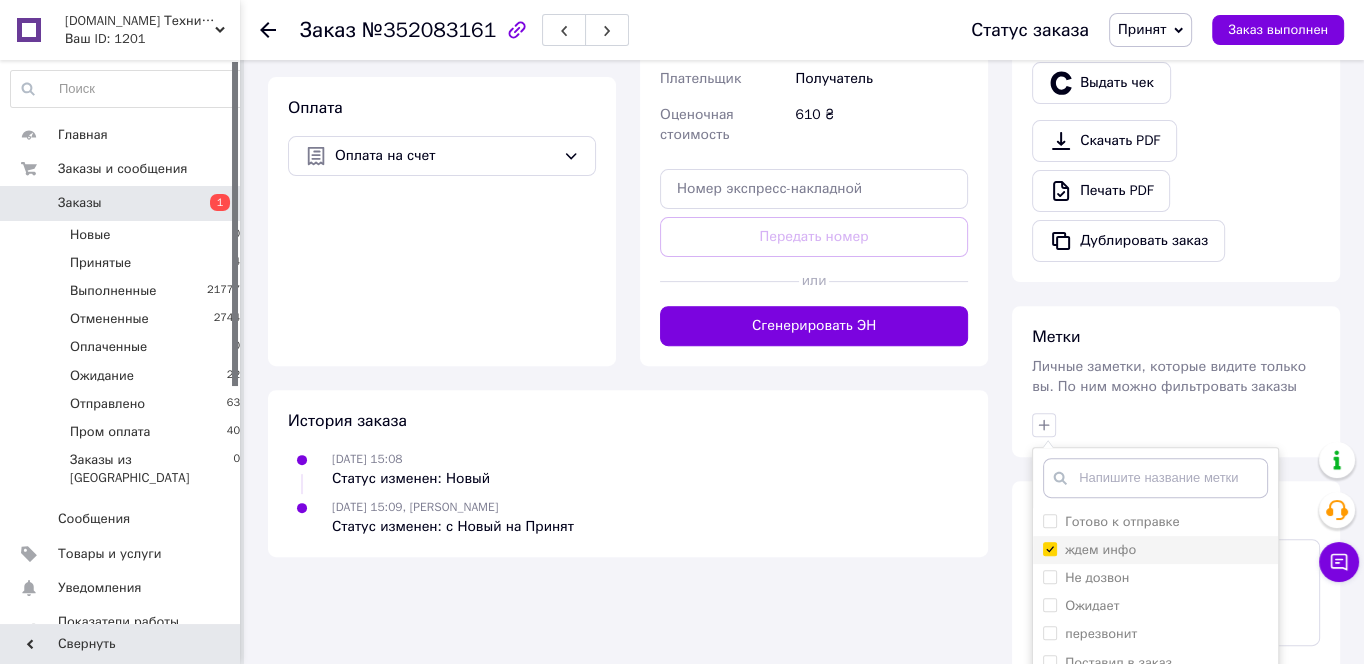 checkbox on "true" 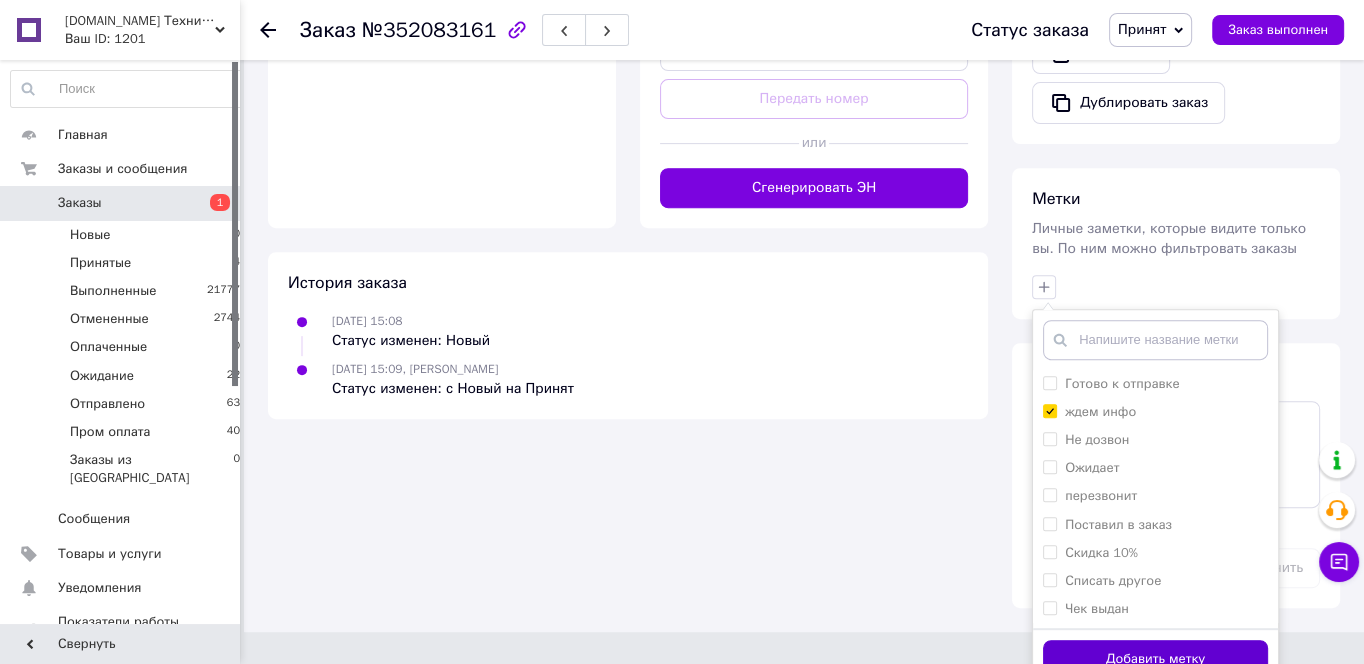 click on "Добавить метку" at bounding box center (1155, 659) 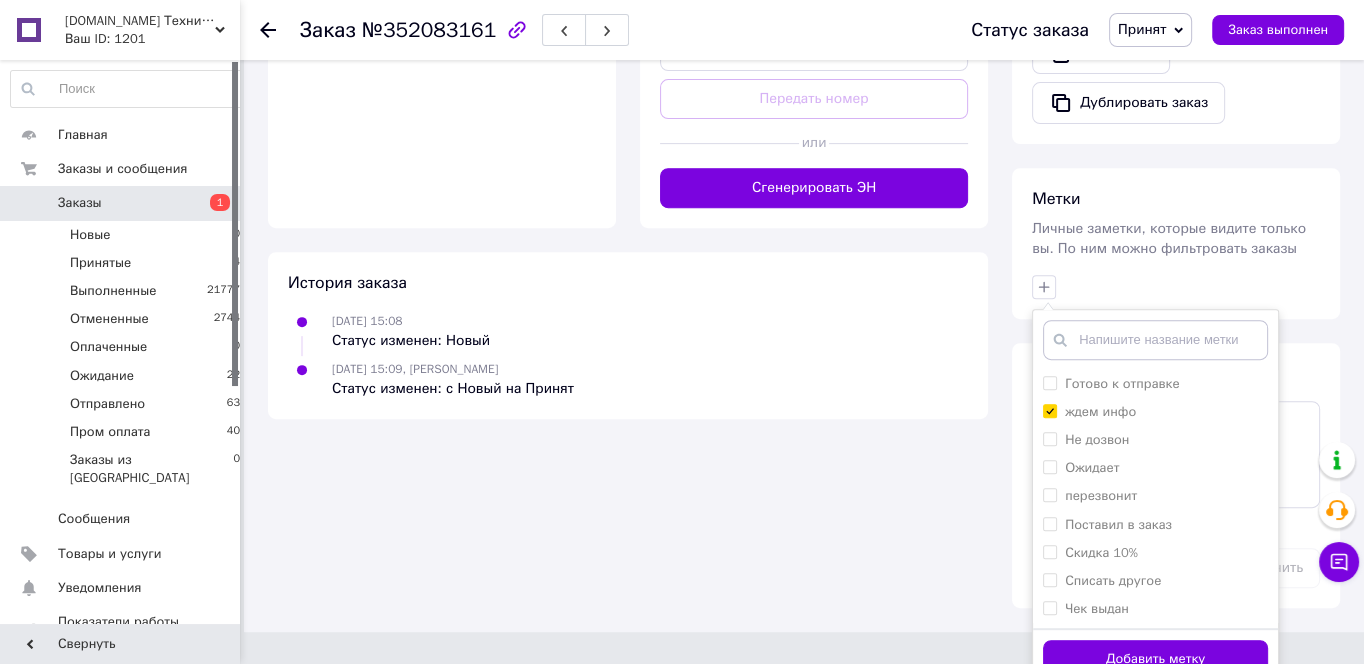 scroll, scrollTop: 726, scrollLeft: 0, axis: vertical 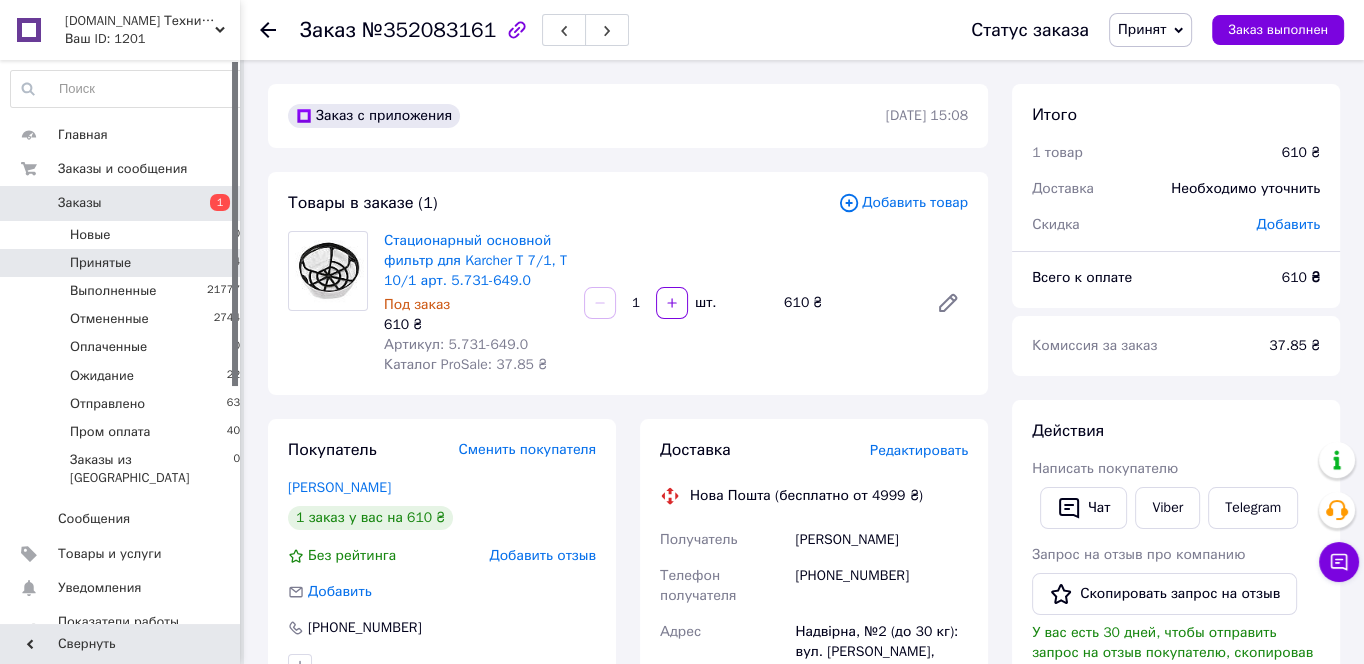 click on "Принятые 4" at bounding box center (126, 263) 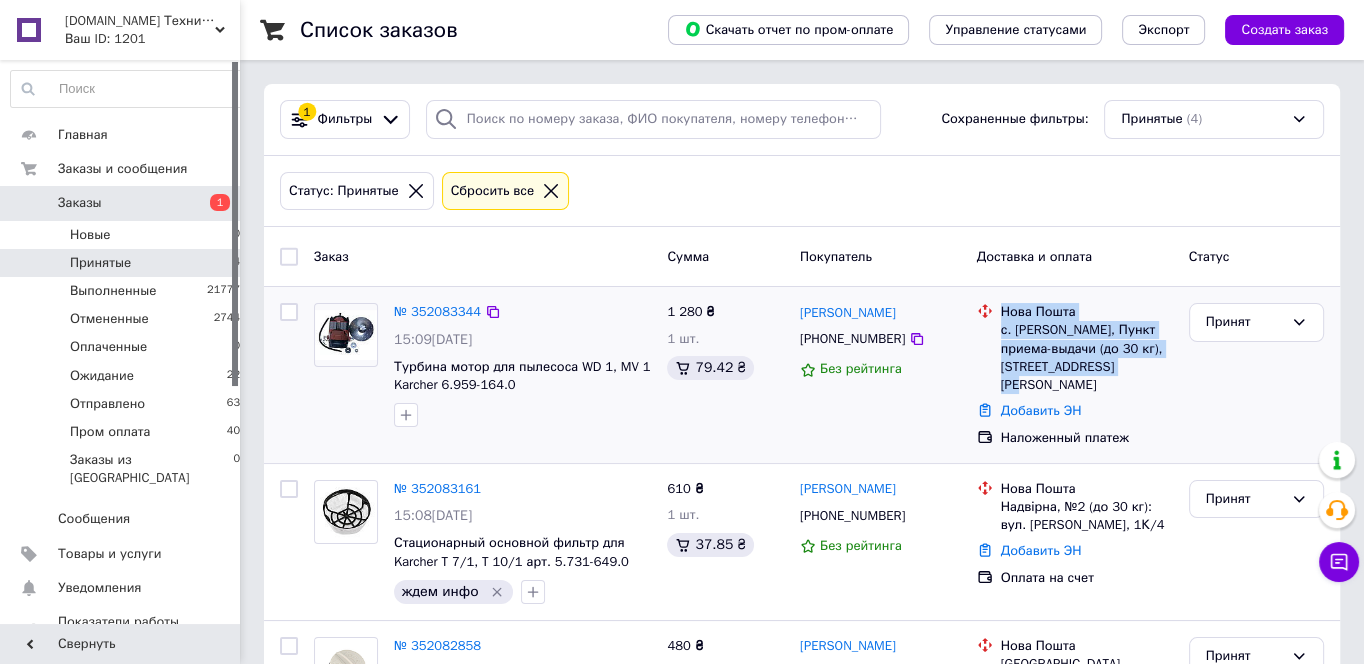 drag, startPoint x: 1150, startPoint y: 371, endPoint x: 993, endPoint y: 311, distance: 168.07439 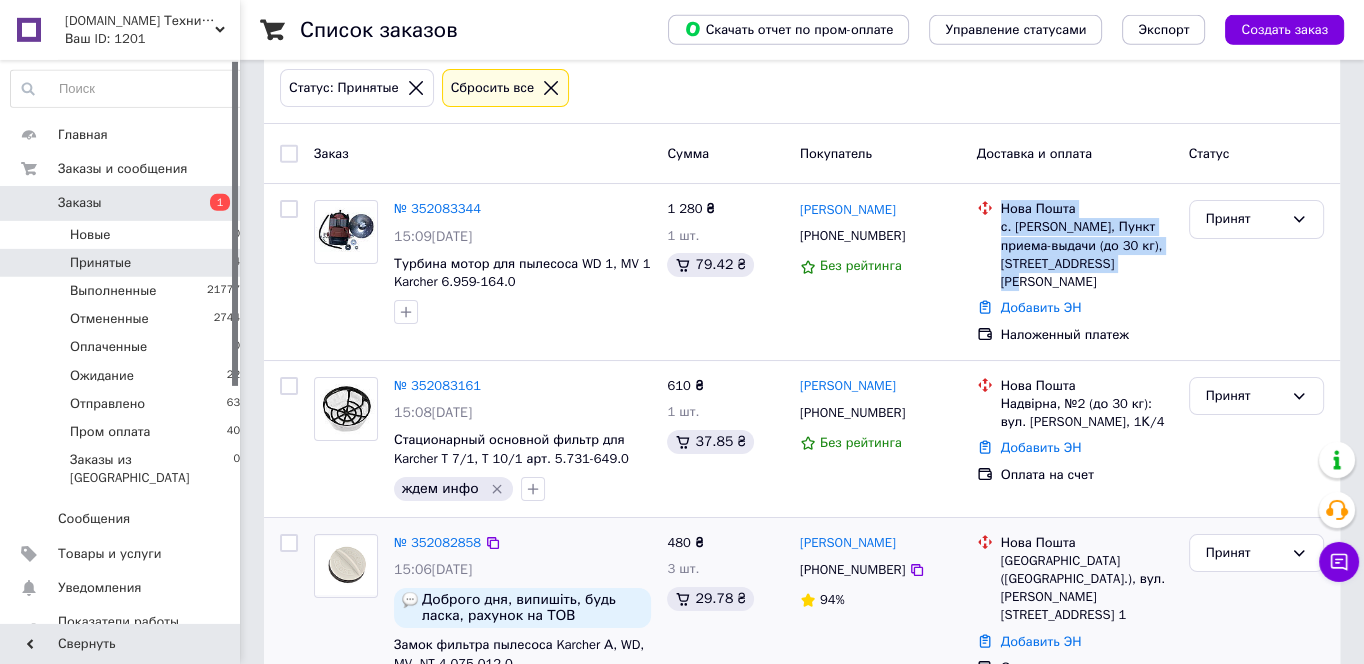 scroll, scrollTop: 107, scrollLeft: 0, axis: vertical 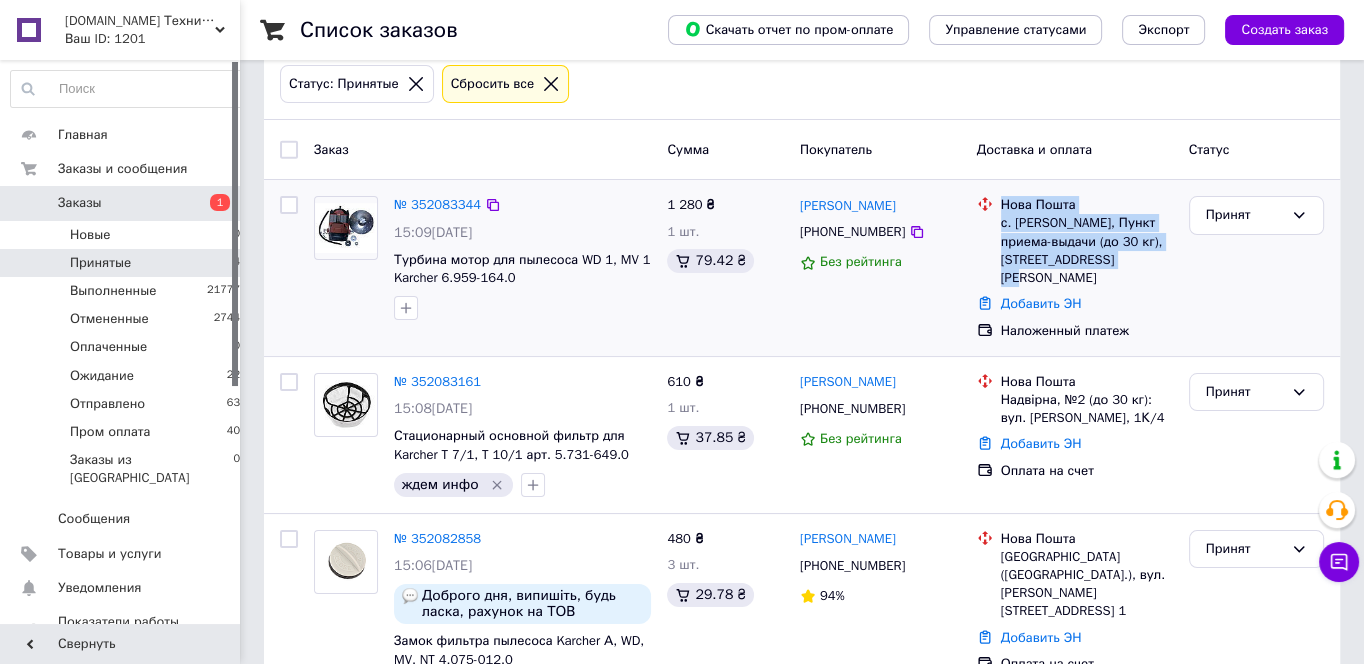 drag, startPoint x: 926, startPoint y: 204, endPoint x: 796, endPoint y: 203, distance: 130.00385 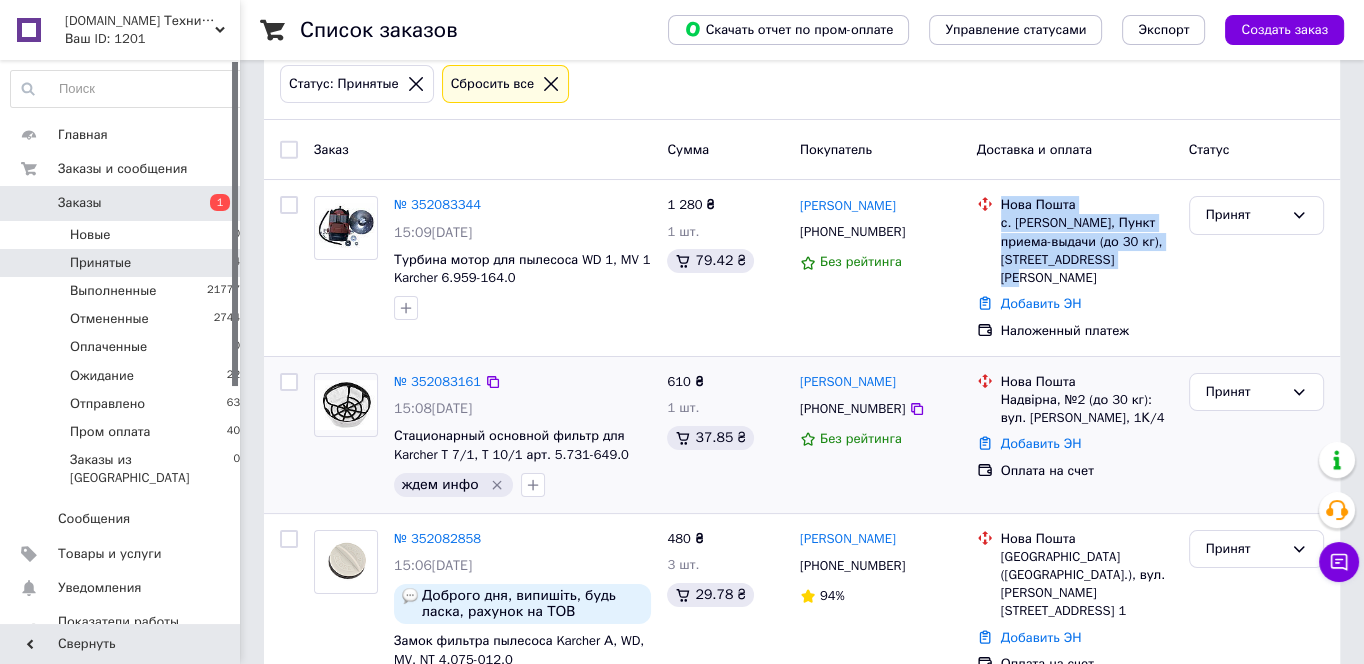 copy on "[PERSON_NAME]" 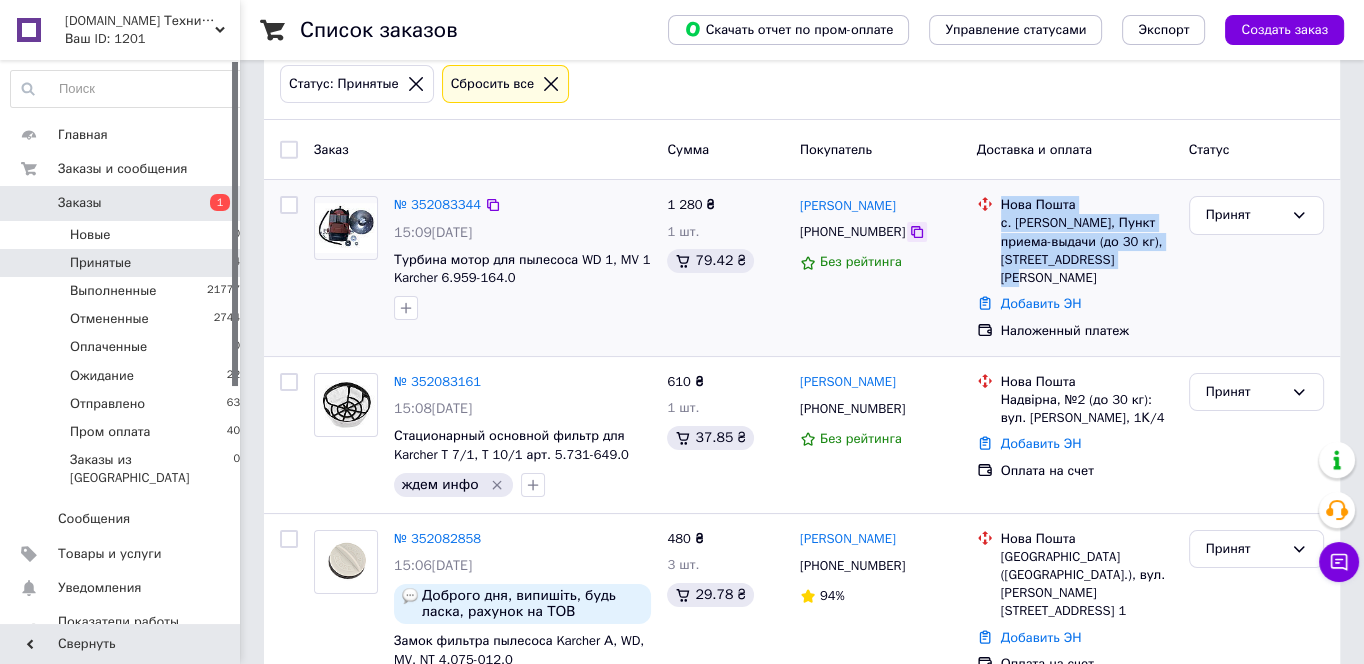 click 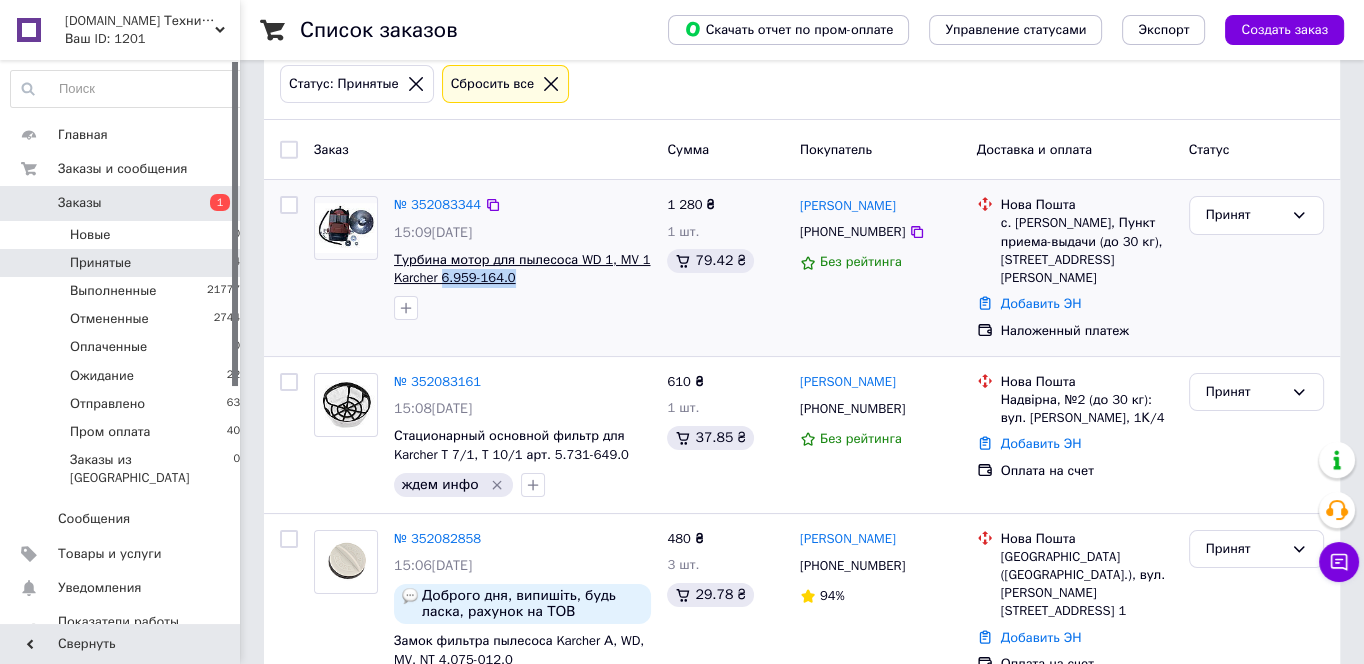 drag, startPoint x: 500, startPoint y: 281, endPoint x: 441, endPoint y: 277, distance: 59.135437 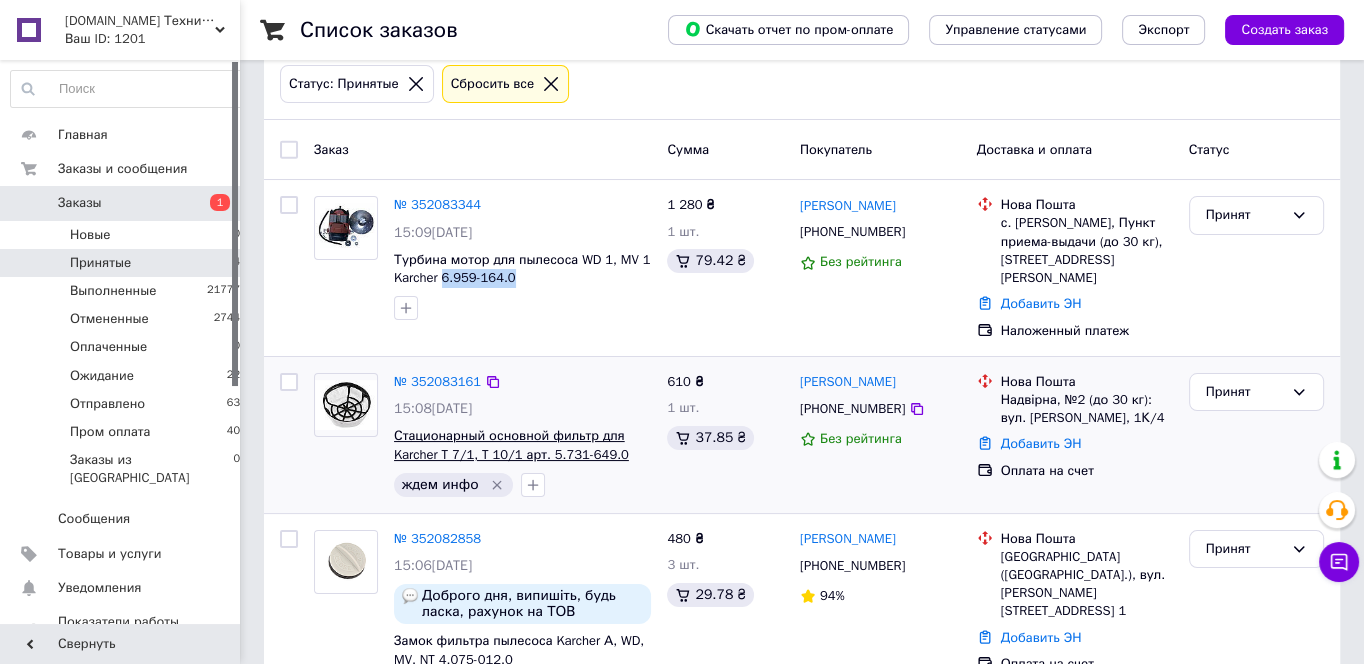 copy on "6.959-164.0" 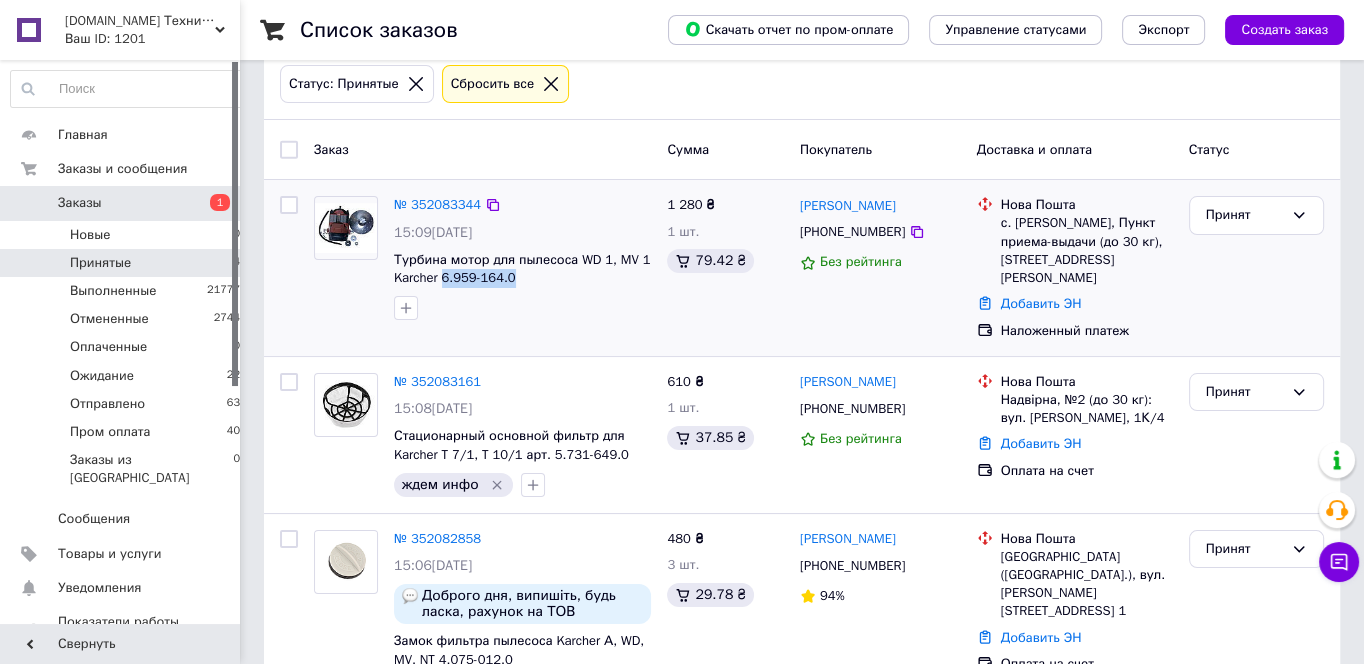 click on "№ 352083344 15:09[DATE] Турбина мотор для пылесоса WD 1, MV 1 Karcher 6.959-164.0 1 280 ₴ 1 шт. 79.42 ₴ [PERSON_NAME] [PHONE_NUMBER] Без рейтинга Нова Пошта с. [PERSON_NAME], Пункт приема-выдачи (до 30 кг), [STREET_ADDRESS][PERSON_NAME] Добавить ЭН Наложенный платеж Принят" at bounding box center (802, 268) 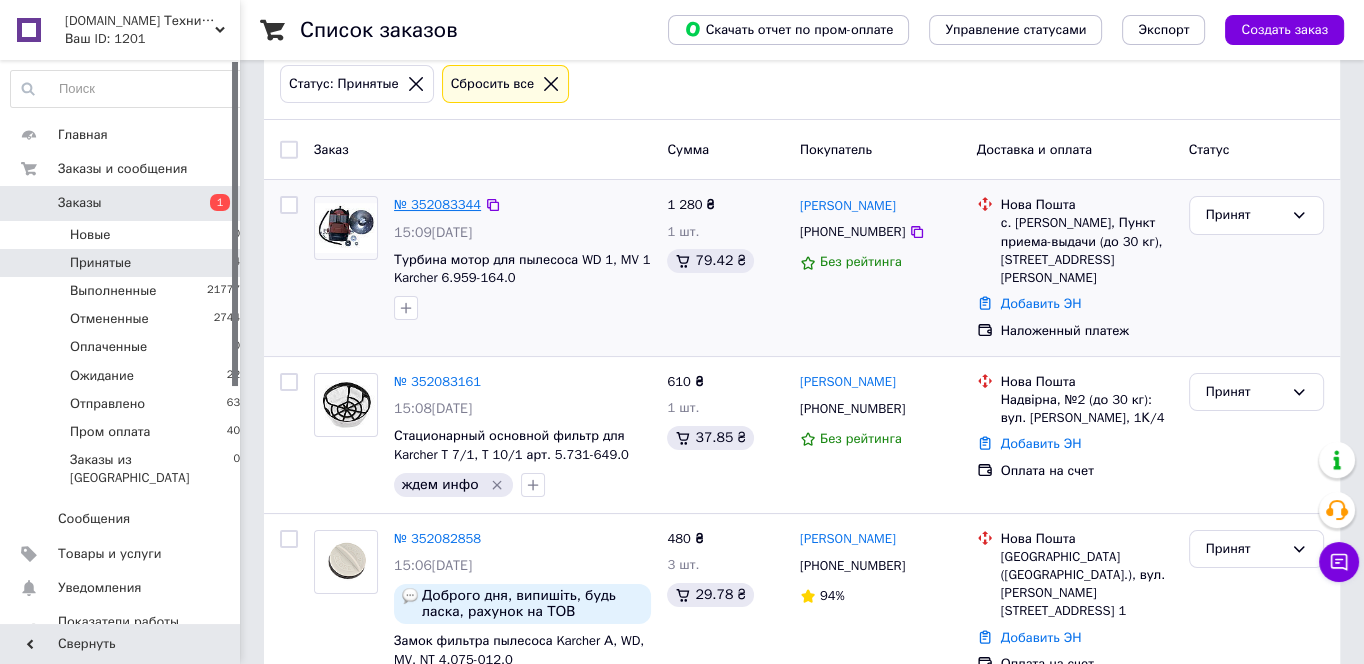 click on "№ 352083344" at bounding box center [437, 204] 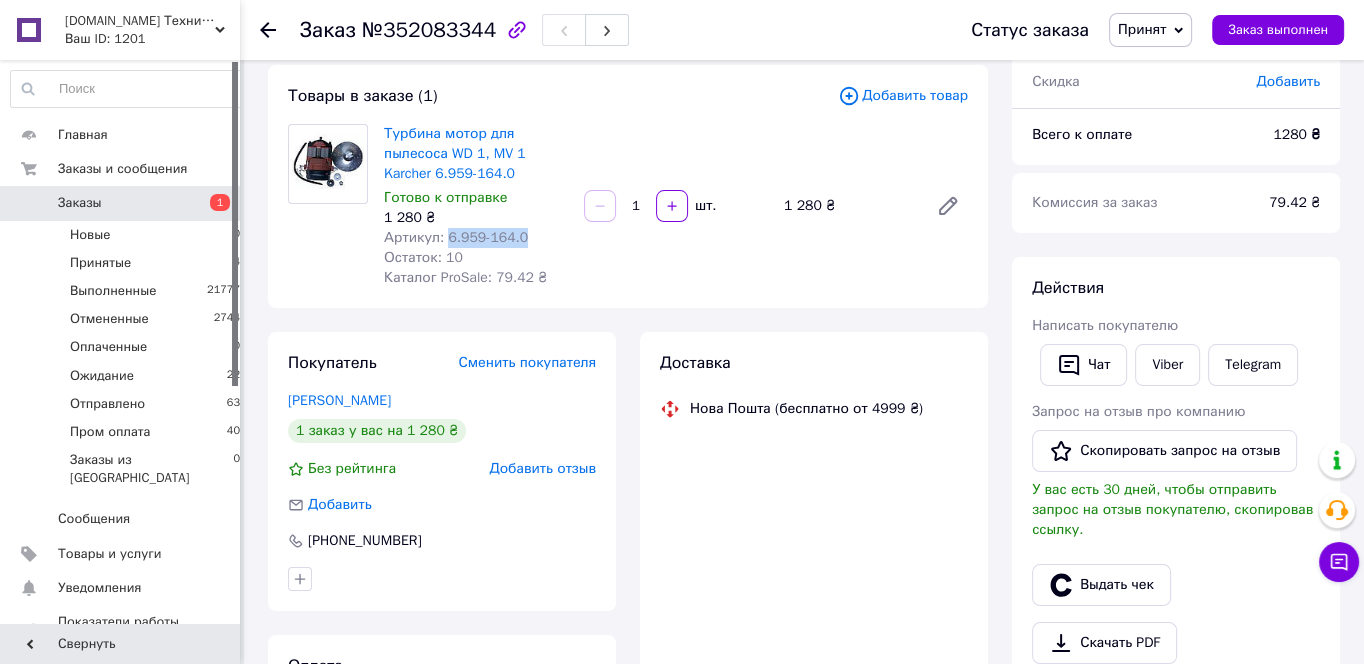 drag, startPoint x: 528, startPoint y: 239, endPoint x: 446, endPoint y: 239, distance: 82 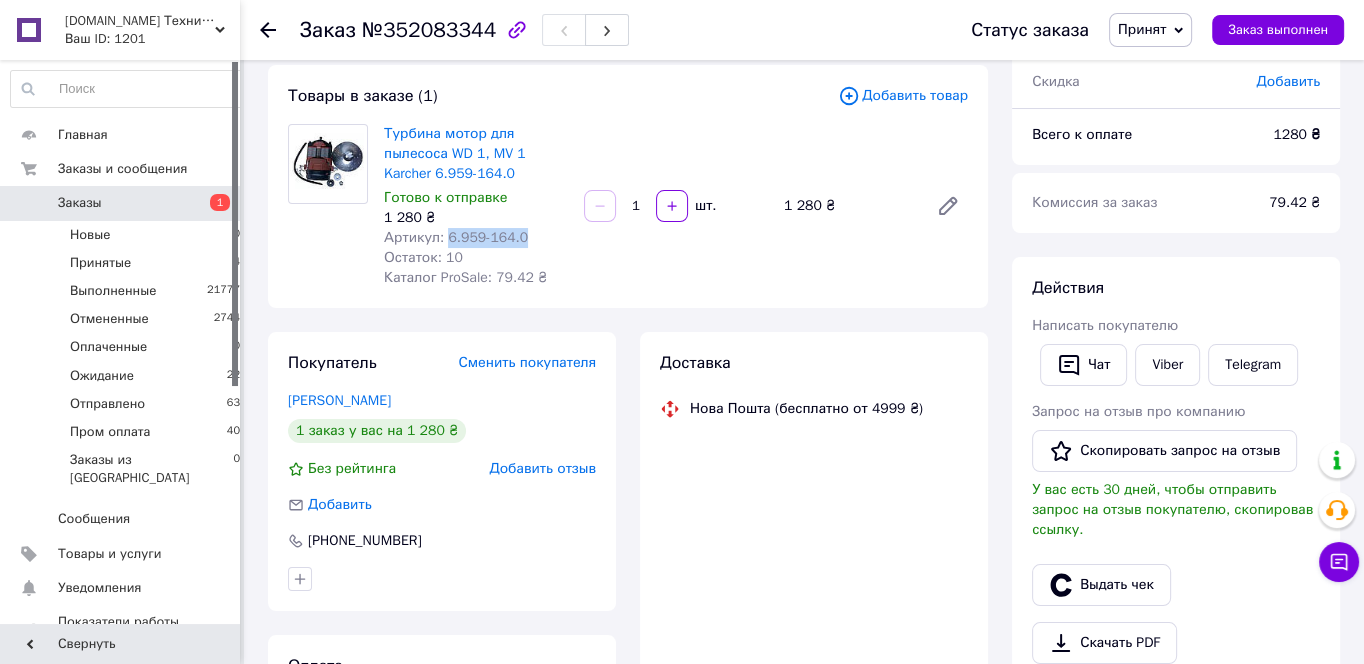 copy on "6.959-164.0" 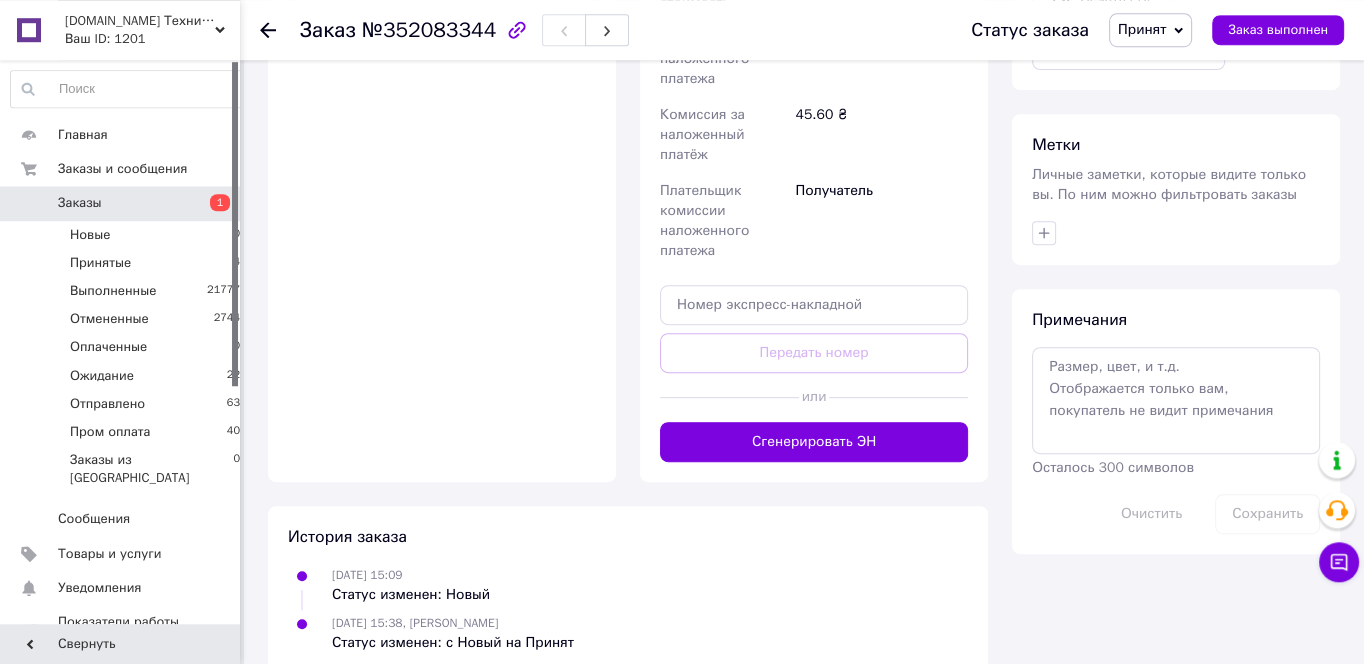 scroll, scrollTop: 847, scrollLeft: 0, axis: vertical 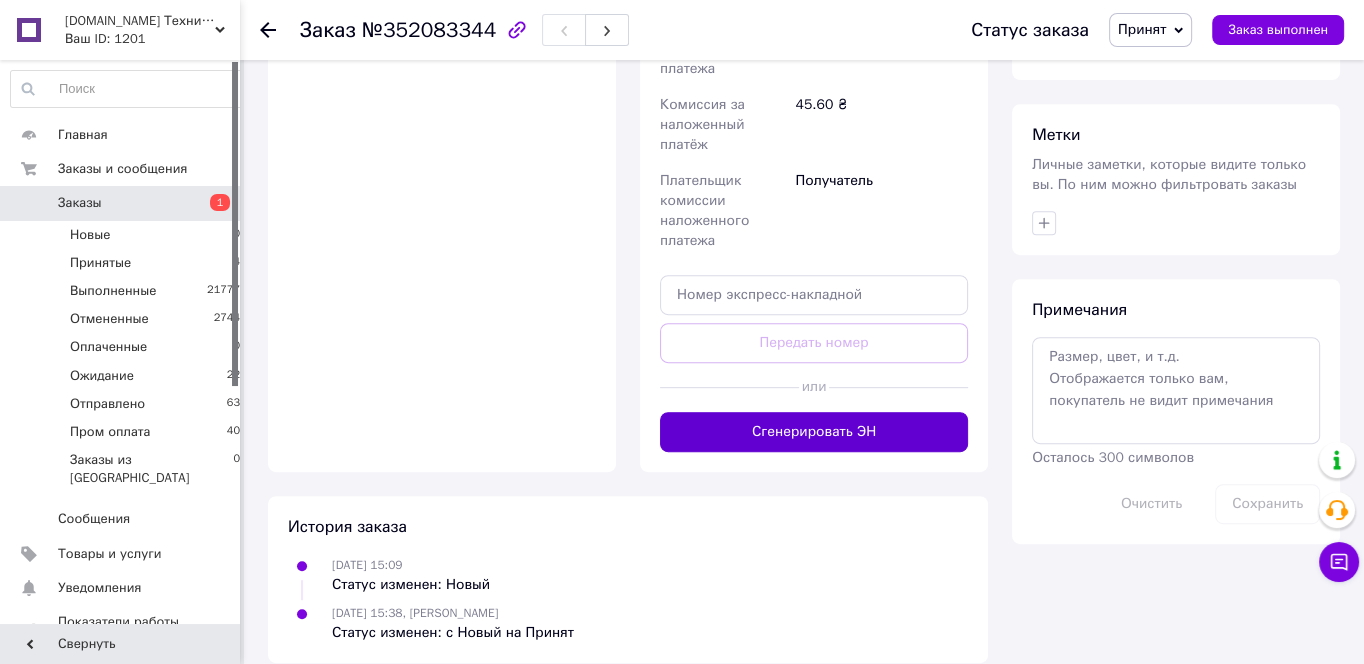 click on "Сгенерировать ЭН" at bounding box center [814, 432] 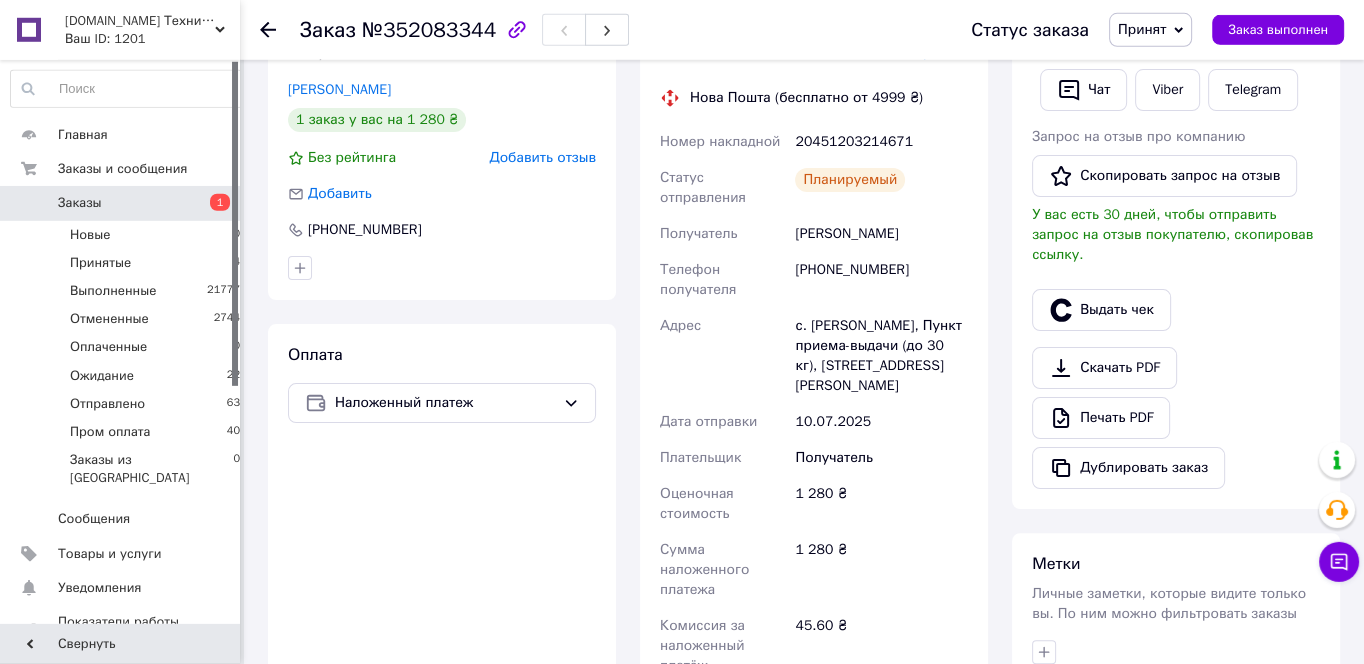 scroll, scrollTop: 414, scrollLeft: 0, axis: vertical 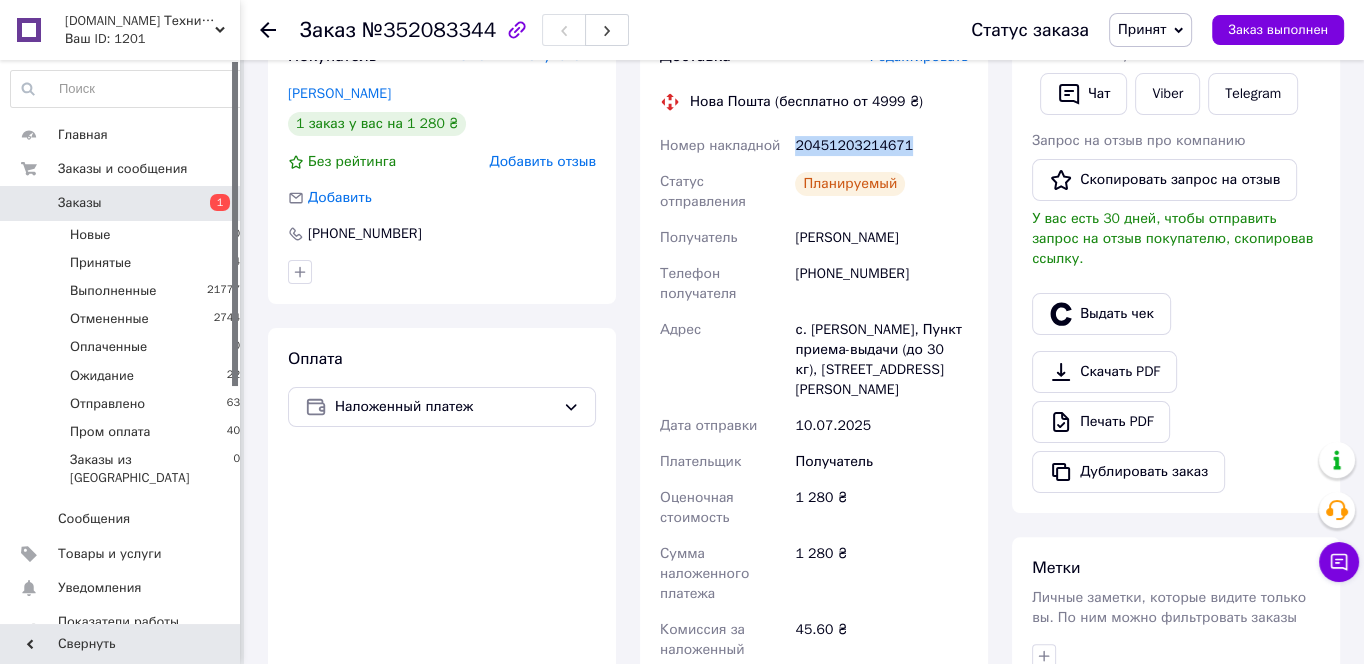 drag, startPoint x: 921, startPoint y: 132, endPoint x: 794, endPoint y: 143, distance: 127.47549 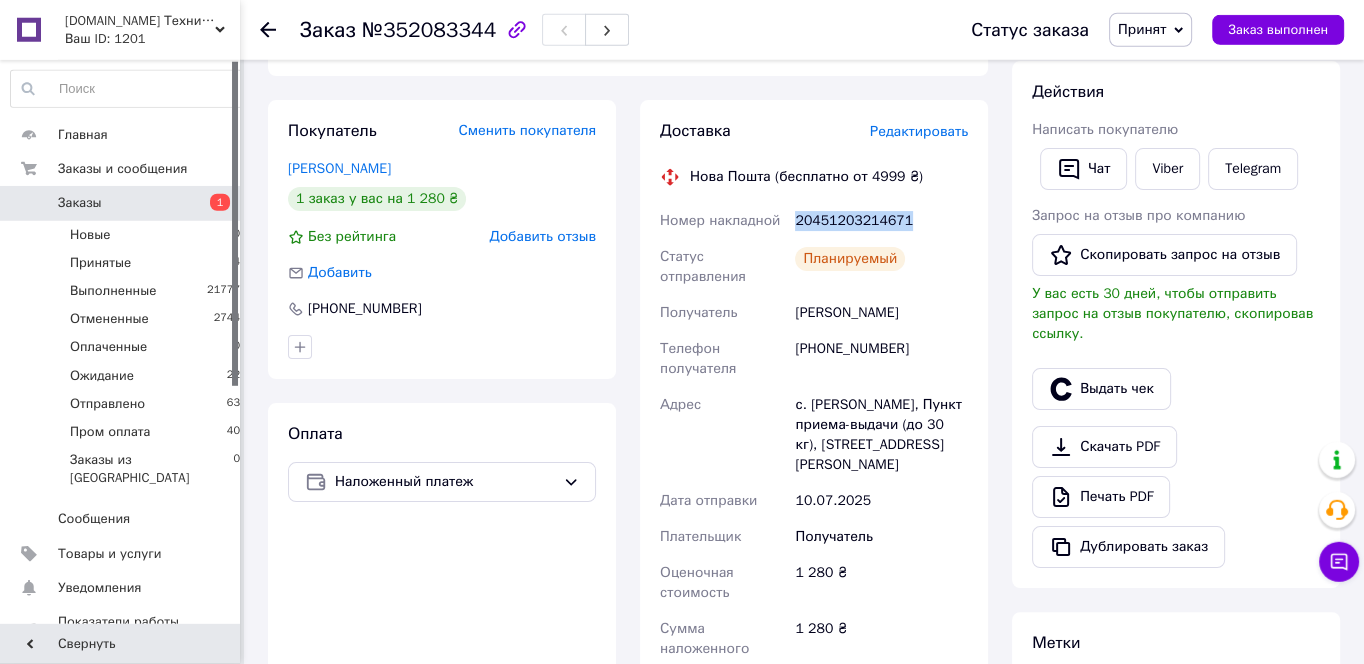 scroll, scrollTop: 306, scrollLeft: 0, axis: vertical 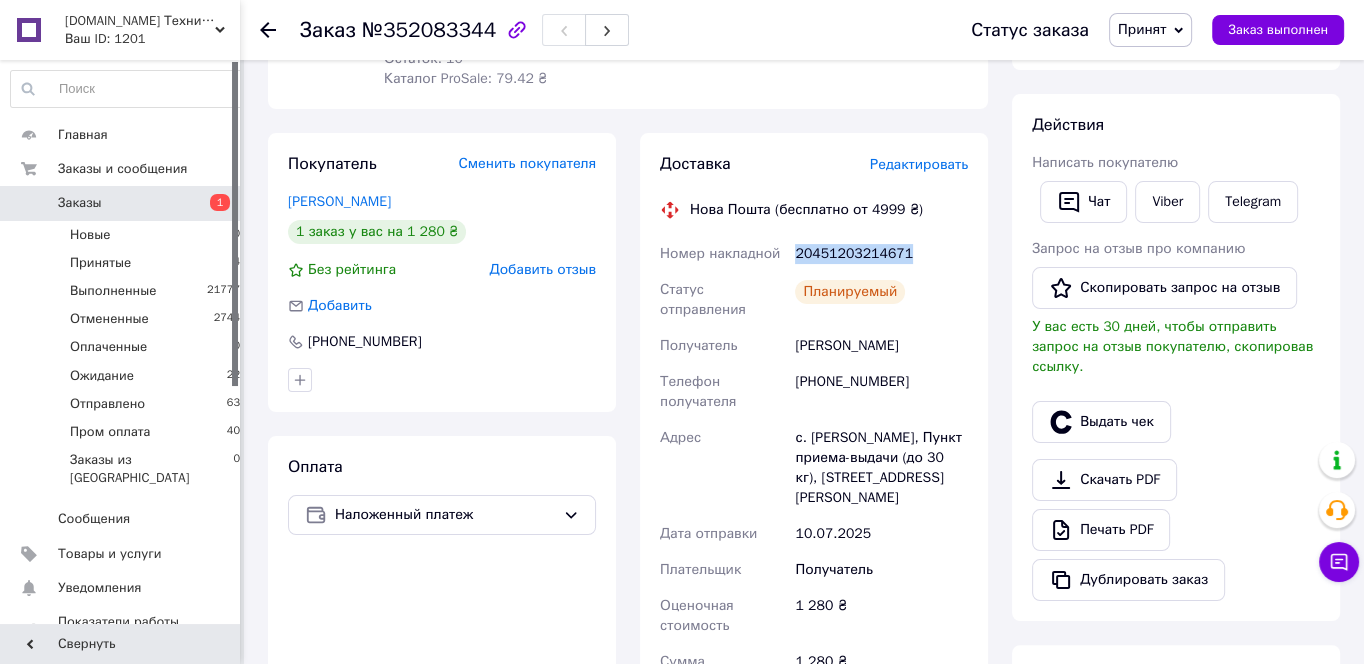 click on "Принят" at bounding box center (1142, 29) 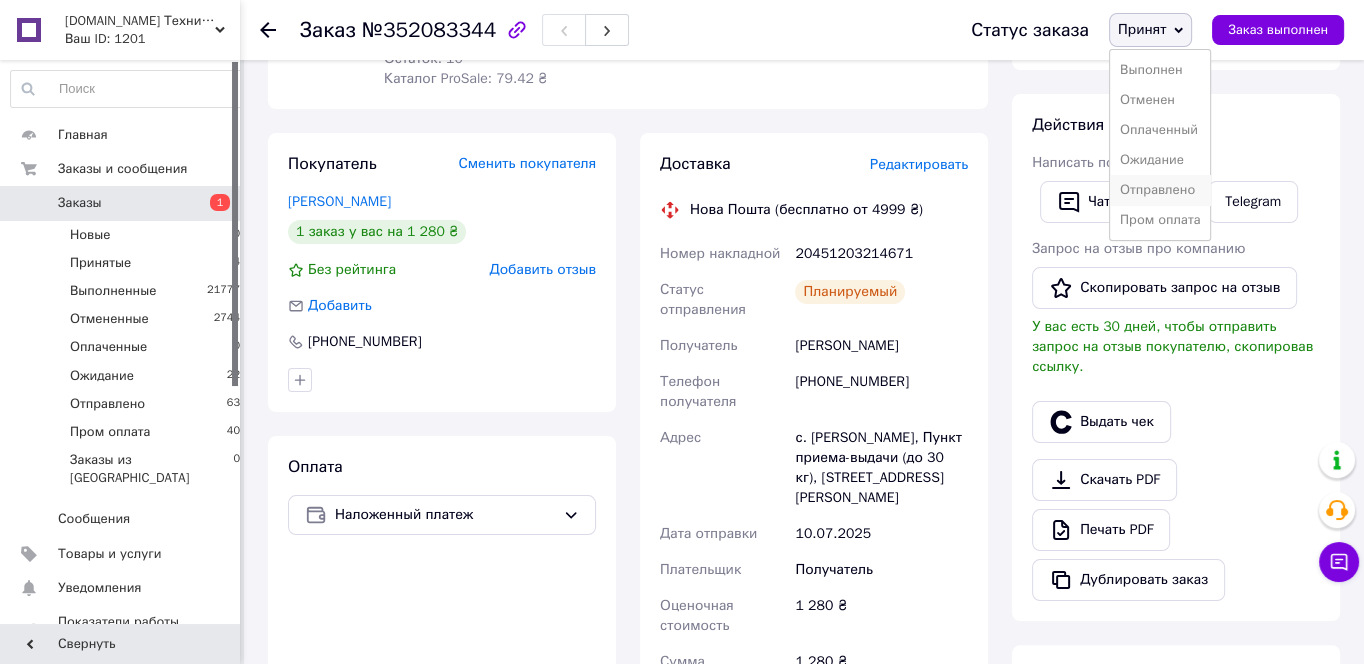 click on "Отправлено" at bounding box center [1160, 190] 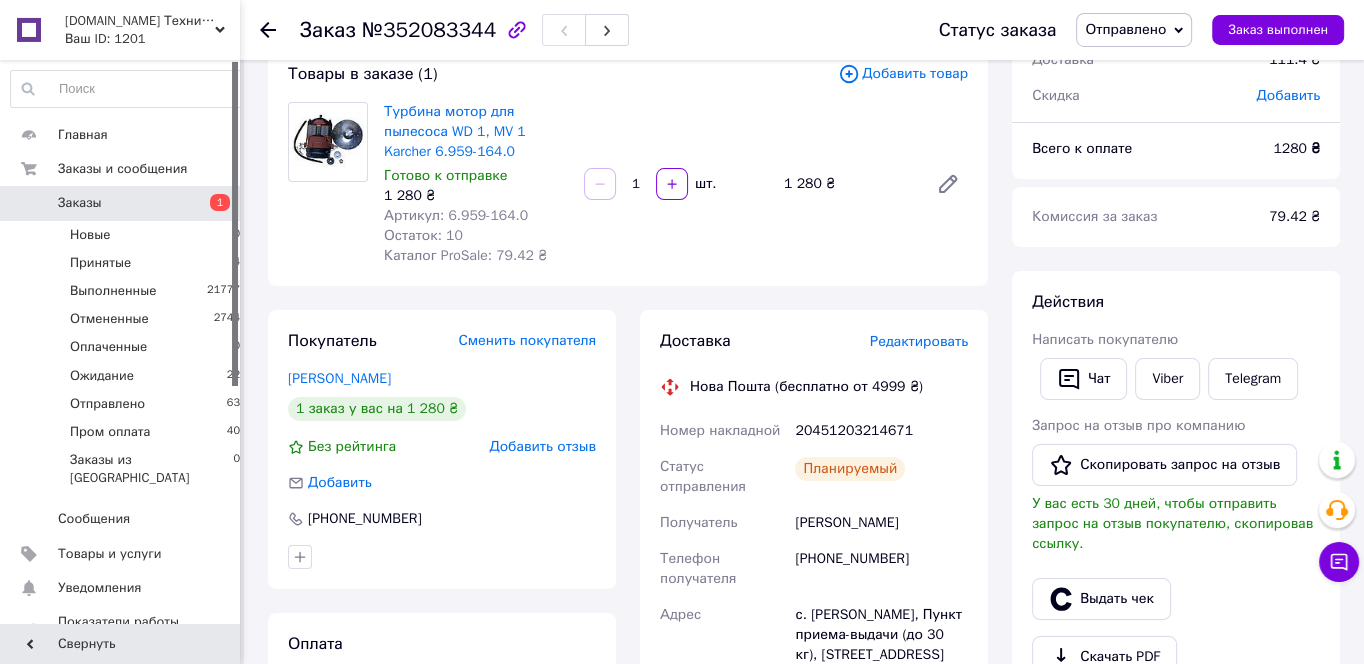 scroll, scrollTop: 0, scrollLeft: 0, axis: both 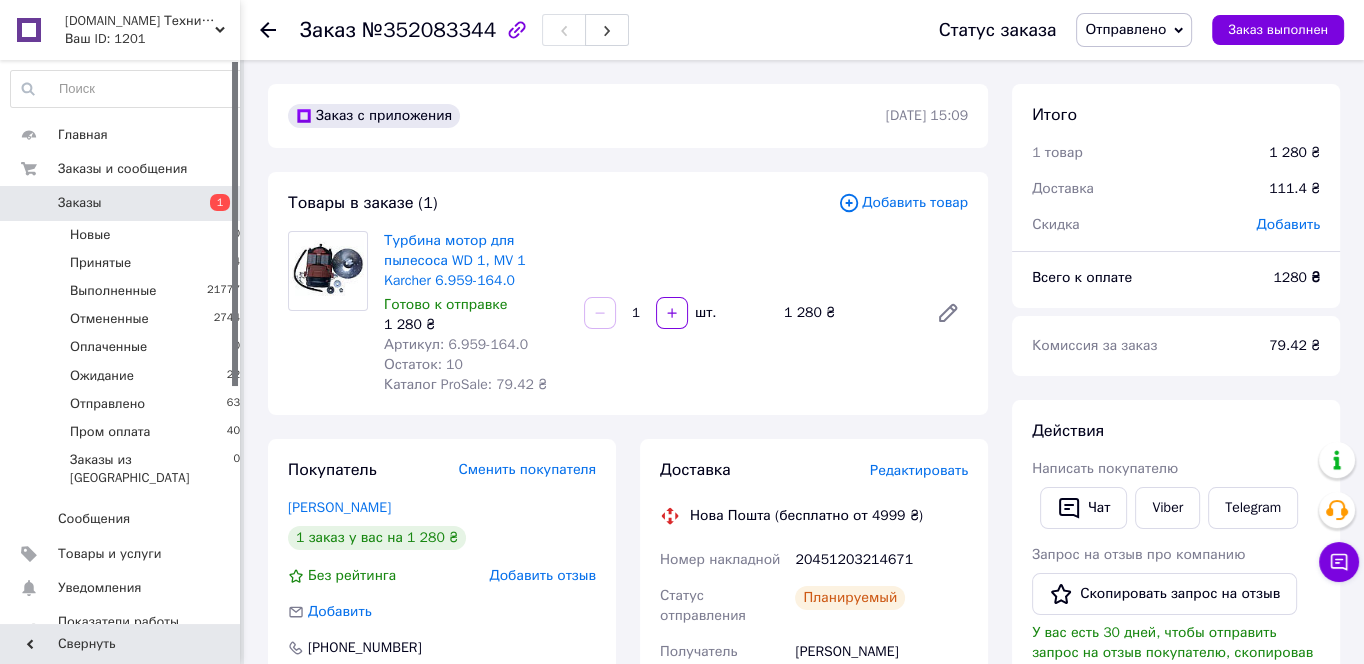 click 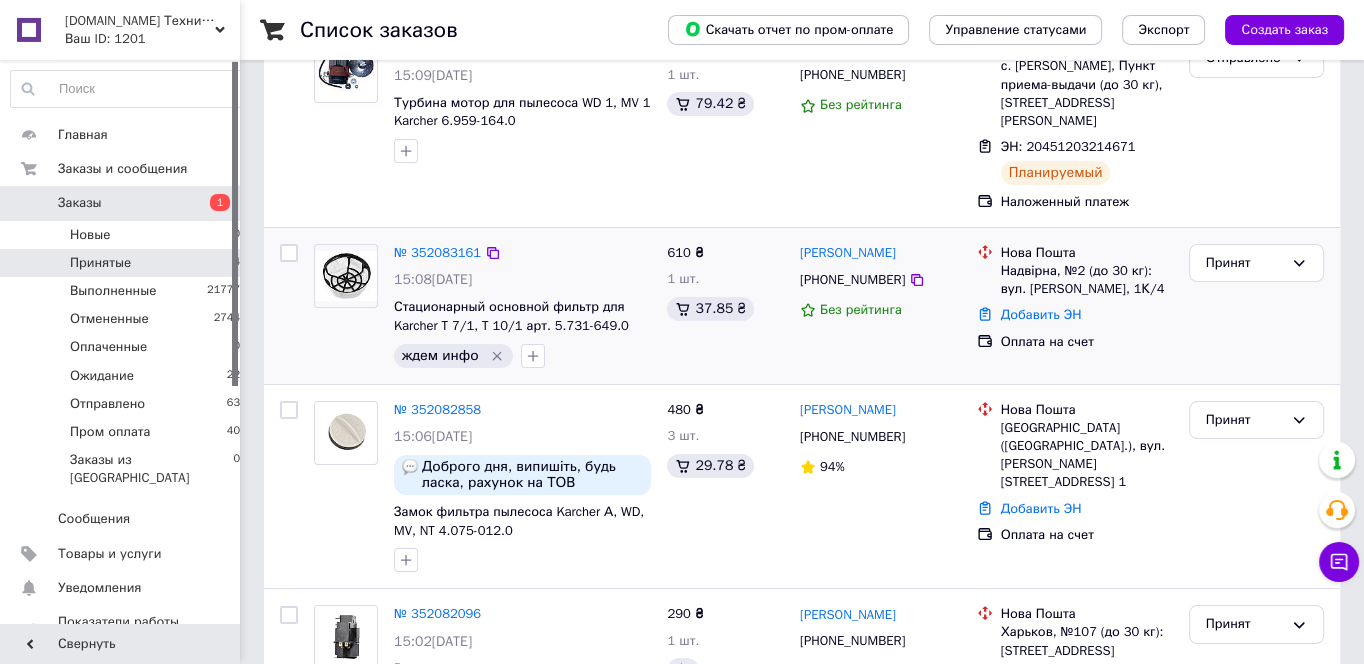 scroll, scrollTop: 322, scrollLeft: 0, axis: vertical 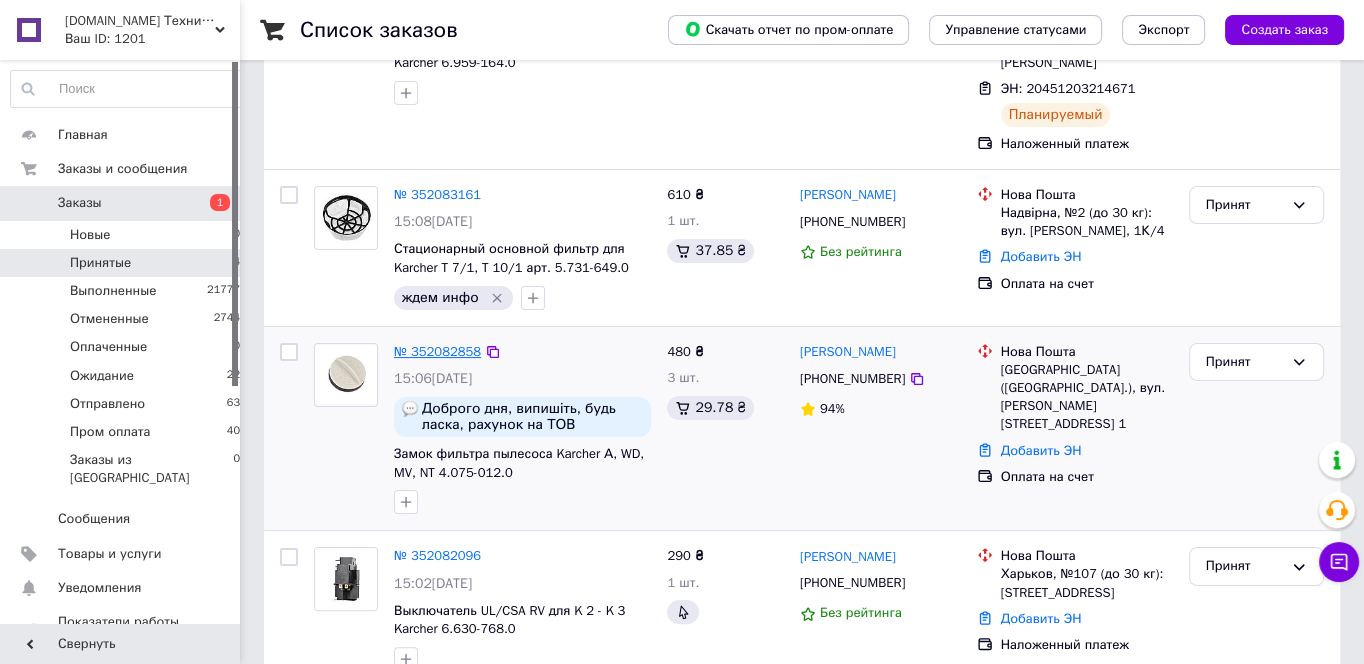 click on "№ 352082858" at bounding box center (437, 351) 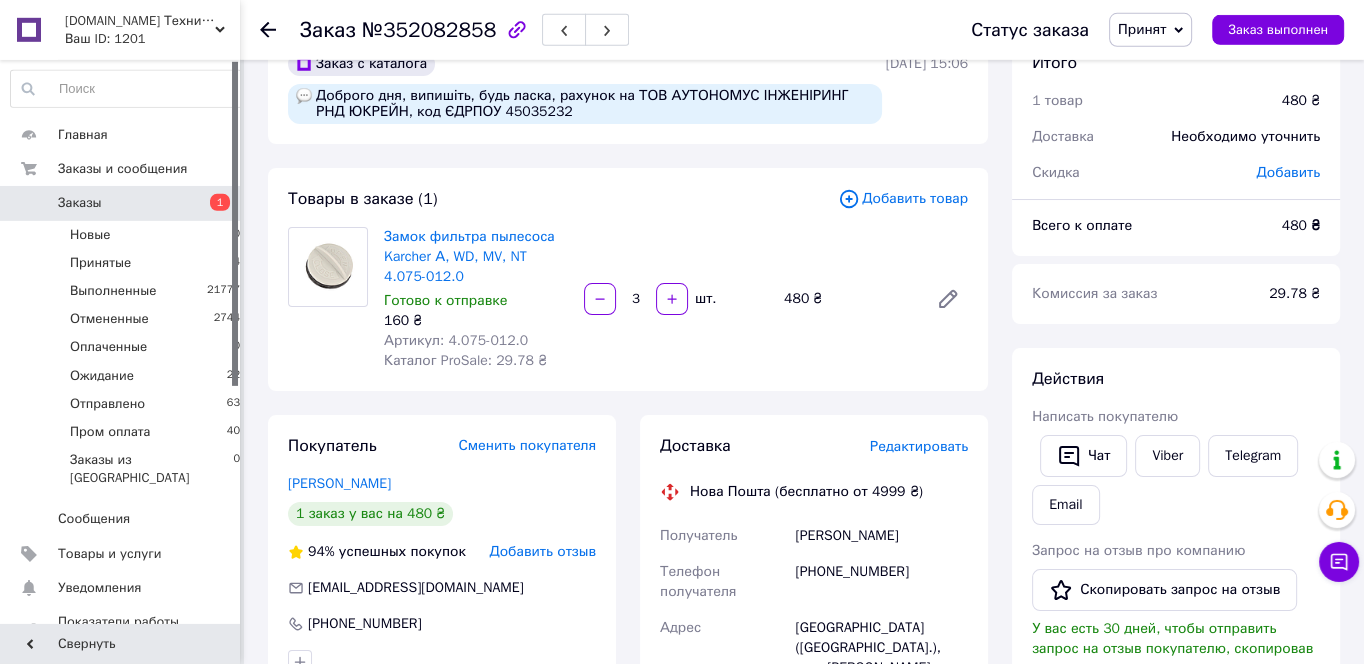 scroll, scrollTop: 34, scrollLeft: 0, axis: vertical 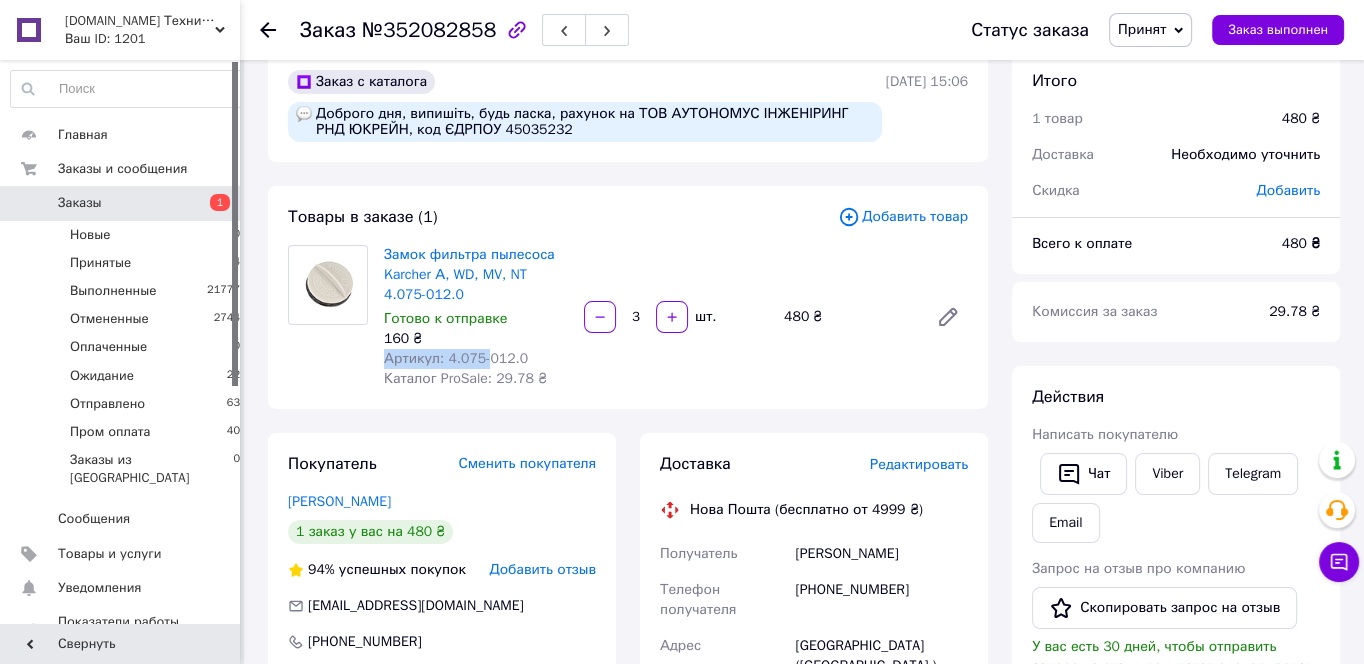 drag, startPoint x: 538, startPoint y: 348, endPoint x: 484, endPoint y: 355, distance: 54.451813 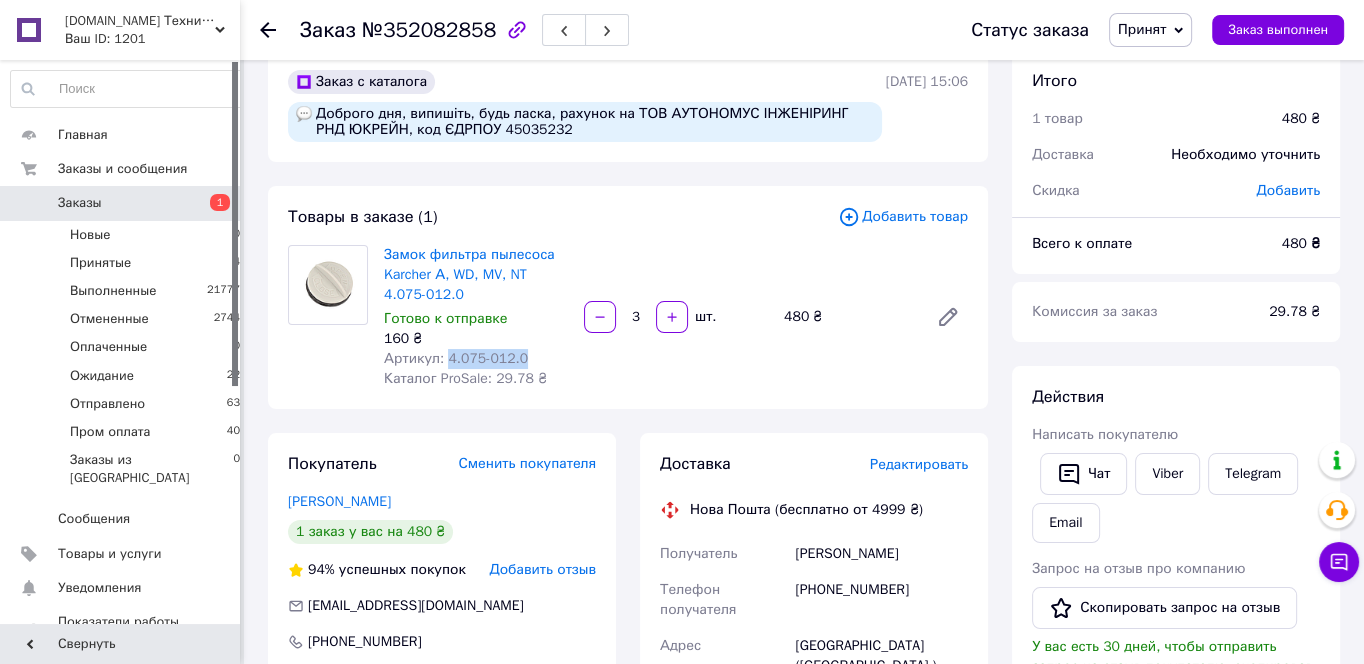drag, startPoint x: 445, startPoint y: 352, endPoint x: 530, endPoint y: 350, distance: 85.02353 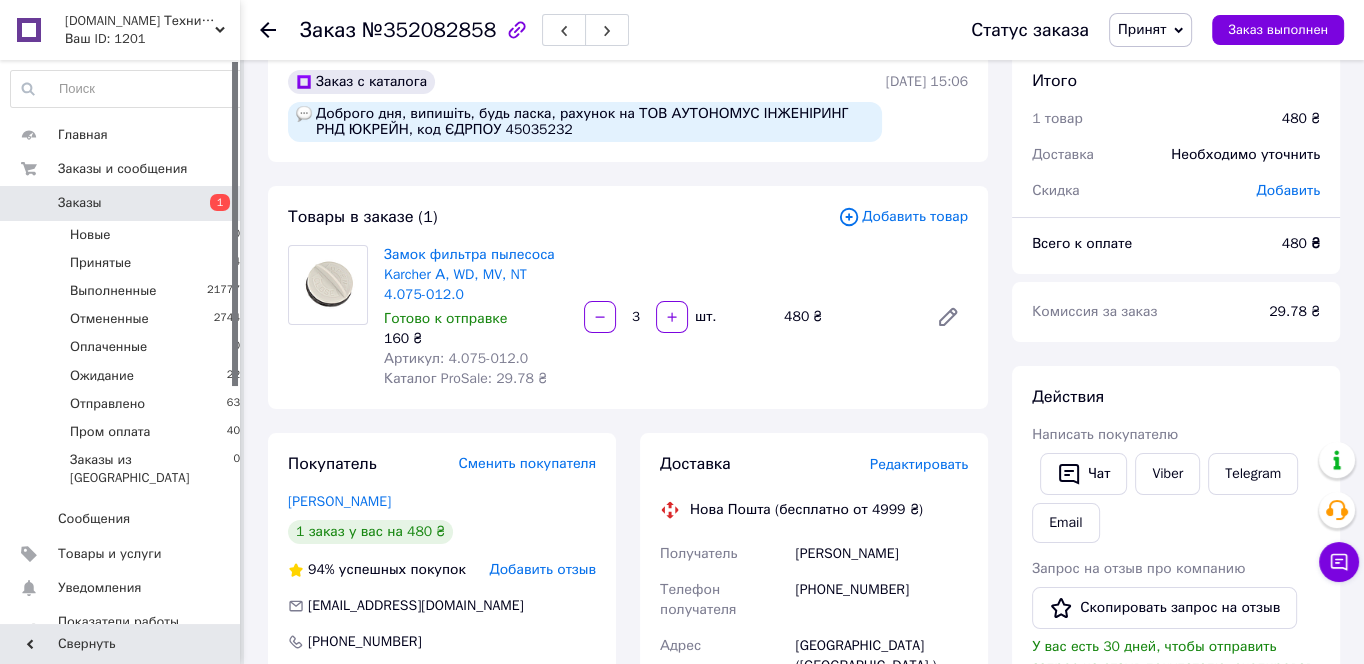 click on "Замок фильтра пылесоса Karcher А, WD, MV, NT 4.075-012.0 Готово к отправке 160 ₴ Артикул: 4.075-012.0 Каталог ProSale: 29.78 ₴" at bounding box center (476, 317) 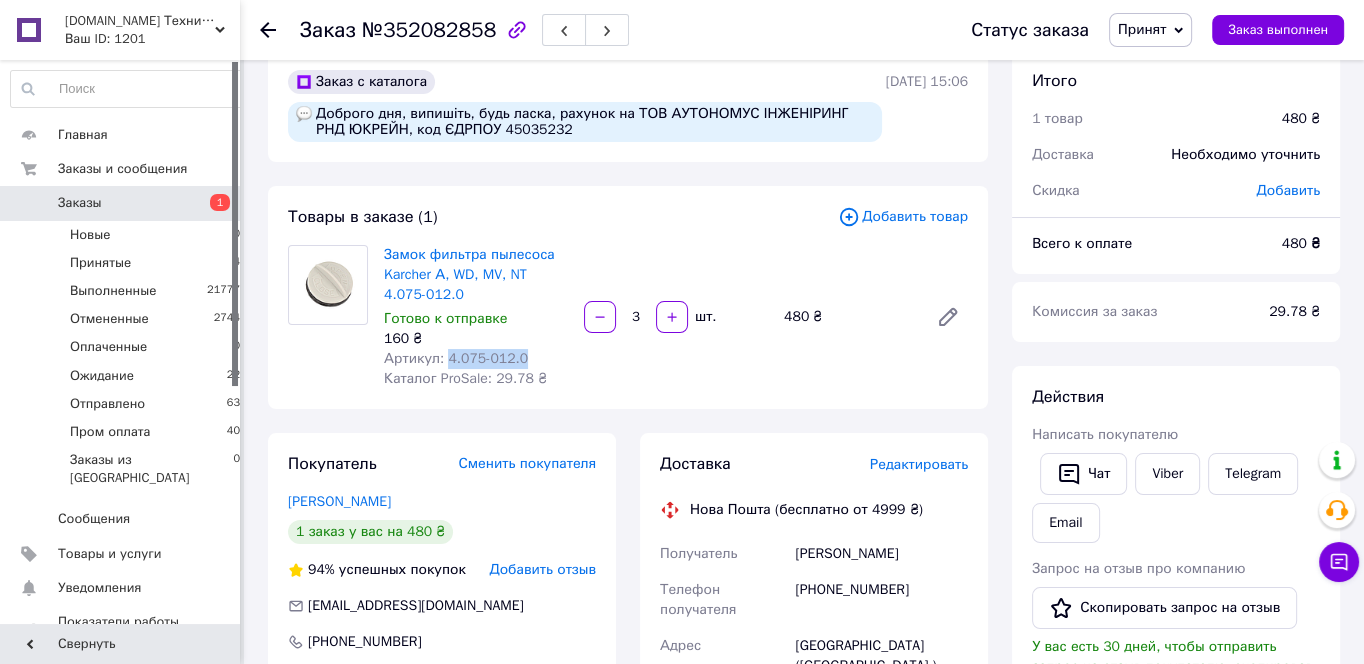 drag, startPoint x: 525, startPoint y: 364, endPoint x: 444, endPoint y: 364, distance: 81 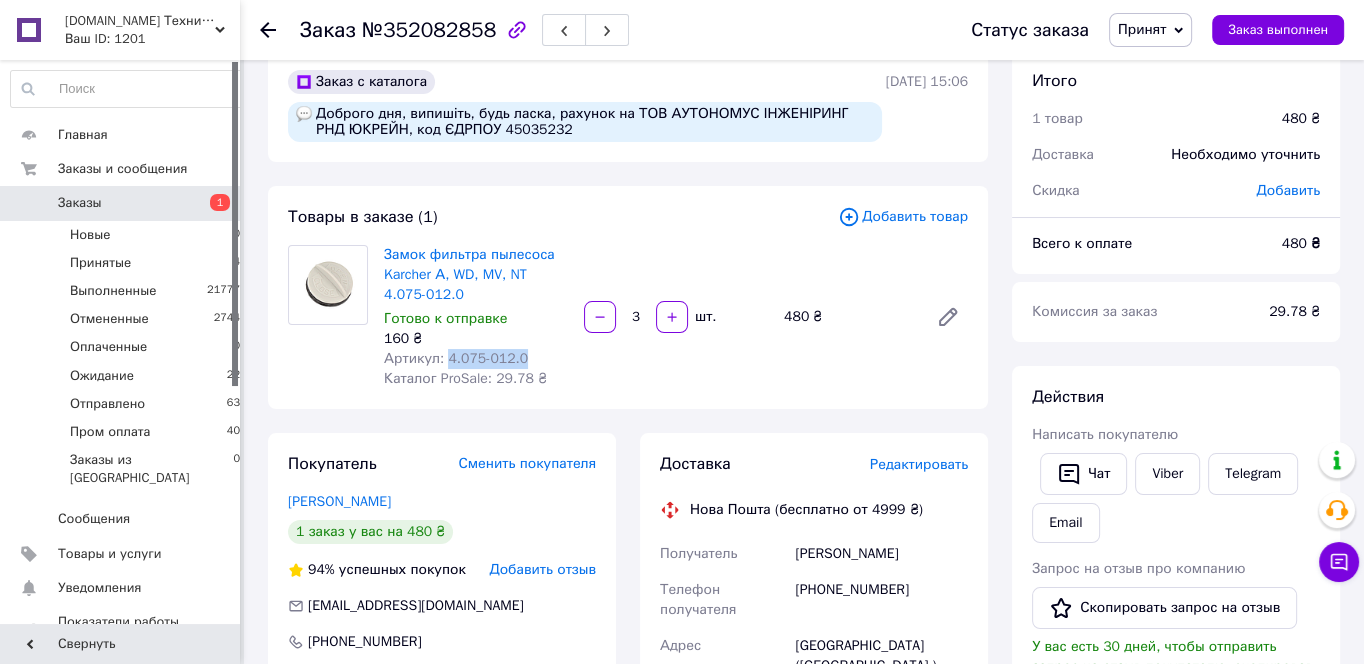 copy on "4.075-012.0" 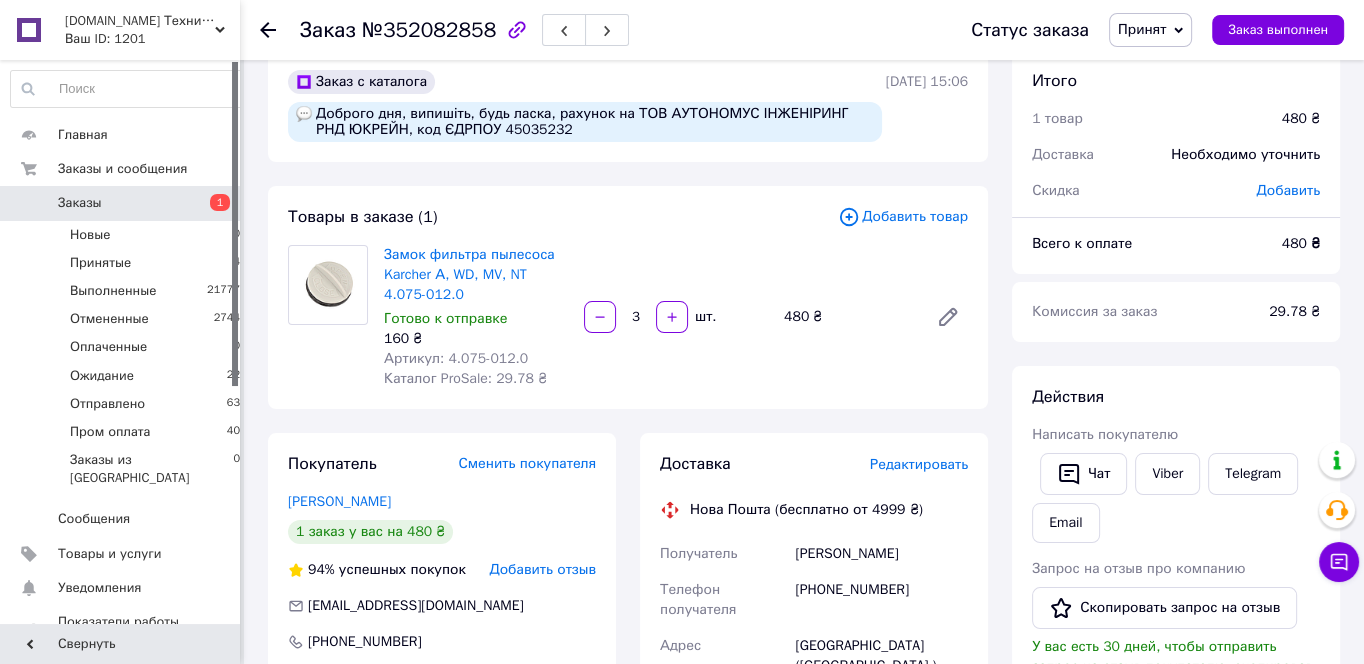 click on "Свернуть" at bounding box center [120, 644] 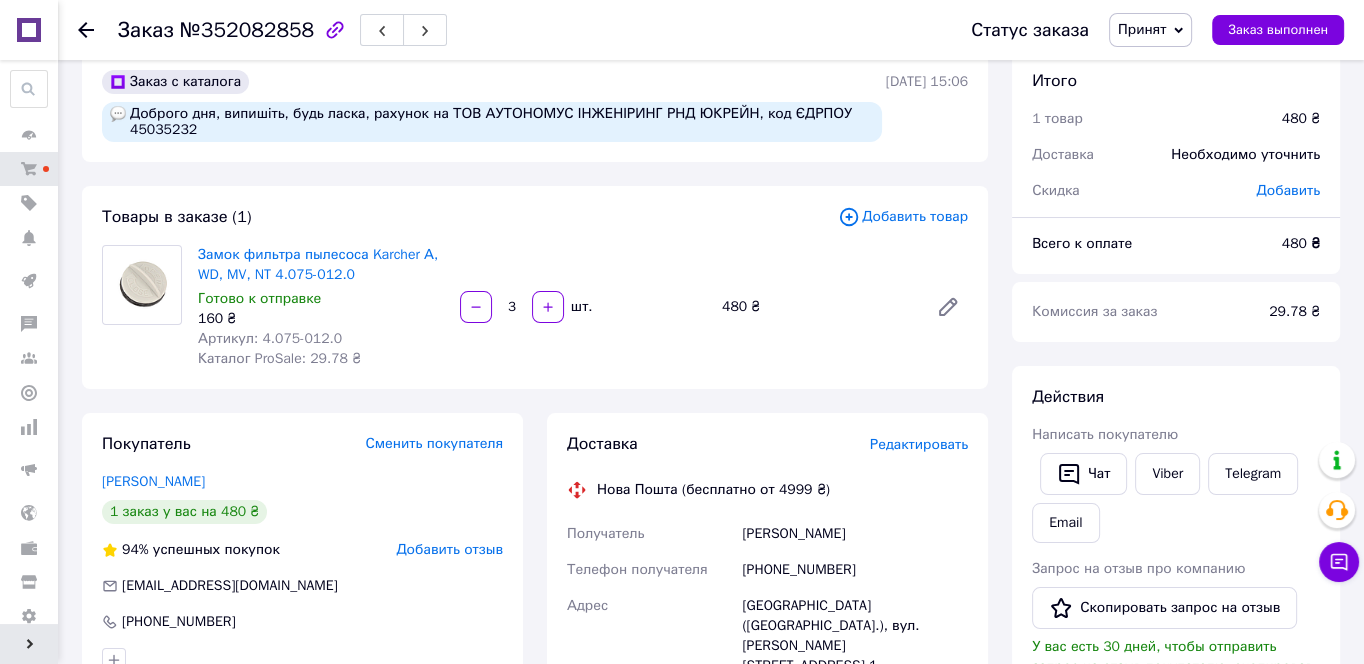 click on "Развернуть" at bounding box center (29, 644) 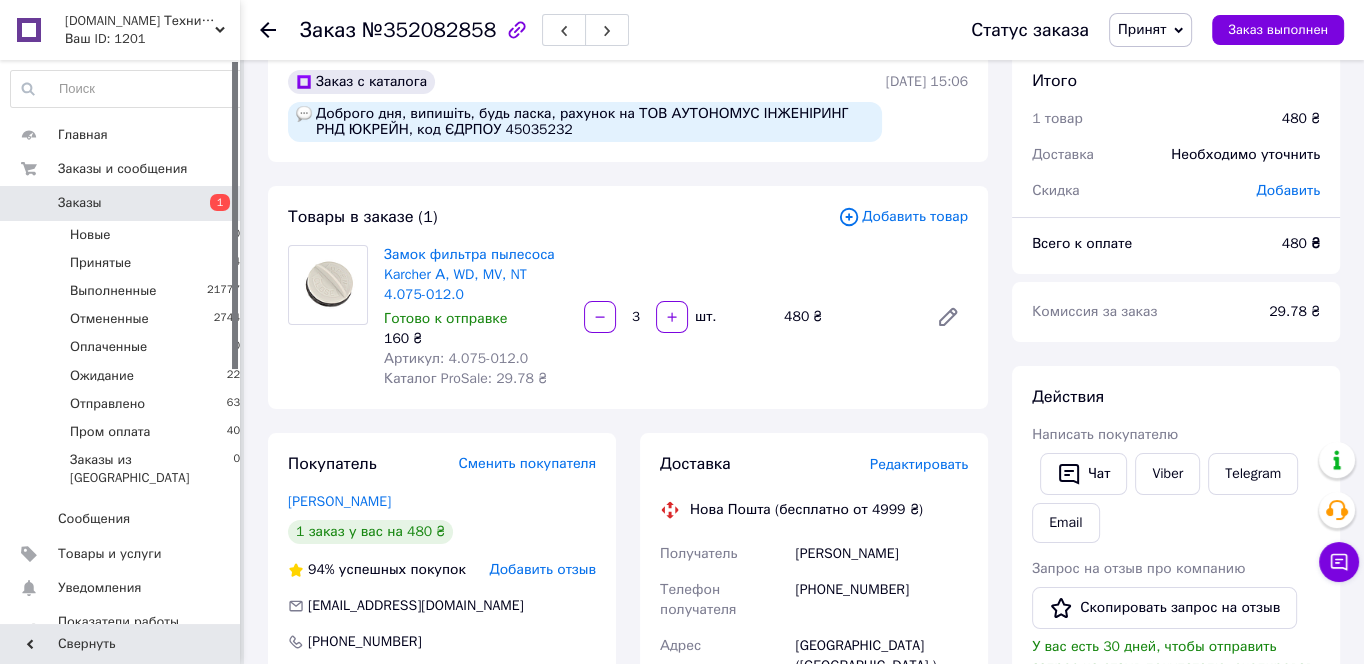 click on "160 ₴" at bounding box center [476, 339] 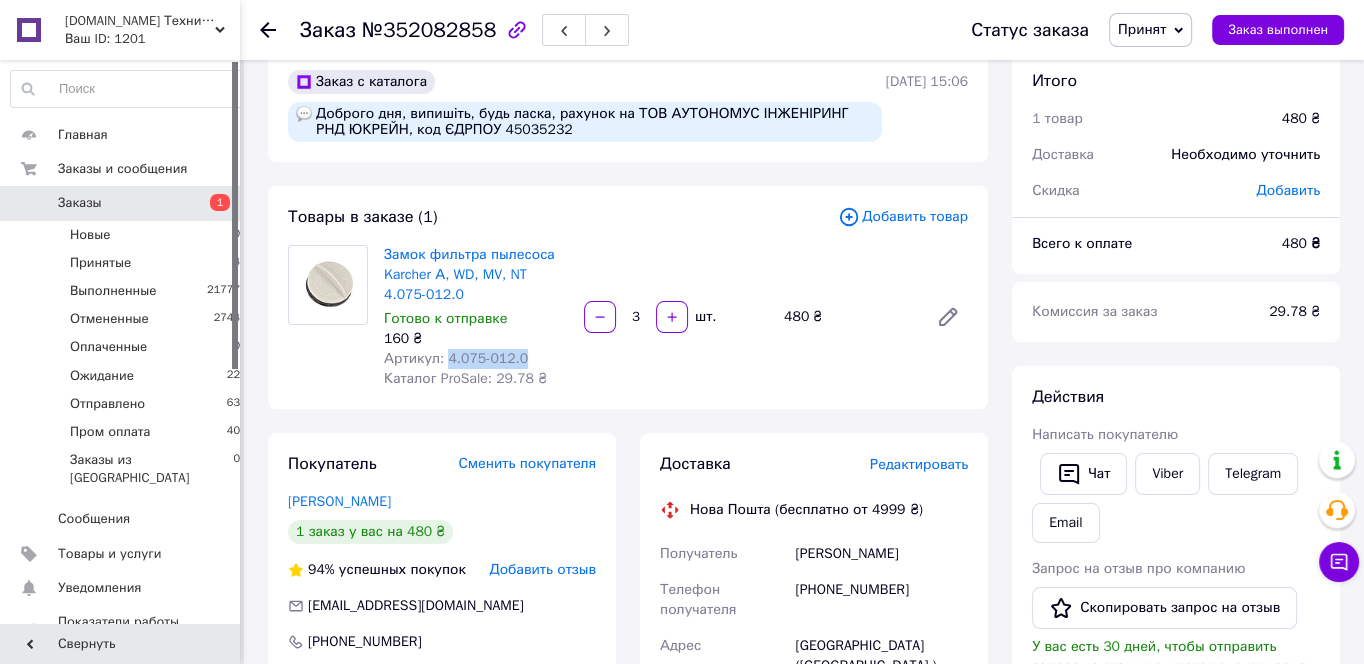 drag, startPoint x: 547, startPoint y: 355, endPoint x: 443, endPoint y: 360, distance: 104.120125 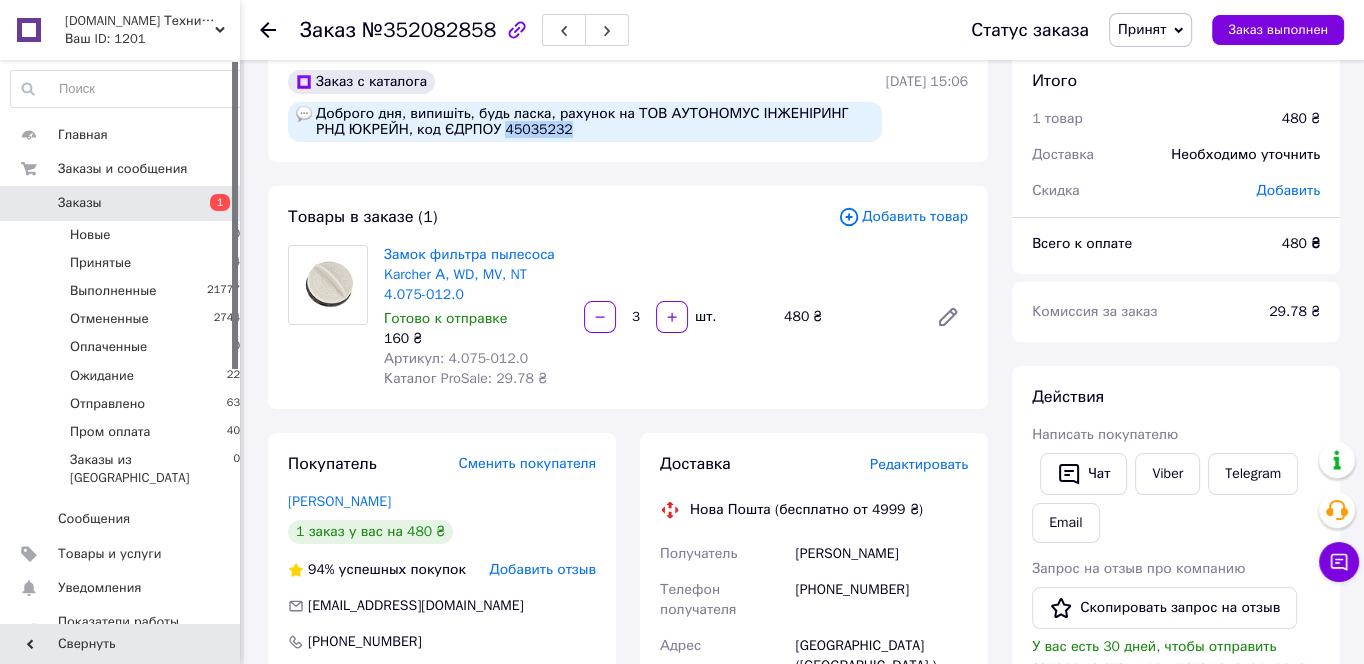 drag, startPoint x: 593, startPoint y: 131, endPoint x: 500, endPoint y: 126, distance: 93.13431 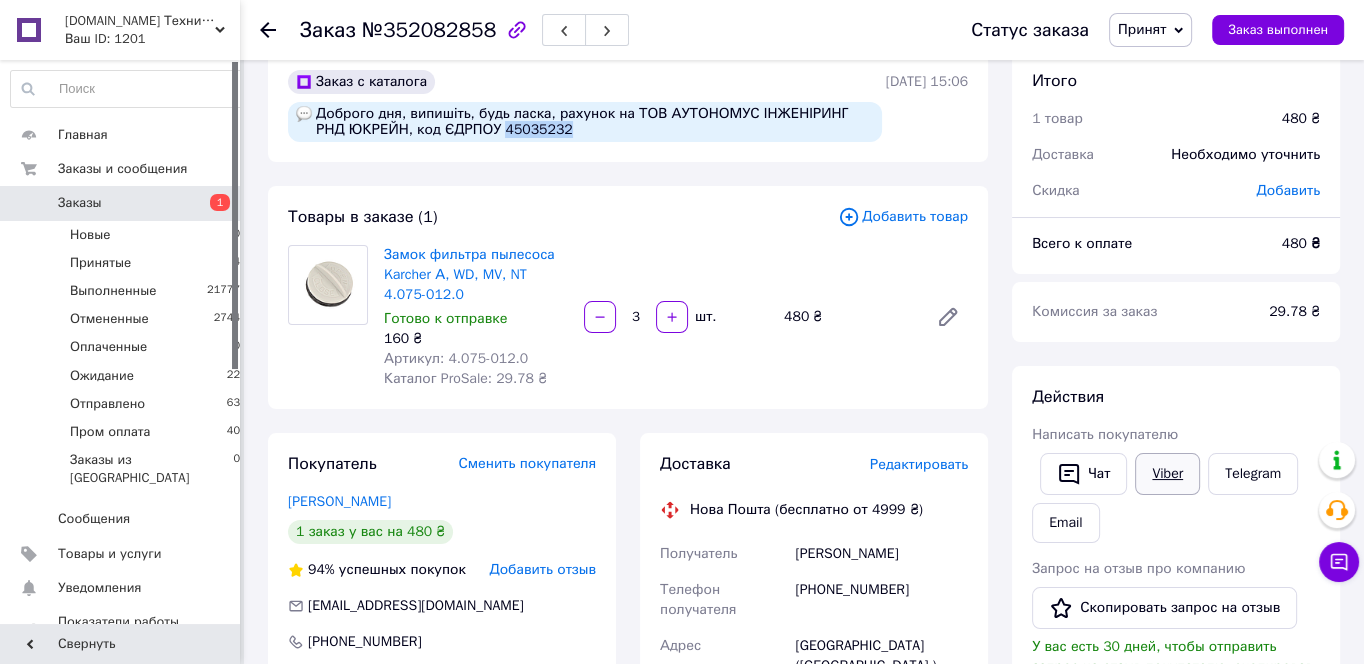 click on "Viber" at bounding box center [1167, 474] 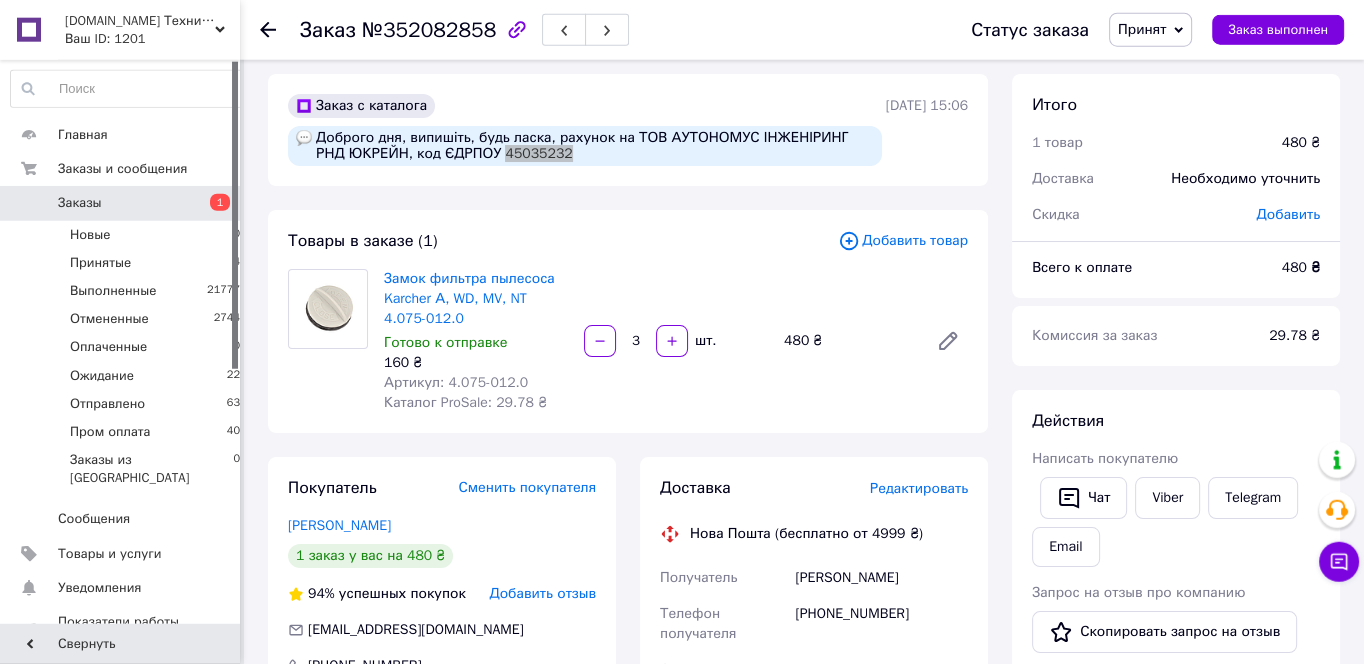 scroll, scrollTop: 0, scrollLeft: 0, axis: both 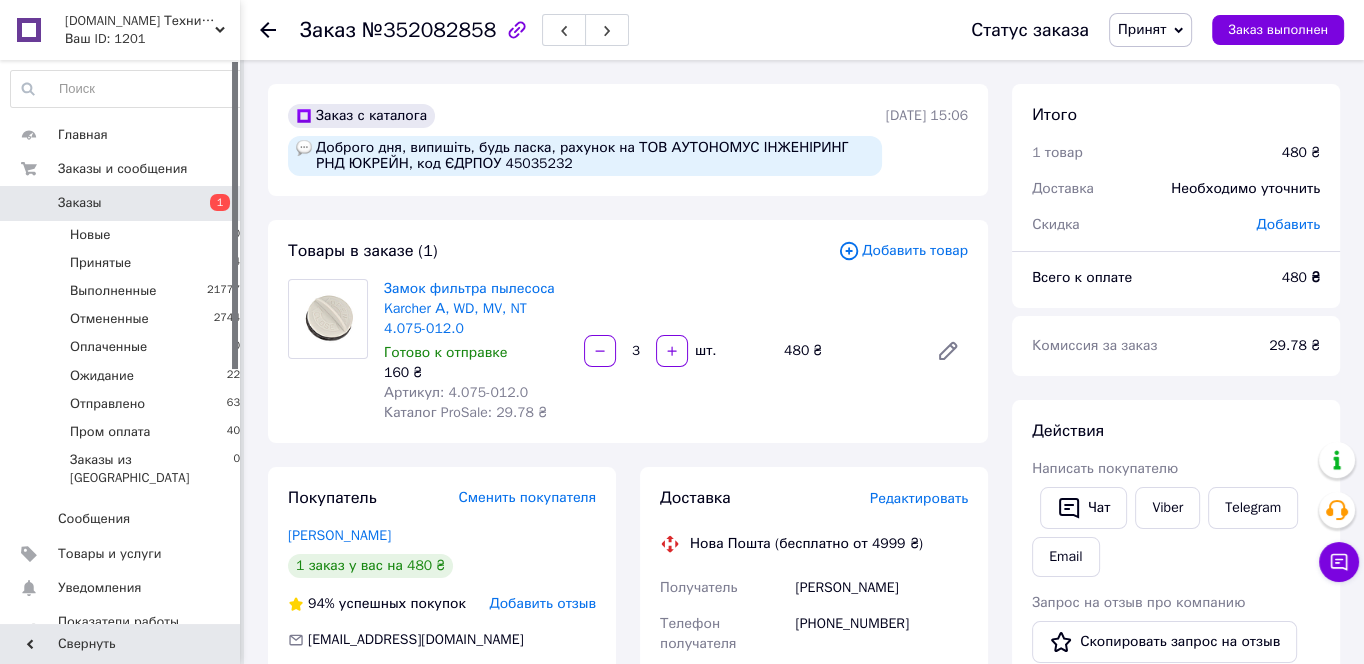 click on "Товары в заказе (1) Добавить товар Замок фильтра пылесоса Karcher А, WD, MV, NT 4.075-012.0 Готово к отправке 160 ₴ Артикул: 4.075-012.0 Каталог ProSale: 29.78 ₴  3   шт. 480 ₴" at bounding box center (628, 331) 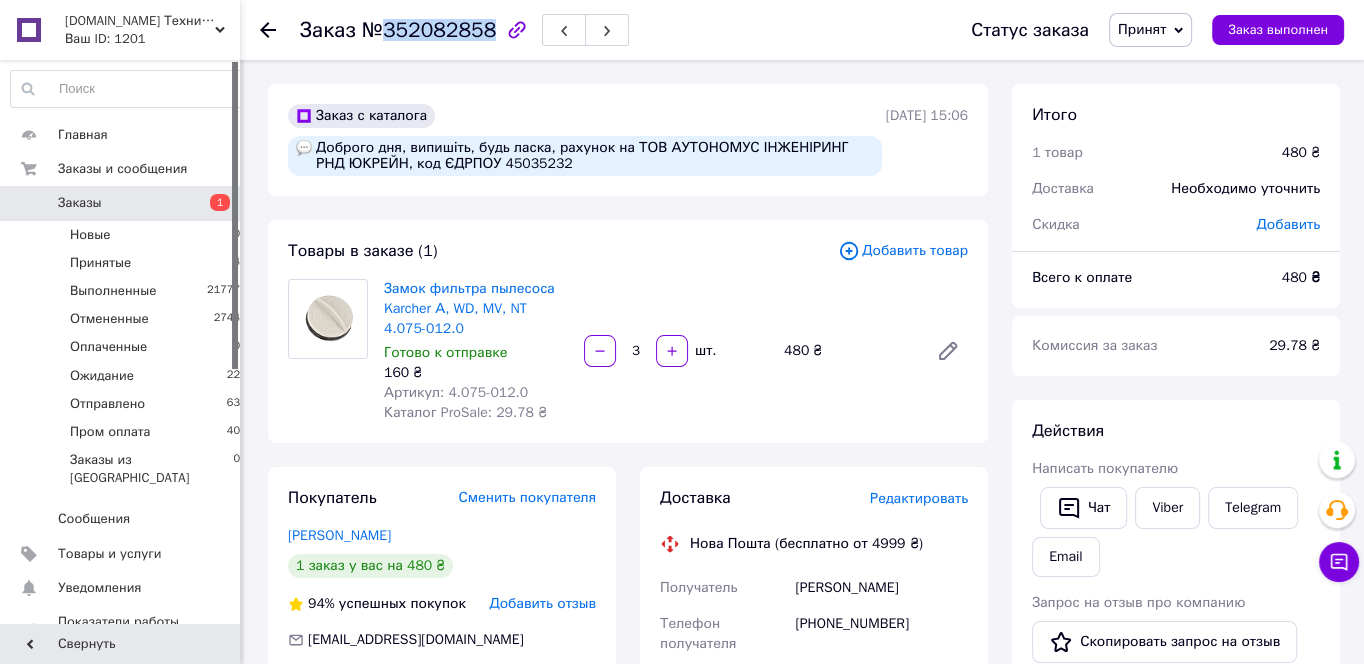 drag, startPoint x: 387, startPoint y: 33, endPoint x: 480, endPoint y: 35, distance: 93.0215 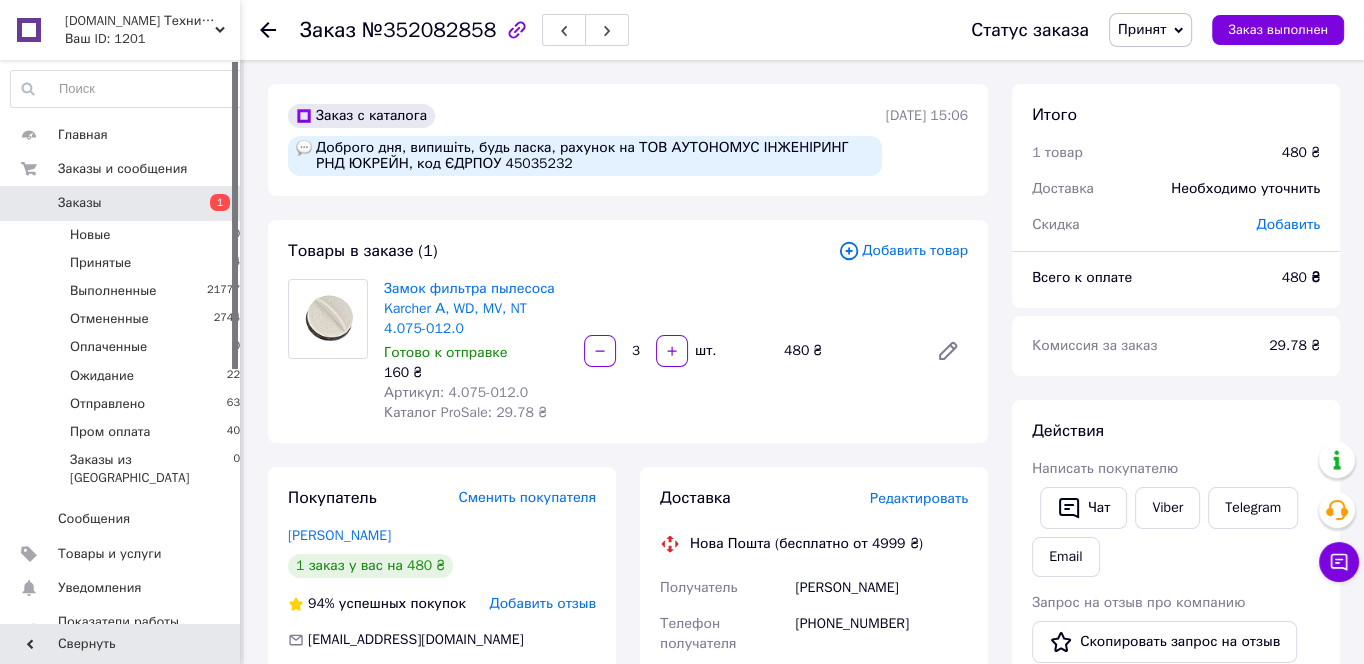 click on "Товары в заказе (1) Добавить товар Замок фильтра пылесоса Karcher А, WD, MV, NT 4.075-012.0 Готово к отправке 160 ₴ Артикул: 4.075-012.0 Каталог ProSale: 29.78 ₴  3   шт. 480 ₴" at bounding box center [628, 331] 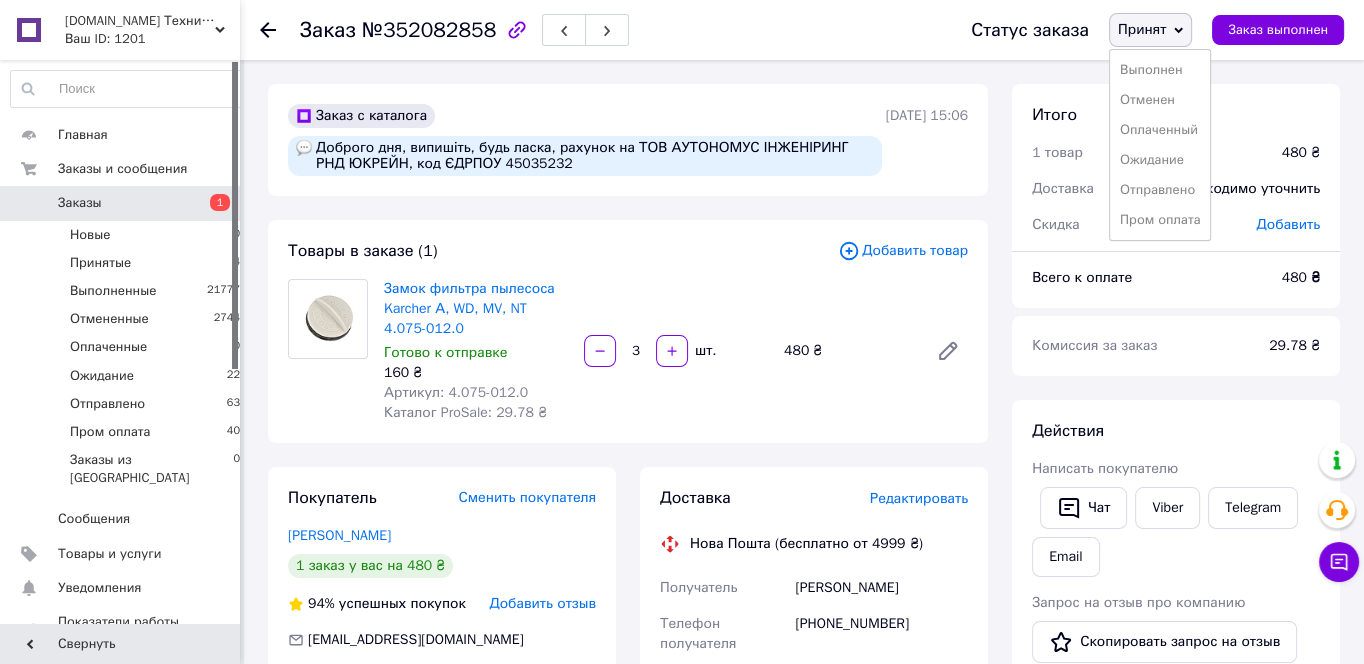 click on "10.07.2025 | 15:06" at bounding box center [927, 140] 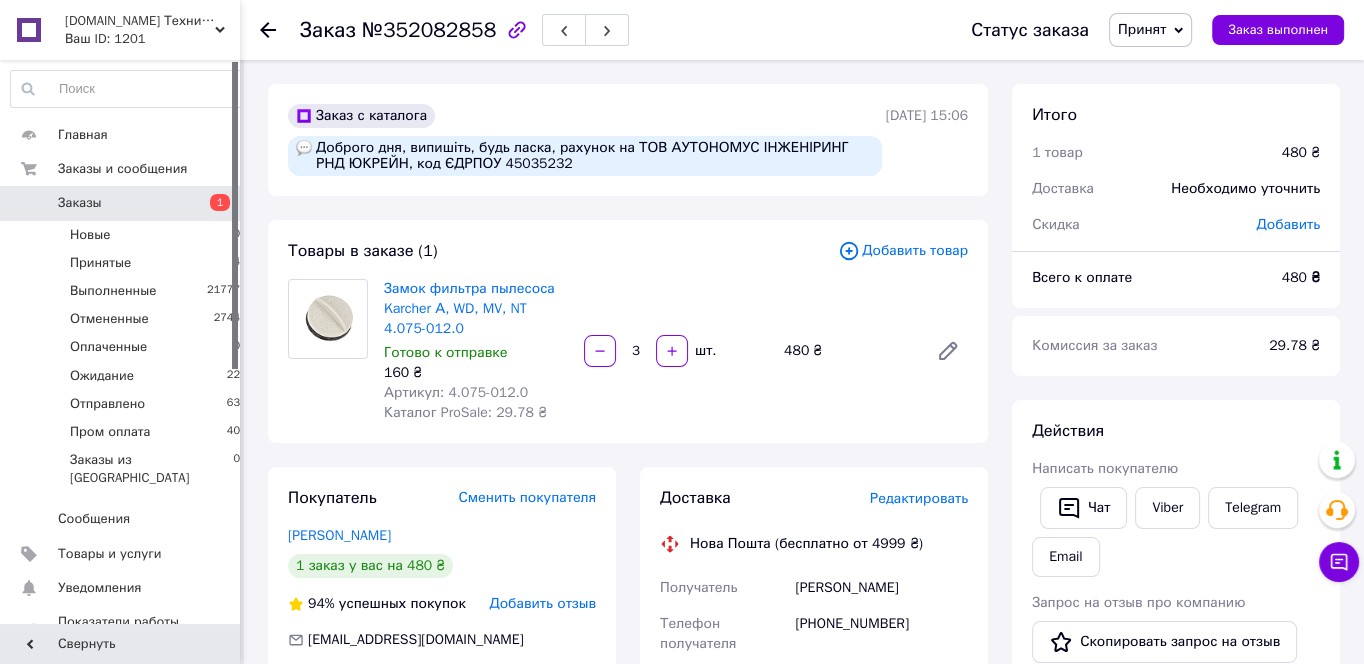 click on "Принят" at bounding box center [1150, 30] 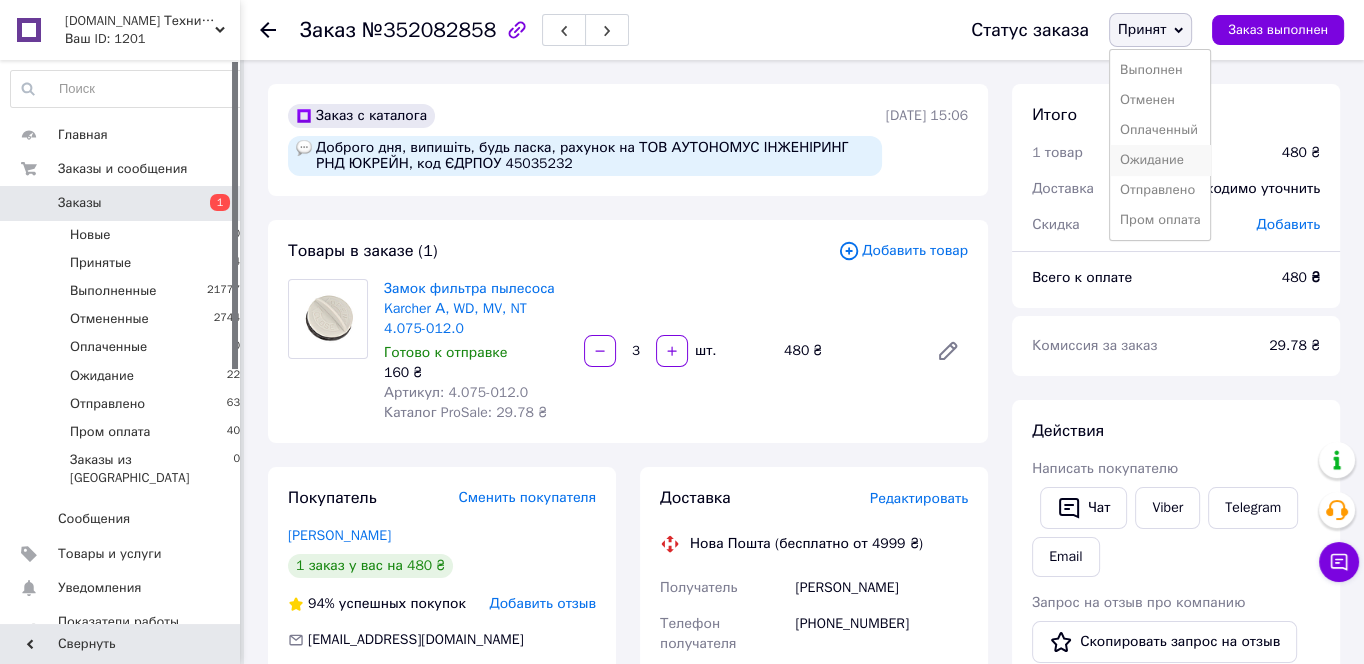 click on "Ожидание" at bounding box center (1160, 160) 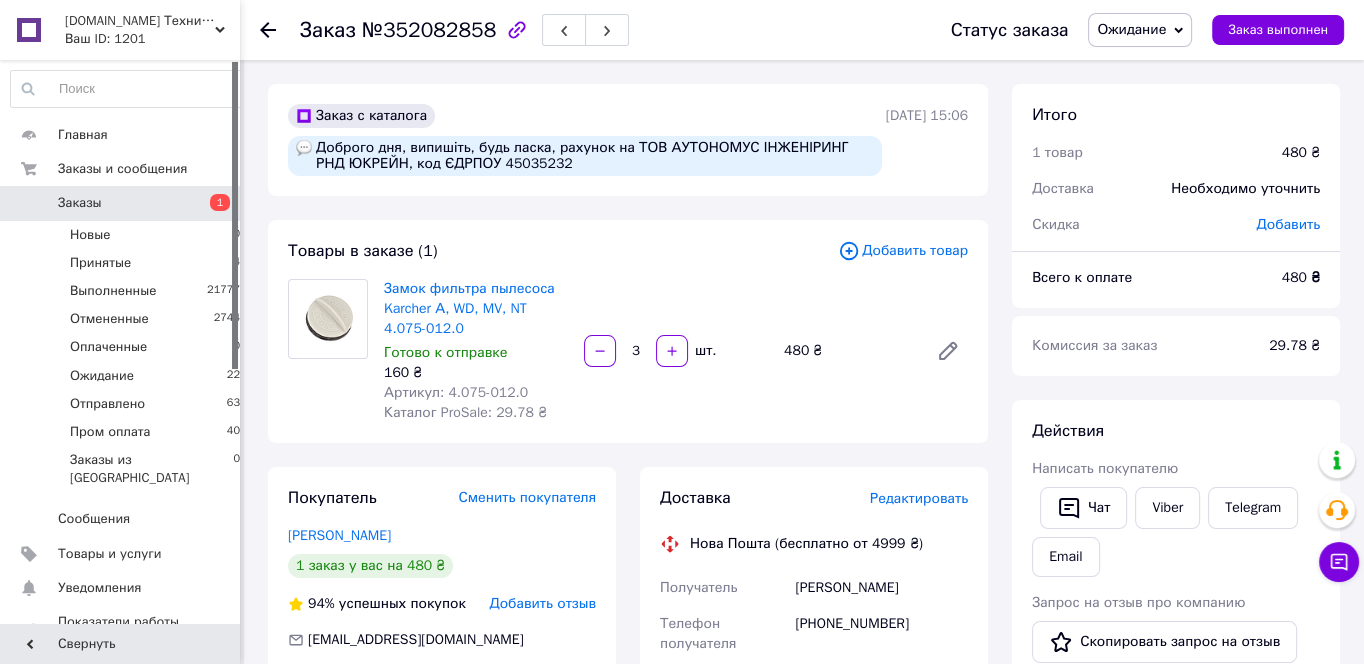 scroll, scrollTop: 322, scrollLeft: 0, axis: vertical 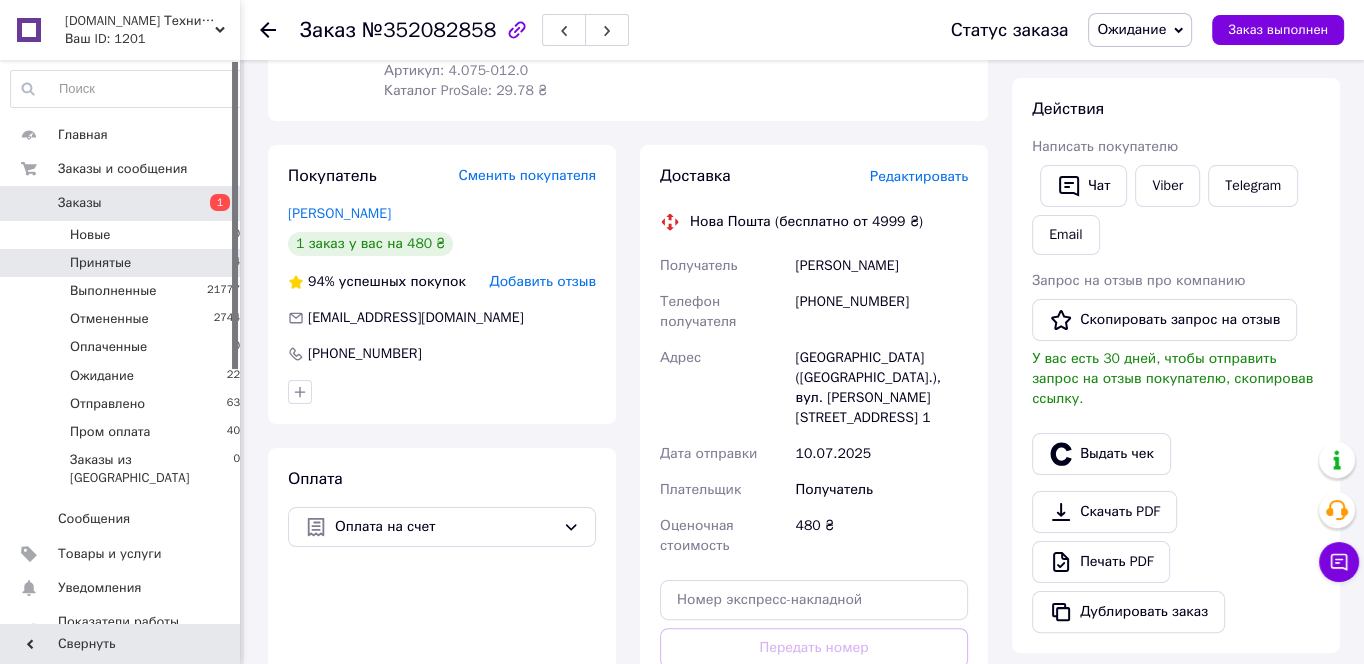 click on "Принятые 4" at bounding box center [126, 263] 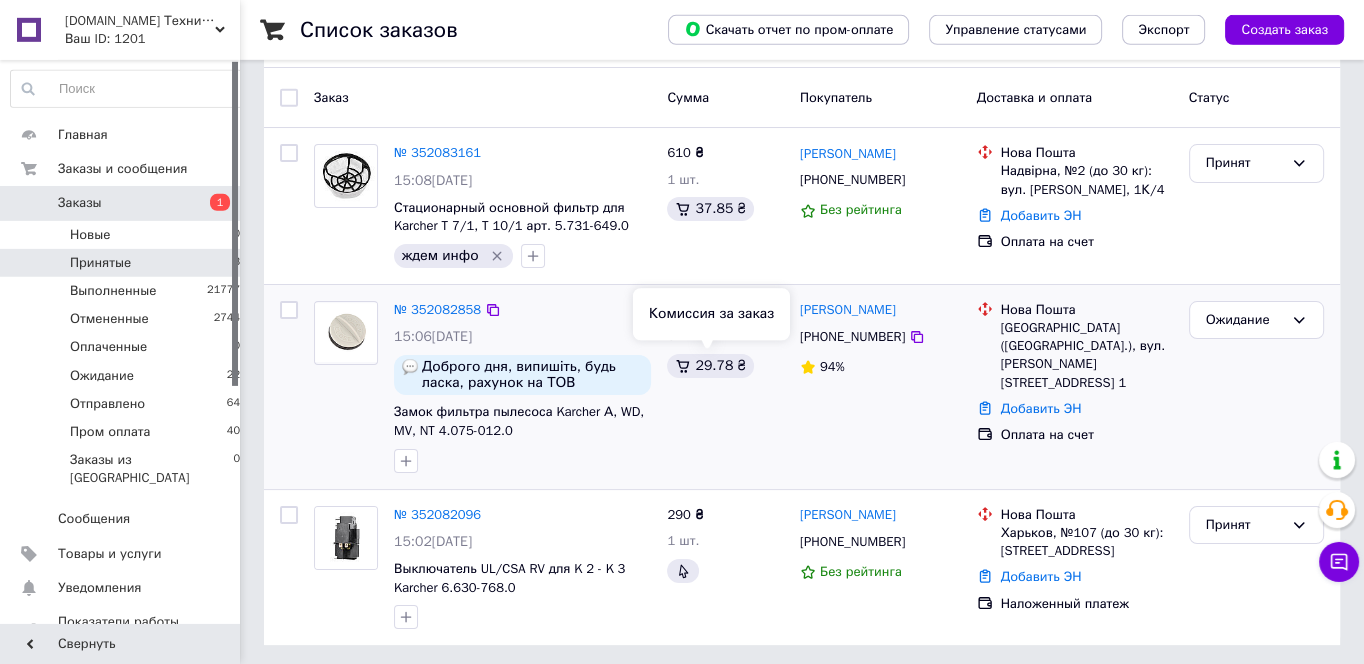 scroll, scrollTop: 161, scrollLeft: 0, axis: vertical 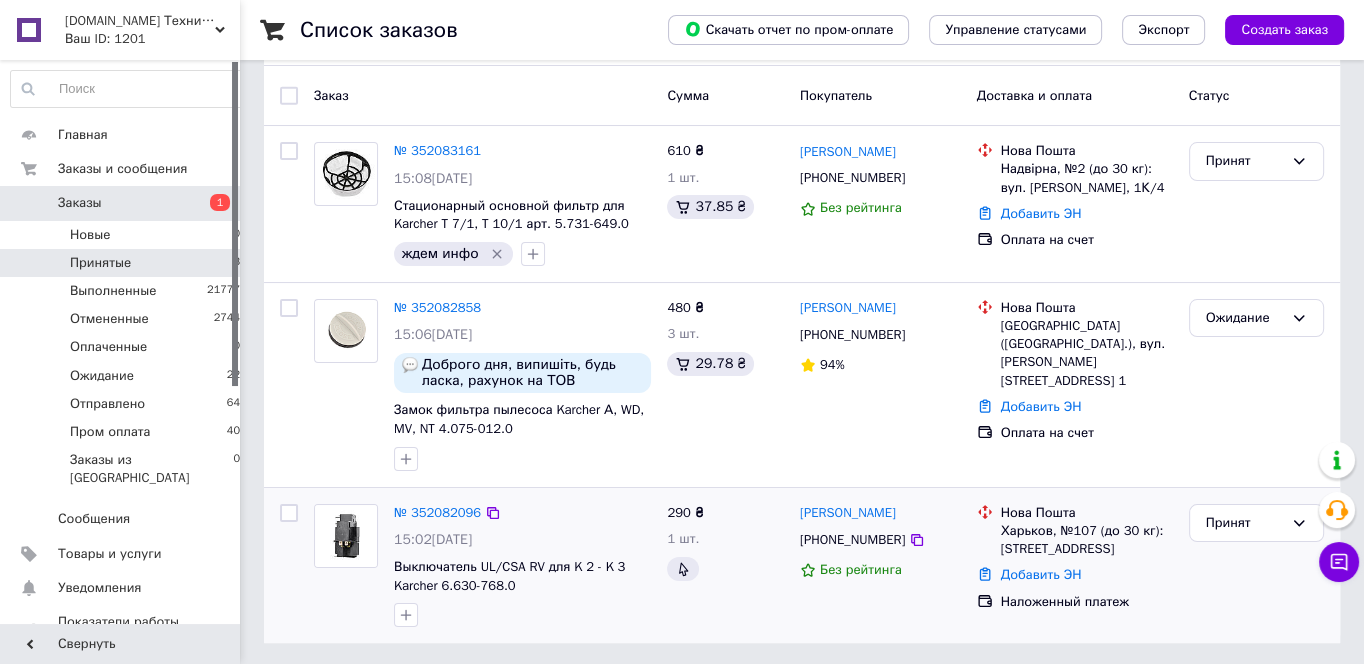 click on "15:02, 10.07.2025" at bounding box center (522, 540) 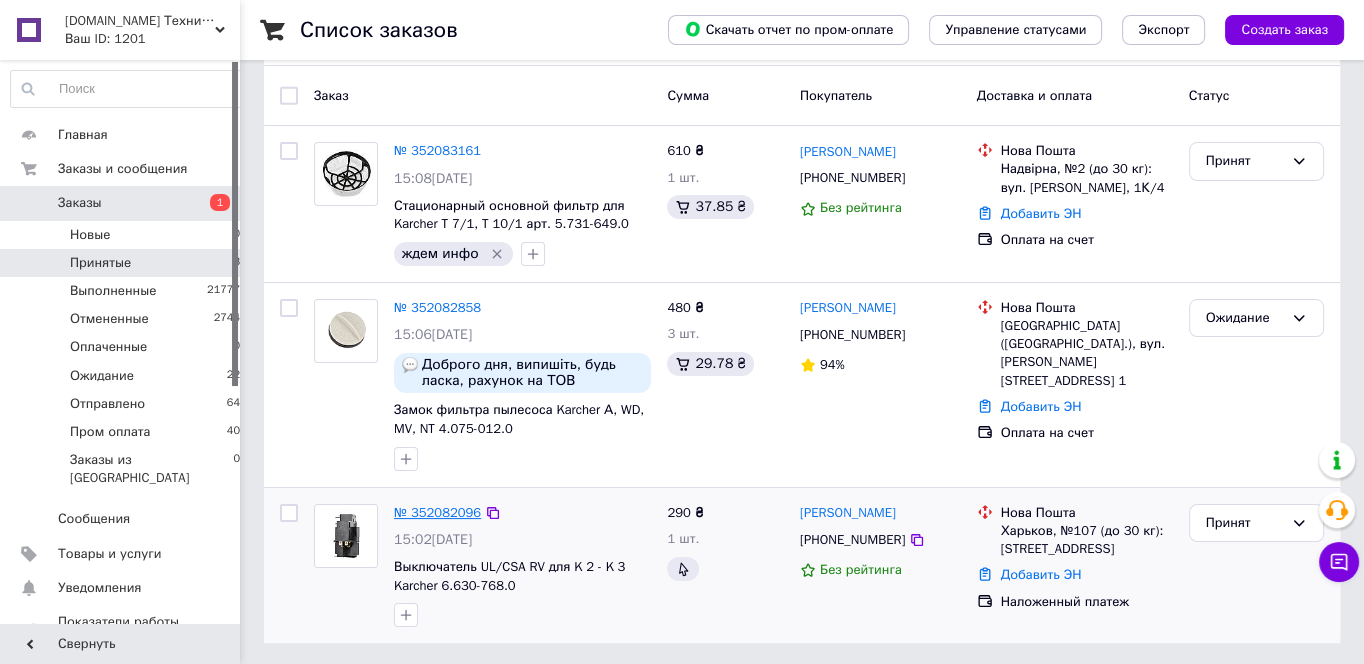 click on "№ 352082096" at bounding box center [437, 512] 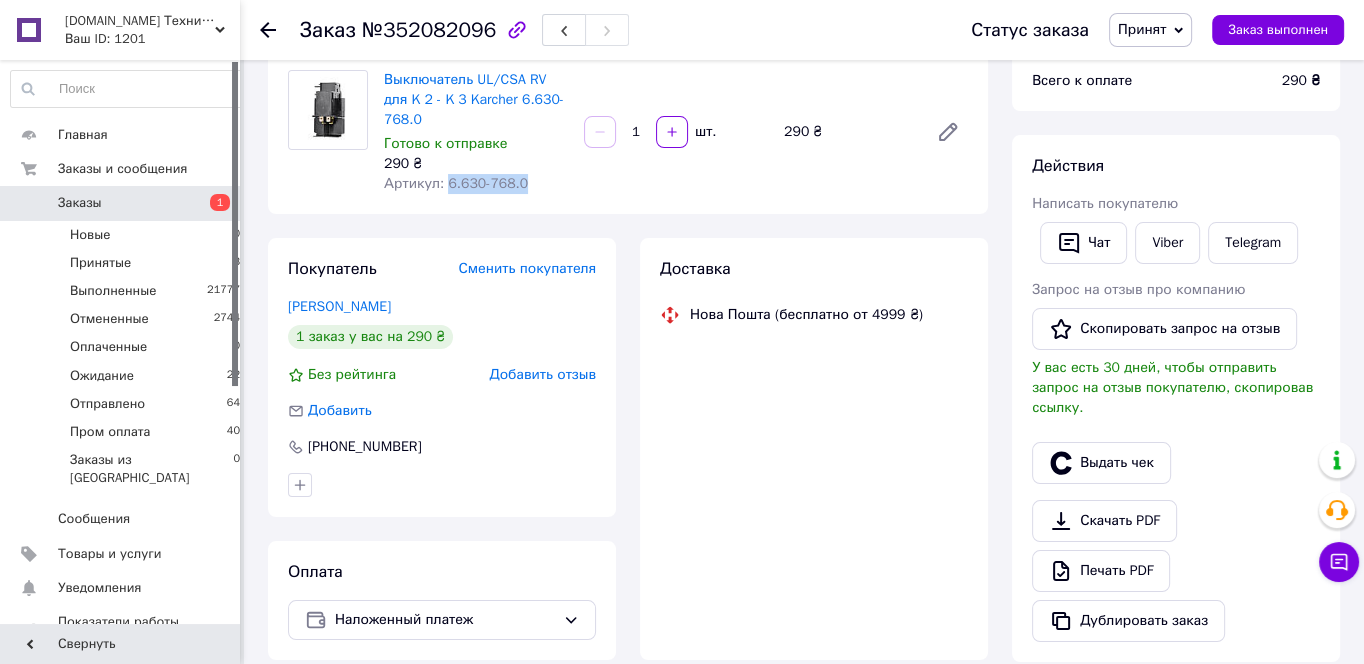 drag, startPoint x: 518, startPoint y: 171, endPoint x: 446, endPoint y: 159, distance: 72.99315 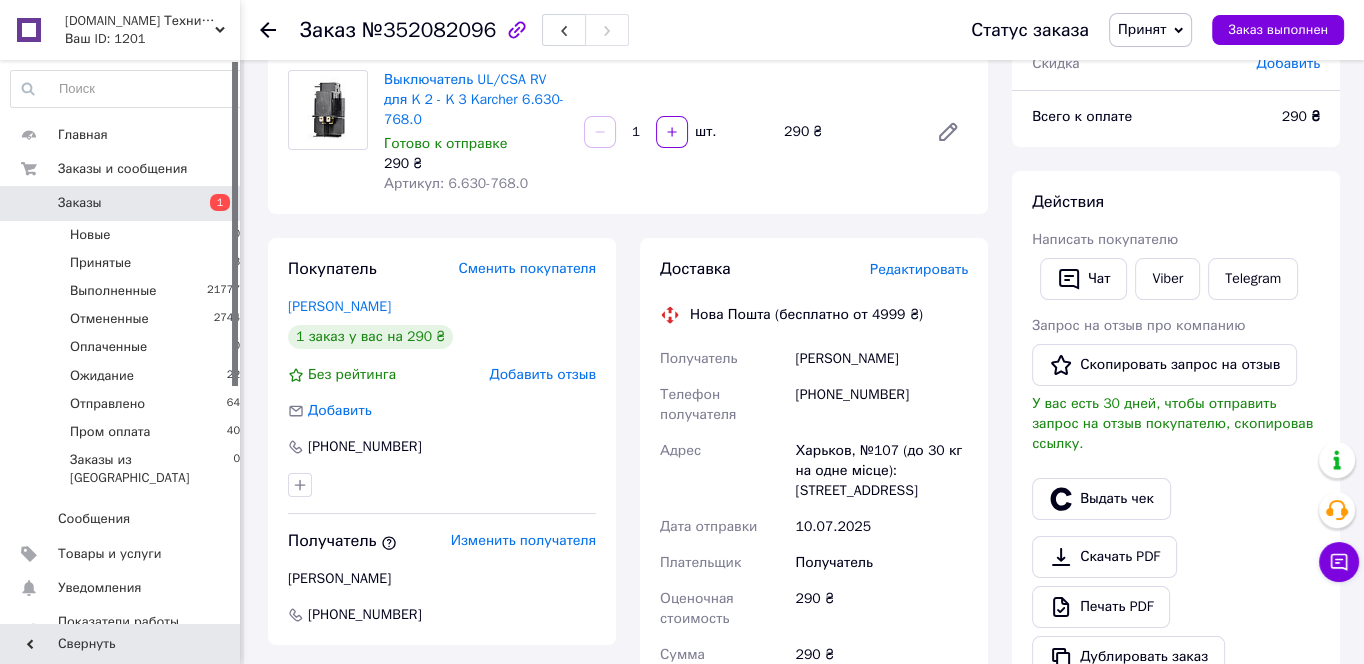 click on "Товары в заказе (1) Добавить товар Выключатель UL/CSA RV для K 2 - K 3 Karcher 6.630-768.0 Готово к отправке 290 ₴ Артикул: 6.630-768.0 1   шт. 290 ₴" at bounding box center (628, 112) 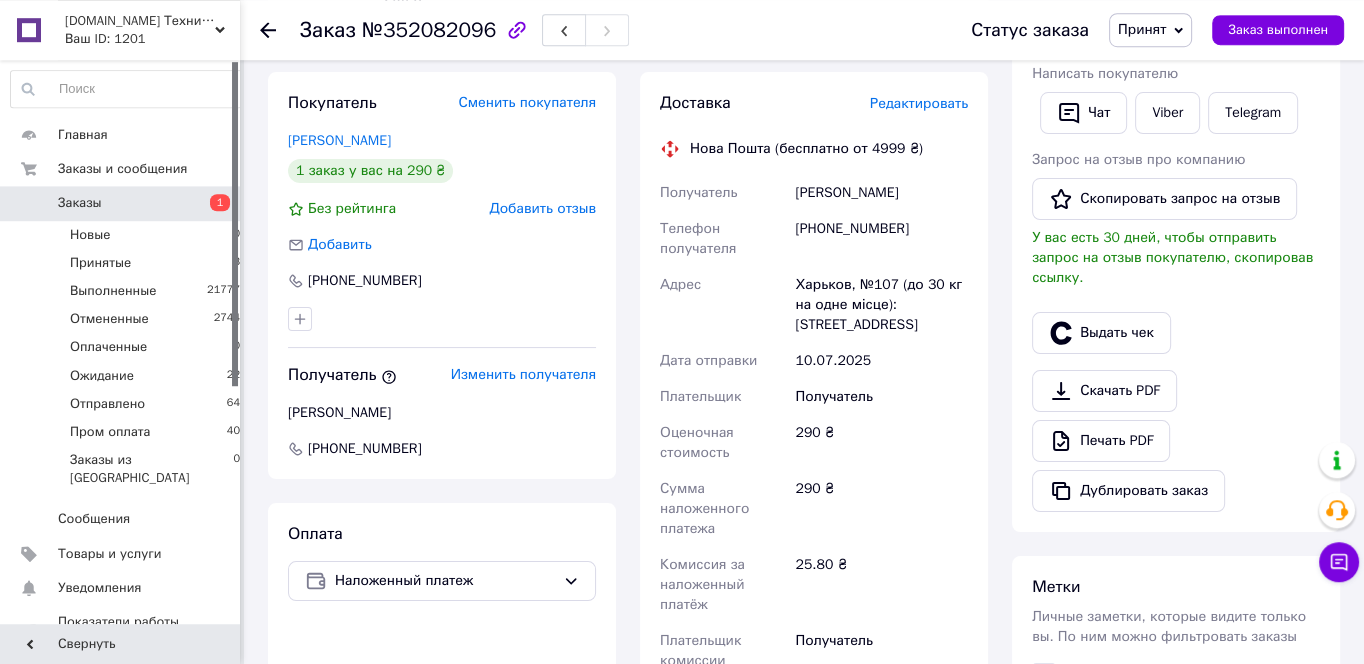scroll, scrollTop: 376, scrollLeft: 0, axis: vertical 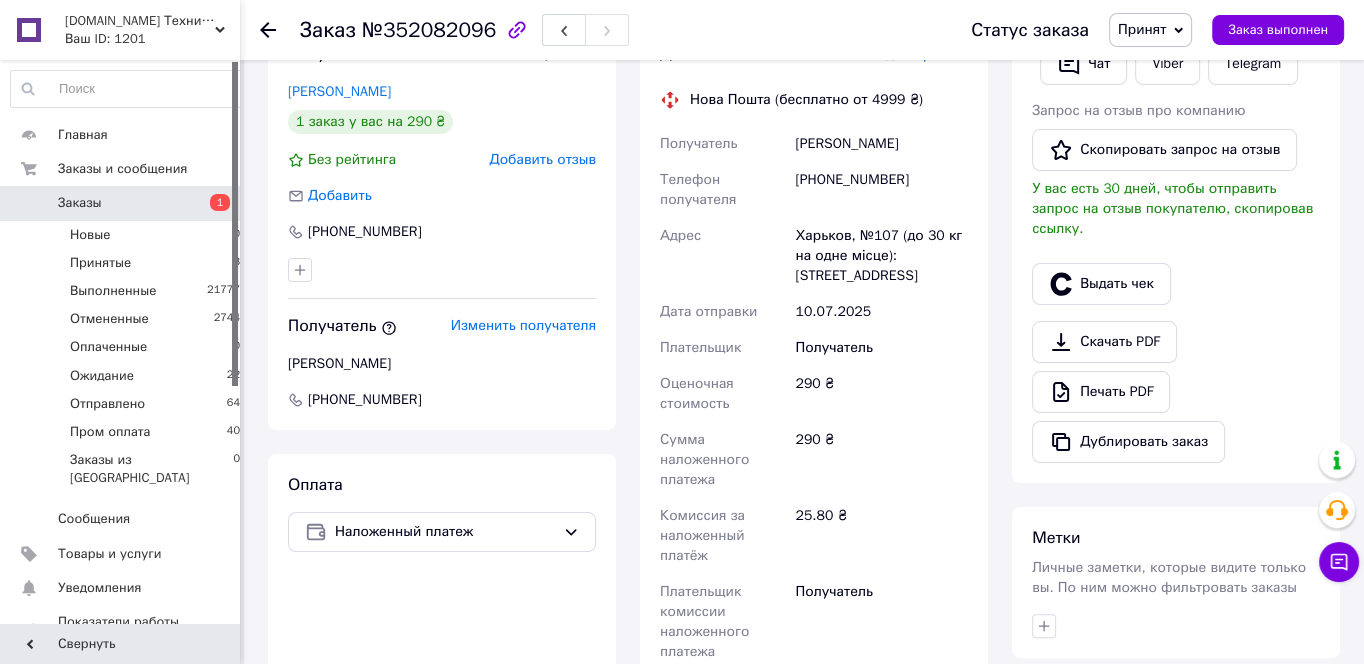 drag, startPoint x: 290, startPoint y: 343, endPoint x: 457, endPoint y: 332, distance: 167.36188 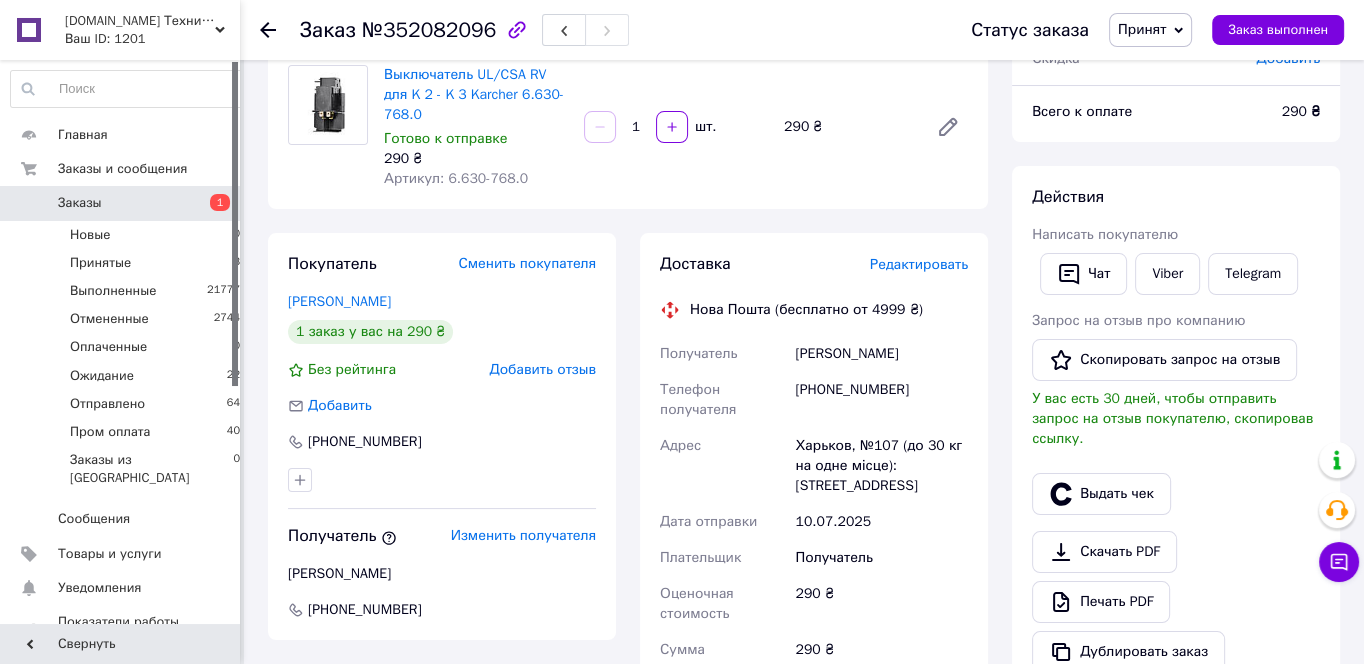 scroll, scrollTop: 161, scrollLeft: 0, axis: vertical 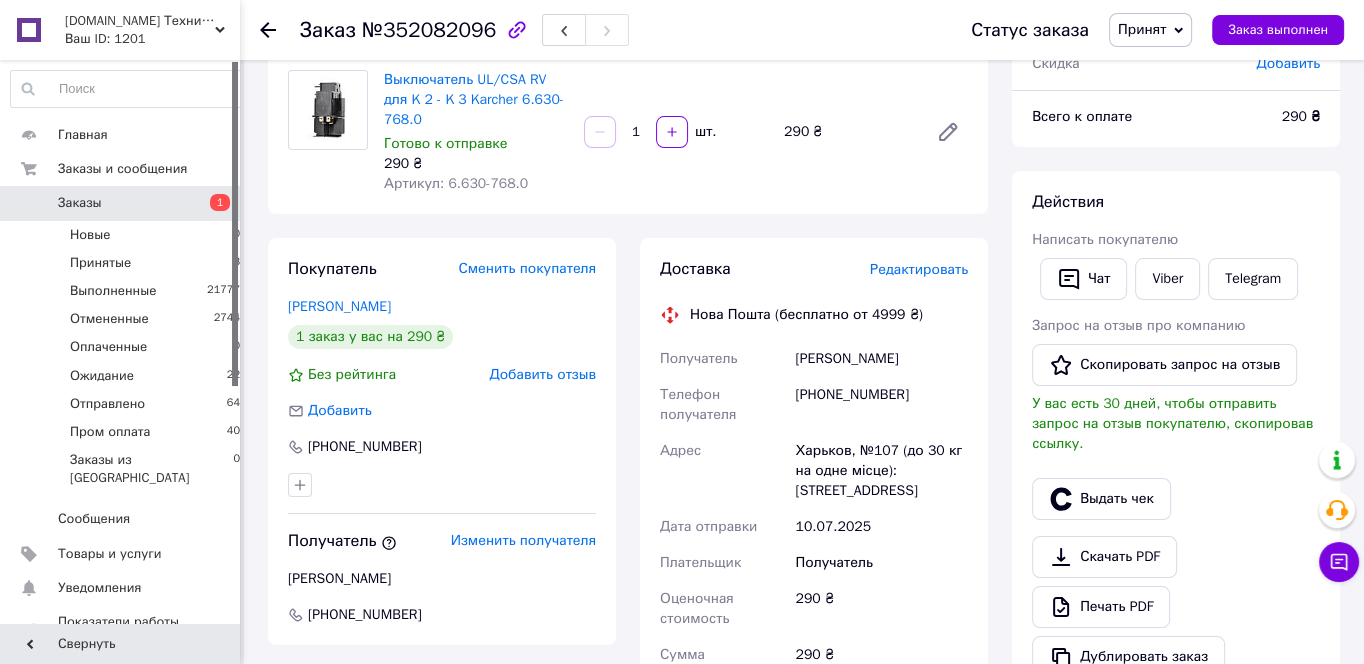click on "Принят" at bounding box center (1150, 30) 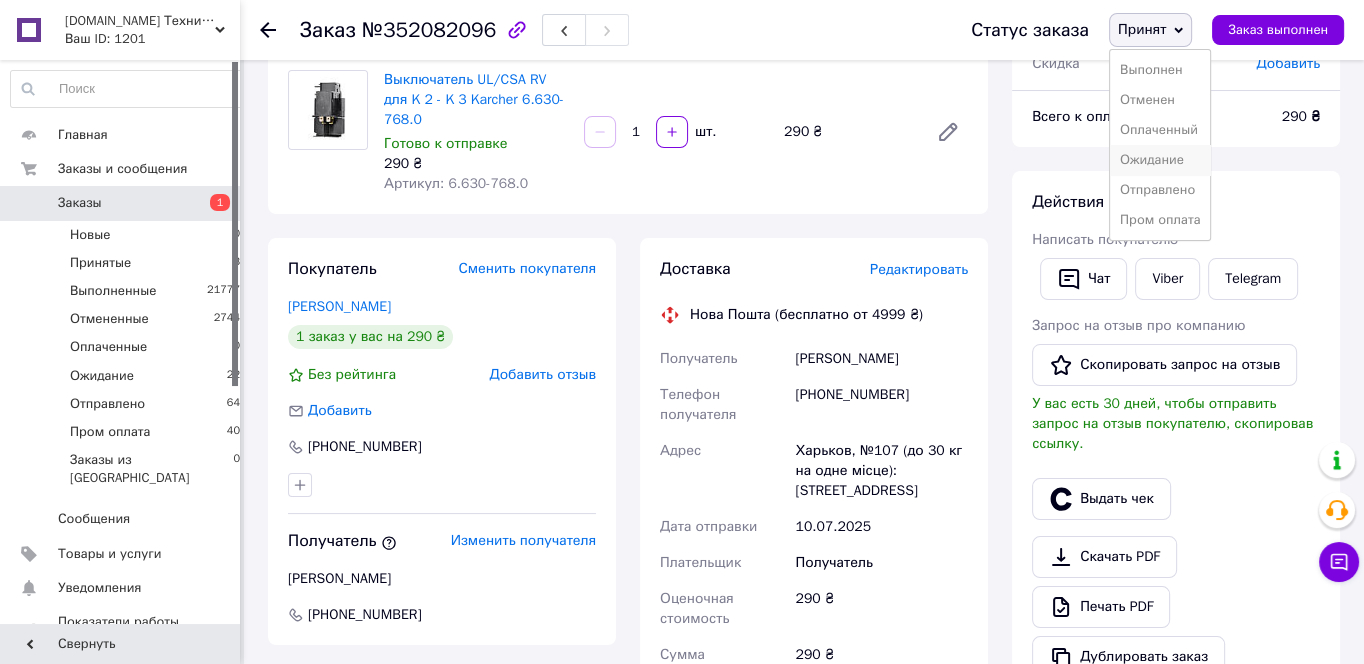 click on "Ожидание" at bounding box center (1160, 160) 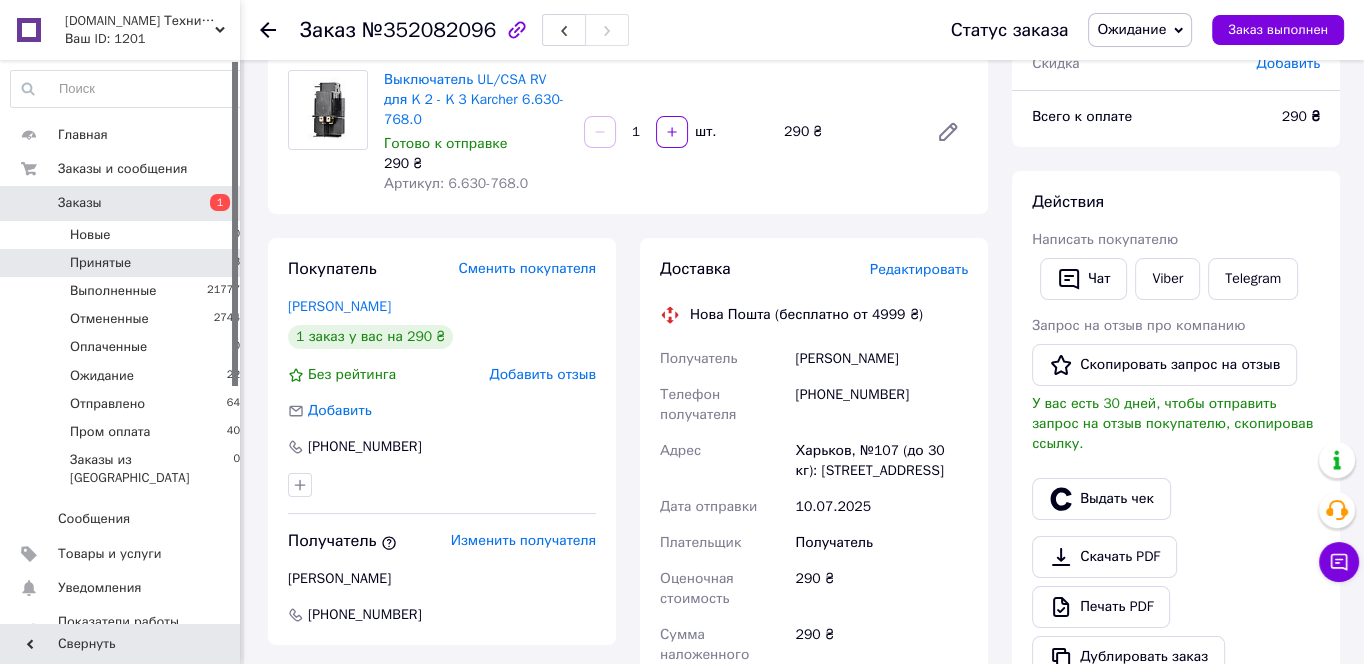click on "Принятые 3" at bounding box center (126, 263) 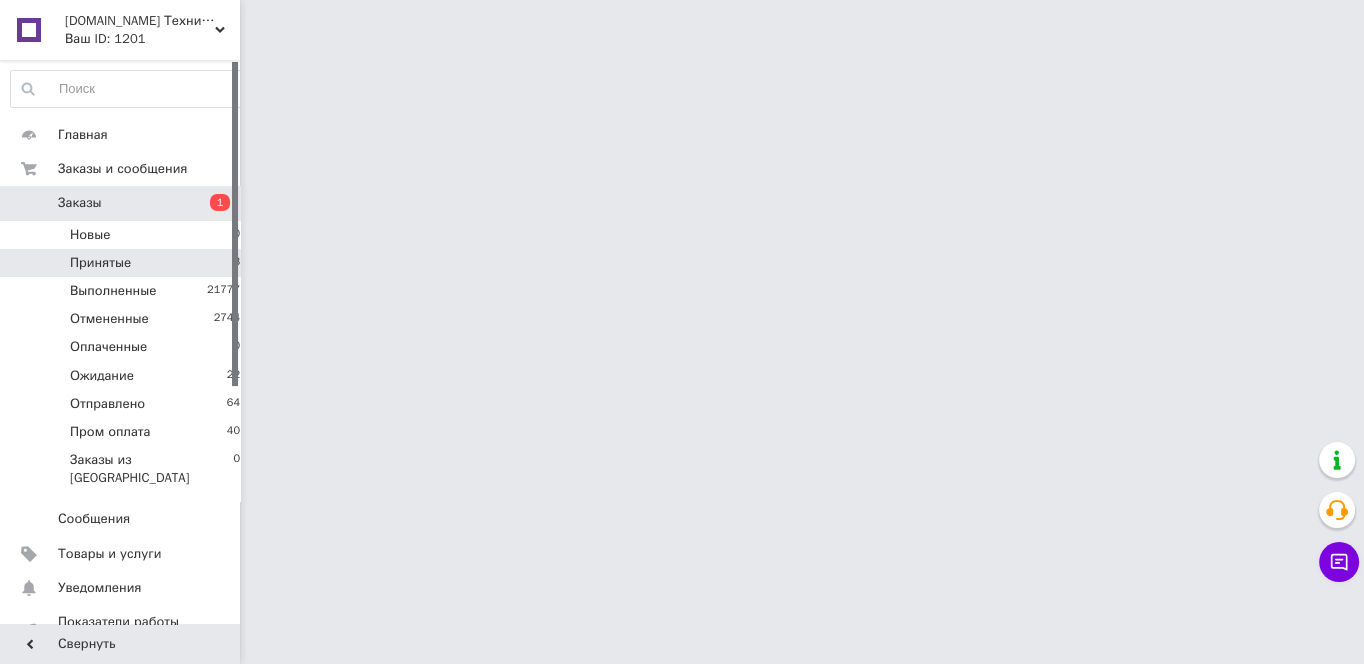 scroll, scrollTop: 0, scrollLeft: 0, axis: both 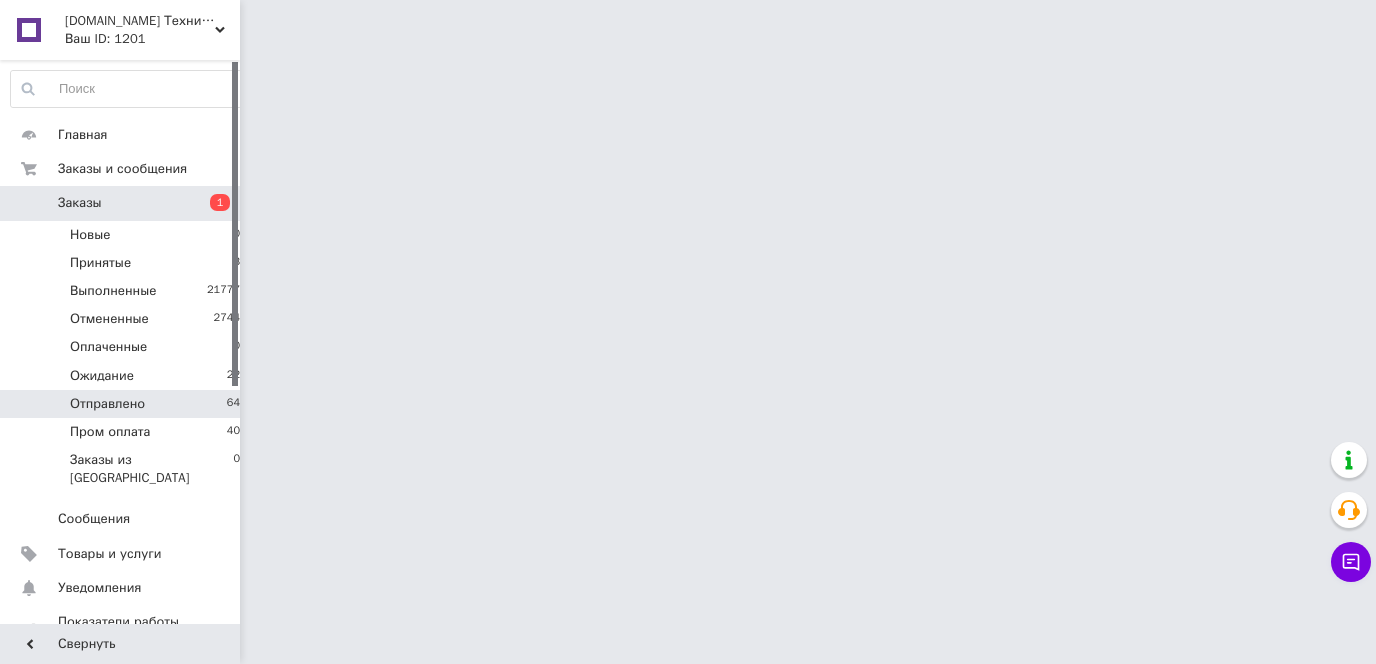 click on "Отправлено 64" at bounding box center (126, 404) 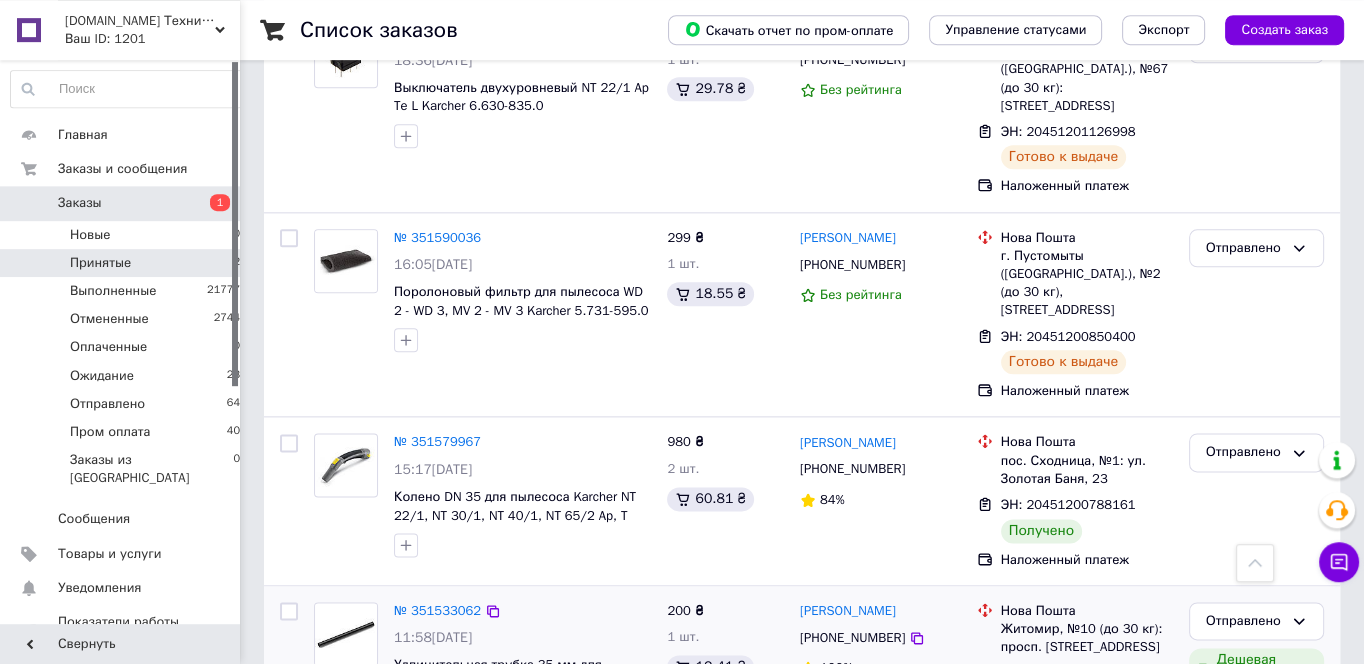 scroll, scrollTop: 9675, scrollLeft: 0, axis: vertical 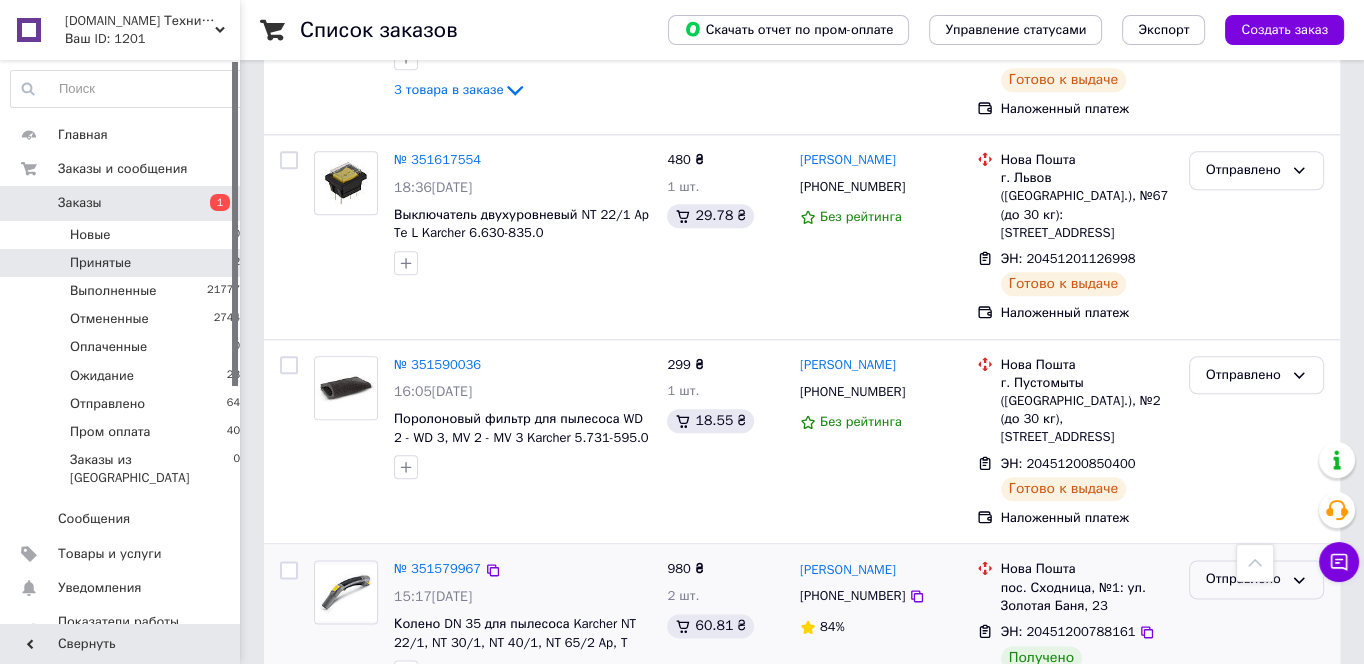 drag, startPoint x: 1282, startPoint y: 189, endPoint x: 1281, endPoint y: 199, distance: 10.049875 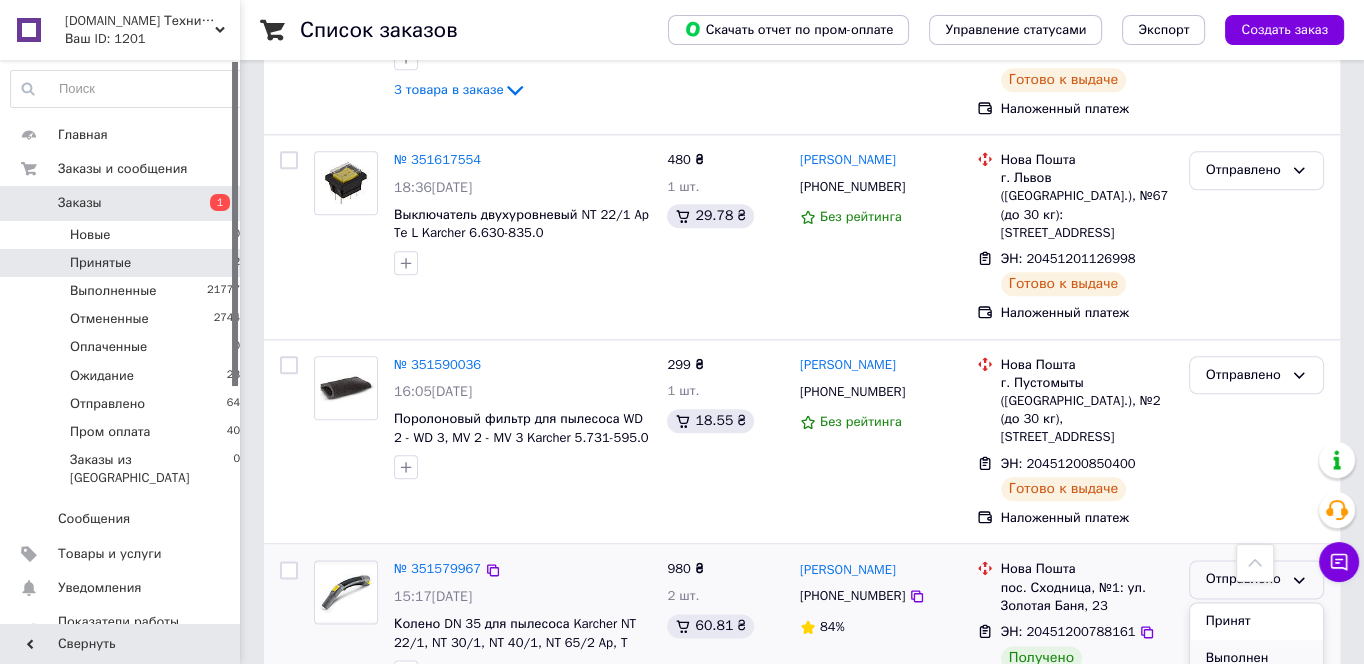 click on "Выполнен" at bounding box center [1256, 658] 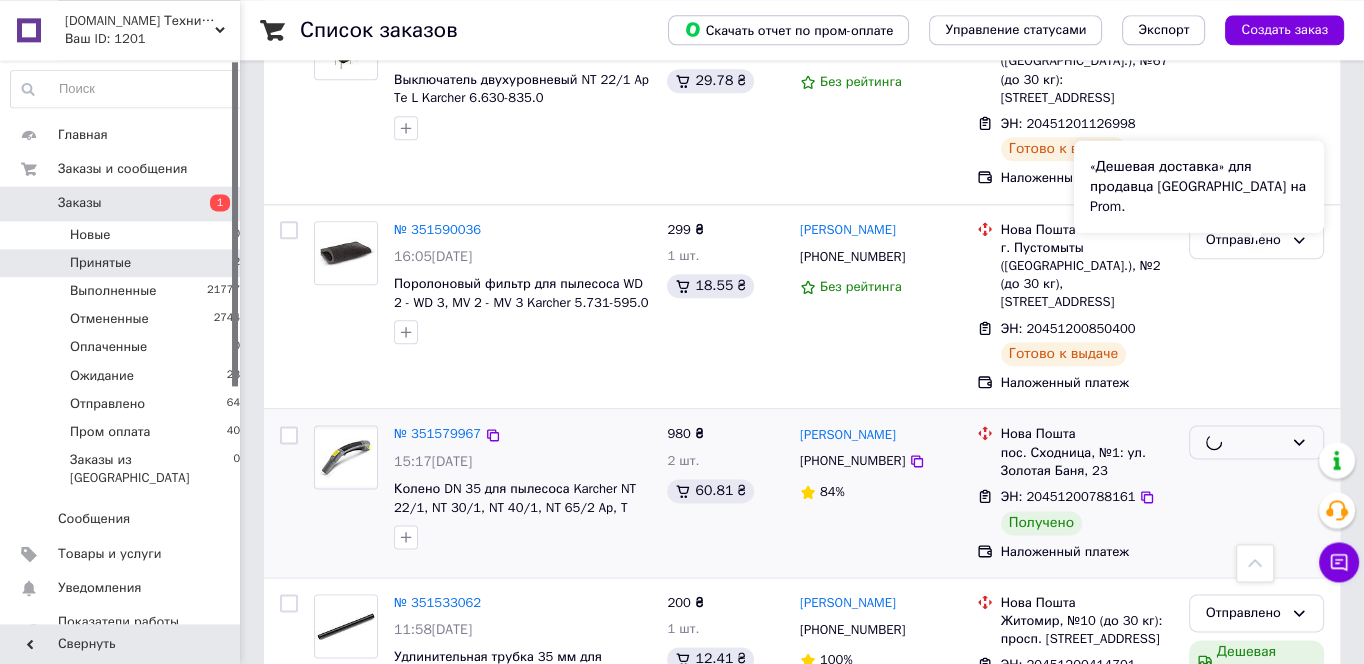 scroll, scrollTop: 9890, scrollLeft: 0, axis: vertical 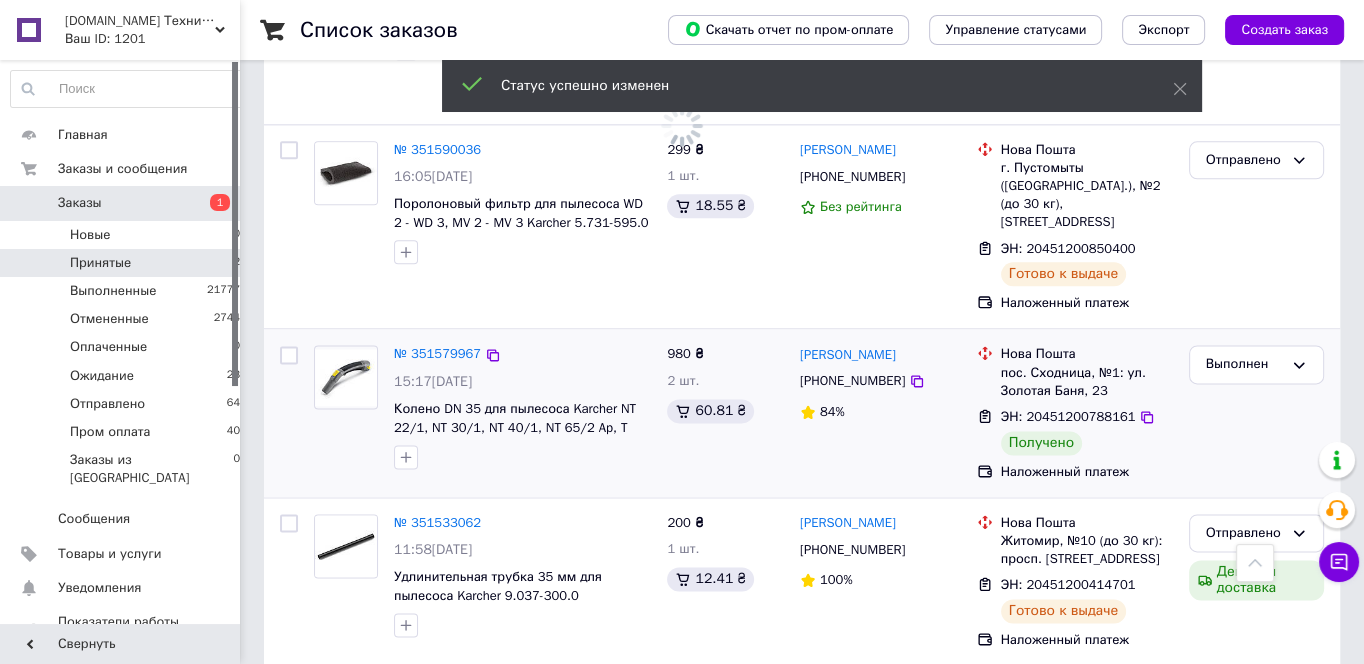 click on "Отправлено" at bounding box center [1244, 701] 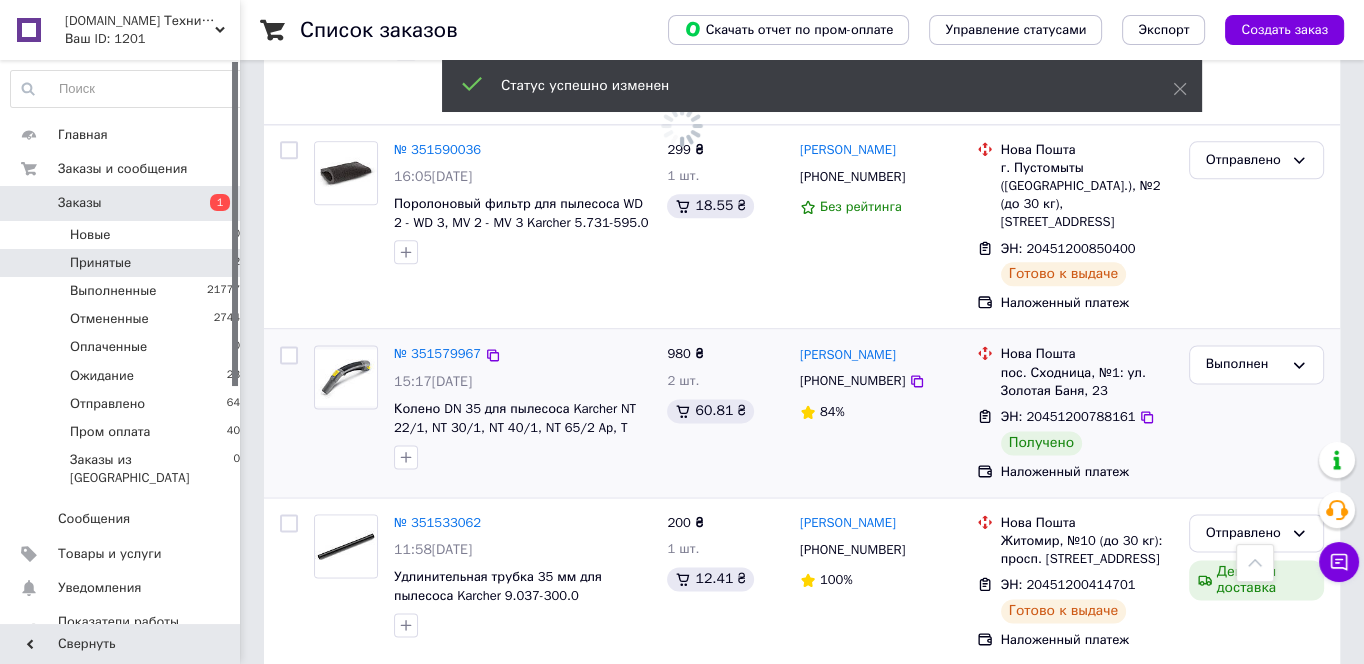 click on "Выполнен" at bounding box center [1256, 779] 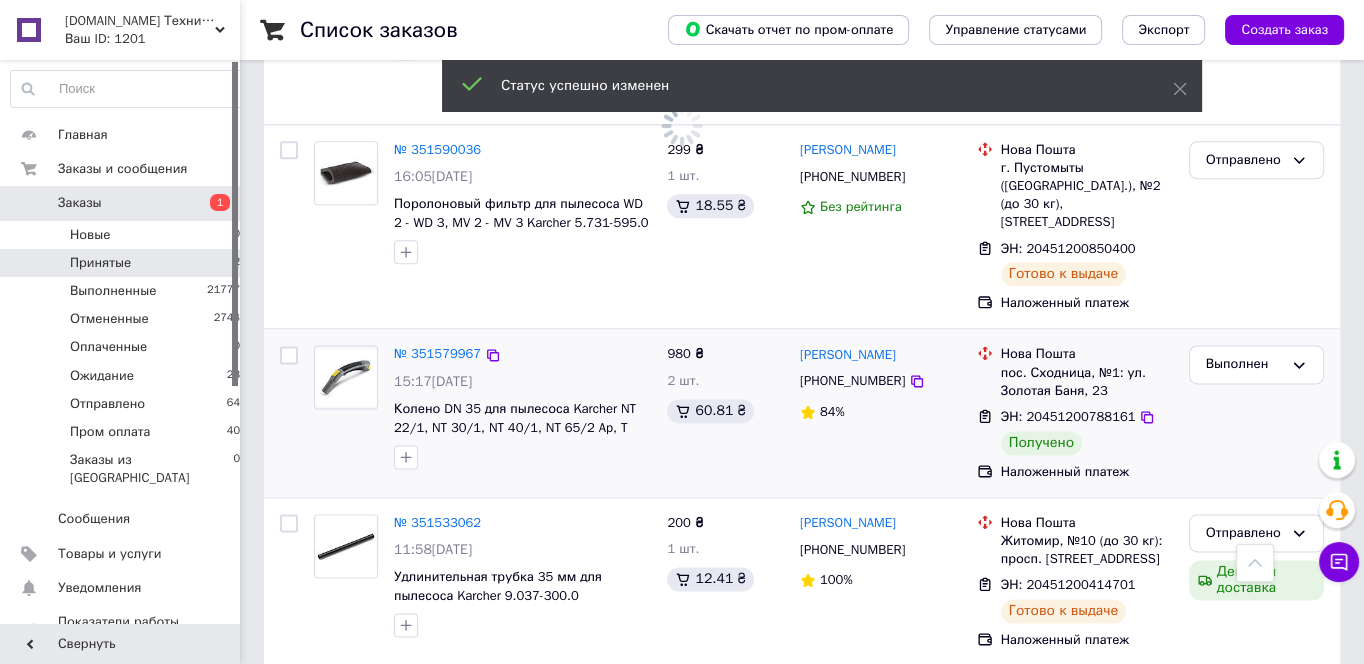 scroll, scrollTop: 0, scrollLeft: 0, axis: both 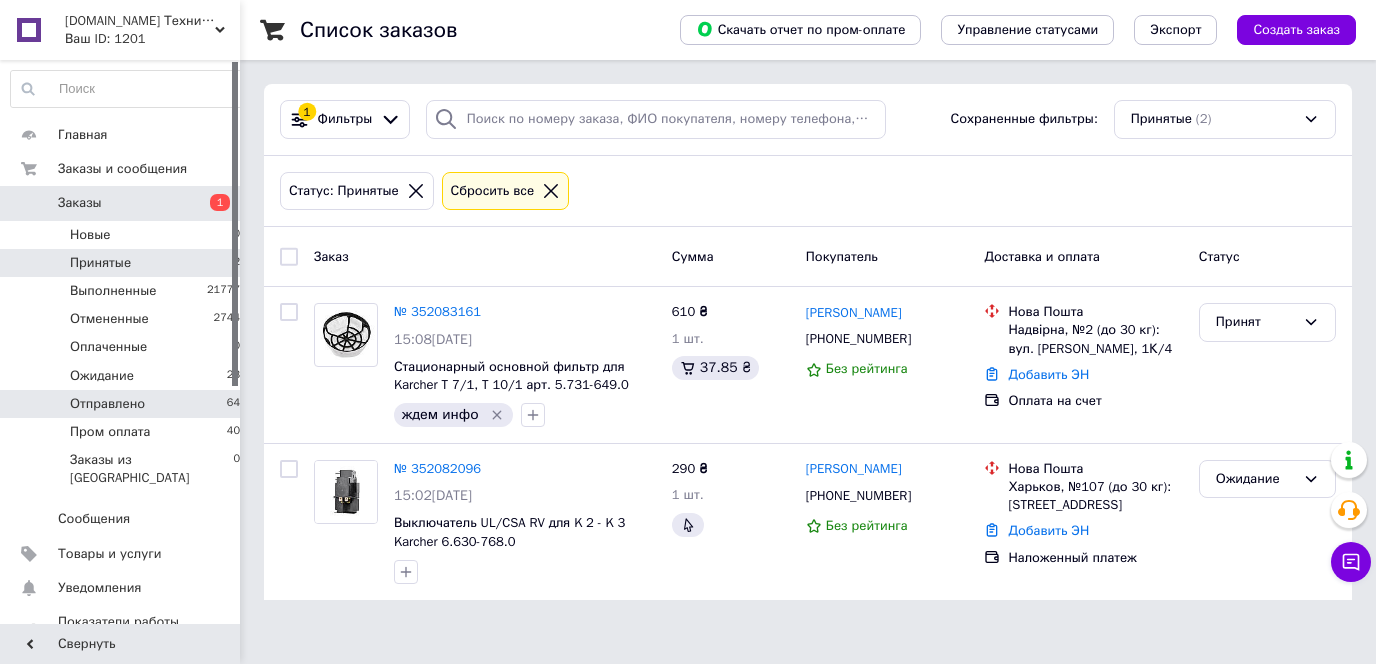 click on "Отправлено 64" at bounding box center [126, 404] 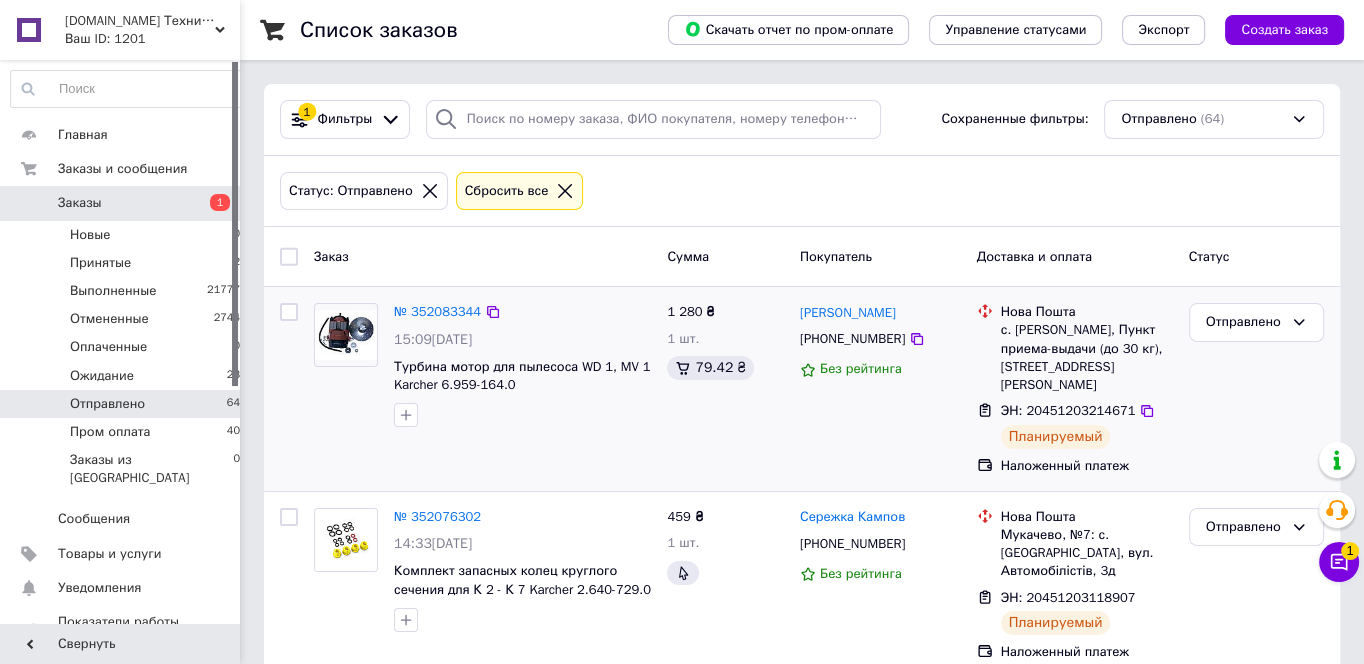 click on "№ 352083344" at bounding box center [522, 312] 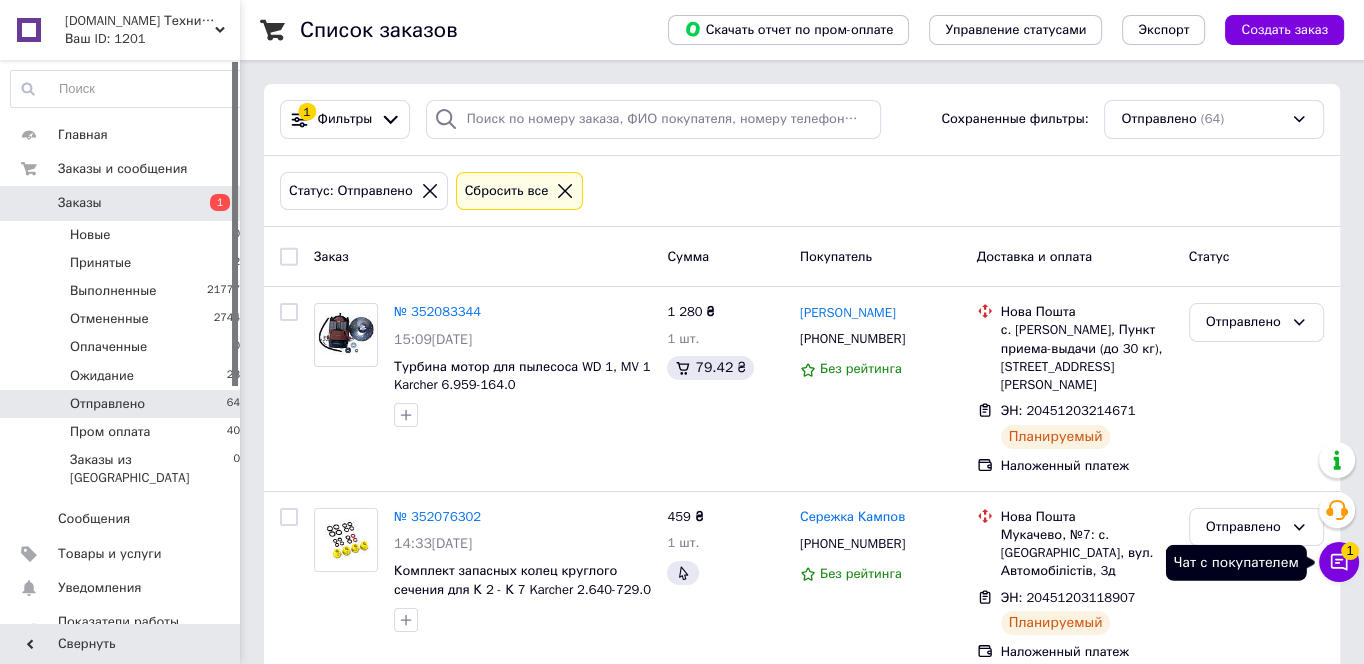 click 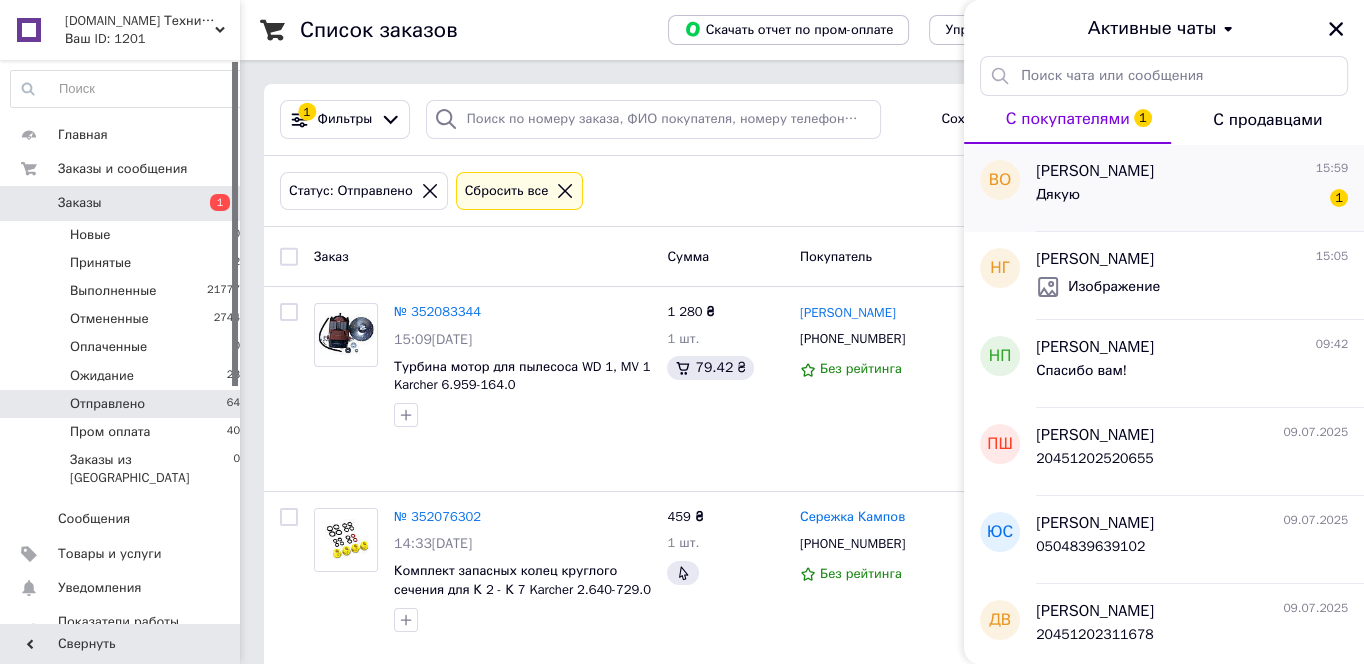click on "Дякую 1" at bounding box center [1192, 199] 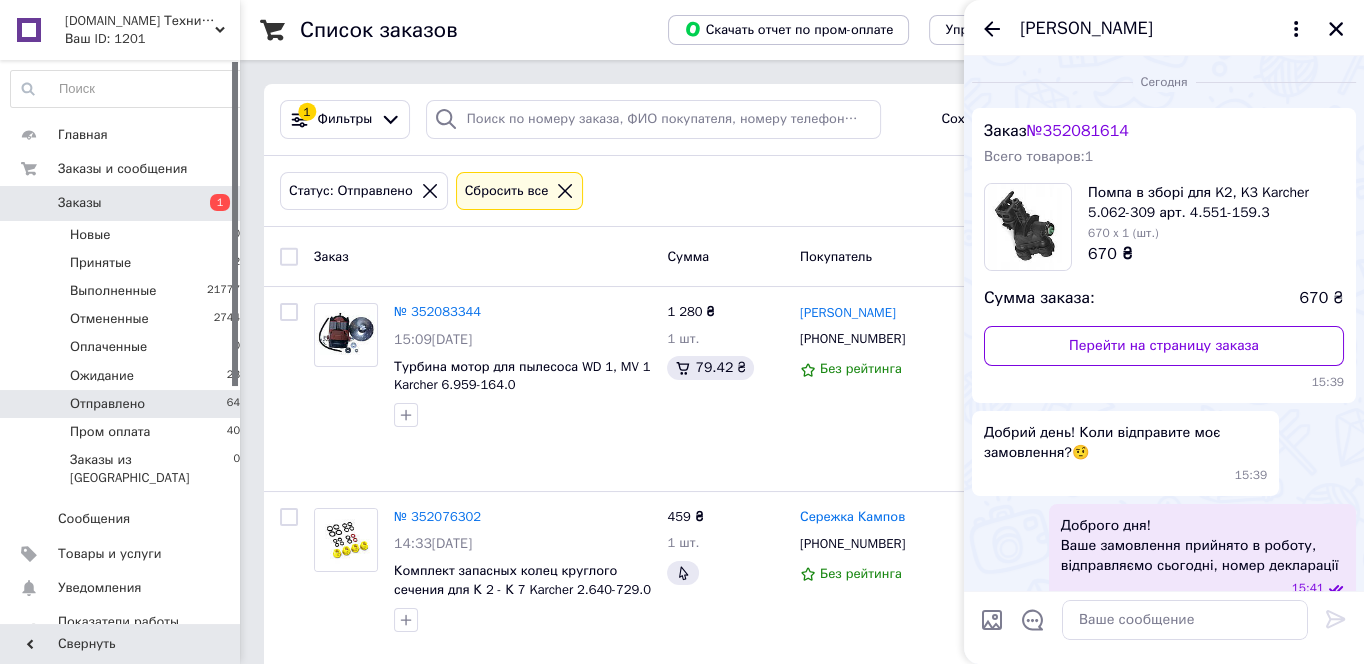 scroll, scrollTop: 167, scrollLeft: 0, axis: vertical 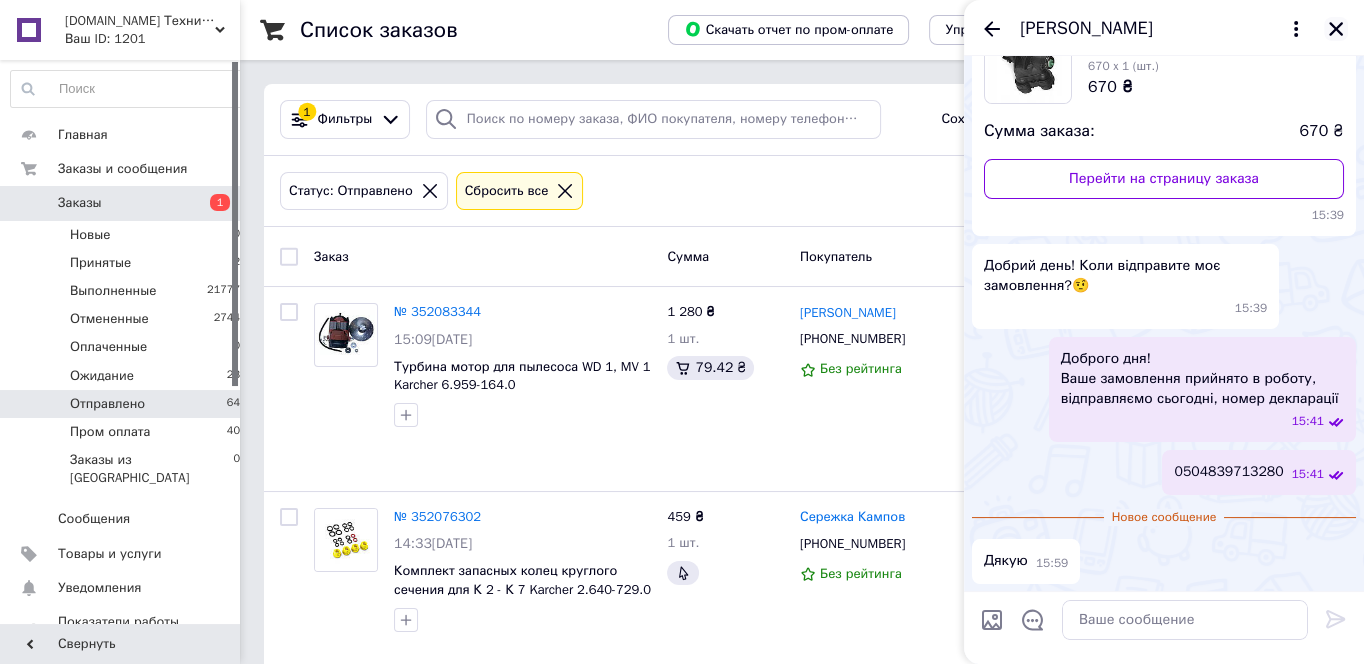 click 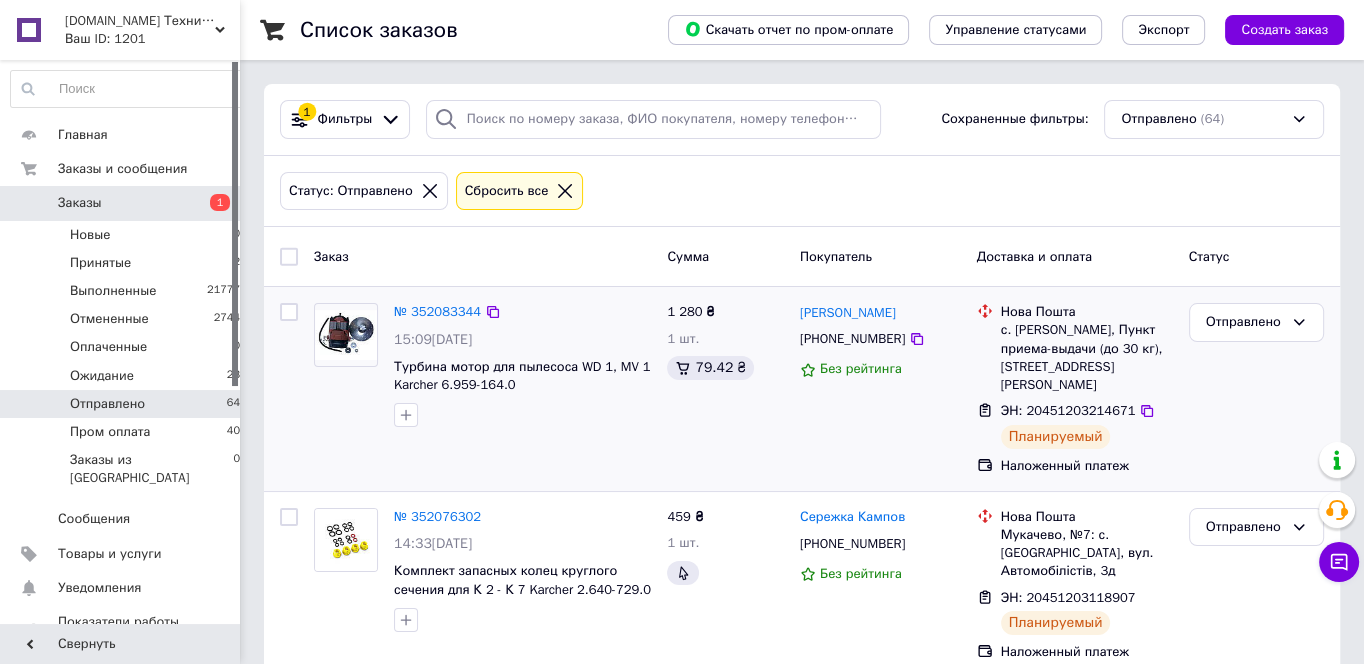 click on "№ 352083344 15:09, 10.07.2025 Турбина мотор для пылесоса WD 1, MV 1 Karcher 6.959-164.0" at bounding box center [522, 365] 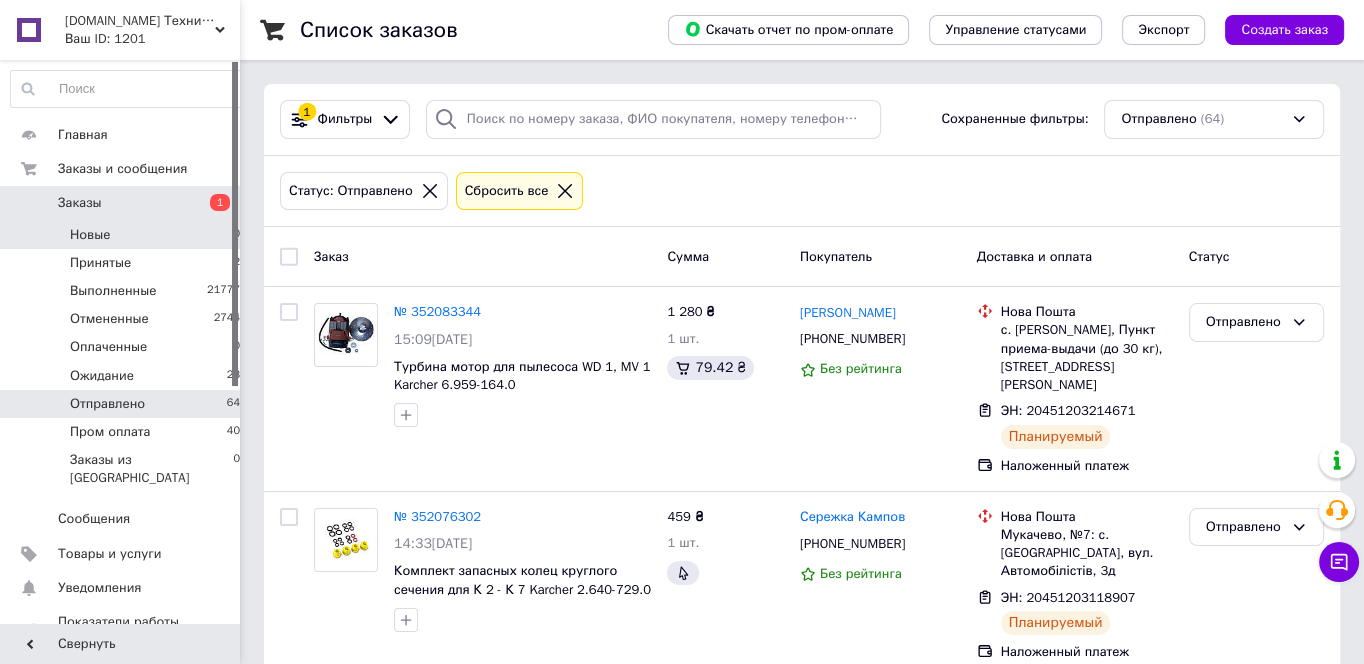 click on "Новые 0" at bounding box center (126, 235) 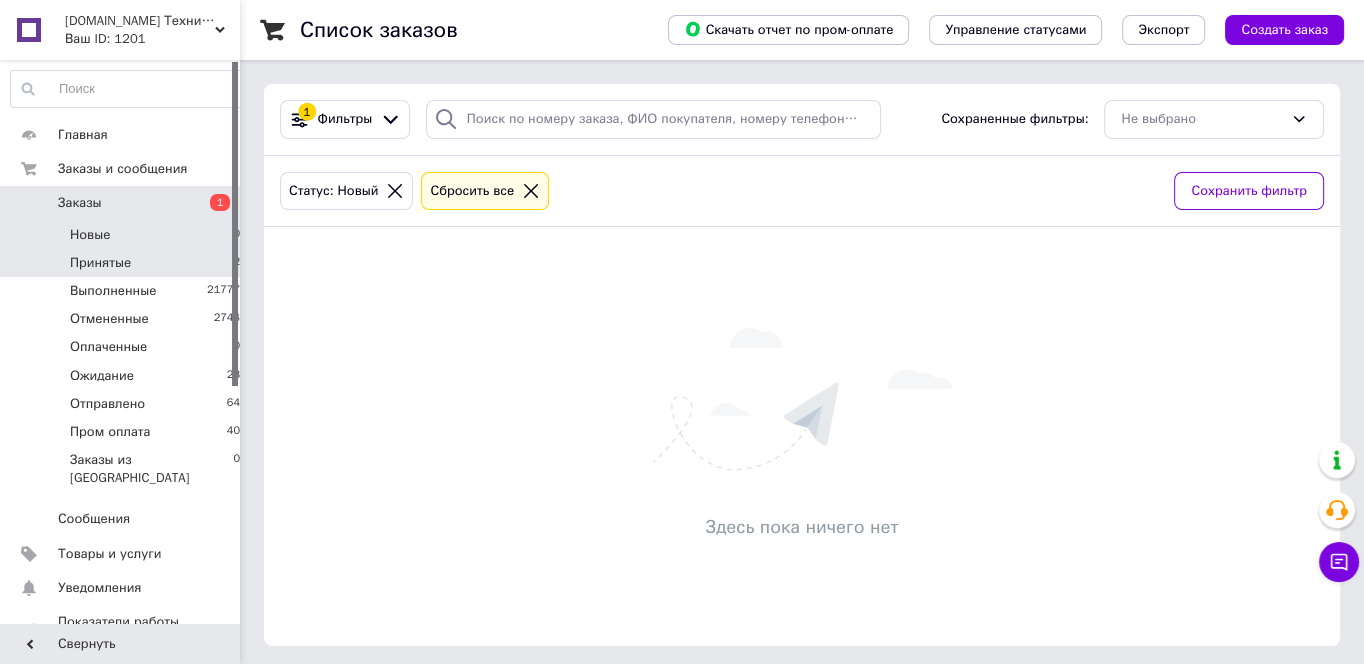 click on "Принятые 2" at bounding box center [126, 263] 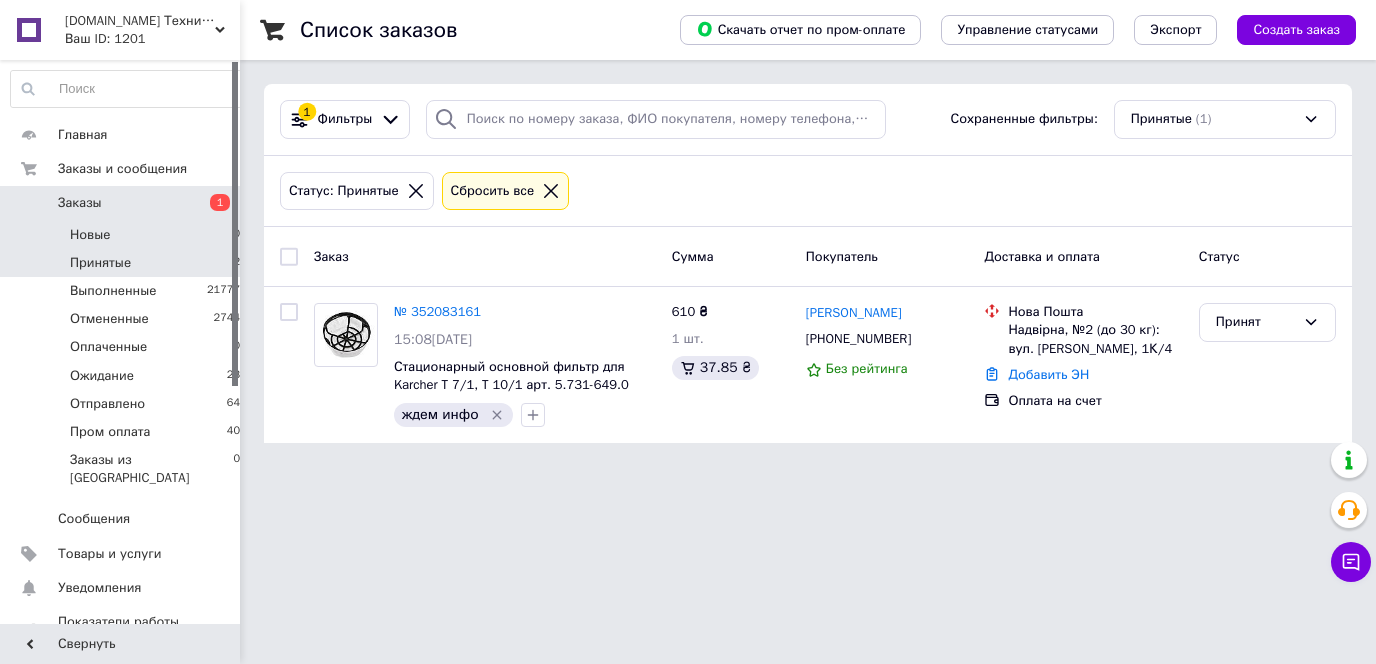 click on "Новые 0" at bounding box center (126, 235) 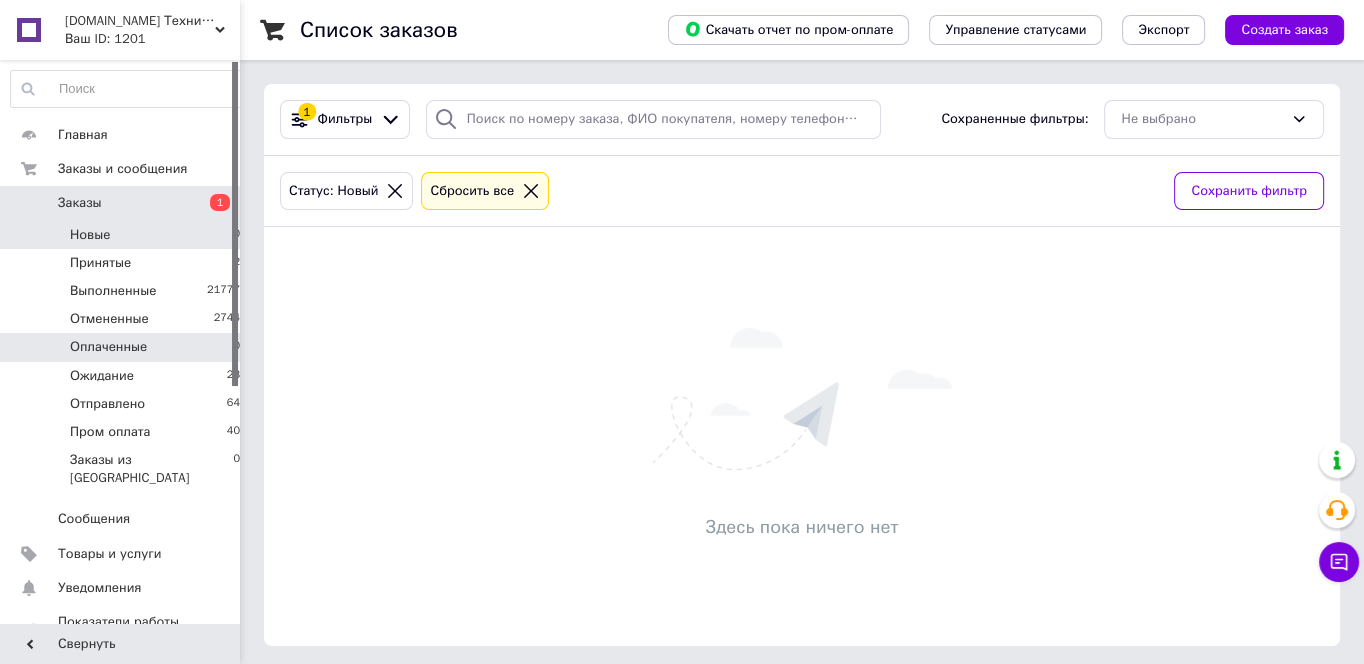 click on "Оплаченные 0" at bounding box center [126, 347] 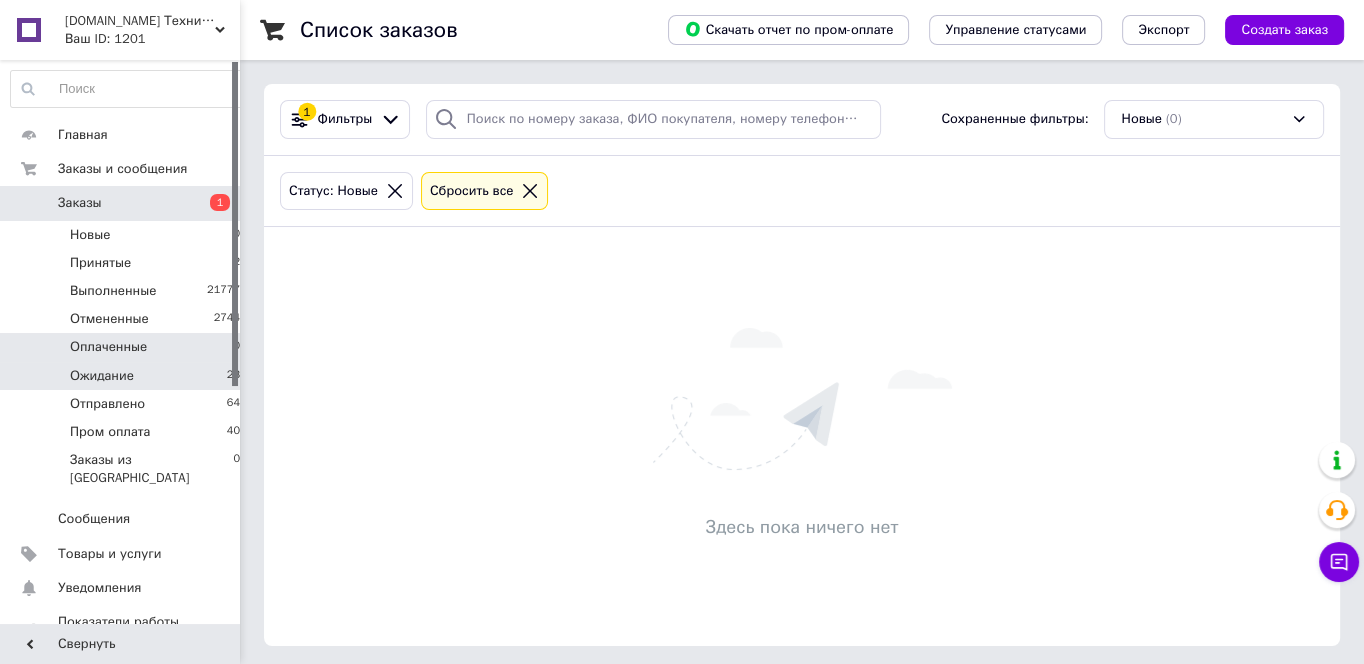 click on "Ожидание 23" at bounding box center [126, 376] 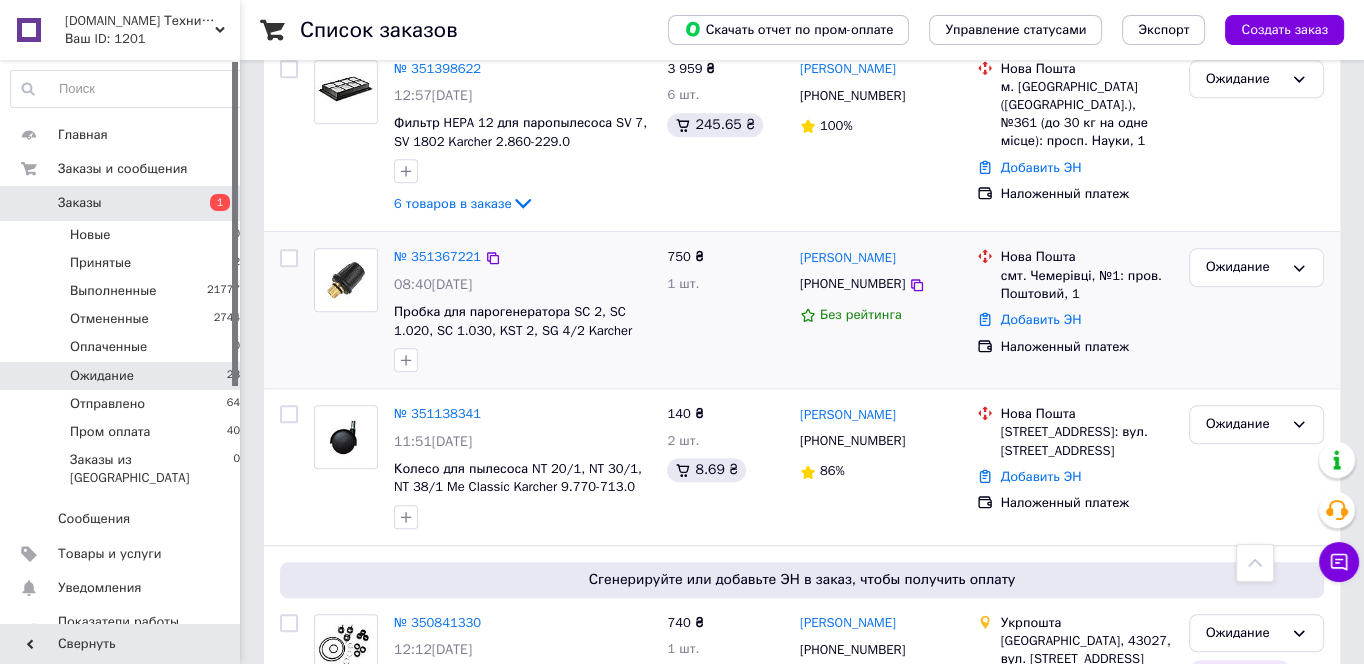 scroll, scrollTop: 1502, scrollLeft: 0, axis: vertical 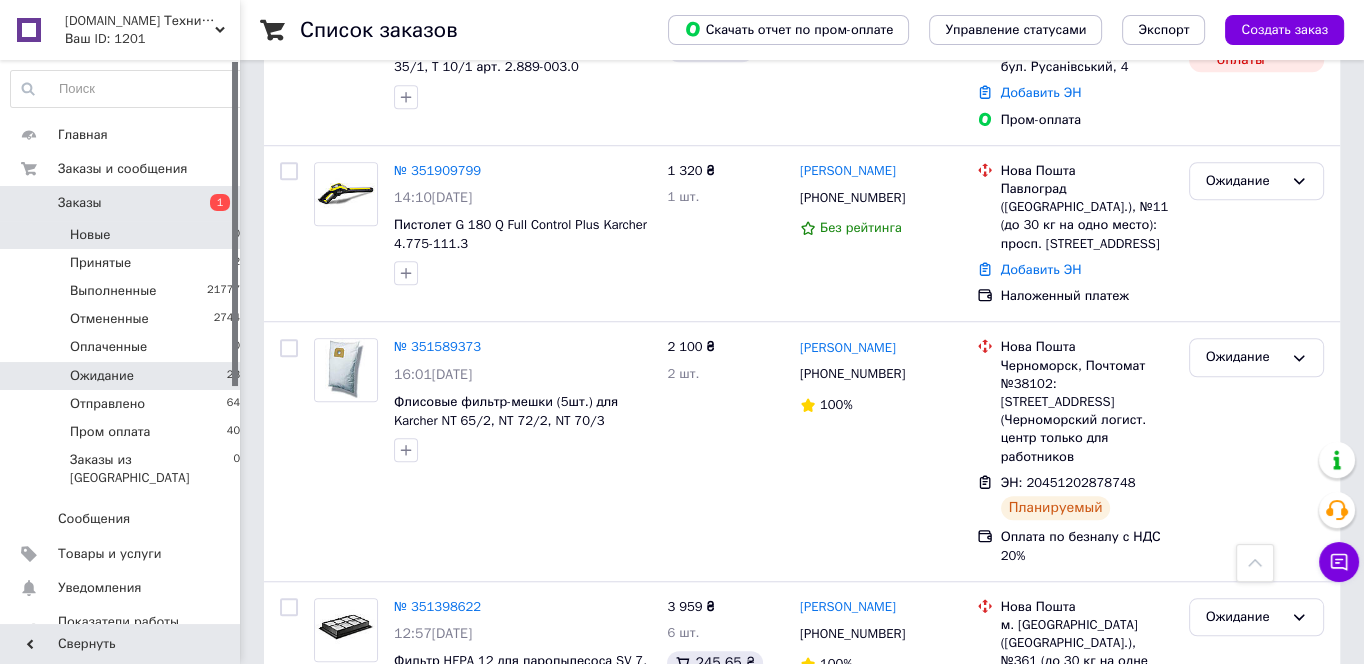click on "Новые 0" at bounding box center [126, 235] 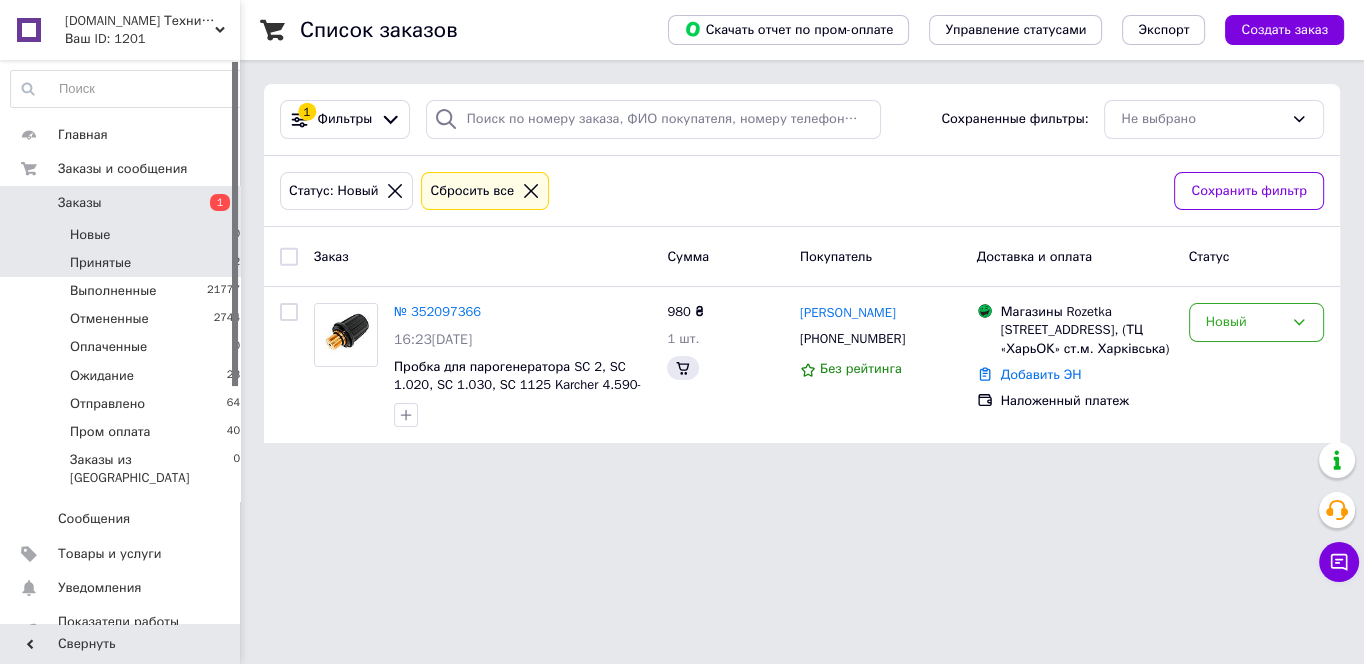 scroll, scrollTop: 0, scrollLeft: 0, axis: both 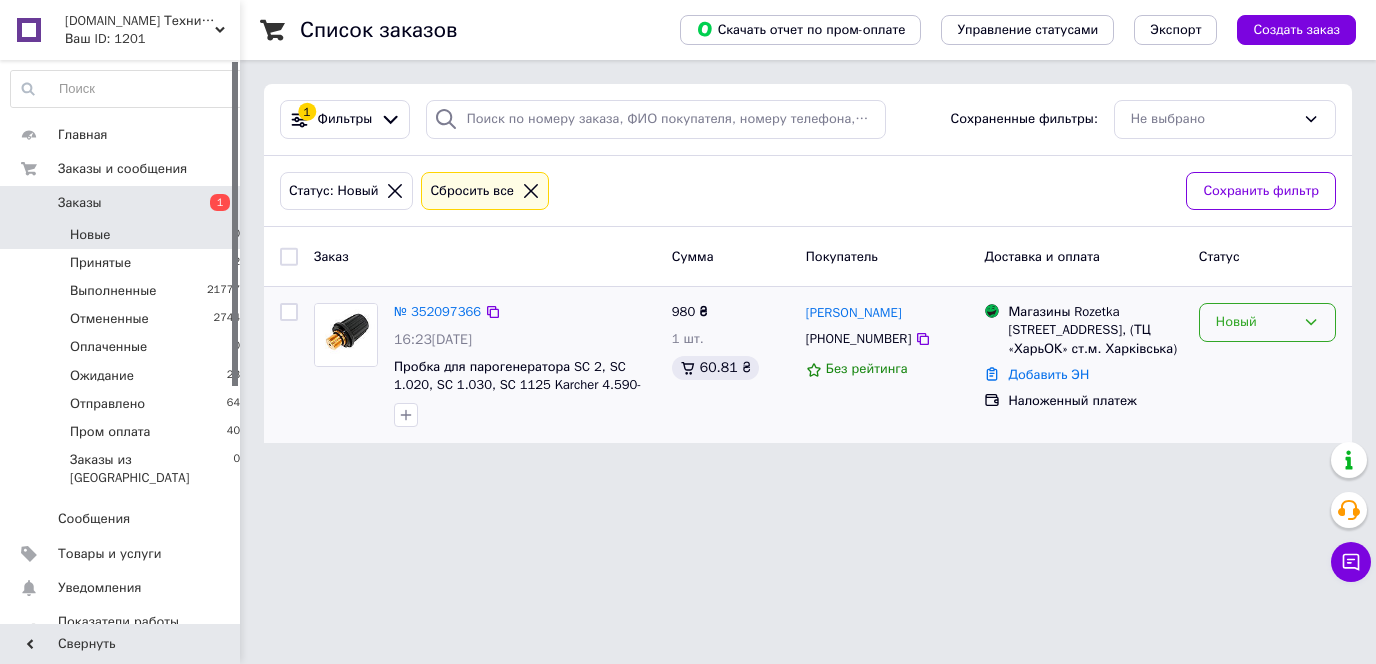 click on "Новый" at bounding box center [1267, 322] 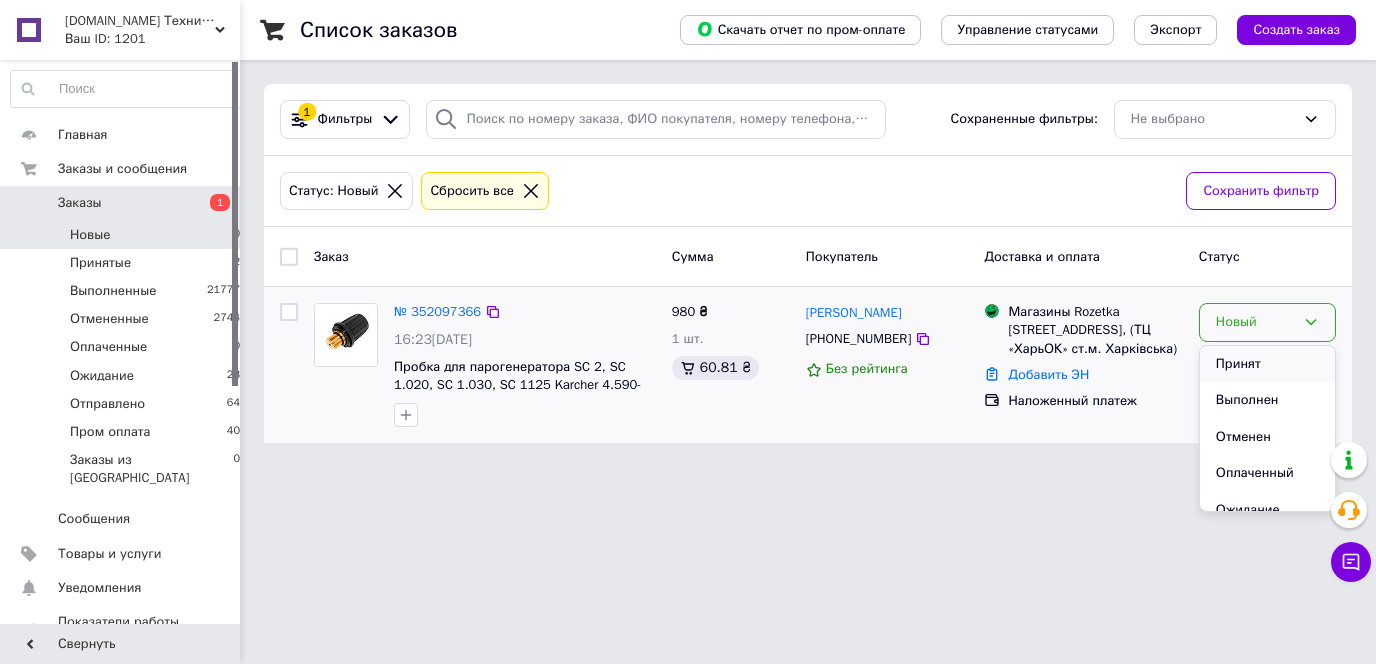 click on "Принят" at bounding box center [1267, 364] 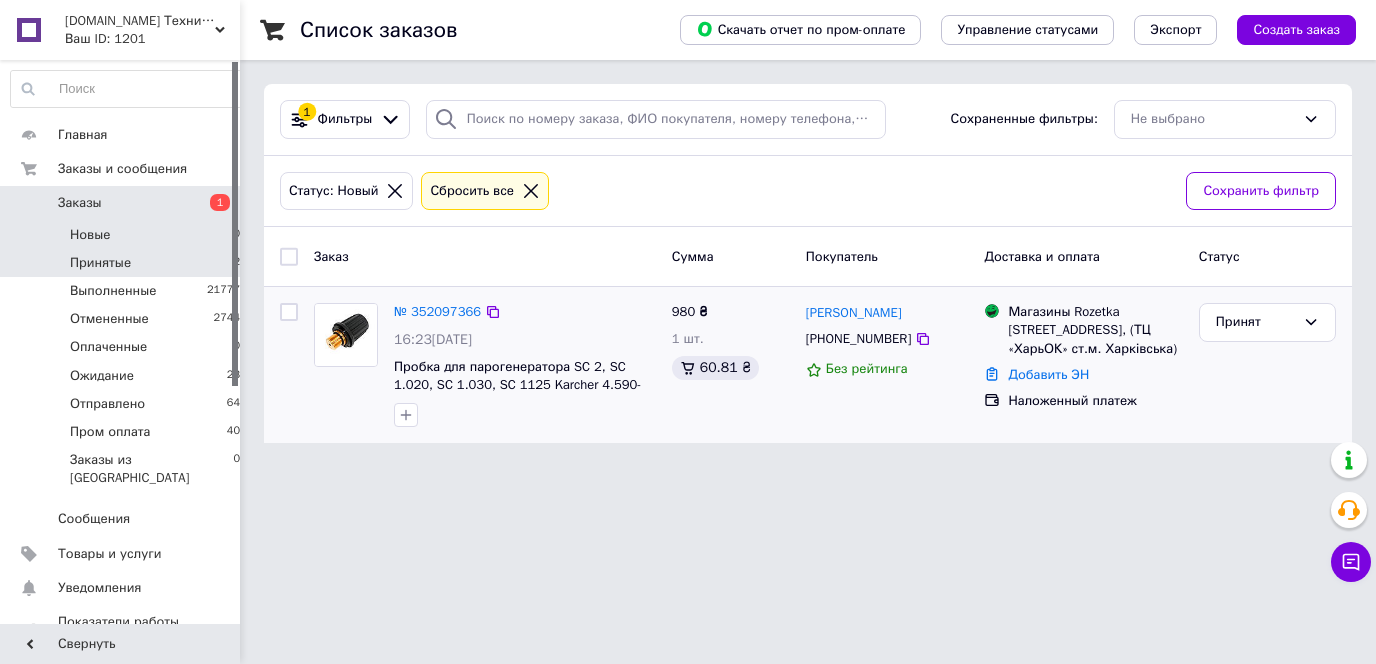 click on "Принятые 2" at bounding box center [126, 263] 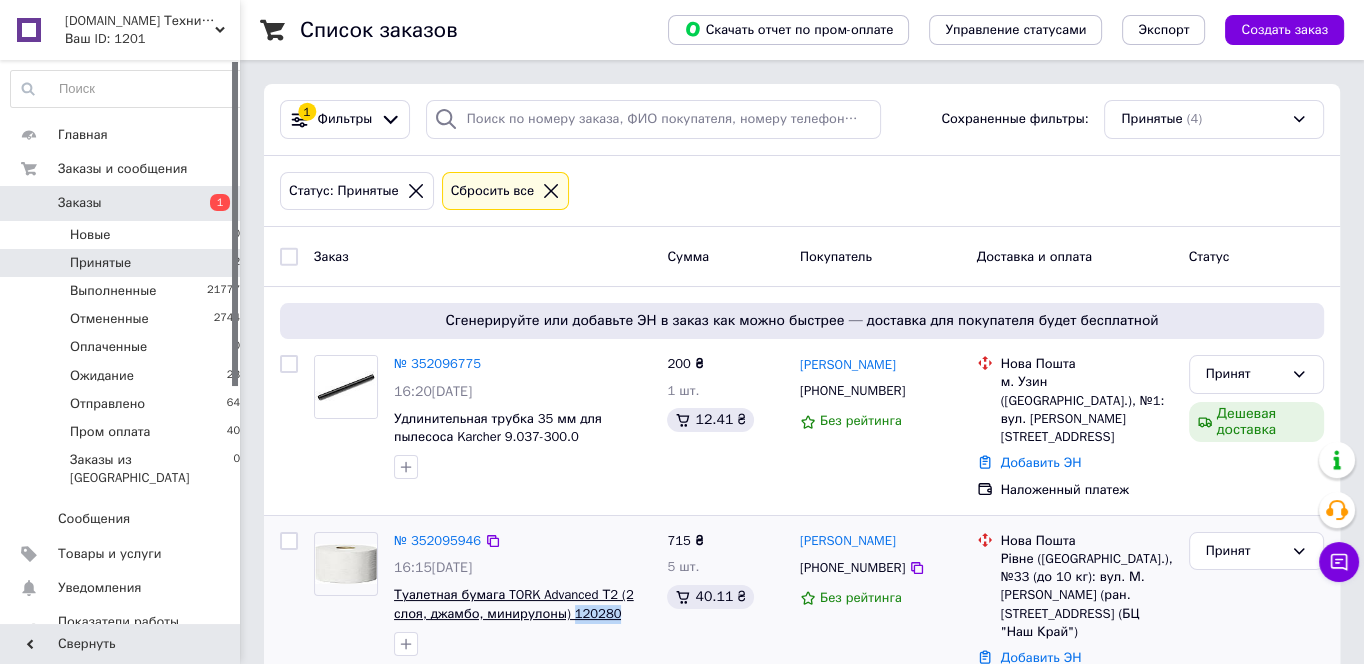 drag, startPoint x: 636, startPoint y: 606, endPoint x: 565, endPoint y: 593, distance: 72.18033 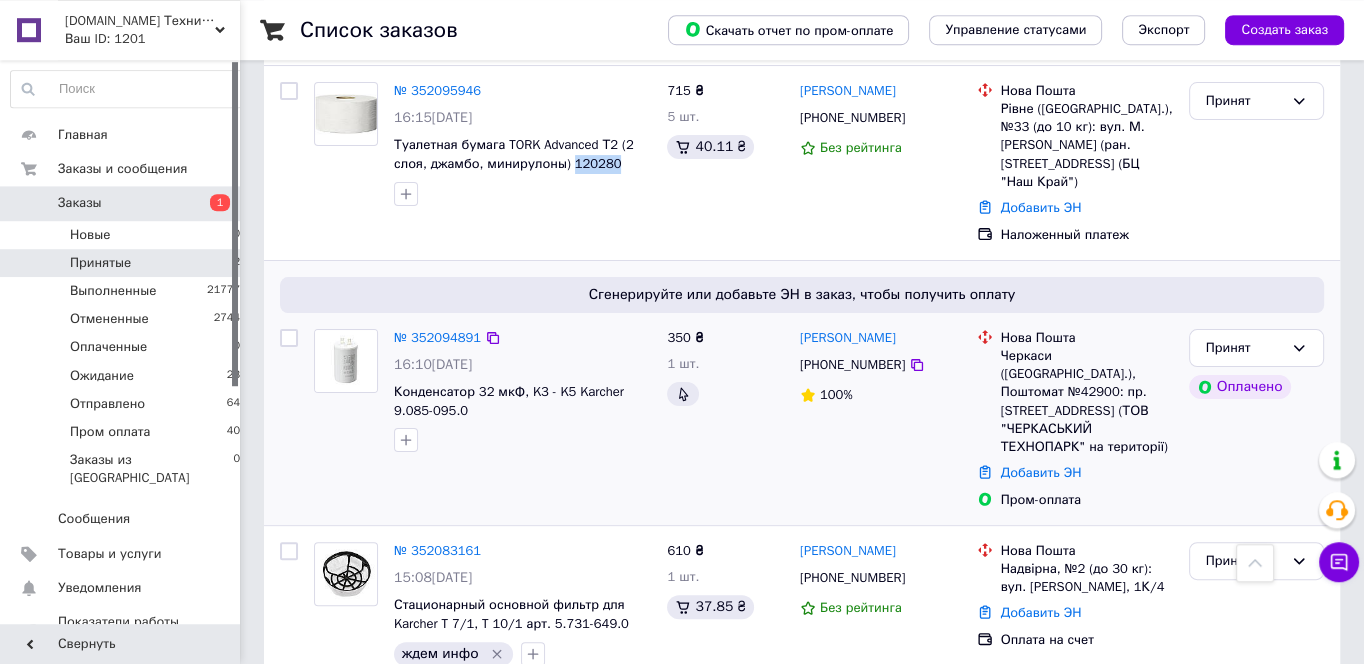 scroll, scrollTop: 450, scrollLeft: 0, axis: vertical 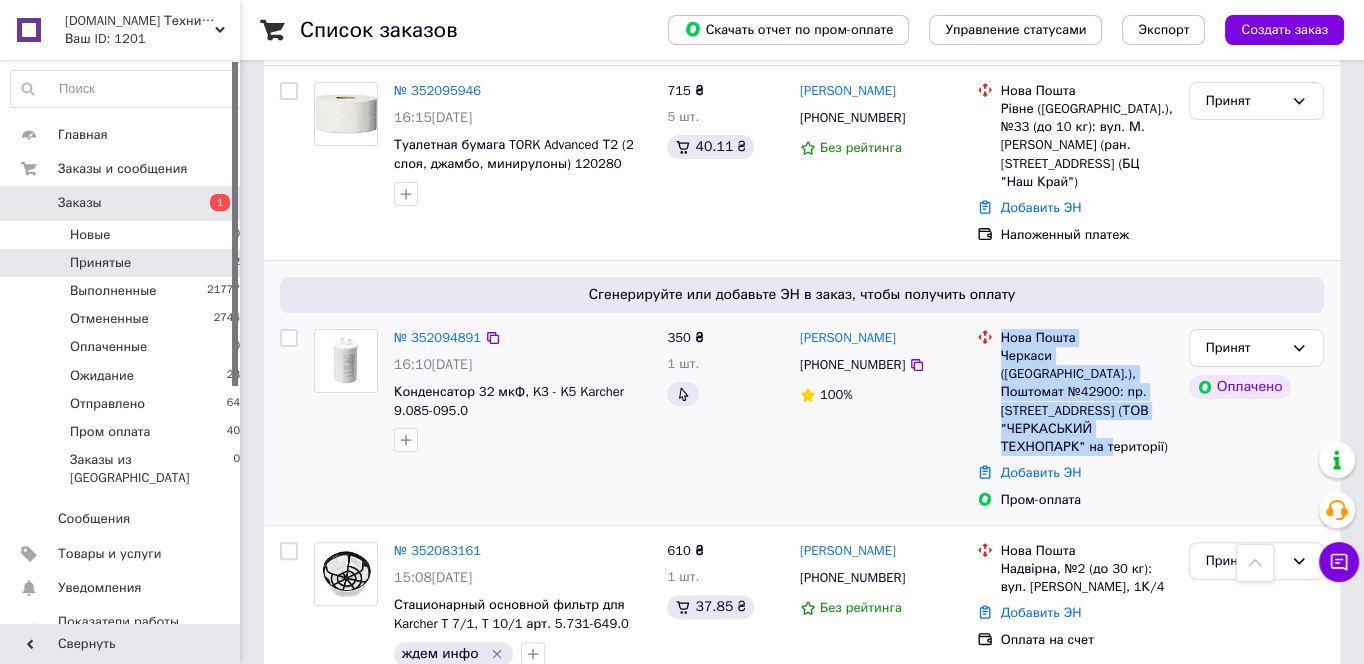 drag, startPoint x: 1094, startPoint y: 400, endPoint x: 1000, endPoint y: 304, distance: 134.35773 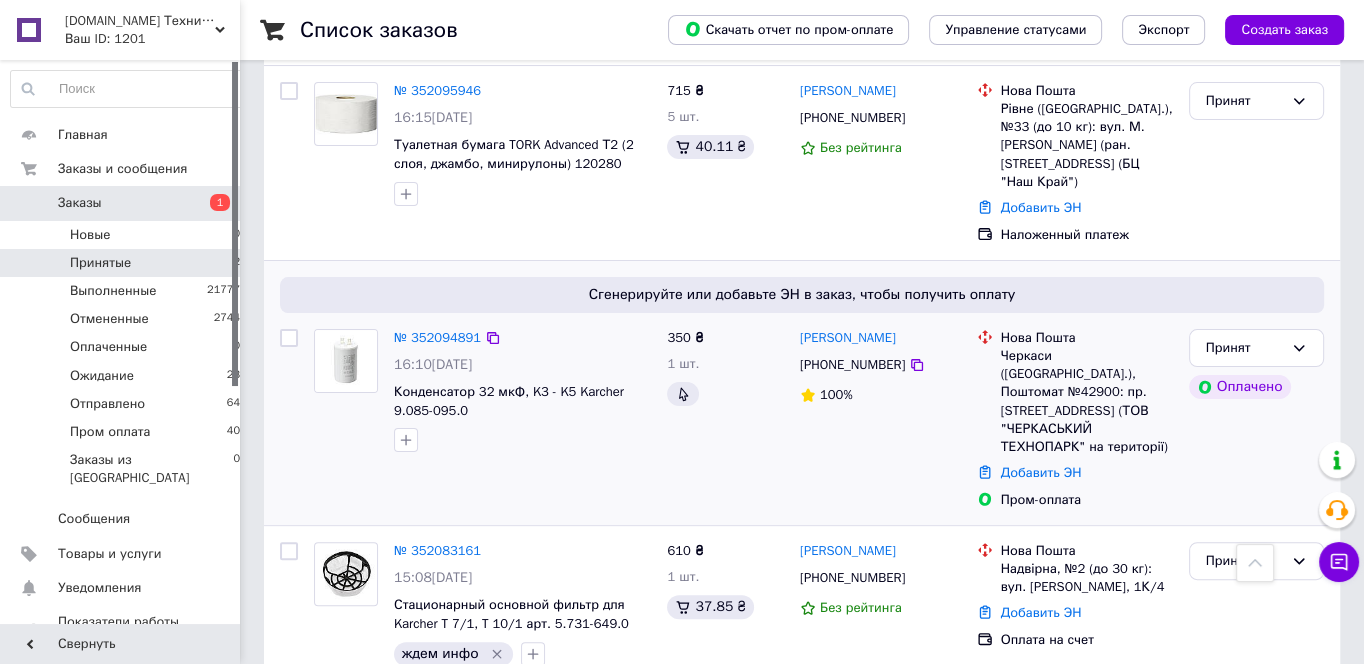 click on "Тетяна Сидоренко +380960949443 100%" at bounding box center (880, 419) 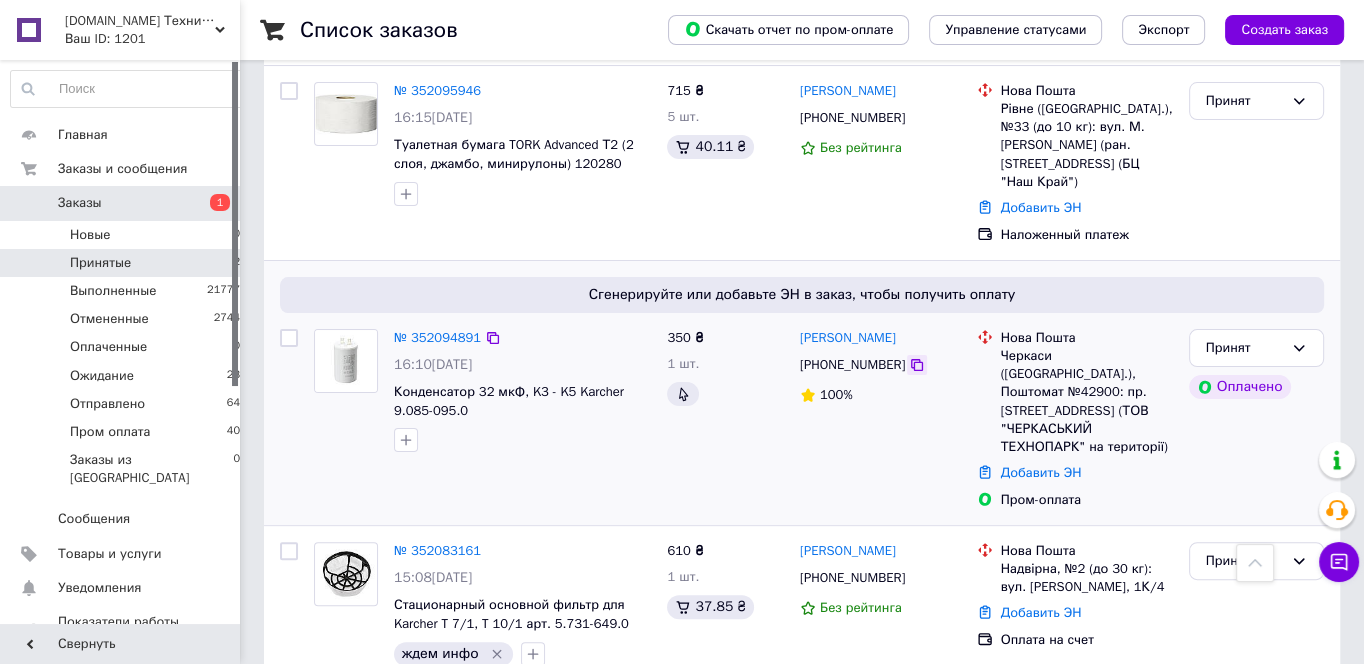 click 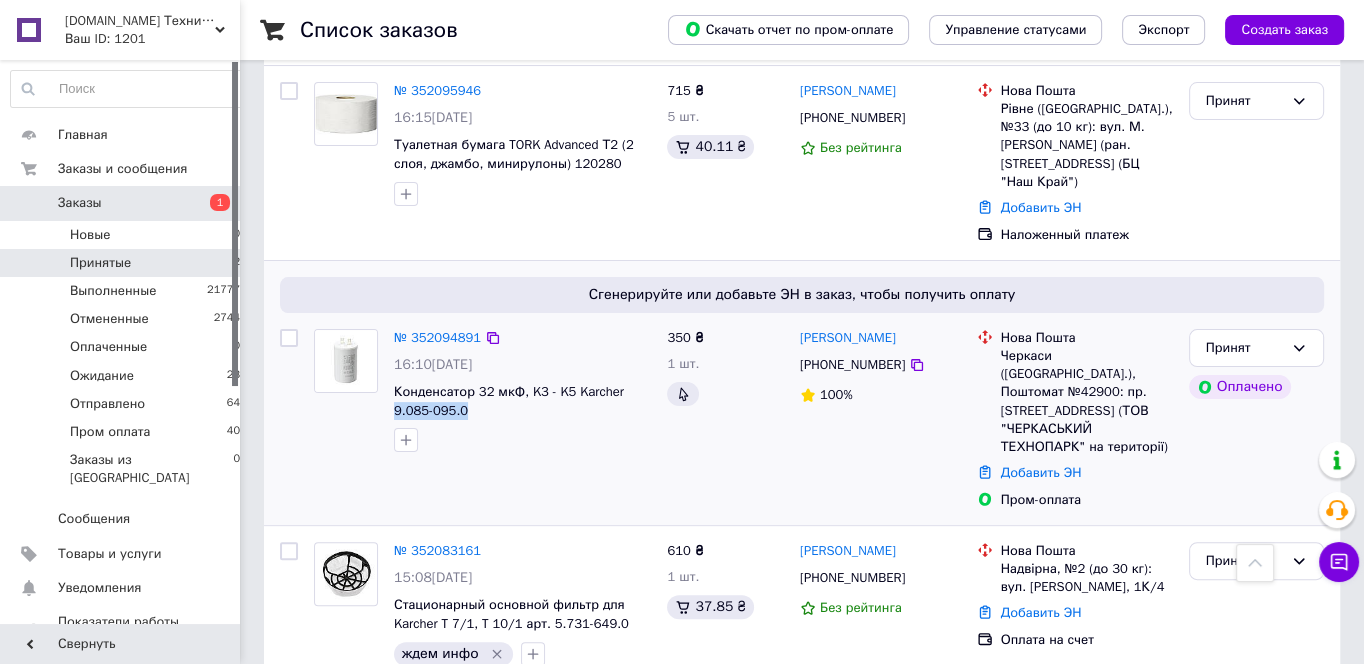 drag, startPoint x: 490, startPoint y: 397, endPoint x: 388, endPoint y: 390, distance: 102.239914 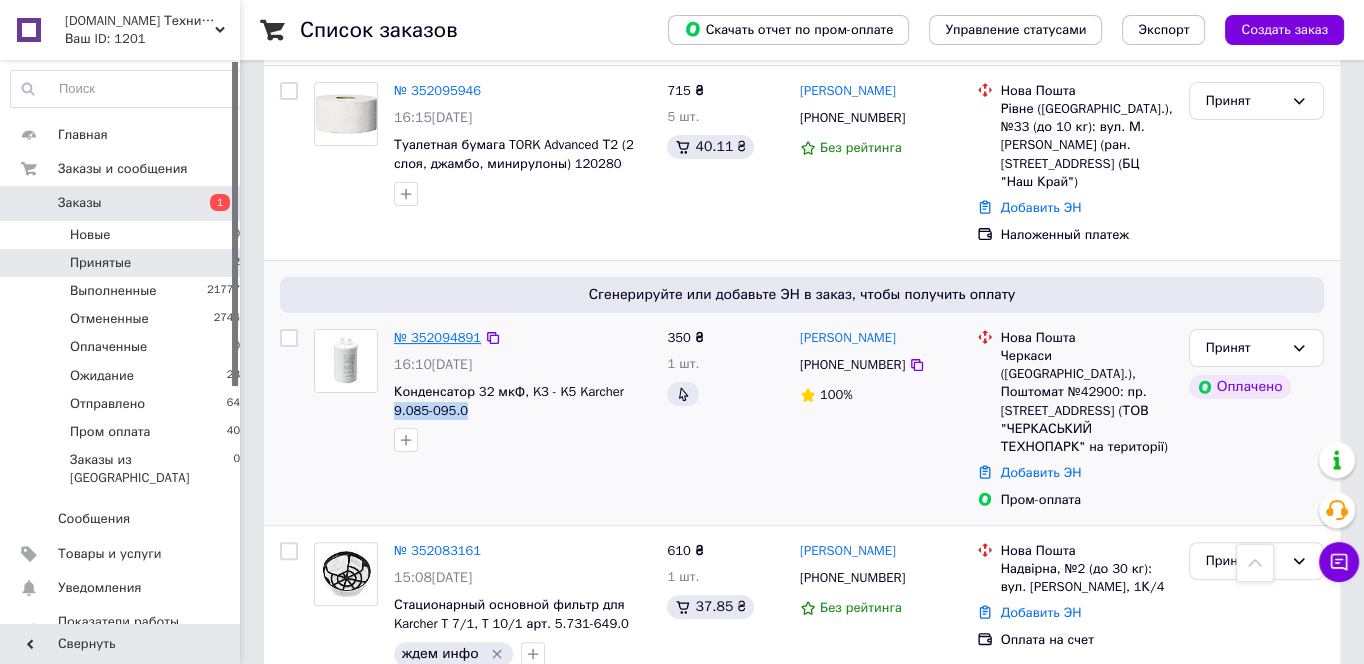 click on "№ 352094891" at bounding box center (437, 337) 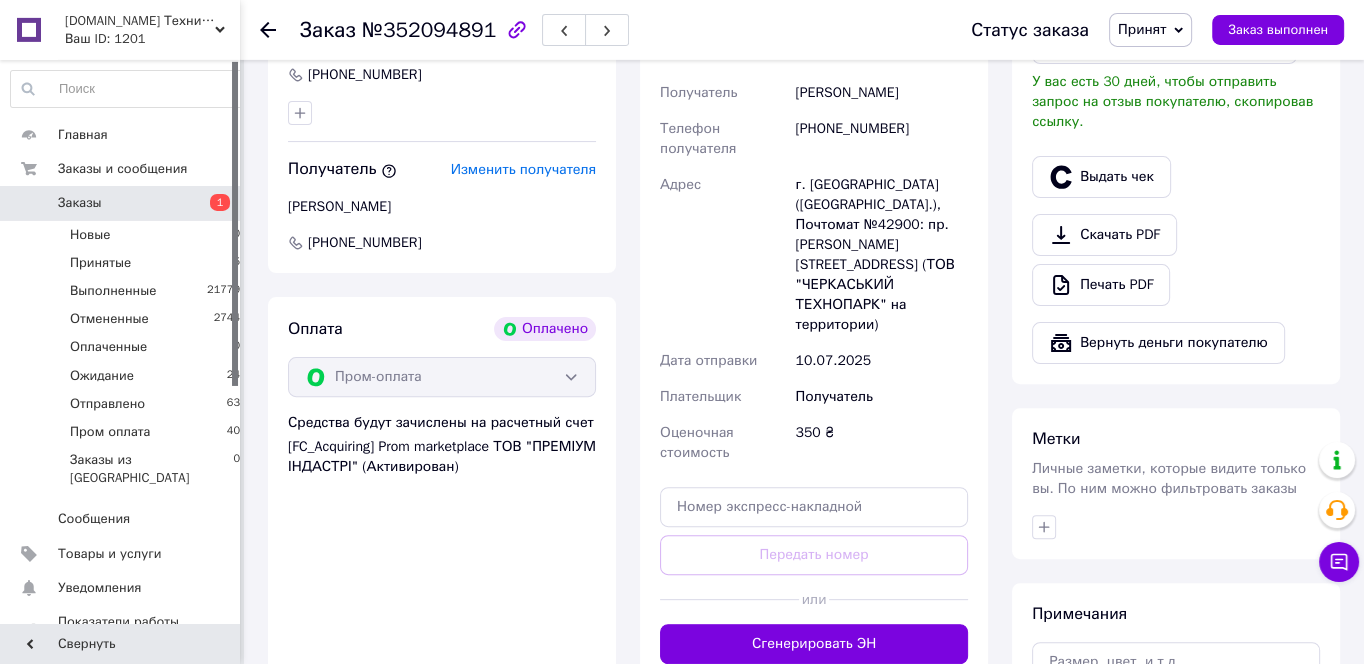 scroll, scrollTop: 559, scrollLeft: 0, axis: vertical 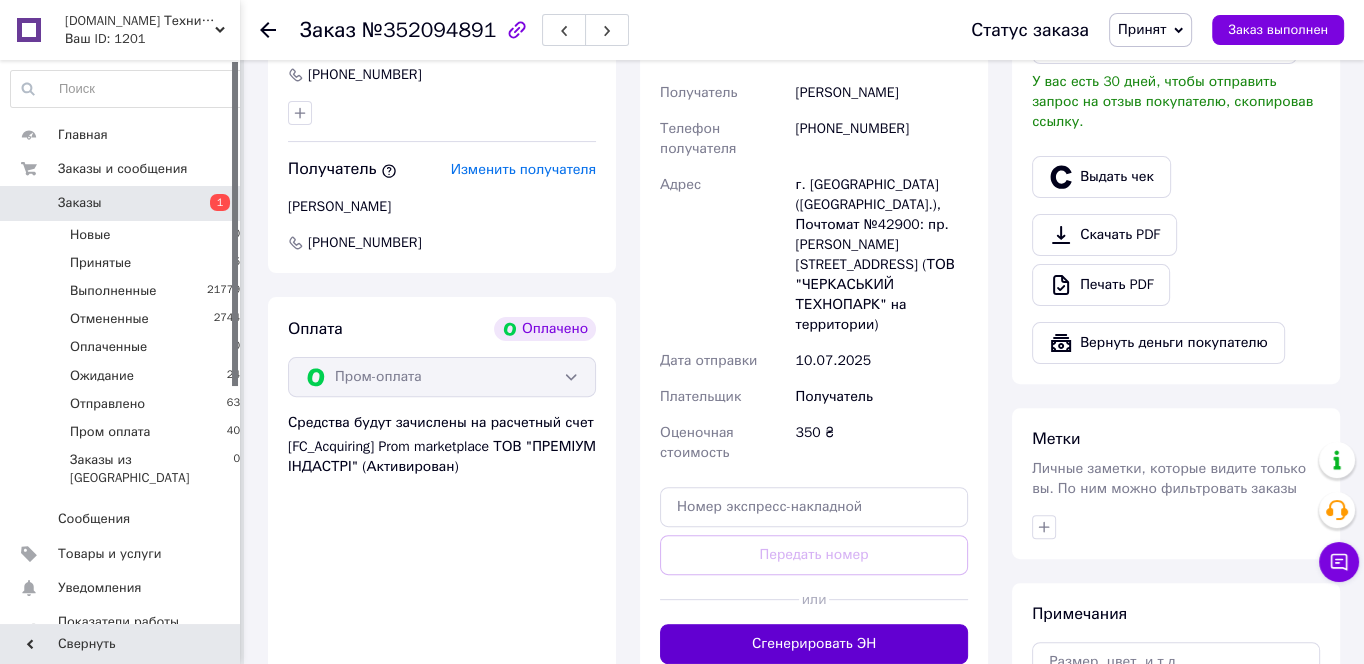 click on "Сгенерировать ЭН" at bounding box center (814, 644) 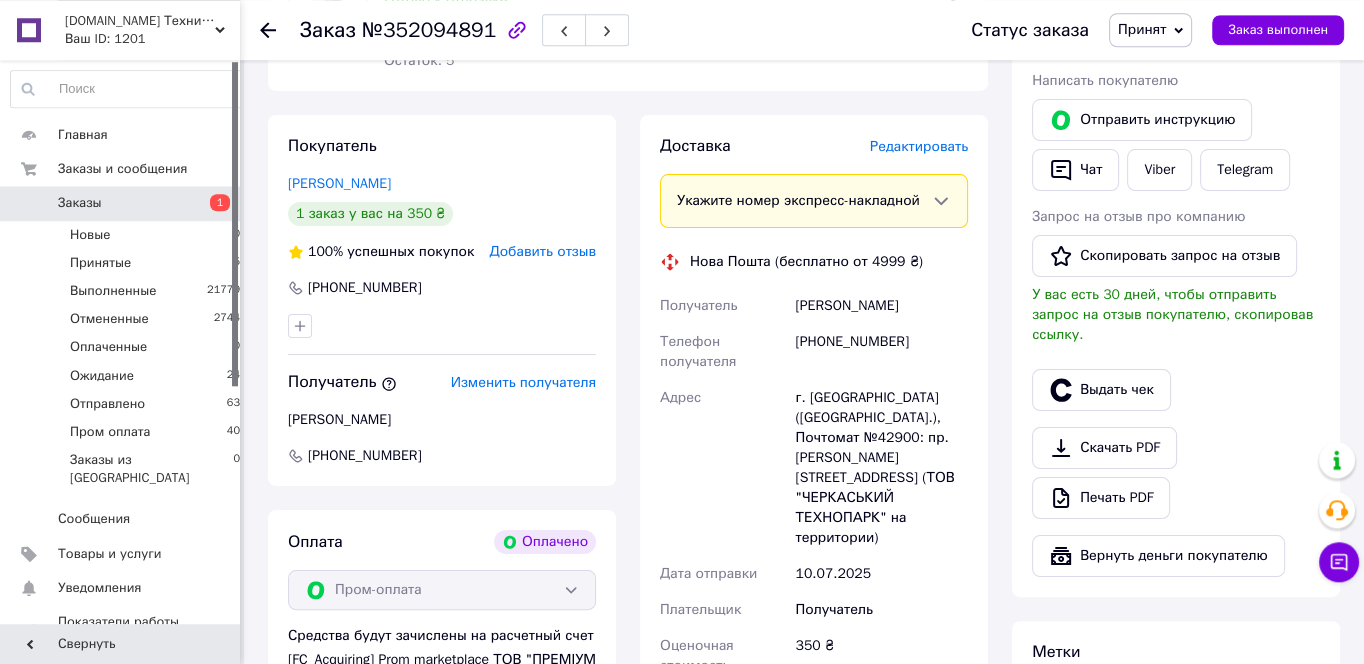 scroll, scrollTop: 344, scrollLeft: 0, axis: vertical 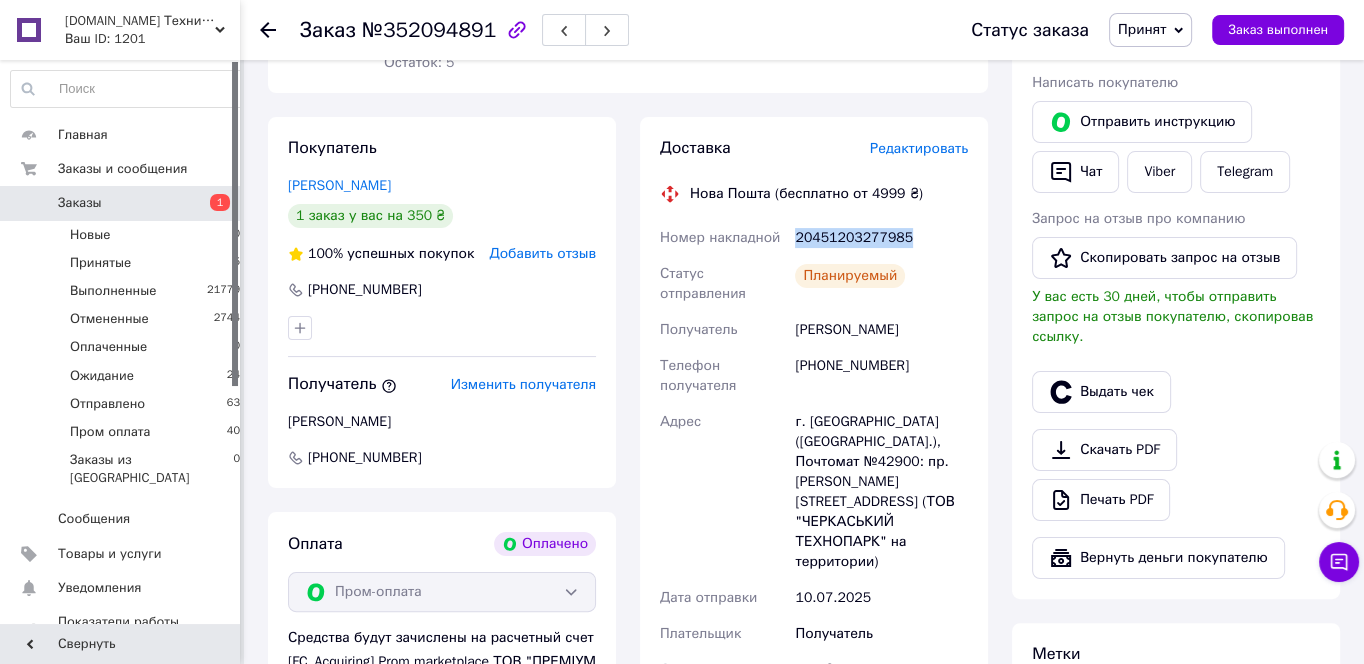 drag, startPoint x: 888, startPoint y: 242, endPoint x: 789, endPoint y: 246, distance: 99.08077 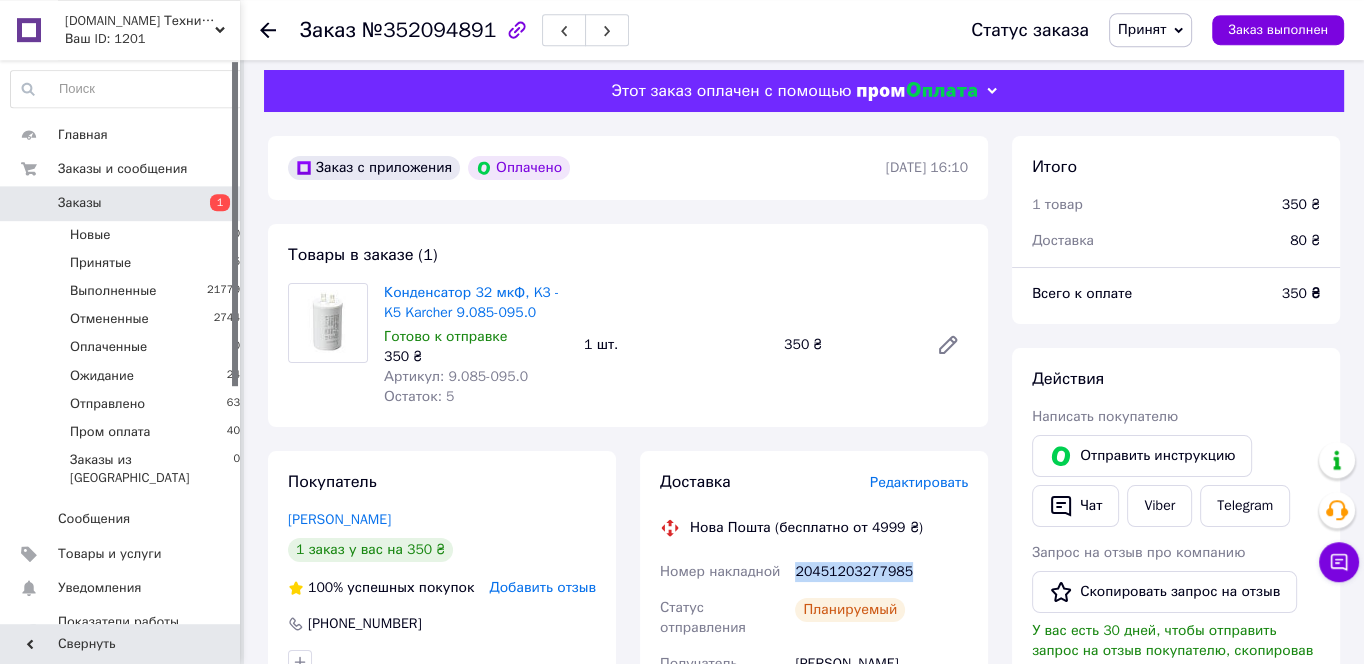 scroll, scrollTop: 0, scrollLeft: 0, axis: both 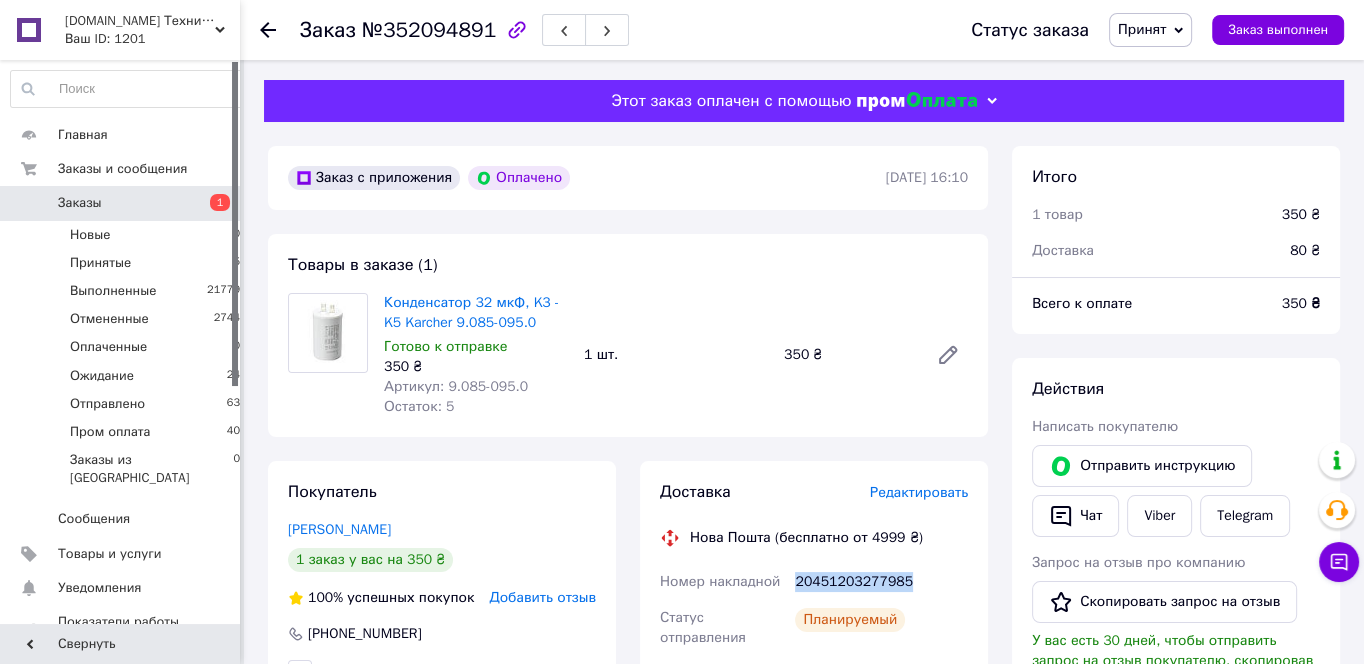 click on "Принят" at bounding box center [1142, 29] 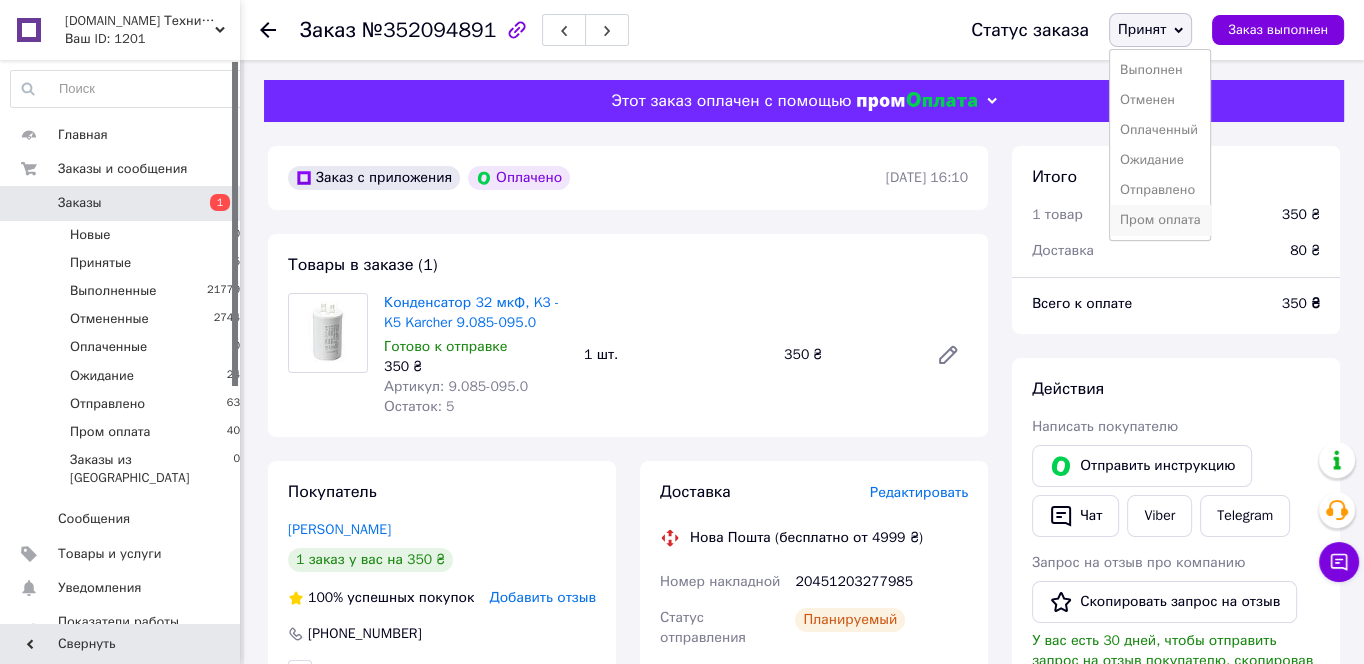 click on "Пром оплата" at bounding box center (1160, 220) 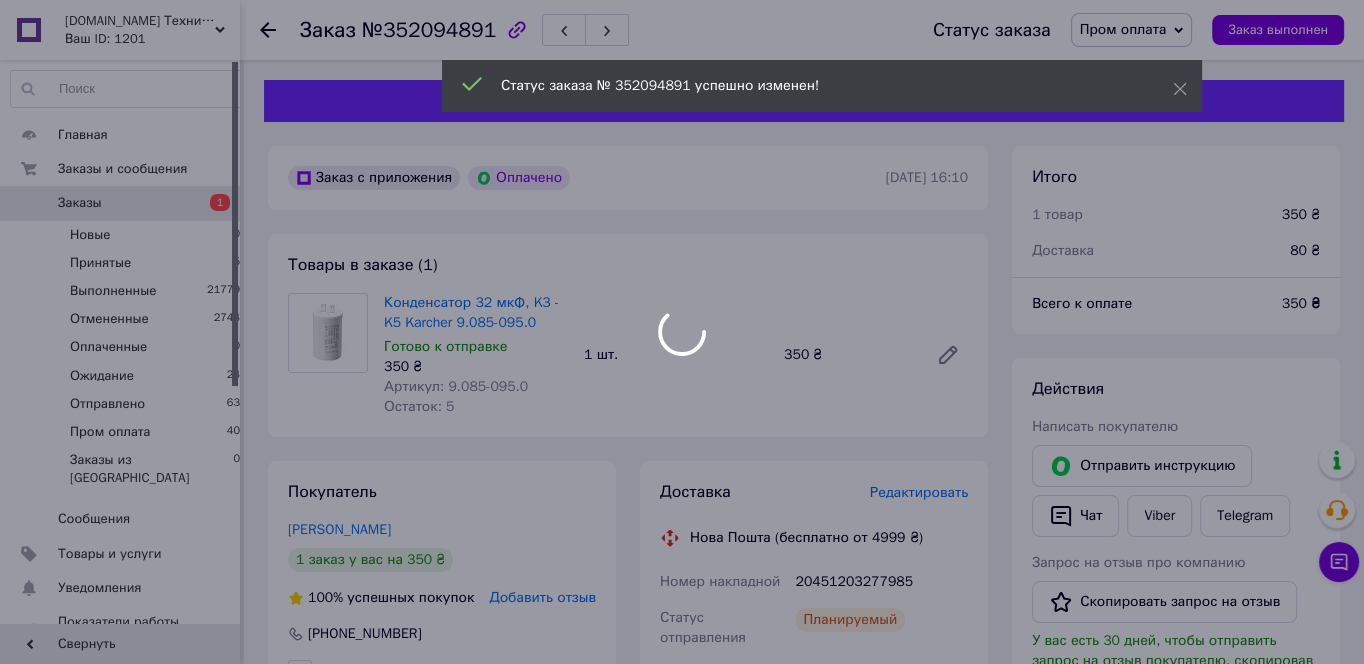 click at bounding box center [682, 332] 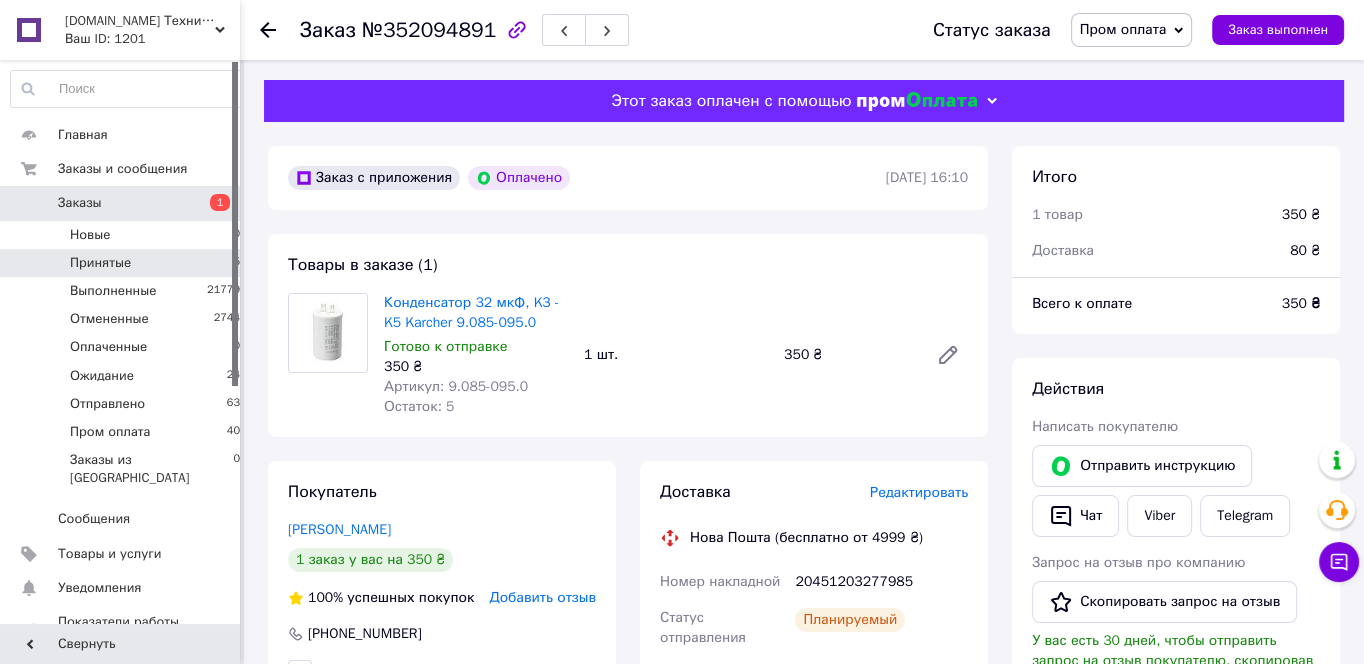 click on "Принятые 5" at bounding box center (126, 263) 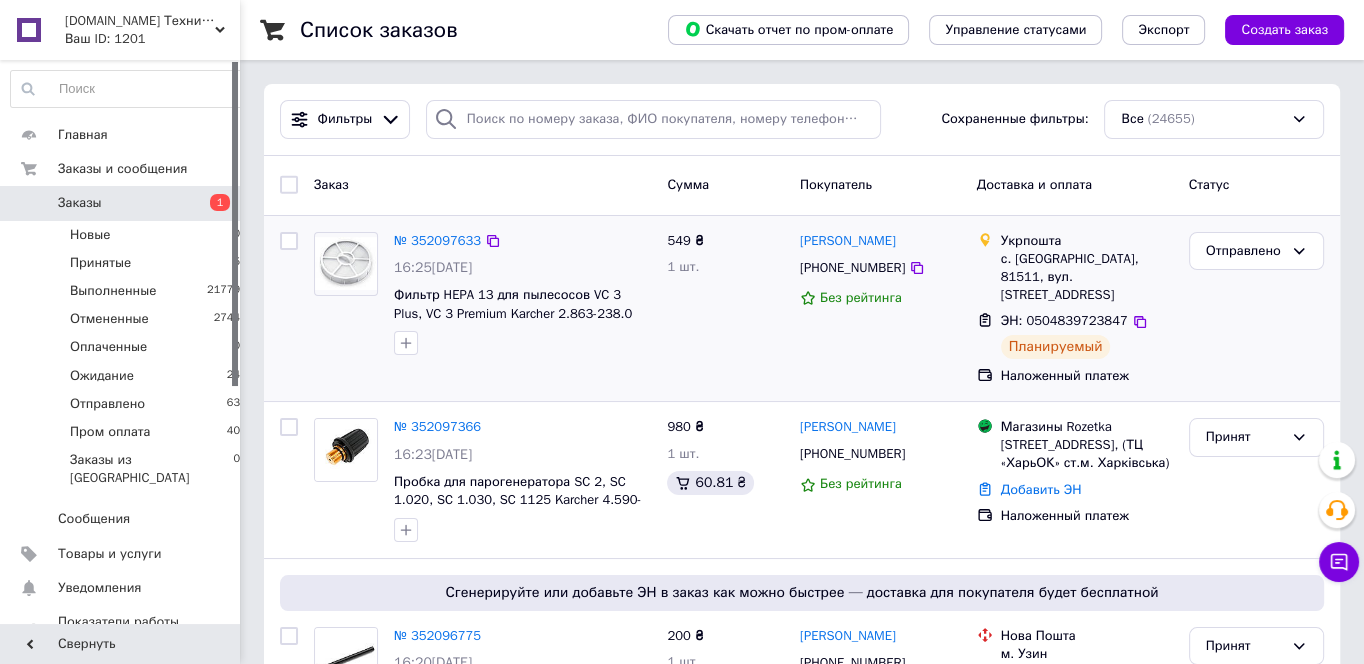 click on "Ірина Сарвас +380979198106 Без рейтинга" at bounding box center [880, 309] 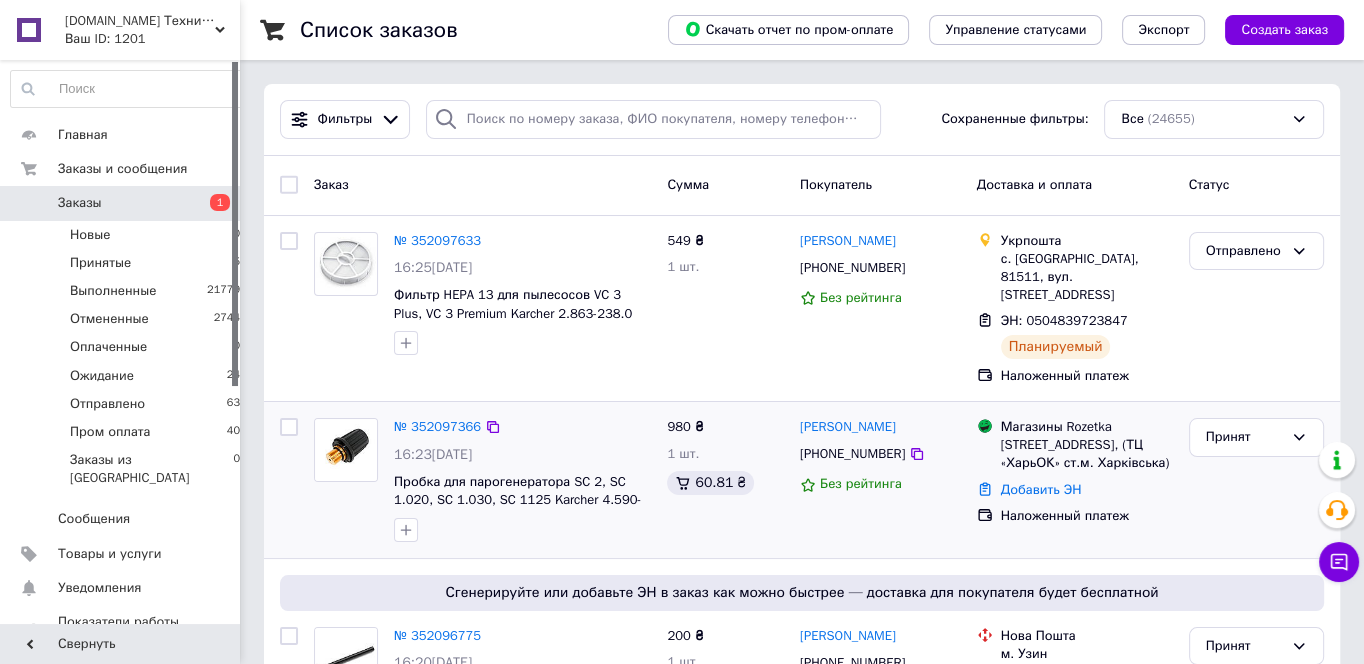 drag, startPoint x: 1169, startPoint y: 467, endPoint x: 997, endPoint y: 409, distance: 181.51584 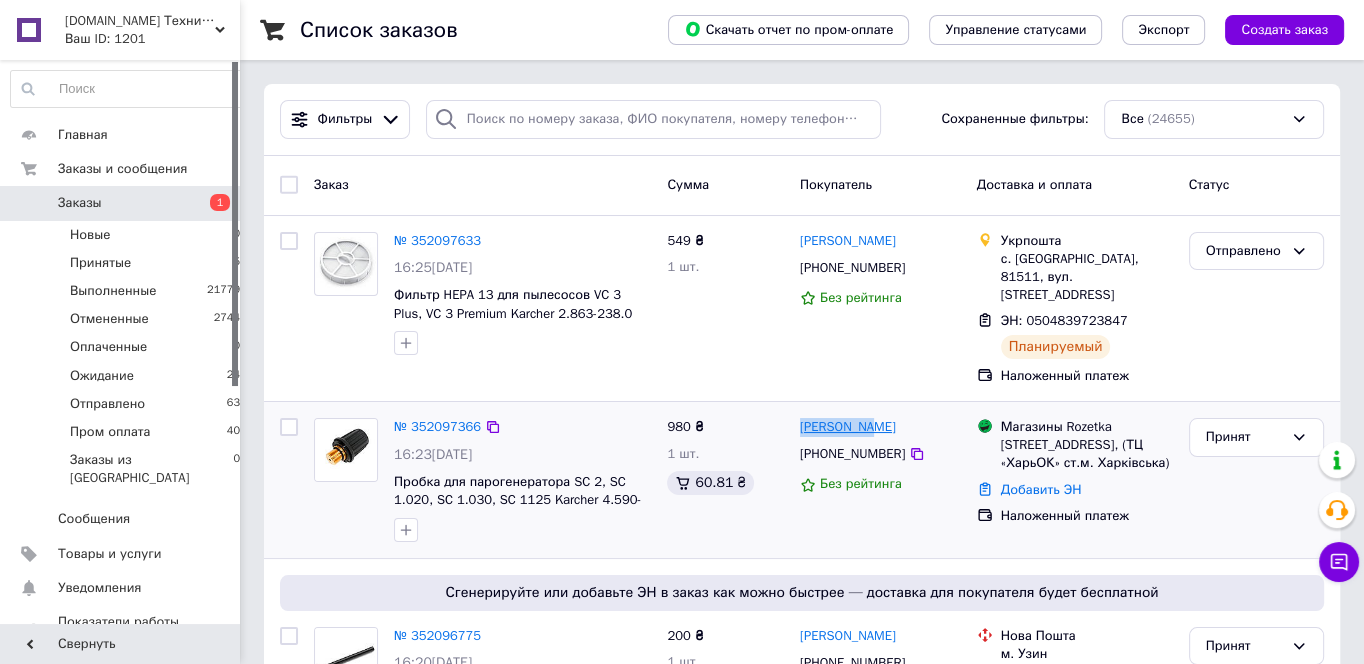 drag, startPoint x: 898, startPoint y: 405, endPoint x: 802, endPoint y: 412, distance: 96.25487 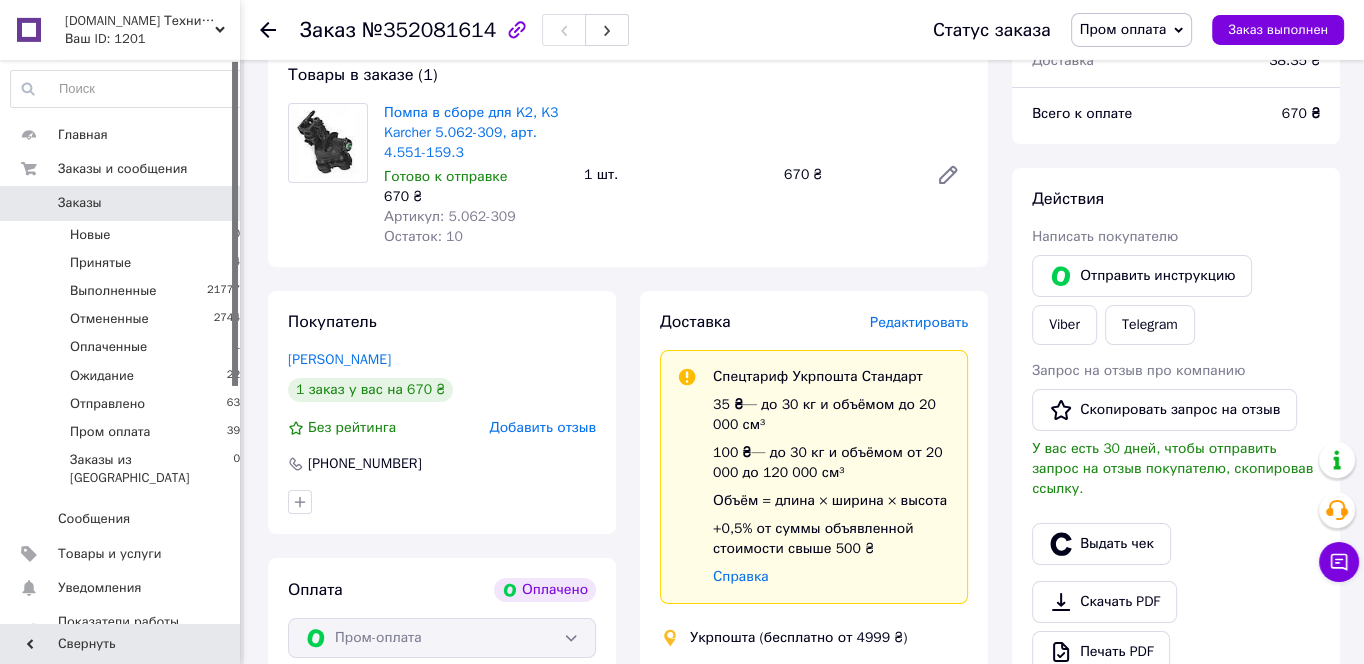 scroll, scrollTop: 322, scrollLeft: 0, axis: vertical 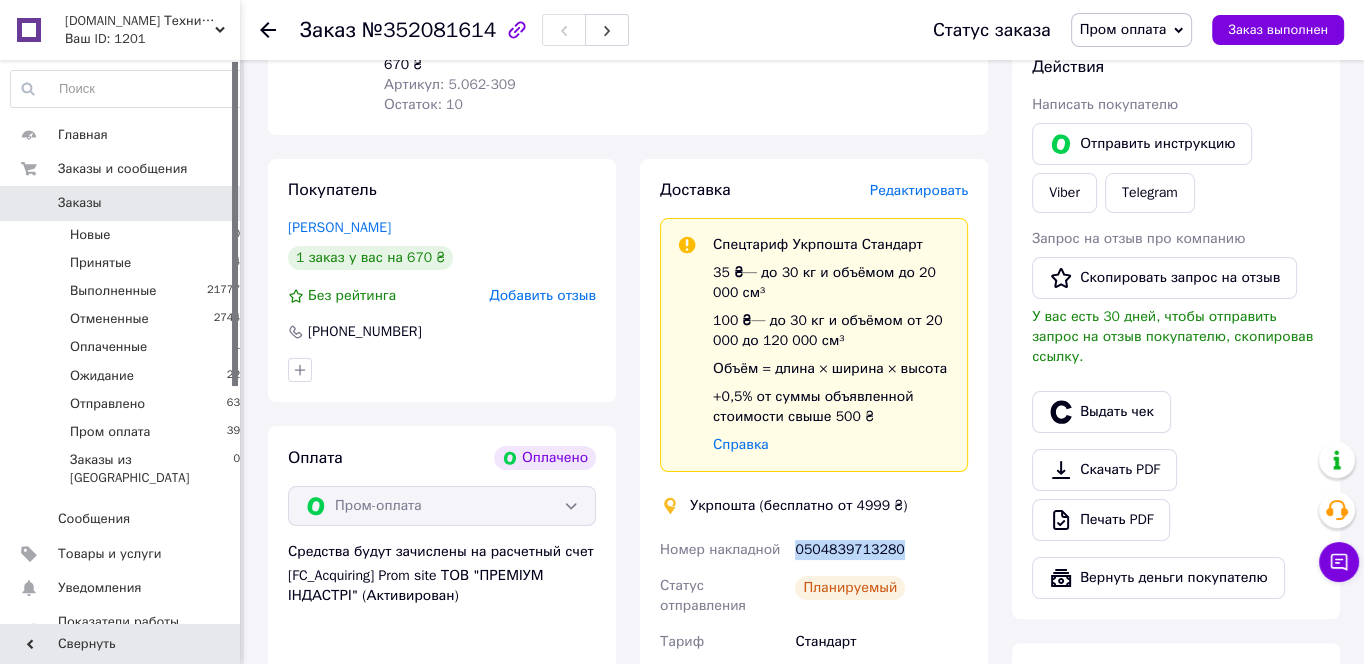 drag, startPoint x: 878, startPoint y: 561, endPoint x: 793, endPoint y: 554, distance: 85.28775 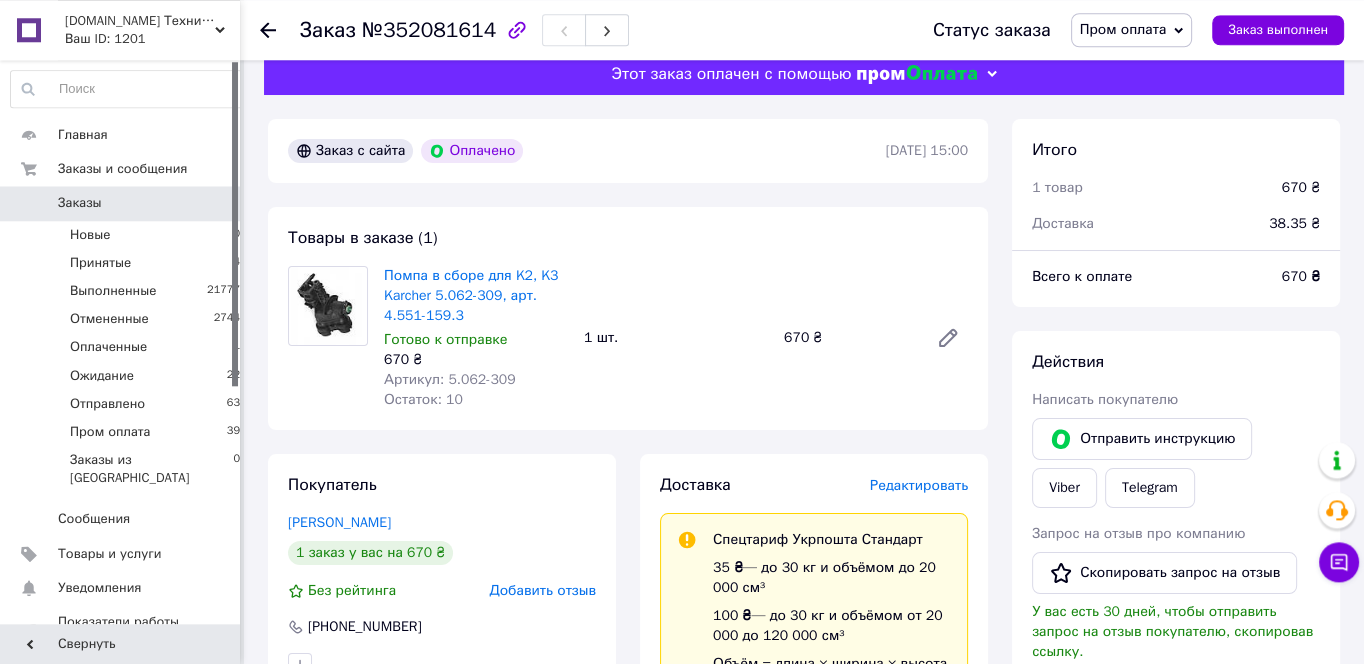scroll, scrollTop: 0, scrollLeft: 0, axis: both 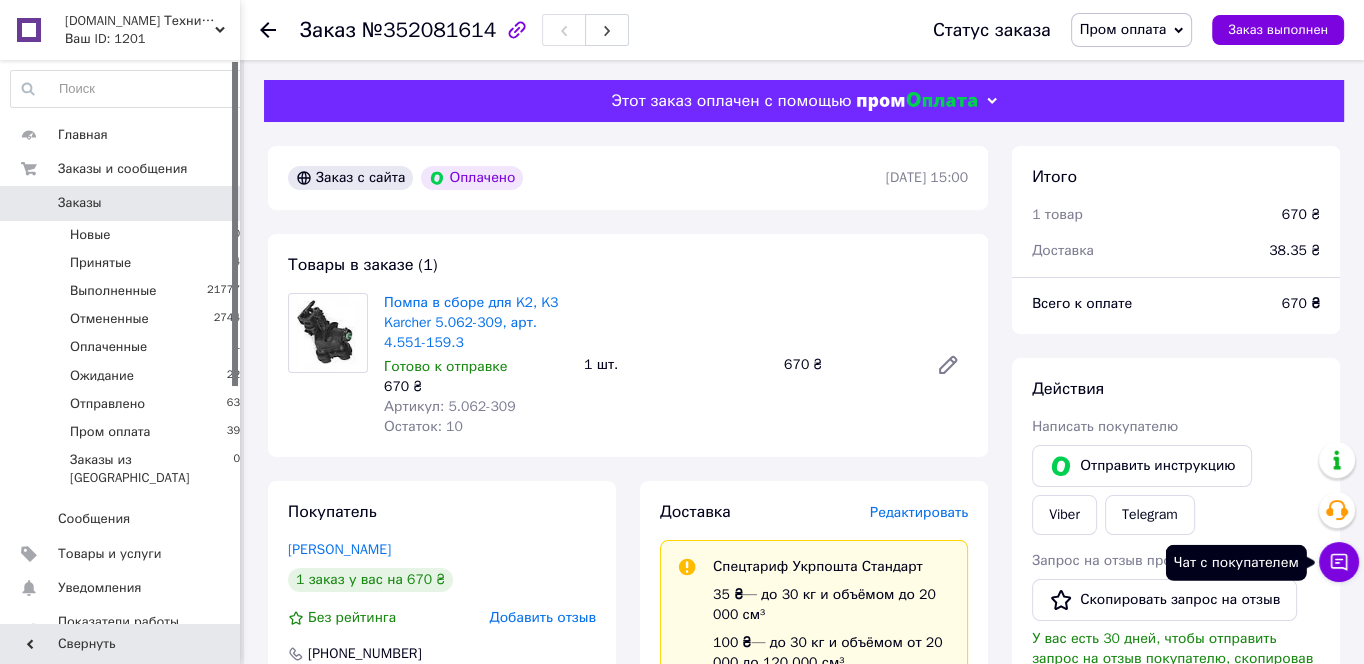 click 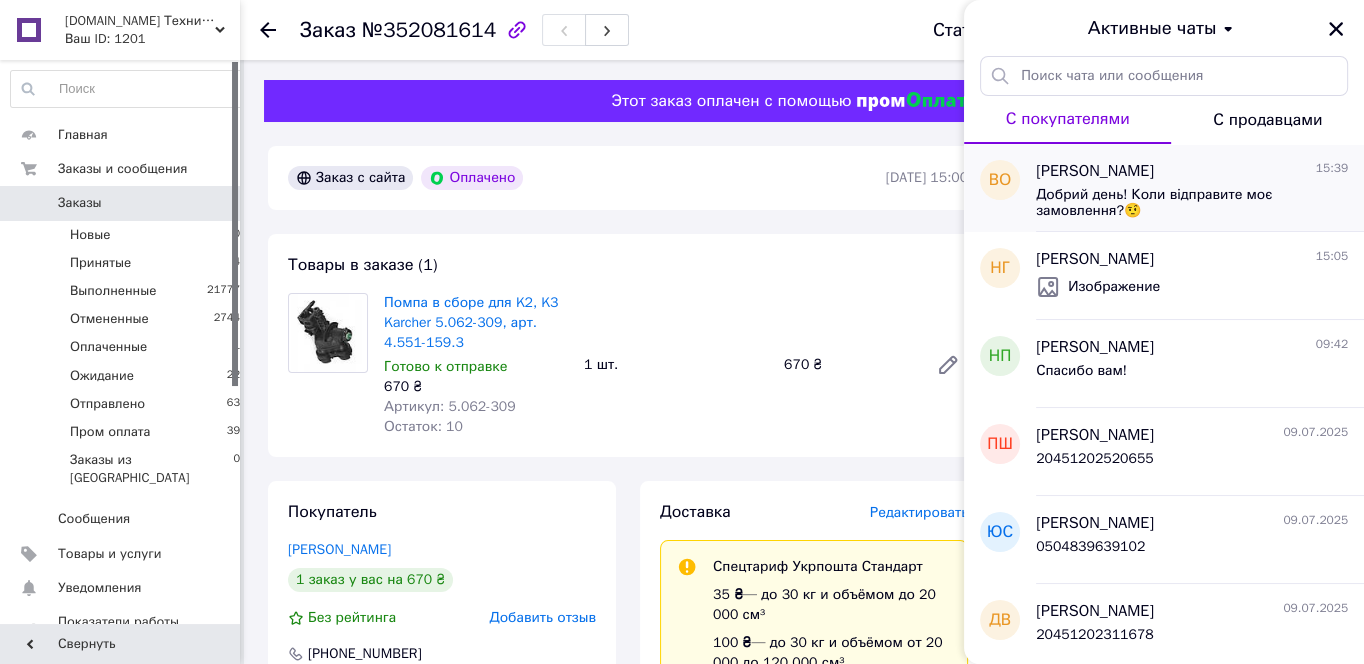 click on "Добрий день! Коли відправите моє замовлення?🤨" at bounding box center [1178, 203] 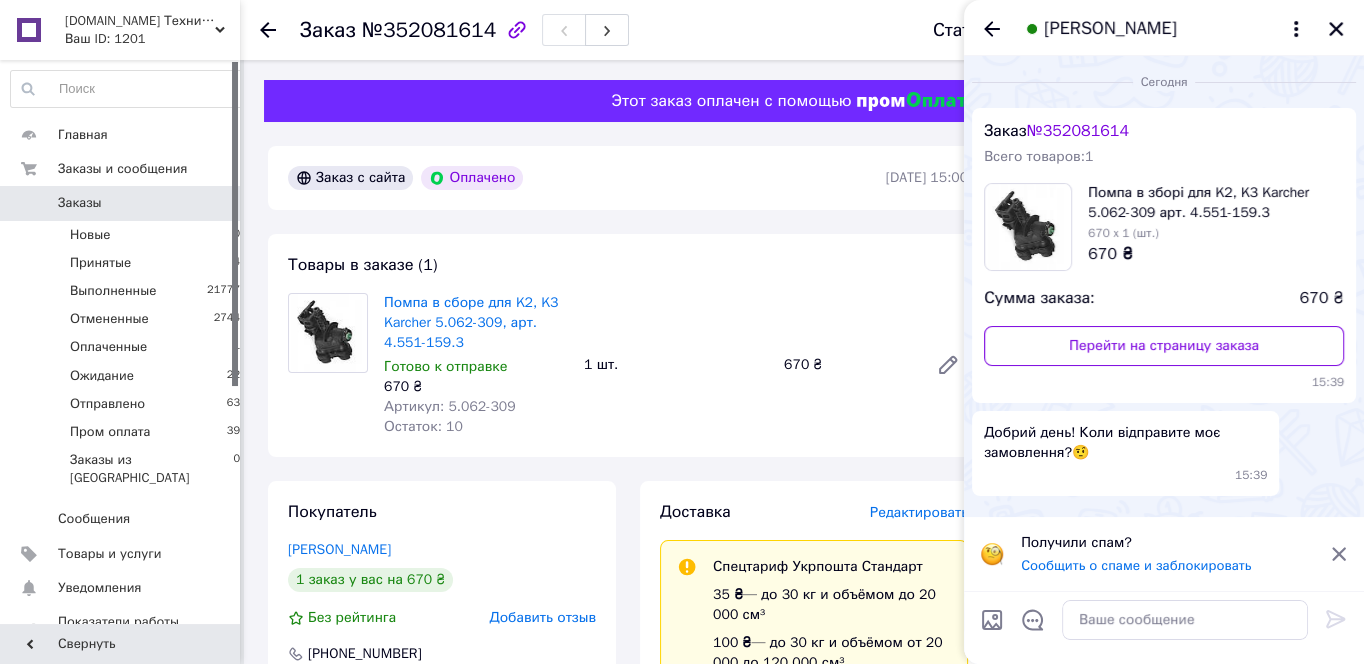 click 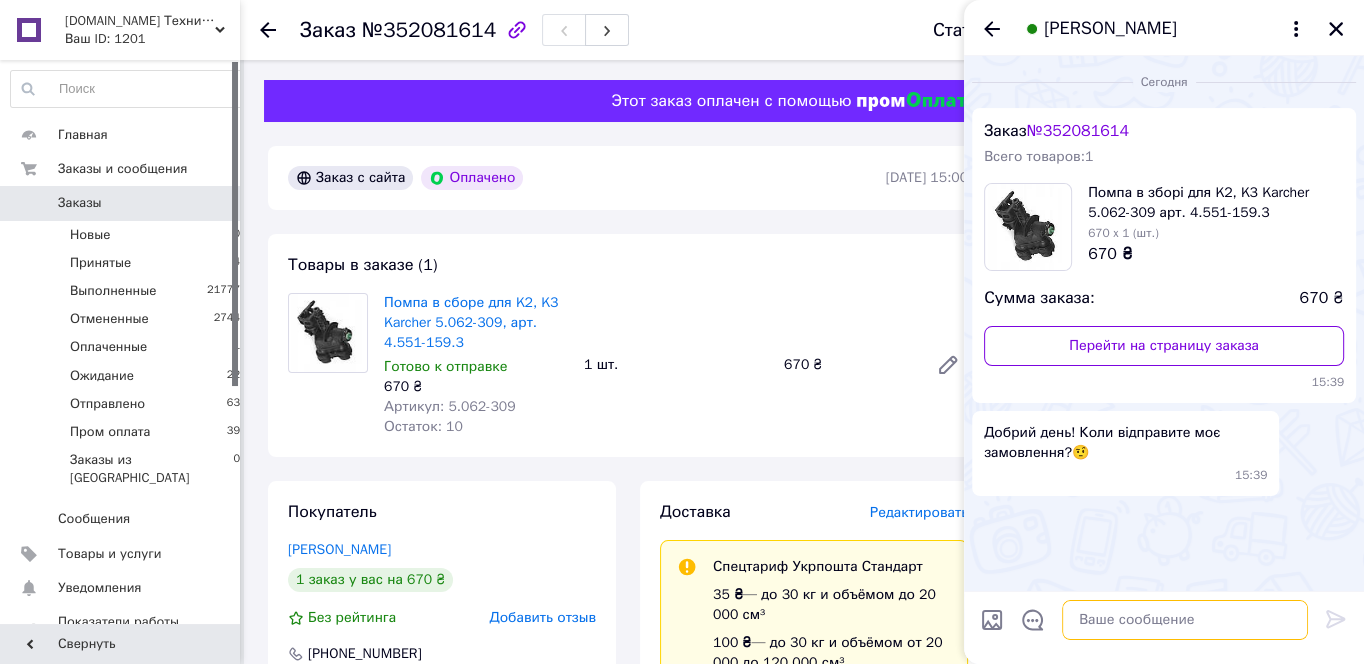 click at bounding box center (1185, 620) 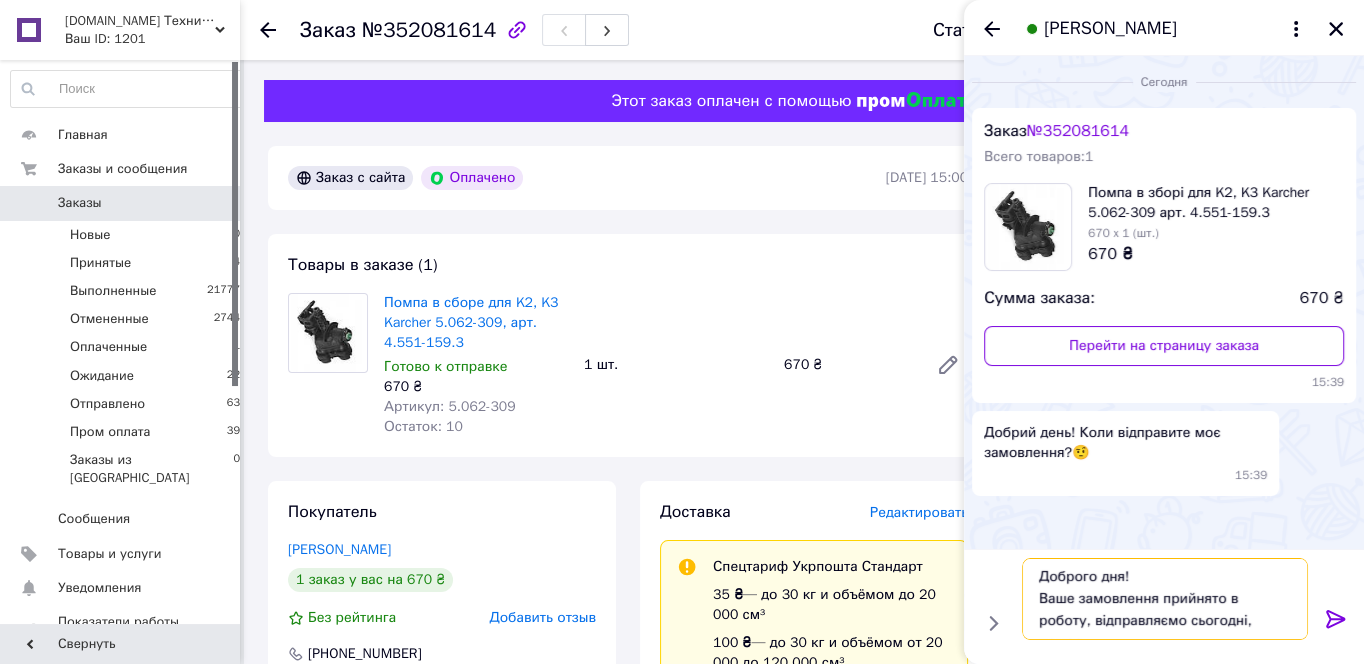 scroll, scrollTop: 14, scrollLeft: 0, axis: vertical 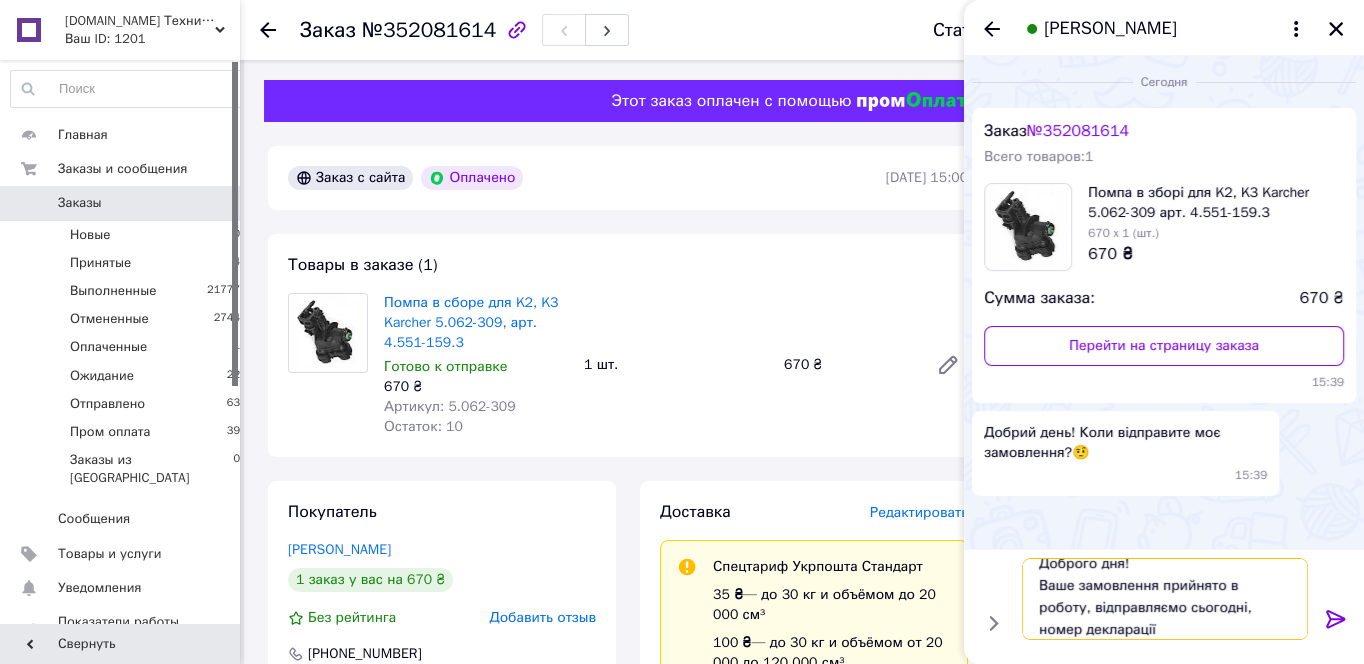 type on "Доброго дня!
Ваше замовлення прийнято в роботу, відправляємо сьогодні, номер декларації" 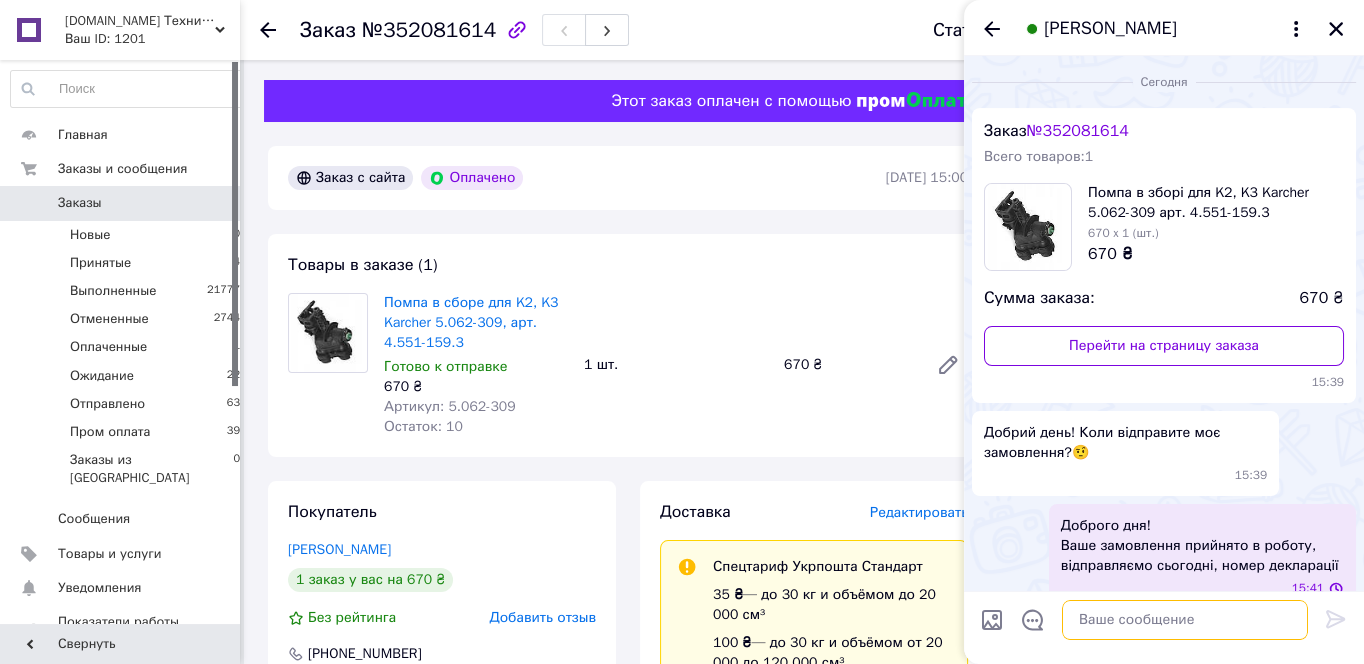 scroll, scrollTop: 0, scrollLeft: 0, axis: both 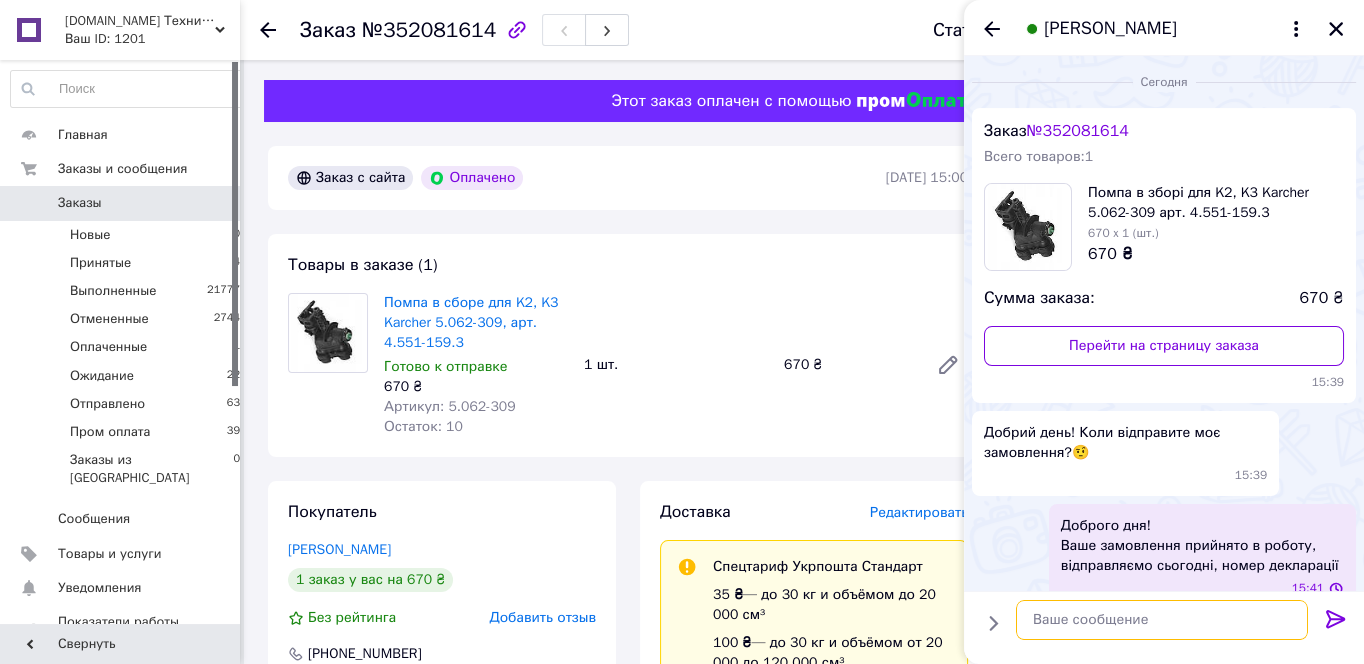 type on "0504839713280" 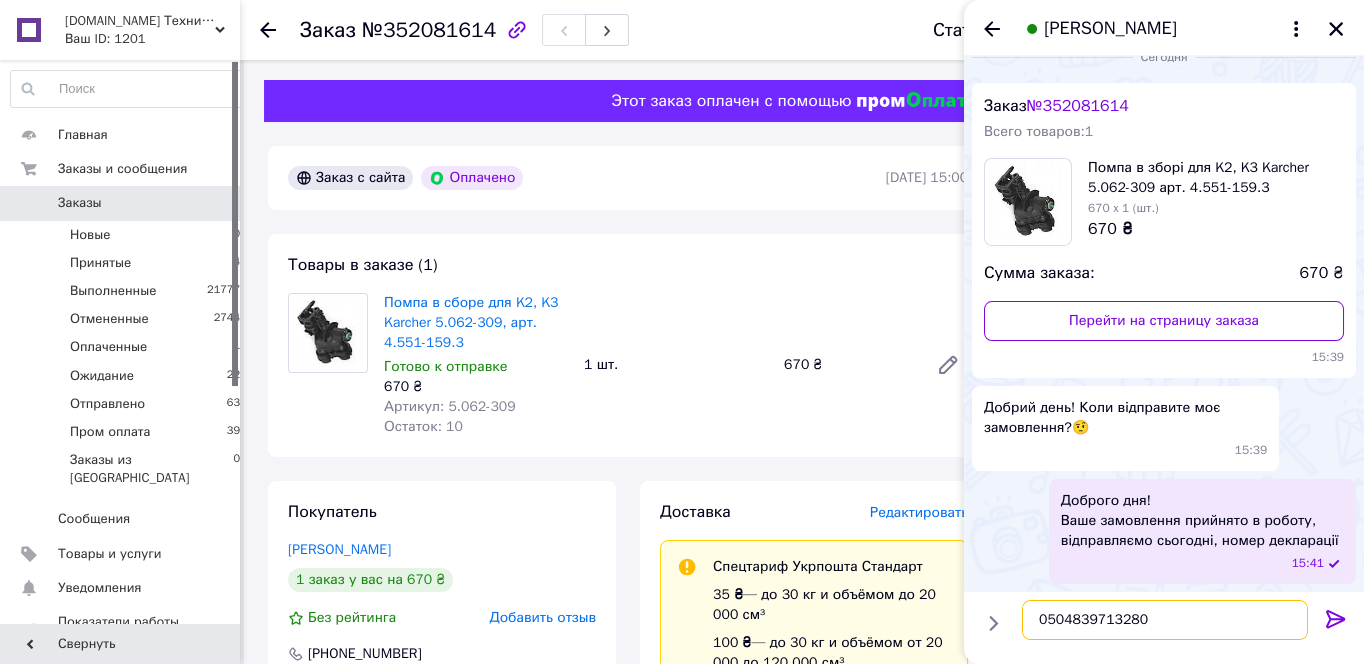 type 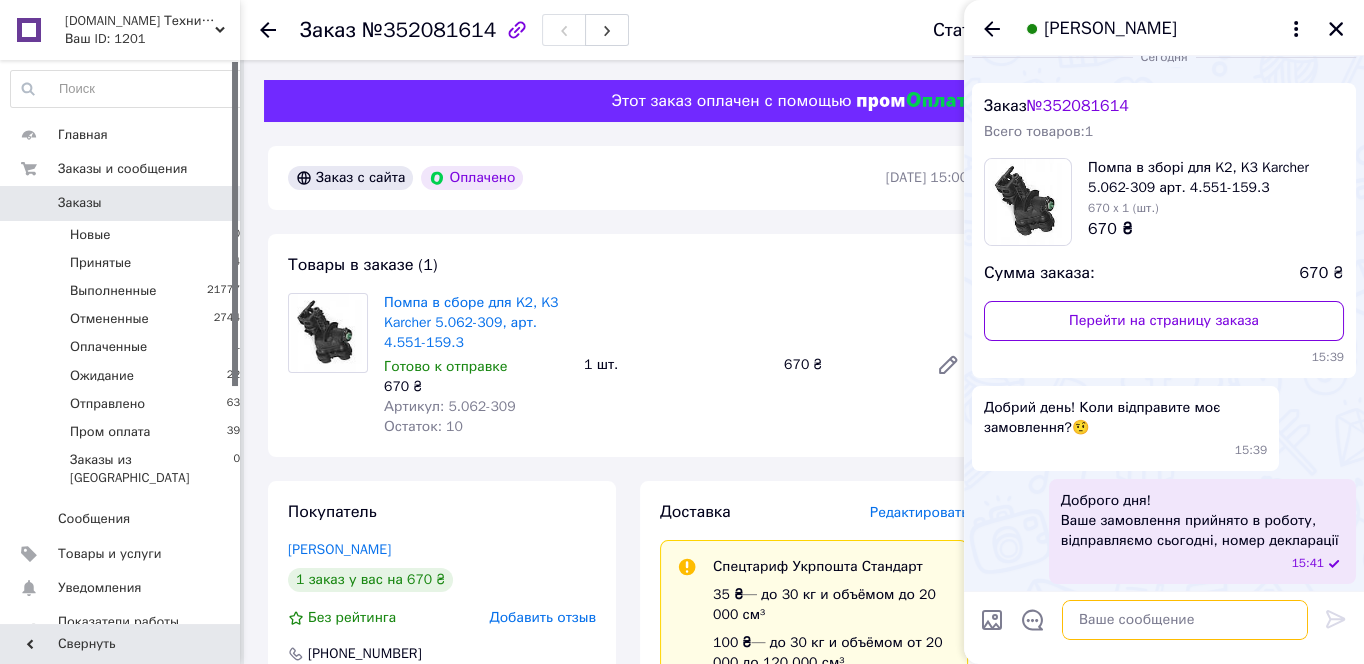 scroll, scrollTop: 78, scrollLeft: 0, axis: vertical 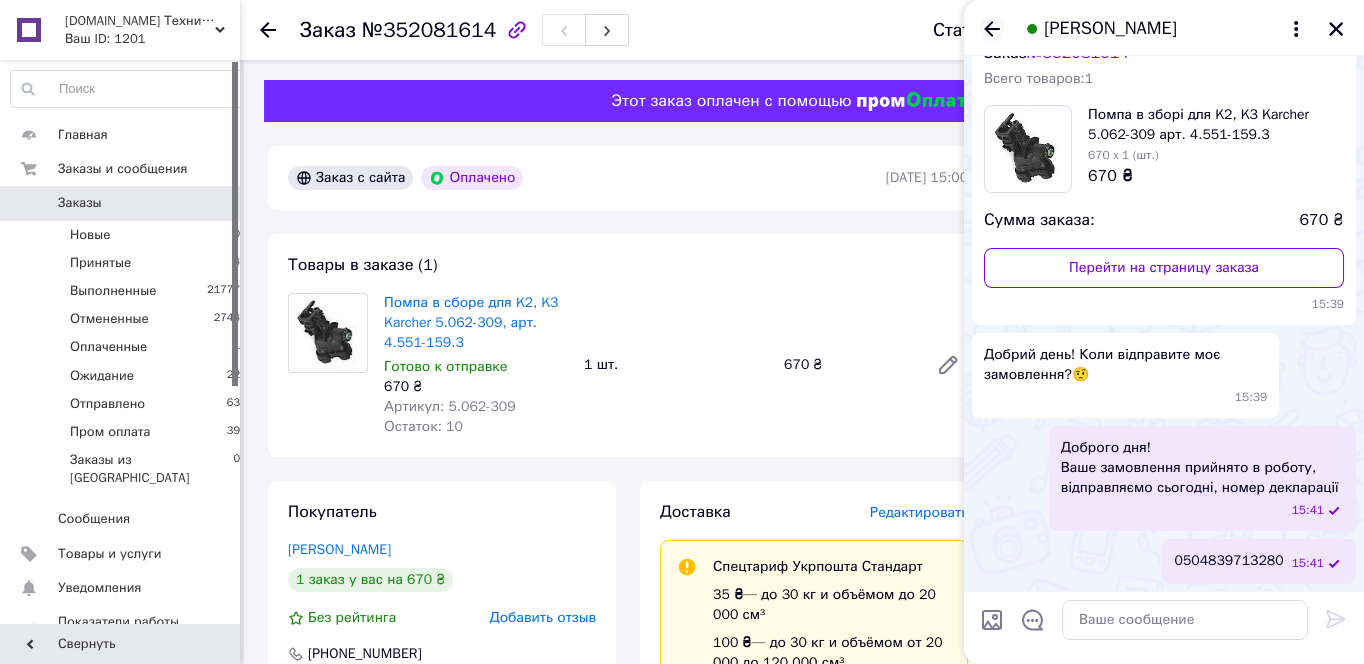 click on "Володимир Обора" at bounding box center (1164, 28) 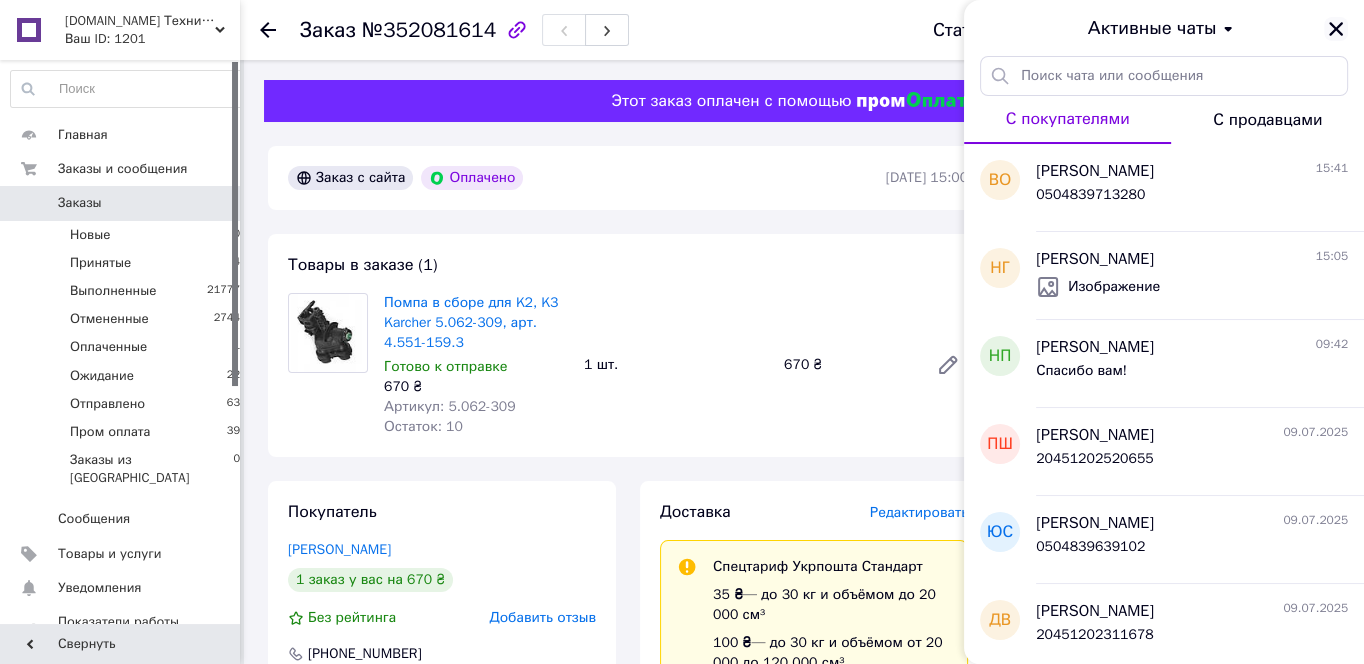 click 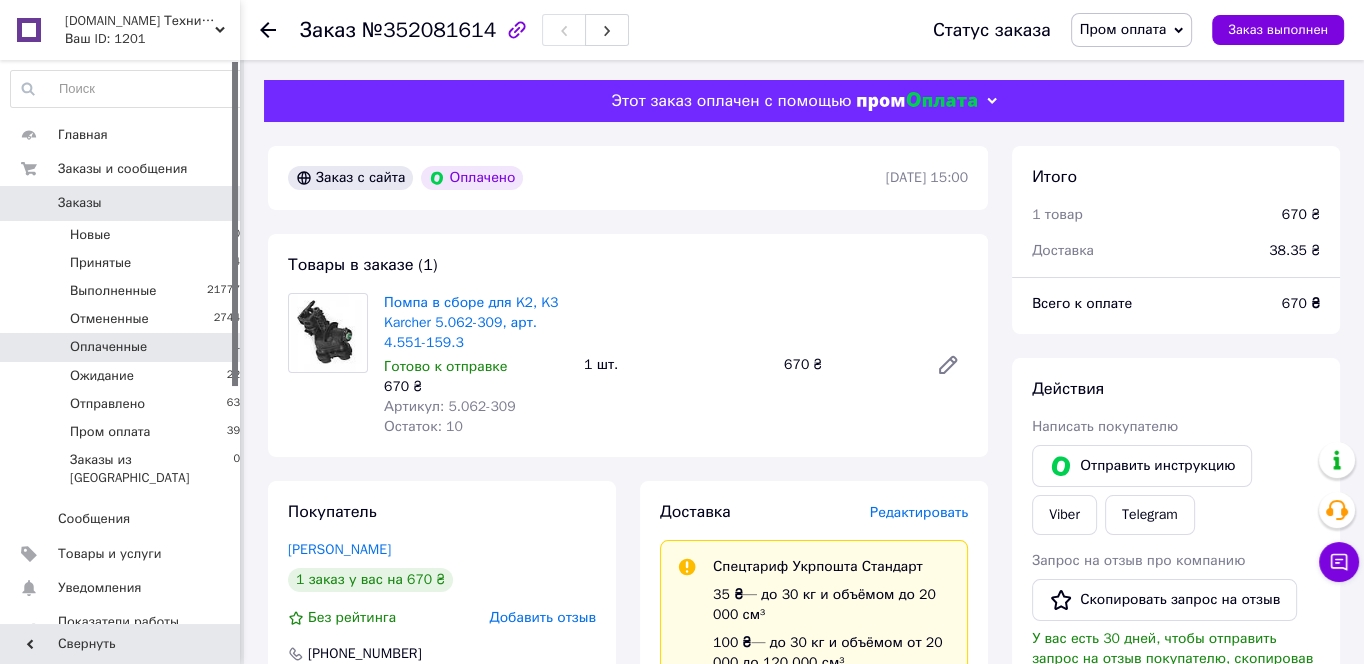 click on "Оплаченные 1" at bounding box center [126, 347] 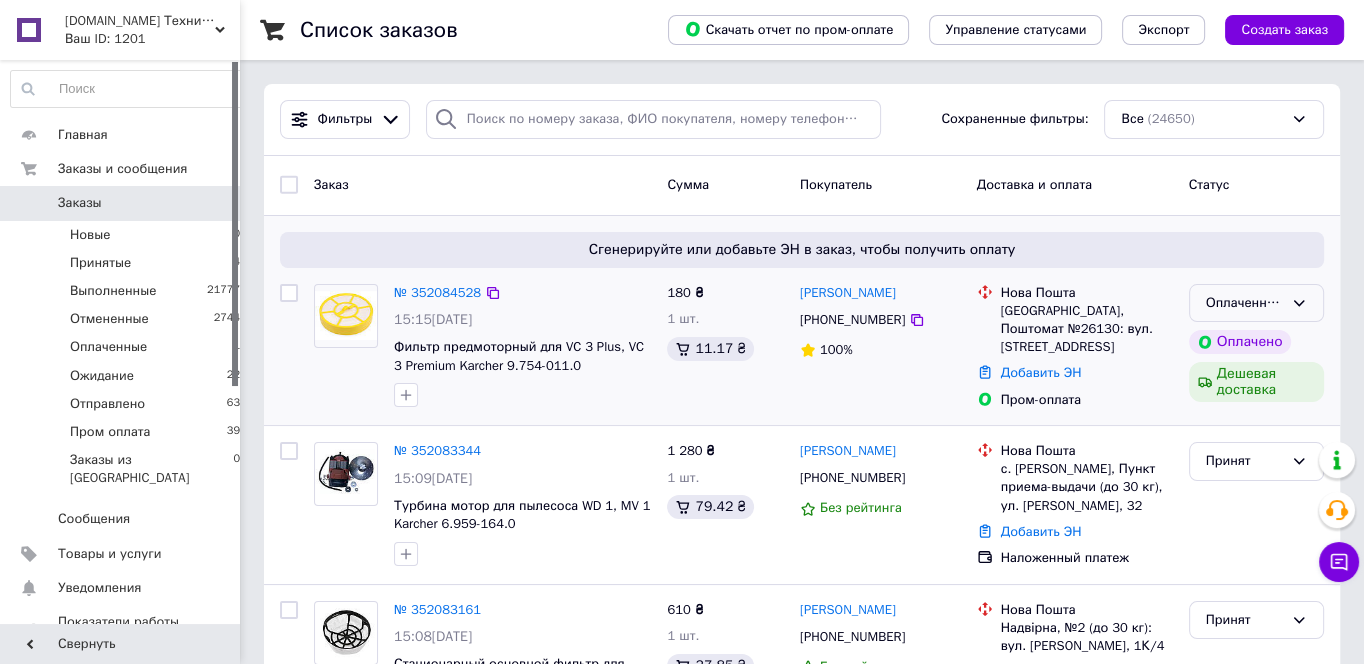 click 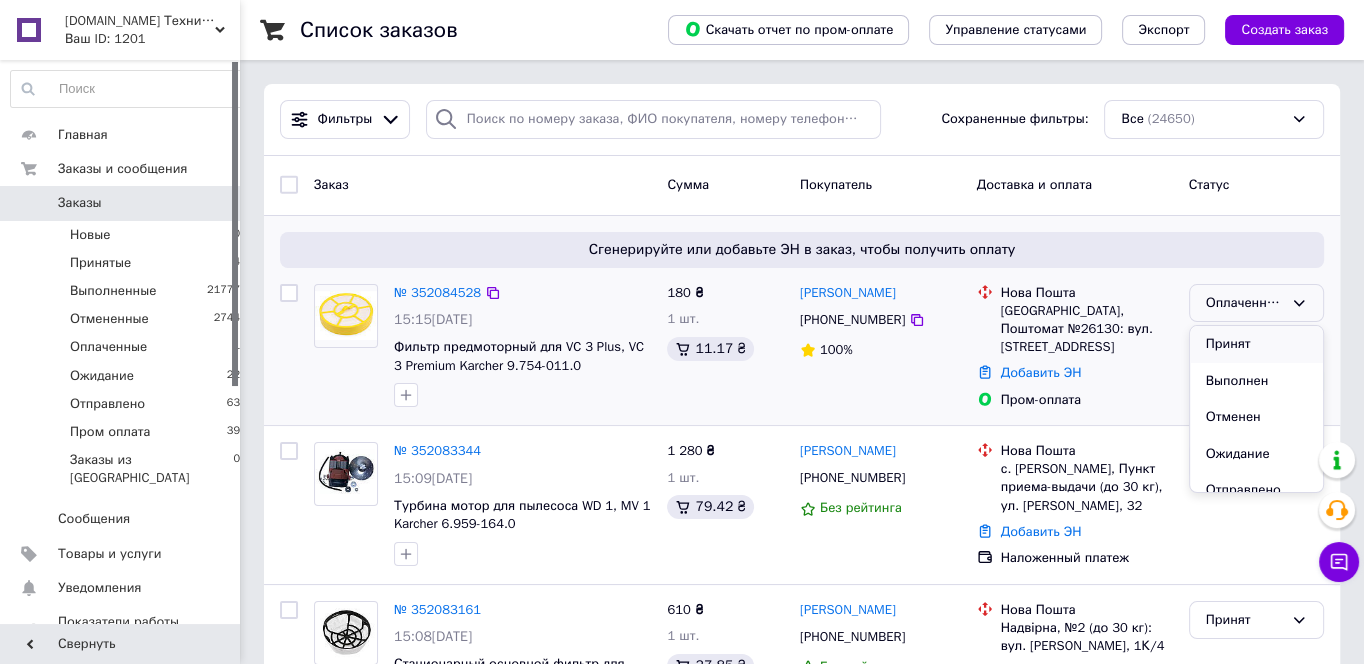 click on "Принят" at bounding box center (1256, 344) 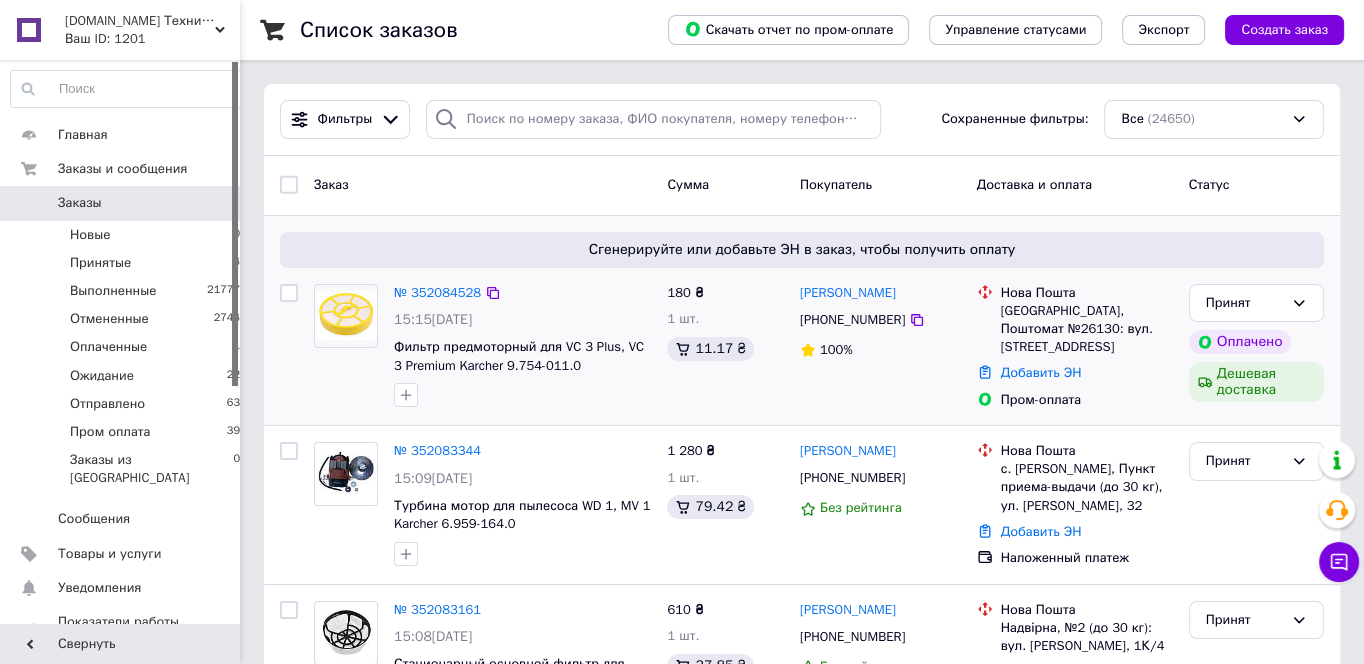 drag, startPoint x: 1053, startPoint y: 329, endPoint x: 995, endPoint y: 285, distance: 72.8011 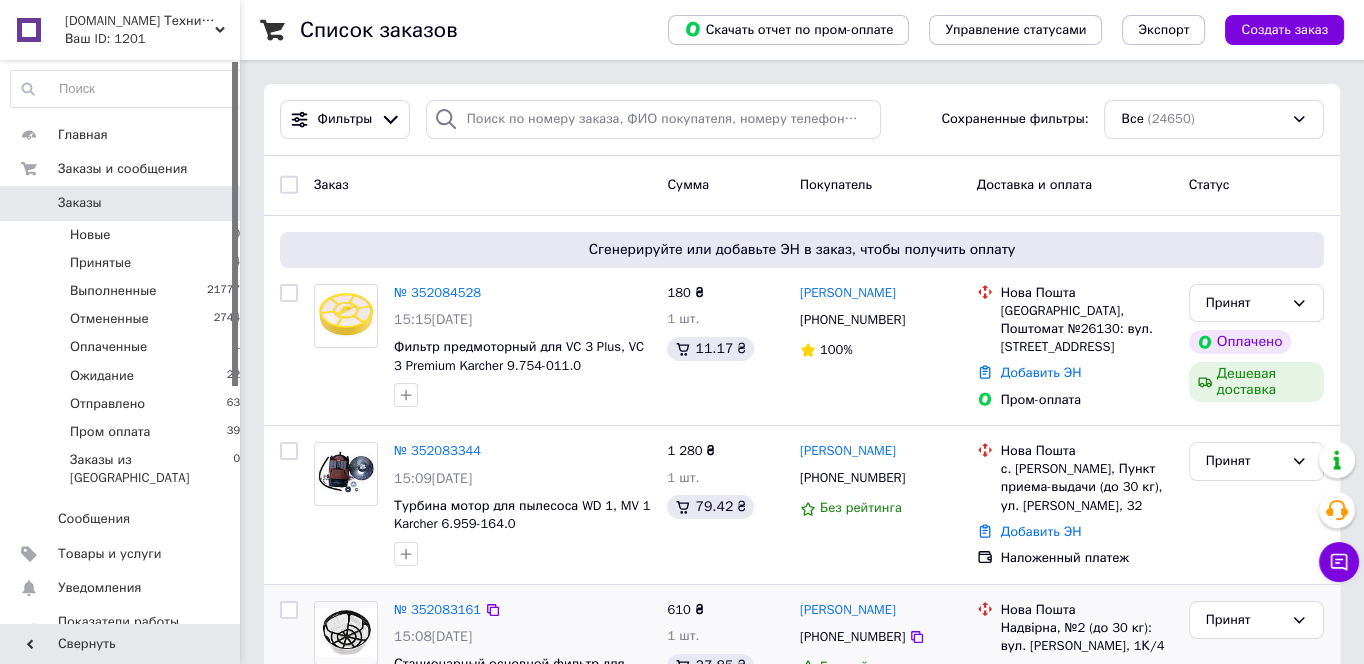 copy on "Нова Пошта Київ, Поштомат №26130: вул. Литвинського, 84, біля відділення №283" 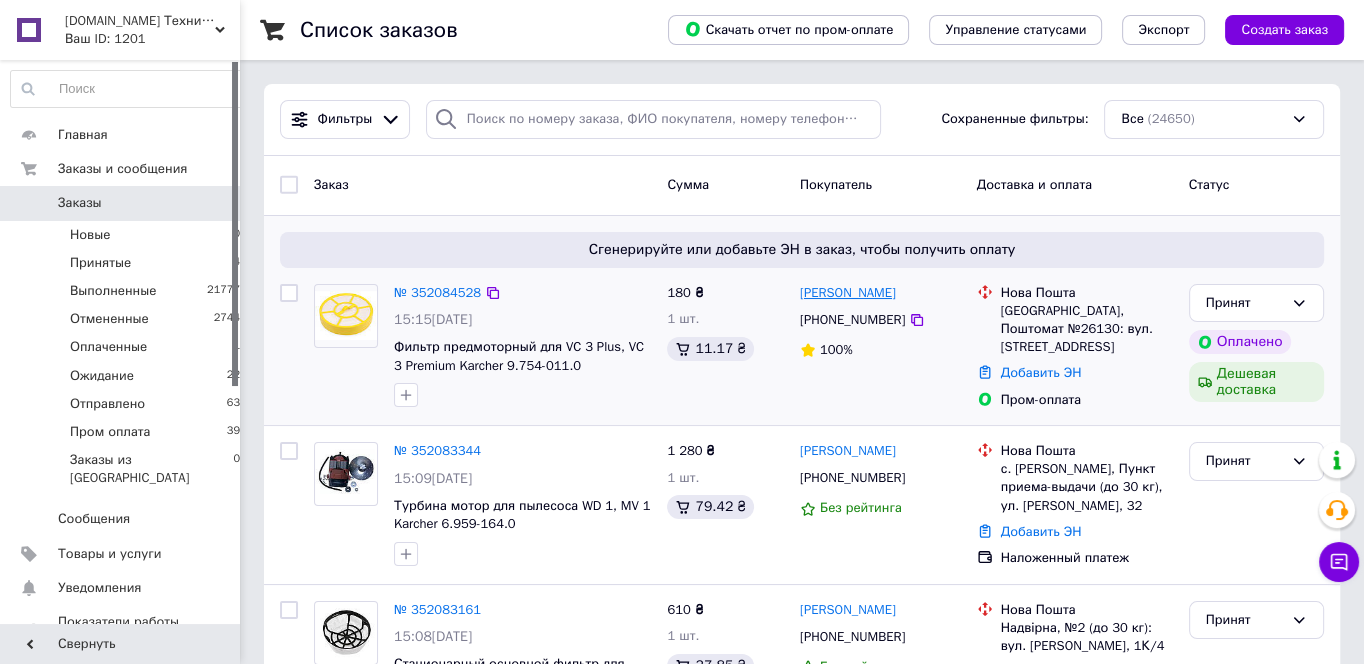 drag, startPoint x: 942, startPoint y: 296, endPoint x: 801, endPoint y: 298, distance: 141.01419 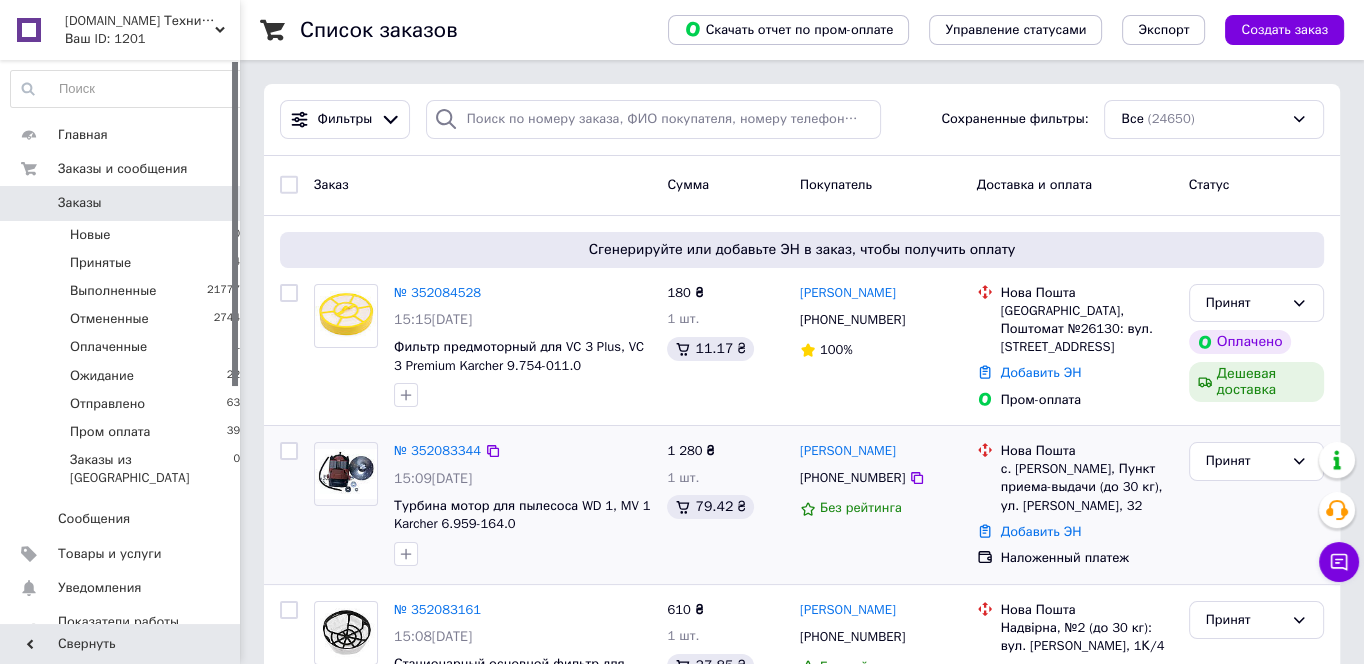 copy on "[PERSON_NAME]" 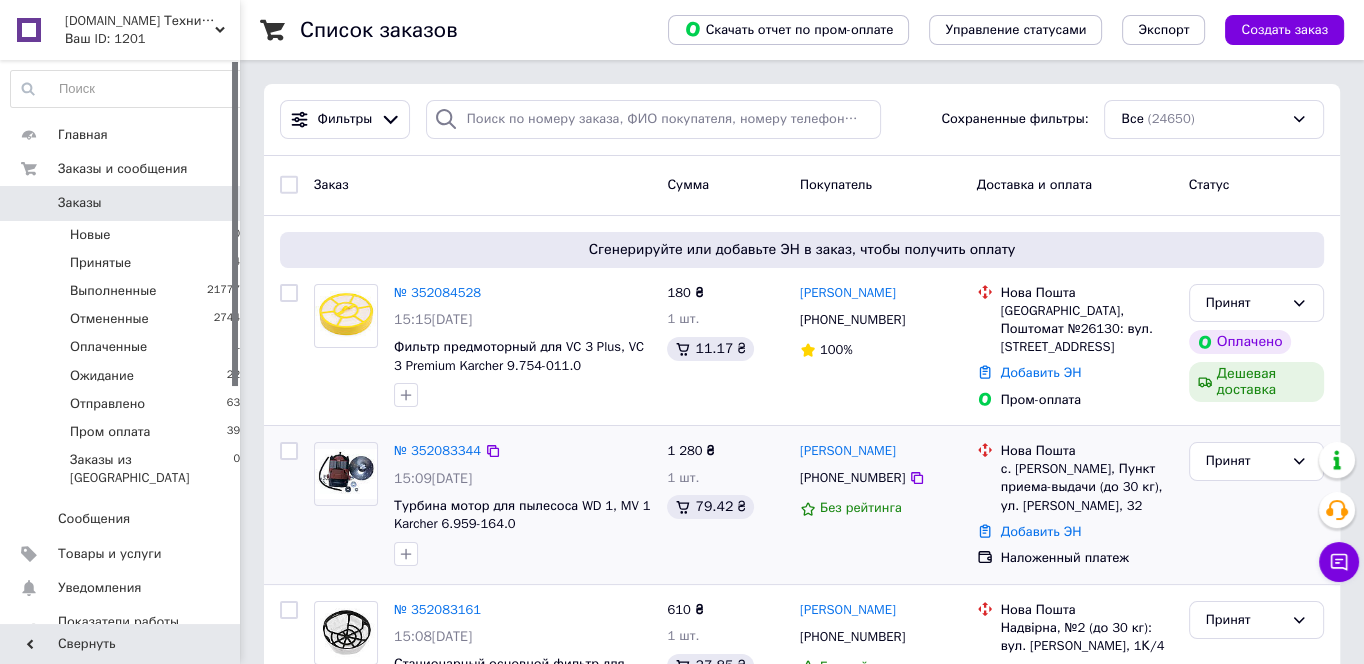 click 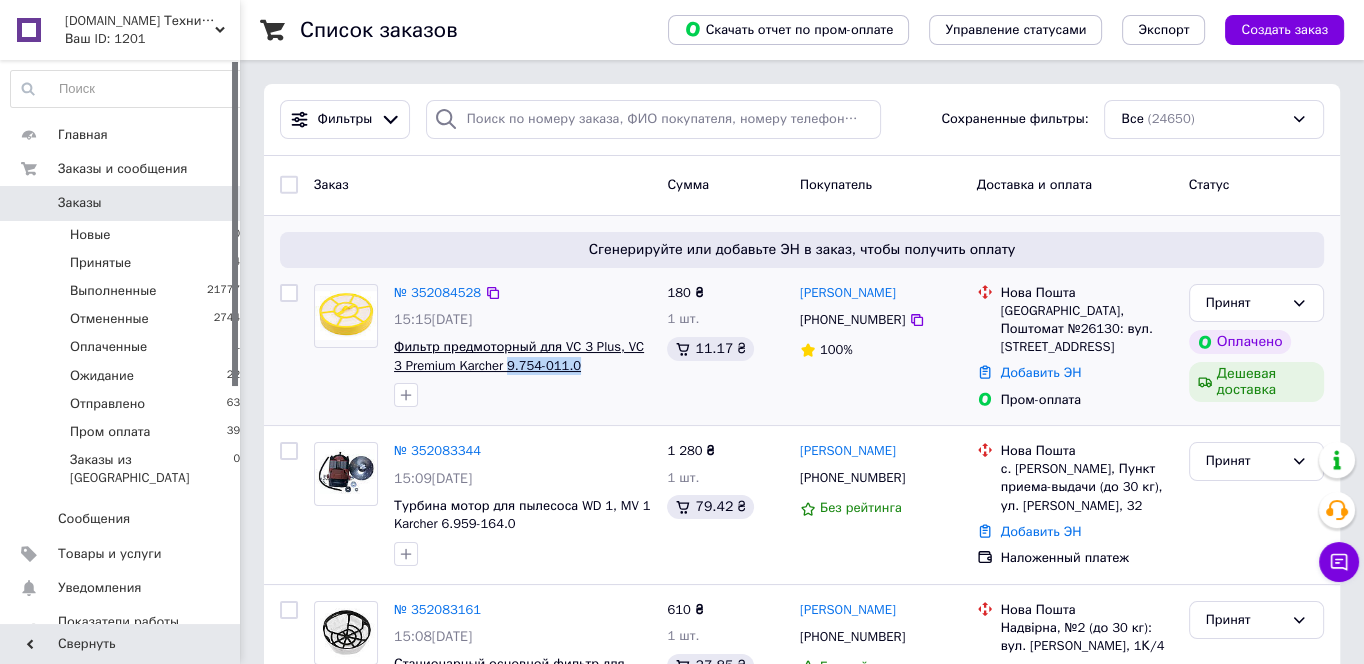 drag, startPoint x: 596, startPoint y: 379, endPoint x: 499, endPoint y: 371, distance: 97.32934 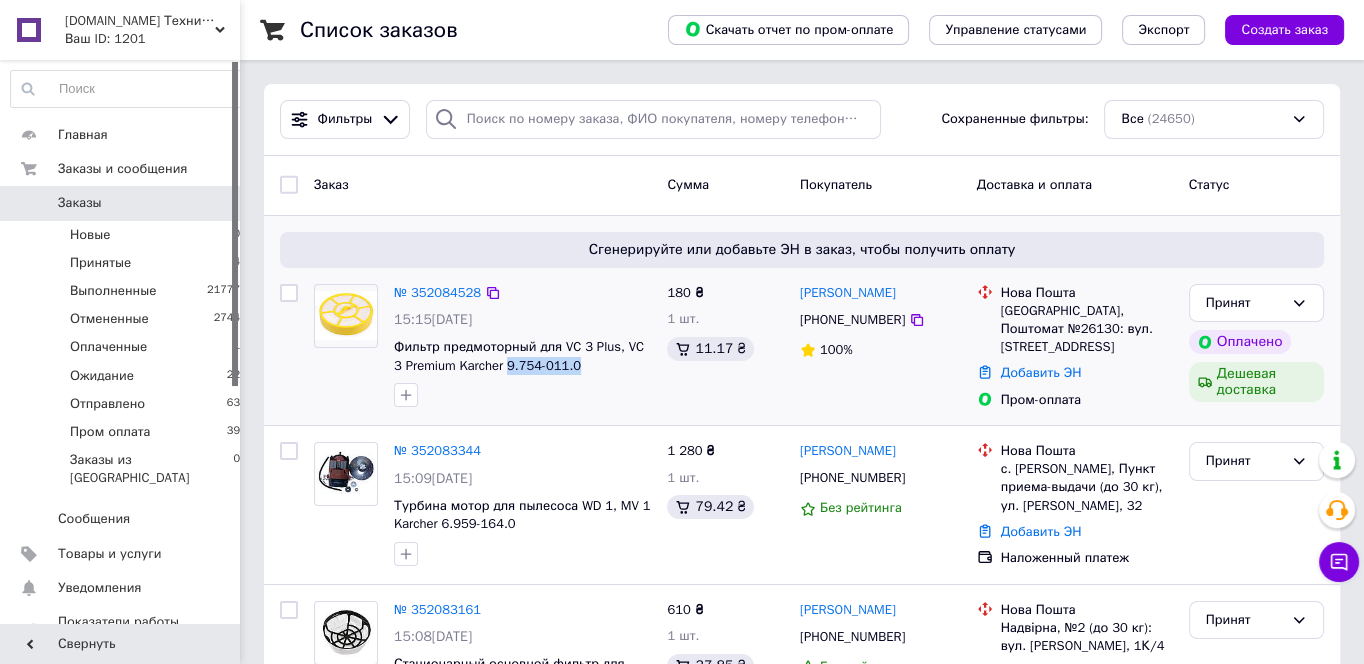 copy on "9.754-011.0" 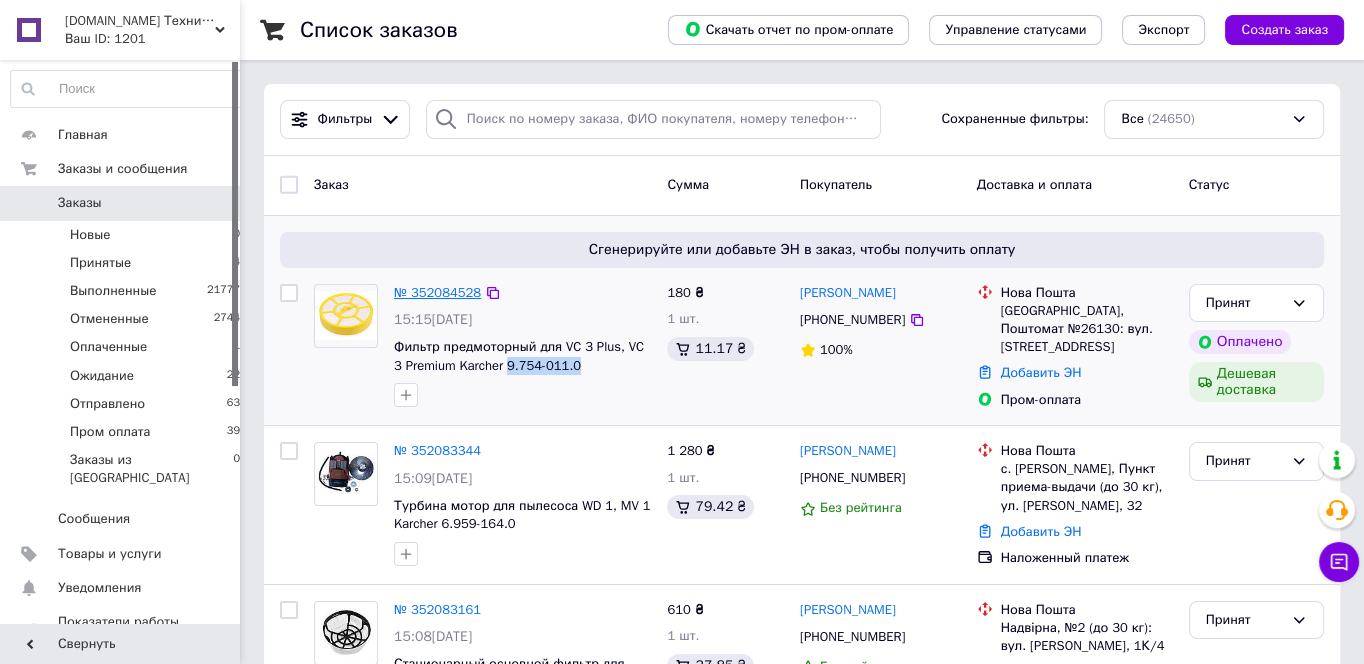 click on "№ 352084528" at bounding box center (437, 292) 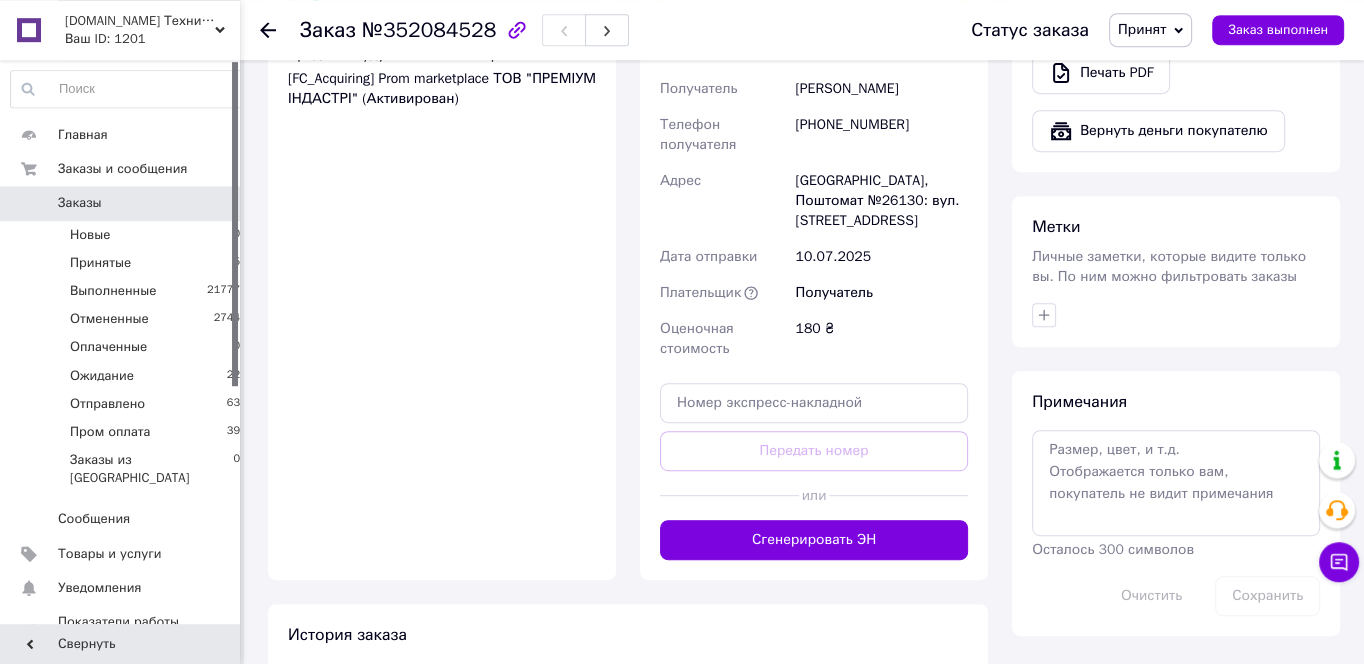 scroll, scrollTop: 987, scrollLeft: 0, axis: vertical 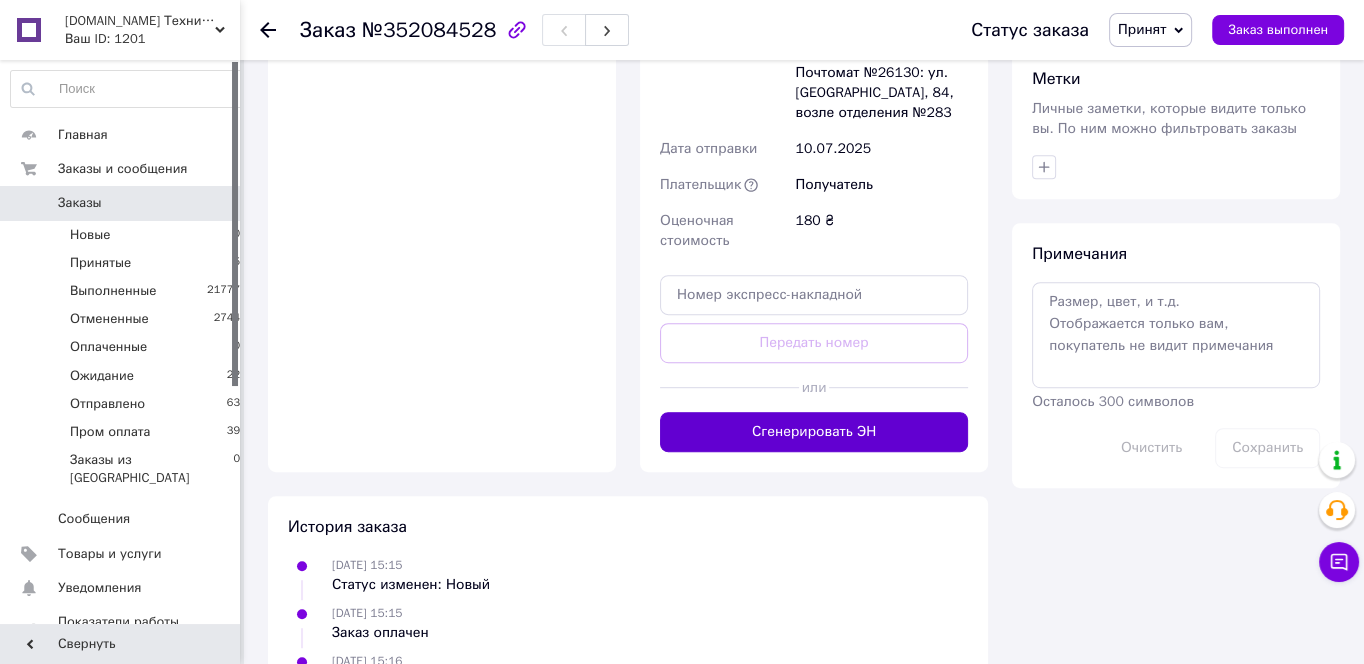 click on "Сгенерировать ЭН" at bounding box center [814, 432] 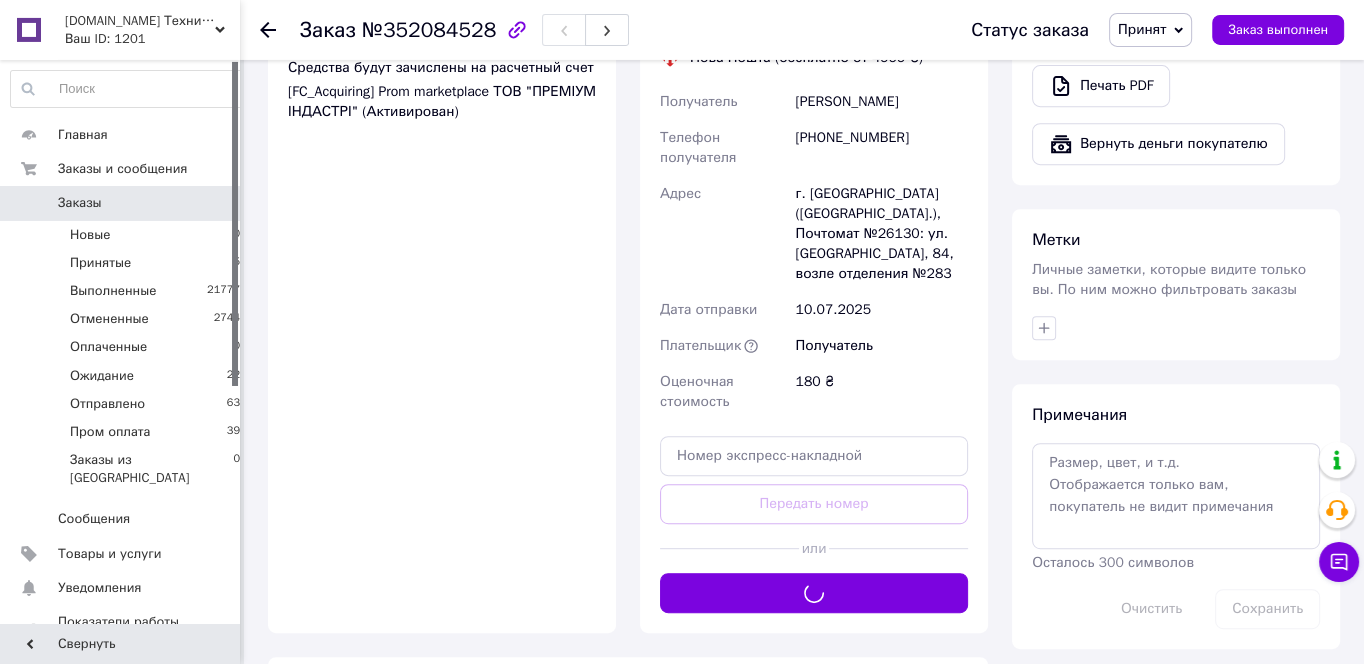scroll, scrollTop: 772, scrollLeft: 0, axis: vertical 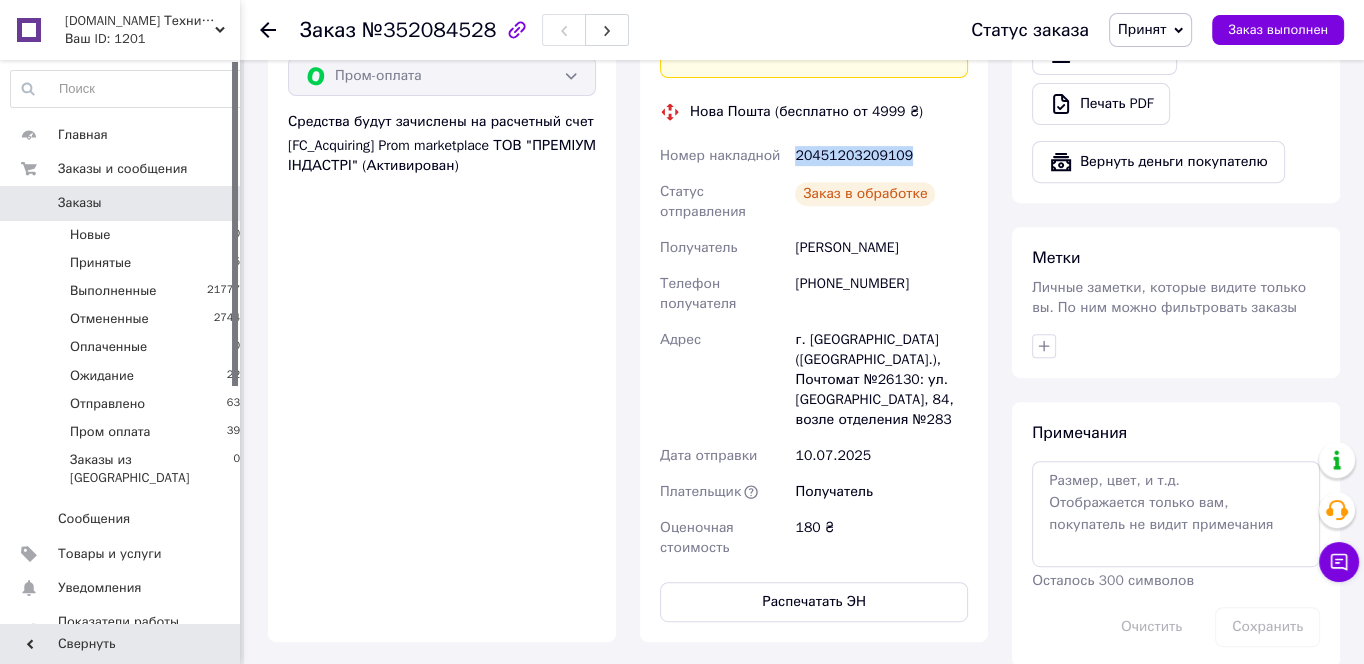 drag, startPoint x: 899, startPoint y: 140, endPoint x: 781, endPoint y: 145, distance: 118.10589 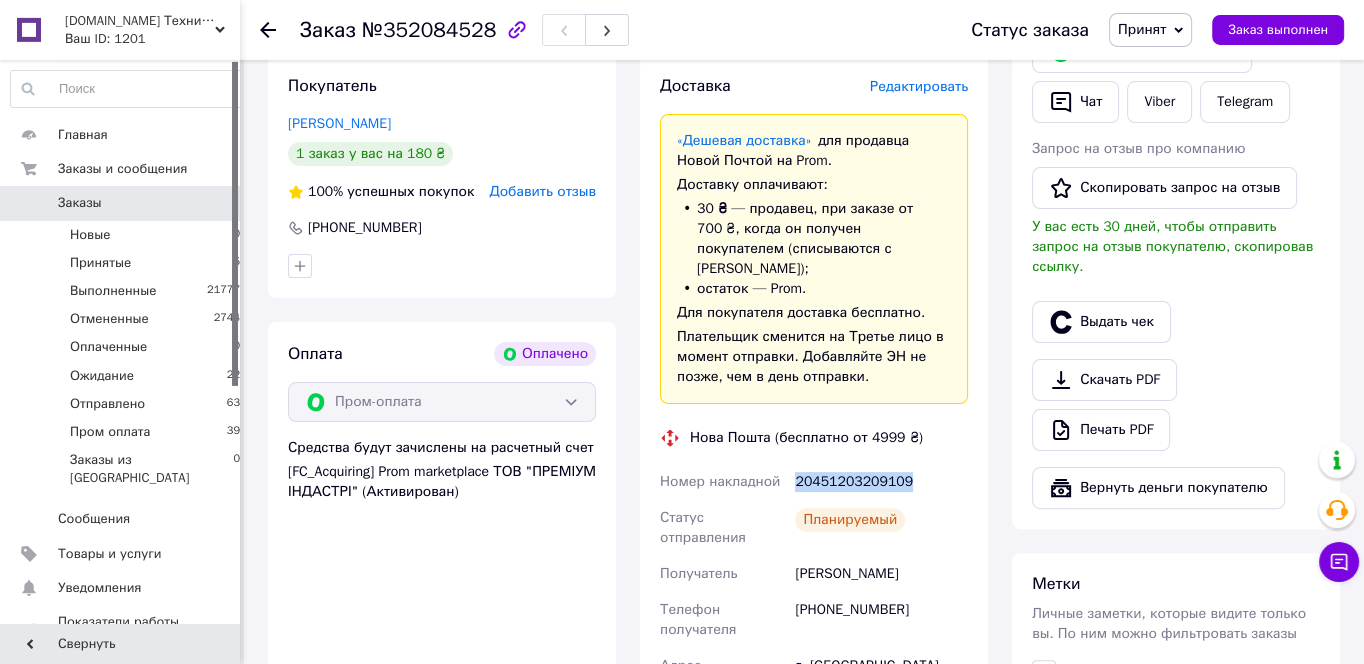 scroll, scrollTop: 235, scrollLeft: 0, axis: vertical 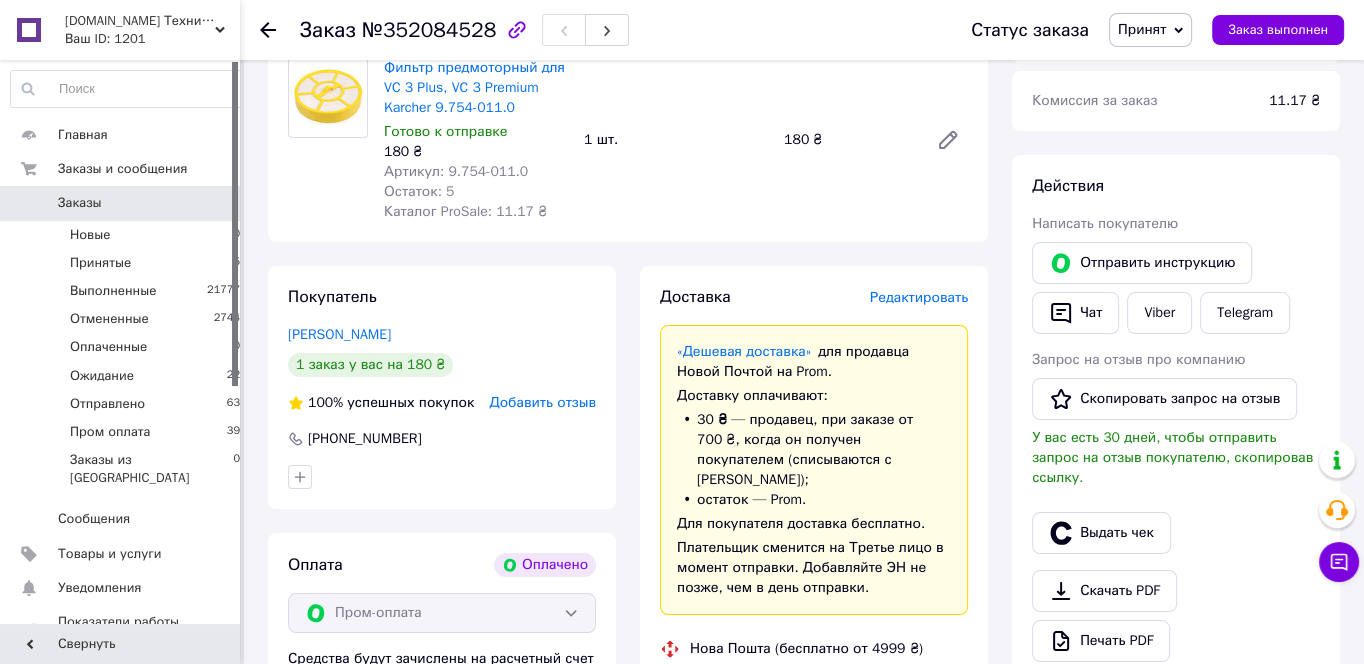 click on "Принят" at bounding box center (1150, 30) 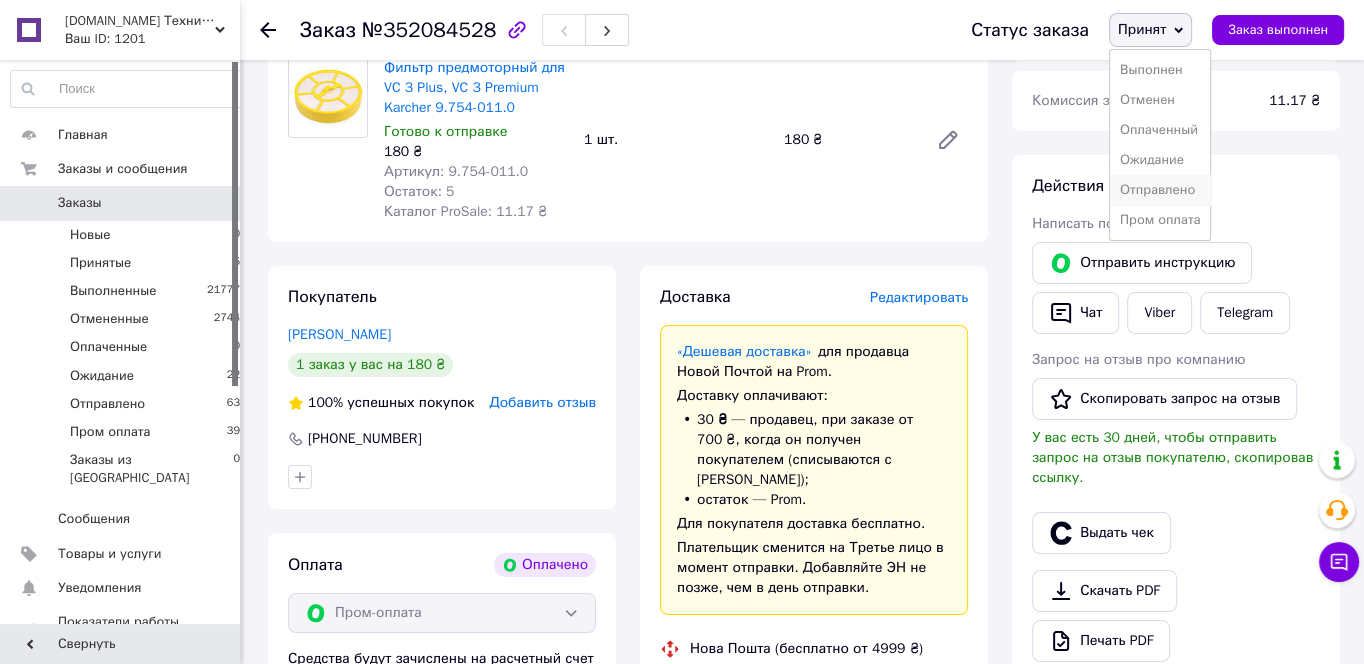 click on "Отправлено" at bounding box center (1160, 190) 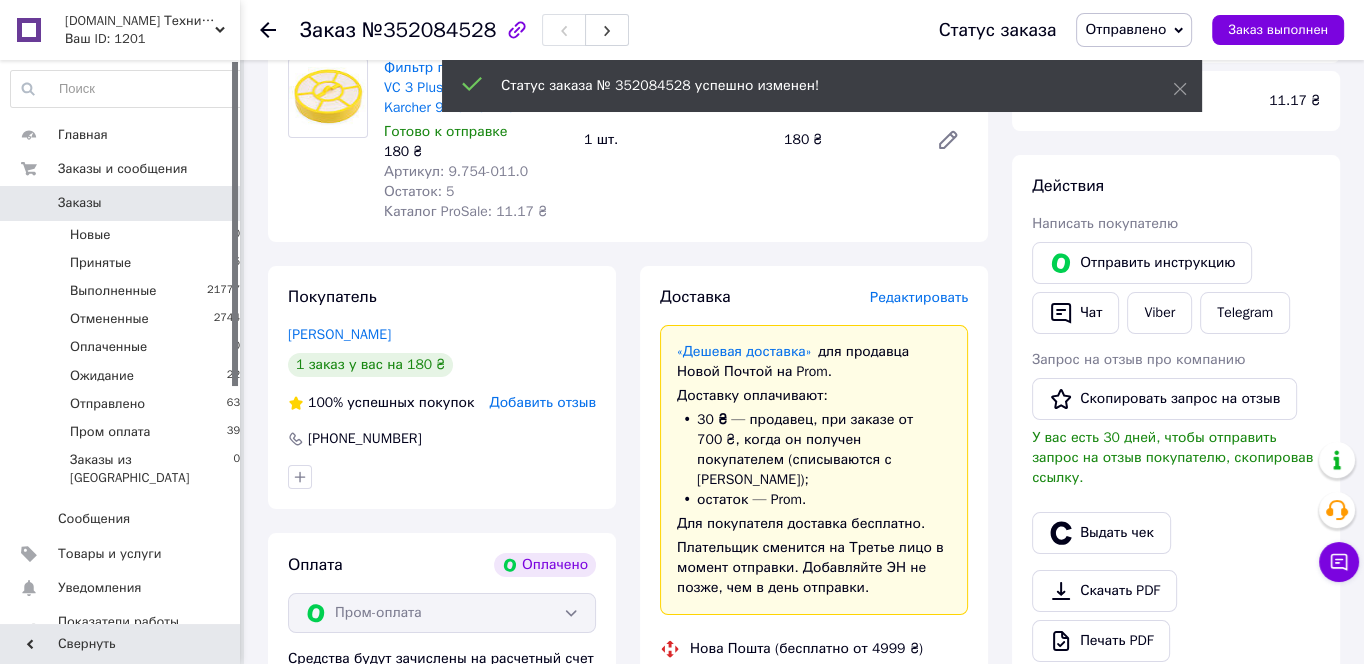 click on "Отправлено" at bounding box center (1125, 29) 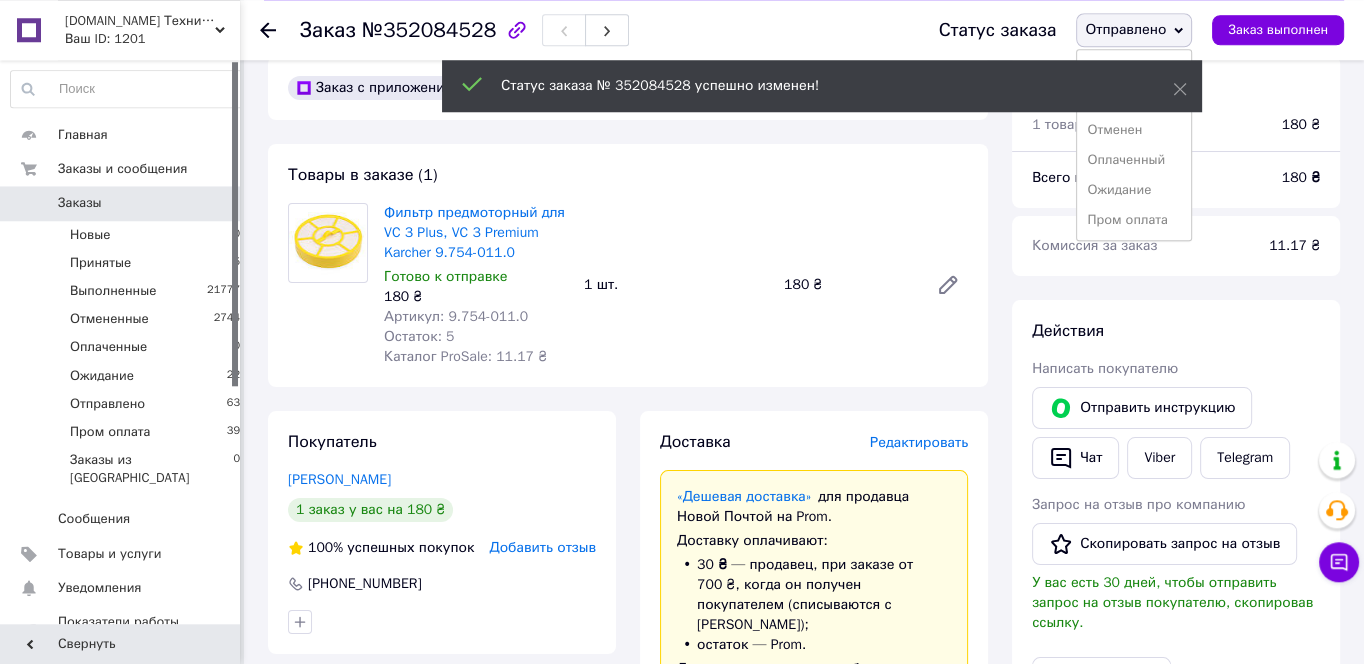 scroll, scrollTop: 0, scrollLeft: 0, axis: both 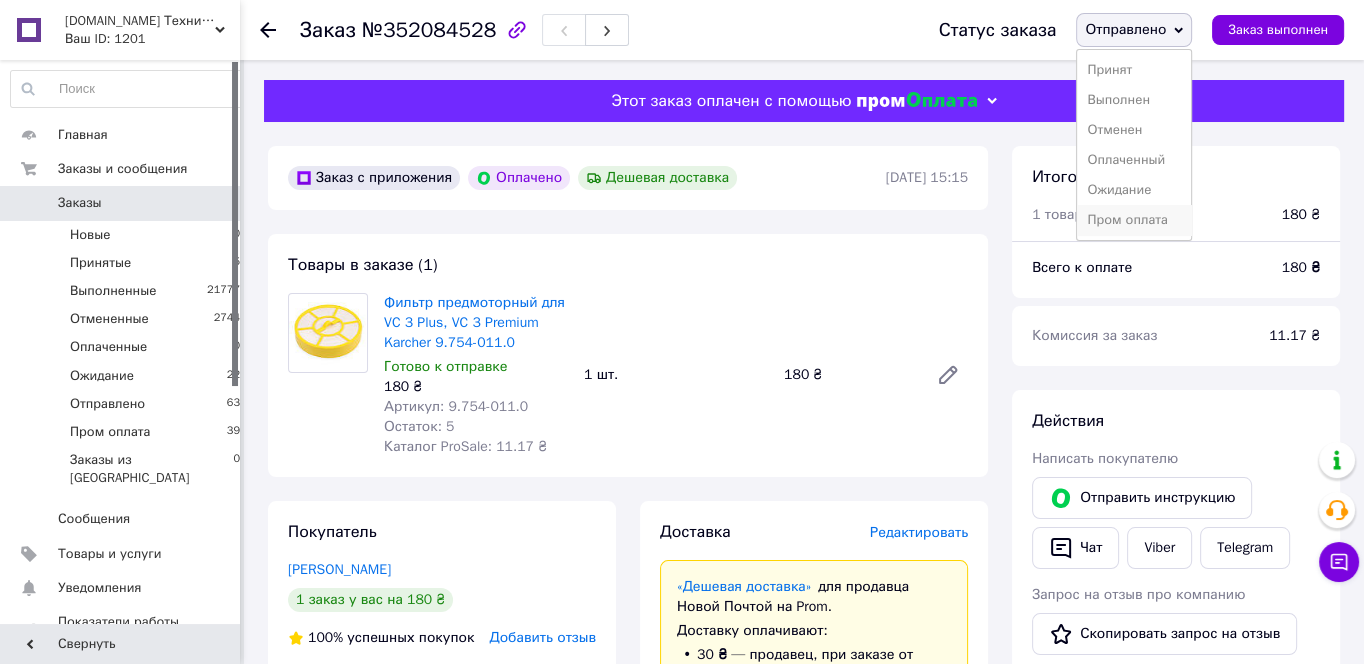 click on "Пром оплата" at bounding box center (1134, 220) 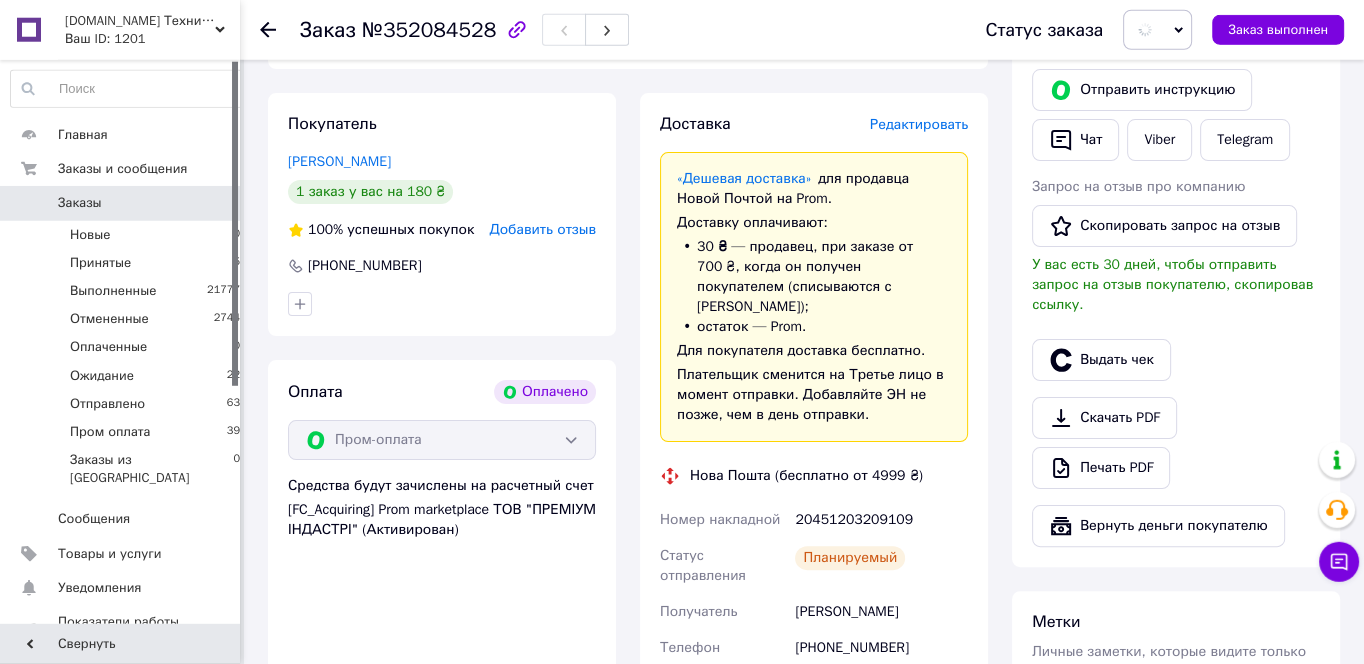 scroll, scrollTop: 430, scrollLeft: 0, axis: vertical 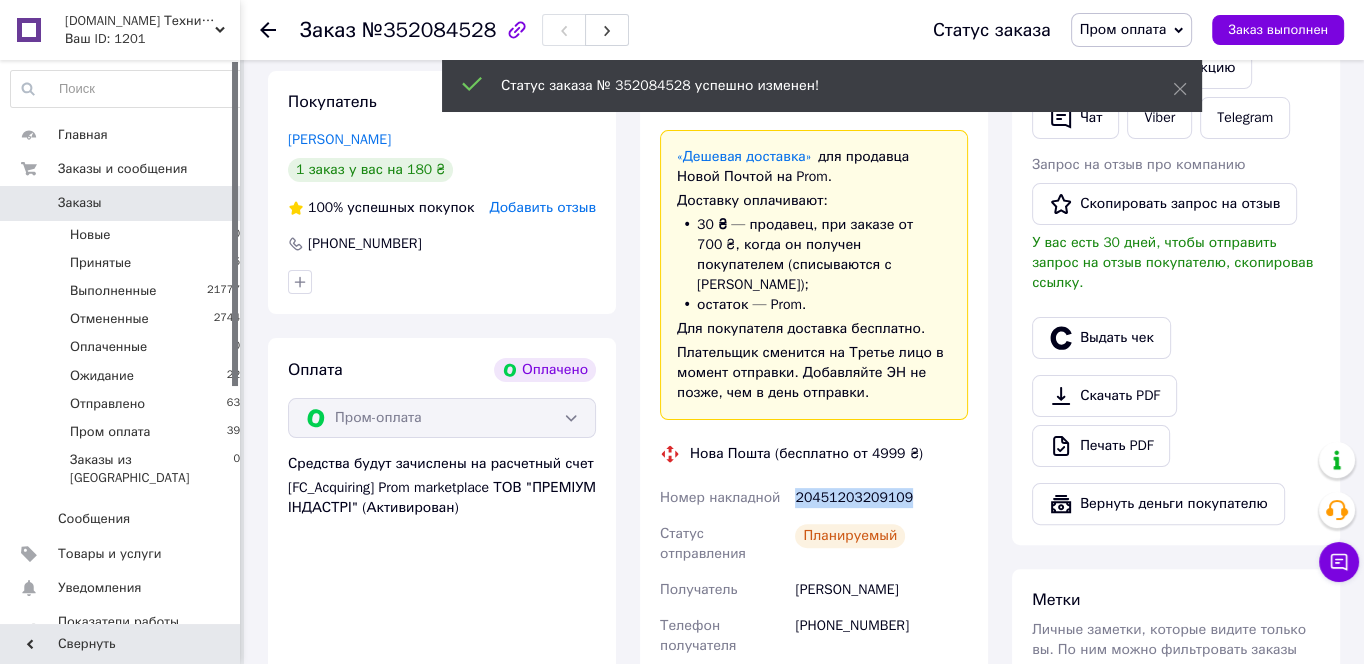 drag, startPoint x: 902, startPoint y: 492, endPoint x: 796, endPoint y: 487, distance: 106.11786 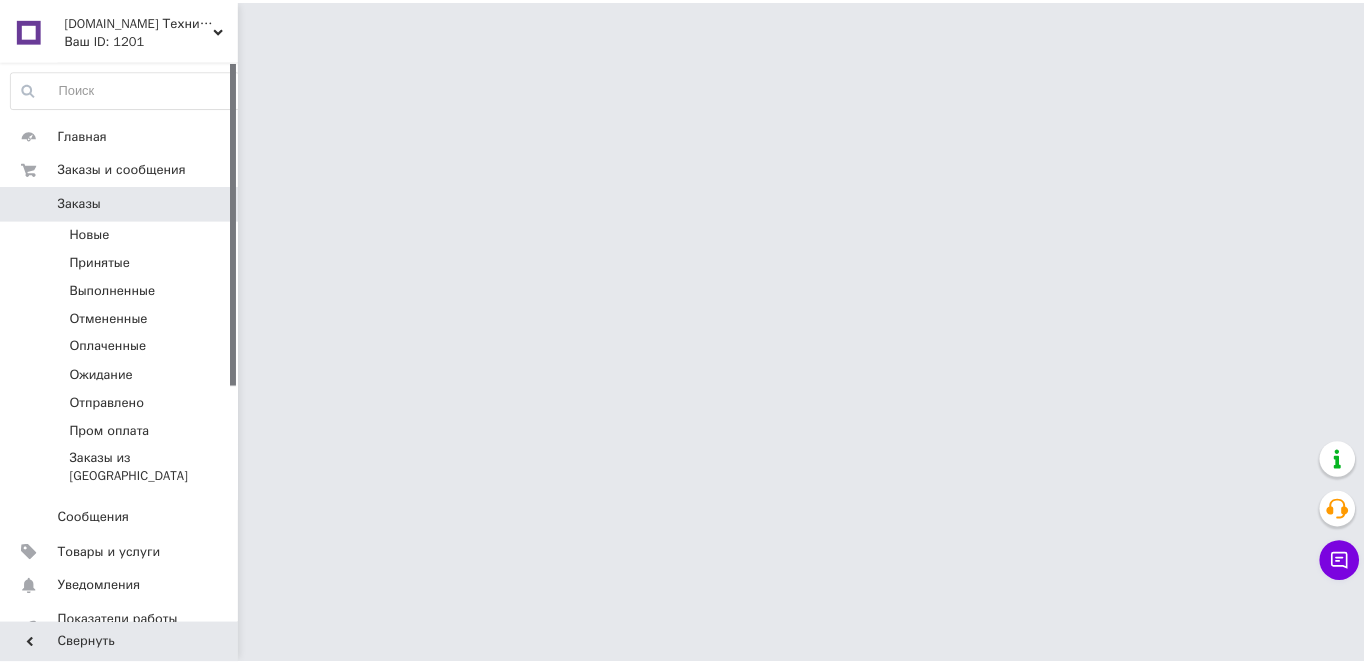 scroll, scrollTop: 0, scrollLeft: 0, axis: both 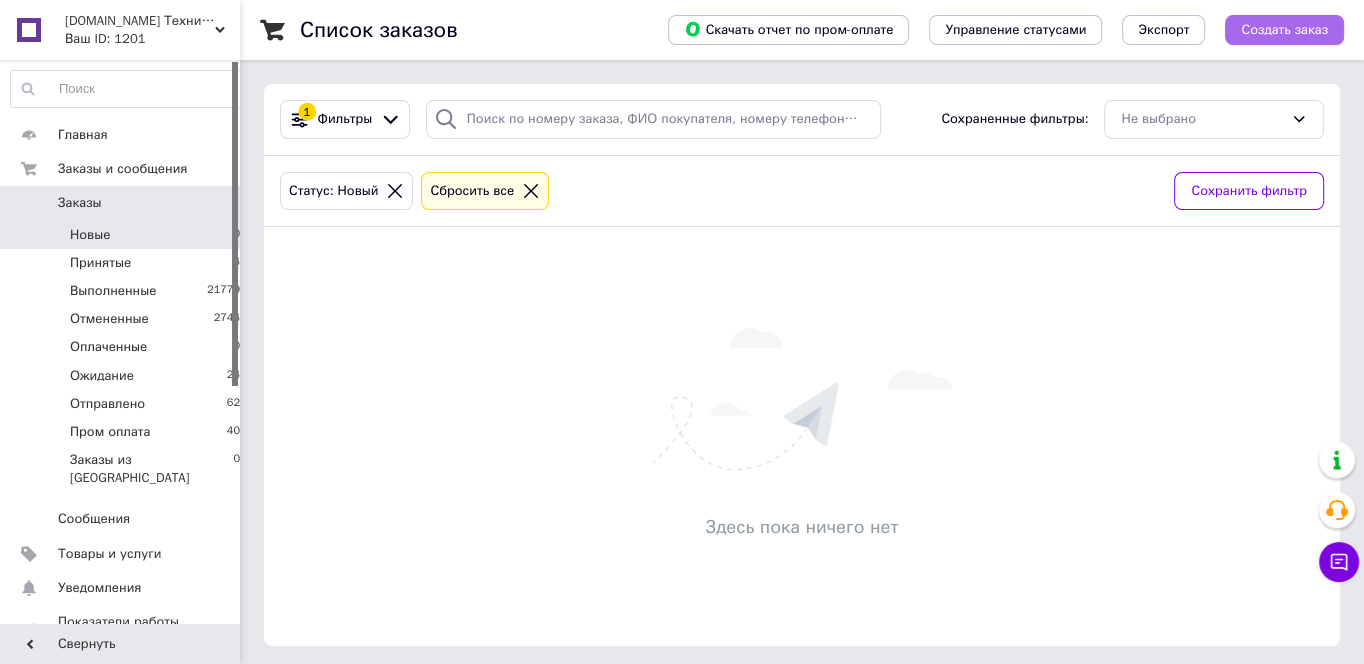 click on "Создать заказ" at bounding box center (1284, 30) 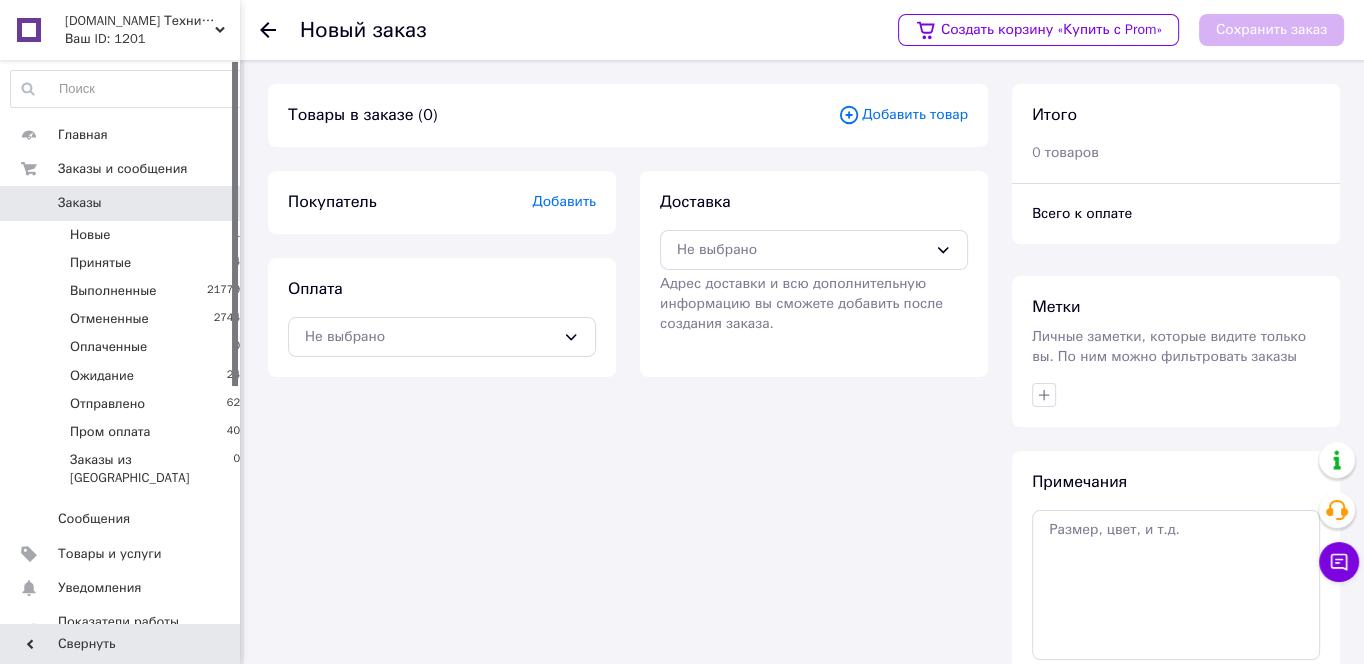 click on "Добавить товар" at bounding box center [903, 115] 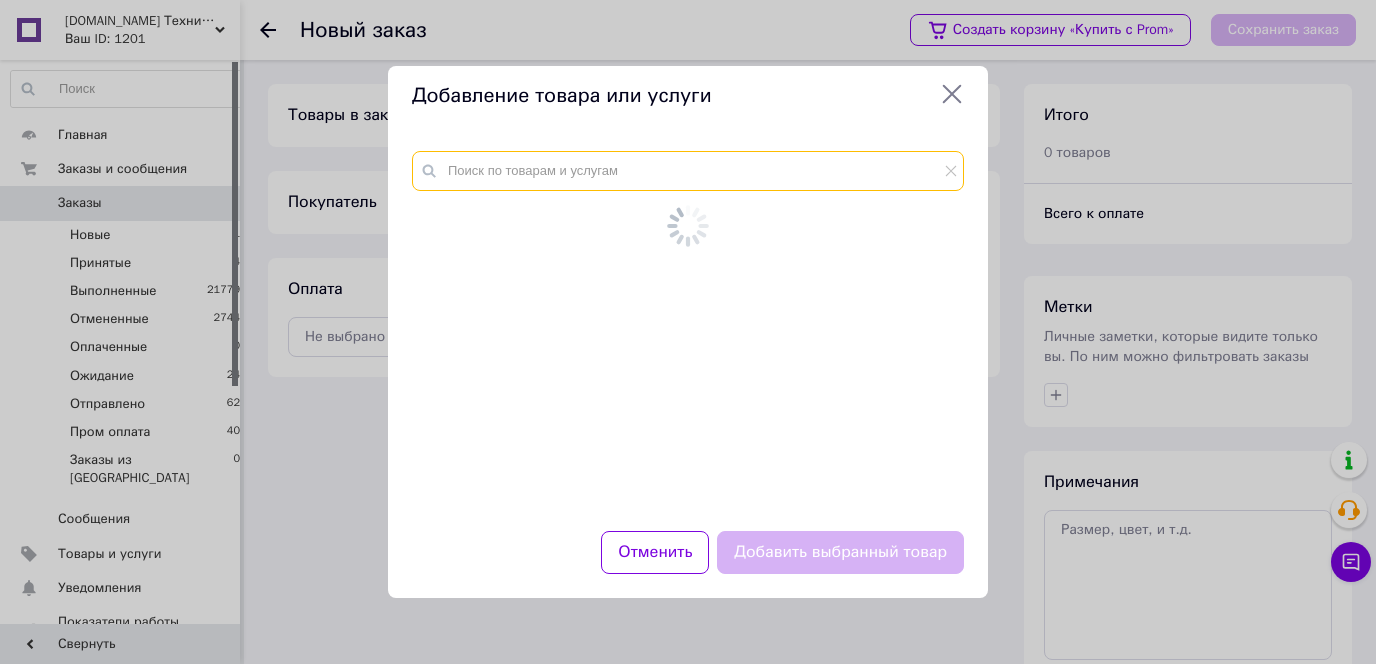 click at bounding box center [688, 171] 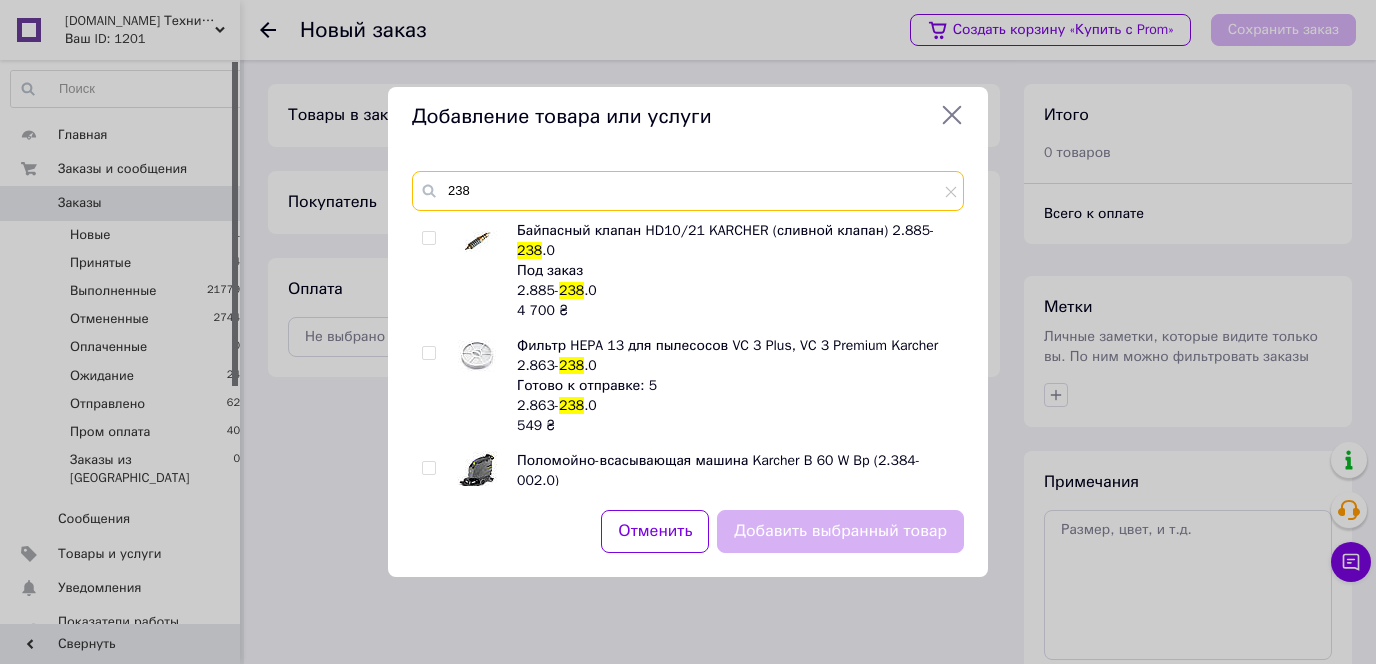 type on "238" 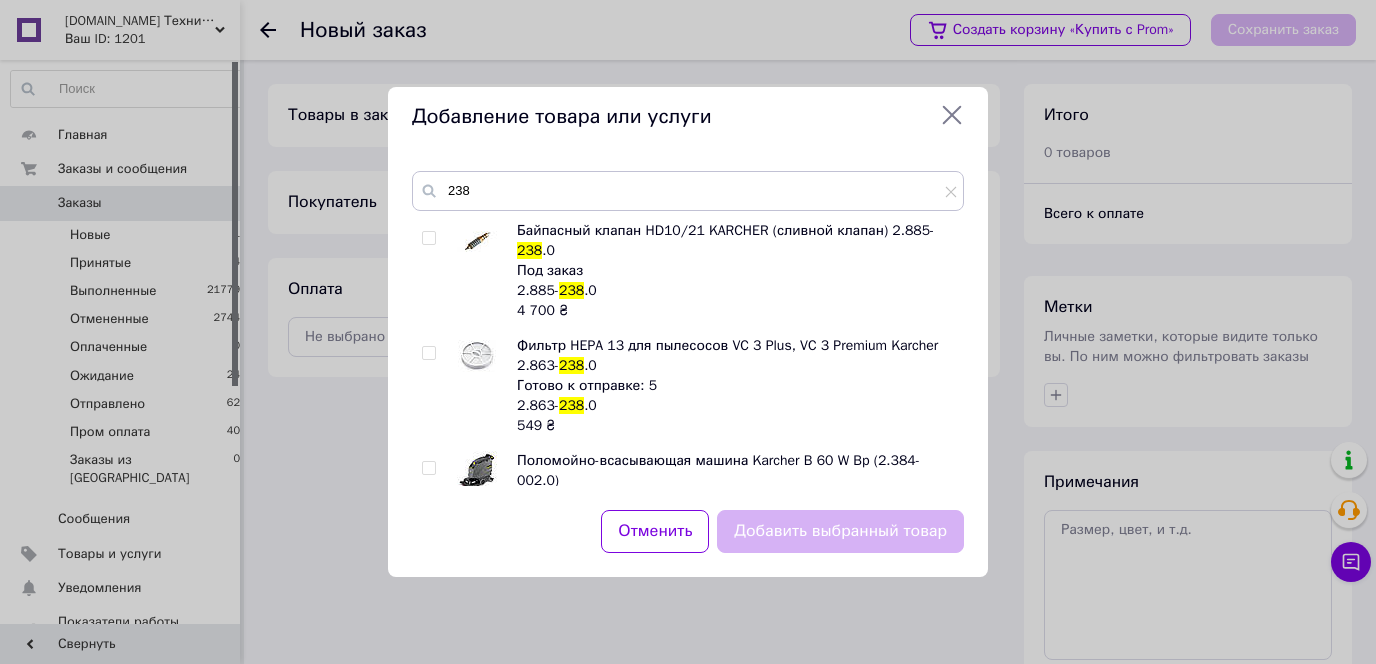 click at bounding box center (428, 353) 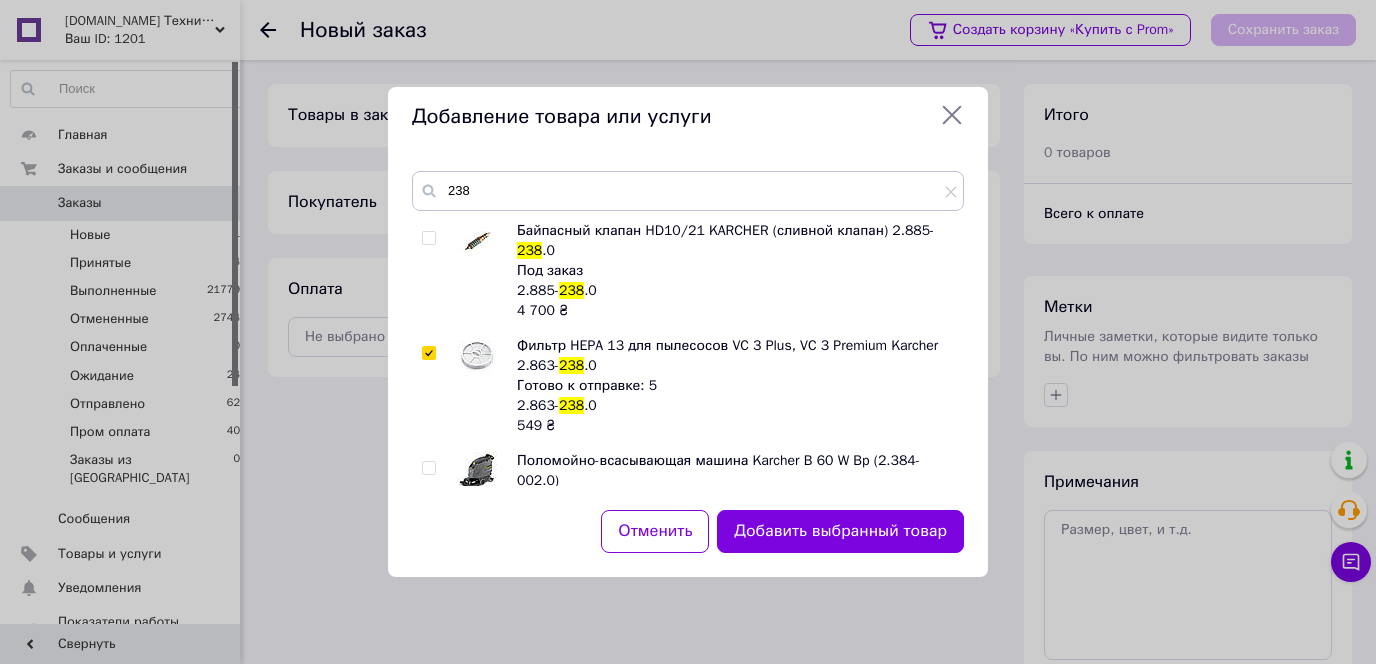 drag, startPoint x: 894, startPoint y: 532, endPoint x: 859, endPoint y: 515, distance: 38.910152 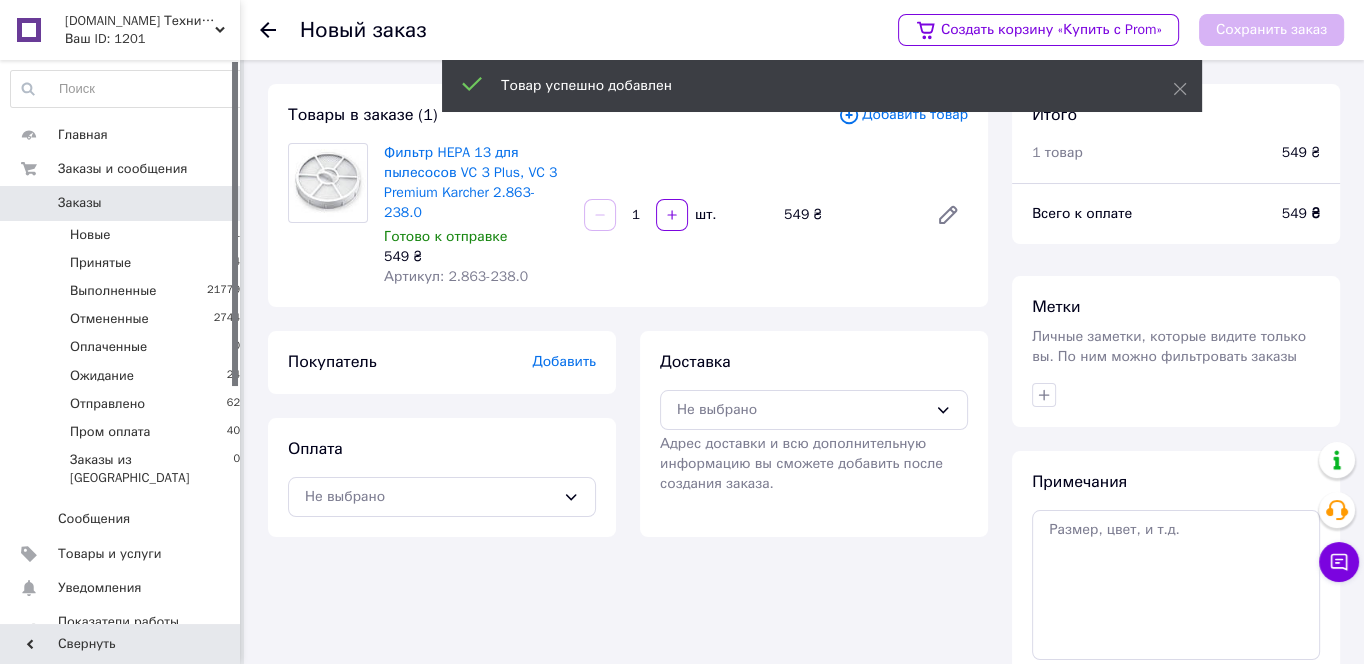 click on "Добавить" at bounding box center [564, 361] 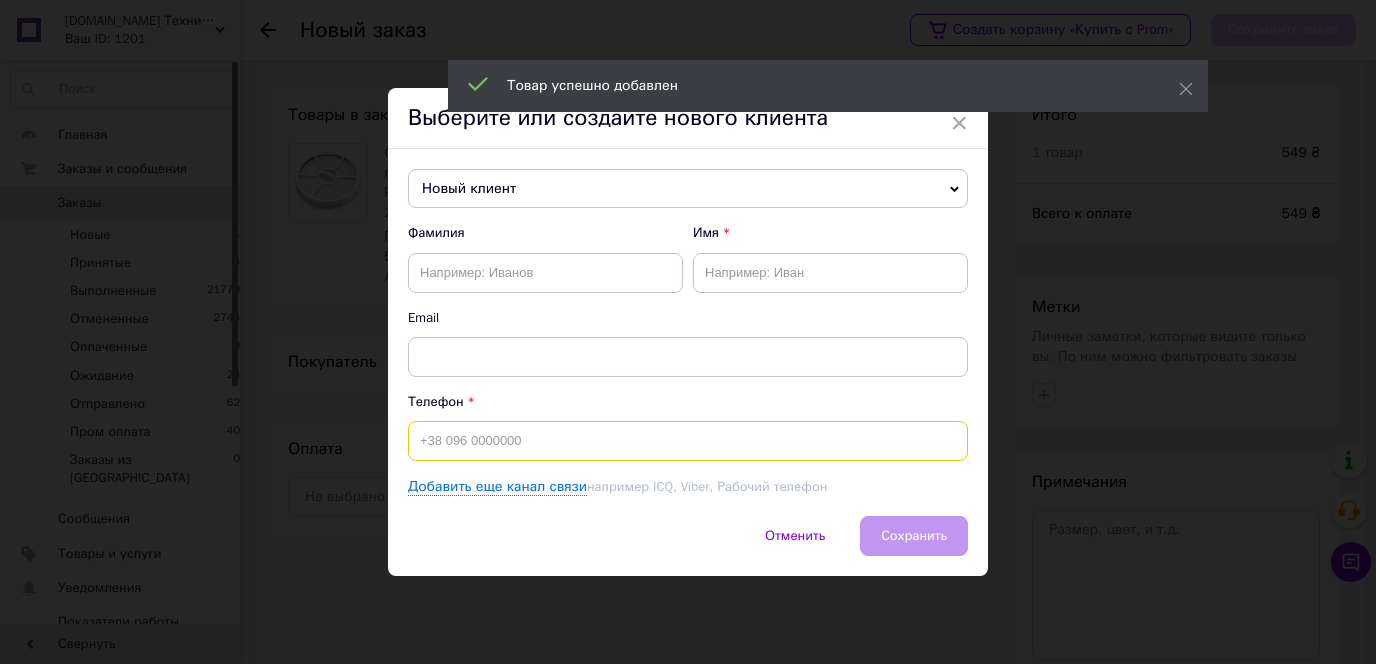 click at bounding box center [688, 441] 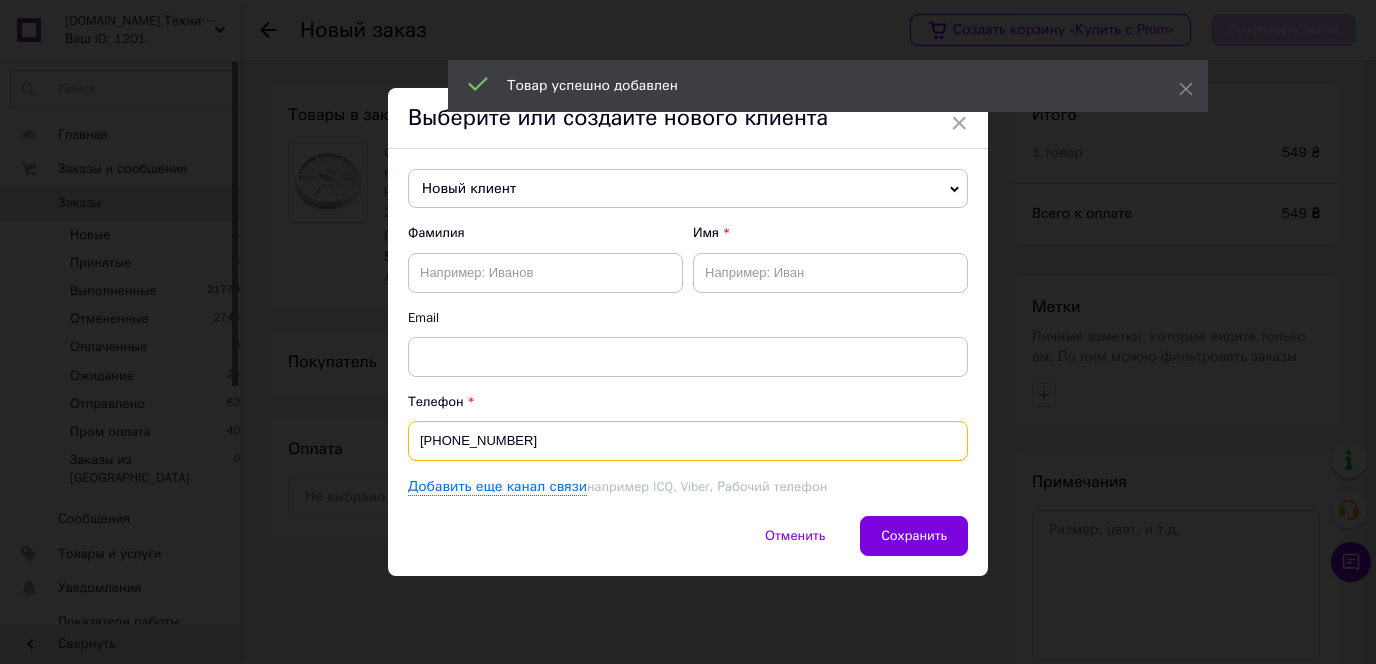 click on "[PHONE_NUMBER]" at bounding box center [688, 441] 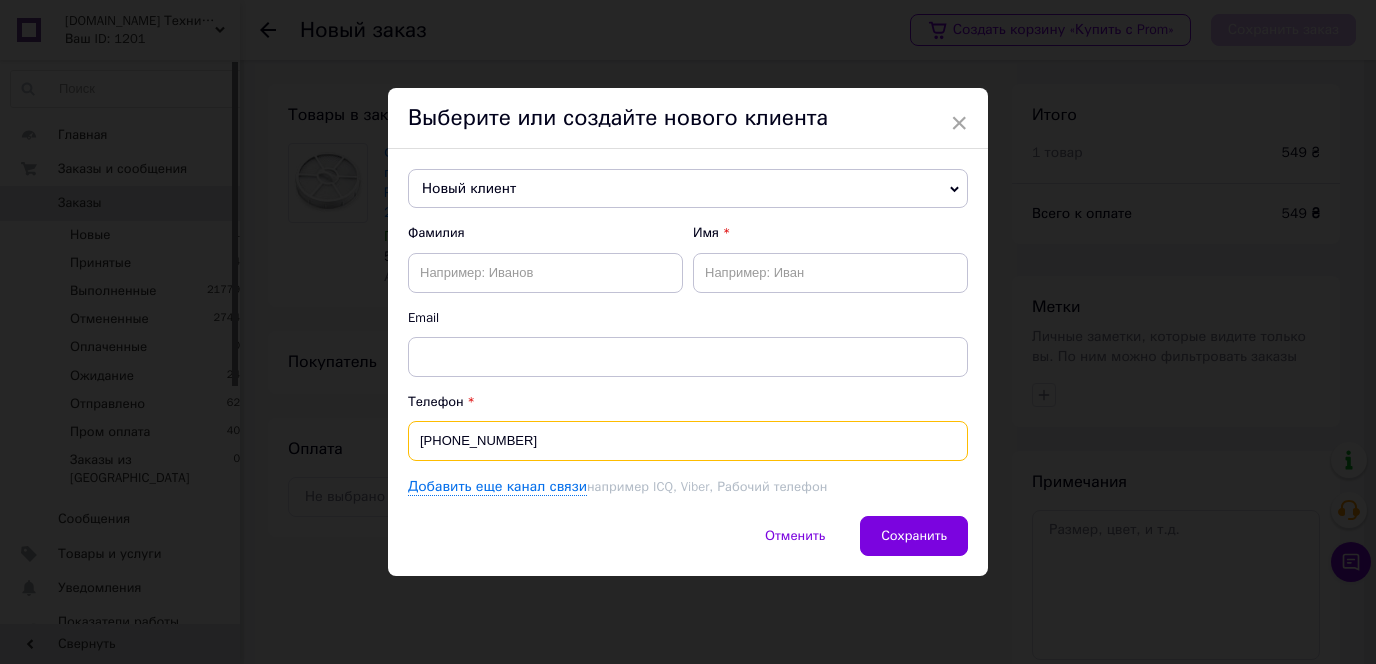 click on "[PHONE_NUMBER]" at bounding box center [688, 441] 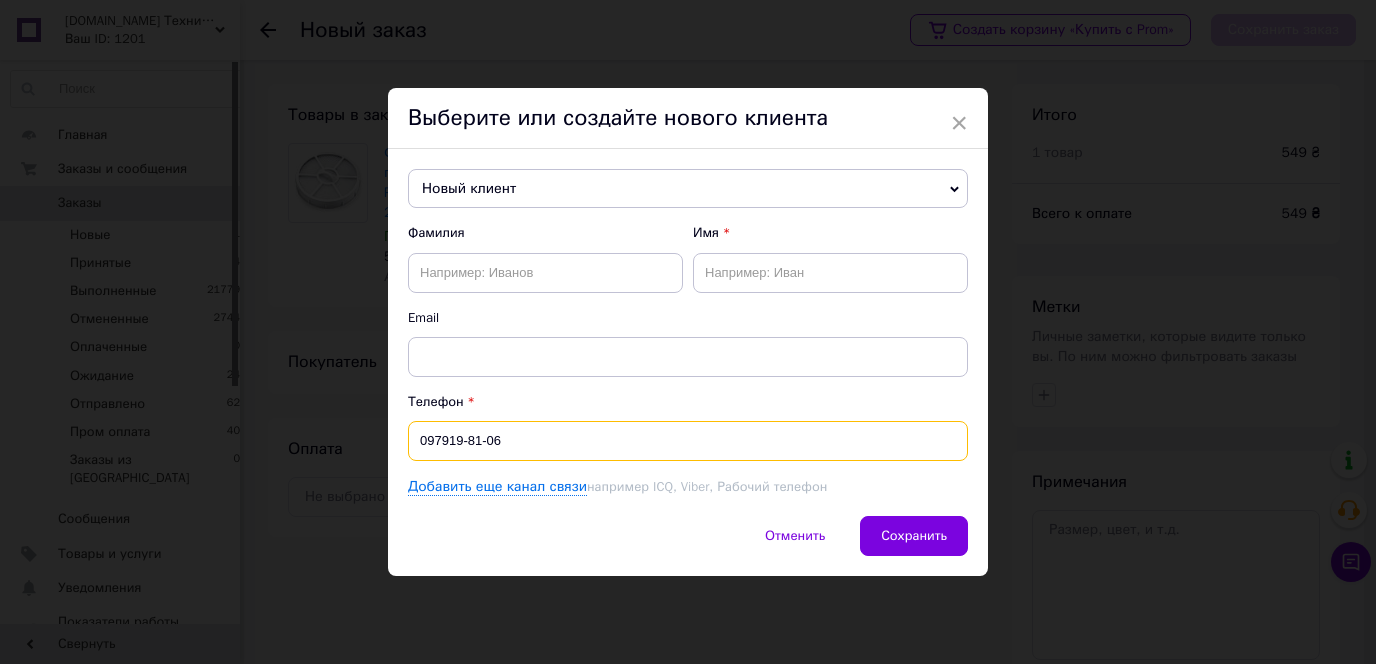 click on "097919-81-06" at bounding box center (688, 441) 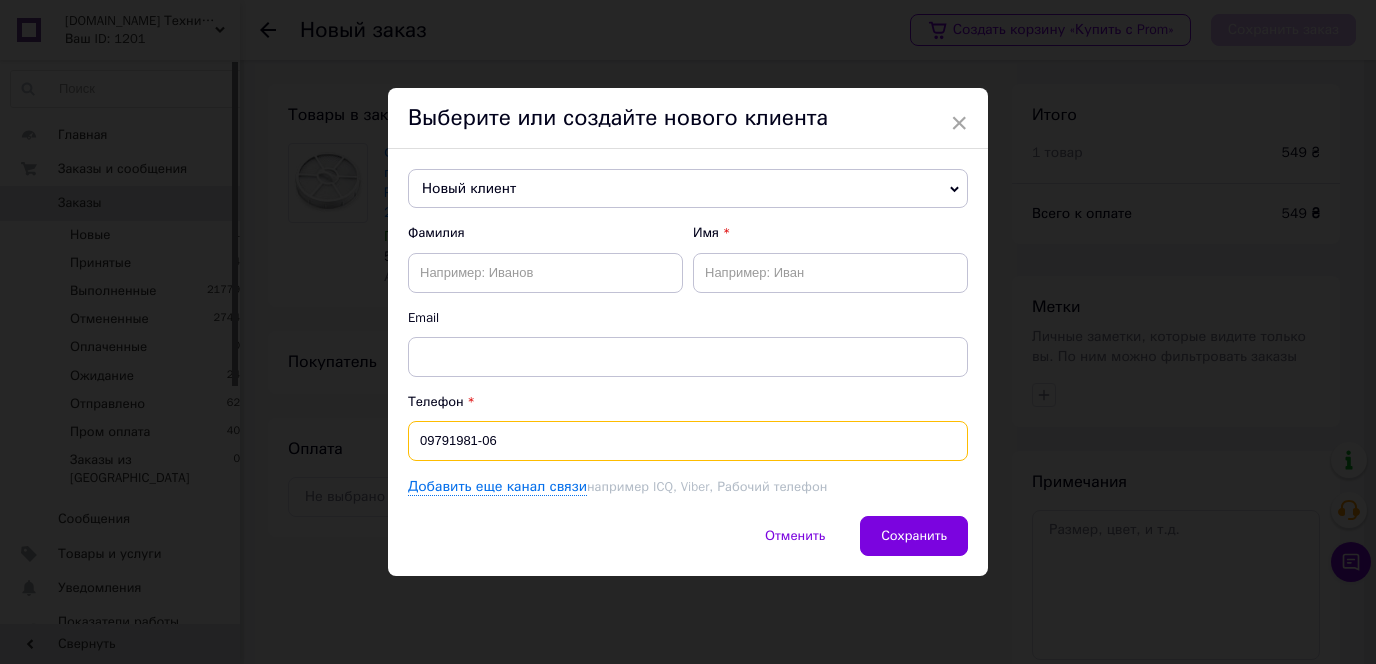 click on "09791981-06" at bounding box center (688, 441) 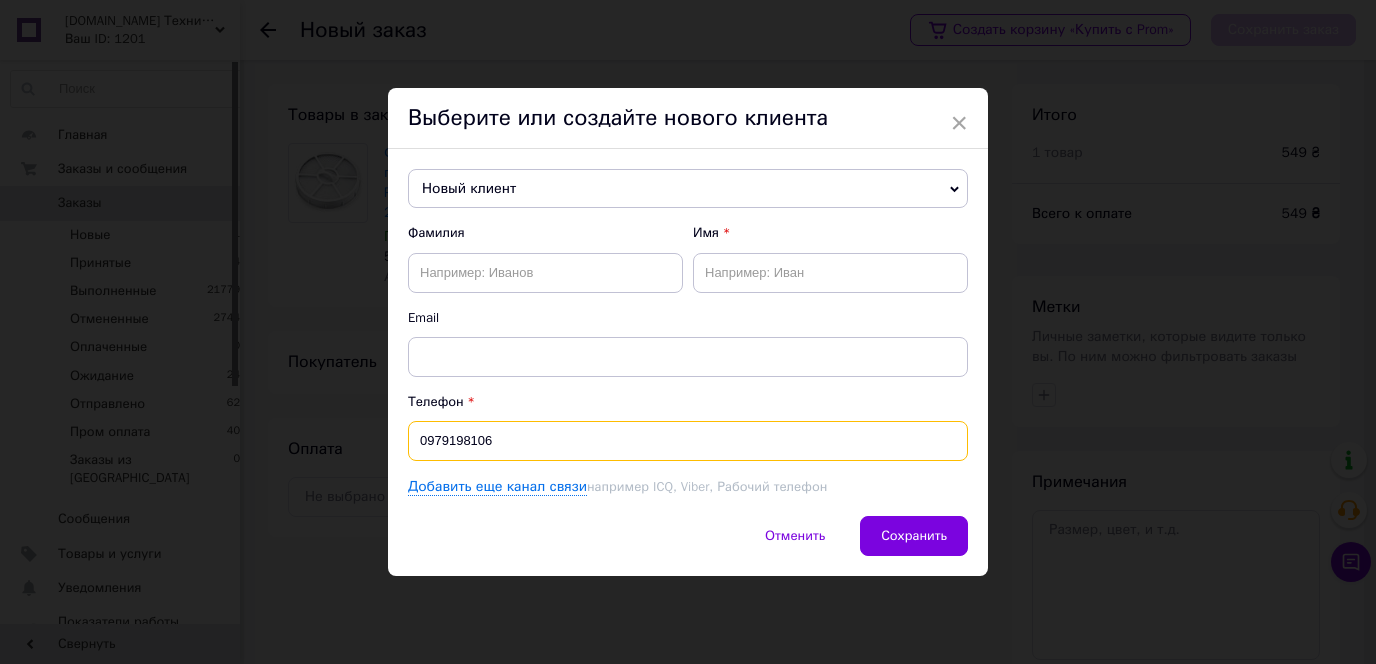 click on "0979198106" at bounding box center (688, 441) 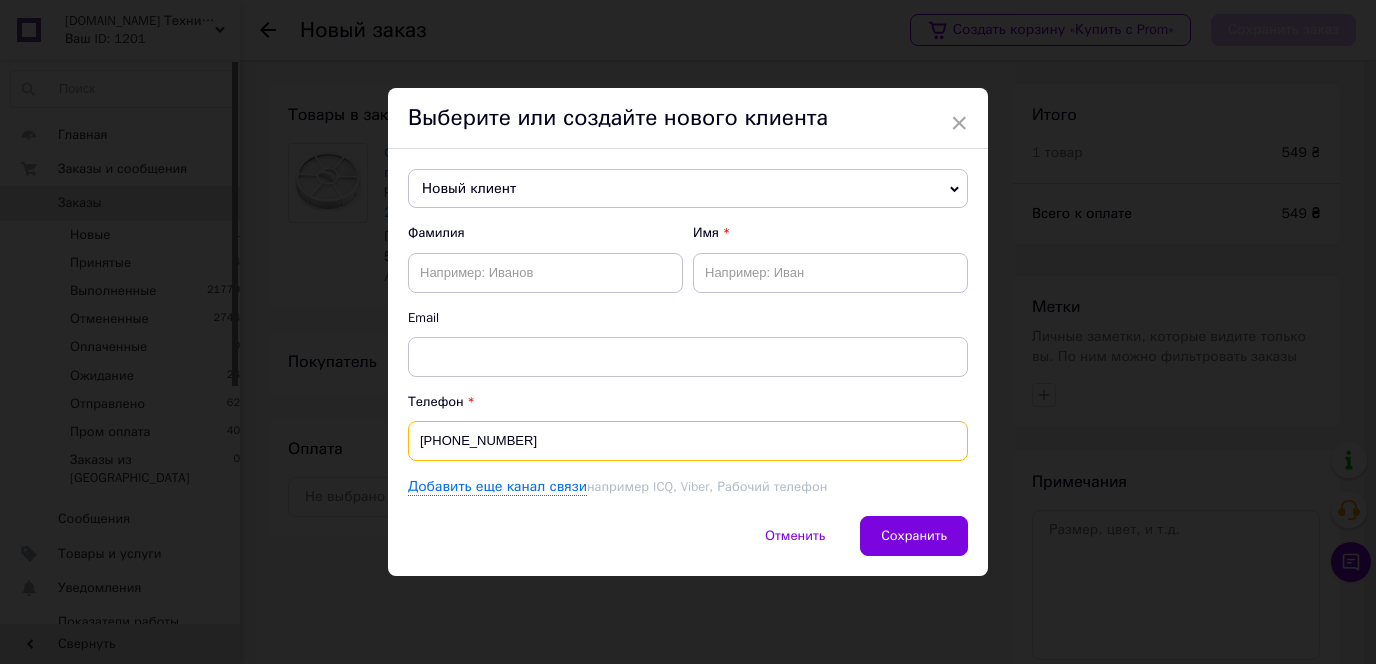 type on "[PHONE_NUMBER]" 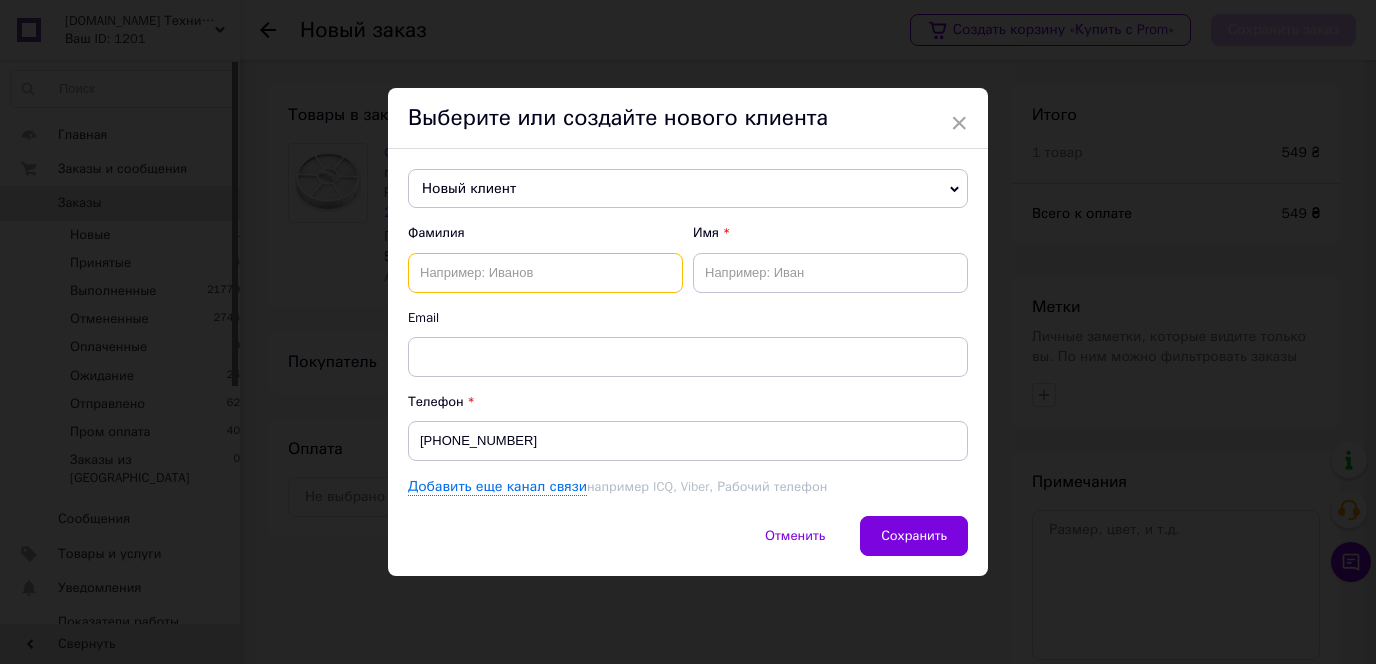 click at bounding box center (545, 273) 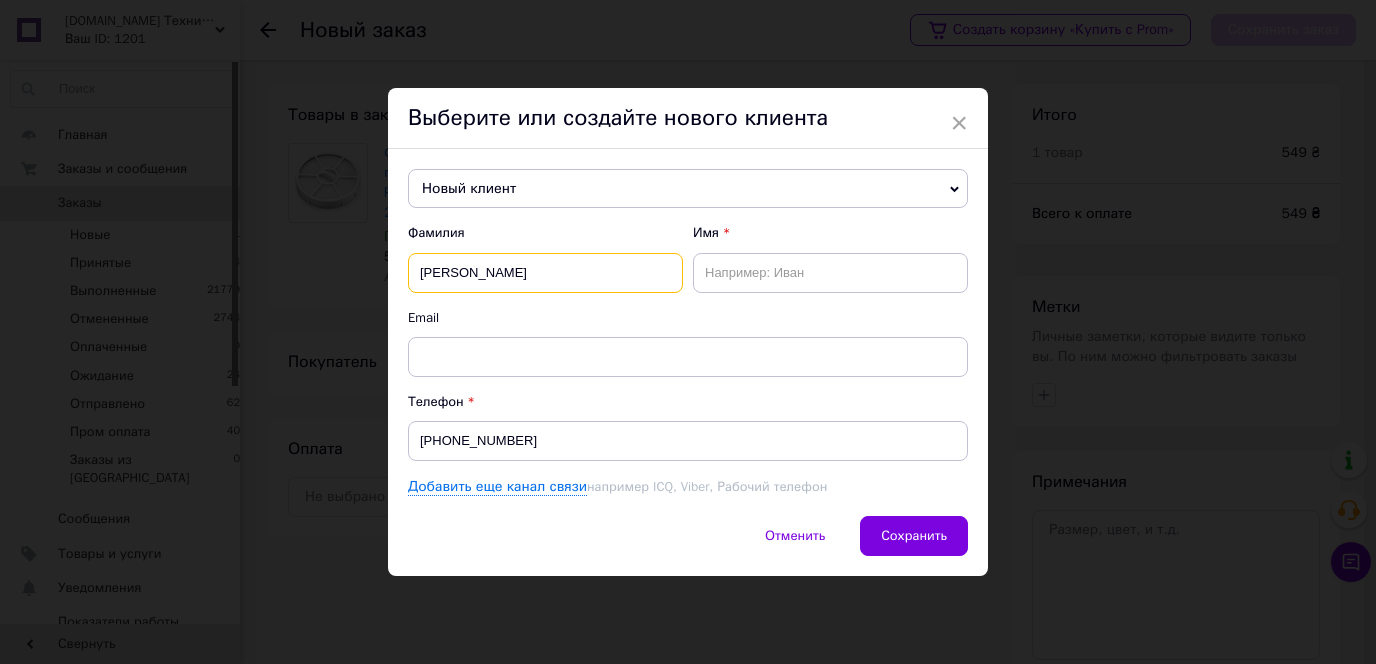 type on "[PERSON_NAME]" 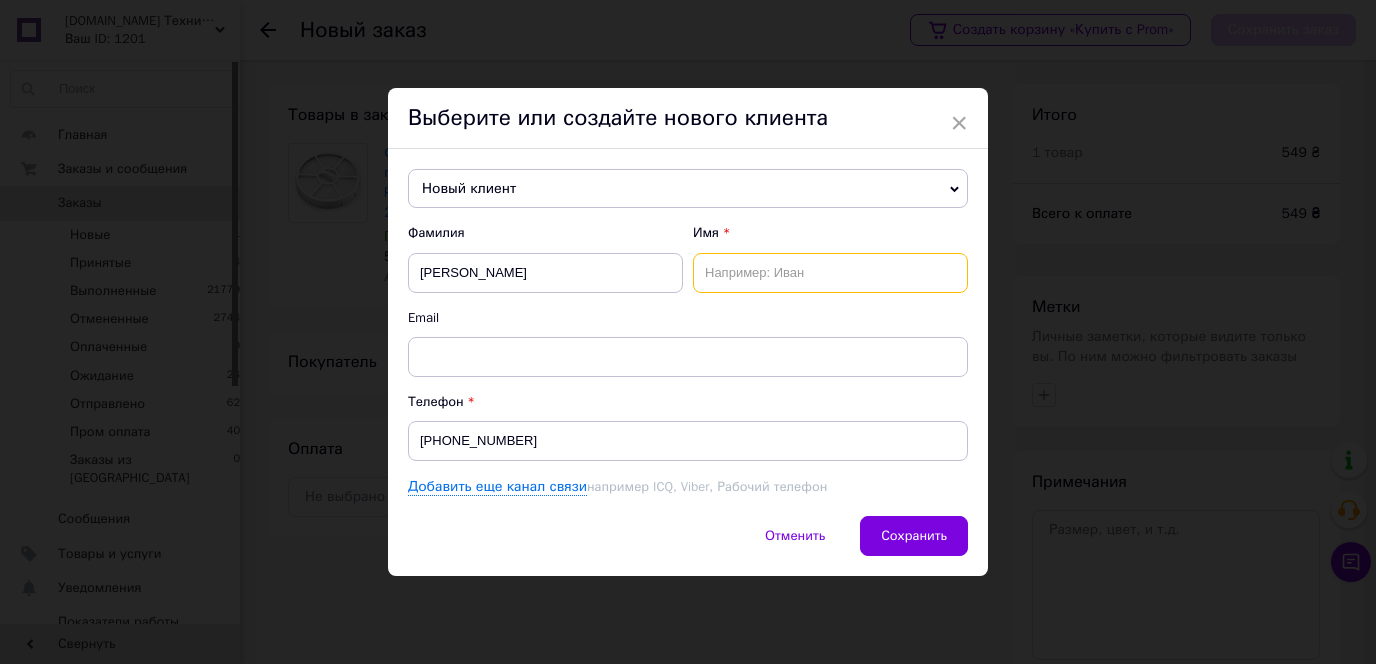 click at bounding box center [830, 273] 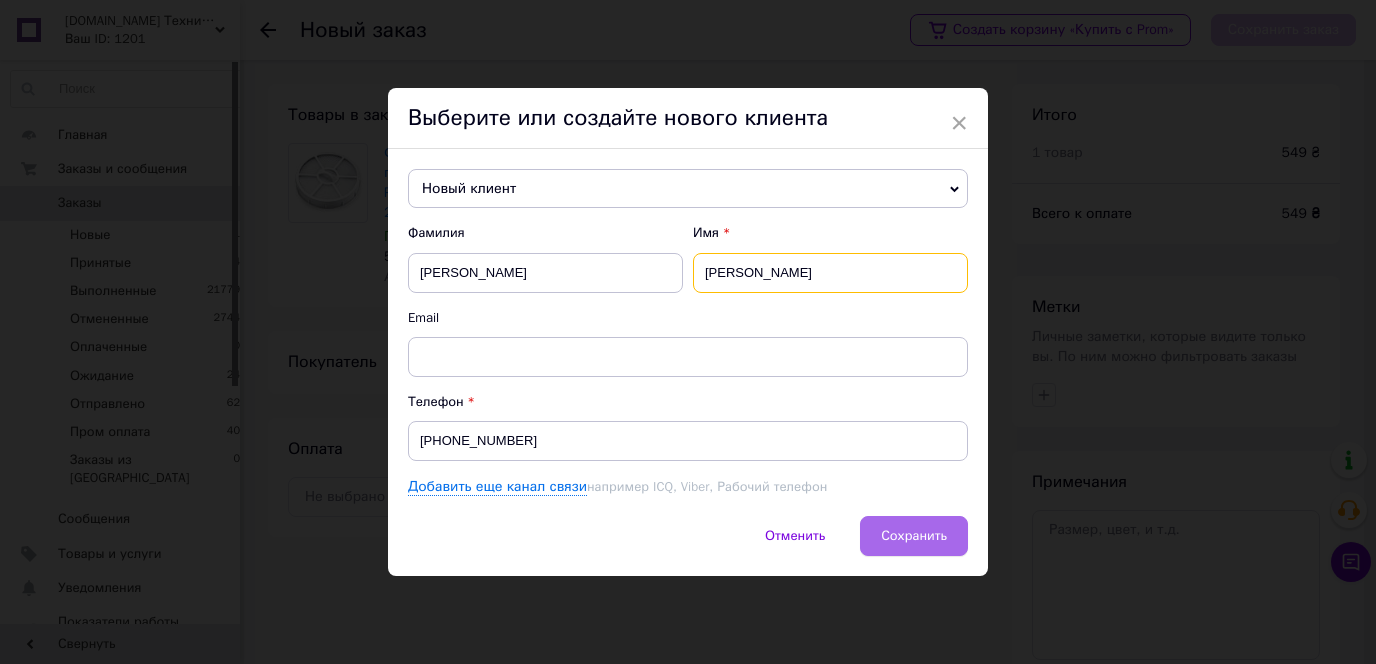 type on "[PERSON_NAME]" 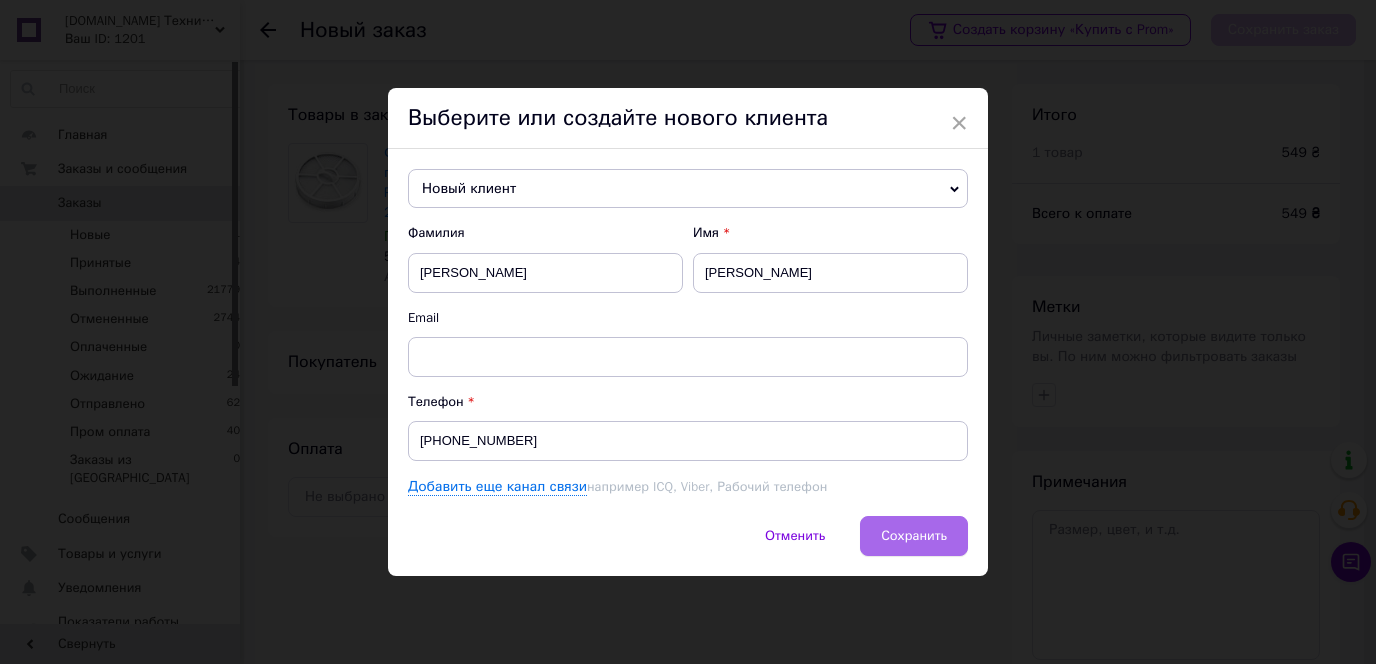 click on "Сохранить" at bounding box center [914, 536] 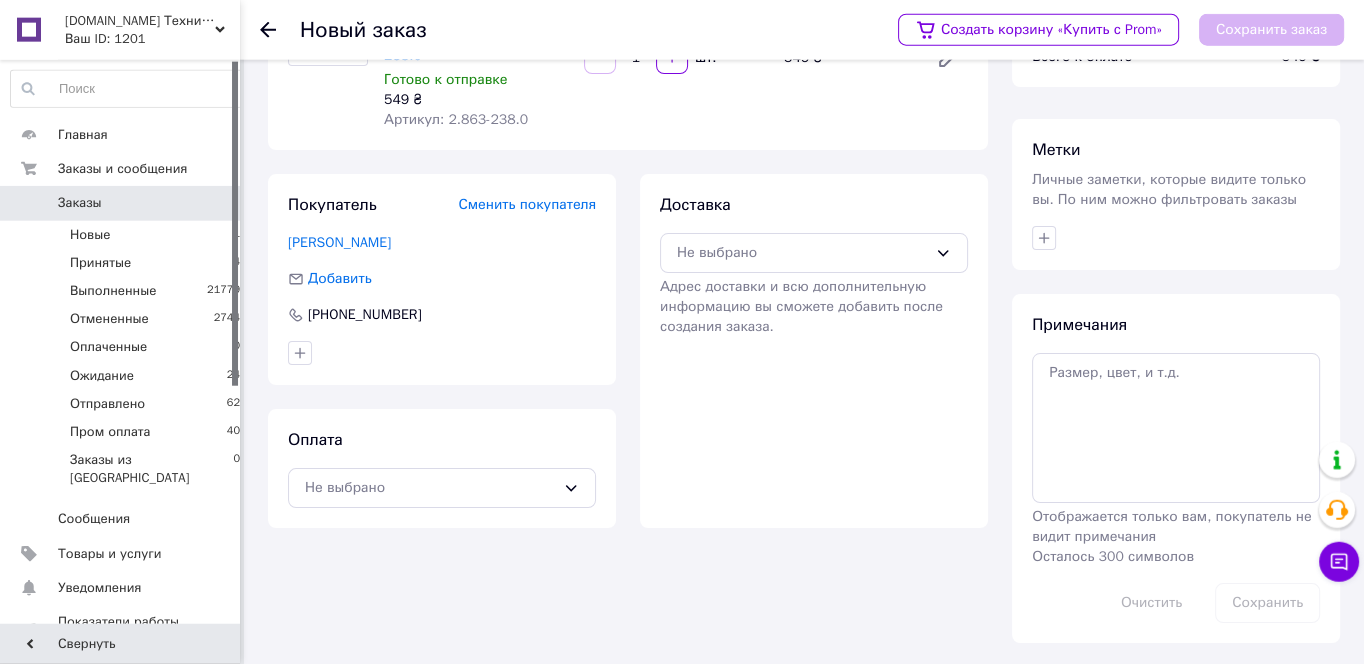 scroll, scrollTop: 158, scrollLeft: 0, axis: vertical 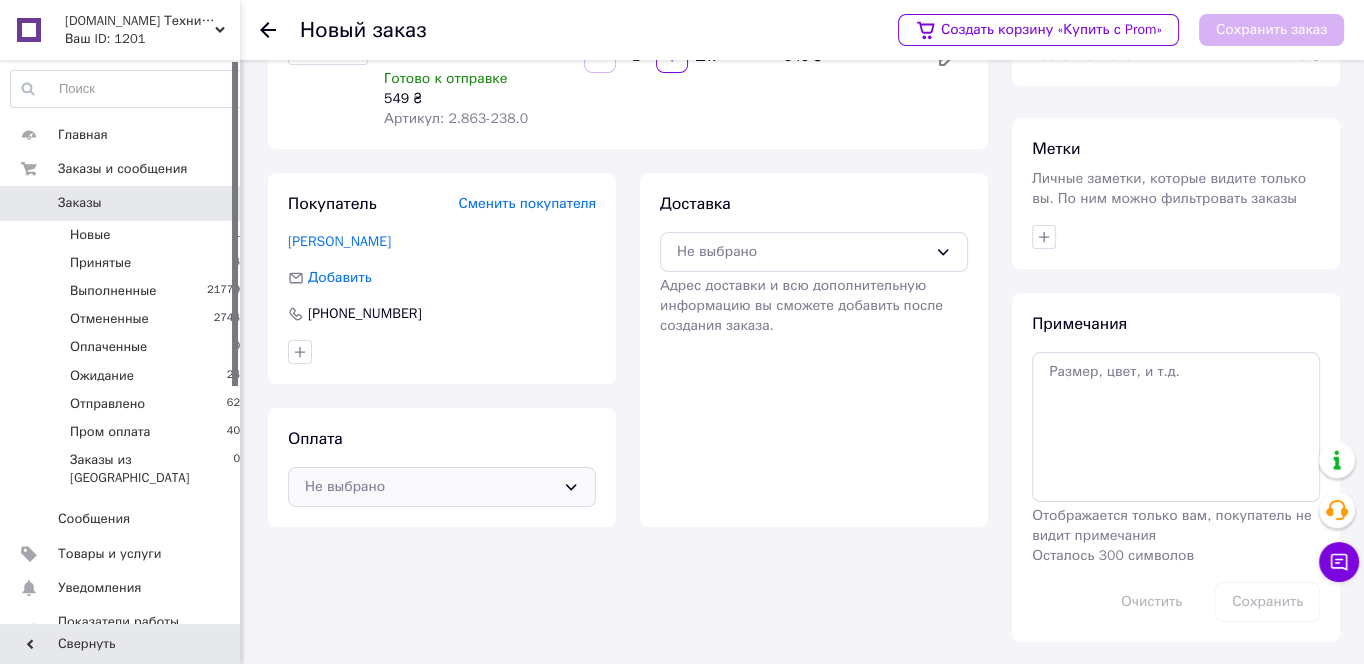 click on "Оплата Не выбрано" at bounding box center [442, 467] 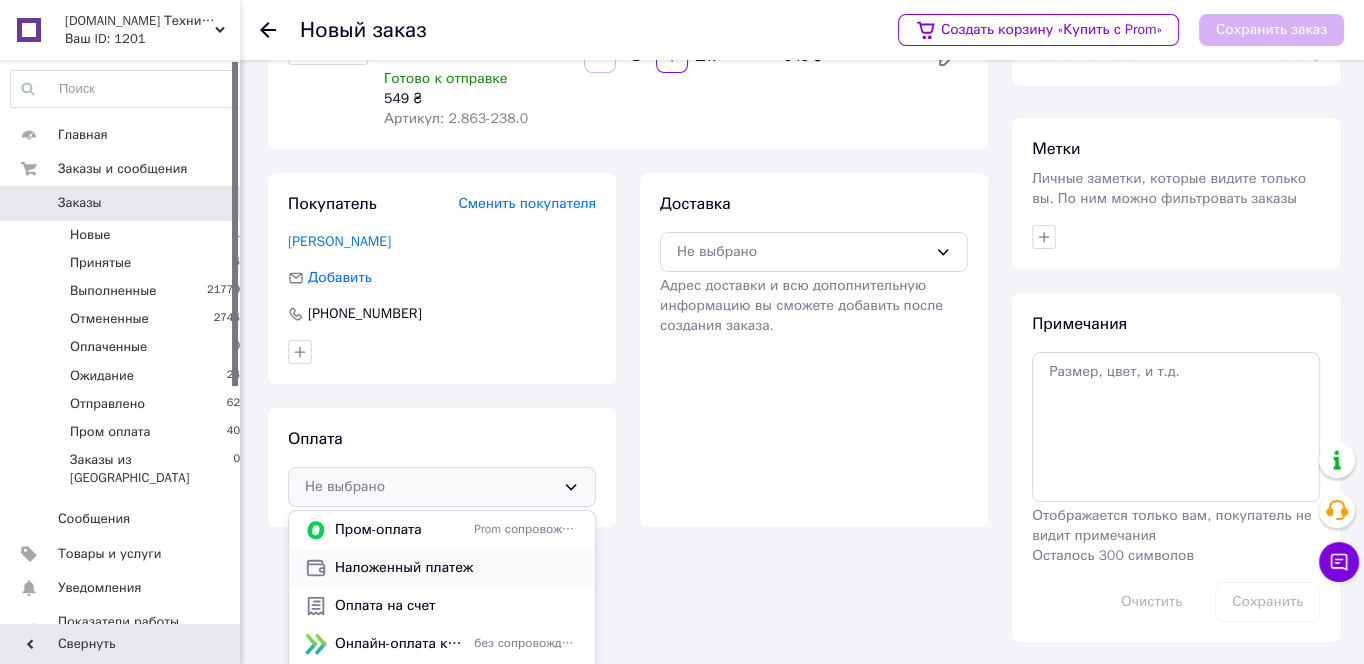 click on "Наложенный платеж" at bounding box center [457, 568] 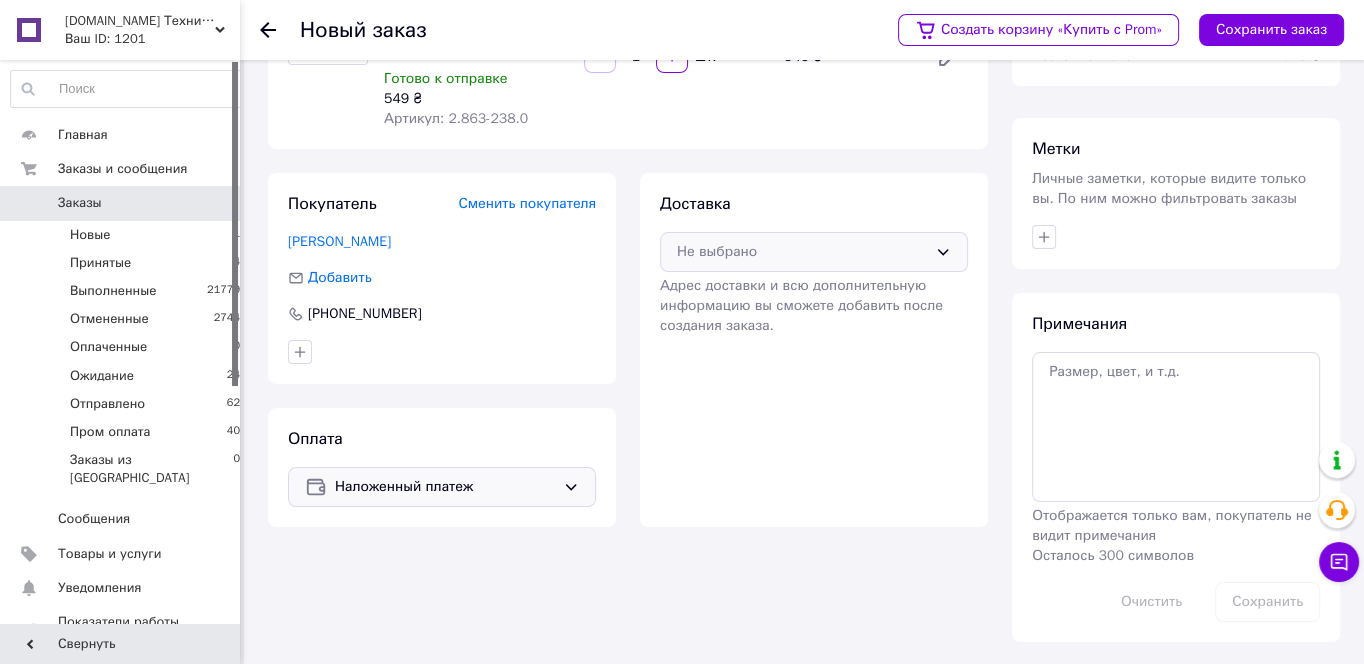 click on "Не выбрано" at bounding box center [814, 252] 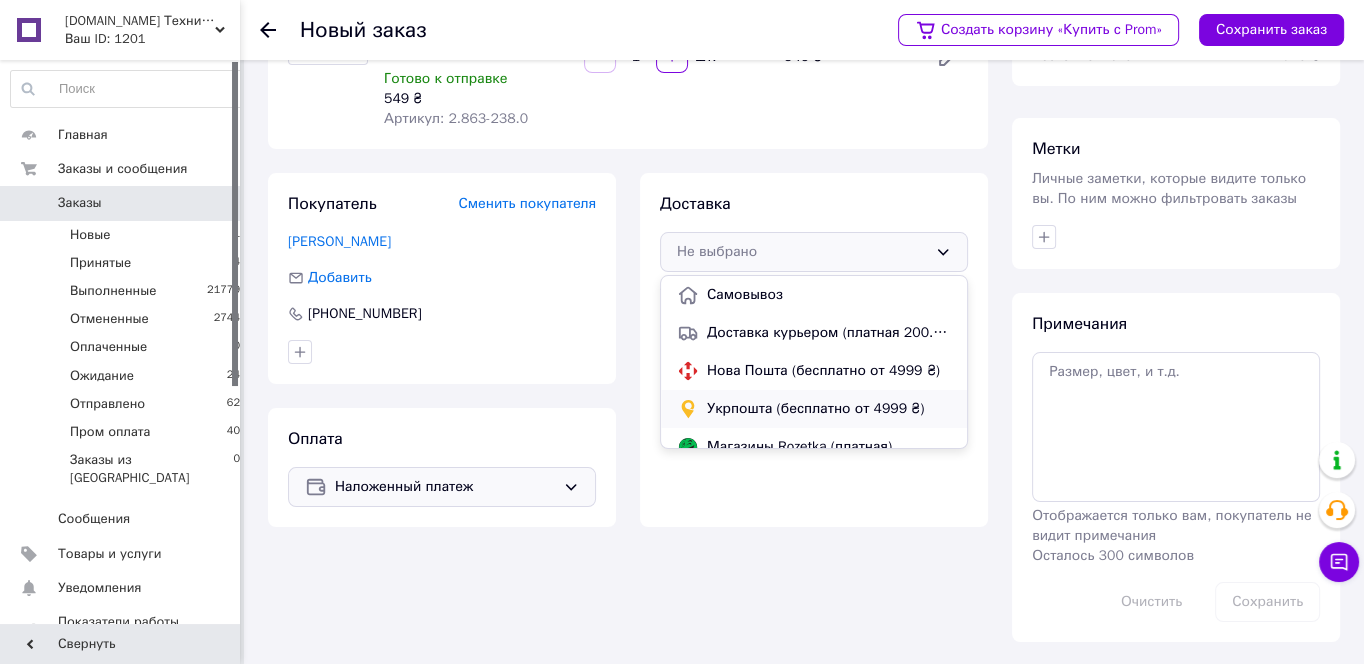 click on "Укрпошта (бесплатно от 4999 ₴)" at bounding box center (829, 409) 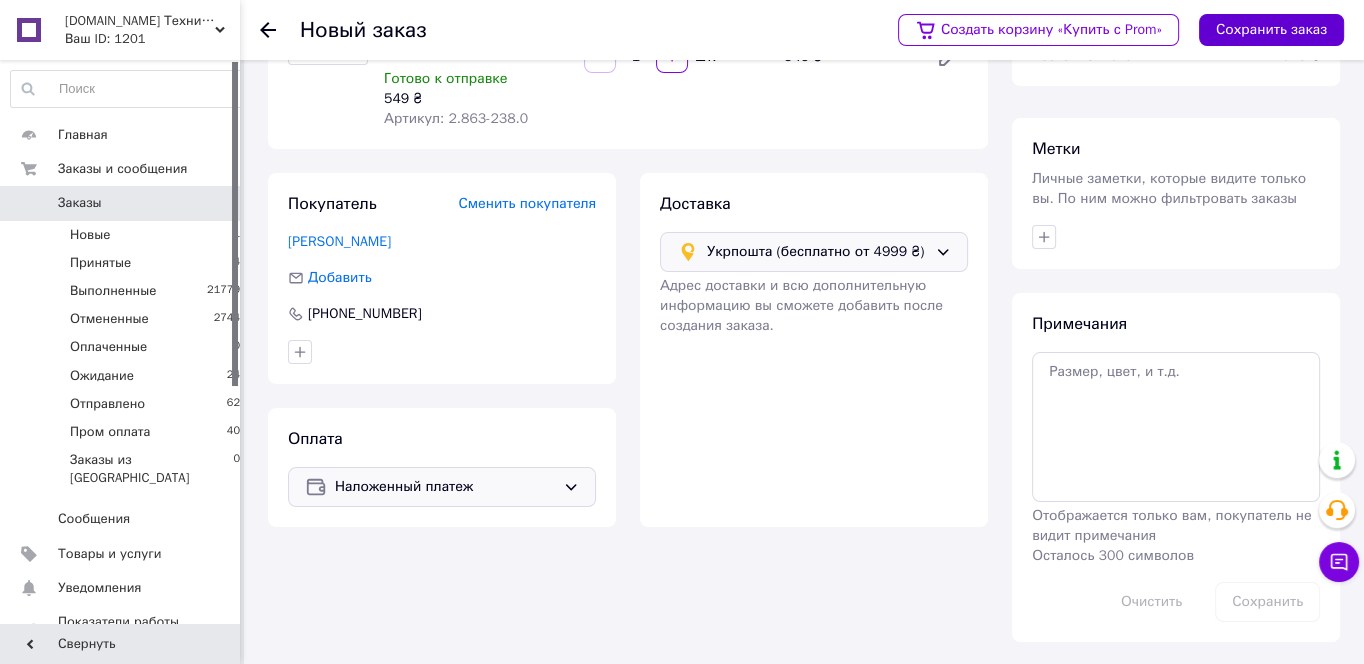 click on "Сохранить заказ" at bounding box center [1271, 30] 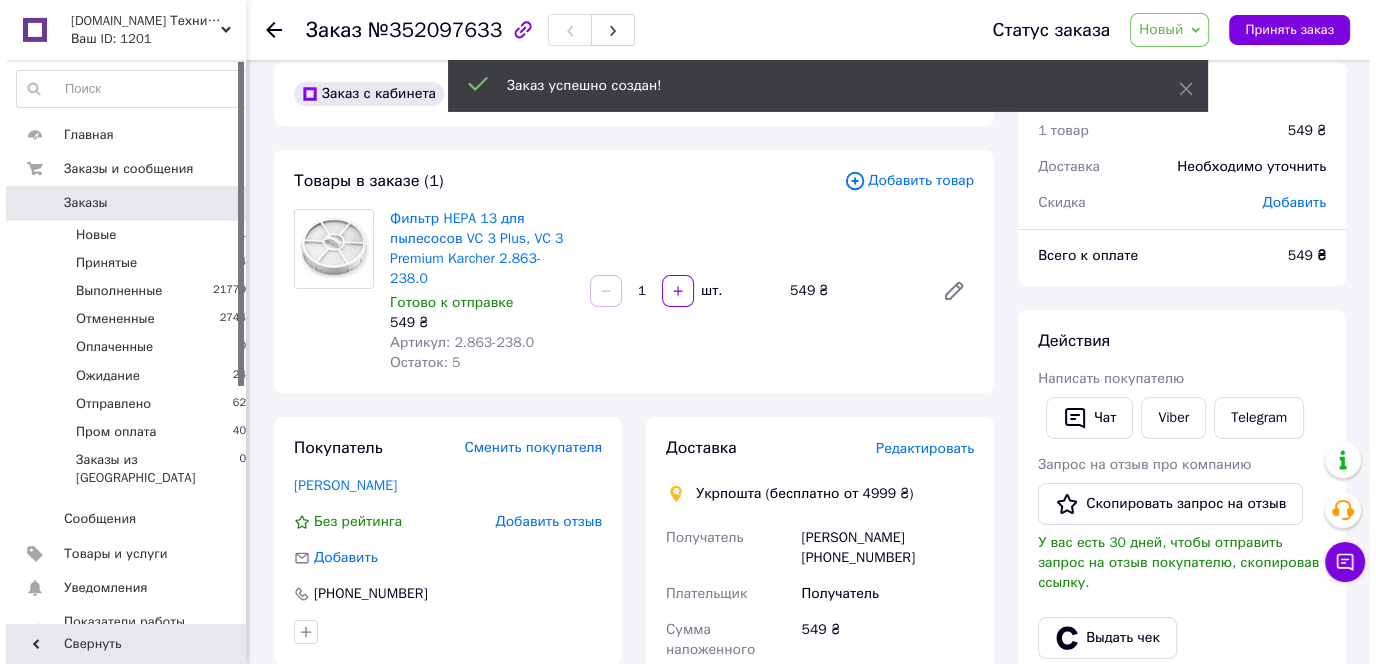 scroll, scrollTop: 0, scrollLeft: 0, axis: both 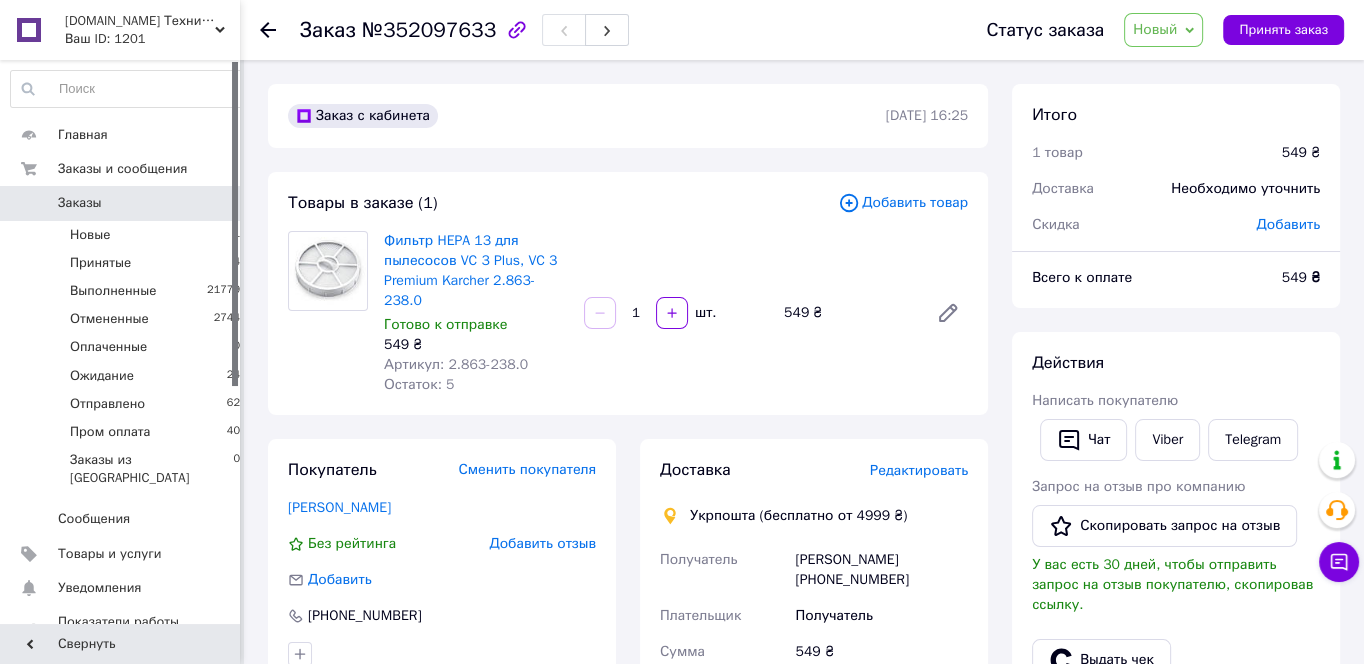 click on "Редактировать" at bounding box center [919, 470] 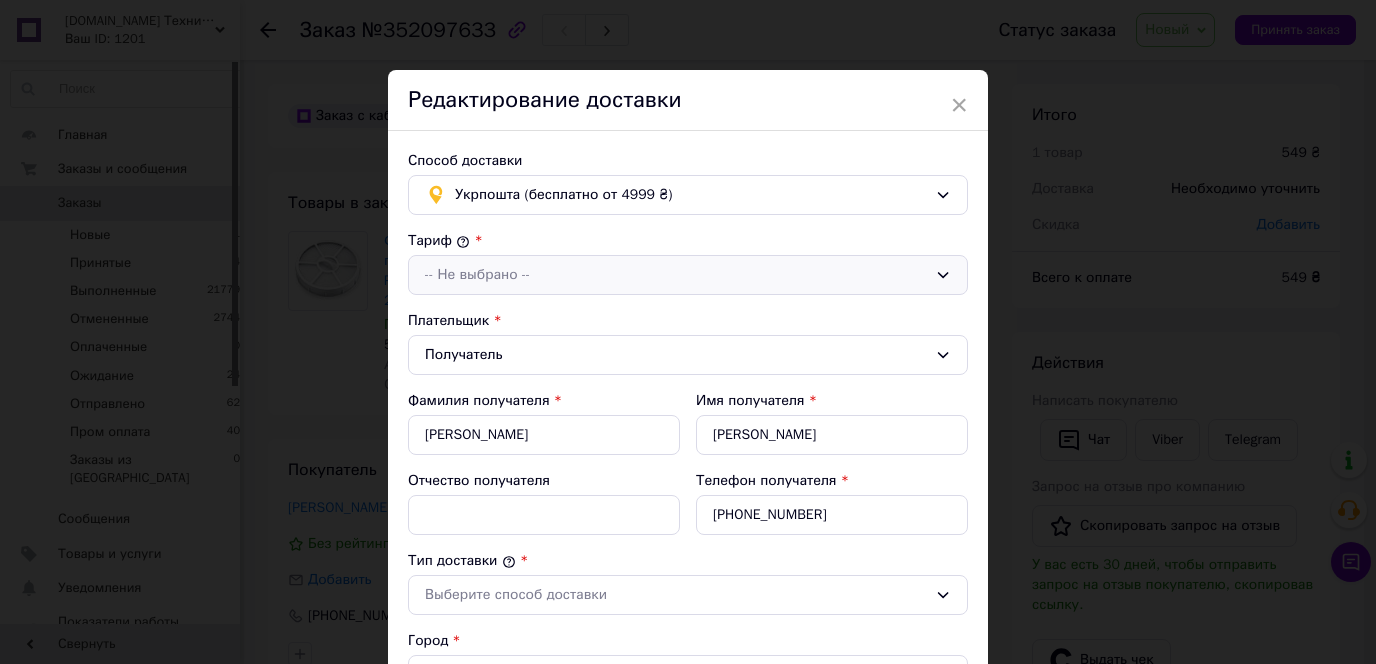 click on "-- Не выбрано --" at bounding box center (676, 275) 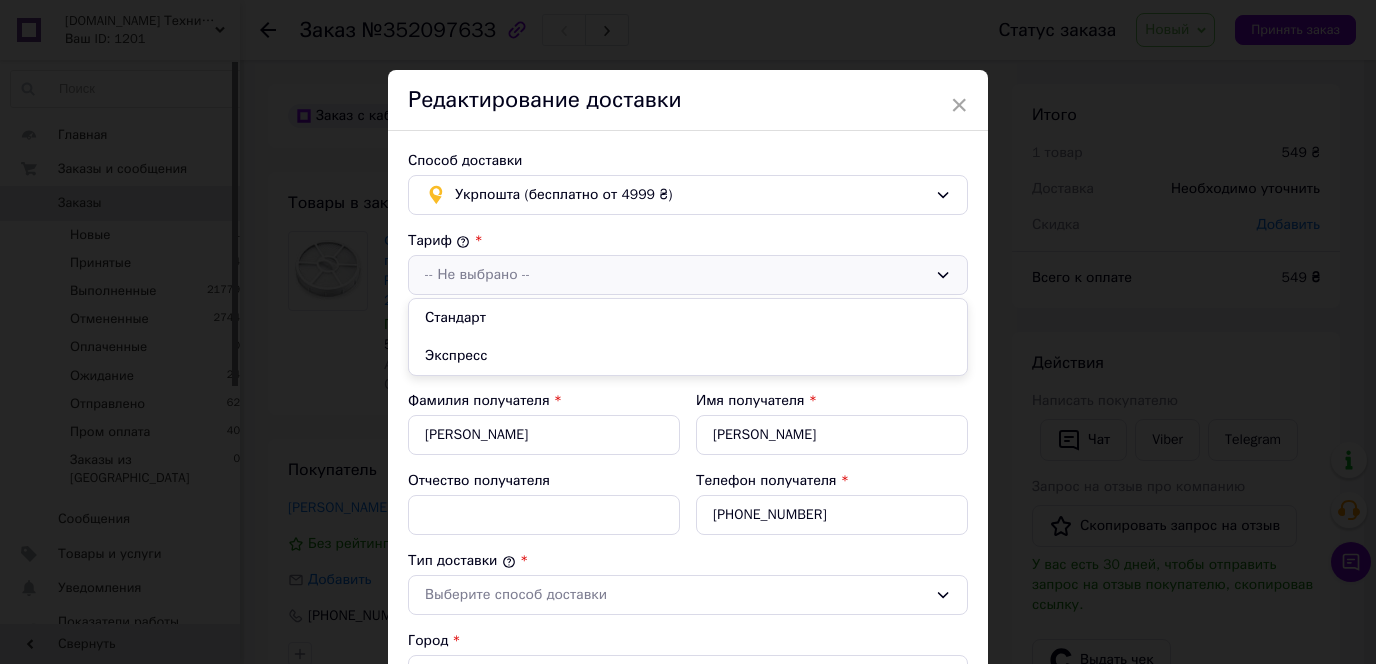 click on "Стандарт" at bounding box center [688, 318] 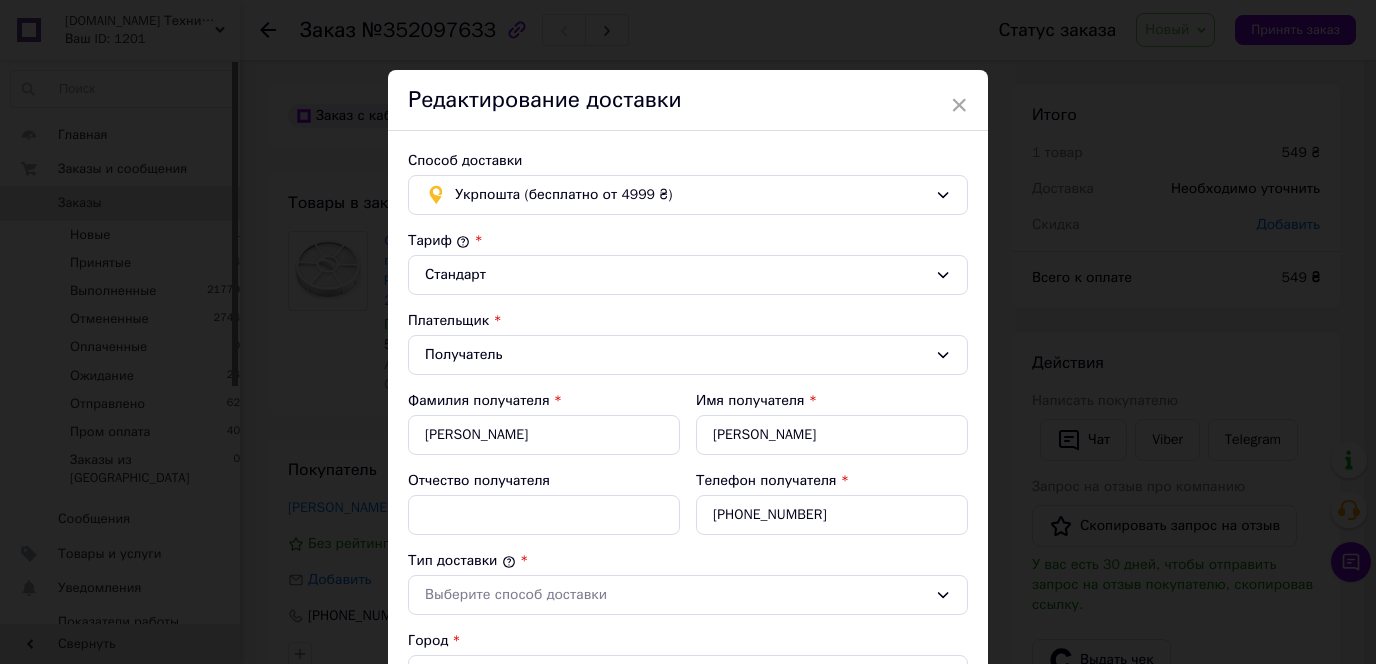 scroll, scrollTop: 335, scrollLeft: 0, axis: vertical 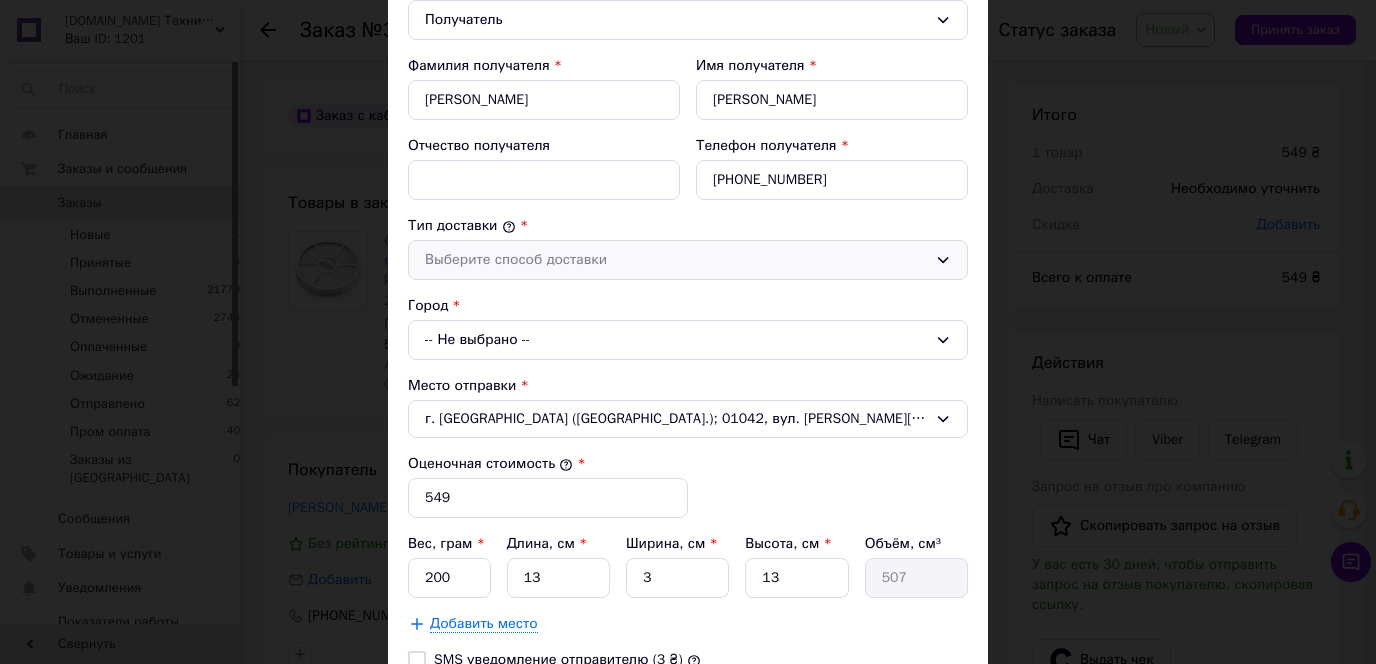 click on "Выберите способ доставки" at bounding box center (688, 260) 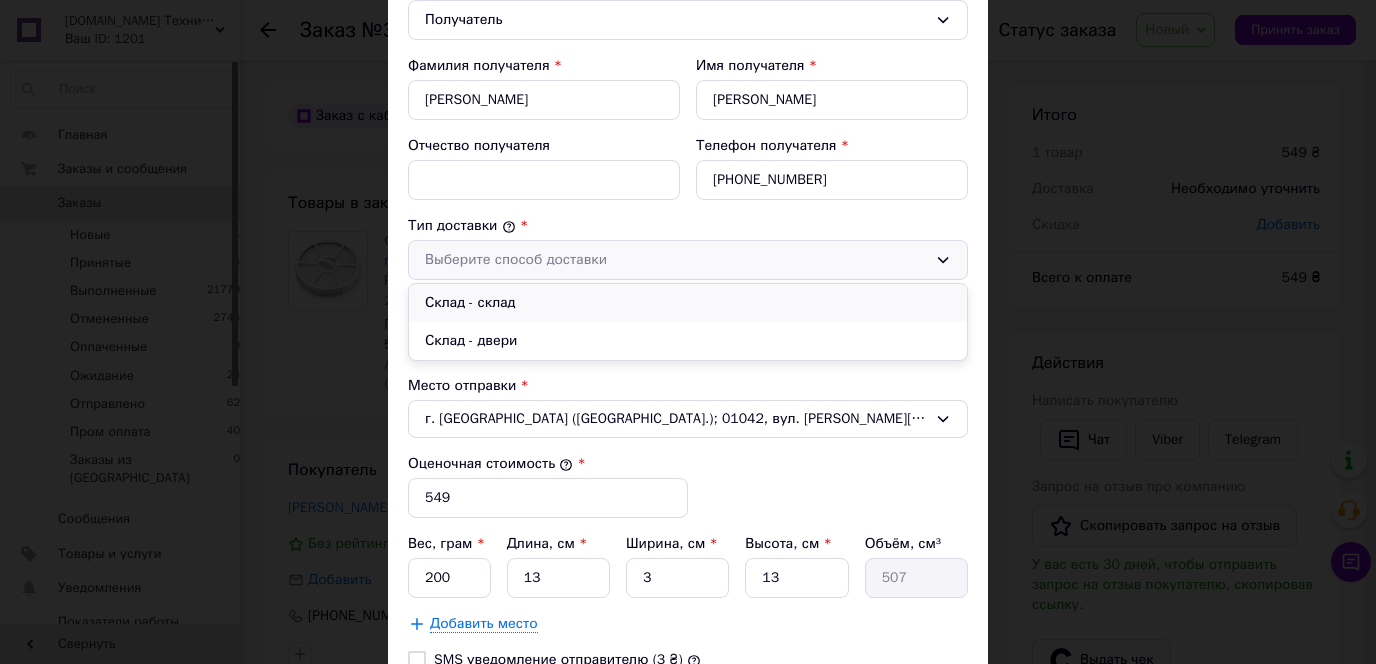 click on "Склад - склад" at bounding box center [688, 303] 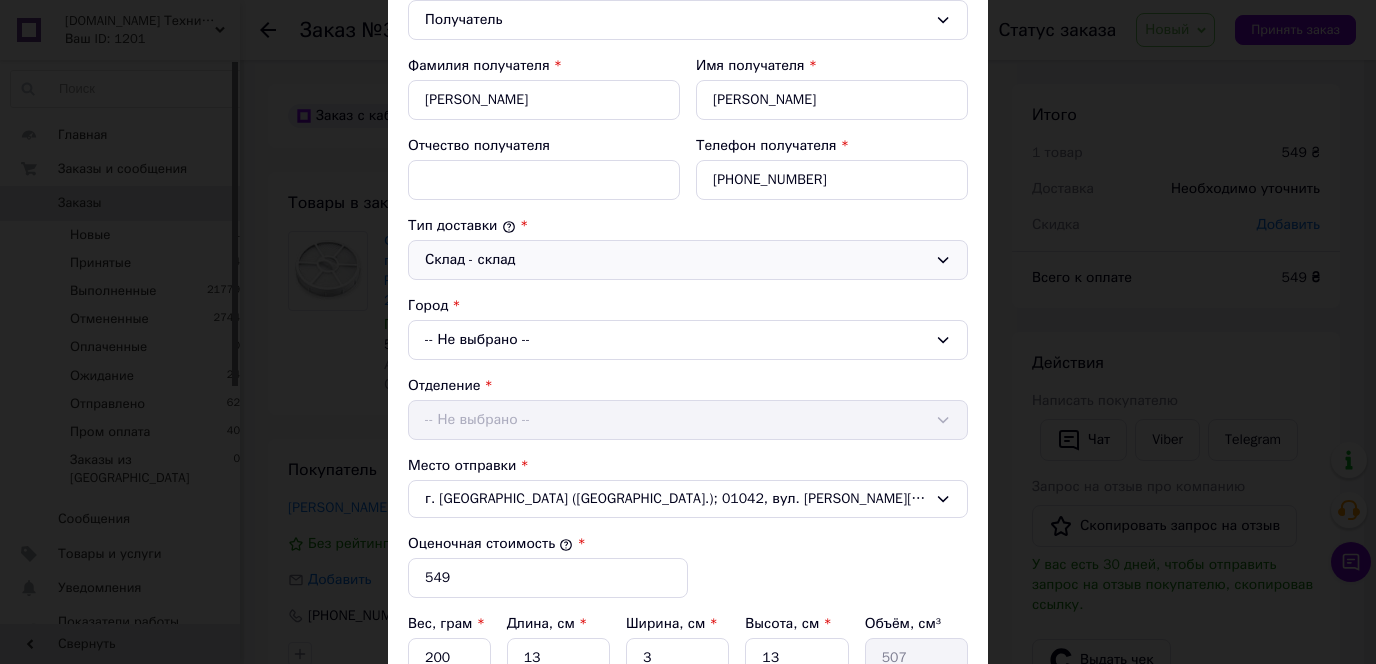 click on "-- Не выбрано --" at bounding box center (688, 340) 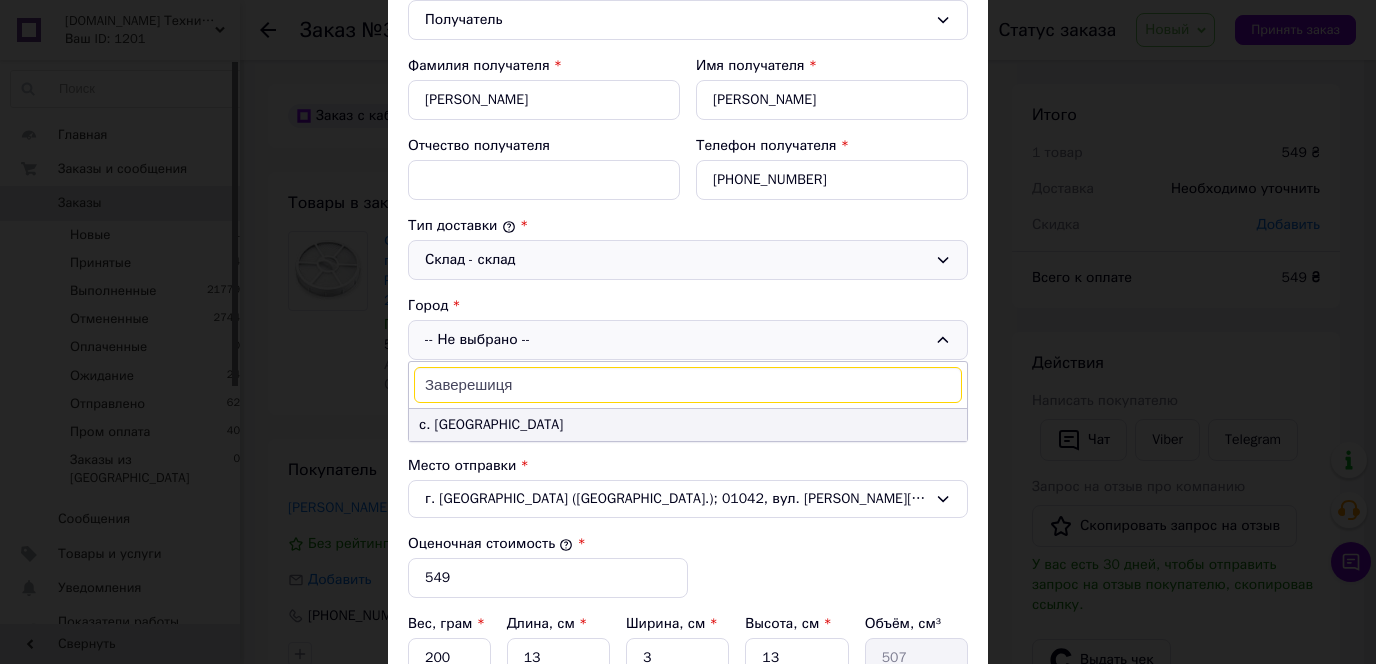 type on "Заверешиця" 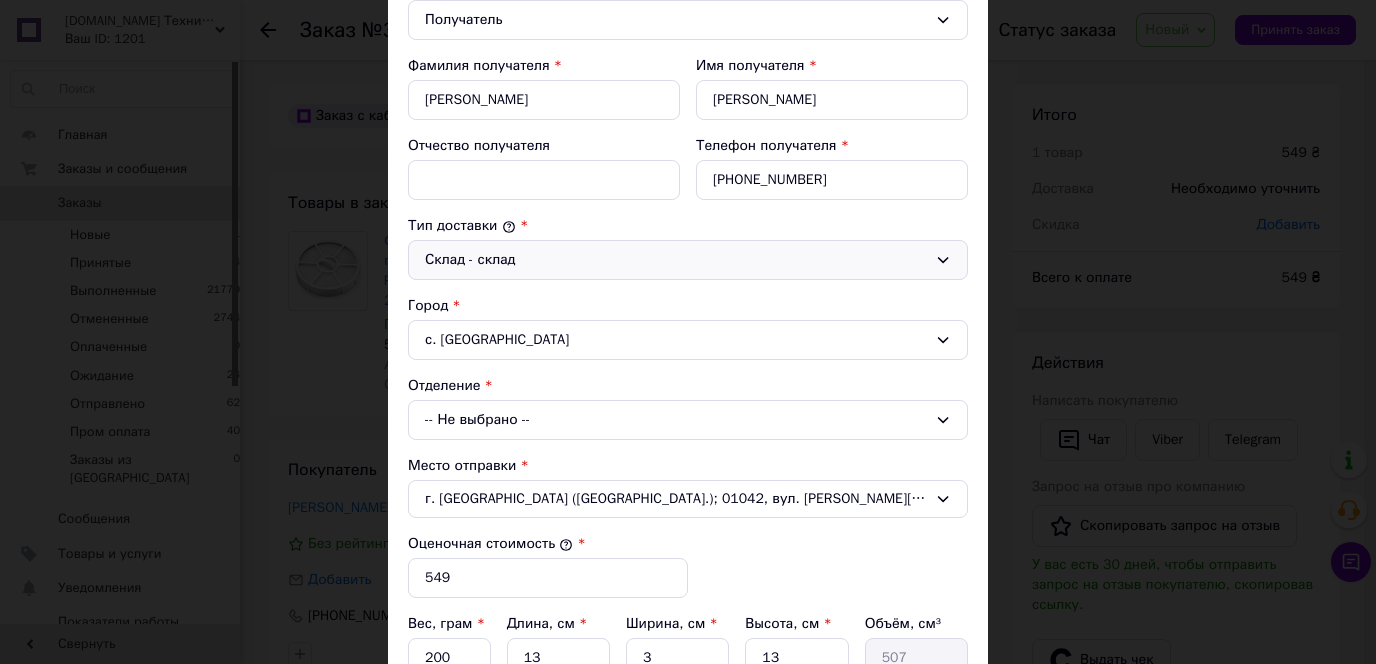 click on "-- Не выбрано --" at bounding box center (688, 420) 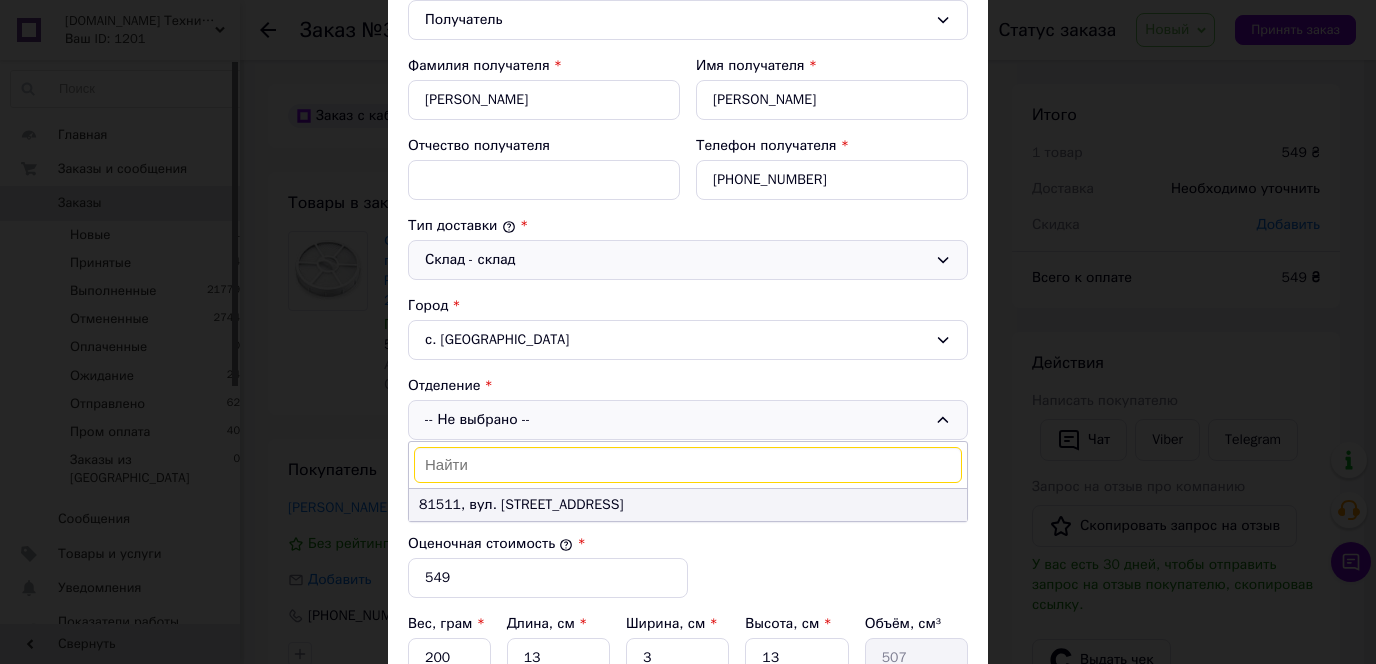click on "81511, вул. [STREET_ADDRESS]" at bounding box center (688, 505) 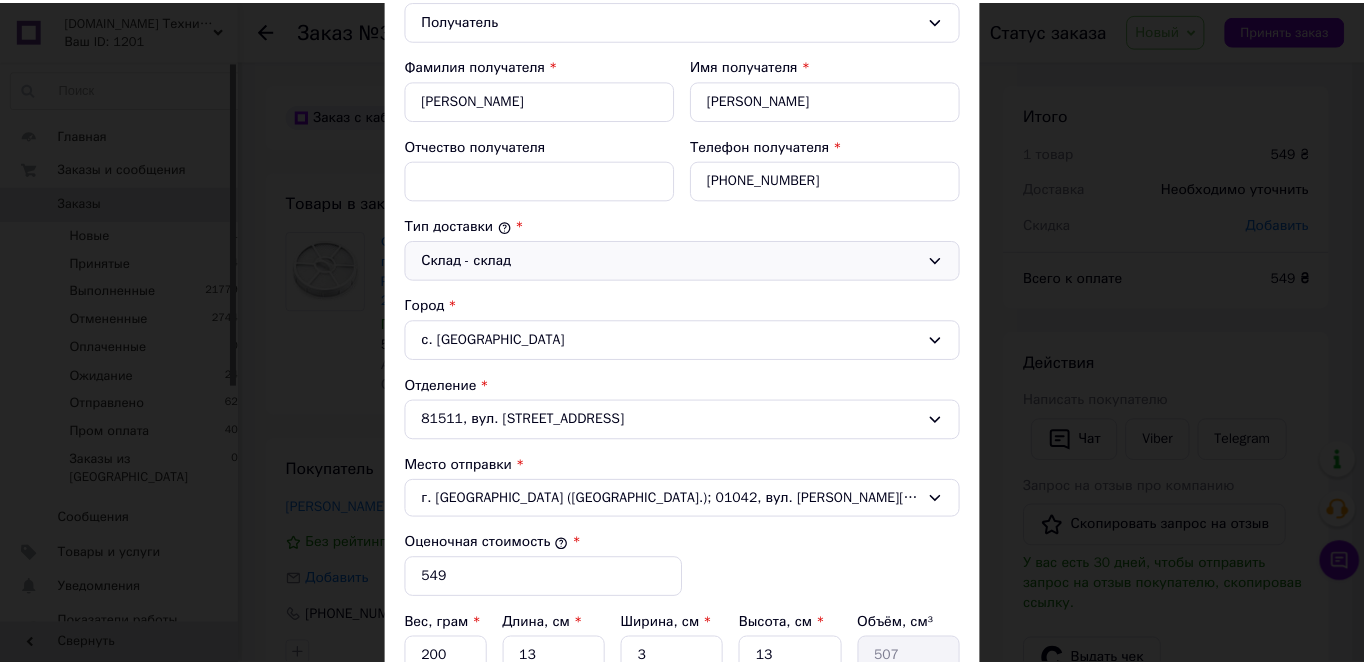 scroll, scrollTop: 765, scrollLeft: 0, axis: vertical 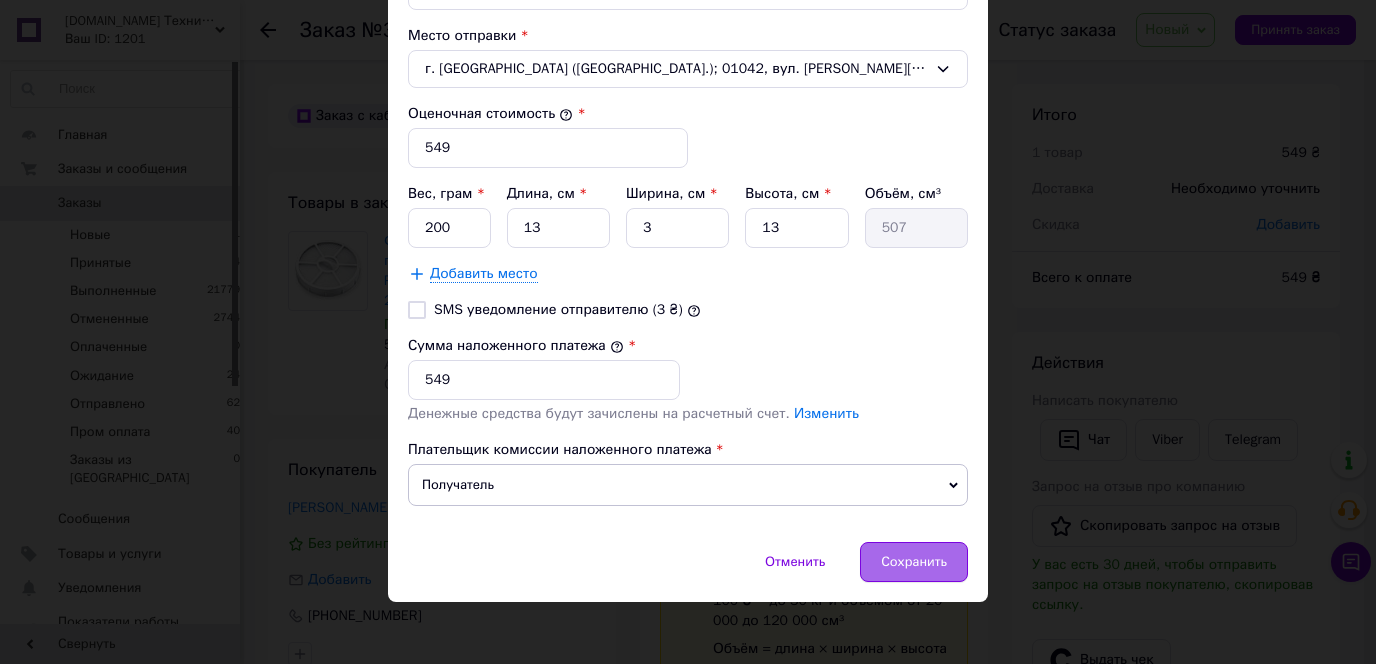 click on "Сохранить" at bounding box center (914, 562) 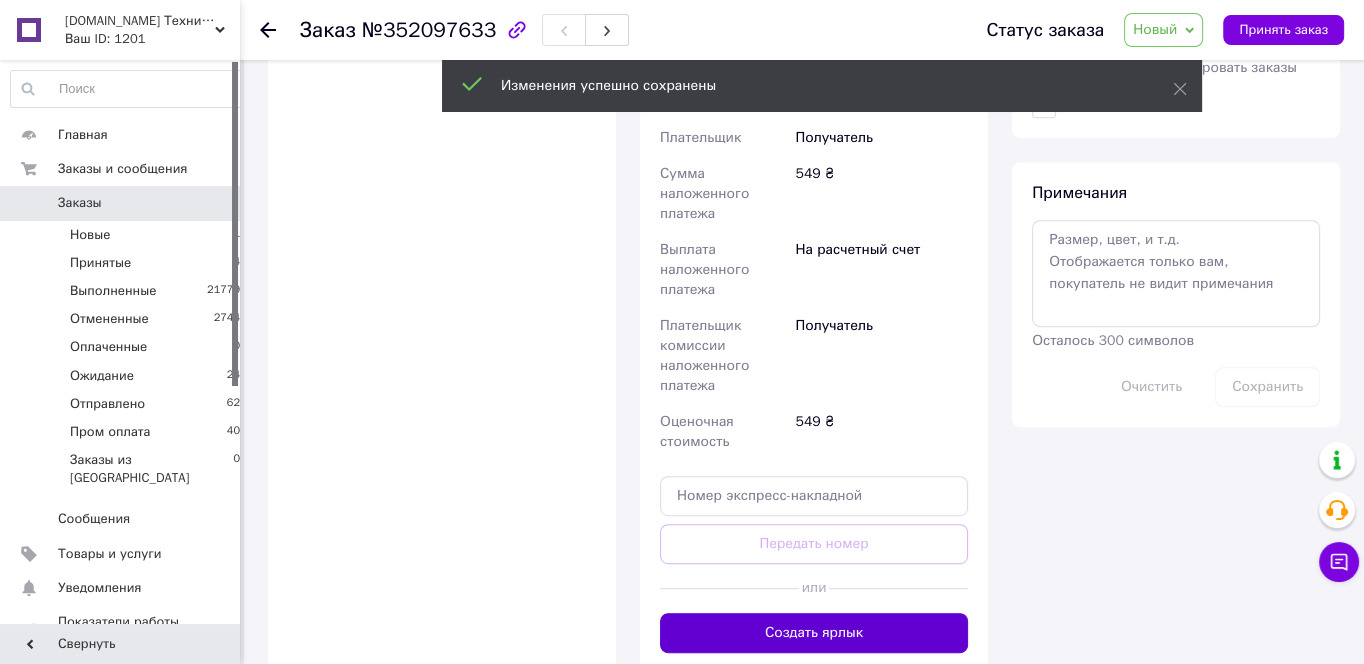 click on "Создать ярлык" at bounding box center (814, 633) 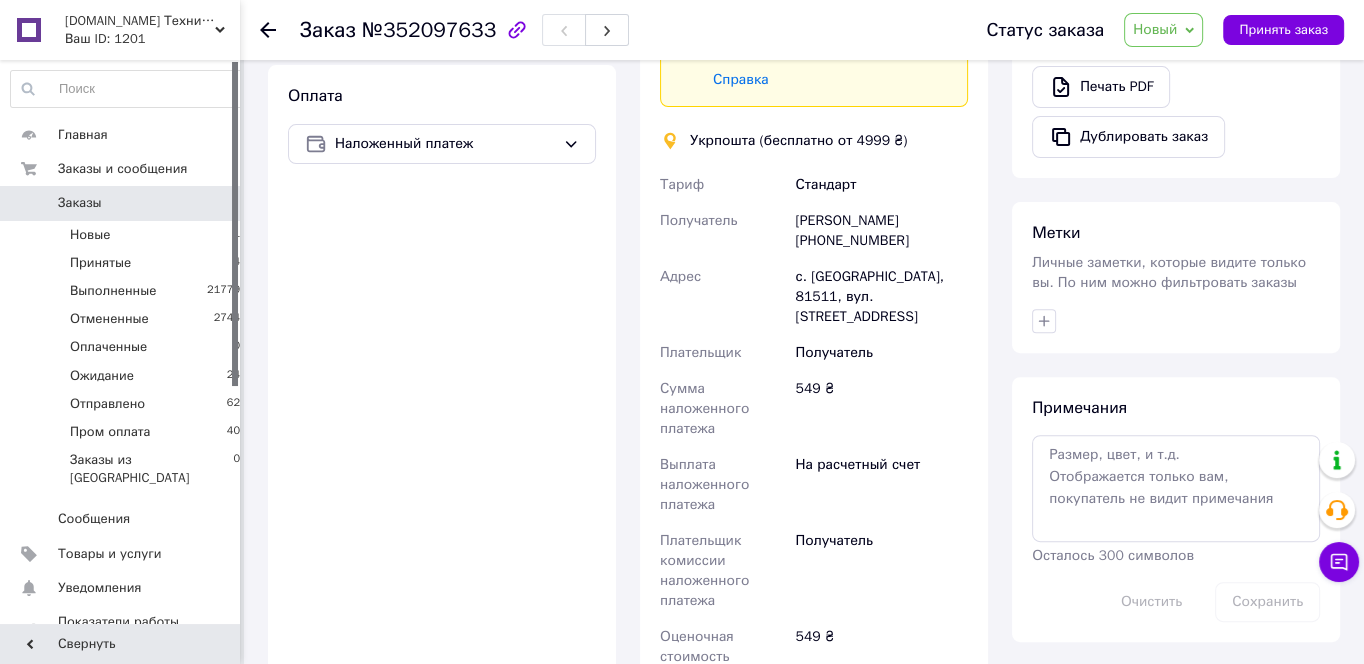scroll, scrollTop: 537, scrollLeft: 0, axis: vertical 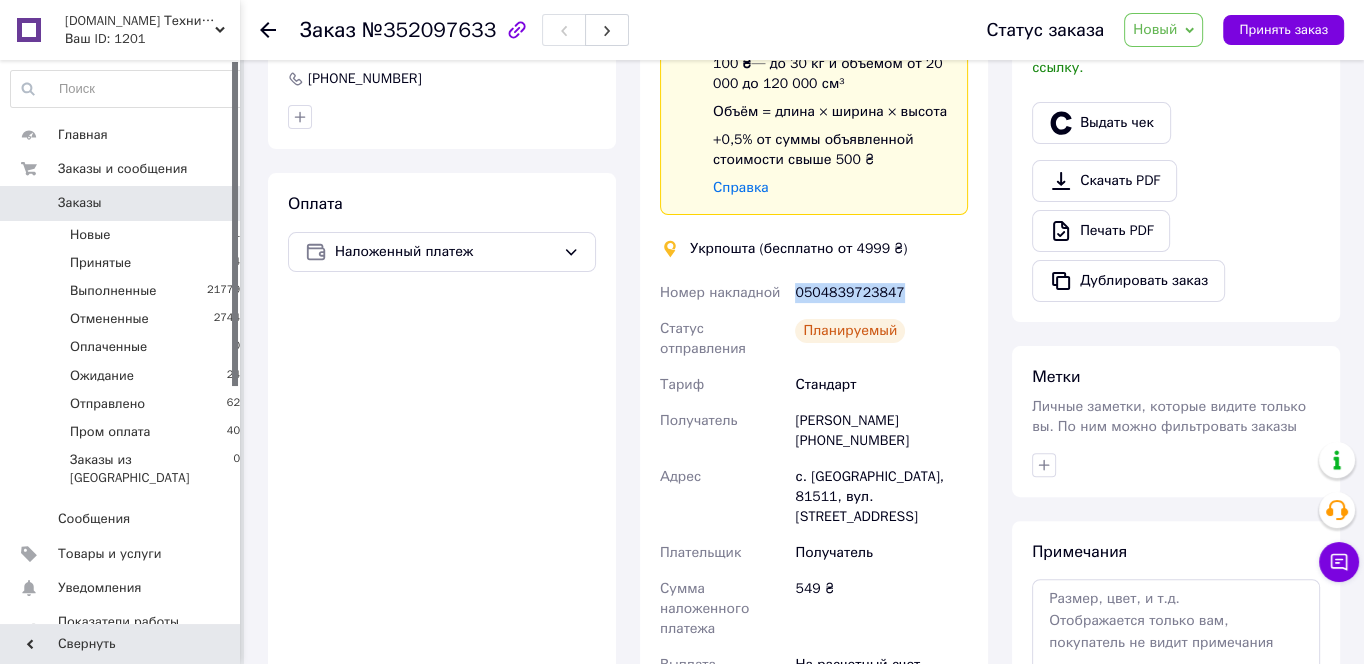 drag, startPoint x: 890, startPoint y: 265, endPoint x: 788, endPoint y: 270, distance: 102.122475 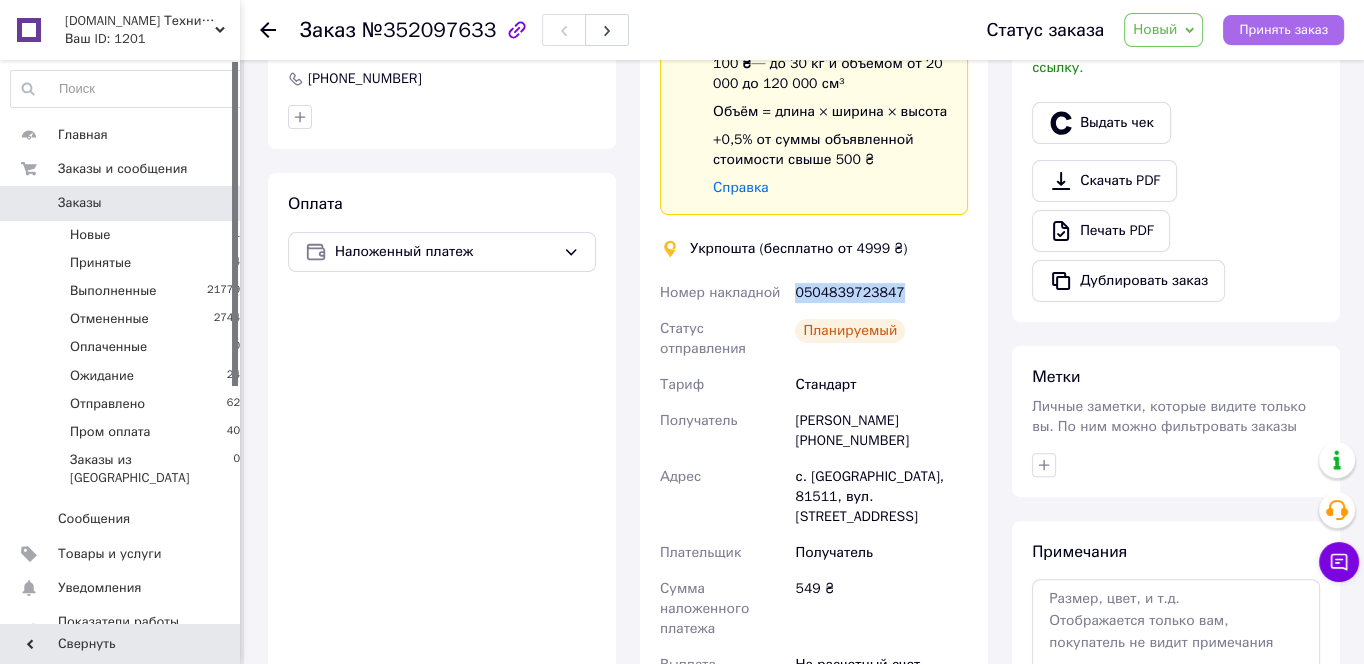 click on "Принять заказ" at bounding box center (1283, 30) 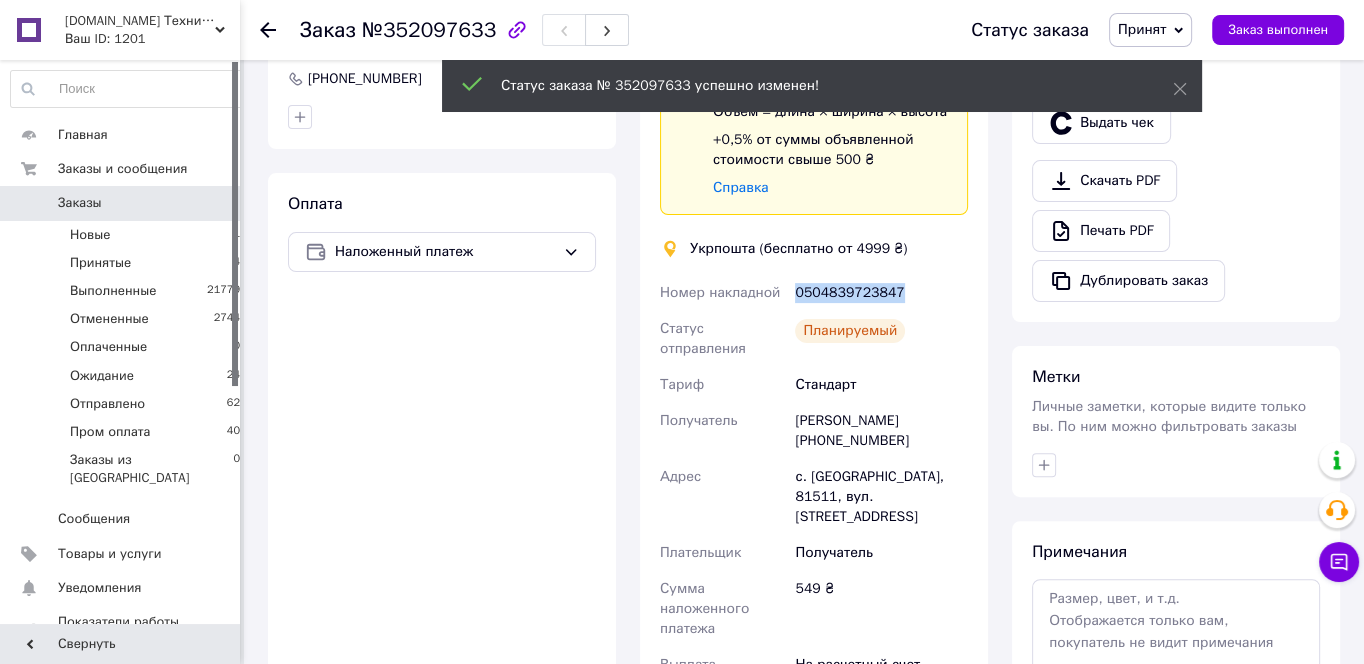 click on "Принят" at bounding box center [1150, 30] 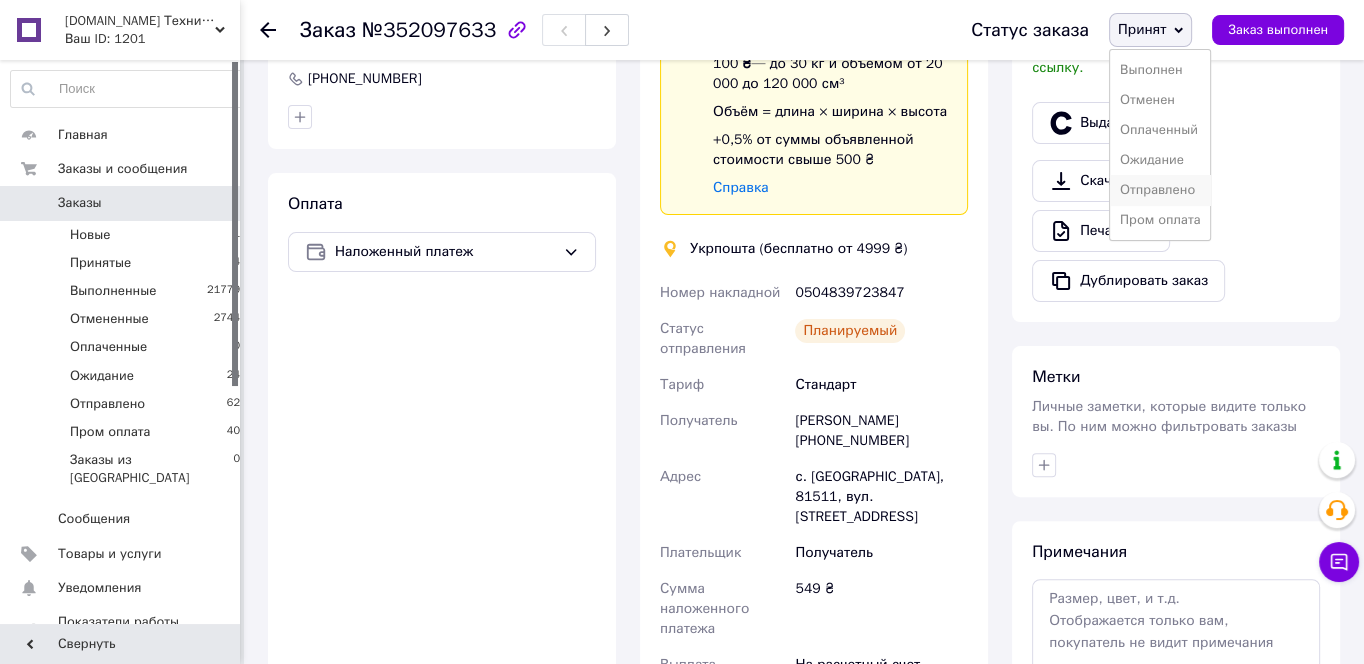 click on "Отправлено" at bounding box center (1160, 190) 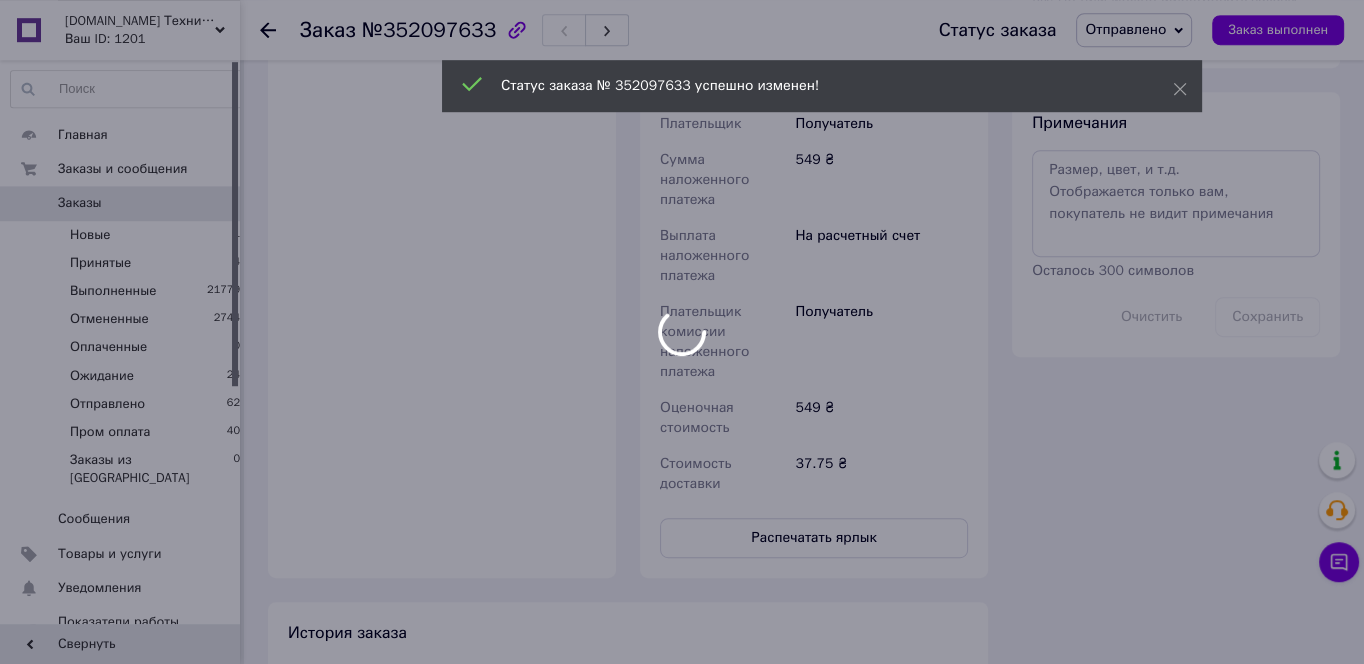 scroll, scrollTop: 967, scrollLeft: 0, axis: vertical 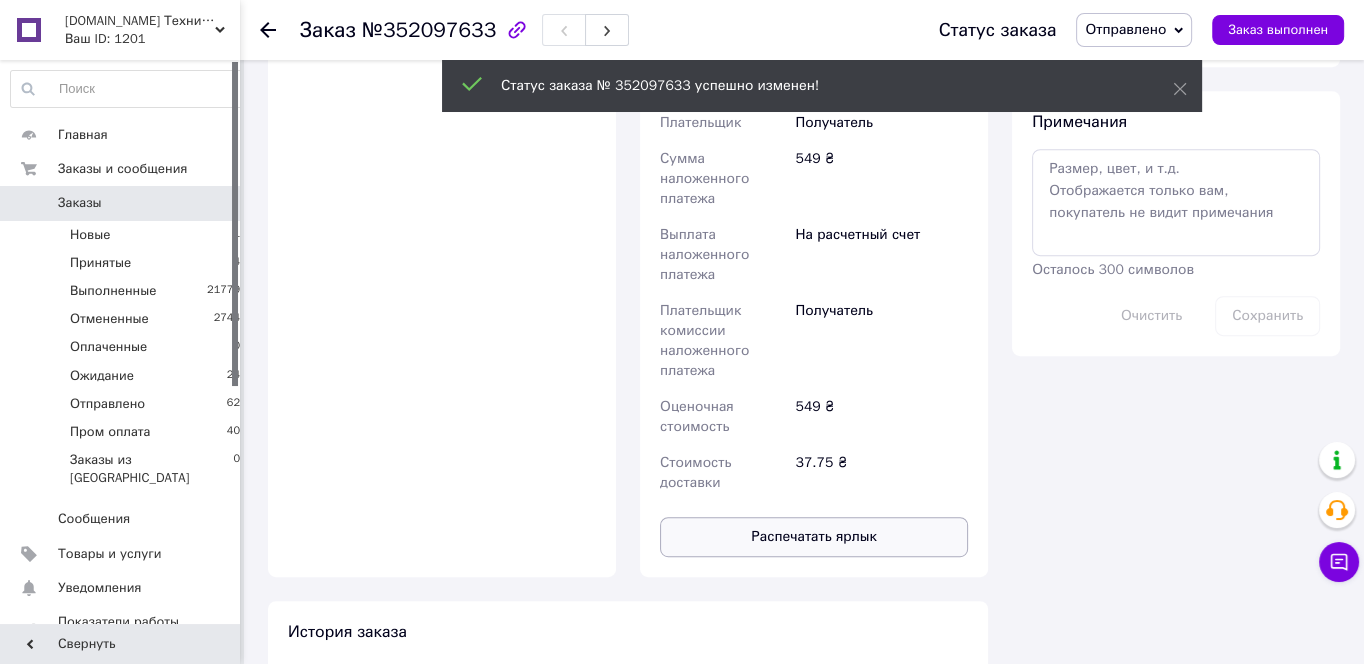 click on "Распечатать ярлык" at bounding box center [814, 537] 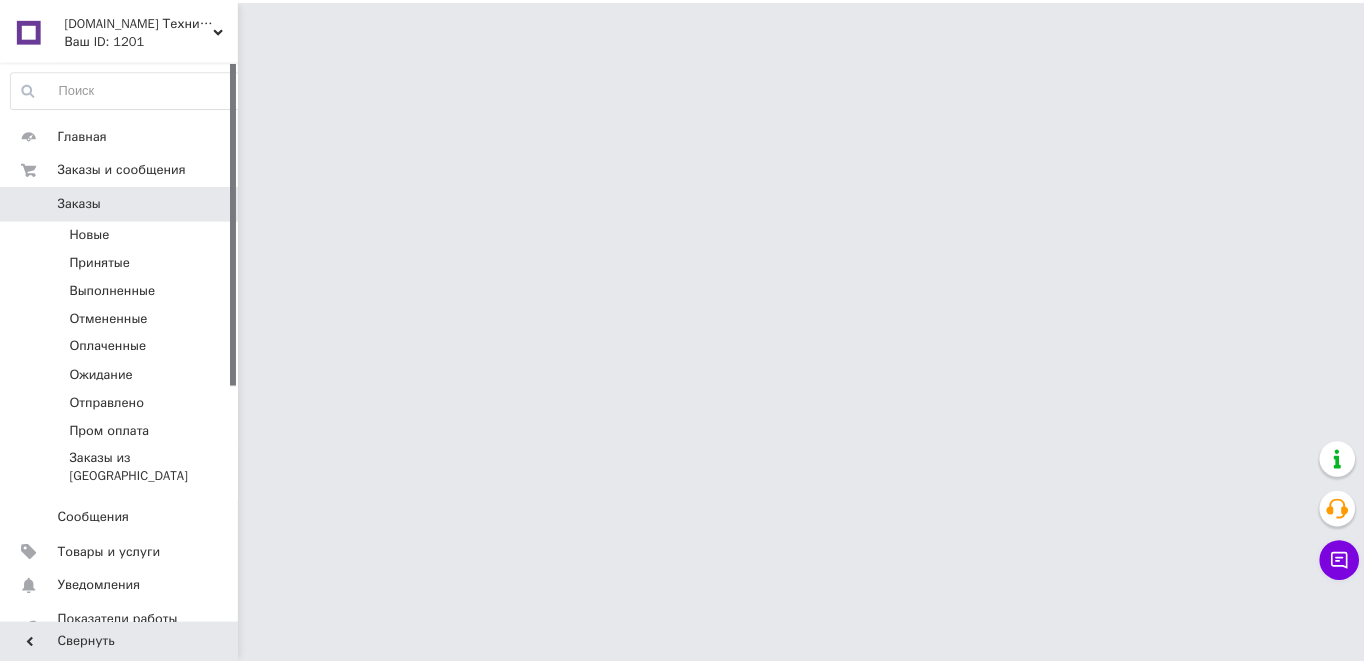 scroll, scrollTop: 0, scrollLeft: 0, axis: both 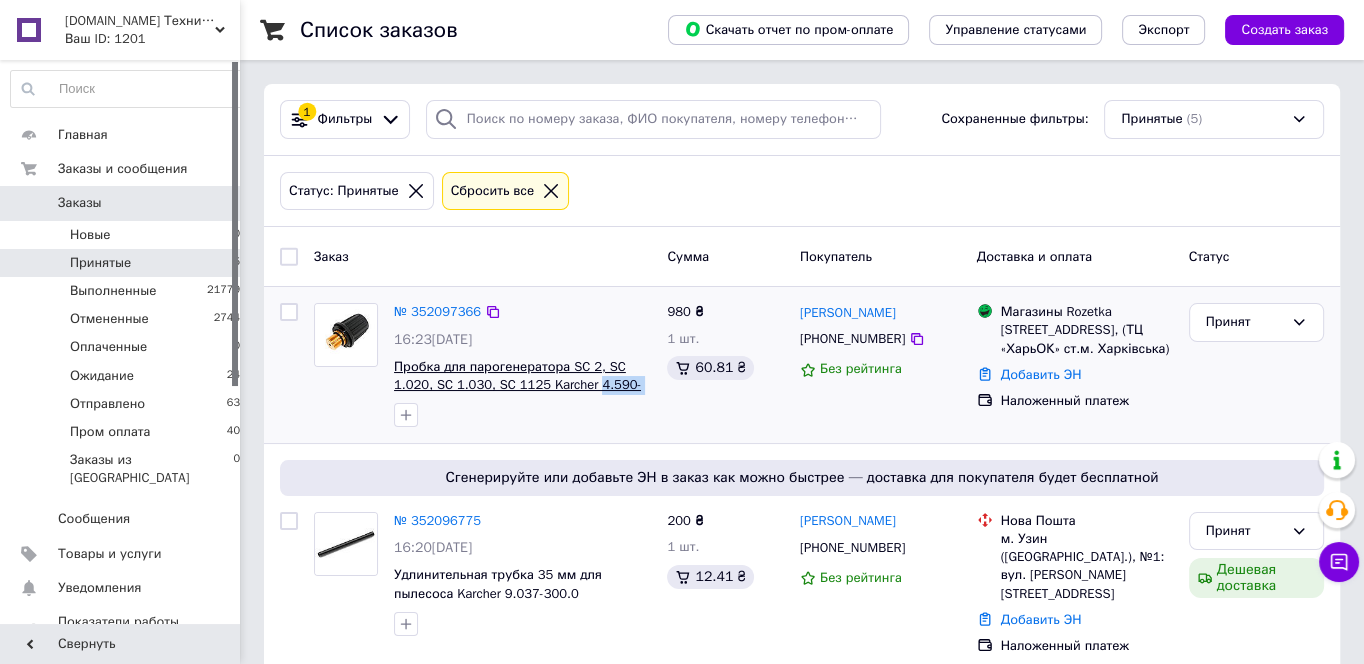 drag, startPoint x: 623, startPoint y: 388, endPoint x: 547, endPoint y: 384, distance: 76.105194 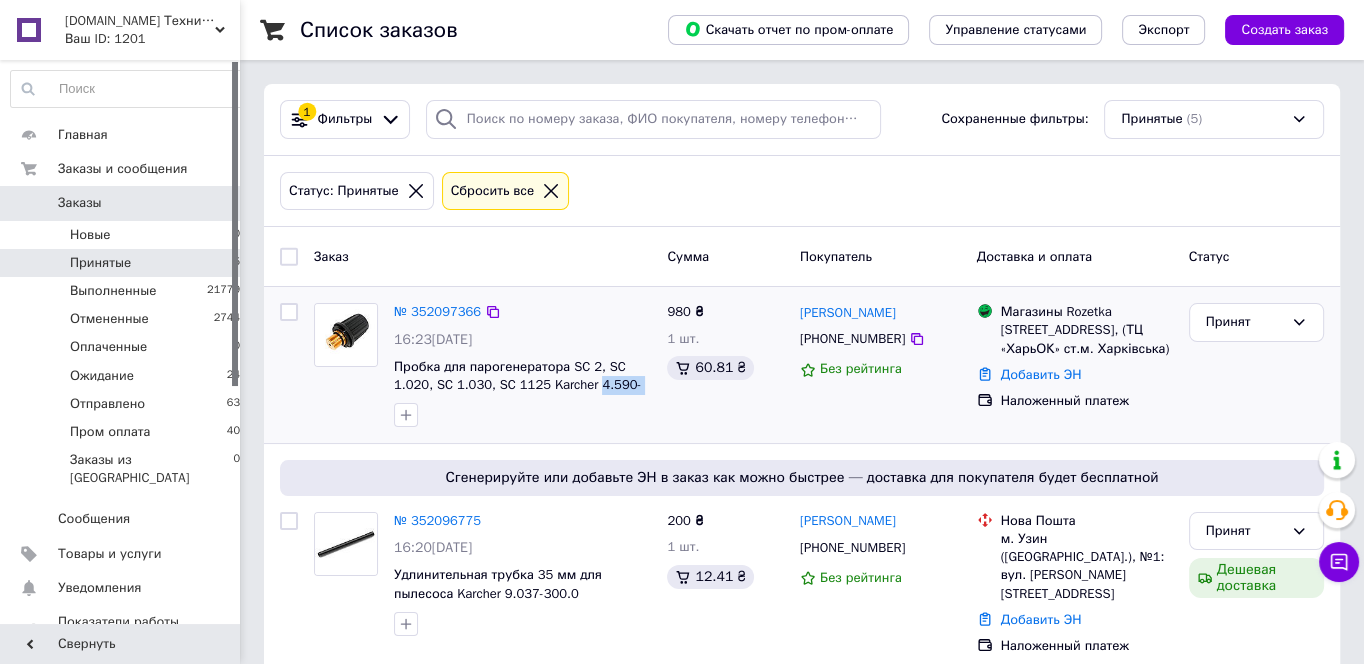 copy on "4.590-105.0" 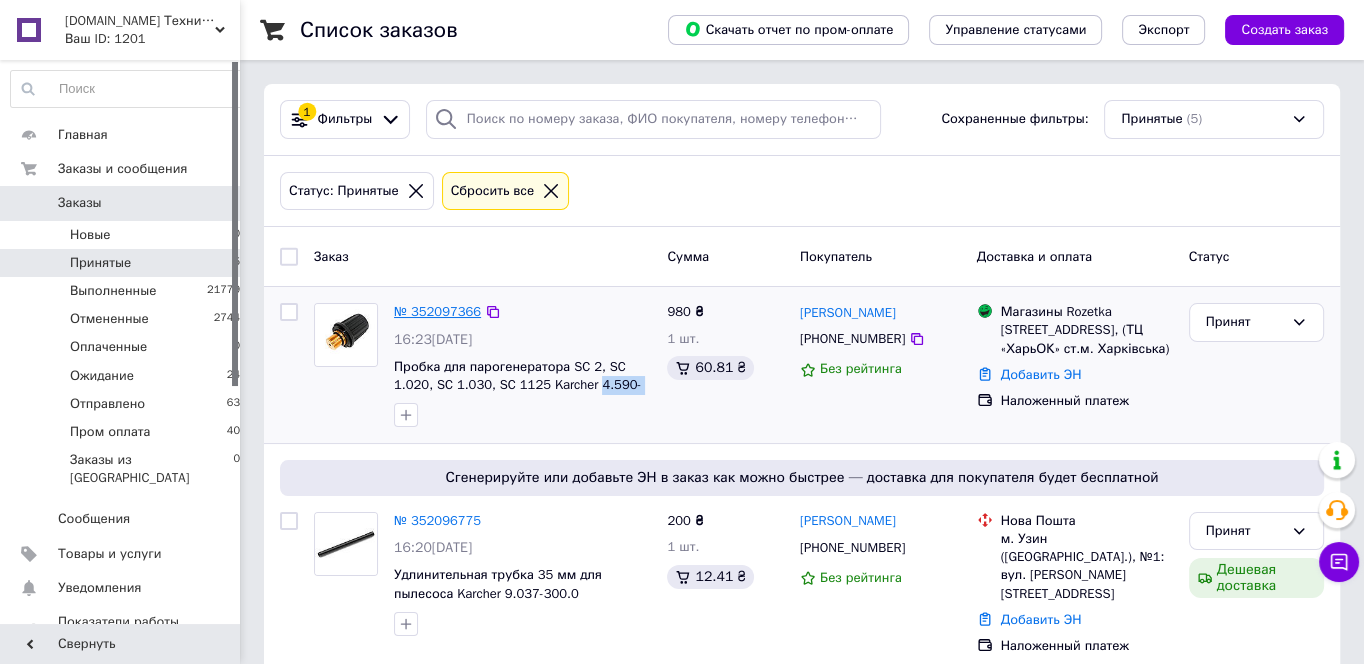click on "№ 352097366" at bounding box center [437, 311] 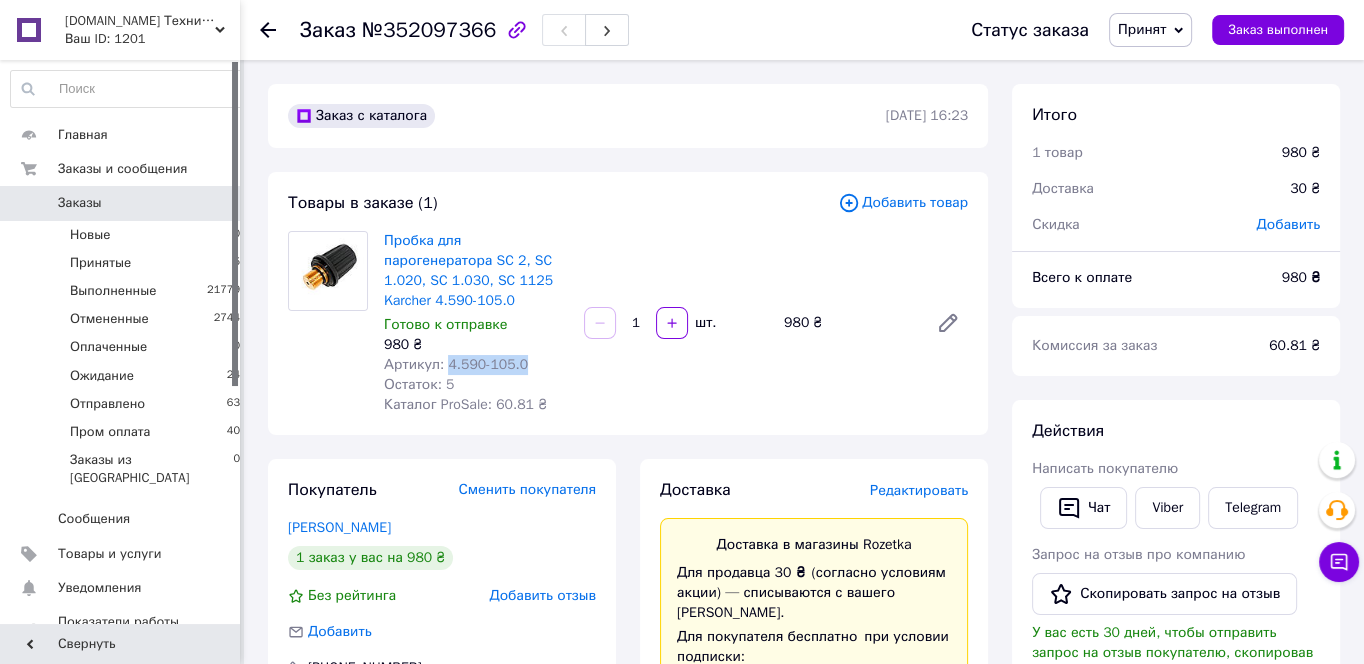 drag, startPoint x: 492, startPoint y: 350, endPoint x: 445, endPoint y: 354, distance: 47.169907 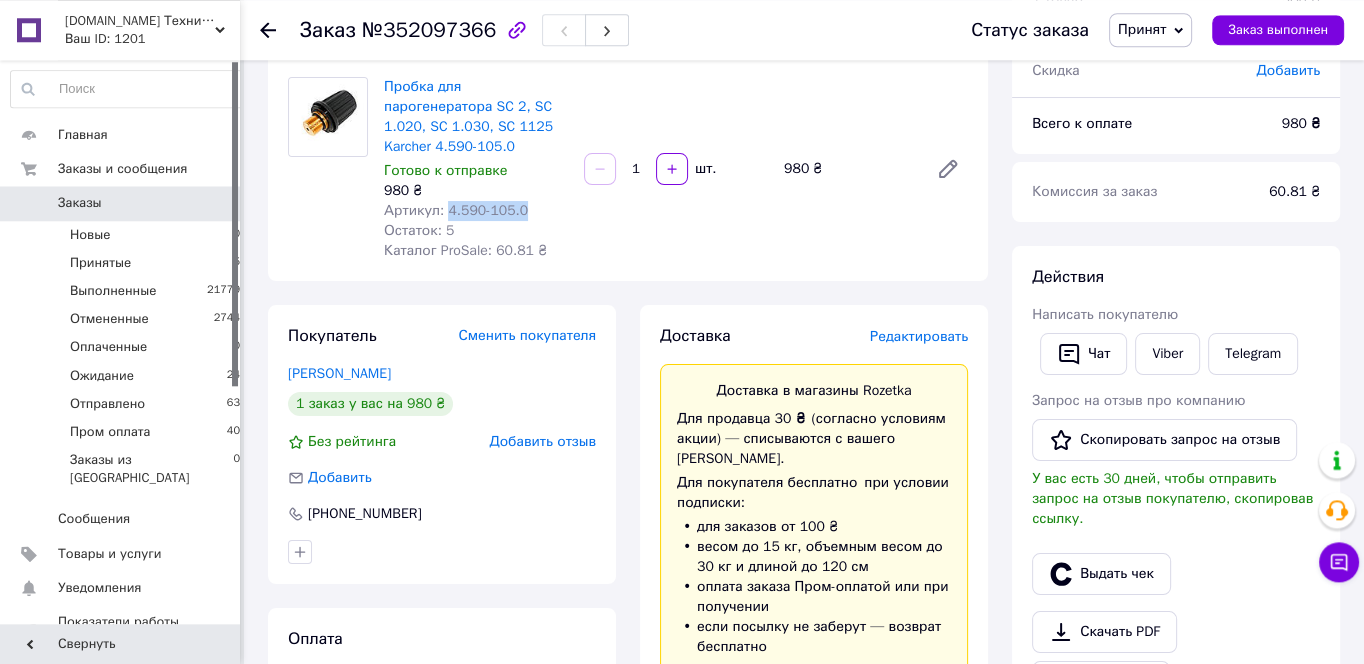 scroll, scrollTop: 430, scrollLeft: 0, axis: vertical 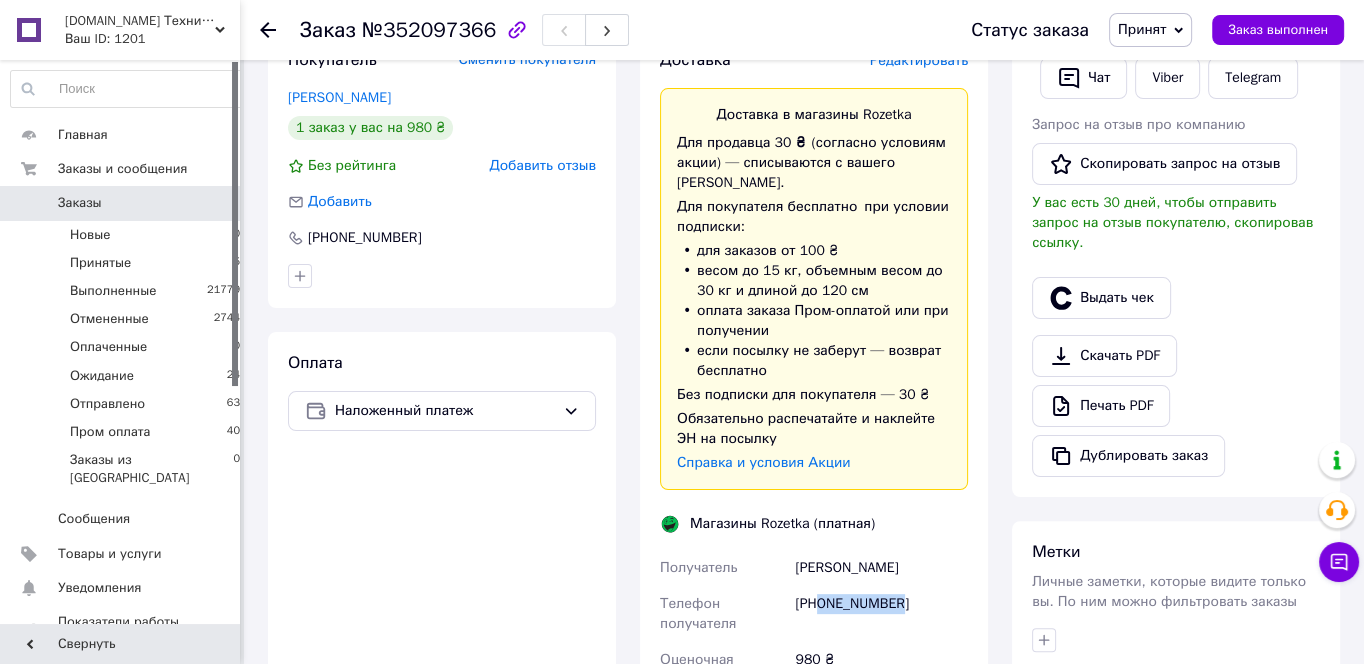 drag, startPoint x: 906, startPoint y: 569, endPoint x: 823, endPoint y: 572, distance: 83.0542 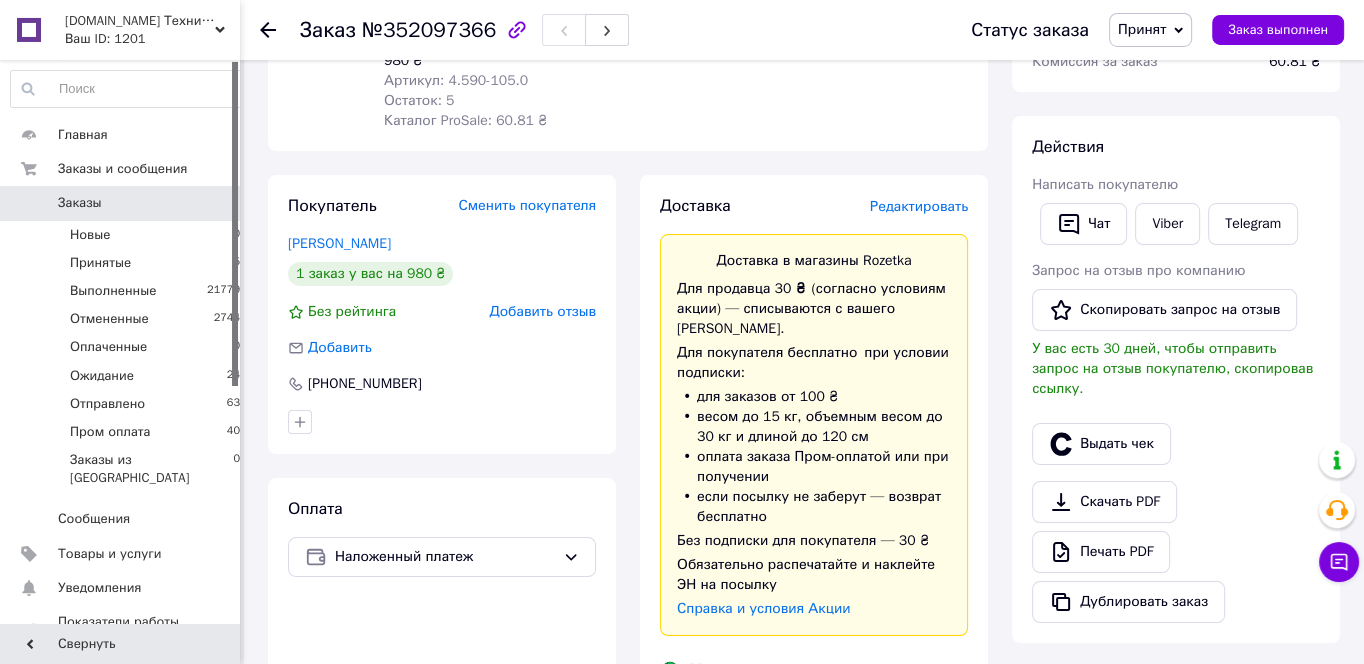 scroll, scrollTop: 107, scrollLeft: 0, axis: vertical 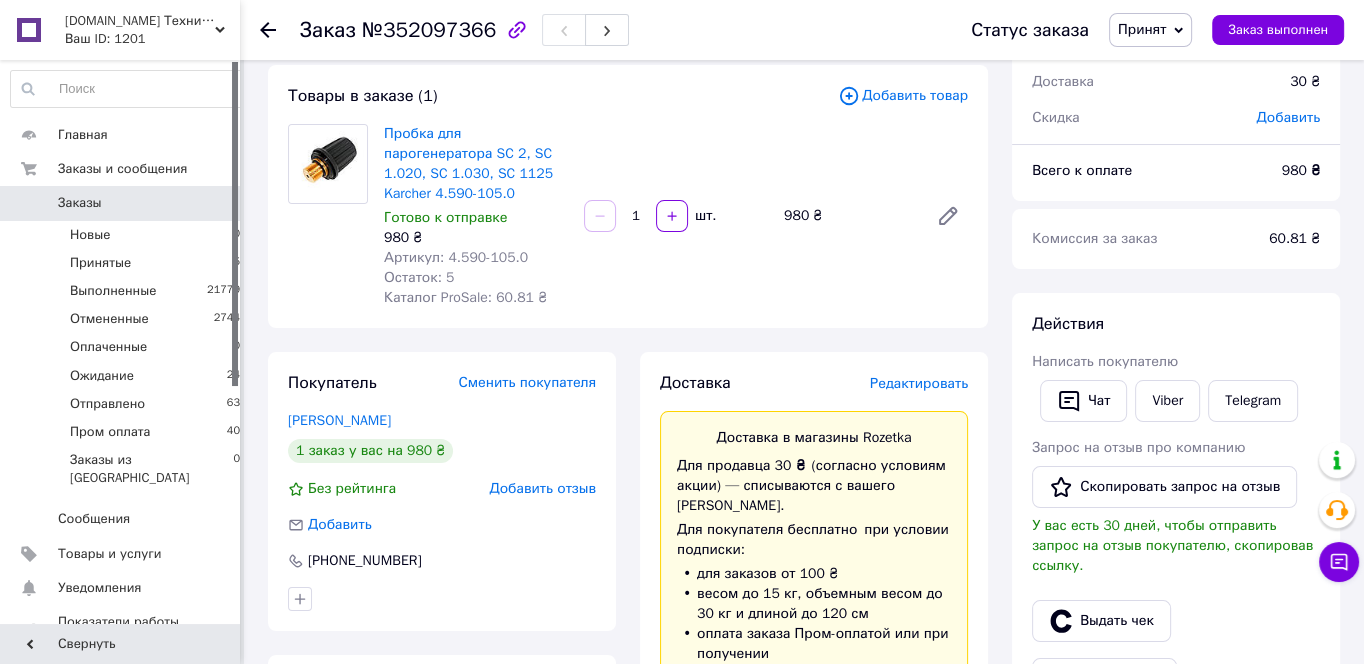 click on "Принят" at bounding box center [1150, 30] 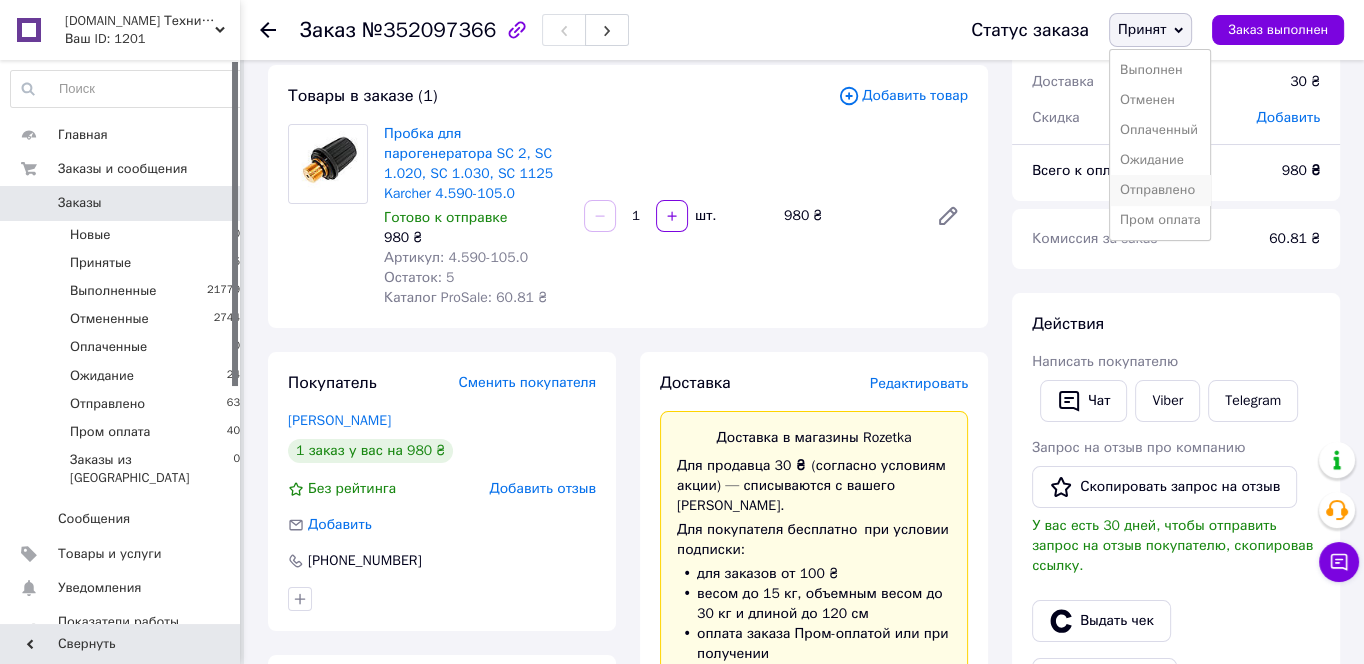 click on "Отправлено" at bounding box center [1160, 190] 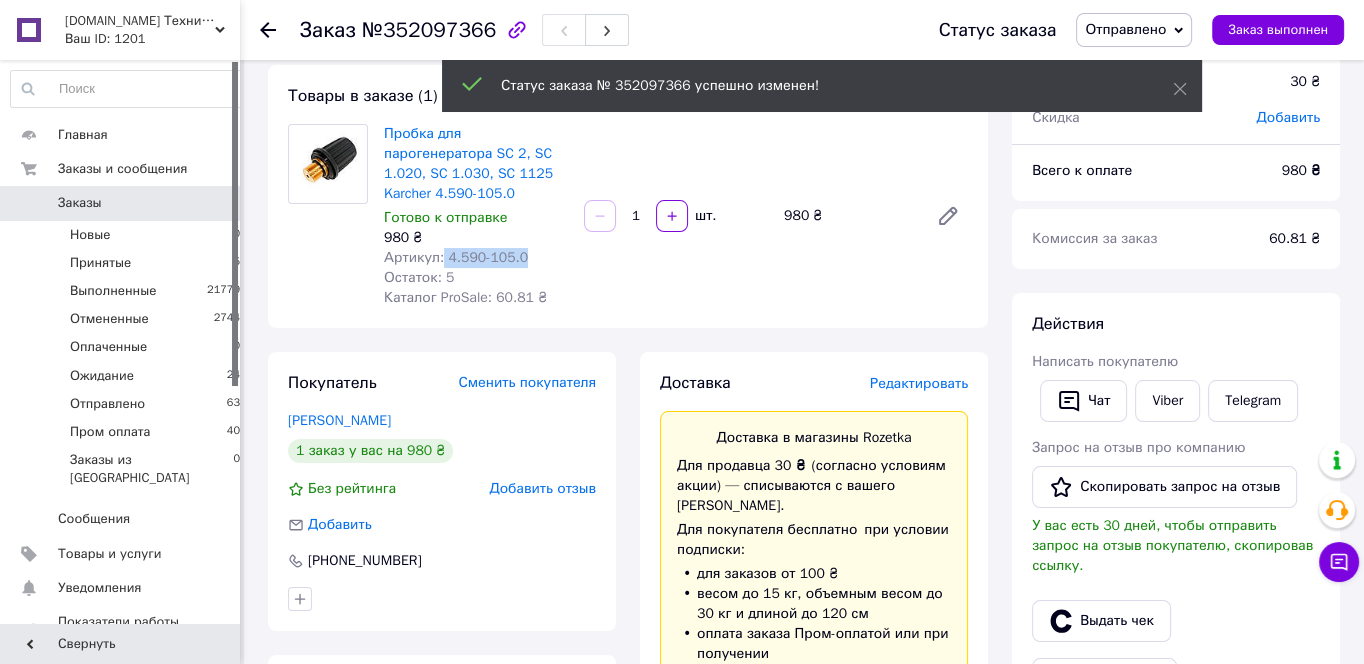drag, startPoint x: 522, startPoint y: 242, endPoint x: 439, endPoint y: 237, distance: 83.15047 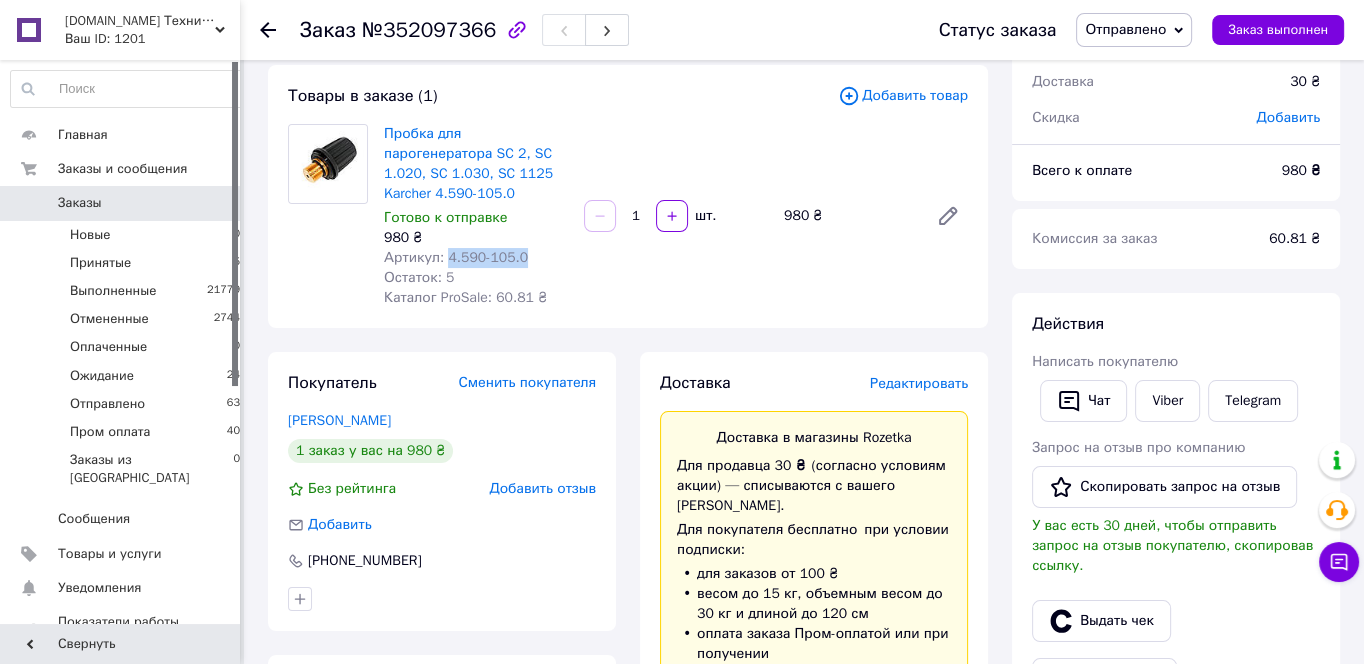 drag, startPoint x: 442, startPoint y: 237, endPoint x: 561, endPoint y: 241, distance: 119.06721 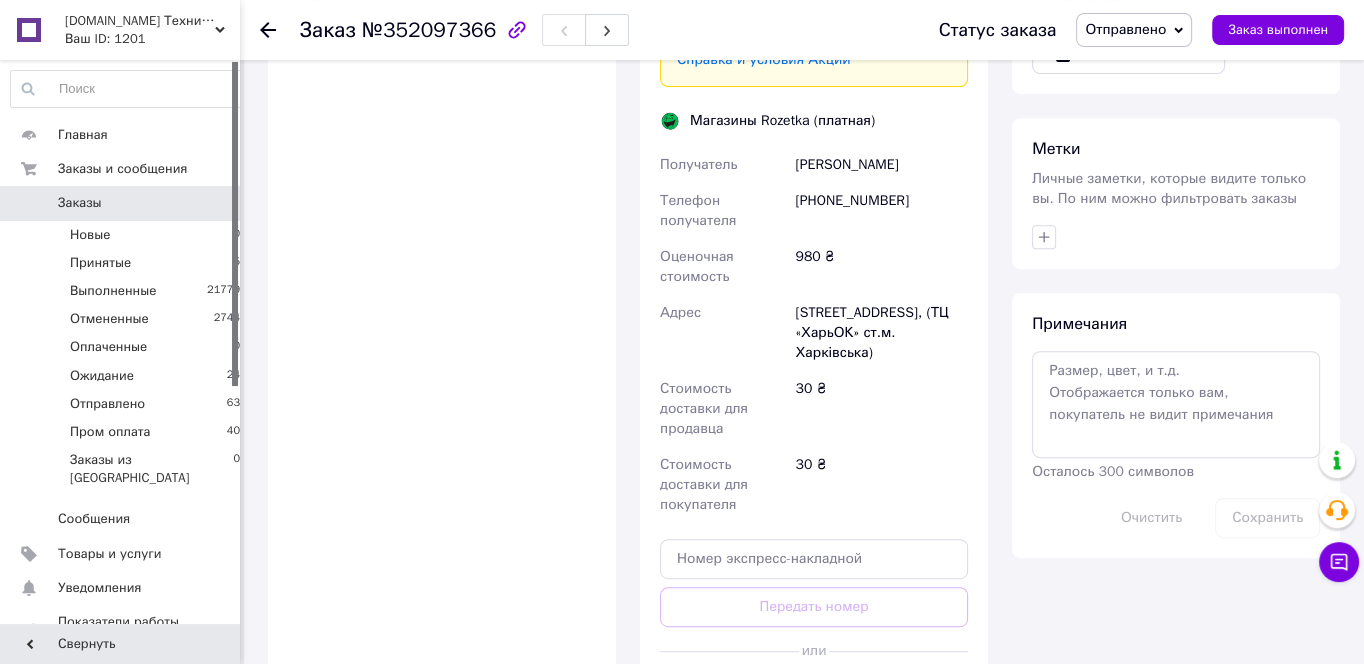 scroll, scrollTop: 967, scrollLeft: 0, axis: vertical 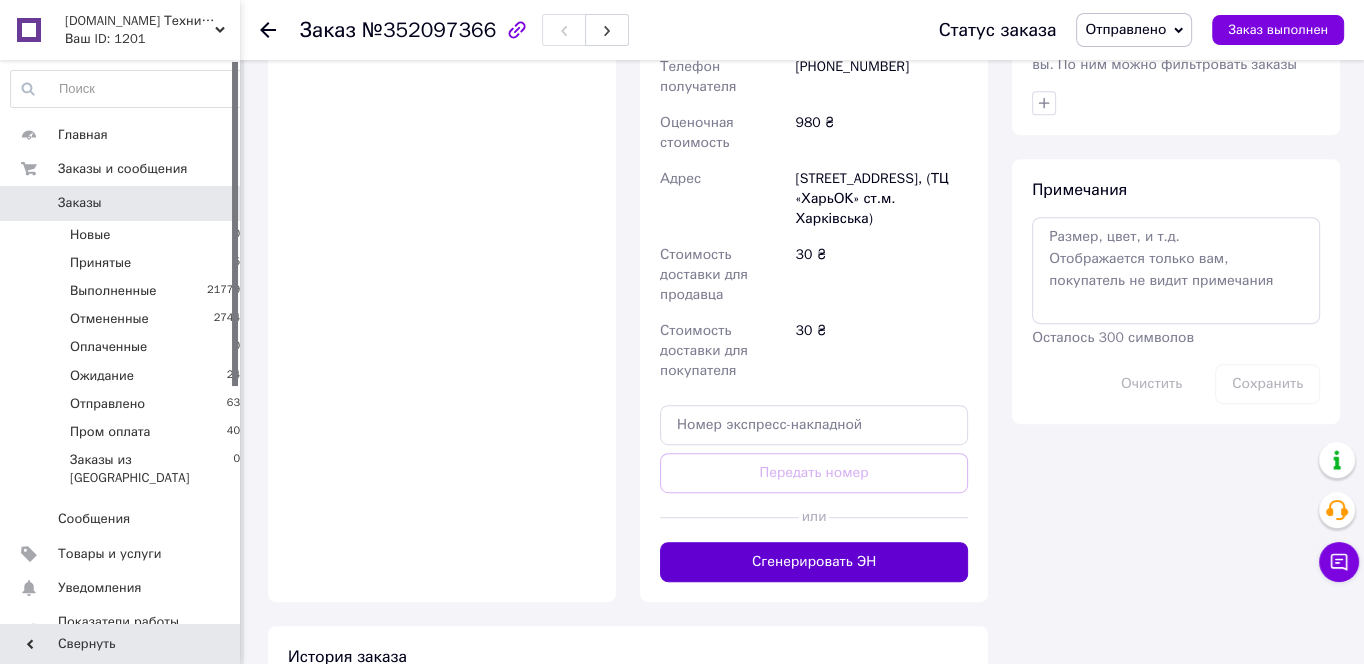 click on "Сгенерировать ЭН" at bounding box center (814, 562) 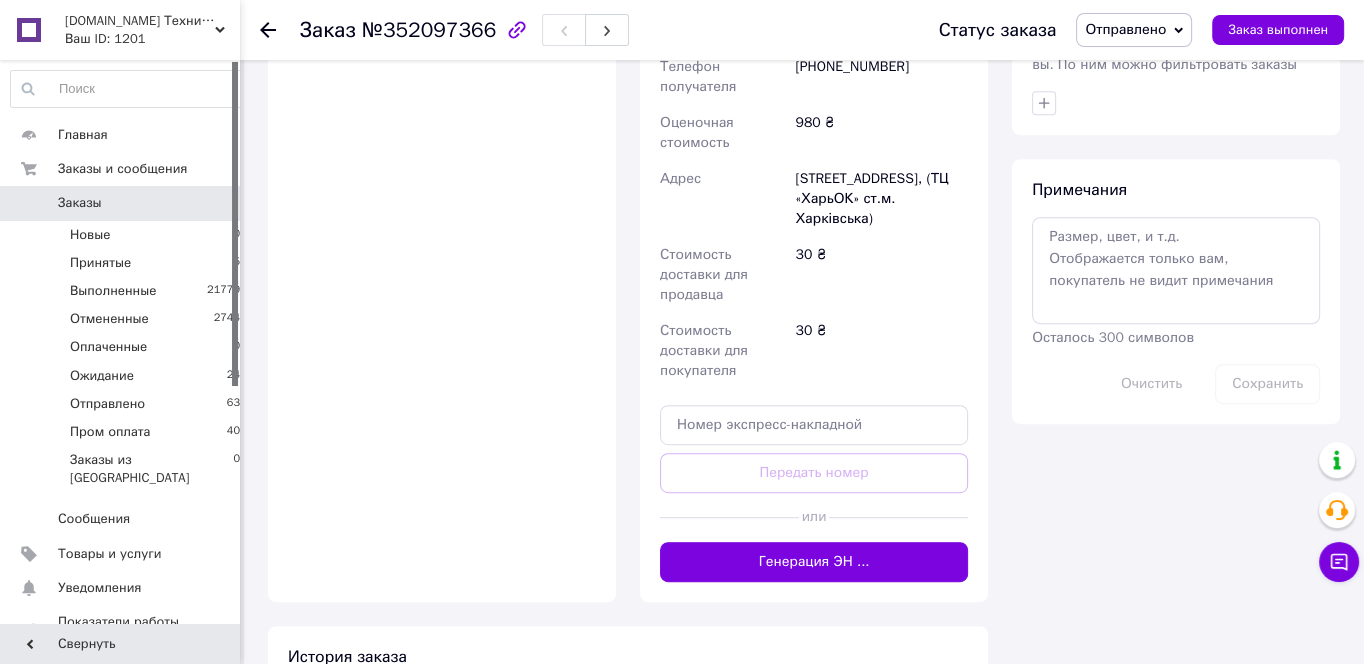 scroll, scrollTop: 752, scrollLeft: 0, axis: vertical 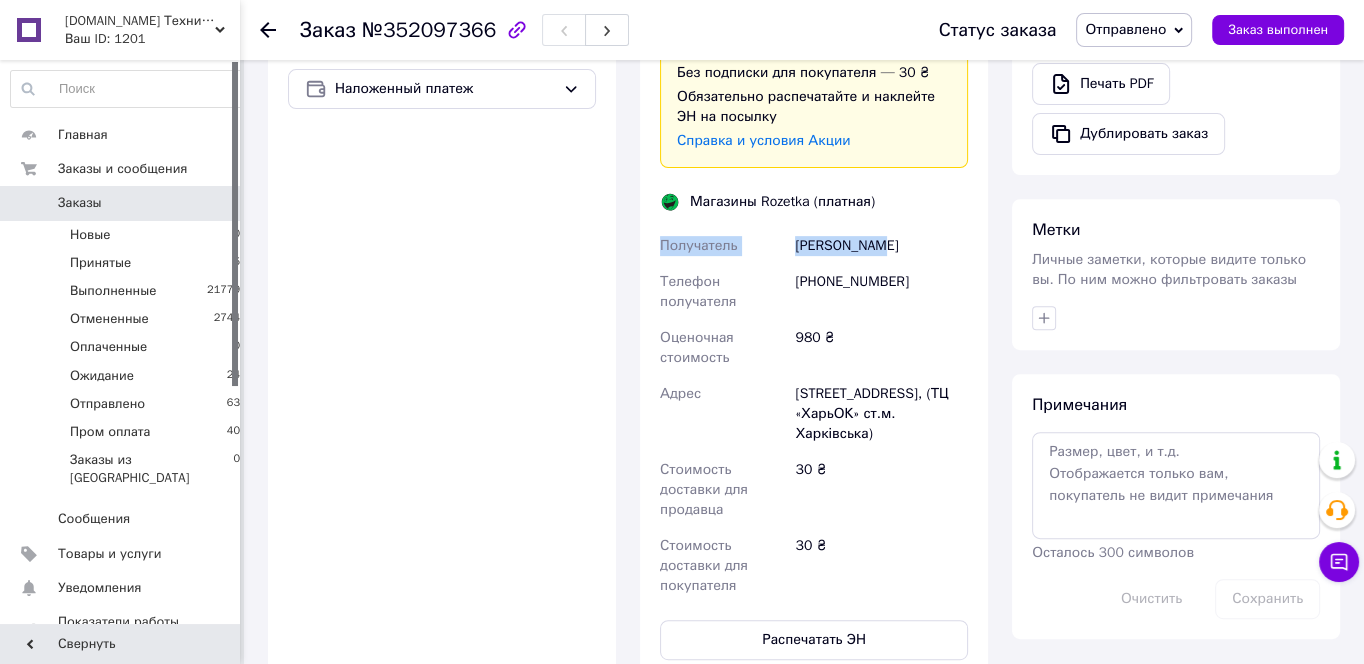 click on "Получатель [PERSON_NAME]  Телефон получателя [PHONE_NUMBER] Оценочная стоимость 980 ₴ Адрес [STREET_ADDRESS], (ТЦ «ХарьОК» ст.м. Харківська) Стоимость доставки для продавца 30 ₴ Стоимость доставки для покупателя 30 ₴" at bounding box center (814, 416) 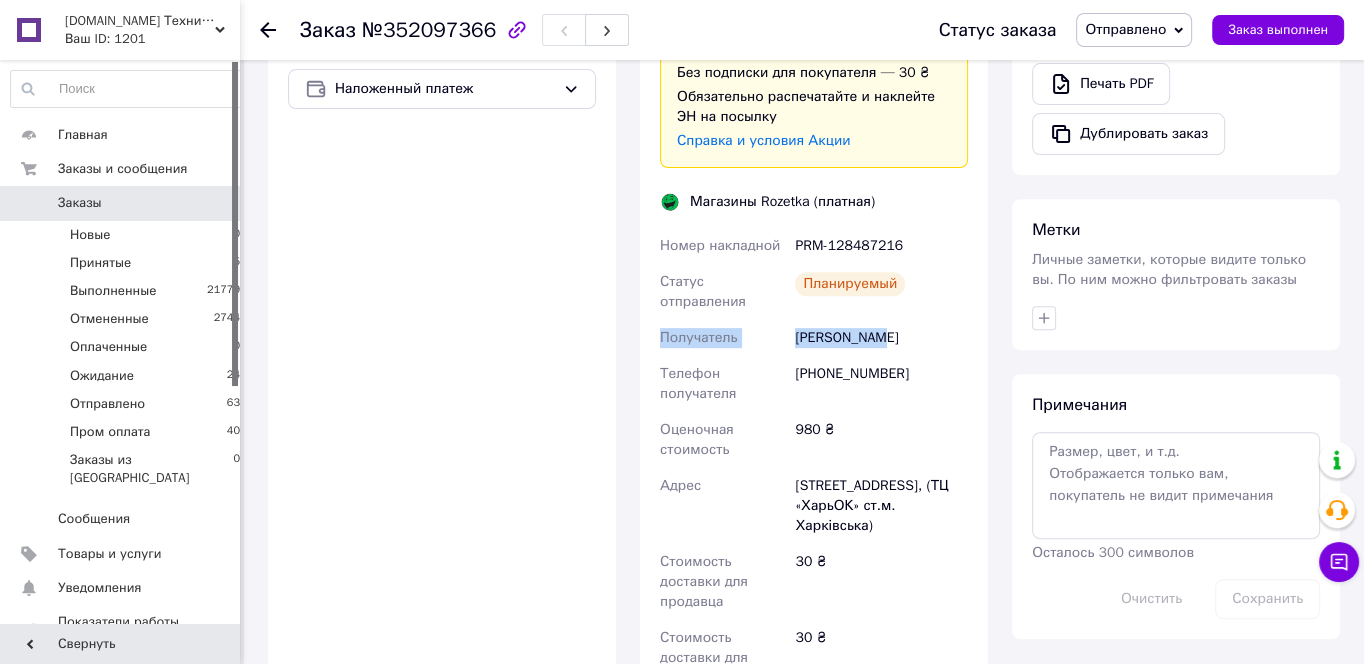 drag, startPoint x: 925, startPoint y: 191, endPoint x: 905, endPoint y: 213, distance: 29.732138 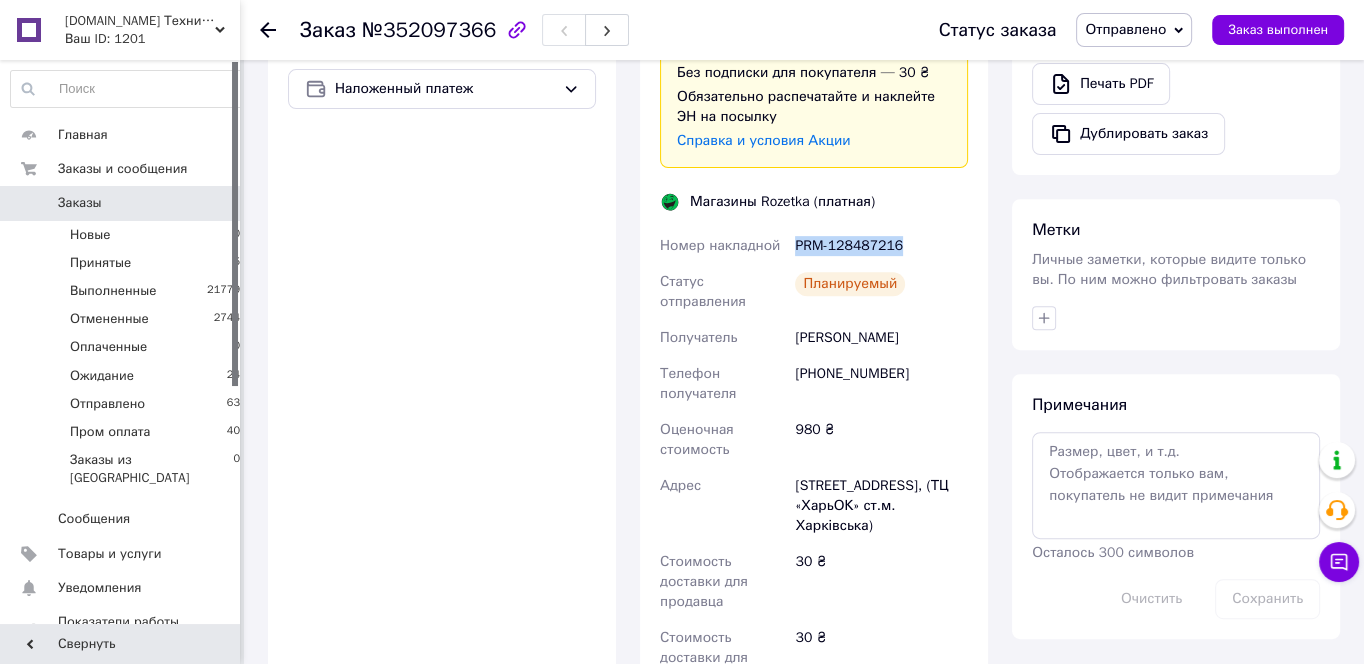 drag, startPoint x: 858, startPoint y: 214, endPoint x: 786, endPoint y: 209, distance: 72.1734 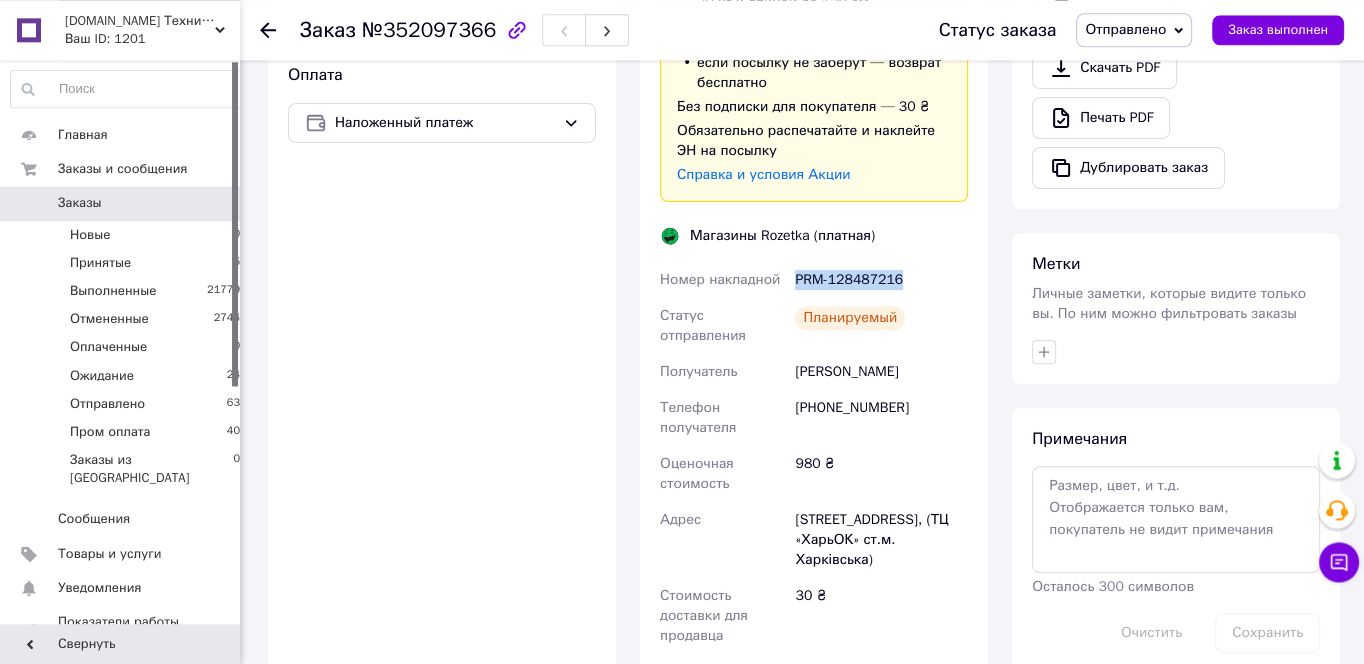 scroll, scrollTop: 752, scrollLeft: 0, axis: vertical 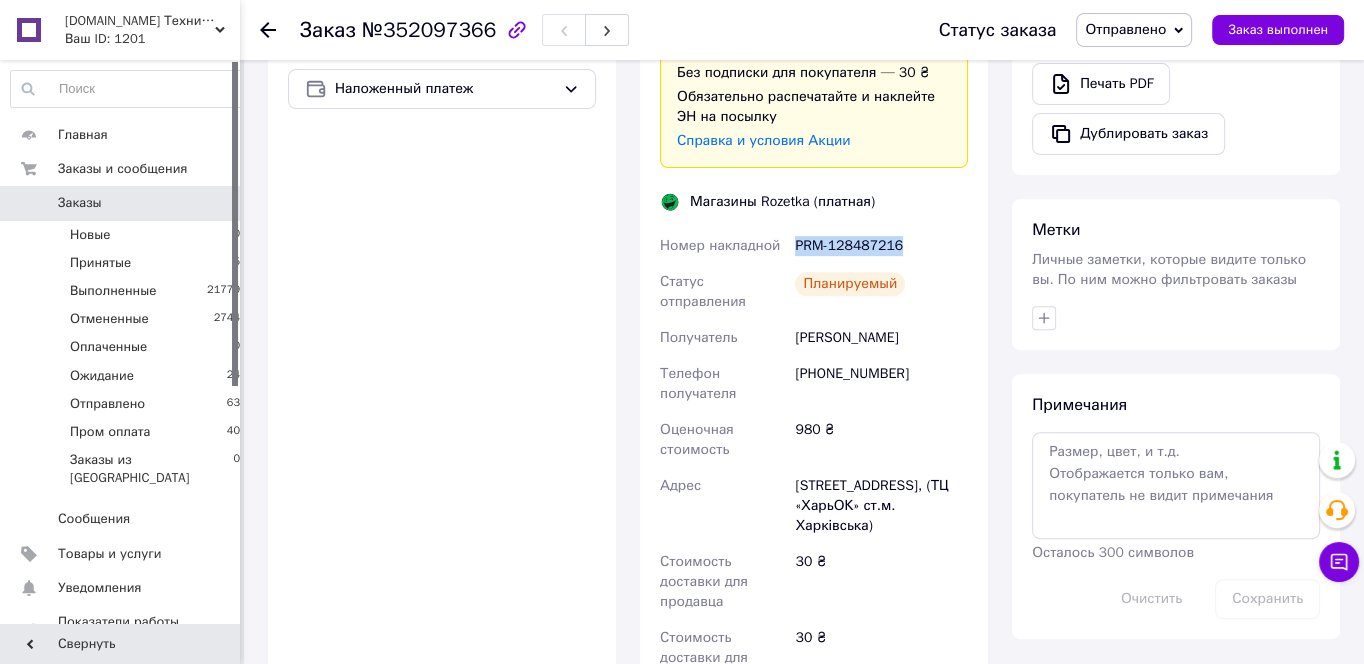 click on "PRM-128487216" at bounding box center (881, 246) 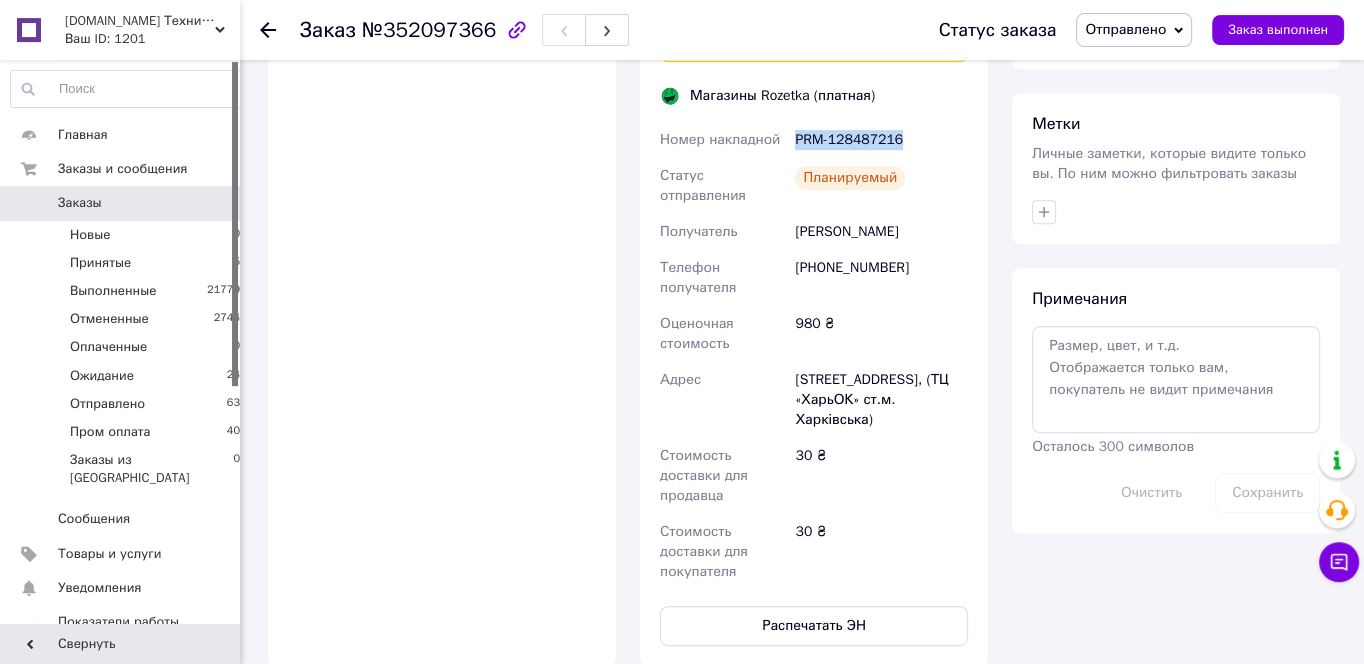 scroll, scrollTop: 967, scrollLeft: 0, axis: vertical 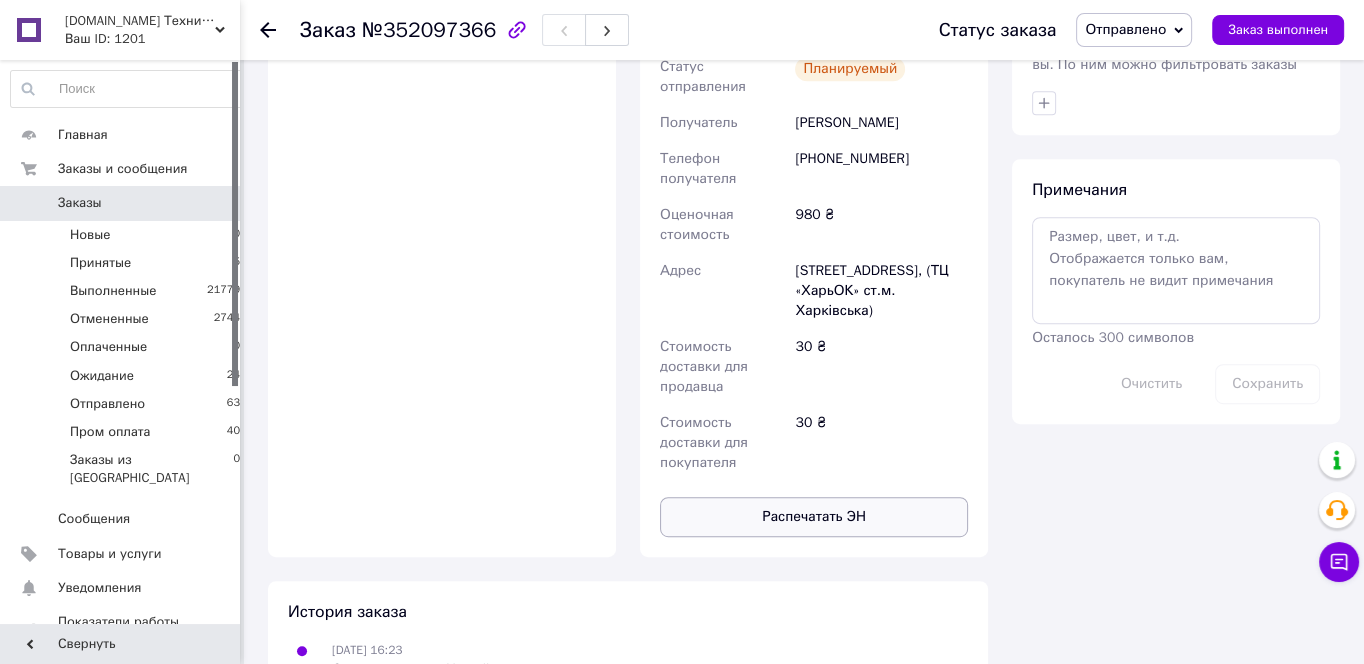 click on "Распечатать ЭН" at bounding box center (814, 517) 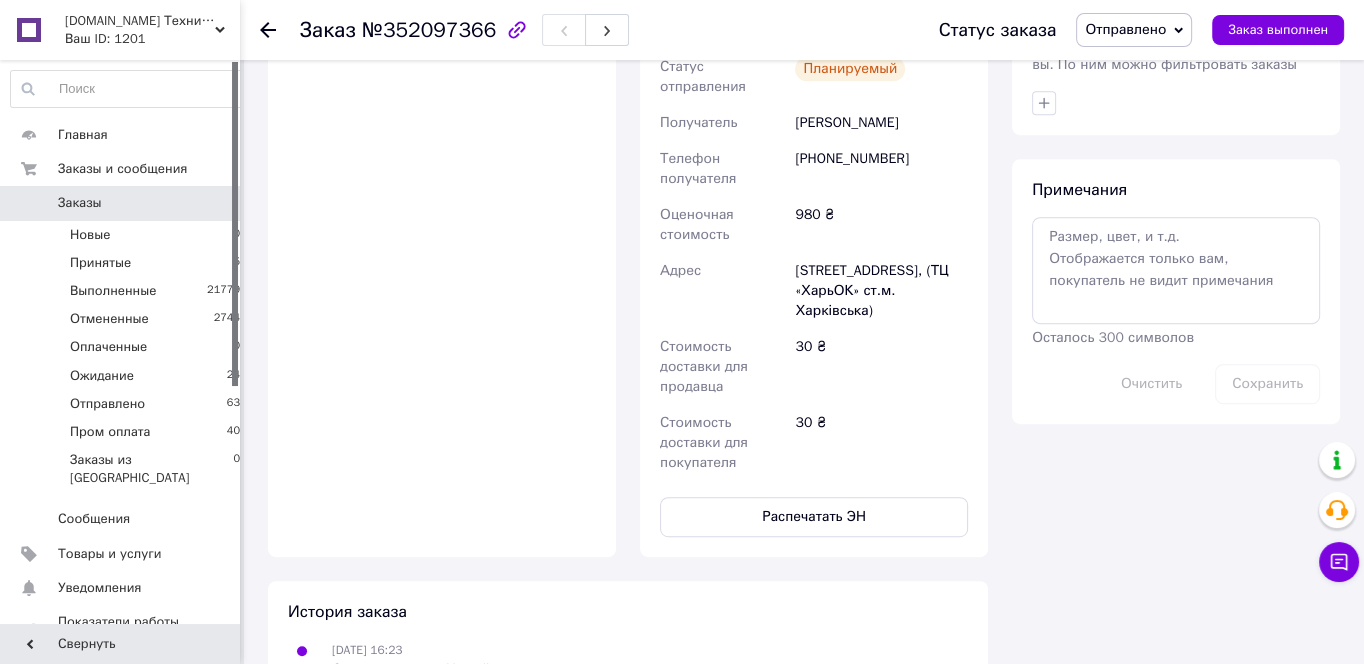 scroll, scrollTop: 537, scrollLeft: 0, axis: vertical 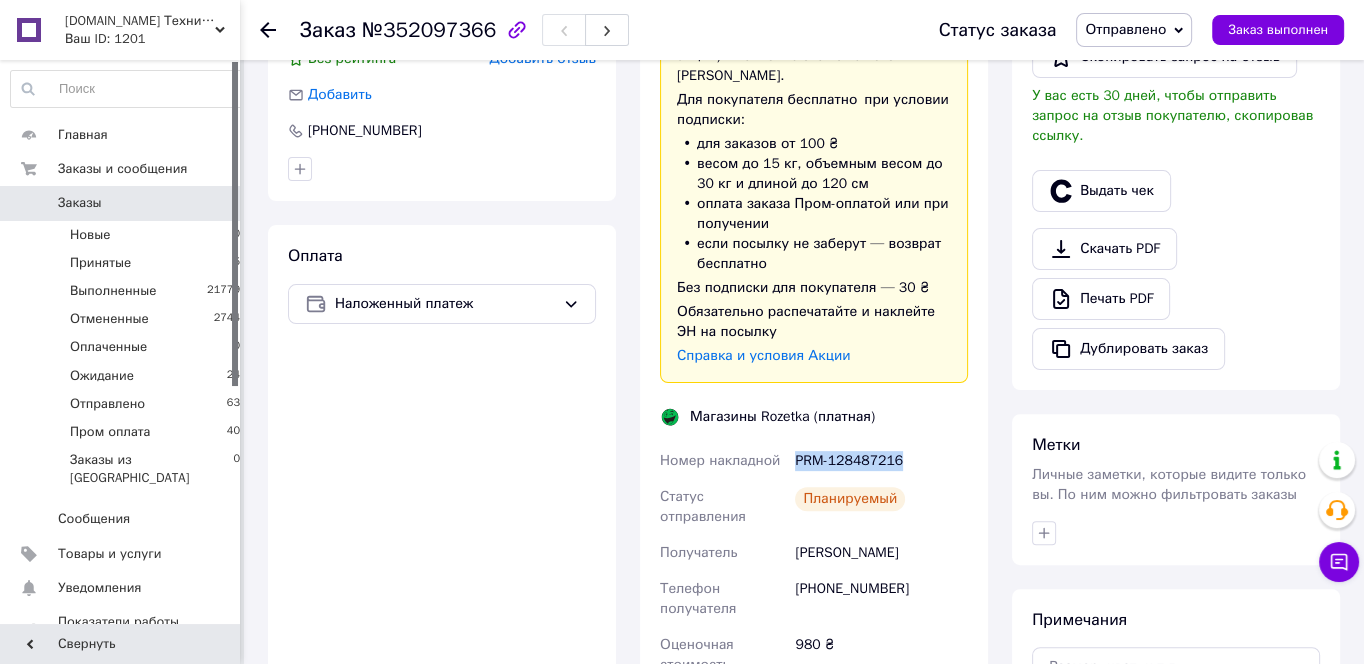 click on "Отправлено" at bounding box center (1125, 29) 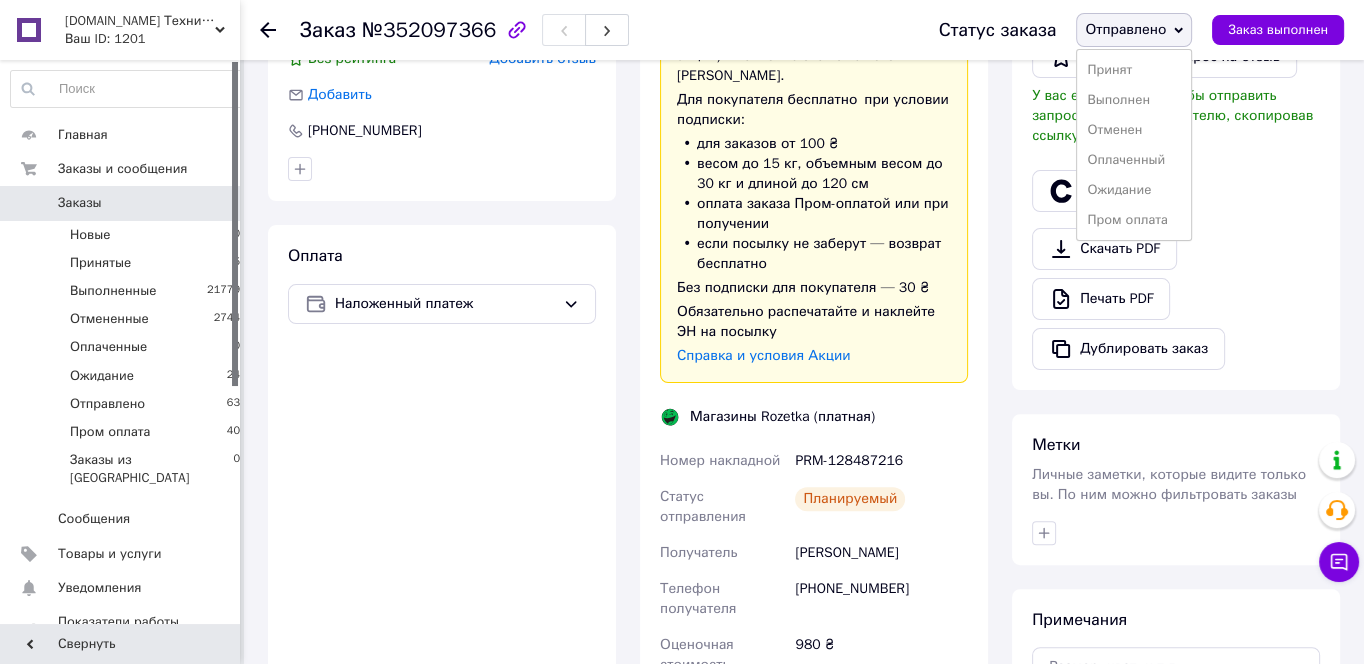 drag, startPoint x: 1121, startPoint y: 219, endPoint x: 817, endPoint y: 242, distance: 304.86884 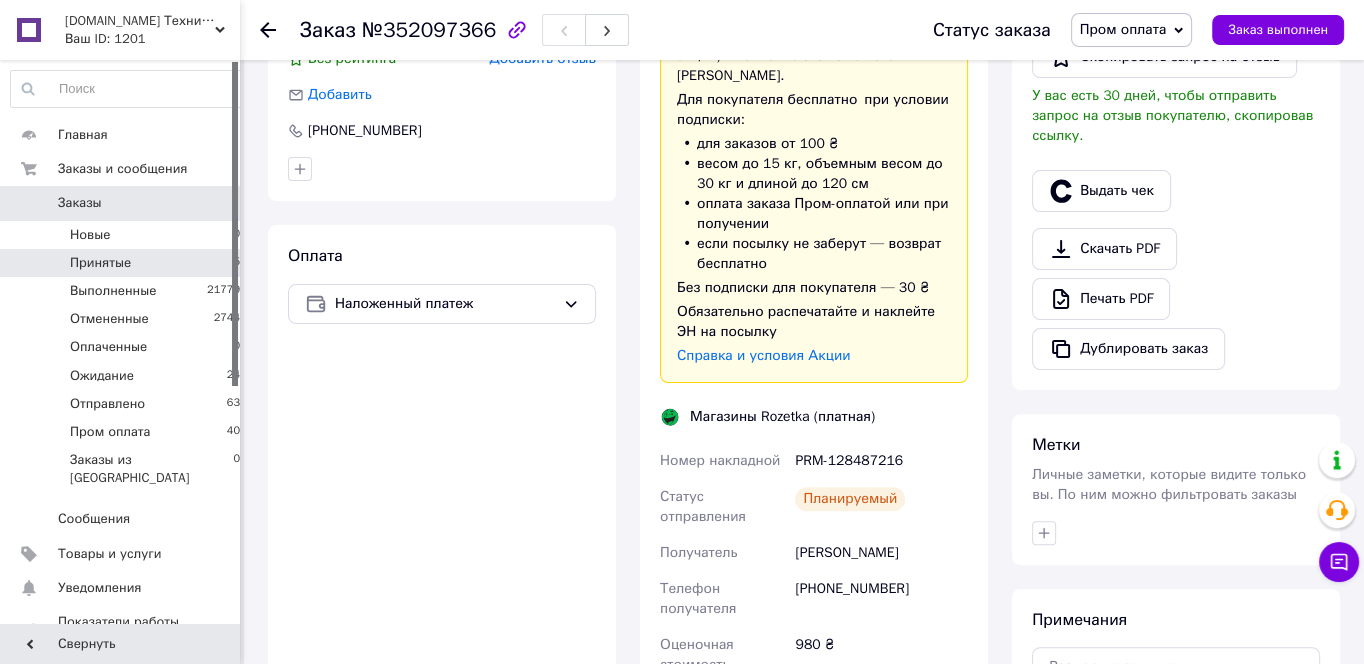 click on "Принятые 5" at bounding box center (126, 263) 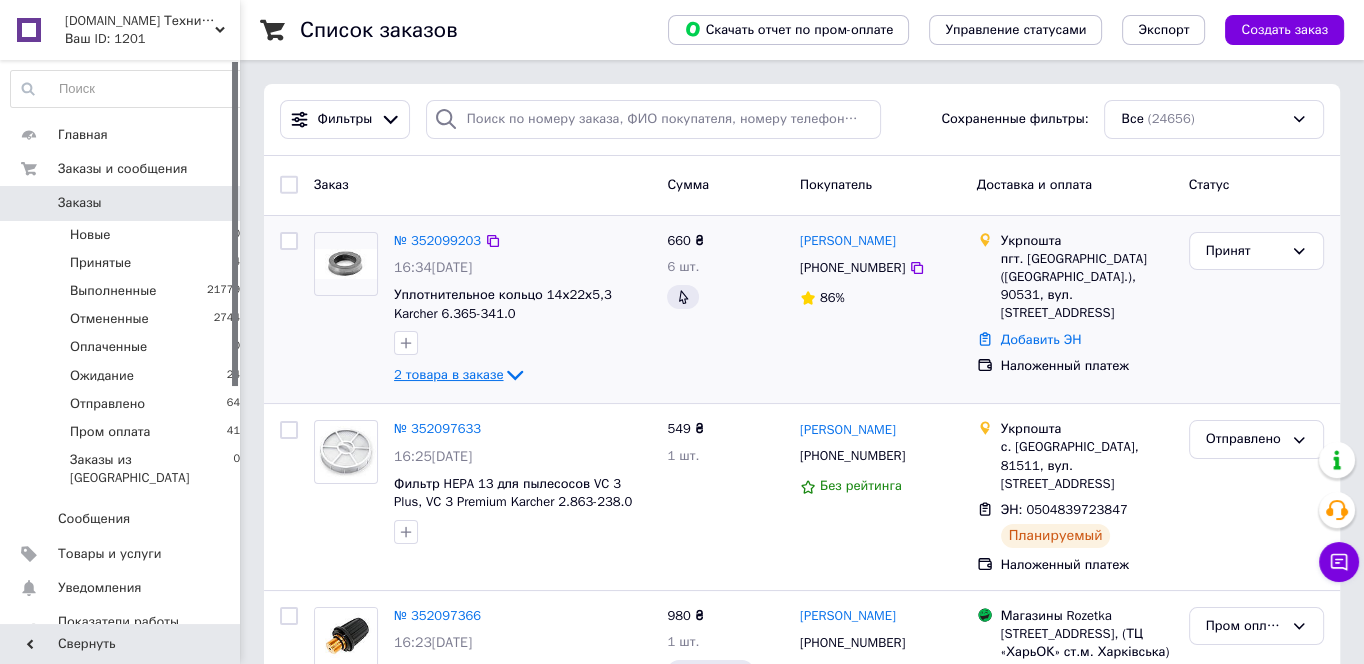 click on "2 товара в заказе" at bounding box center [448, 374] 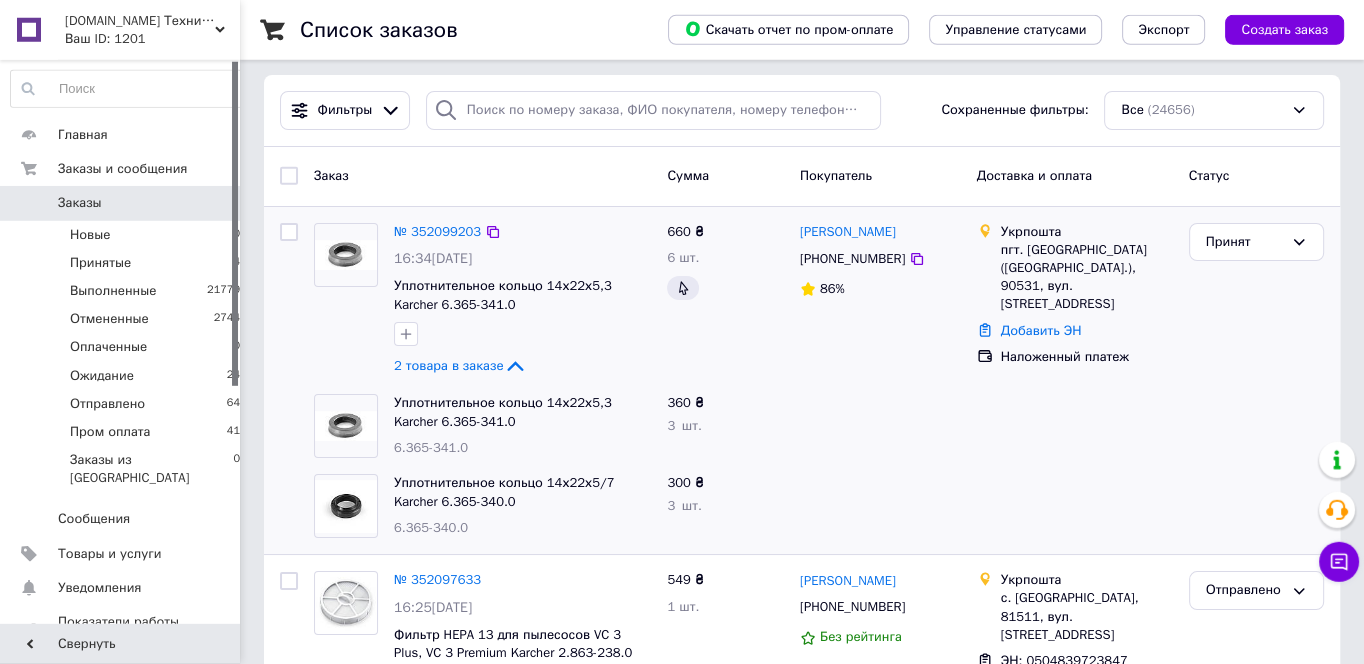 scroll, scrollTop: 0, scrollLeft: 0, axis: both 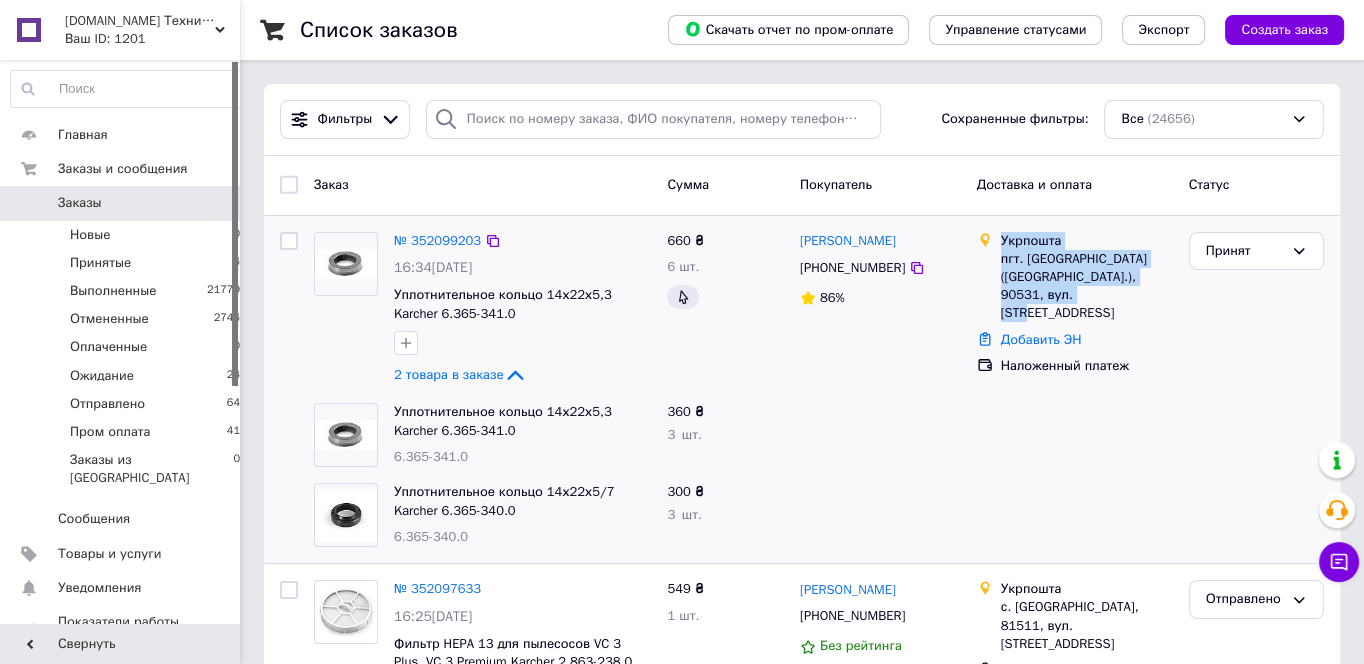 drag, startPoint x: 1092, startPoint y: 285, endPoint x: 997, endPoint y: 246, distance: 102.69372 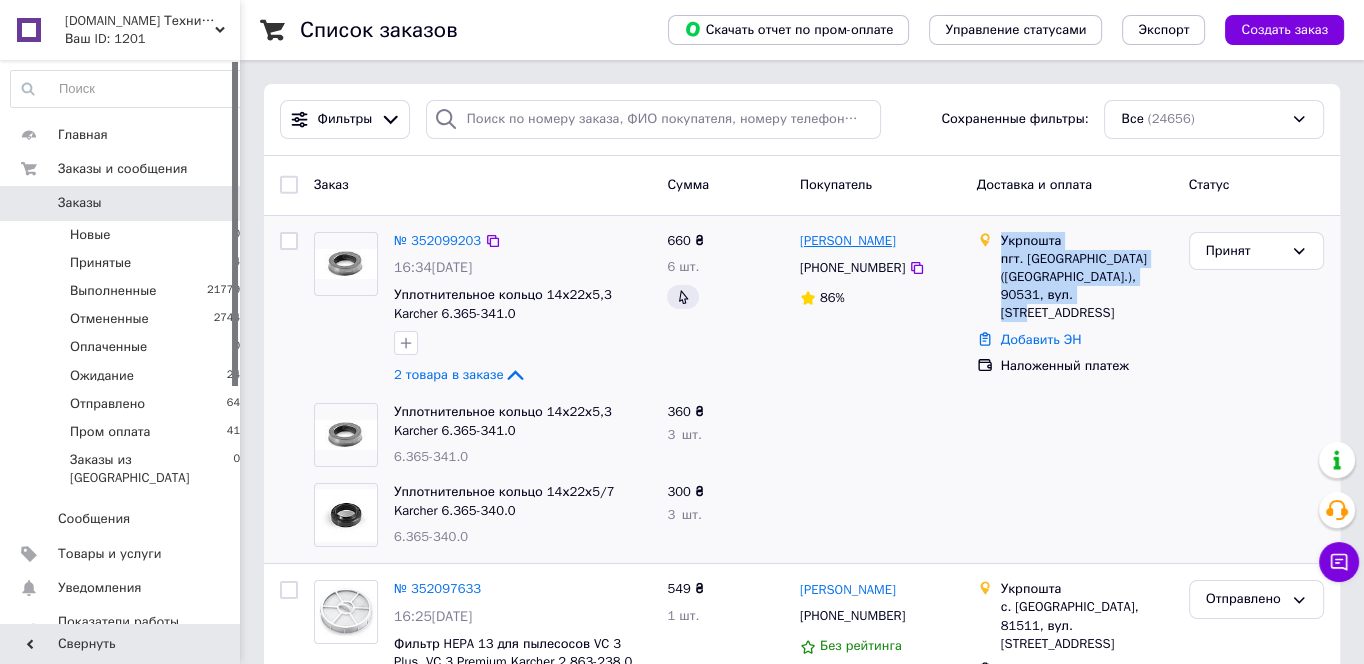 drag, startPoint x: 942, startPoint y: 241, endPoint x: 802, endPoint y: 241, distance: 140 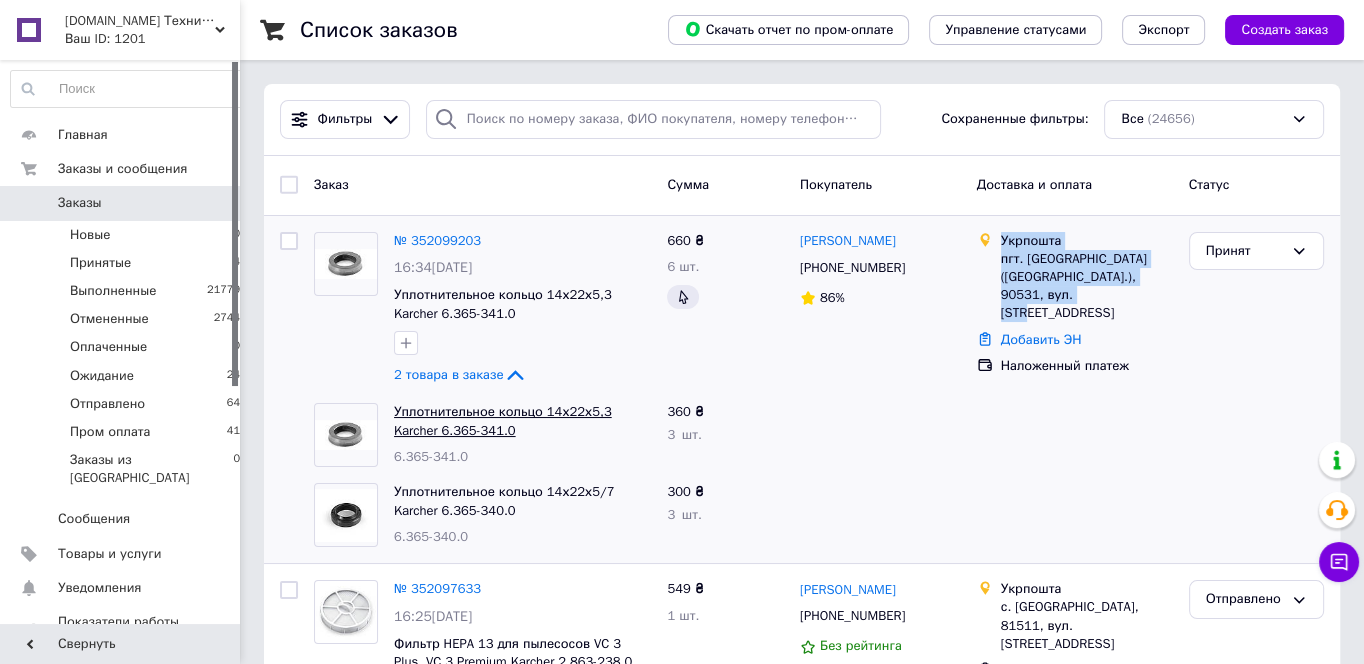 copy on "[PERSON_NAME]" 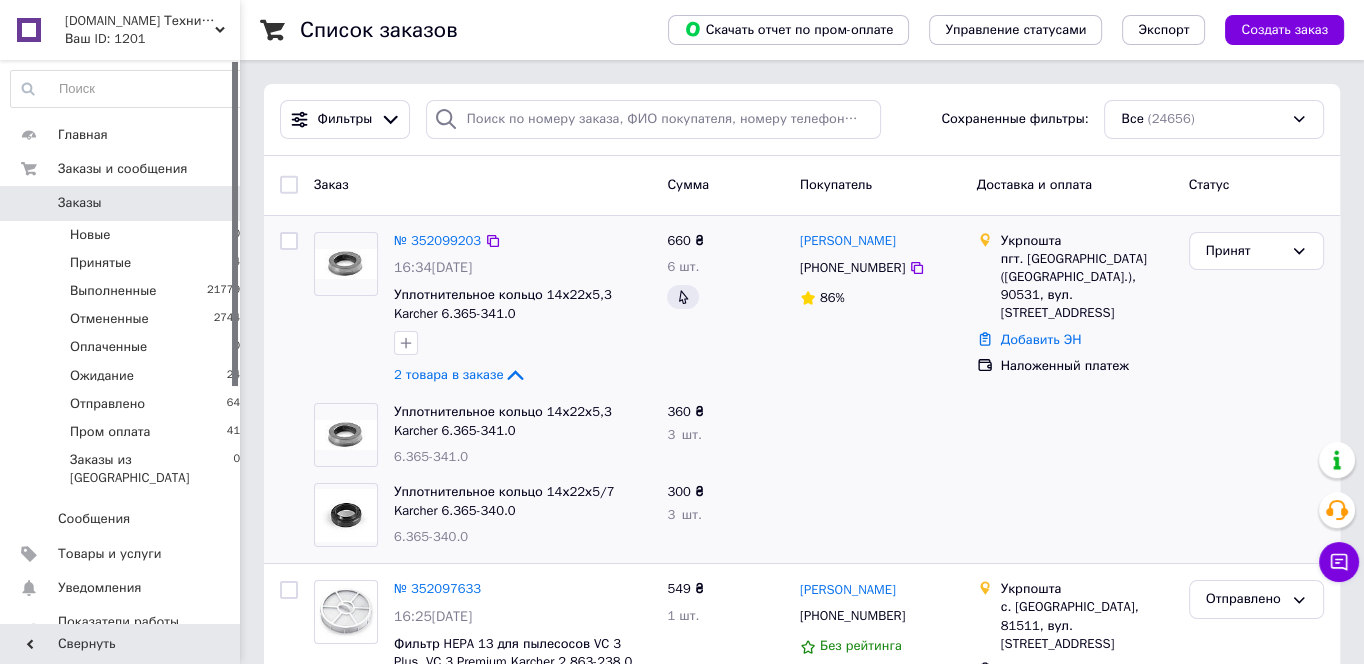 drag, startPoint x: 908, startPoint y: 259, endPoint x: 722, endPoint y: 367, distance: 215.08138 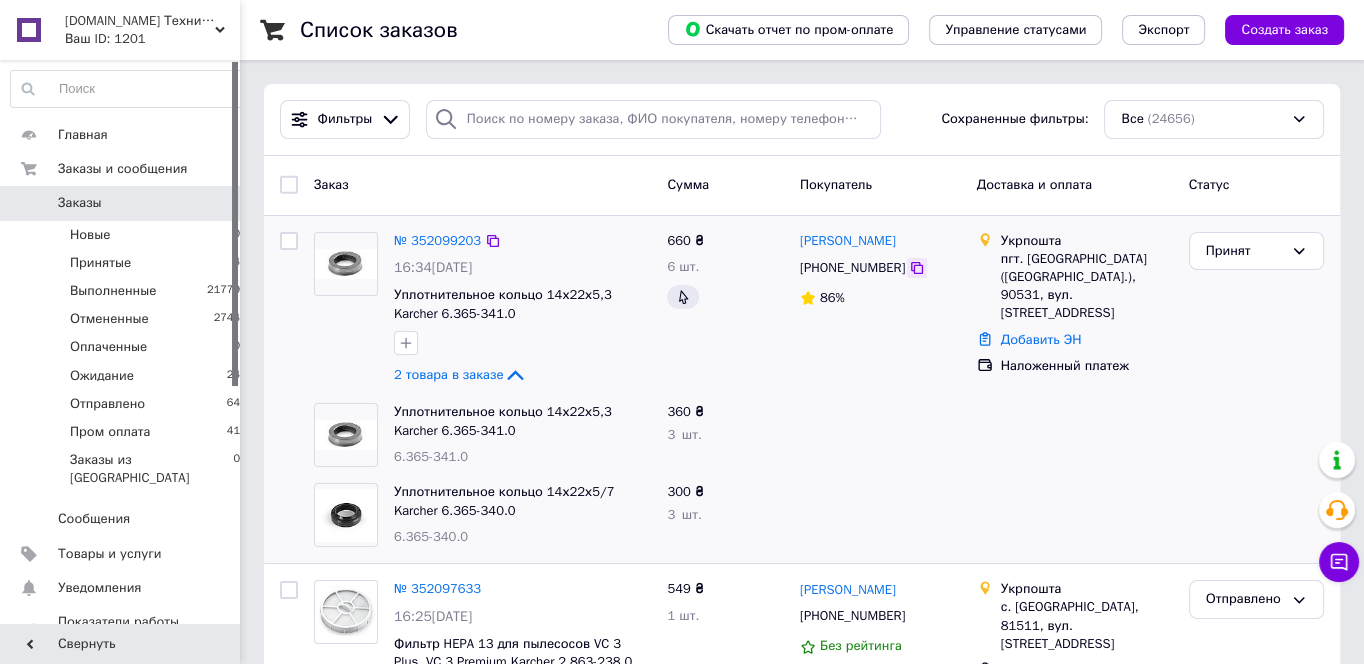 click 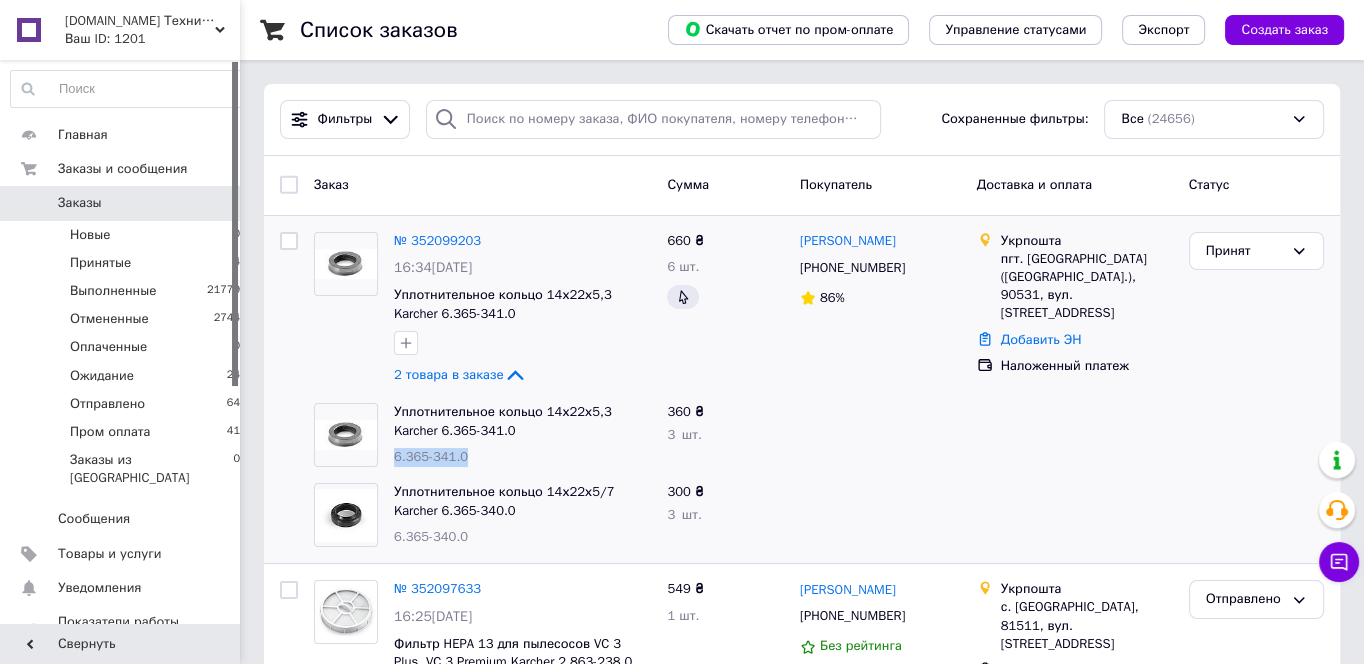 drag, startPoint x: 443, startPoint y: 467, endPoint x: 394, endPoint y: 463, distance: 49.162994 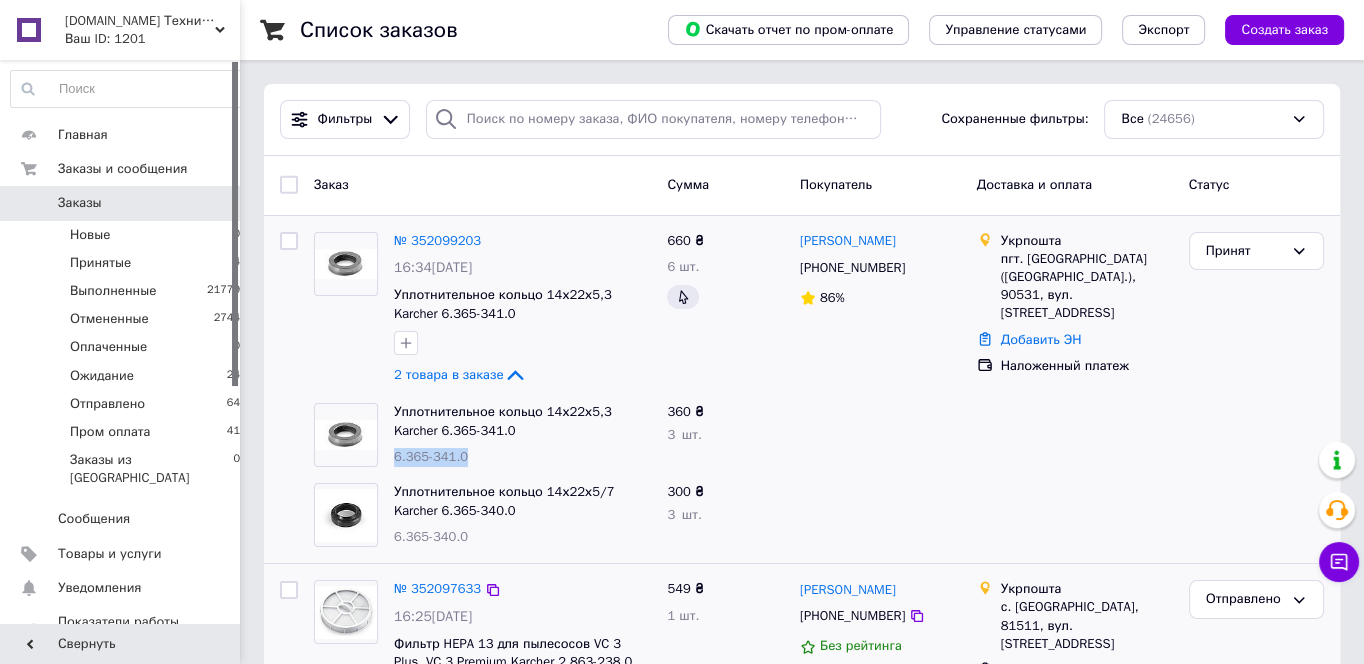 copy on "6.365-341.0" 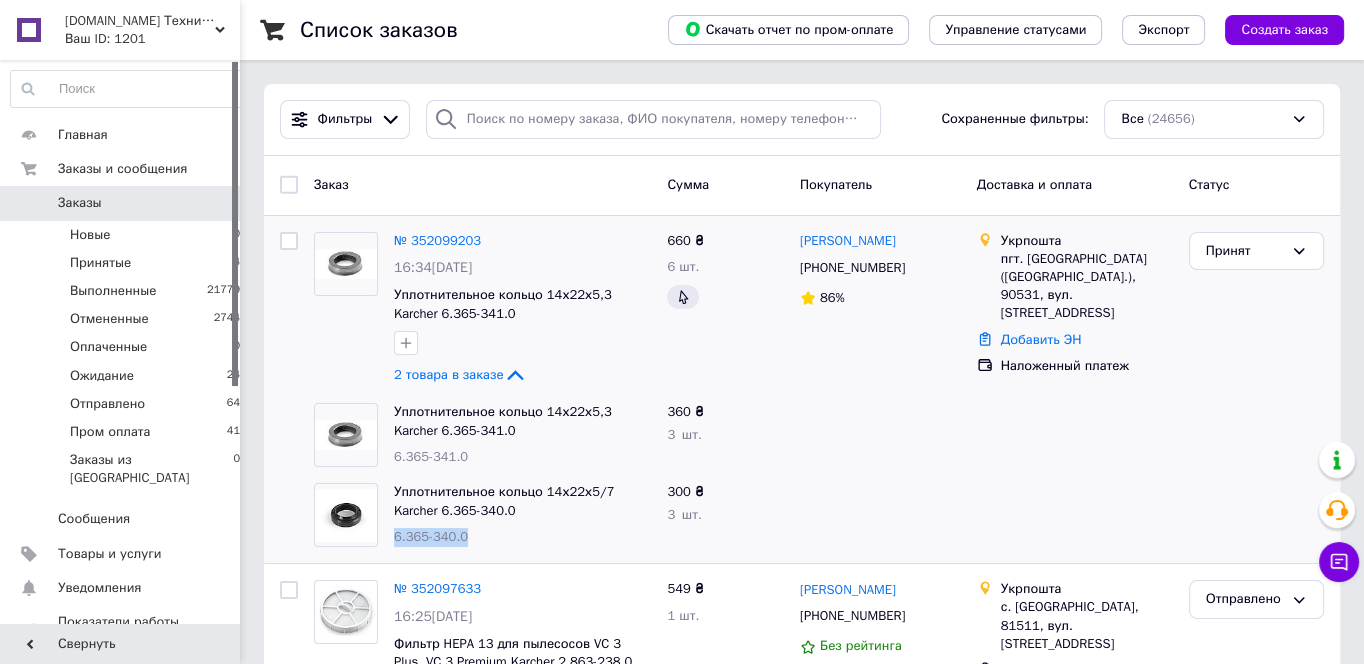 drag, startPoint x: 462, startPoint y: 544, endPoint x: 393, endPoint y: 539, distance: 69.18092 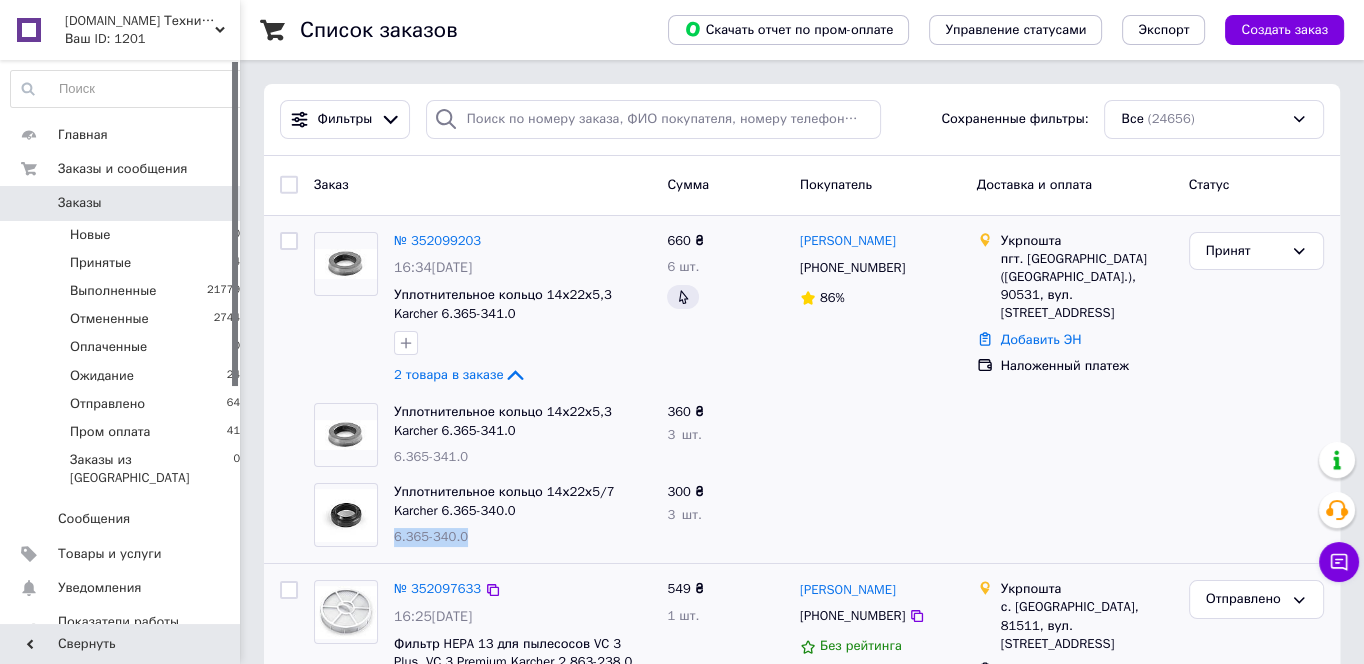 copy on "6.365-340.0" 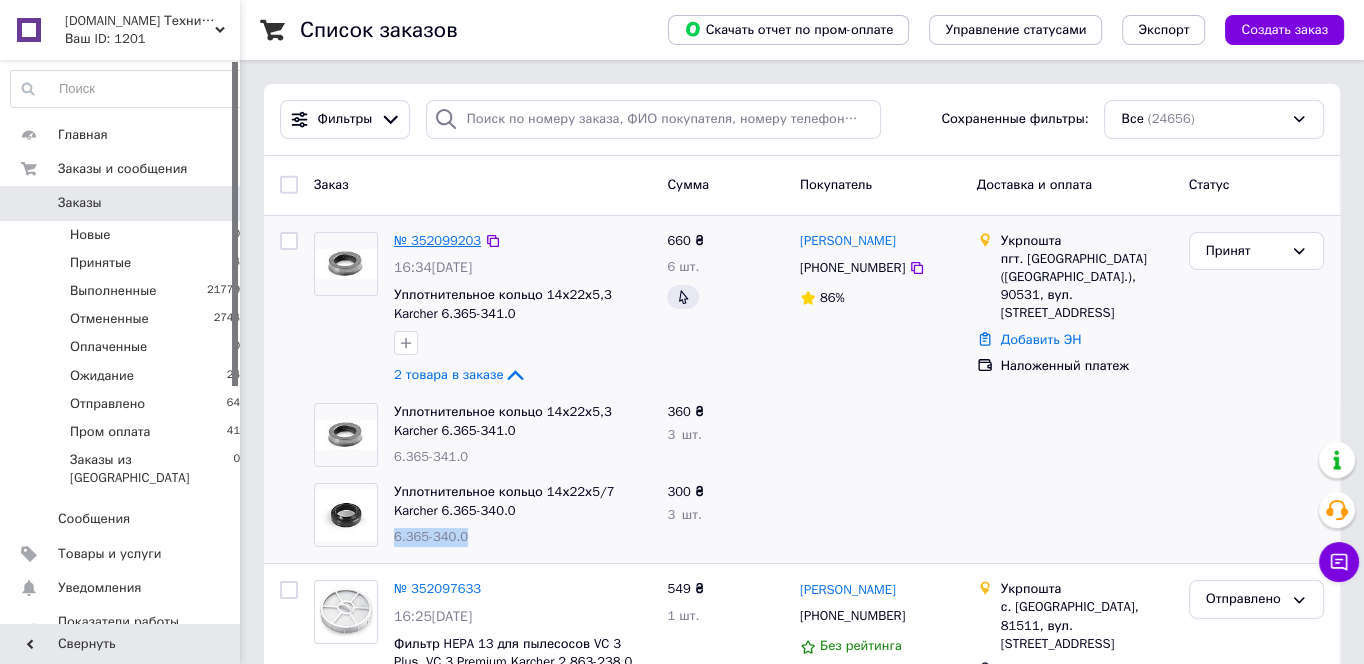 click on "№ 352099203" at bounding box center (437, 240) 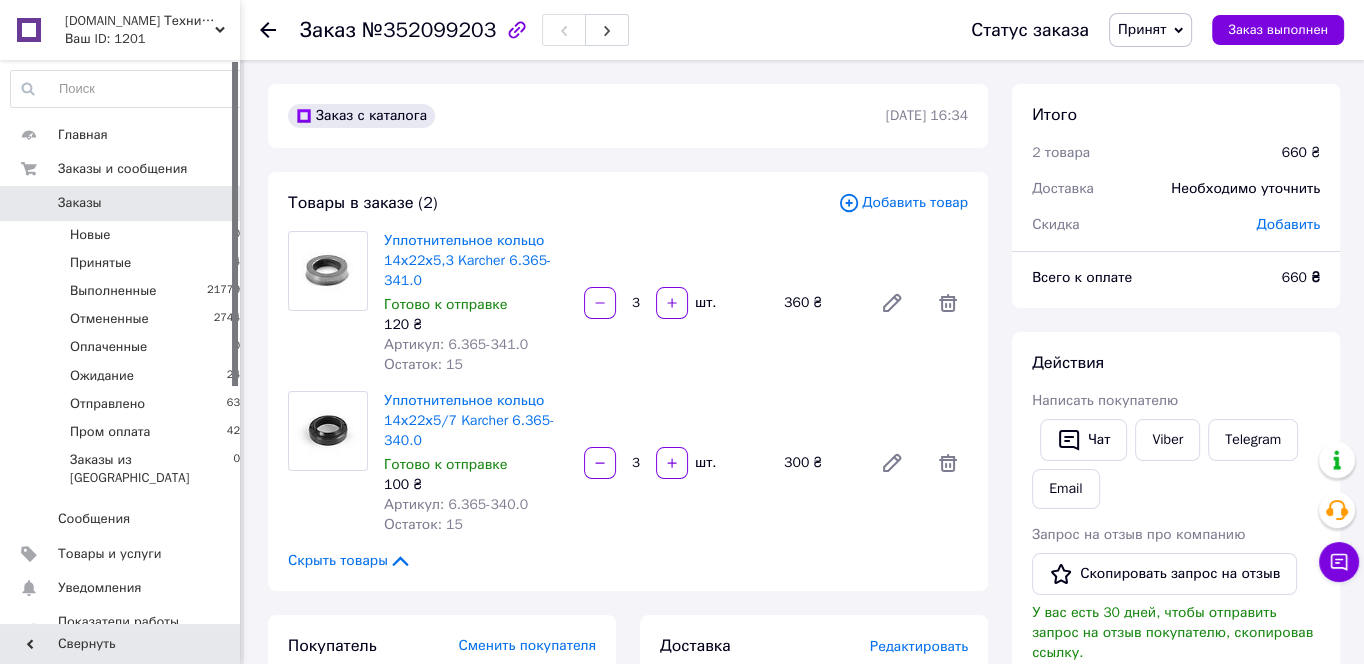 scroll, scrollTop: 107, scrollLeft: 0, axis: vertical 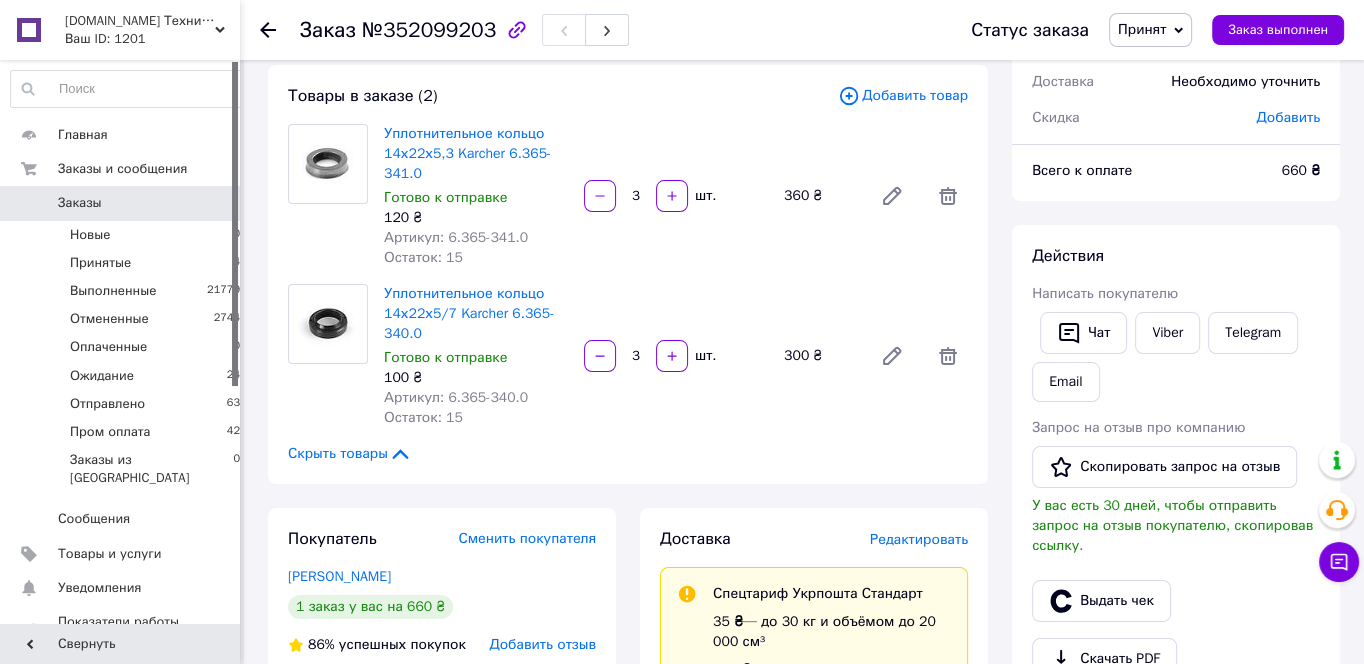 click on "120 ₴" at bounding box center (476, 218) 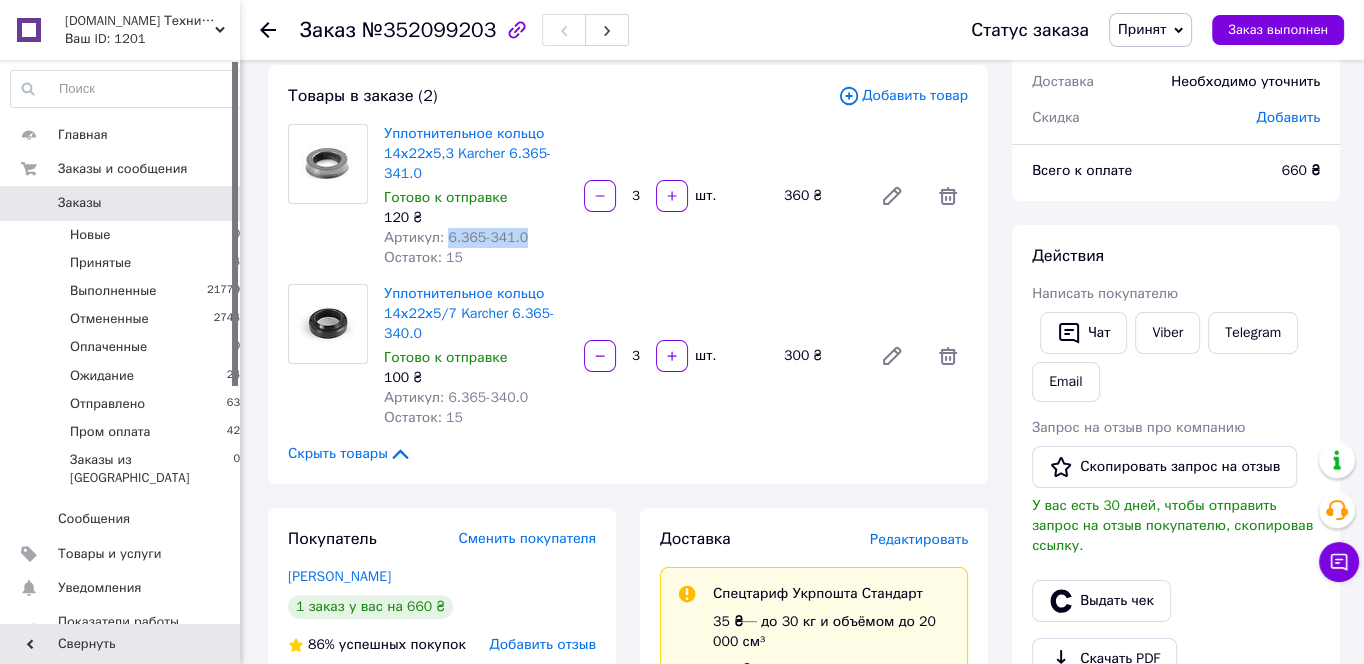 drag, startPoint x: 527, startPoint y: 231, endPoint x: 445, endPoint y: 239, distance: 82.38932 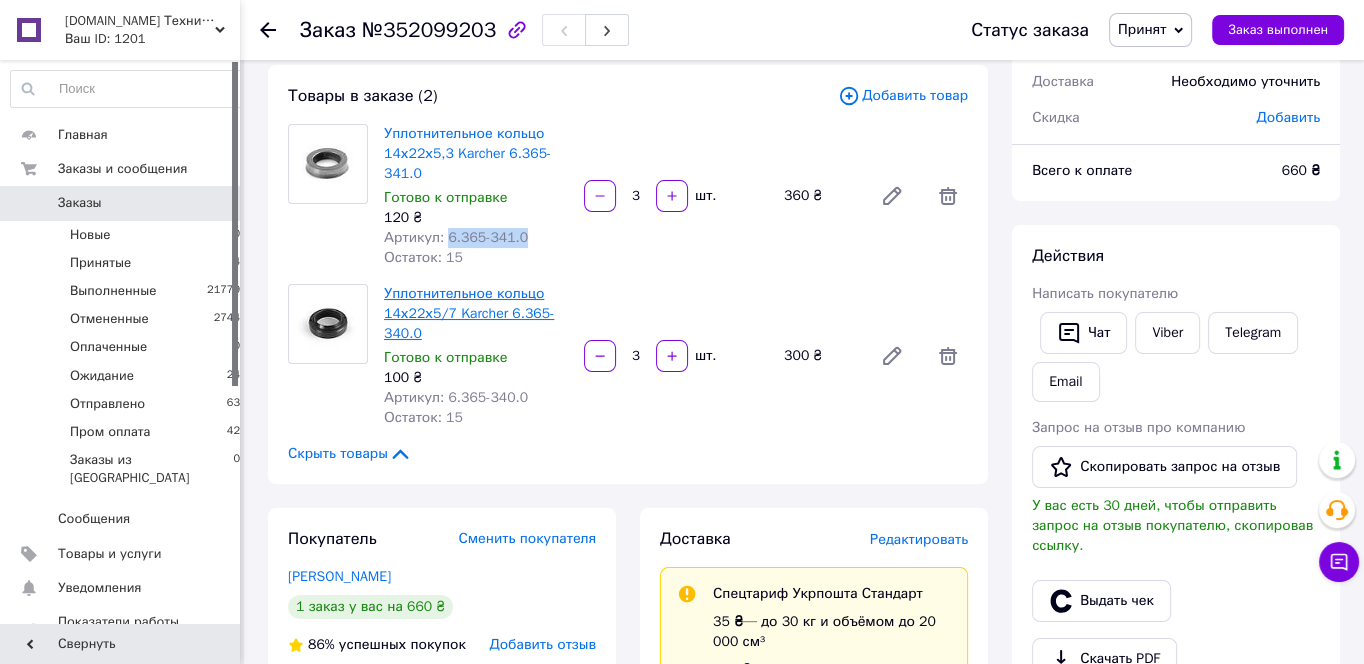 copy on "6.365-341.0" 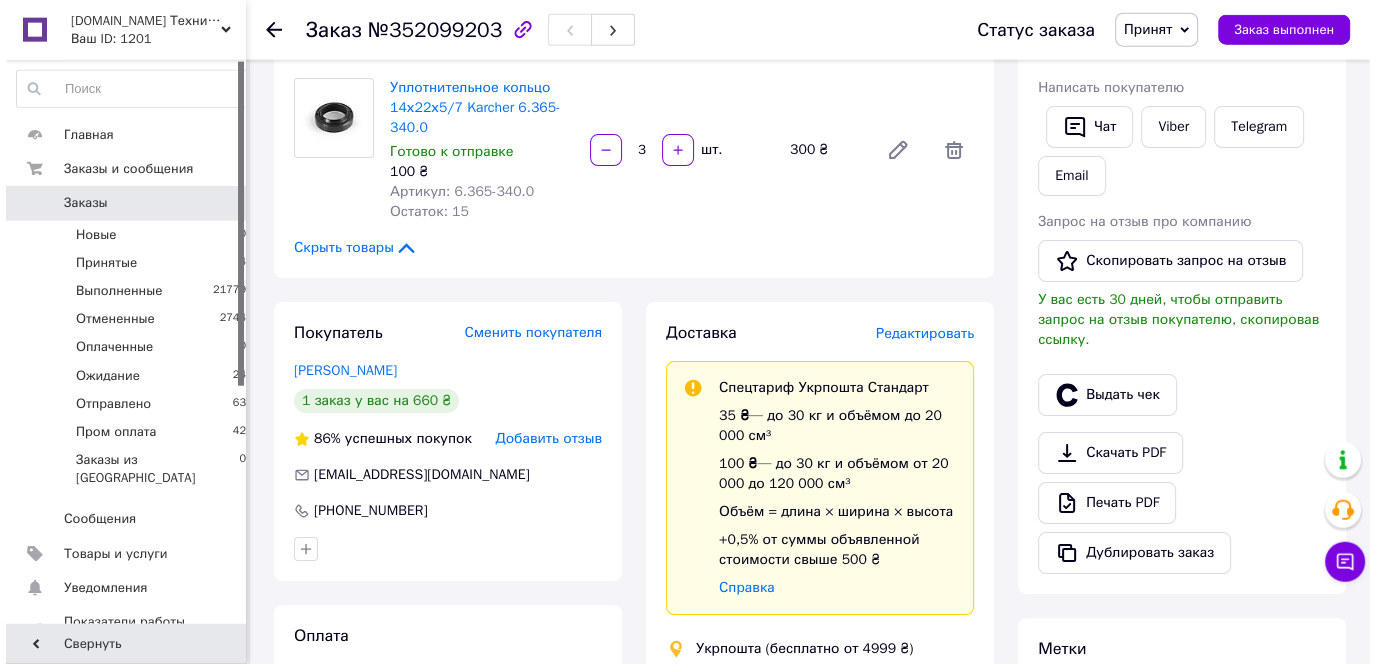 scroll, scrollTop: 322, scrollLeft: 0, axis: vertical 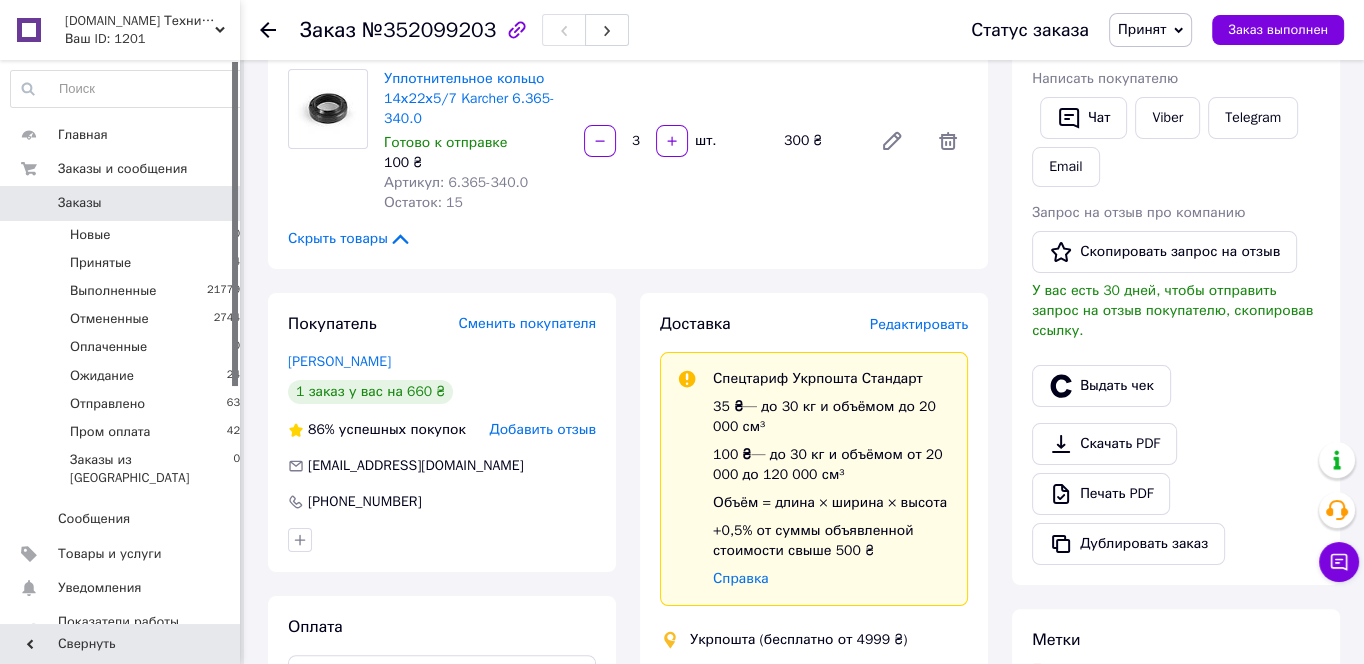 click on "Редактировать" at bounding box center [919, 324] 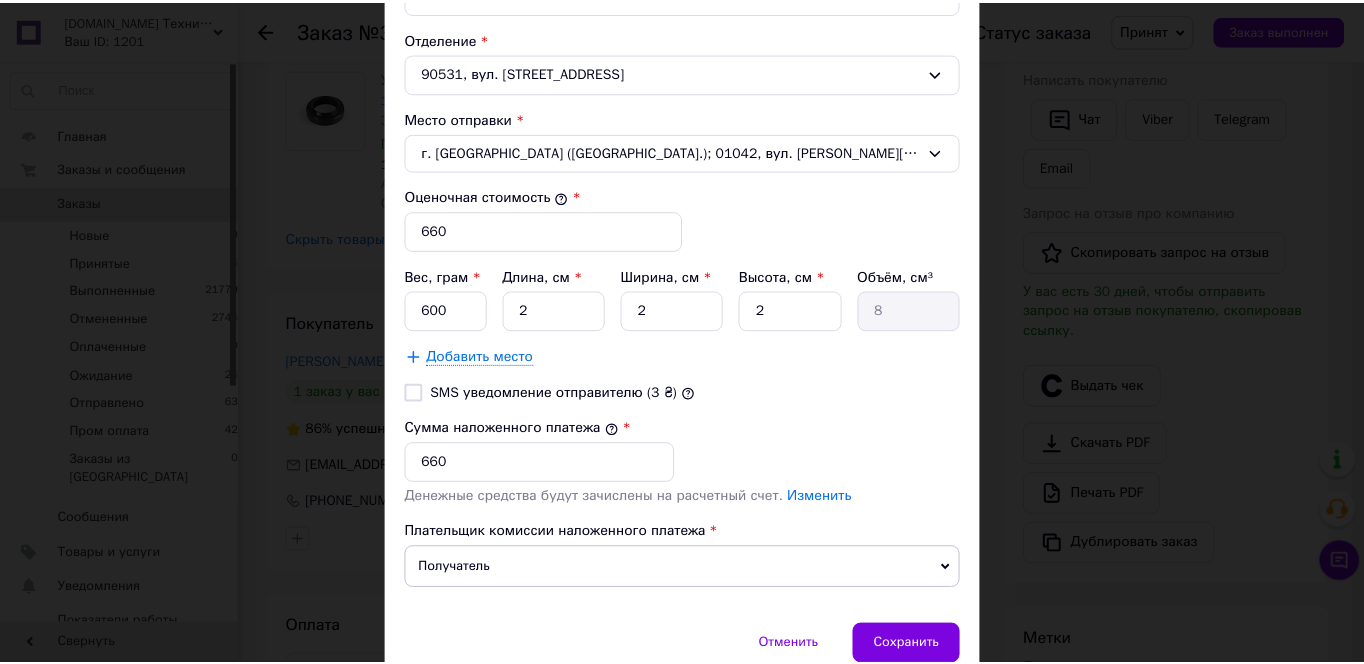 scroll, scrollTop: 765, scrollLeft: 0, axis: vertical 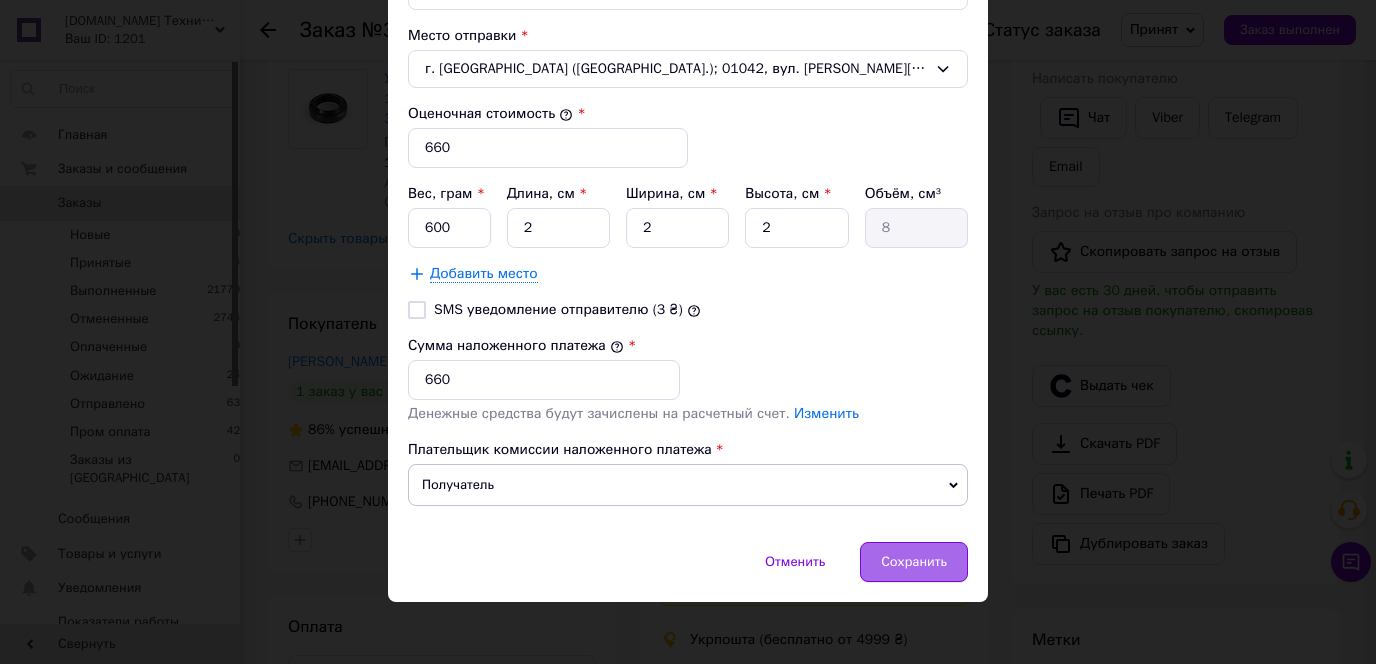 click on "Сохранить" at bounding box center [914, 562] 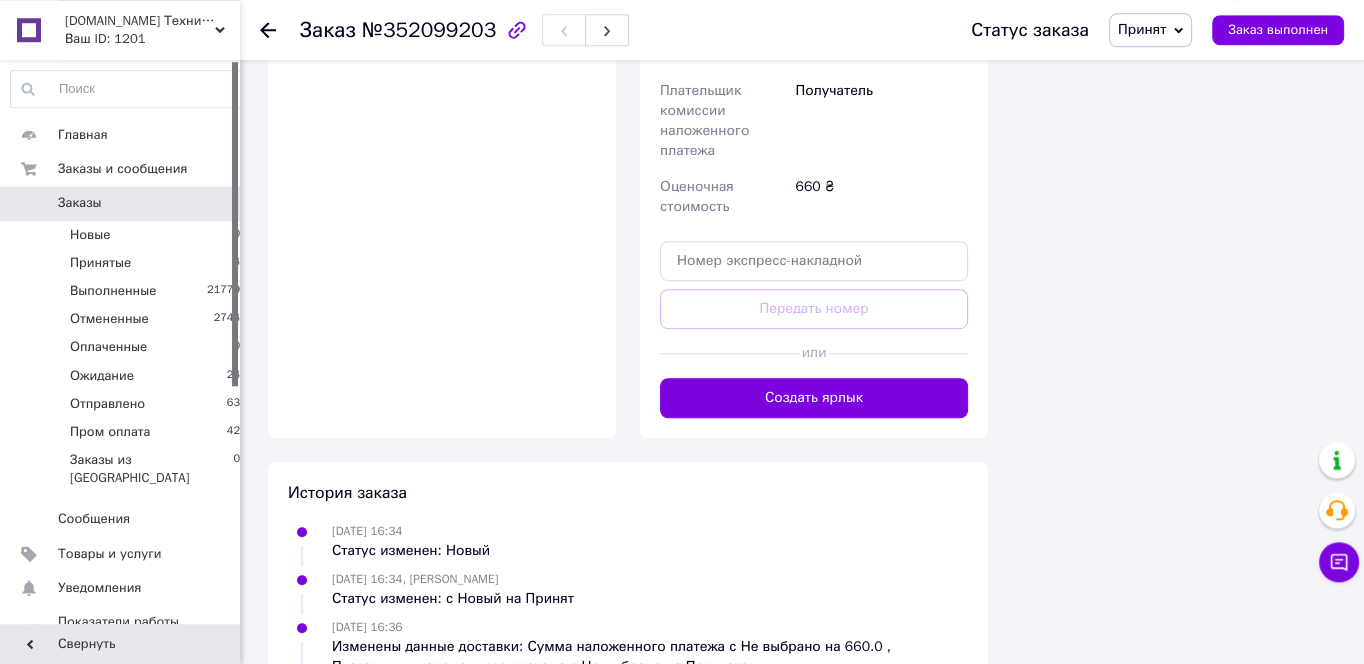 scroll, scrollTop: 1397, scrollLeft: 0, axis: vertical 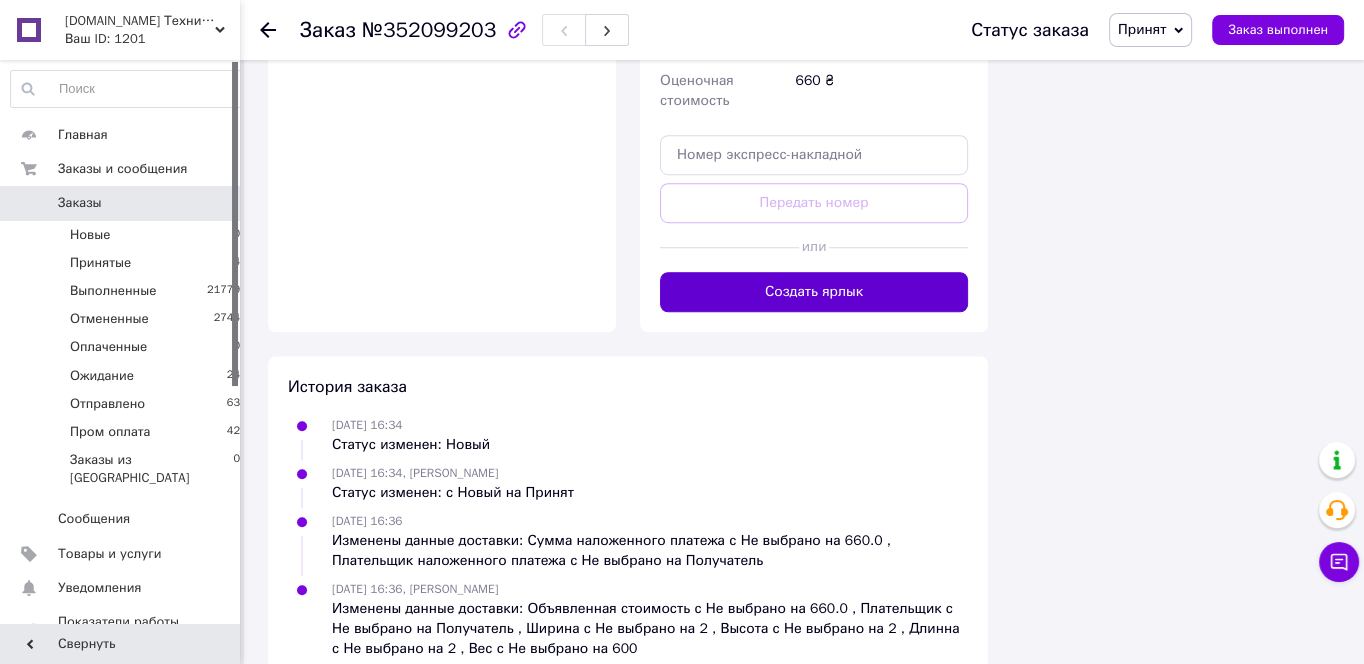 click on "Создать ярлык" at bounding box center (814, 292) 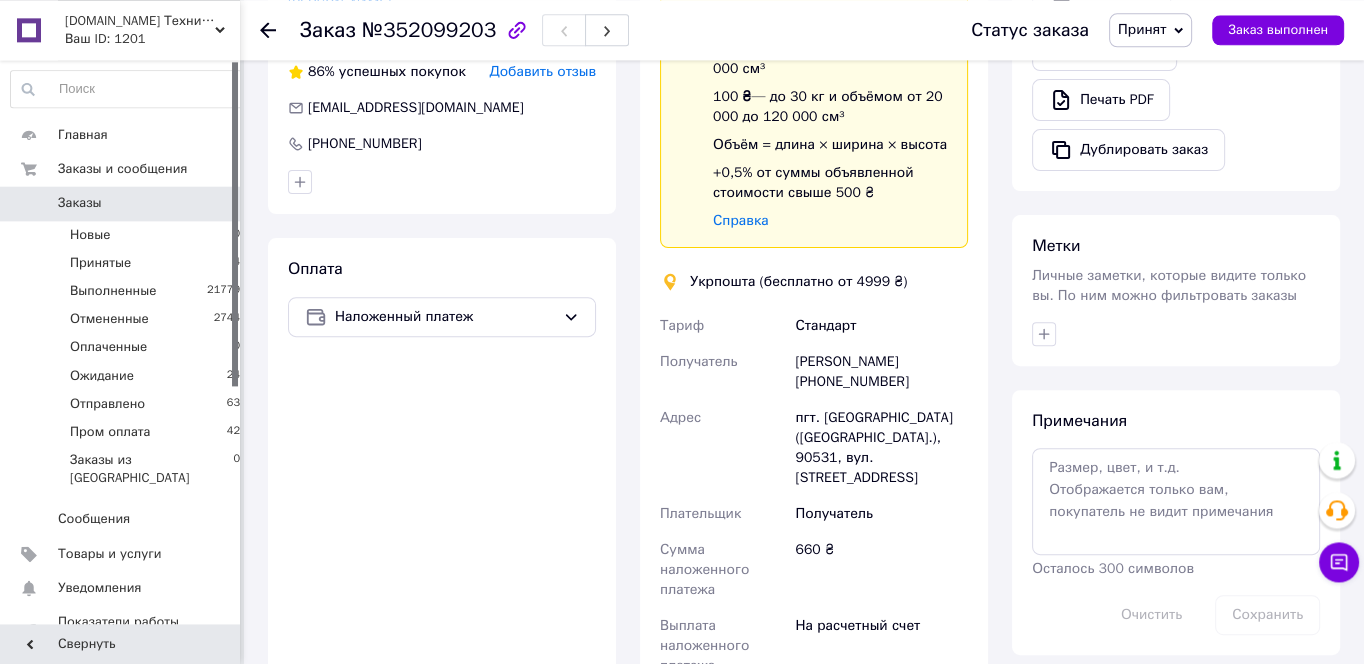 scroll, scrollTop: 645, scrollLeft: 0, axis: vertical 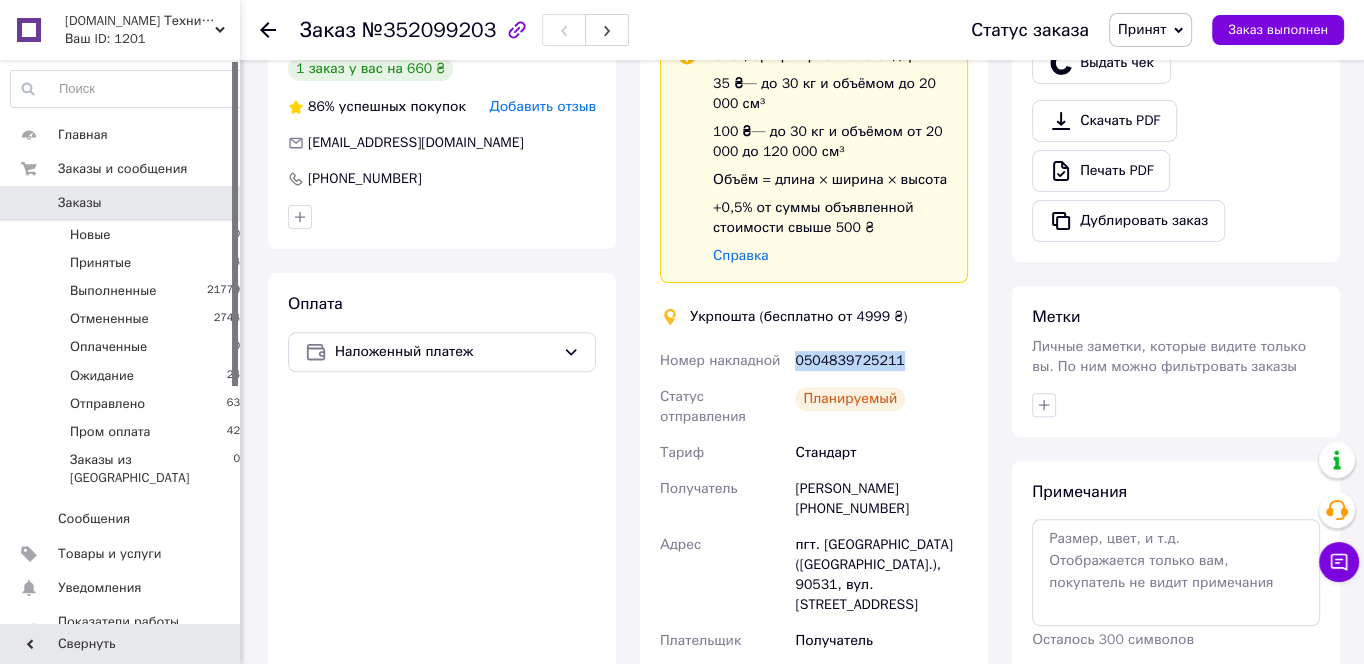 drag, startPoint x: 917, startPoint y: 355, endPoint x: 796, endPoint y: 369, distance: 121.80723 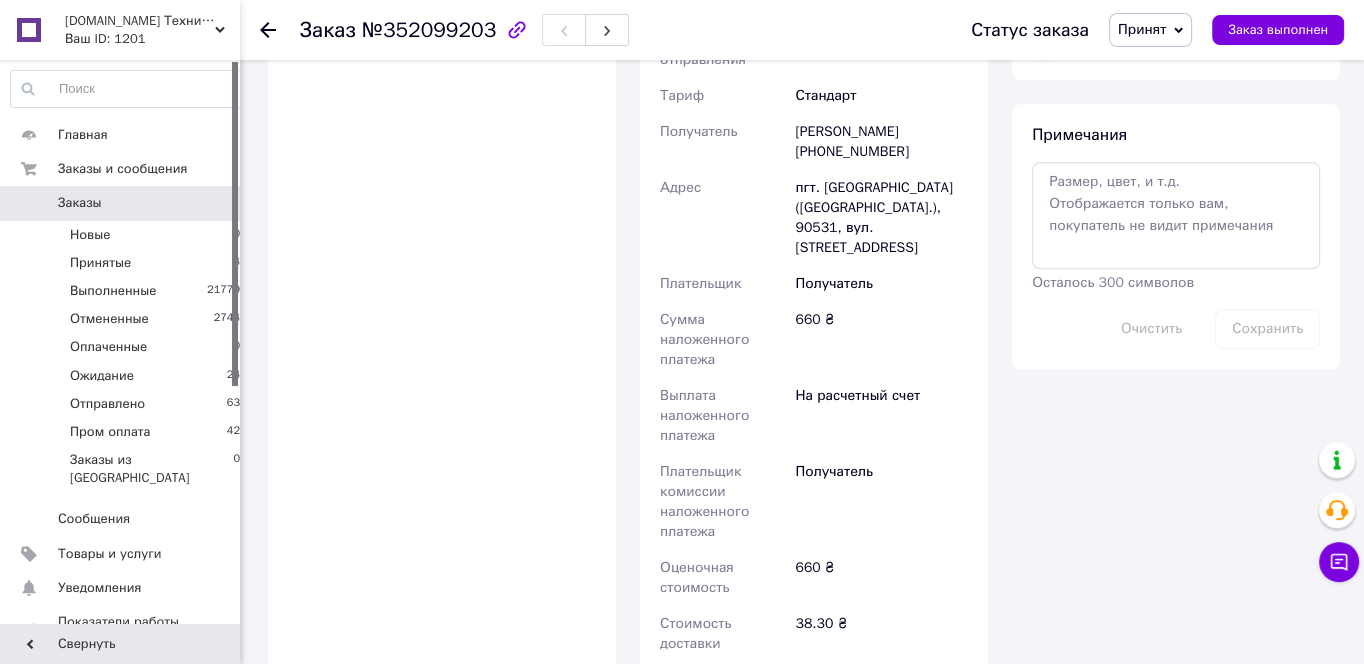 scroll, scrollTop: 1075, scrollLeft: 0, axis: vertical 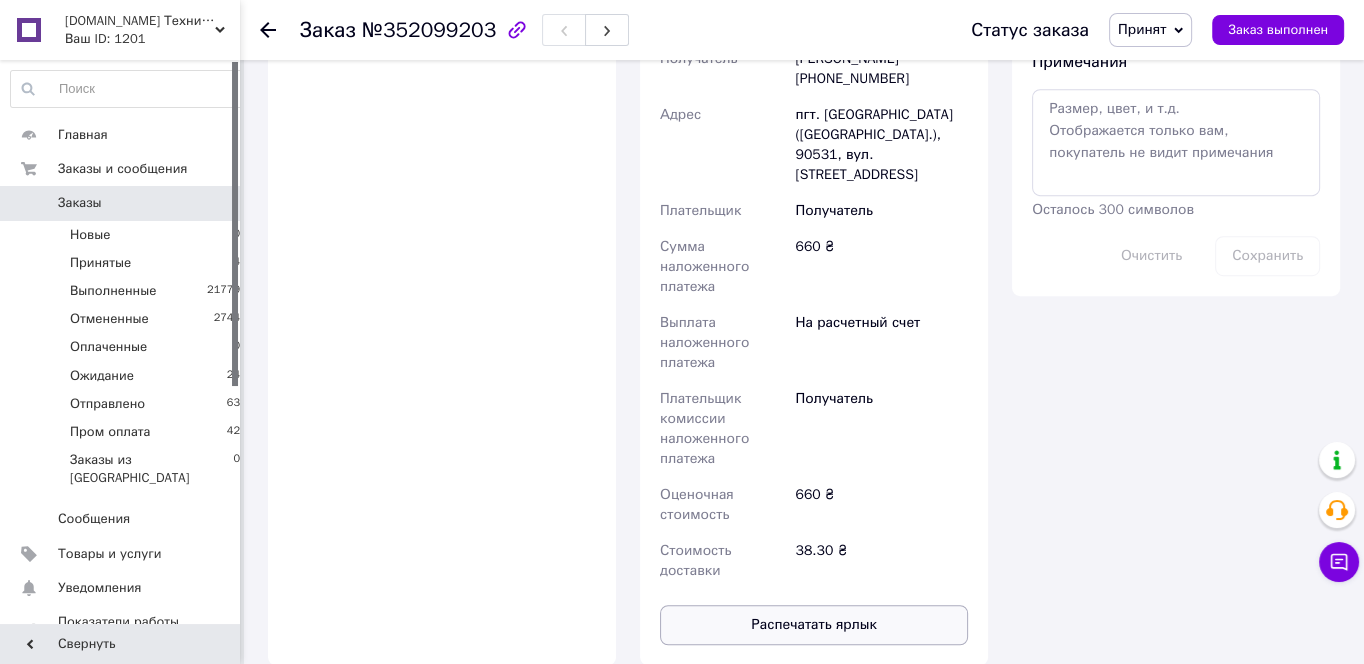 click on "Распечатать ярлык" at bounding box center (814, 625) 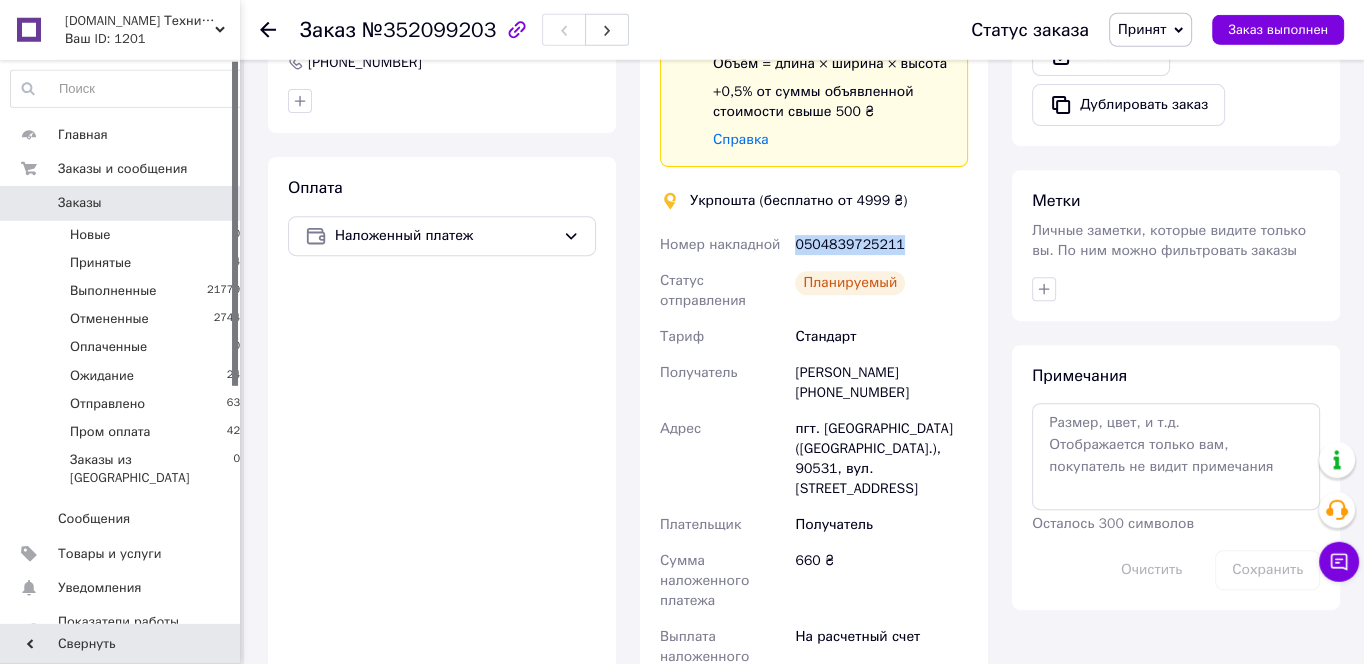 scroll, scrollTop: 860, scrollLeft: 0, axis: vertical 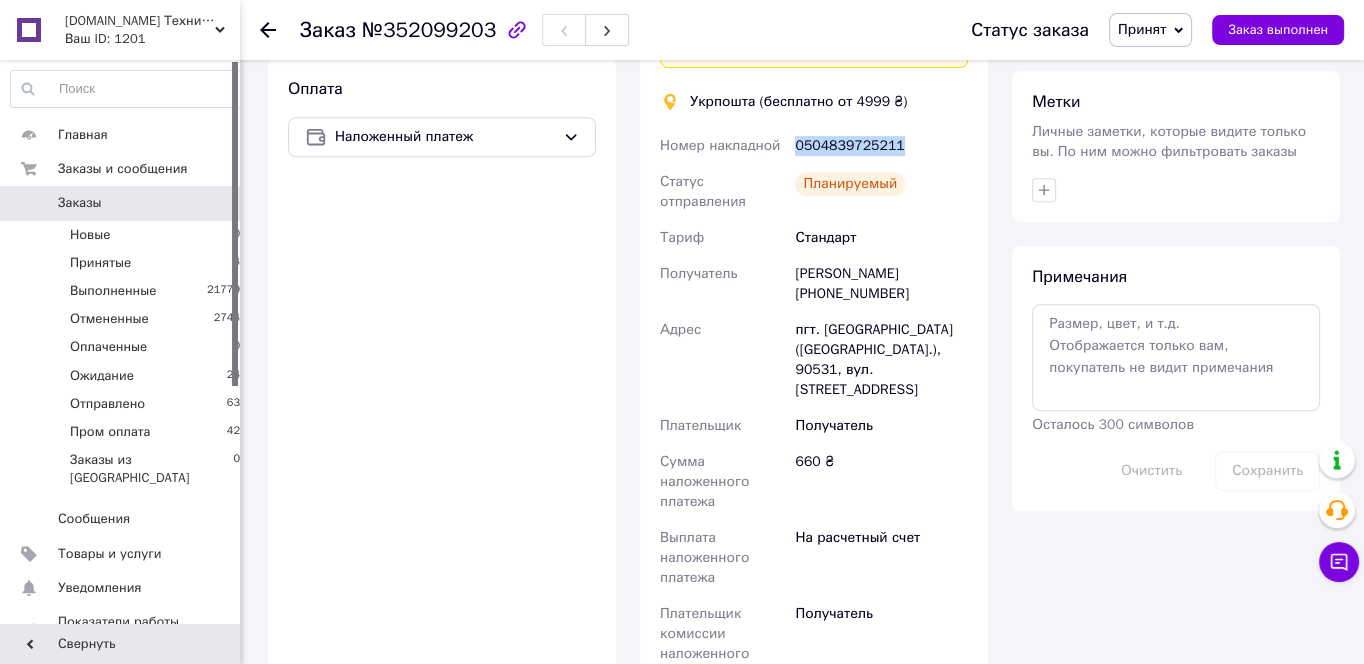 click on "Принят" at bounding box center (1150, 30) 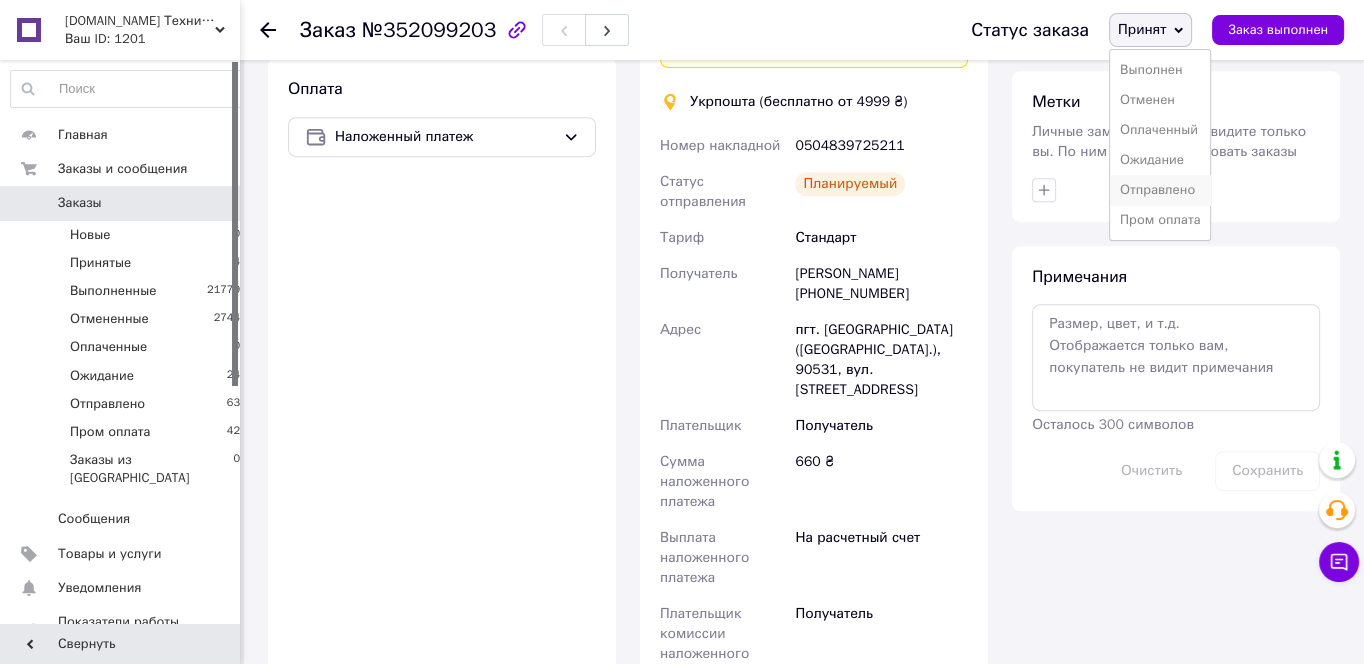 click on "Отправлено" at bounding box center [1160, 190] 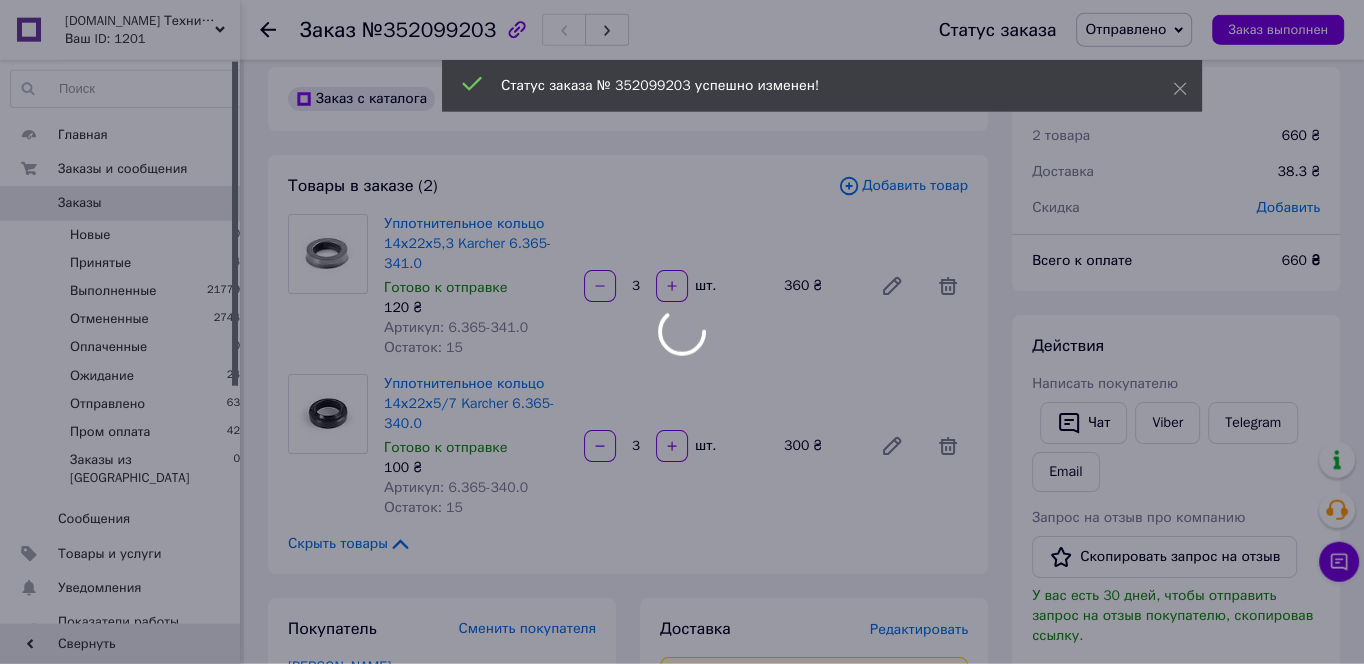 scroll, scrollTop: 0, scrollLeft: 0, axis: both 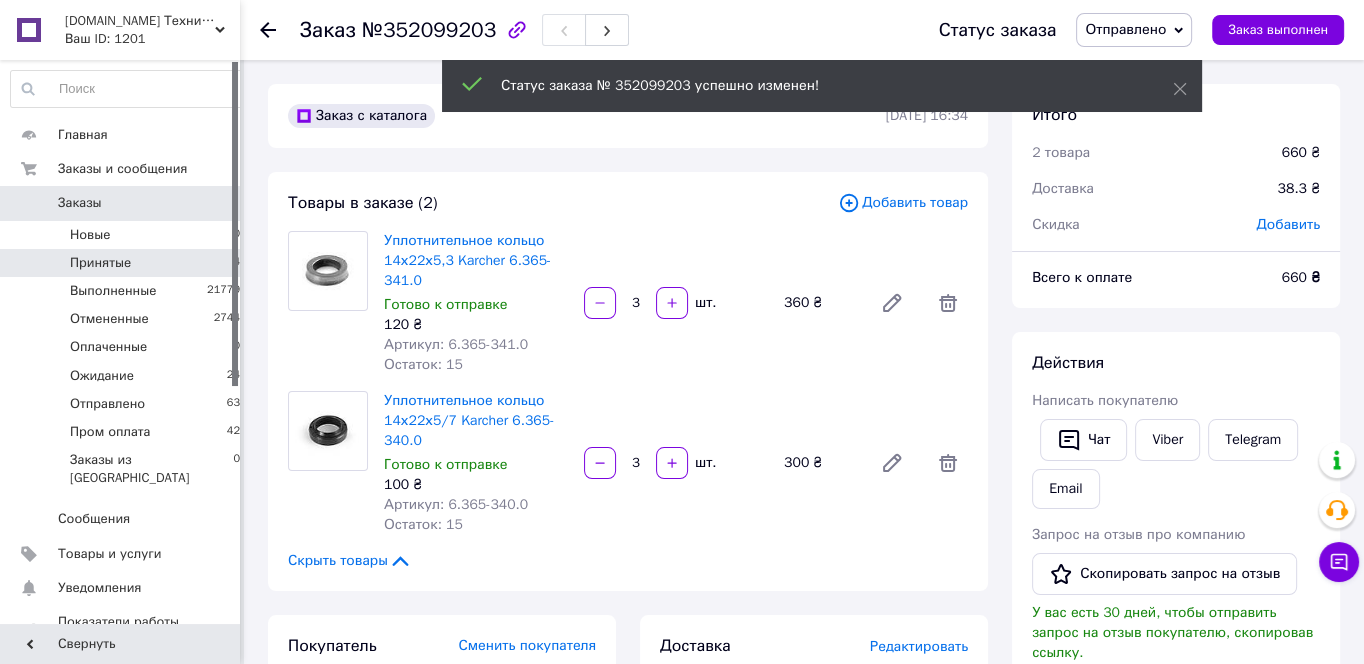 click on "Принятые 4" at bounding box center (126, 263) 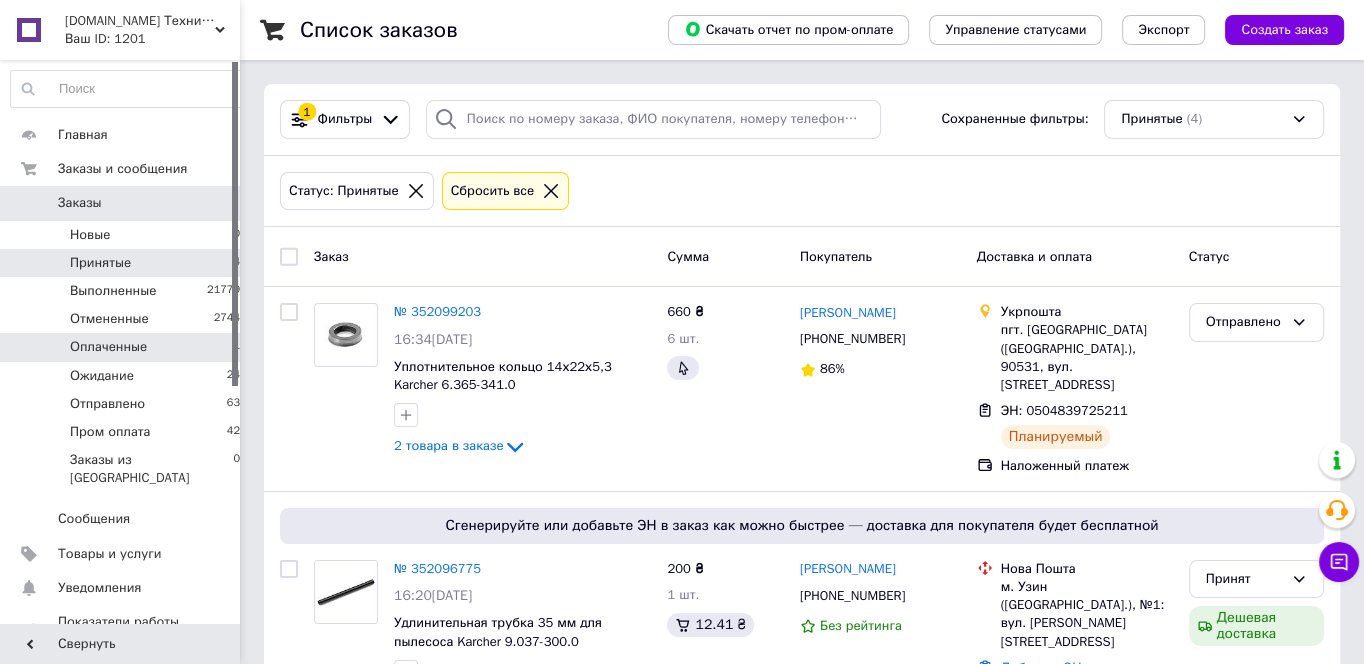click on "Оплаченные 1" at bounding box center (126, 347) 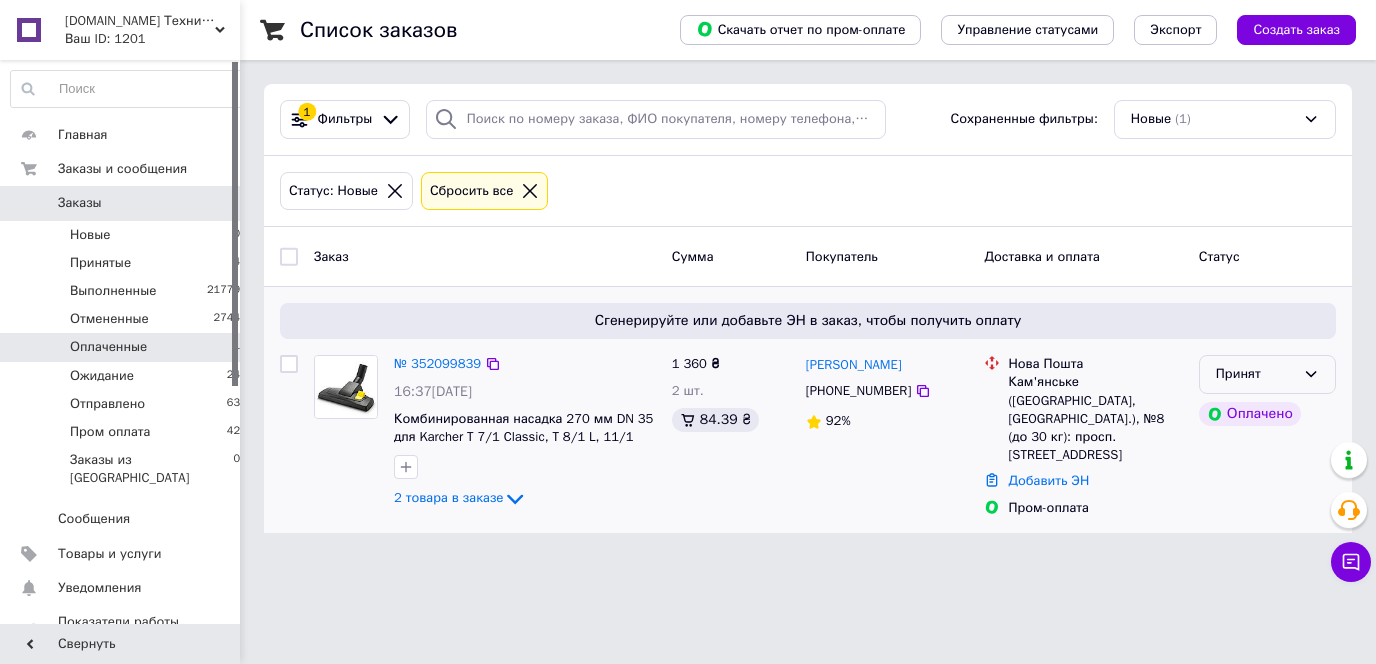 click on "Принят" at bounding box center (1267, 374) 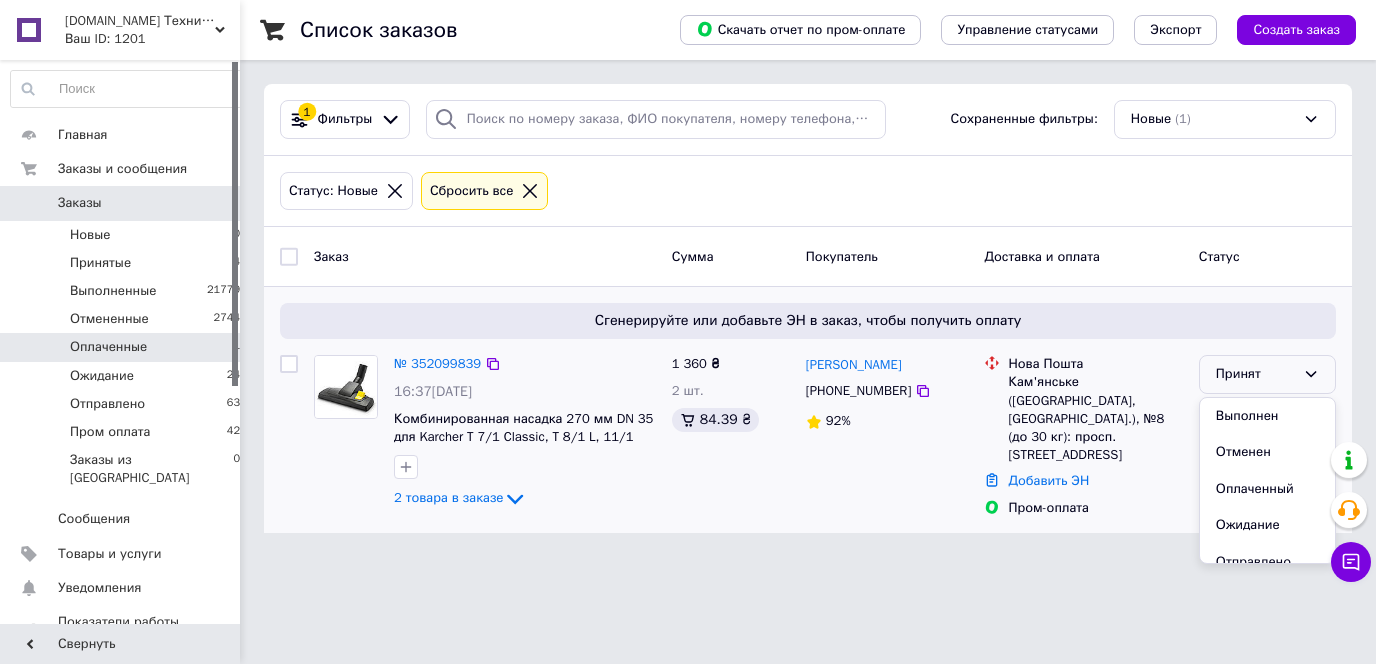 drag, startPoint x: 832, startPoint y: 452, endPoint x: 972, endPoint y: 441, distance: 140.43147 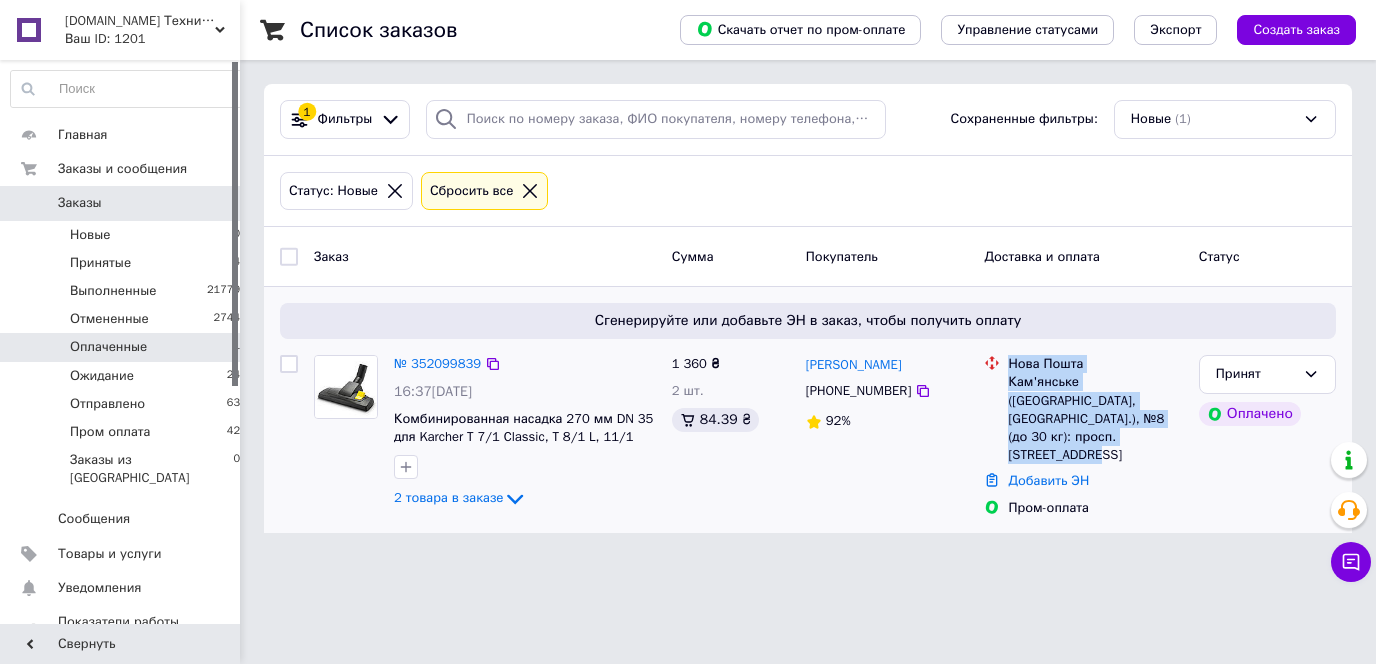 drag, startPoint x: 1160, startPoint y: 439, endPoint x: 1005, endPoint y: 368, distance: 170.48753 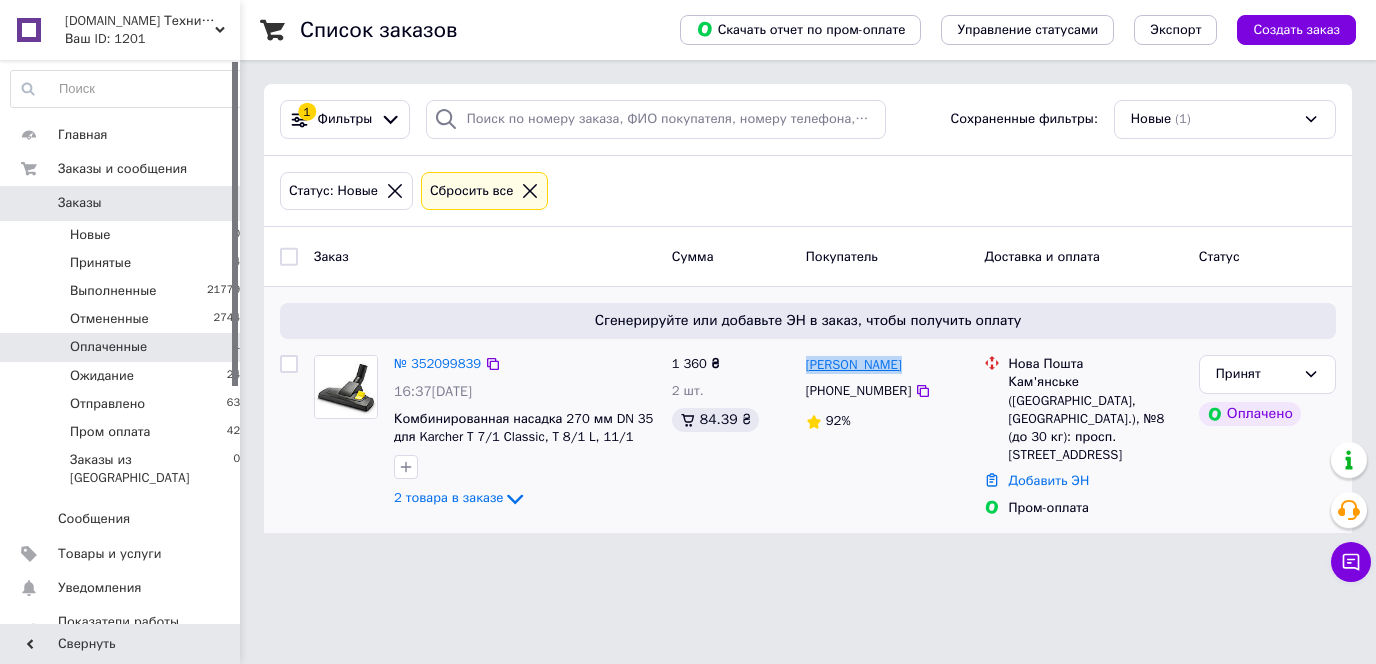 drag, startPoint x: 923, startPoint y: 349, endPoint x: 806, endPoint y: 367, distance: 118.37652 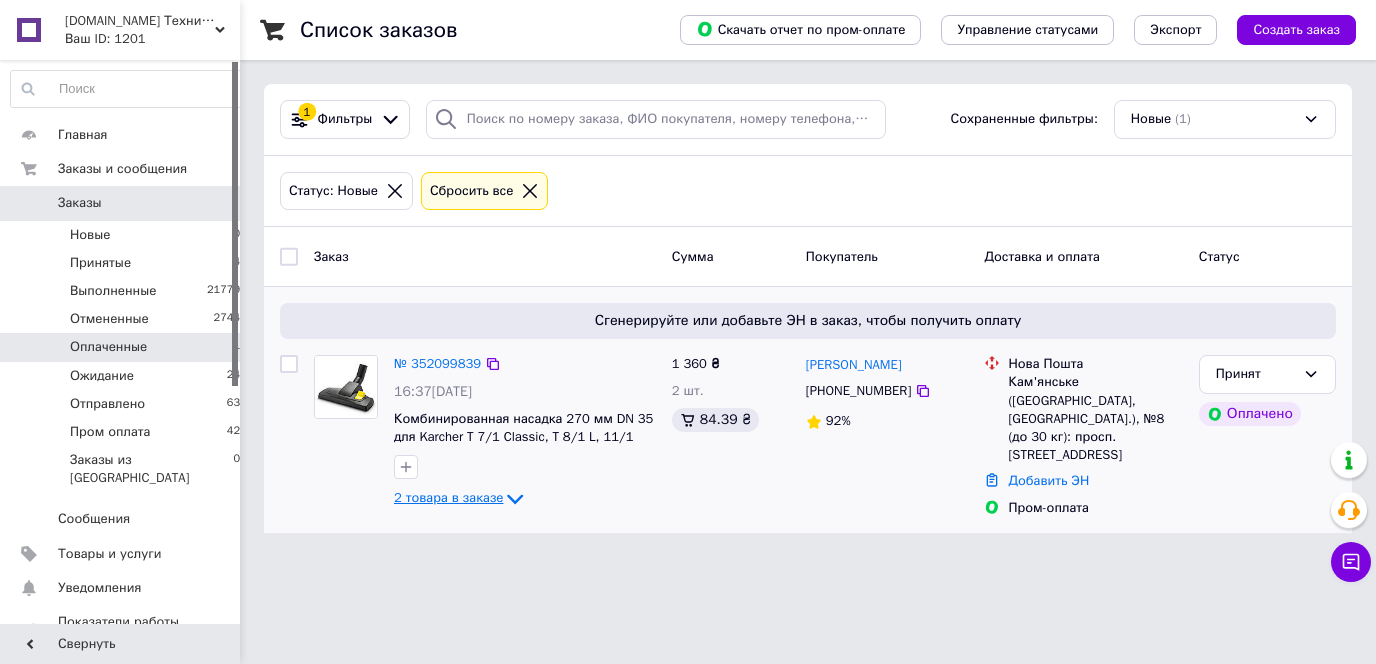 click 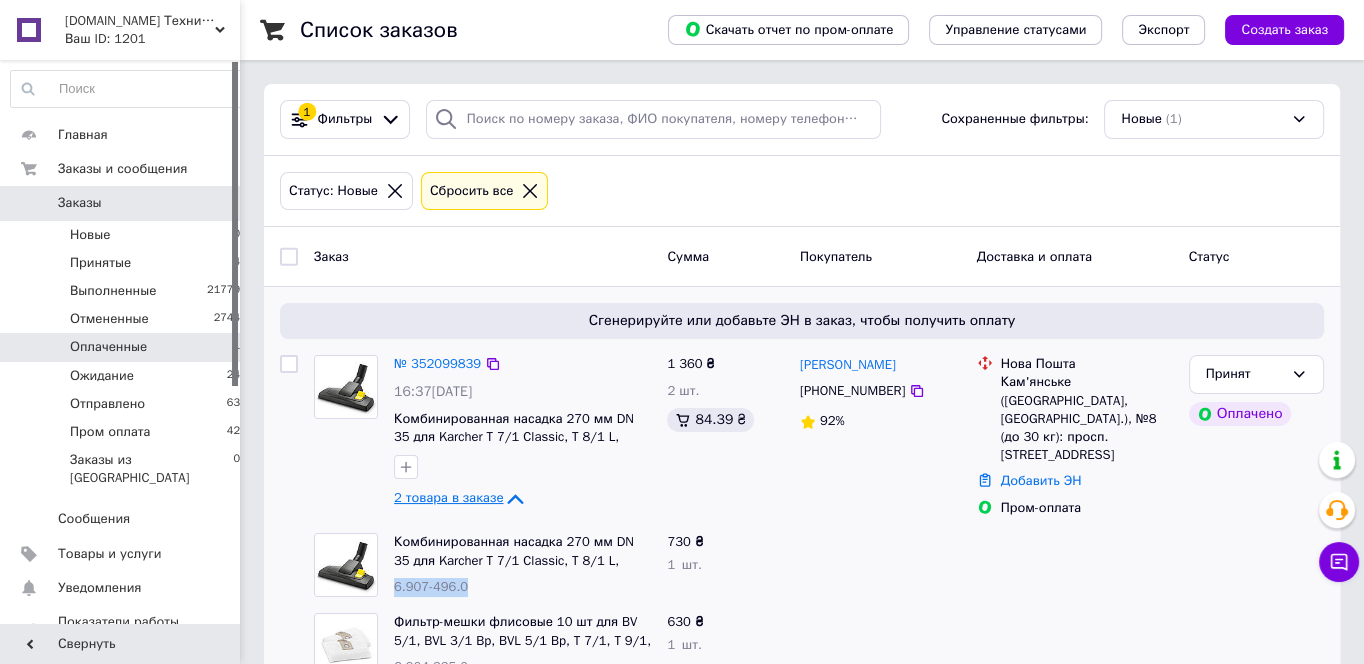 drag, startPoint x: 470, startPoint y: 582, endPoint x: 395, endPoint y: 584, distance: 75.026665 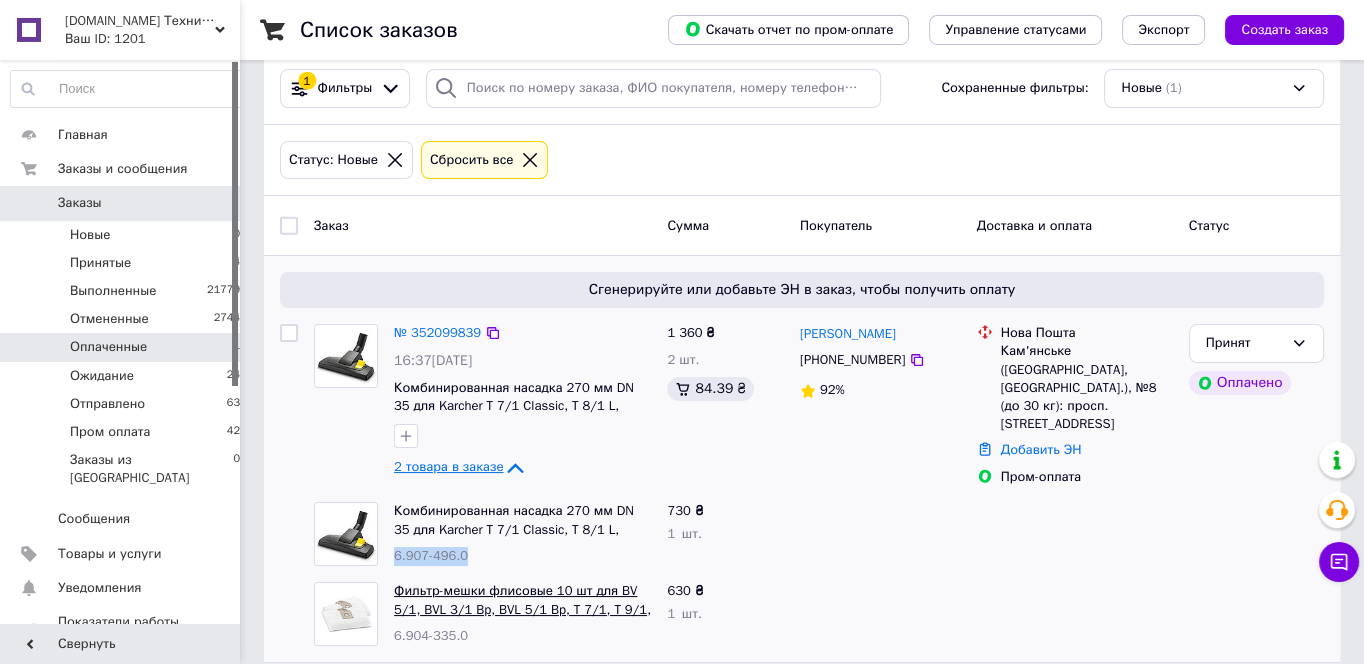 scroll, scrollTop: 45, scrollLeft: 0, axis: vertical 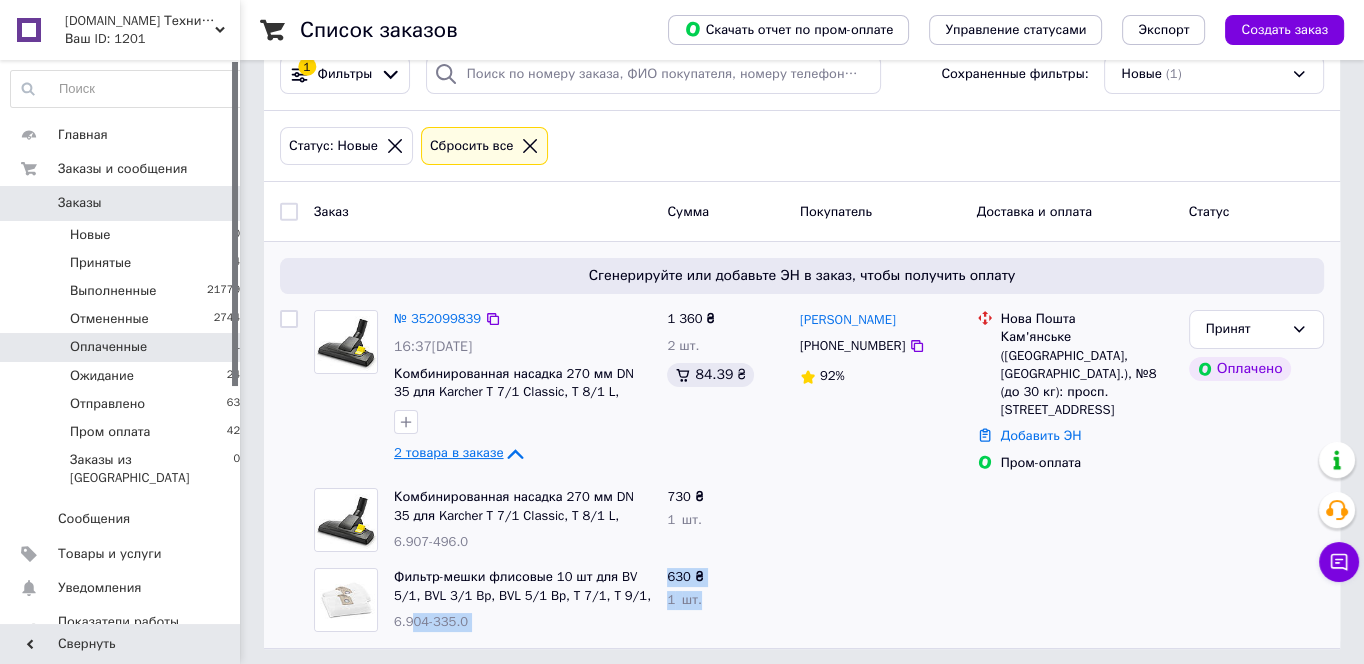 drag, startPoint x: 487, startPoint y: 635, endPoint x: 409, endPoint y: 615, distance: 80.523285 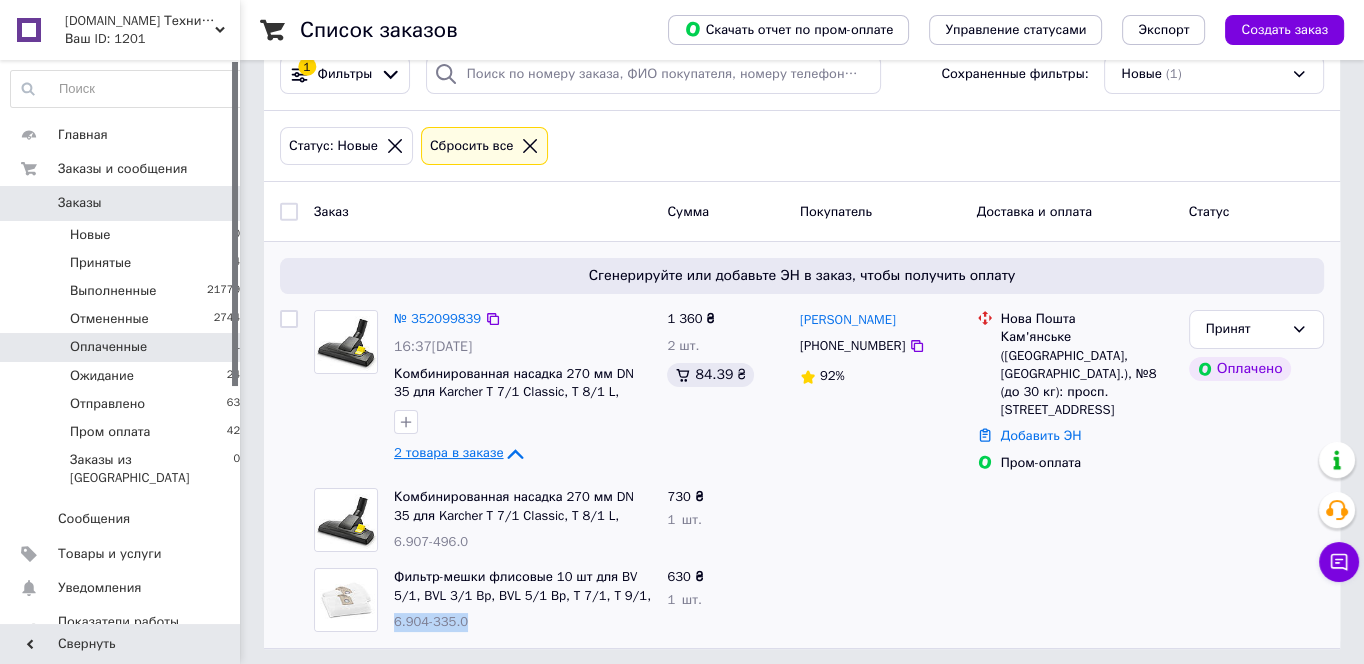 drag, startPoint x: 469, startPoint y: 618, endPoint x: 386, endPoint y: 616, distance: 83.02409 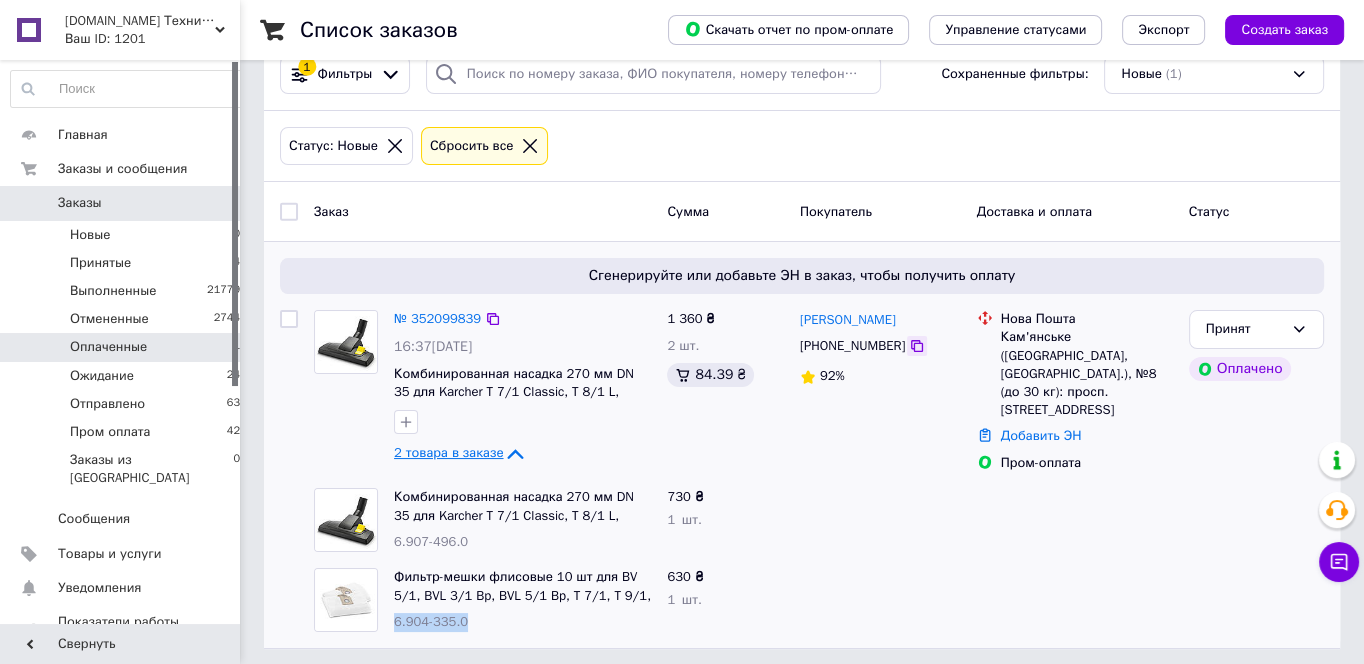 click at bounding box center (917, 346) 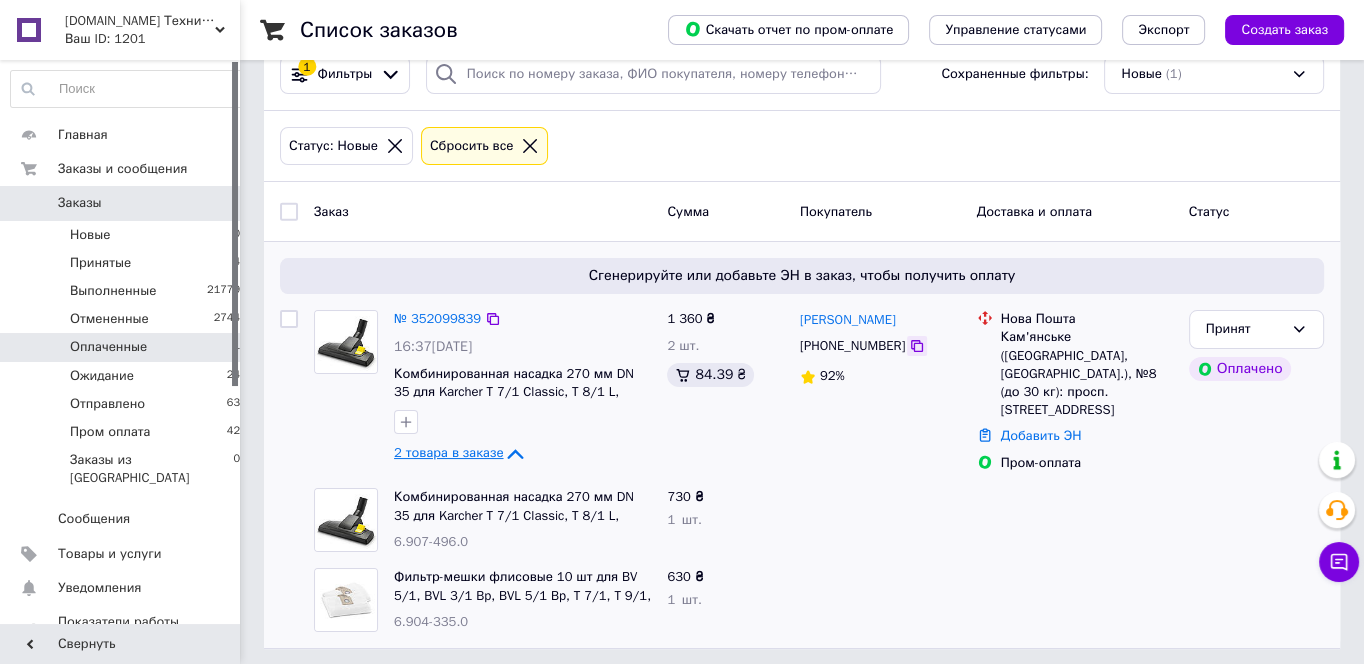 drag, startPoint x: 909, startPoint y: 341, endPoint x: 895, endPoint y: 348, distance: 15.652476 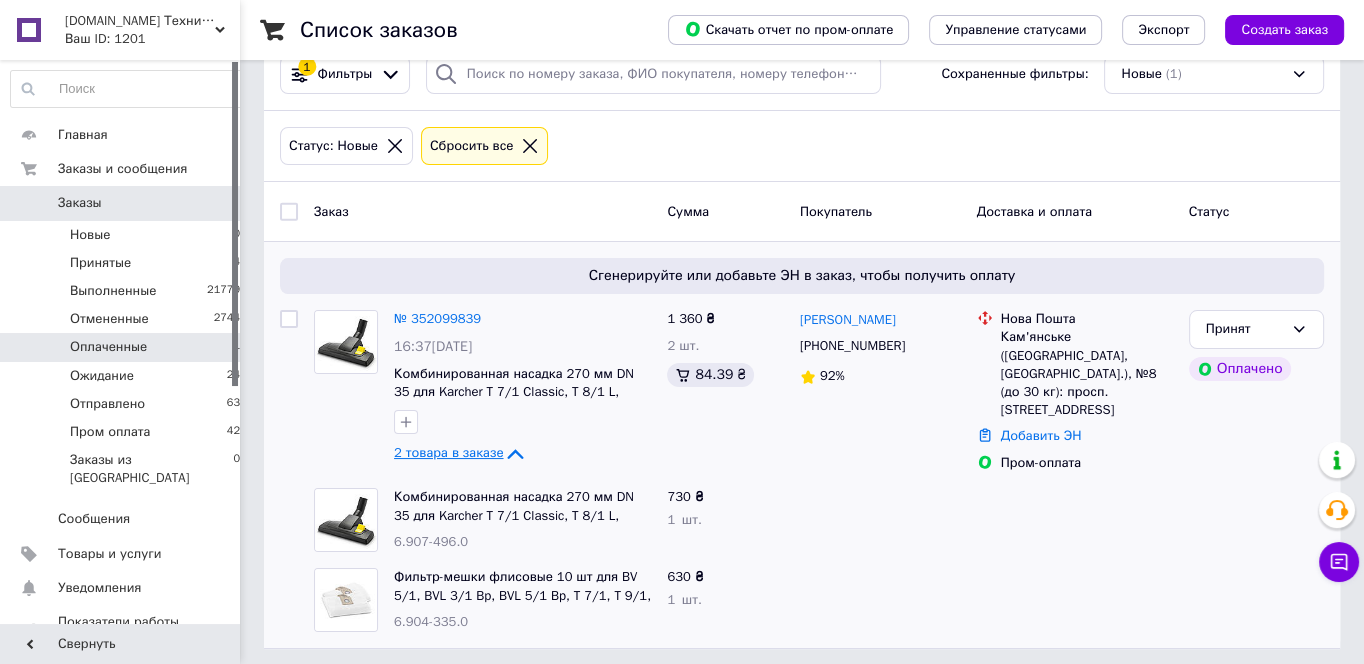 click on "№ 352099839 16:37, 10.07.2025 Комбинированная насадка 270 мм DN 35 для Karcher T 7/1 Classic, T 8/1 L, 11/1 Classic 6.907-496.0 2 товара в заказе" at bounding box center (522, 388) 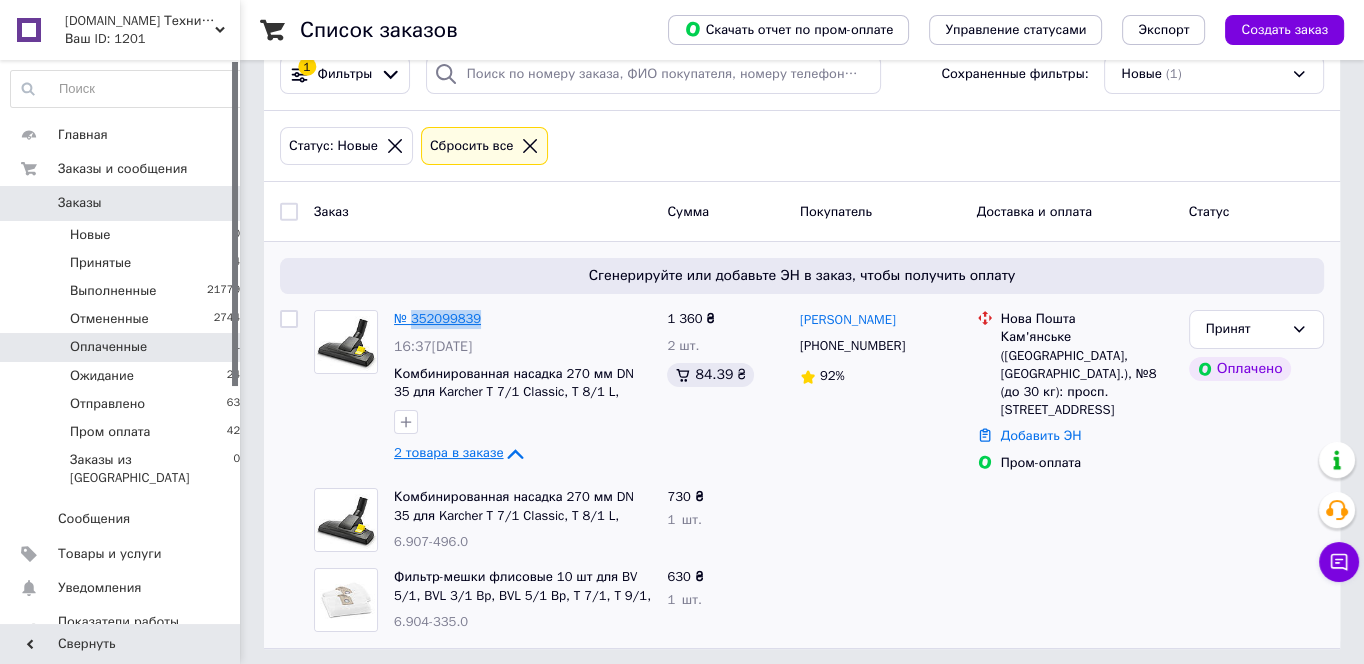 click on "№ 352099839" at bounding box center (437, 318) 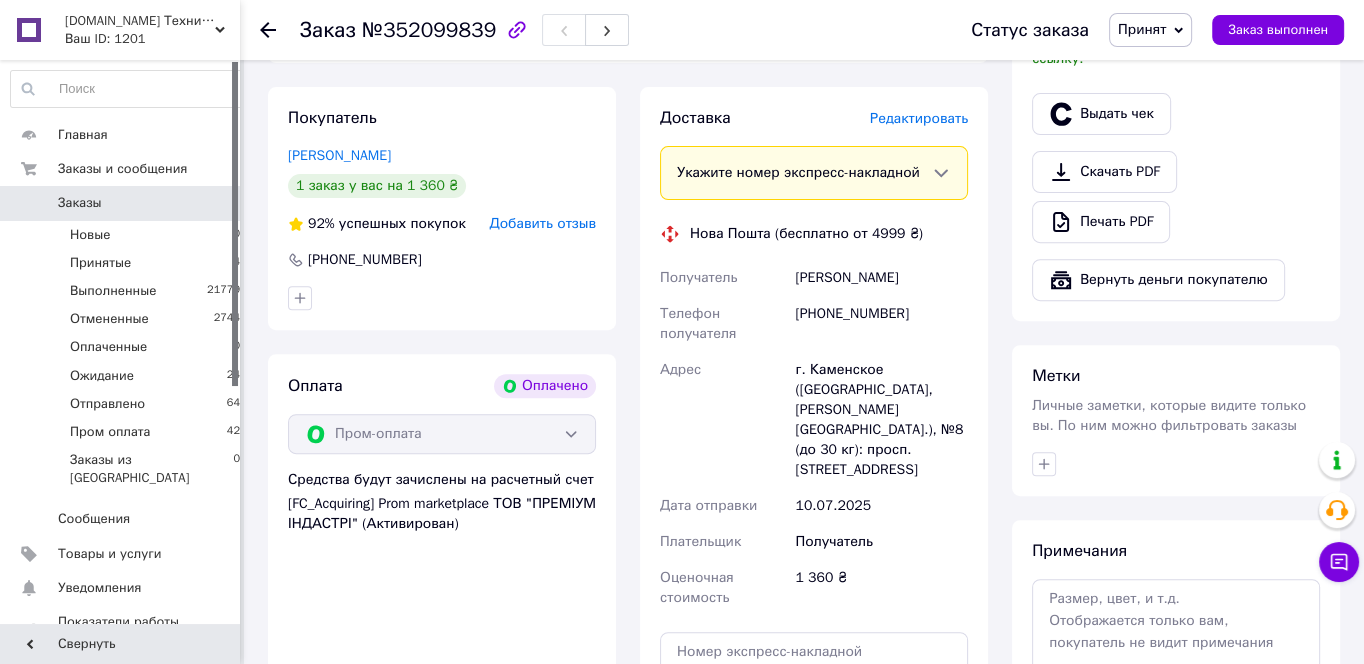 scroll, scrollTop: 905, scrollLeft: 0, axis: vertical 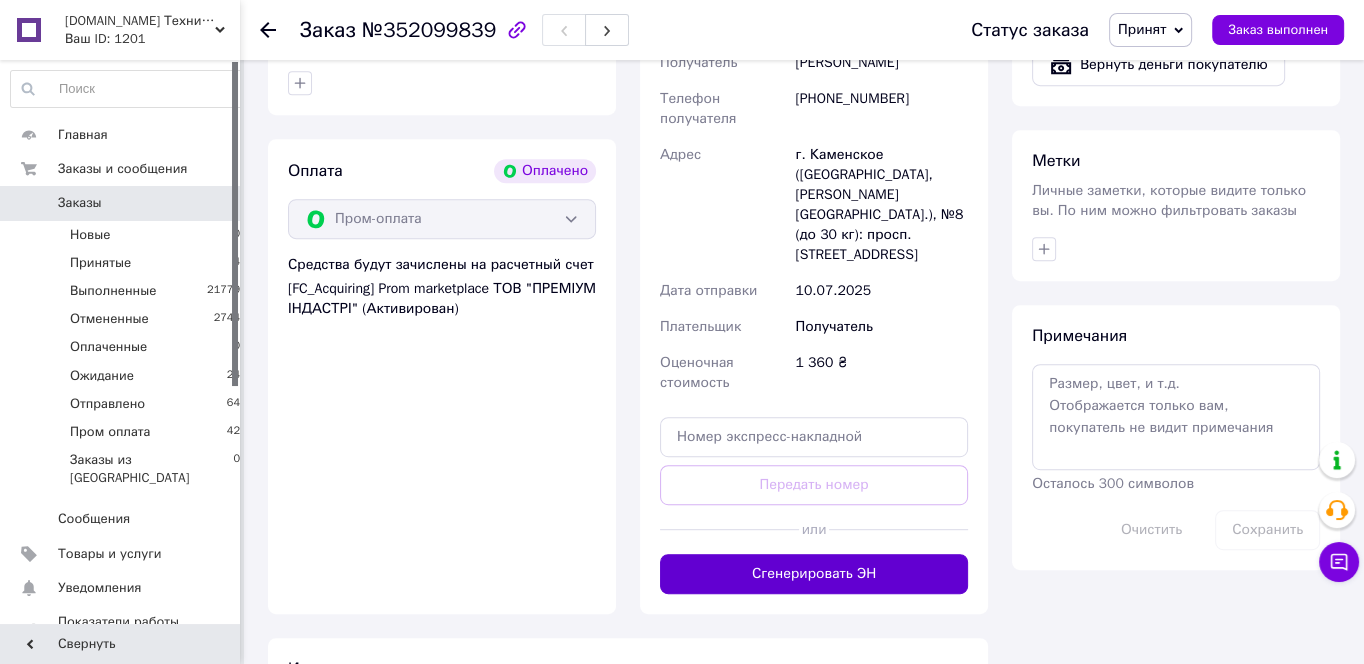 click on "Сгенерировать ЭН" at bounding box center [814, 574] 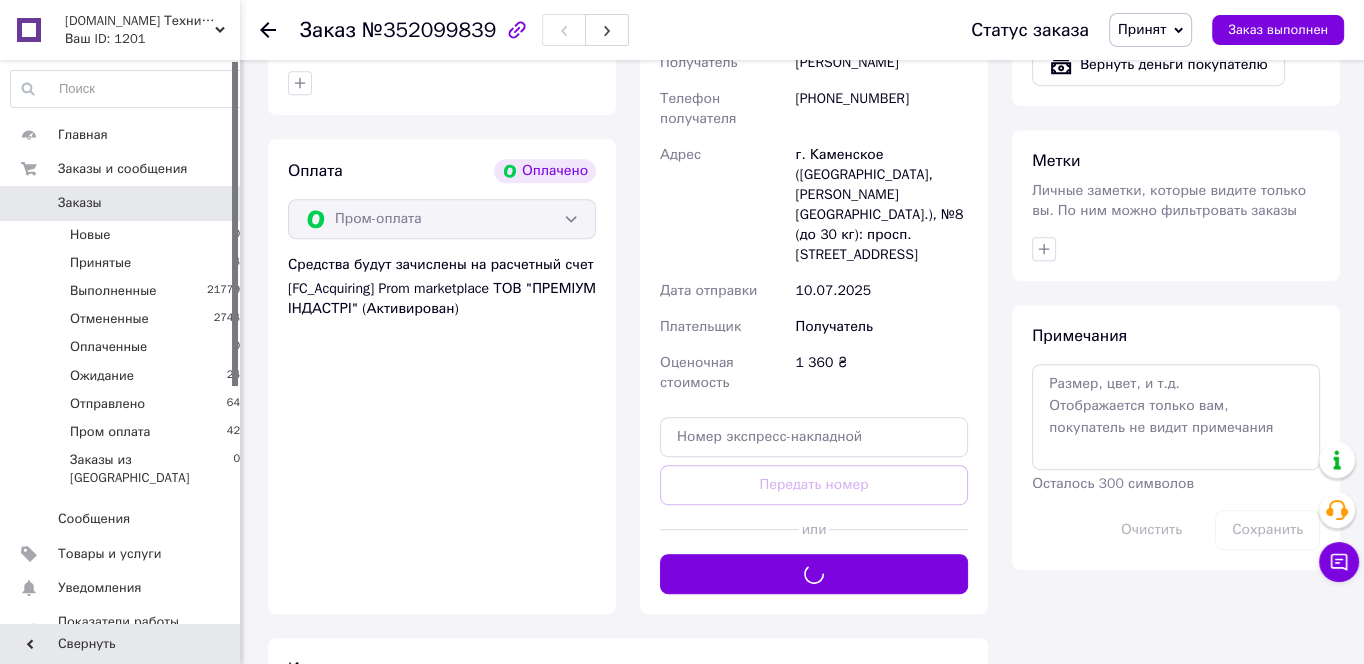 click on "Доставка Редактировать Укажите номер экспресс-накладной Обязательно введите номер экспресс-накладной,
если создавали ее не на этой странице. В случае,
если номер ЭН не будет добавлен, мы не сможем
выплатить деньги за заказ Мобильный номер покупателя (из заказа) должен
соответствовать номеру получателя по накладной Нова Пошта (бесплатно от 4999 ₴) Получатель Полищук Денис Телефон получателя +380675643687 Адрес г. Каменское (Днепропетровская обл., Каменский р-н.), №8 (до 30 кг): просп. Свободы, 49 Дата отправки 10.07.2025 Плательщик Получатель Оценочная стоимость 1 360 ₴" at bounding box center [814, 243] 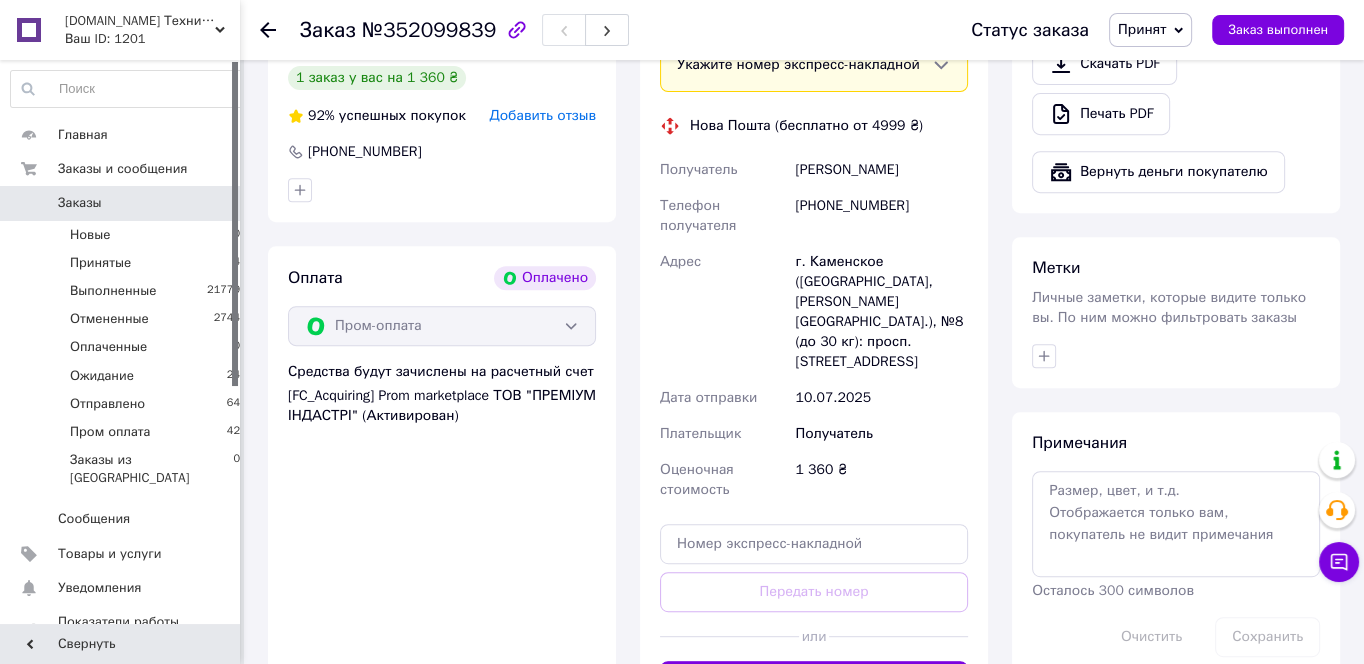 scroll, scrollTop: 690, scrollLeft: 0, axis: vertical 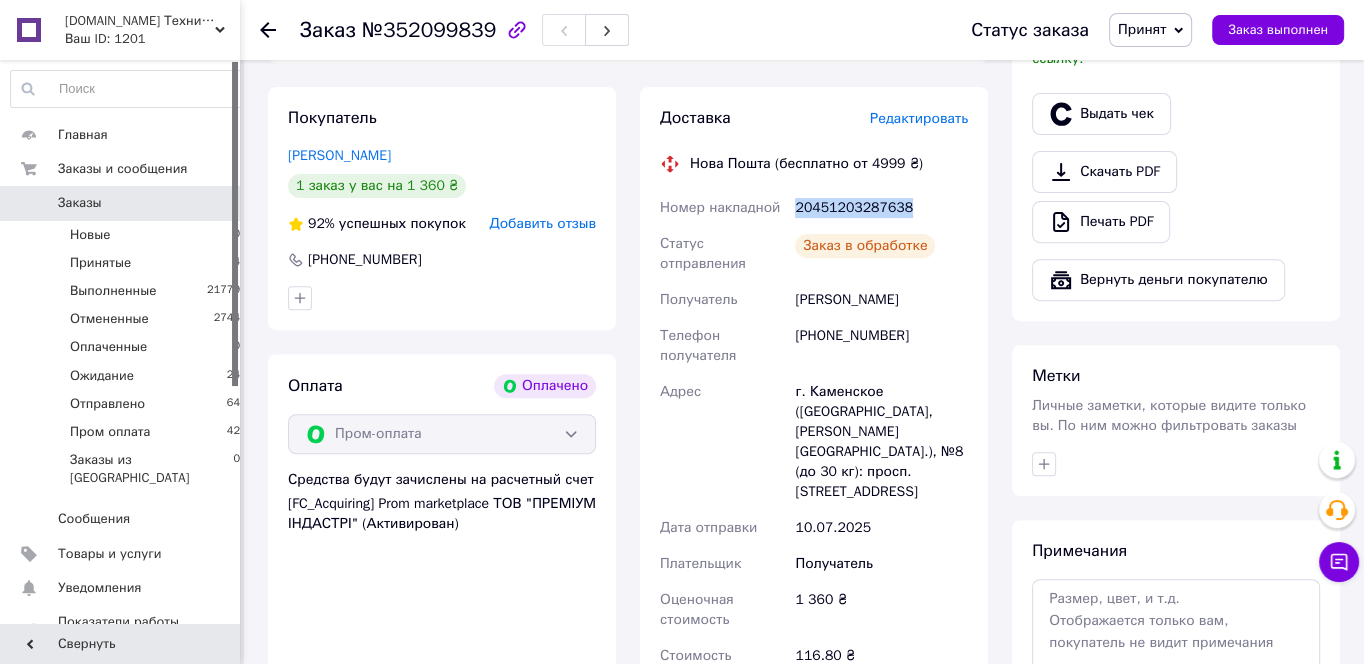 drag, startPoint x: 910, startPoint y: 186, endPoint x: 921, endPoint y: 157, distance: 31.016125 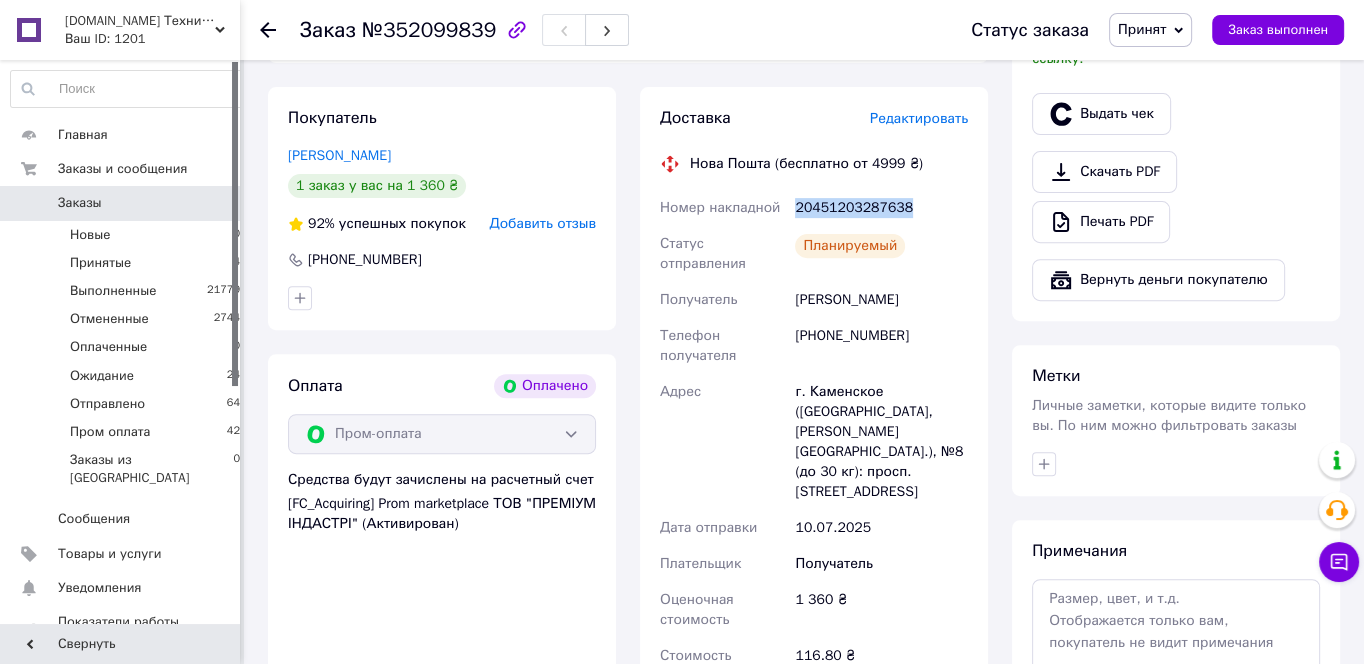 click on "Принят" at bounding box center [1142, 29] 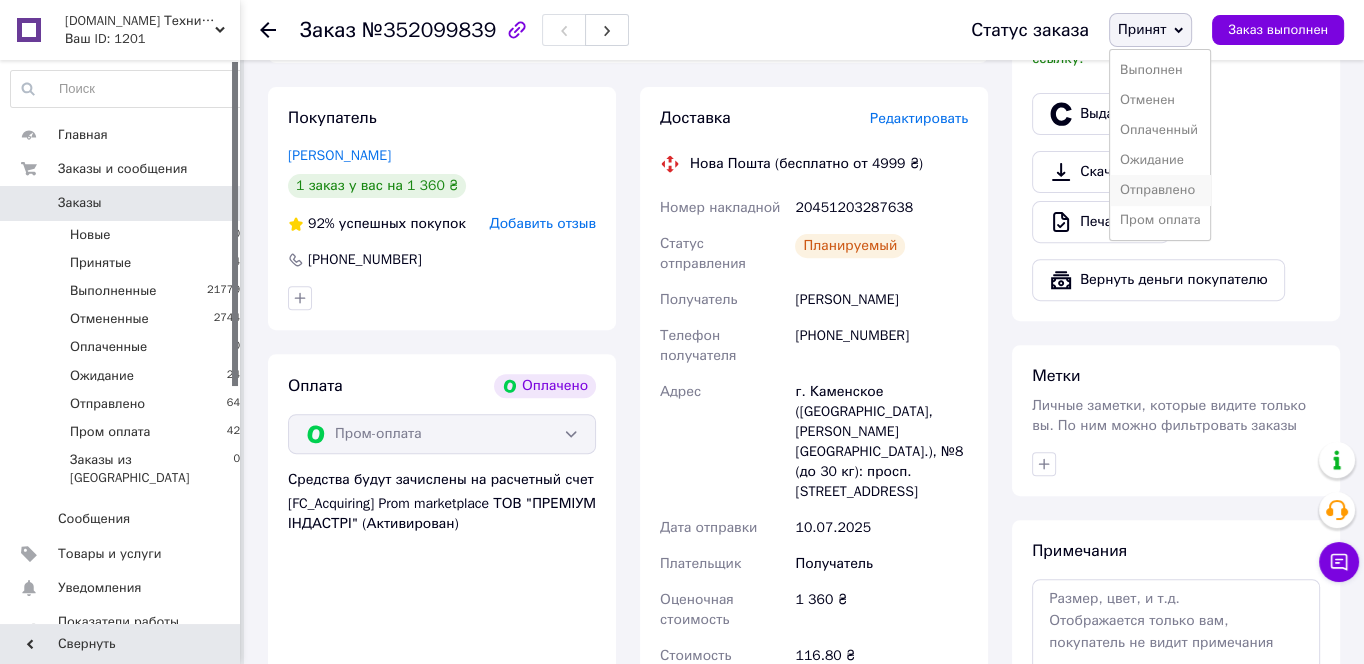 click on "Отправлено" at bounding box center [1160, 190] 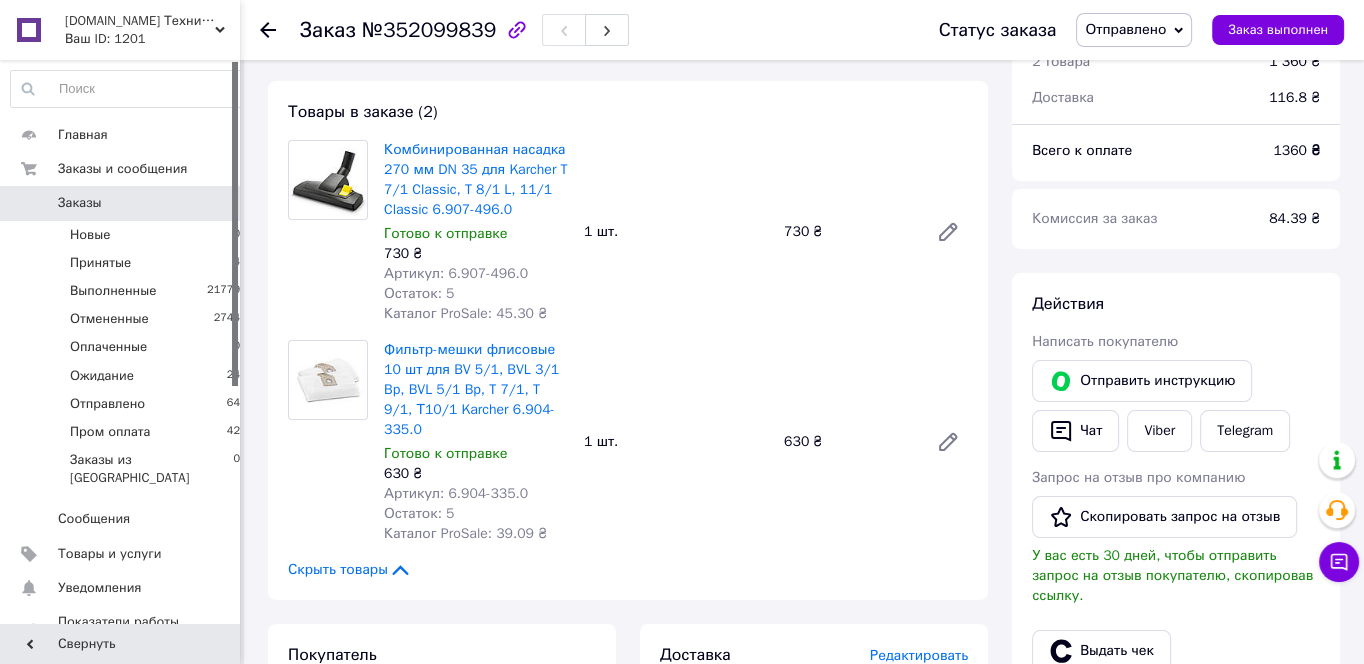 scroll, scrollTop: 0, scrollLeft: 0, axis: both 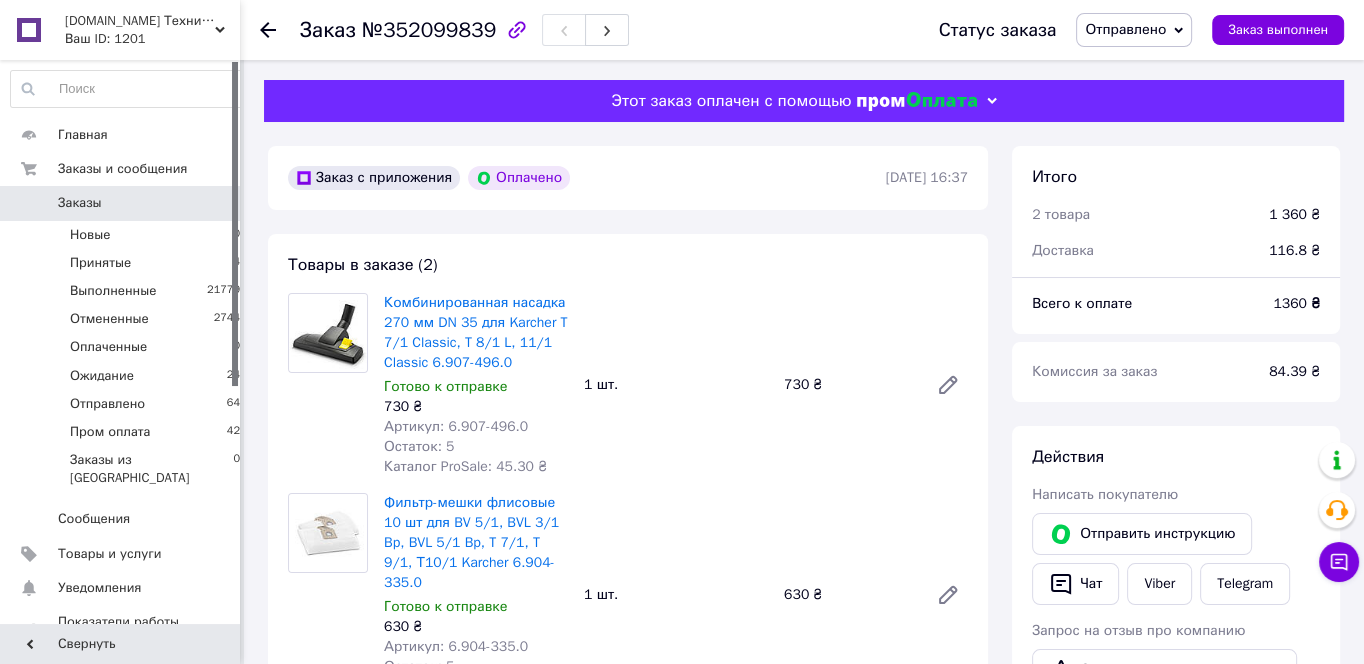 click on "Отправлено" at bounding box center (1125, 29) 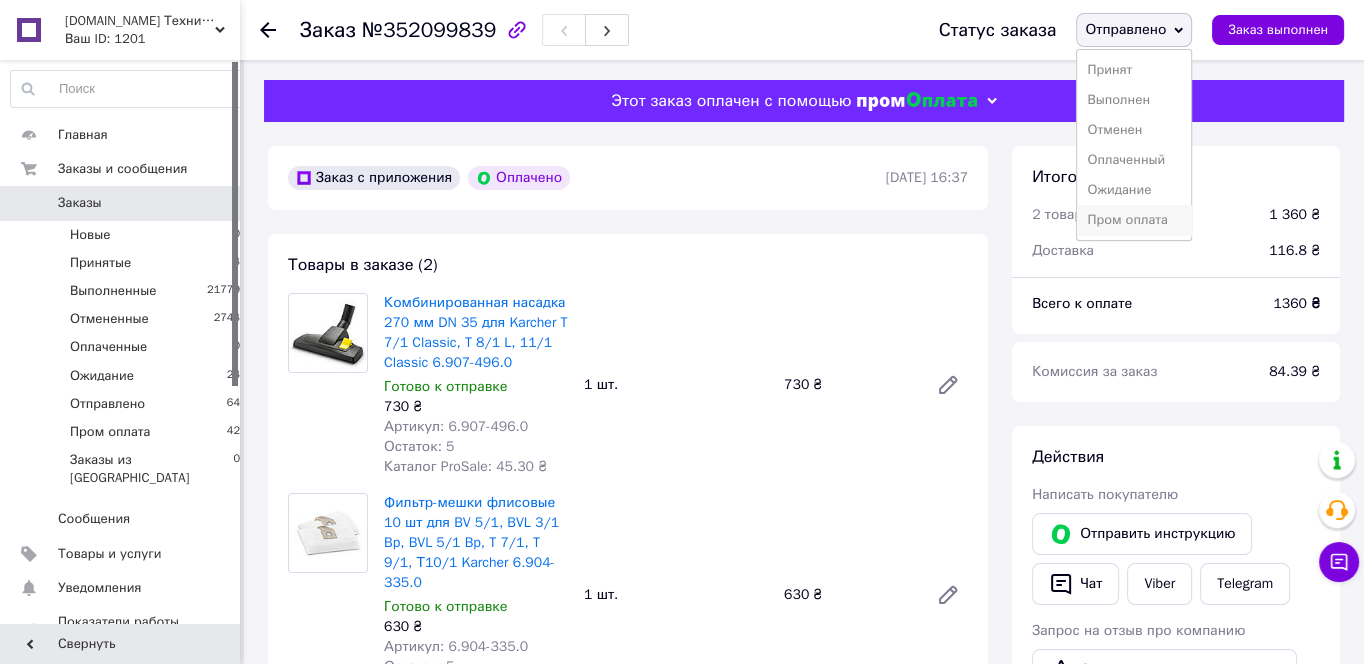 click on "Пром оплата" at bounding box center (1134, 220) 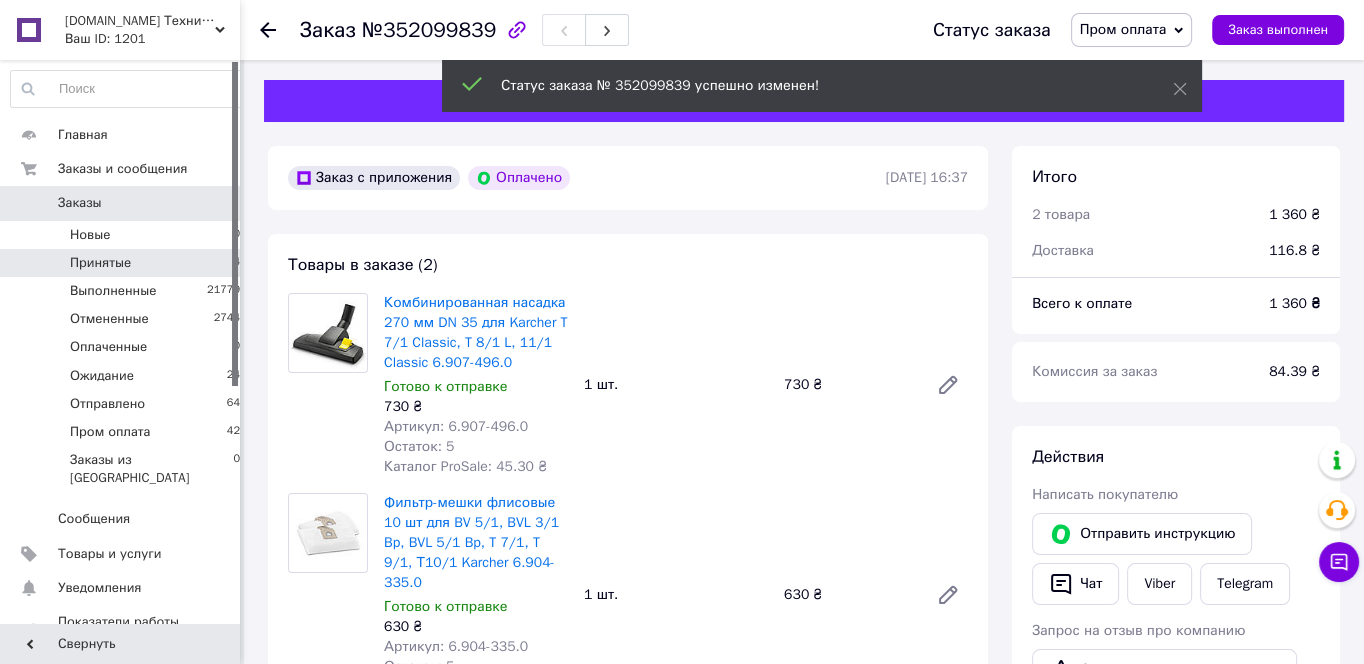 click on "Принятые 4" at bounding box center [126, 263] 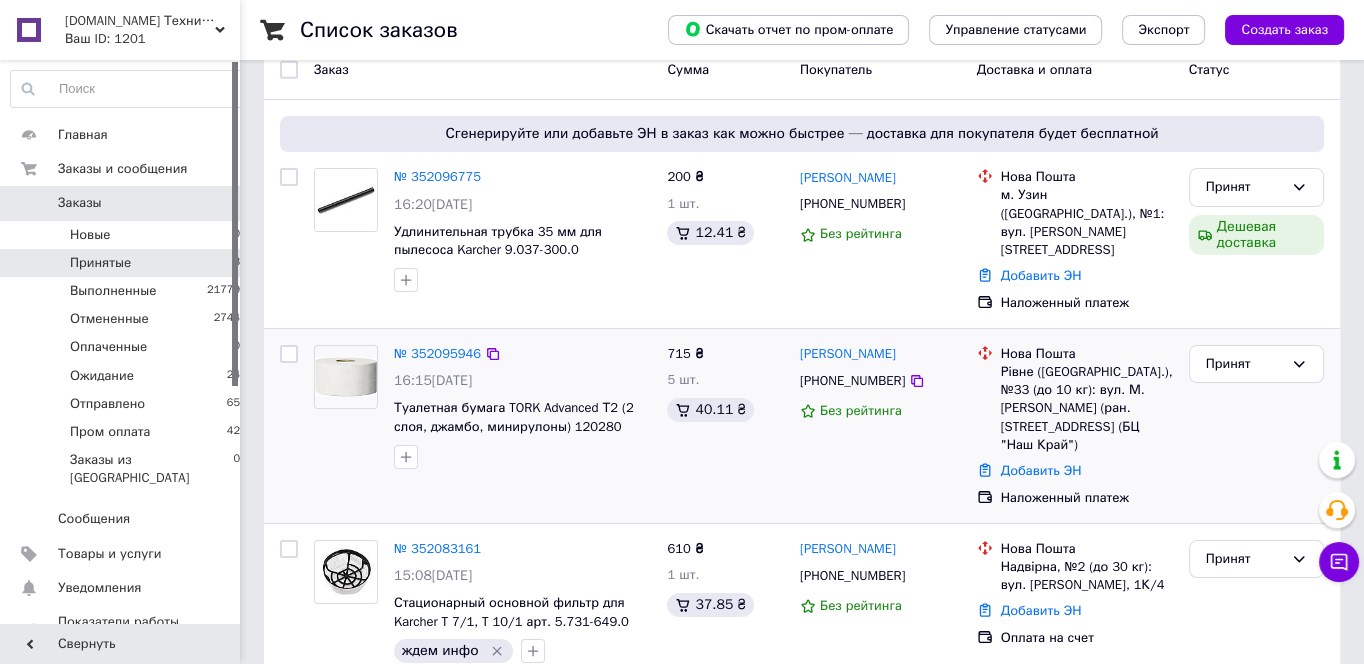 scroll, scrollTop: 204, scrollLeft: 0, axis: vertical 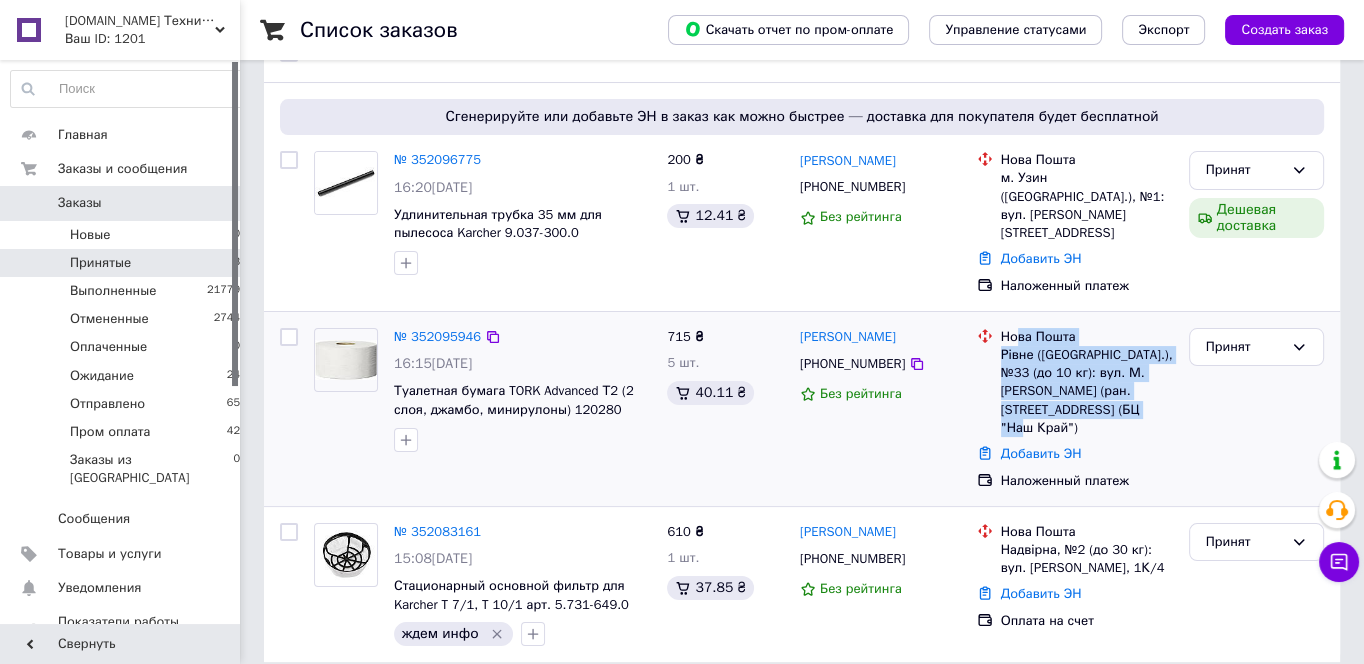 drag, startPoint x: 1057, startPoint y: 397, endPoint x: 1014, endPoint y: 319, distance: 89.06739 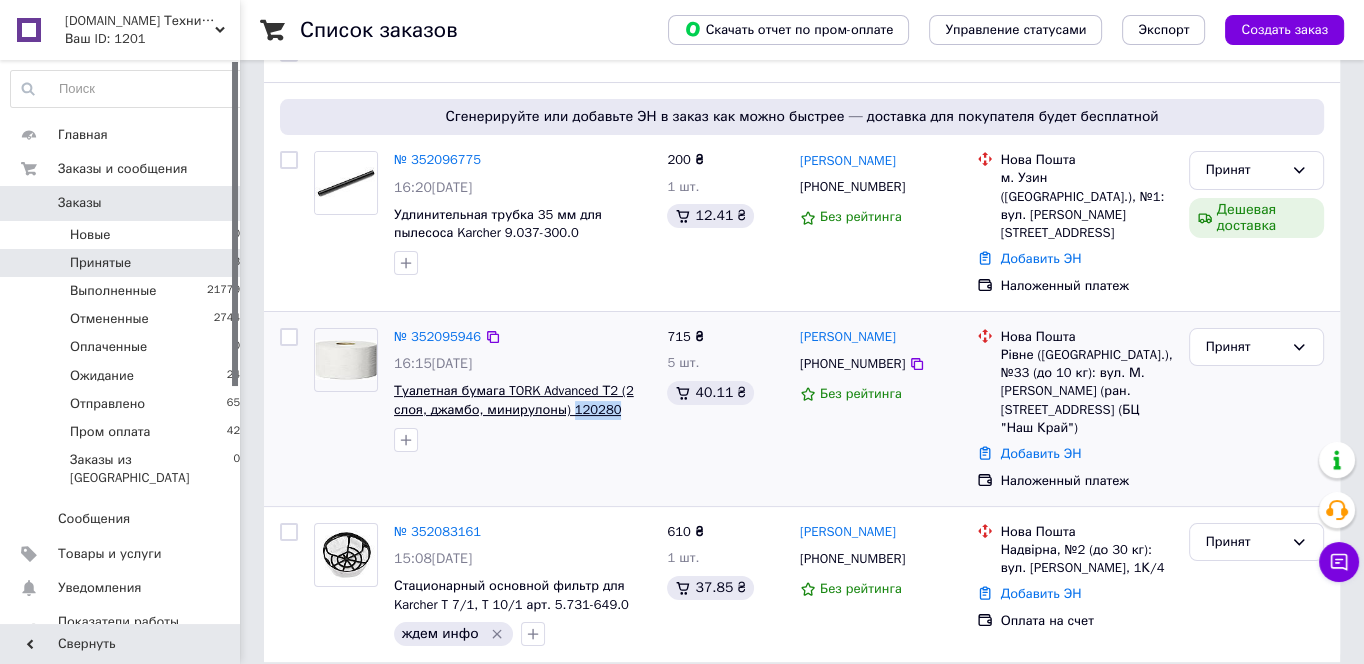 drag, startPoint x: 622, startPoint y: 393, endPoint x: 568, endPoint y: 389, distance: 54.147945 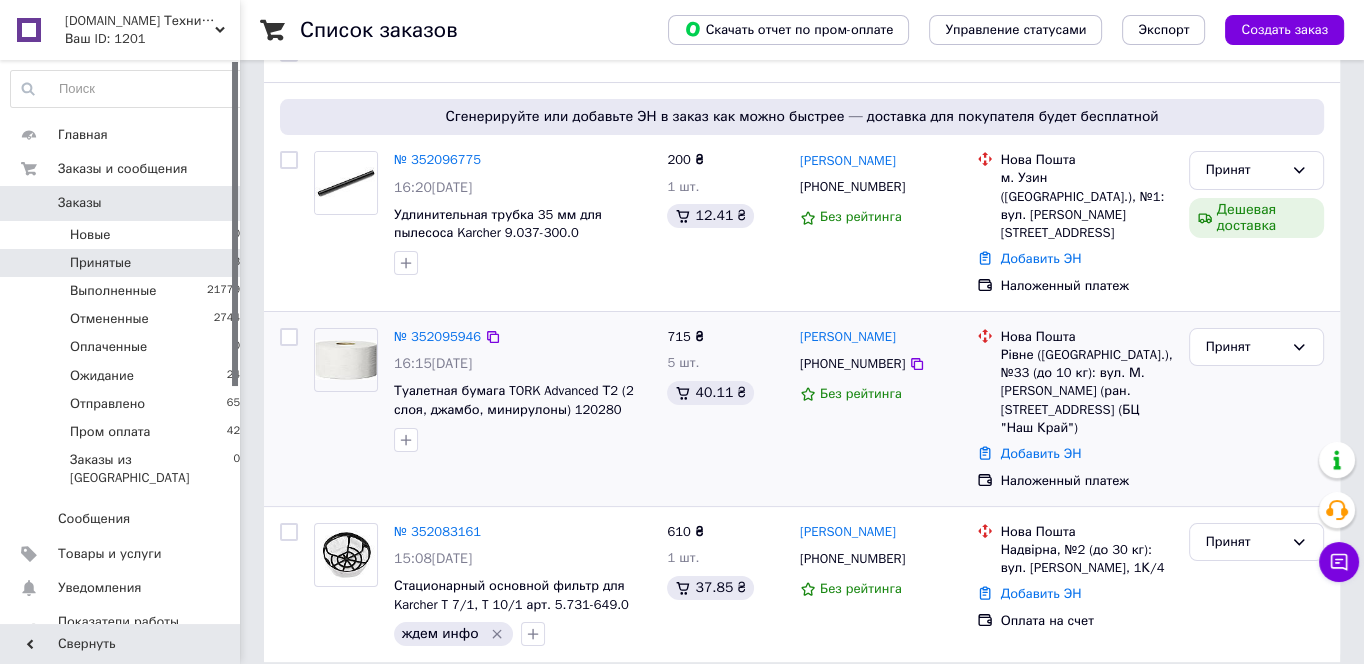 click on "№ 352095946 16:15, 10.07.2025 Туалетная бумага TORK Advanced Т2 (2 слоя, джамбо, минирулоны) 120280" at bounding box center [522, 390] 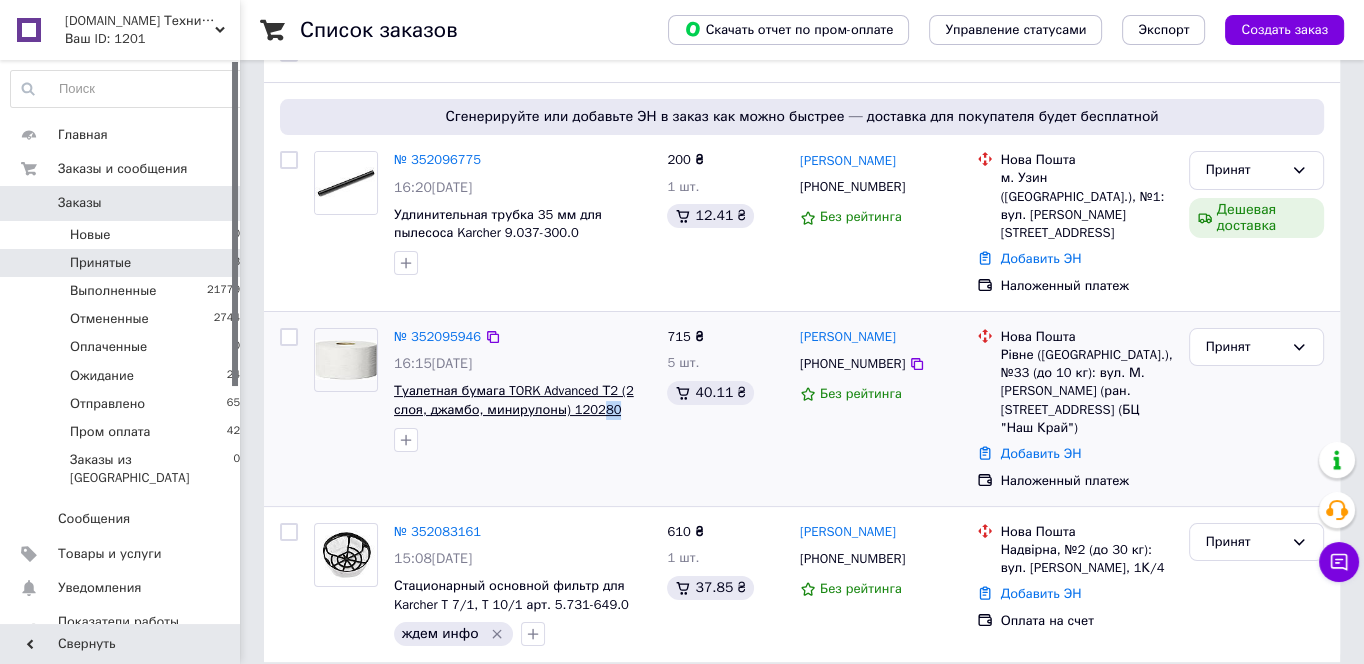 drag, startPoint x: 601, startPoint y: 389, endPoint x: 589, endPoint y: 386, distance: 12.369317 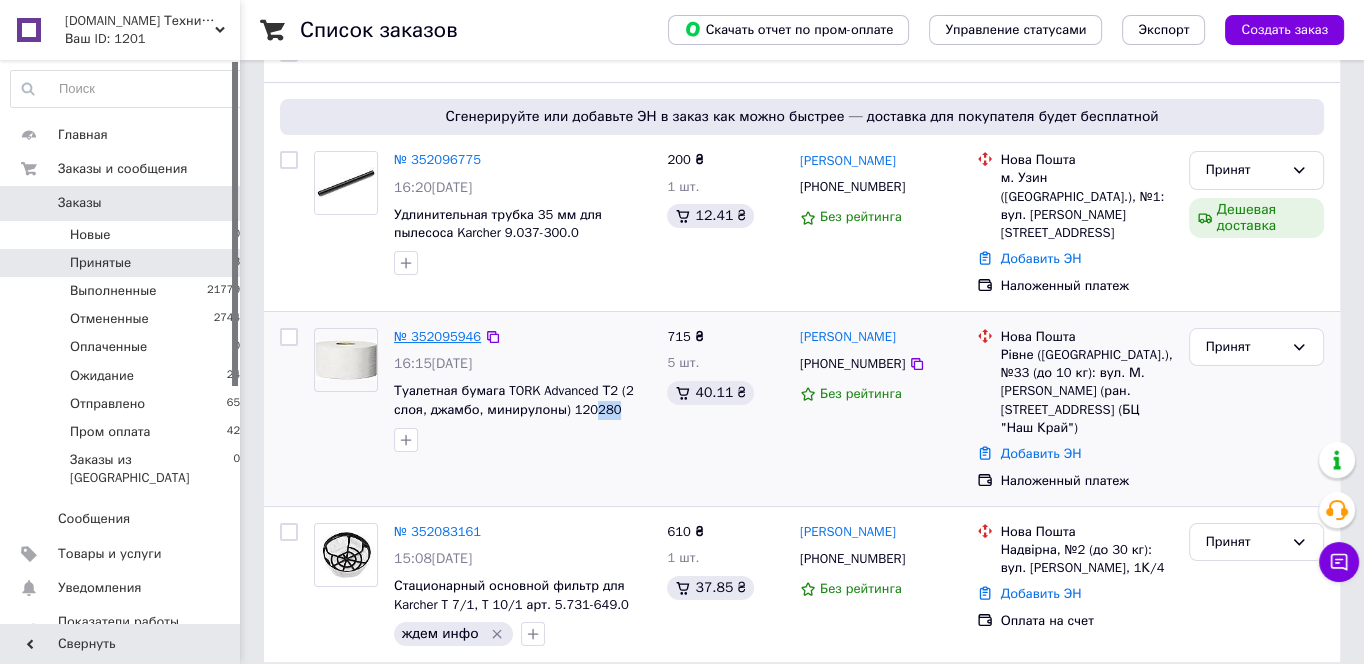 click on "№ 352095946" at bounding box center (437, 336) 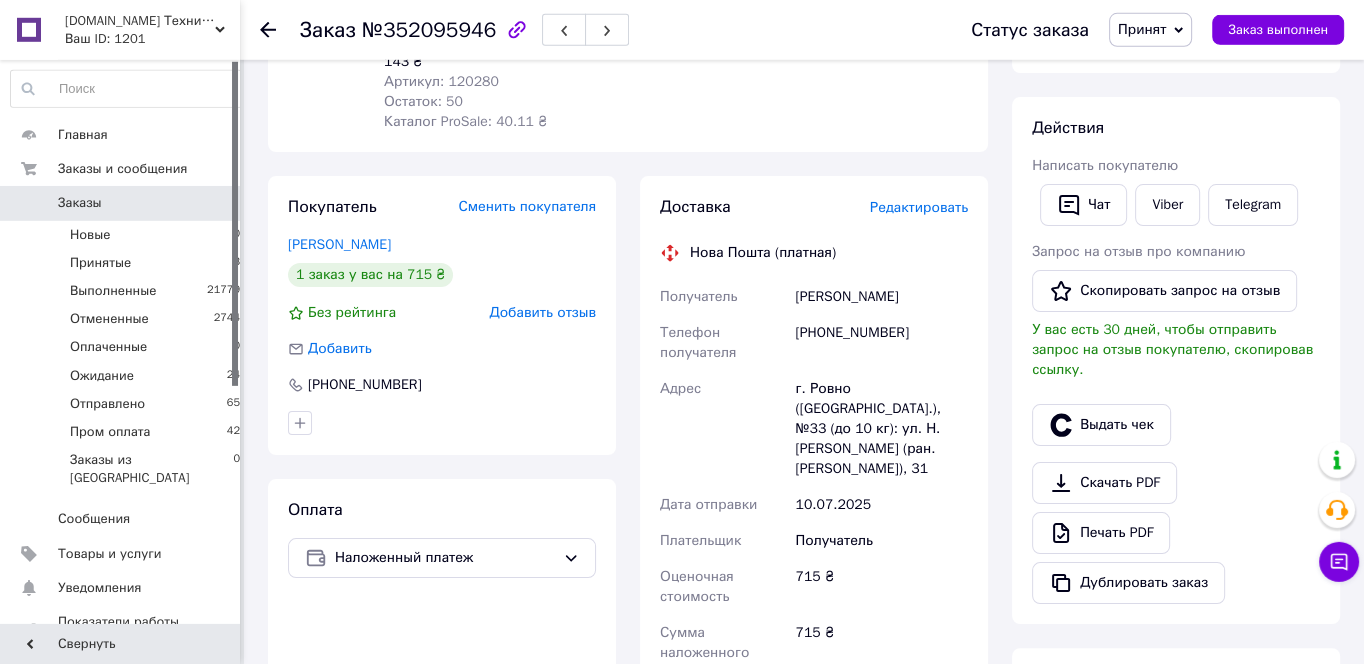 scroll, scrollTop: 322, scrollLeft: 0, axis: vertical 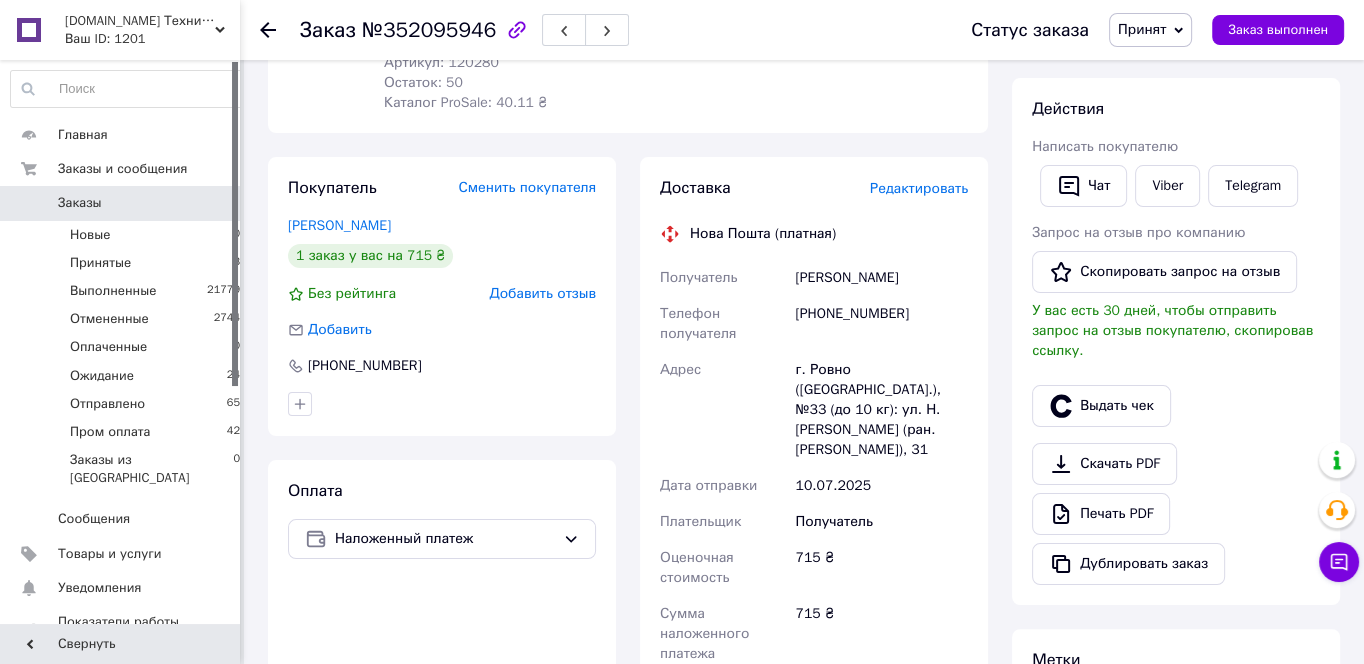 click on "Принят" at bounding box center (1142, 29) 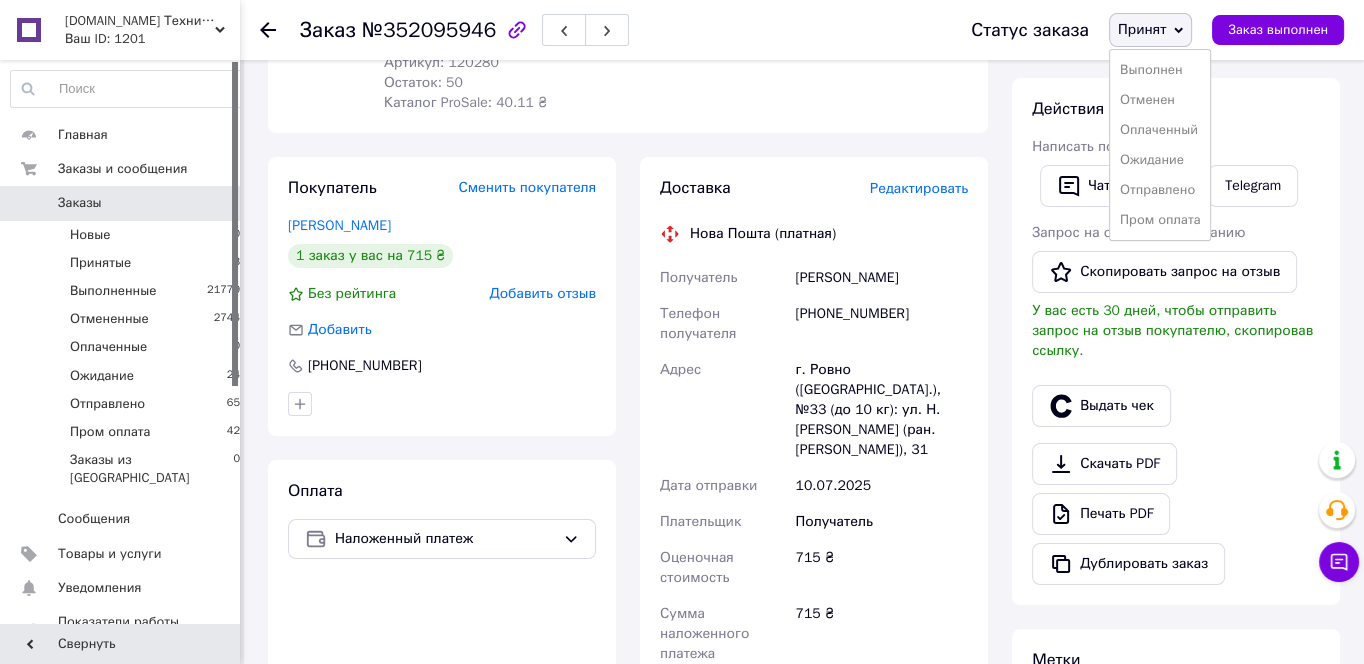 click on "Товары в заказе (1) Добавить товар Туалетная бумага TORK Advanced Т2 (2 слоя, джамбо, минирулоны) 120280 1 В наличии 143 ₴ Артикул: 120280 Остаток: 50 Каталог ProSale: 40.11 ₴  5   шт. 715 ₴" at bounding box center (628, -9) 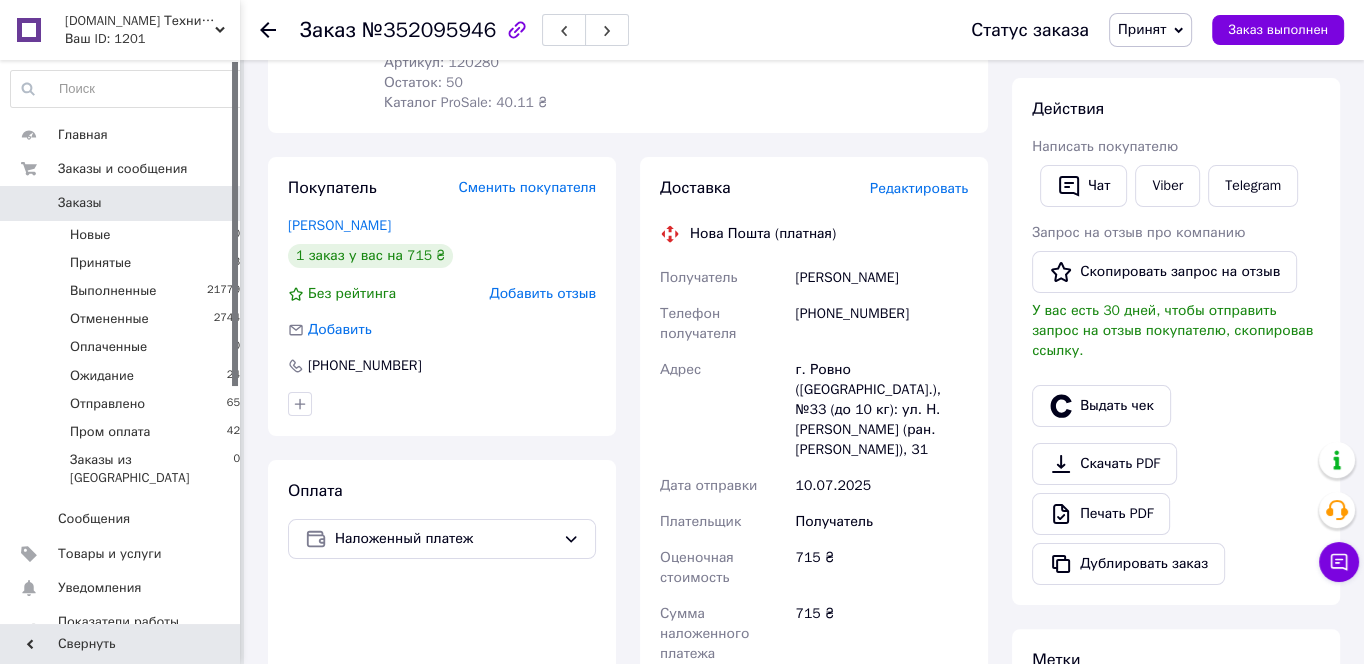 scroll, scrollTop: 0, scrollLeft: 0, axis: both 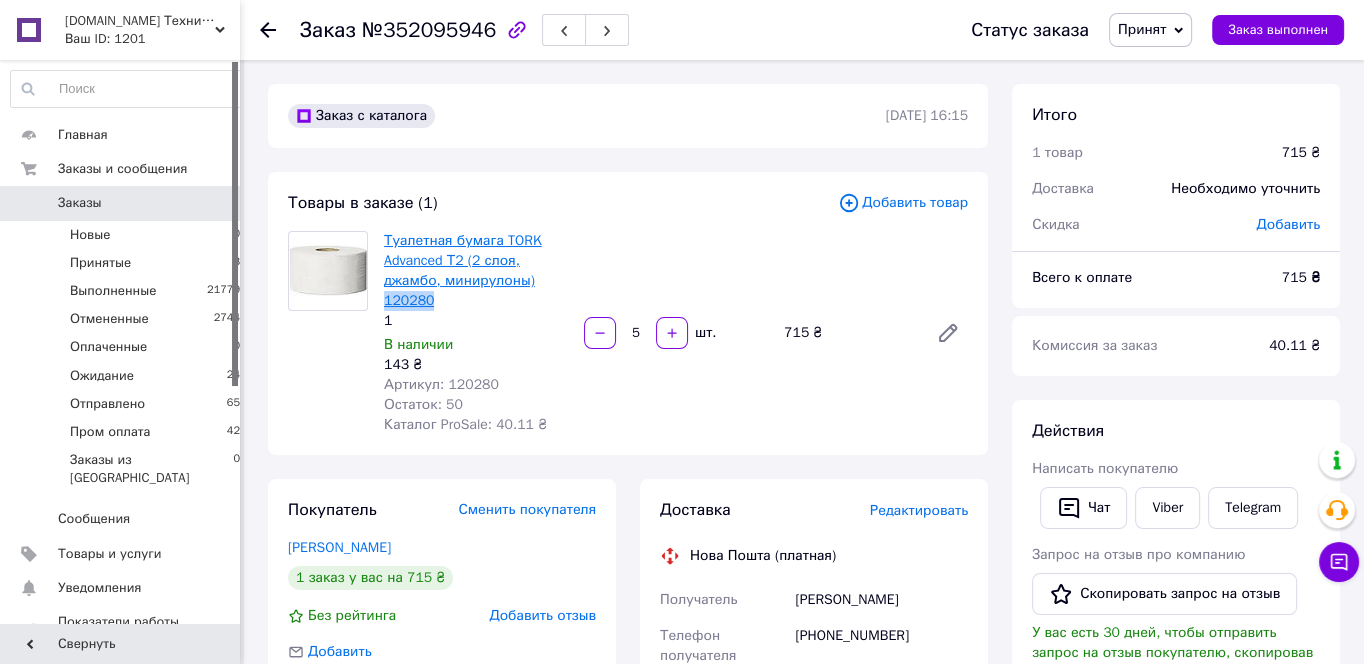 drag, startPoint x: 457, startPoint y: 299, endPoint x: 387, endPoint y: 297, distance: 70.028564 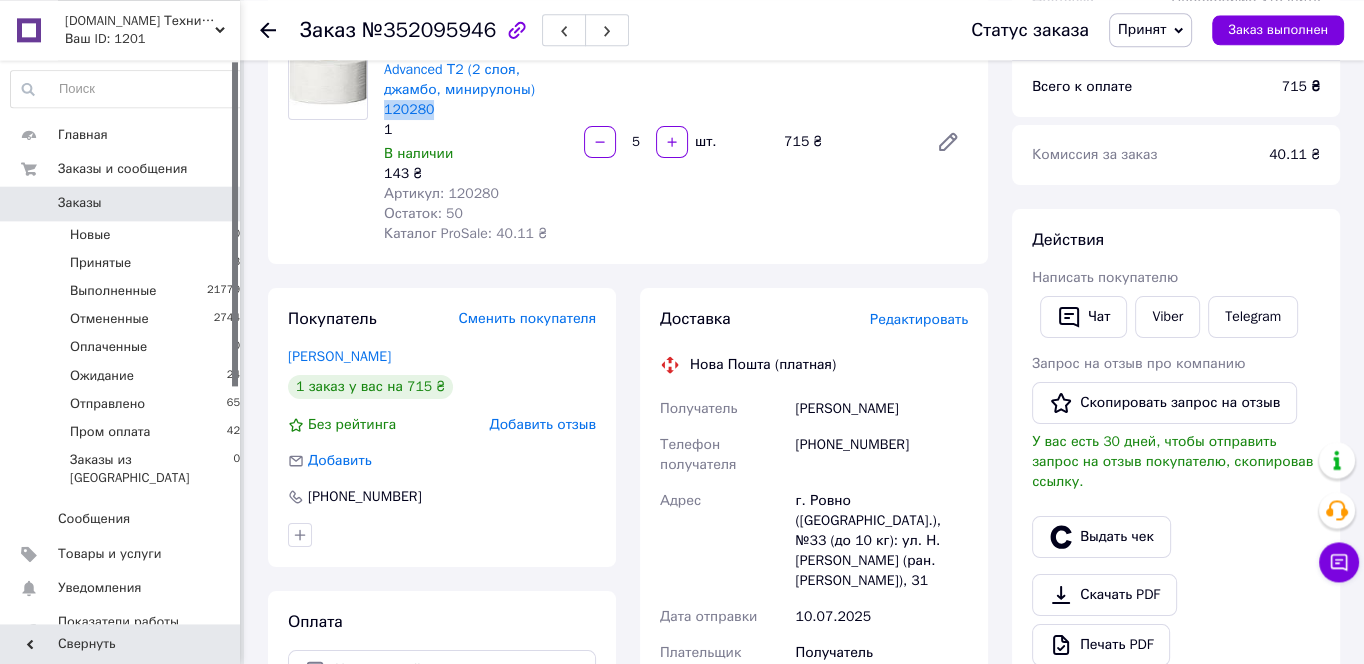 scroll, scrollTop: 215, scrollLeft: 0, axis: vertical 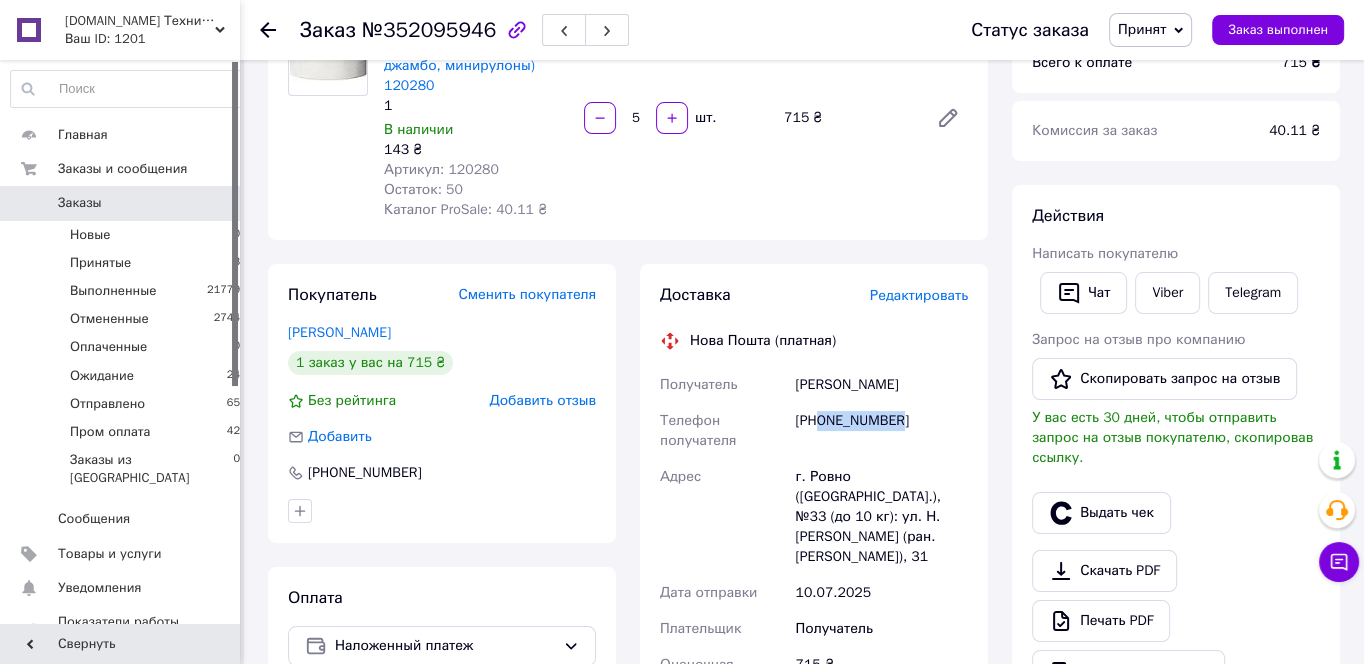 drag, startPoint x: 919, startPoint y: 434, endPoint x: 821, endPoint y: 425, distance: 98.4124 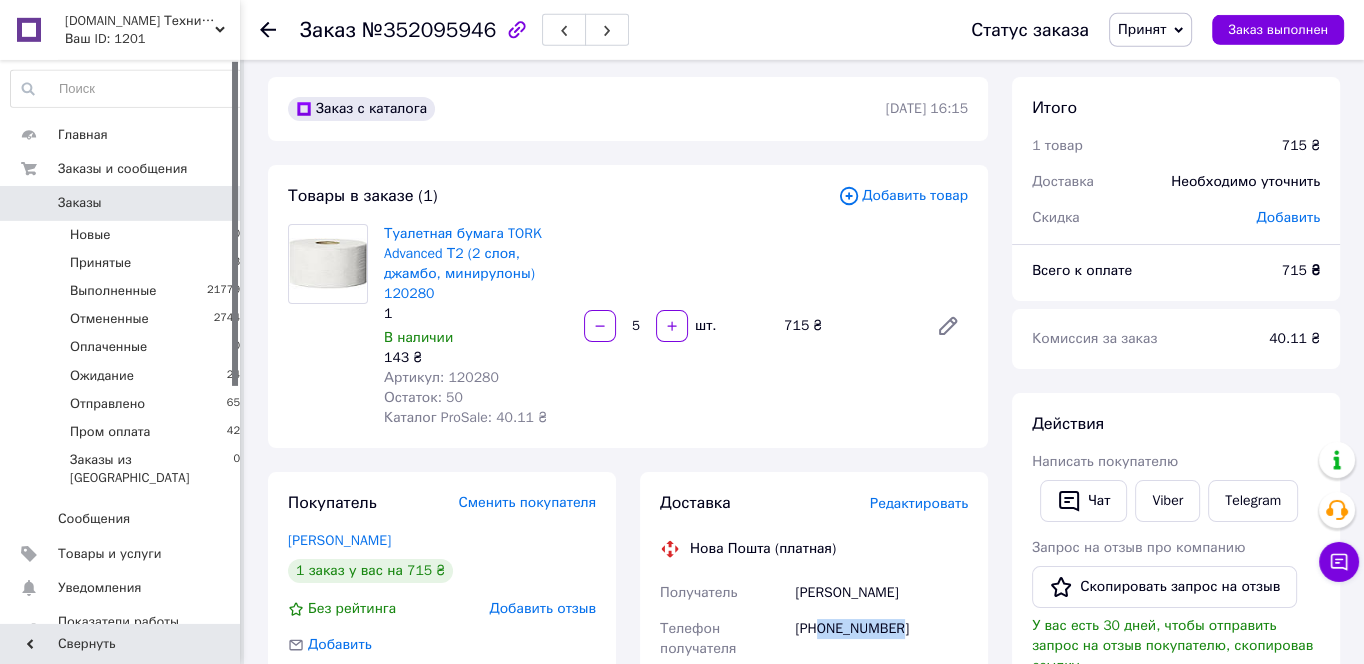 scroll, scrollTop: 0, scrollLeft: 0, axis: both 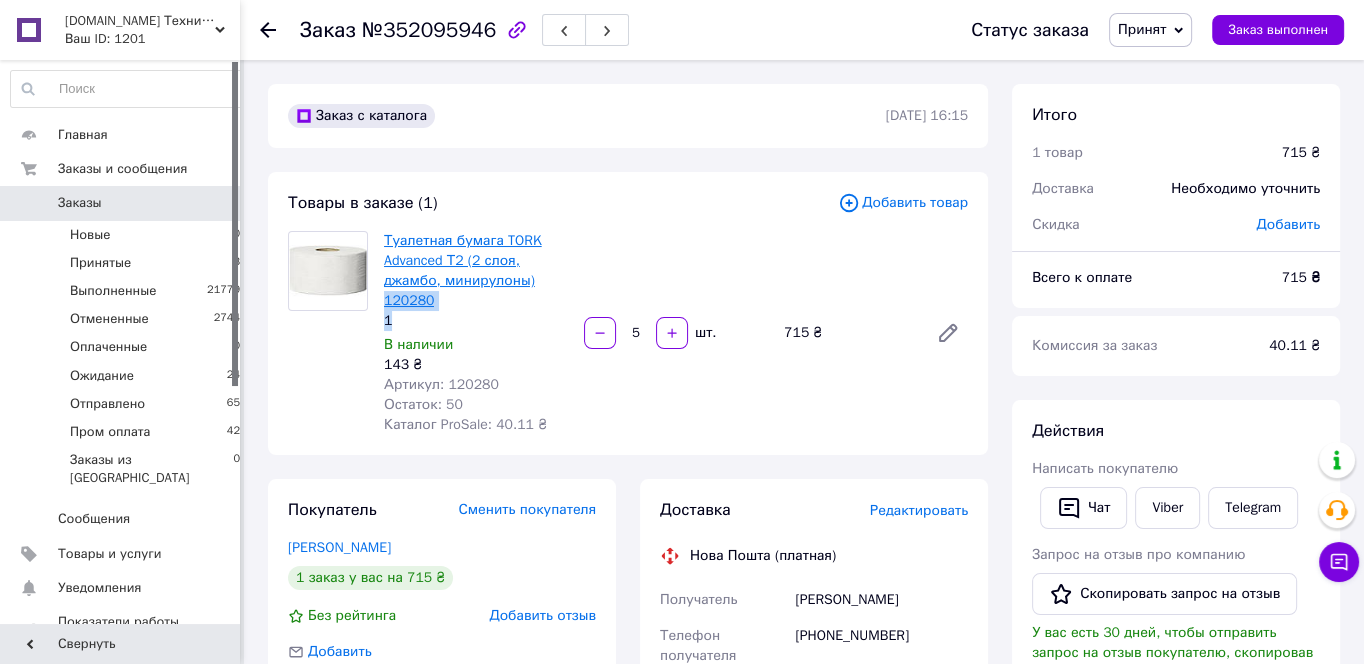 drag, startPoint x: 457, startPoint y: 312, endPoint x: 386, endPoint y: 309, distance: 71.063354 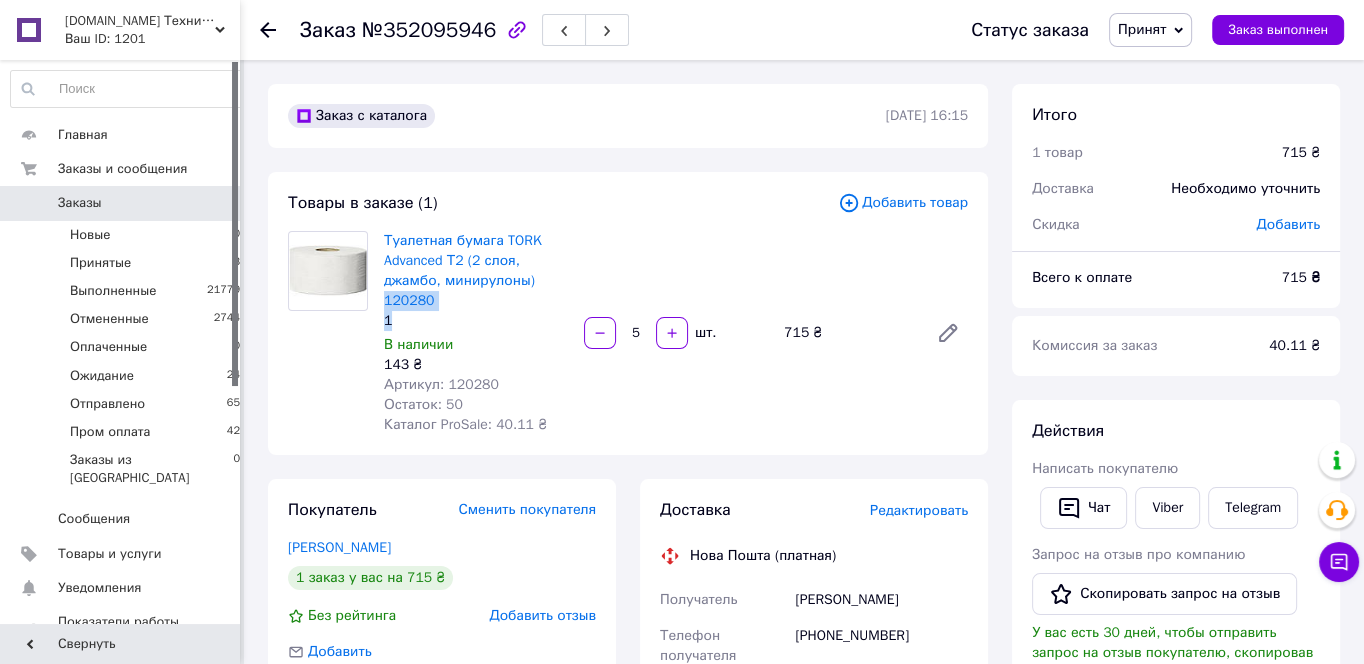 click on "1" at bounding box center [476, 321] 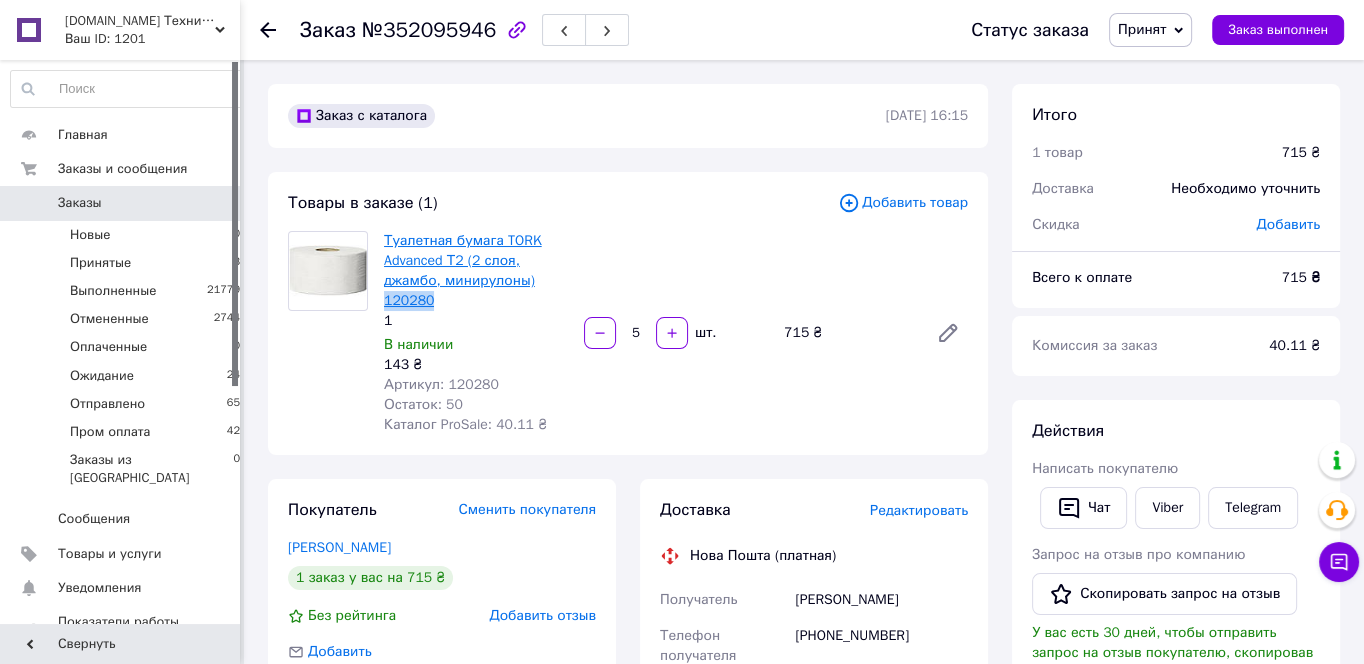 drag, startPoint x: 430, startPoint y: 301, endPoint x: 384, endPoint y: 300, distance: 46.010868 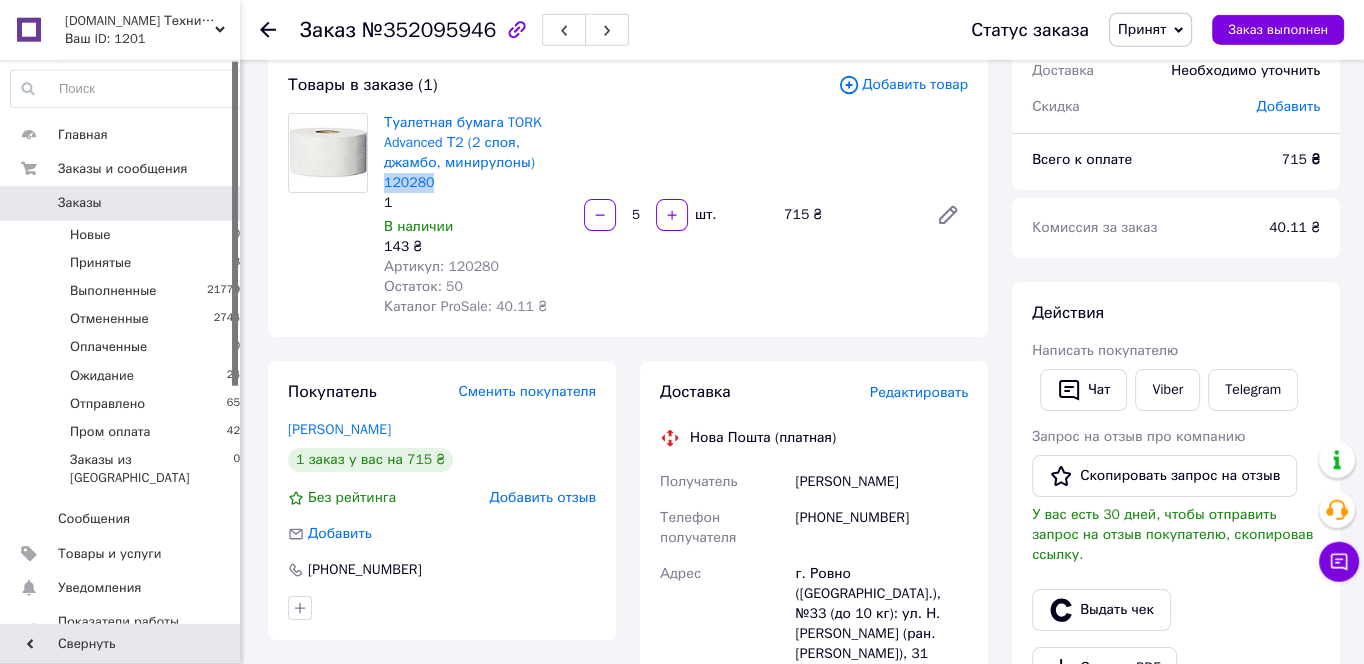 scroll, scrollTop: 107, scrollLeft: 0, axis: vertical 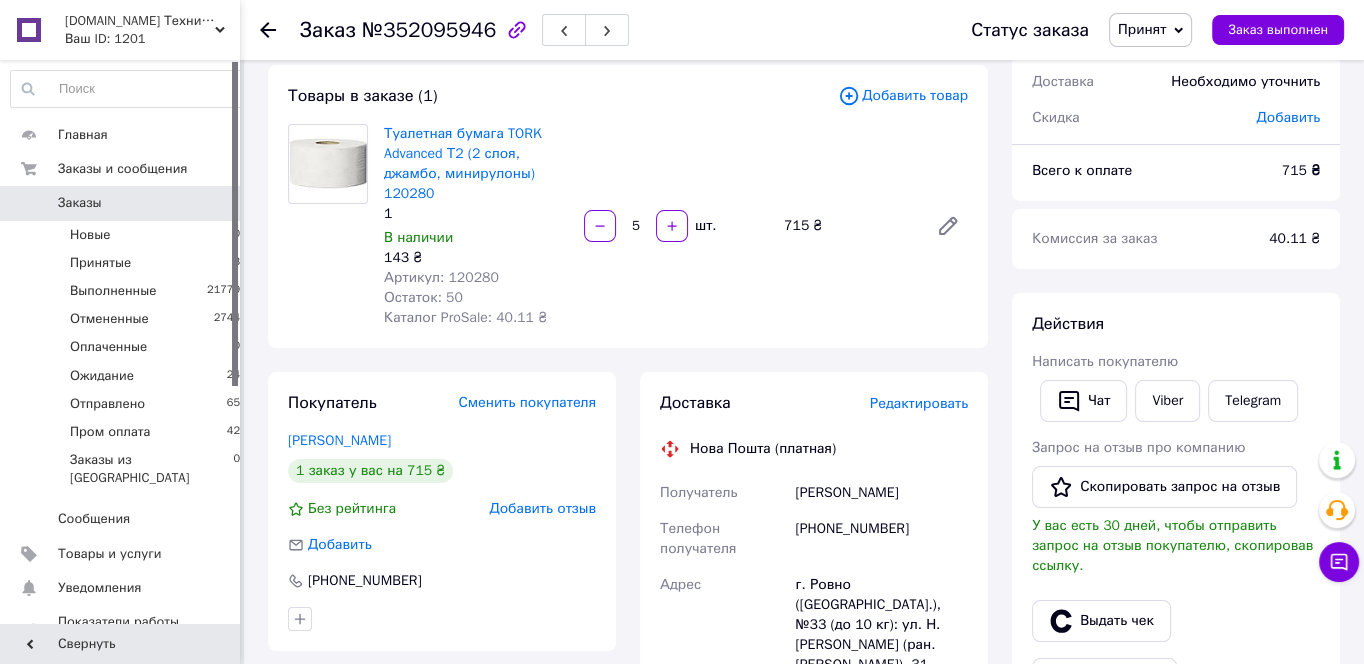 click on "143 ₴" at bounding box center [476, 258] 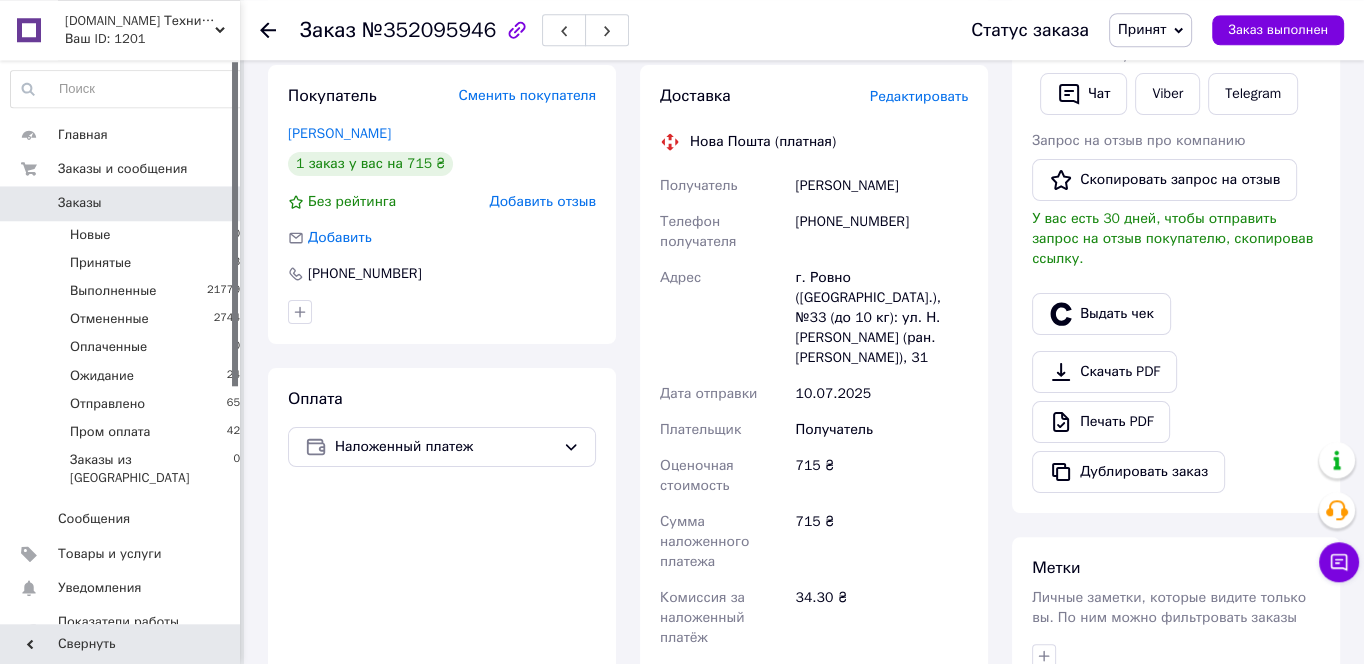 scroll, scrollTop: 430, scrollLeft: 0, axis: vertical 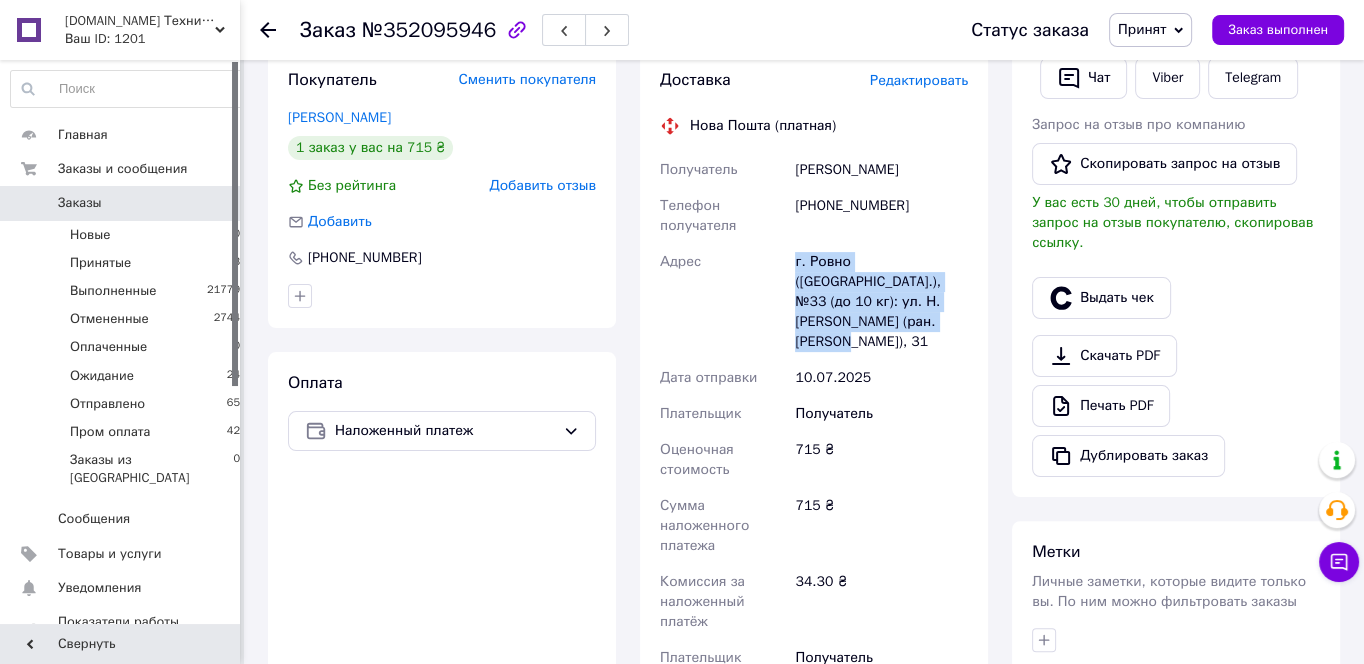 drag, startPoint x: 795, startPoint y: 261, endPoint x: 937, endPoint y: 323, distance: 154.94514 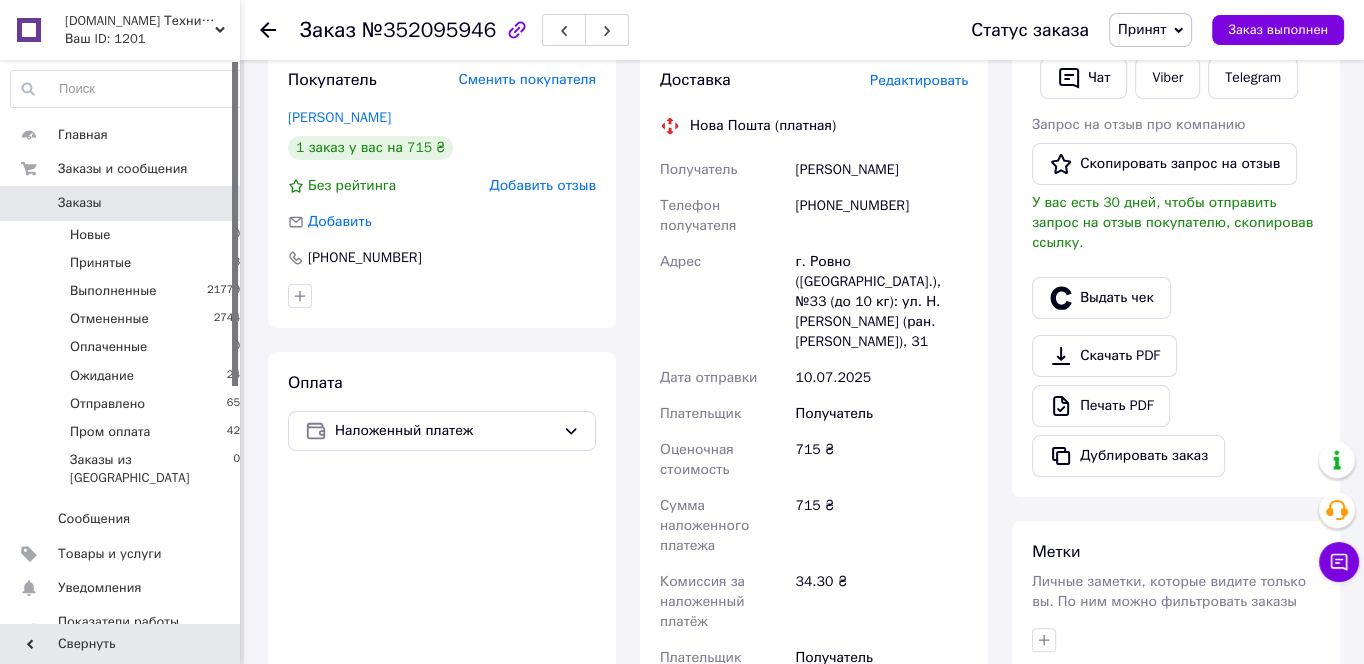 click on "г. Ровно ([GEOGRAPHIC_DATA].), №33 (до 10 кг): ул. Н. [PERSON_NAME] (ран. [PERSON_NAME]), 31" at bounding box center (881, 302) 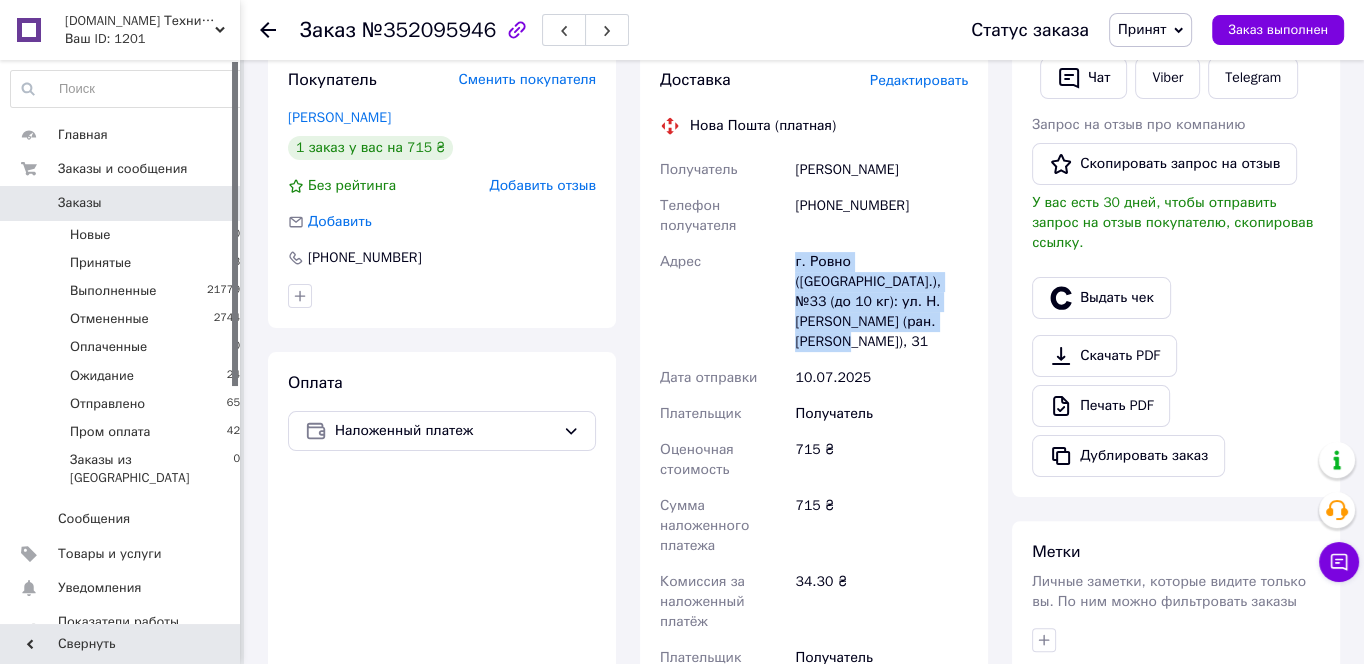 drag, startPoint x: 930, startPoint y: 324, endPoint x: 785, endPoint y: 264, distance: 156.92355 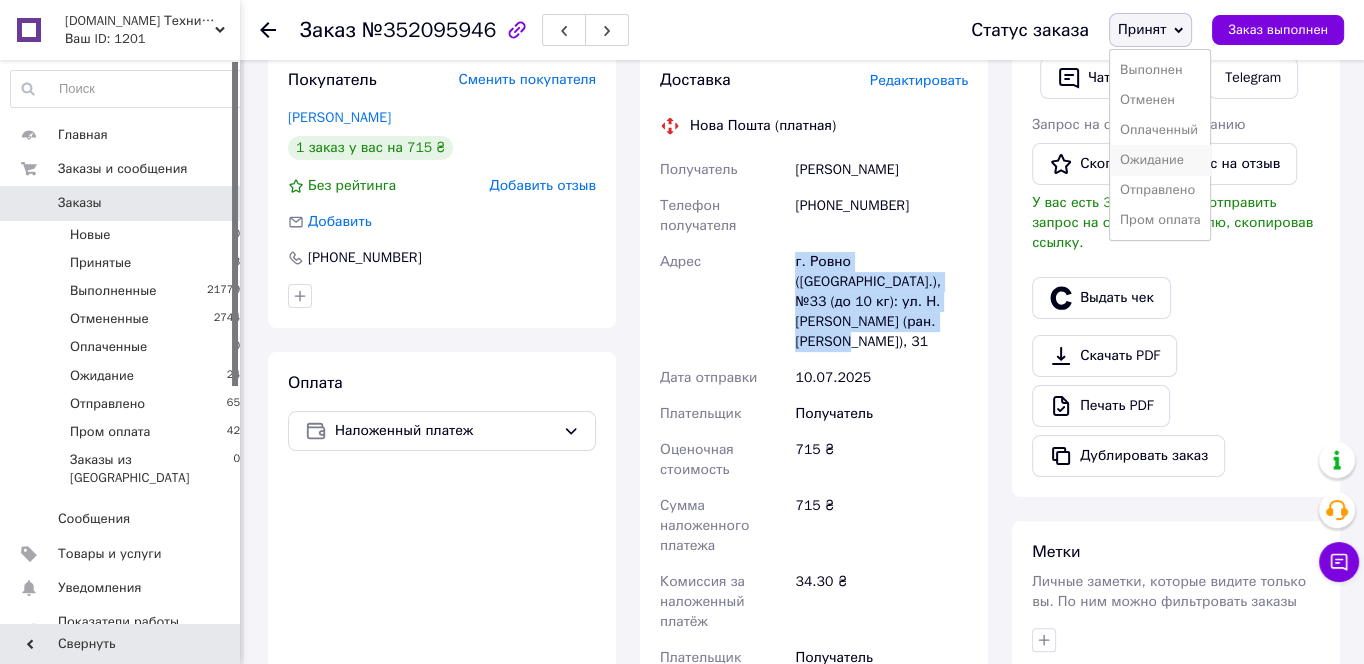 click on "Ожидание" at bounding box center [1160, 160] 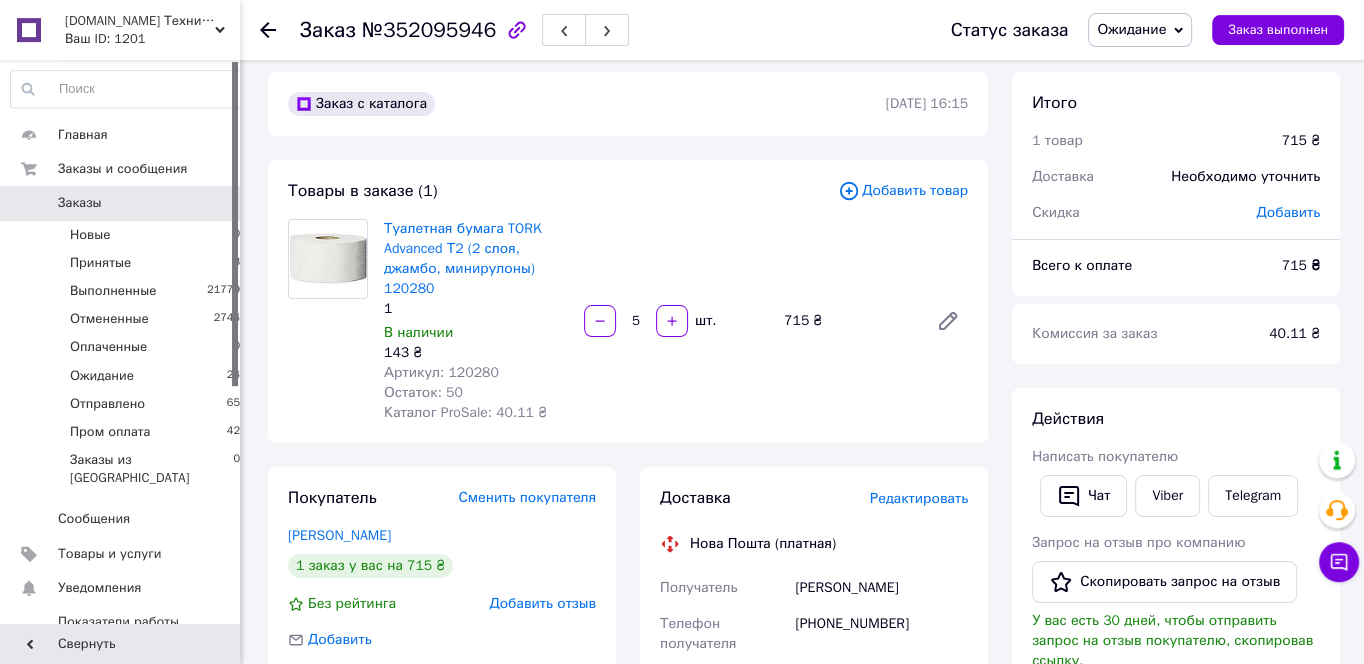 scroll, scrollTop: 0, scrollLeft: 0, axis: both 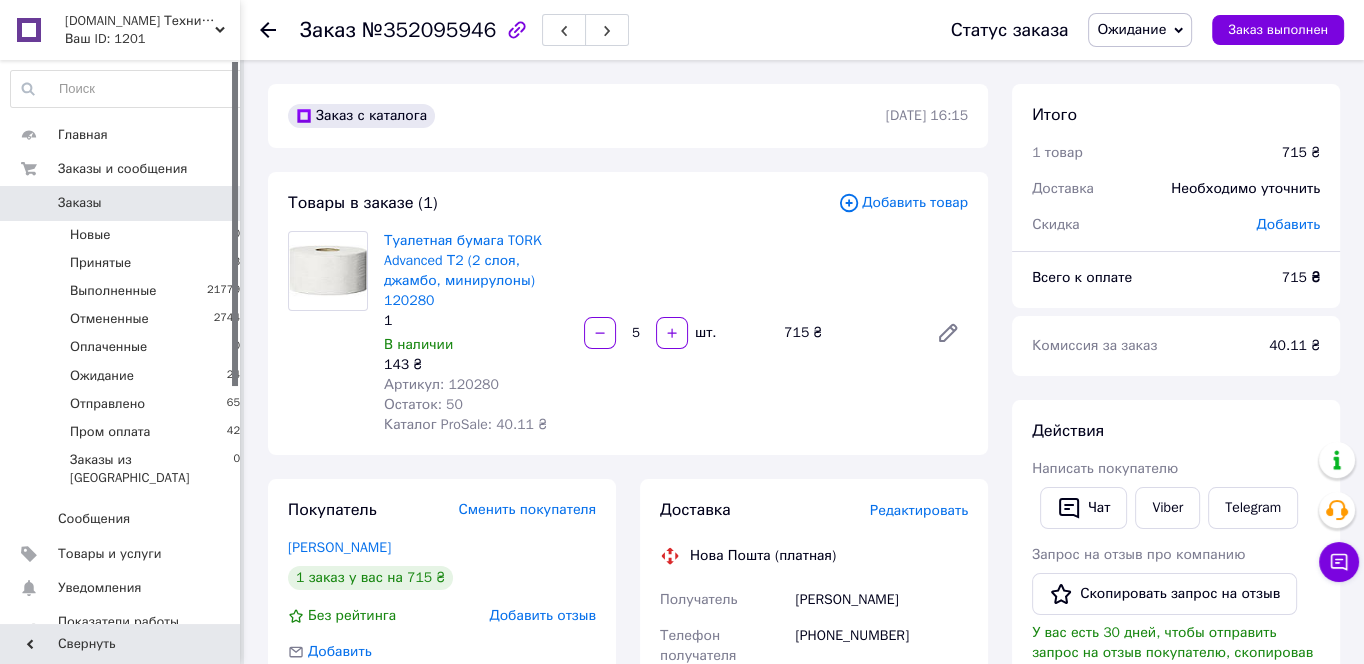 click 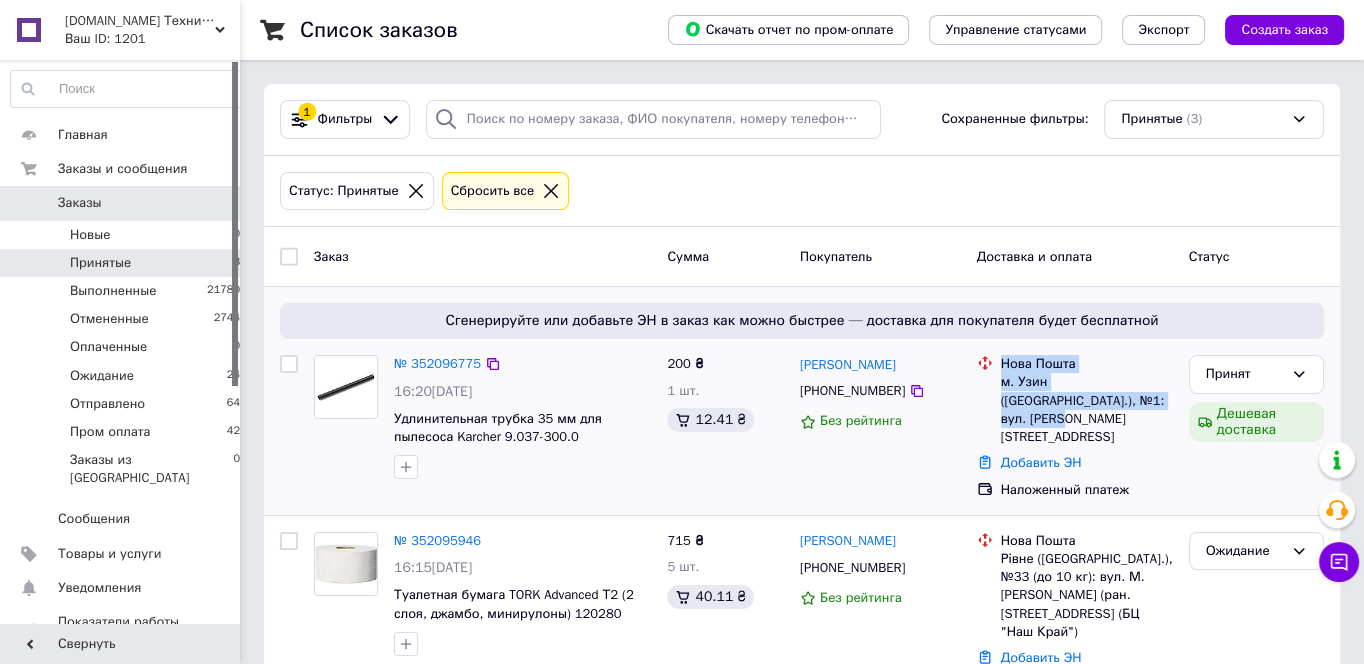 drag, startPoint x: 1117, startPoint y: 403, endPoint x: 995, endPoint y: 366, distance: 127.48725 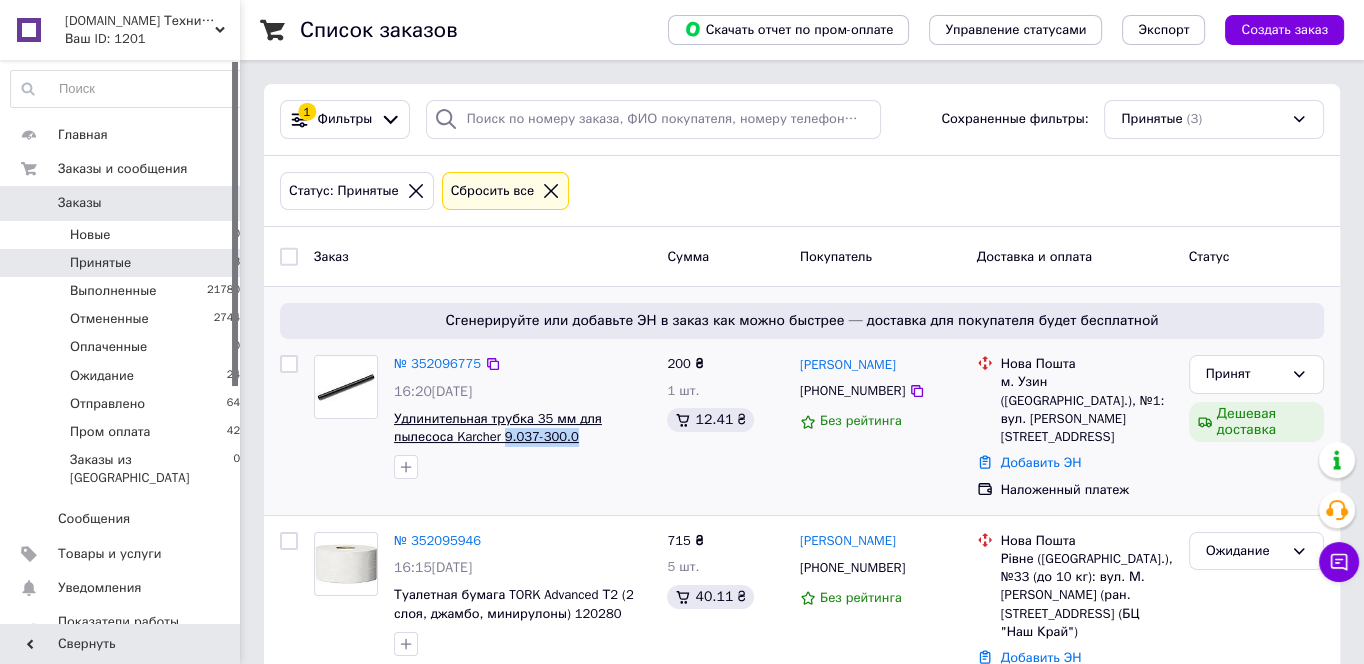 drag, startPoint x: 512, startPoint y: 447, endPoint x: 444, endPoint y: 437, distance: 68.73136 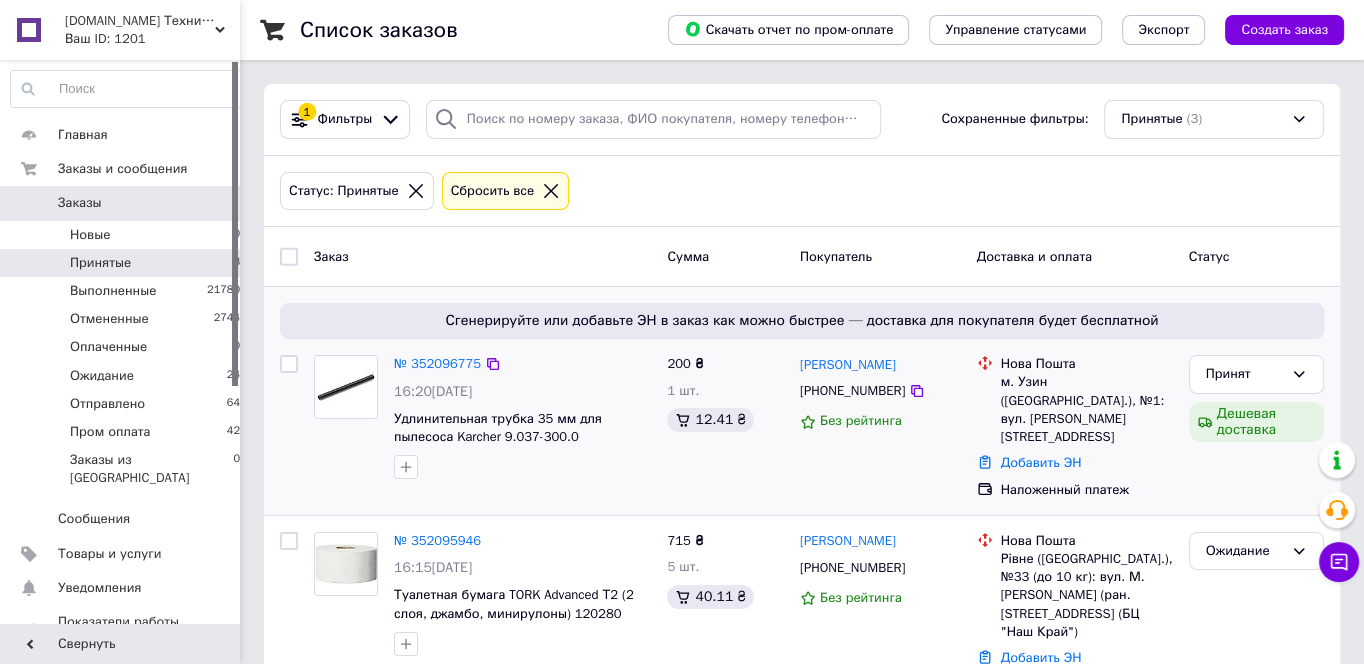 click at bounding box center [522, 467] 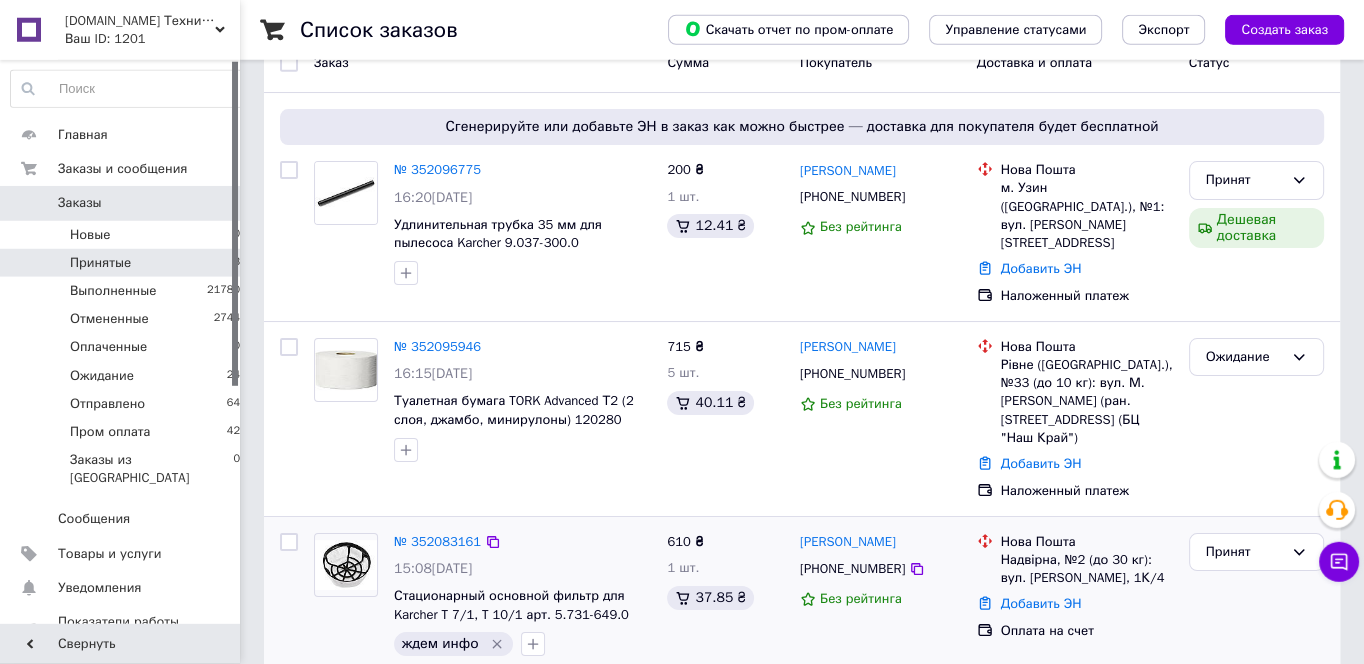 scroll, scrollTop: 204, scrollLeft: 0, axis: vertical 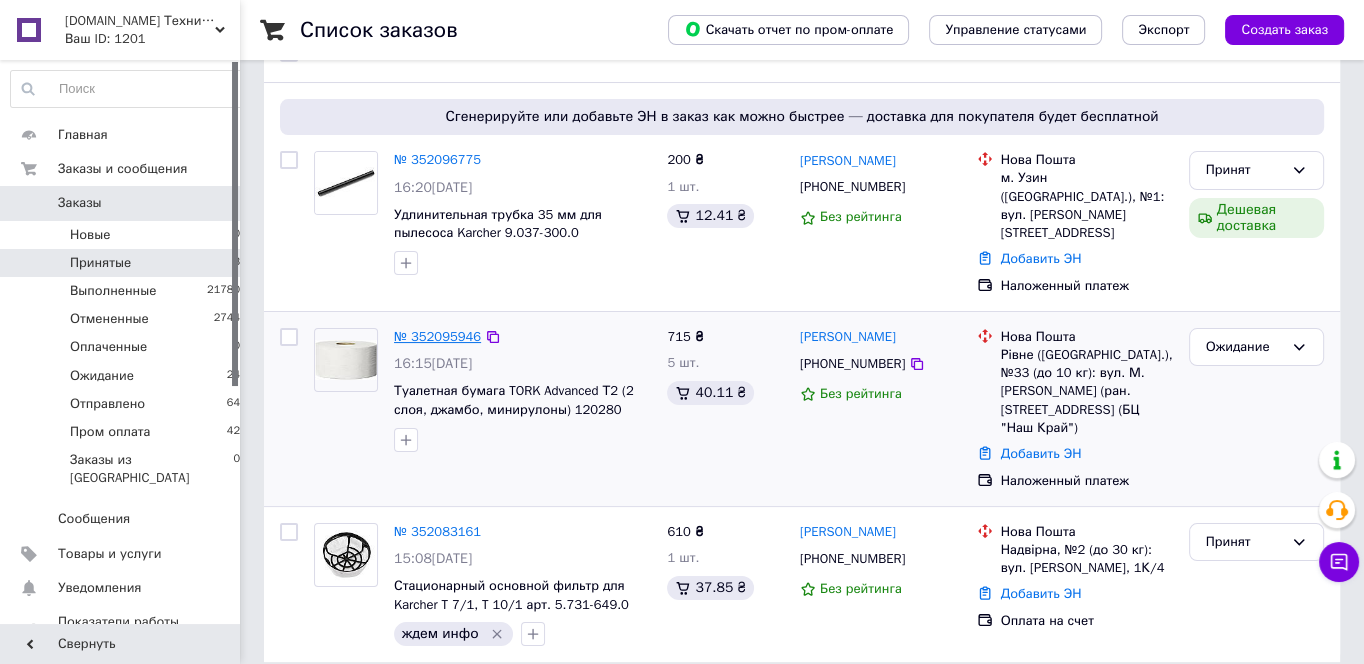 click on "№ 352095946" at bounding box center [437, 336] 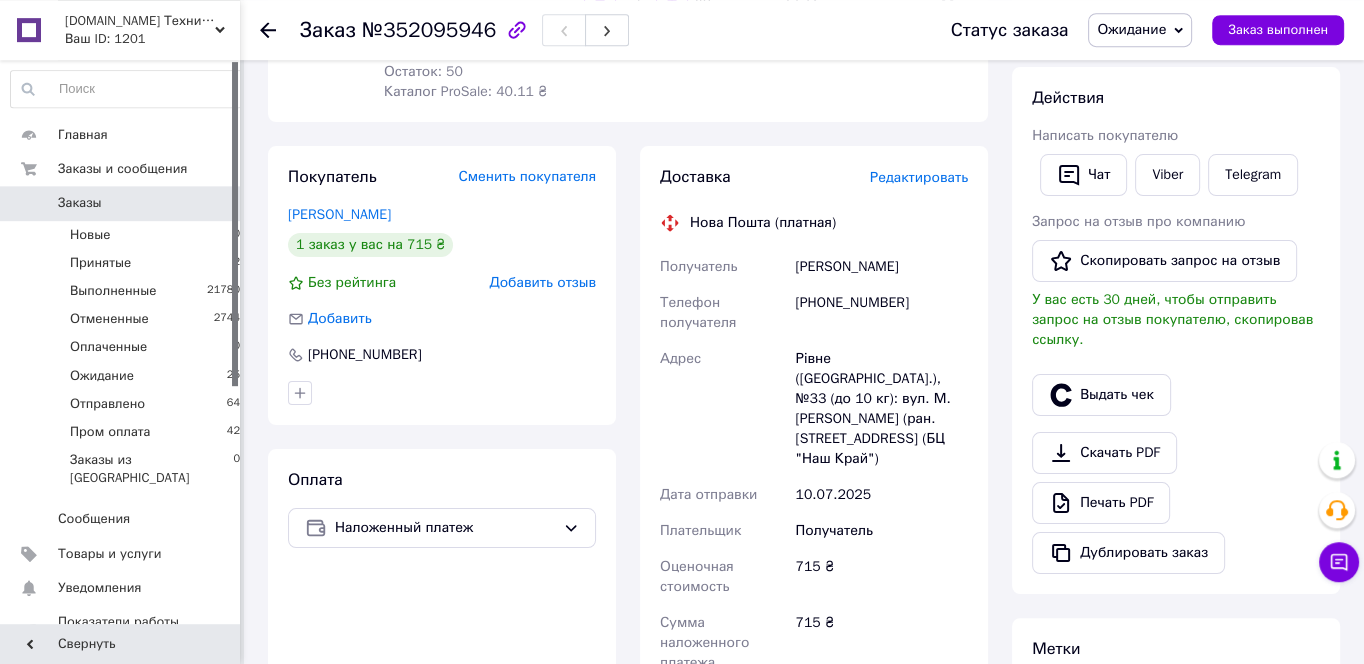scroll, scrollTop: 419, scrollLeft: 0, axis: vertical 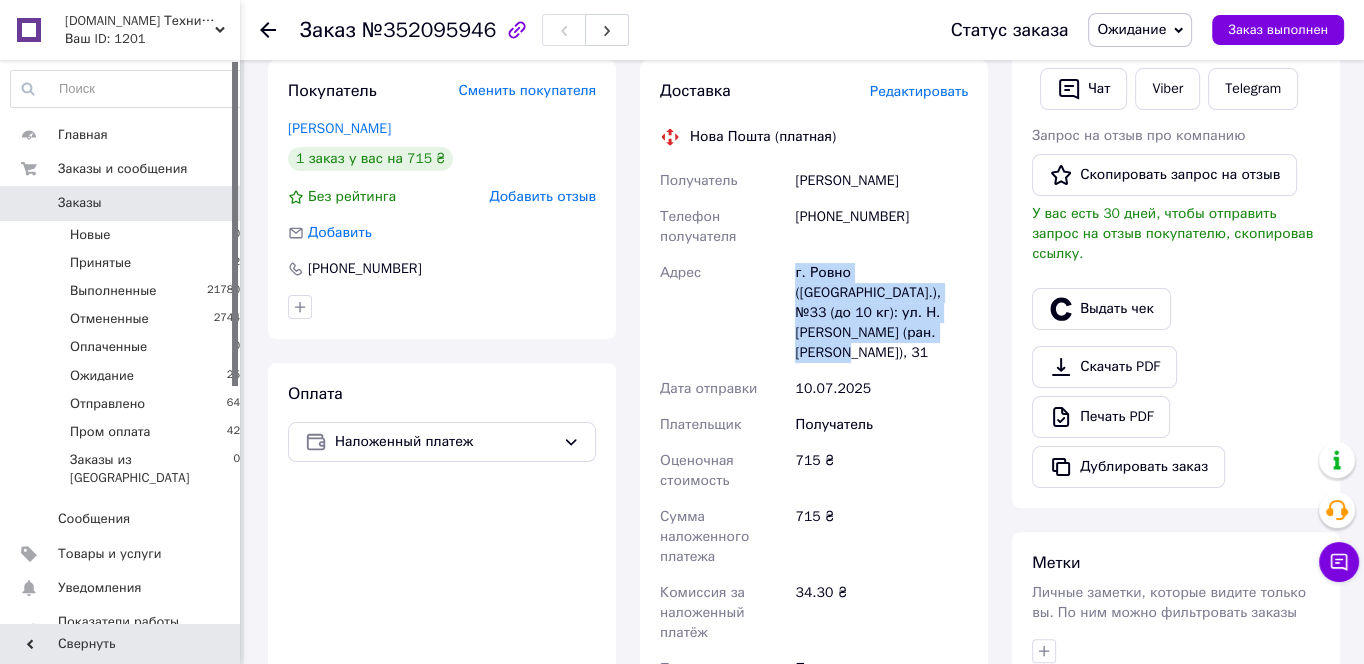 drag, startPoint x: 871, startPoint y: 324, endPoint x: 780, endPoint y: 277, distance: 102.4207 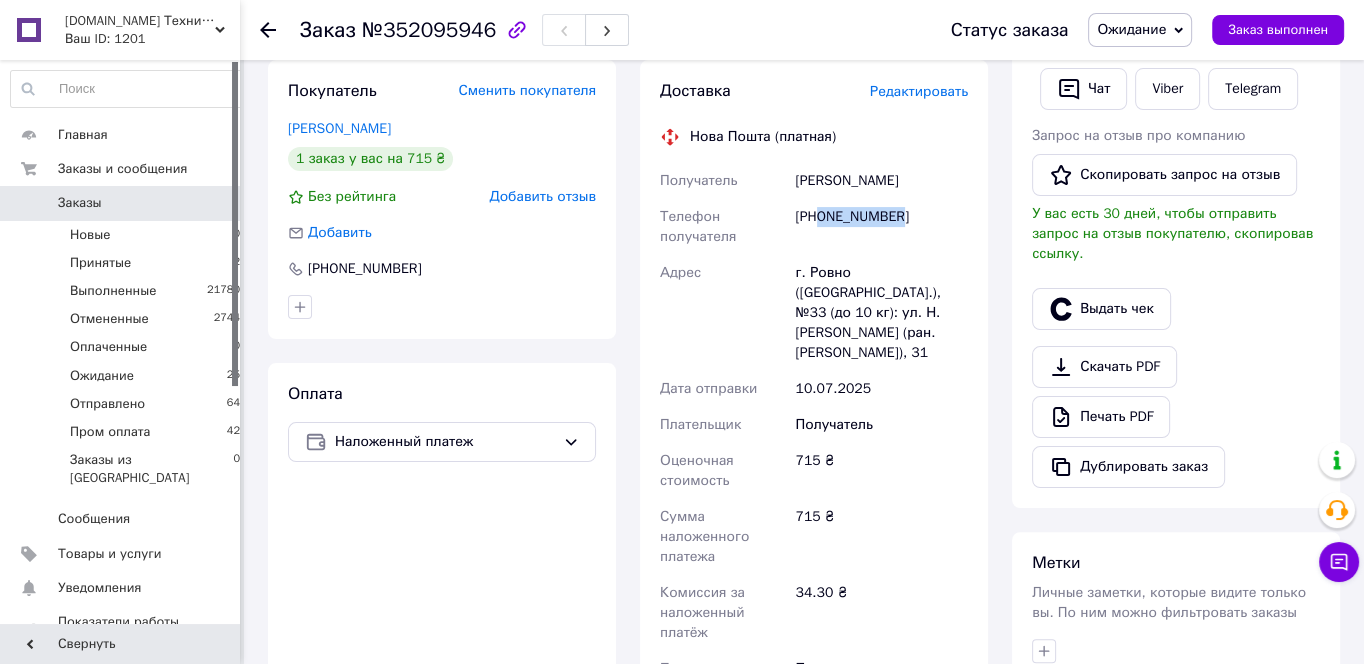 drag, startPoint x: 867, startPoint y: 229, endPoint x: 822, endPoint y: 224, distance: 45.276924 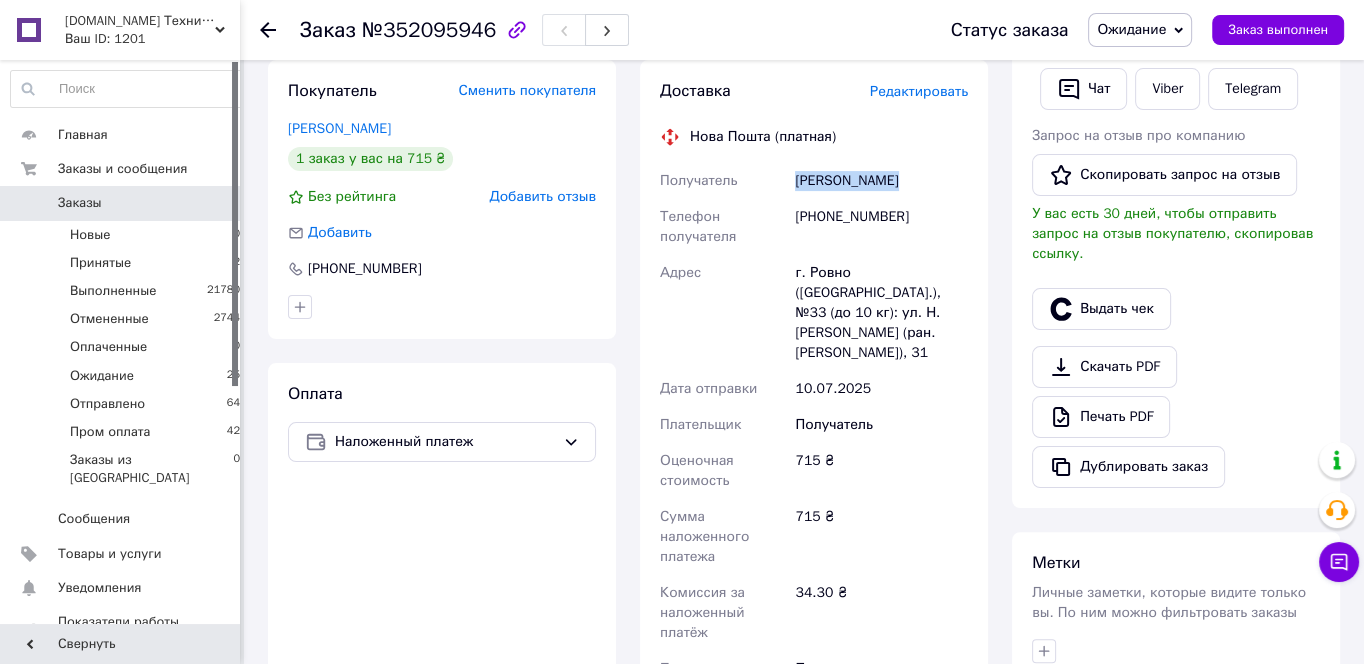drag, startPoint x: 931, startPoint y: 194, endPoint x: 788, endPoint y: 192, distance: 143.01399 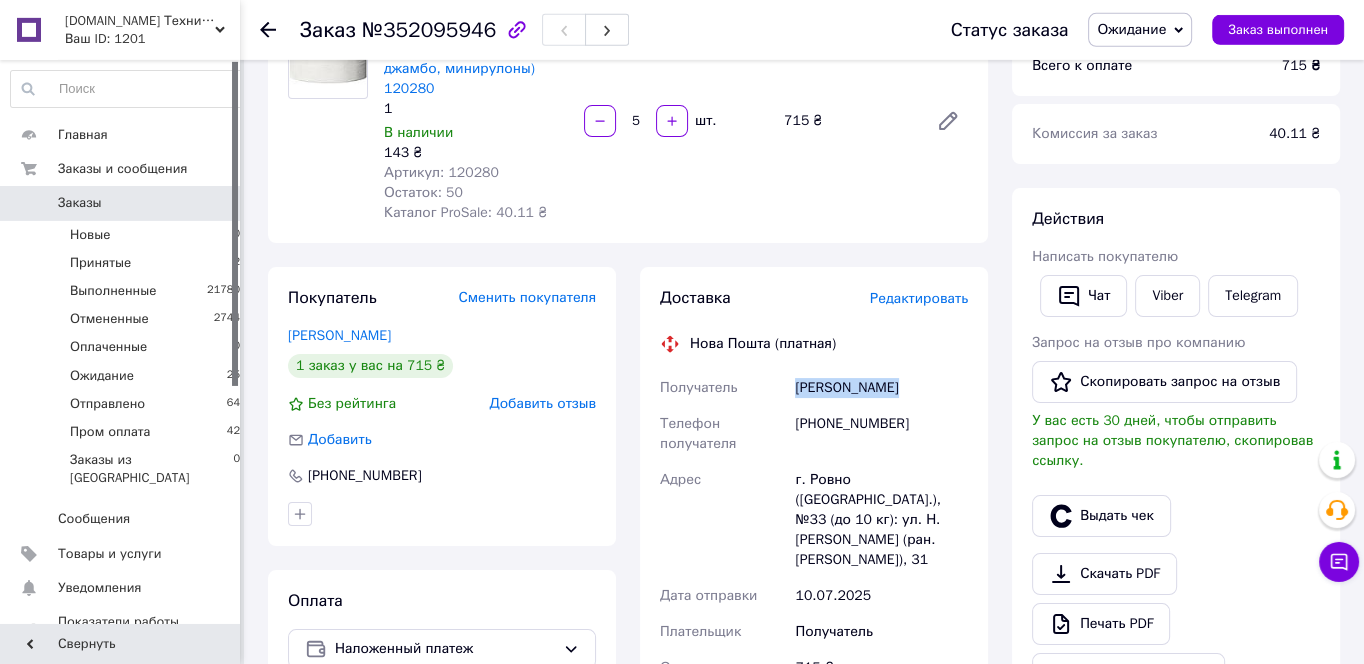 scroll, scrollTop: 96, scrollLeft: 0, axis: vertical 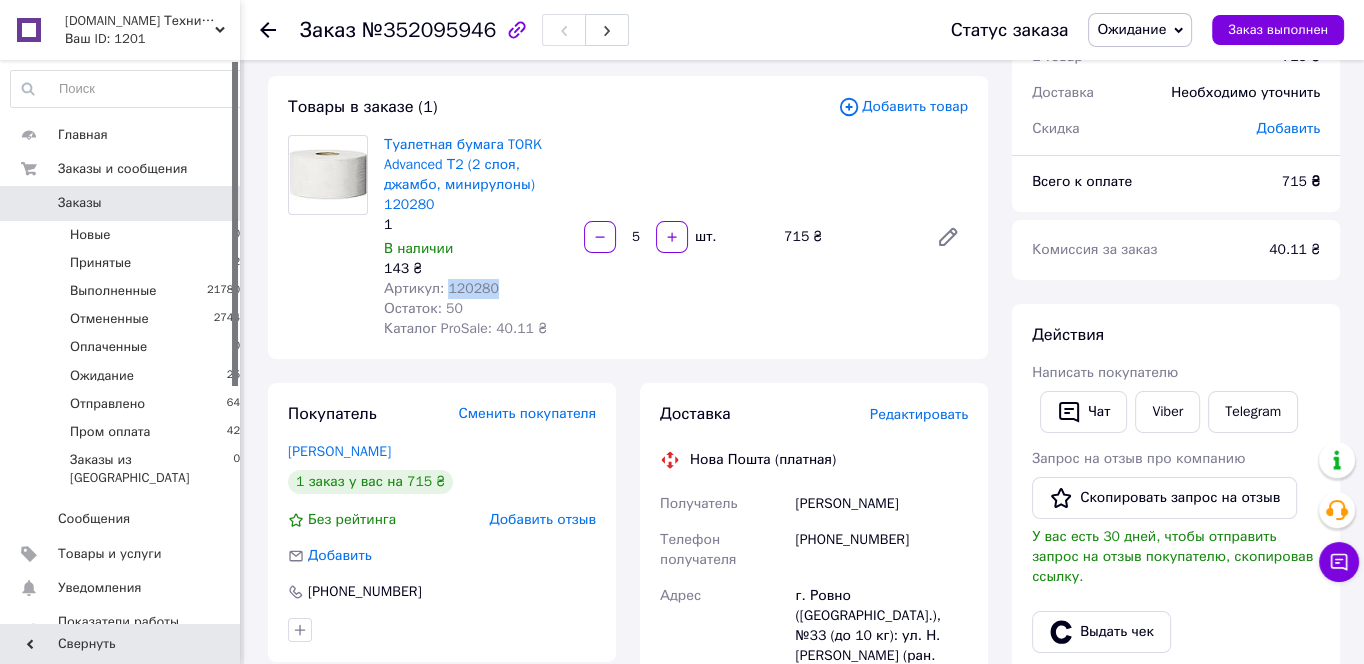 drag, startPoint x: 499, startPoint y: 291, endPoint x: 446, endPoint y: 291, distance: 53 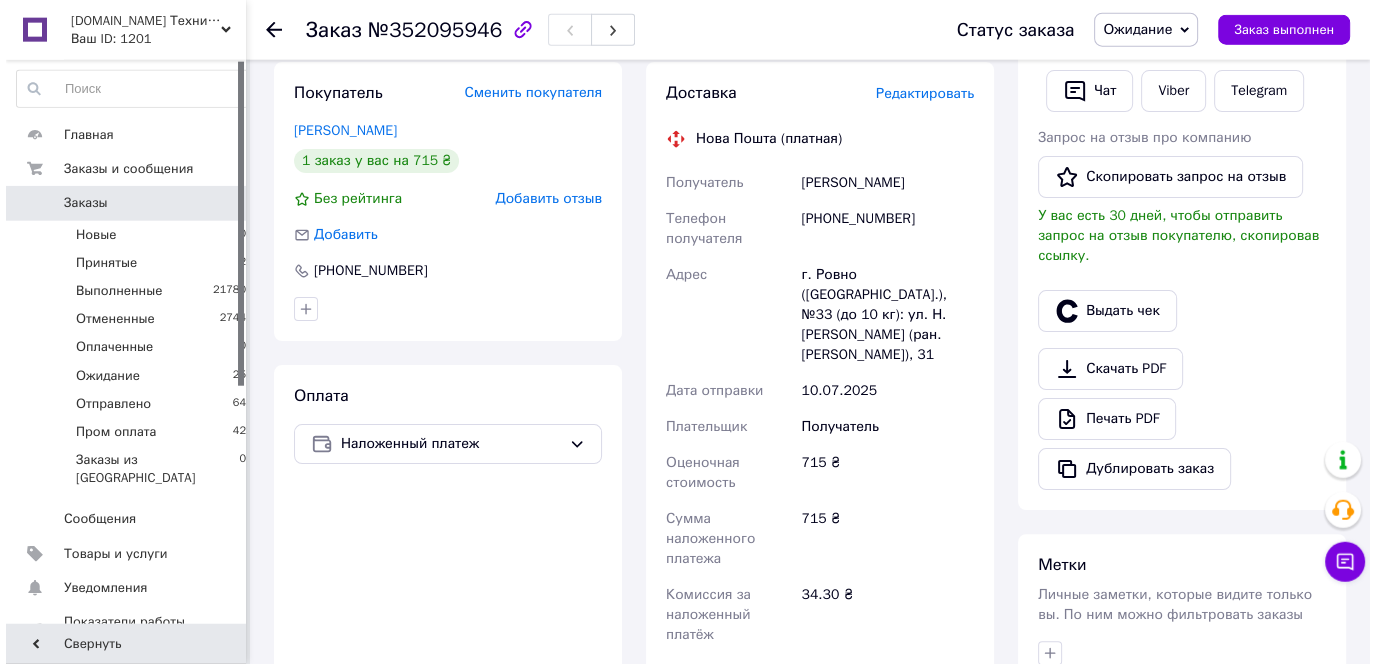 scroll, scrollTop: 311, scrollLeft: 0, axis: vertical 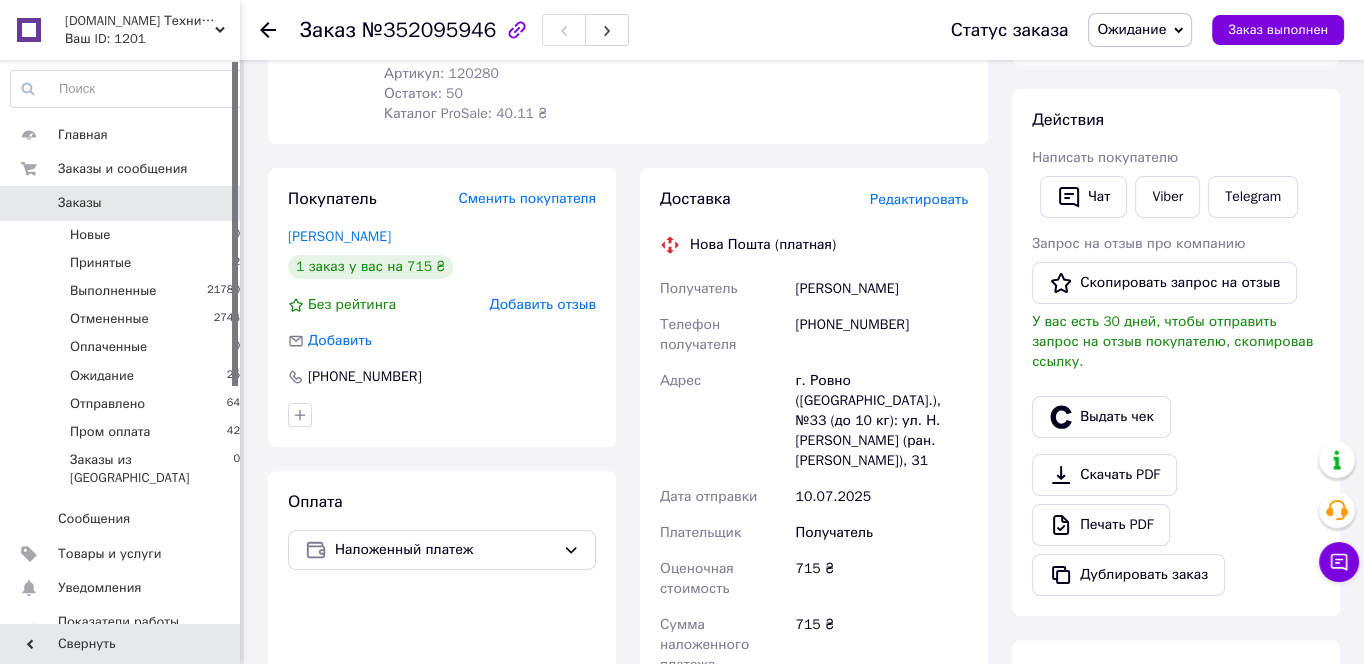 click on "Редактировать" at bounding box center [919, 199] 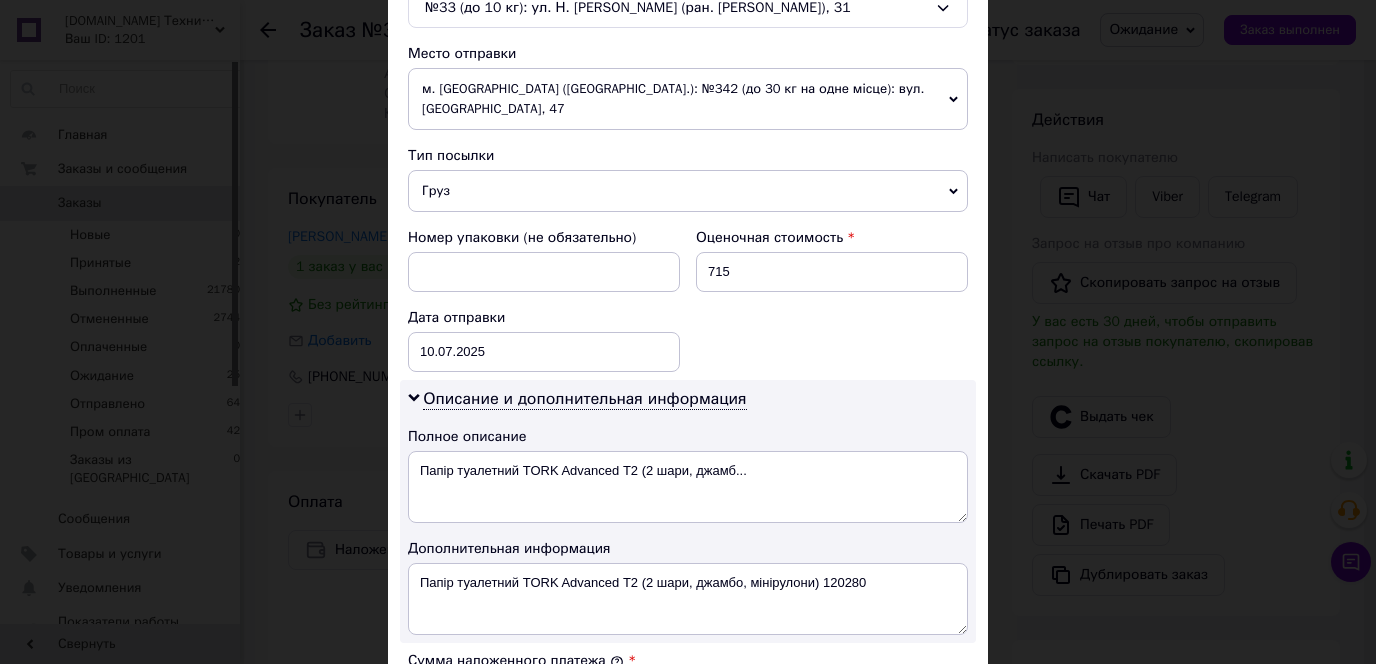 scroll, scrollTop: 1076, scrollLeft: 0, axis: vertical 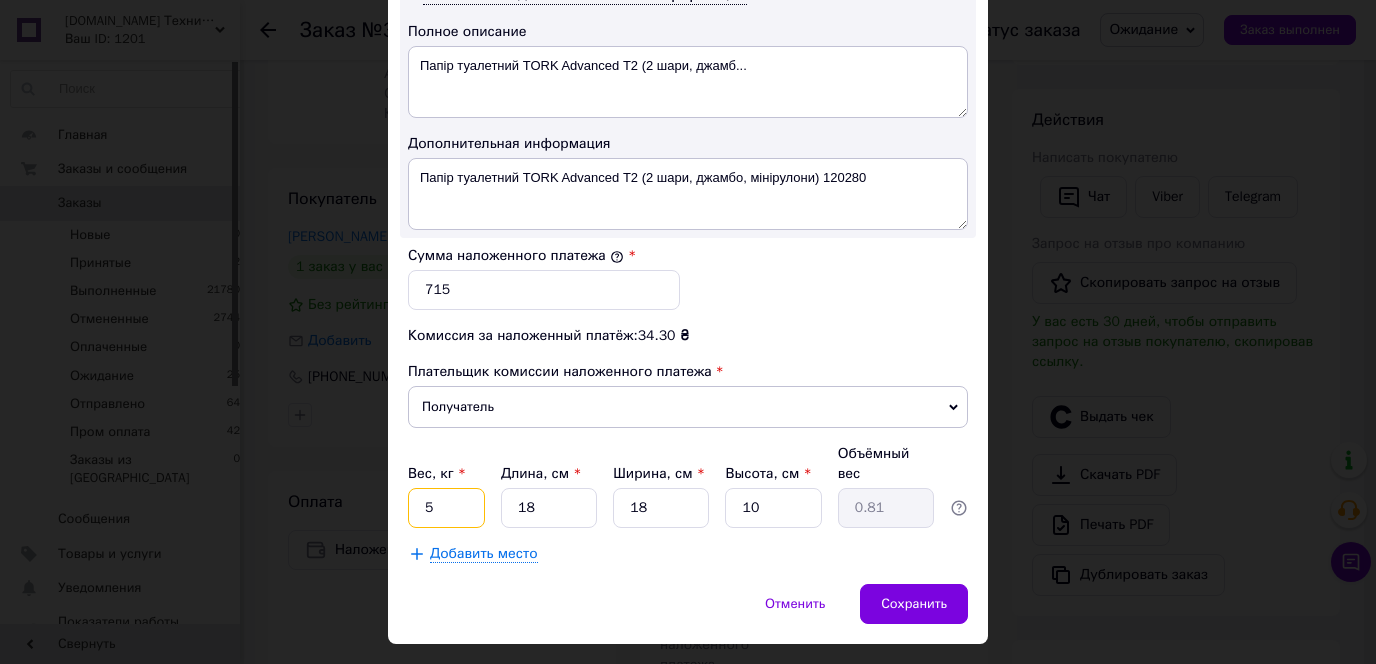 drag, startPoint x: 449, startPoint y: 452, endPoint x: 308, endPoint y: 446, distance: 141.12761 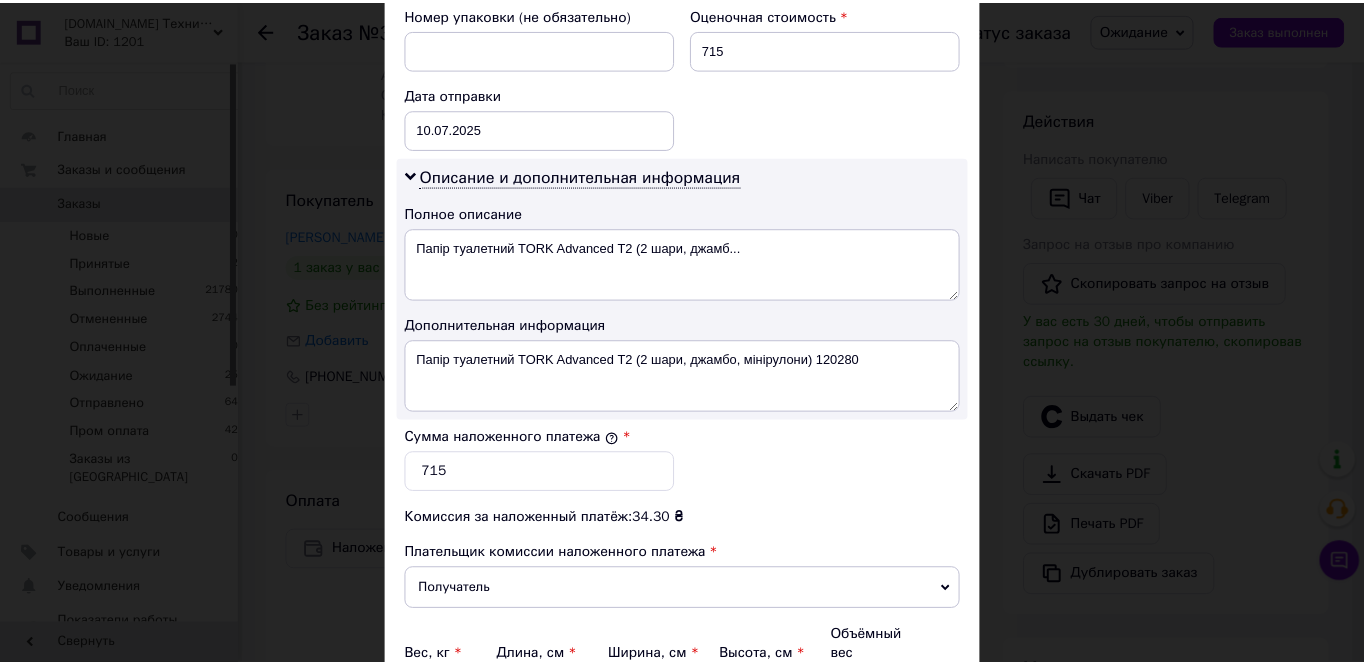 scroll, scrollTop: 1076, scrollLeft: 0, axis: vertical 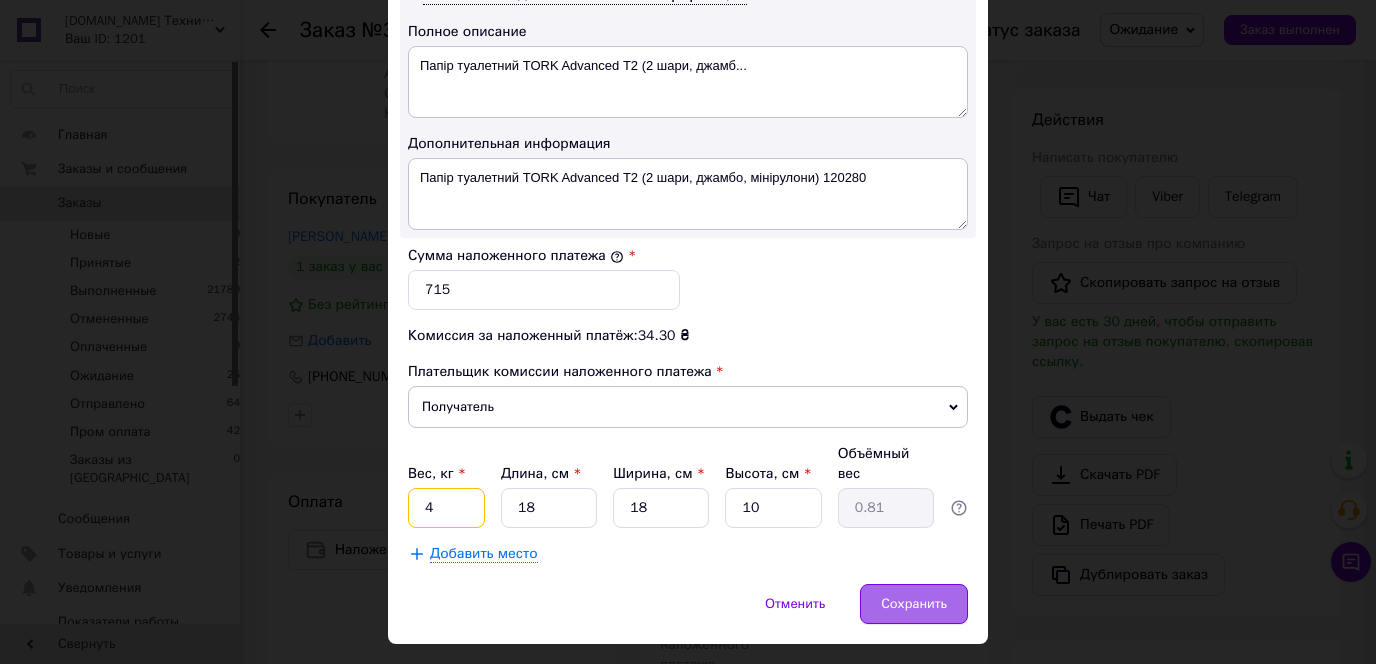 type on "4" 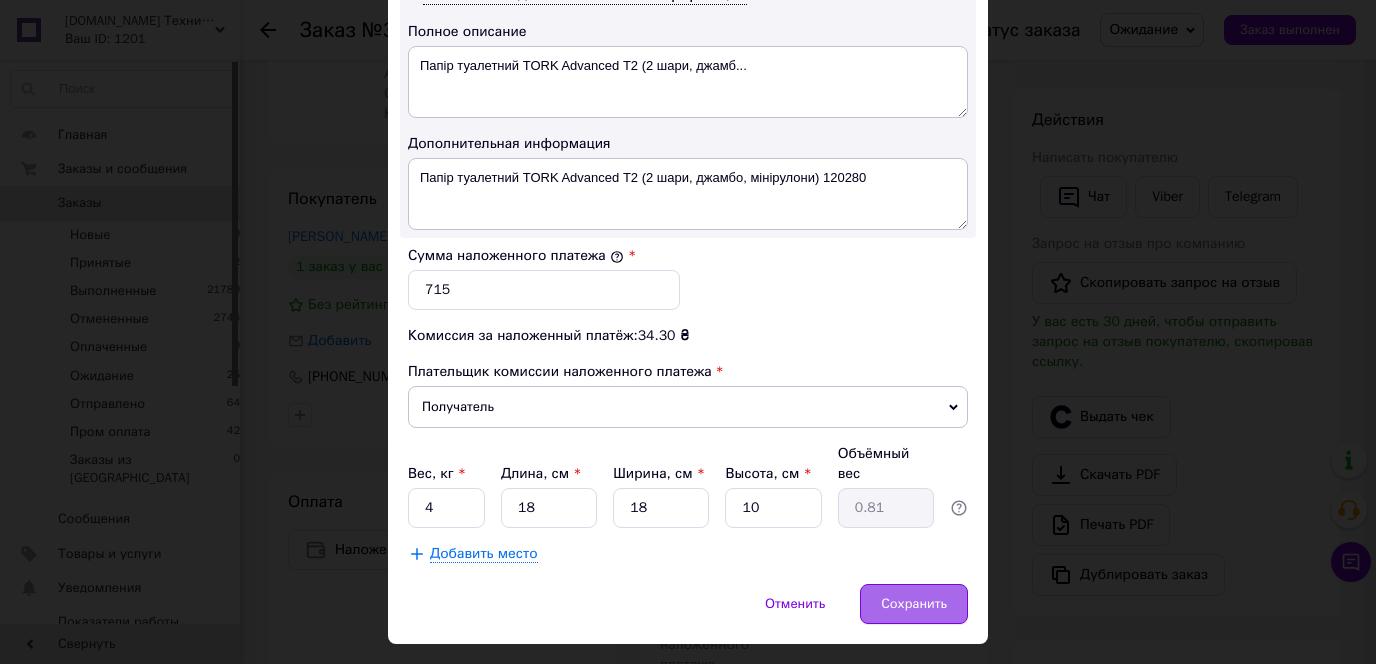 click on "Сохранить" at bounding box center [914, 604] 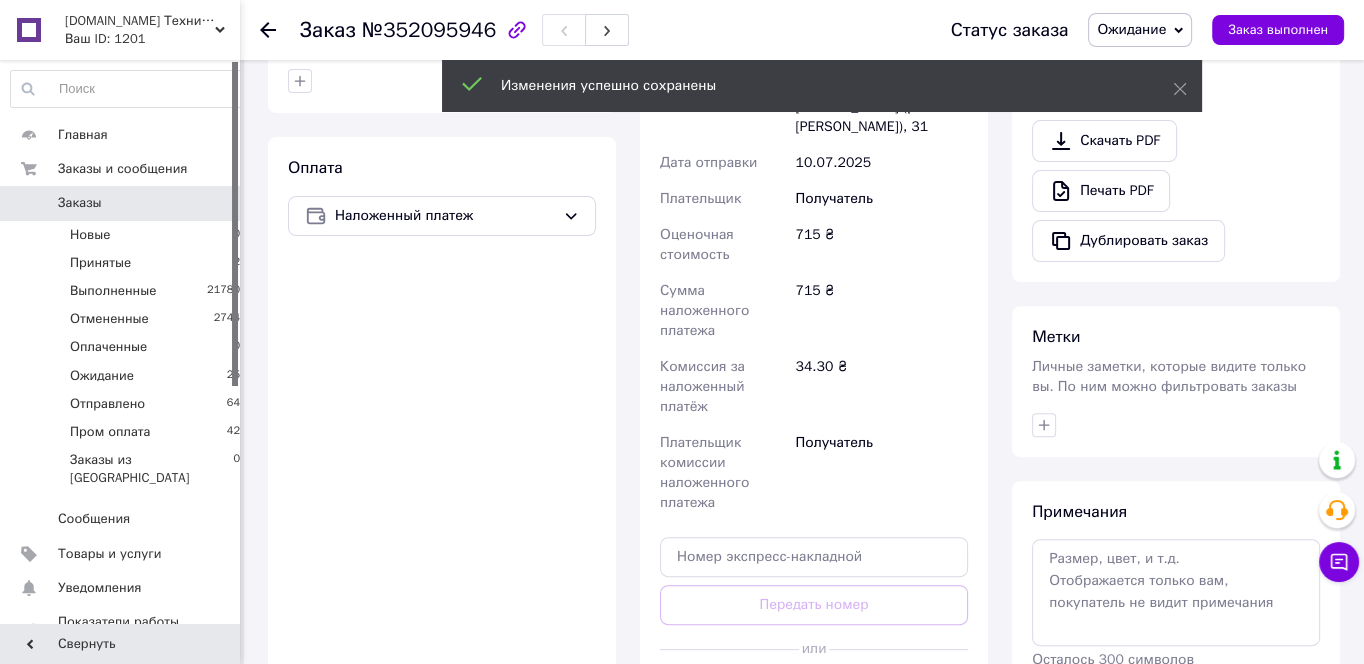 scroll, scrollTop: 967, scrollLeft: 0, axis: vertical 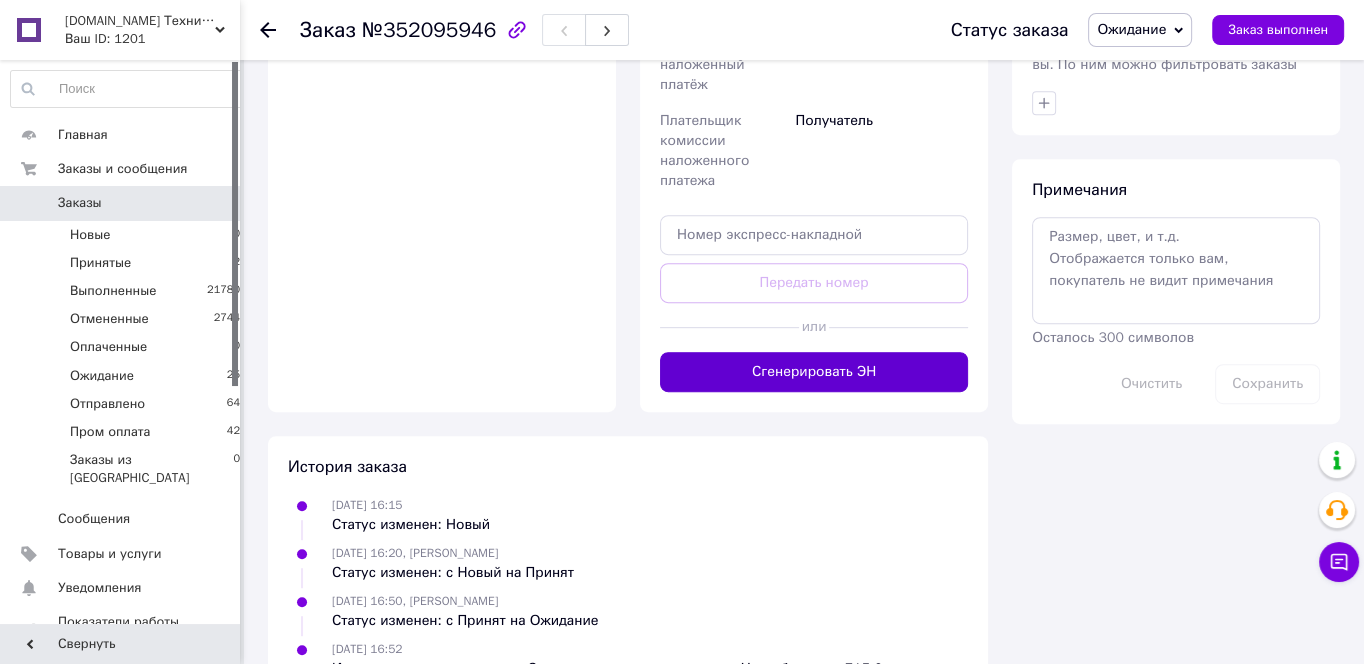 click on "Сгенерировать ЭН" at bounding box center [814, 372] 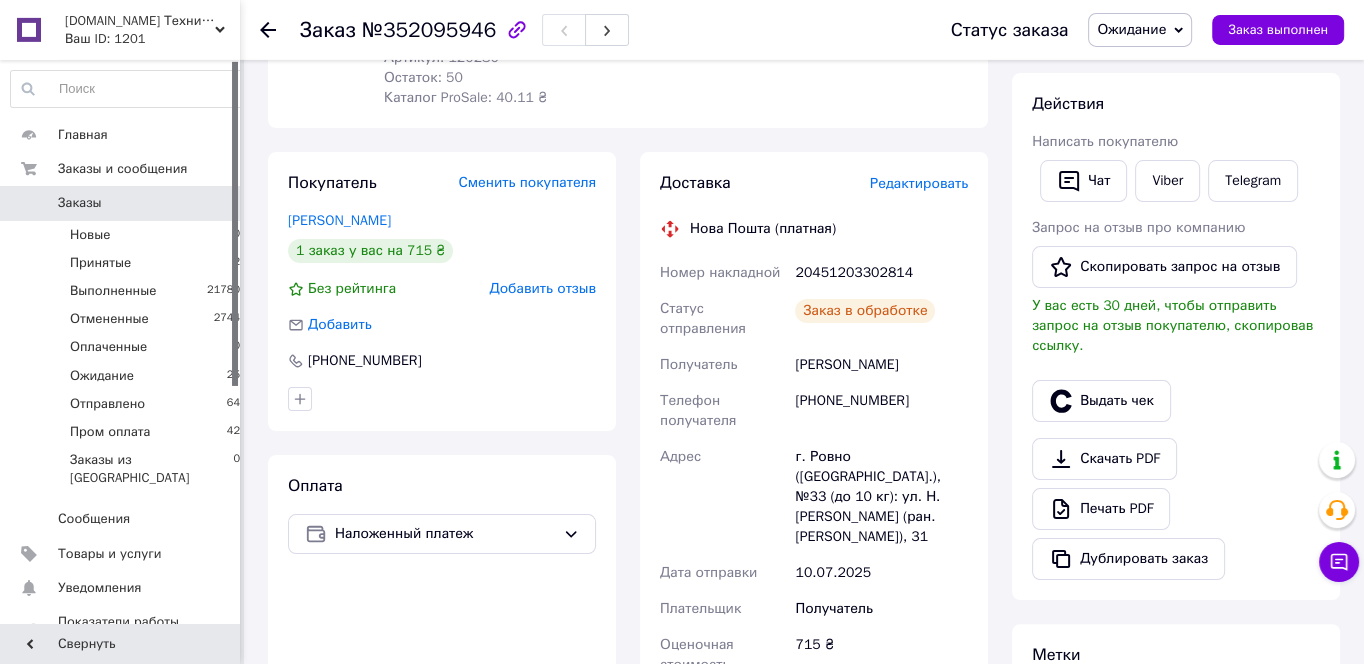 scroll, scrollTop: 322, scrollLeft: 0, axis: vertical 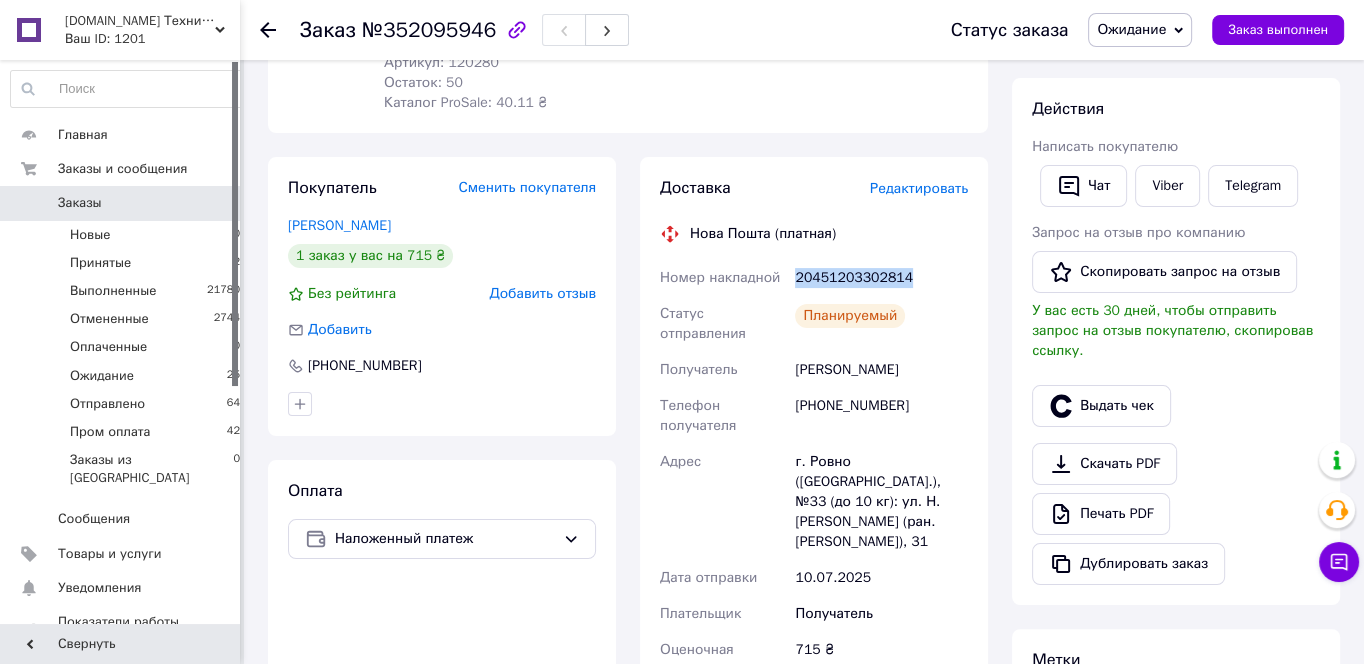 drag, startPoint x: 927, startPoint y: 278, endPoint x: 803, endPoint y: 281, distance: 124.036285 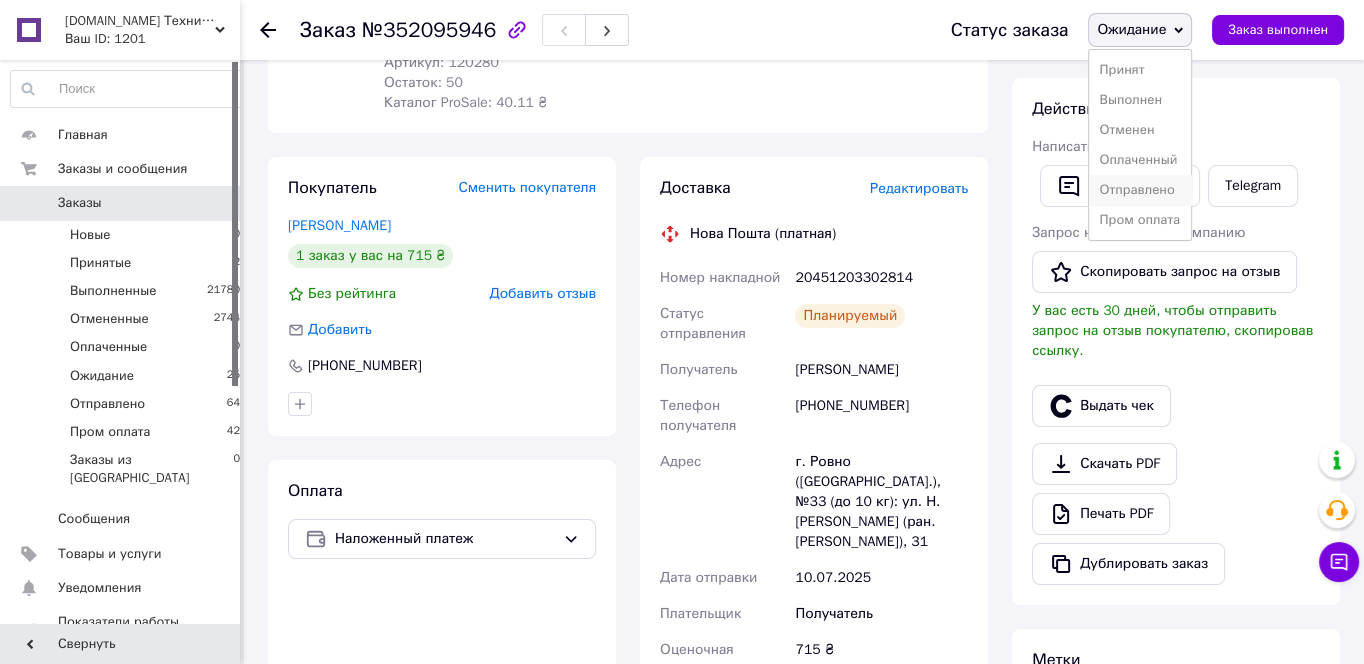 click on "Отправлено" at bounding box center [1140, 190] 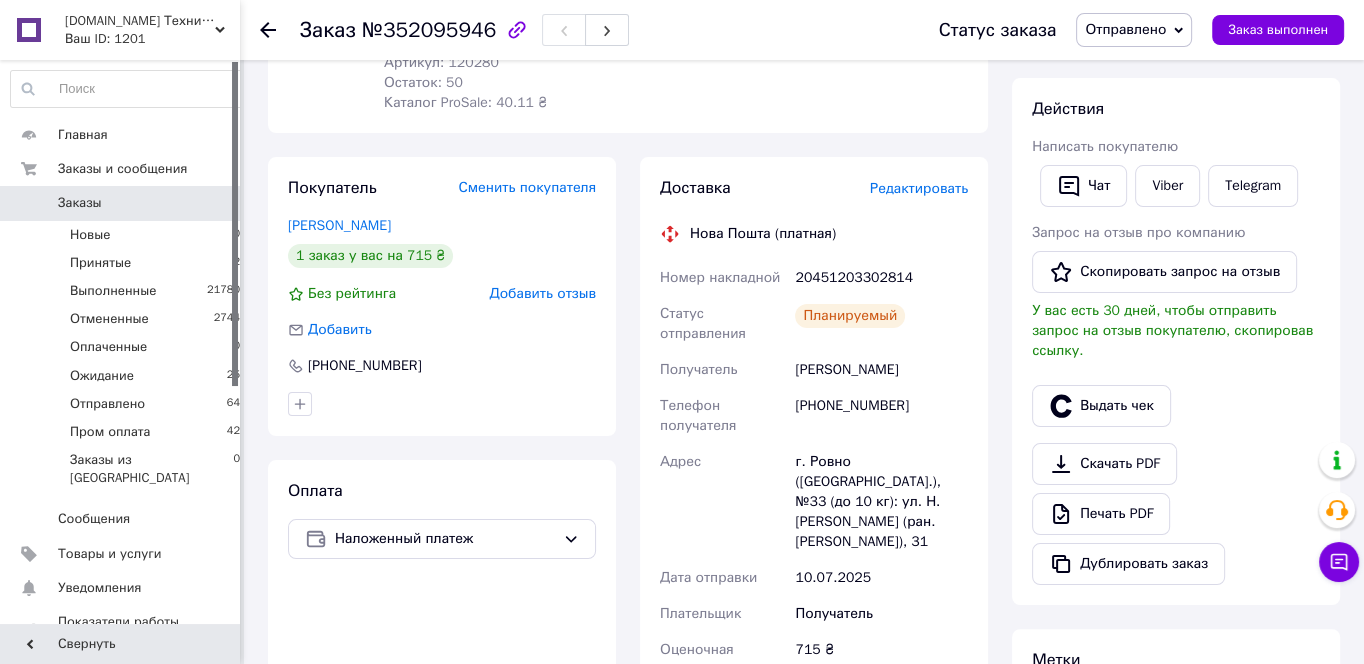 scroll, scrollTop: 0, scrollLeft: 0, axis: both 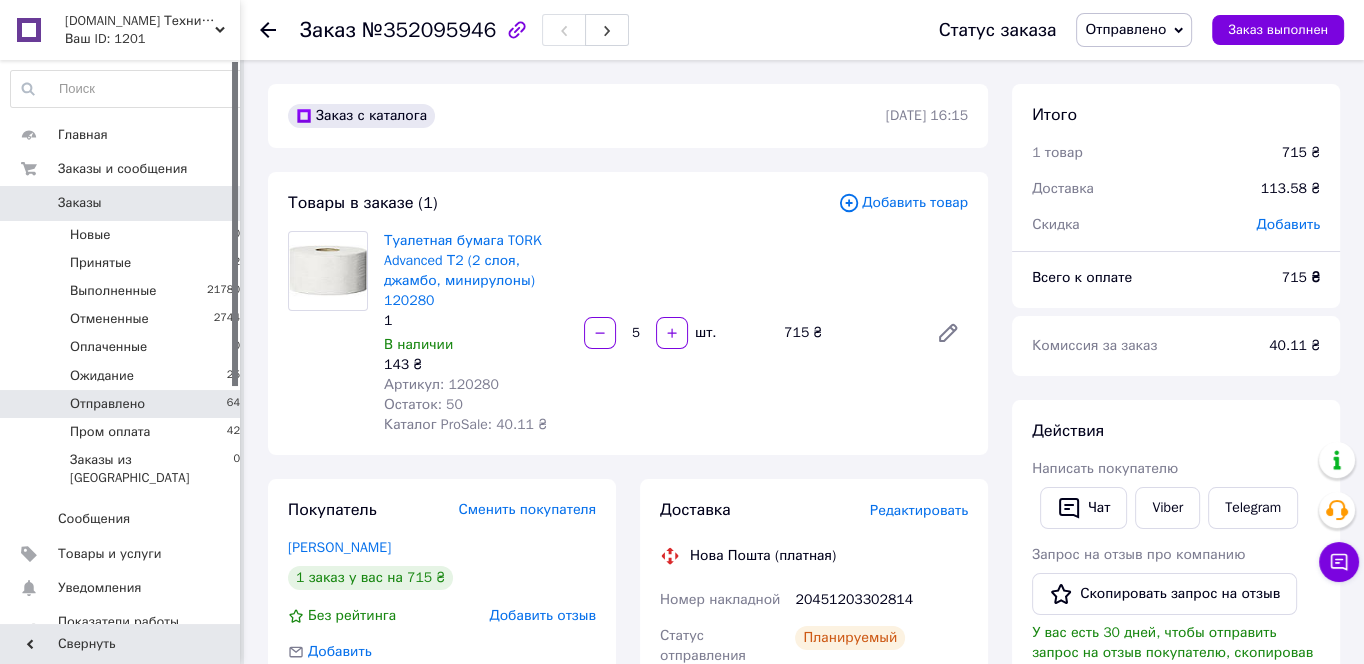click on "Отправлено 64" at bounding box center (126, 404) 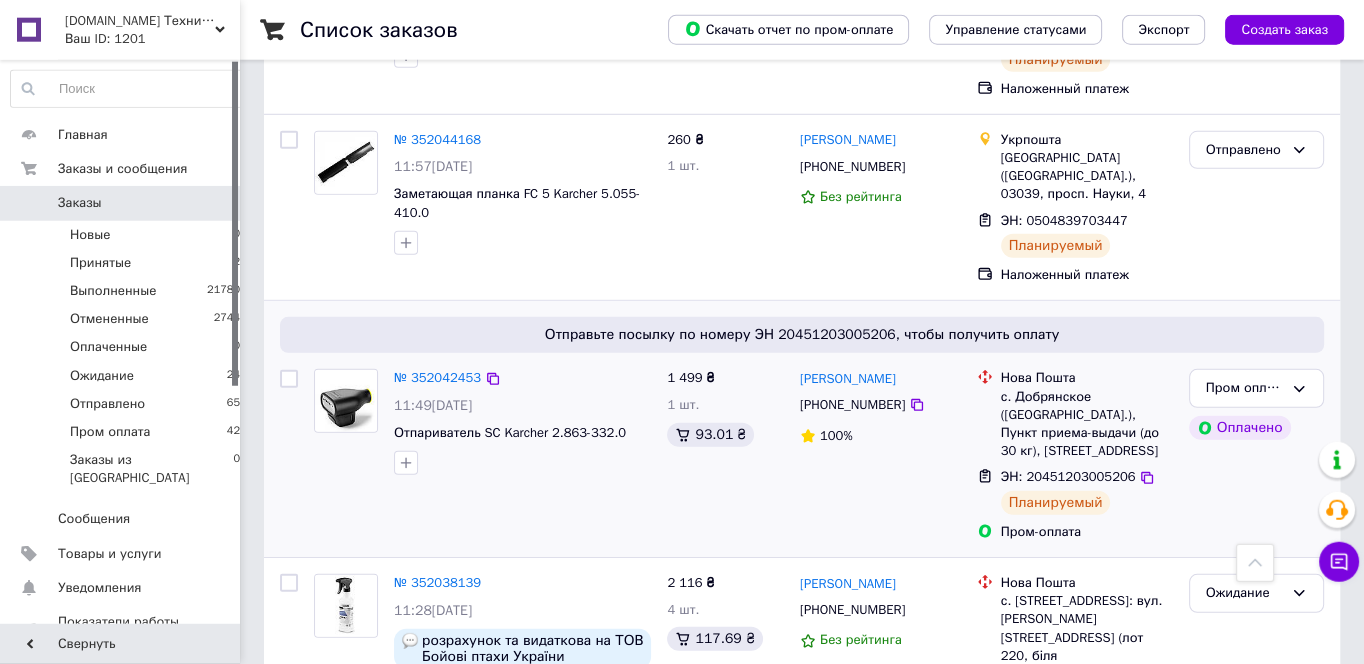 scroll, scrollTop: 5805, scrollLeft: 0, axis: vertical 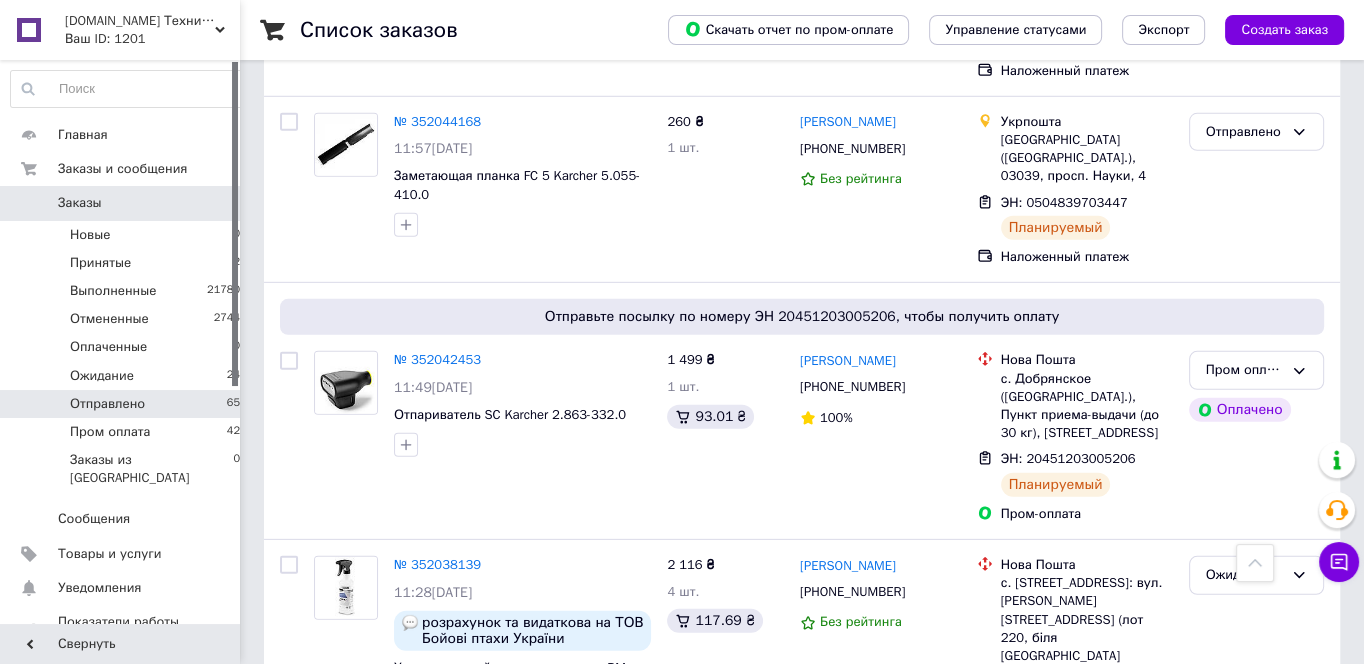 click on "Отправлено 65" at bounding box center [126, 404] 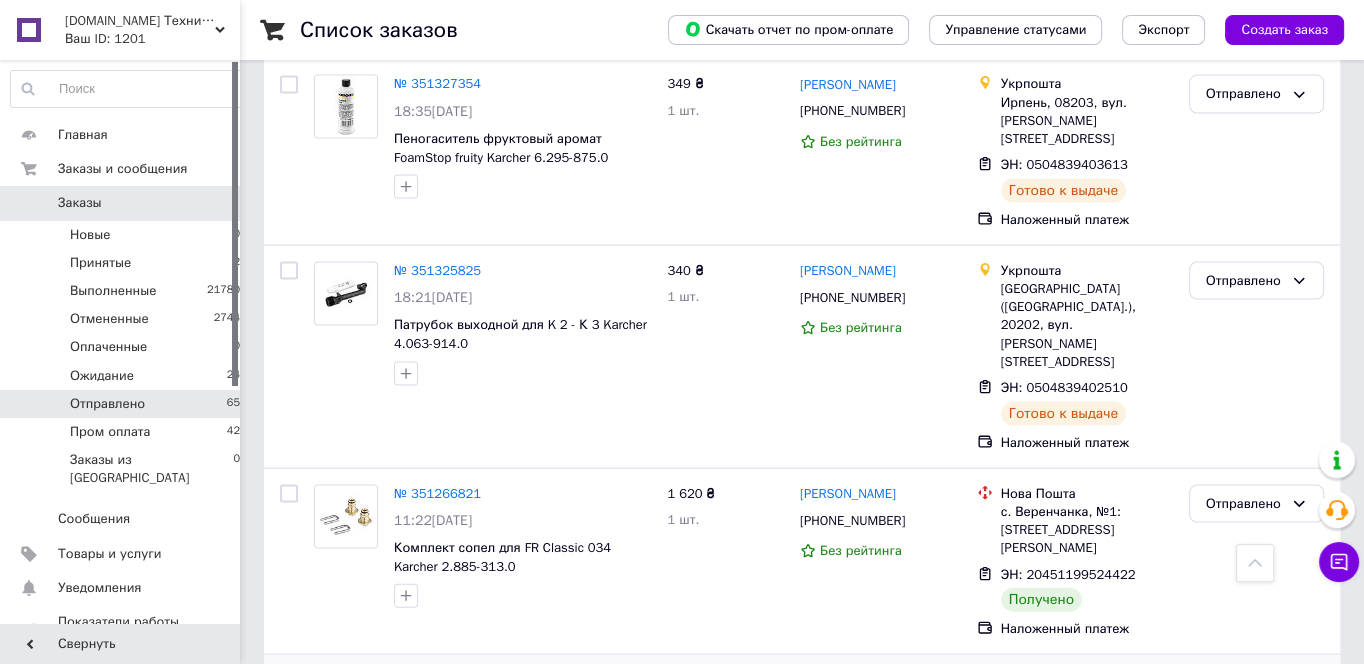 scroll, scrollTop: 11287, scrollLeft: 0, axis: vertical 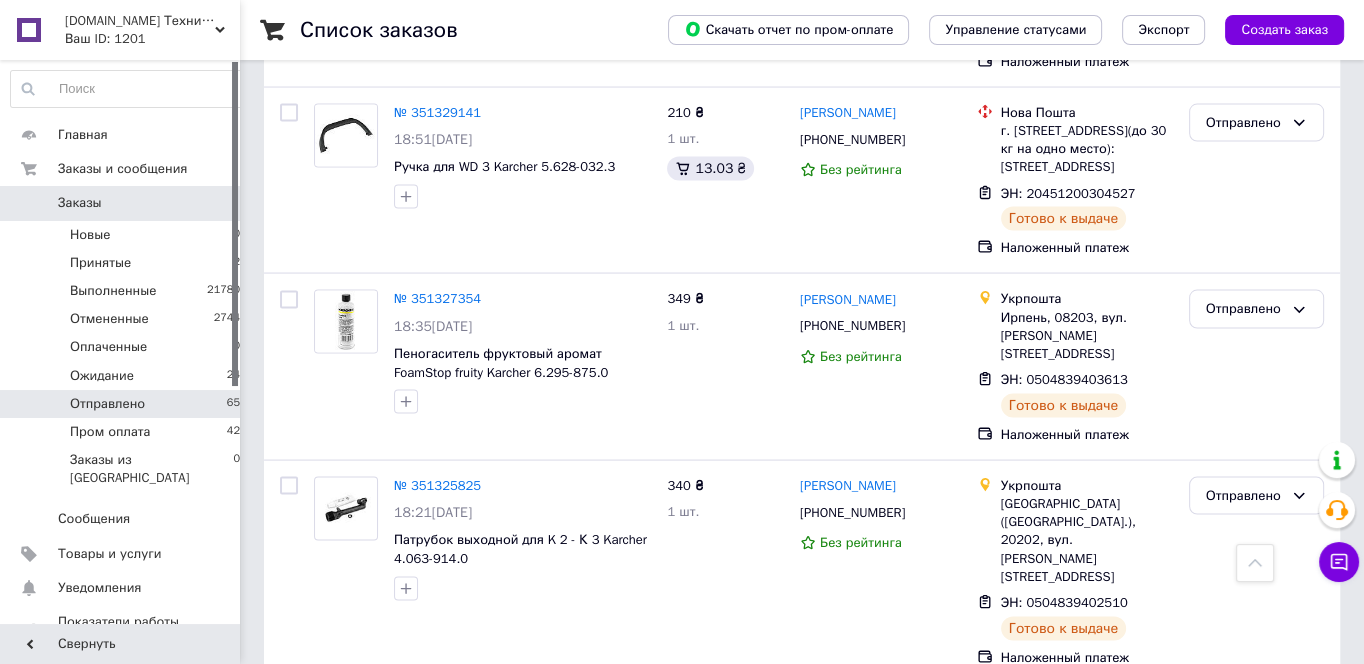click on "Отправлено" at bounding box center [1244, 719] 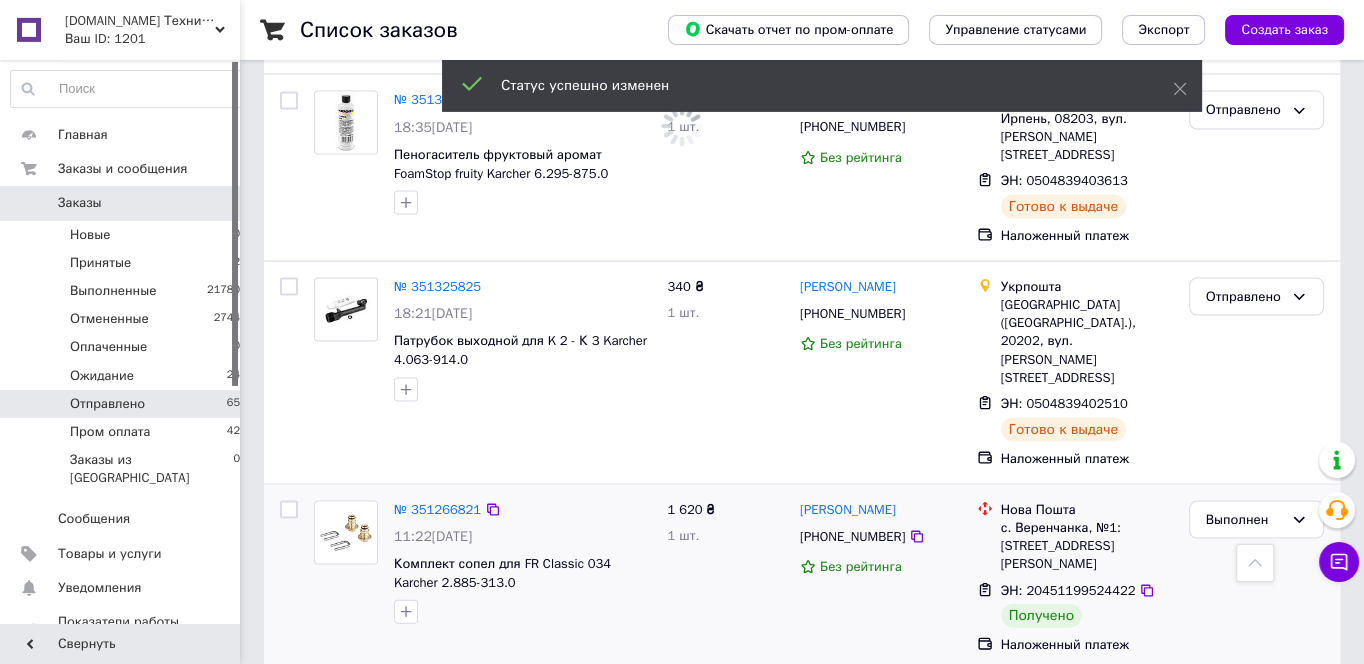 scroll, scrollTop: 11502, scrollLeft: 0, axis: vertical 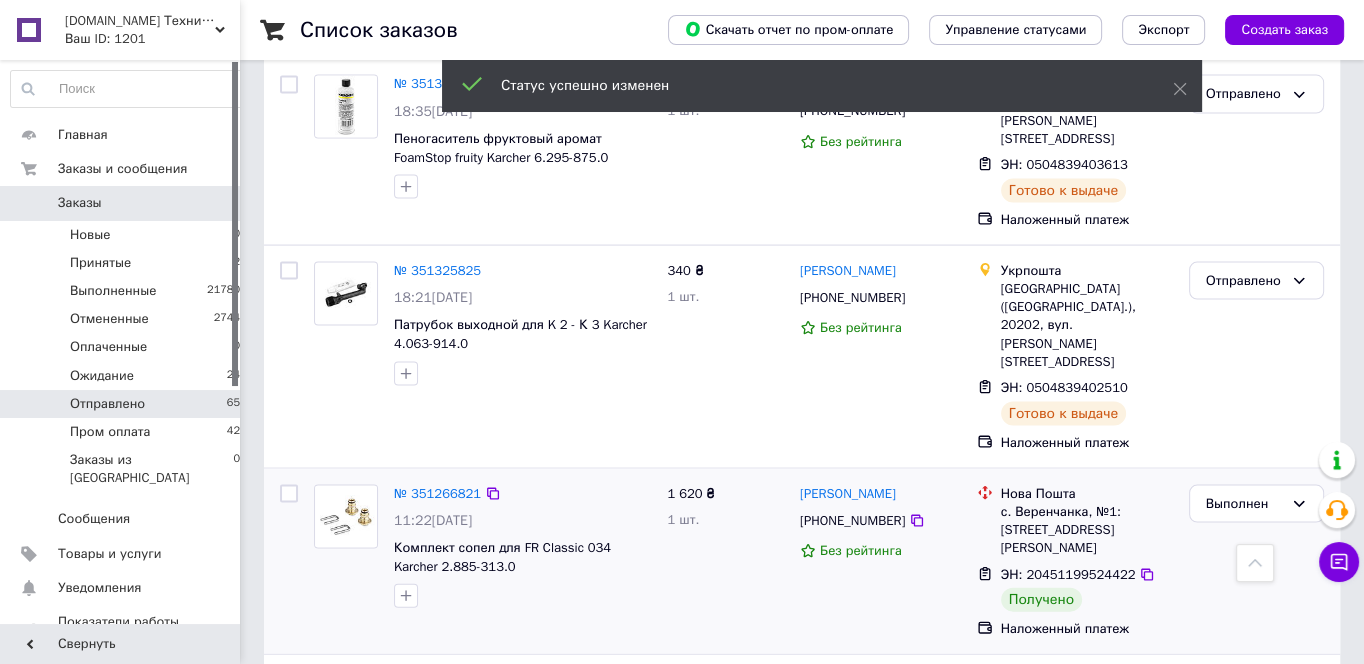 click on "Отправлено" at bounding box center (1244, 895) 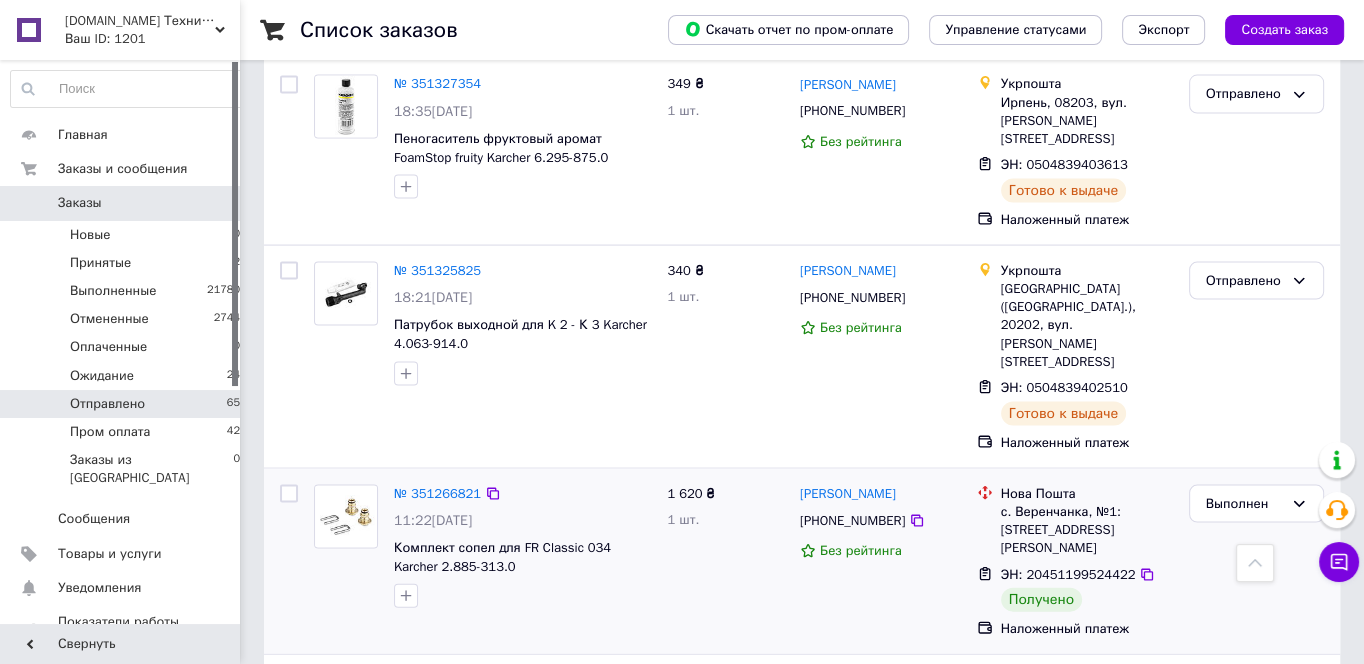 click on "Выполнен" at bounding box center (1256, 973) 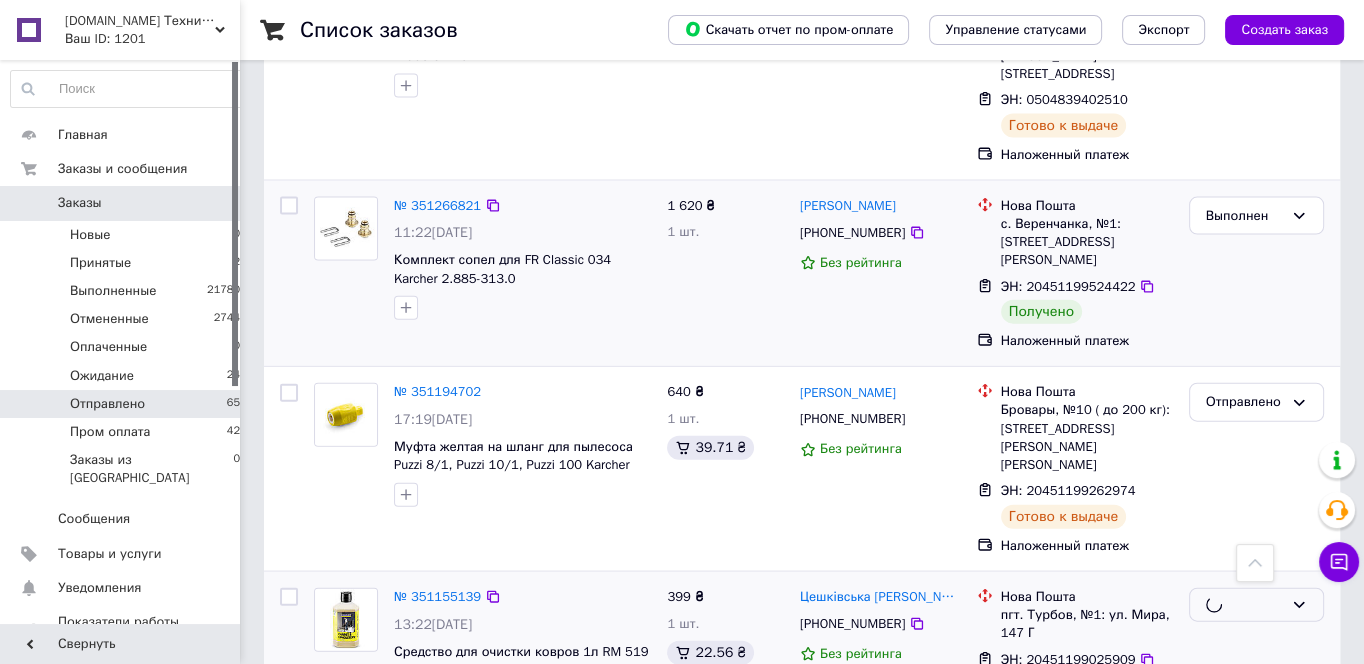 scroll, scrollTop: 11798, scrollLeft: 0, axis: vertical 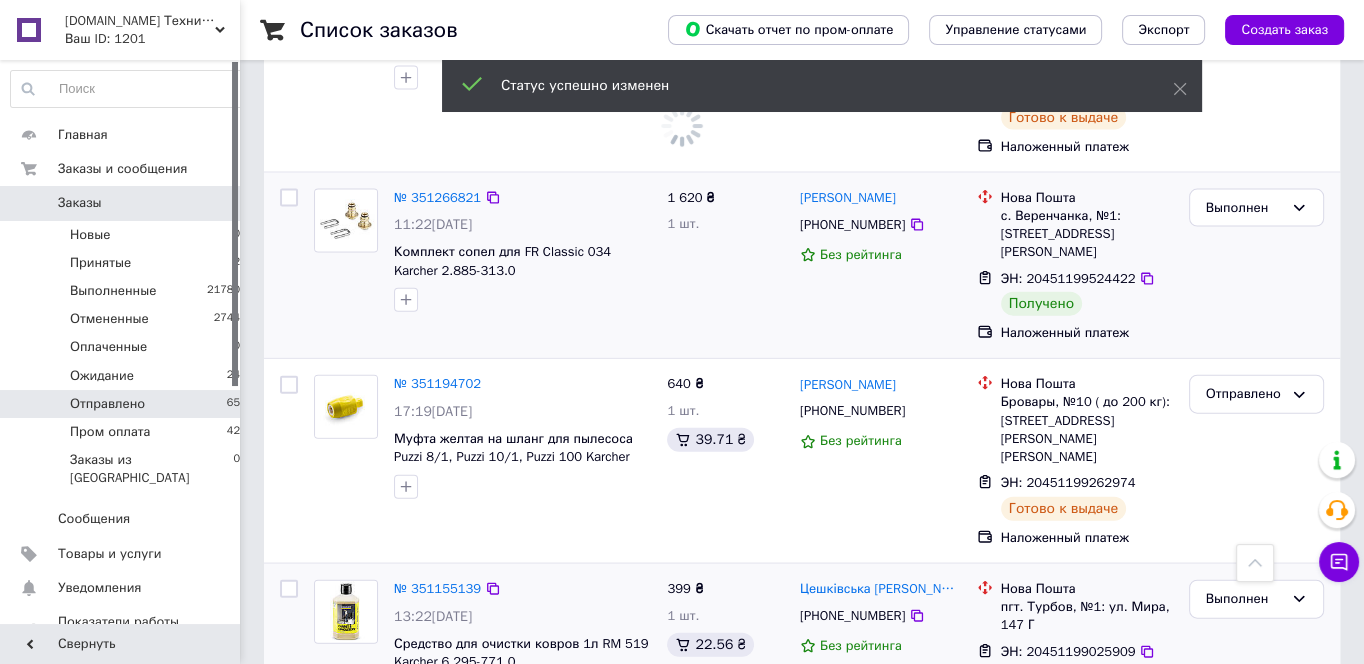 click on "Отправлено" at bounding box center [1244, 767] 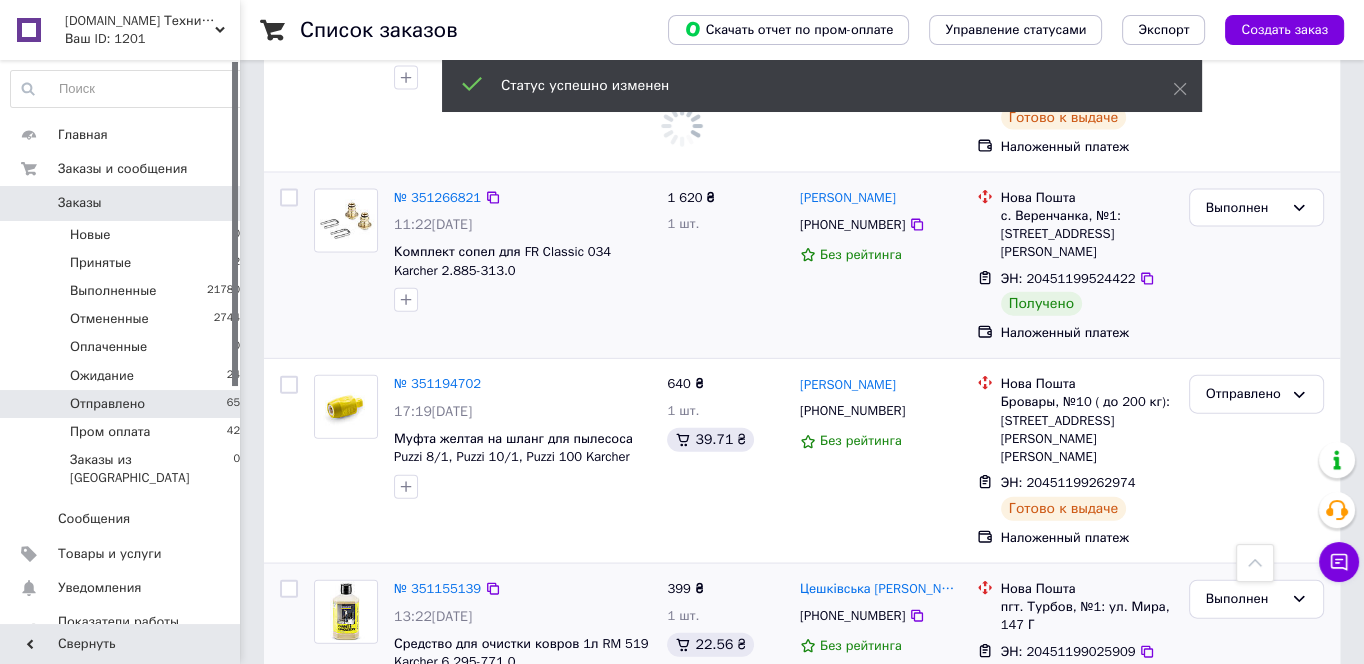 click on "Выполнен" at bounding box center (1256, 845) 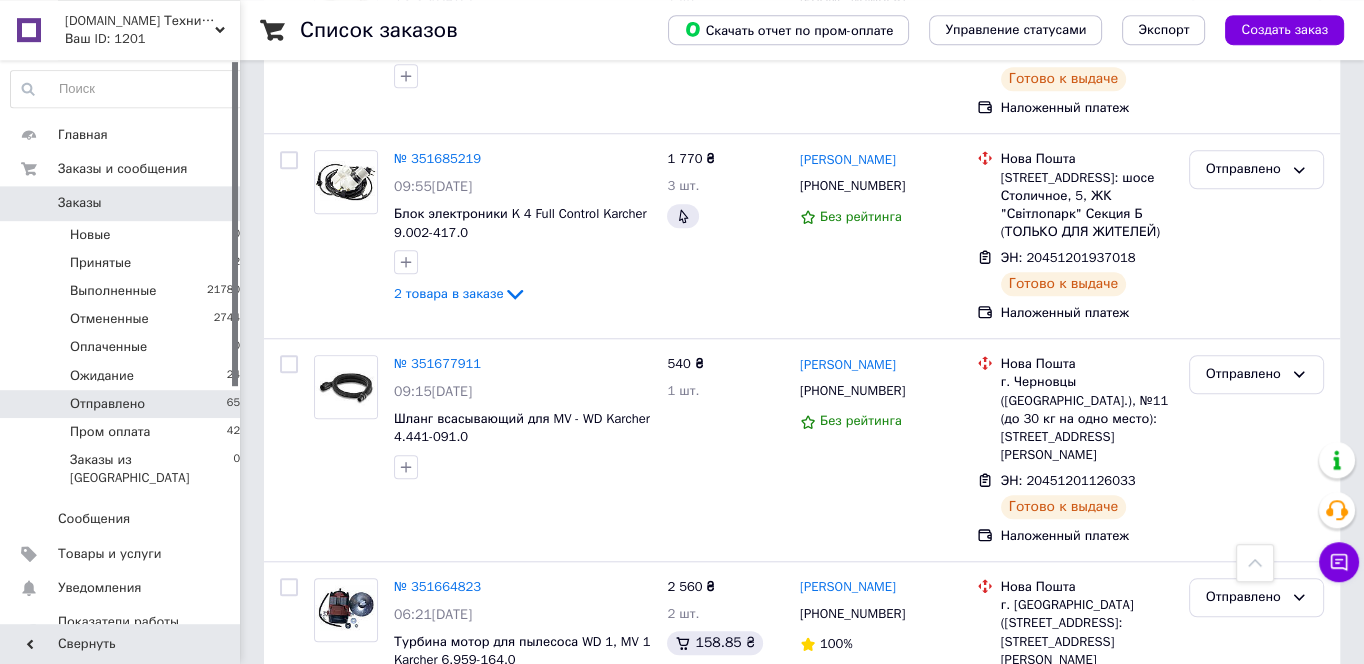 scroll, scrollTop: 9110, scrollLeft: 0, axis: vertical 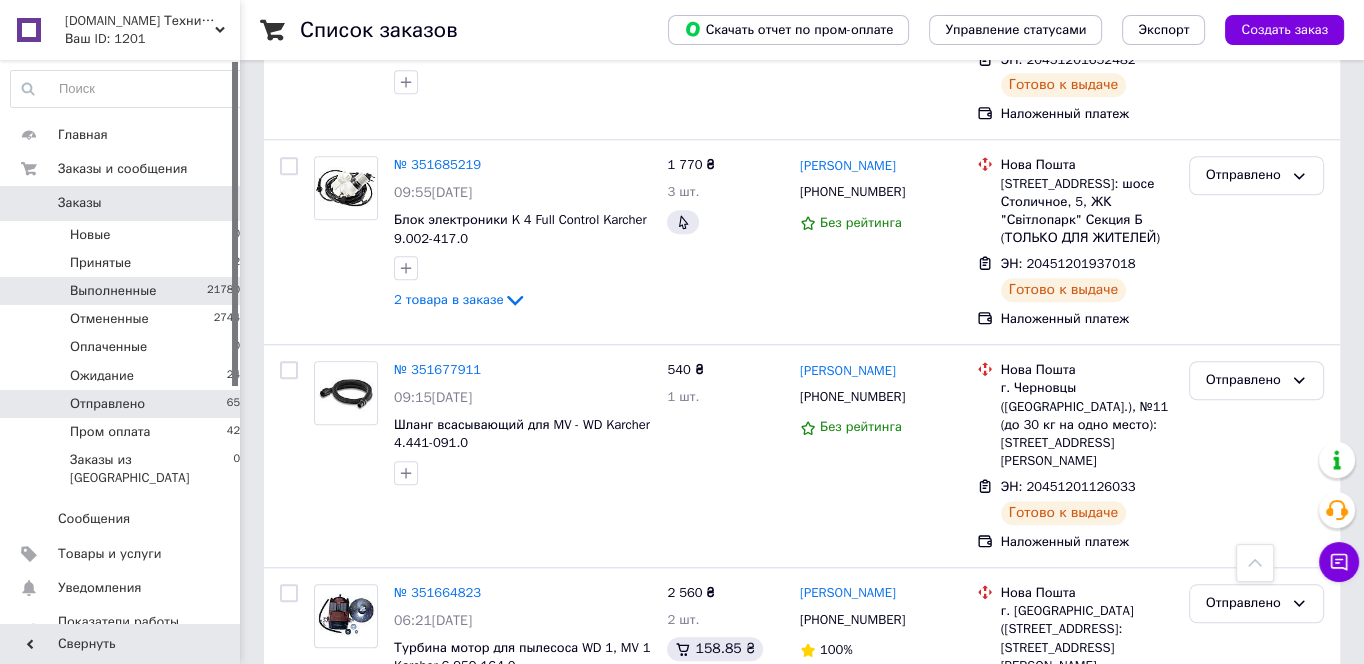 click on "Выполненные 21780" at bounding box center [126, 291] 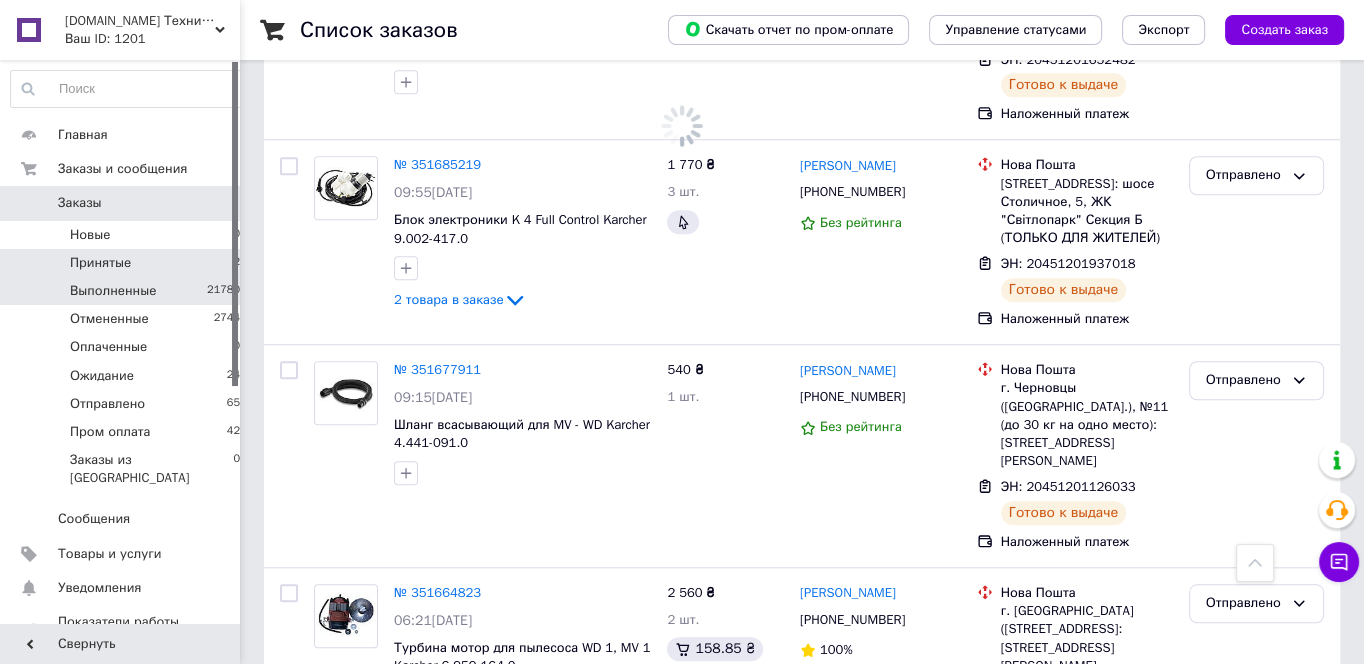 click on "Принятые 2" at bounding box center (126, 263) 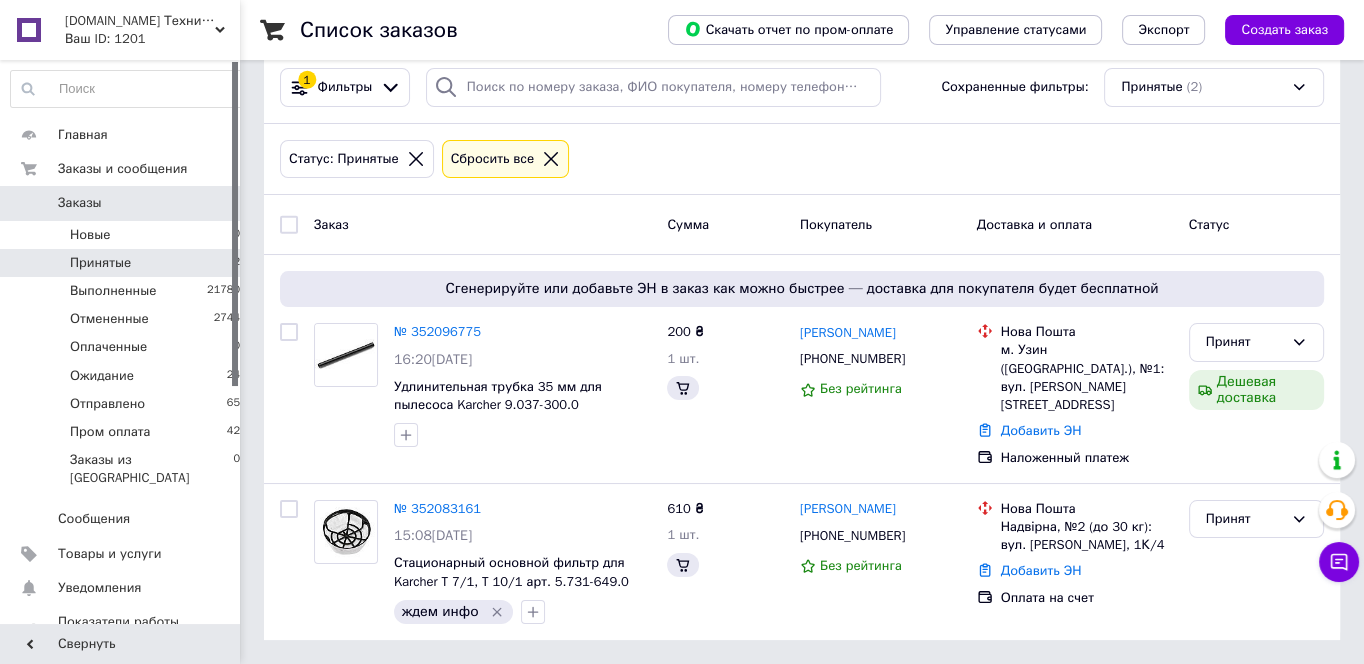 scroll, scrollTop: 0, scrollLeft: 0, axis: both 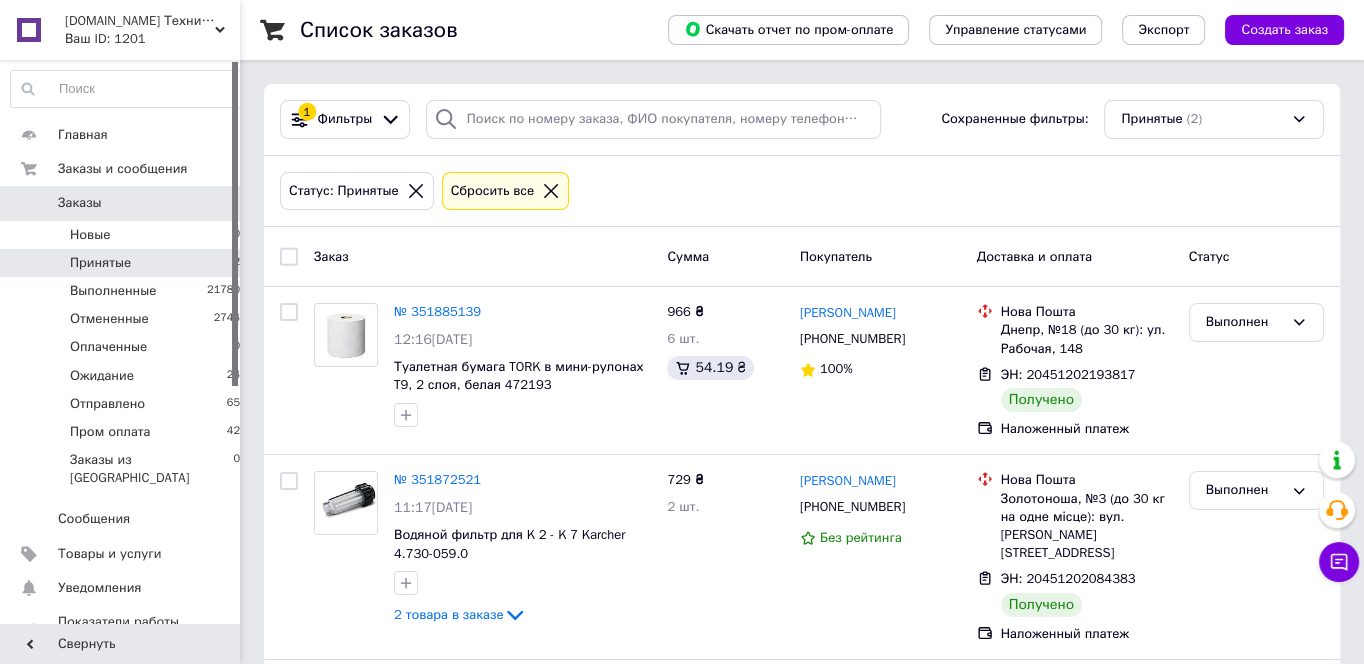 click on "Принятые 2" at bounding box center (126, 263) 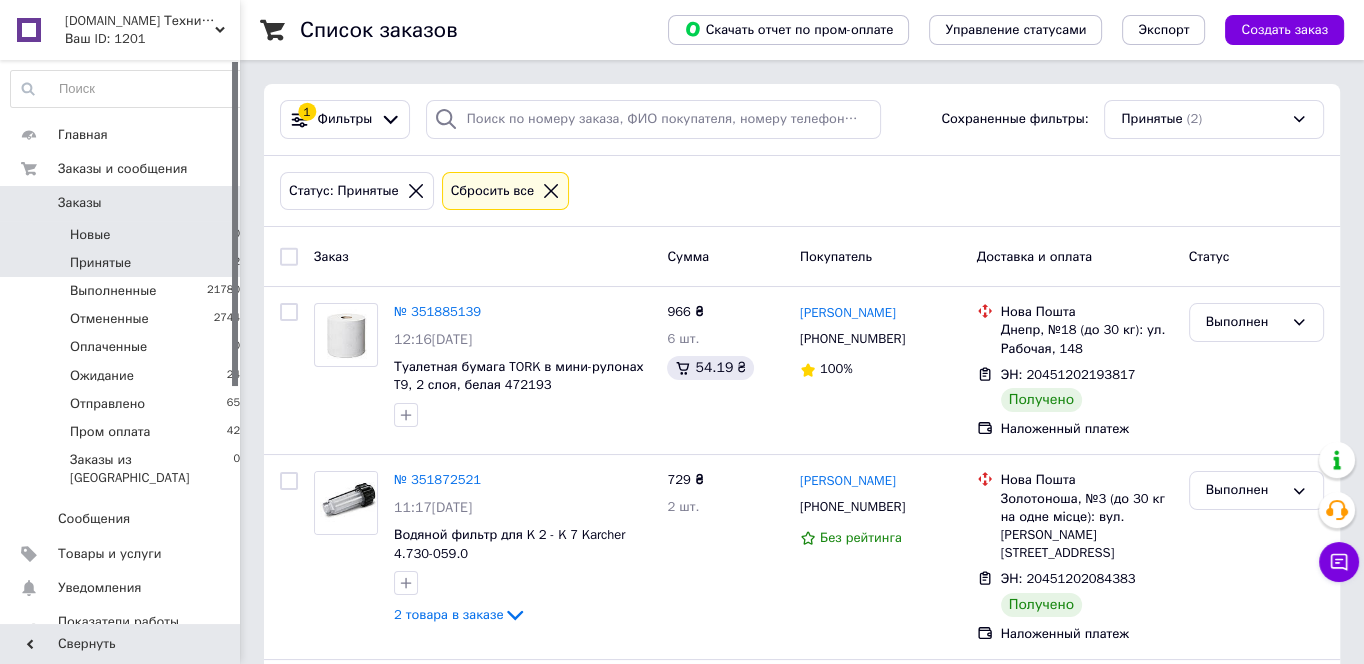 click on "Новые 0" at bounding box center (126, 235) 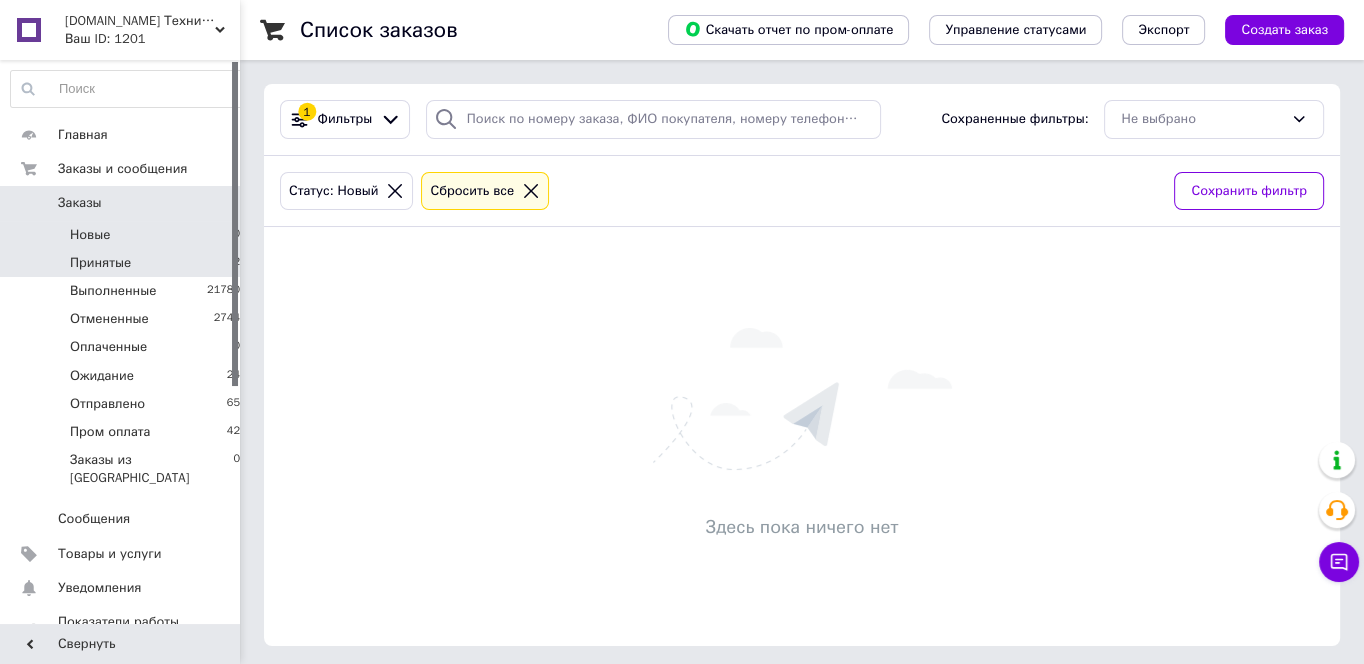 click on "Принятые 2" at bounding box center (126, 263) 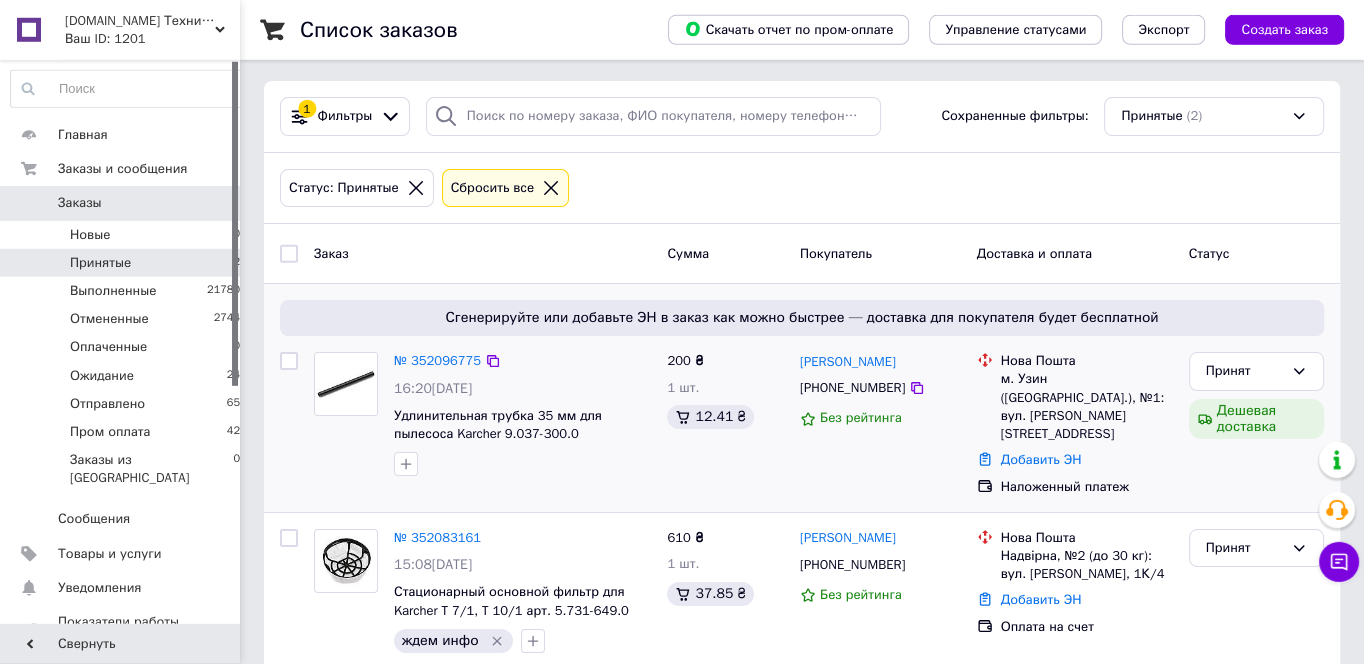 scroll, scrollTop: 9, scrollLeft: 0, axis: vertical 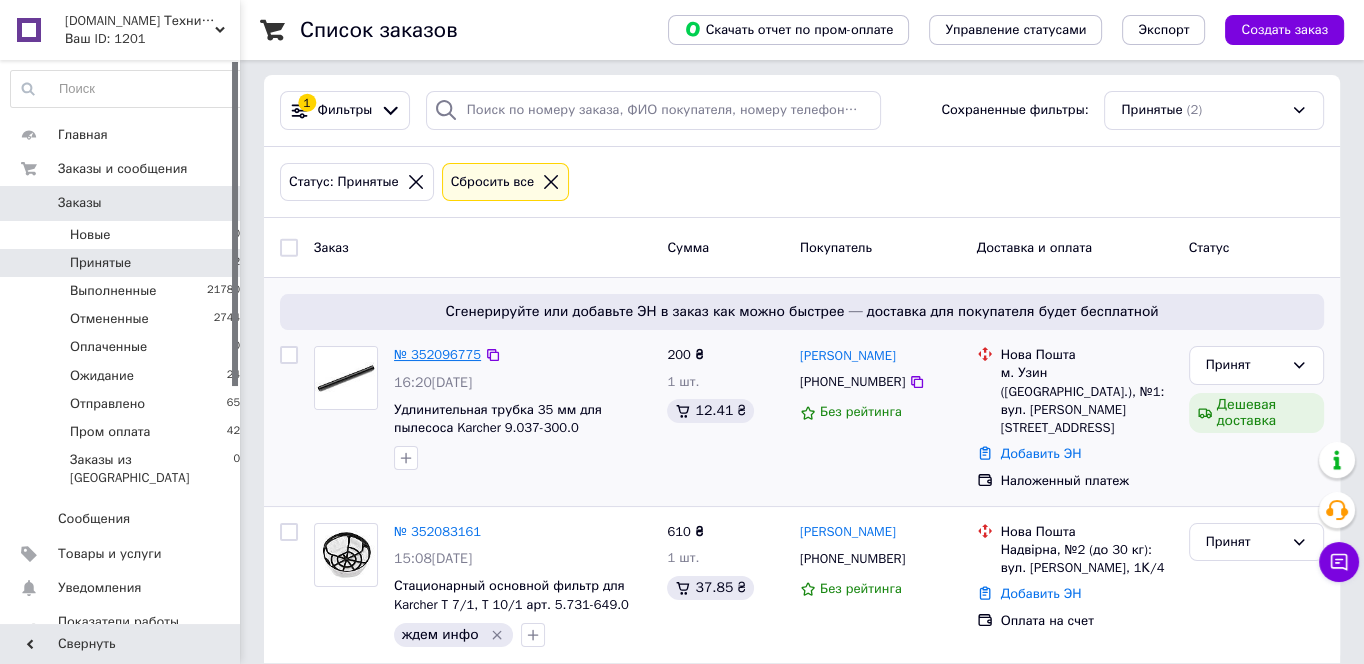 click on "№ 352096775" at bounding box center [437, 354] 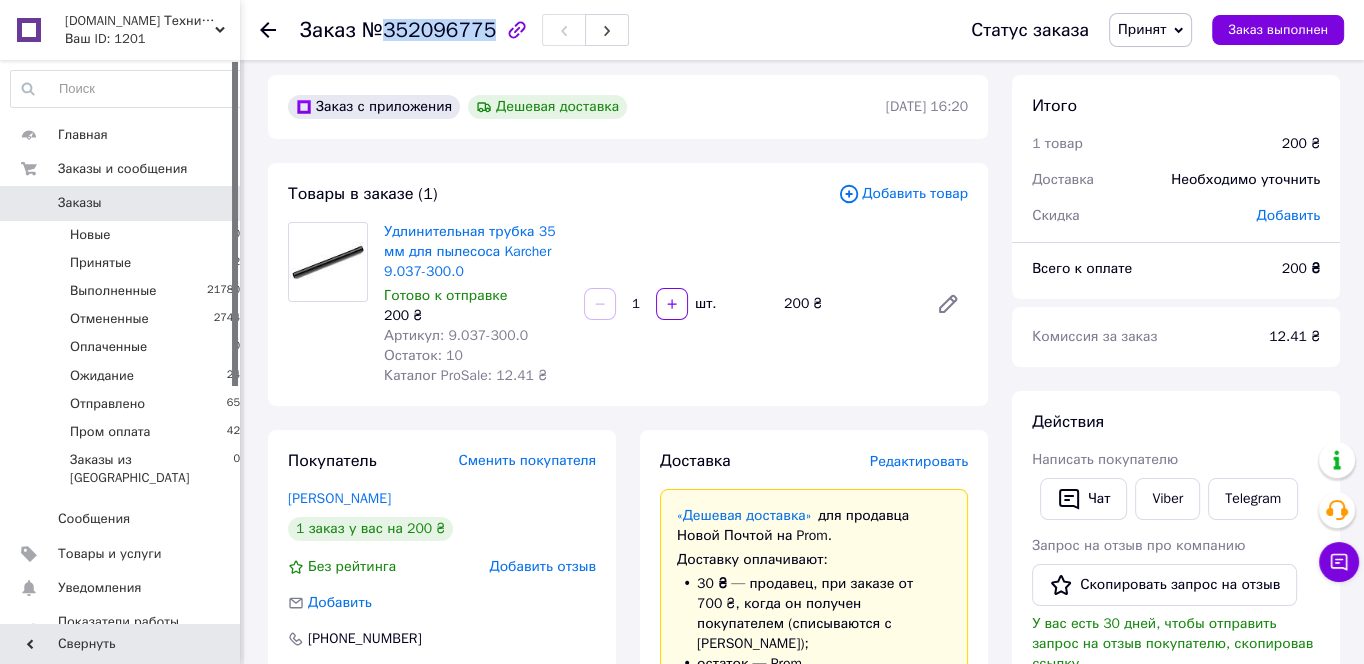 drag, startPoint x: 387, startPoint y: 34, endPoint x: 480, endPoint y: 32, distance: 93.0215 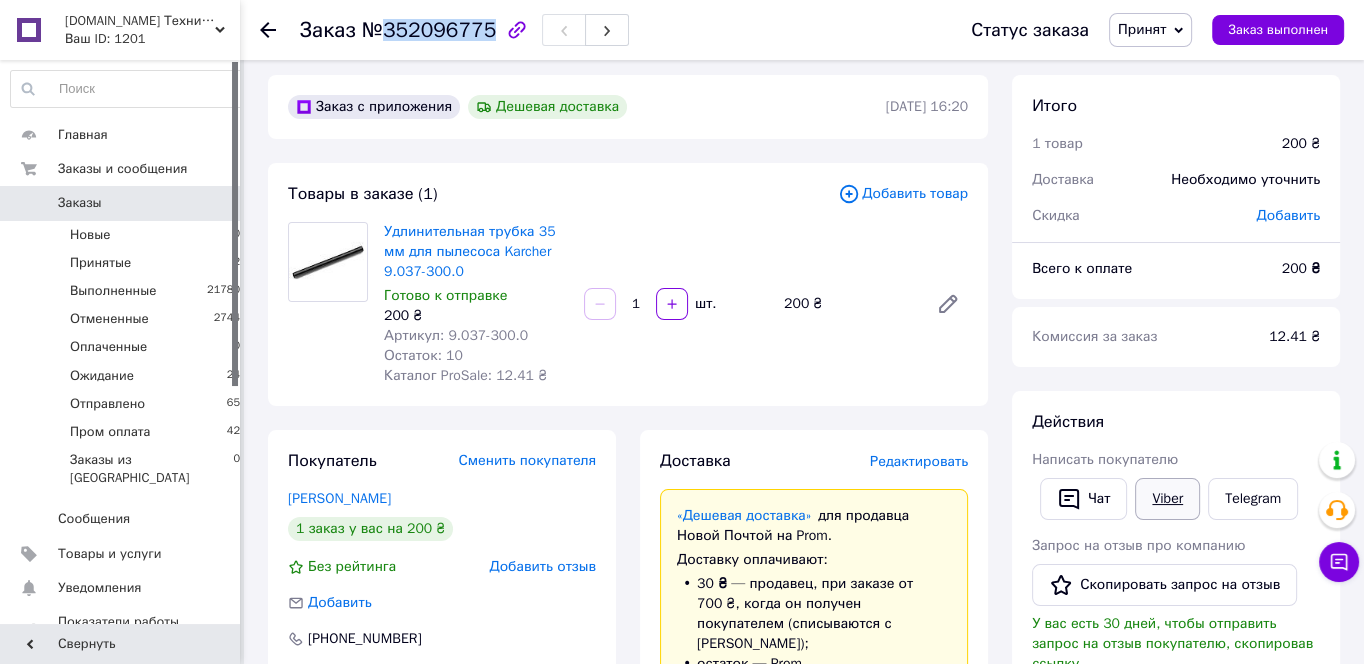 click on "Viber" at bounding box center (1167, 499) 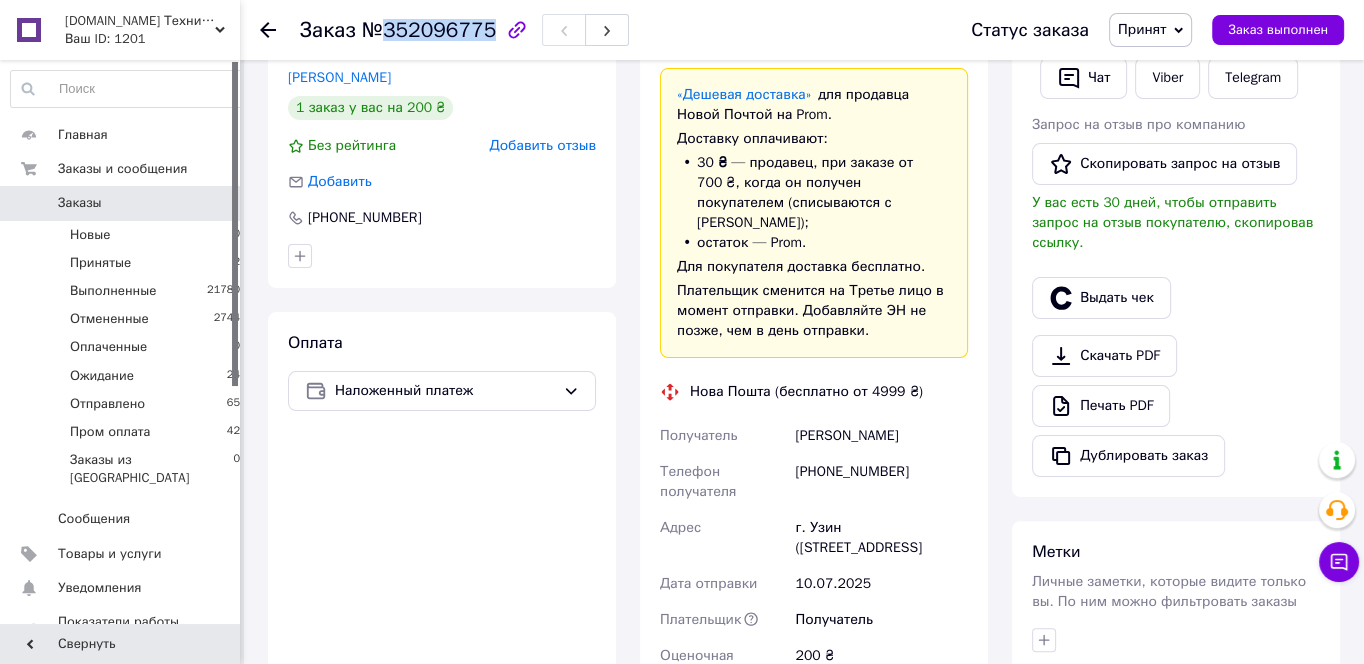 scroll, scrollTop: 860, scrollLeft: 0, axis: vertical 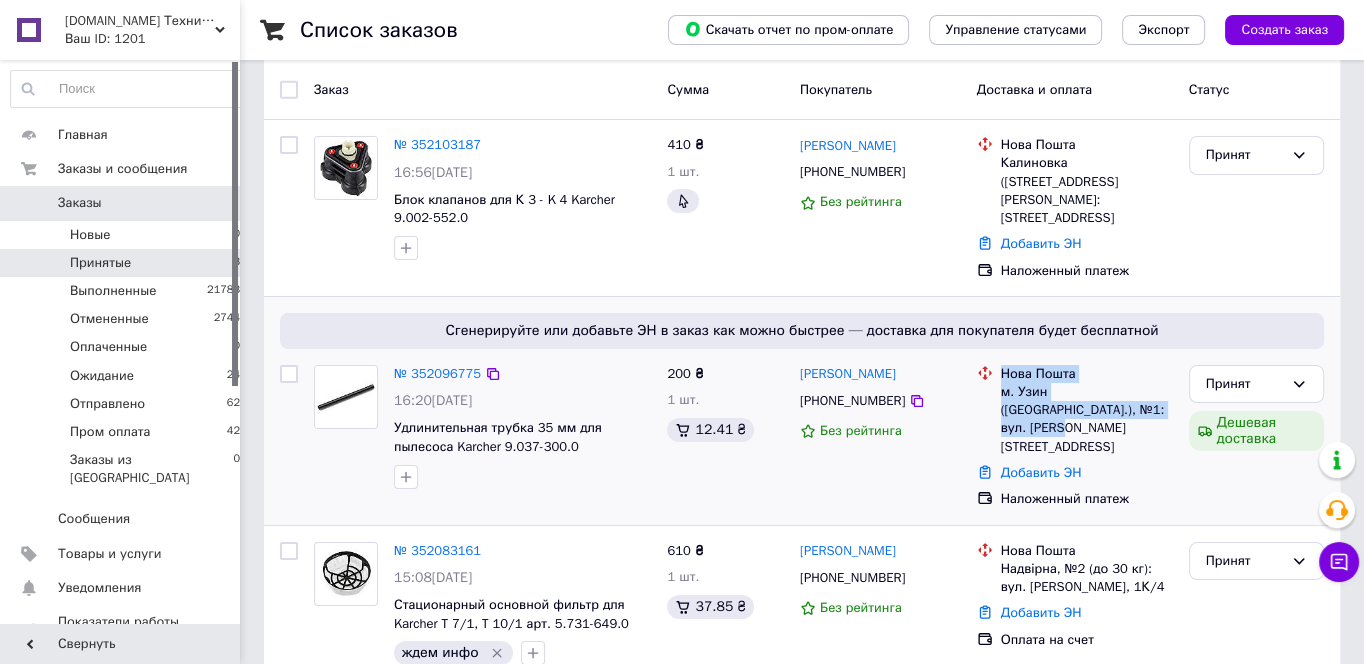 drag, startPoint x: 1094, startPoint y: 384, endPoint x: 996, endPoint y: 347, distance: 104.75209 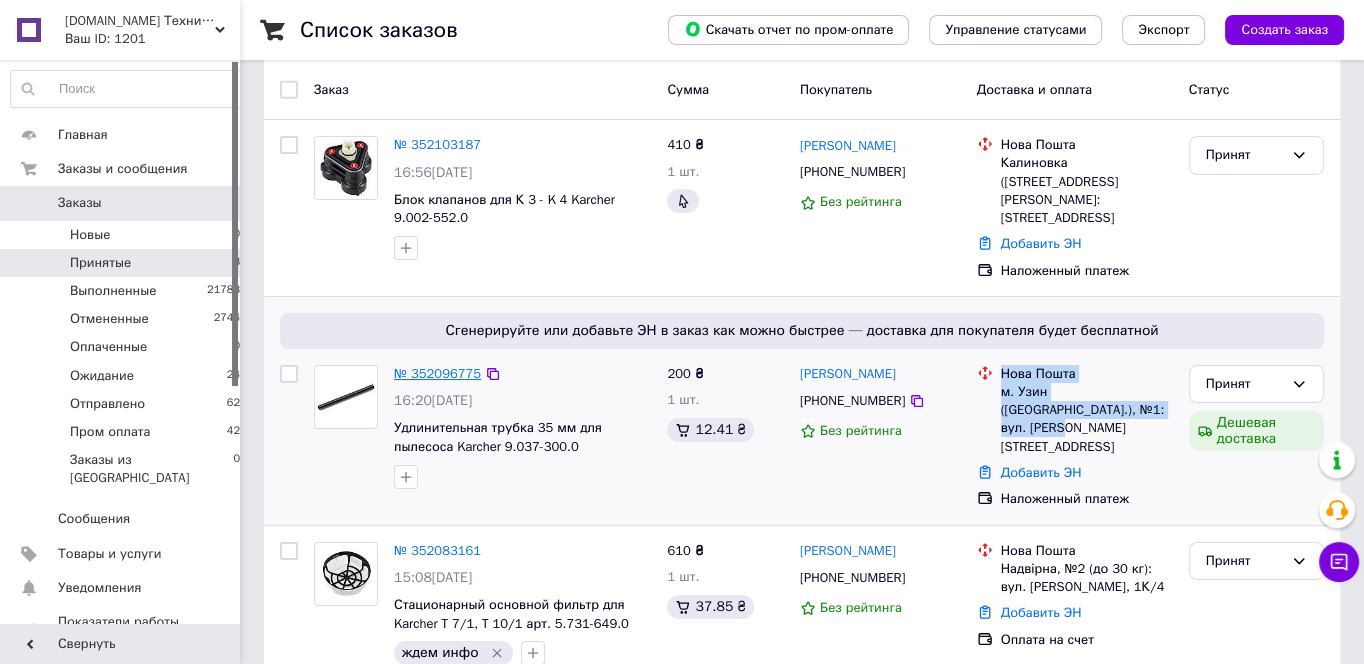 click on "№ 352096775" at bounding box center [437, 373] 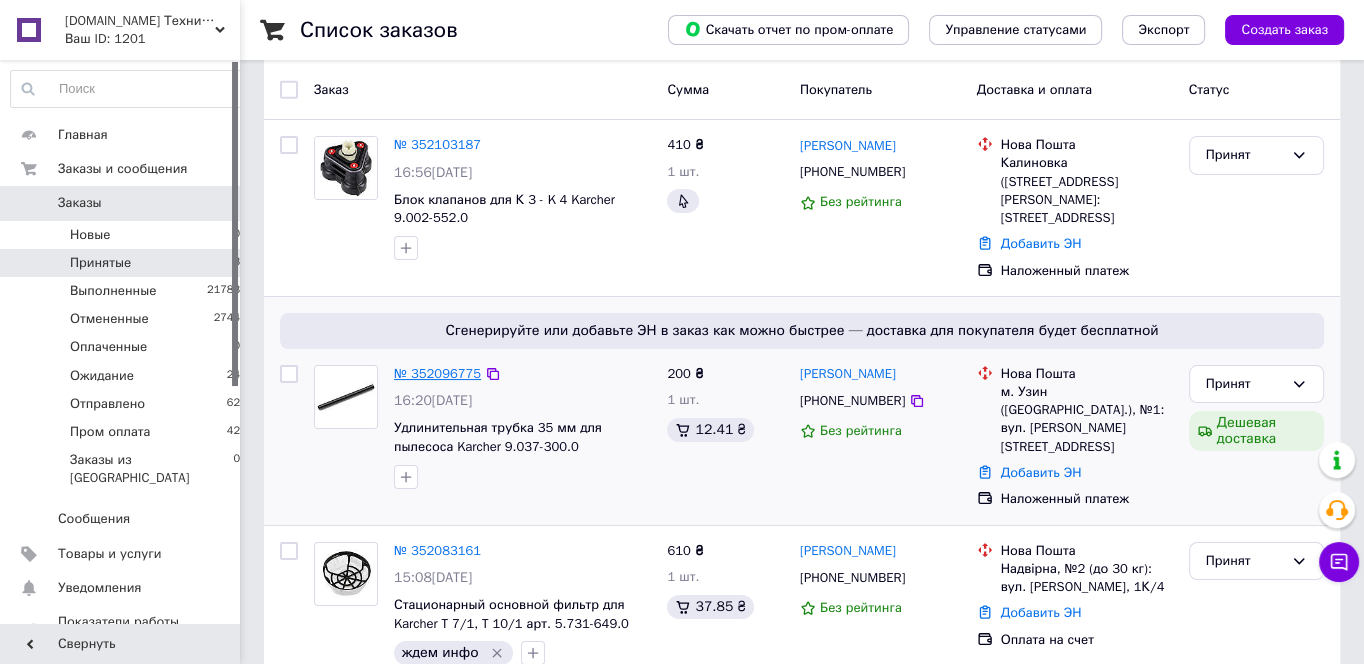 scroll, scrollTop: 0, scrollLeft: 0, axis: both 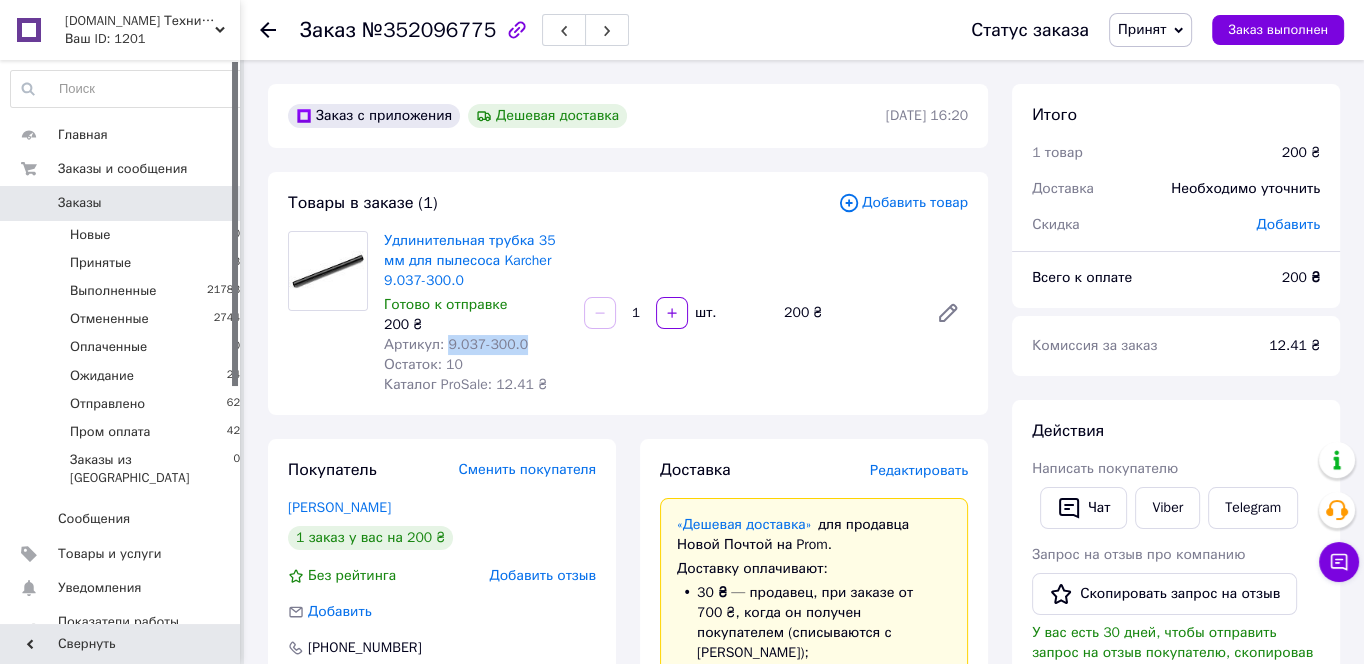 drag, startPoint x: 528, startPoint y: 344, endPoint x: 443, endPoint y: 347, distance: 85.052925 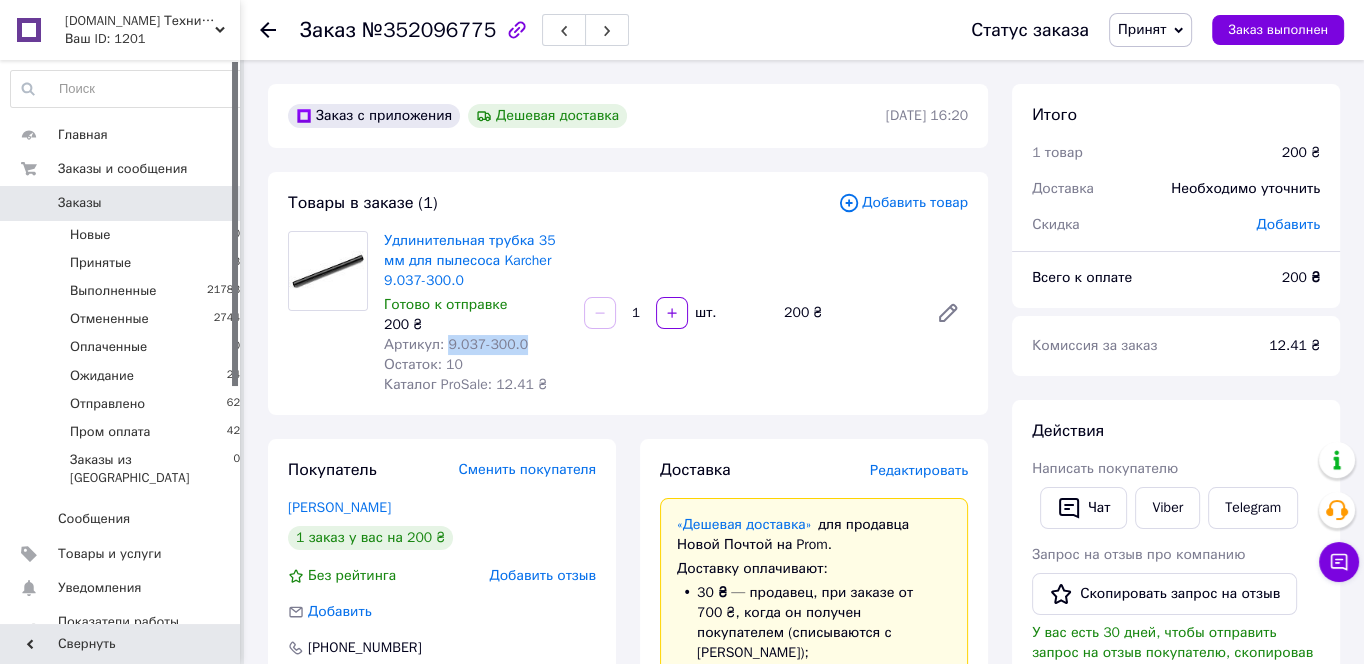 copy on "9.037-300.0" 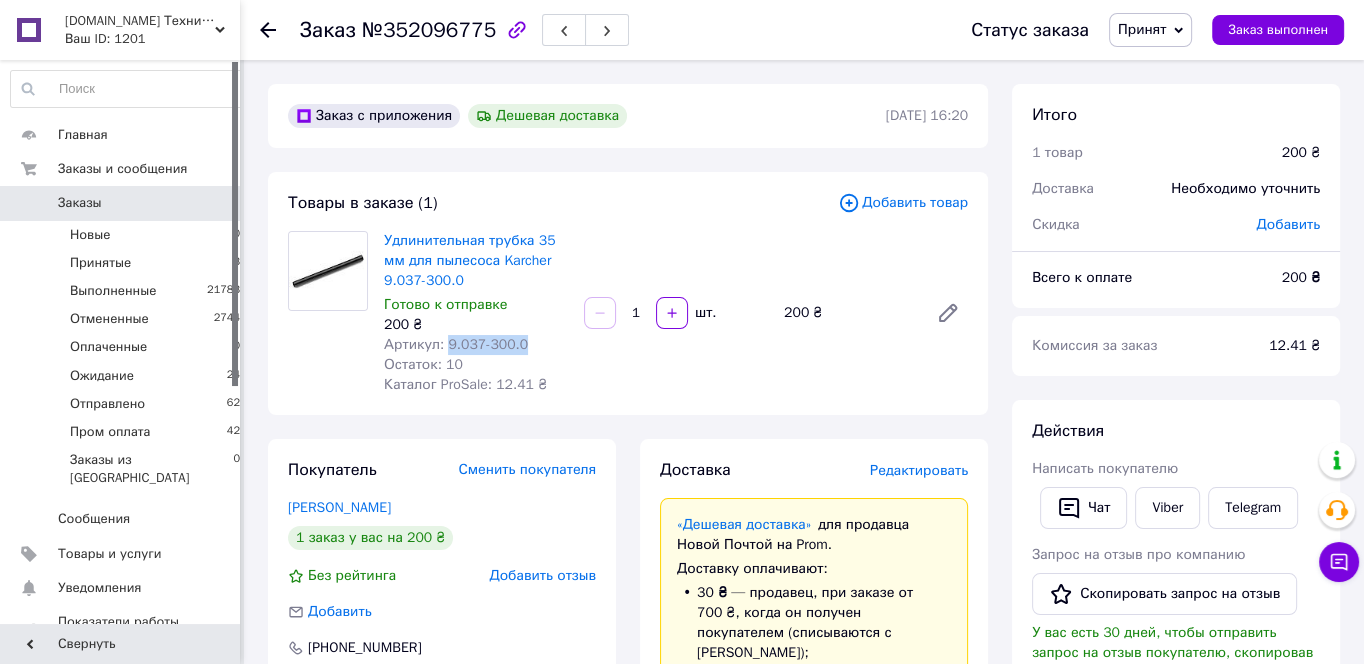 copy on "9.037-300.0" 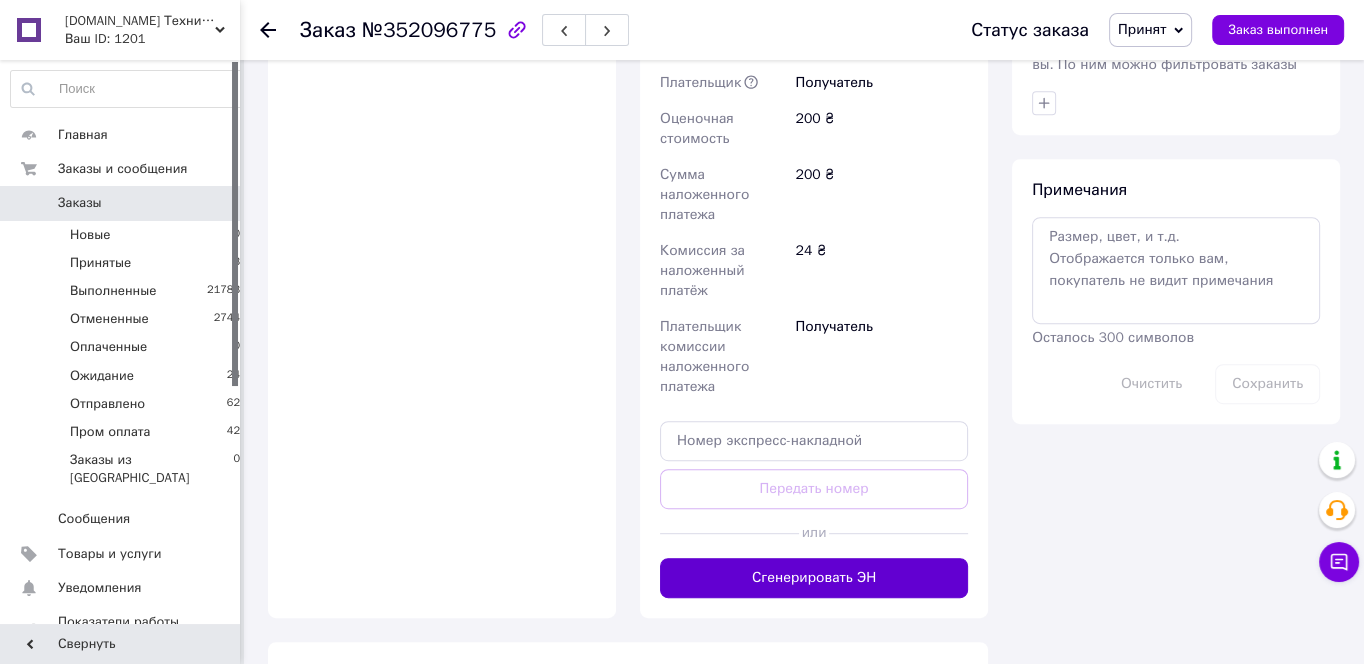 click on "Сгенерировать ЭН" at bounding box center [814, 578] 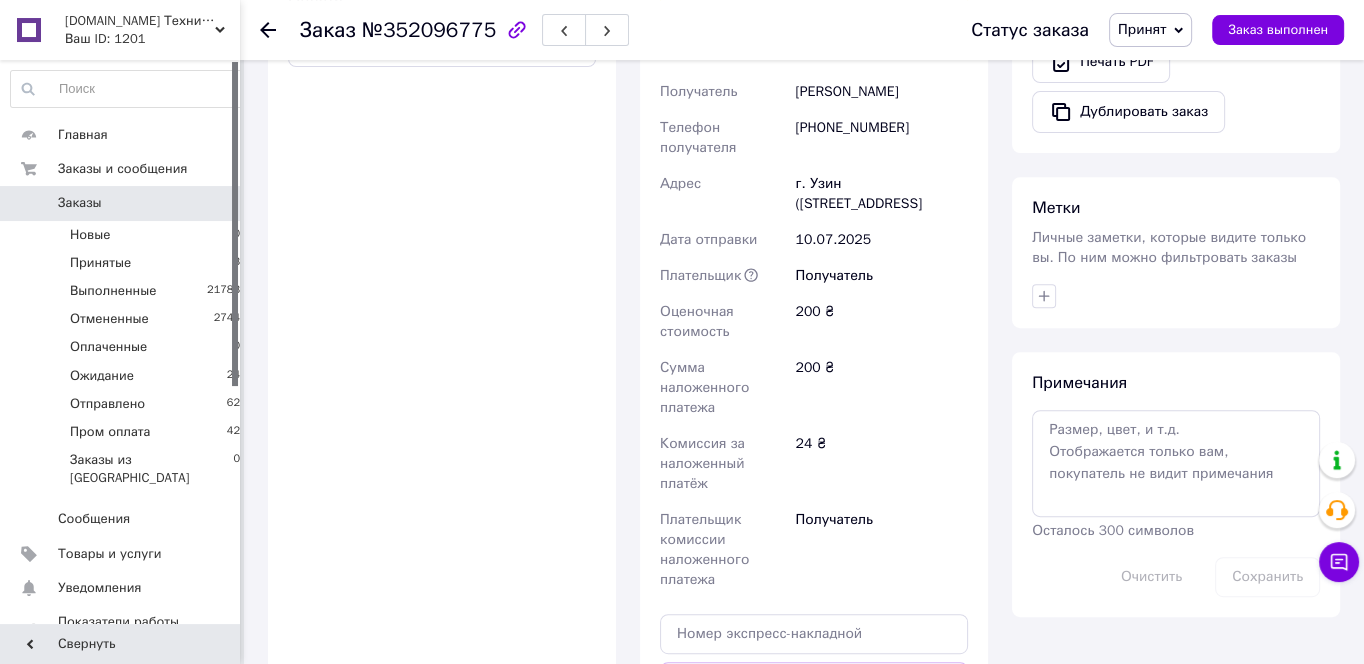 scroll, scrollTop: 537, scrollLeft: 0, axis: vertical 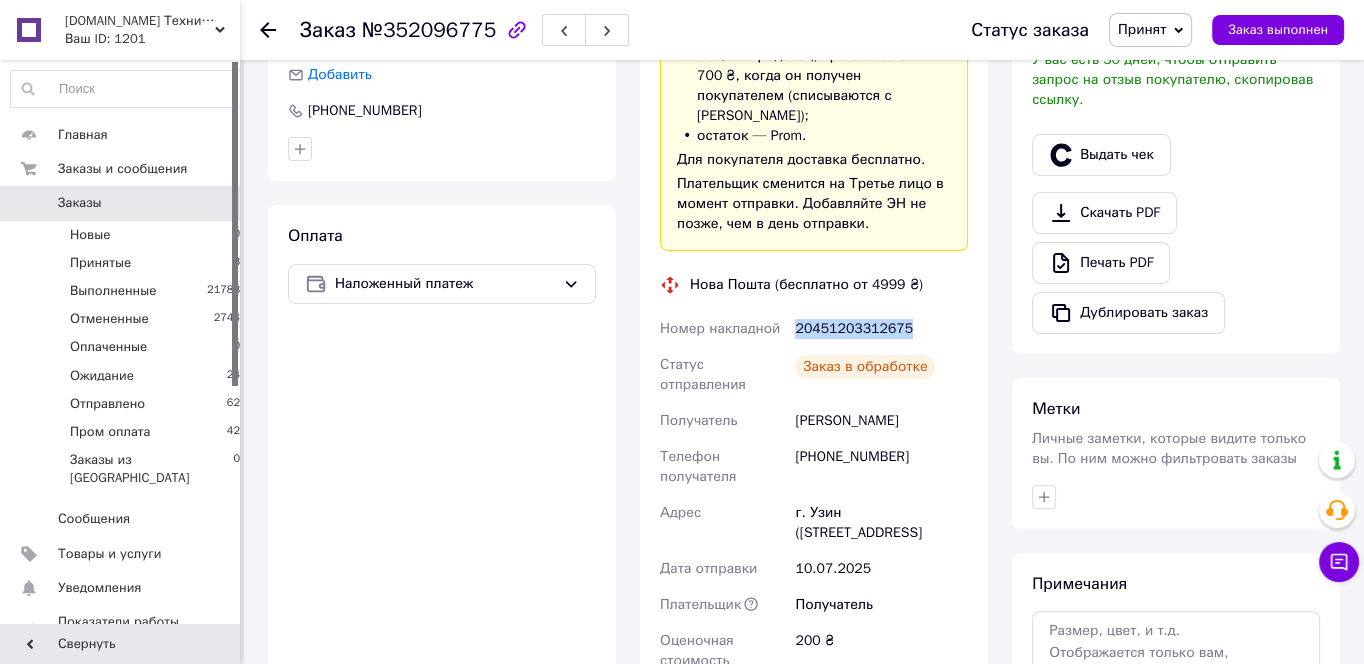 drag, startPoint x: 922, startPoint y: 305, endPoint x: 793, endPoint y: 315, distance: 129.38702 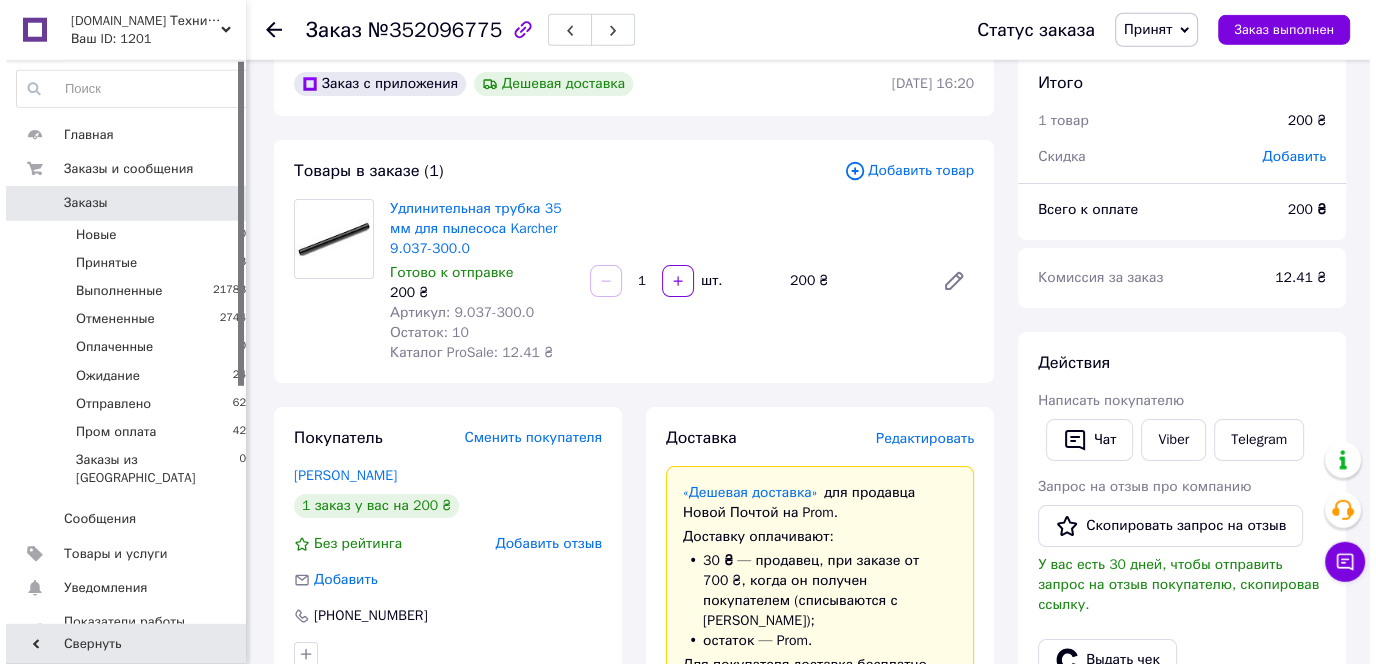 scroll, scrollTop: 0, scrollLeft: 0, axis: both 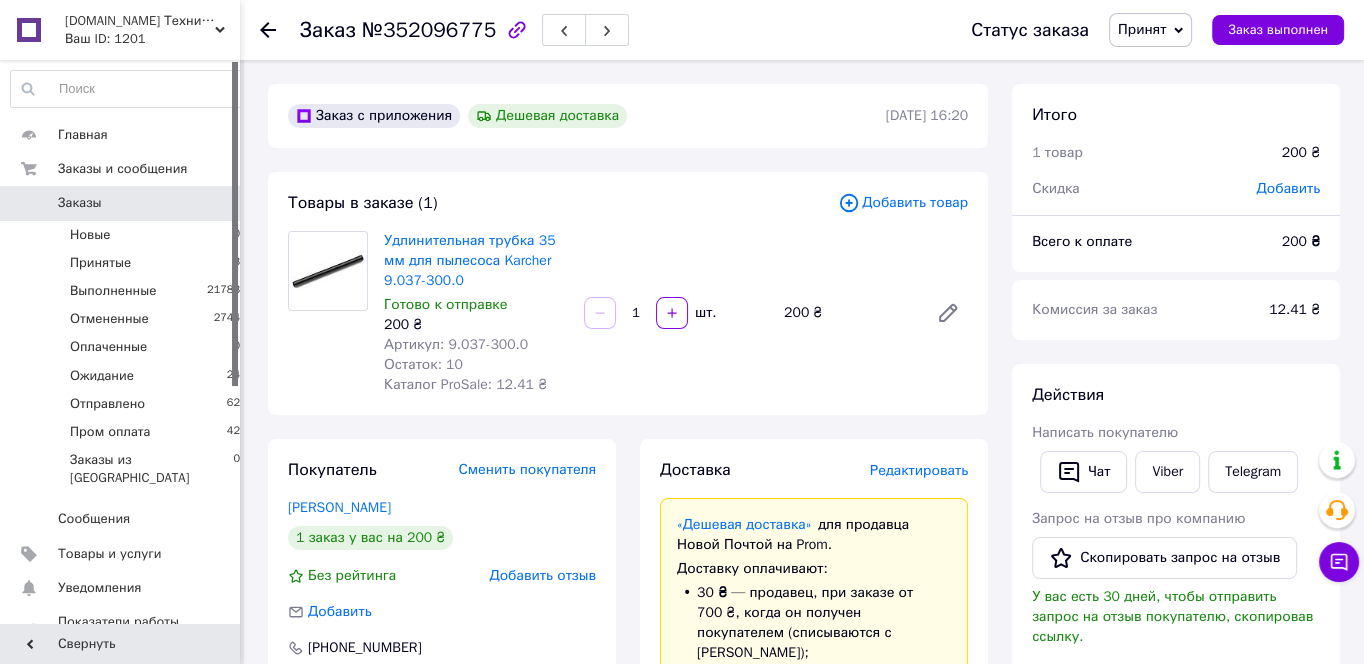 click 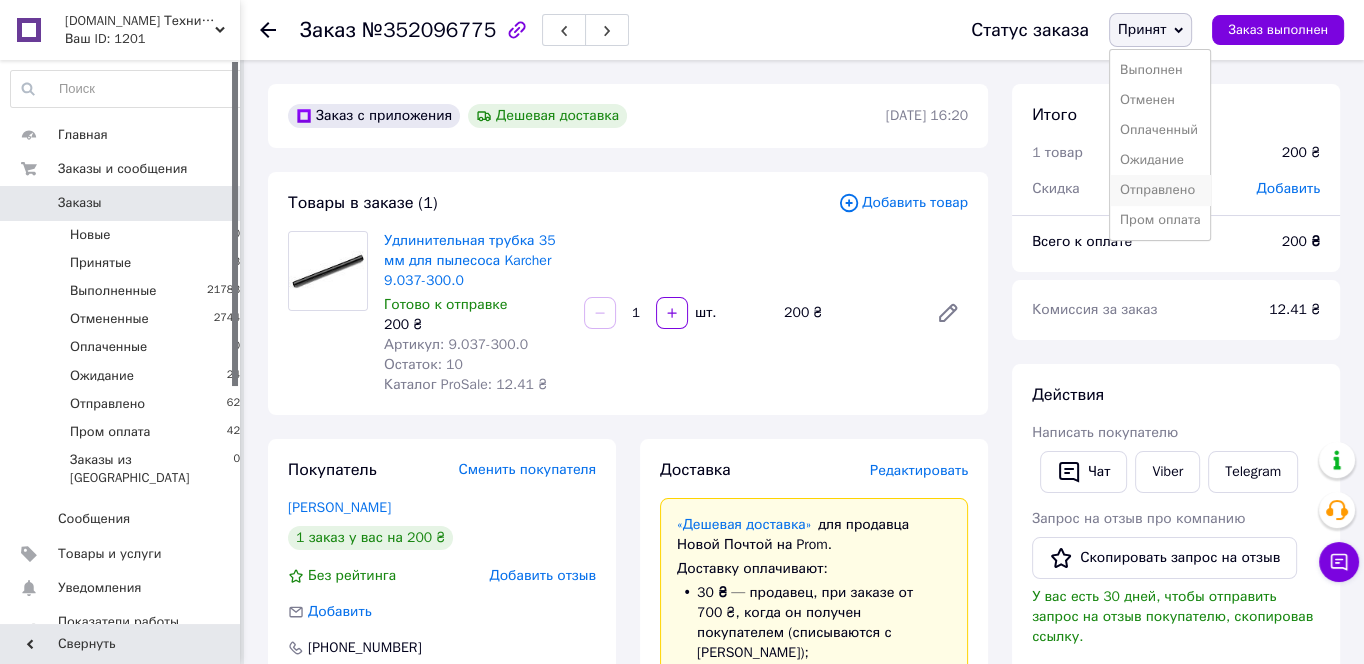 click on "Отправлено" at bounding box center (1160, 190) 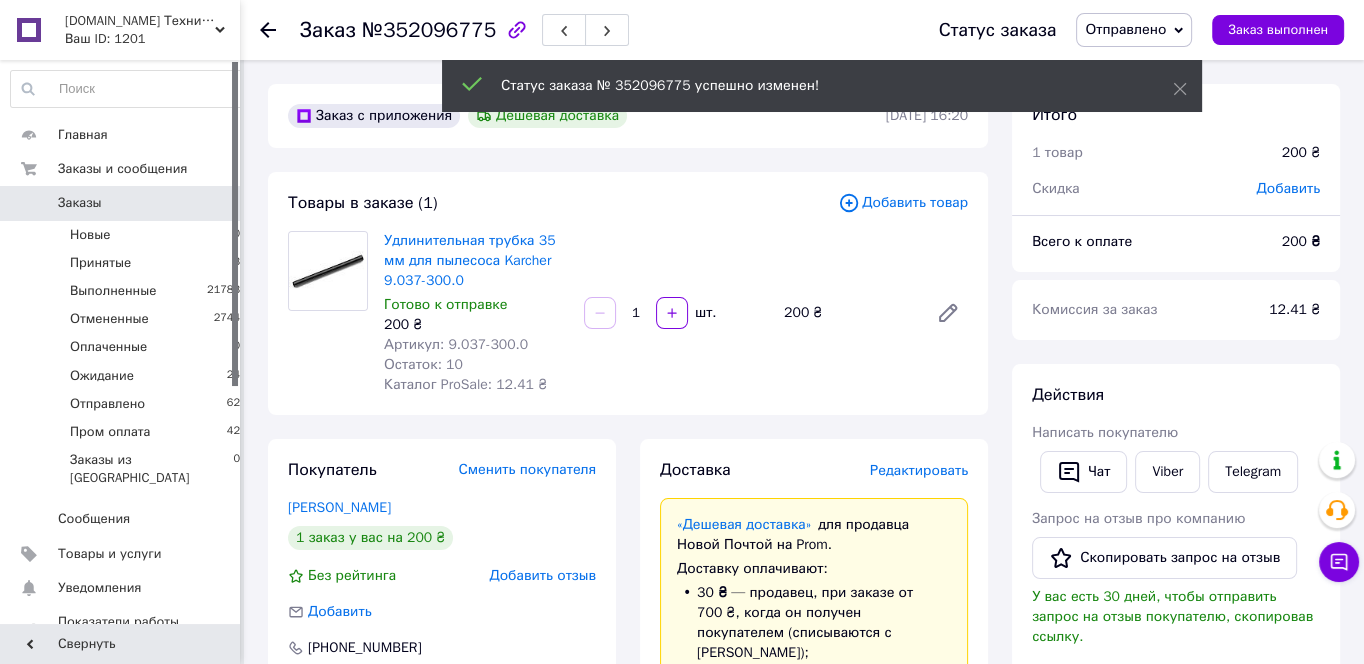 click 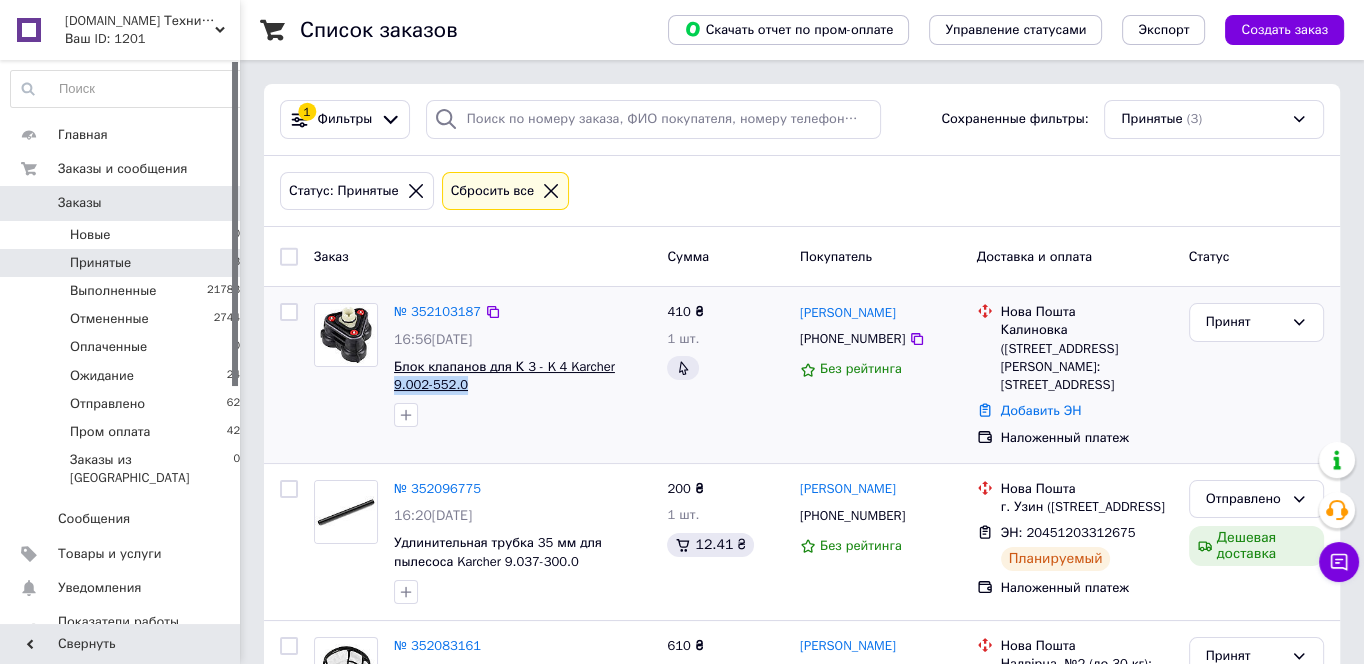 drag, startPoint x: 514, startPoint y: 399, endPoint x: 396, endPoint y: 389, distance: 118.42297 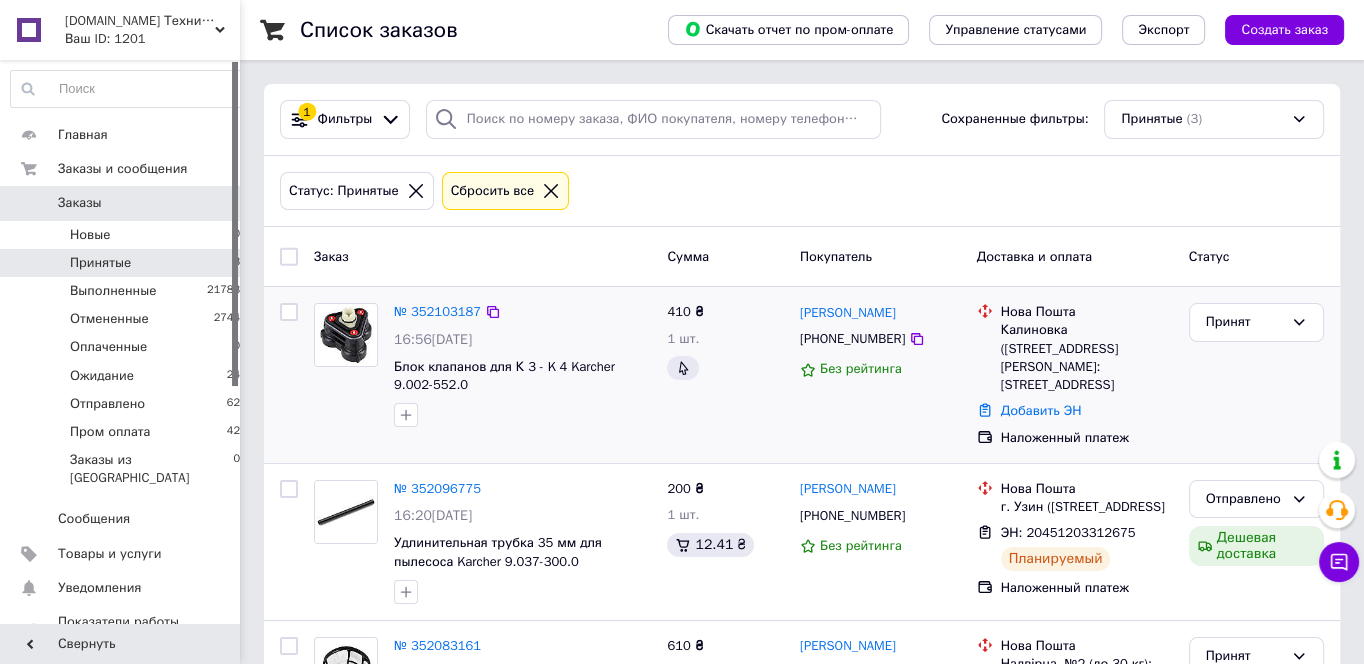 drag, startPoint x: 659, startPoint y: 403, endPoint x: 566, endPoint y: 393, distance: 93.53609 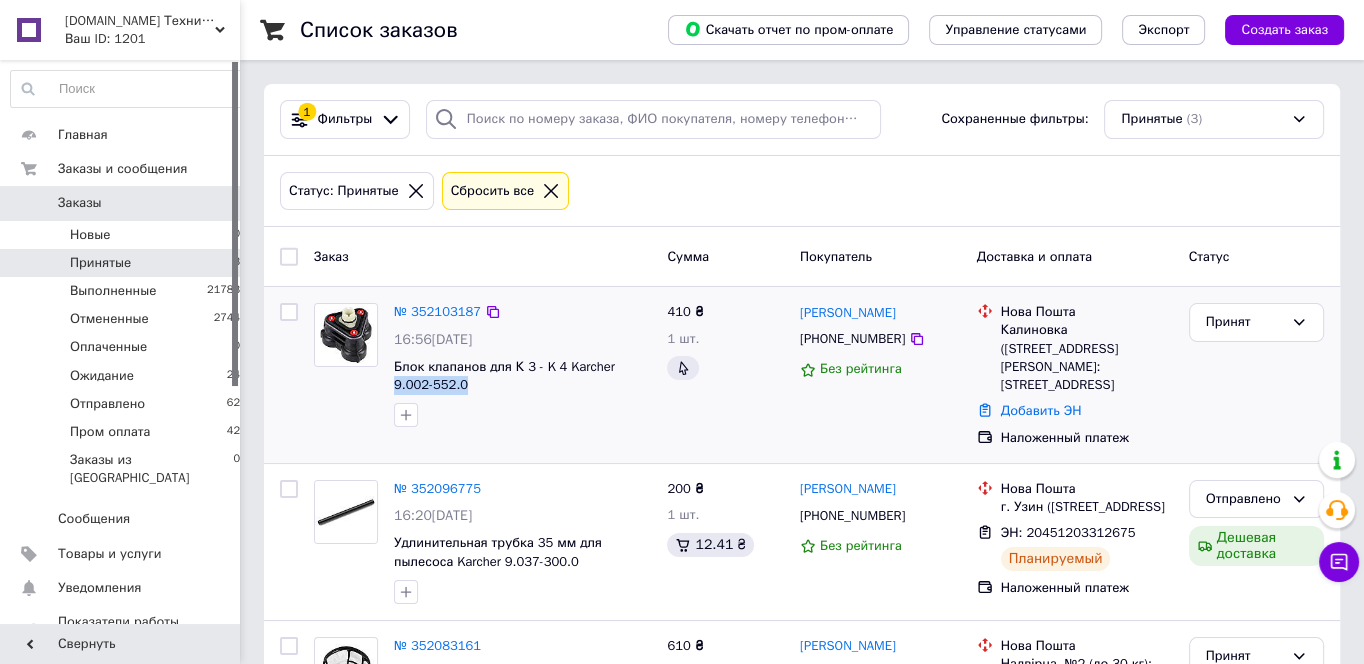 drag, startPoint x: 526, startPoint y: 394, endPoint x: 393, endPoint y: 388, distance: 133.13527 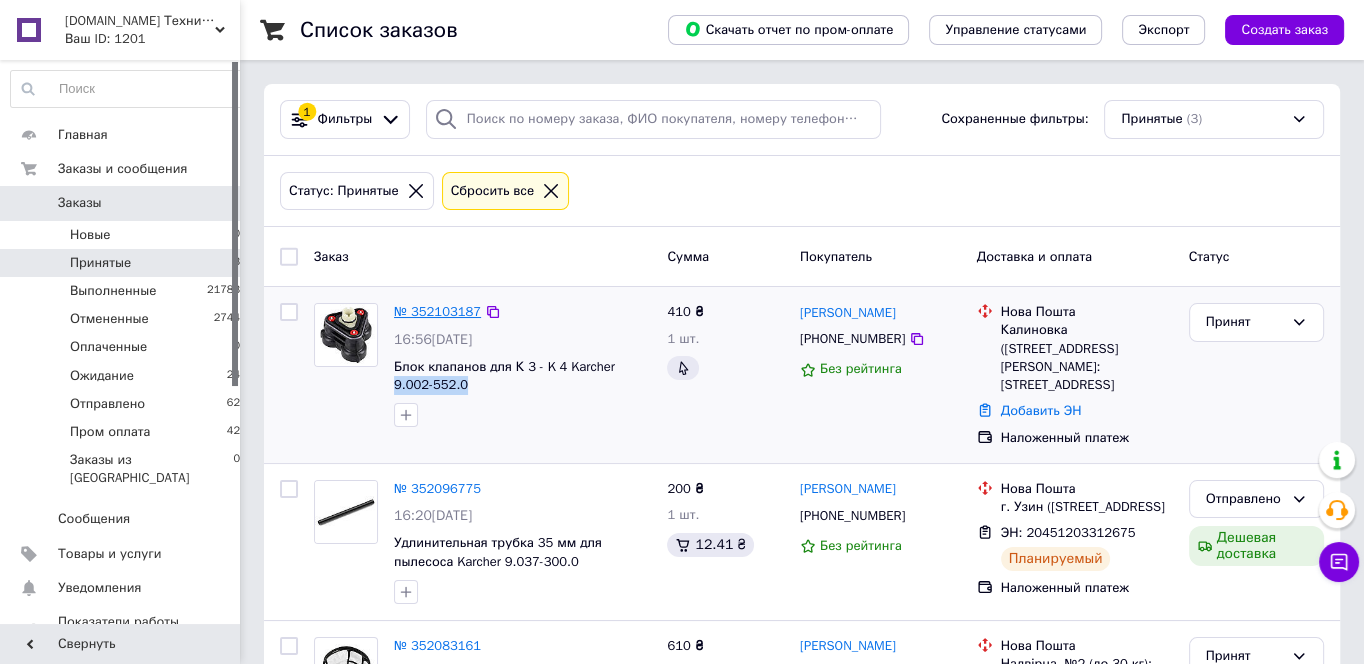 click on "№ 352103187" at bounding box center (437, 311) 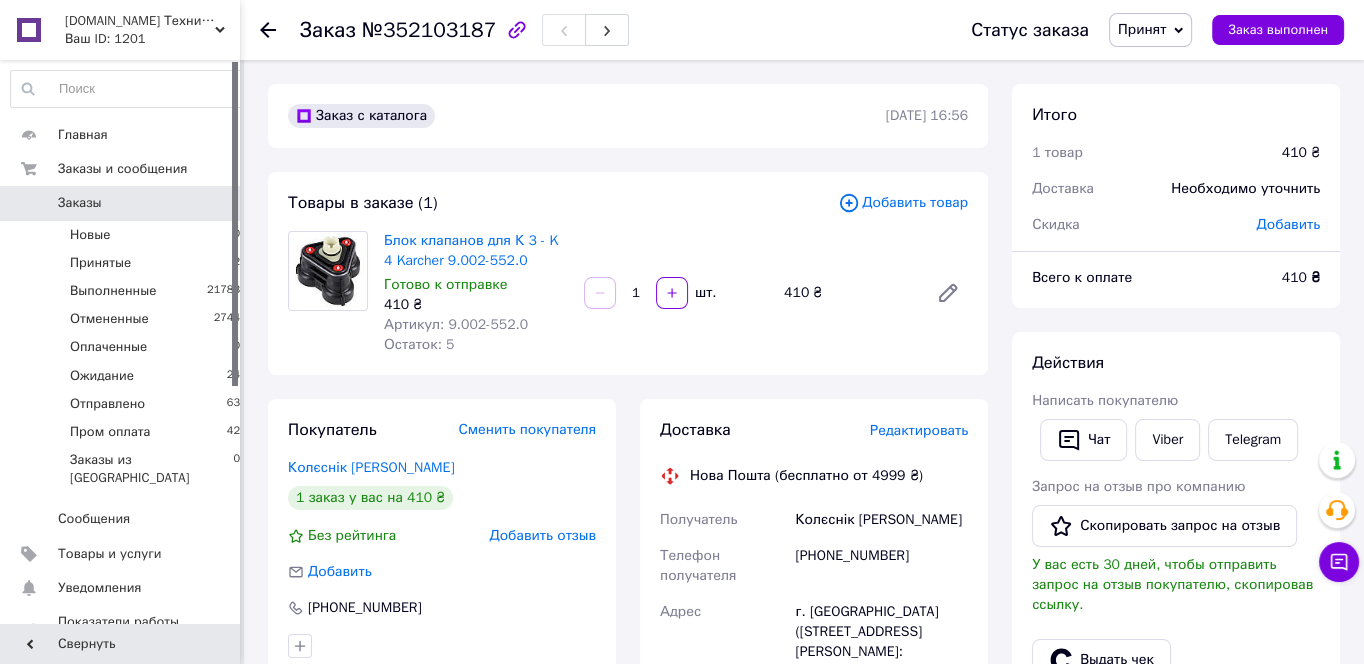 click on "Добавить товар" at bounding box center (903, 203) 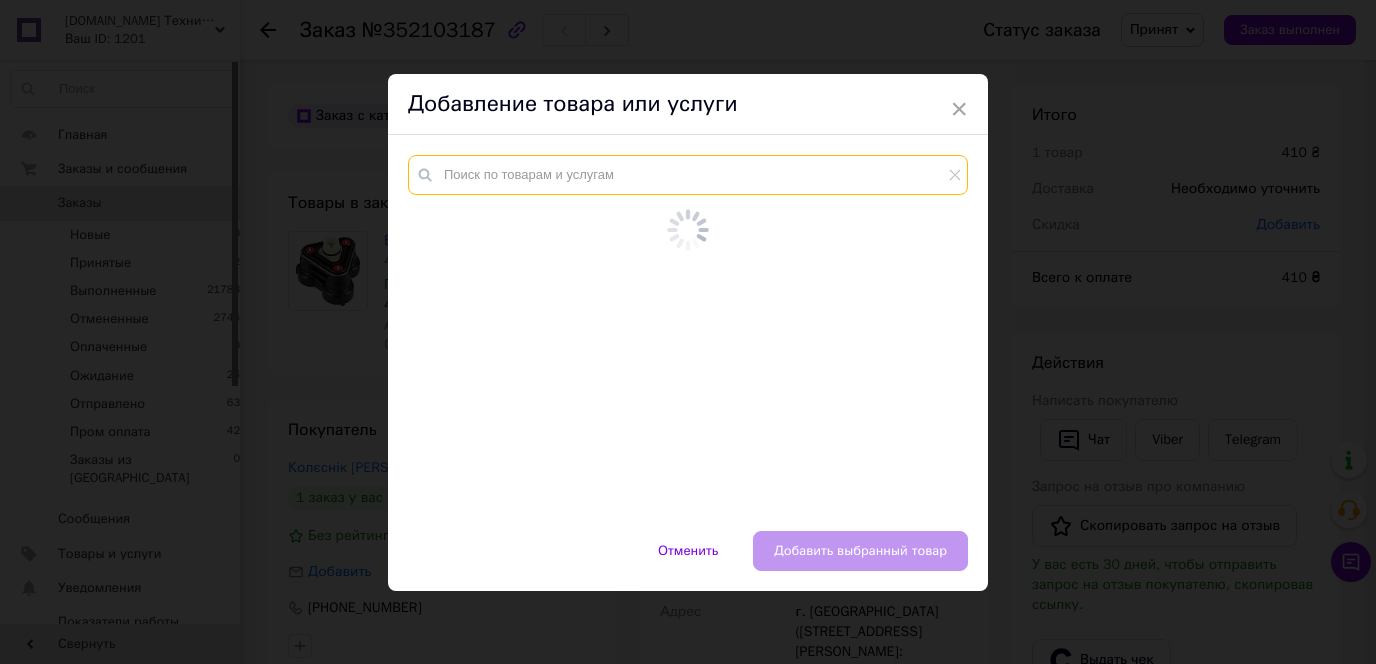 click at bounding box center [688, 175] 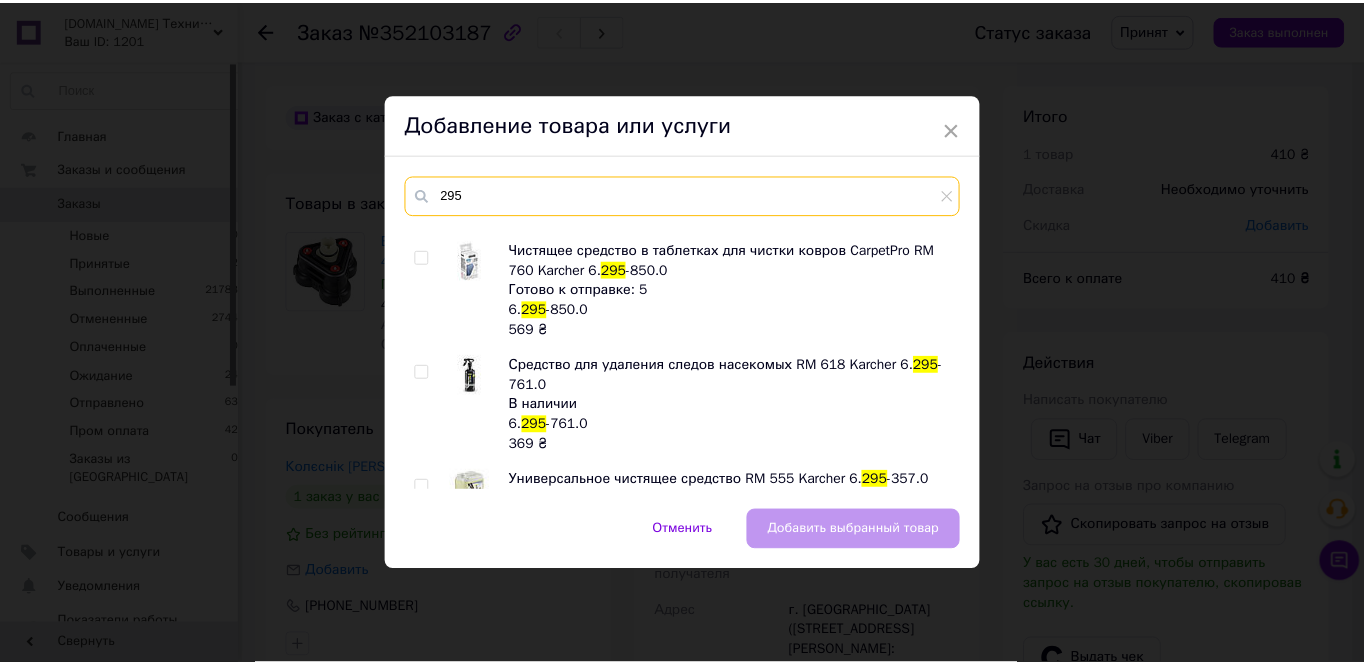scroll, scrollTop: 4020, scrollLeft: 0, axis: vertical 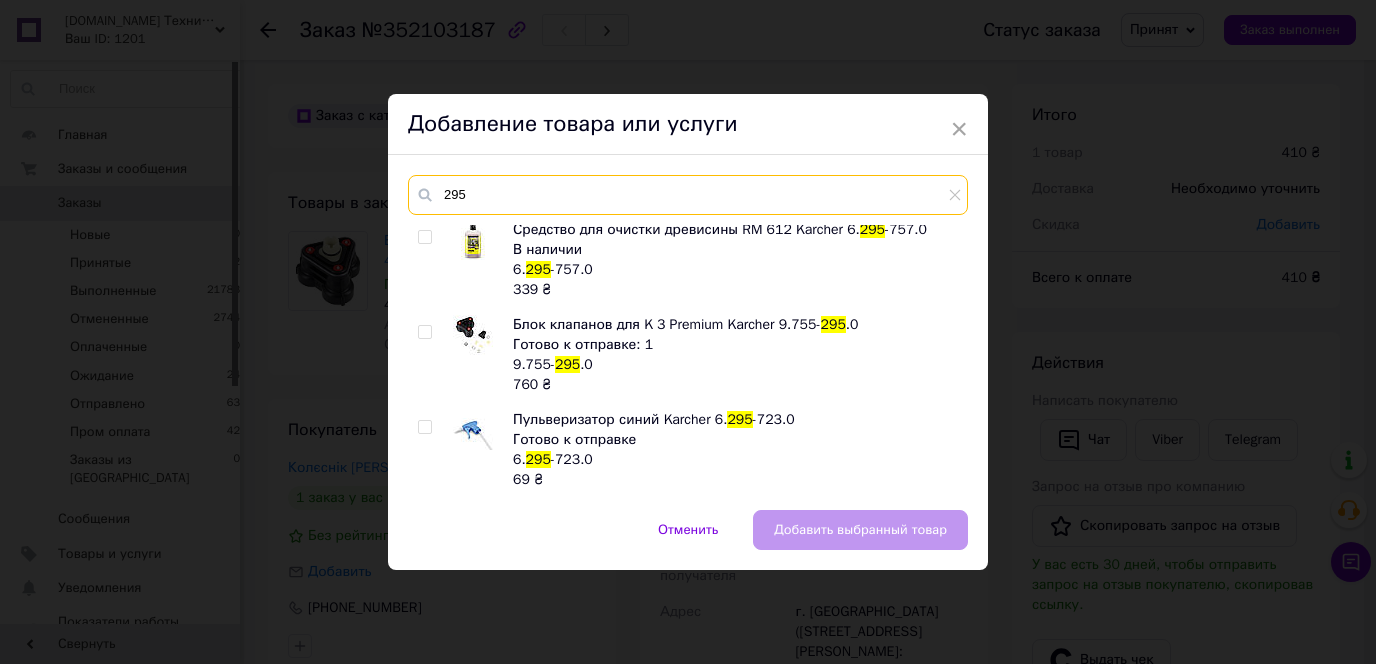 type on "295" 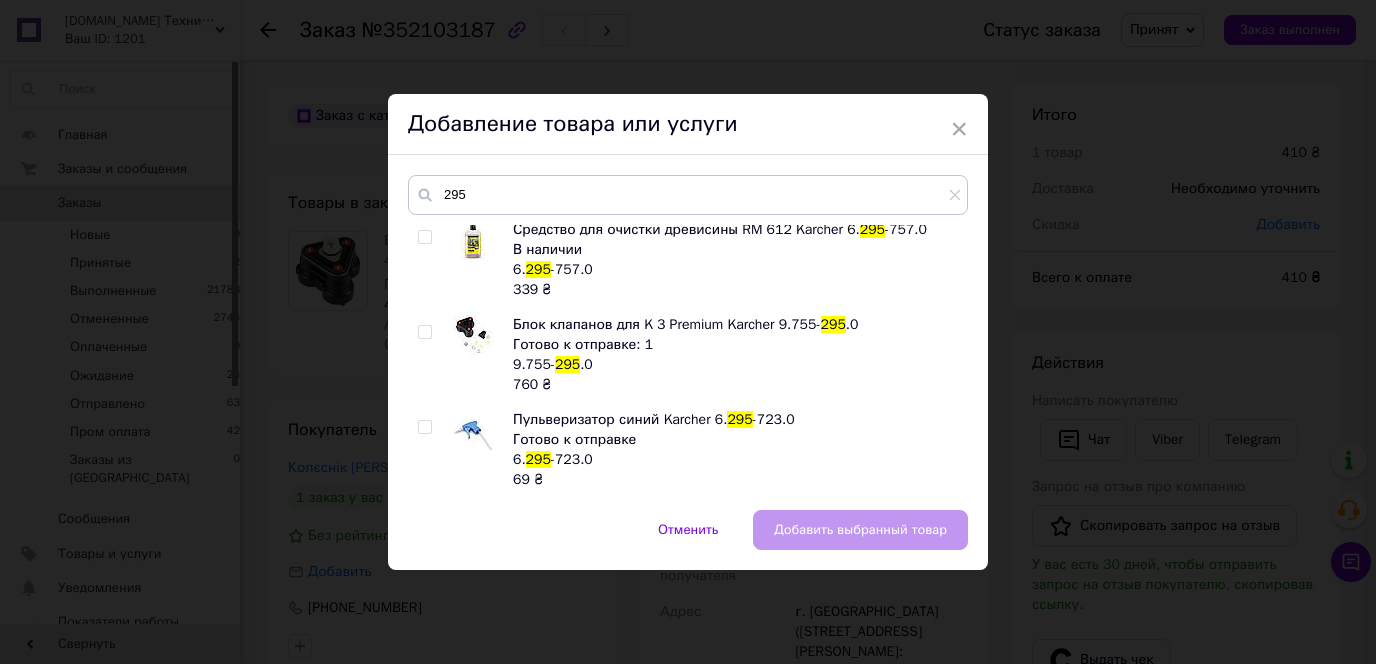 click at bounding box center (428, 355) 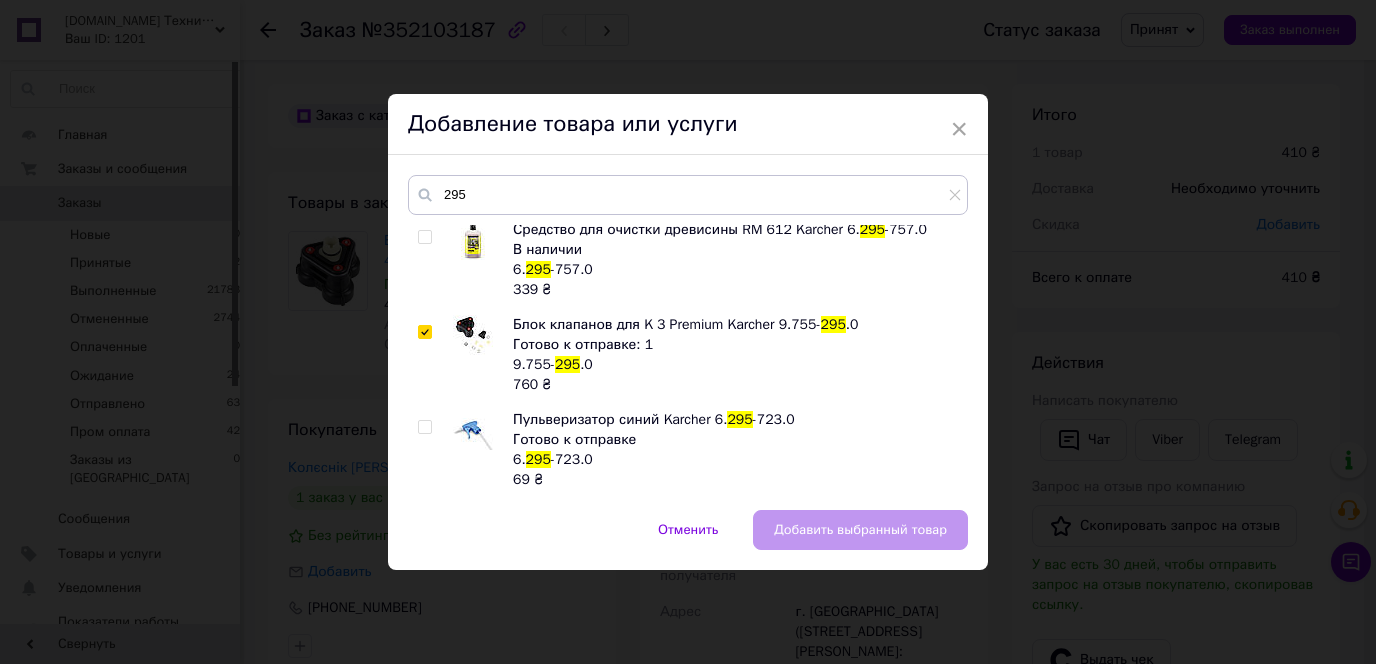checkbox on "true" 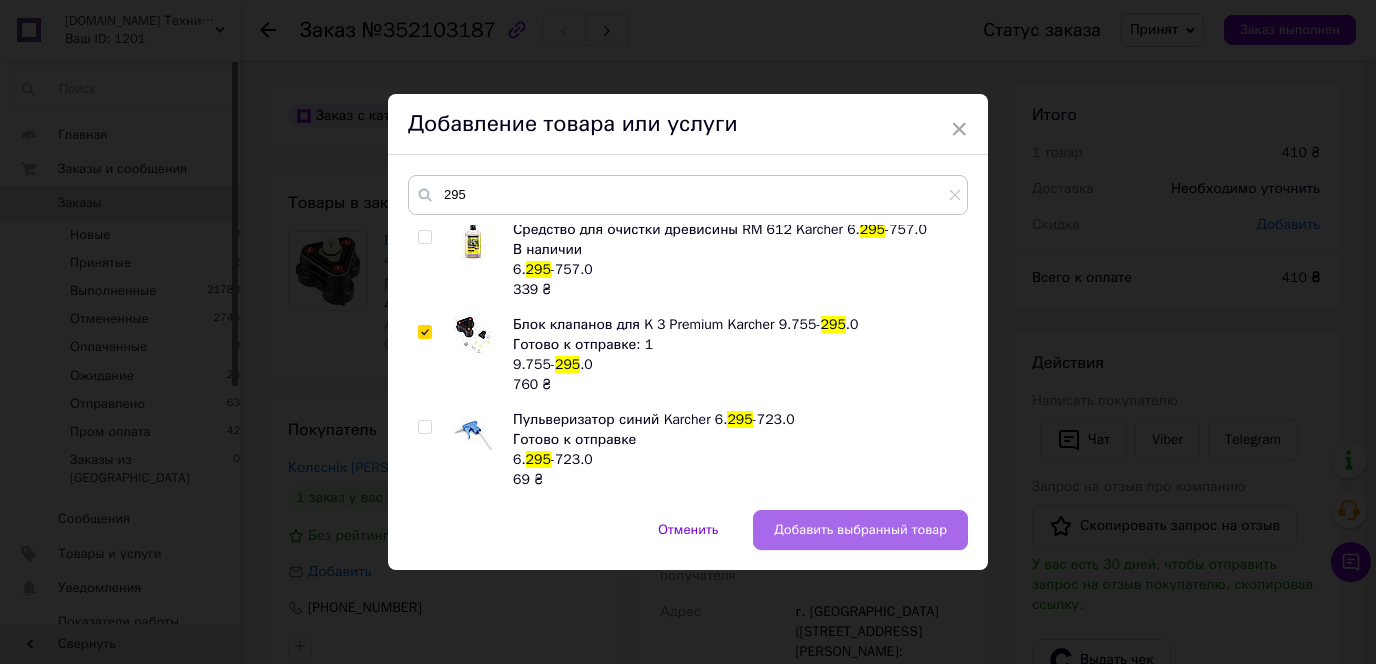 click on "Добавить выбранный товар" at bounding box center (860, 530) 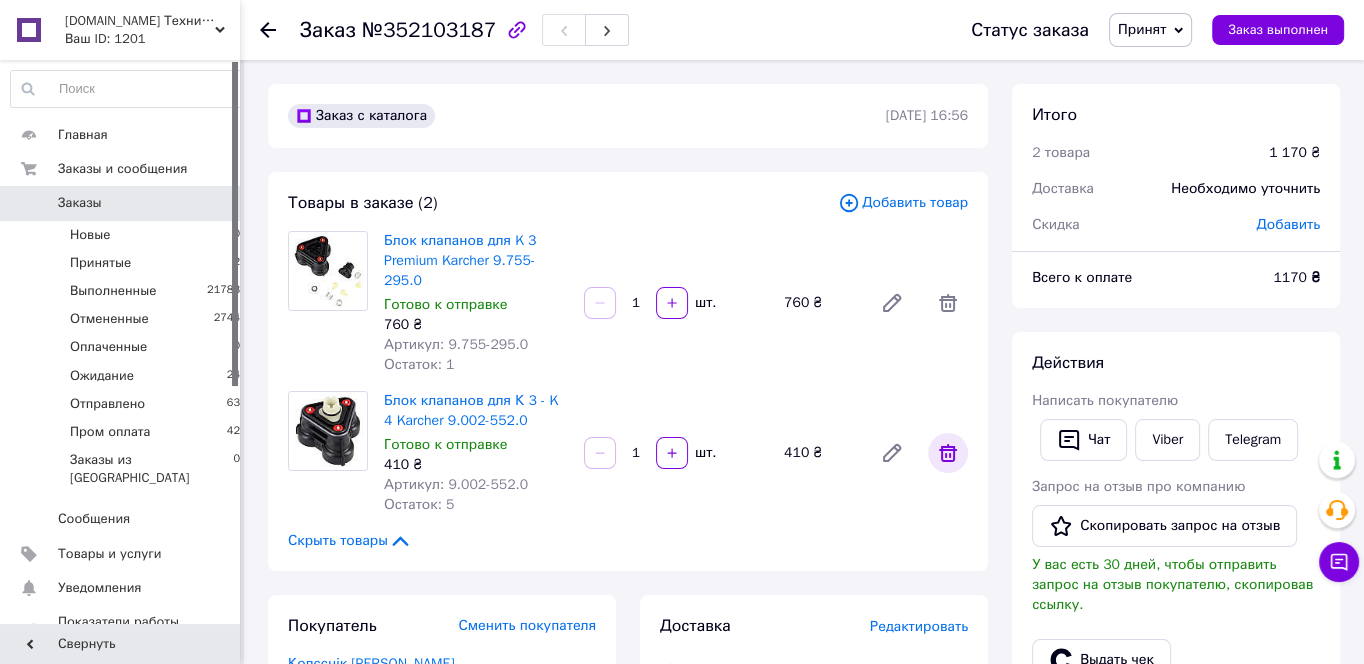 click 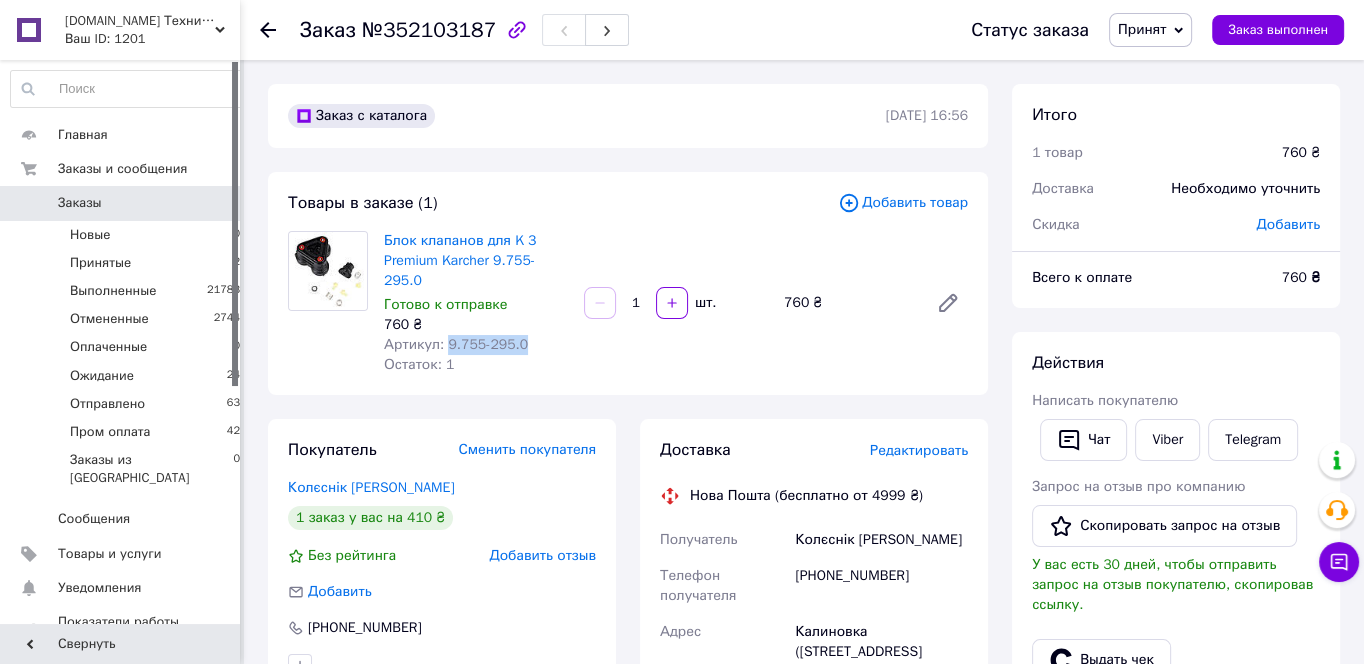 drag, startPoint x: 517, startPoint y: 323, endPoint x: 443, endPoint y: 330, distance: 74.330345 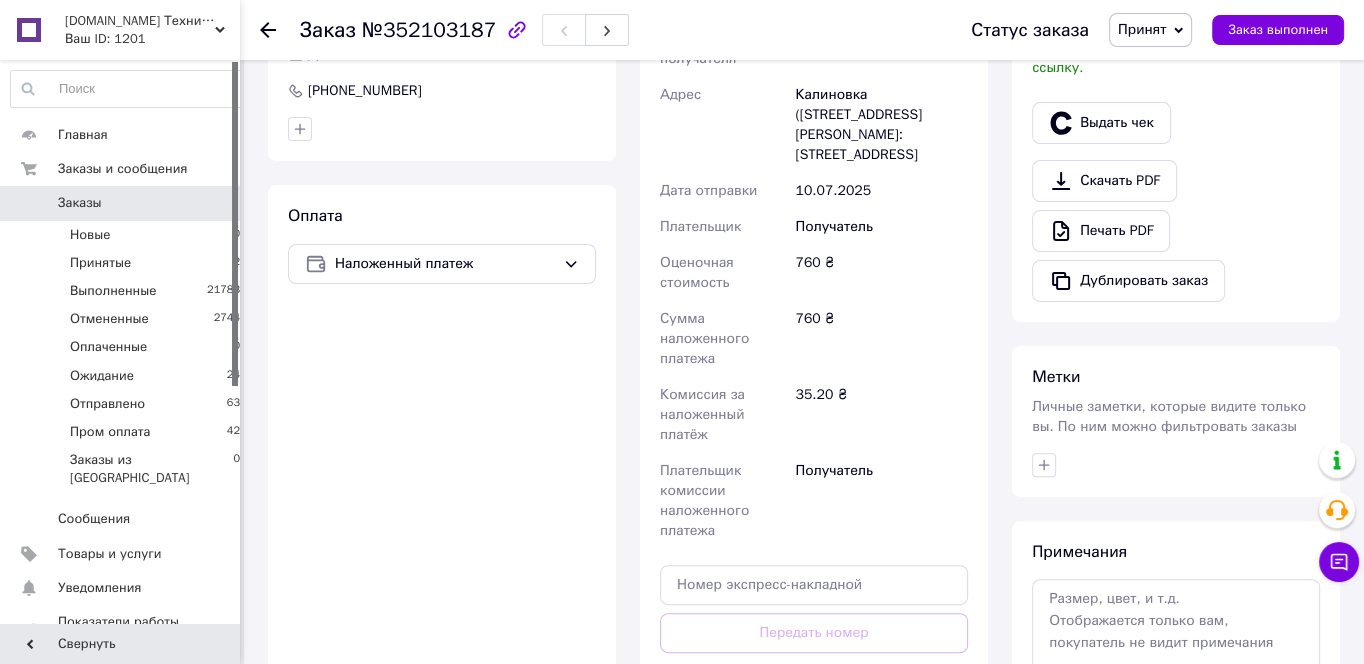 scroll, scrollTop: 752, scrollLeft: 0, axis: vertical 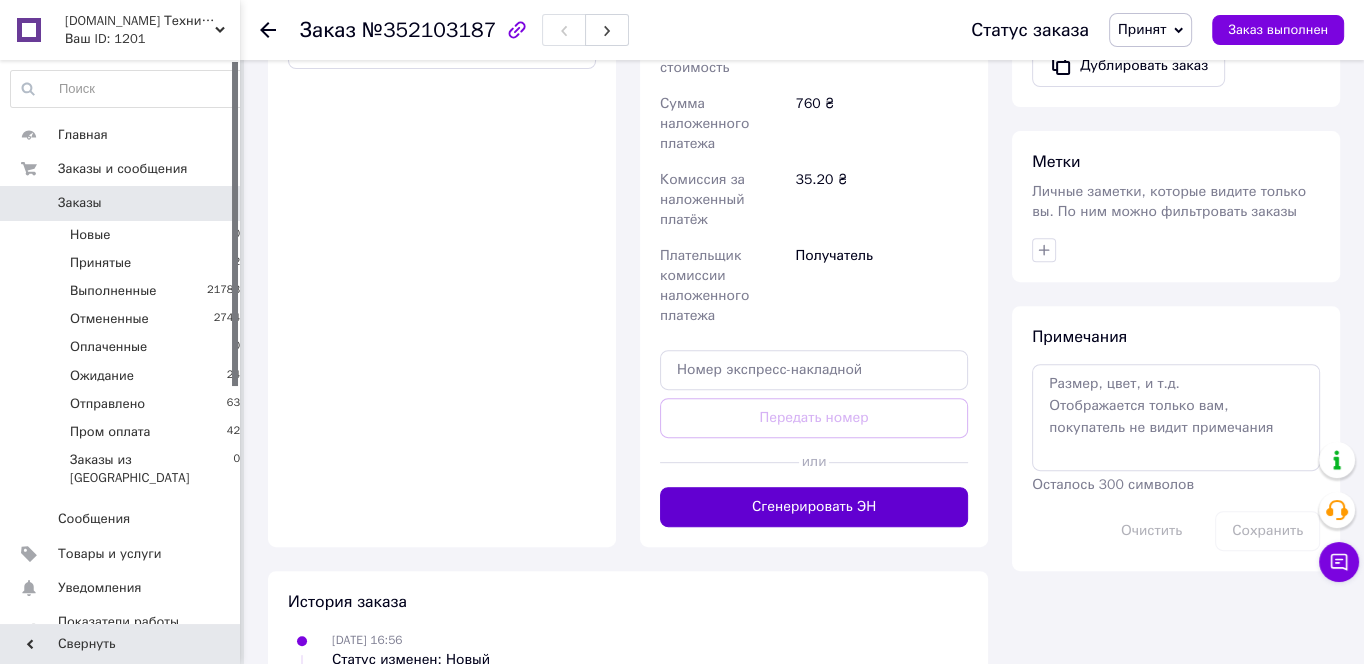 click on "Сгенерировать ЭН" at bounding box center [814, 507] 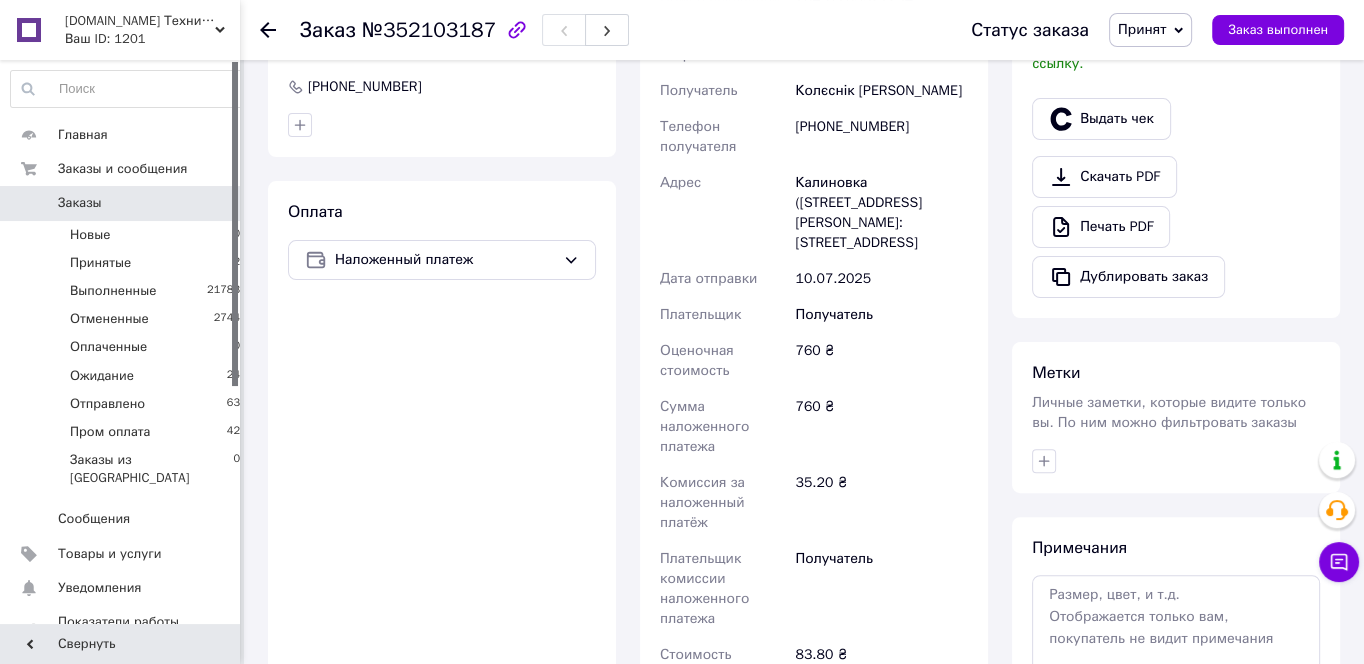scroll, scrollTop: 537, scrollLeft: 0, axis: vertical 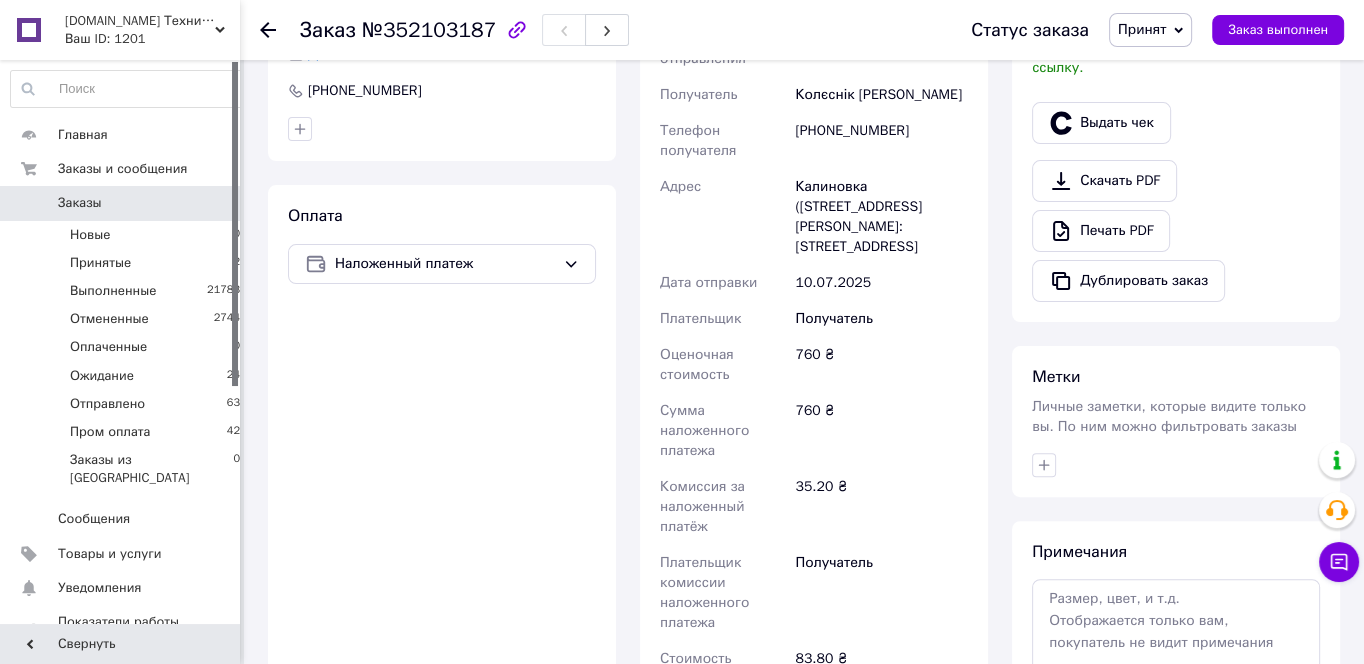 drag, startPoint x: 864, startPoint y: 212, endPoint x: 780, endPoint y: 148, distance: 105.60303 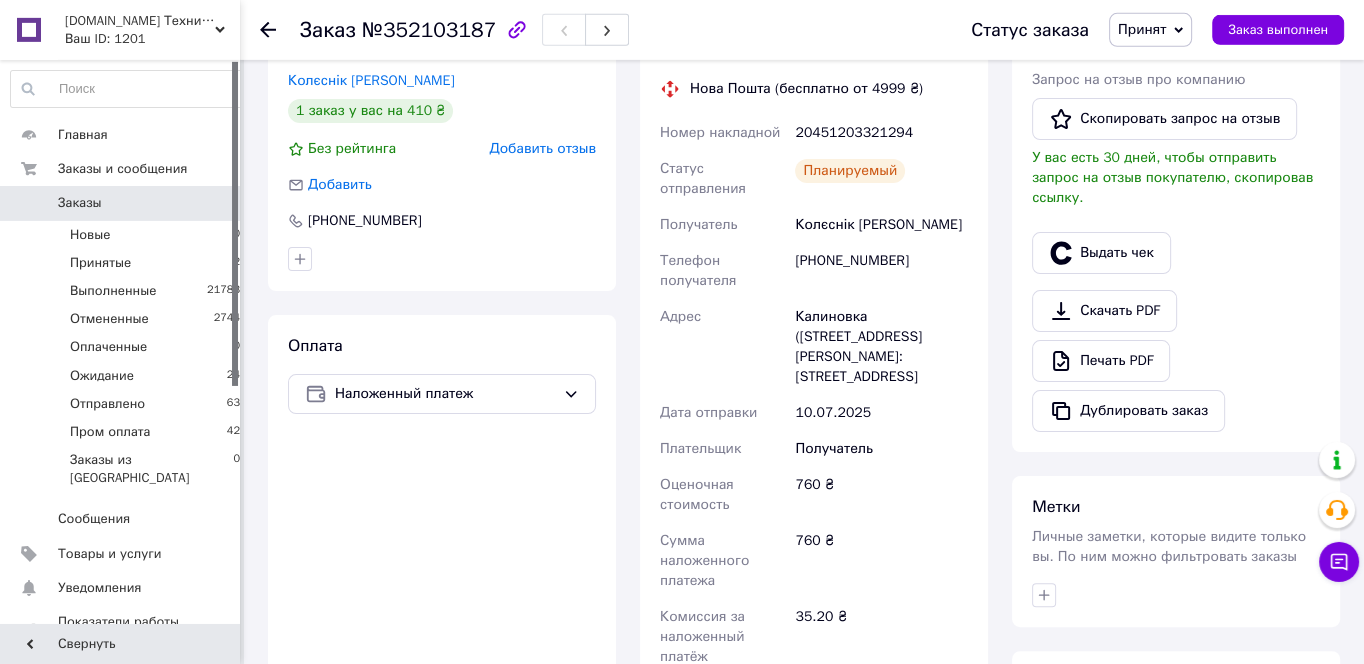 scroll, scrollTop: 322, scrollLeft: 0, axis: vertical 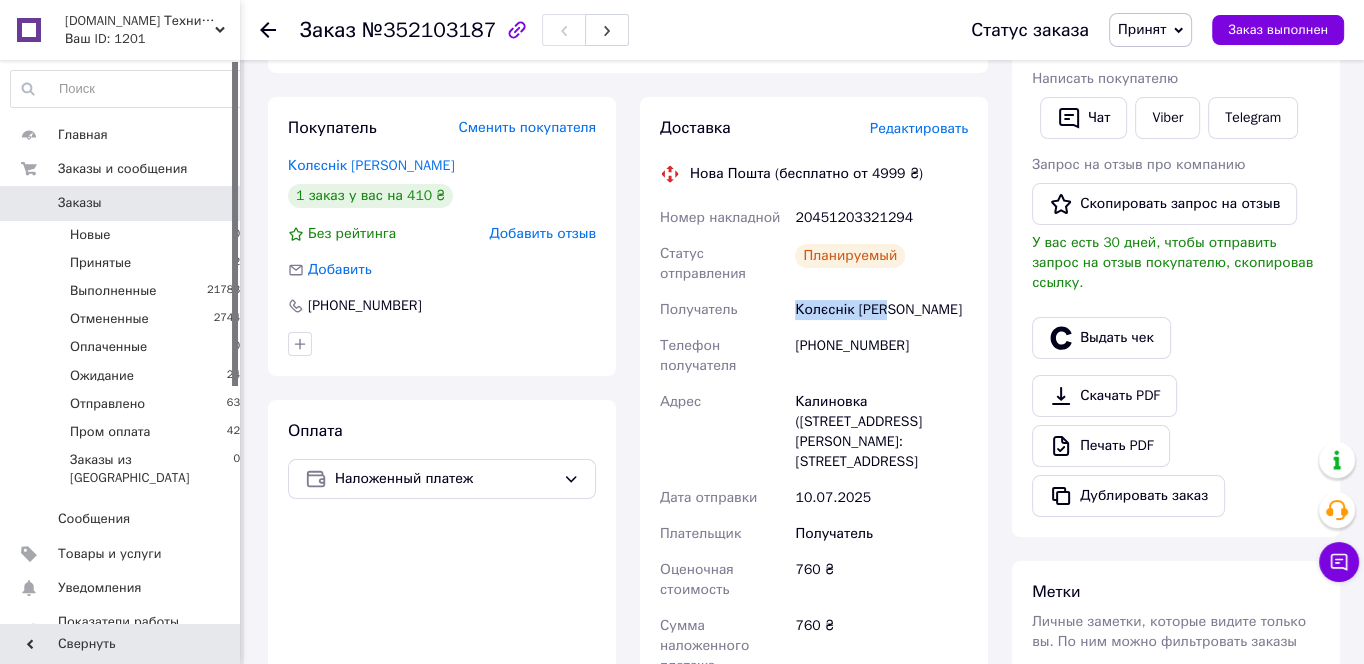 drag, startPoint x: 901, startPoint y: 274, endPoint x: 796, endPoint y: 277, distance: 105.04285 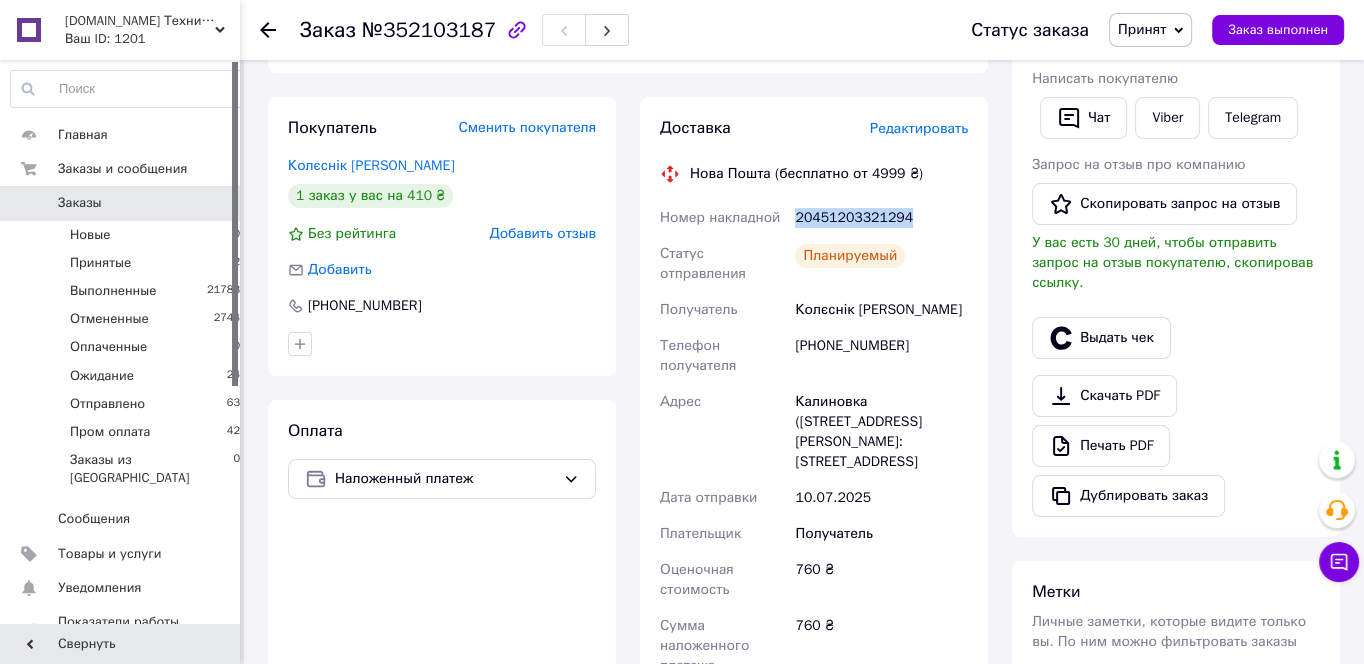 drag, startPoint x: 911, startPoint y: 196, endPoint x: 786, endPoint y: 199, distance: 125.035995 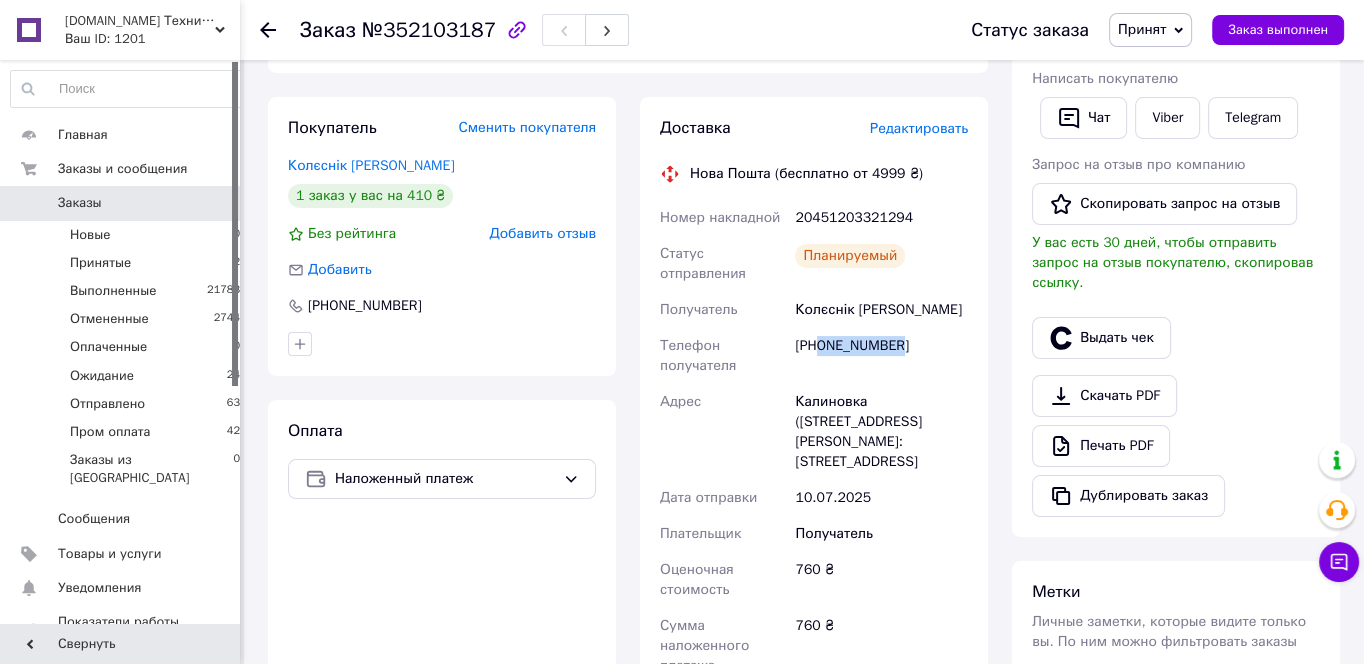 drag, startPoint x: 914, startPoint y: 316, endPoint x: 823, endPoint y: 314, distance: 91.02197 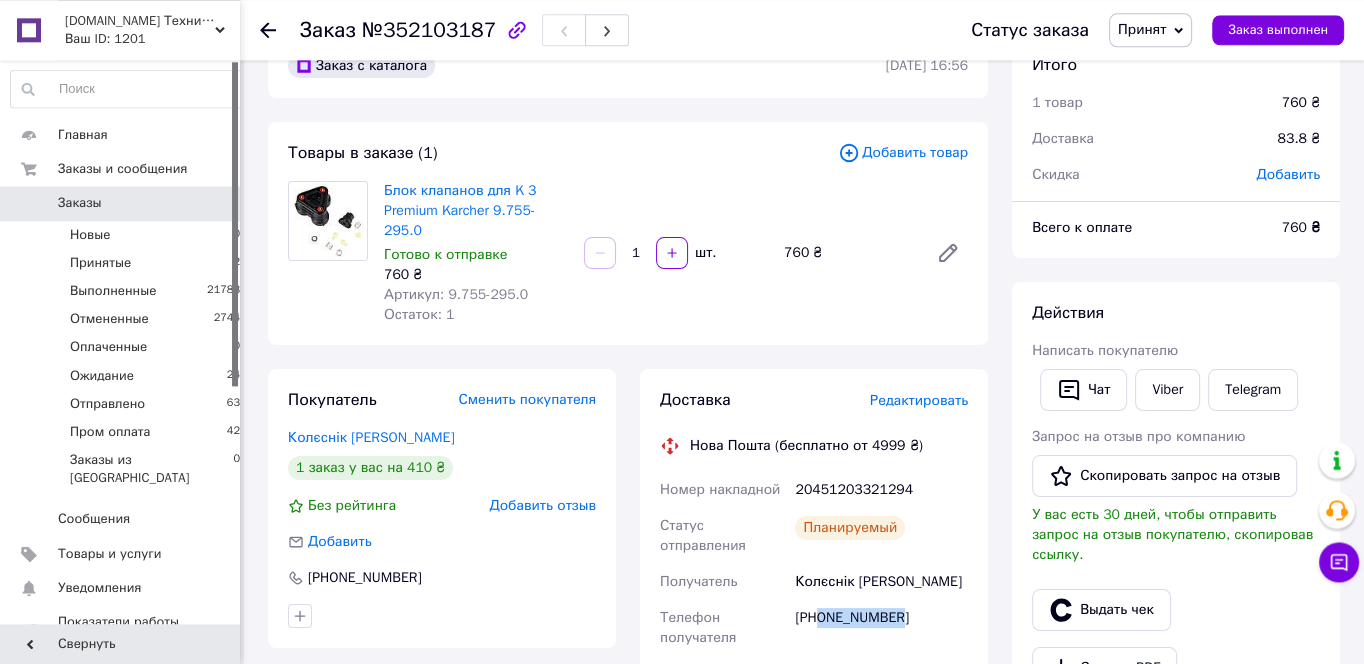 scroll, scrollTop: 0, scrollLeft: 0, axis: both 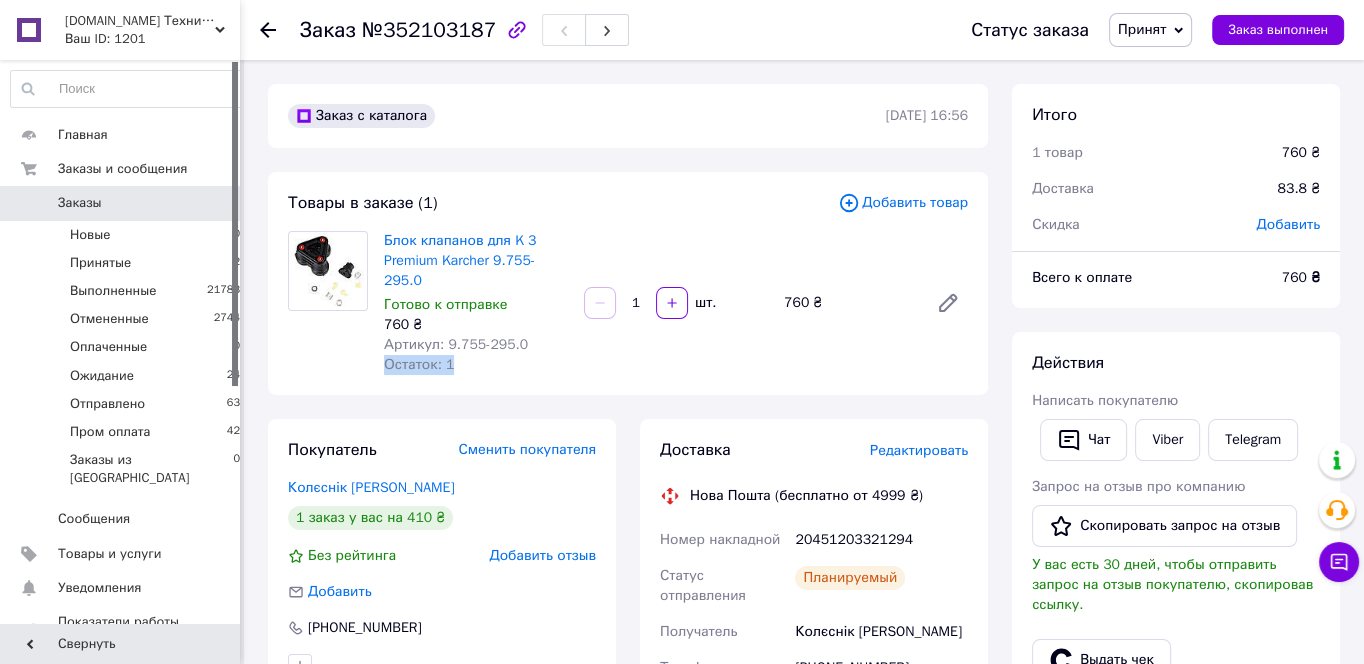 drag, startPoint x: 514, startPoint y: 335, endPoint x: 500, endPoint y: 338, distance: 14.3178215 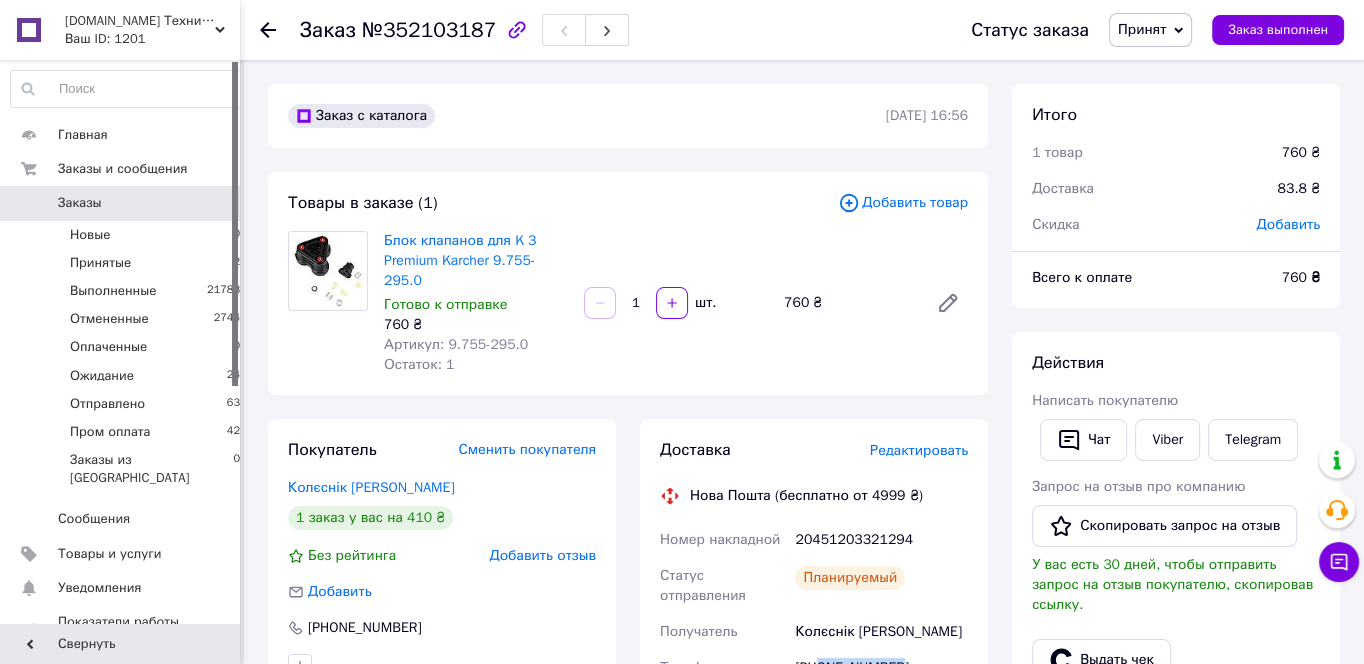 drag, startPoint x: 909, startPoint y: 634, endPoint x: 819, endPoint y: 631, distance: 90.04999 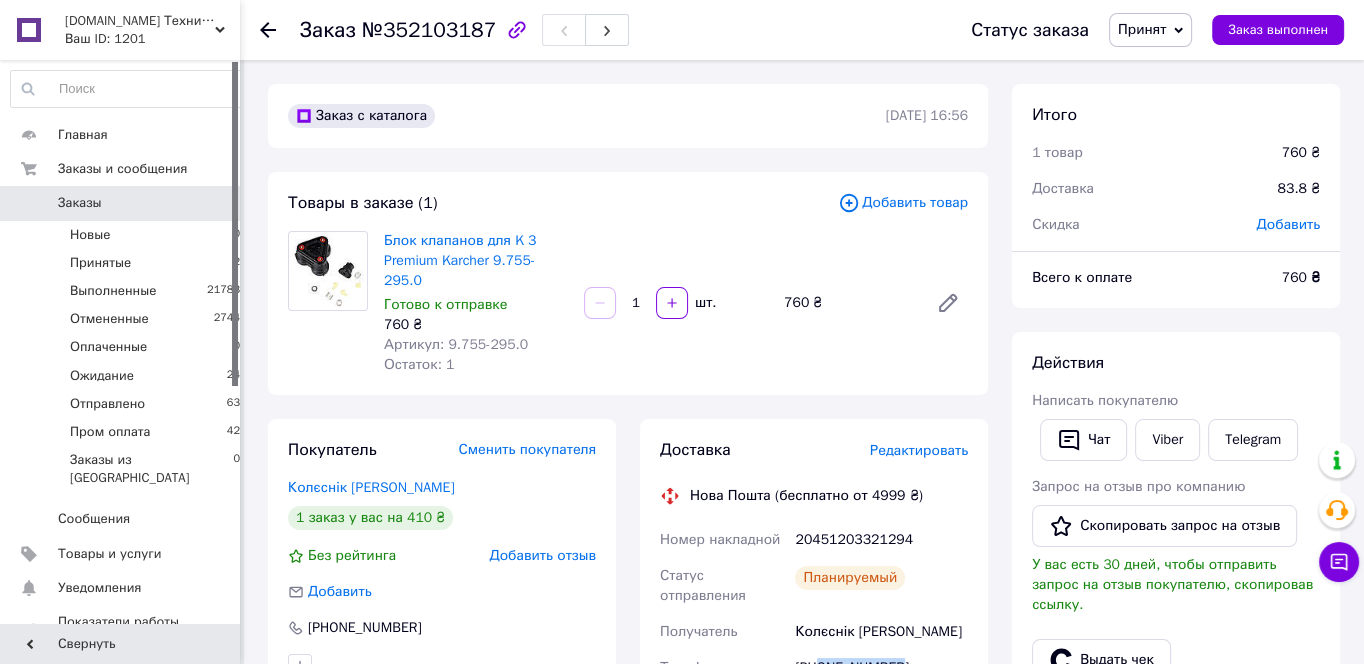click on "Принят" at bounding box center [1150, 30] 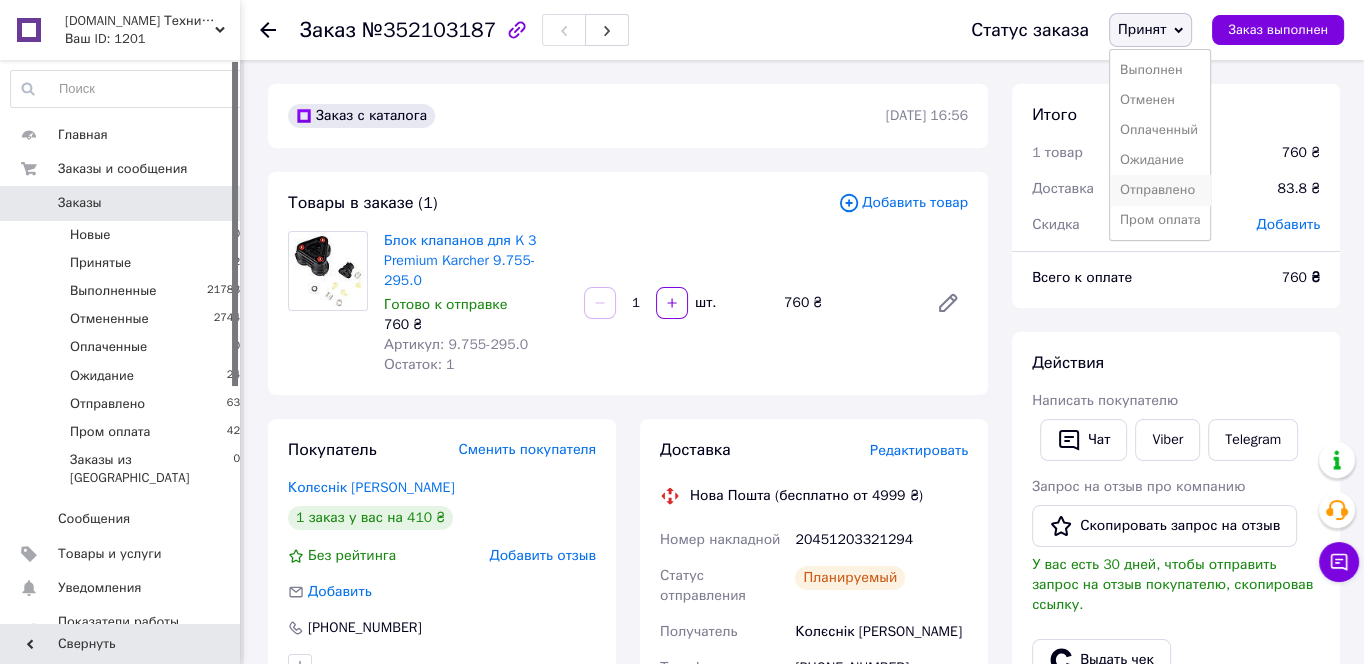 click on "Отправлено" at bounding box center [1160, 190] 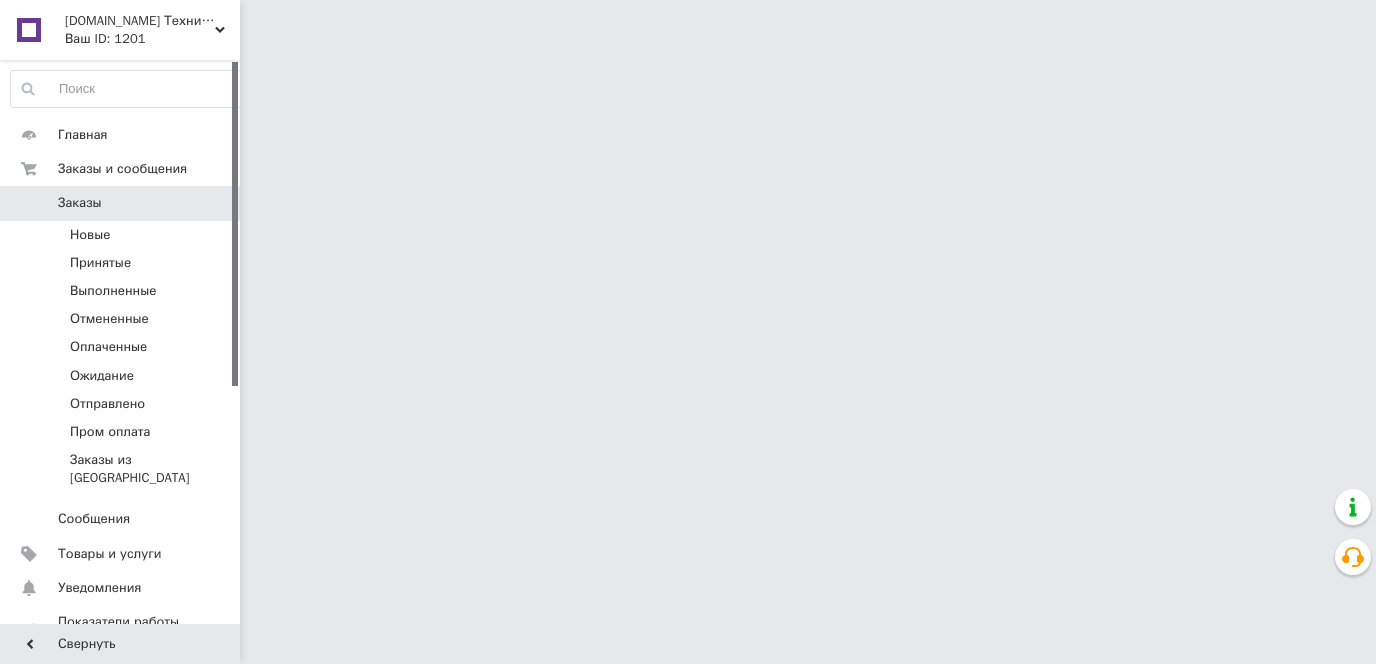 scroll, scrollTop: 0, scrollLeft: 0, axis: both 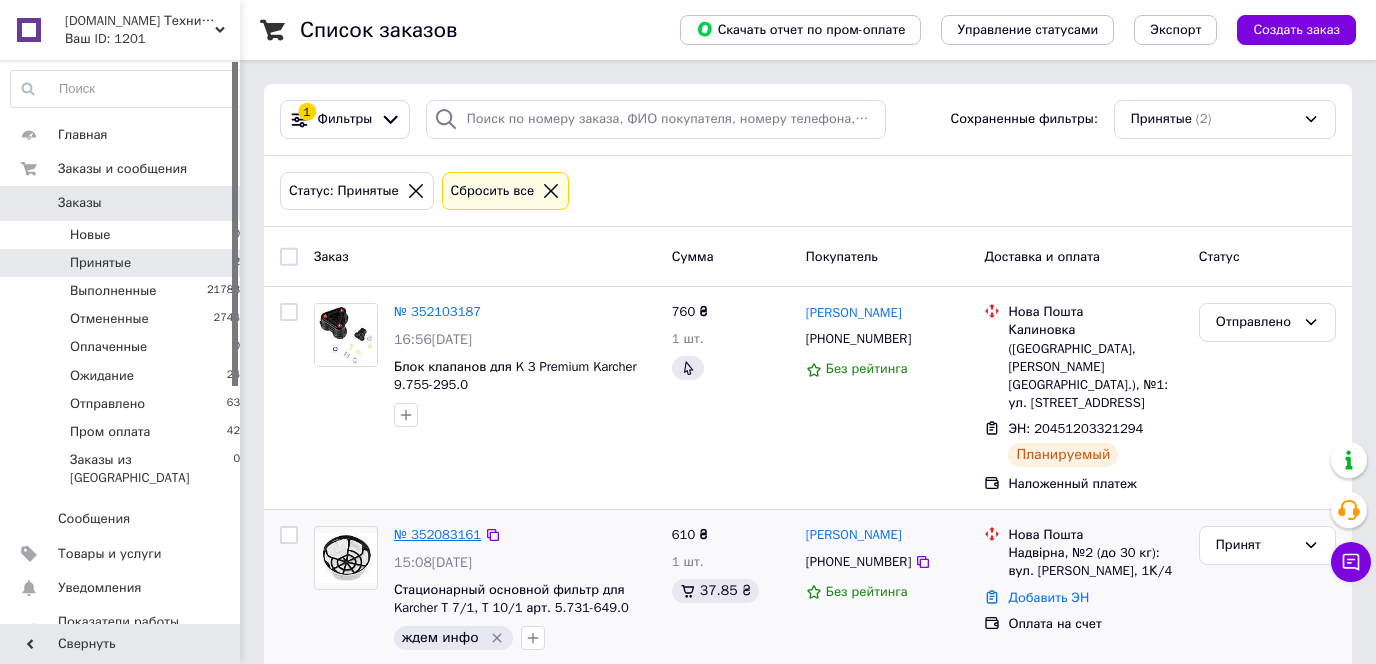 click on "№ 352083161" at bounding box center (437, 534) 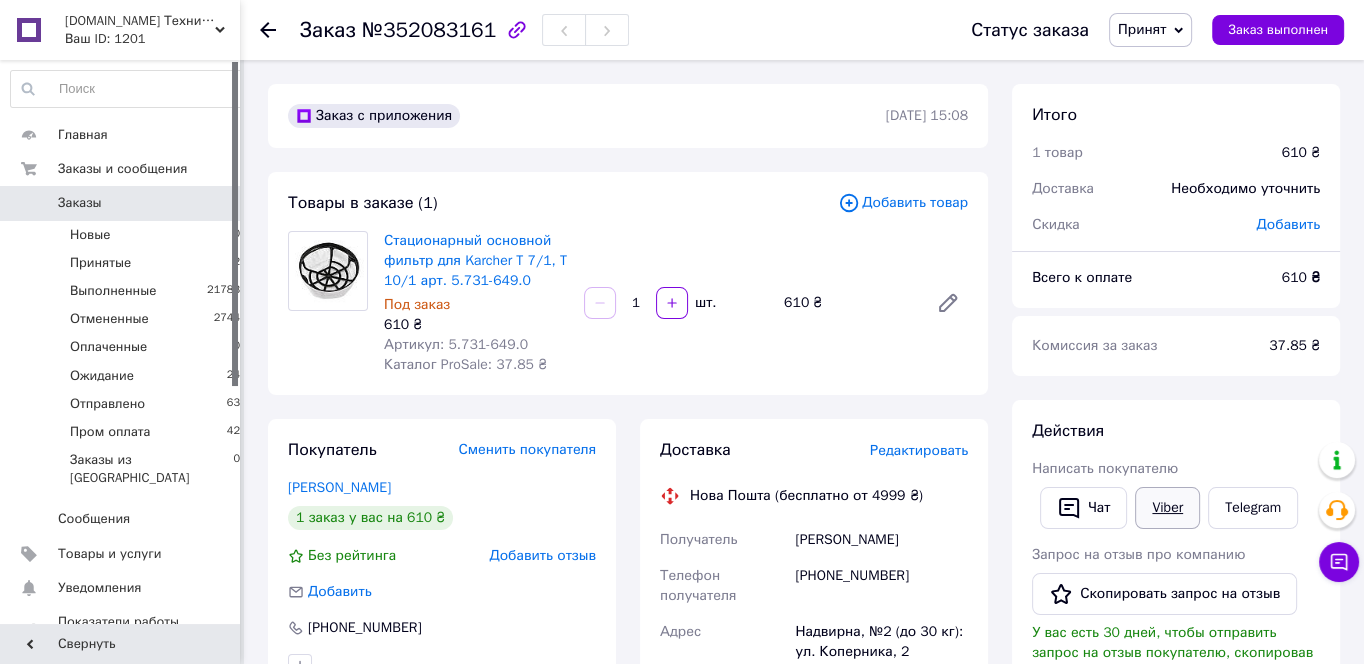 click on "Viber" at bounding box center (1167, 508) 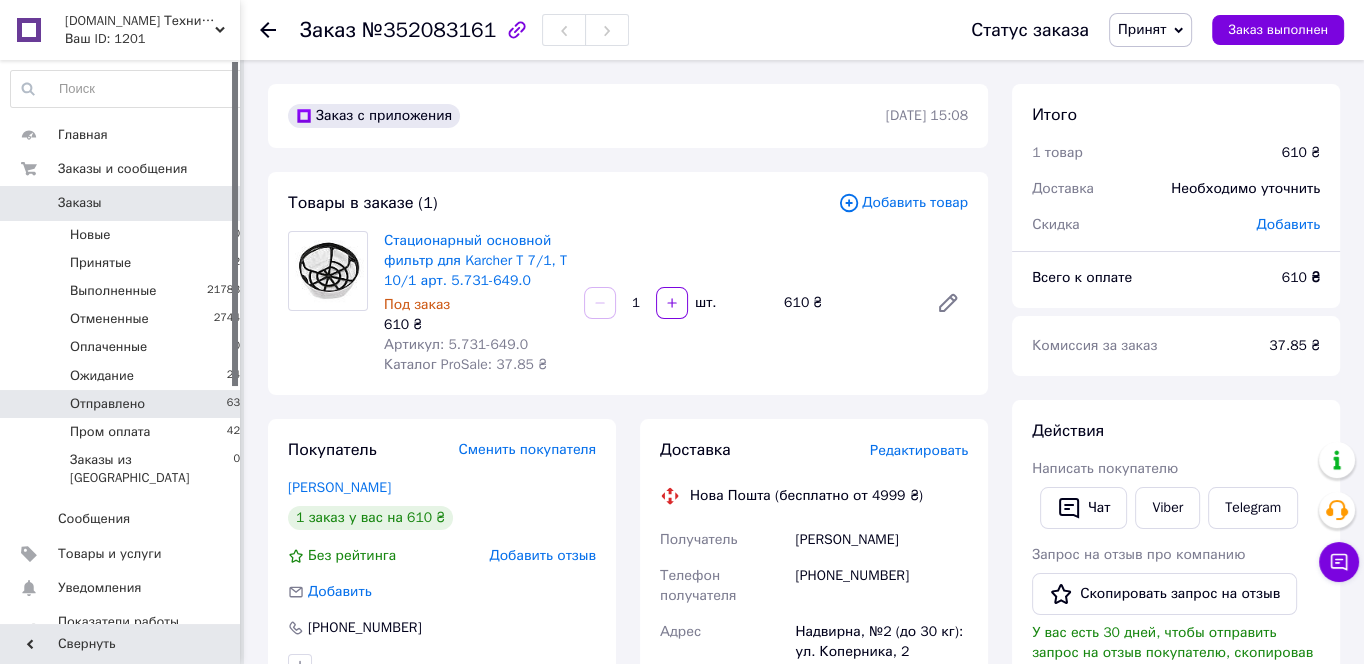 click on "63" at bounding box center (233, 404) 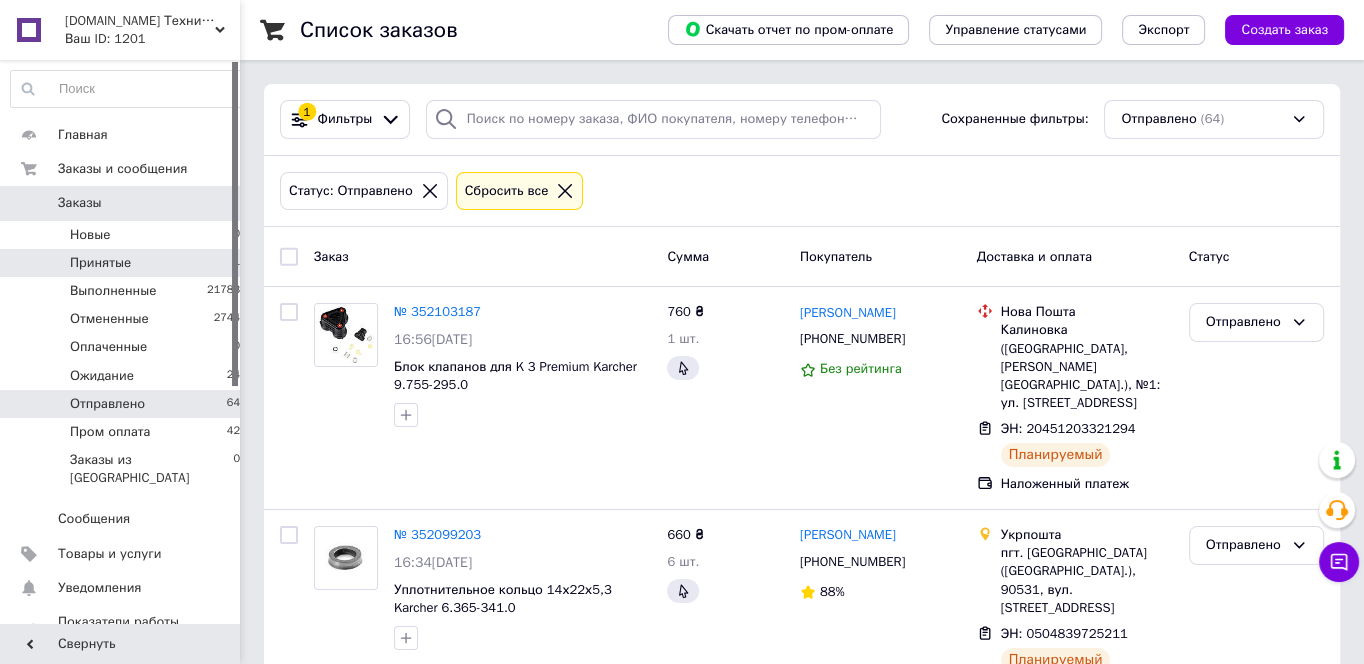 click on "Принятые 1" at bounding box center (126, 263) 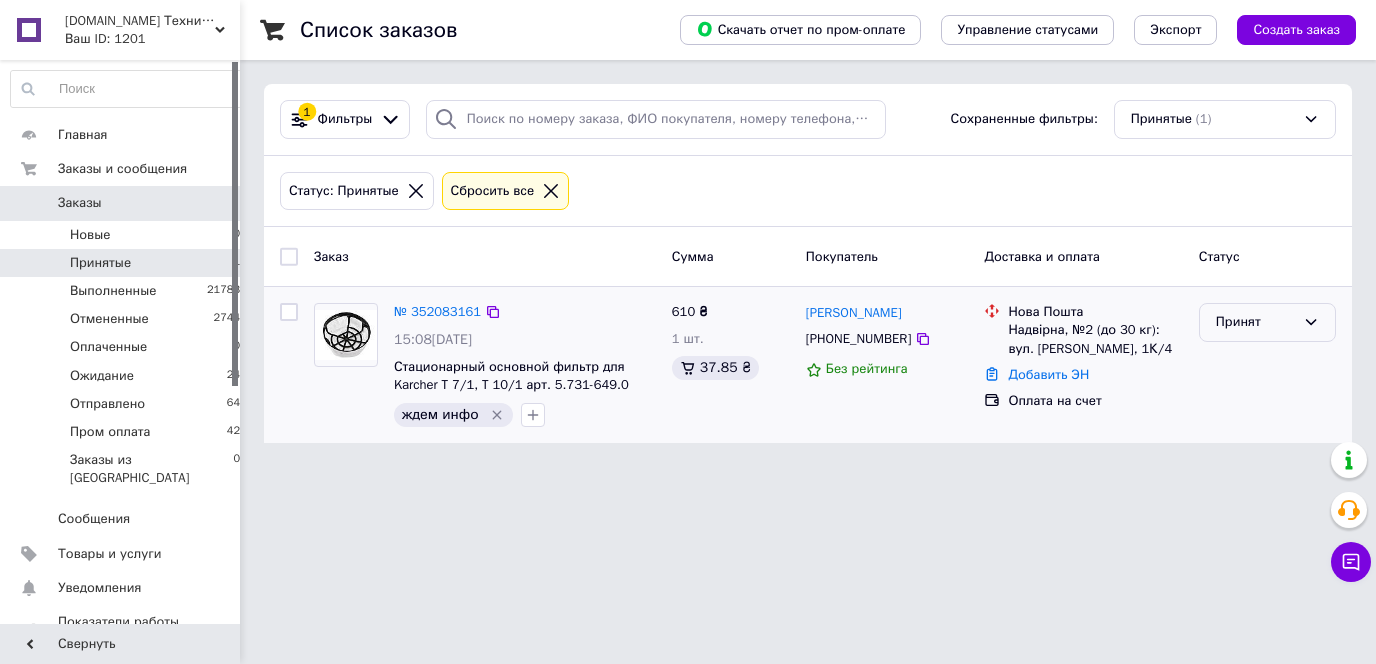 drag, startPoint x: 1283, startPoint y: 318, endPoint x: 1269, endPoint y: 338, distance: 24.41311 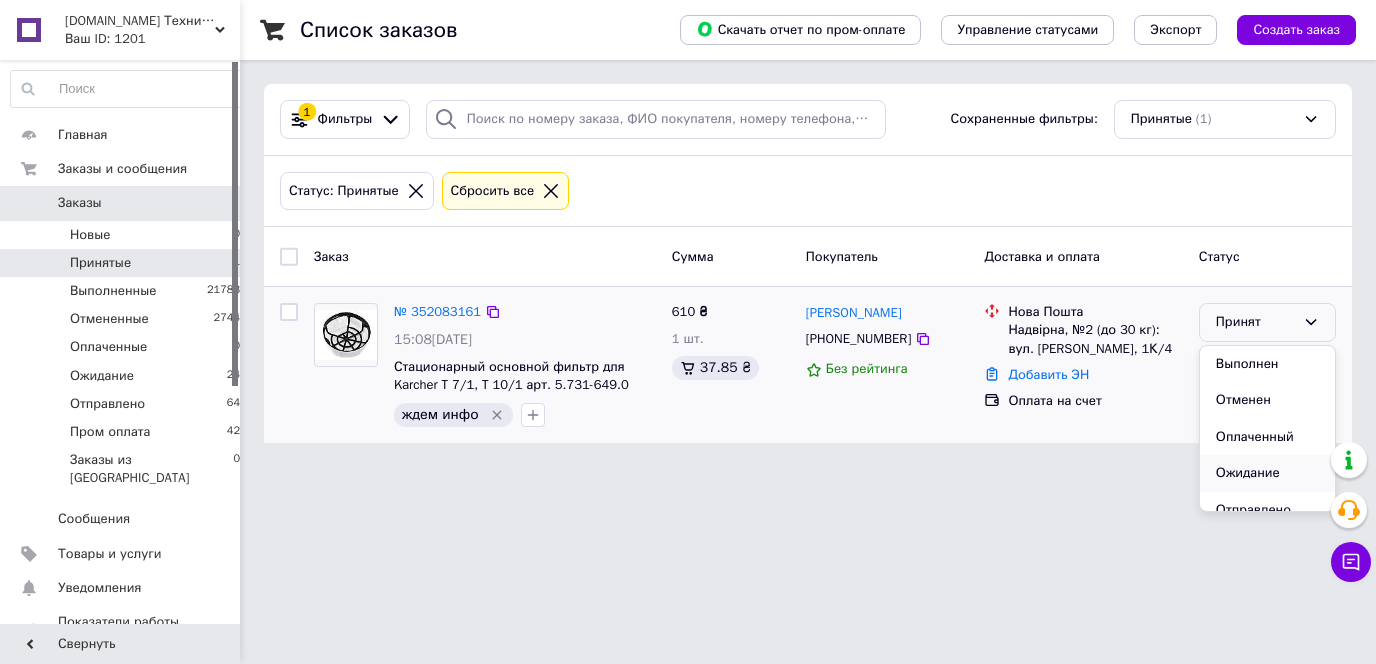 click on "Ожидание" at bounding box center (1267, 473) 